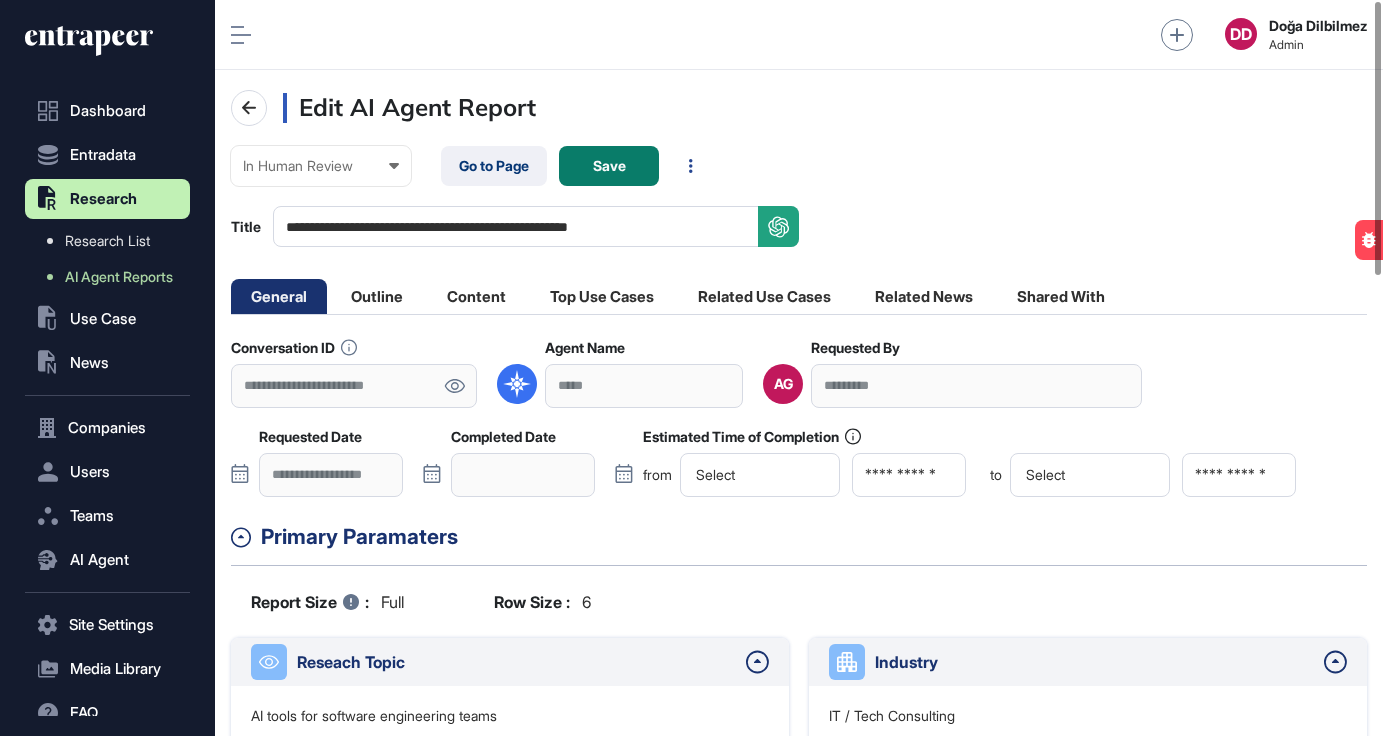 click on "Content" 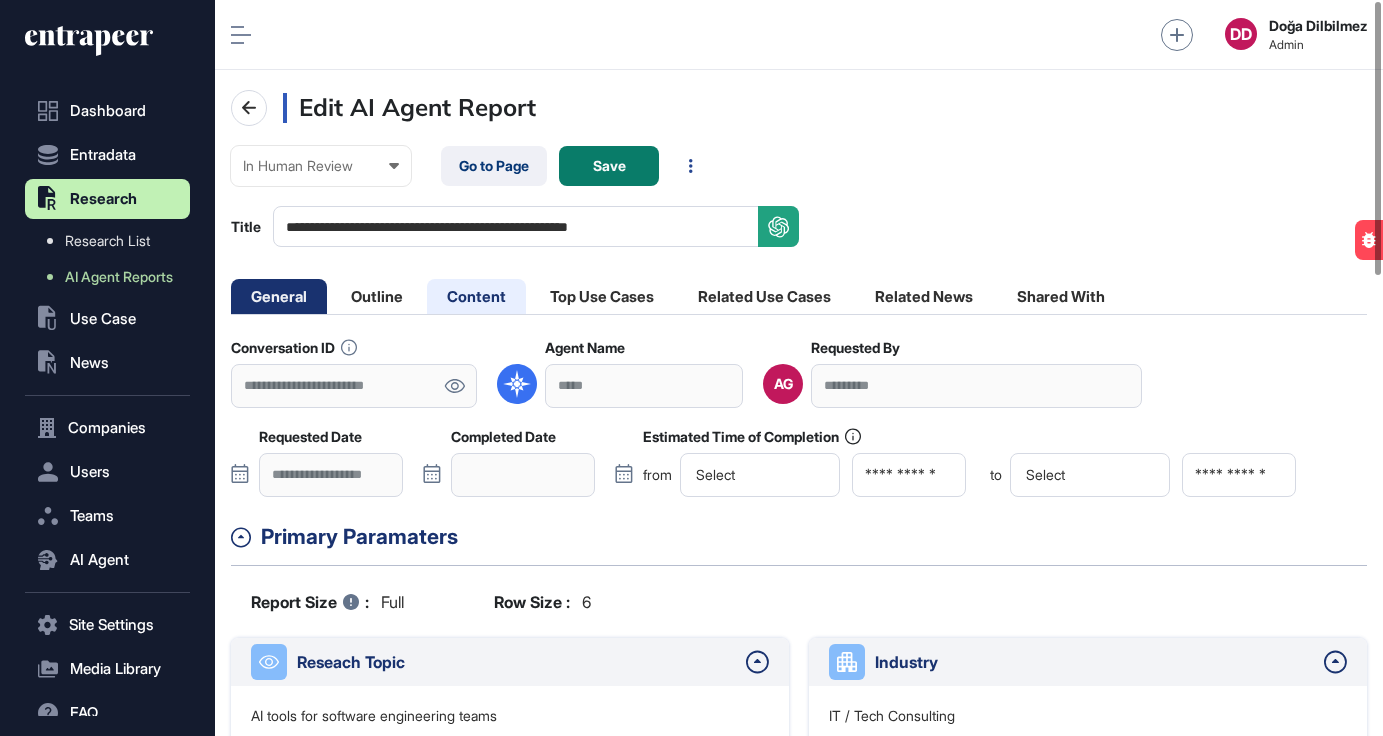 scroll, scrollTop: 0, scrollLeft: 0, axis: both 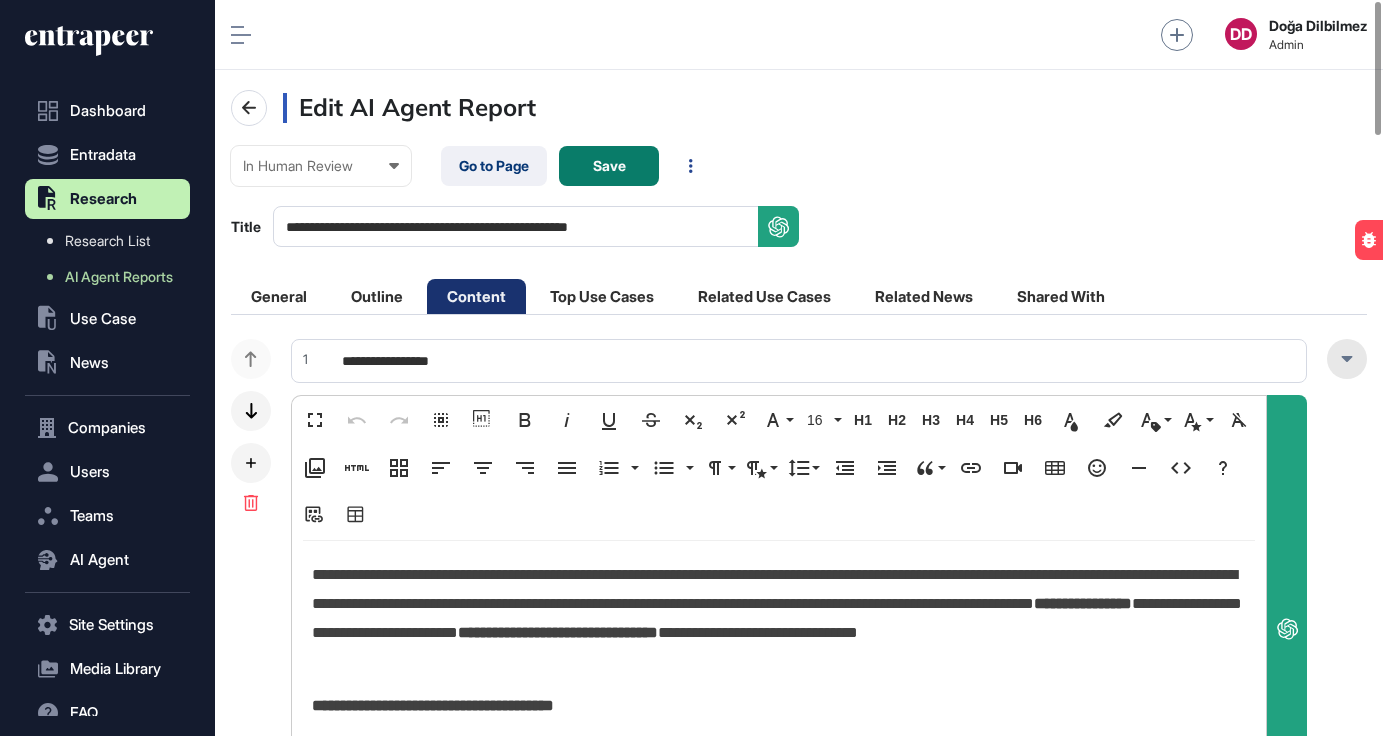 click at bounding box center (1347, 359) 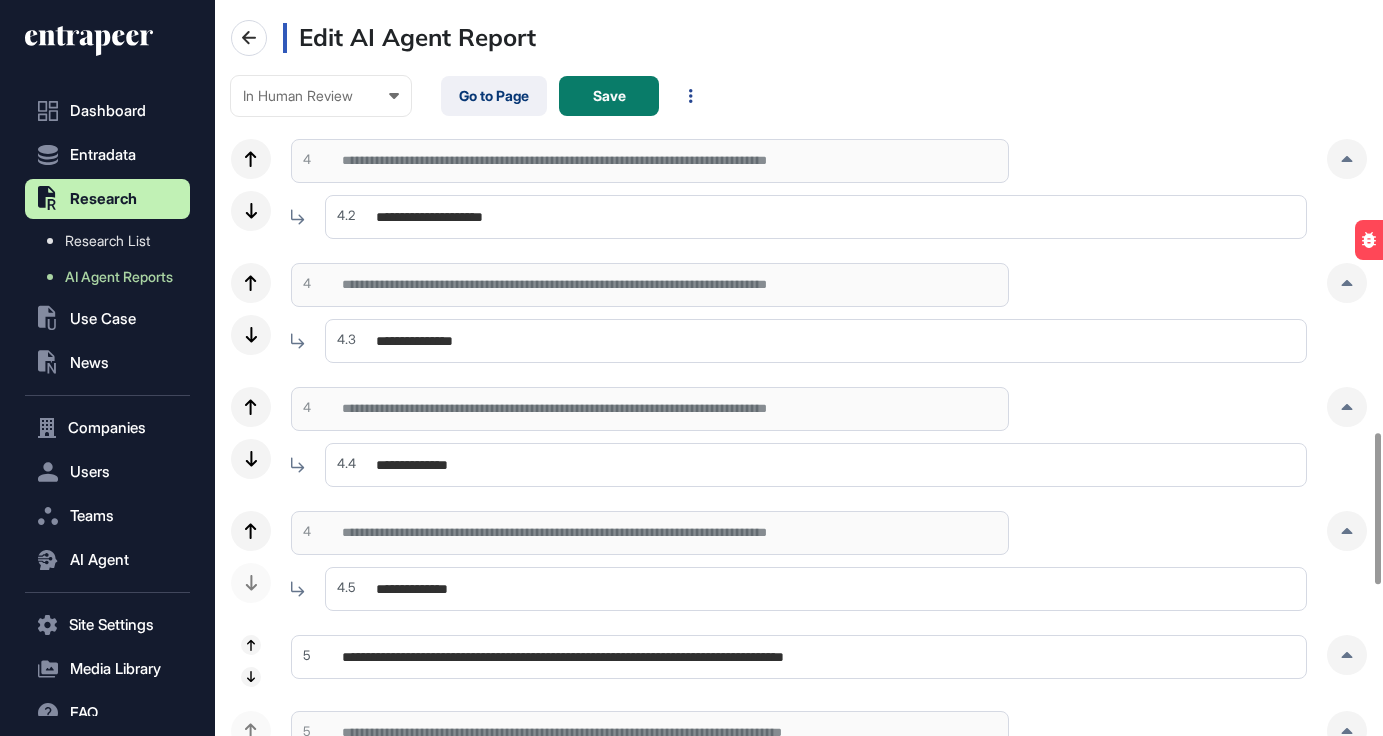 scroll, scrollTop: 2118, scrollLeft: 0, axis: vertical 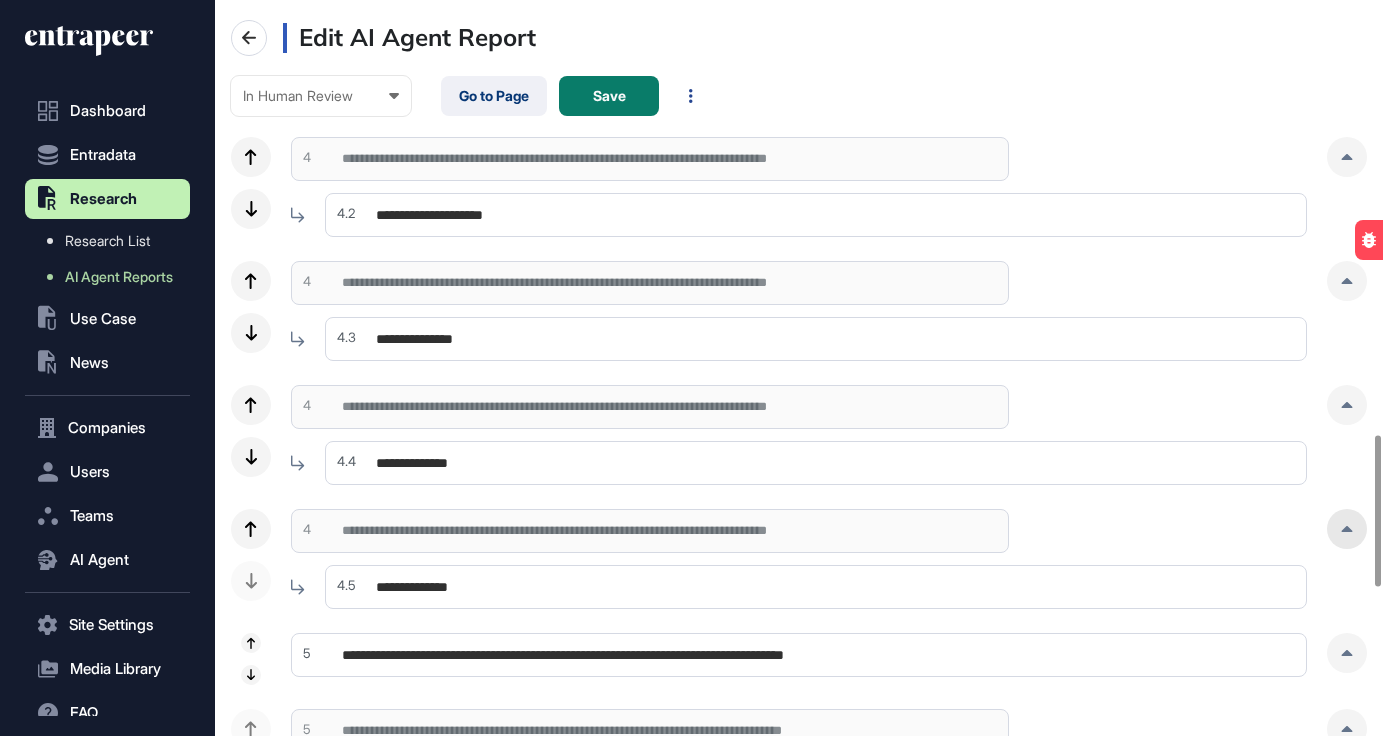 click at bounding box center (1347, 529) 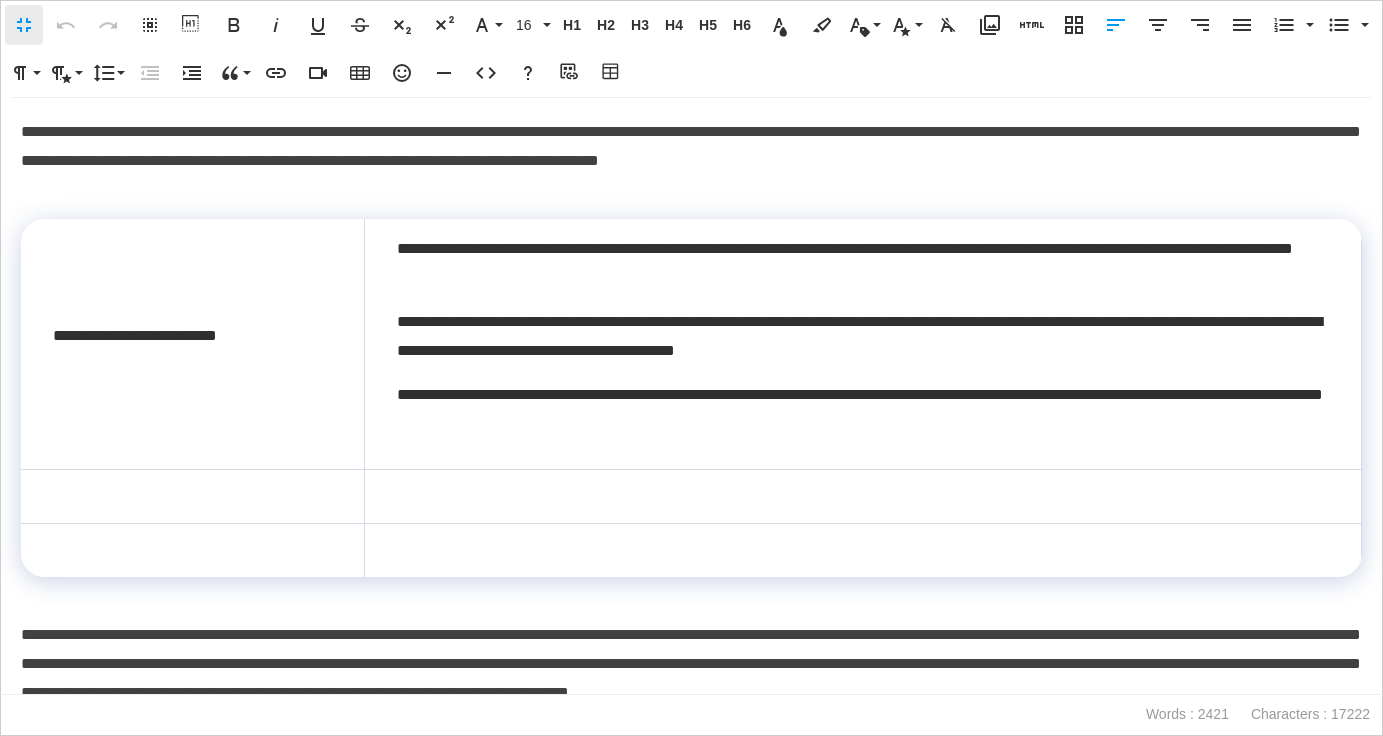 scroll, scrollTop: 1, scrollLeft: 9, axis: both 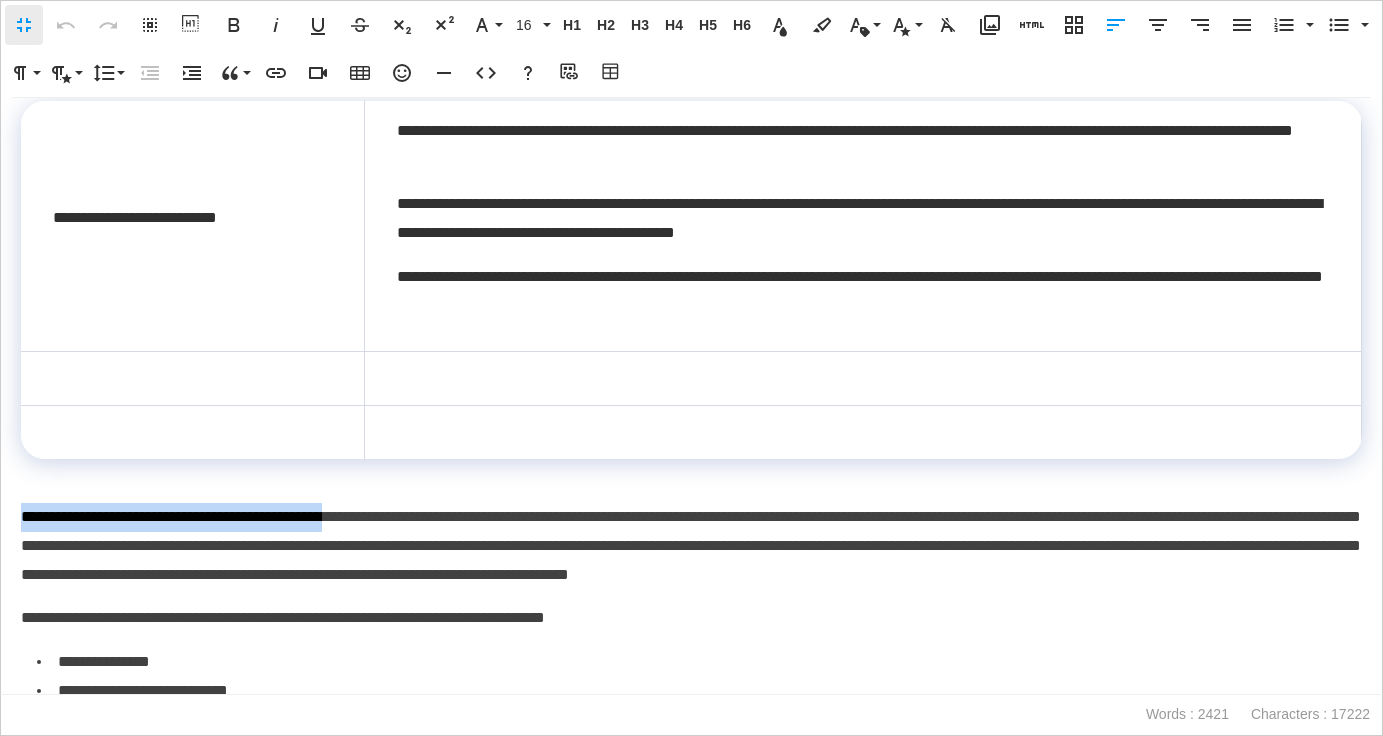 drag, startPoint x: 428, startPoint y: 515, endPoint x: 8, endPoint y: 517, distance: 420.00476 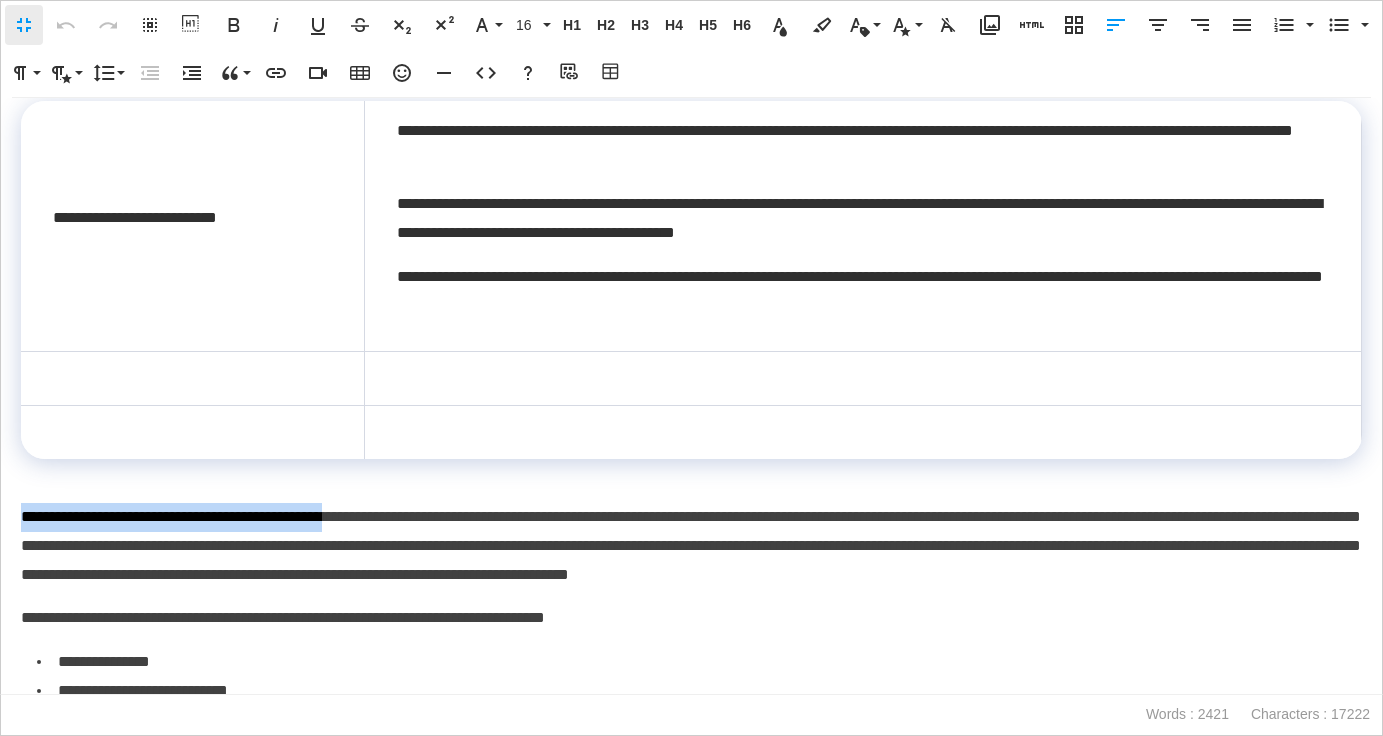 click on "**********" at bounding box center (691, 278) 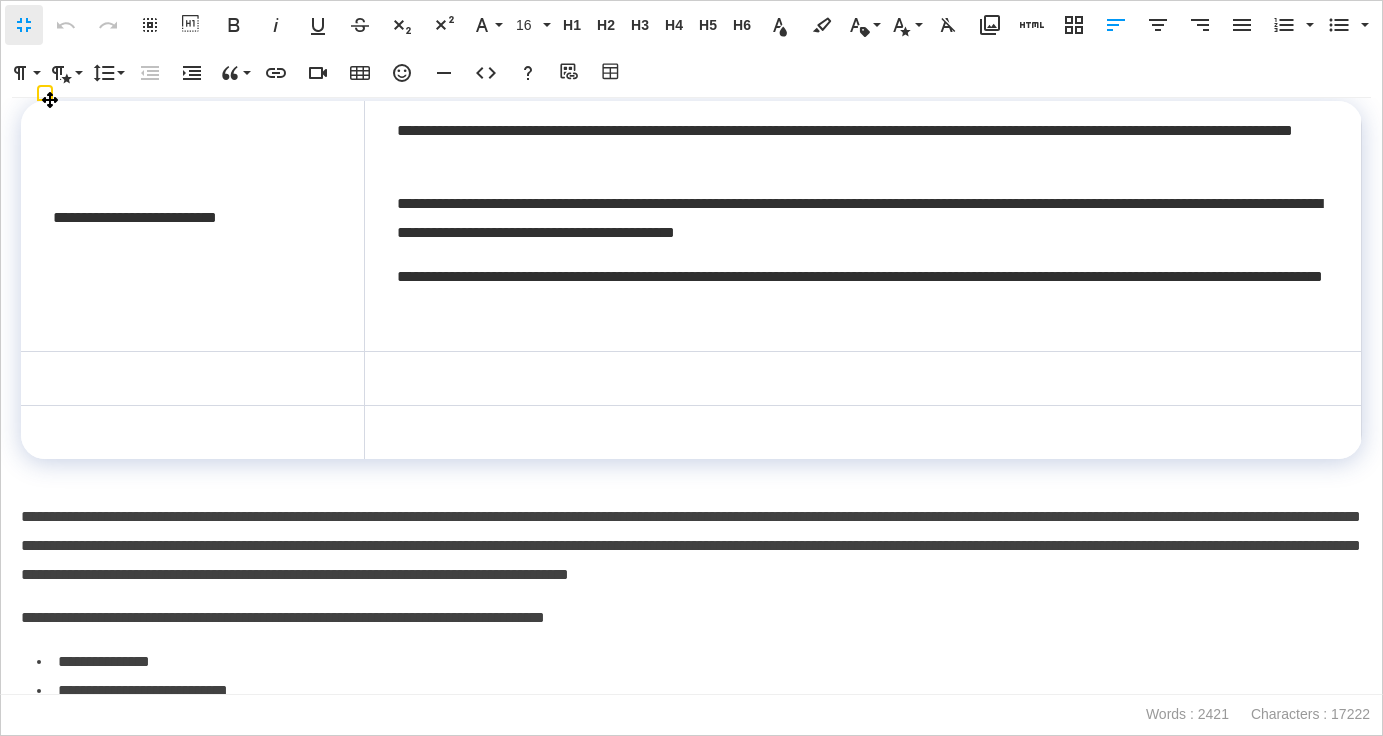click at bounding box center [192, 433] 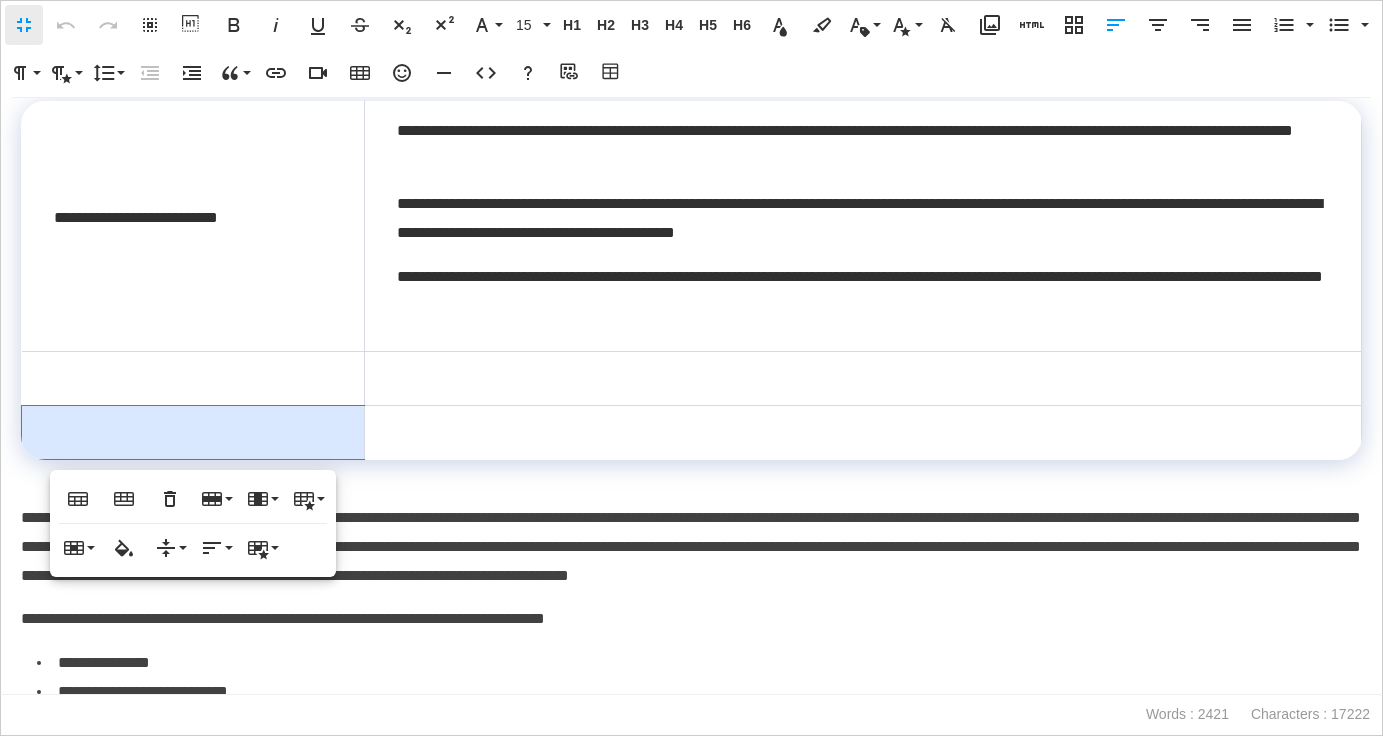 click at bounding box center [193, 379] 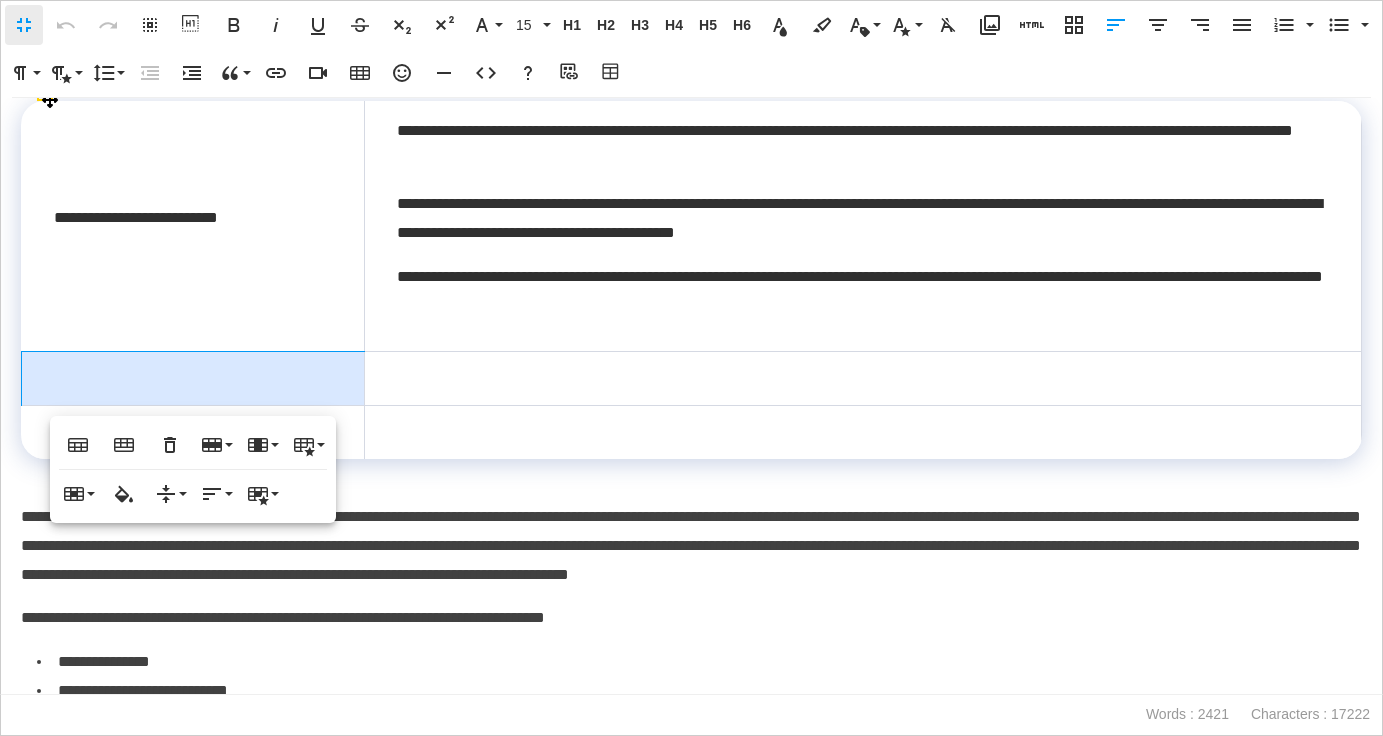 click at bounding box center [863, 379] 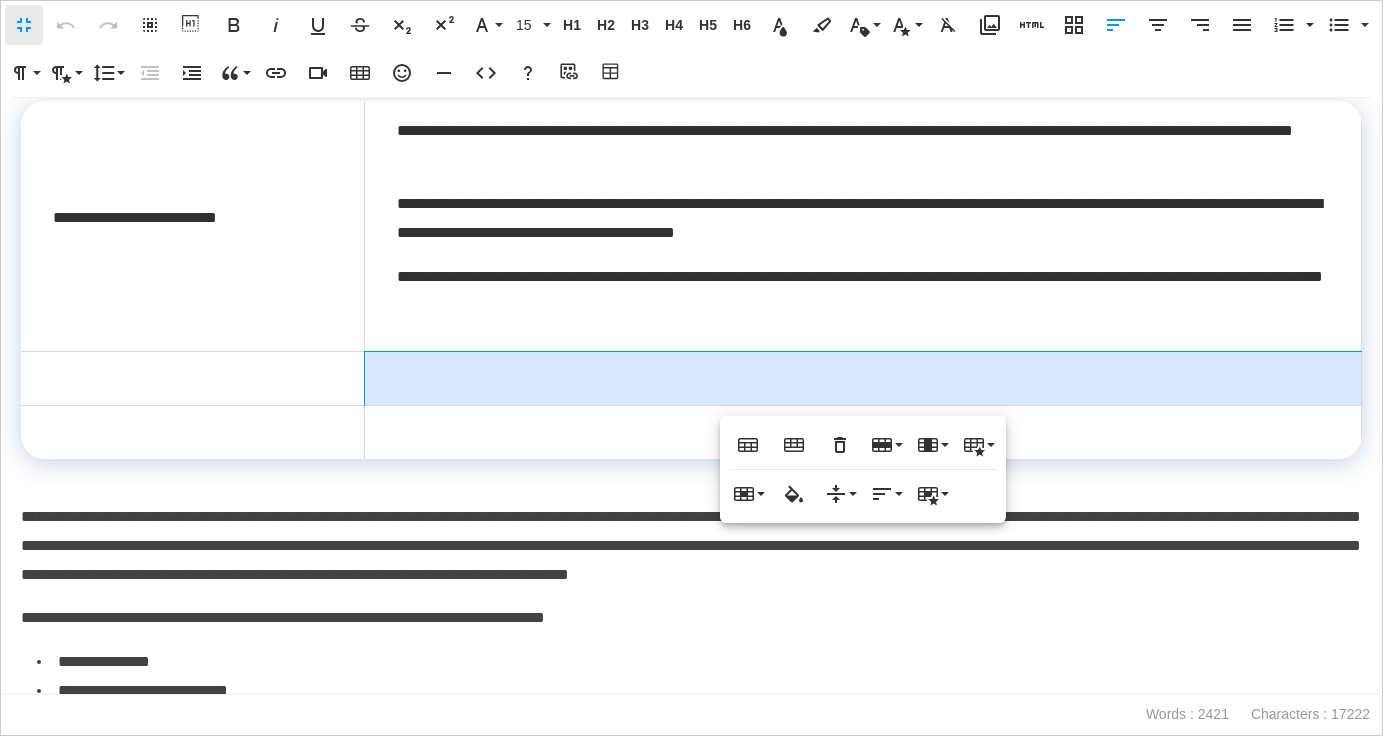 click on "**********" at bounding box center [691, 546] 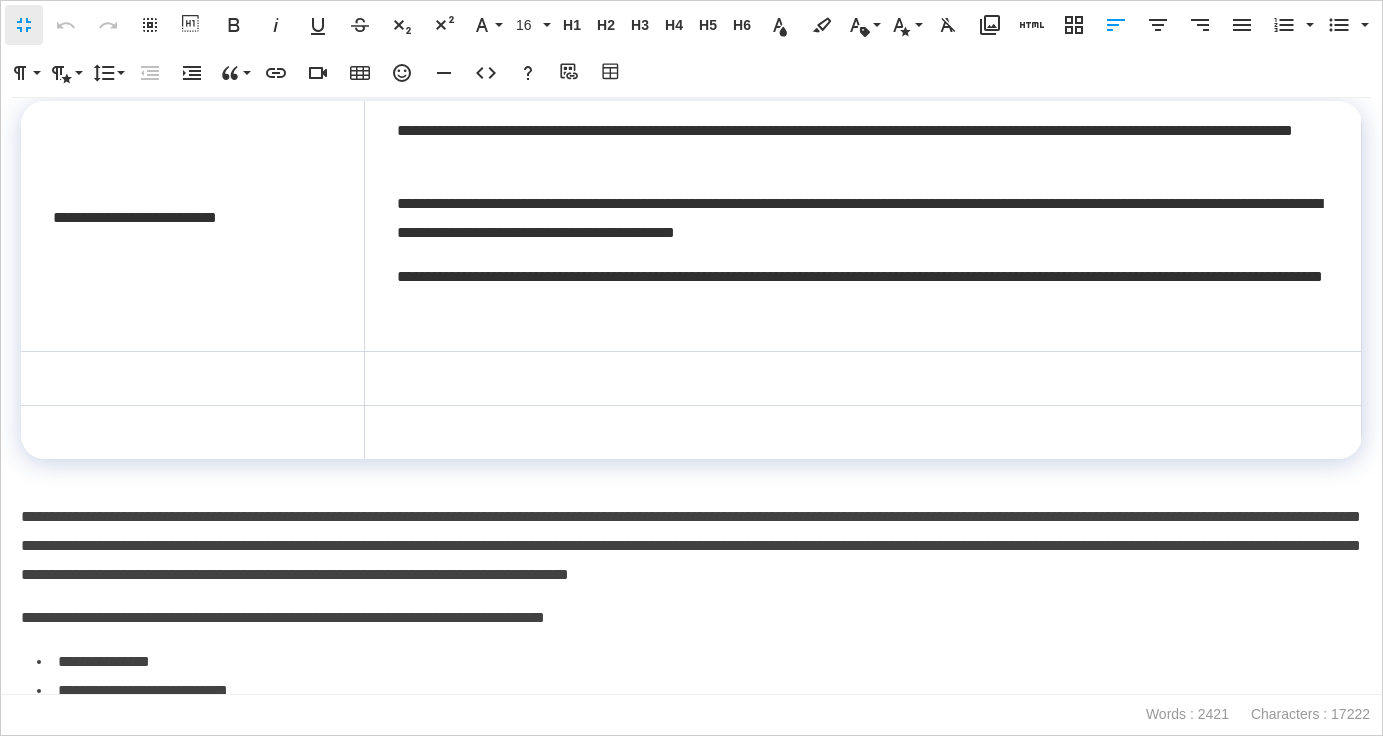 click at bounding box center (192, 379) 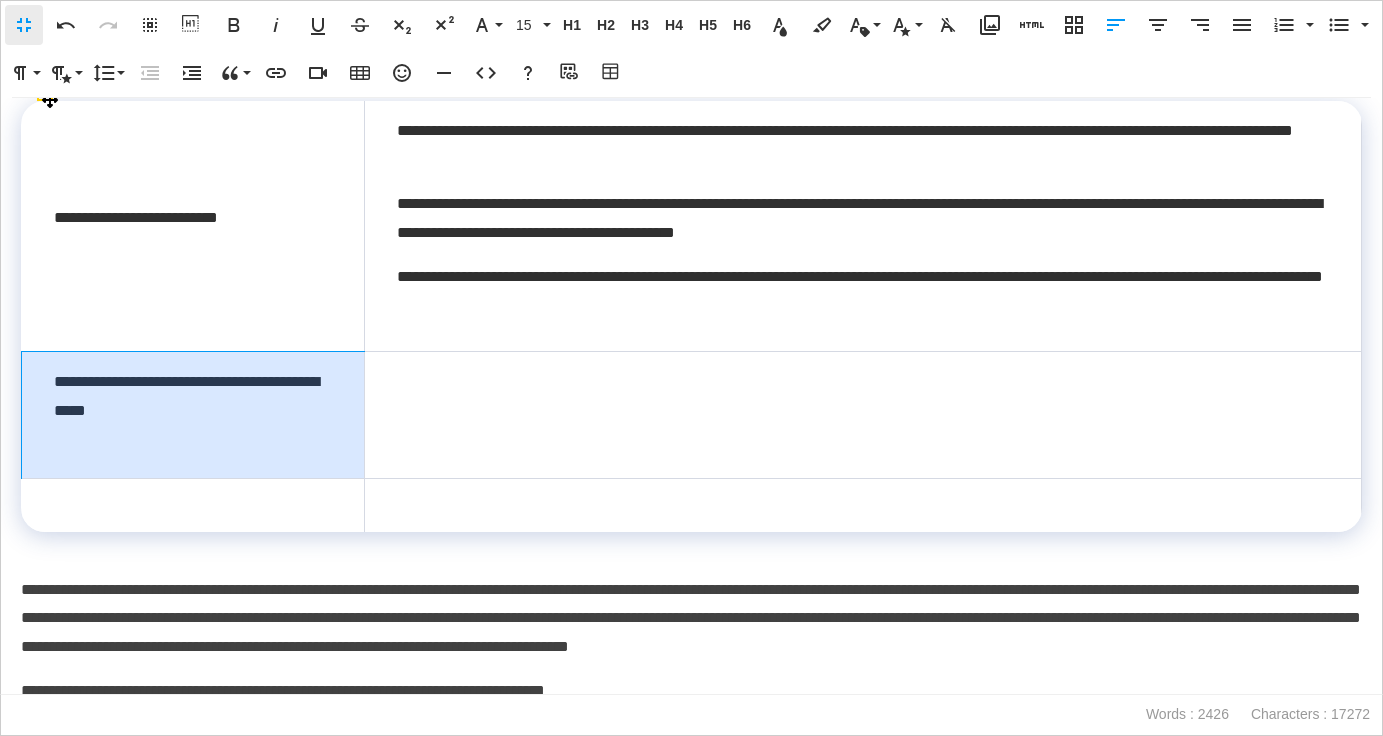 click on "**********" at bounding box center [193, 415] 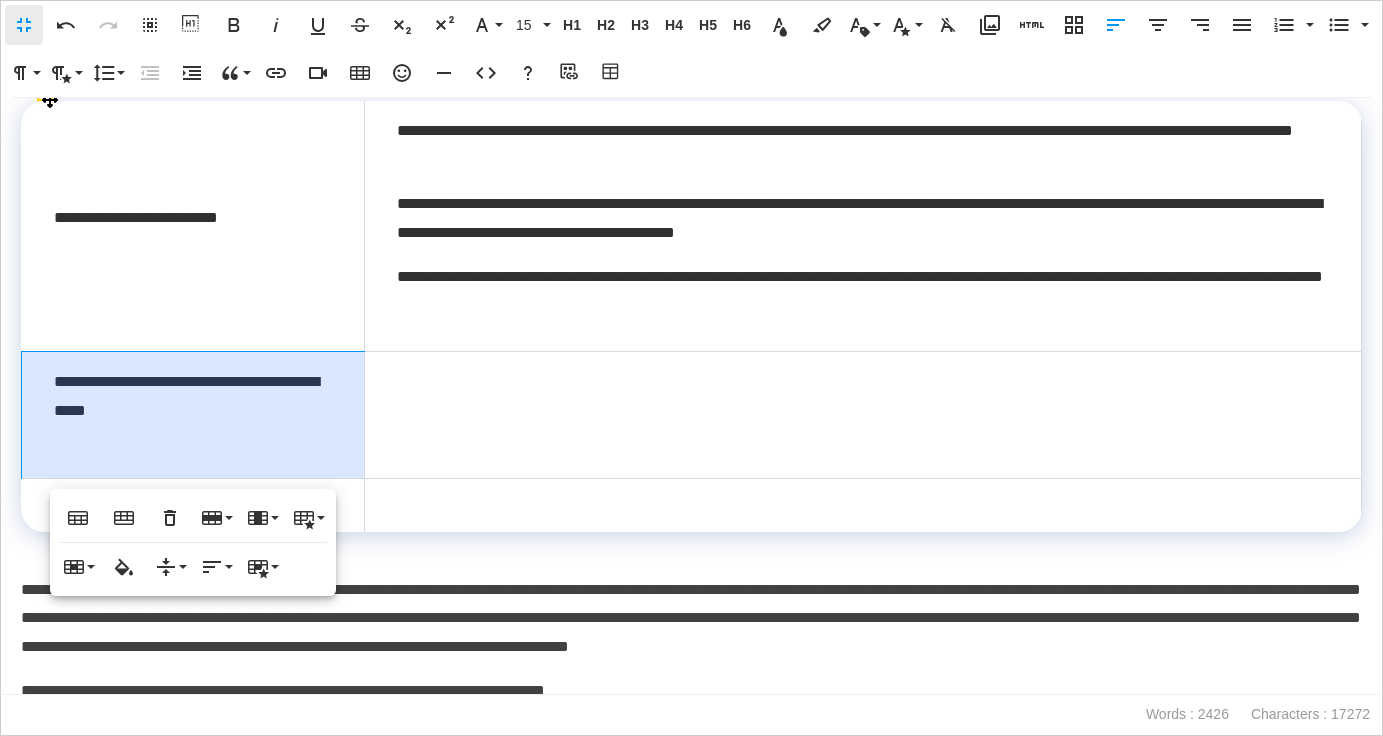 click at bounding box center [691, 546] 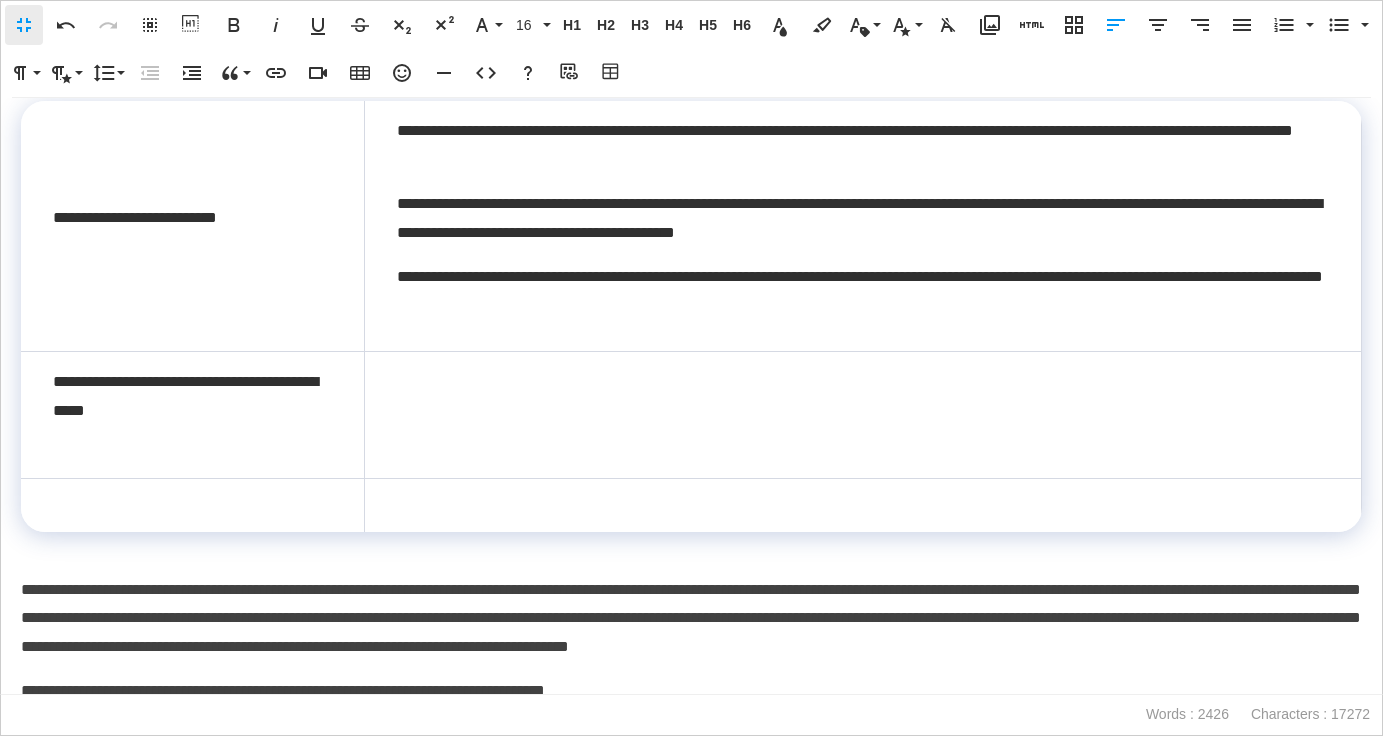 click on "**********" at bounding box center (192, 415) 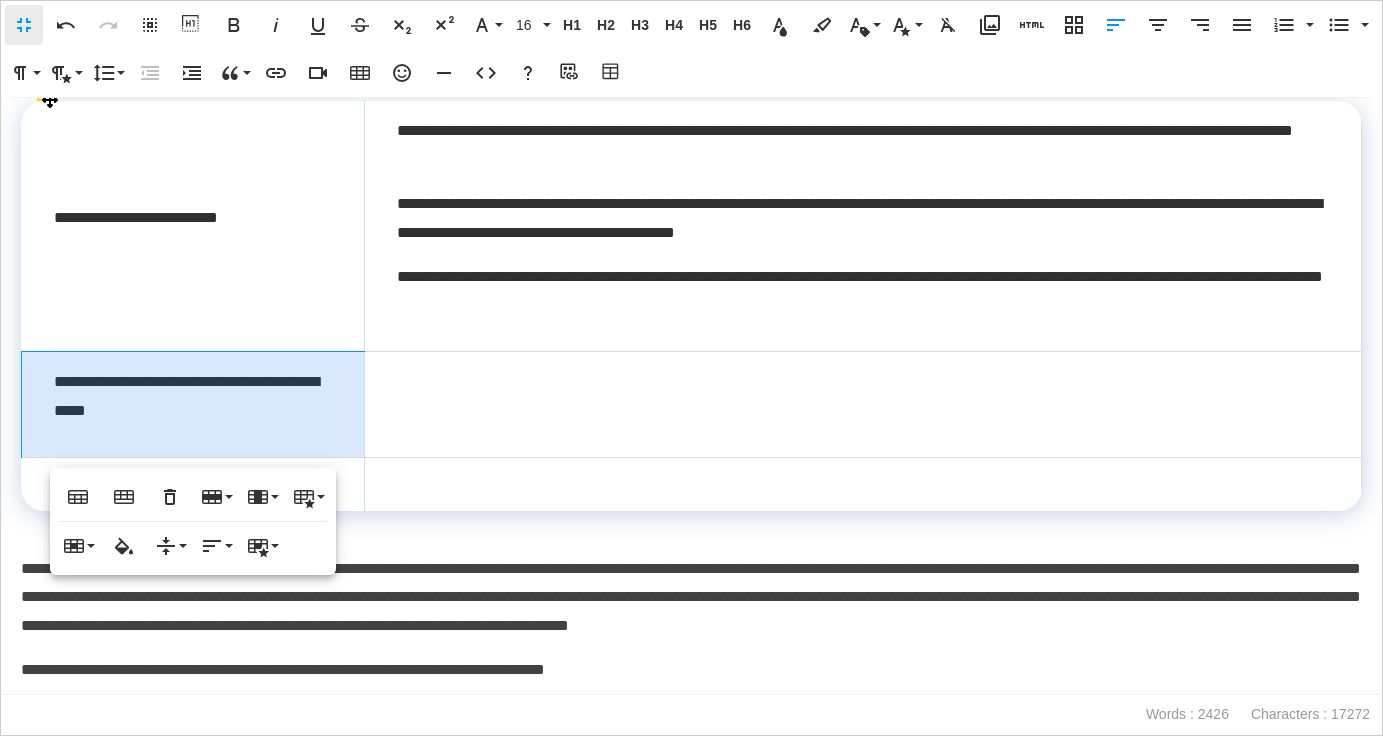 click on "**********" at bounding box center [691, 598] 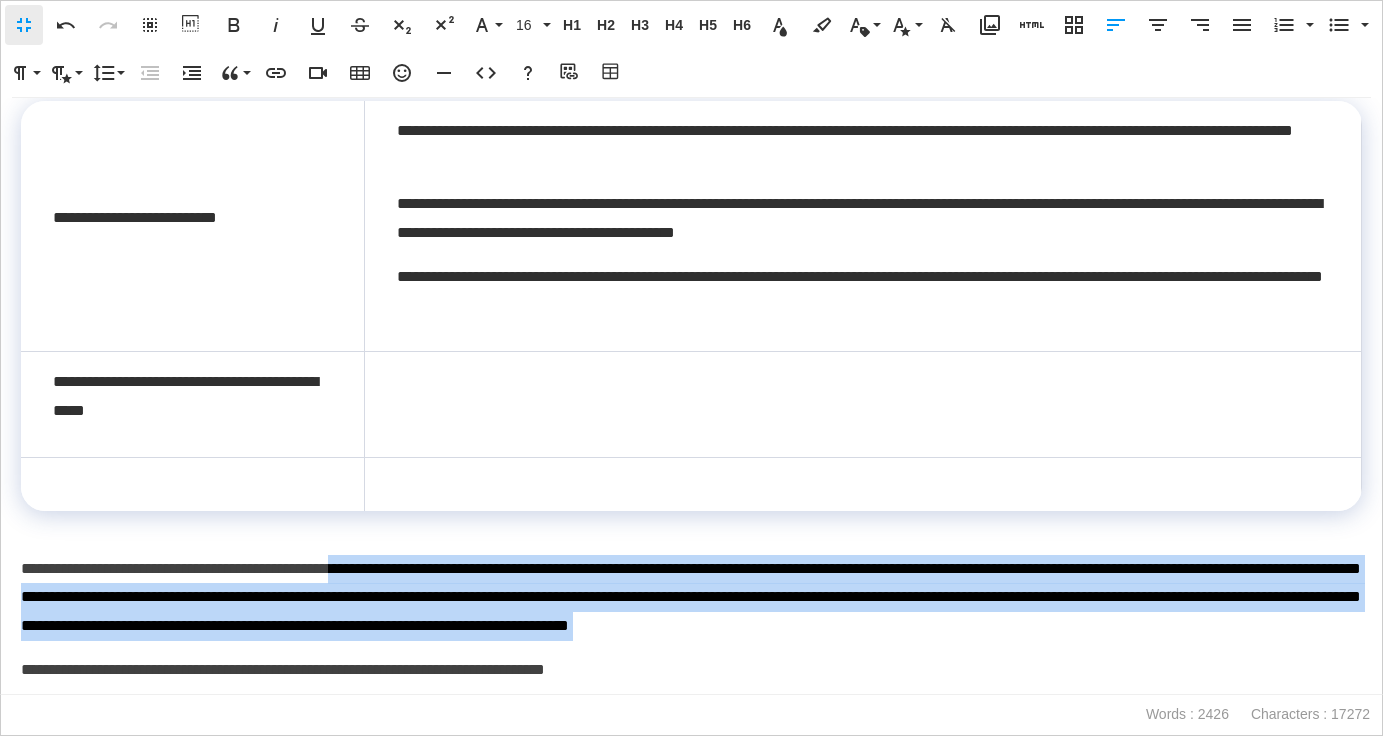 drag, startPoint x: 437, startPoint y: 568, endPoint x: 1082, endPoint y: 641, distance: 649.11786 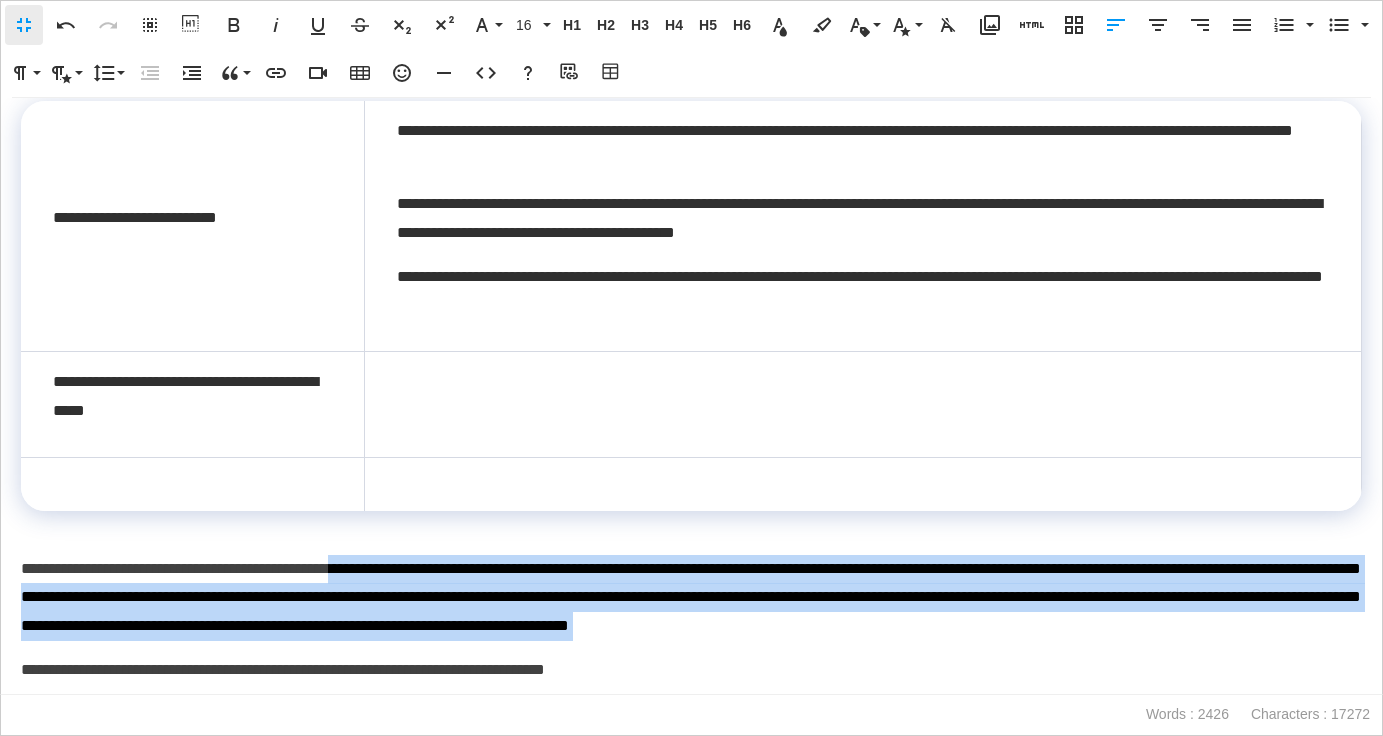 click on "**********" at bounding box center (691, 396) 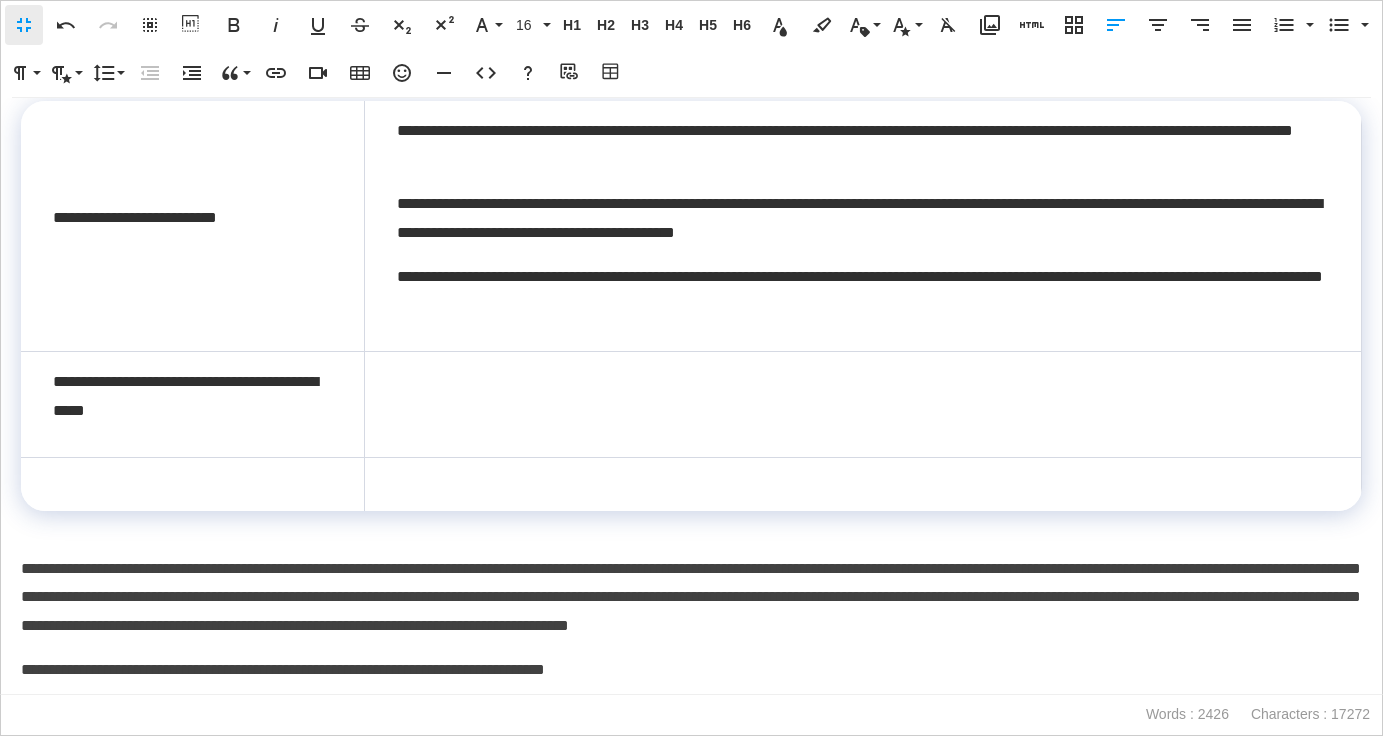 click at bounding box center [862, 405] 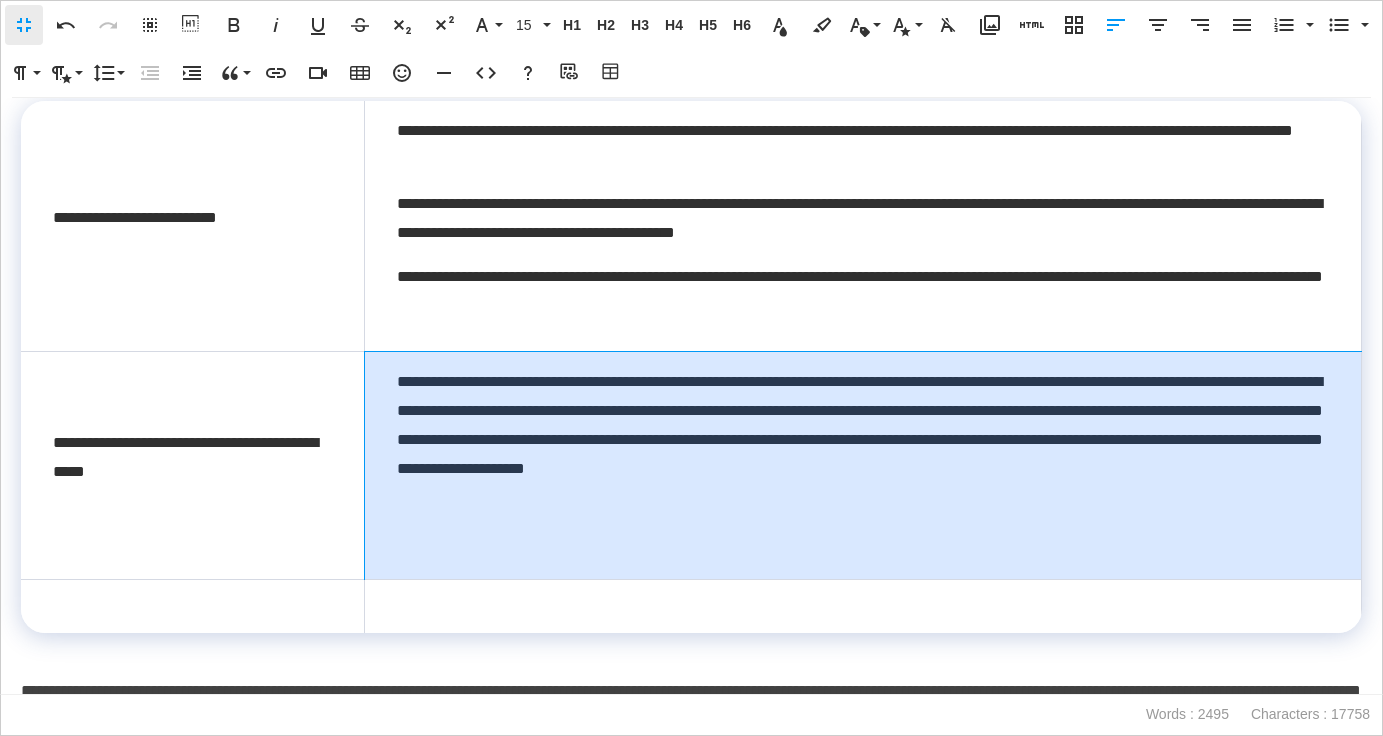 click on "**********" at bounding box center (862, 466) 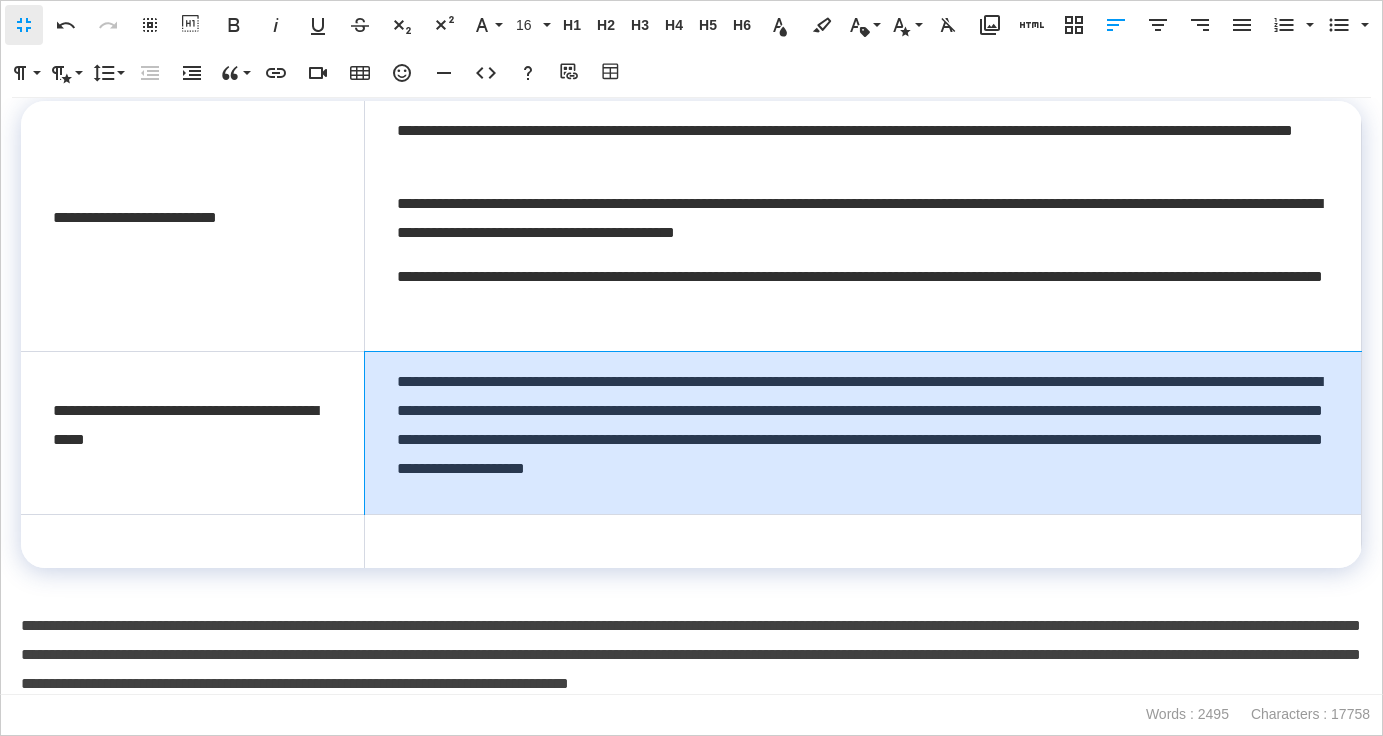 click on "**********" at bounding box center [863, 425] 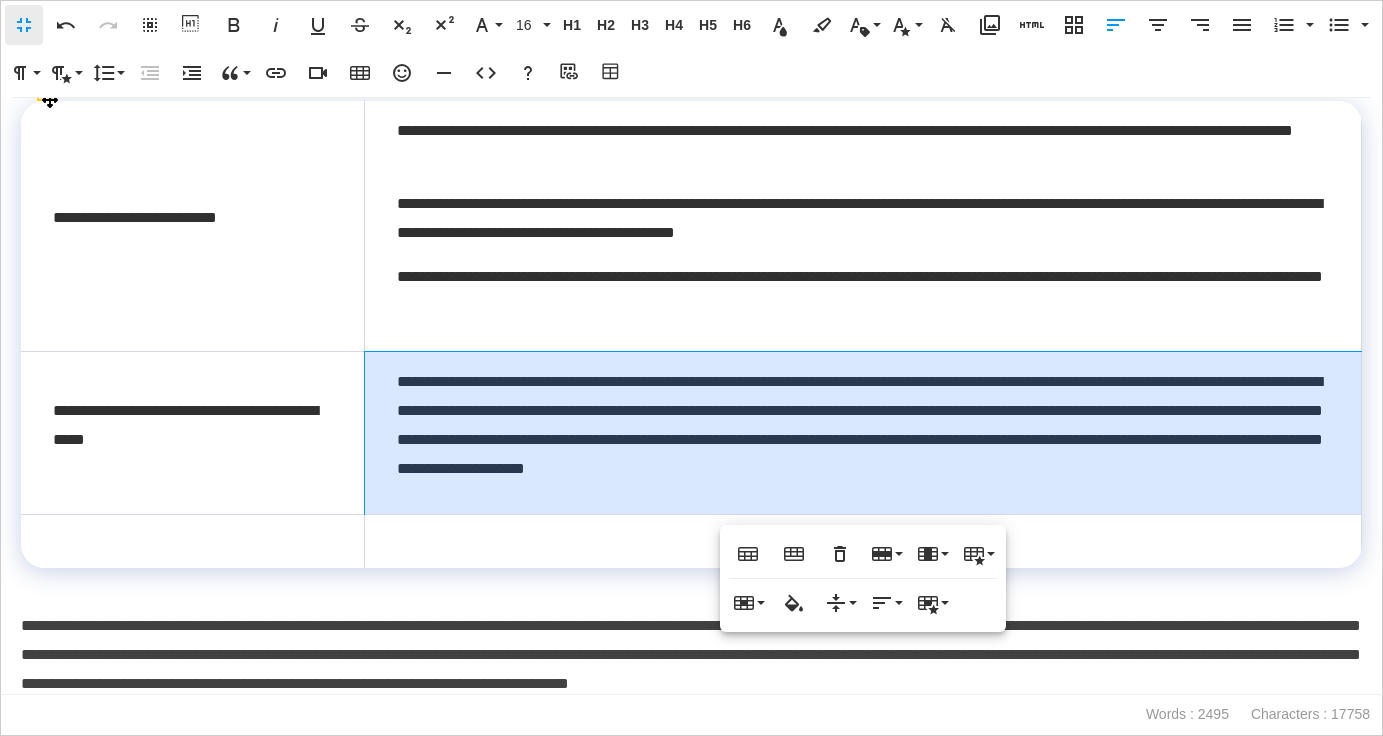 click on "**********" at bounding box center (863, 425) 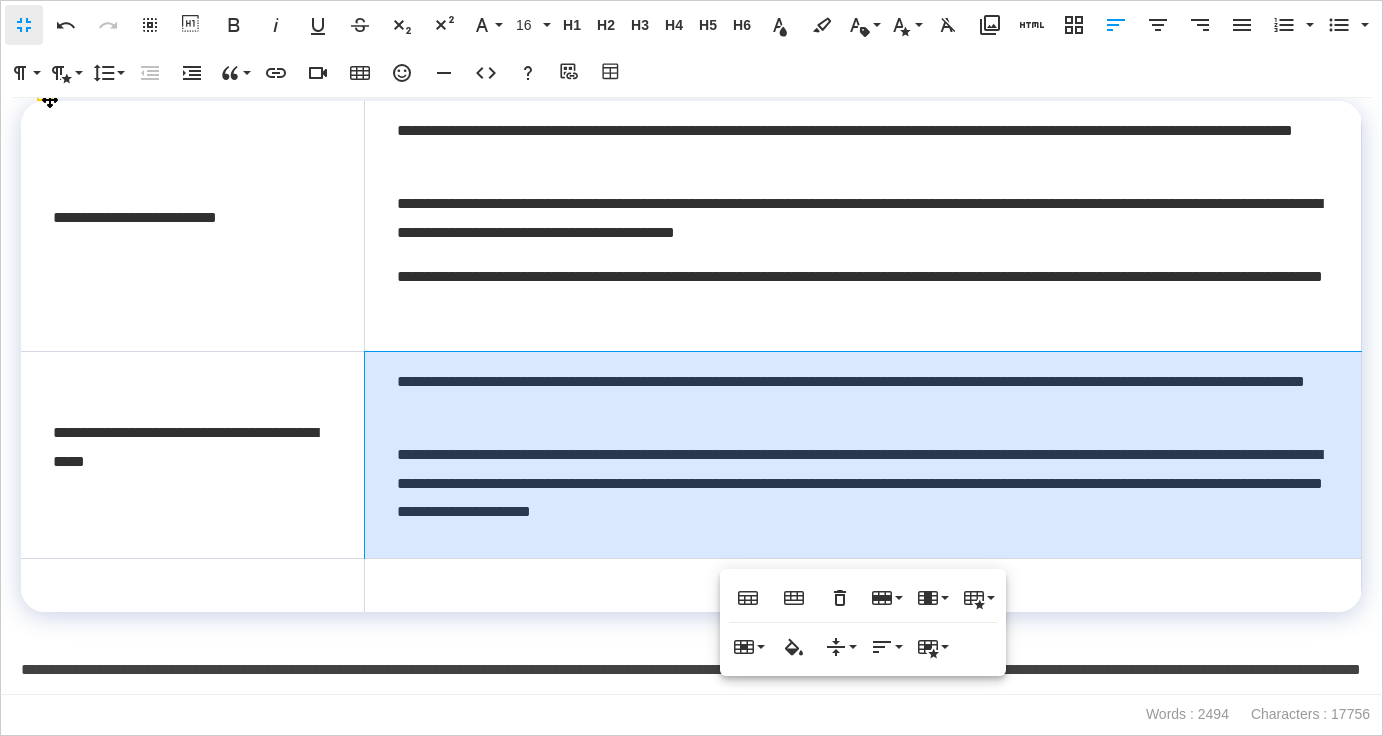 click on "**********" at bounding box center (863, 484) 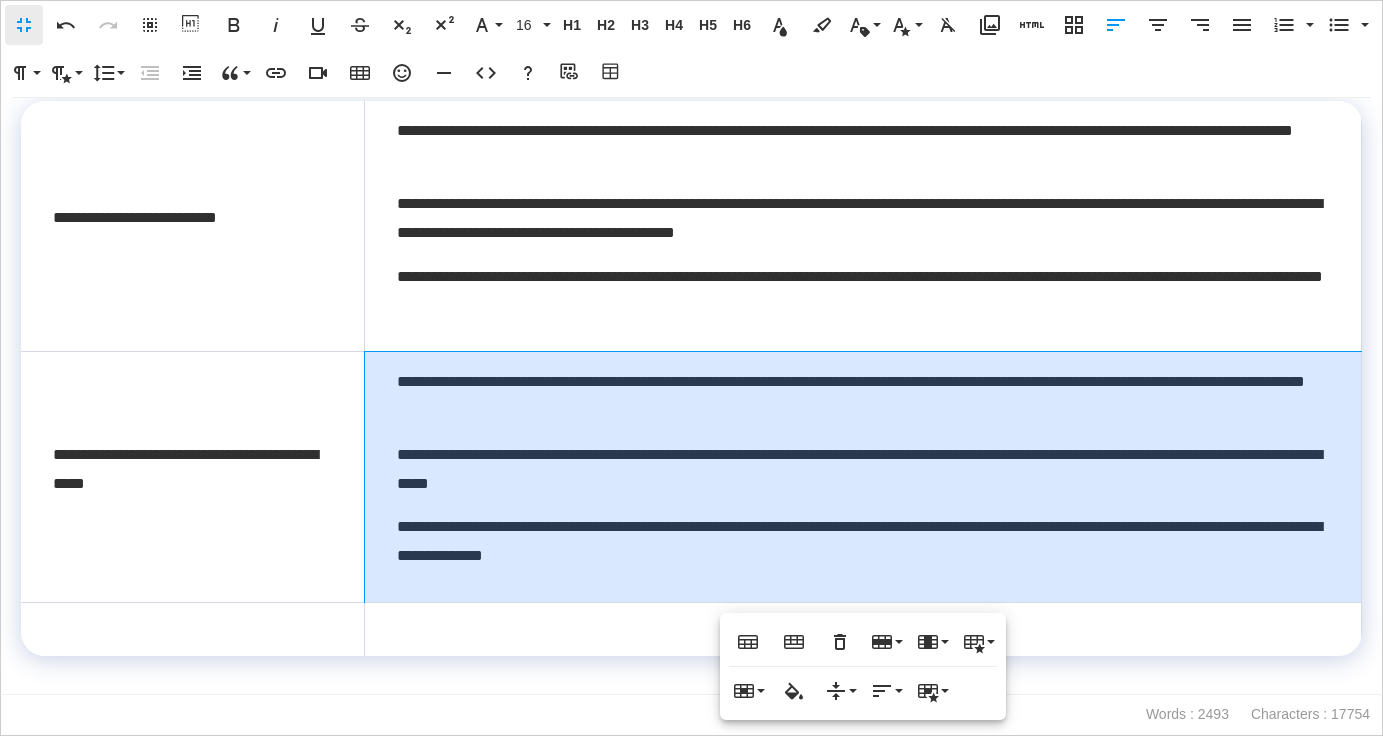 click on "**********" at bounding box center [863, 397] 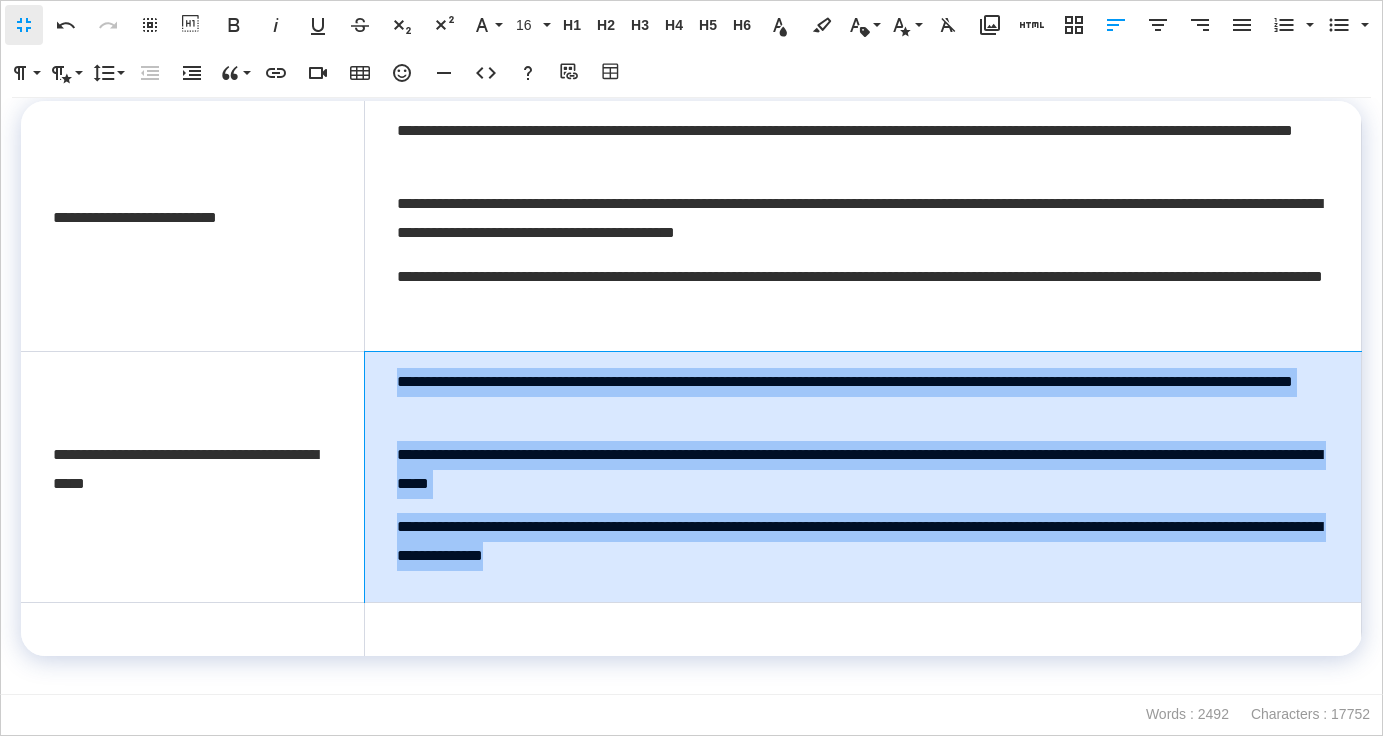 drag, startPoint x: 762, startPoint y: 551, endPoint x: 391, endPoint y: 384, distance: 406.8538 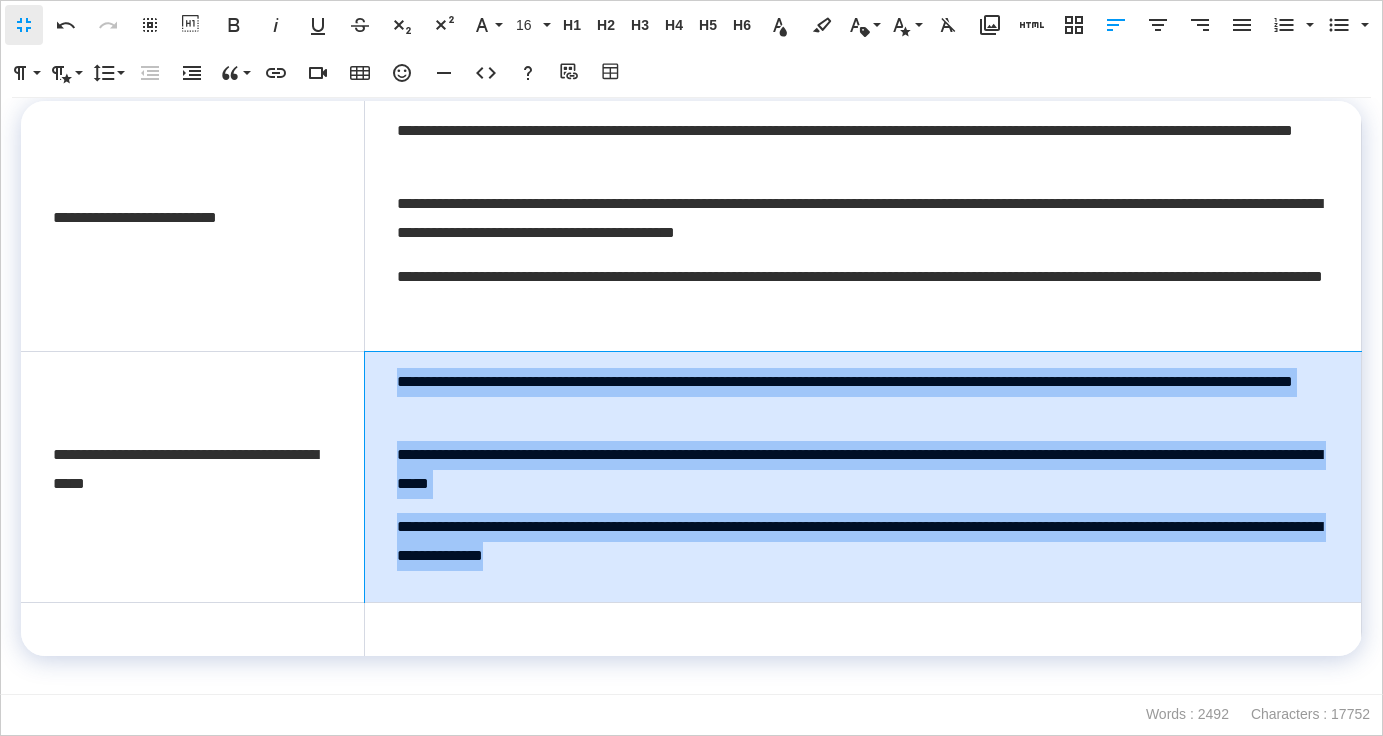 click on "**********" at bounding box center [862, 477] 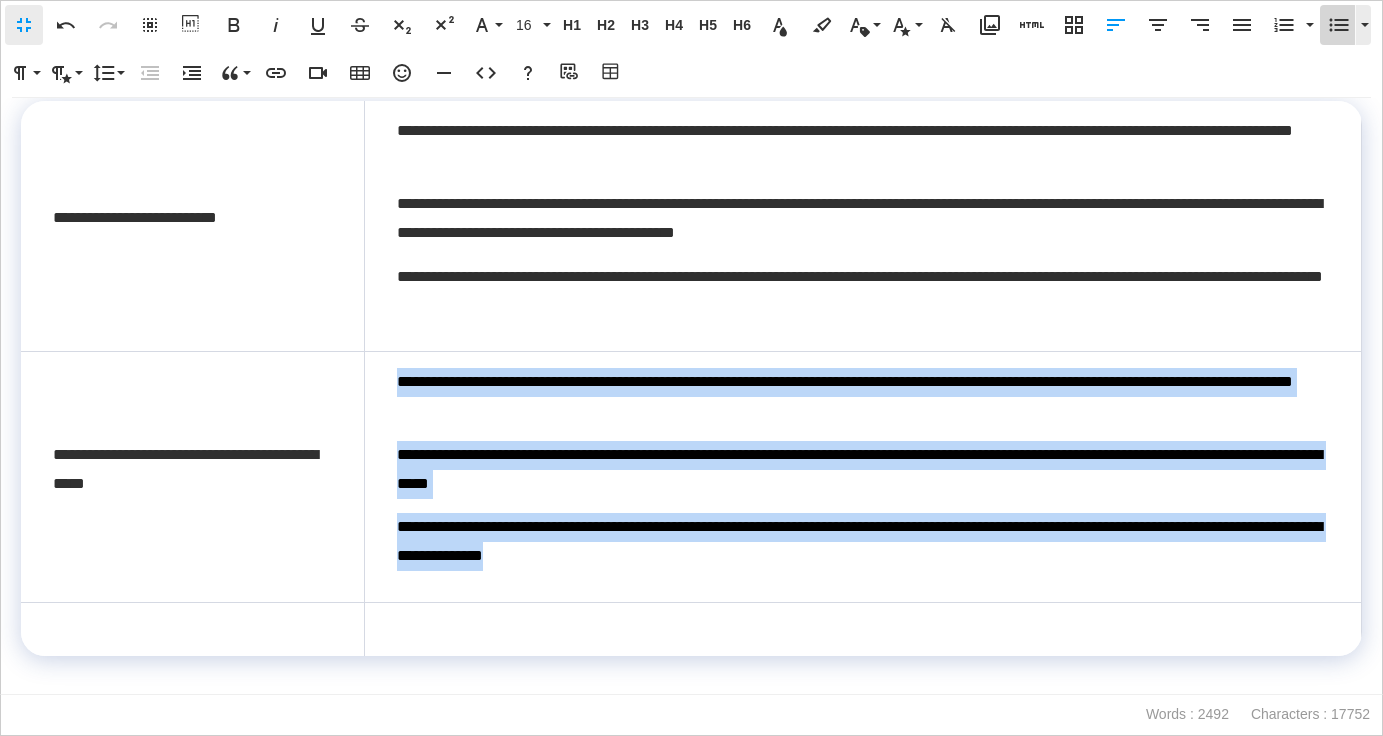 click 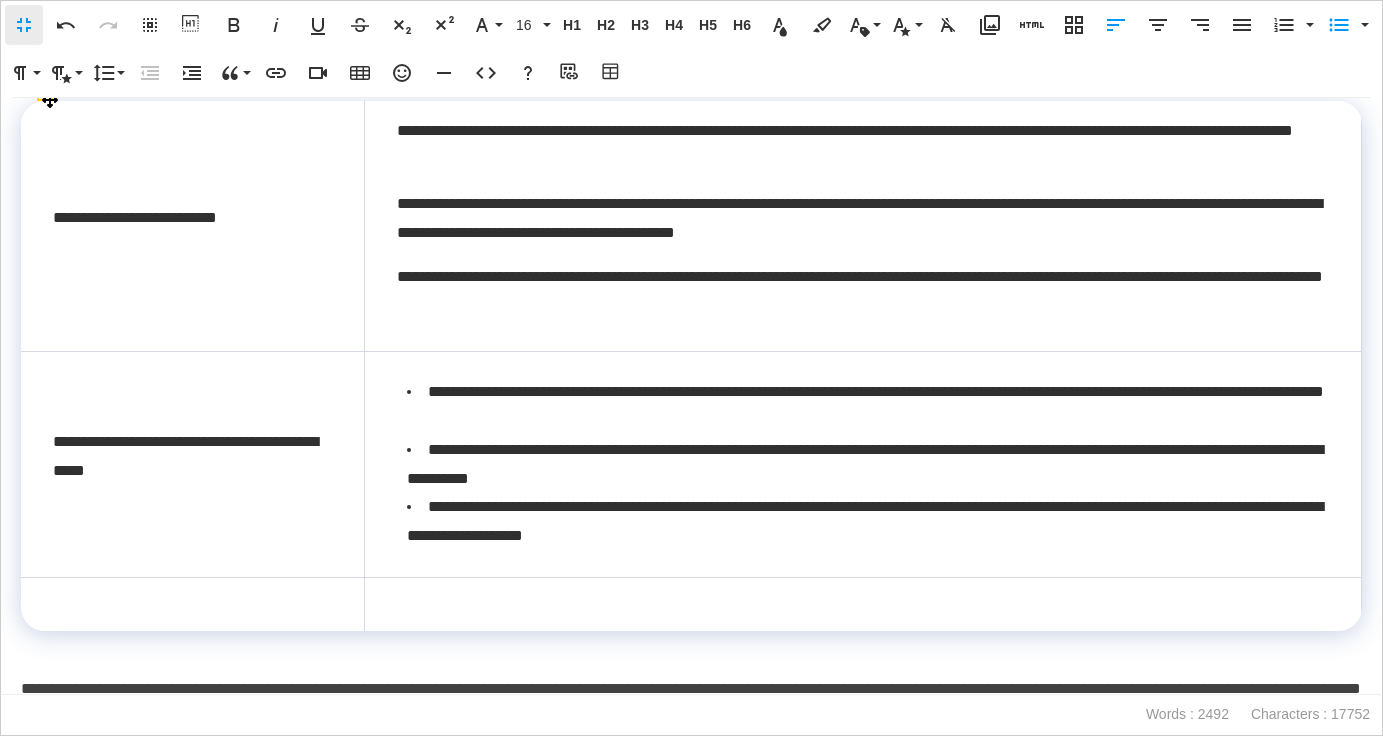 click at bounding box center (192, 604) 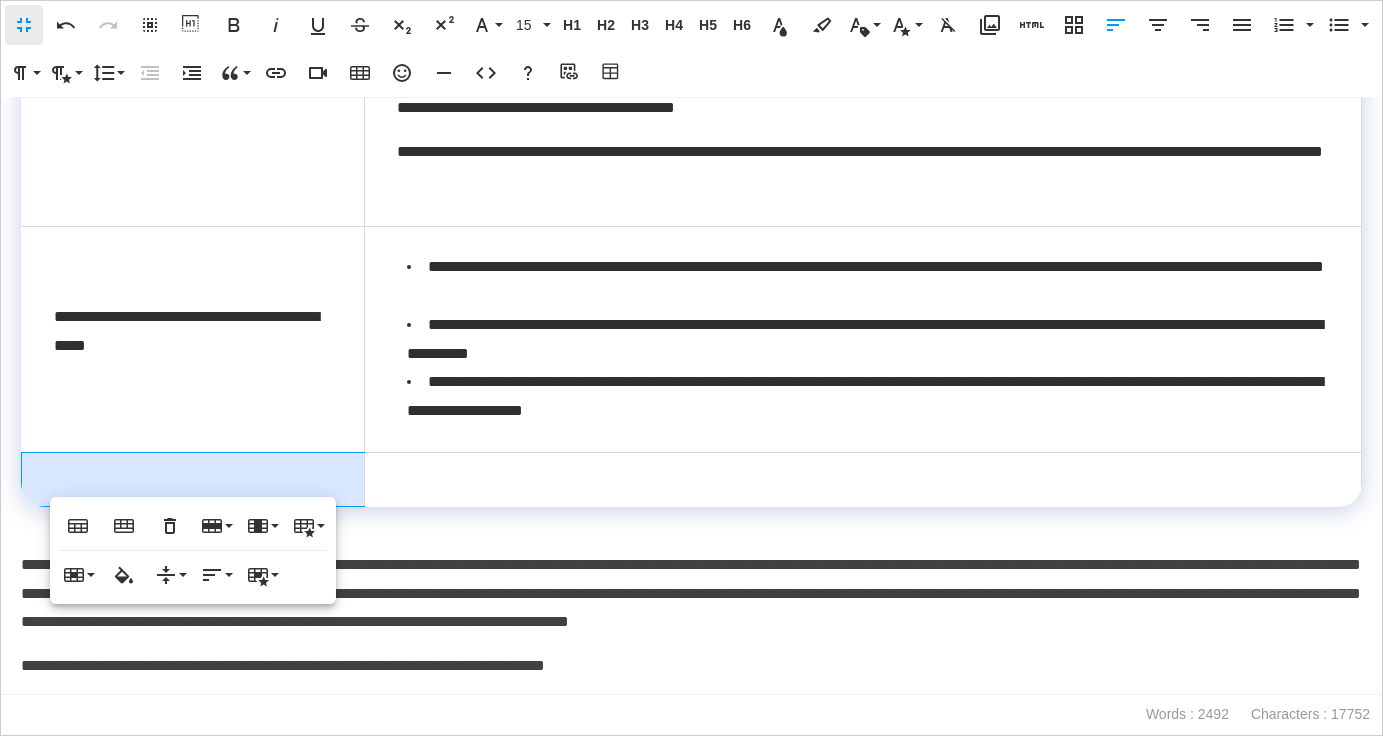 scroll, scrollTop: 297, scrollLeft: 0, axis: vertical 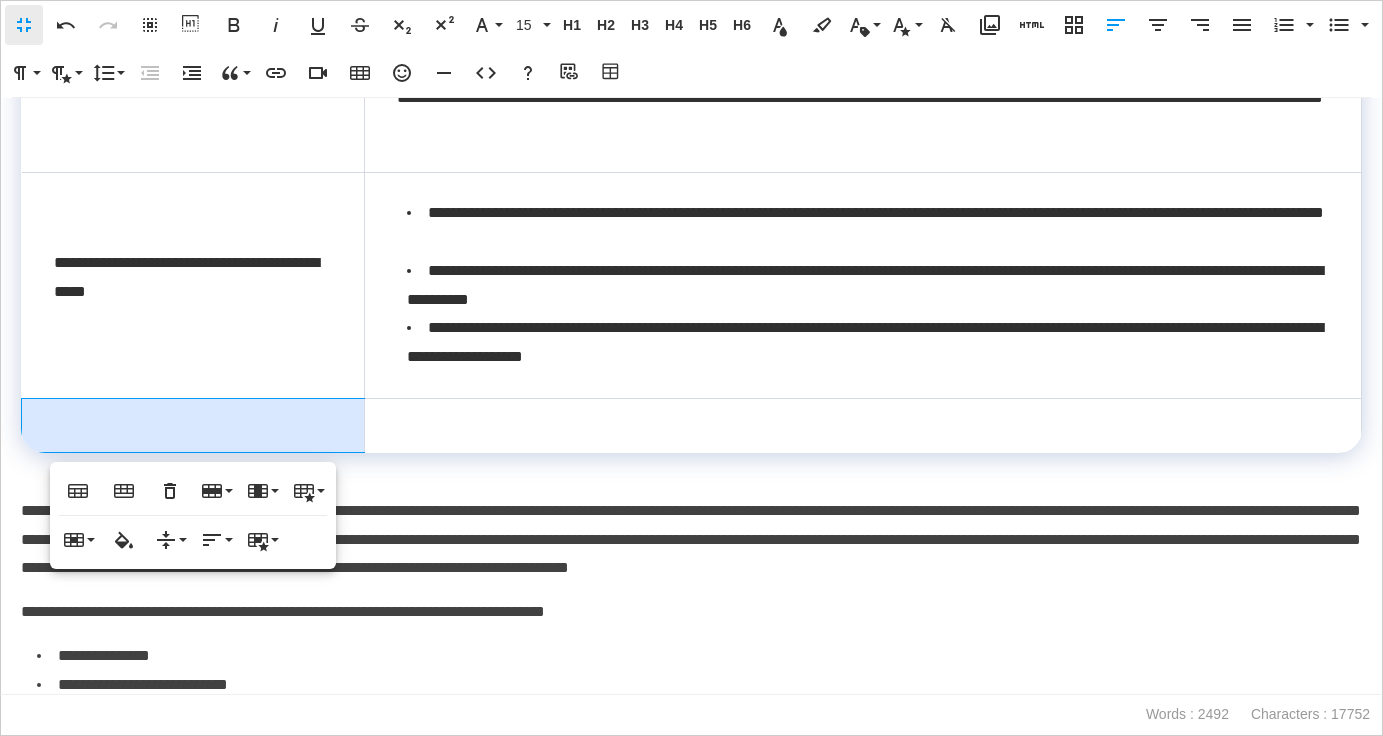 click on "**********" at bounding box center (691, 540) 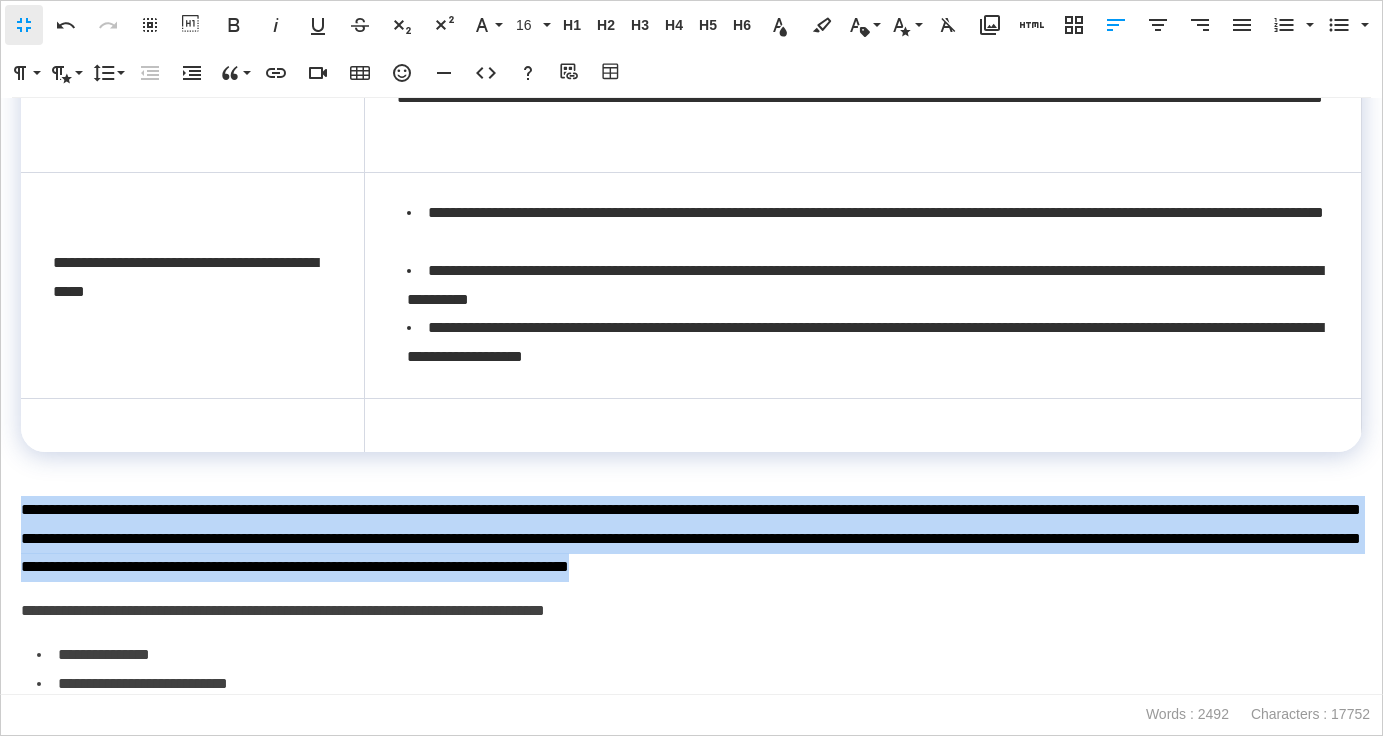 drag, startPoint x: 1360, startPoint y: 569, endPoint x: 12, endPoint y: 508, distance: 1349.3795 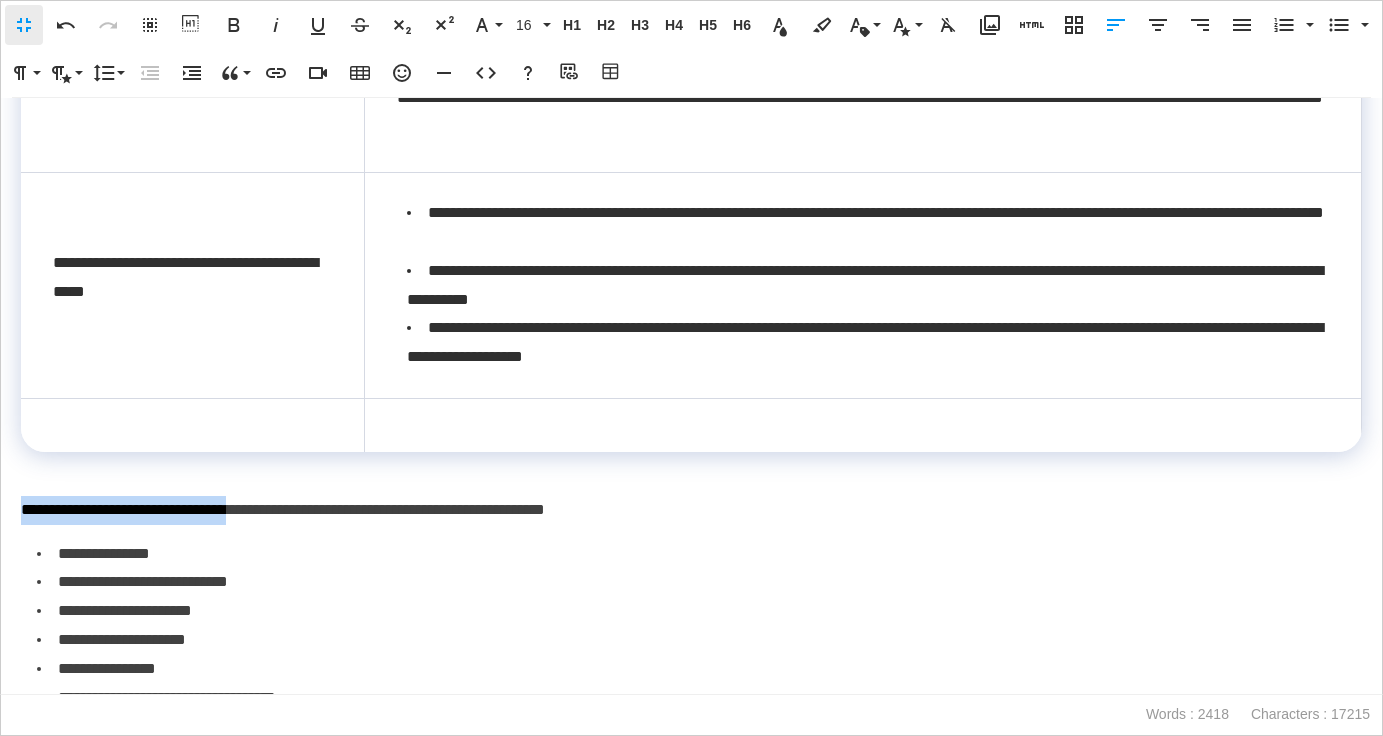 drag, startPoint x: 296, startPoint y: 510, endPoint x: 22, endPoint y: 510, distance: 274 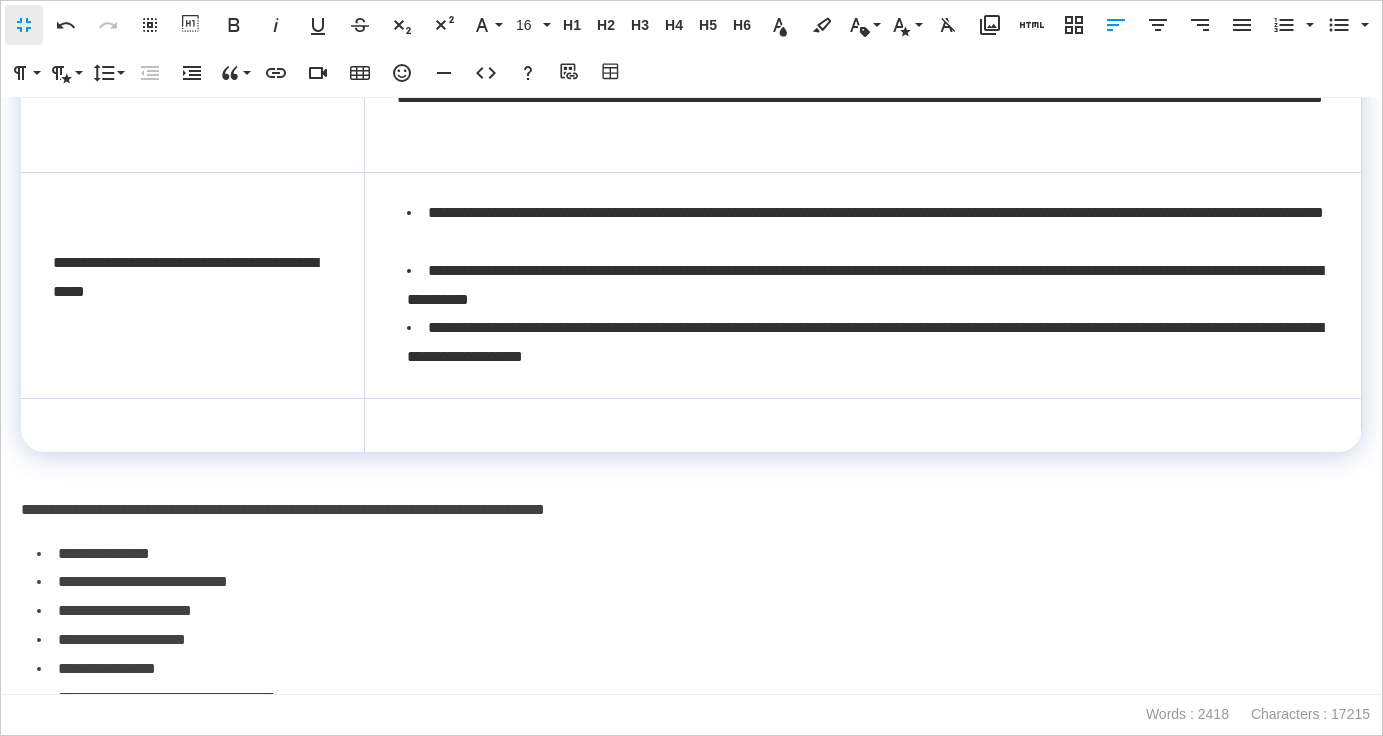 click at bounding box center [192, 425] 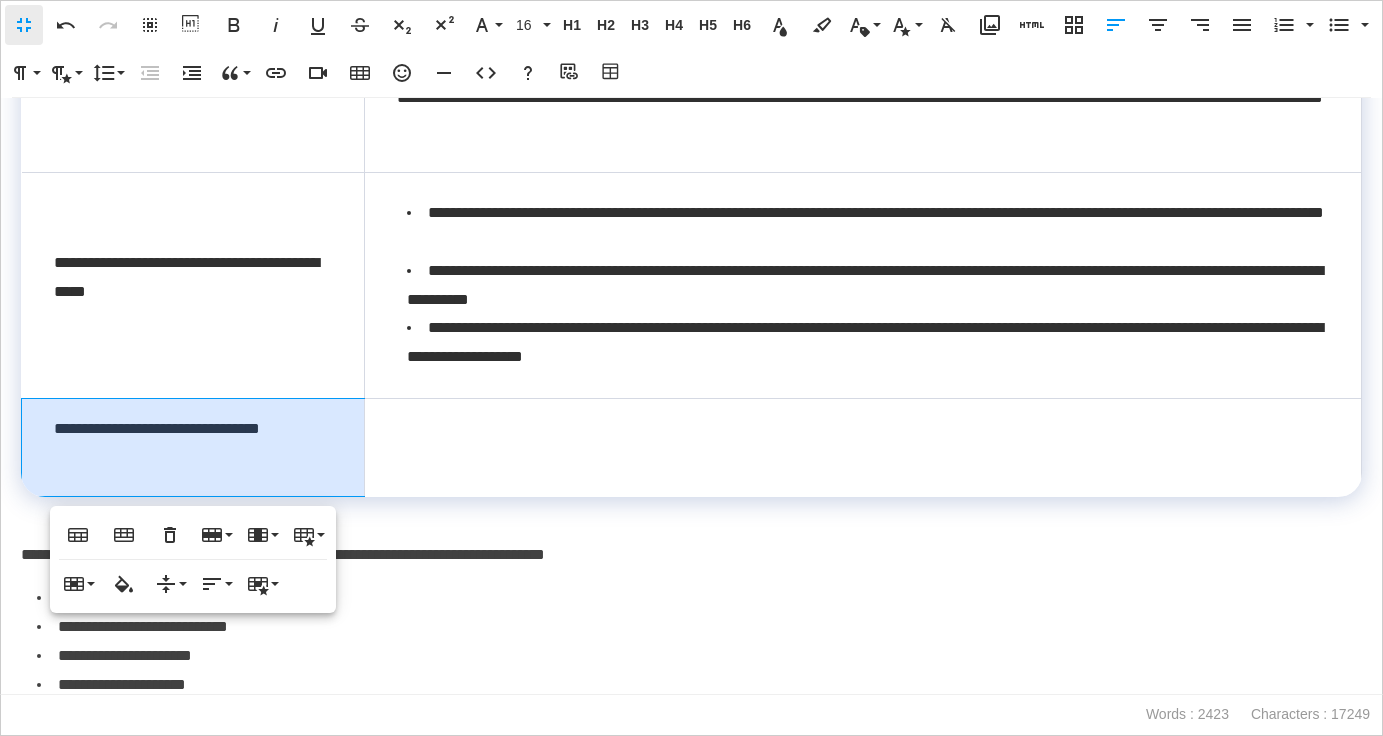 click on "**********" at bounding box center (193, 447) 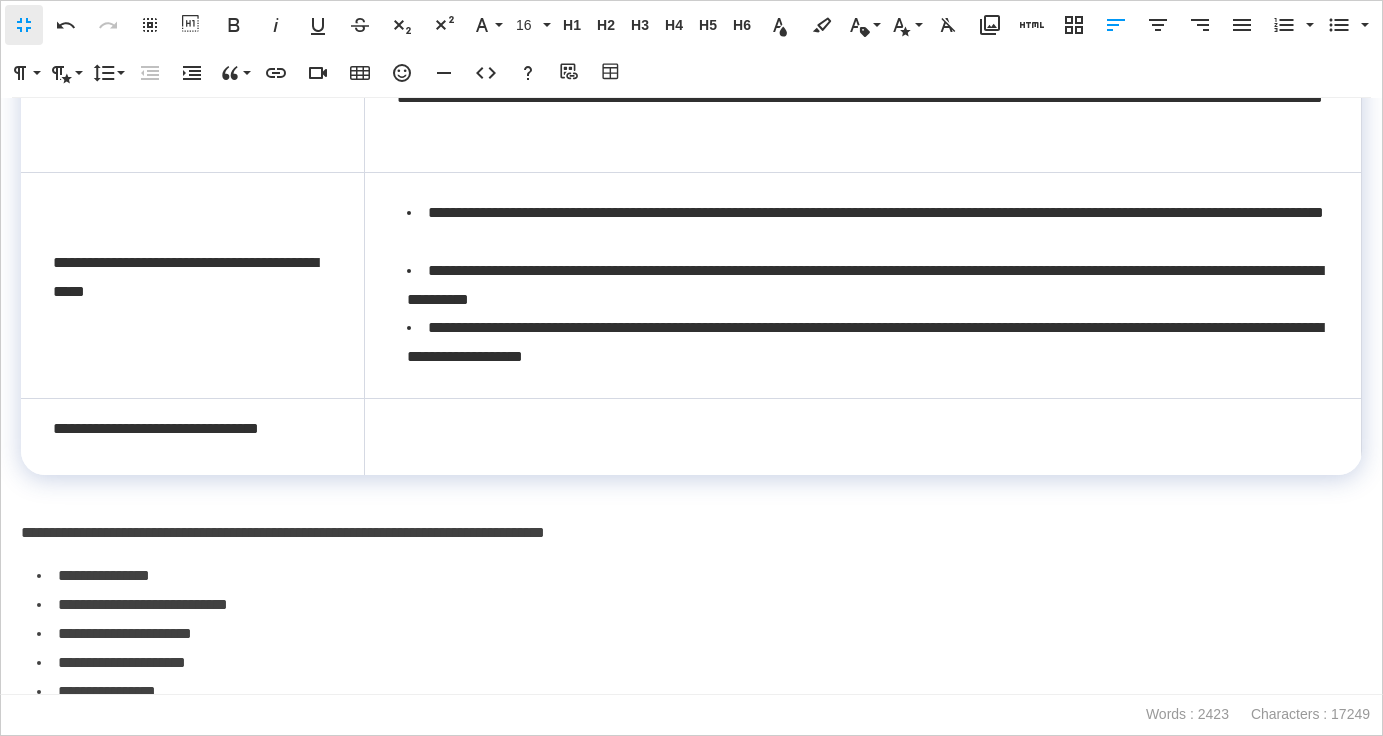 click on "**********" at bounding box center [691, 533] 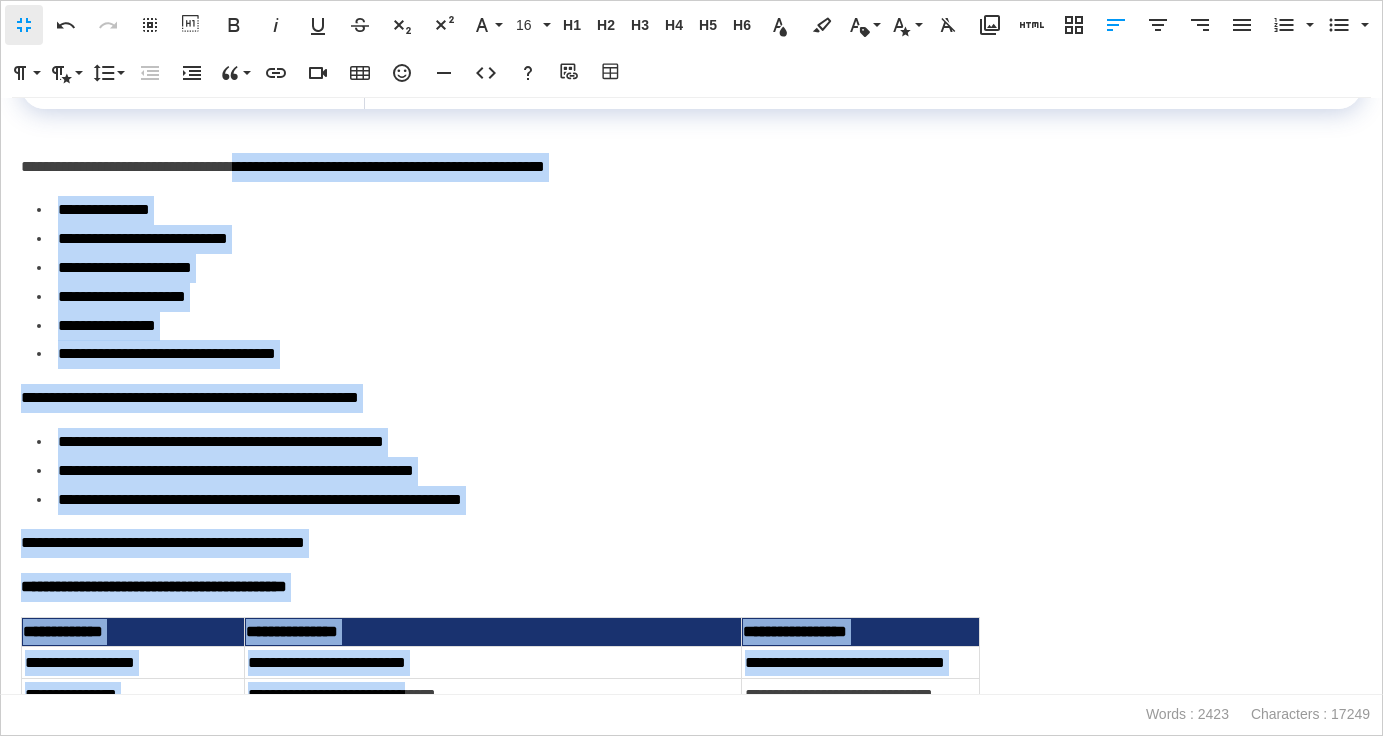 scroll, scrollTop: 701, scrollLeft: 0, axis: vertical 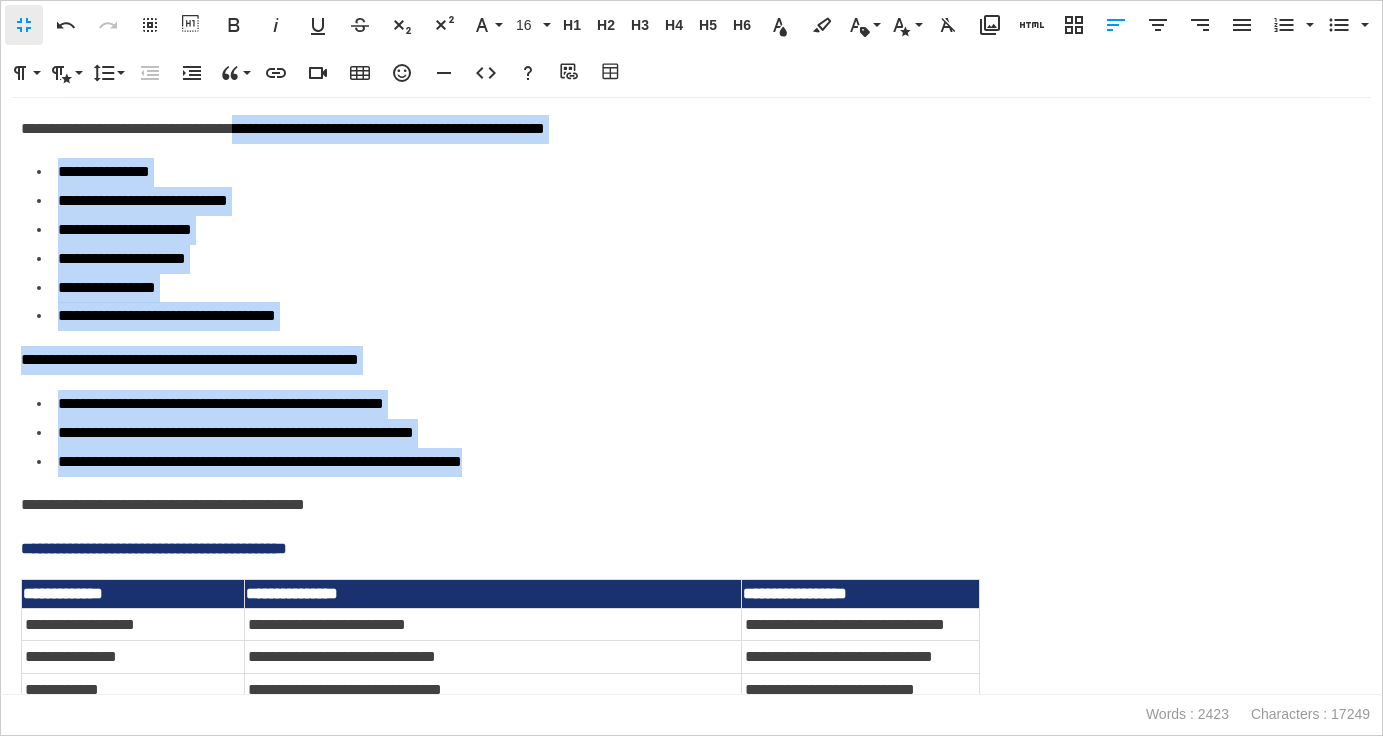 drag, startPoint x: 301, startPoint y: 338, endPoint x: 561, endPoint y: 472, distance: 292.49957 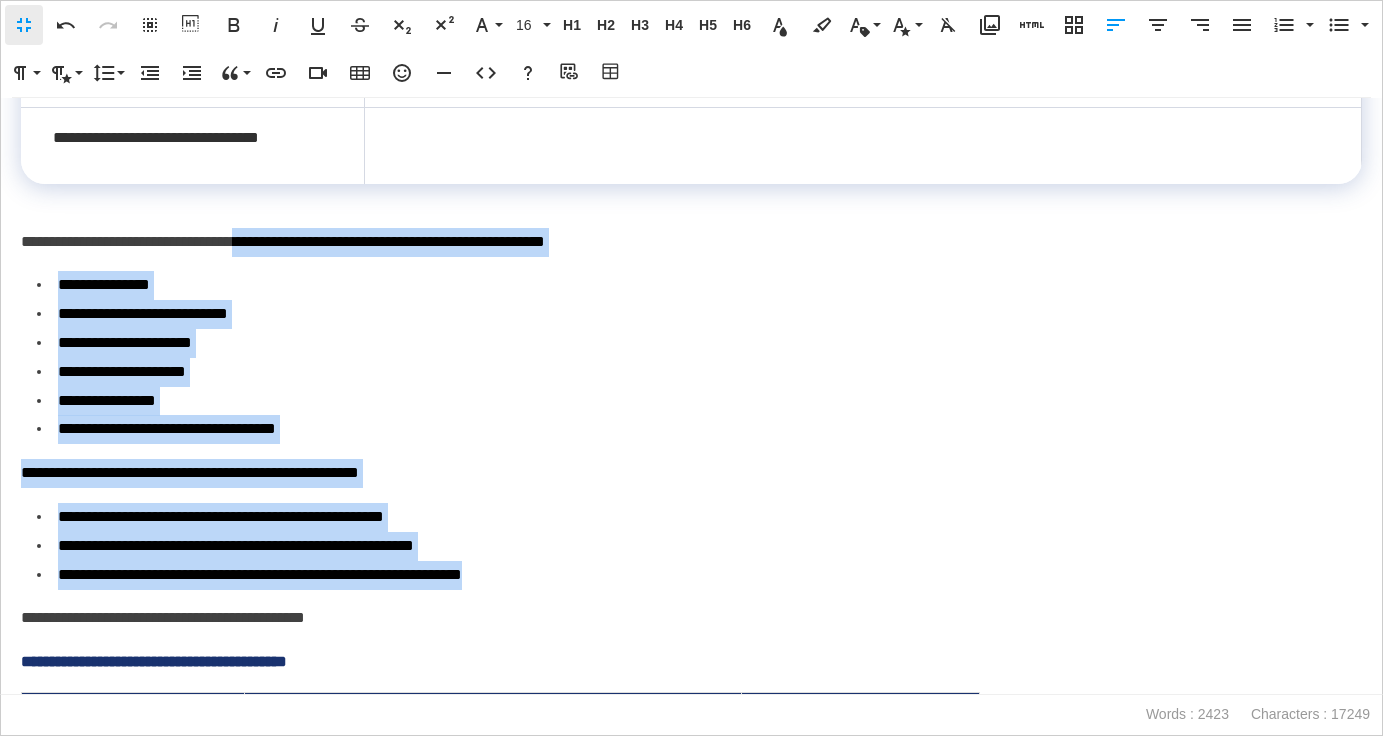 scroll, scrollTop: 586, scrollLeft: 0, axis: vertical 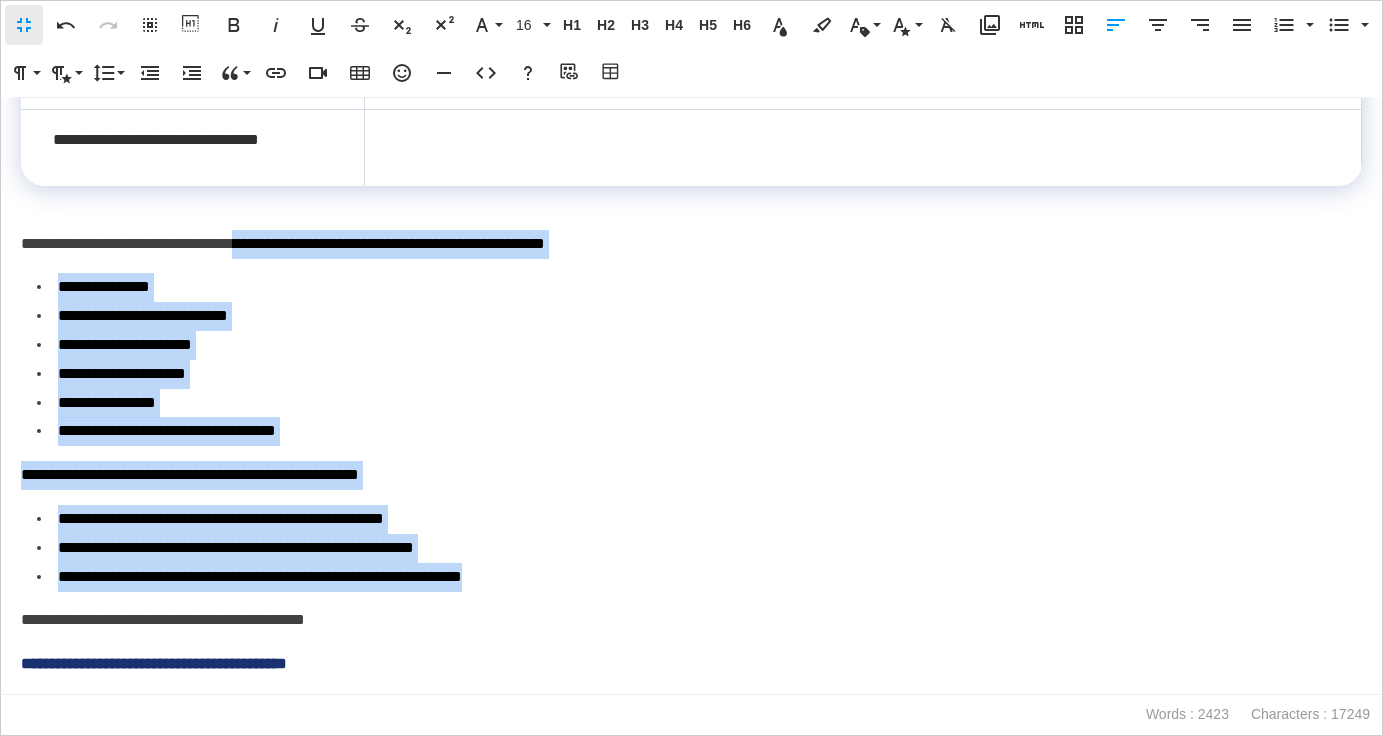 copy on "**********" 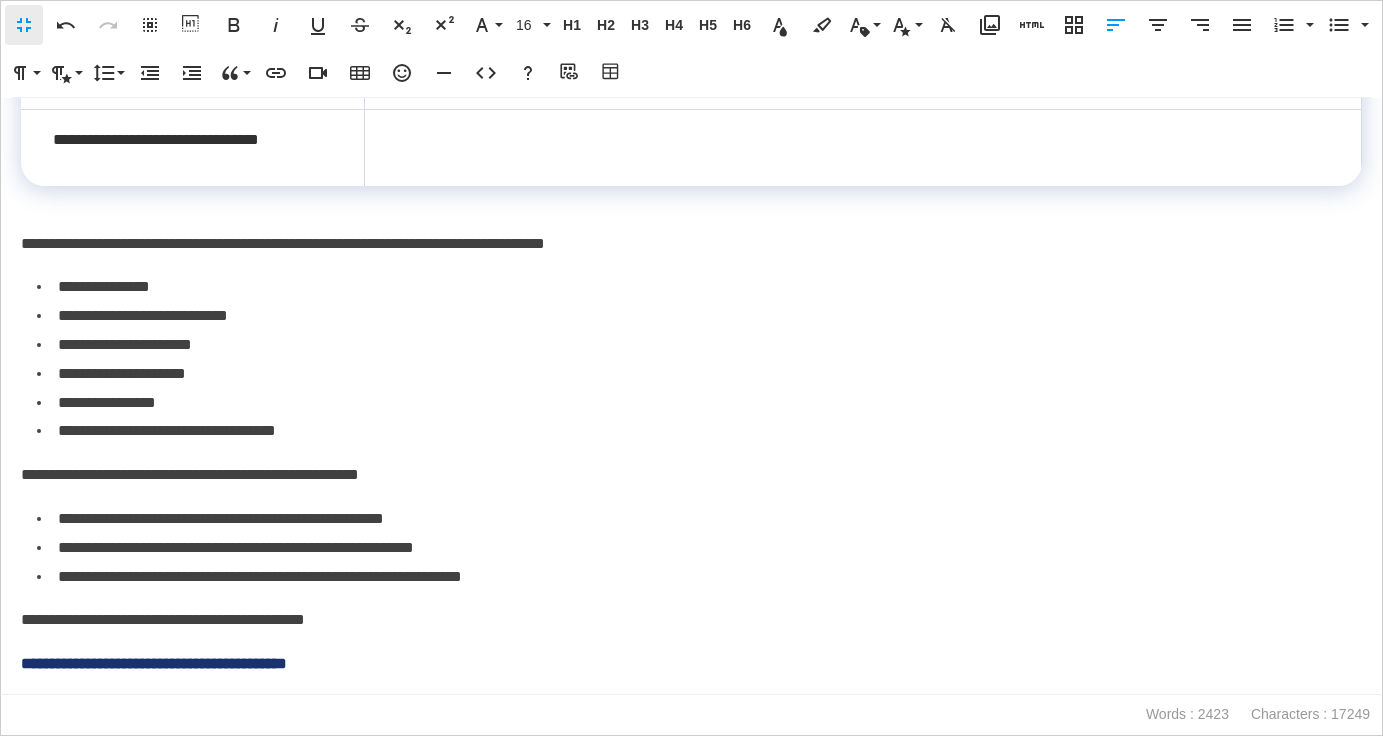 click at bounding box center (862, 147) 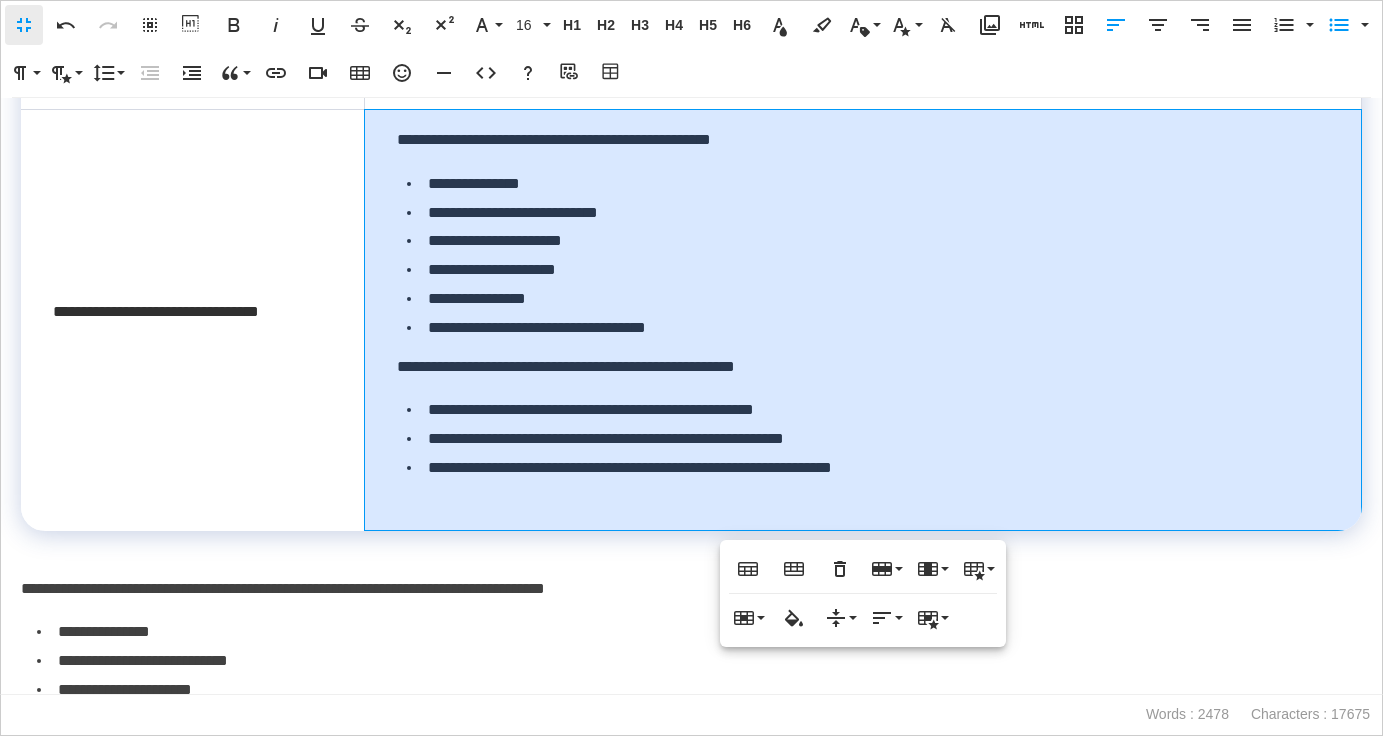 click on "**********" at bounding box center (868, 410) 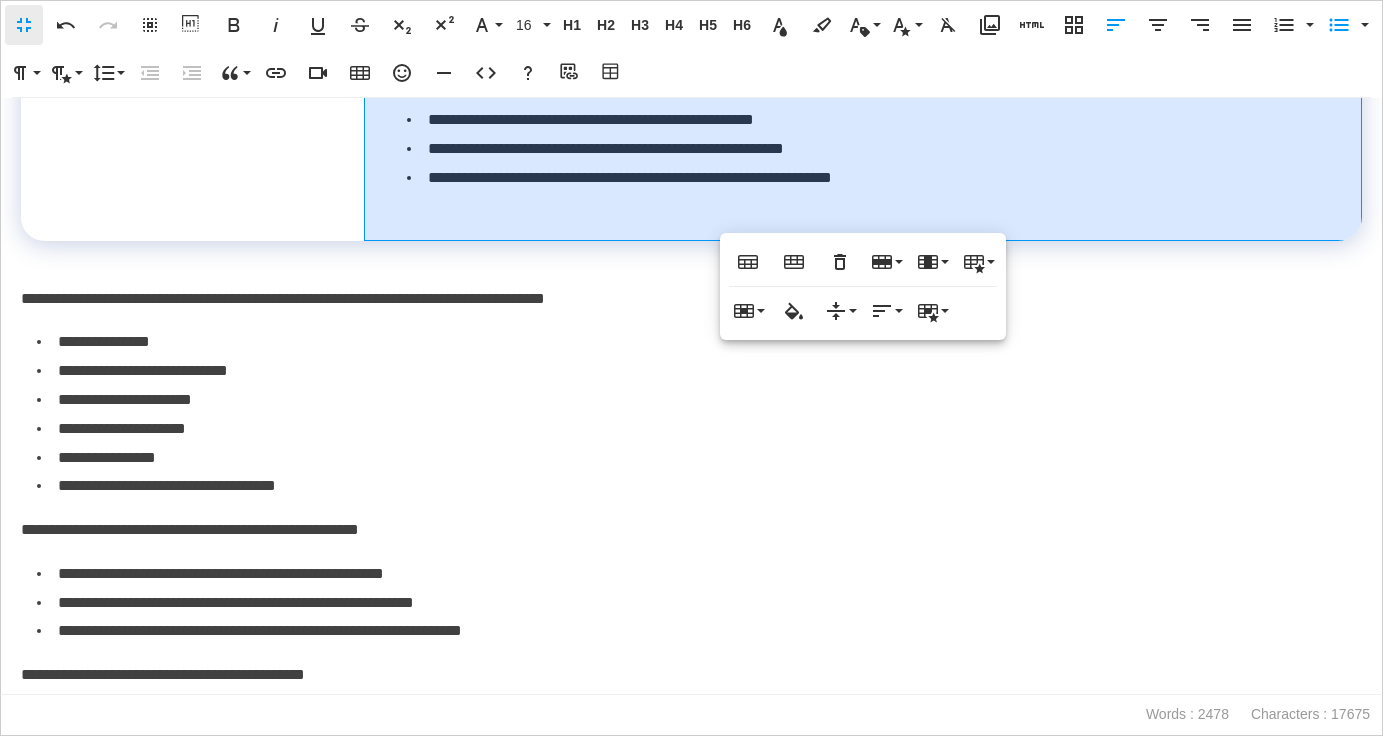 scroll, scrollTop: 893, scrollLeft: 0, axis: vertical 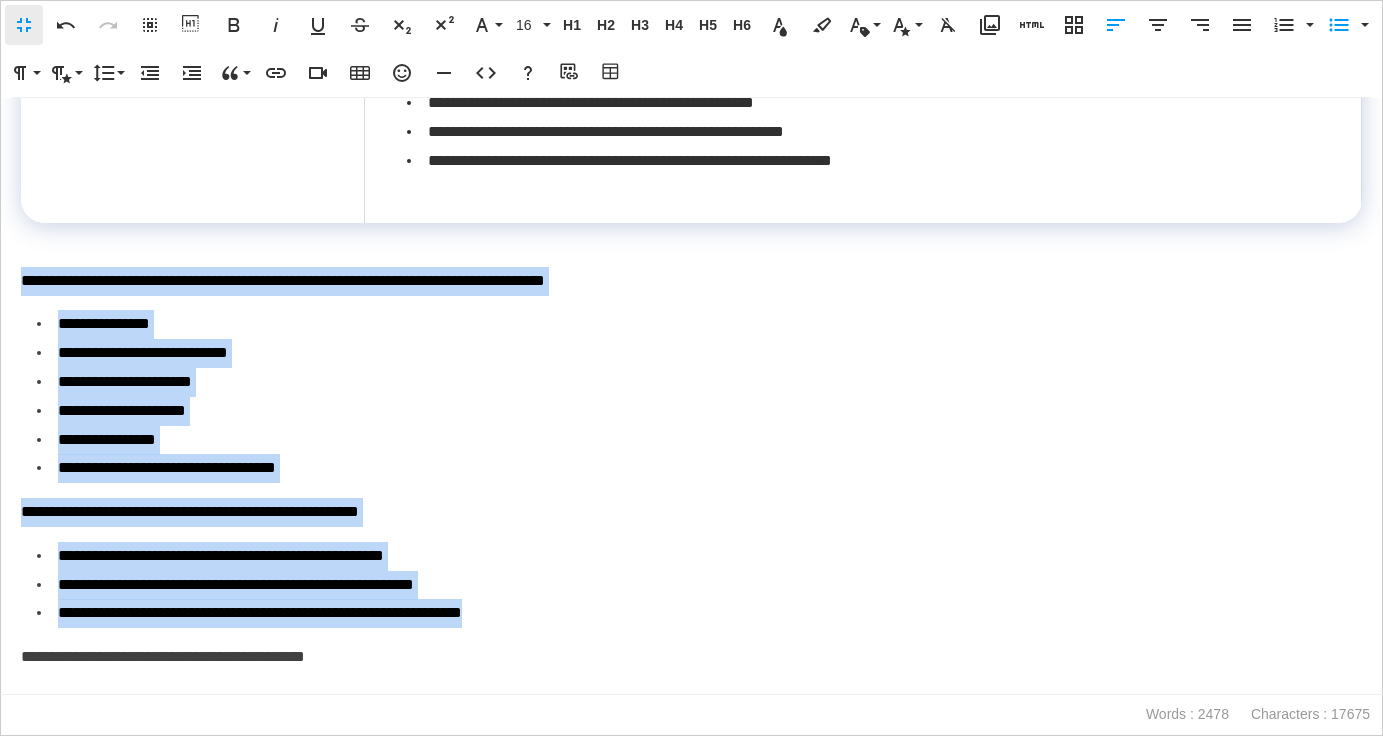 drag, startPoint x: 582, startPoint y: 619, endPoint x: 2, endPoint y: 271, distance: 676.39044 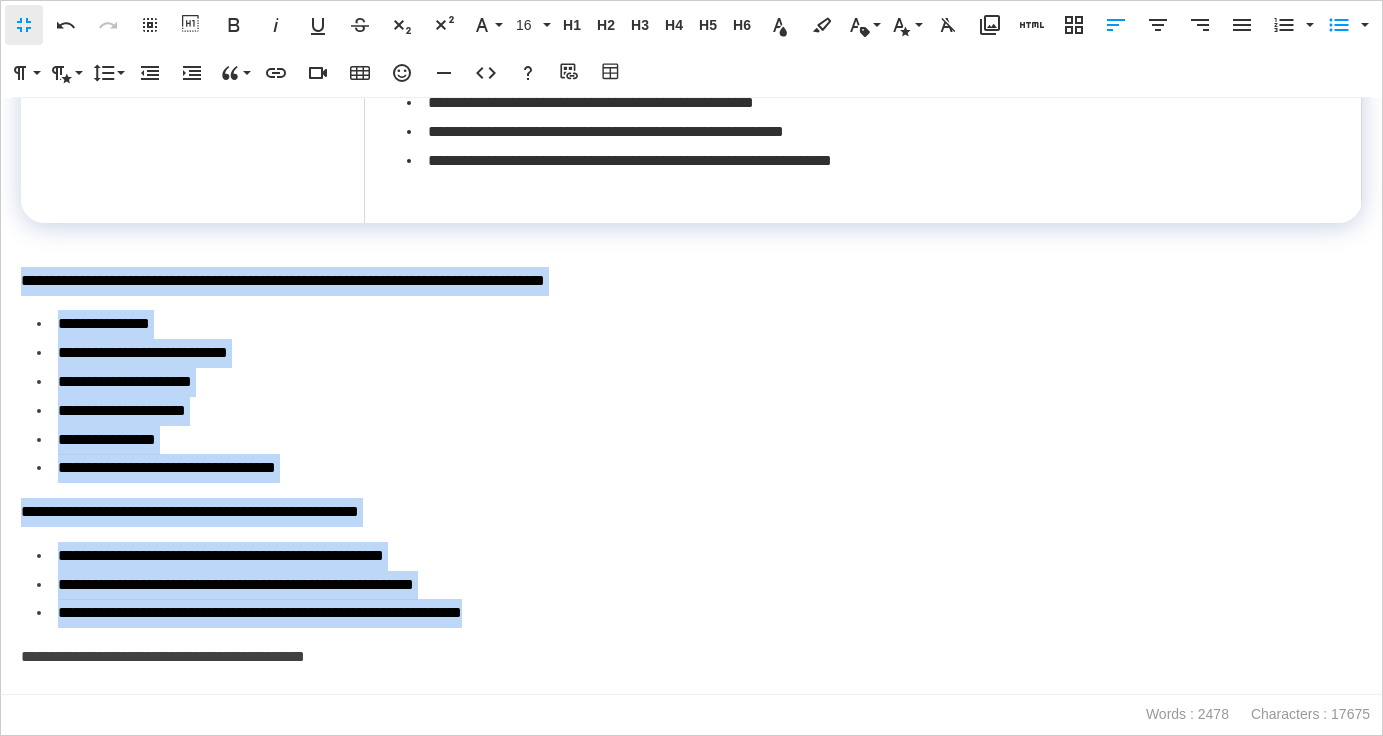 click on "**********" at bounding box center [691, 396] 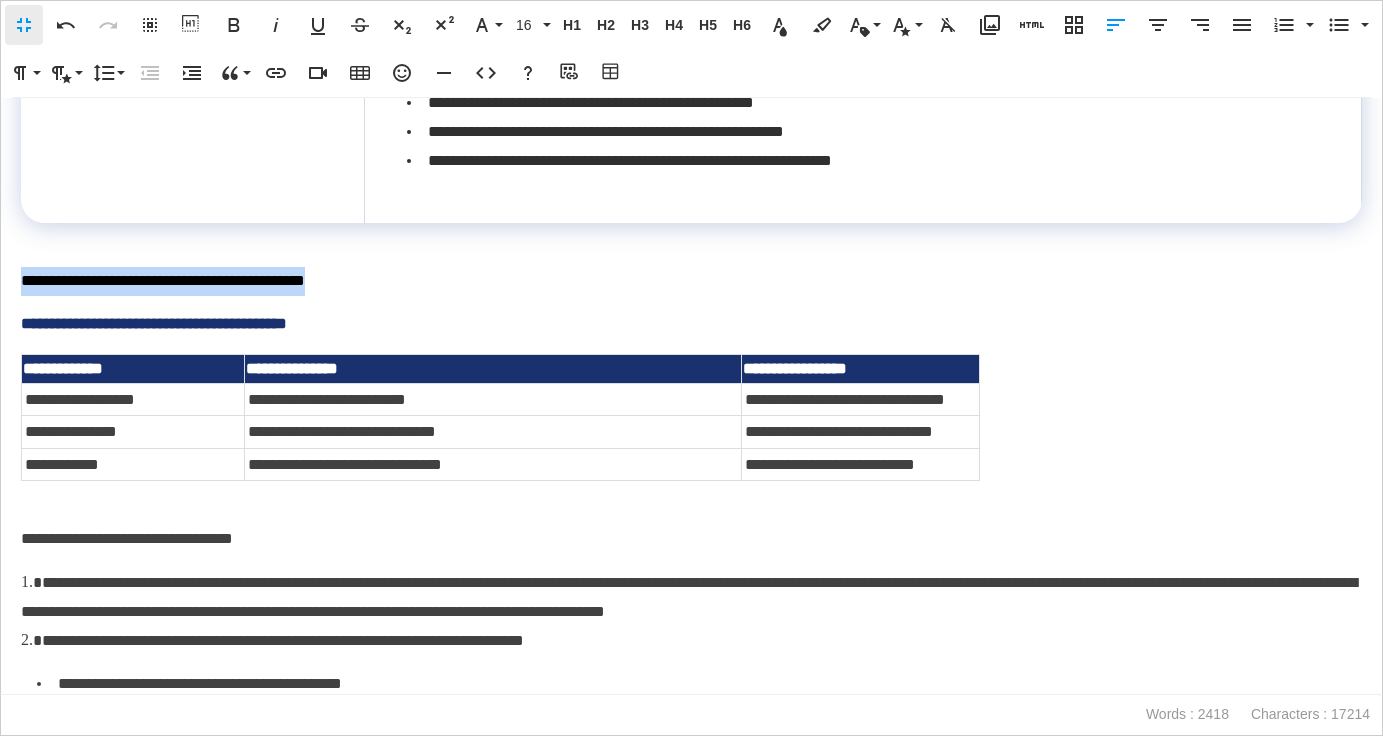 drag, startPoint x: 434, startPoint y: 283, endPoint x: 8, endPoint y: 283, distance: 426 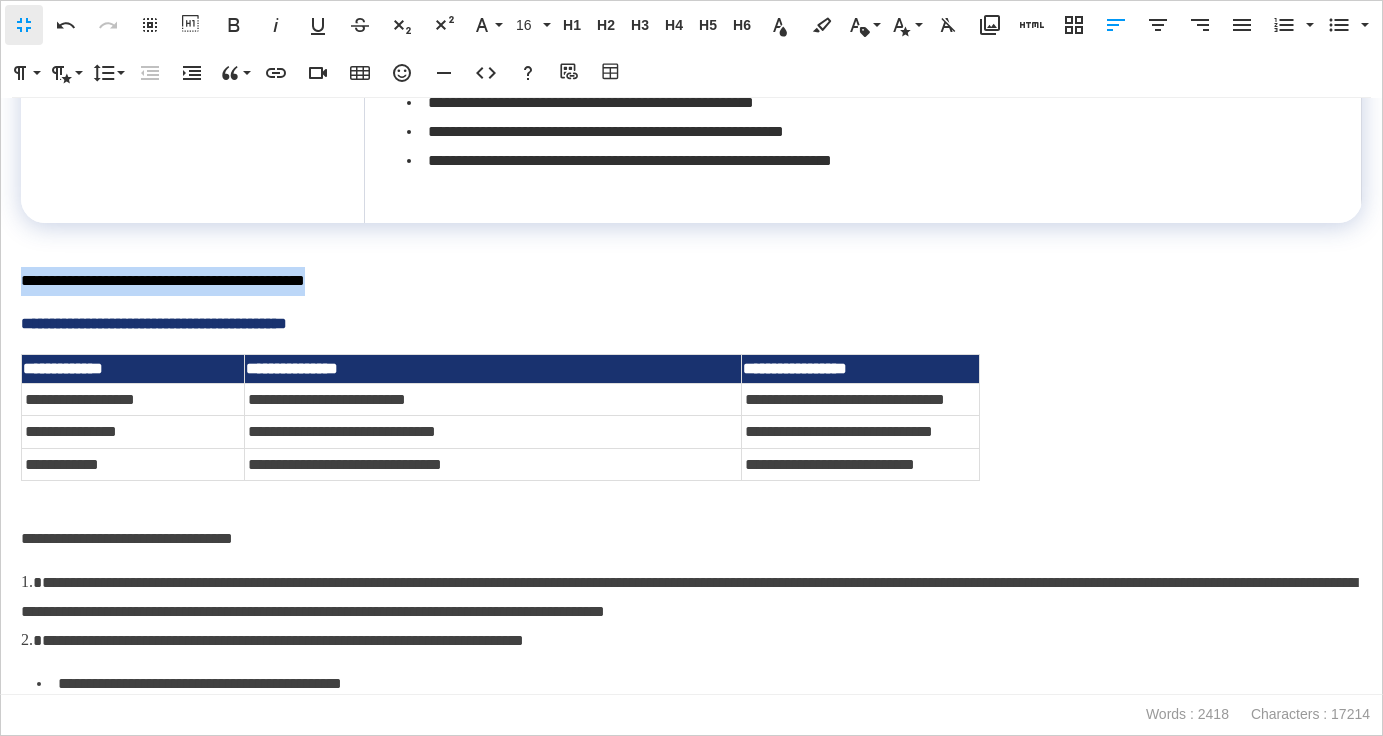 click on "**********" at bounding box center (691, 396) 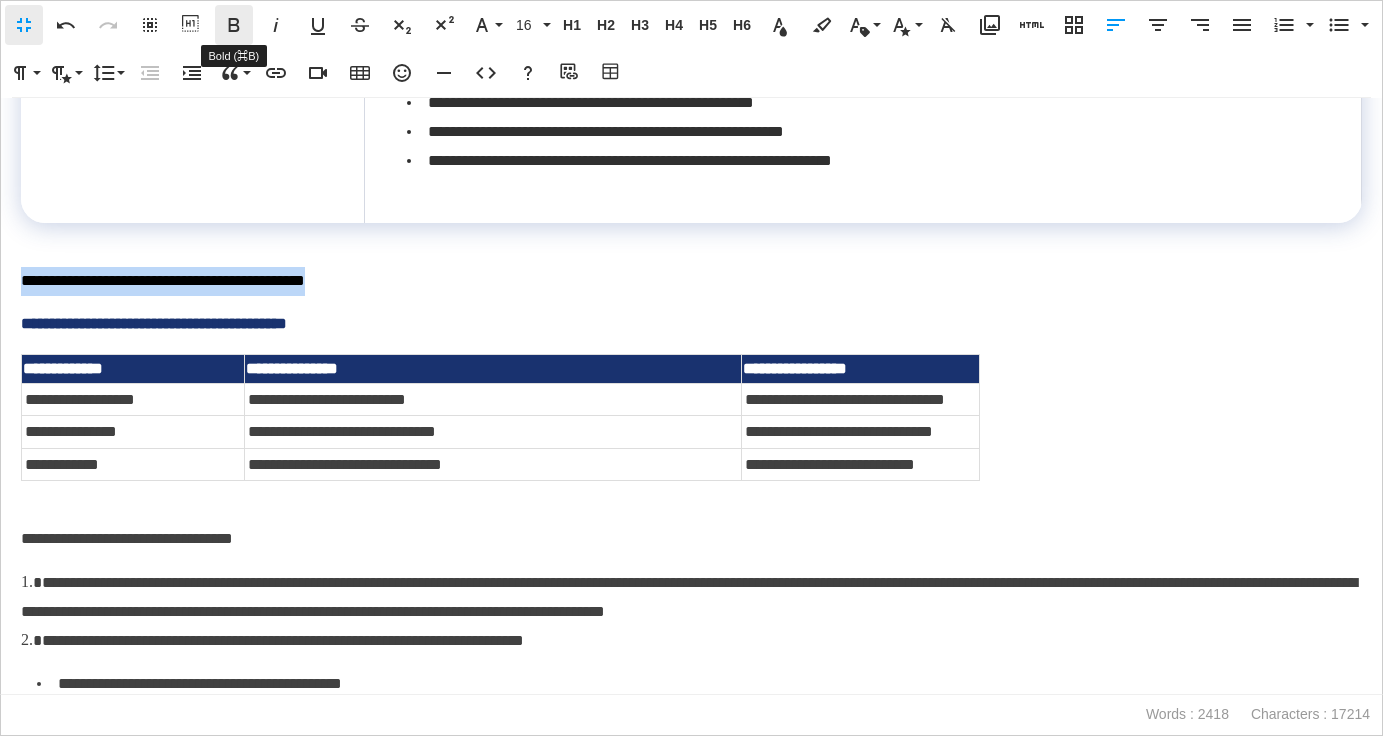 click 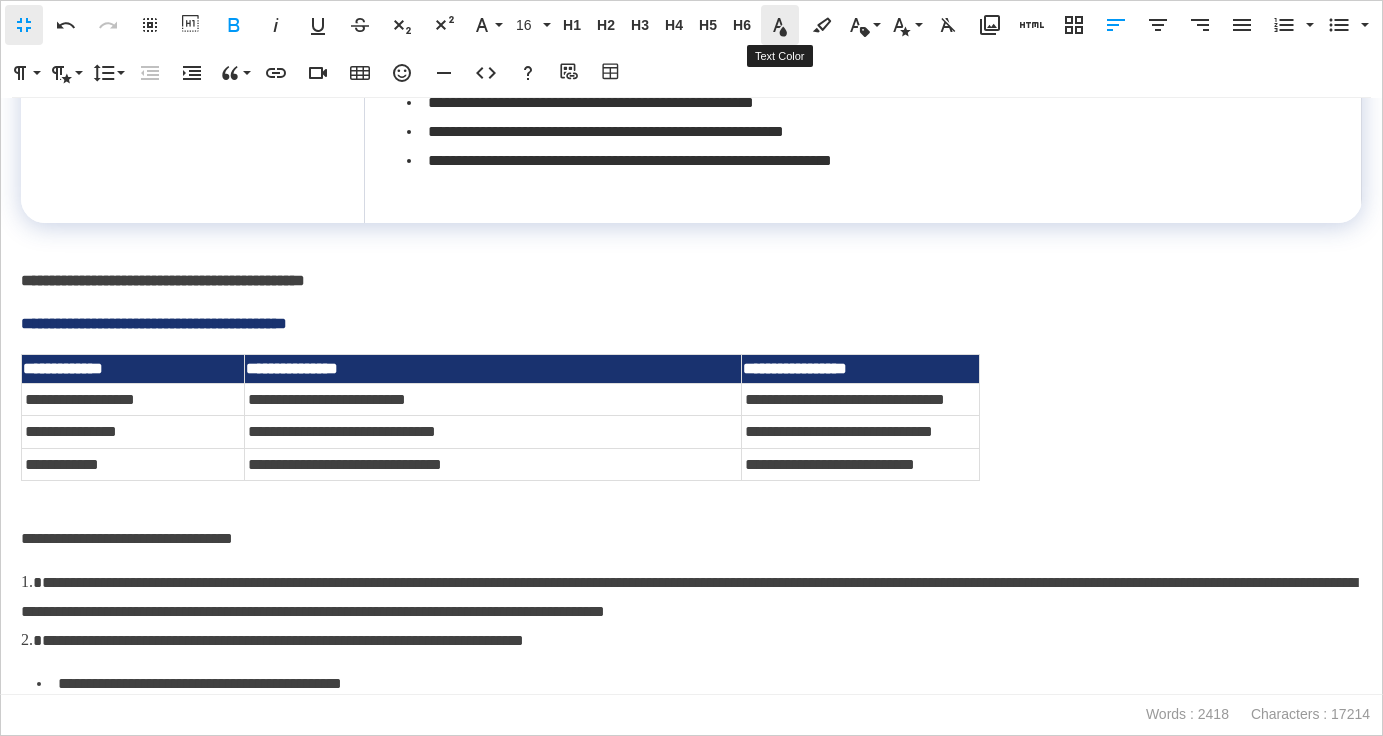 click on "Text Color" at bounding box center [780, 25] 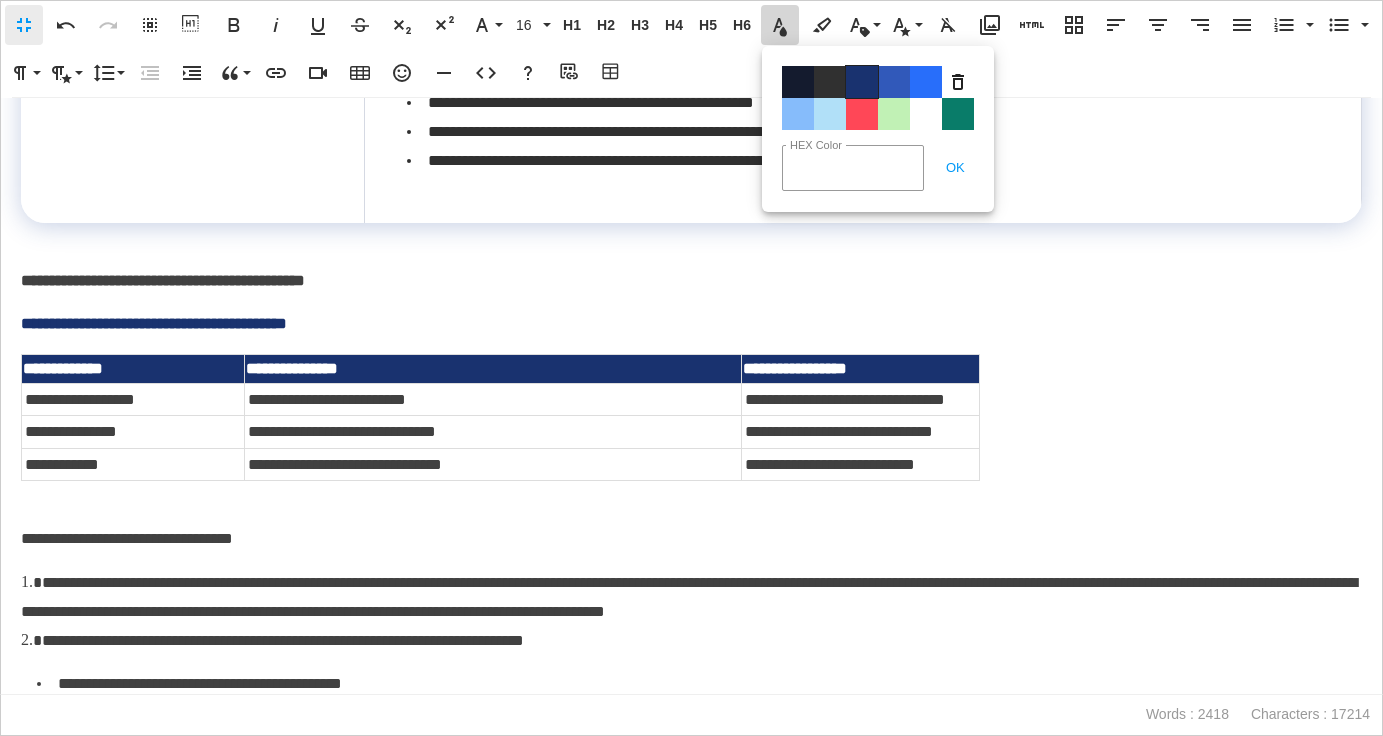 click on "Color#19326F" at bounding box center (862, 82) 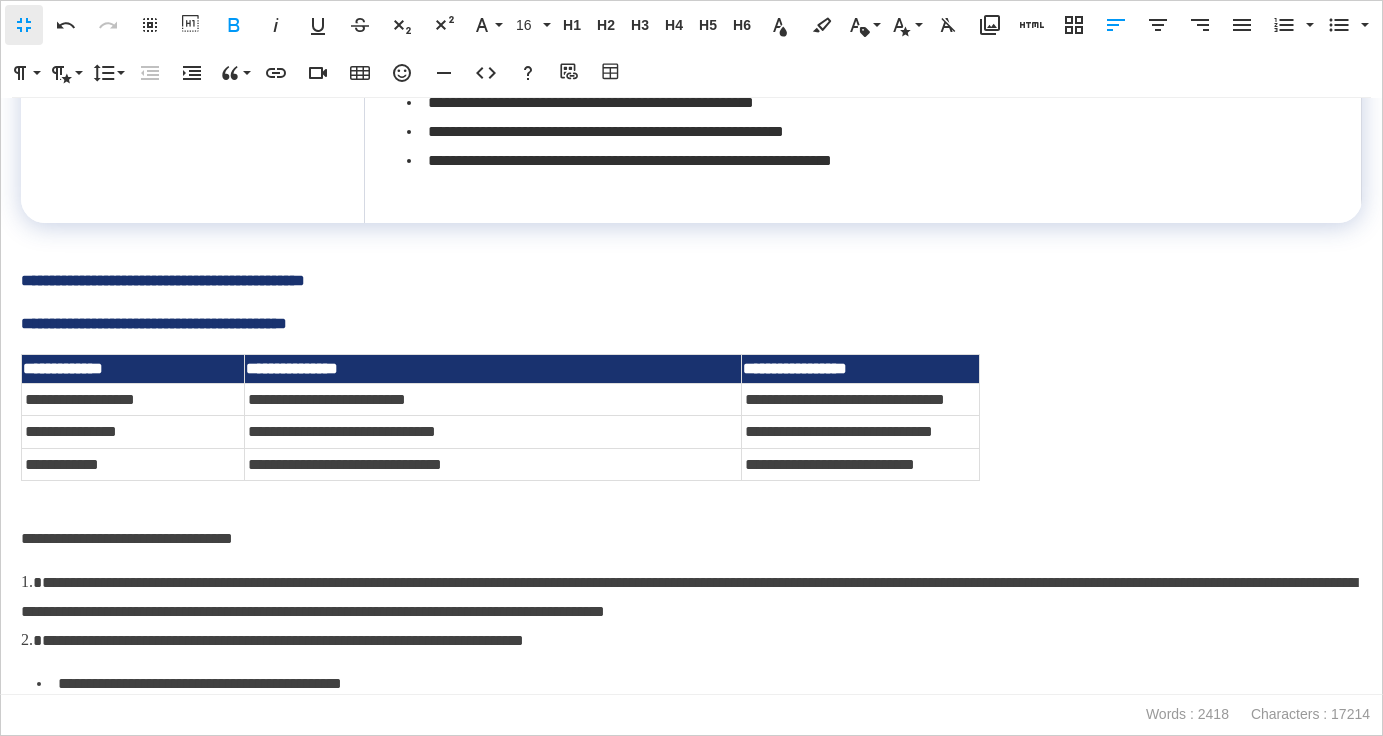 click on "**********" at bounding box center (691, 324) 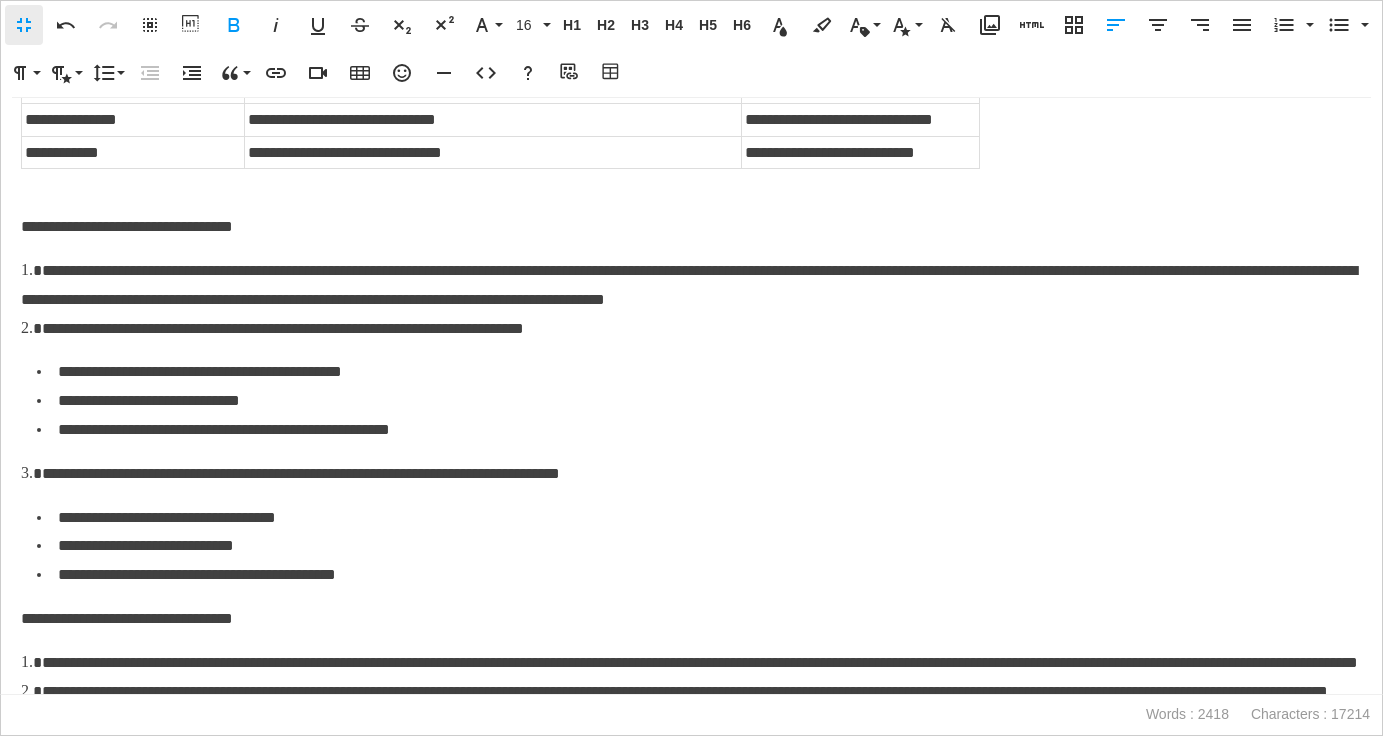 scroll, scrollTop: 1177, scrollLeft: 0, axis: vertical 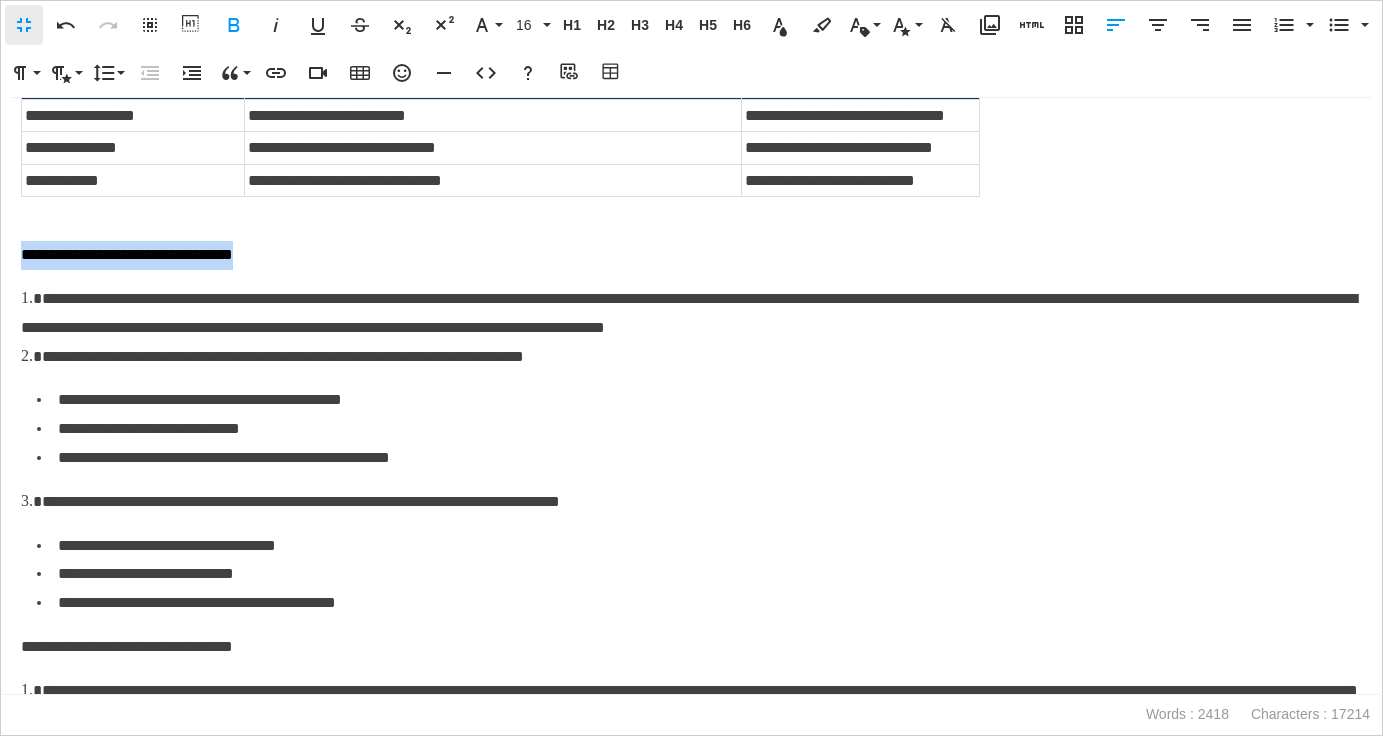 drag, startPoint x: 355, startPoint y: 261, endPoint x: 0, endPoint y: 261, distance: 355 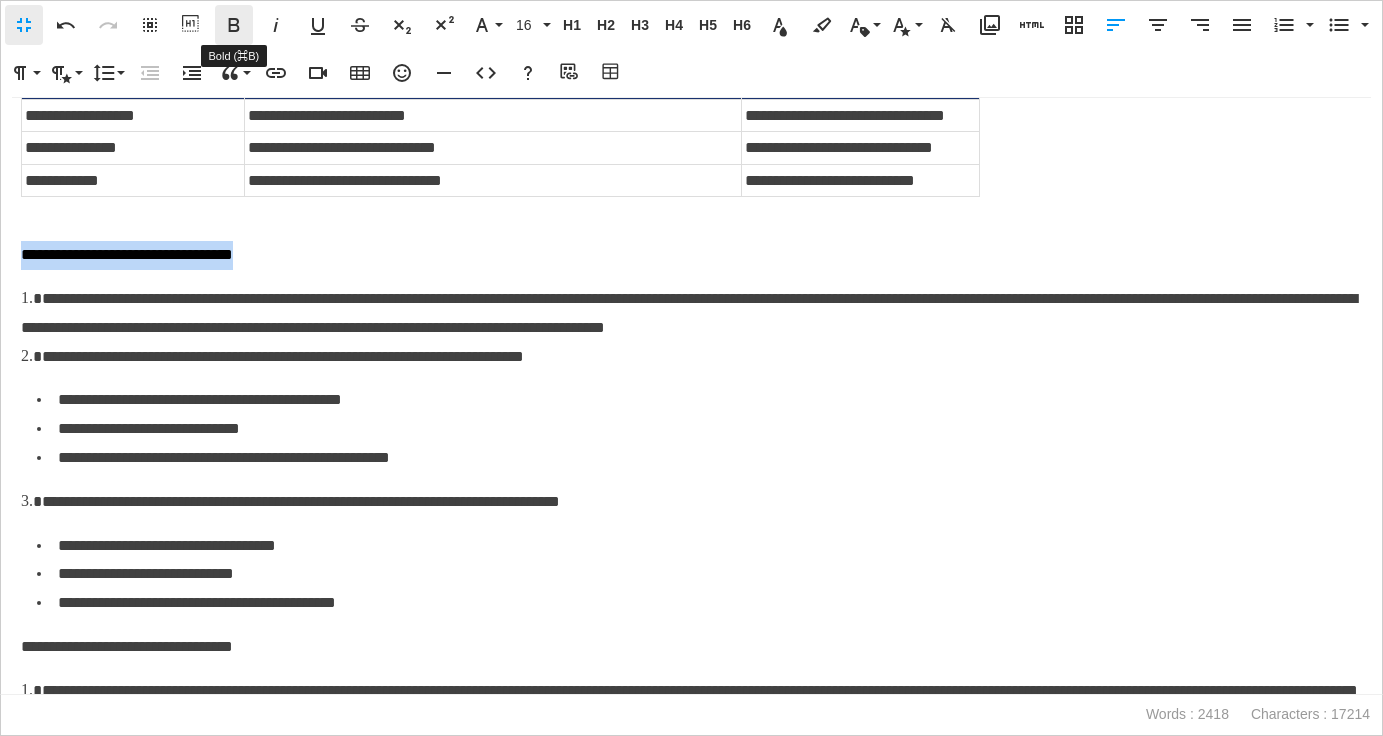 click 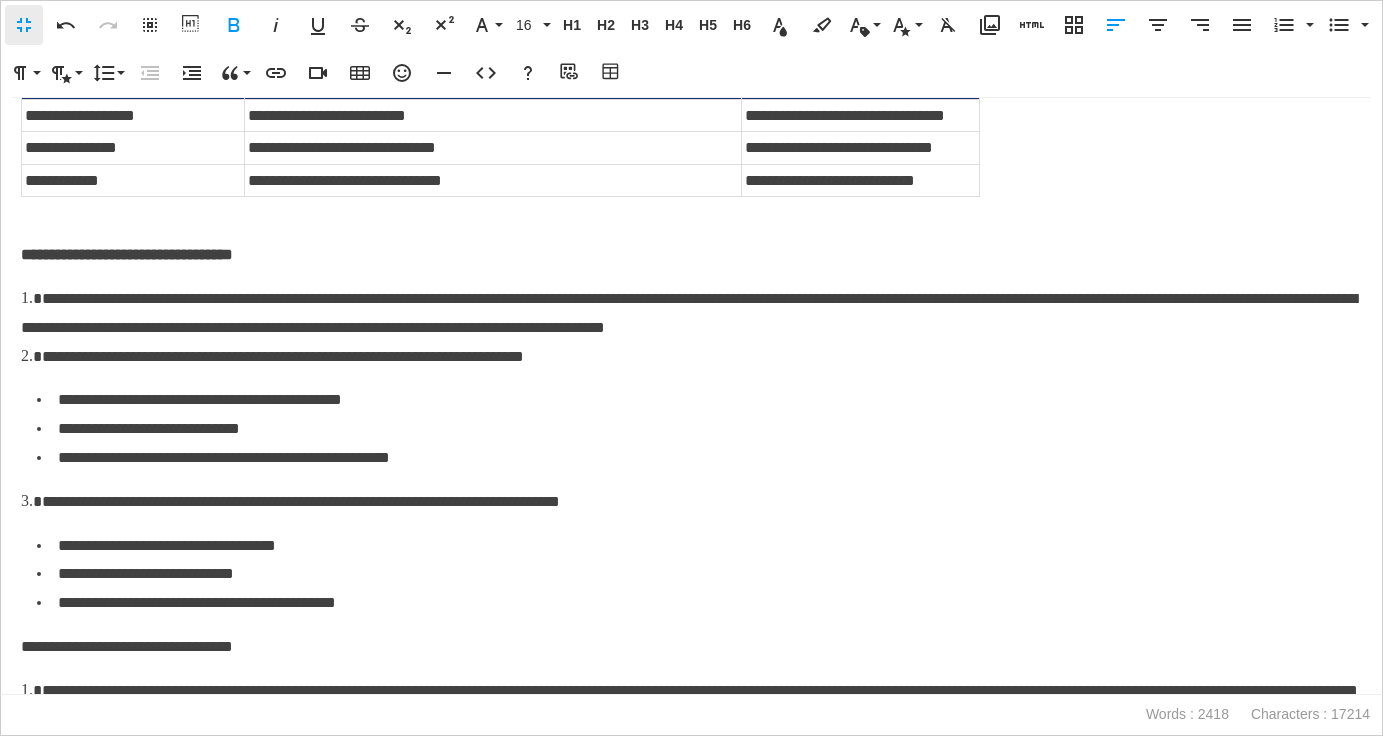 click on "**********" at bounding box center (689, 313) 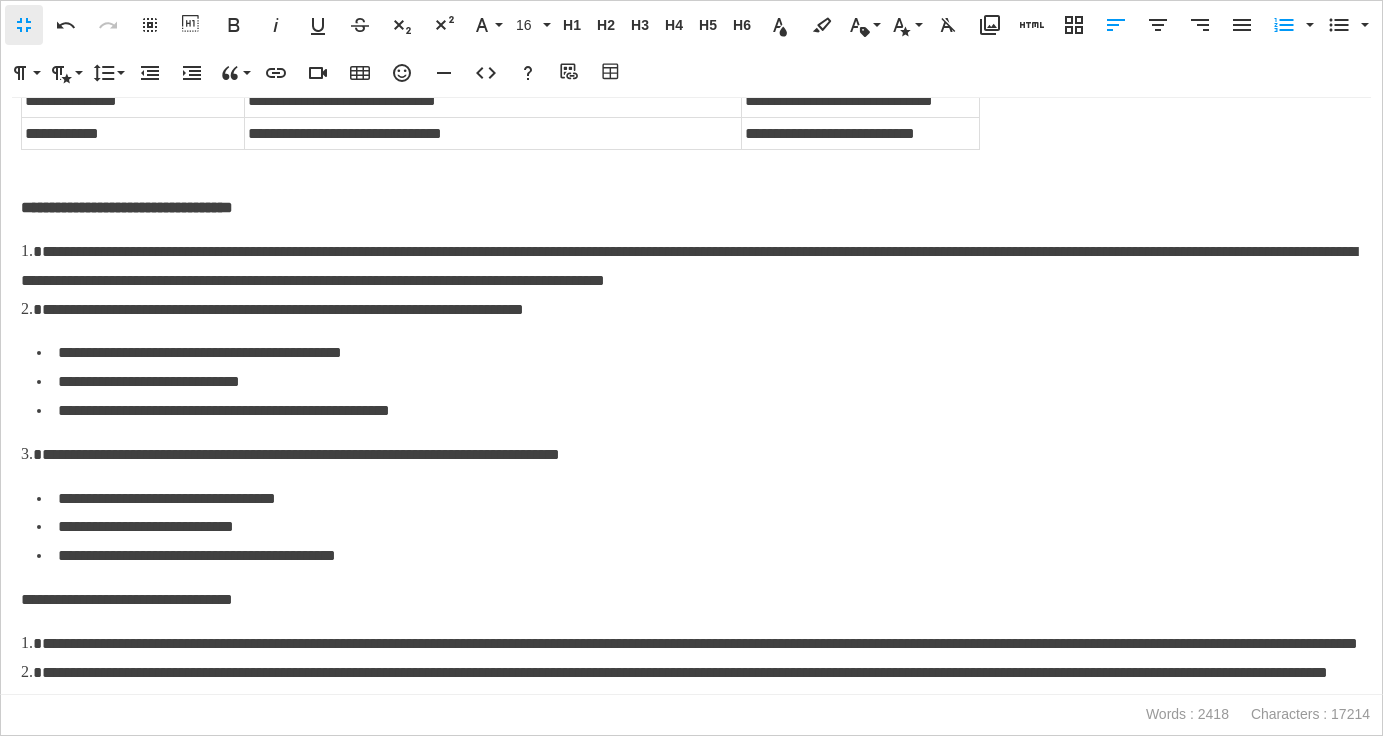 scroll, scrollTop: 1231, scrollLeft: 0, axis: vertical 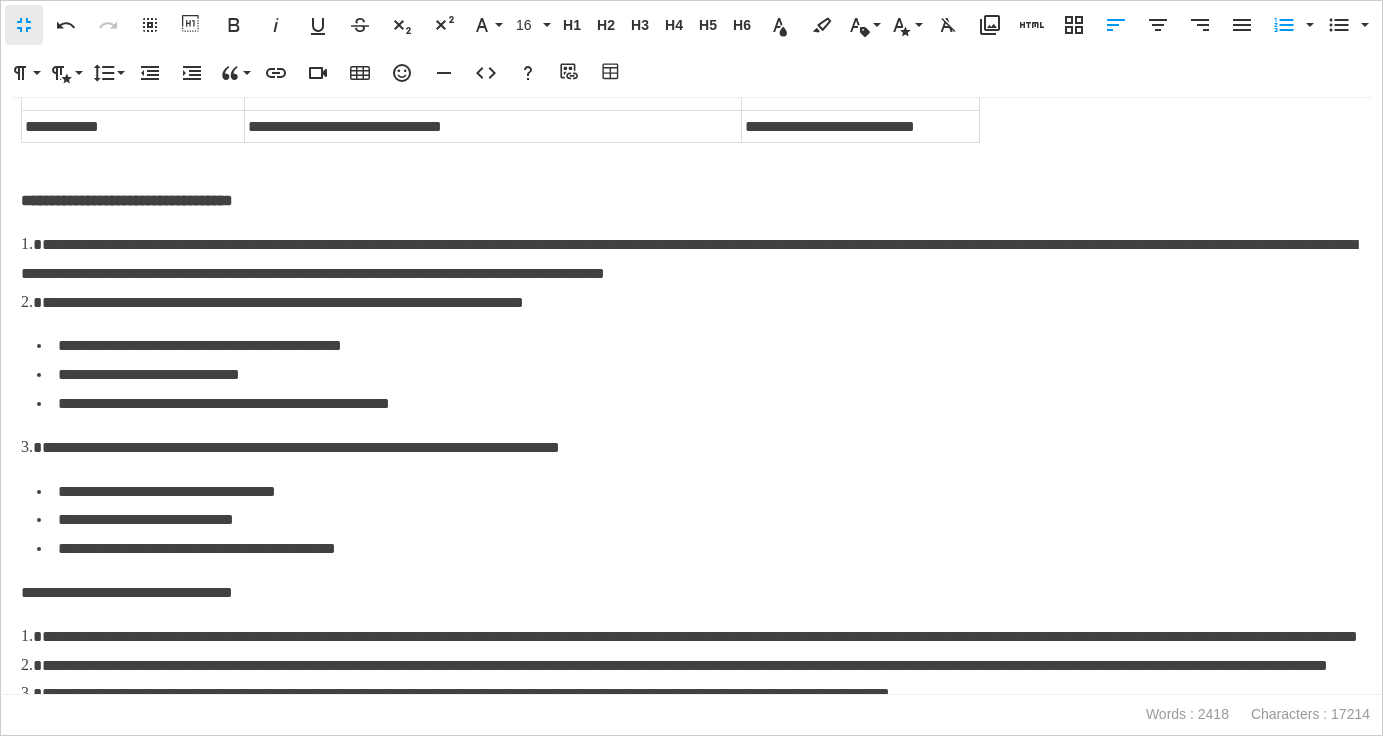 click on "**********" at bounding box center [691, 201] 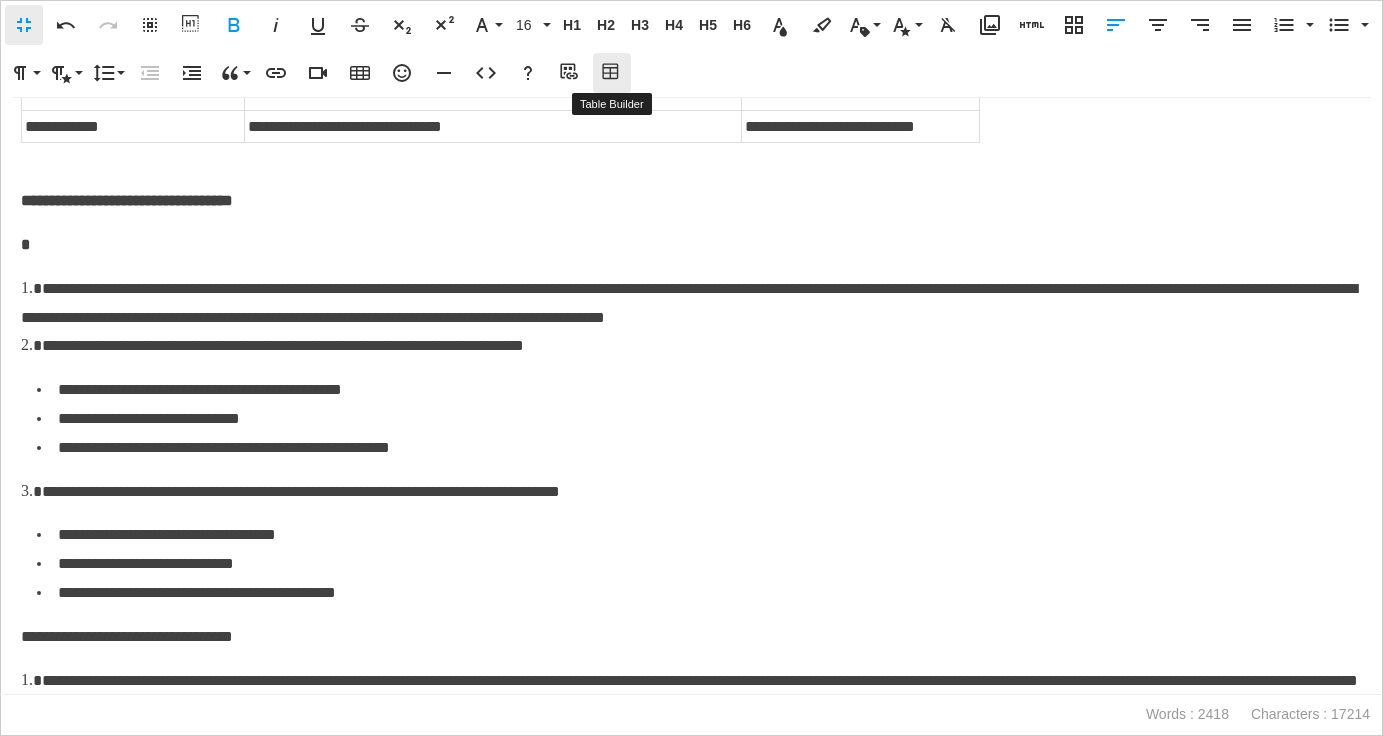 click 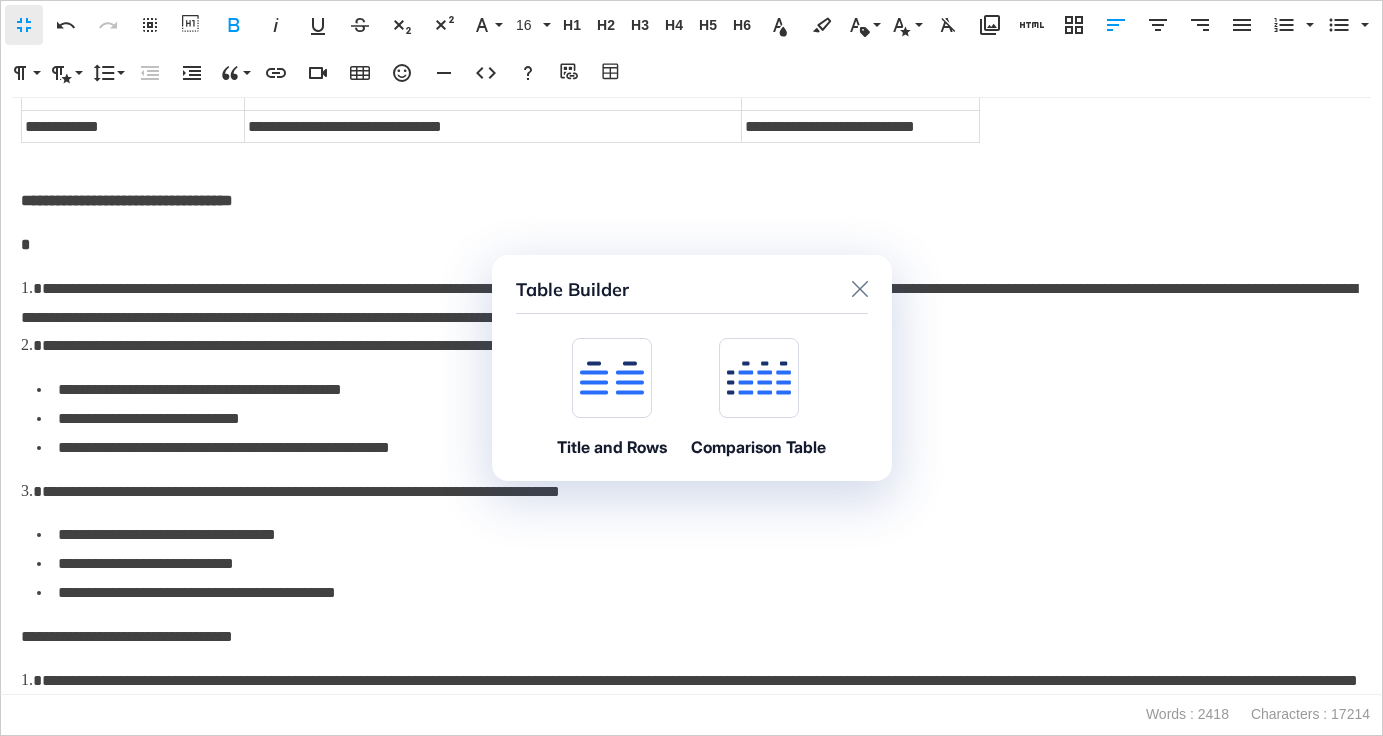 click 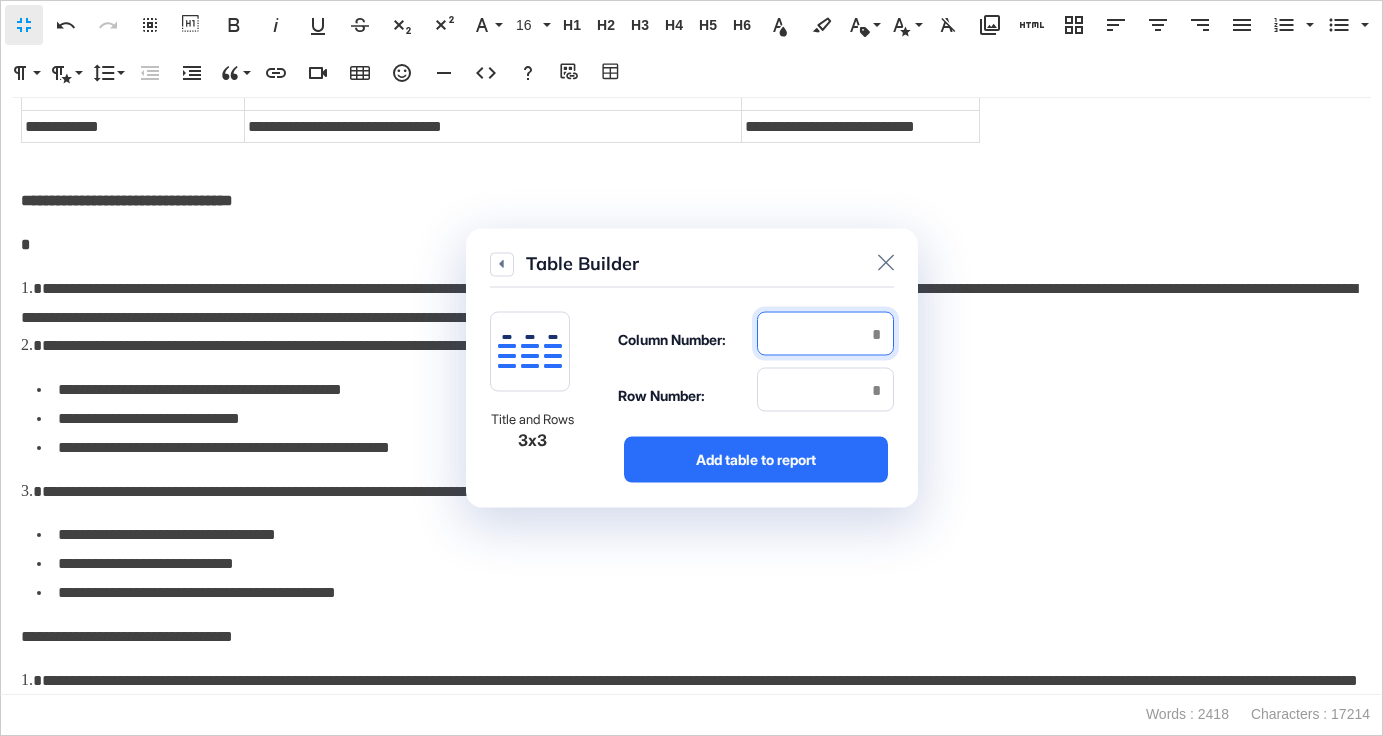 click at bounding box center [825, 334] 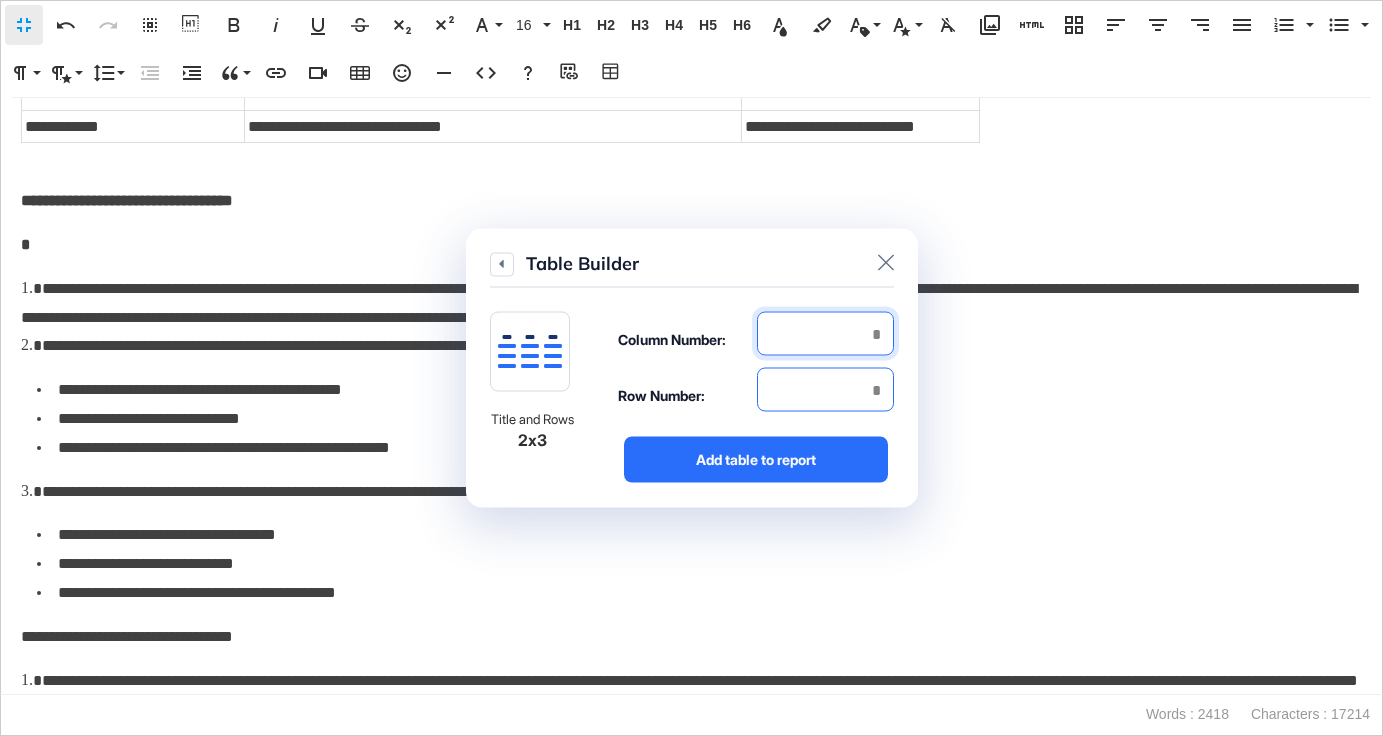 type on "*" 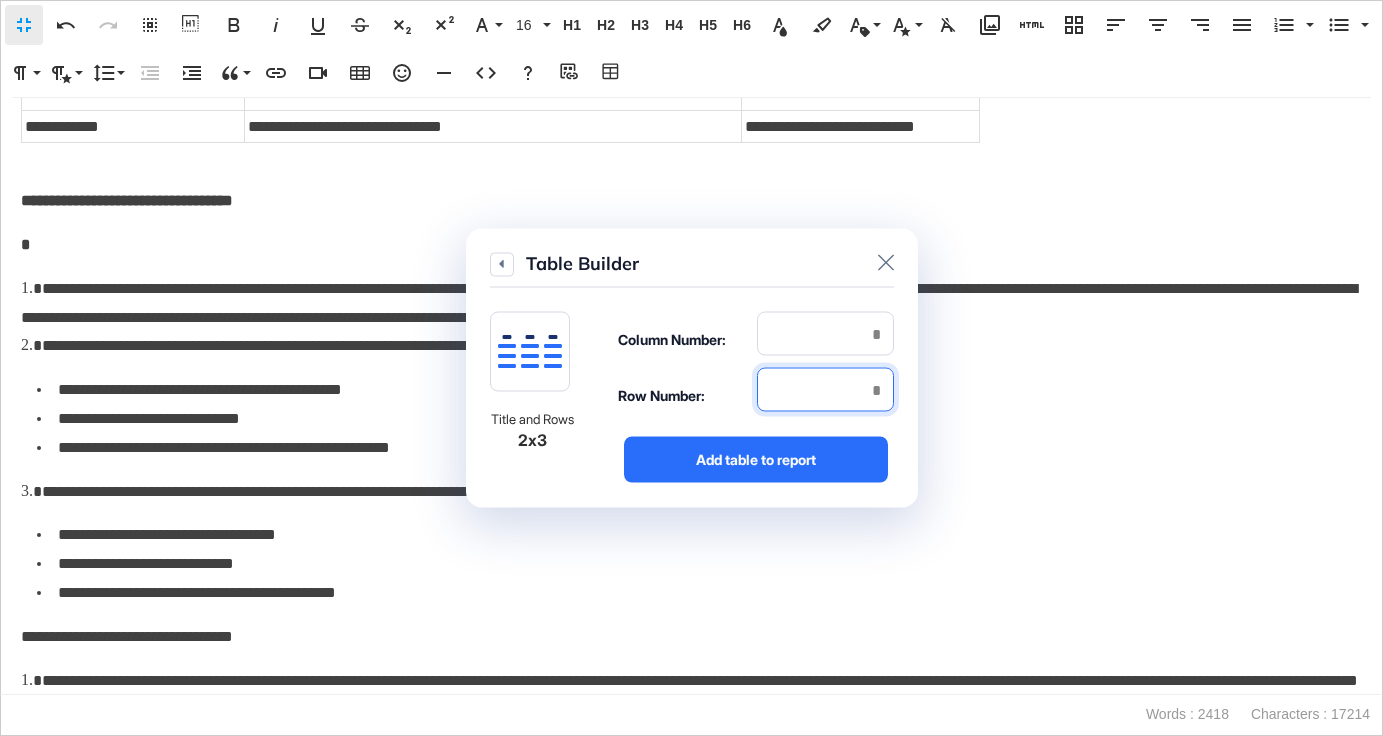 click at bounding box center (825, 390) 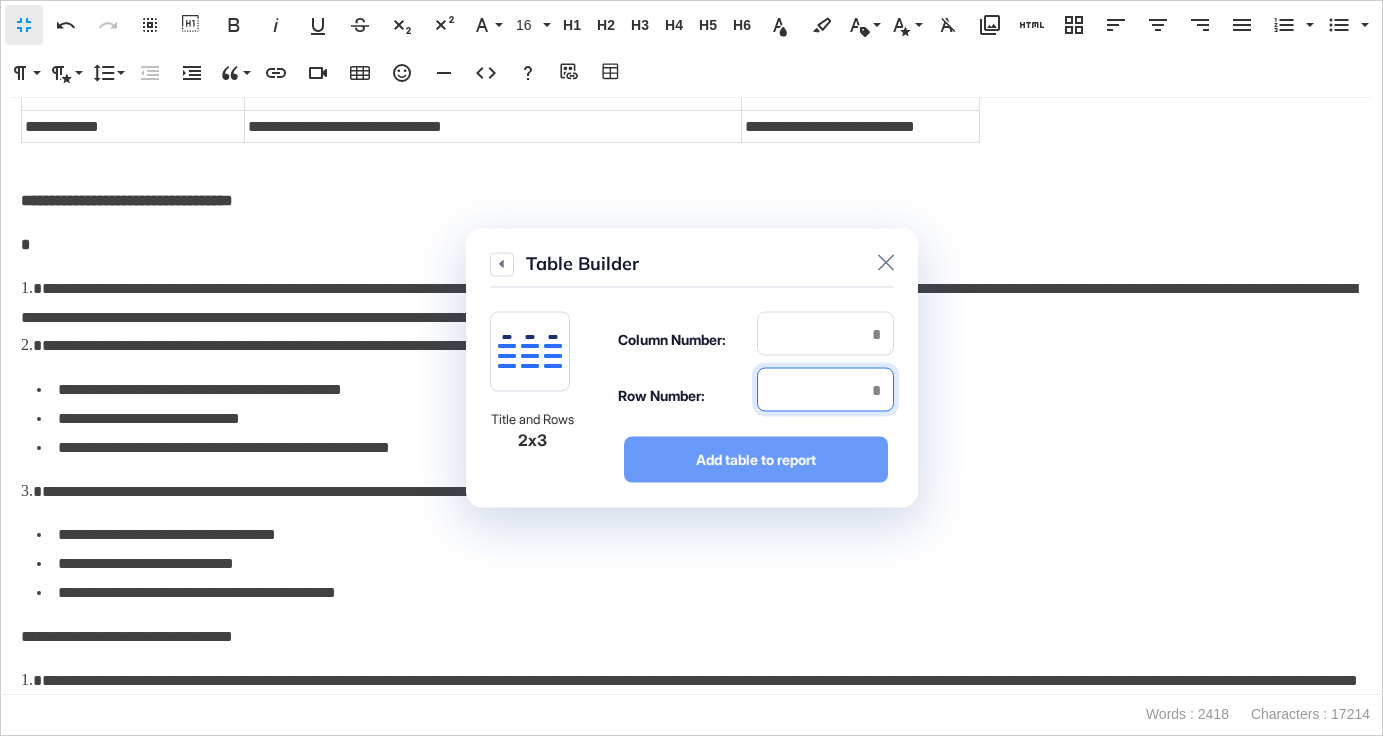type on "*" 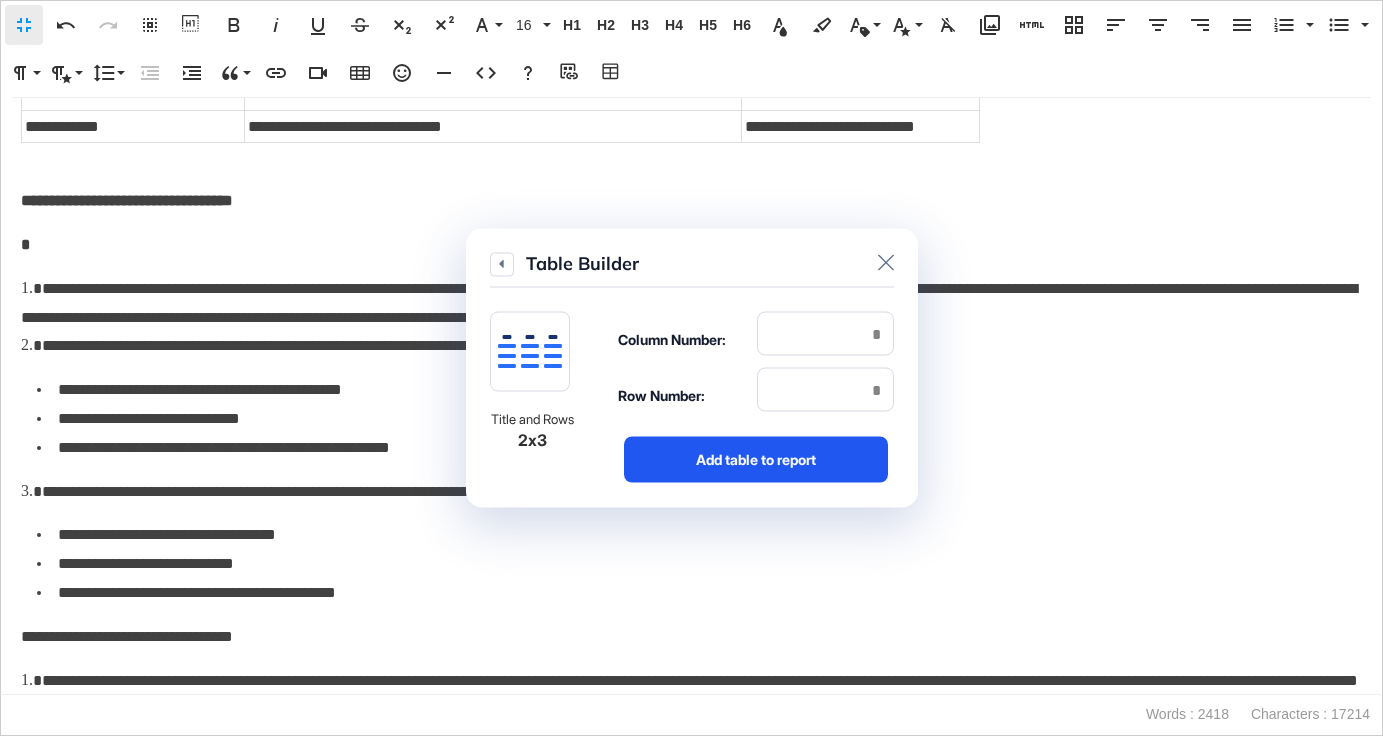 click on "Add table to report" at bounding box center [756, 460] 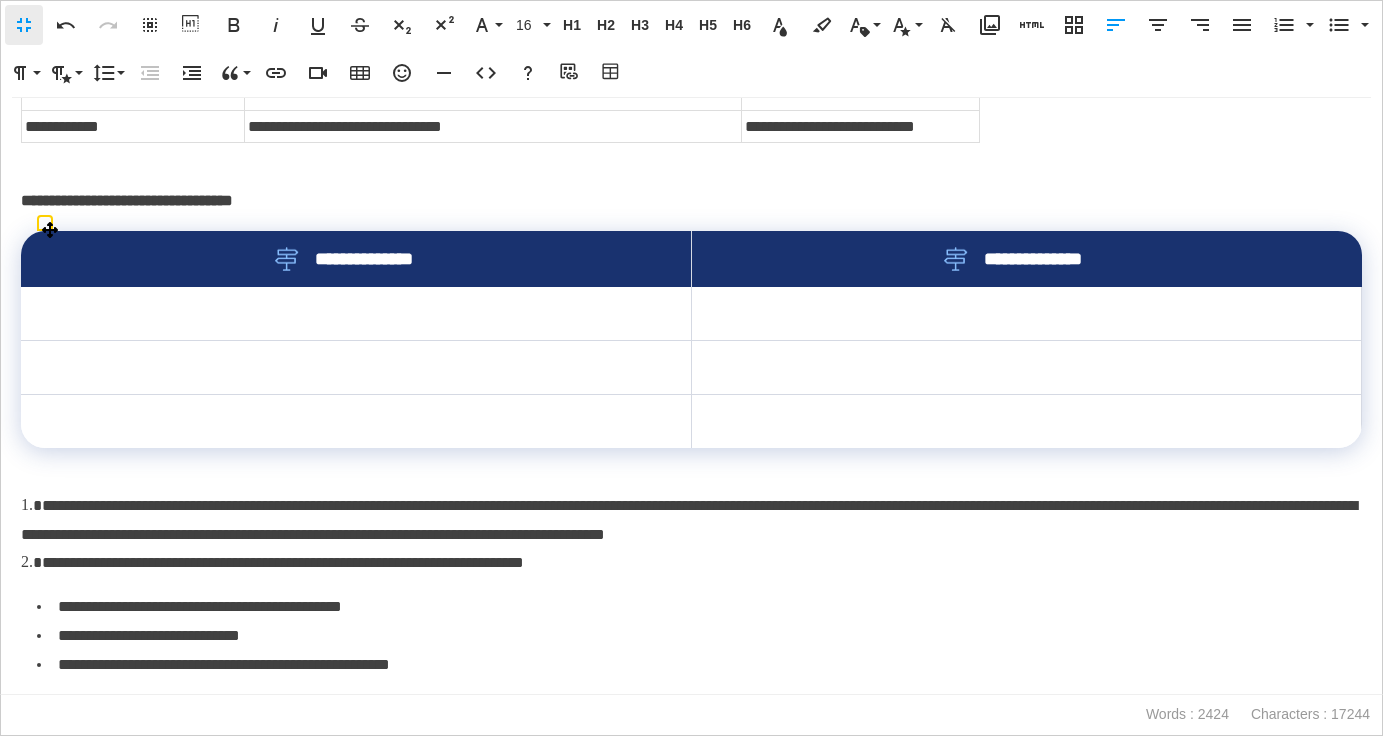drag, startPoint x: 673, startPoint y: 262, endPoint x: 758, endPoint y: 262, distance: 85 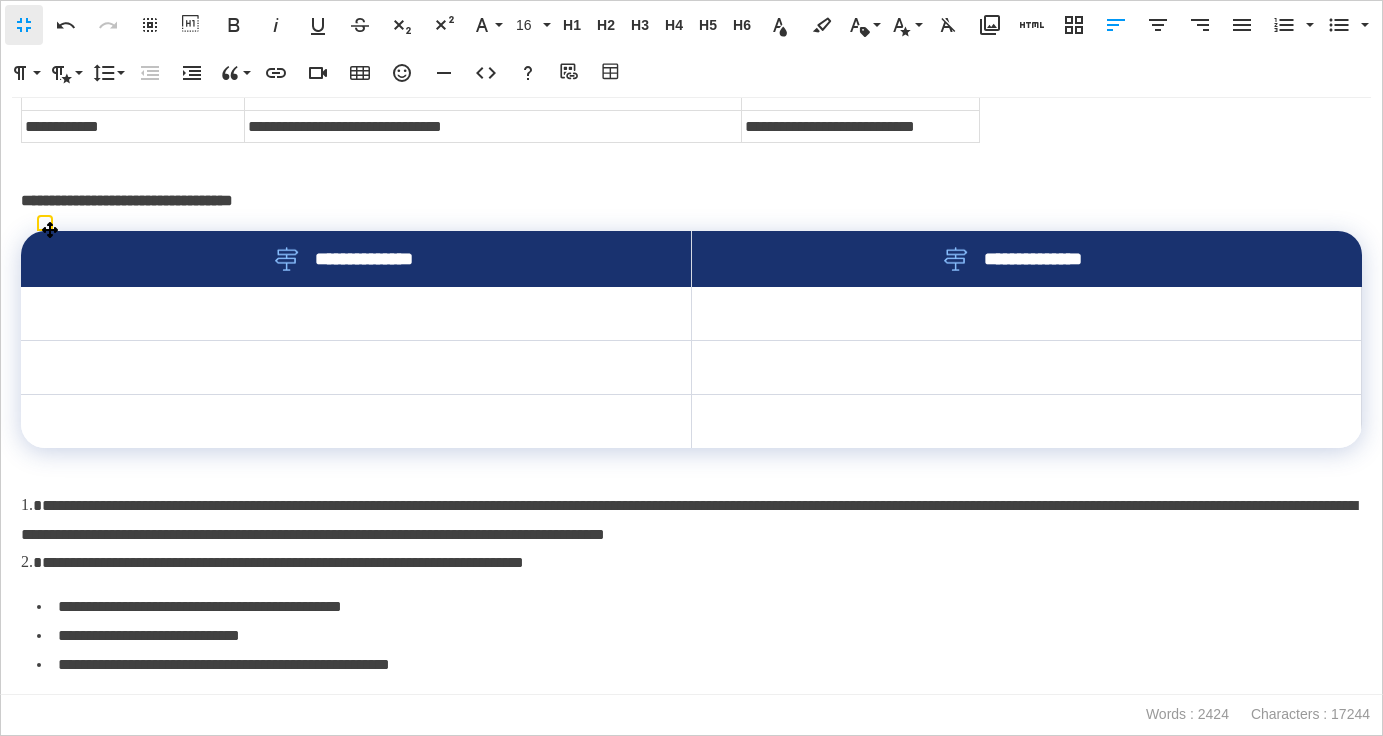 click on "**********" at bounding box center (691, 259) 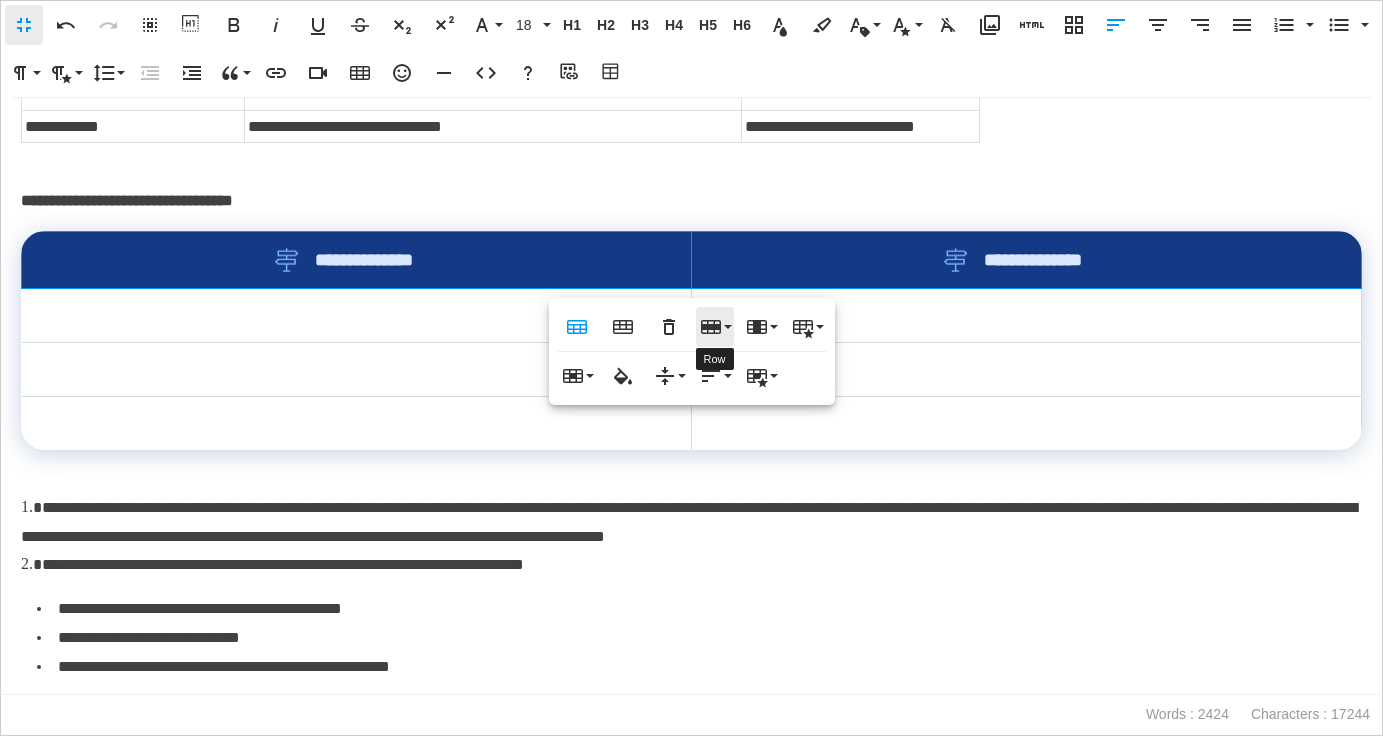 click 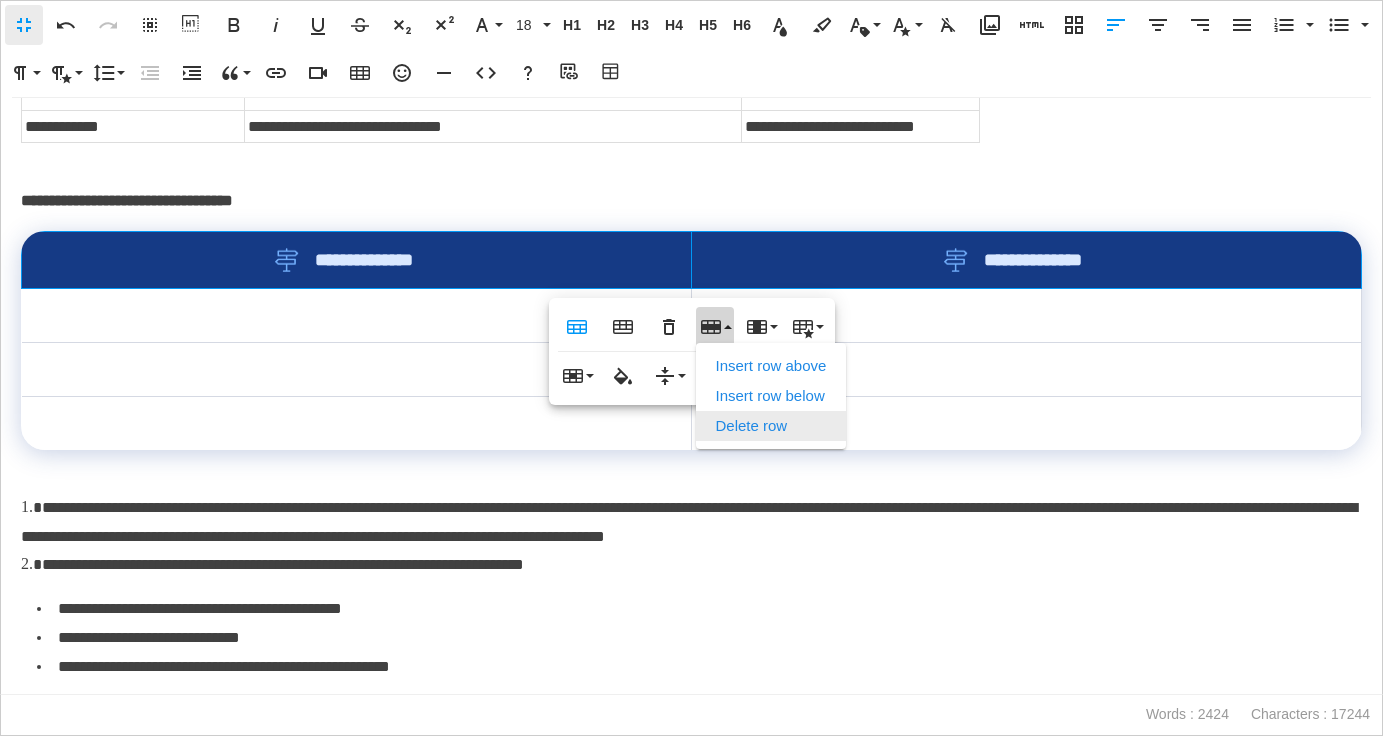 click on "Delete row" at bounding box center [771, 426] 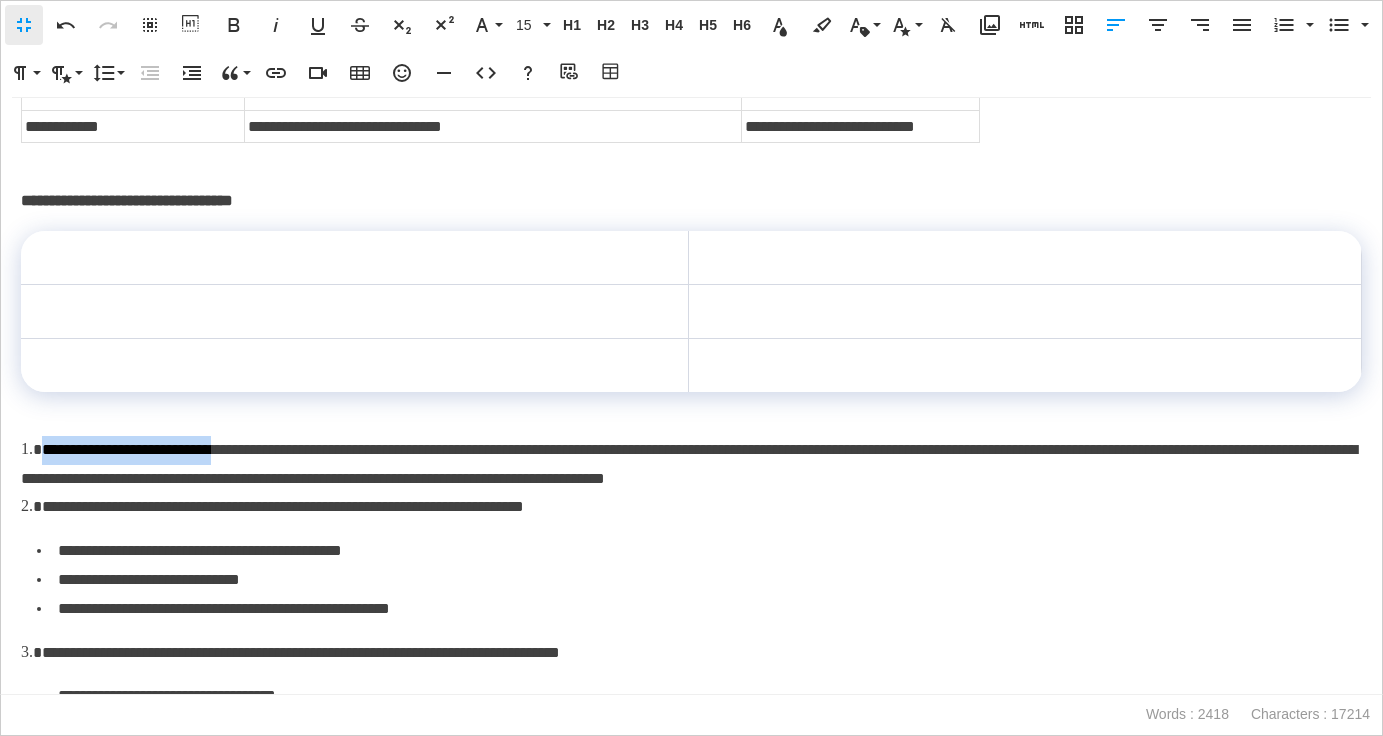 drag, startPoint x: 257, startPoint y: 454, endPoint x: 41, endPoint y: 452, distance: 216.00926 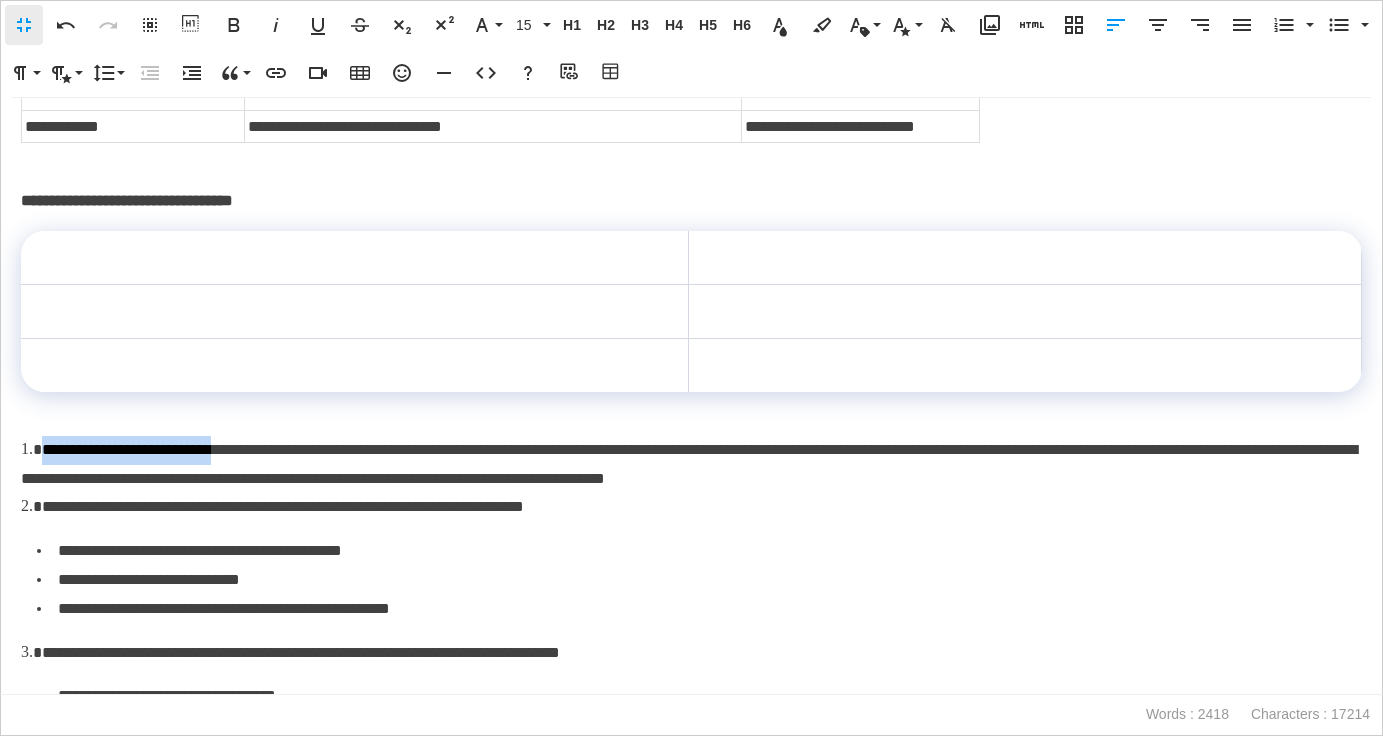 click on "**********" at bounding box center (689, 464) 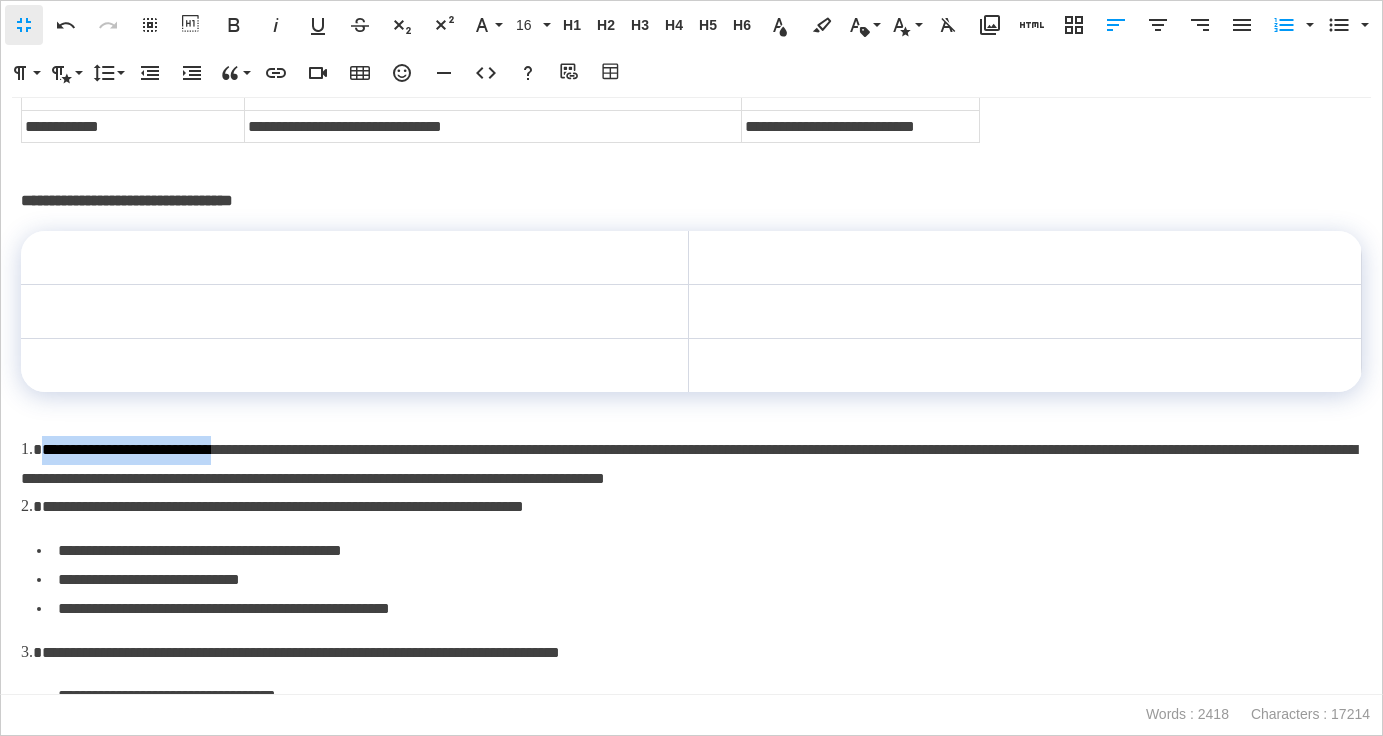 copy on "**********" 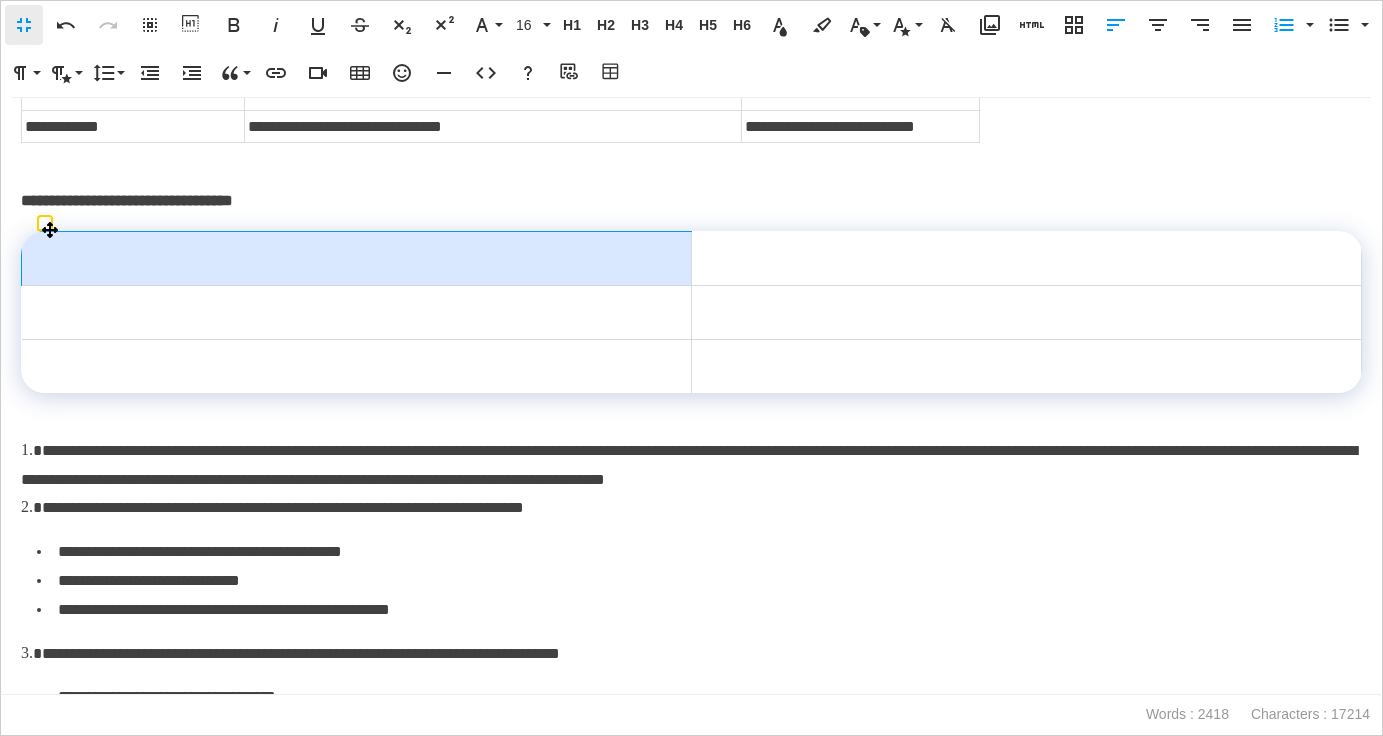 click at bounding box center [357, 259] 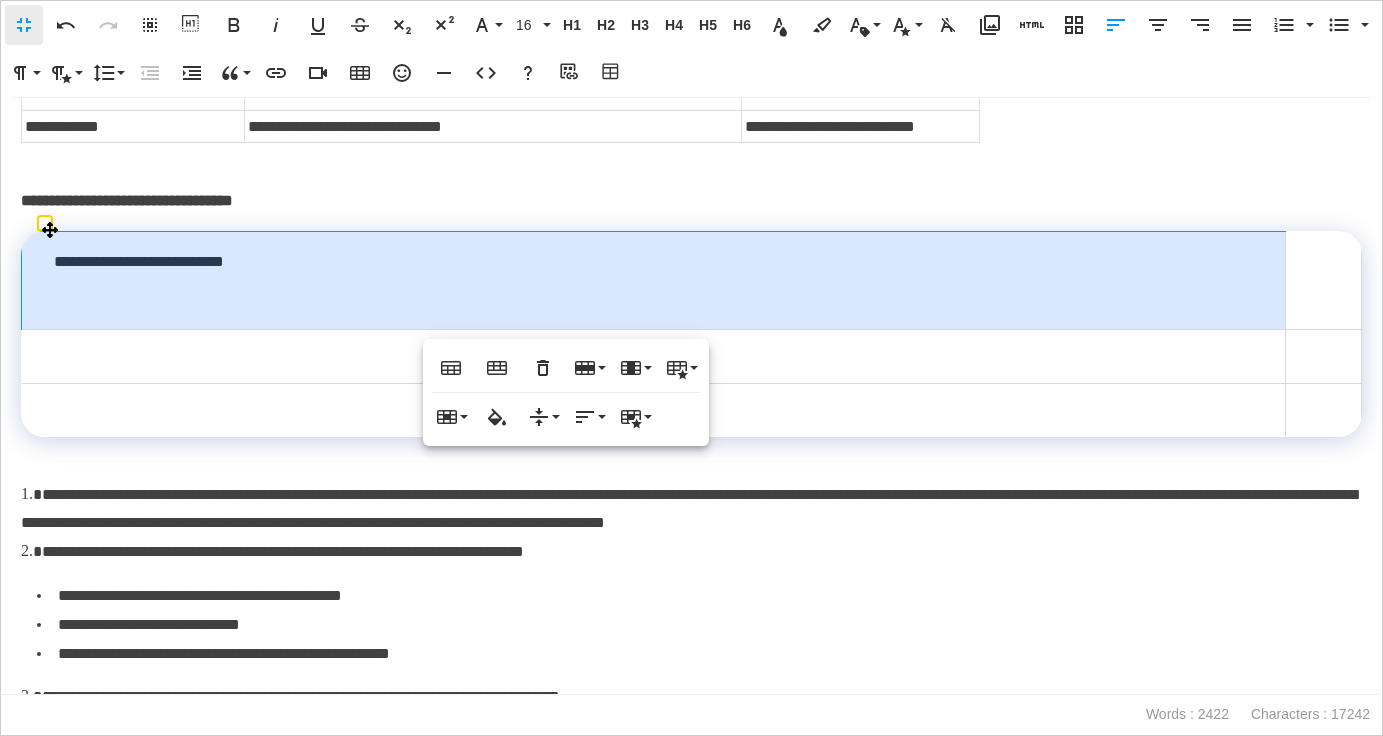 click on "**********" at bounding box center (654, 281) 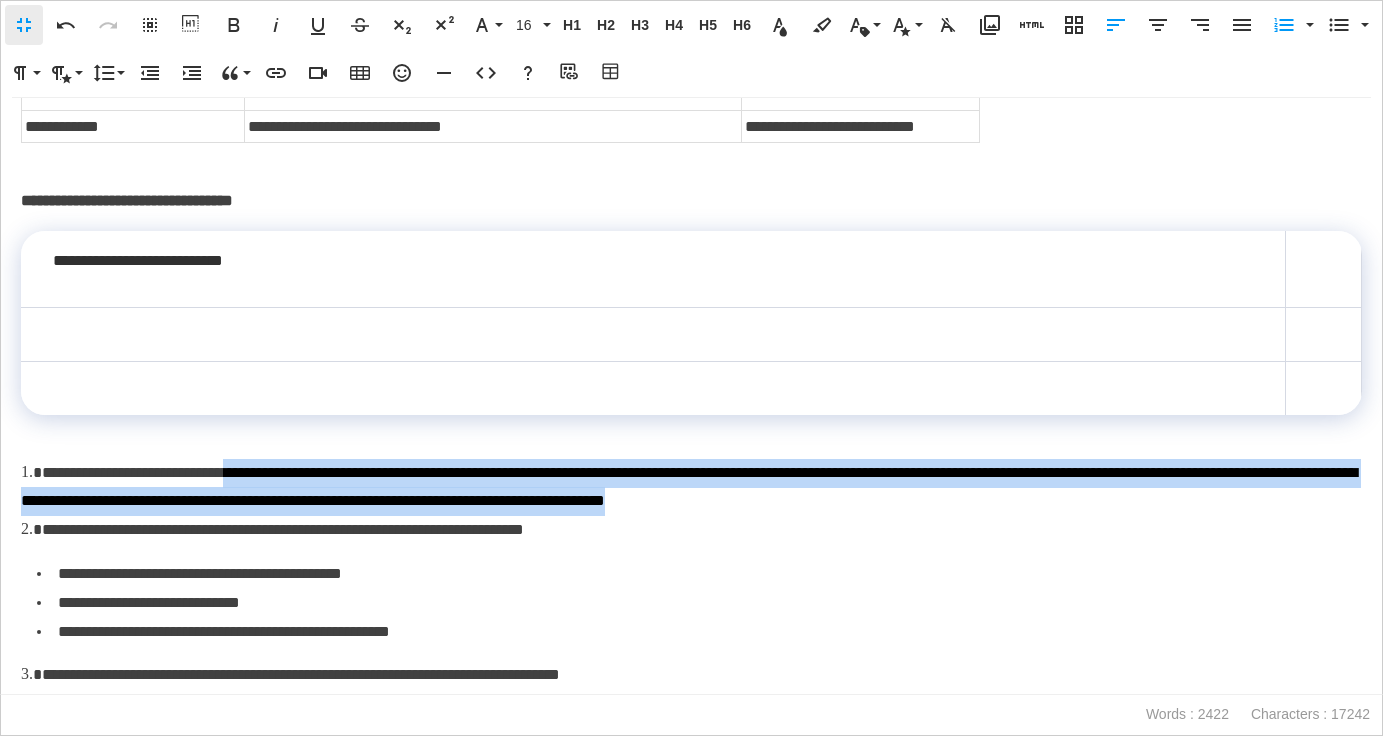 drag, startPoint x: 265, startPoint y: 475, endPoint x: 1094, endPoint y: 497, distance: 829.2919 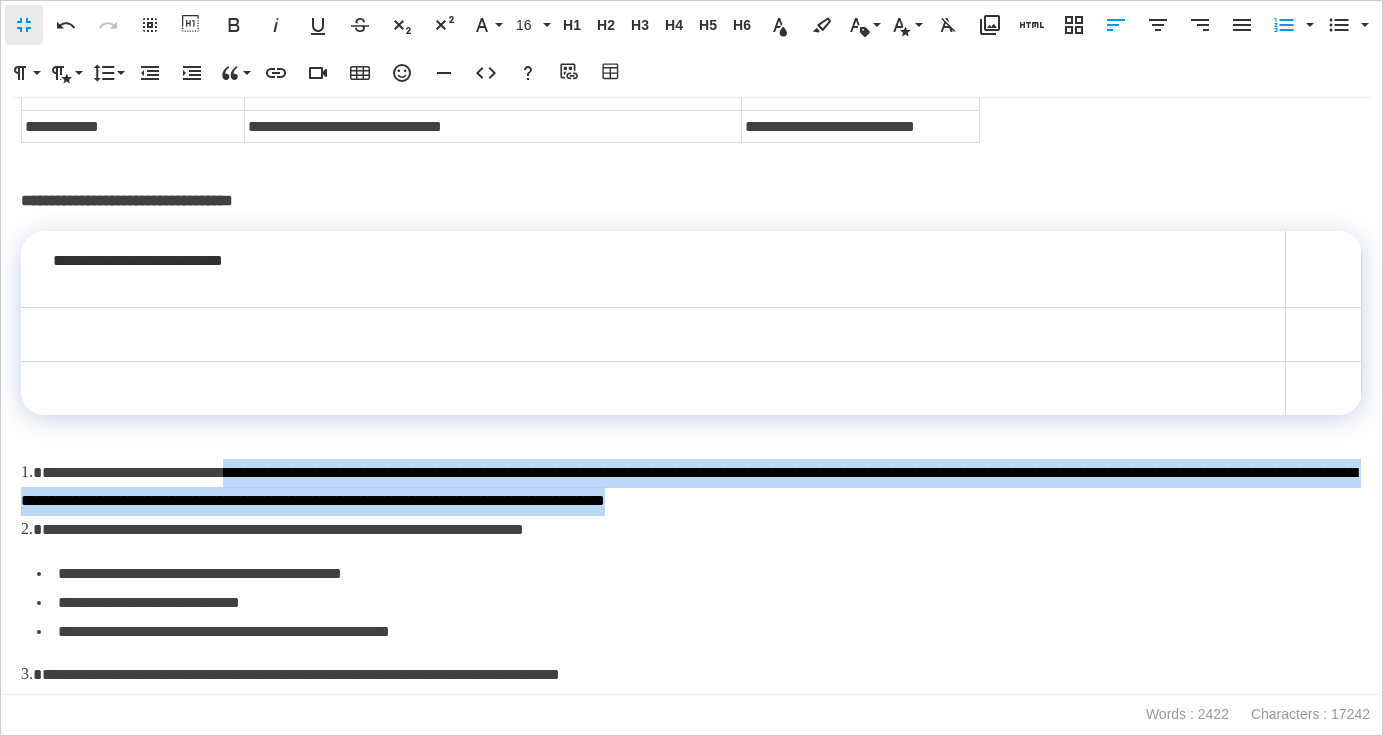 click on "**********" at bounding box center [691, 488] 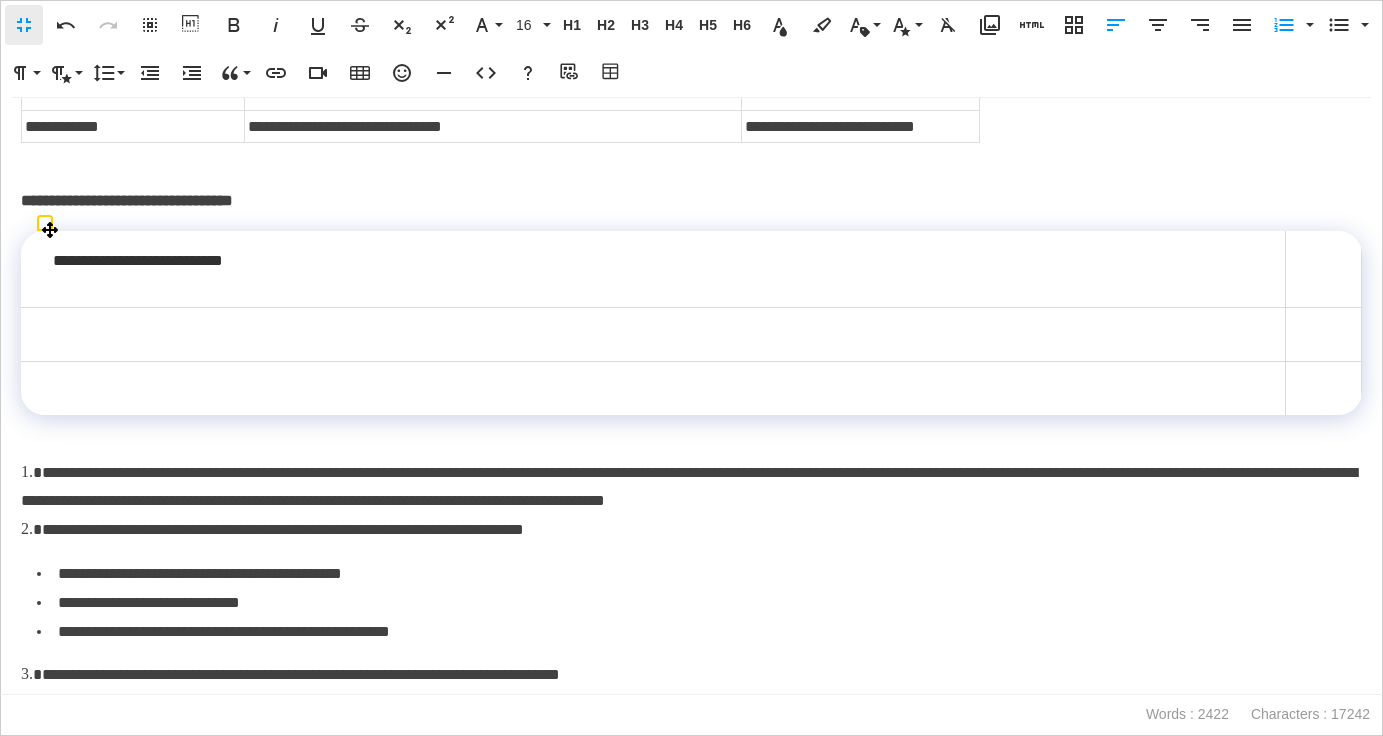 click at bounding box center [1324, 269] 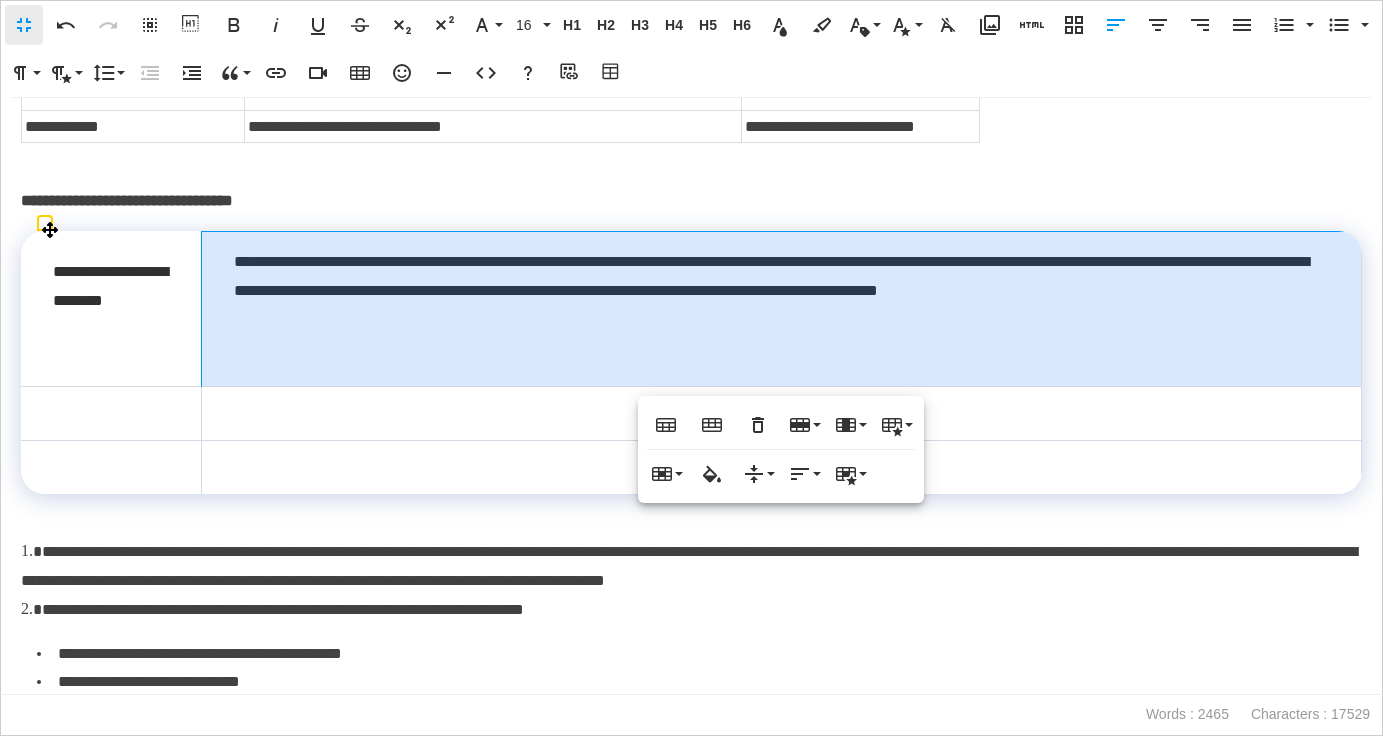 click on "**********" at bounding box center (781, 309) 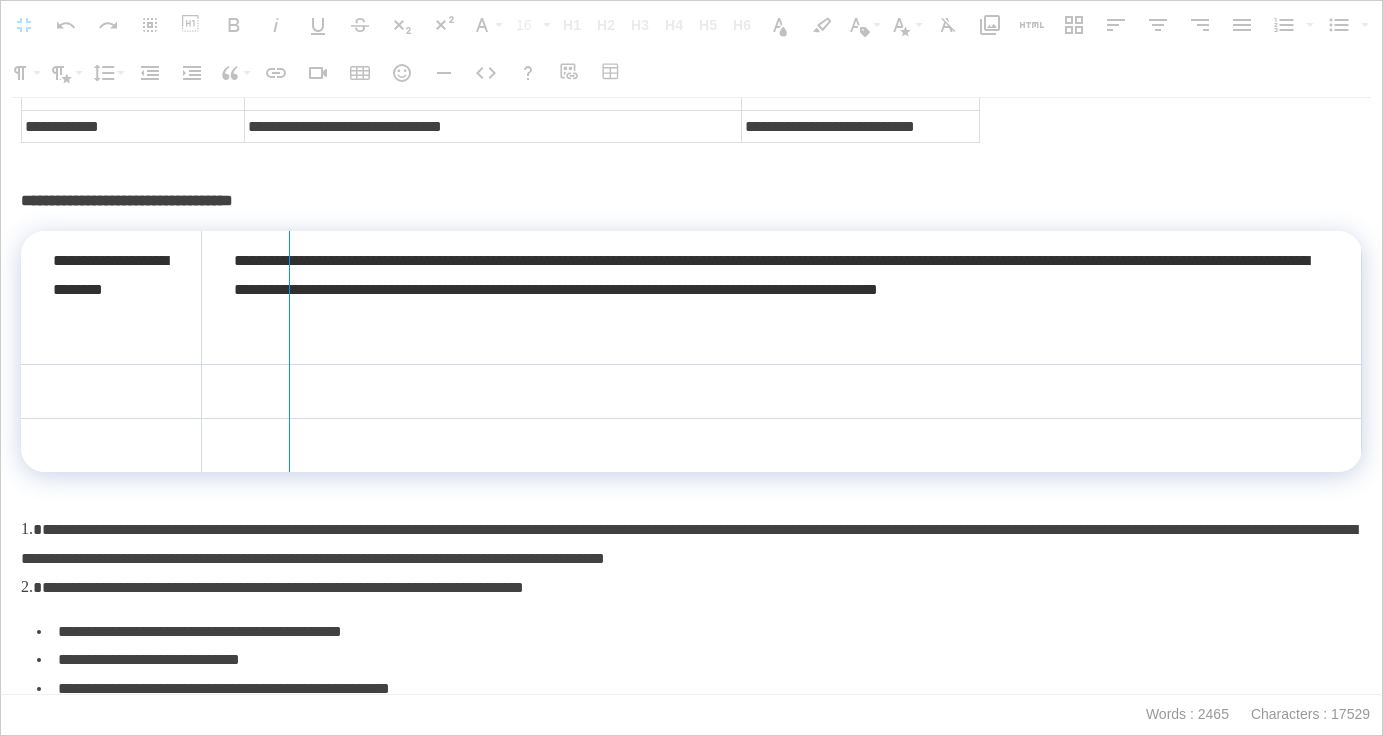 drag, startPoint x: 201, startPoint y: 277, endPoint x: 345, endPoint y: 280, distance: 144.03125 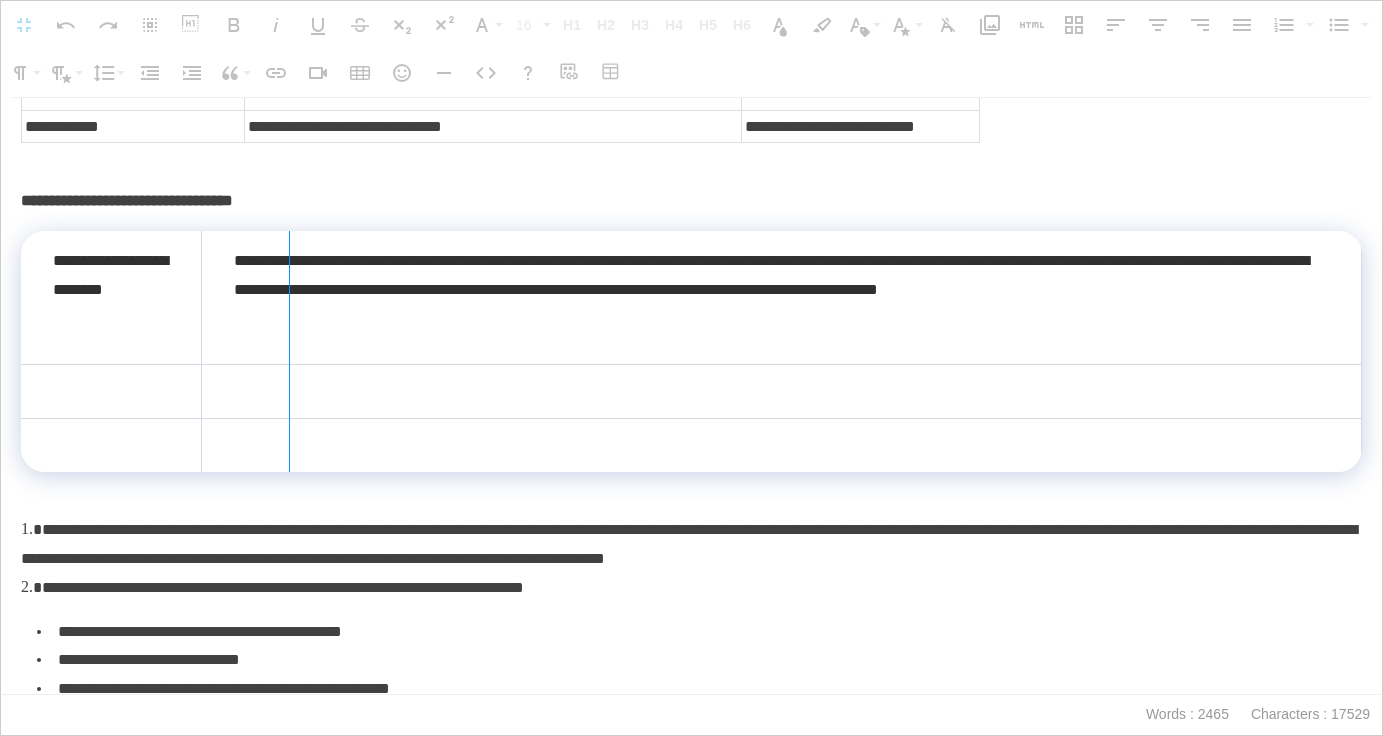 click at bounding box center [289, 351] 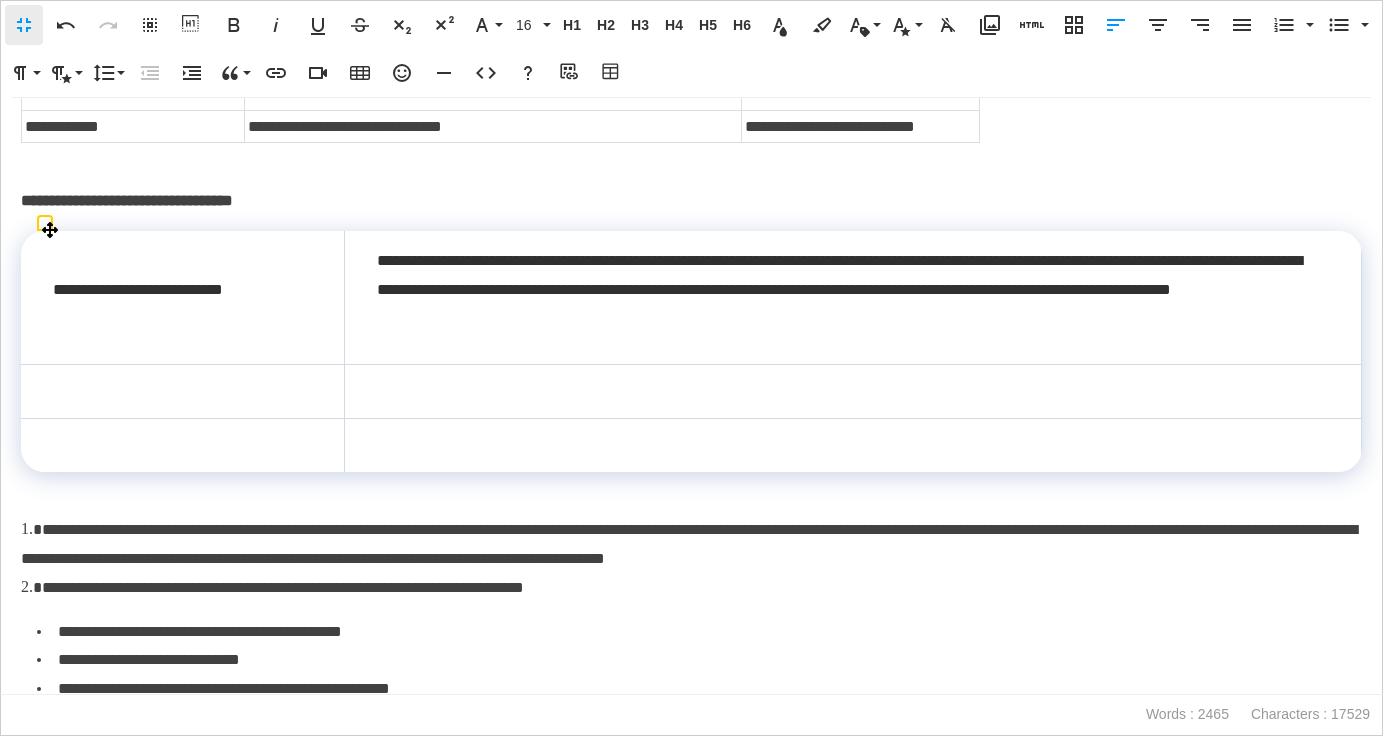 click on "**********" at bounding box center (853, 290) 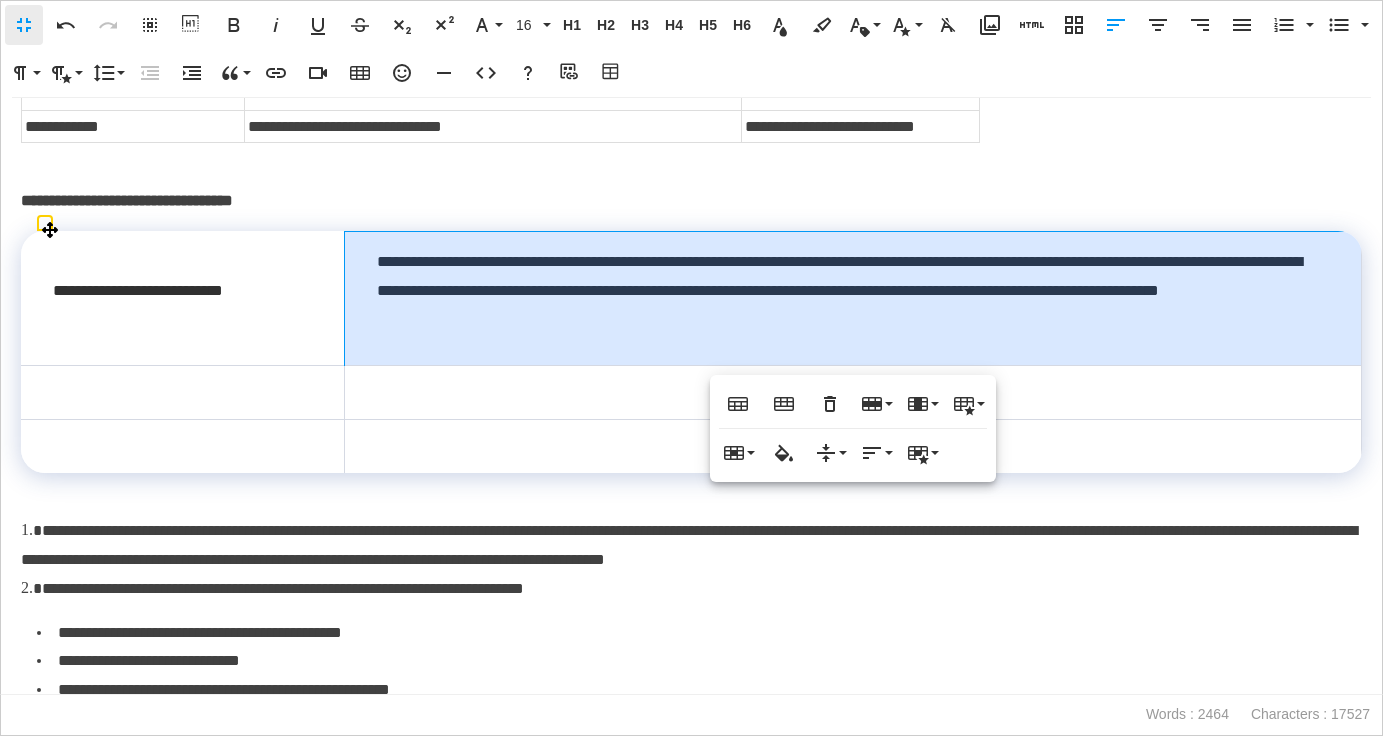 click on "**********" at bounding box center (853, 291) 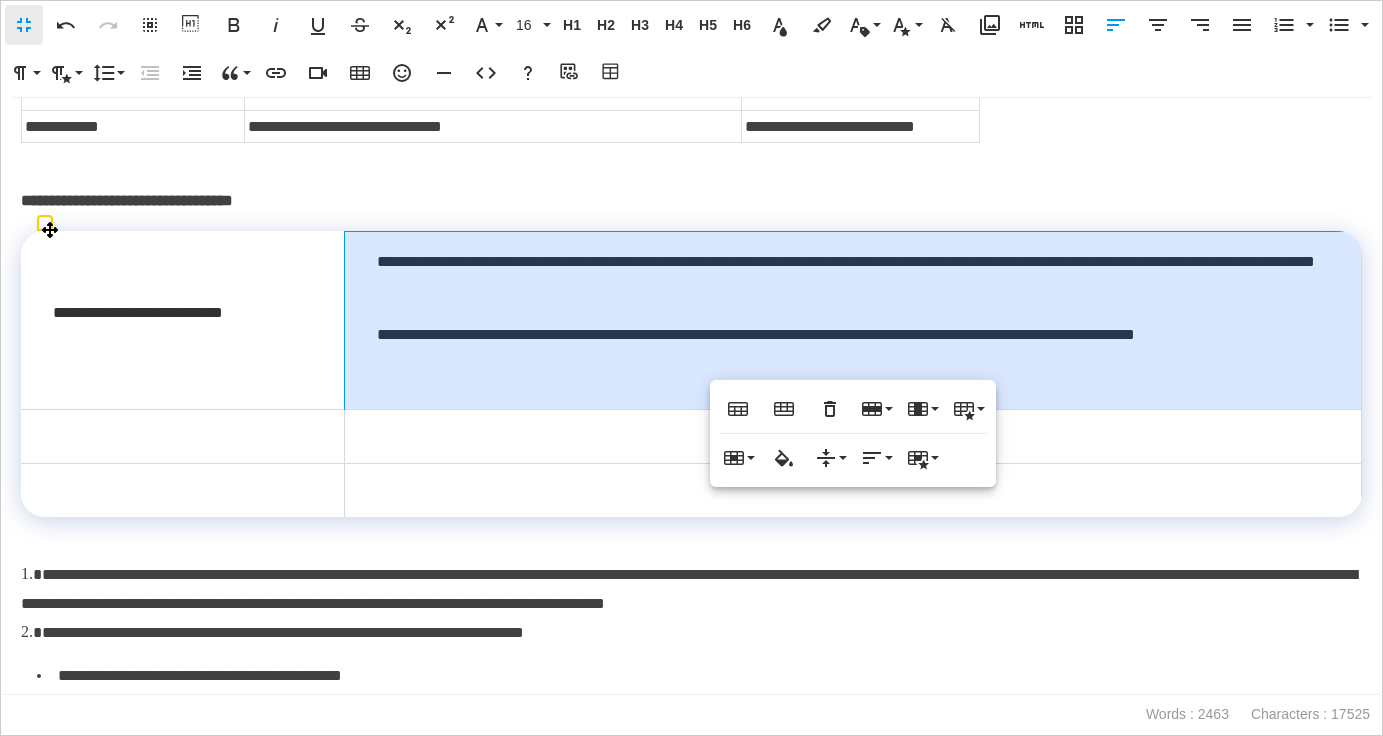 scroll, scrollTop: 1321, scrollLeft: 0, axis: vertical 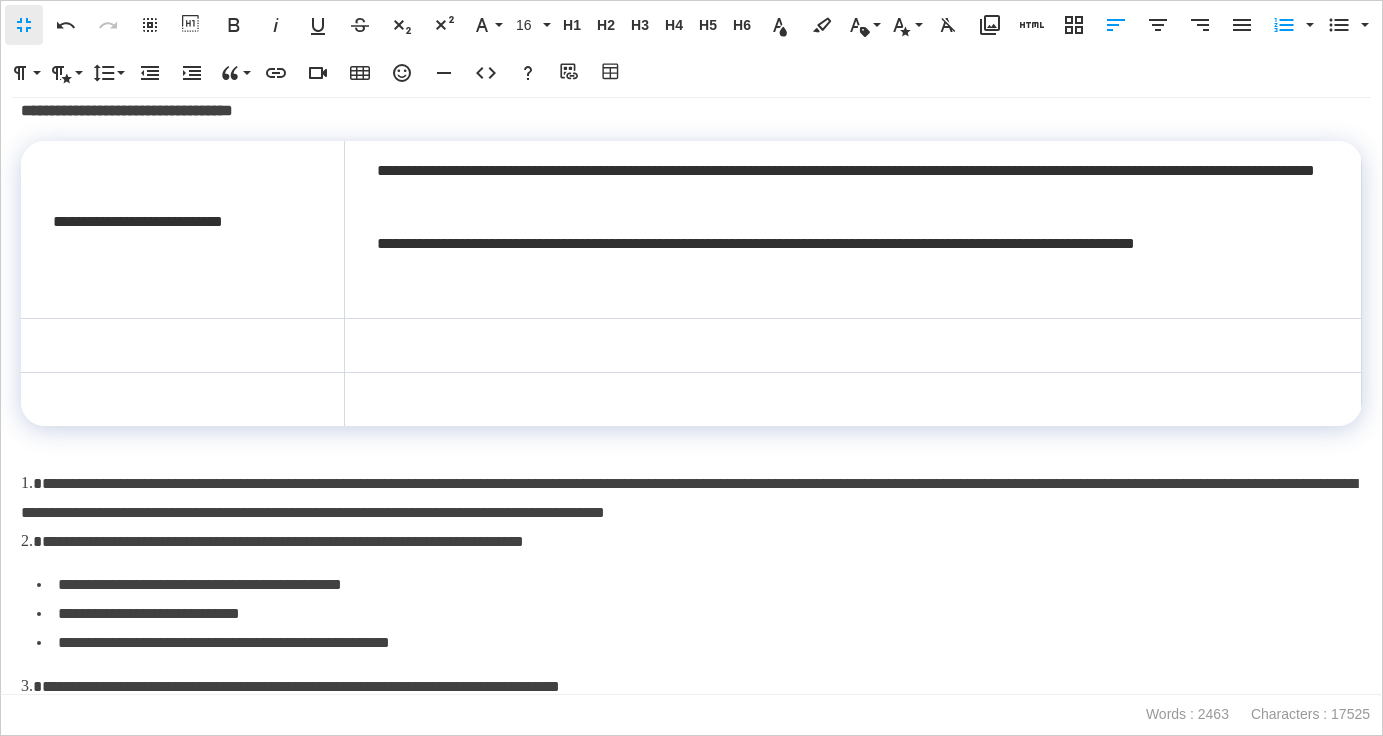 click on "**********" at bounding box center [691, 499] 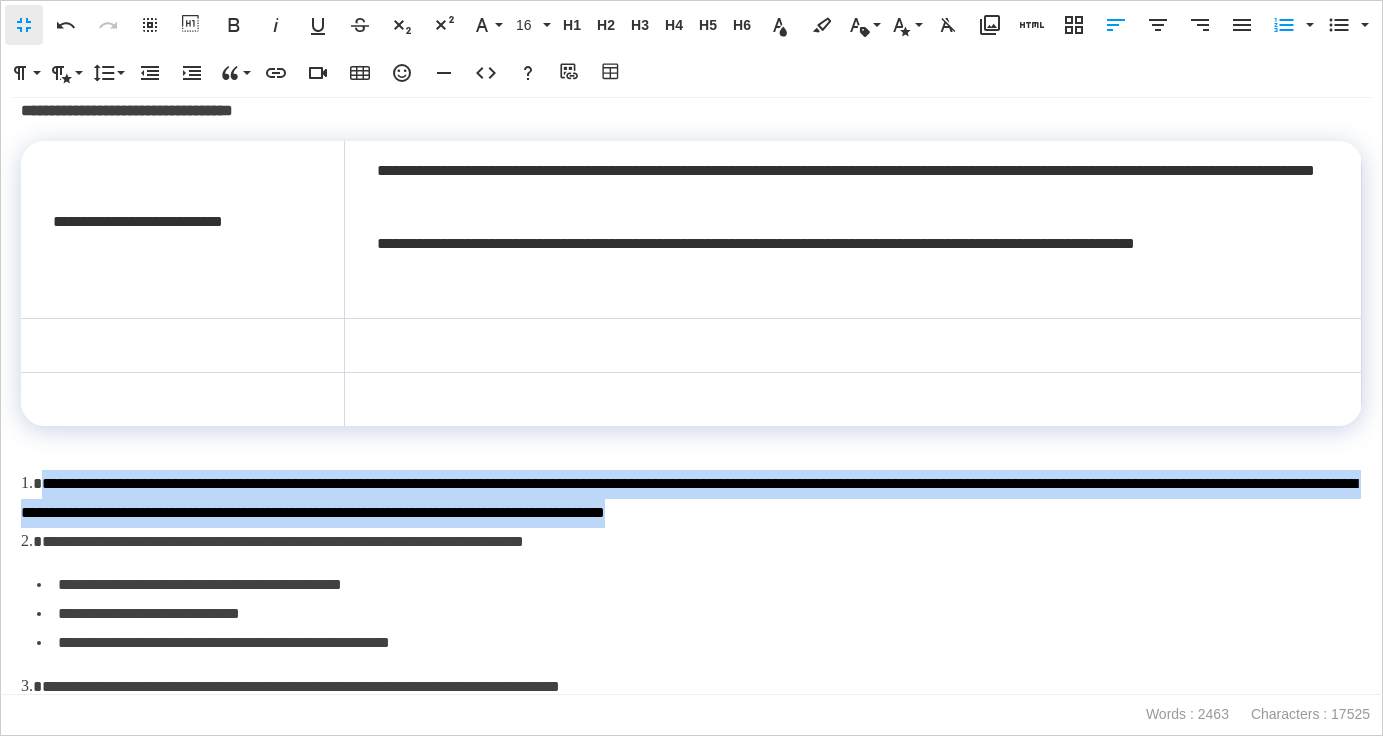 drag, startPoint x: 1108, startPoint y: 512, endPoint x: 12, endPoint y: 489, distance: 1096.2413 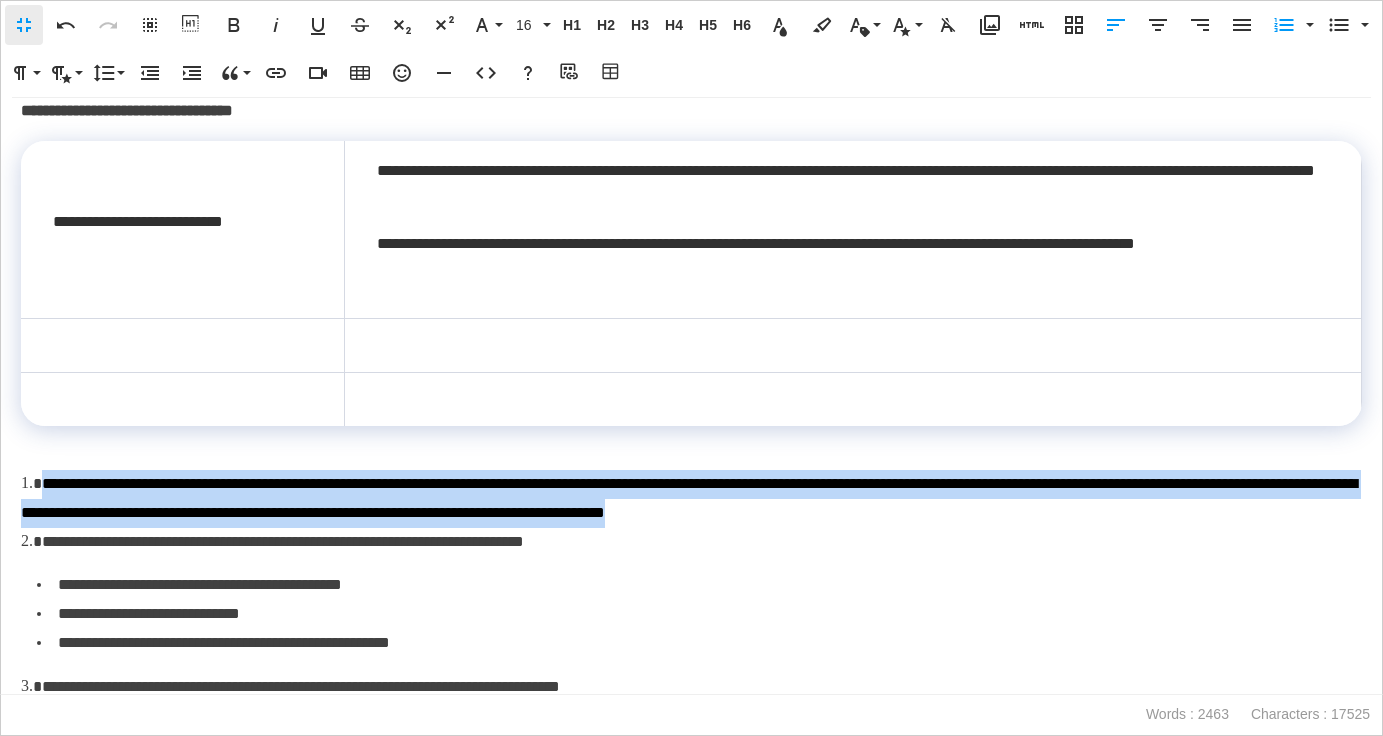 click on "**********" at bounding box center [691, 396] 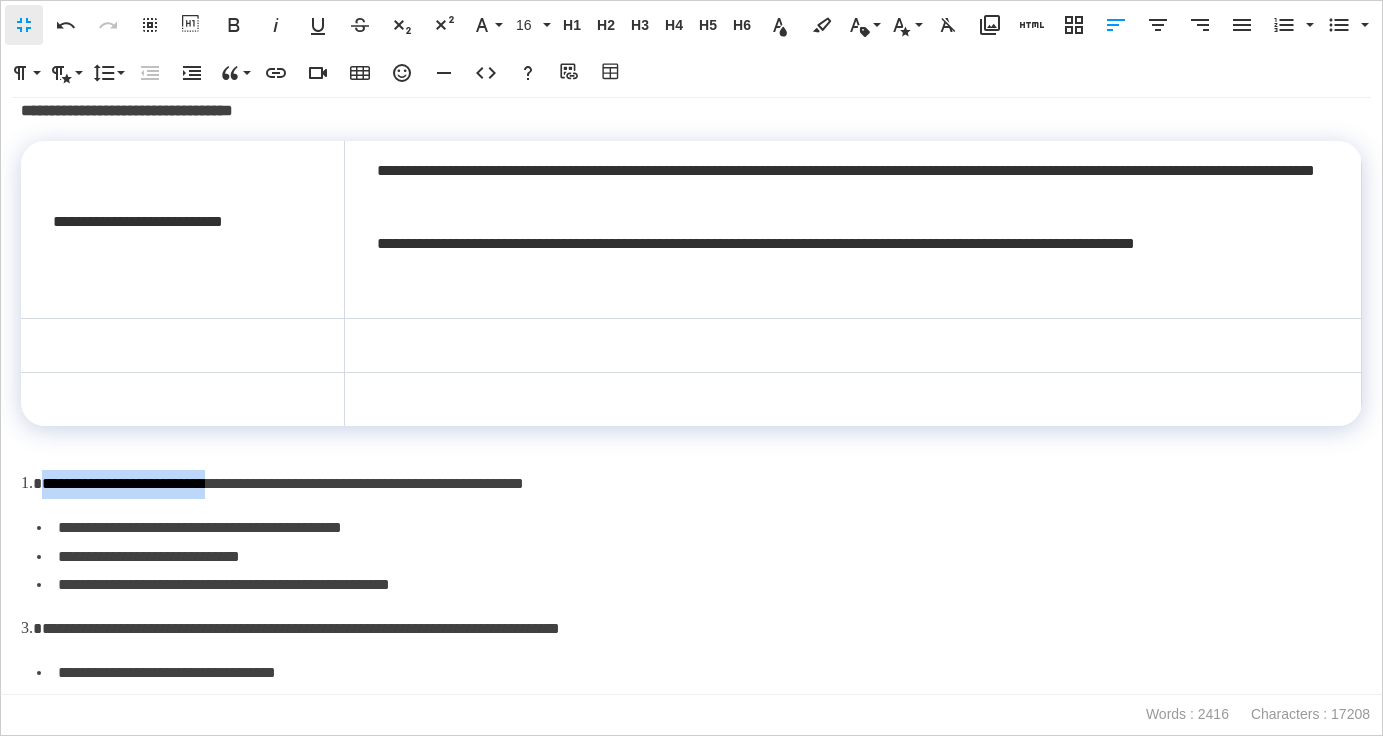 drag, startPoint x: 40, startPoint y: 485, endPoint x: 253, endPoint y: 487, distance: 213.00938 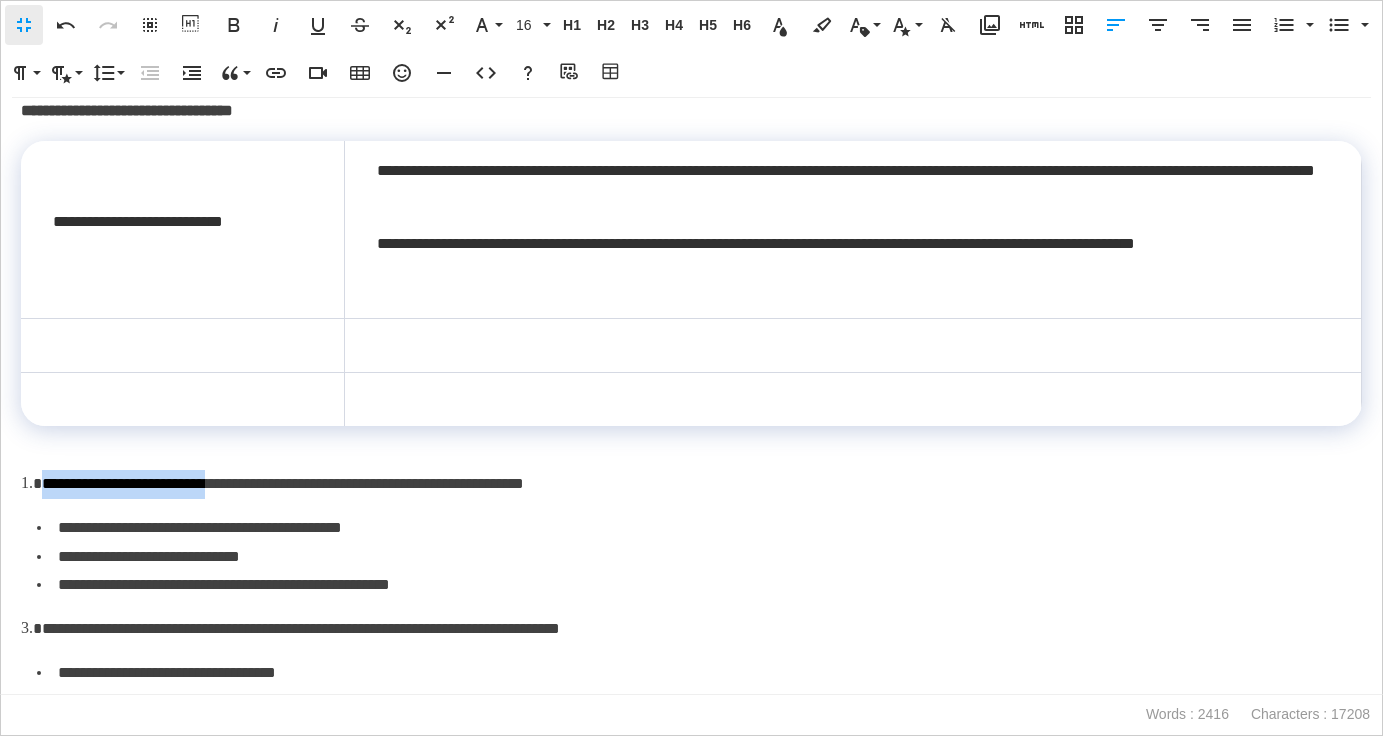 click on "**********" at bounding box center (283, 483) 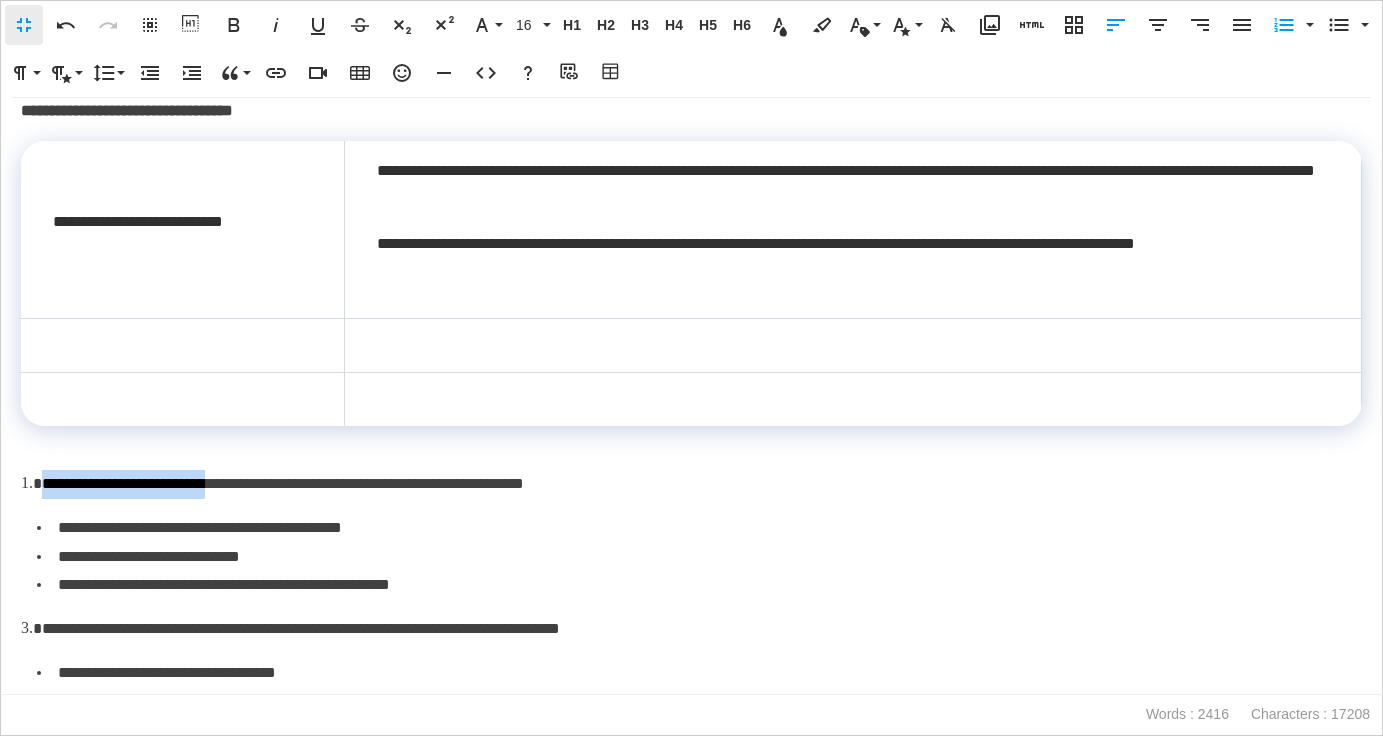 copy on "**********" 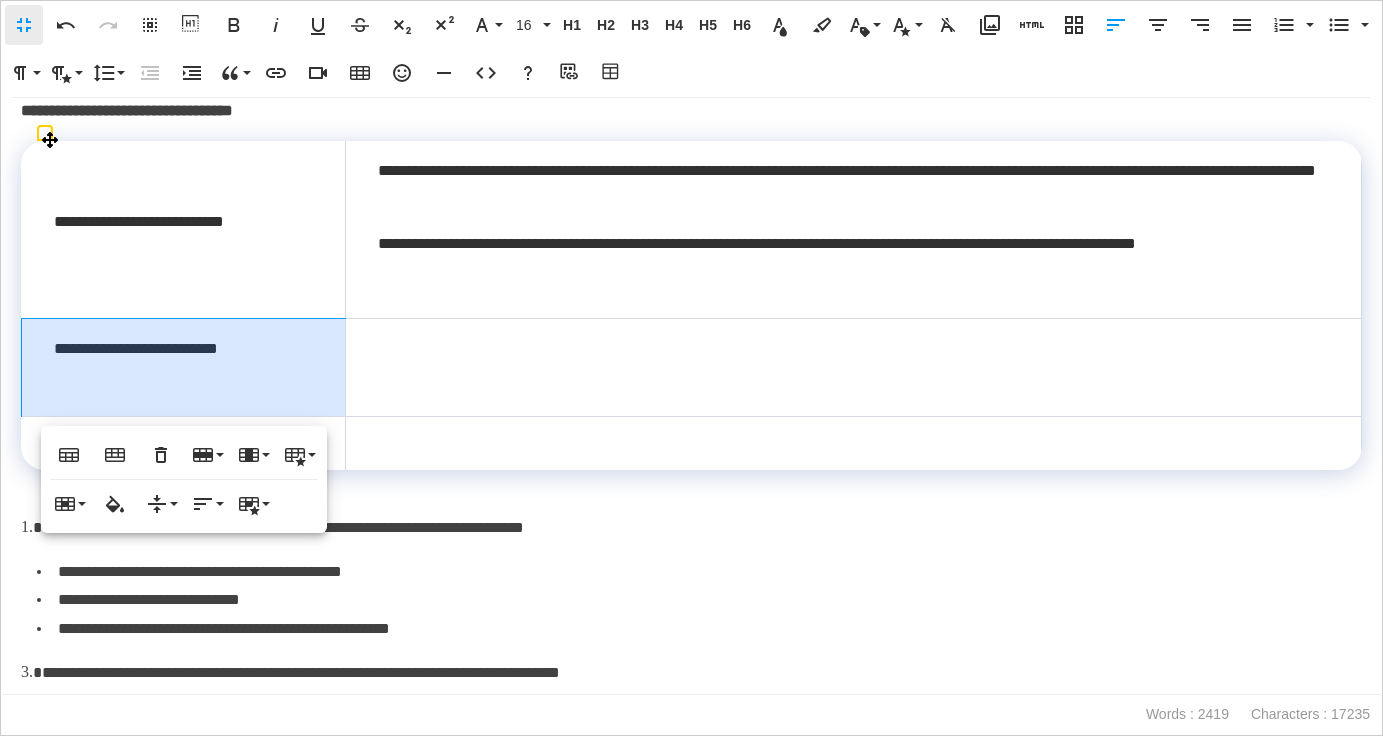 click on "**********" at bounding box center [184, 368] 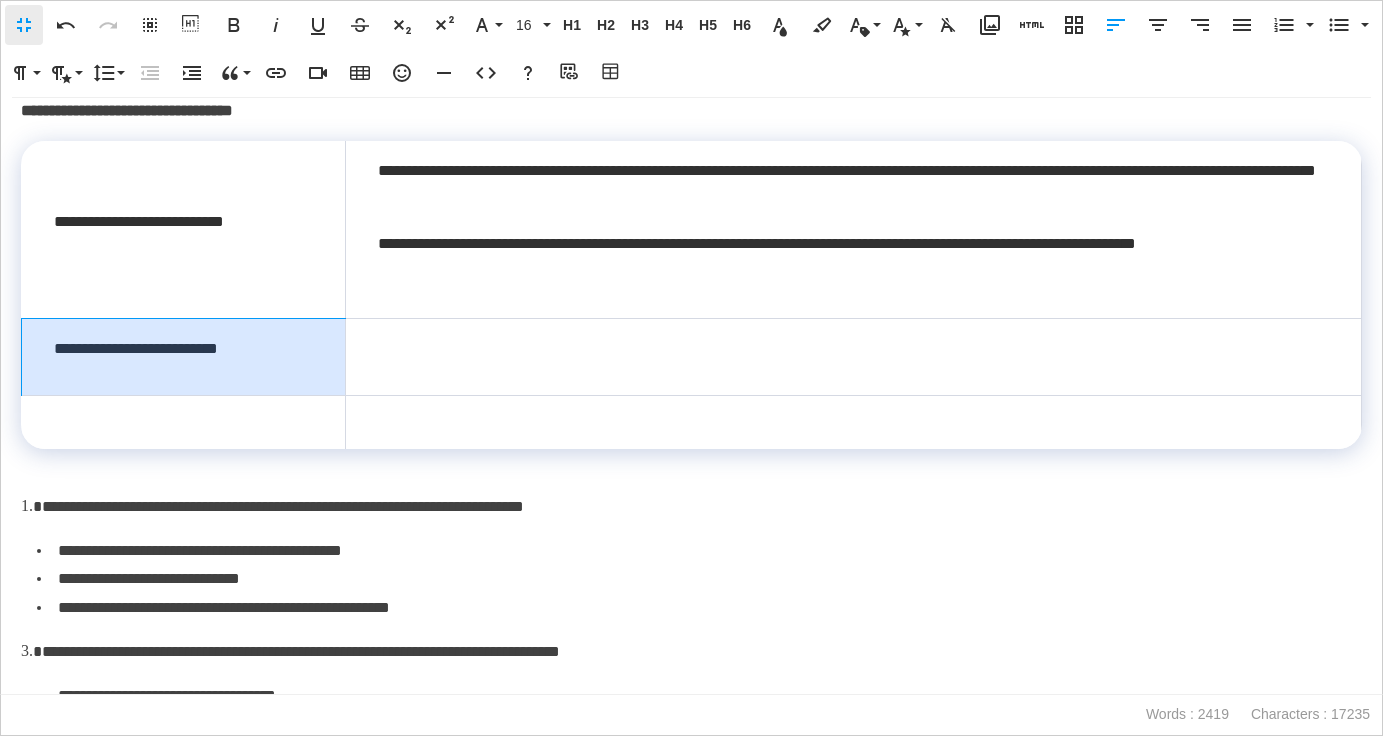click on "**********" at bounding box center (691, 396) 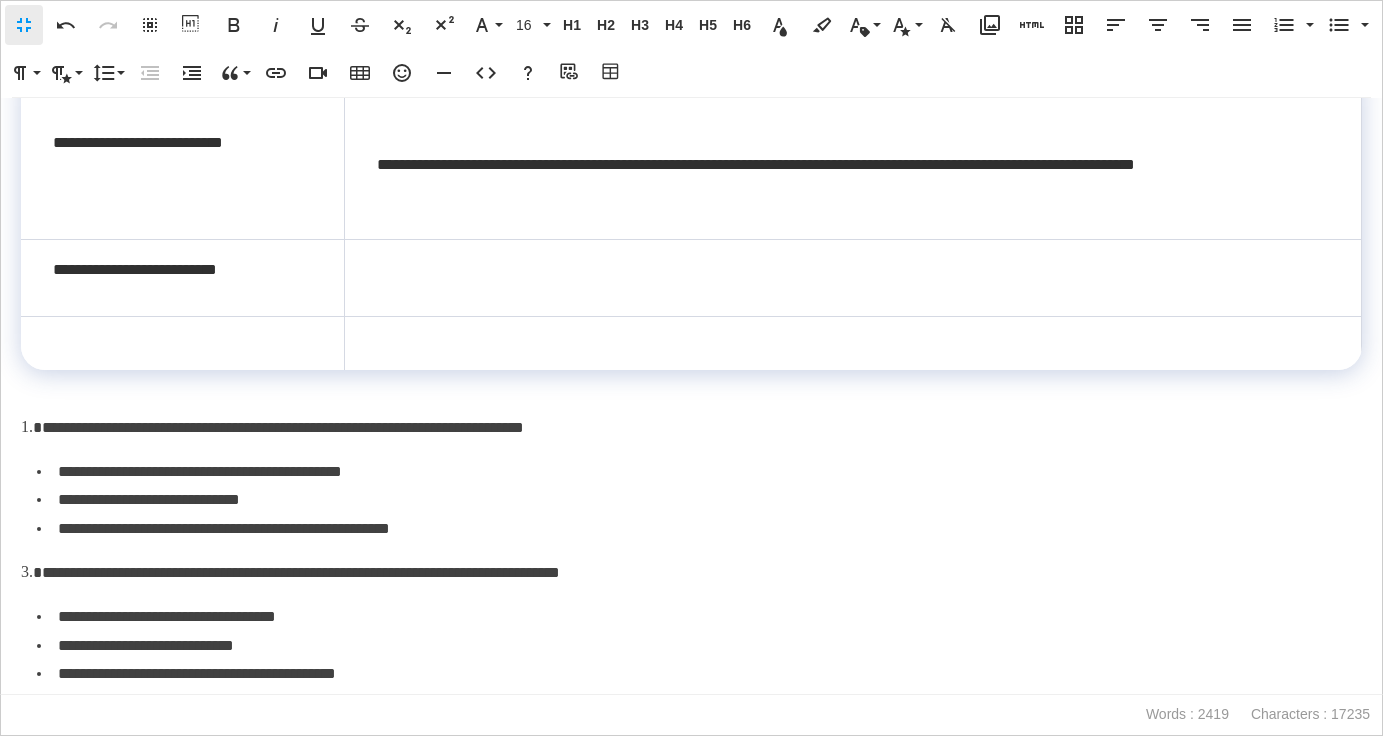 scroll, scrollTop: 1415, scrollLeft: 0, axis: vertical 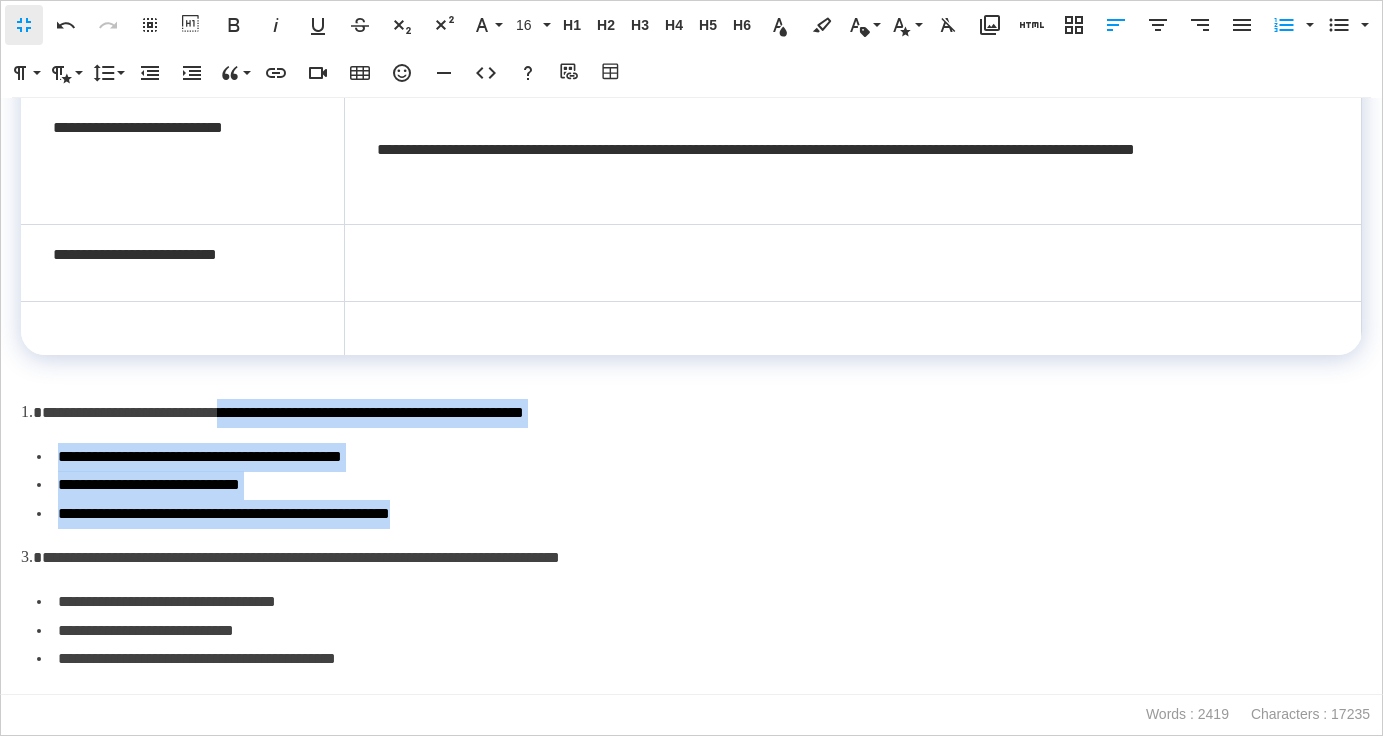 drag, startPoint x: 267, startPoint y: 411, endPoint x: 520, endPoint y: 527, distance: 278.32535 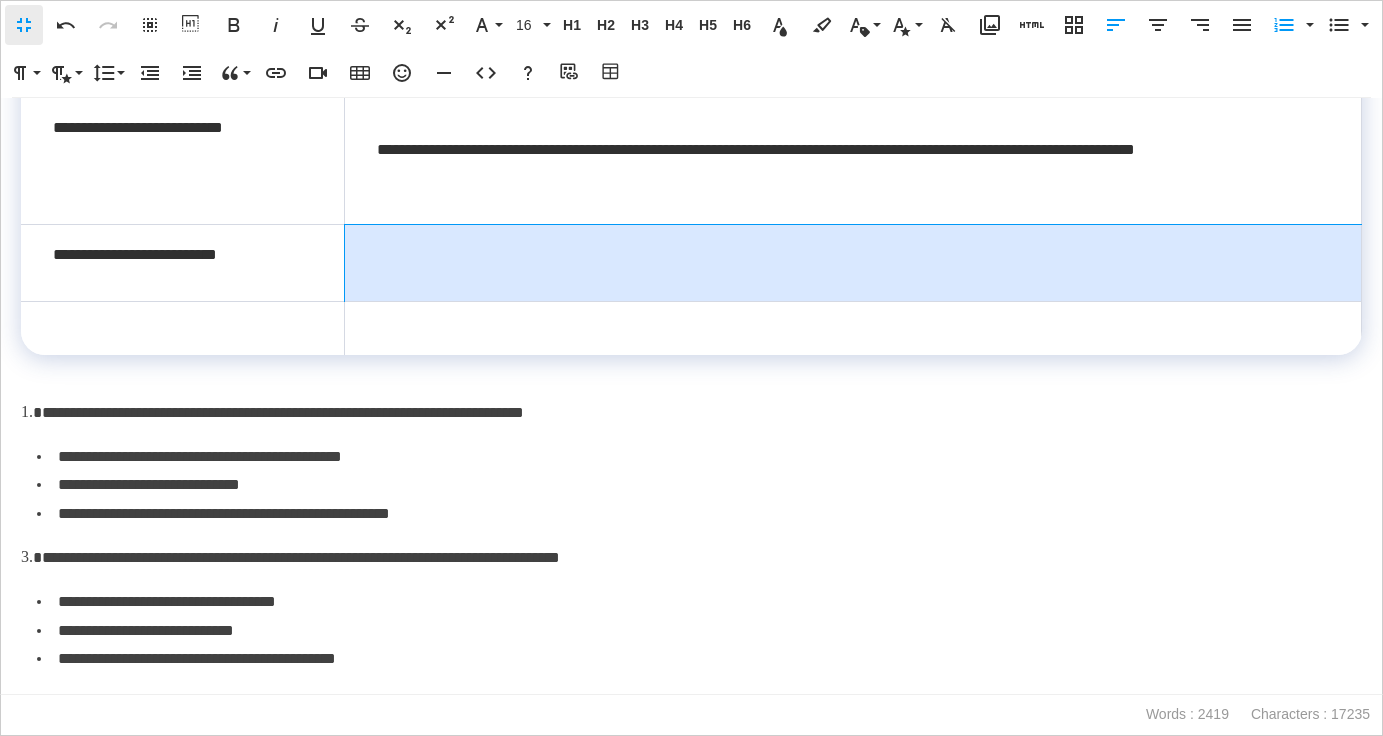 click at bounding box center [853, 263] 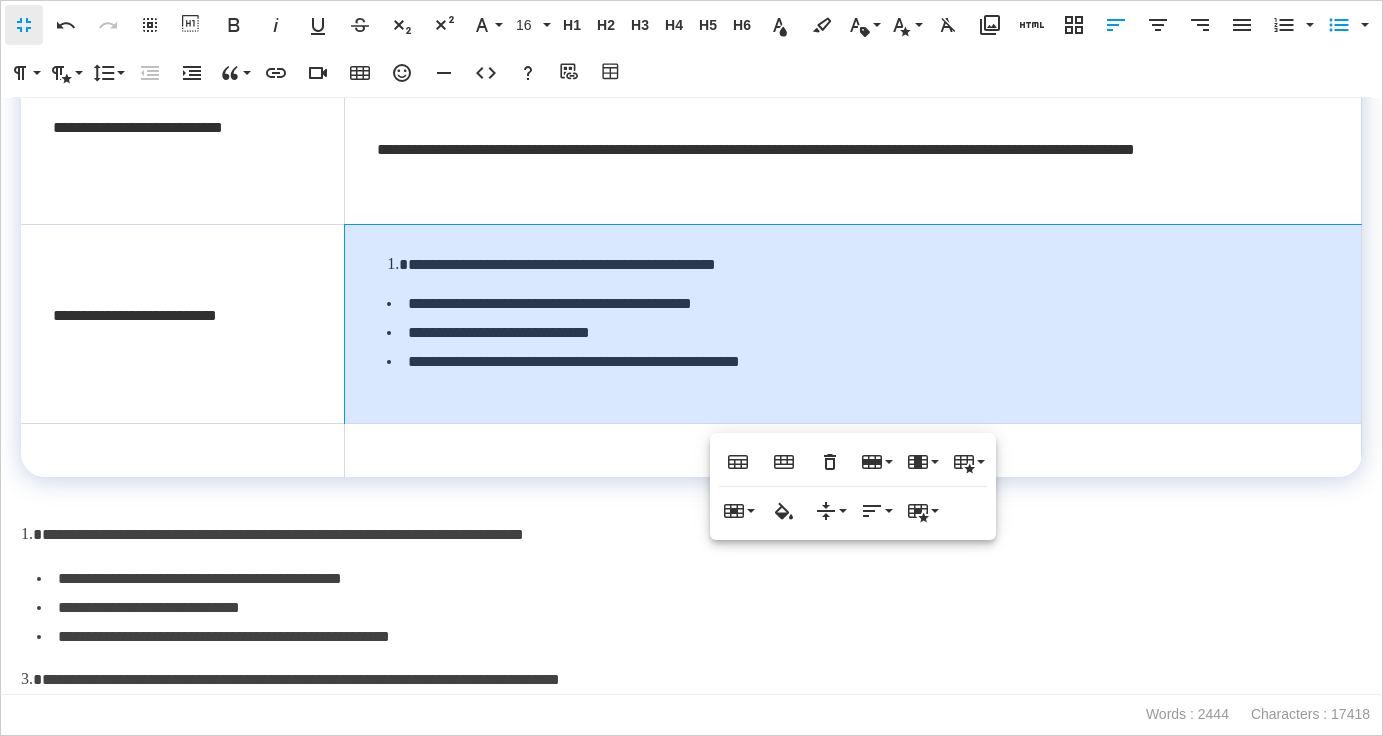 click on "**********" at bounding box center [562, 264] 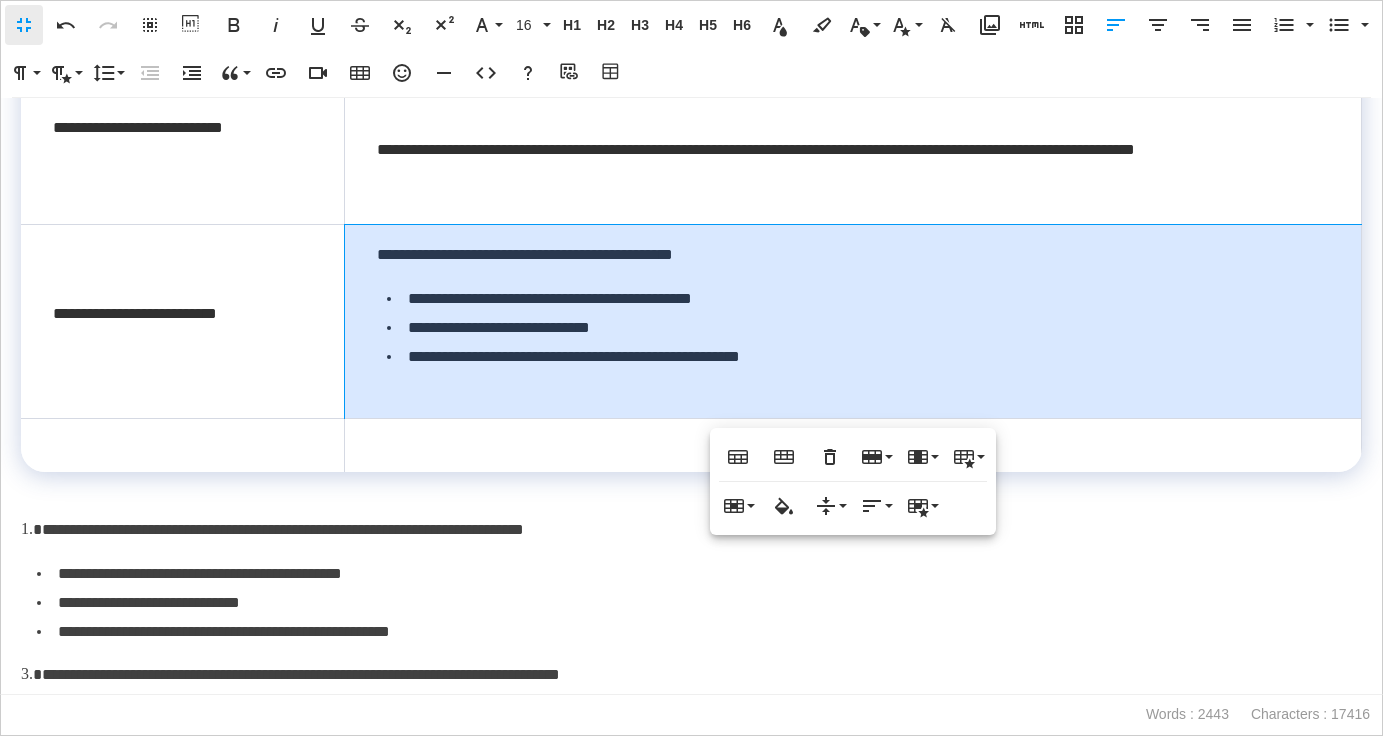 click on "**********" at bounding box center (853, 322) 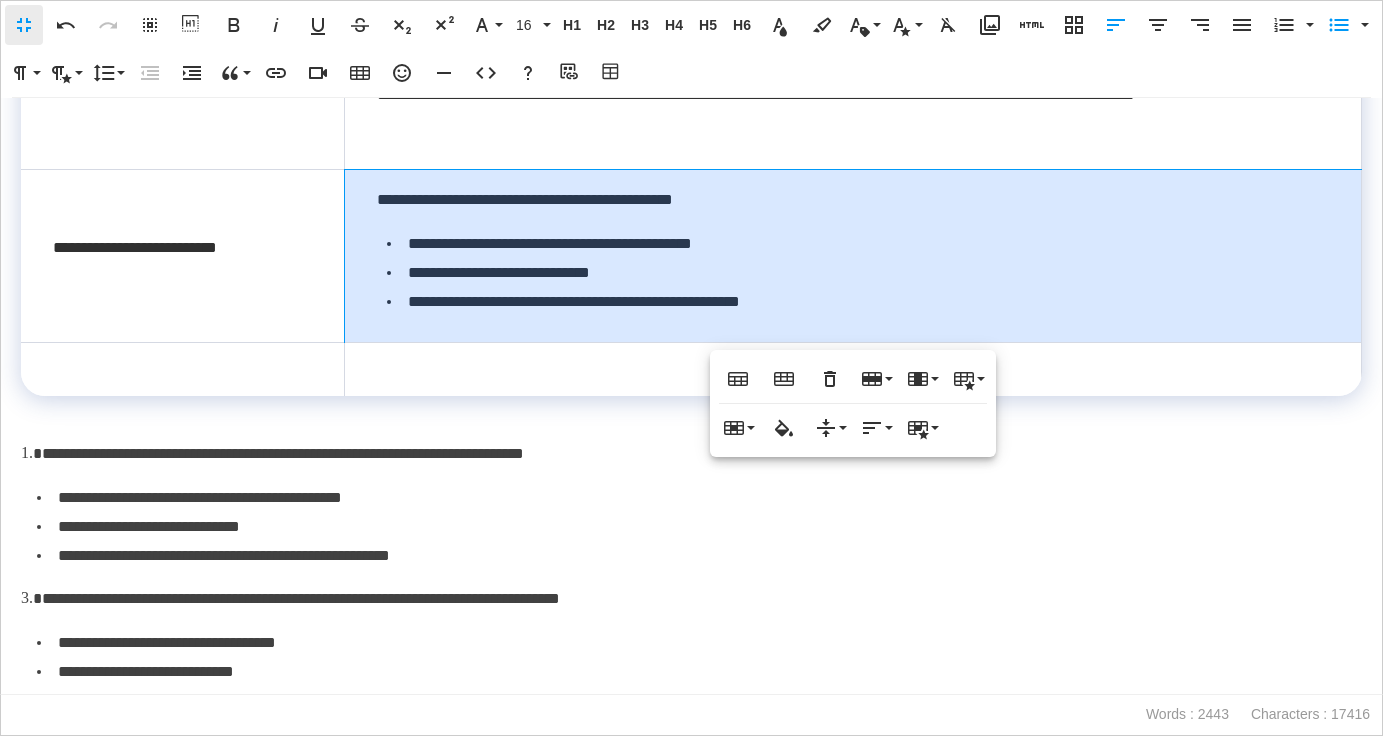 scroll, scrollTop: 1474, scrollLeft: 0, axis: vertical 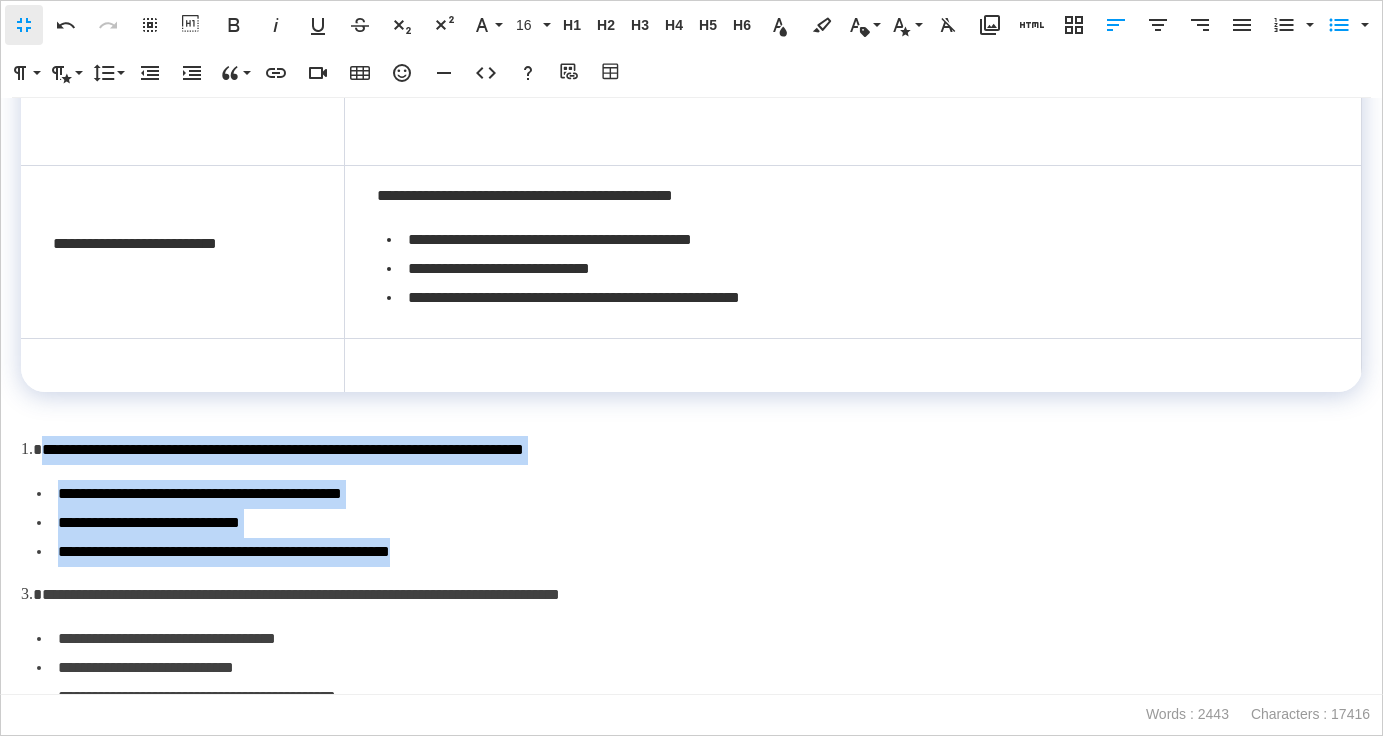 drag, startPoint x: 490, startPoint y: 546, endPoint x: 11, endPoint y: 453, distance: 487.94467 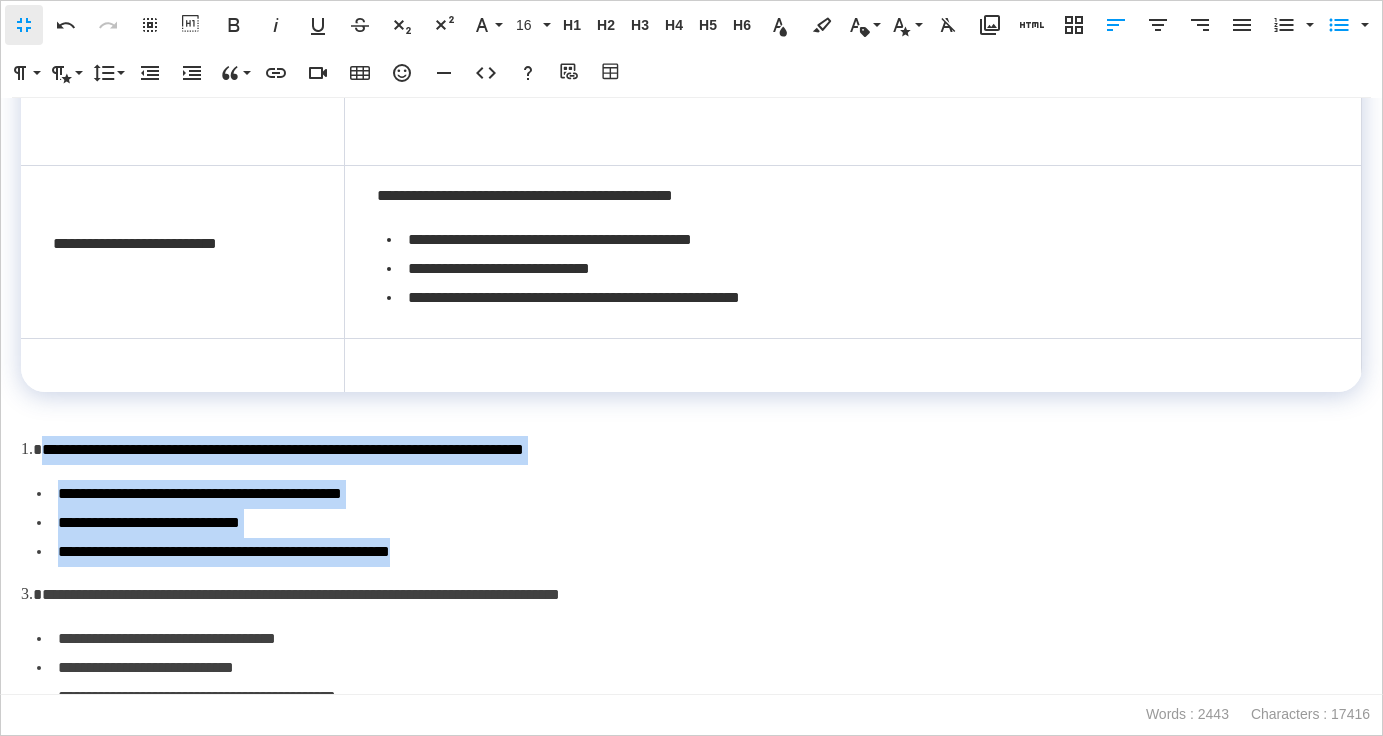 click on "**********" at bounding box center [691, 396] 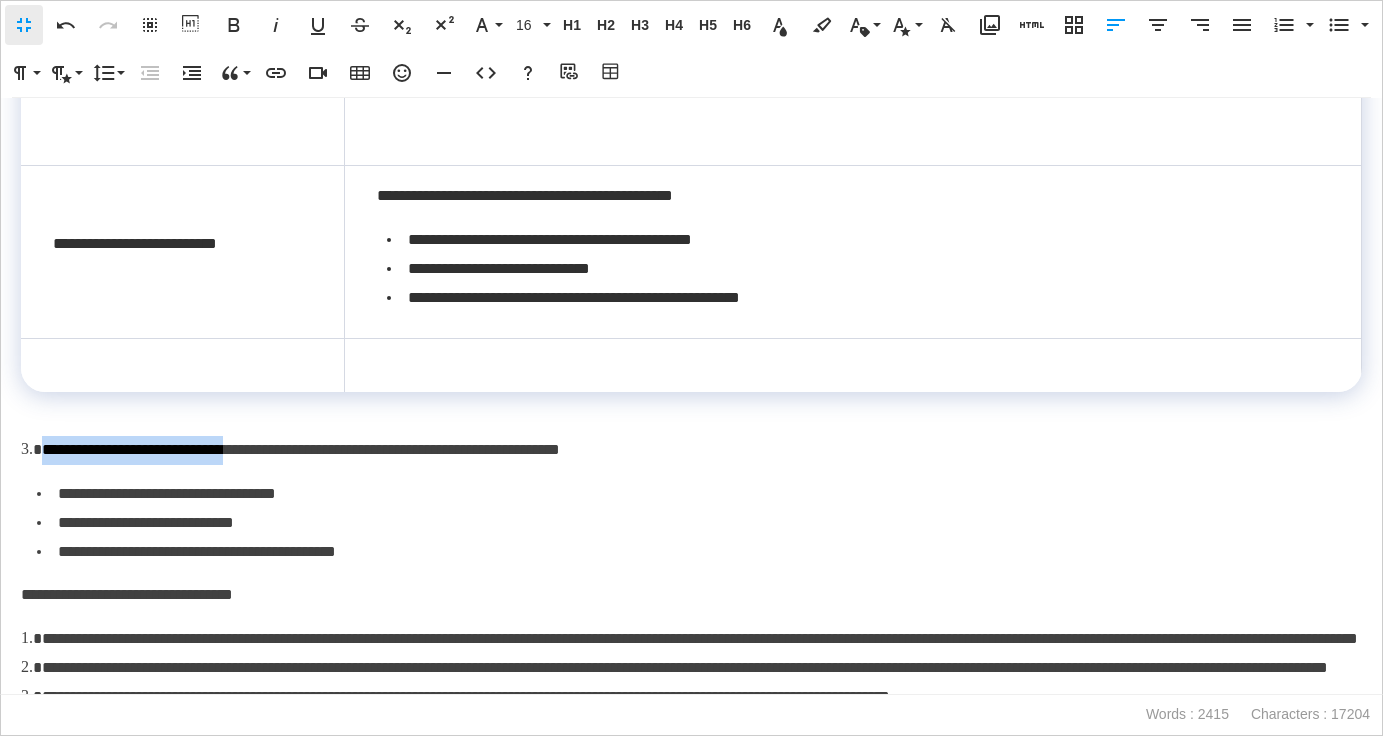 drag, startPoint x: 42, startPoint y: 452, endPoint x: 301, endPoint y: 454, distance: 259.00772 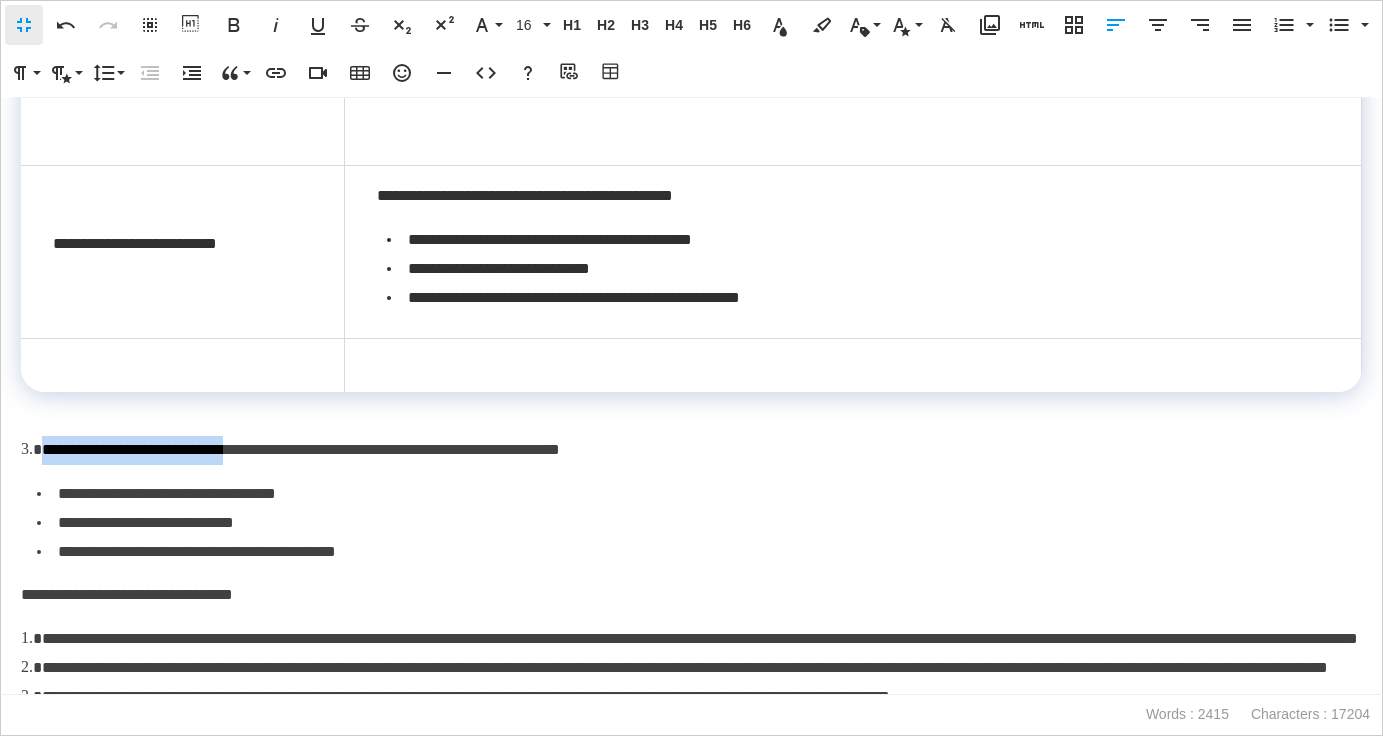 click on "**********" at bounding box center [691, 450] 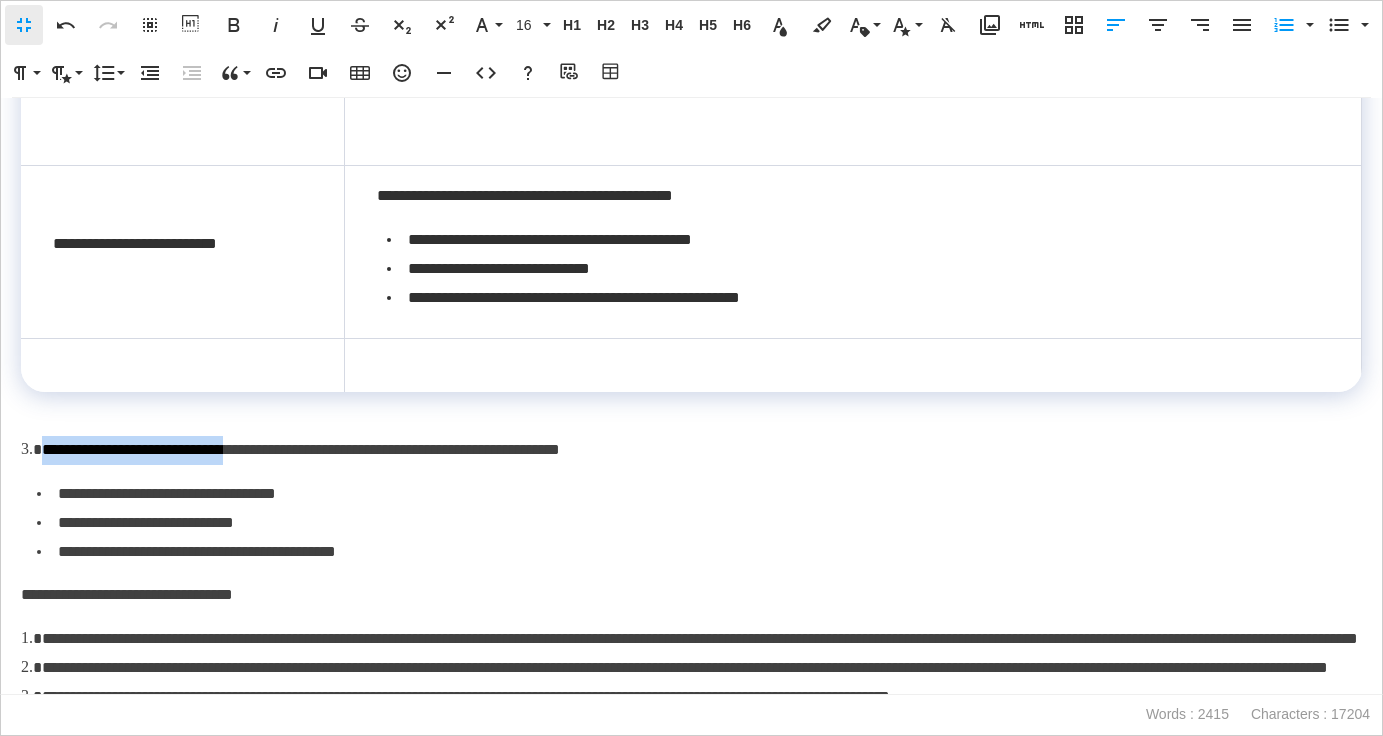 copy on "**********" 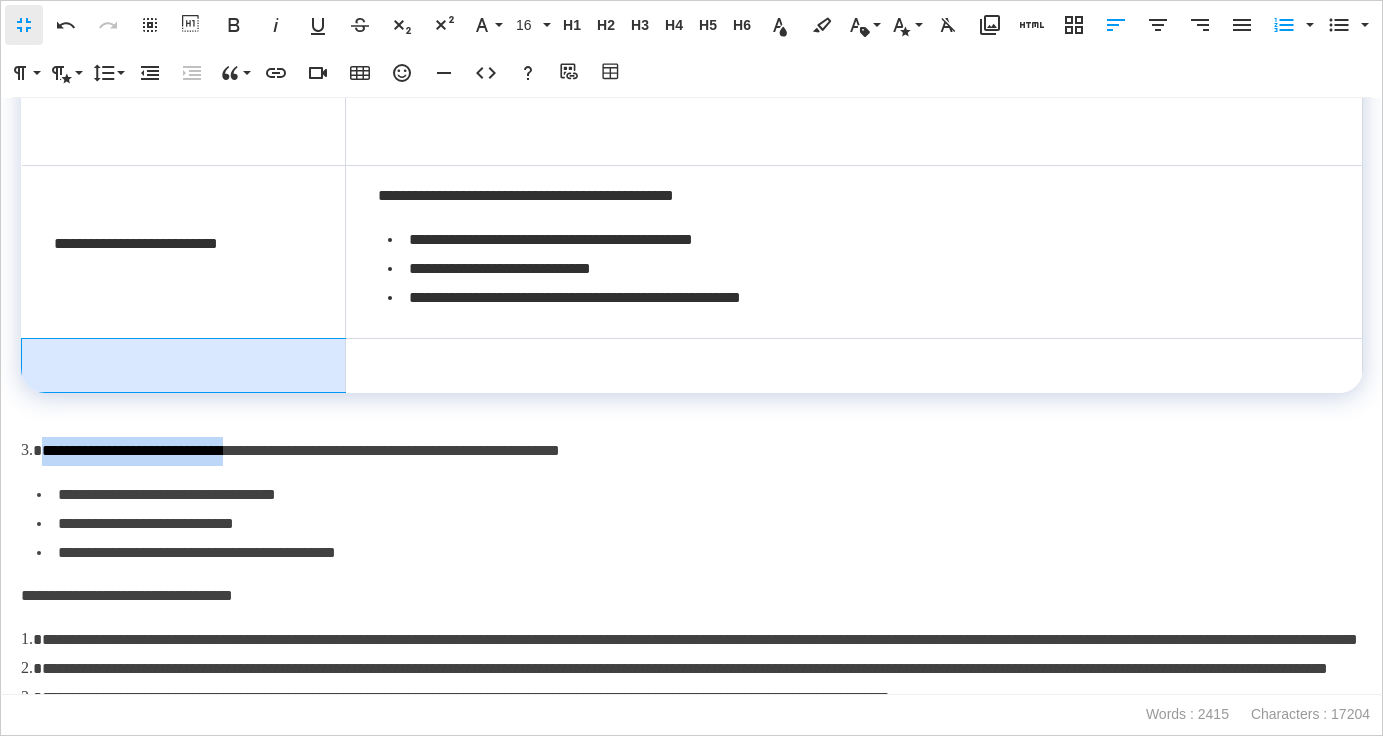 click at bounding box center (184, 366) 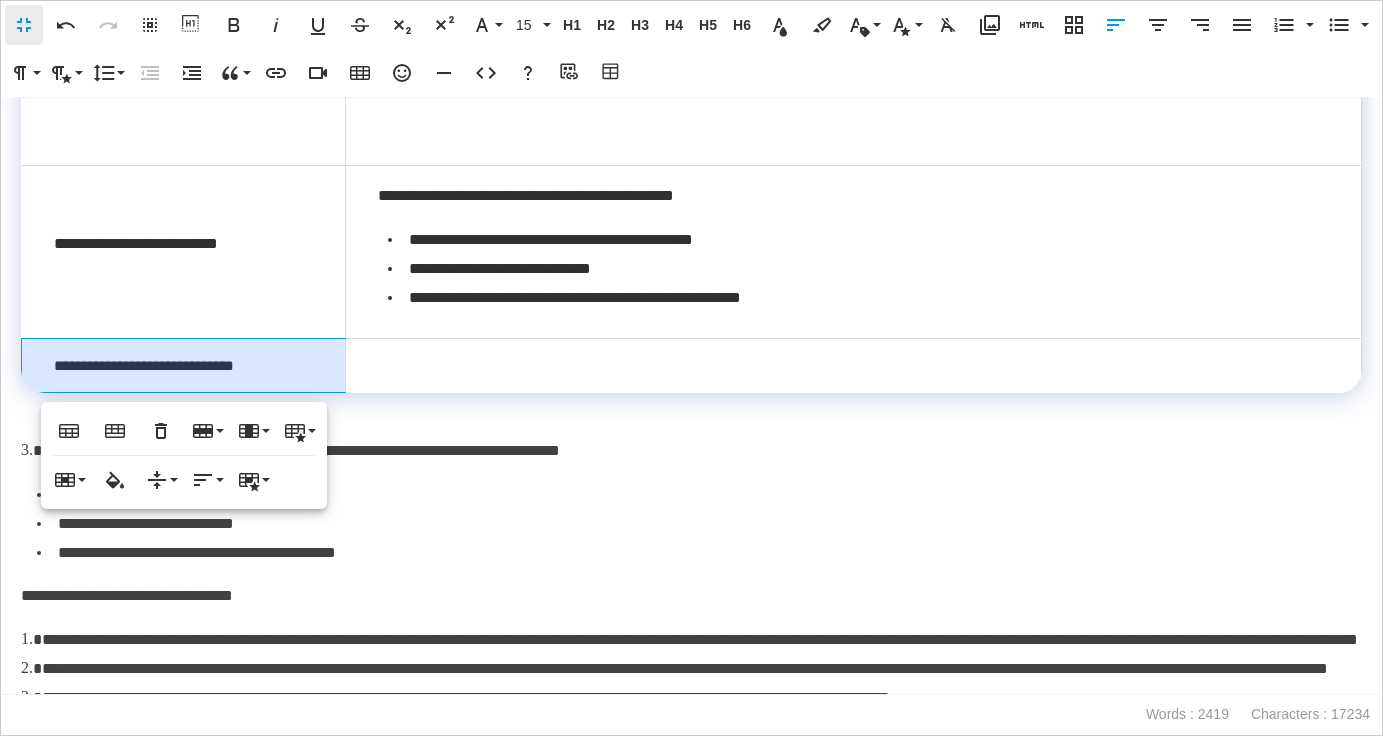 click on "**********" at bounding box center (691, 451) 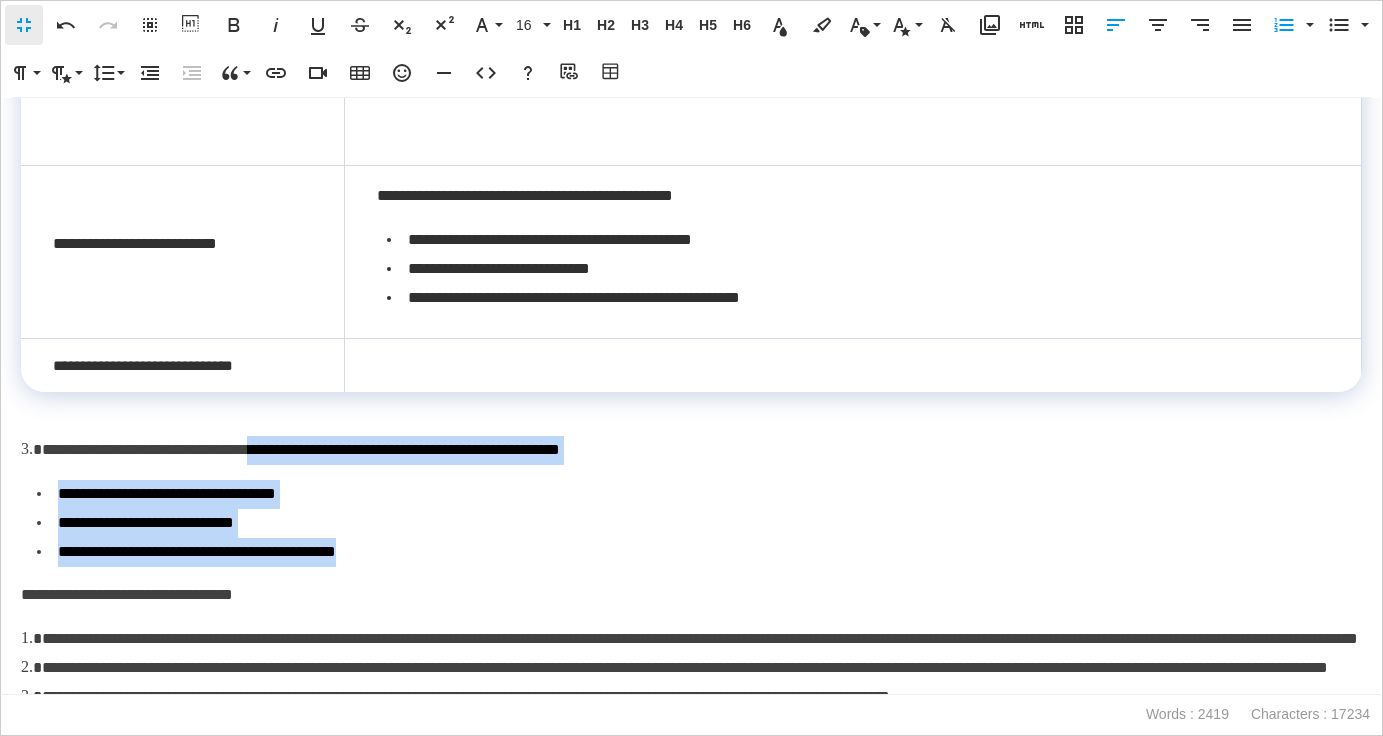 drag, startPoint x: 325, startPoint y: 450, endPoint x: 404, endPoint y: 556, distance: 132.2006 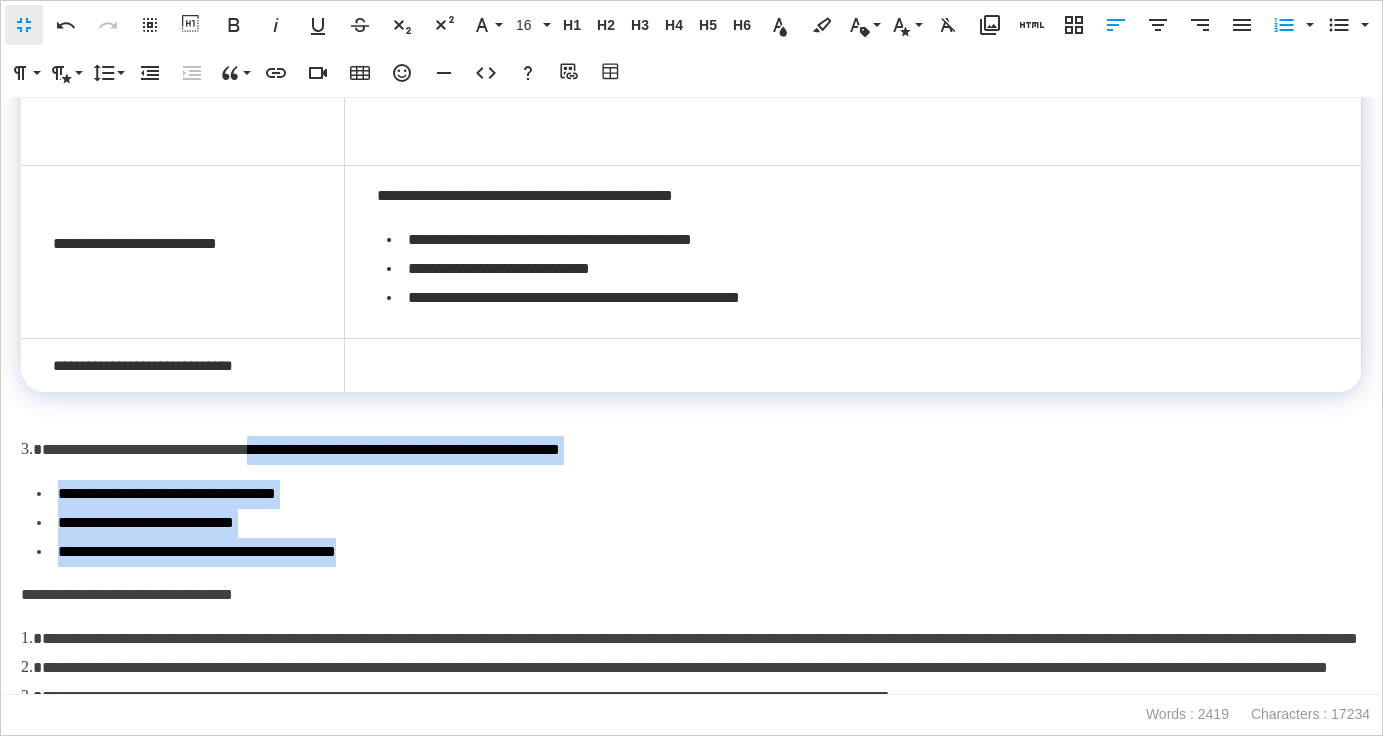 click on "**********" at bounding box center (691, -1078) 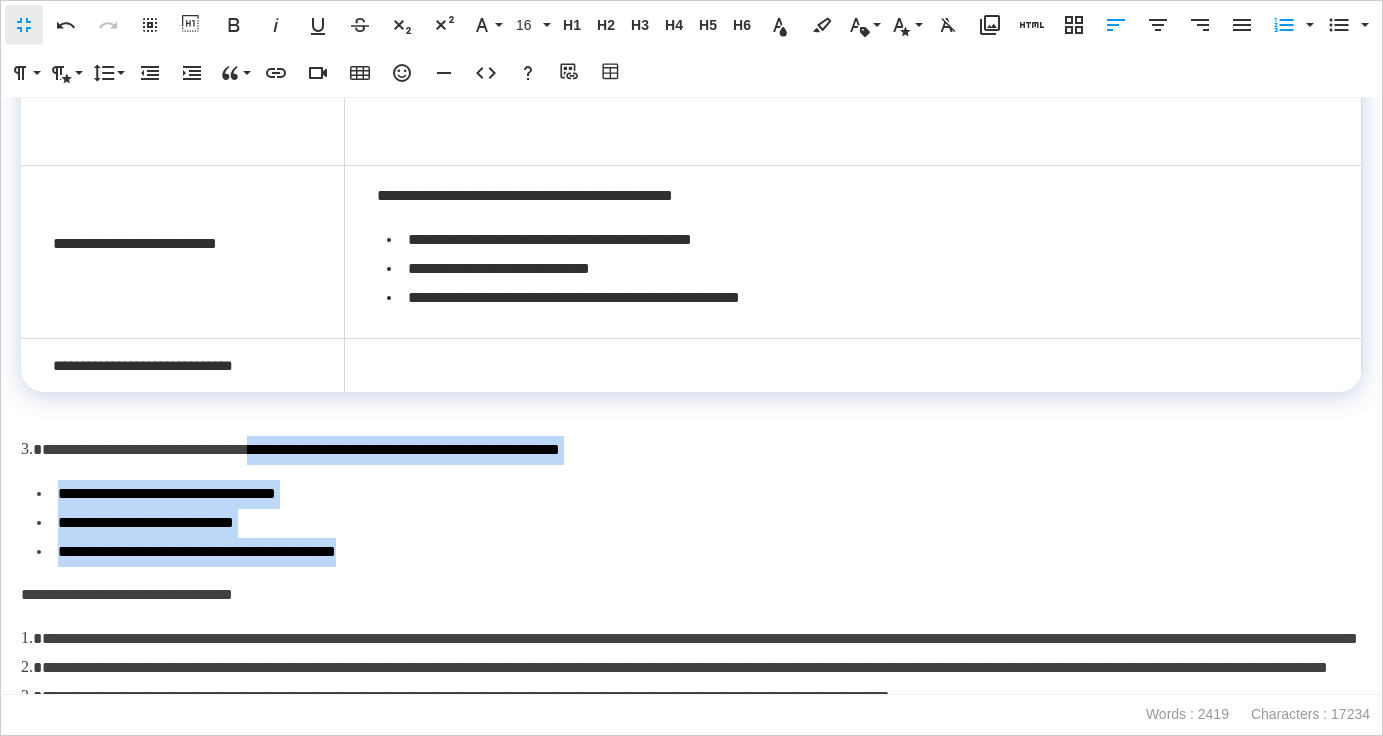 copy on "**********" 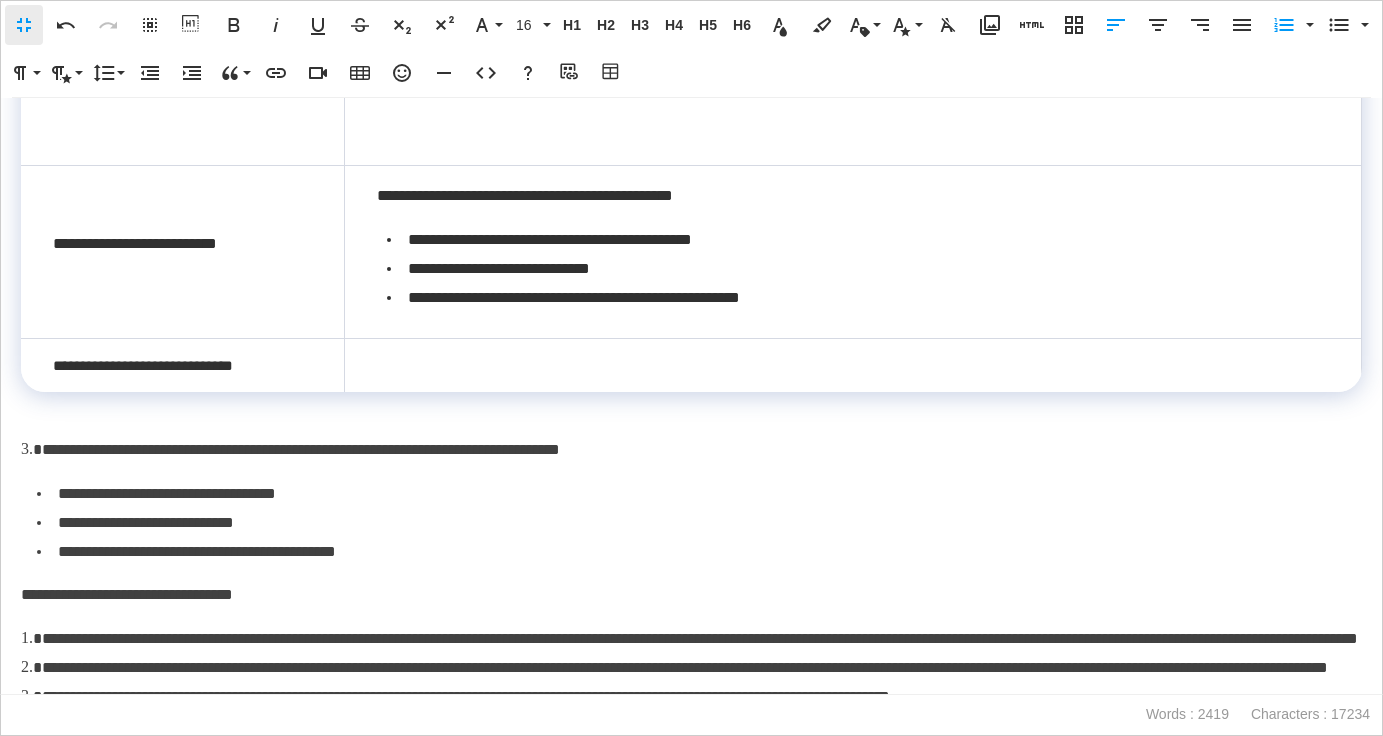 click at bounding box center (853, 366) 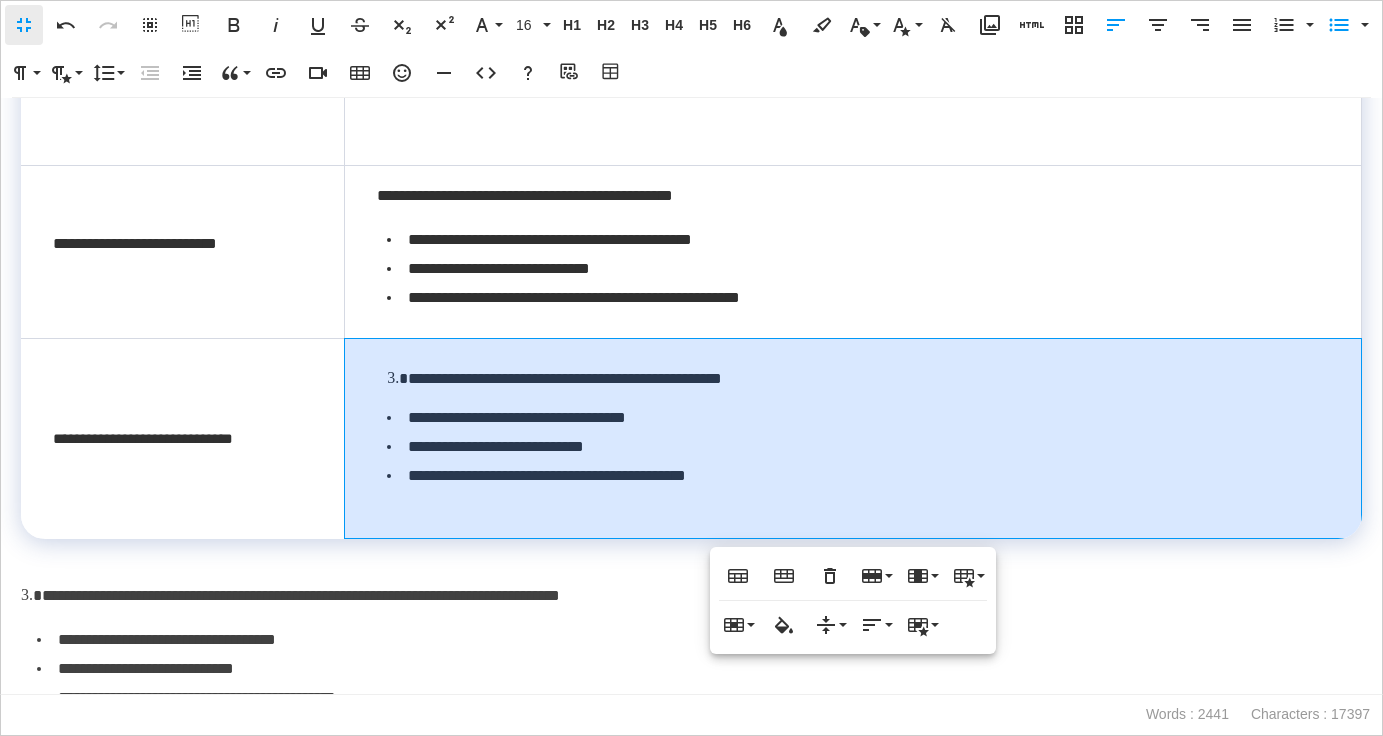 click on "**********" at bounding box center (858, 379) 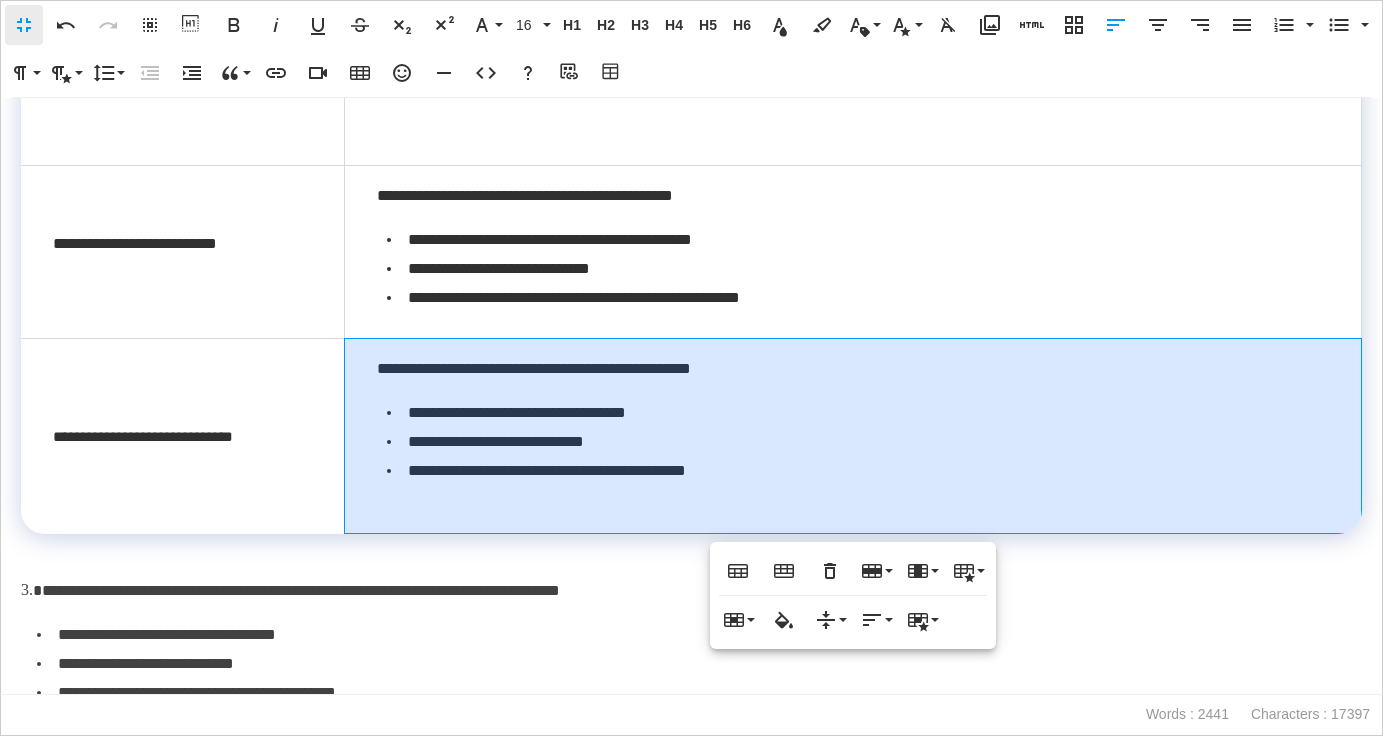 click on "**********" at bounding box center [853, 436] 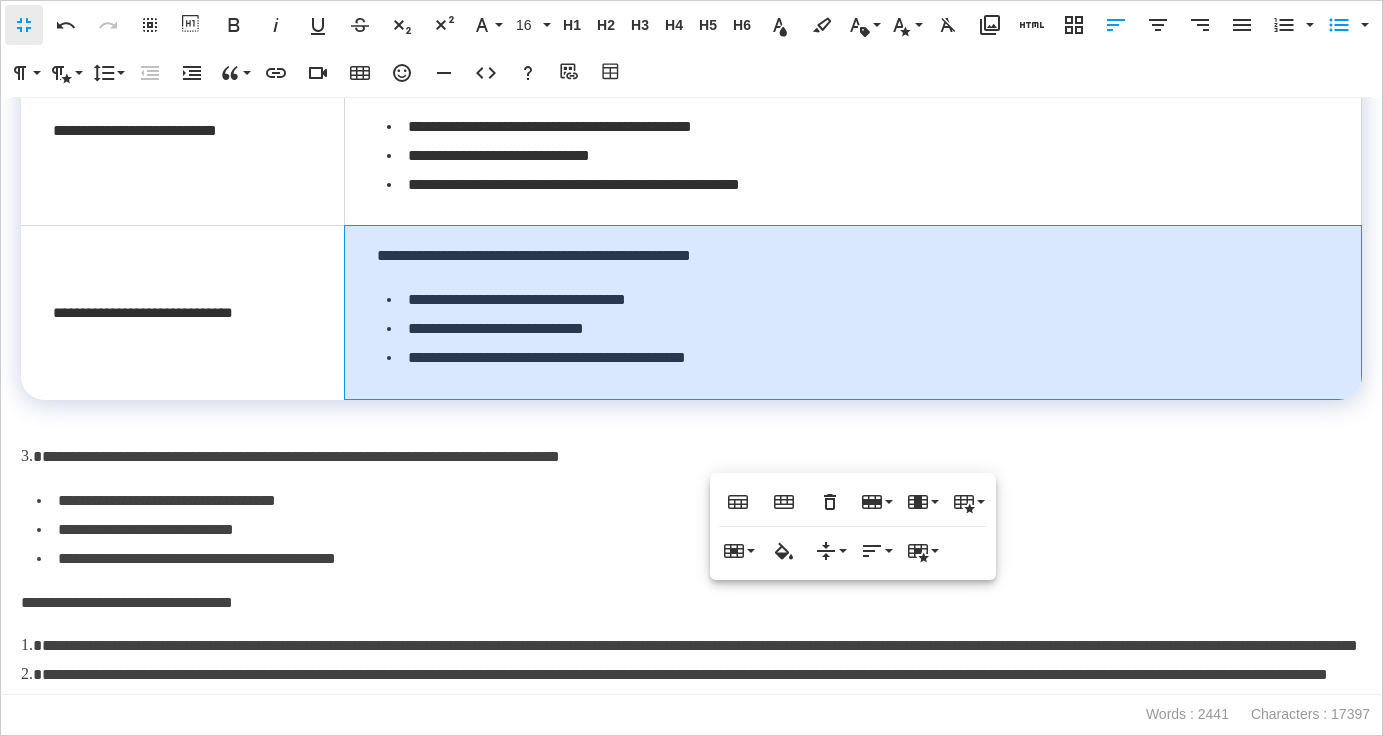 scroll, scrollTop: 1595, scrollLeft: 0, axis: vertical 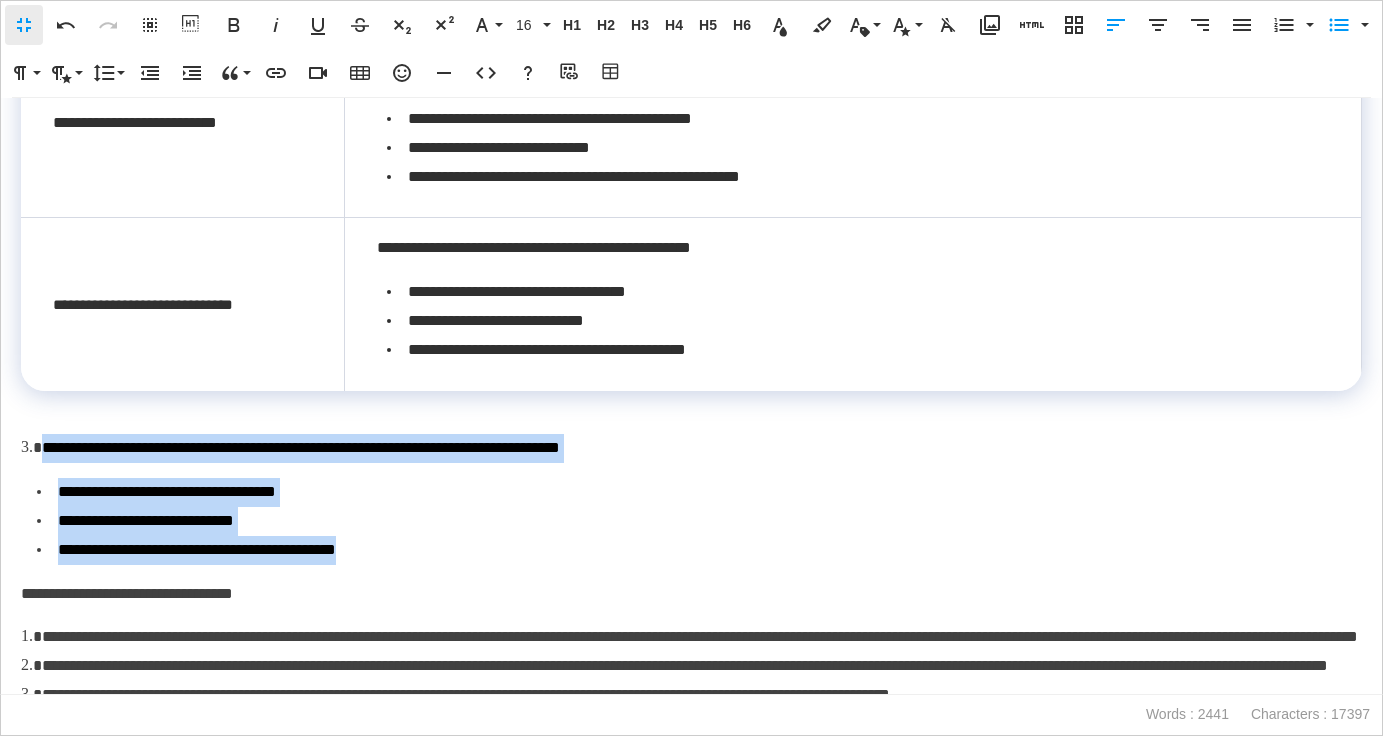 drag, startPoint x: 417, startPoint y: 548, endPoint x: 10, endPoint y: 451, distance: 418.39932 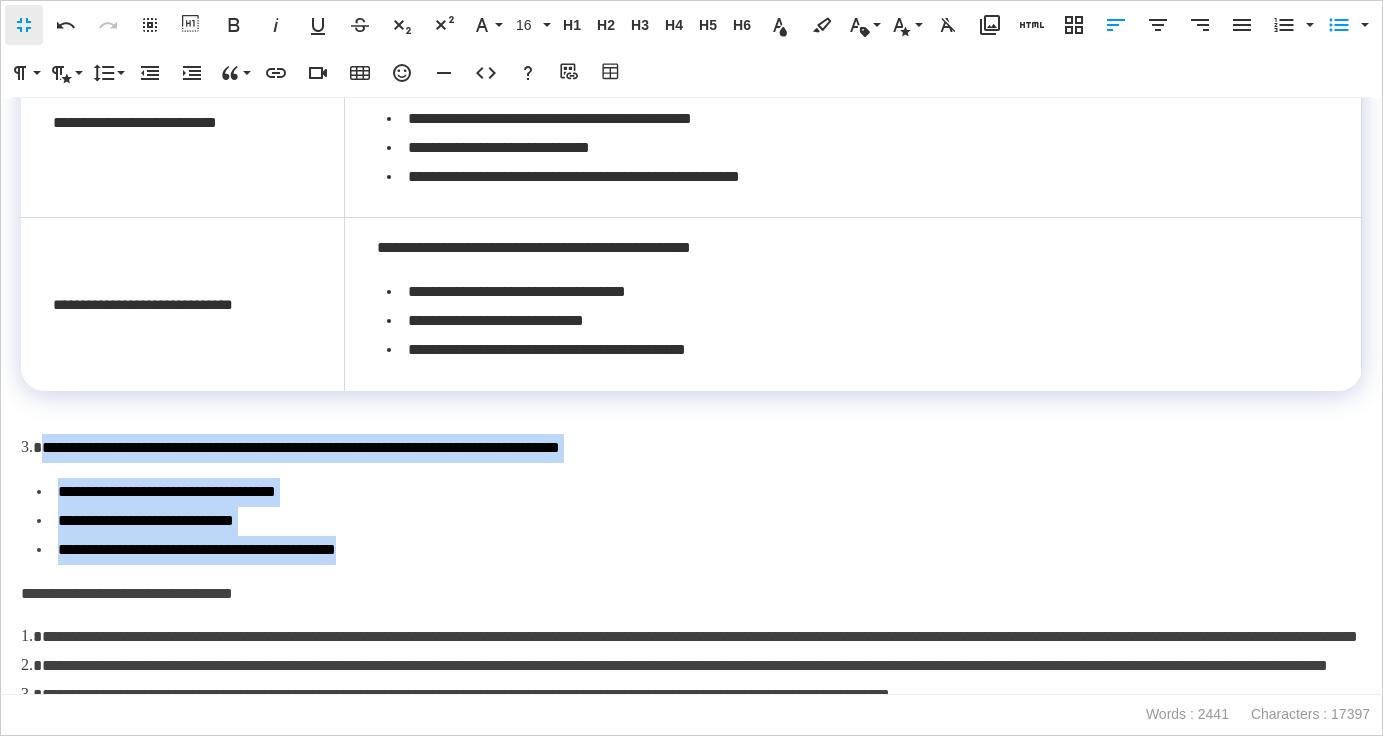 click on "**********" at bounding box center (691, 396) 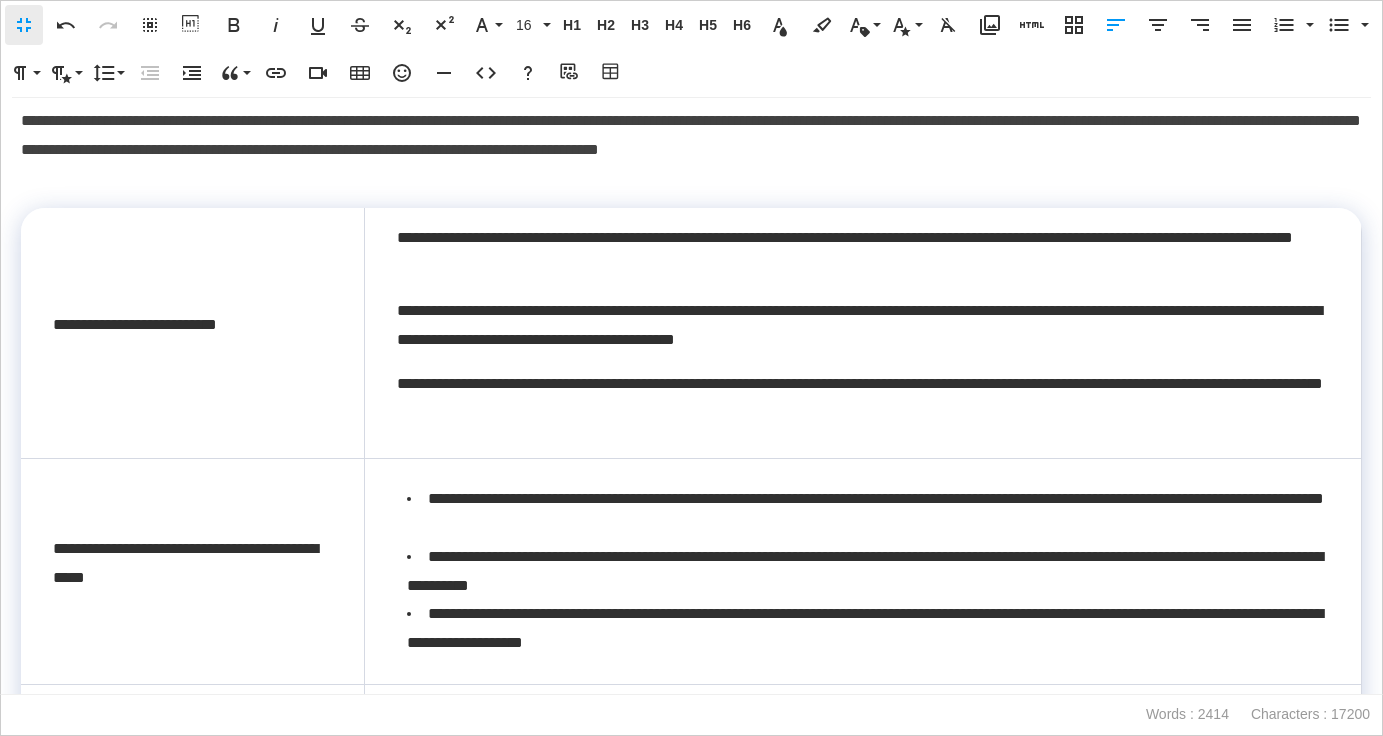 scroll, scrollTop: 0, scrollLeft: 0, axis: both 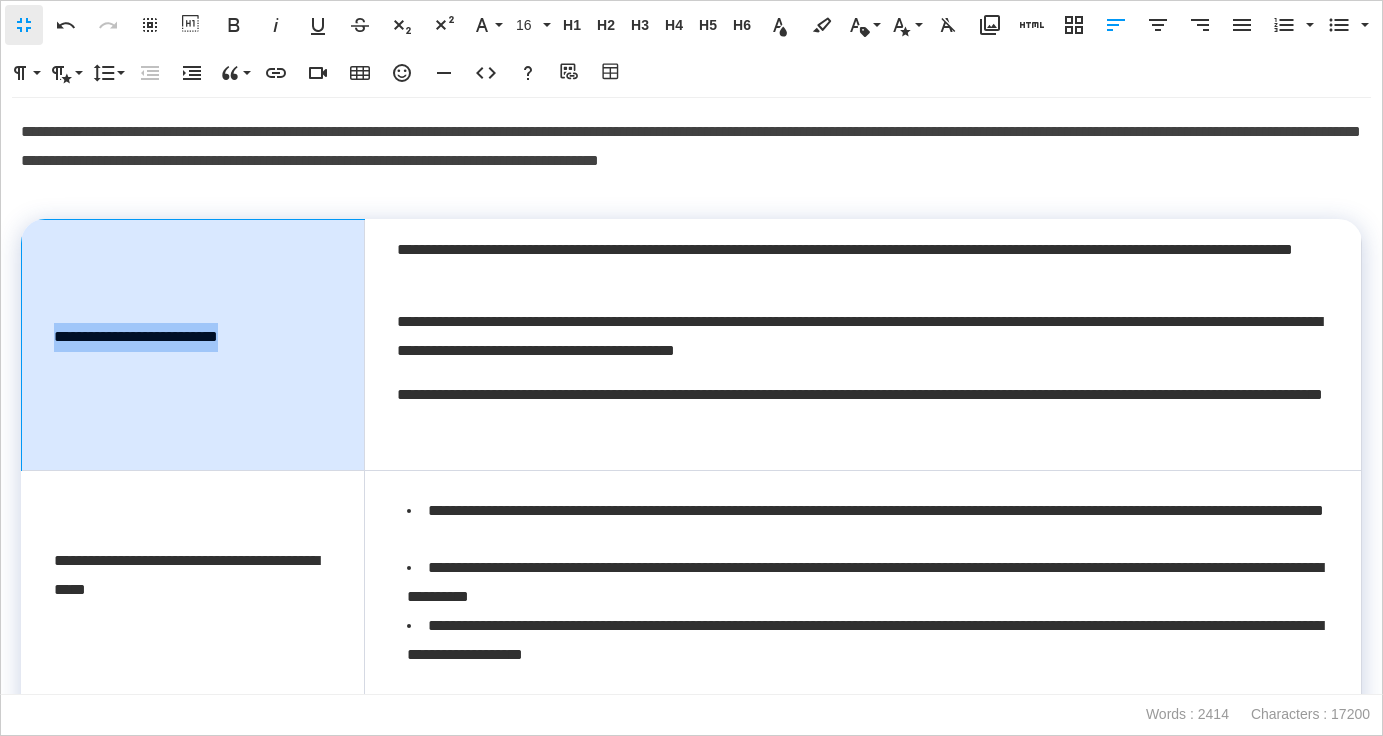 drag, startPoint x: 294, startPoint y: 339, endPoint x: 48, endPoint y: 339, distance: 246 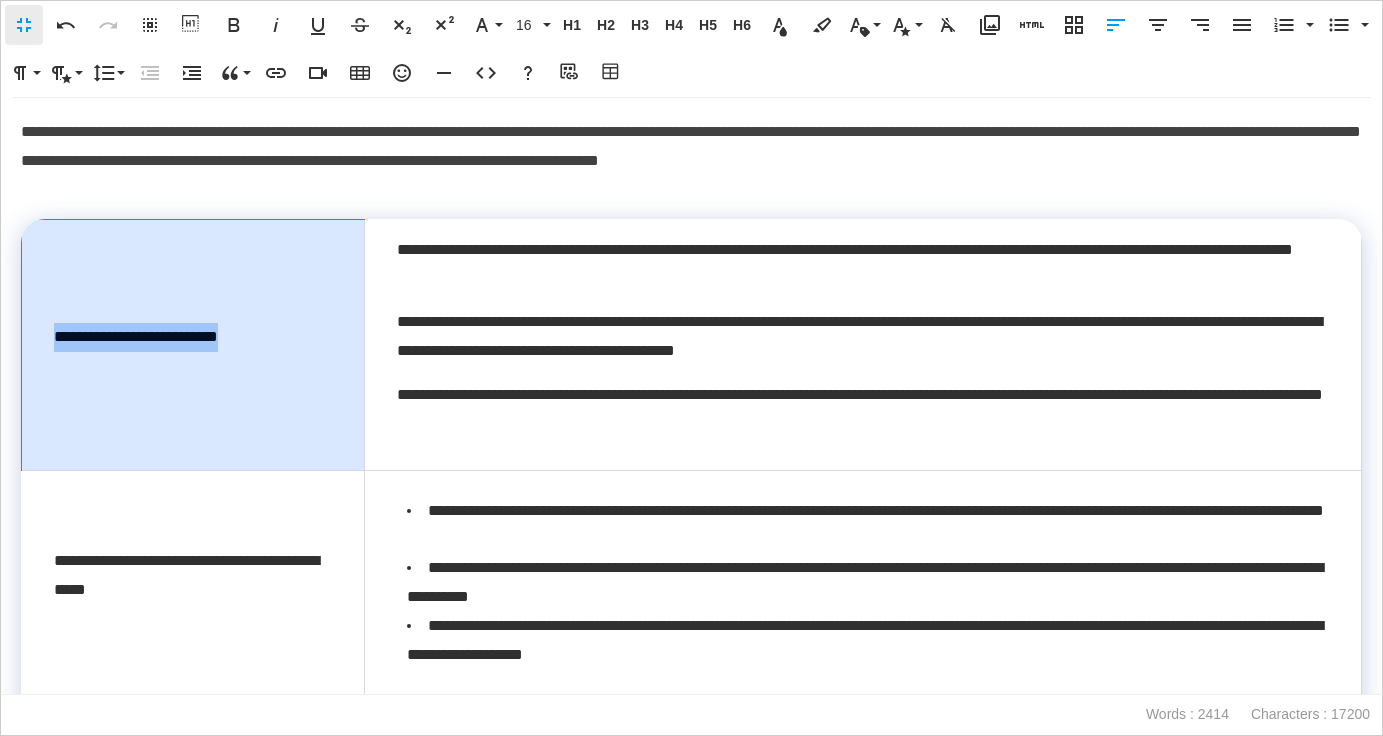 click on "**********" at bounding box center [193, 345] 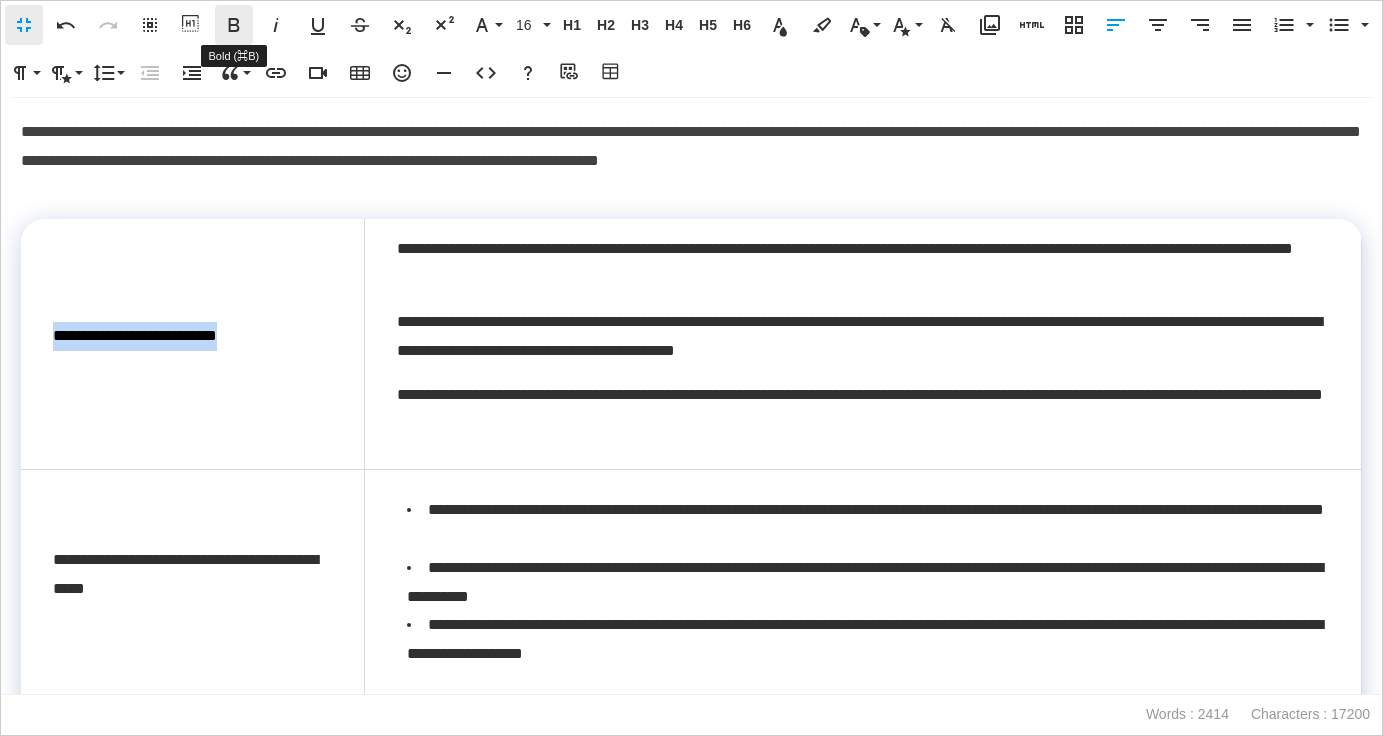 click 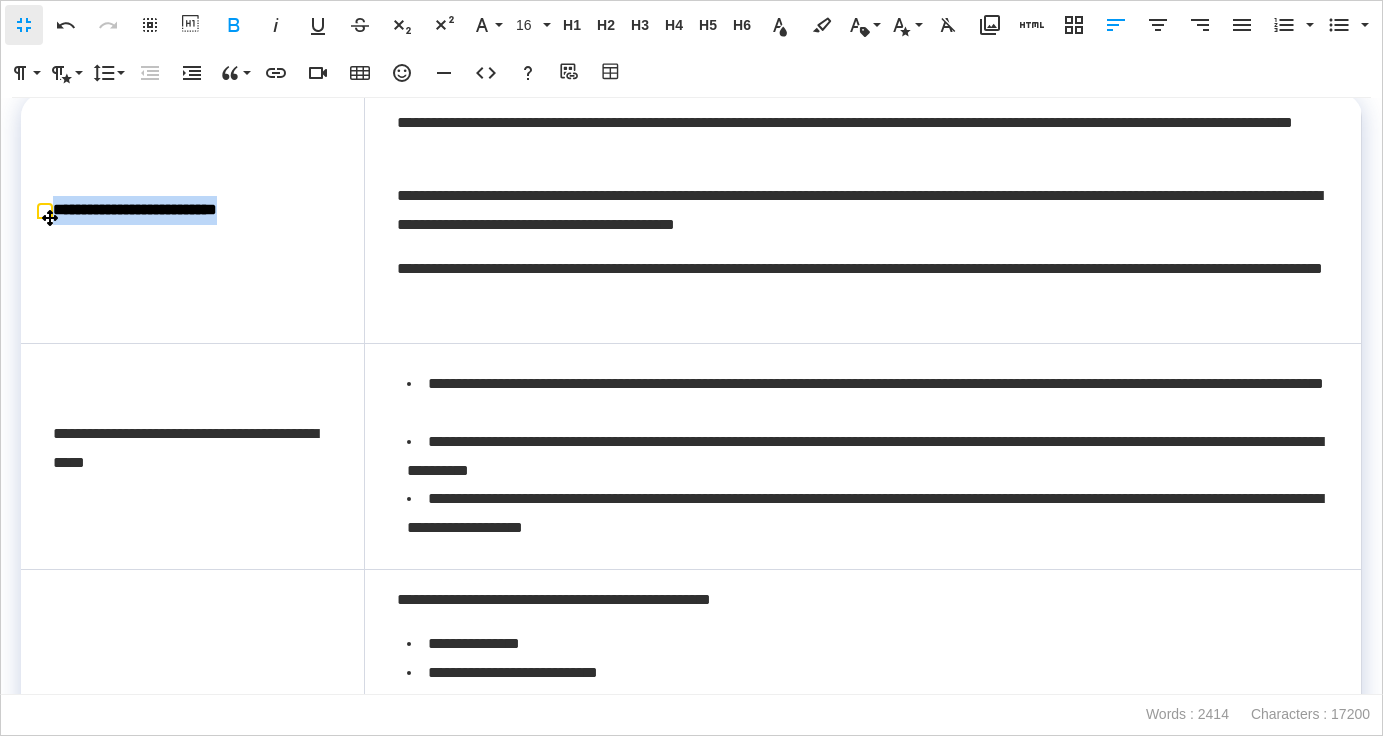 scroll, scrollTop: 158, scrollLeft: 0, axis: vertical 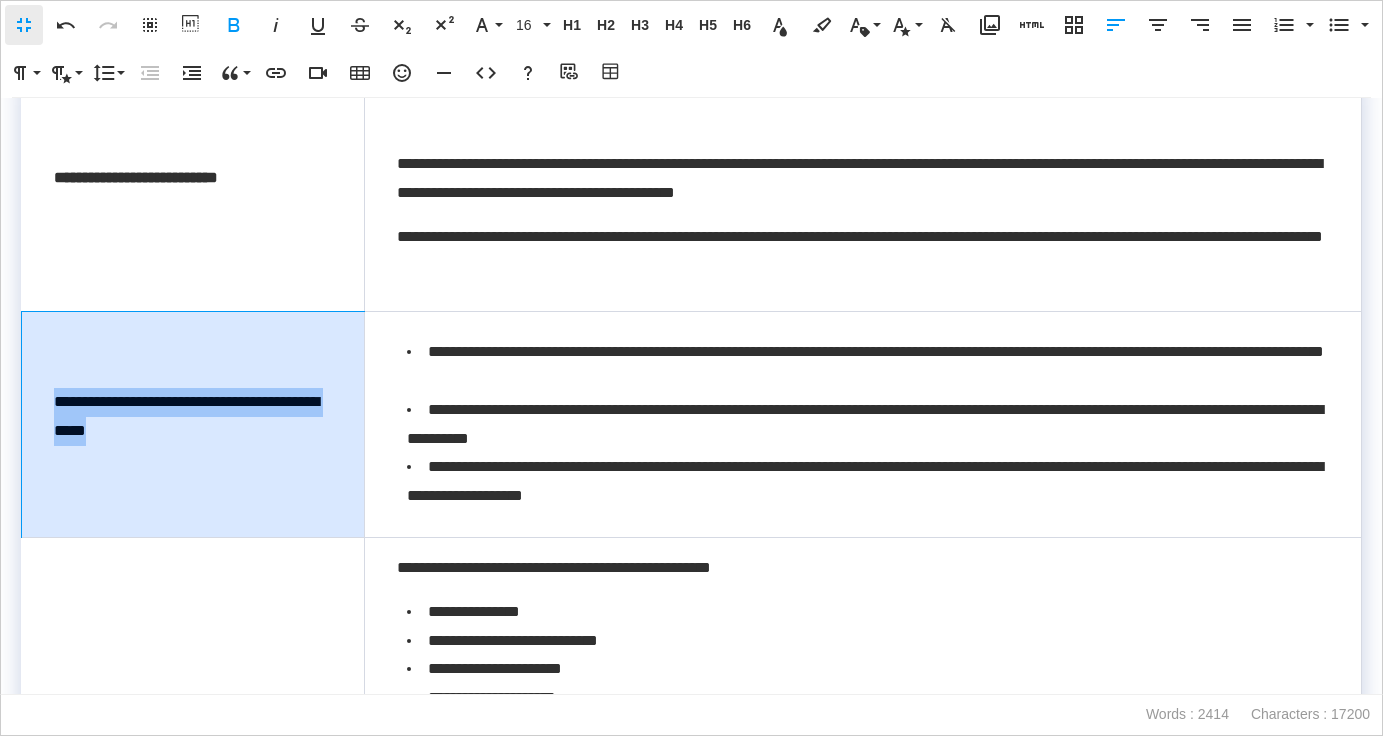 drag, startPoint x: 272, startPoint y: 446, endPoint x: 43, endPoint y: 401, distance: 233.37952 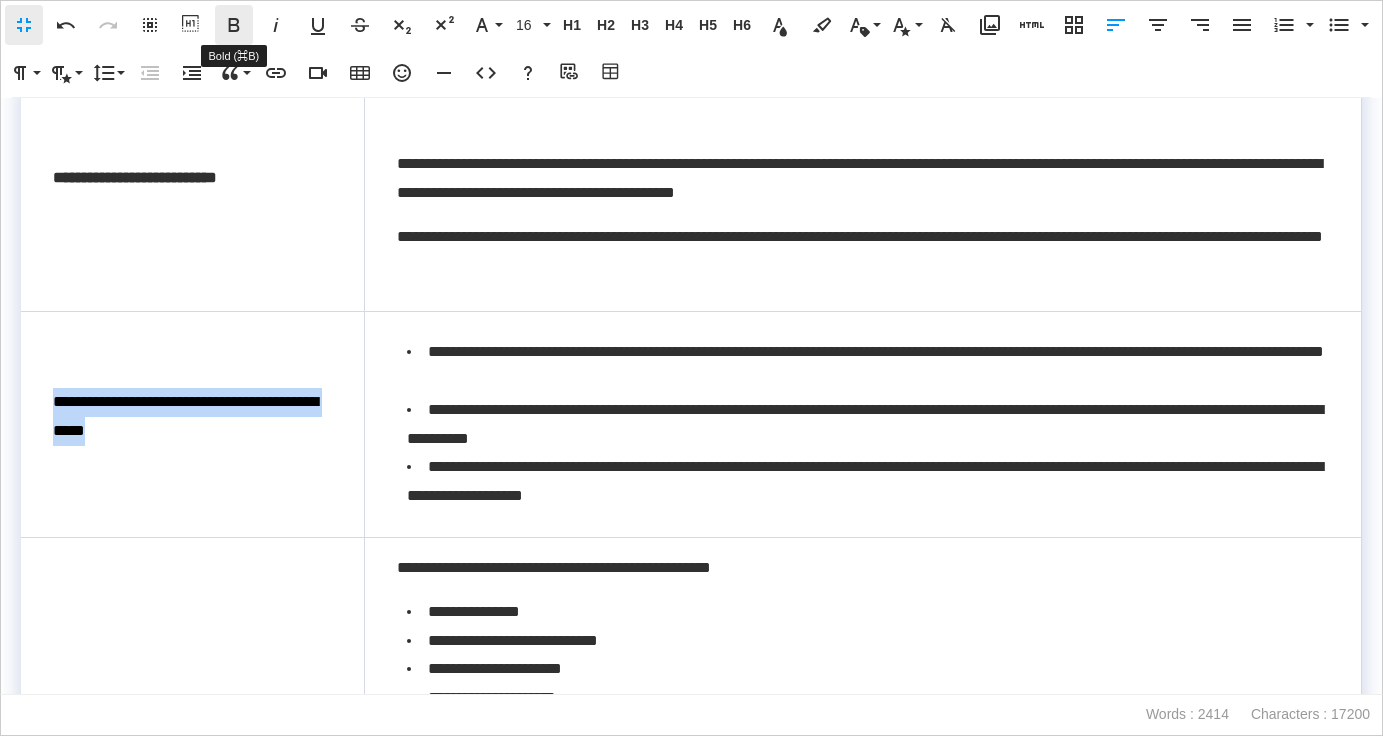 click on "Bold" at bounding box center (234, 25) 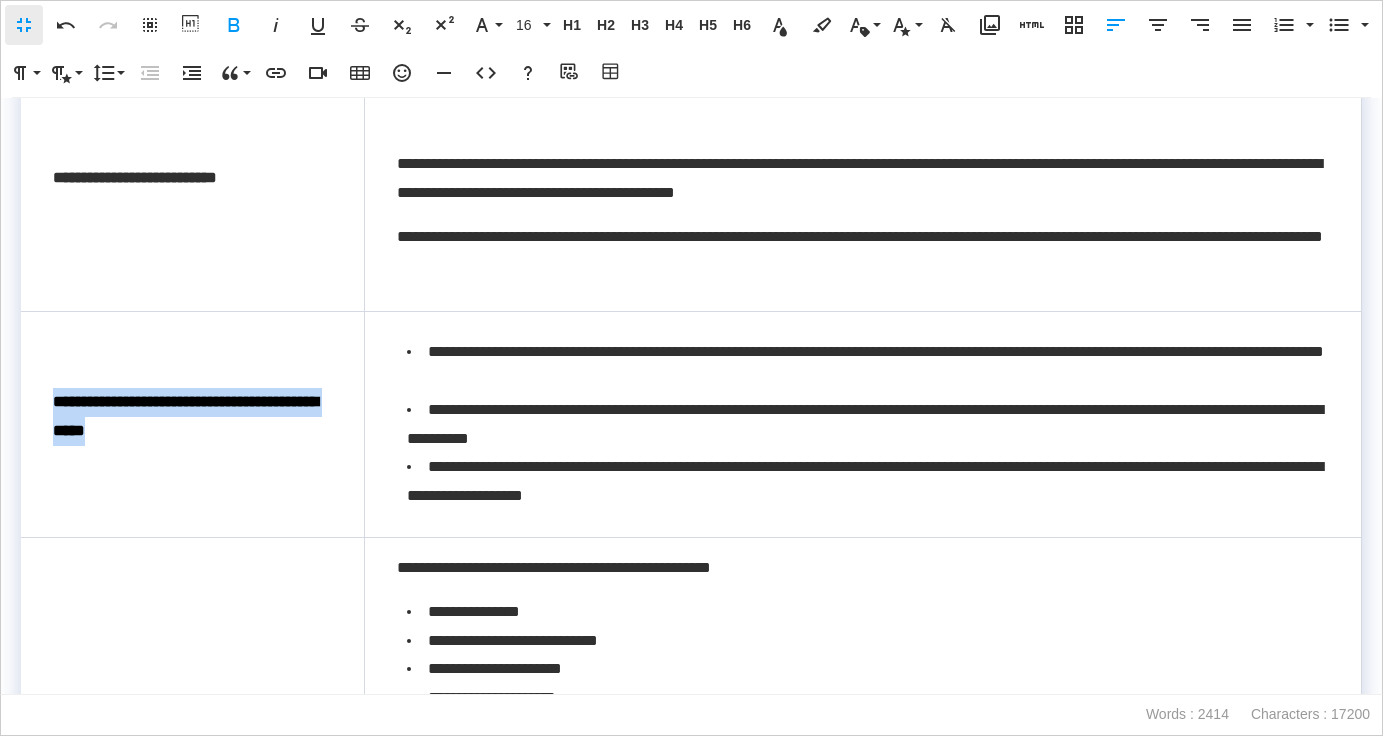 scroll, scrollTop: 426, scrollLeft: 0, axis: vertical 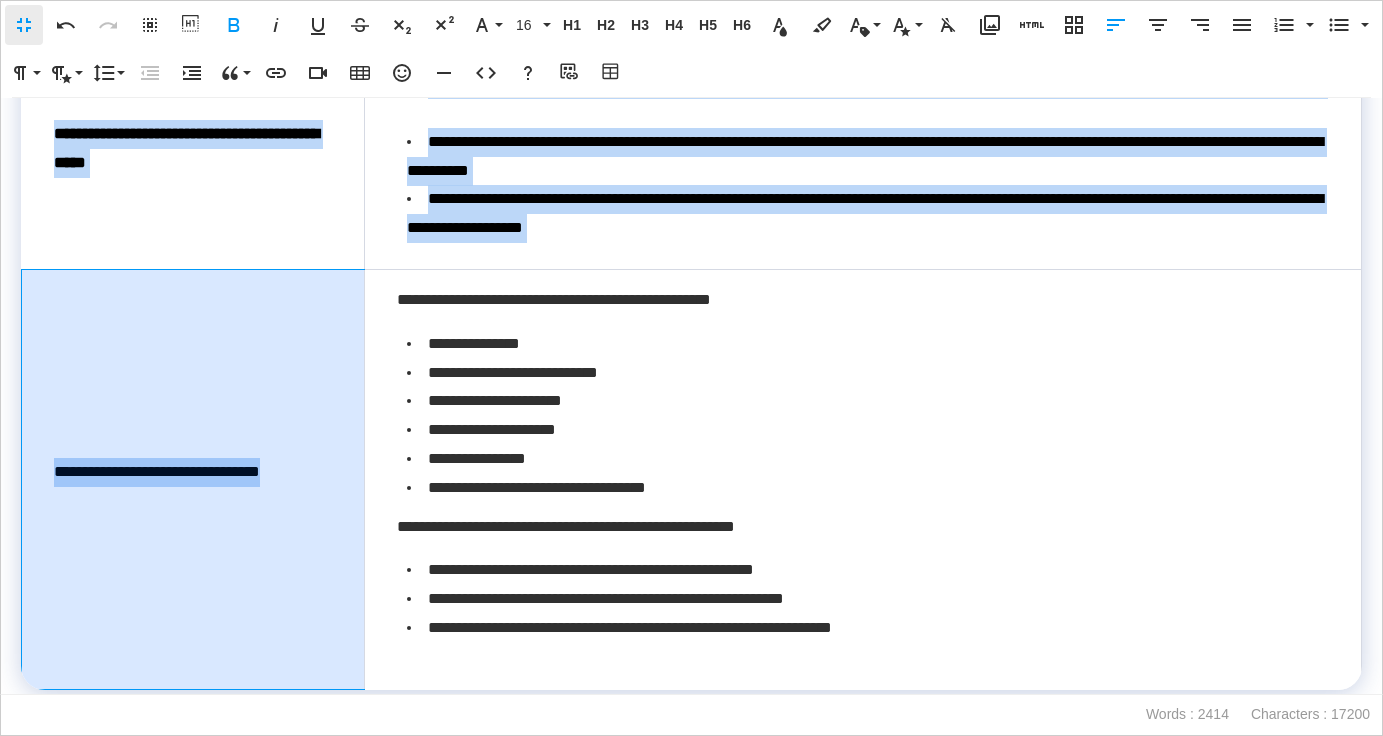 drag, startPoint x: 336, startPoint y: 474, endPoint x: 14, endPoint y: 476, distance: 322.00623 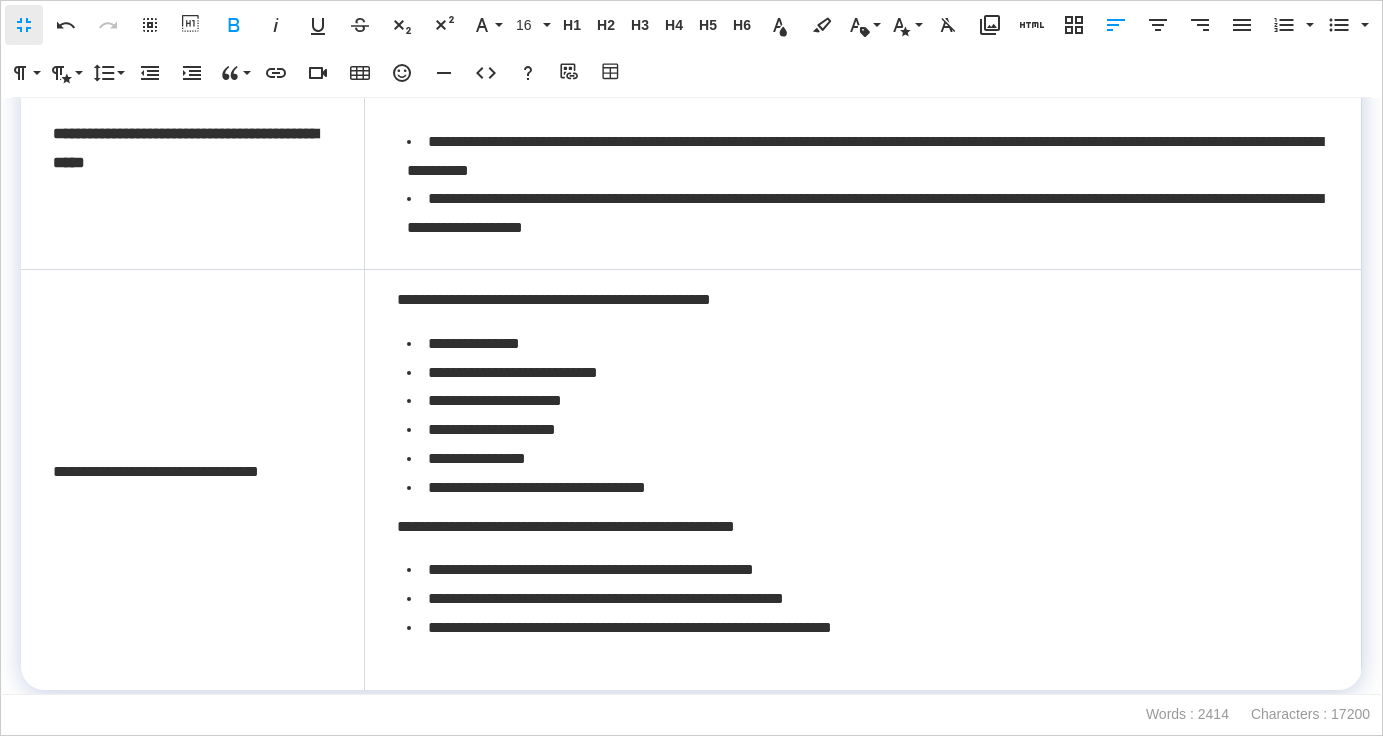 click on "**********" at bounding box center [192, 472] 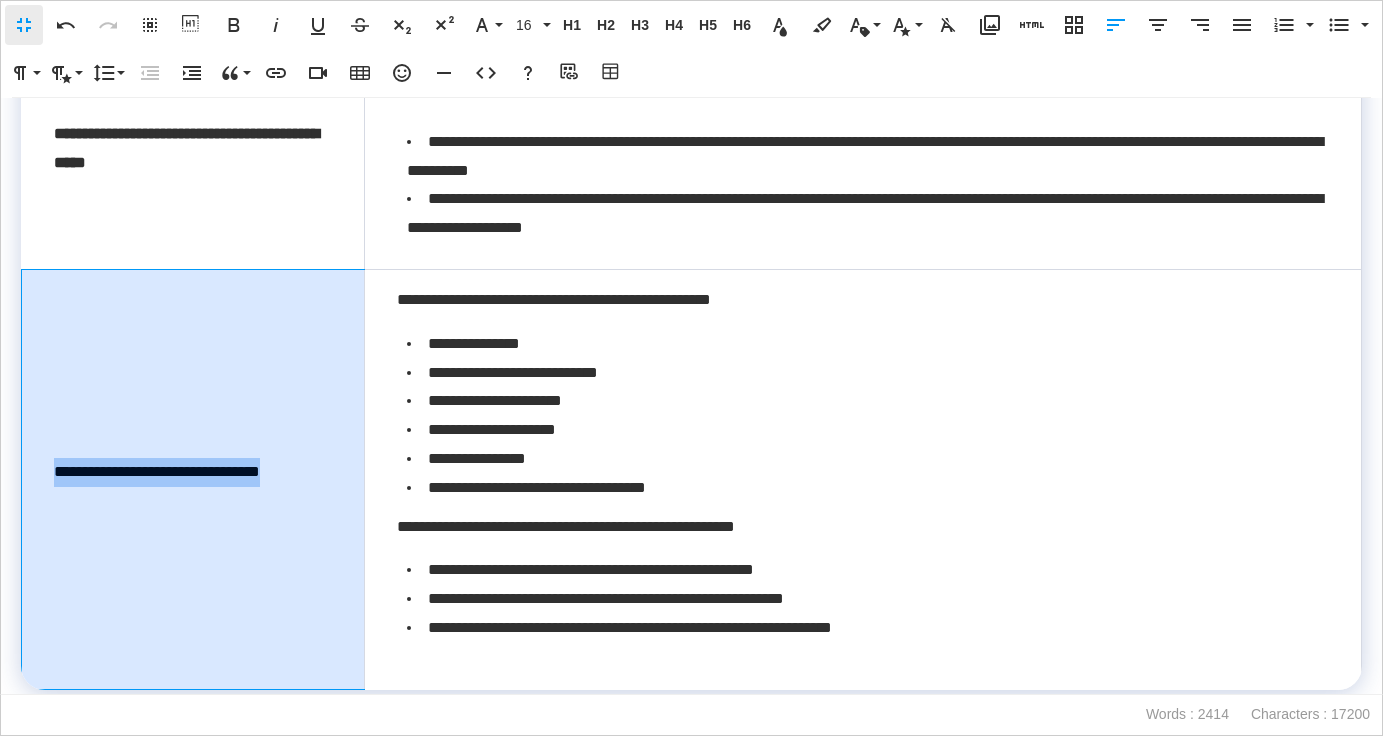 drag, startPoint x: 338, startPoint y: 469, endPoint x: 57, endPoint y: 471, distance: 281.0071 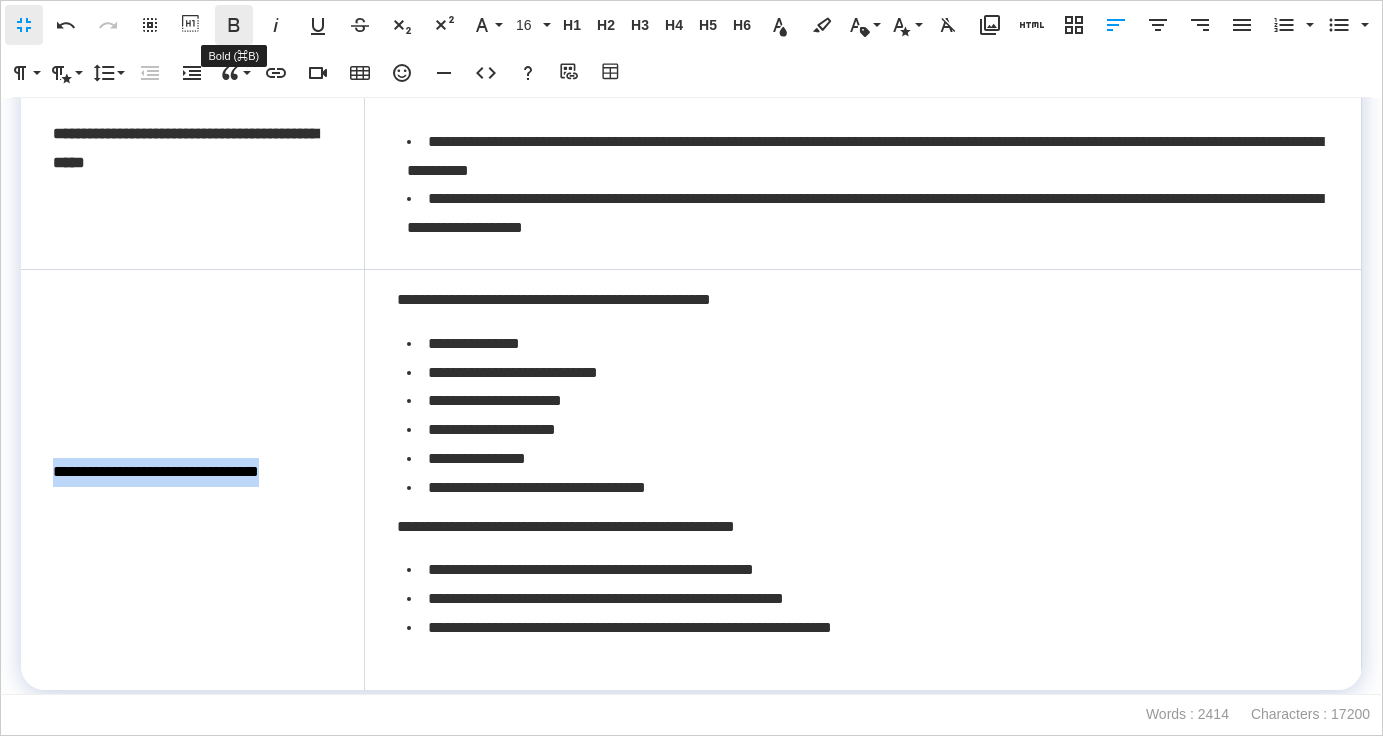click 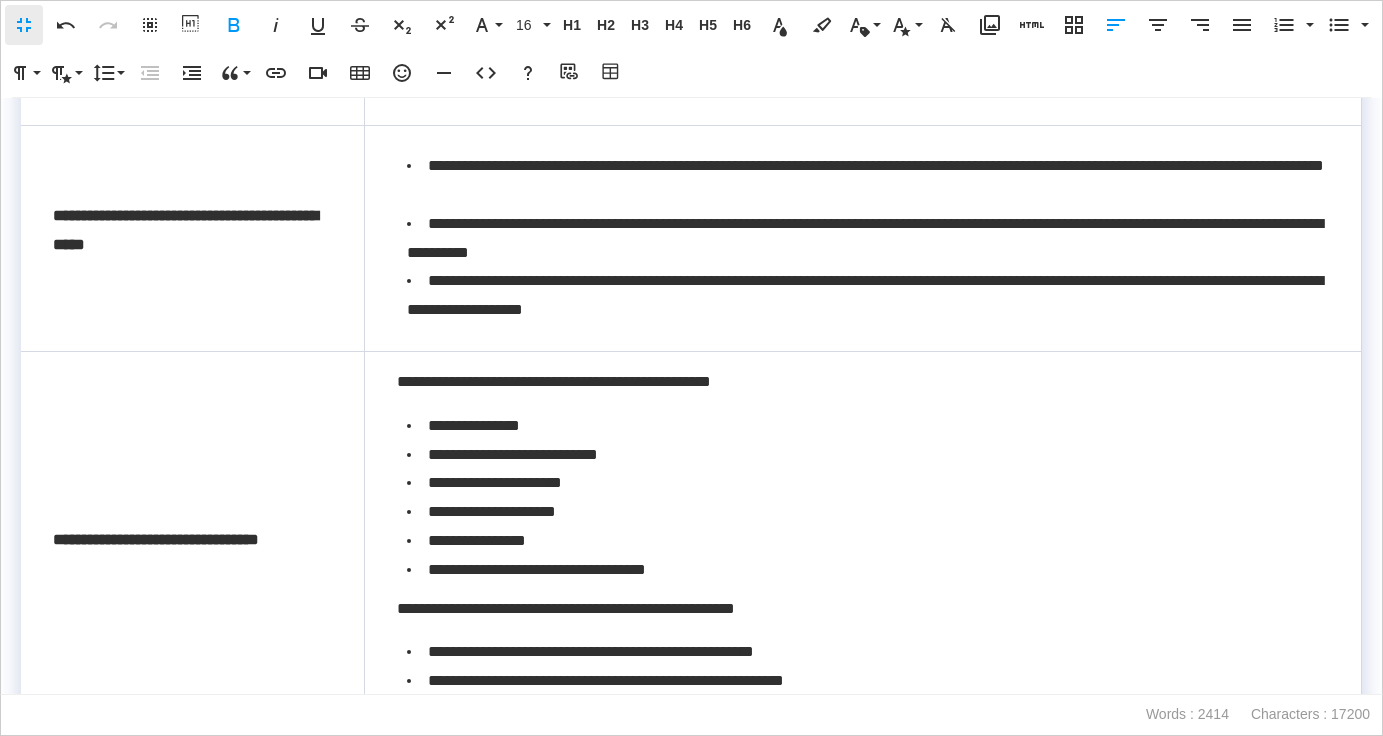 scroll, scrollTop: 380, scrollLeft: 0, axis: vertical 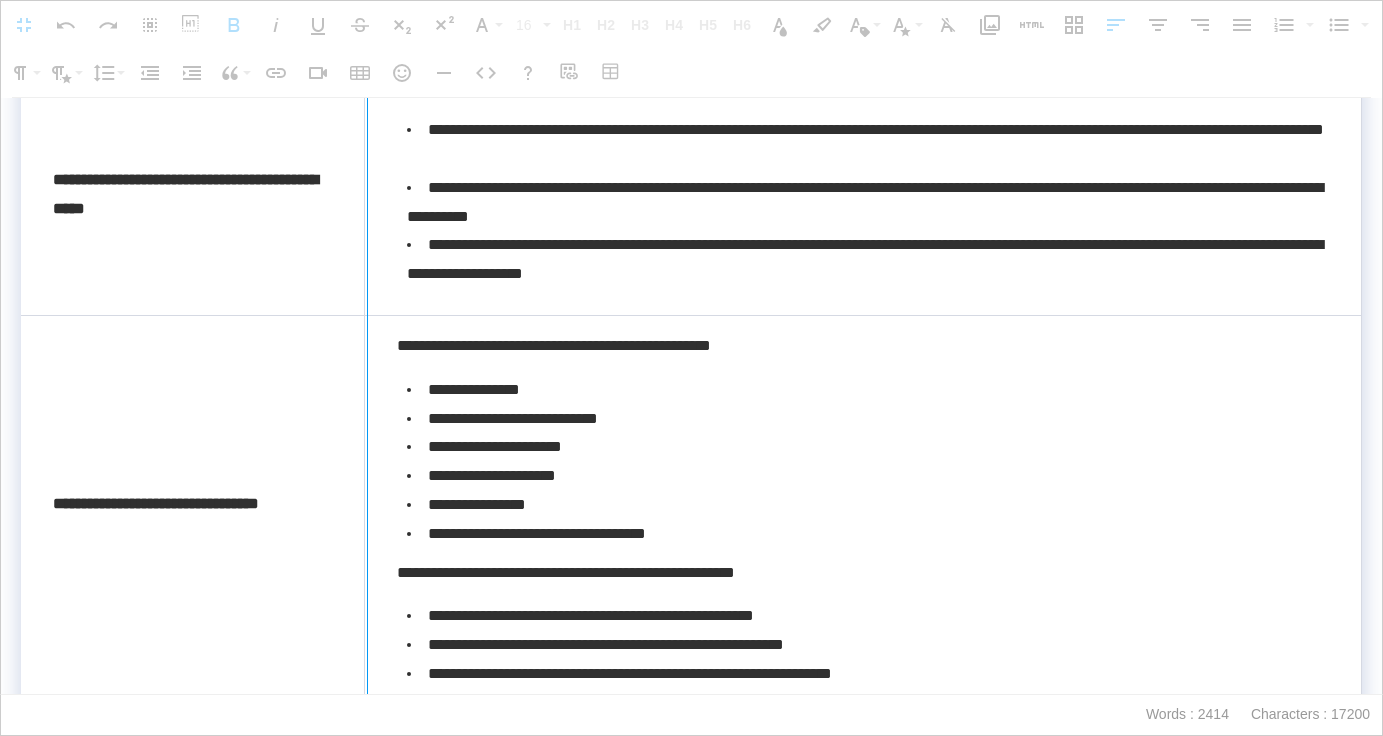 drag, startPoint x: 365, startPoint y: 270, endPoint x: 395, endPoint y: 270, distance: 30 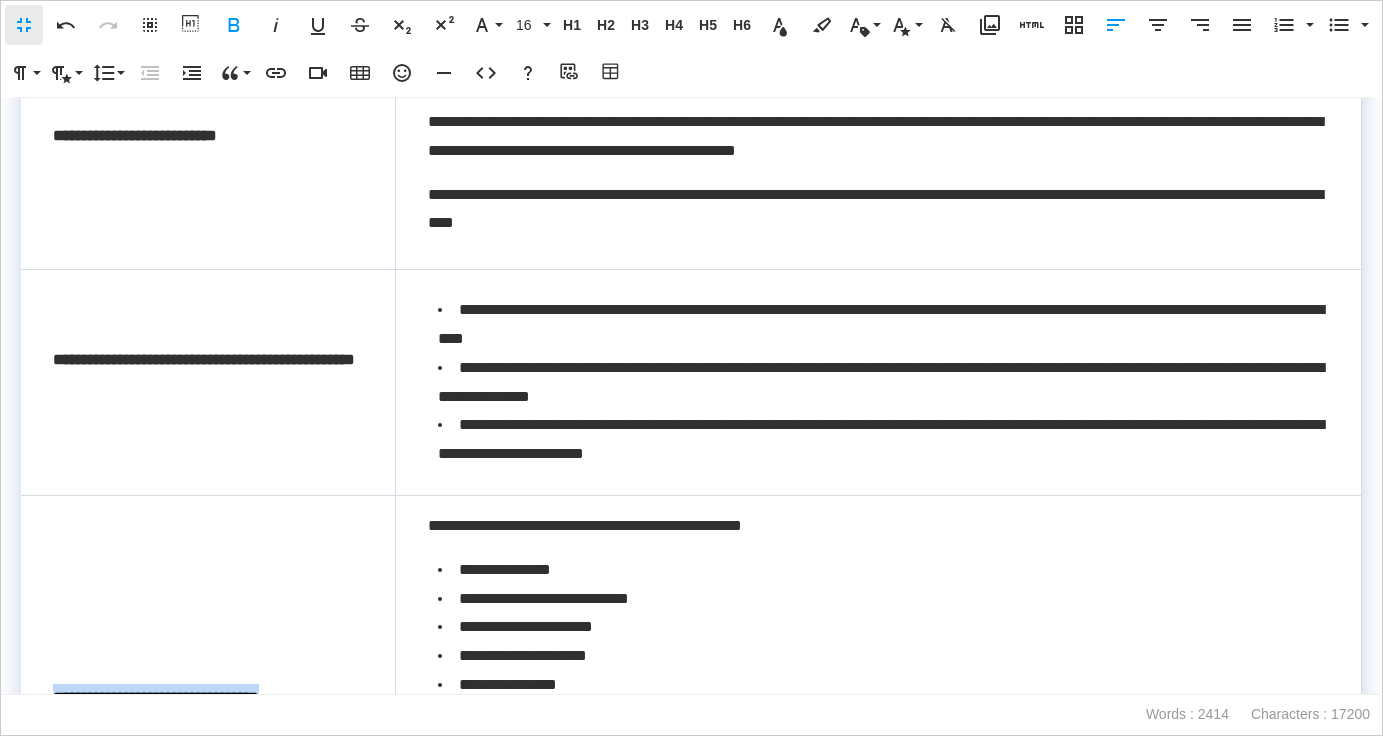 scroll, scrollTop: 192, scrollLeft: 0, axis: vertical 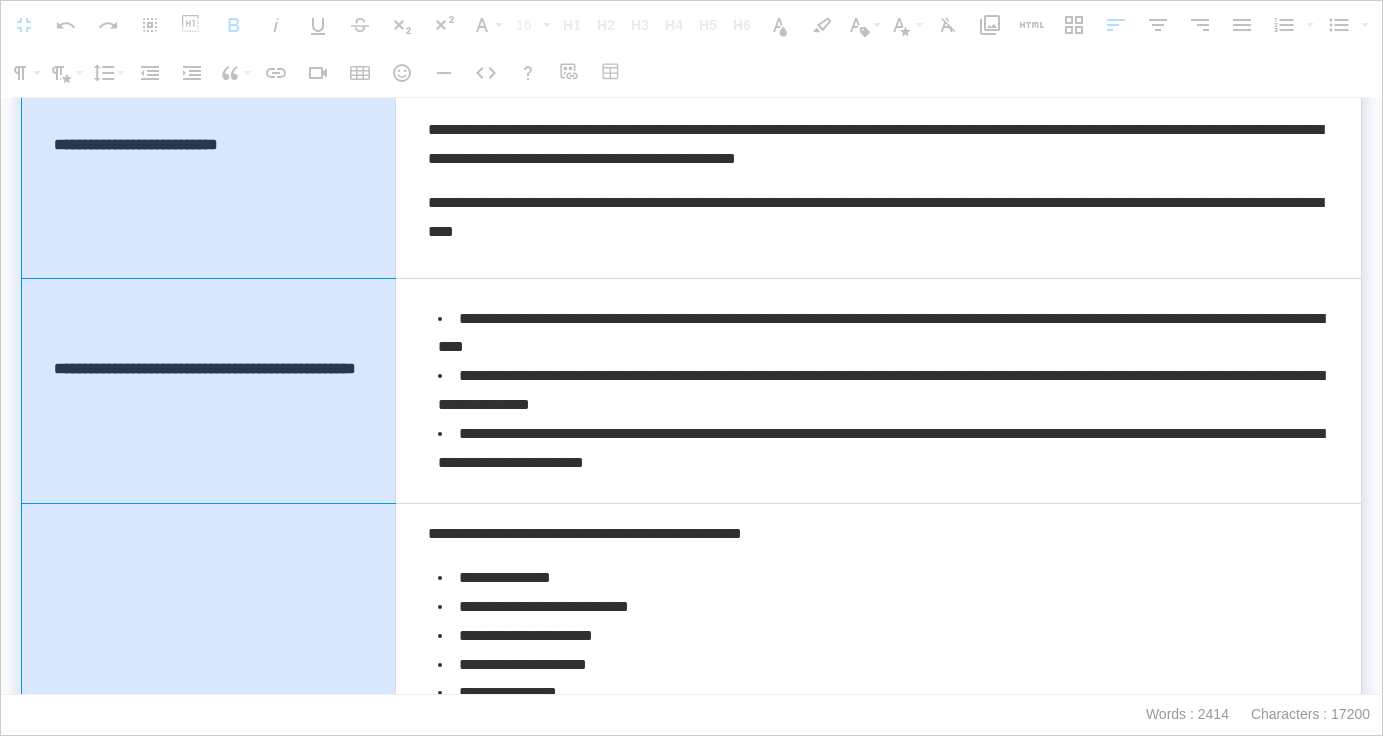 drag, startPoint x: 332, startPoint y: 207, endPoint x: 323, endPoint y: 542, distance: 335.12088 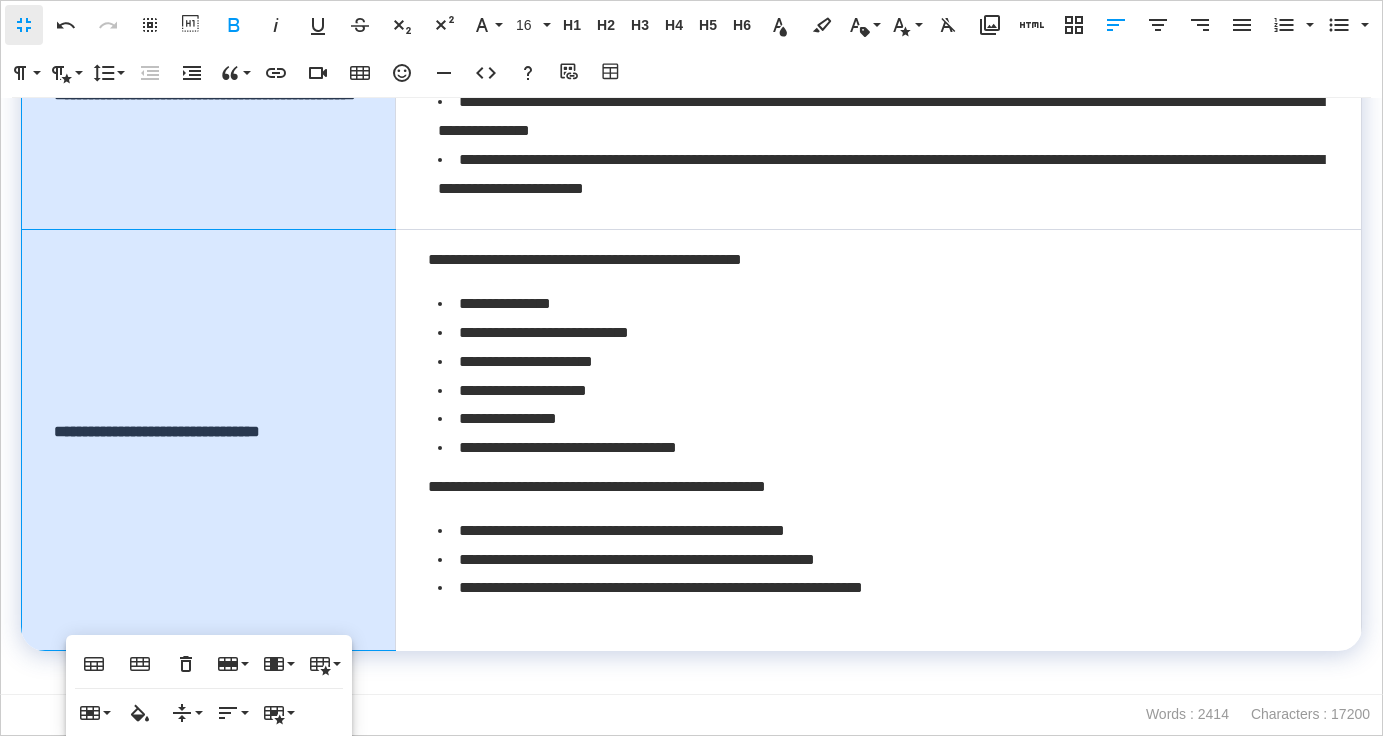 scroll, scrollTop: 563, scrollLeft: 0, axis: vertical 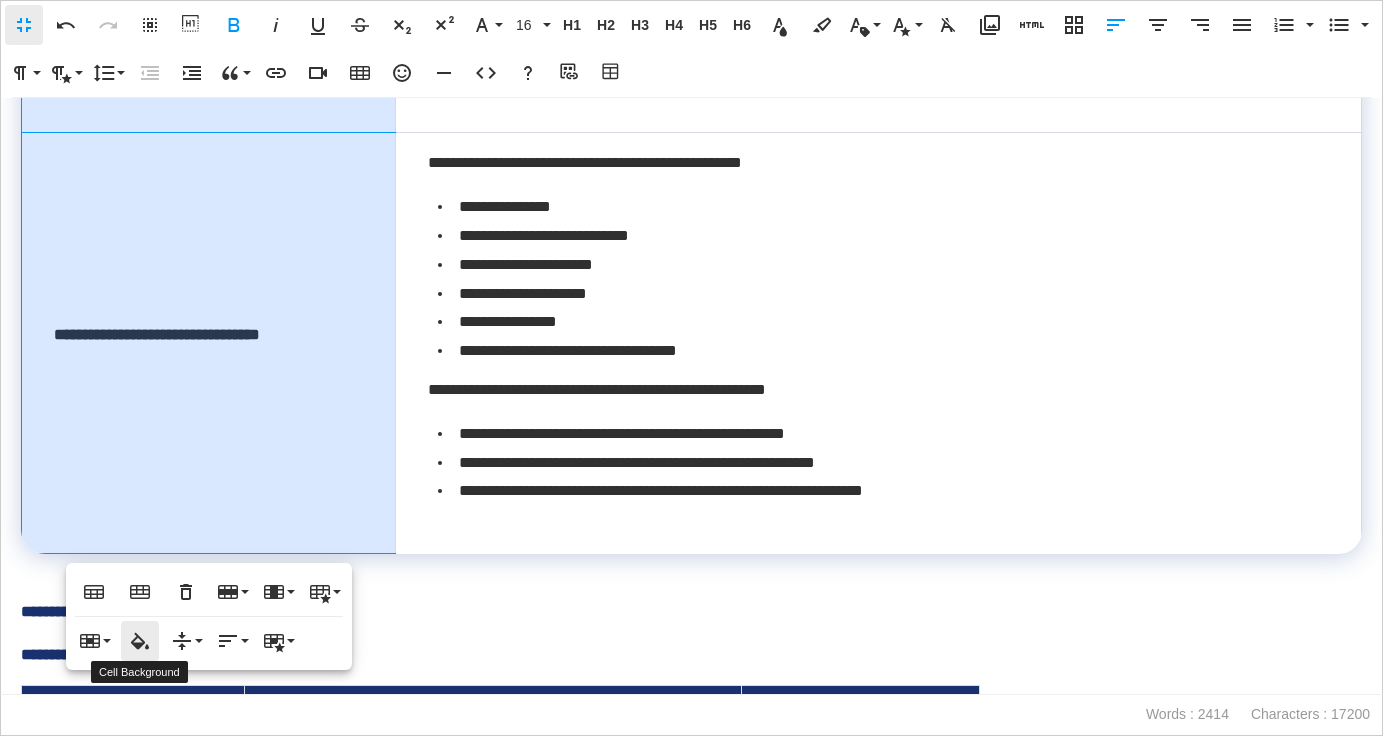 click 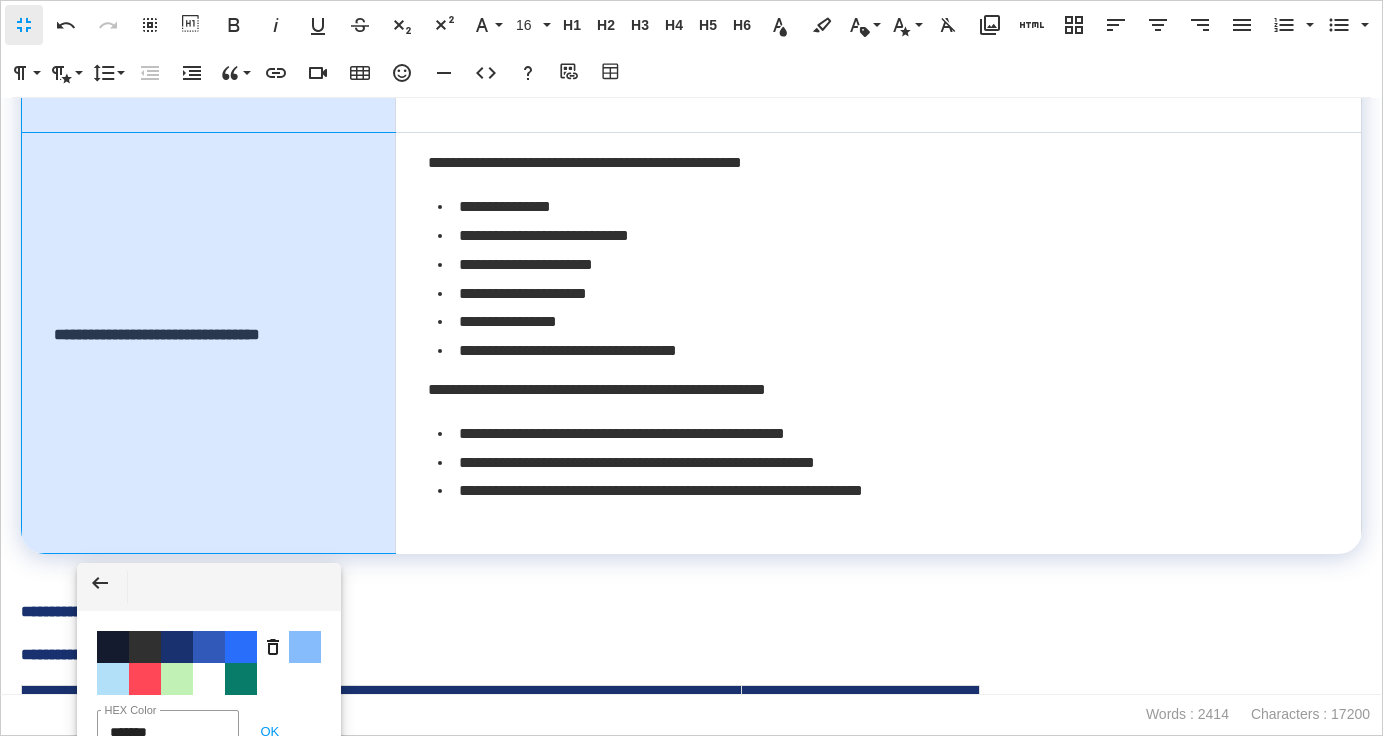 click on "Color #19326F" at bounding box center [177, 647] 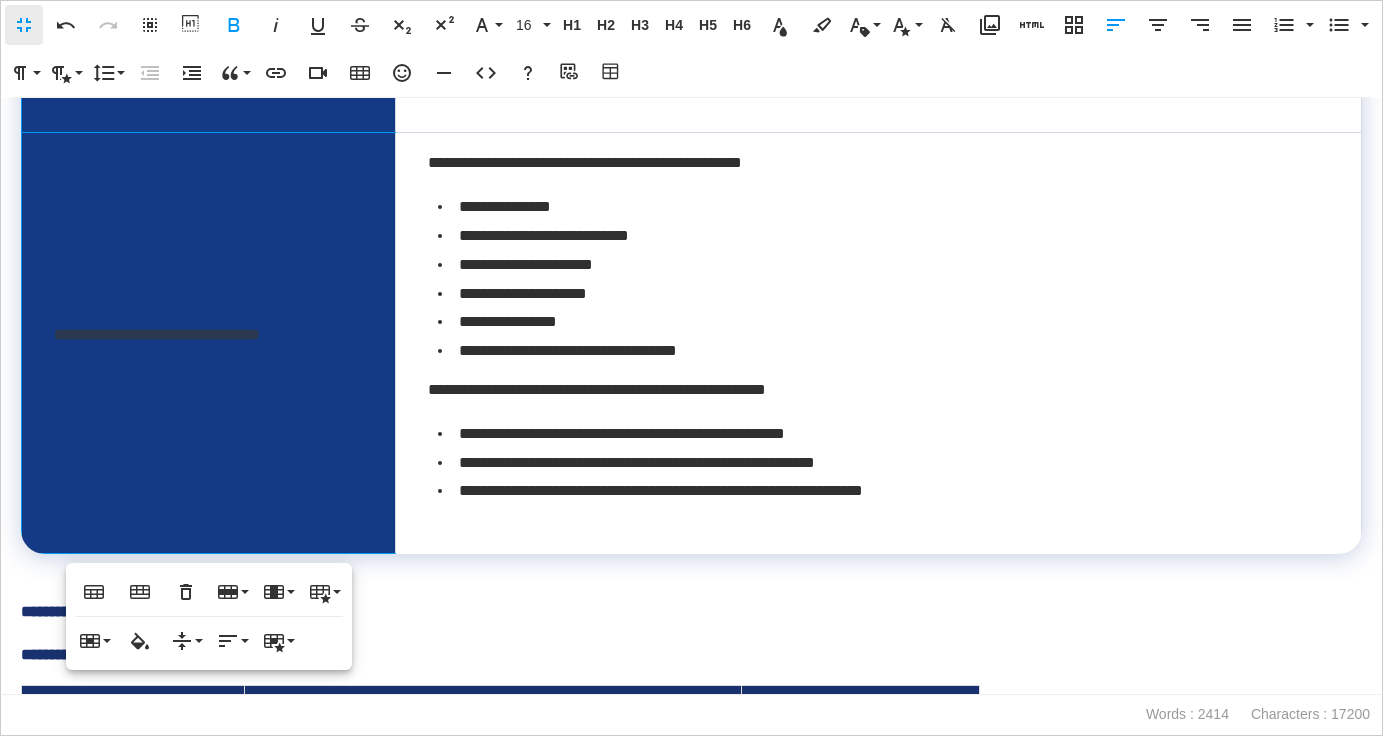 click on "**********" at bounding box center (208, 335) 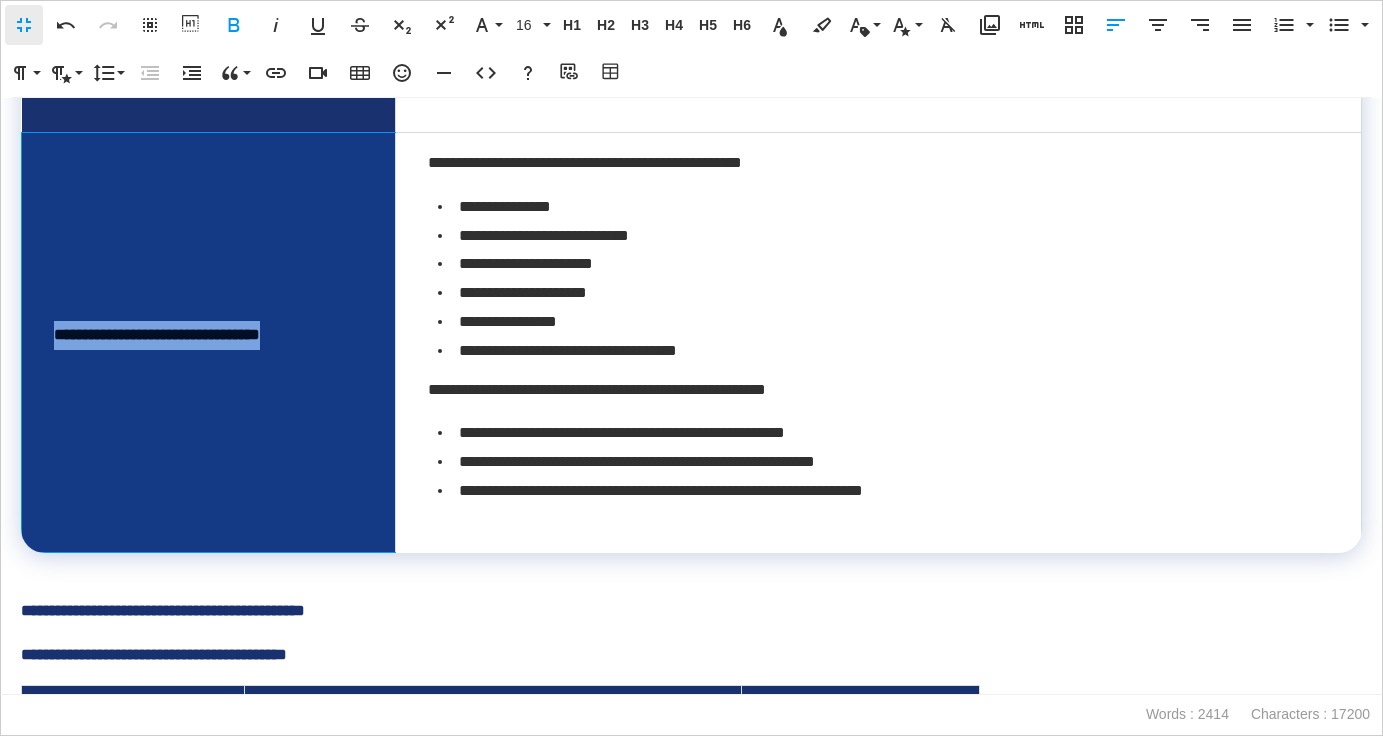drag, startPoint x: 353, startPoint y: 336, endPoint x: 47, endPoint y: 339, distance: 306.0147 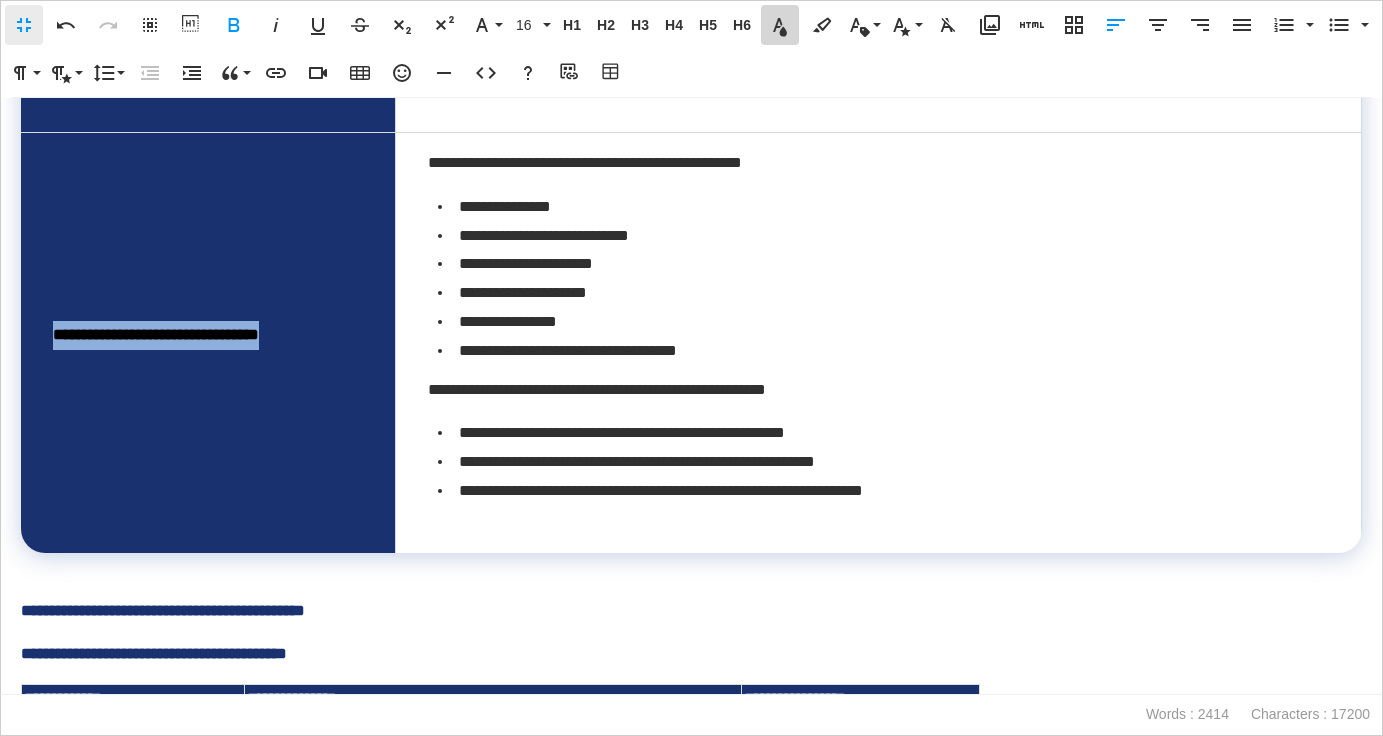 click 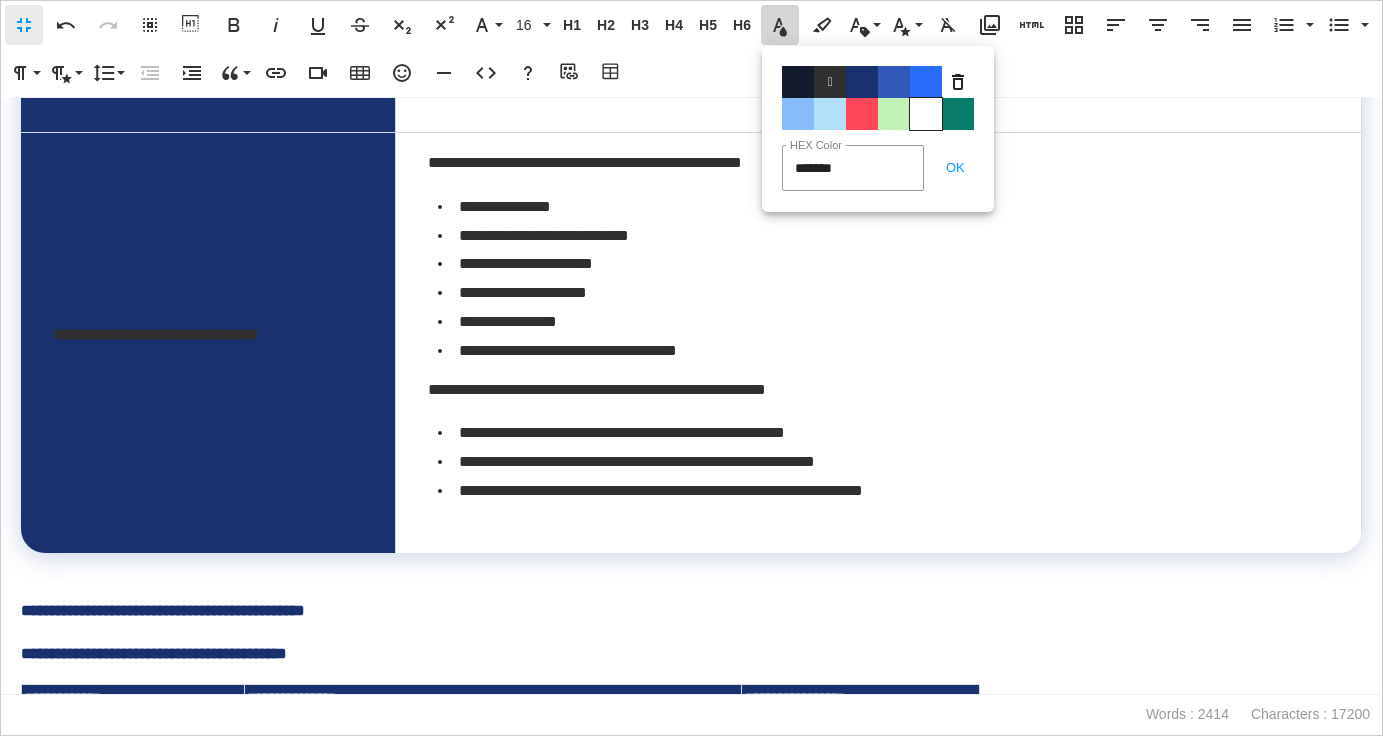 click on "Color#FFFFFF" at bounding box center [926, 114] 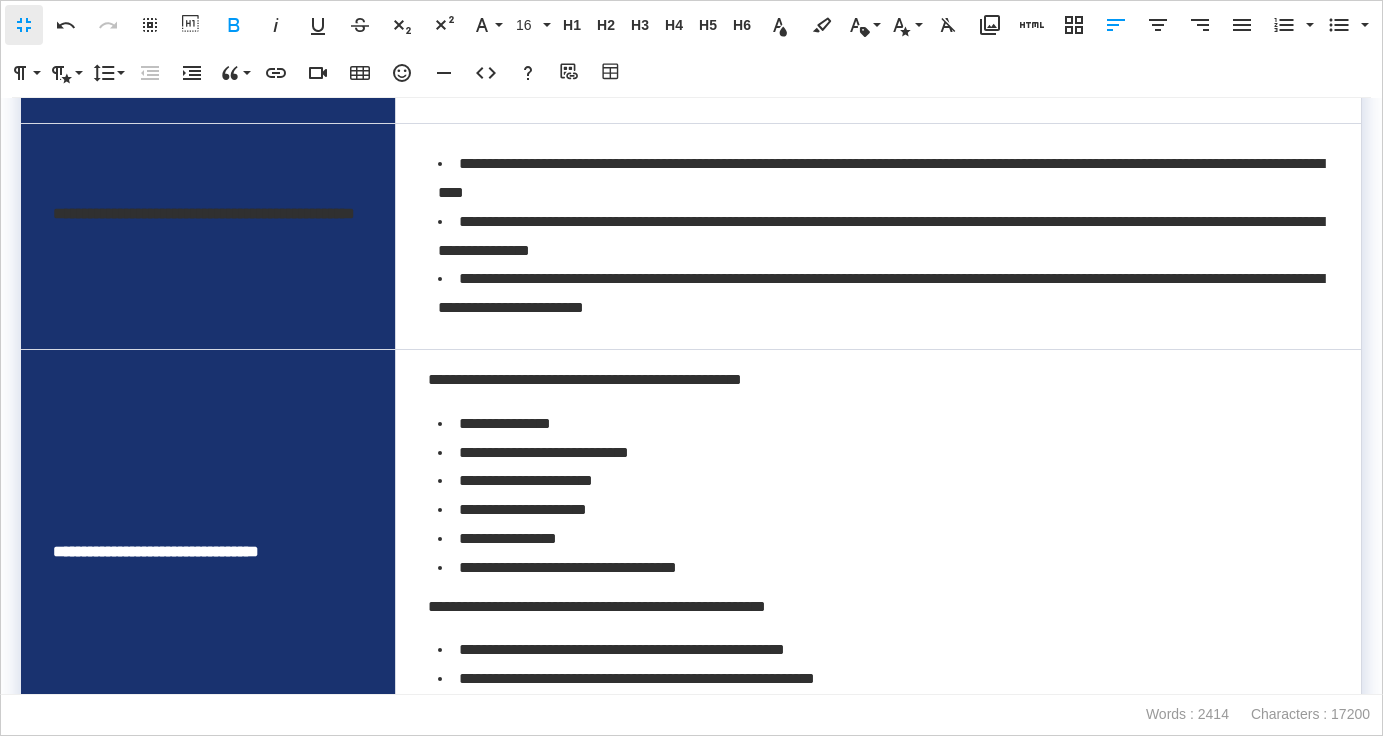 scroll, scrollTop: 313, scrollLeft: 0, axis: vertical 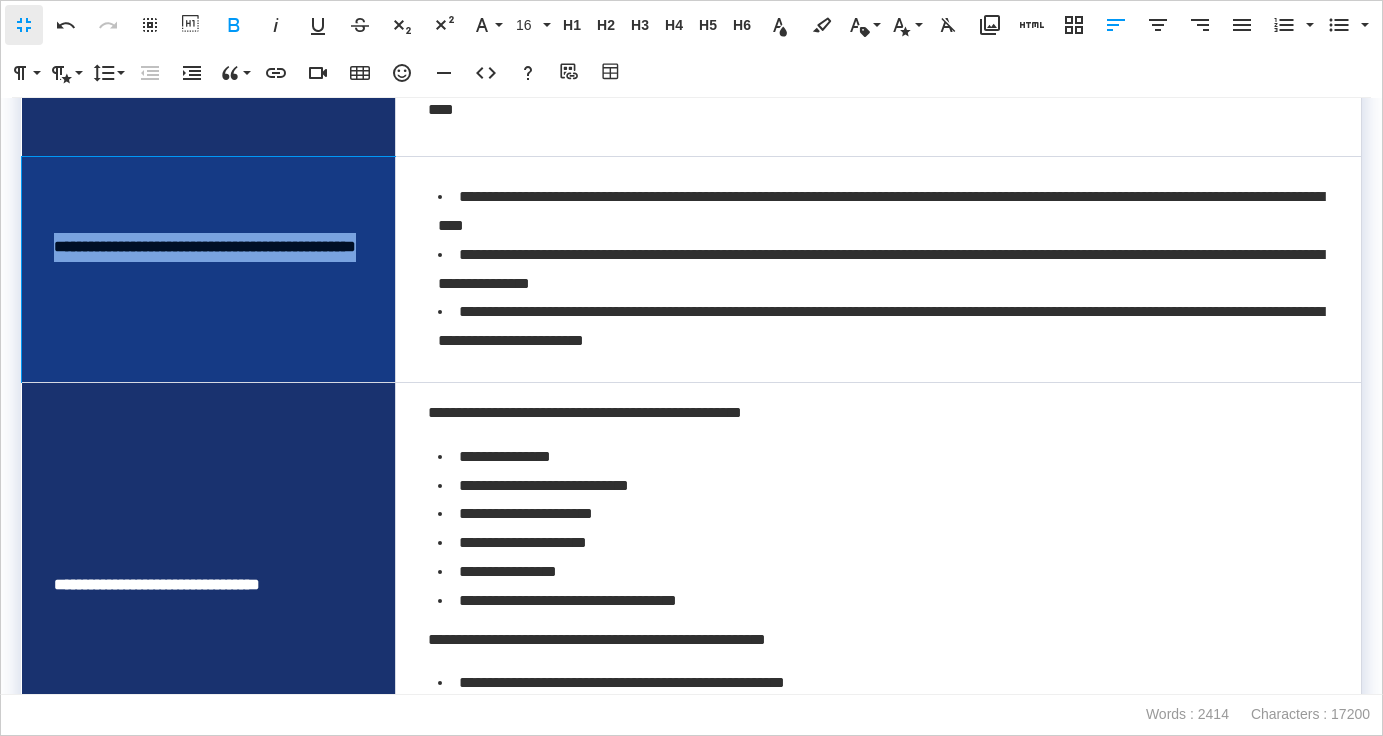 drag, startPoint x: 291, startPoint y: 280, endPoint x: 56, endPoint y: 255, distance: 236.32605 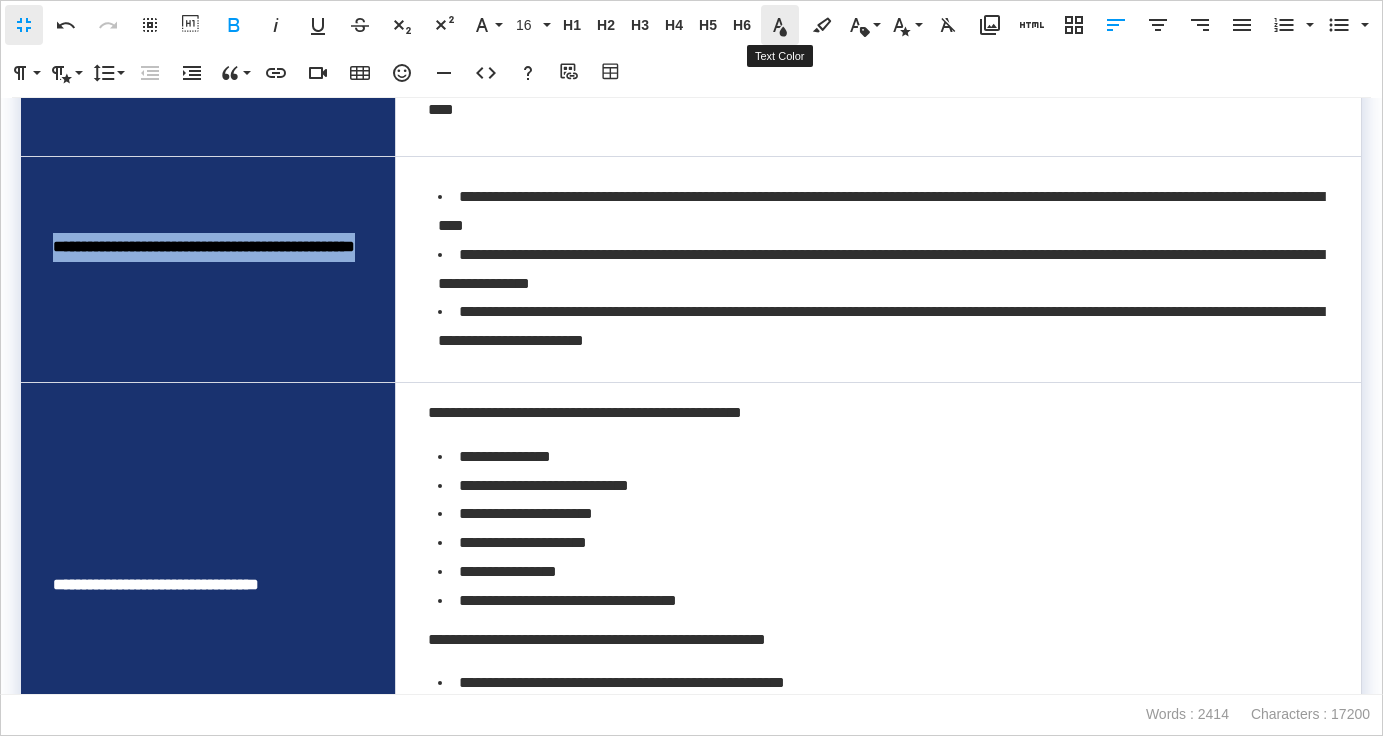 click 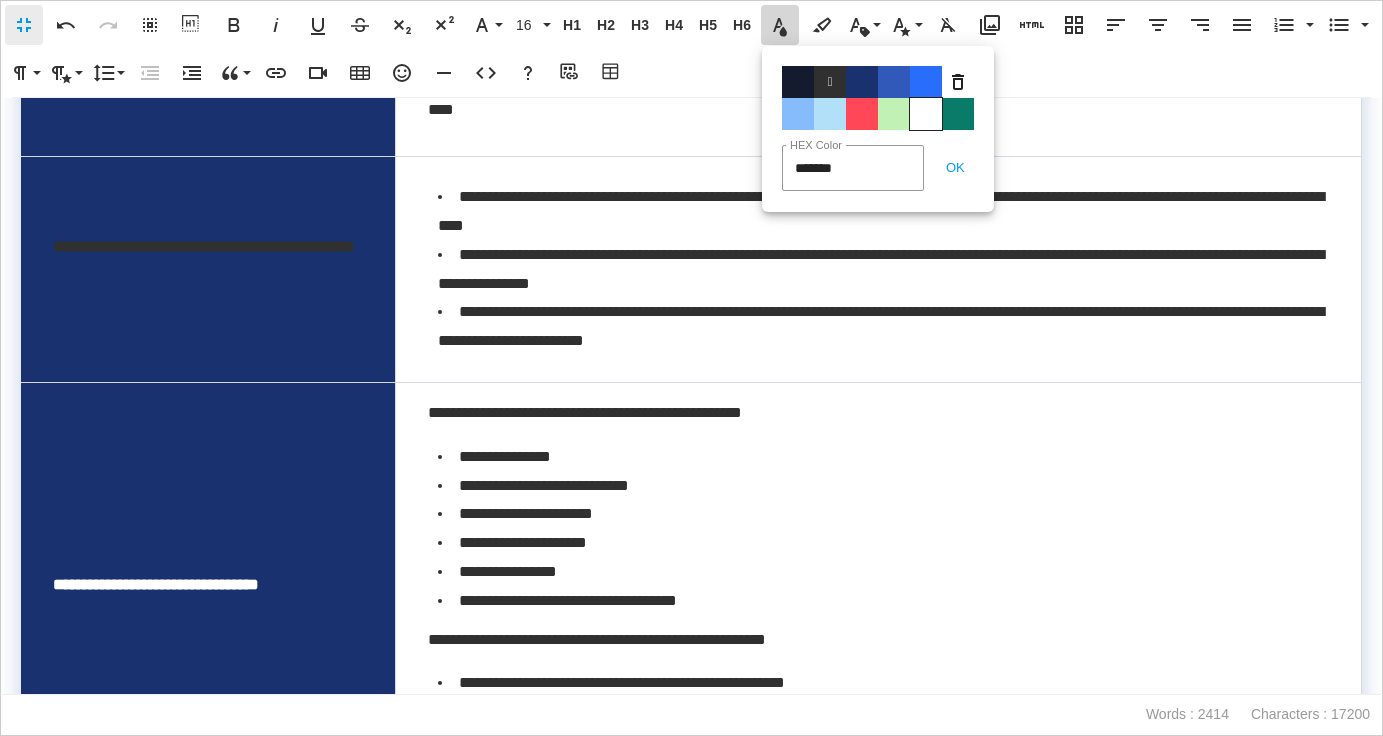 click on "Color#FFFFFF" at bounding box center [926, 114] 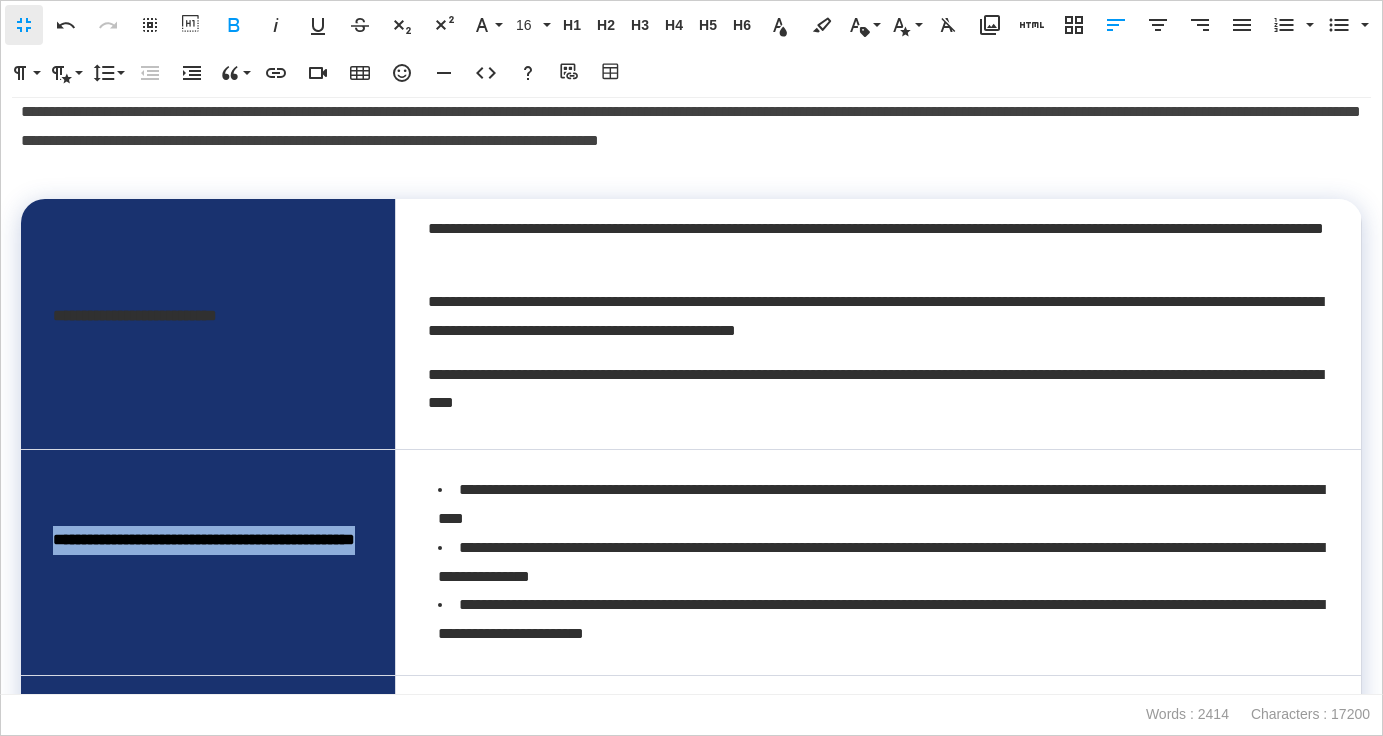 scroll, scrollTop: 9, scrollLeft: 0, axis: vertical 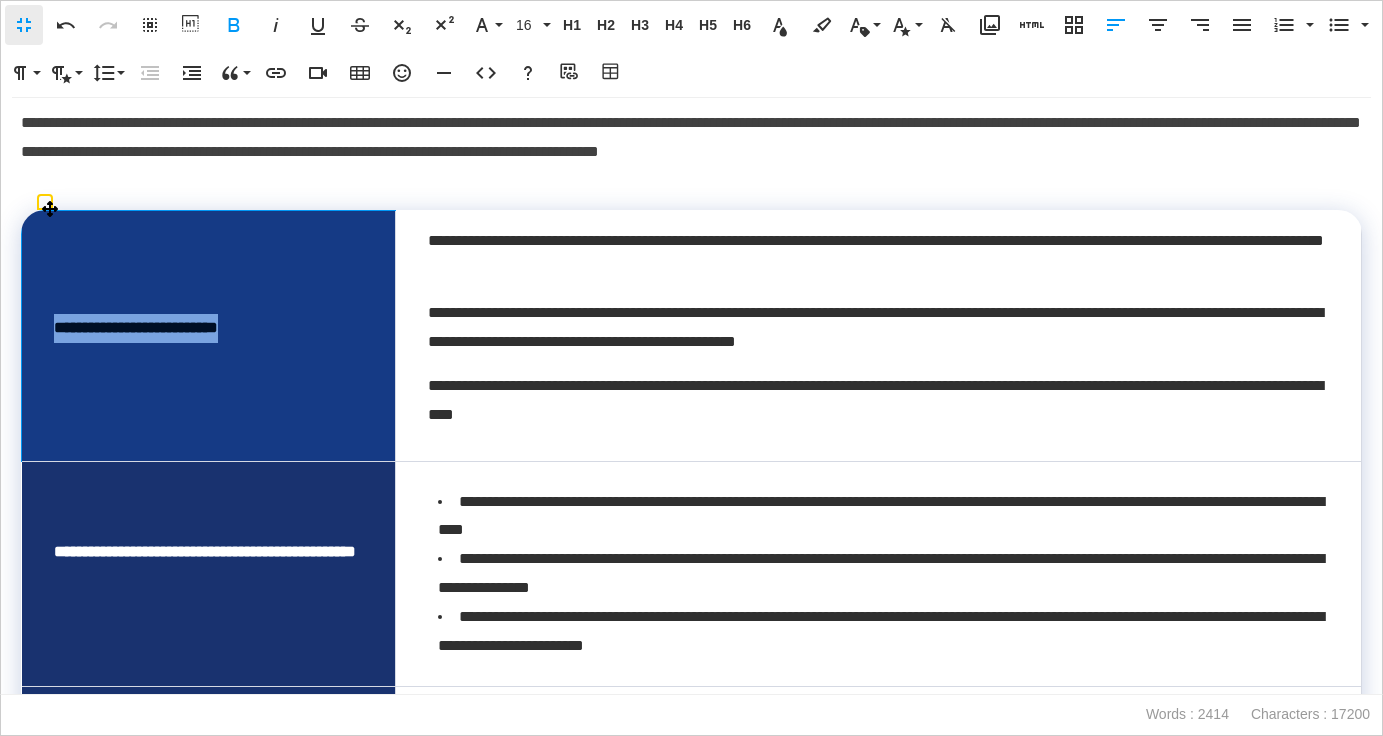 drag, startPoint x: 297, startPoint y: 322, endPoint x: 42, endPoint y: 322, distance: 255 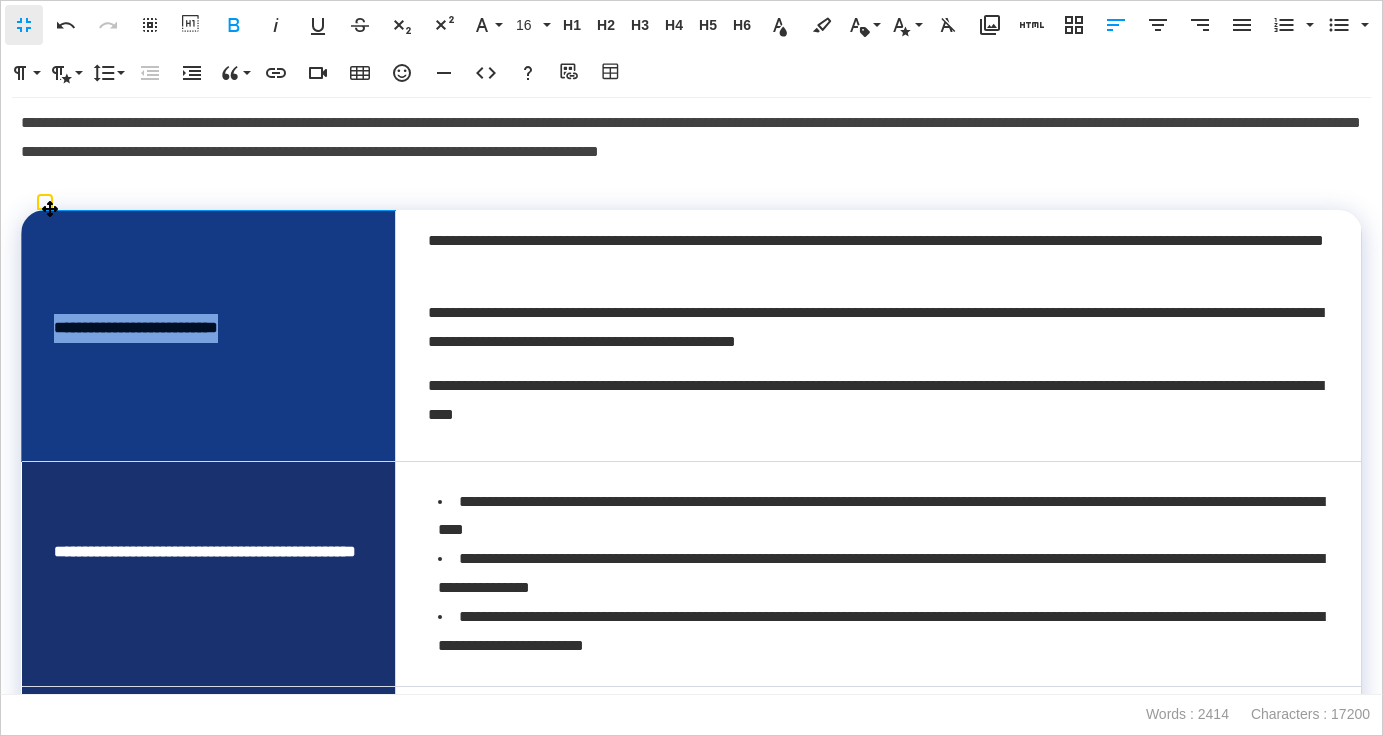 click on "**********" at bounding box center [209, 336] 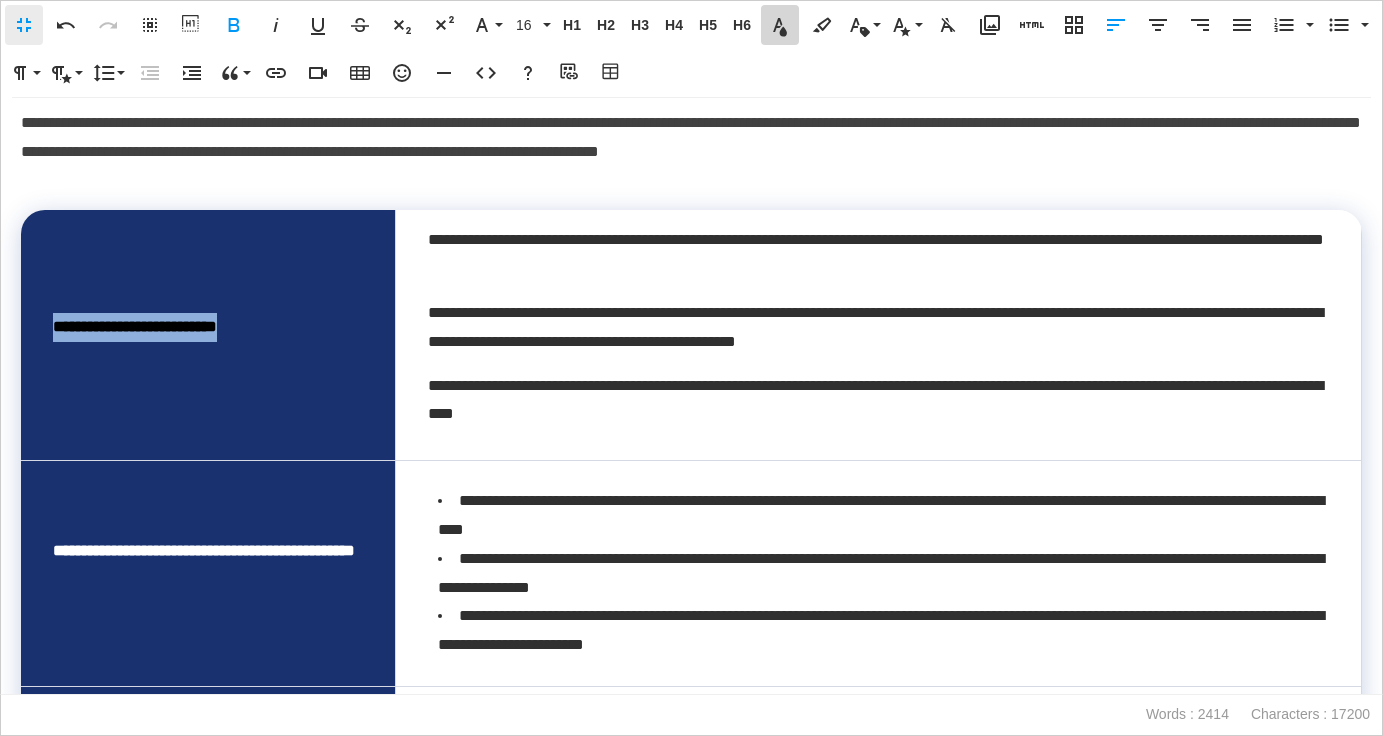 click 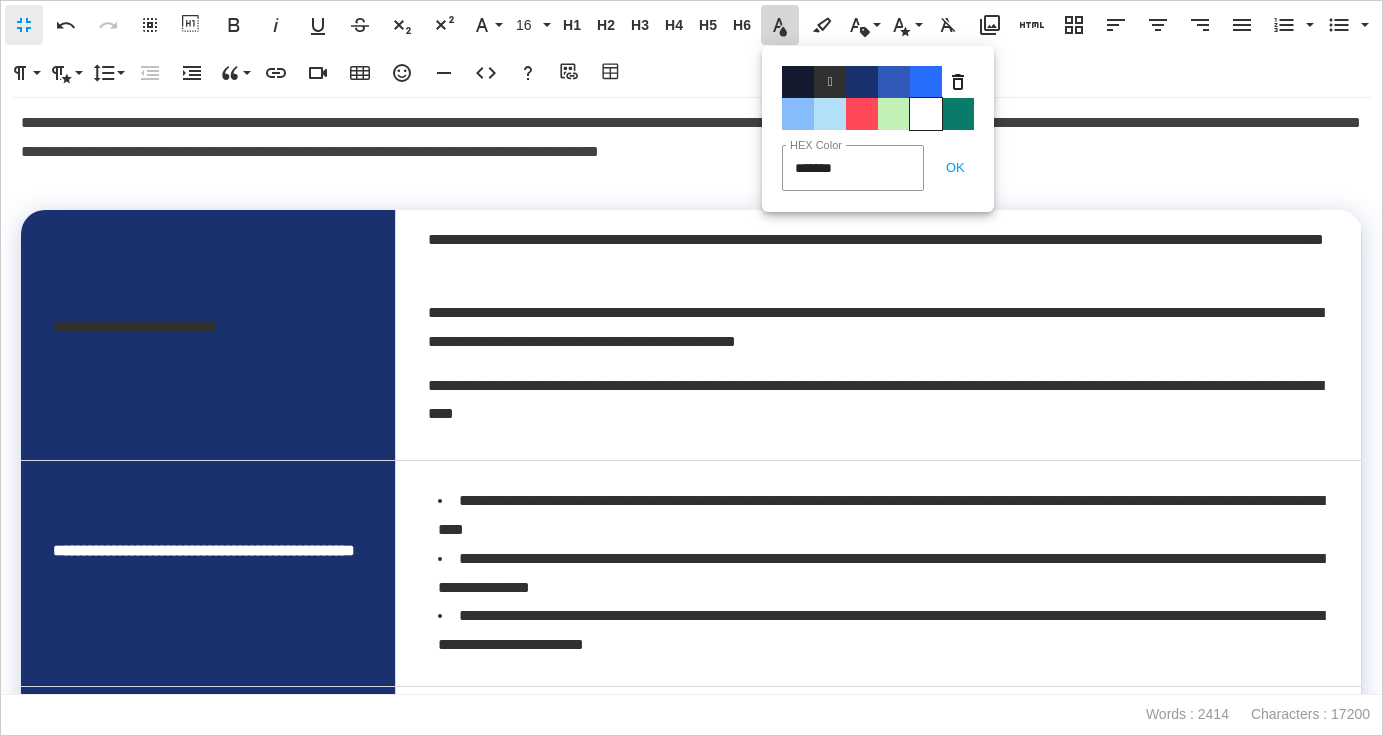 click on "Color#FFFFFF" at bounding box center (926, 114) 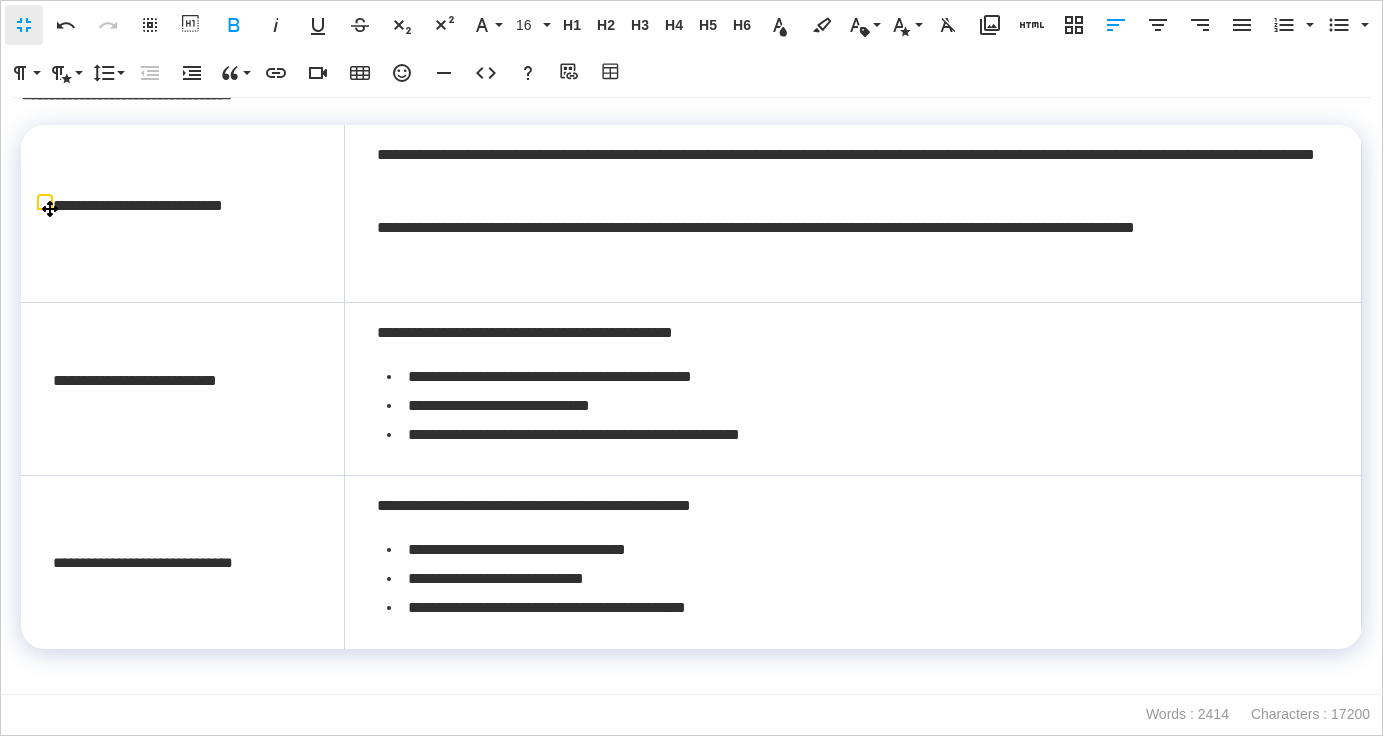 scroll, scrollTop: 1343, scrollLeft: 0, axis: vertical 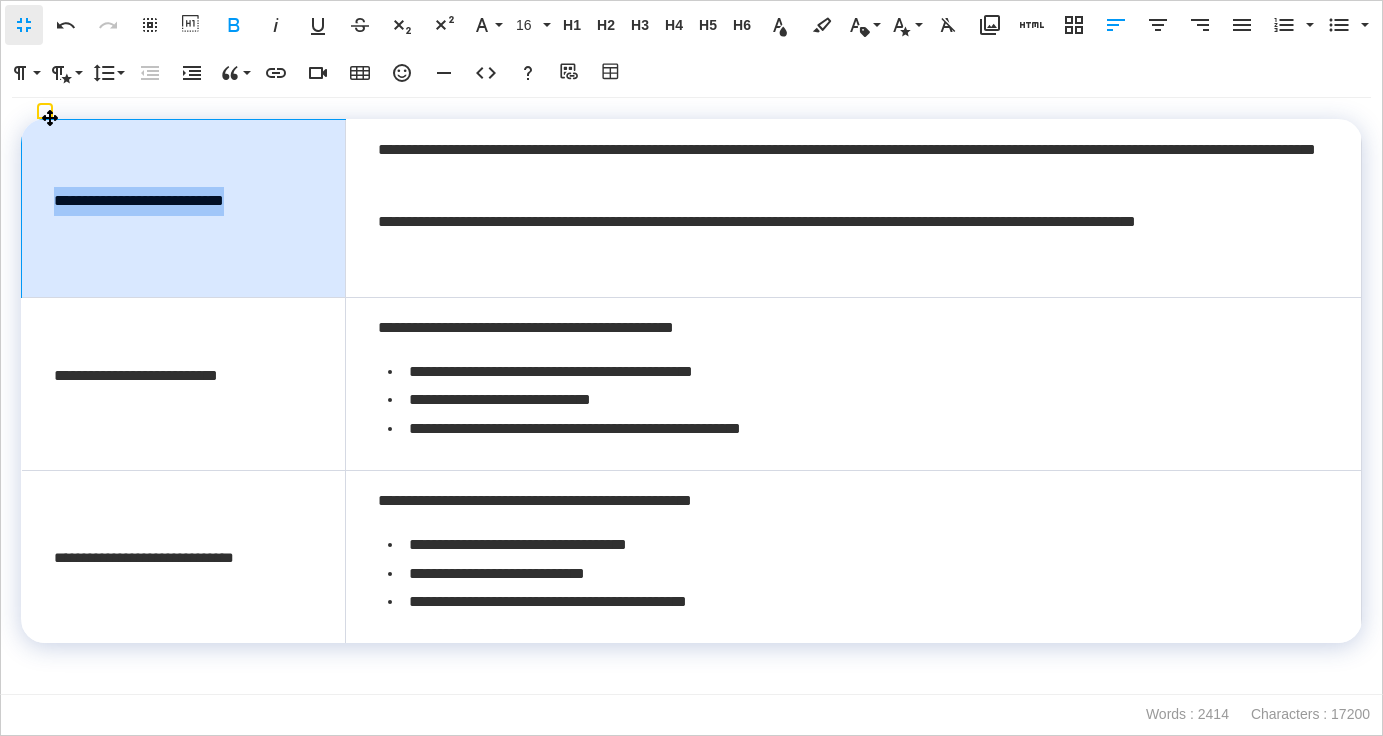 drag, startPoint x: 292, startPoint y: 202, endPoint x: 44, endPoint y: 203, distance: 248.00201 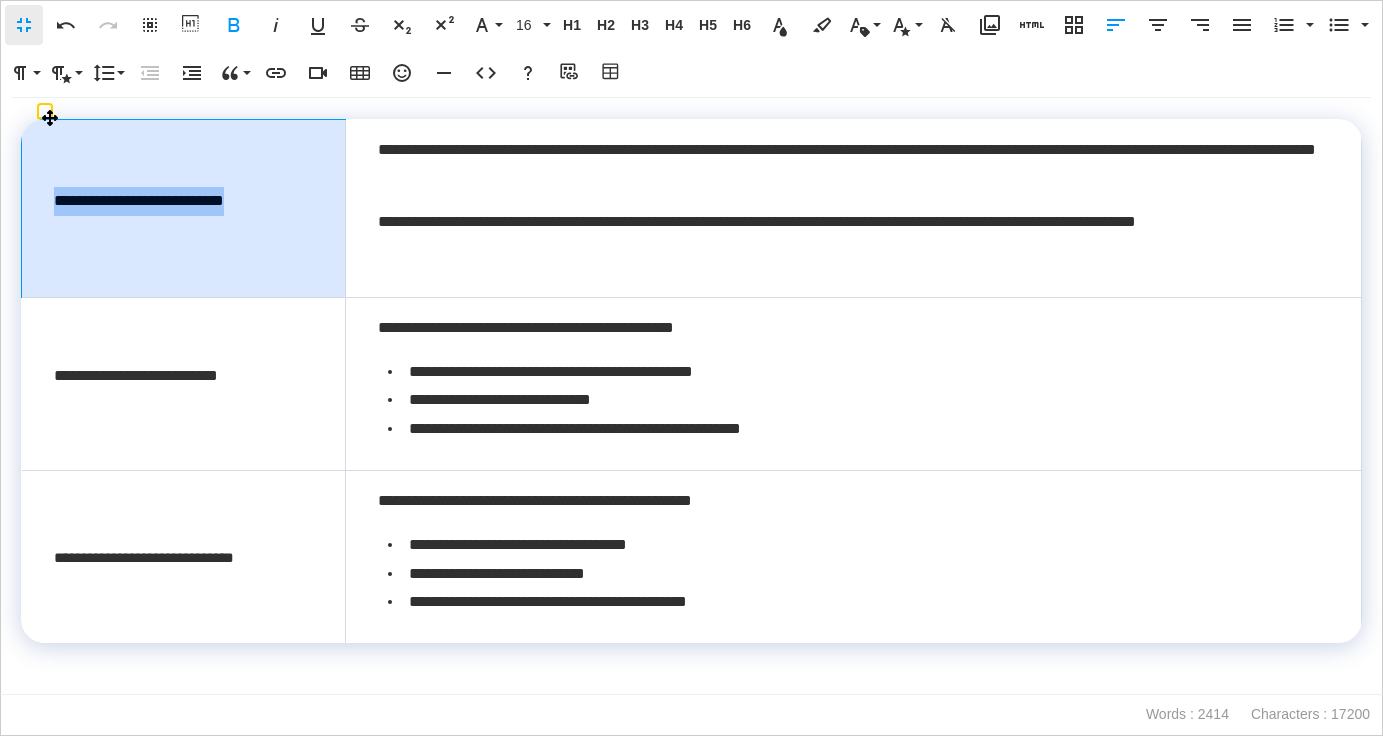 click on "**********" at bounding box center [184, 209] 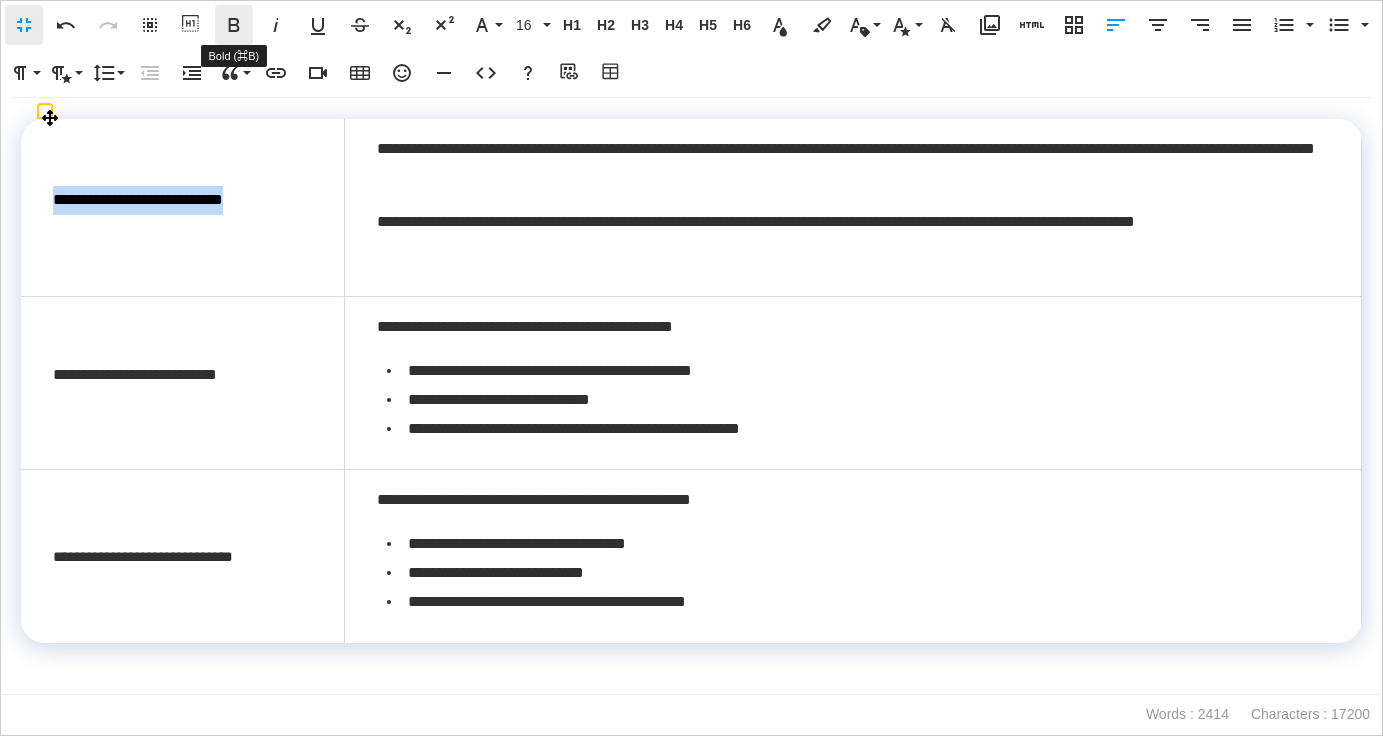 click on "Bold" at bounding box center (234, 25) 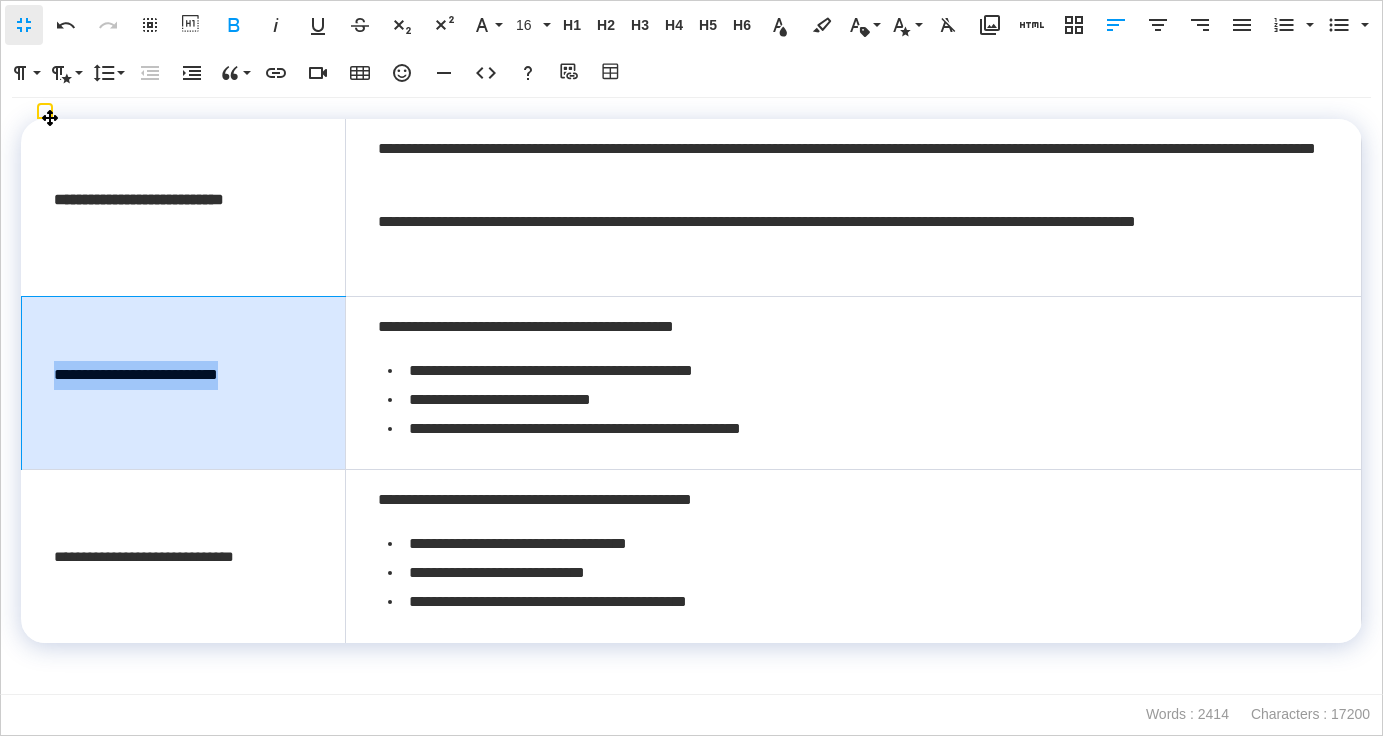 drag, startPoint x: 298, startPoint y: 375, endPoint x: 50, endPoint y: 375, distance: 248 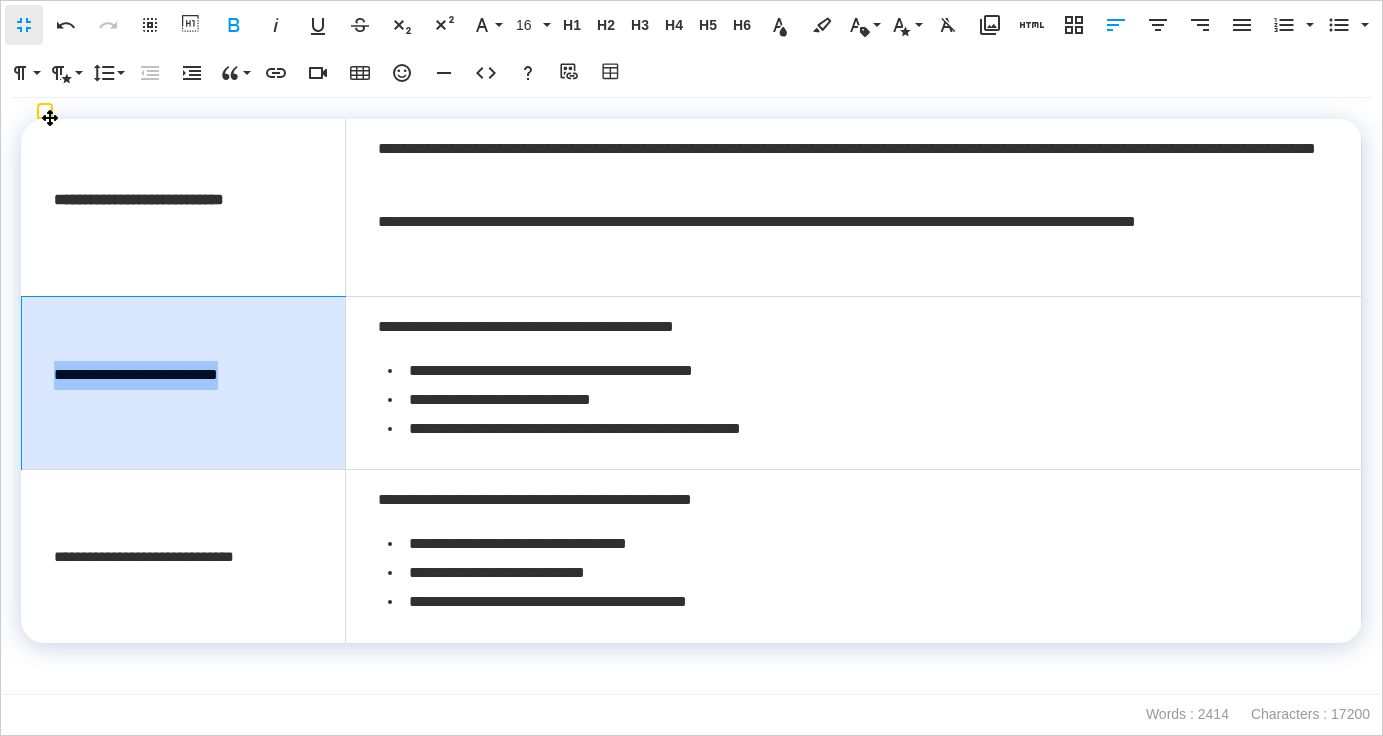click on "**********" at bounding box center (184, 383) 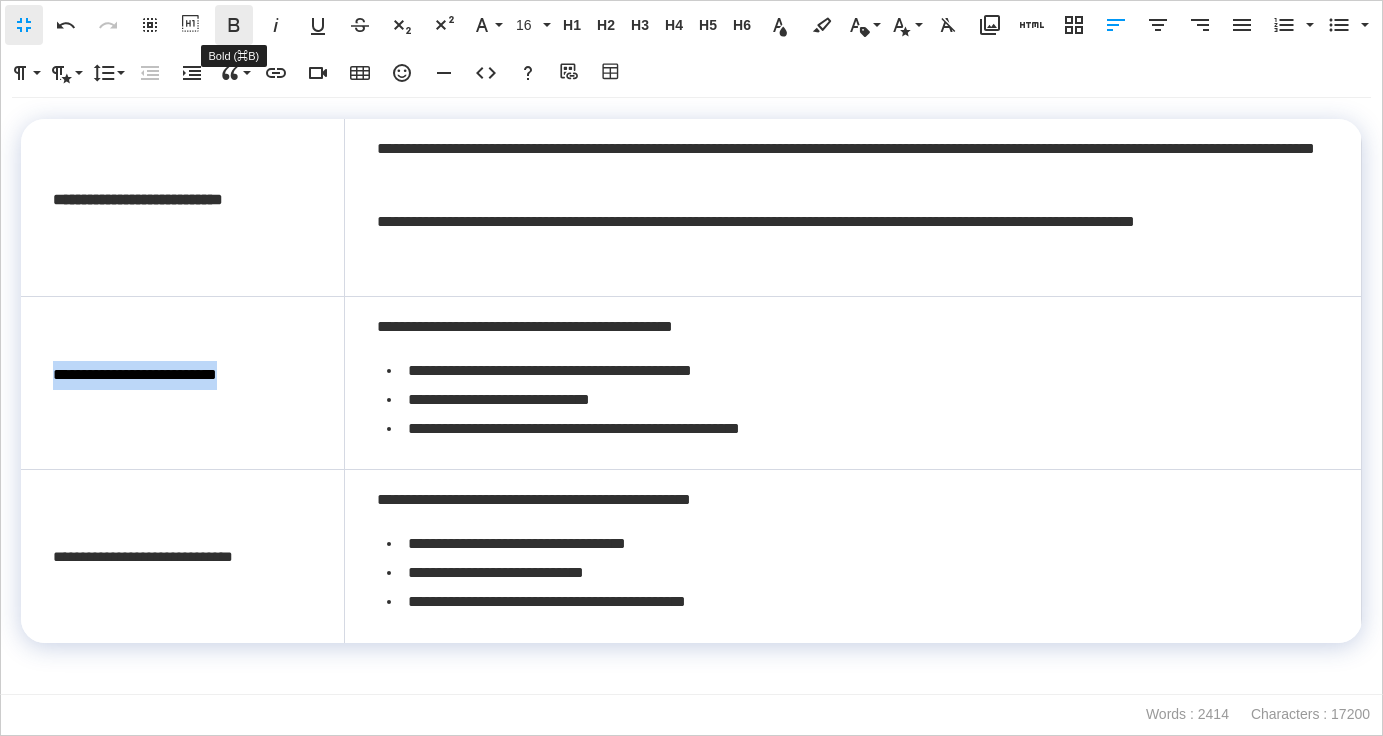click 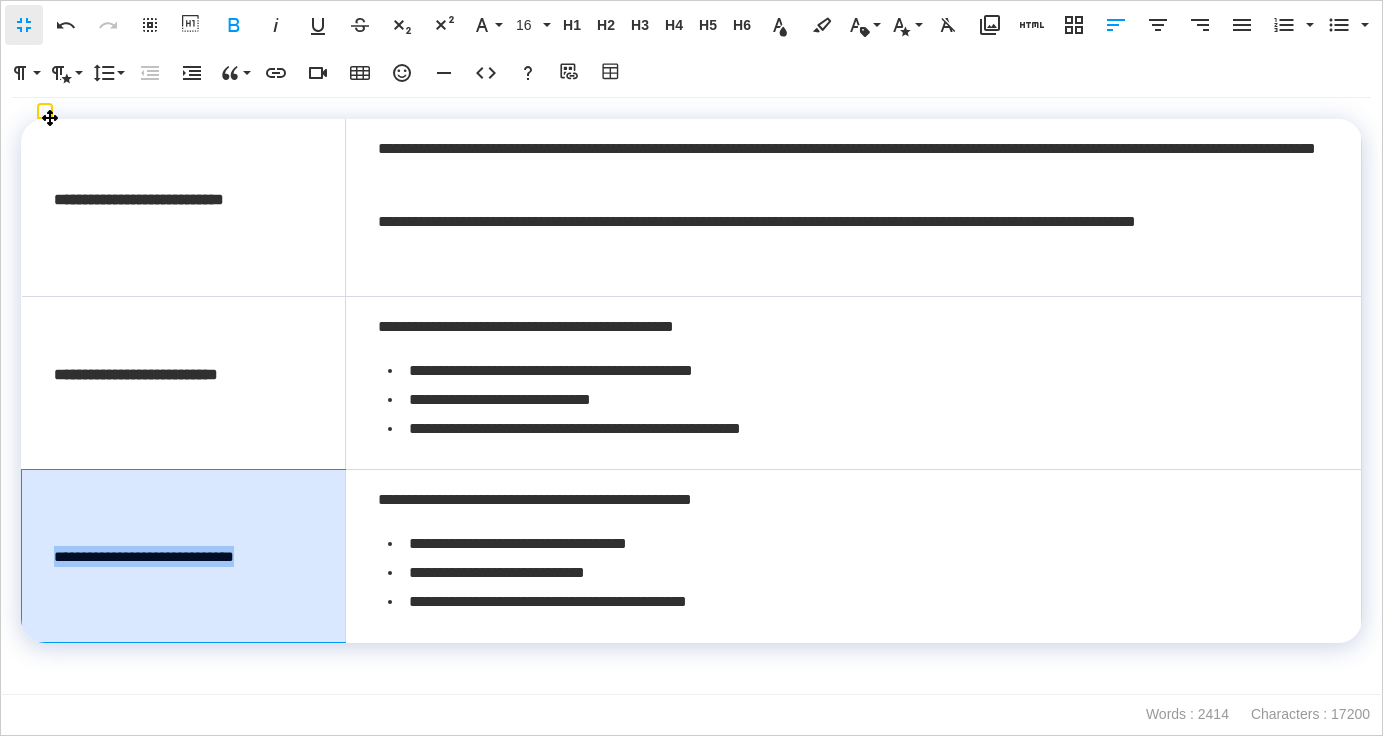 drag, startPoint x: 308, startPoint y: 563, endPoint x: 50, endPoint y: 562, distance: 258.00195 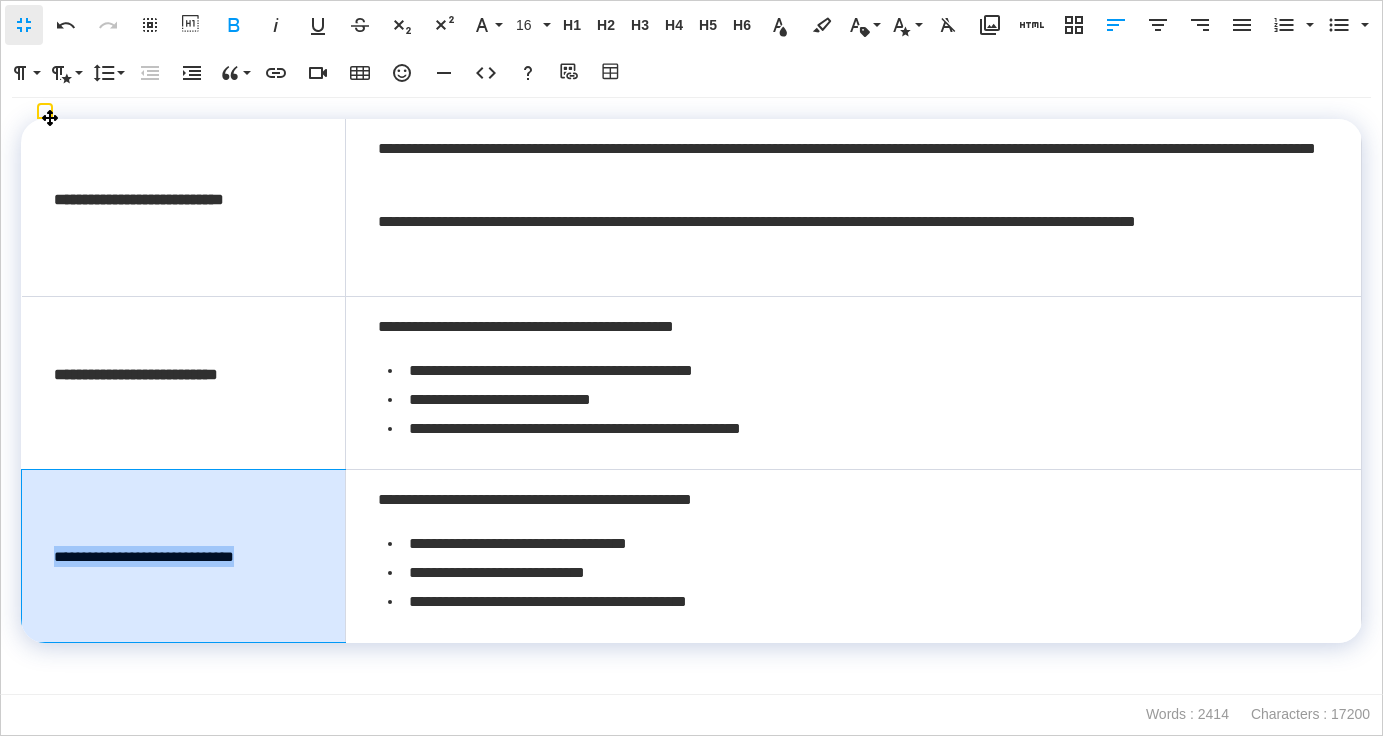 click on "**********" at bounding box center [184, 556] 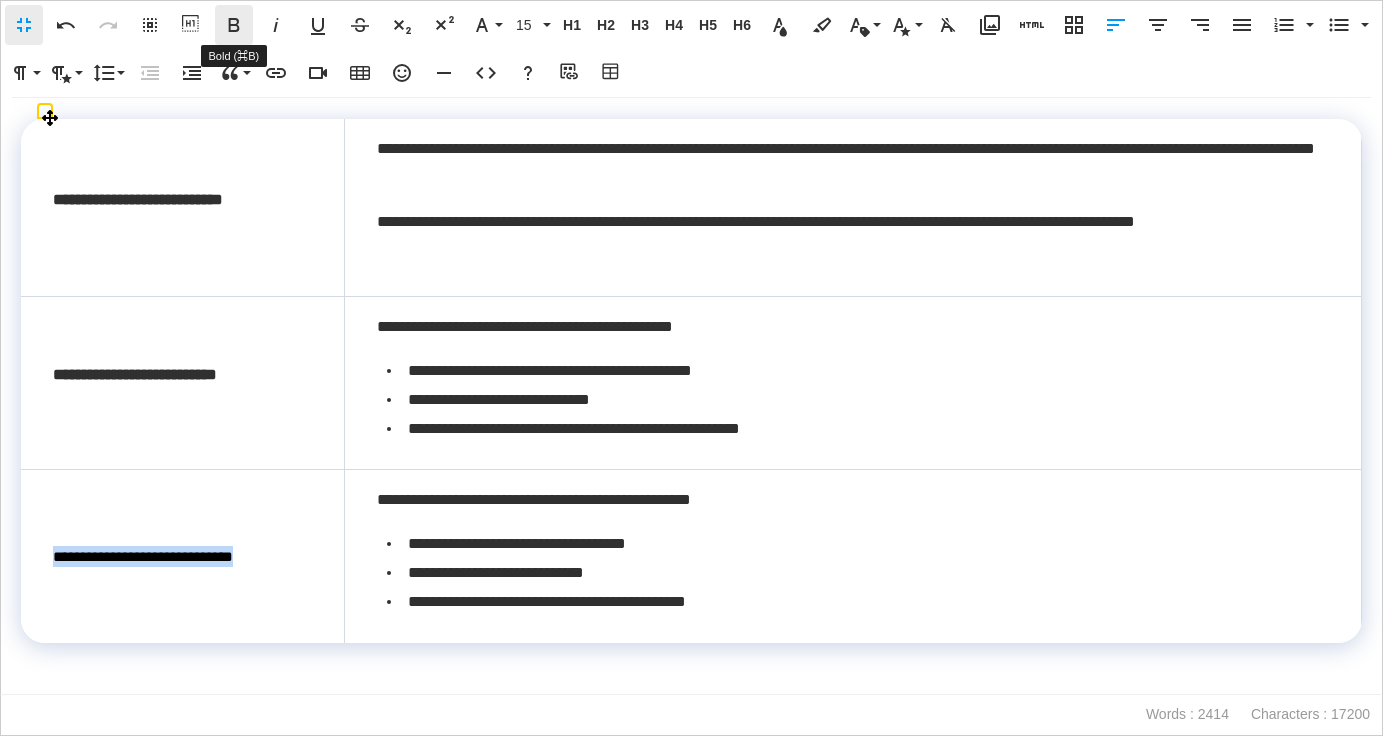 click 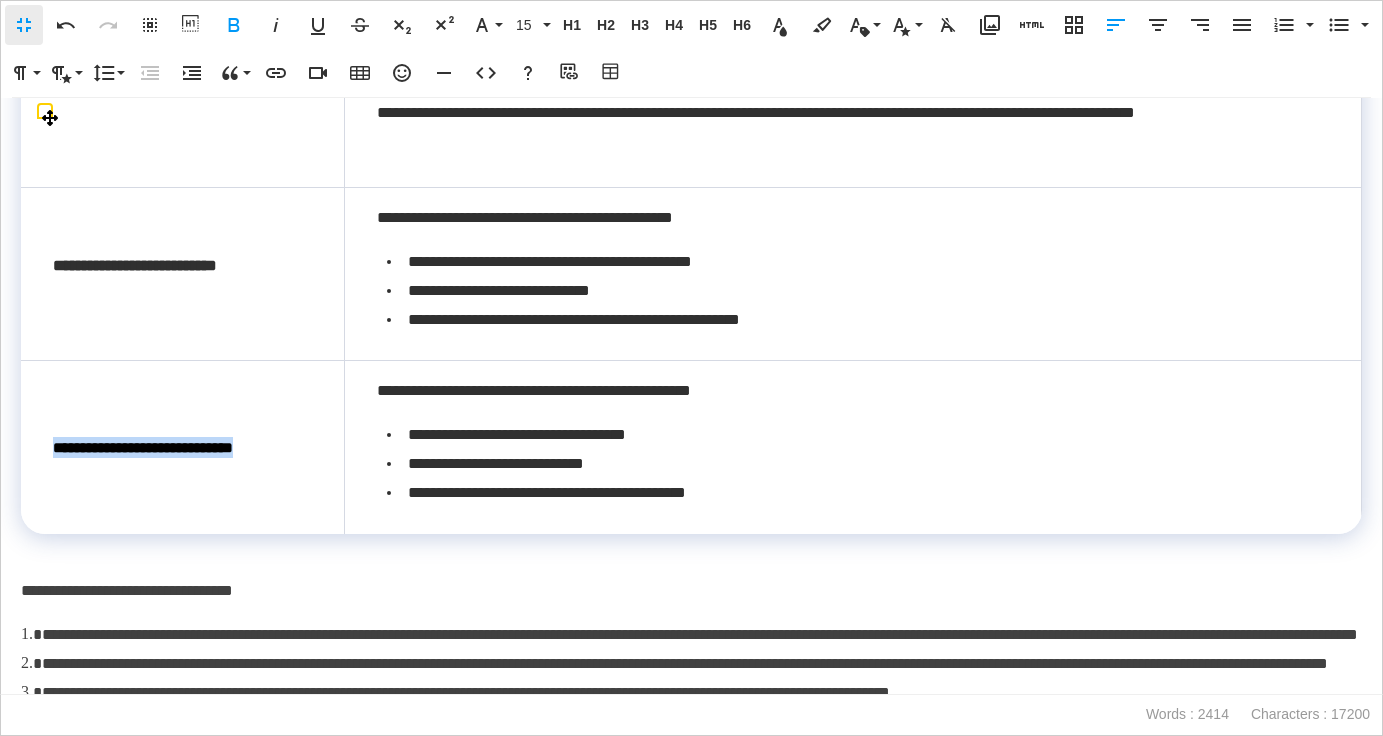scroll, scrollTop: 1466, scrollLeft: 0, axis: vertical 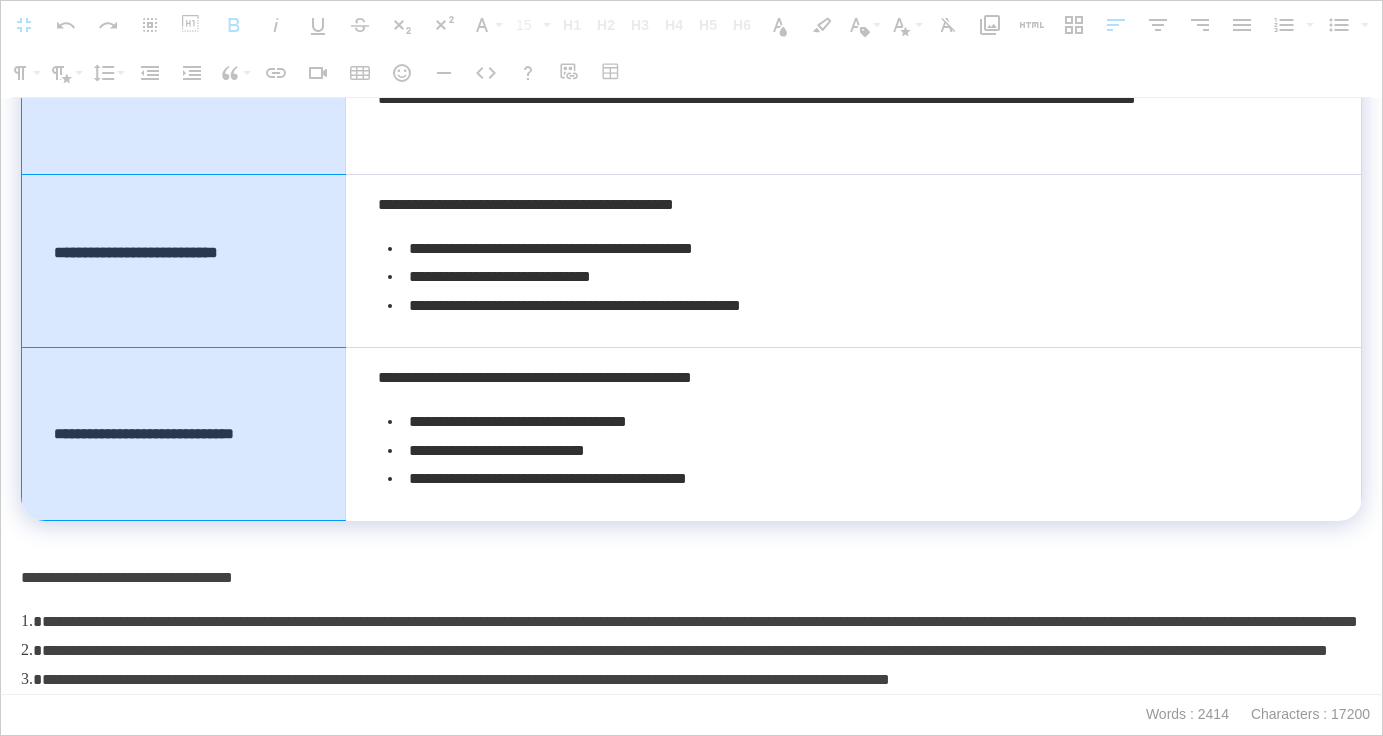 drag, startPoint x: 310, startPoint y: 149, endPoint x: 281, endPoint y: 436, distance: 288.46143 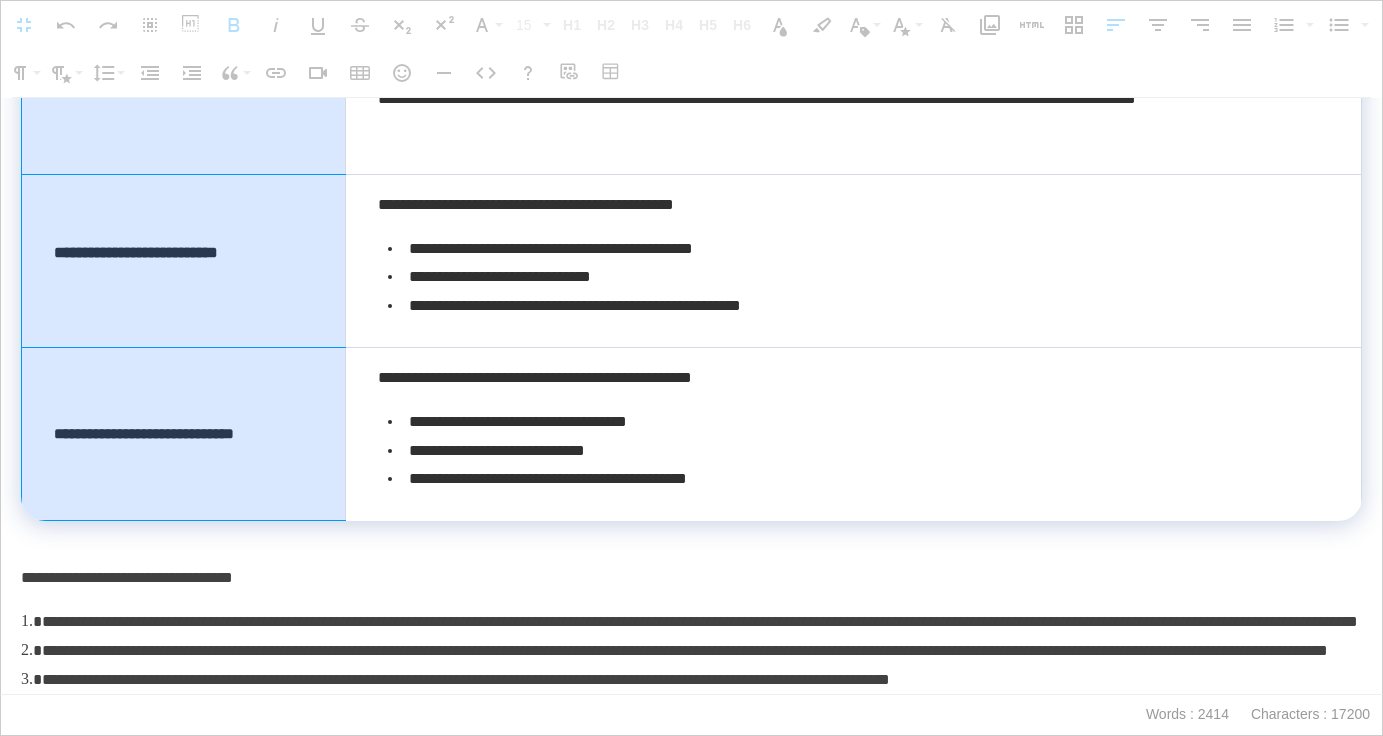 click on "**********" at bounding box center [692, 259] 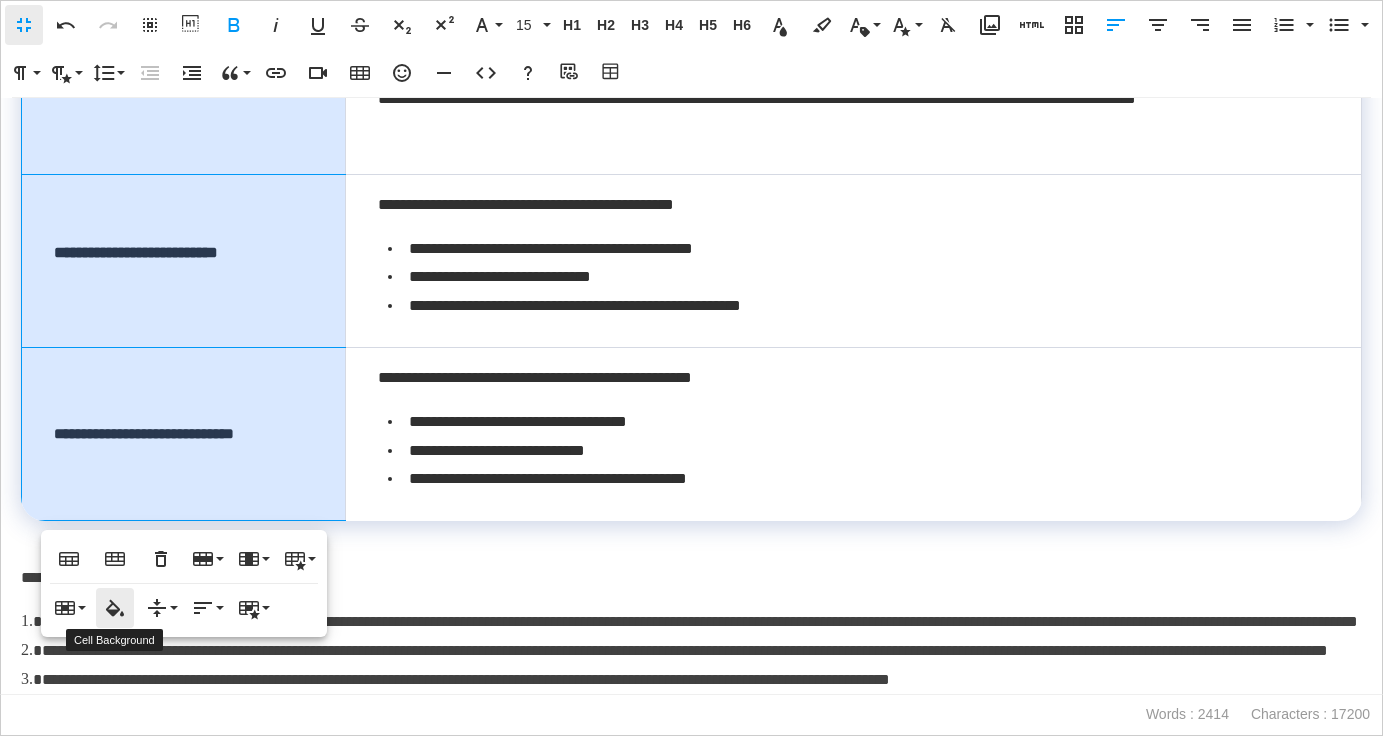 click 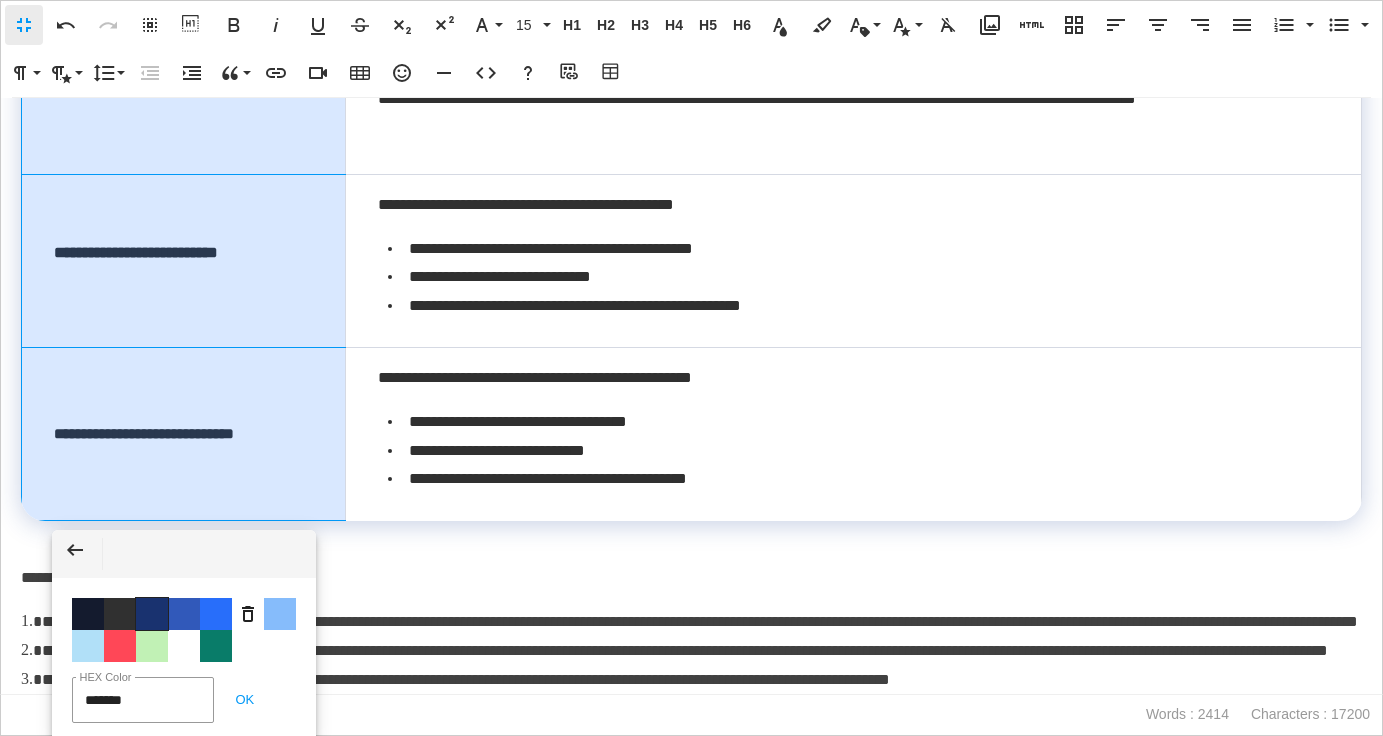 click on "Color #19326F" at bounding box center (152, 614) 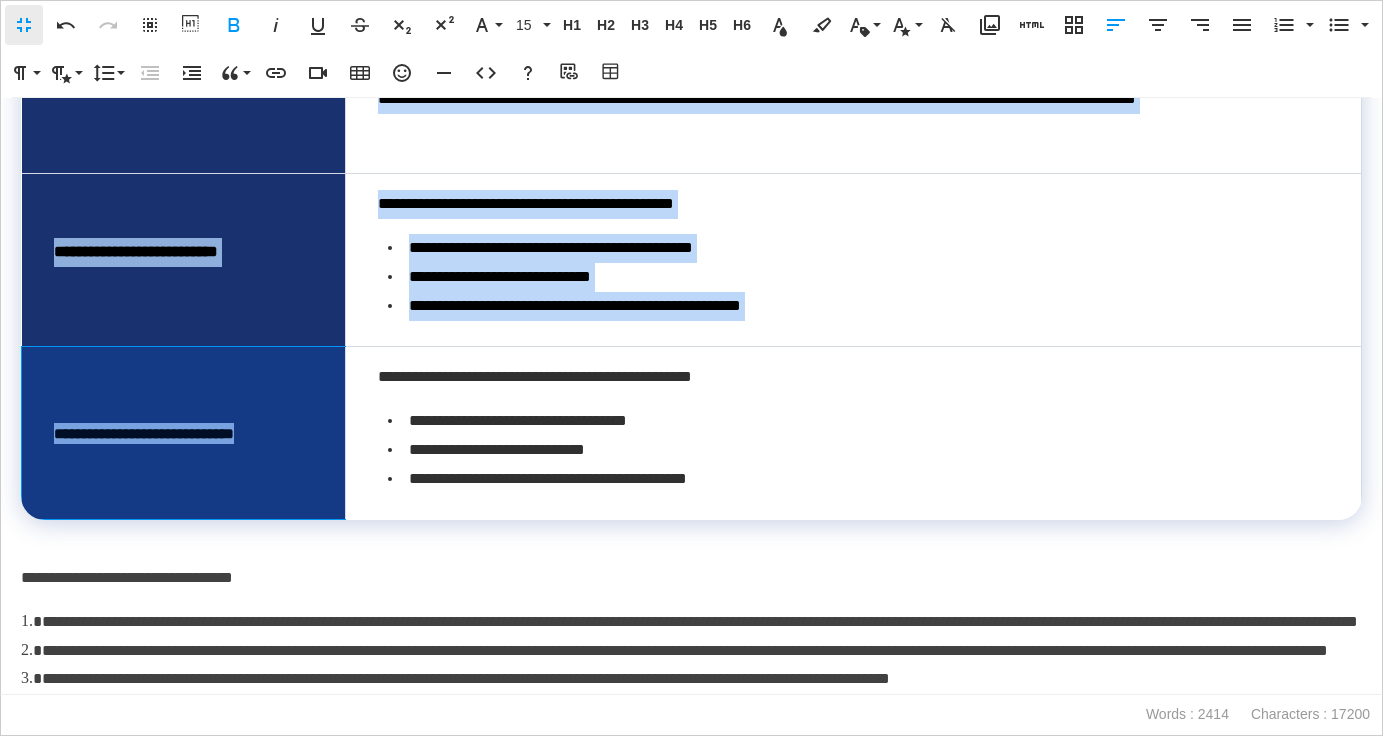 drag, startPoint x: 314, startPoint y: 437, endPoint x: 17, endPoint y: 443, distance: 297.0606 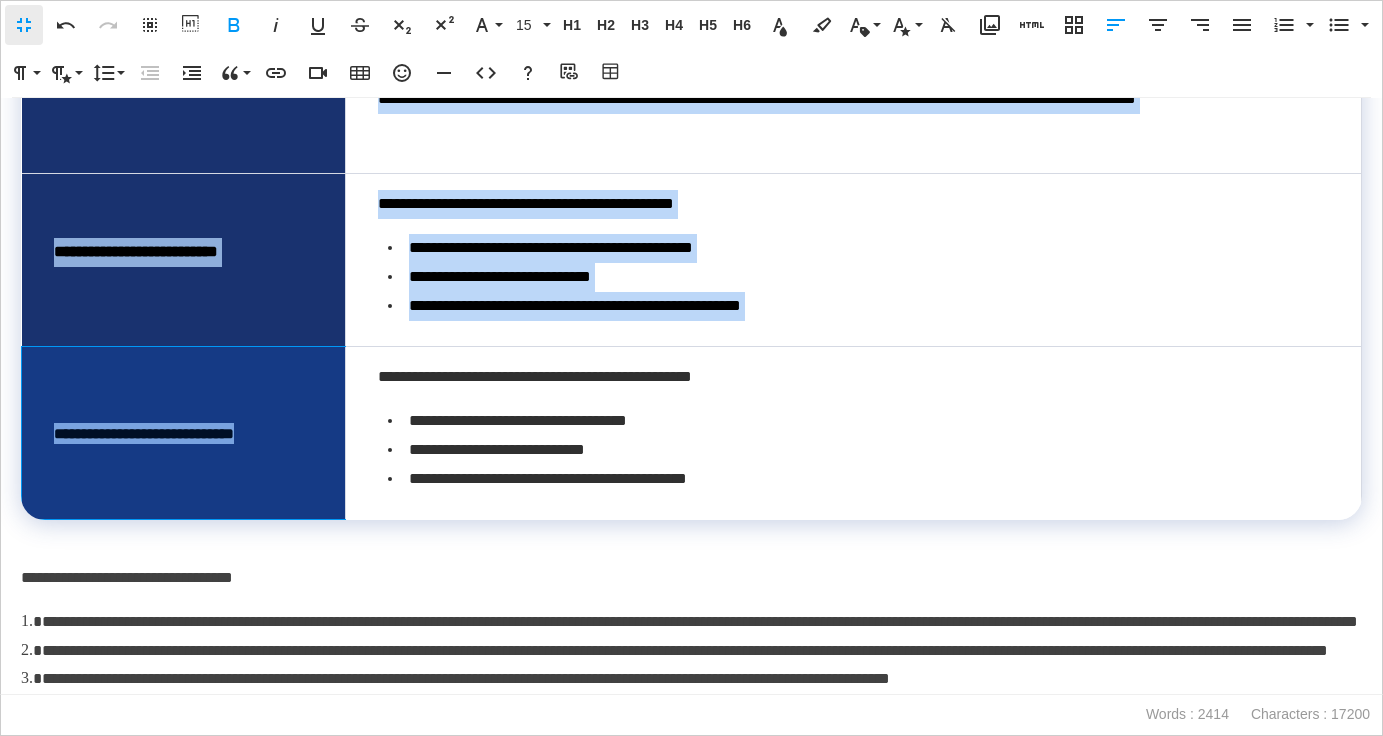 click on "**********" at bounding box center (691, 396) 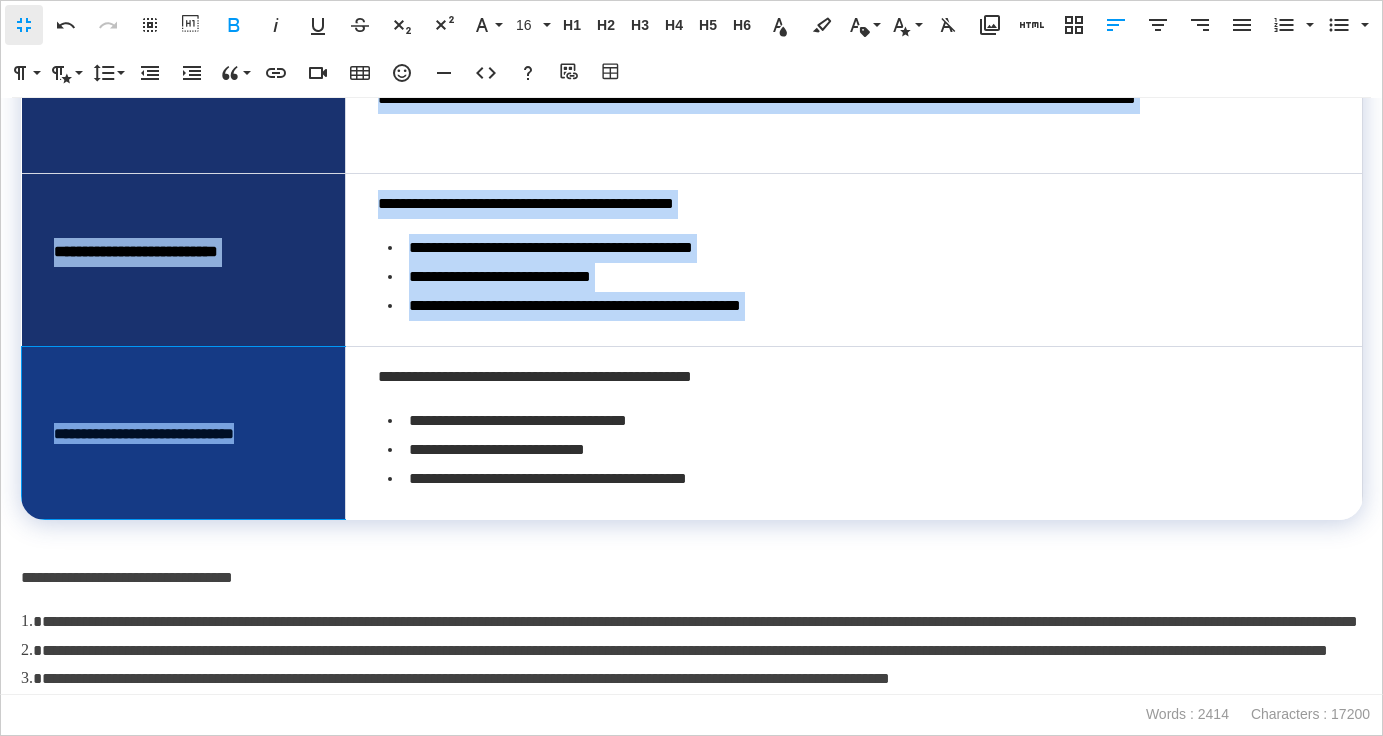 click on "**********" at bounding box center (144, 433) 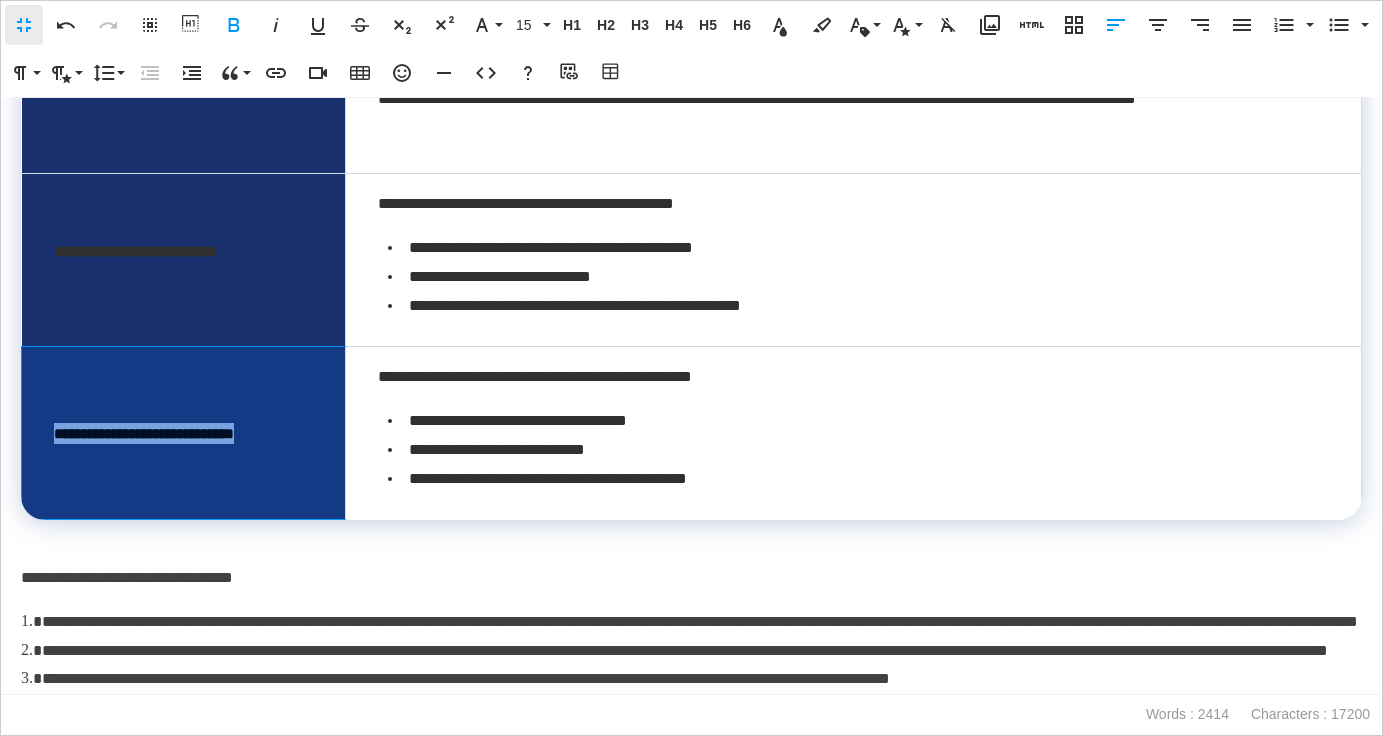 drag, startPoint x: 319, startPoint y: 432, endPoint x: 56, endPoint y: 437, distance: 263.04752 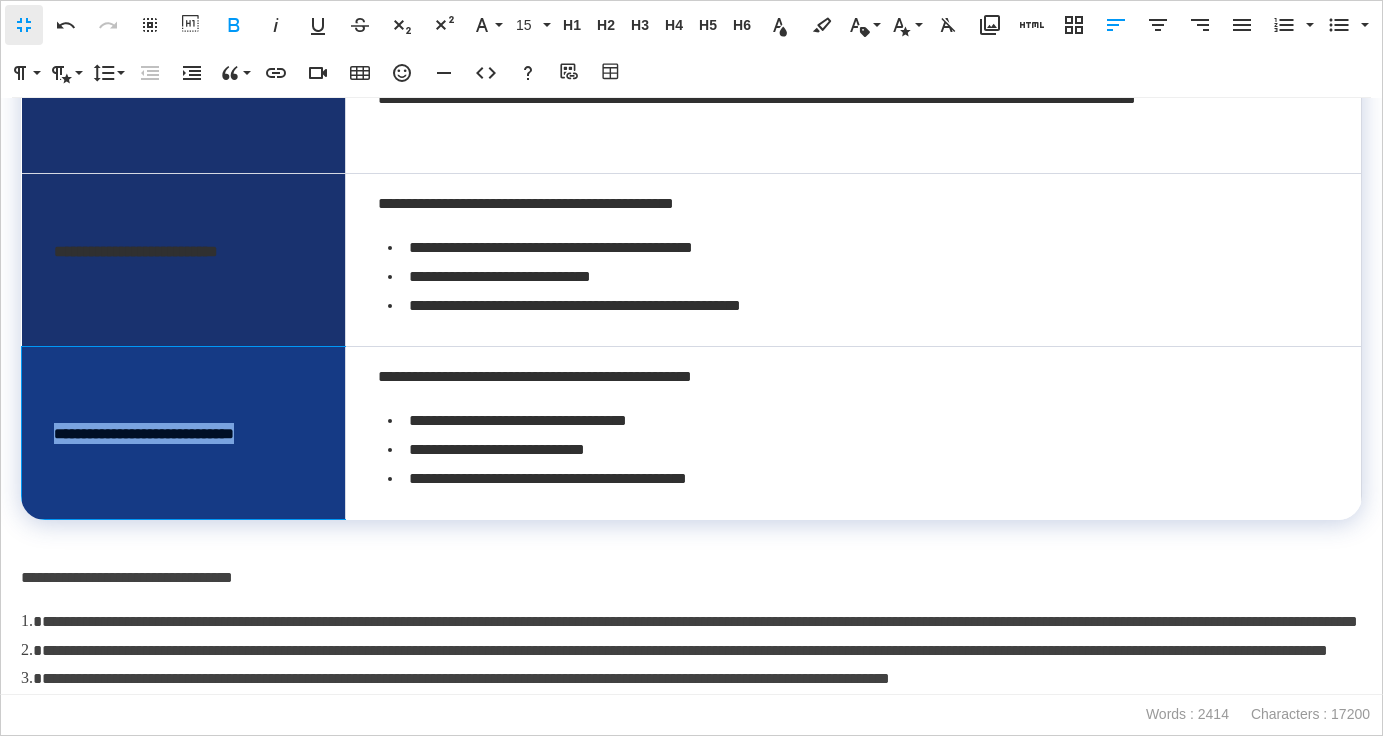 click on "**********" at bounding box center [184, 433] 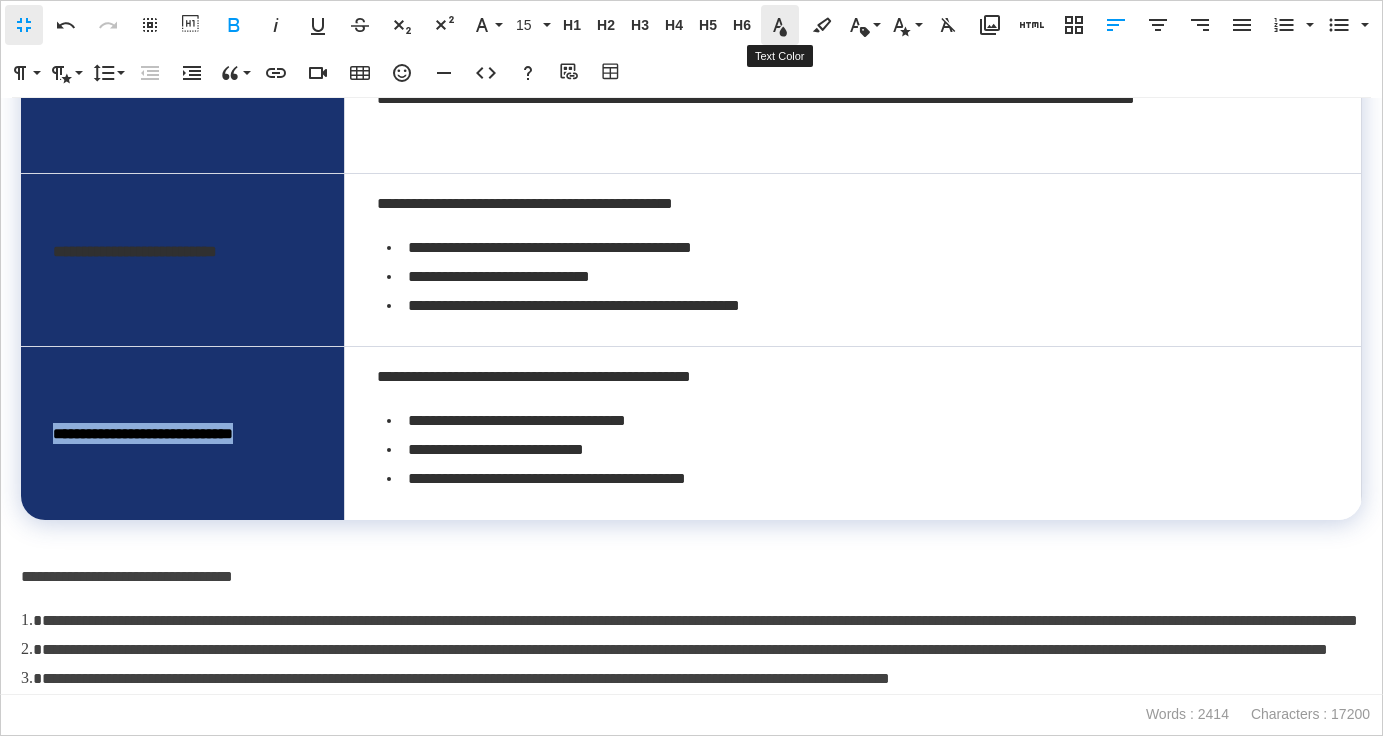 click 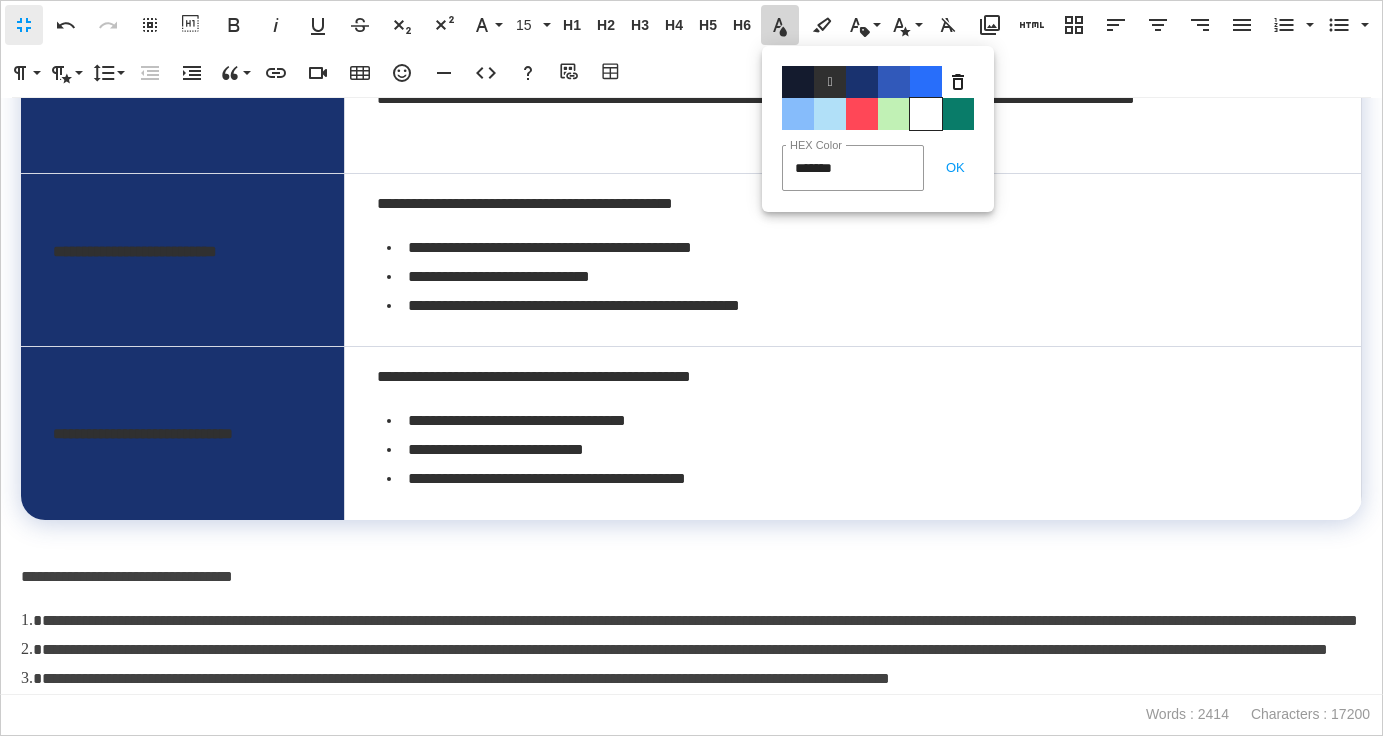 click on "Color#FFFFFF" at bounding box center (926, 114) 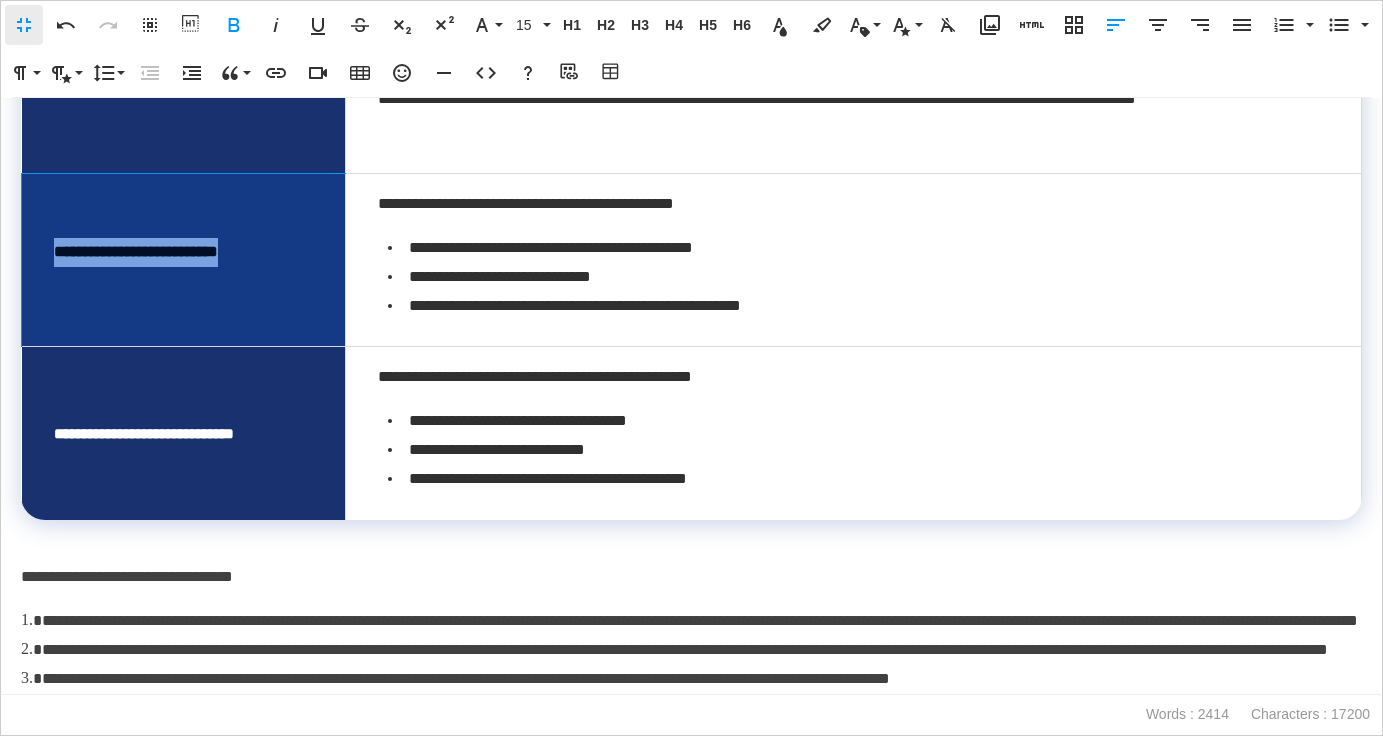 drag, startPoint x: 295, startPoint y: 253, endPoint x: 51, endPoint y: 257, distance: 244.03279 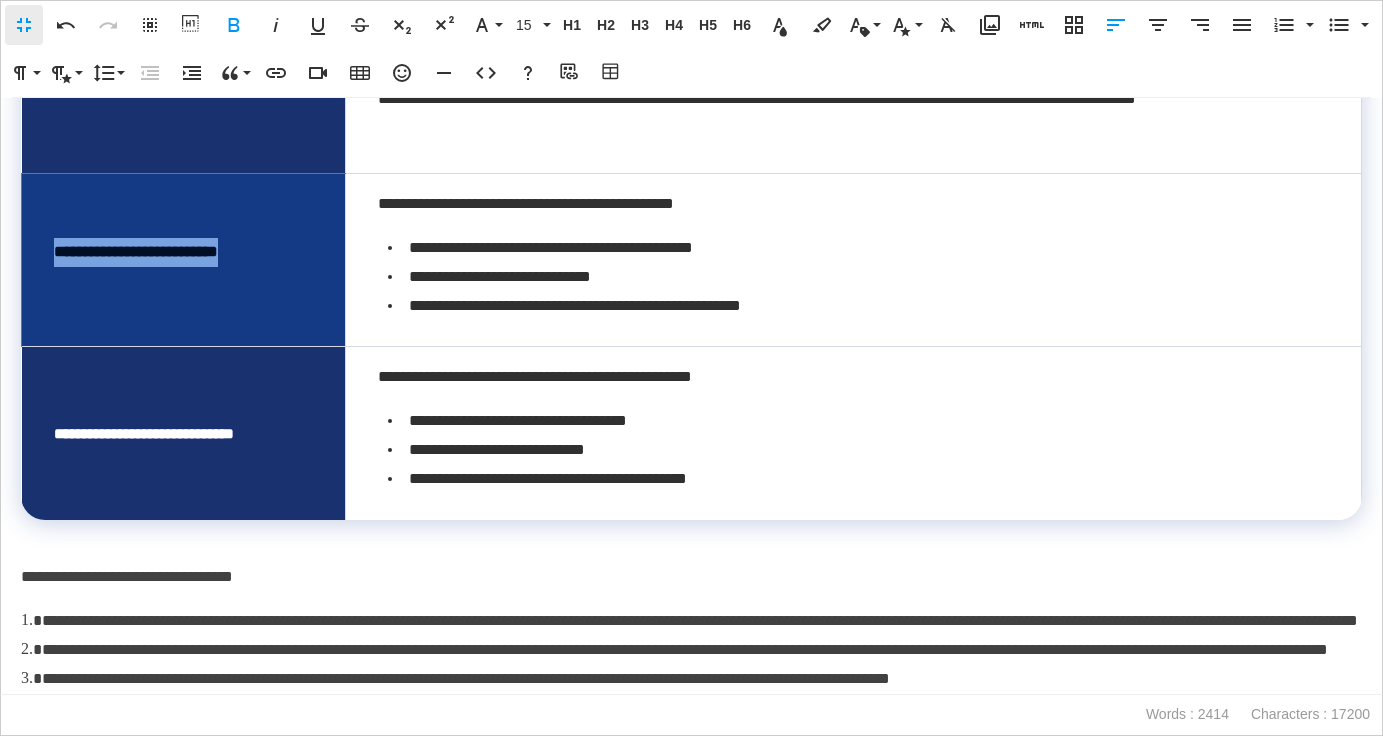 click on "**********" at bounding box center [184, 260] 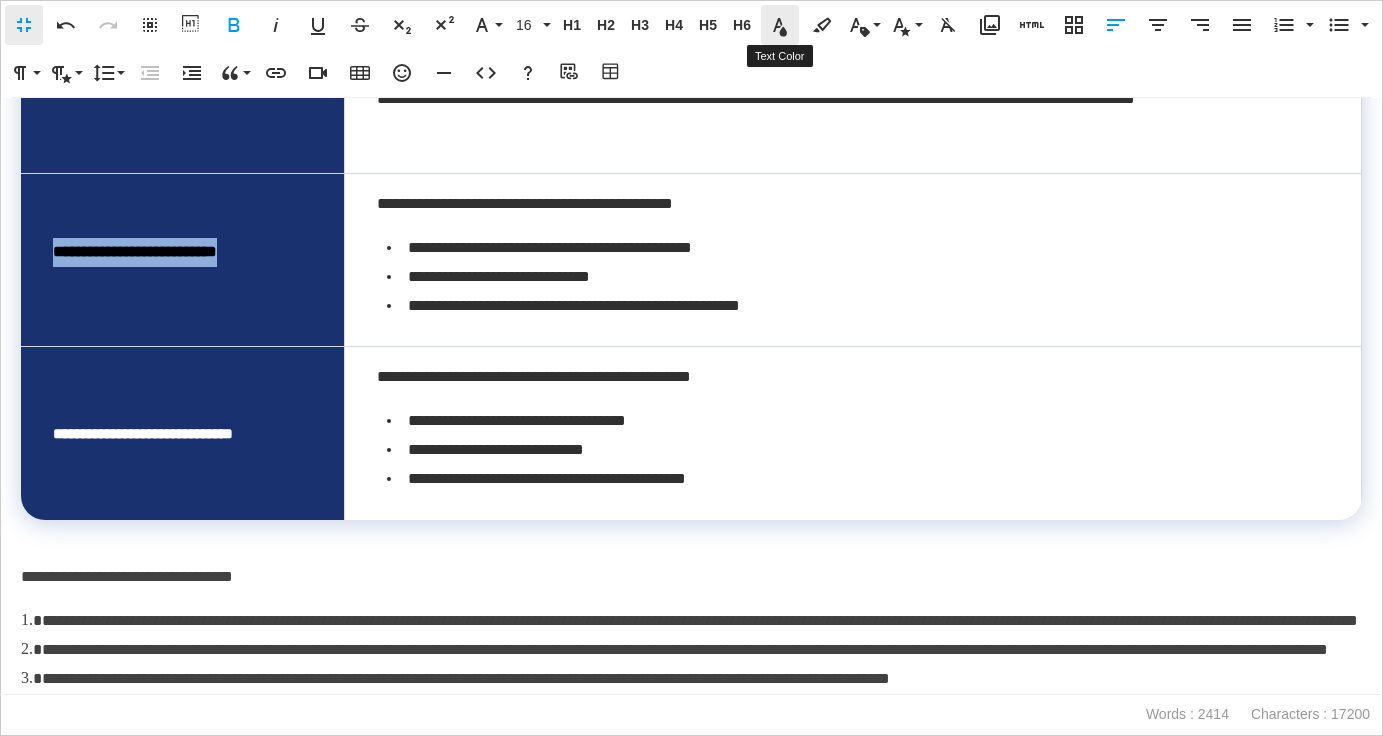 click 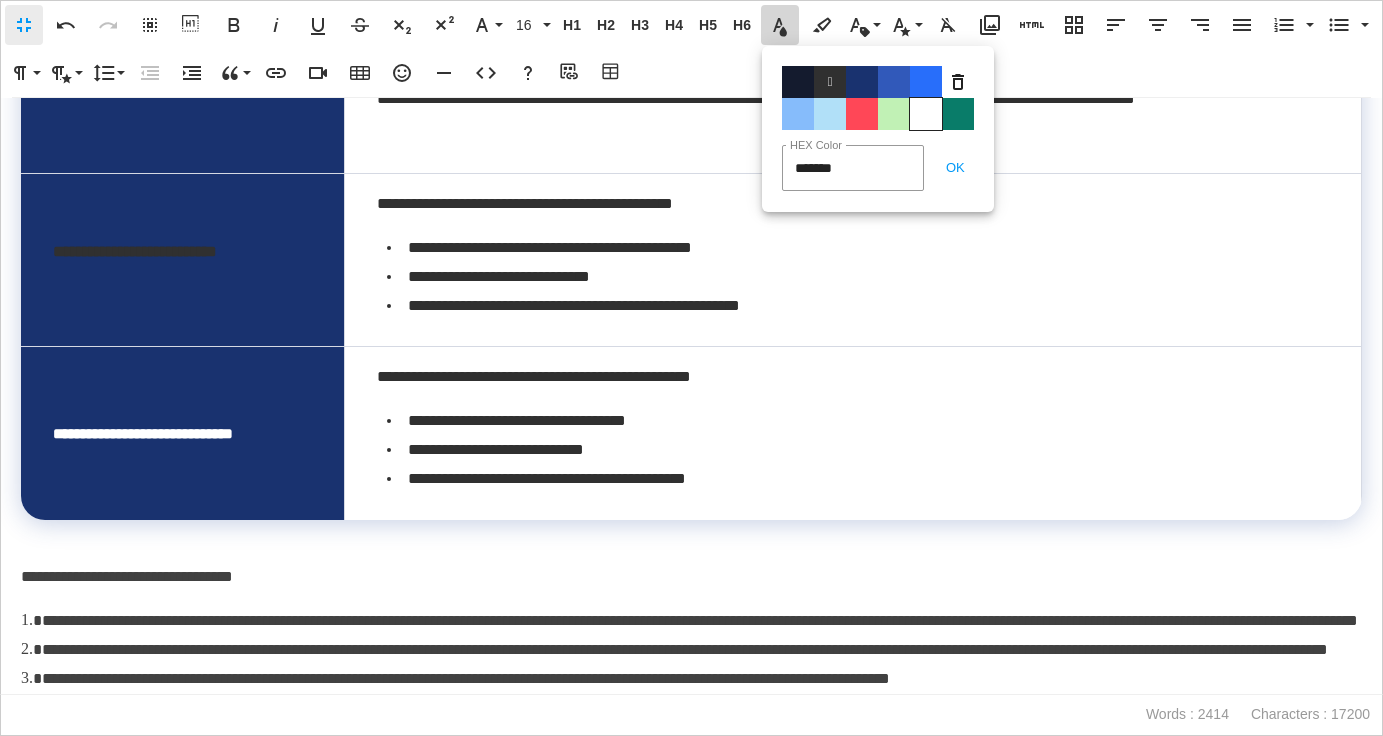 click on "Color#FFFFFF" at bounding box center (926, 114) 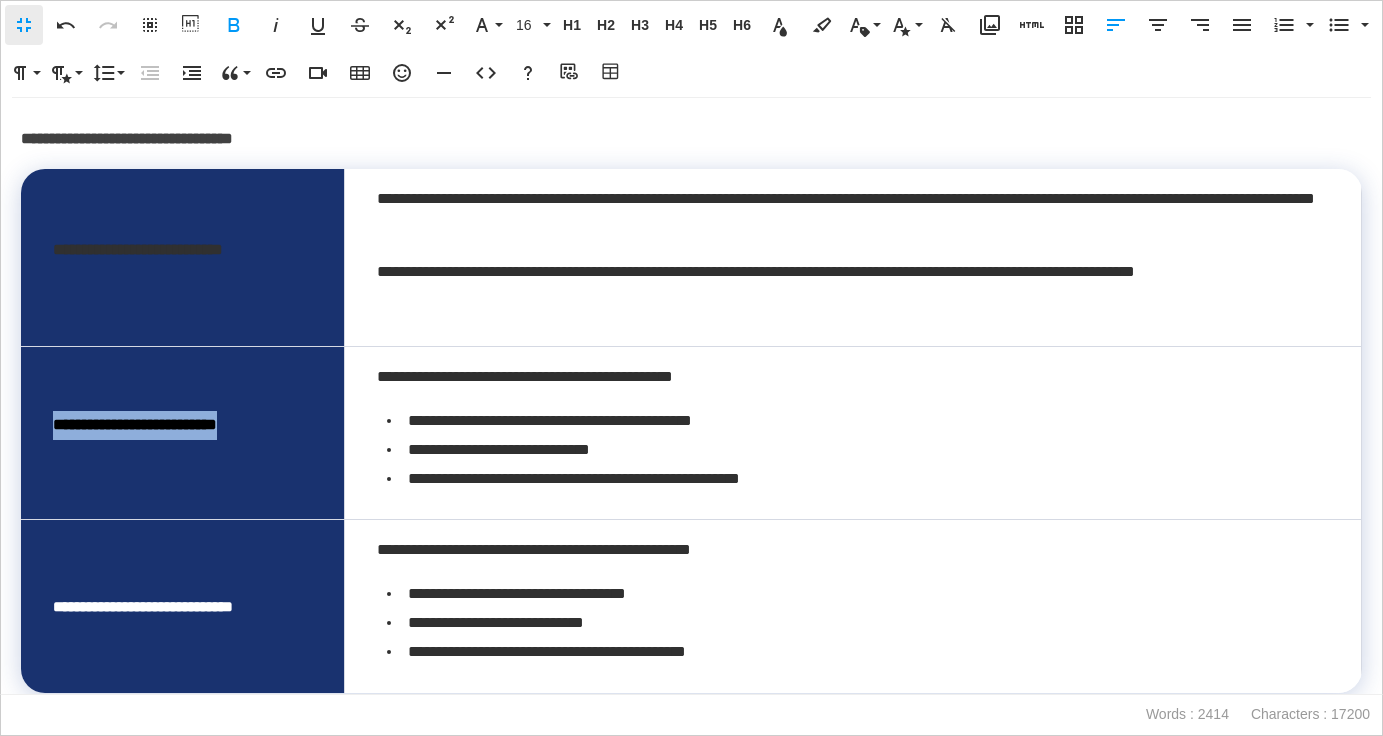 scroll, scrollTop: 1294, scrollLeft: 0, axis: vertical 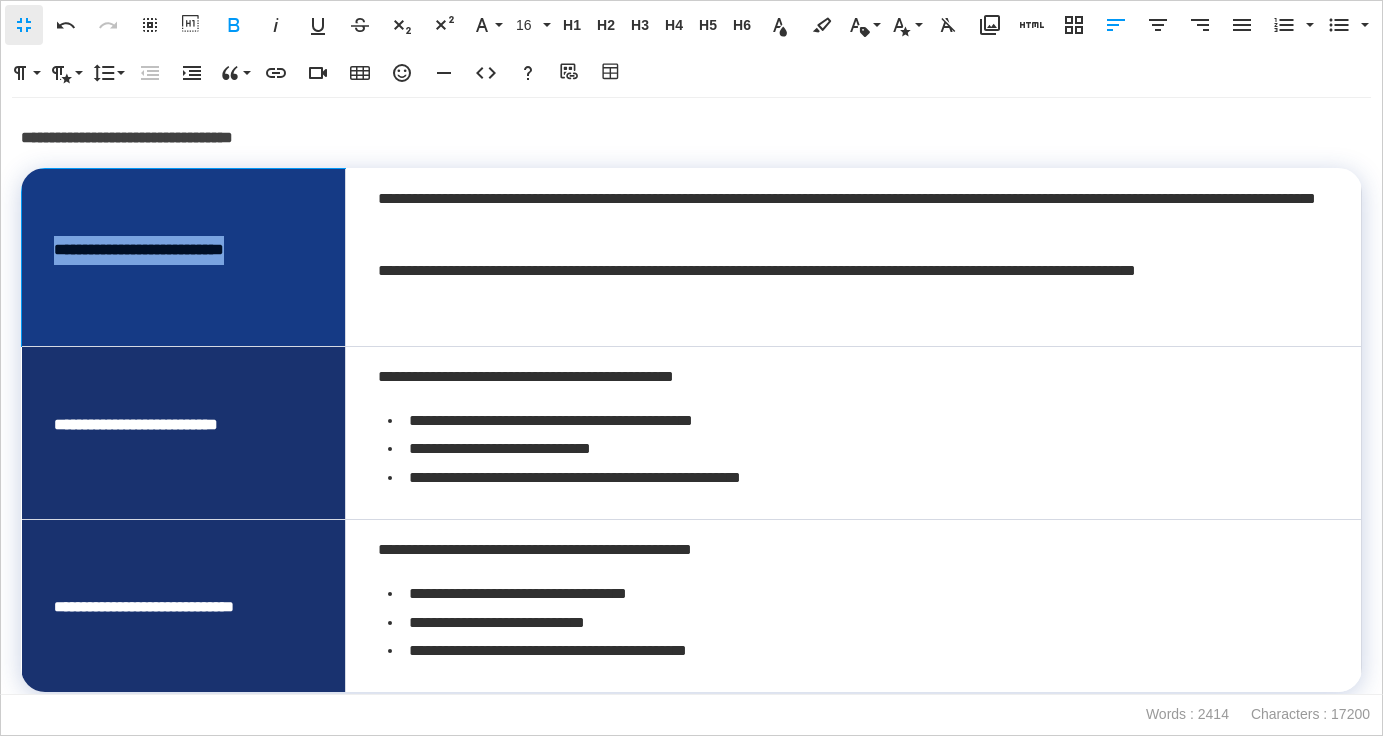 drag, startPoint x: 286, startPoint y: 252, endPoint x: 42, endPoint y: 255, distance: 244.01845 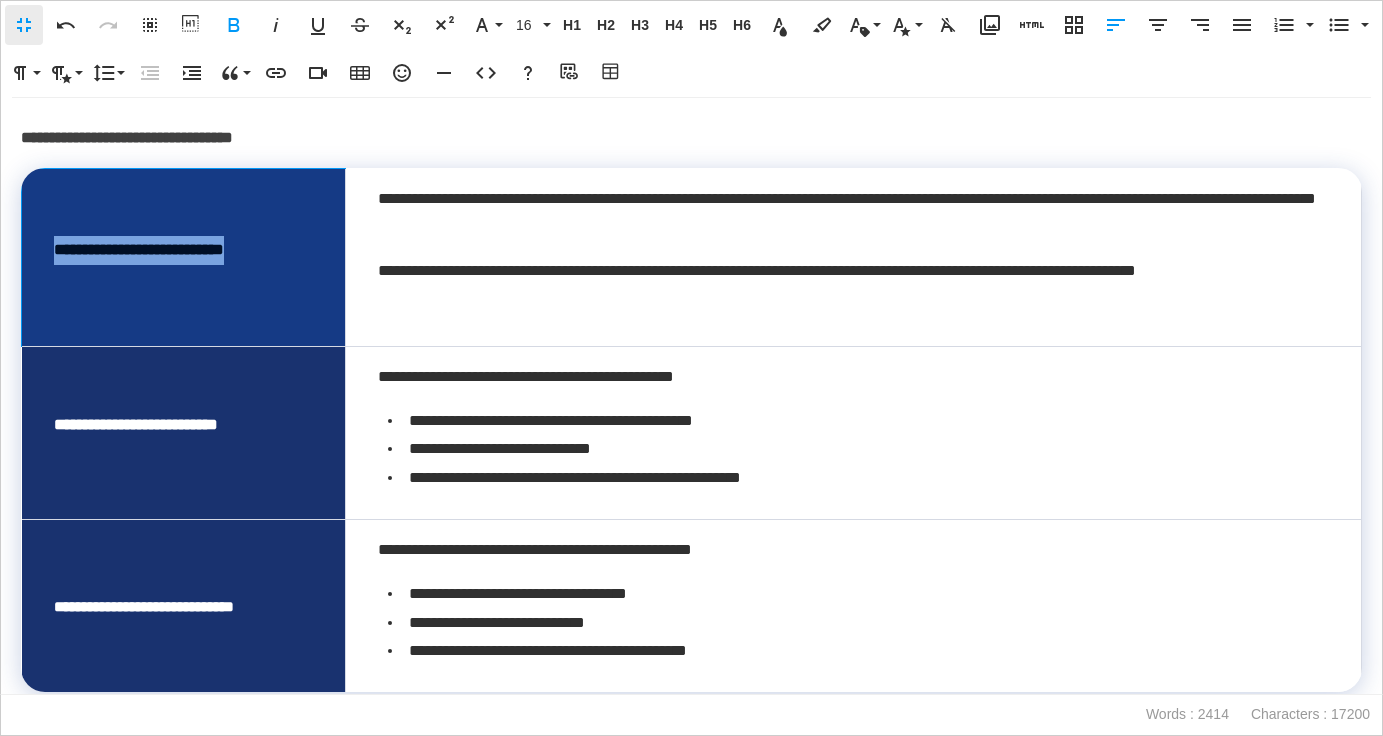 click on "**********" at bounding box center [184, 258] 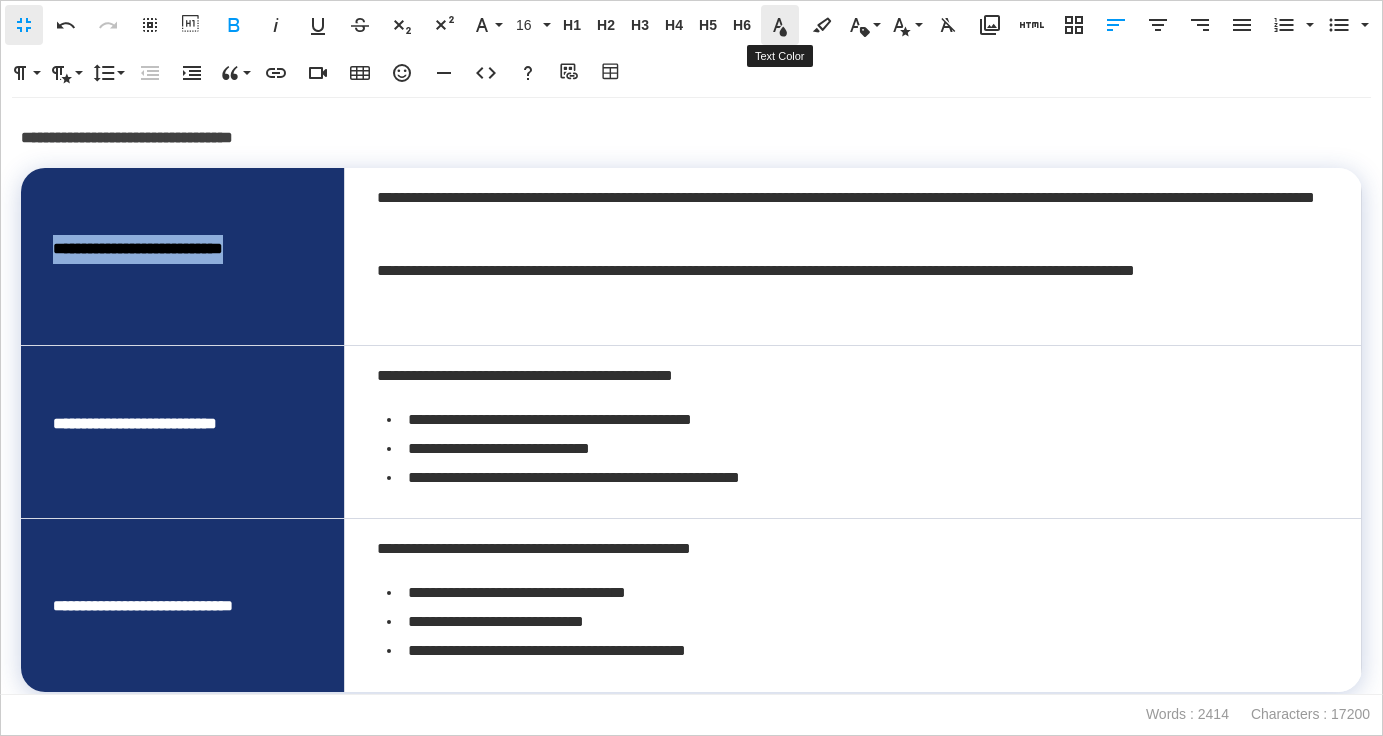 click 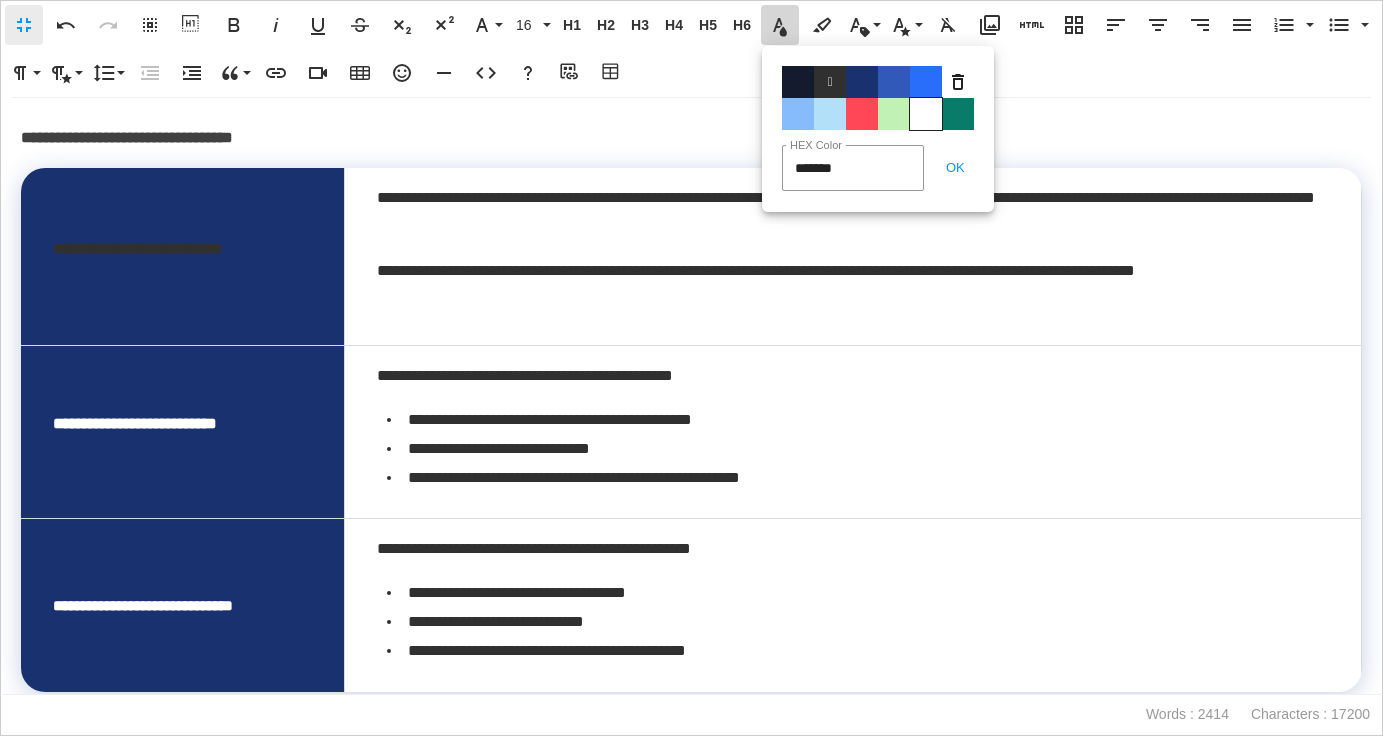 click on "Color#FFFFFF" at bounding box center (926, 114) 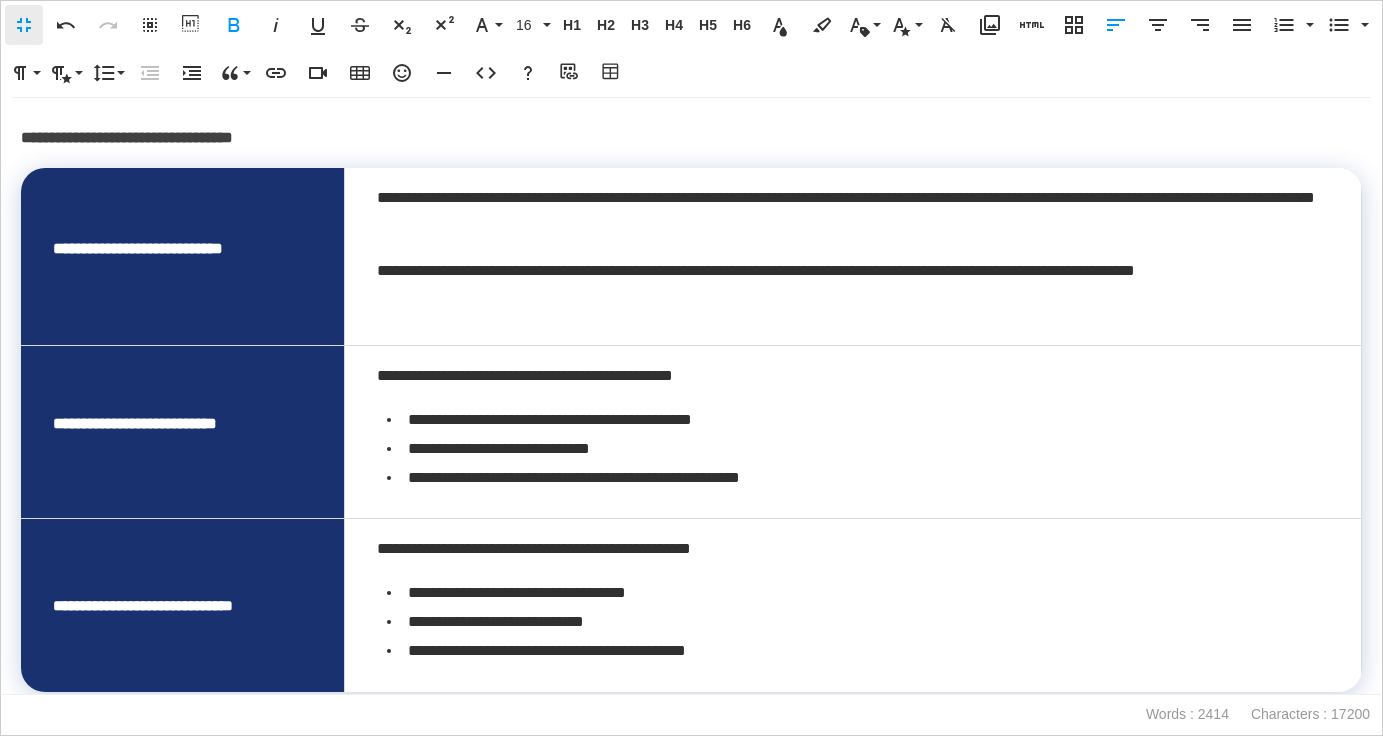click on "**********" at bounding box center [183, 432] 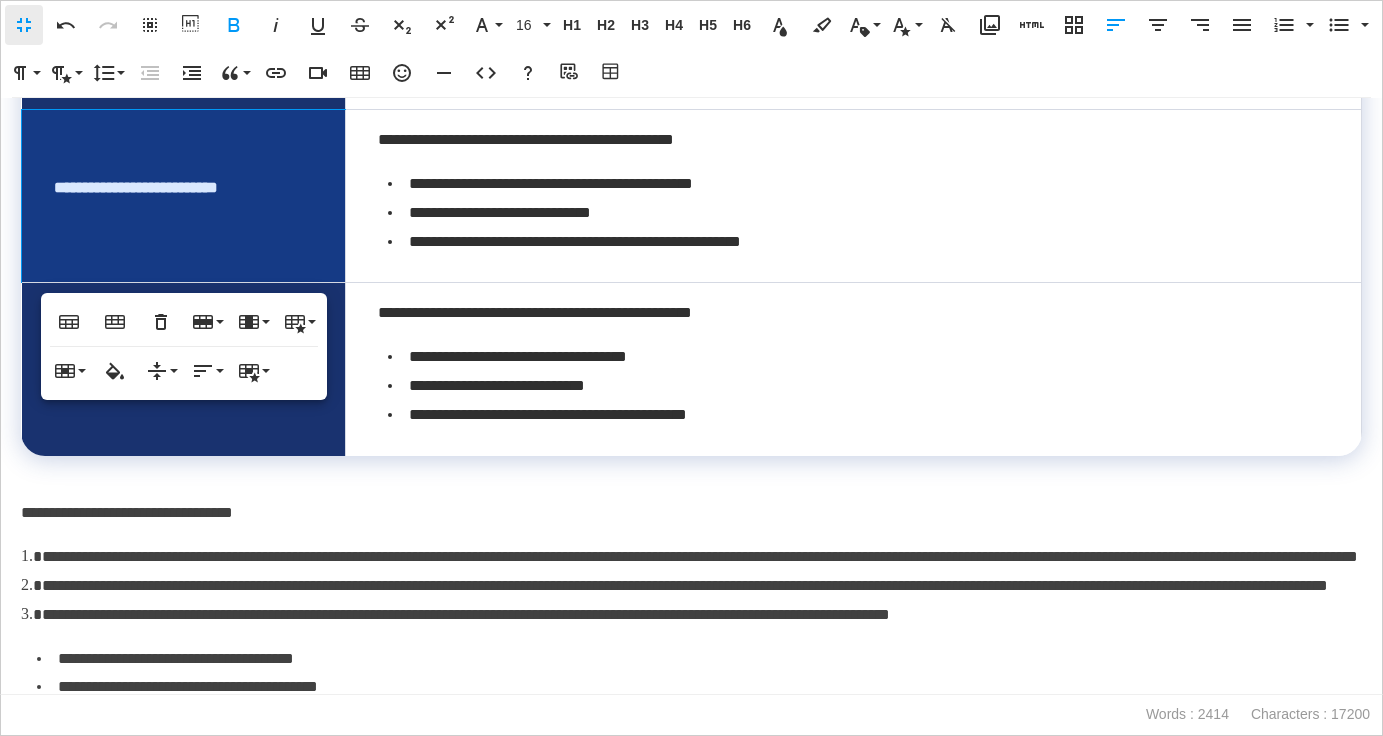 click on "**********" at bounding box center (691, 557) 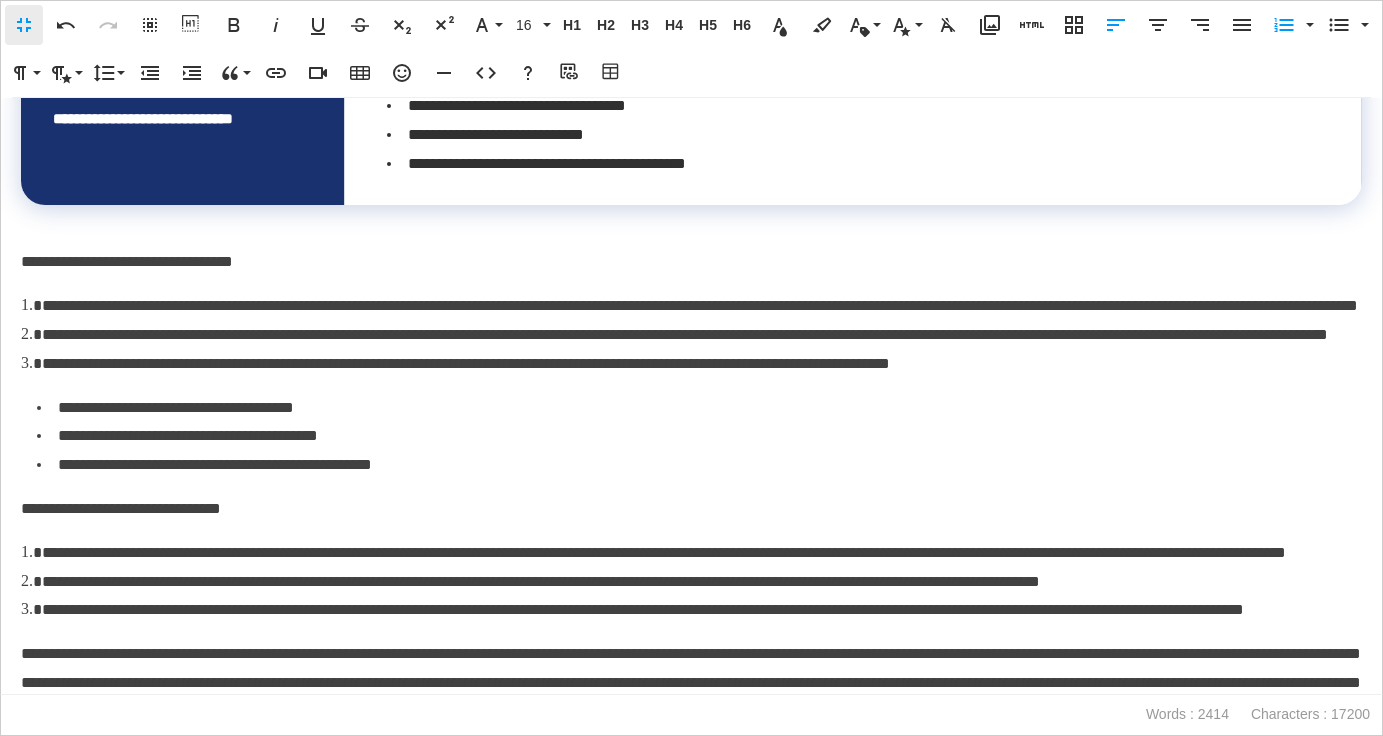 scroll, scrollTop: 1811, scrollLeft: 0, axis: vertical 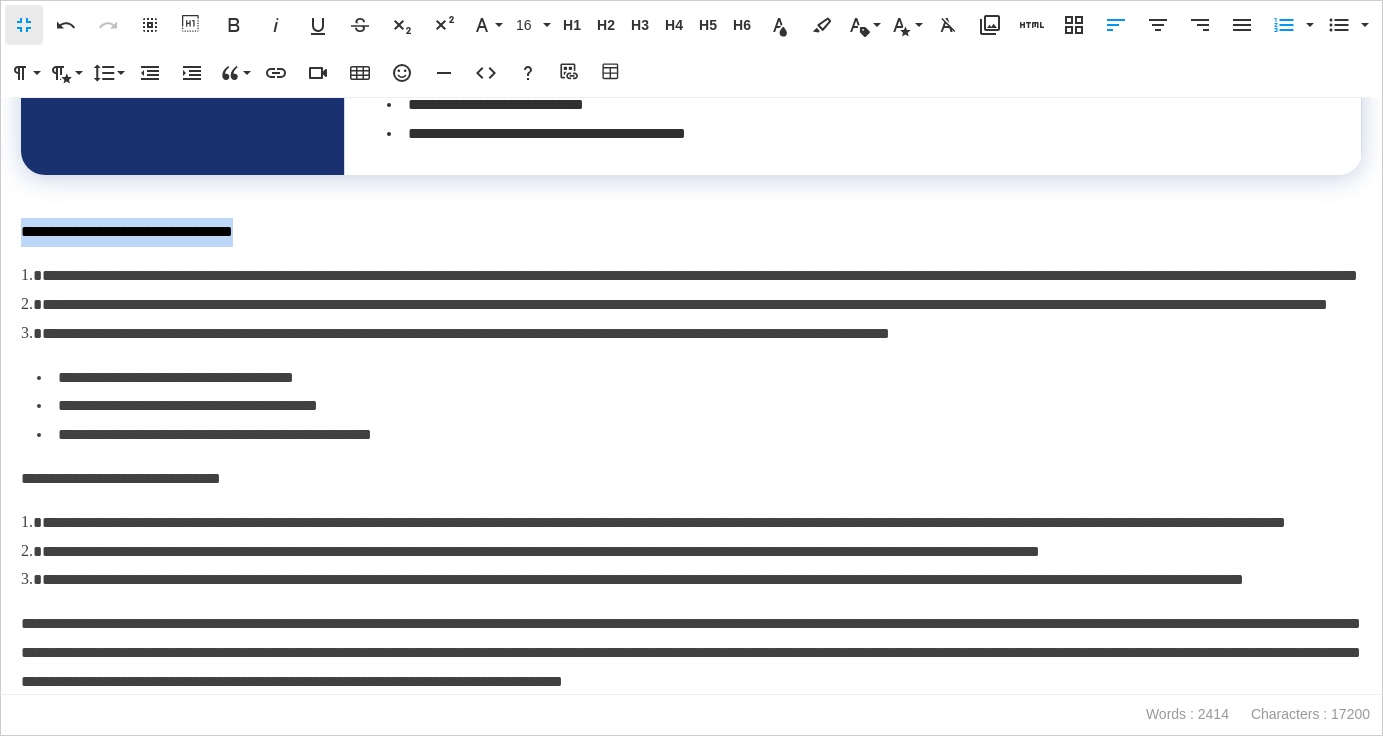 drag, startPoint x: 302, startPoint y: 234, endPoint x: 12, endPoint y: 239, distance: 290.0431 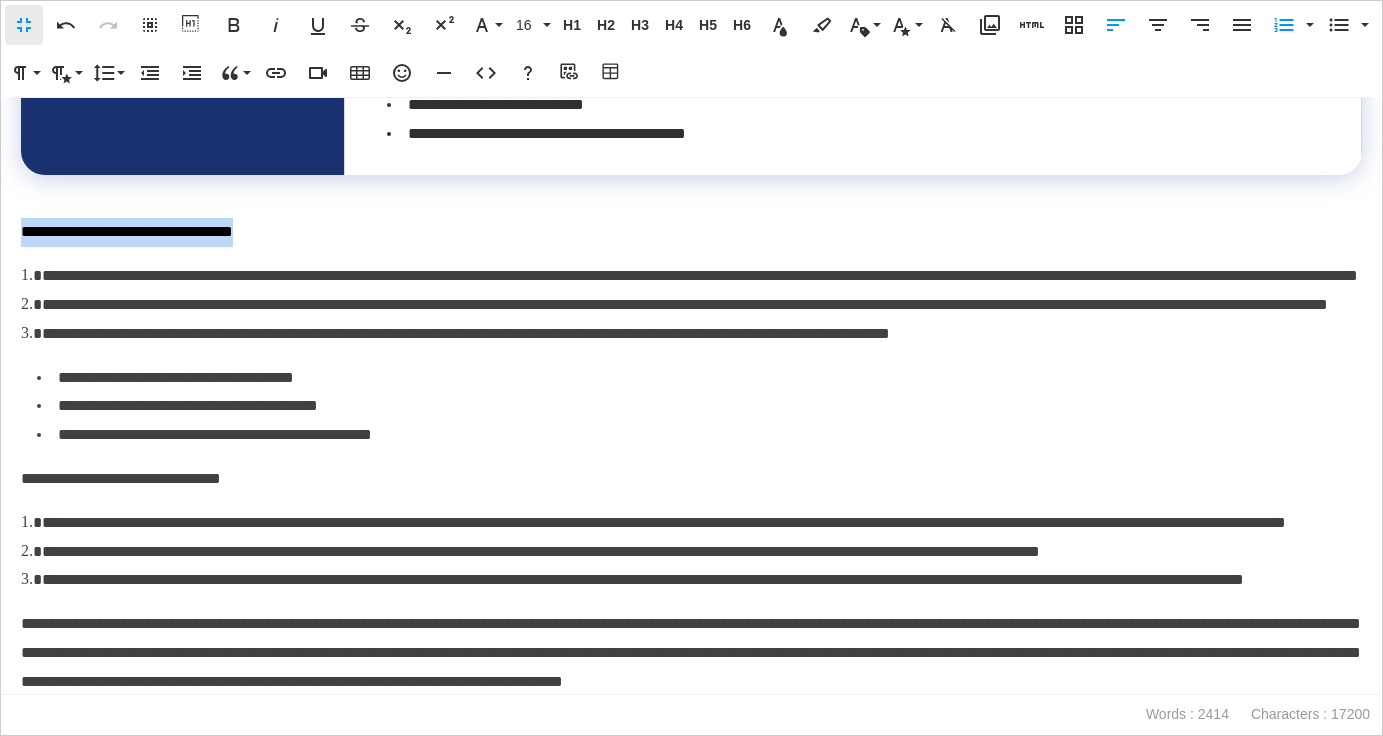 click on "**********" at bounding box center (691, 396) 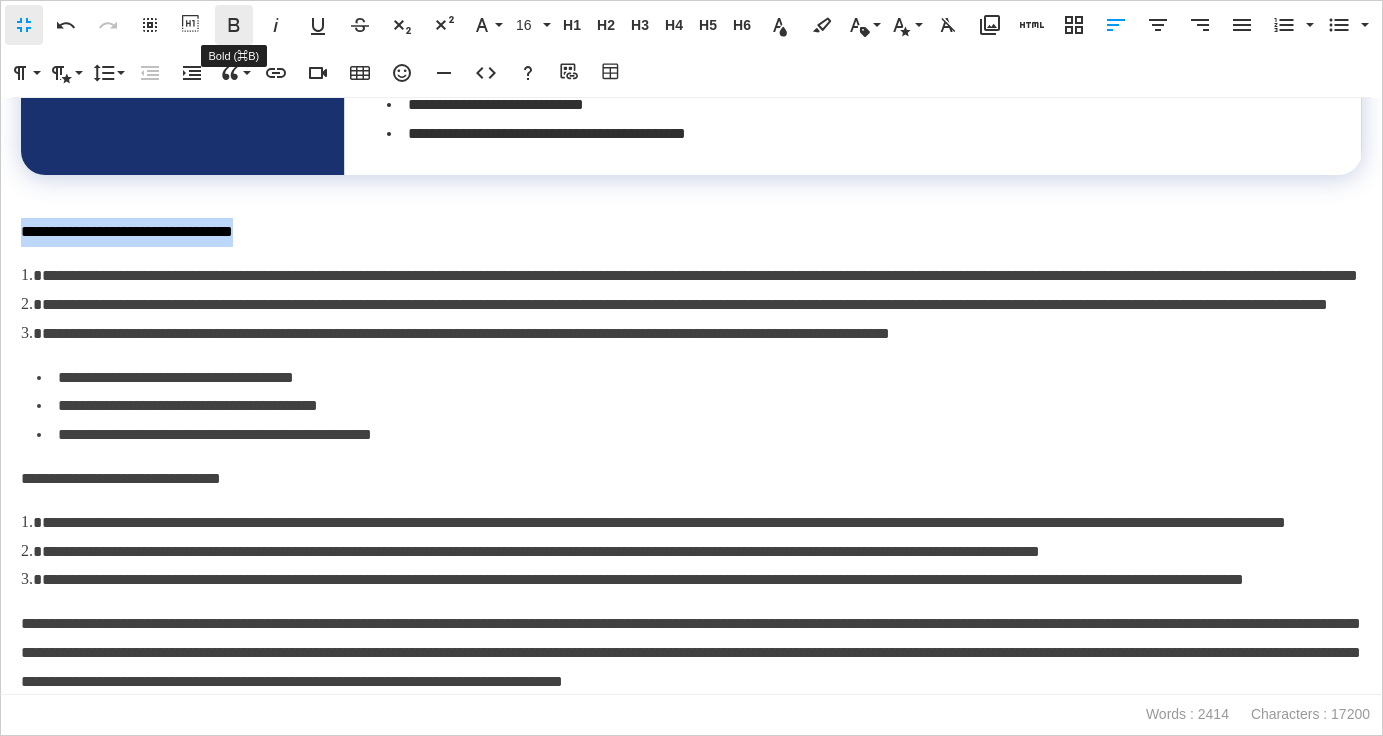 click 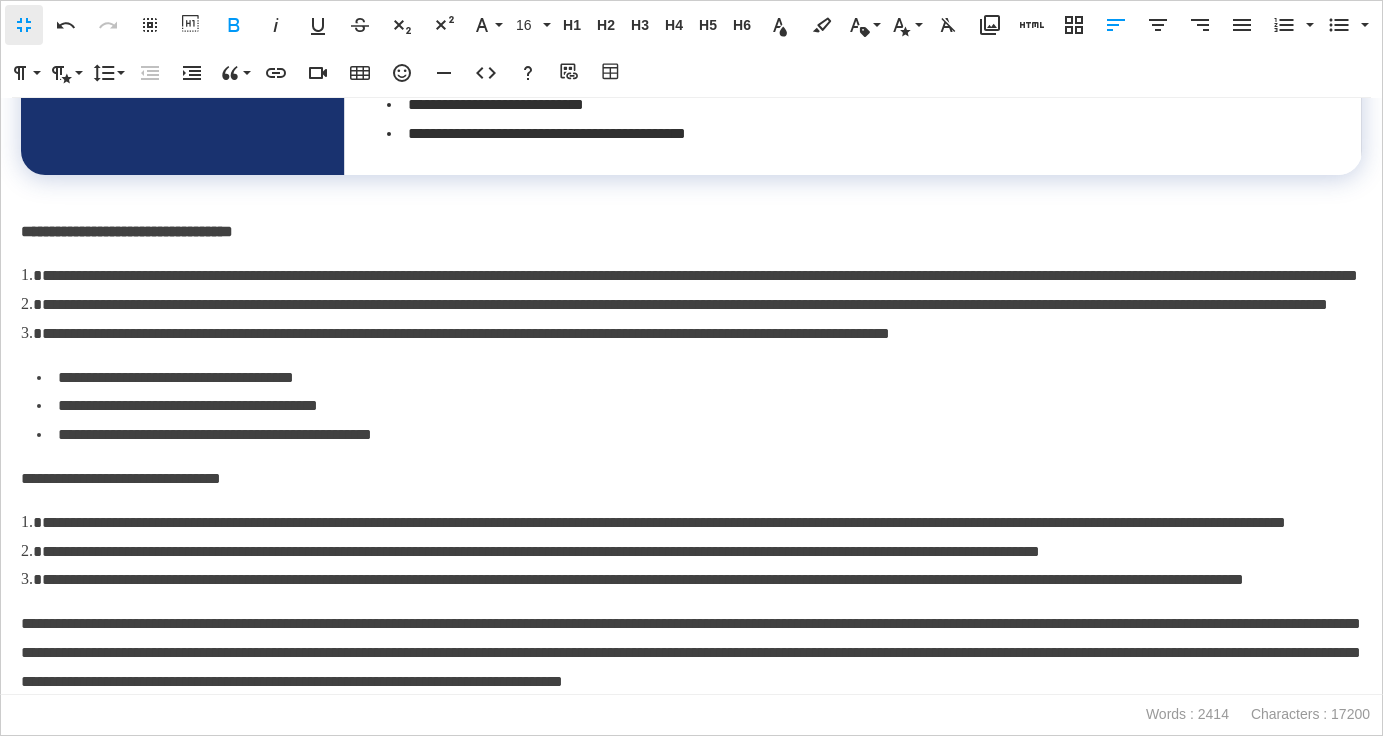 click on "**********" at bounding box center [691, 276] 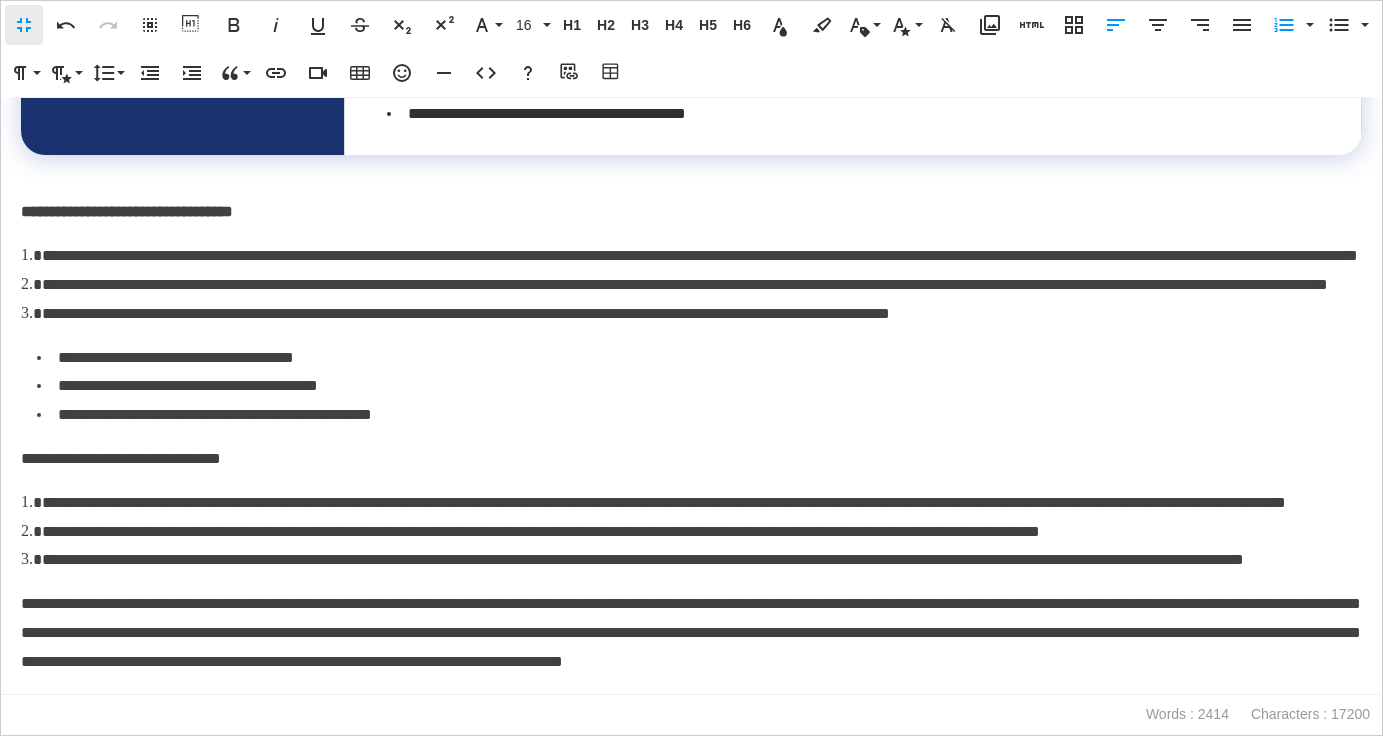 scroll, scrollTop: 1838, scrollLeft: 0, axis: vertical 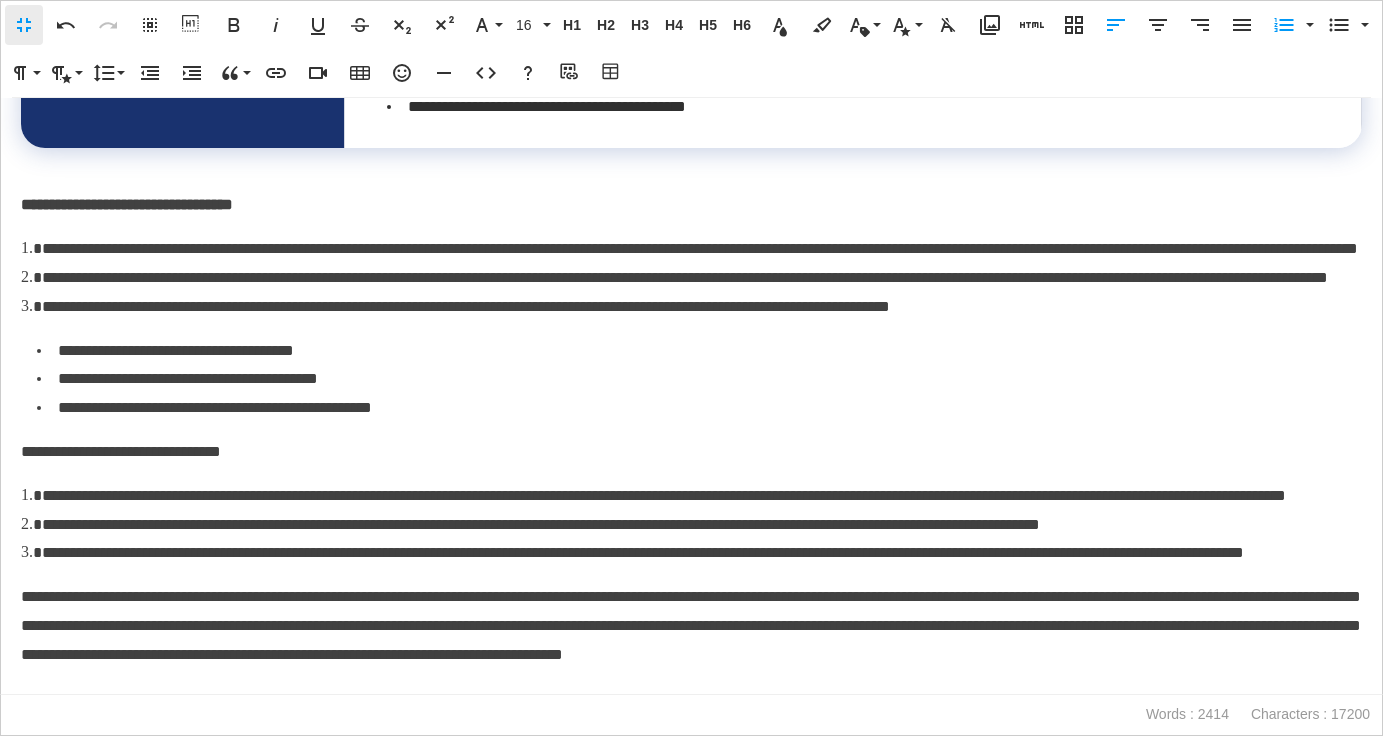 click on "**********" at bounding box center [691, 205] 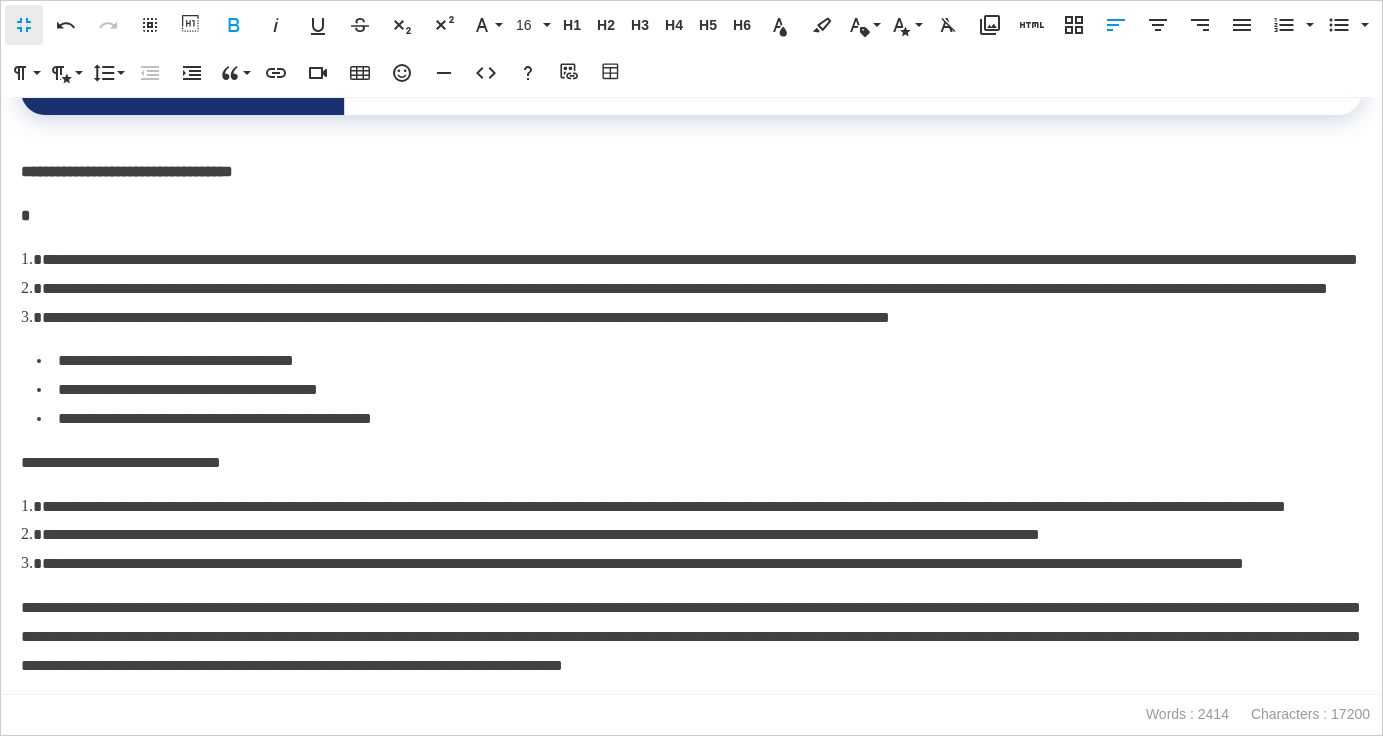 scroll, scrollTop: 1875, scrollLeft: 0, axis: vertical 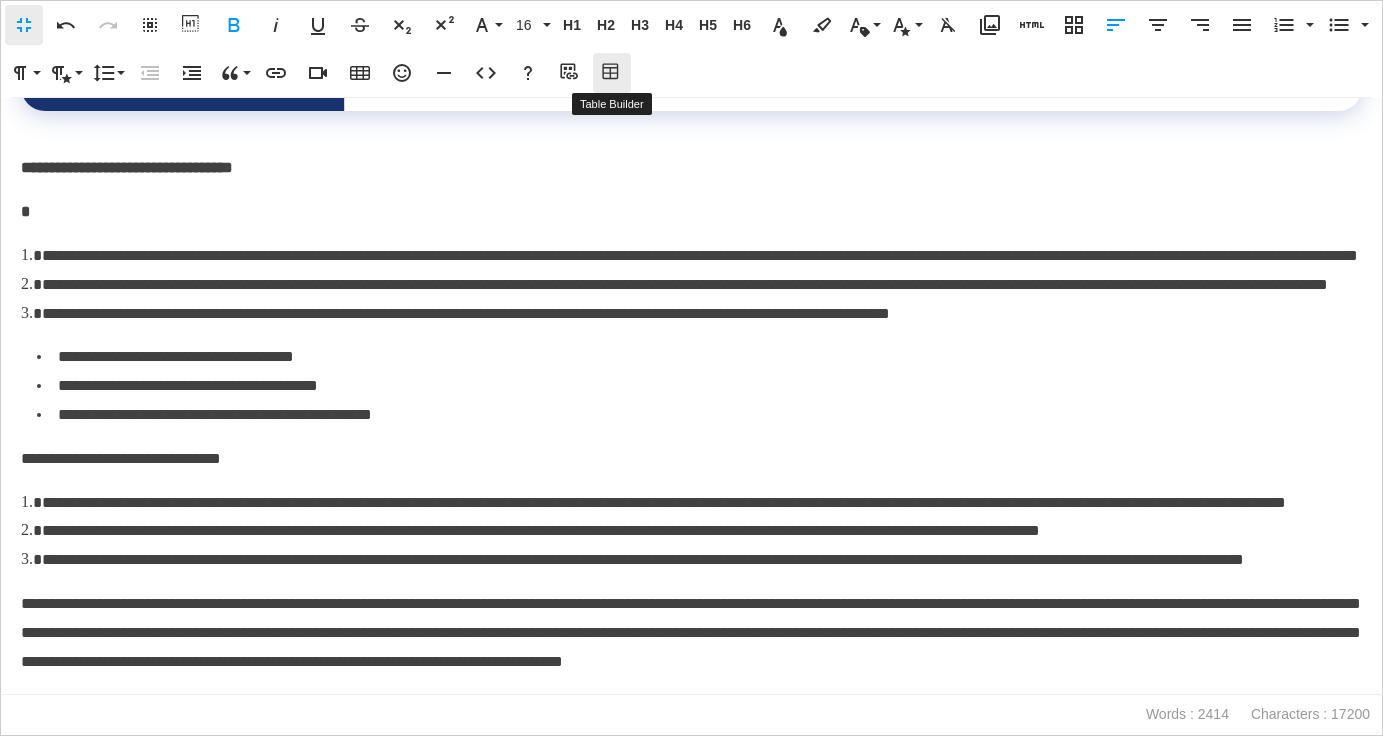 click on "Table Builder" at bounding box center [612, 73] 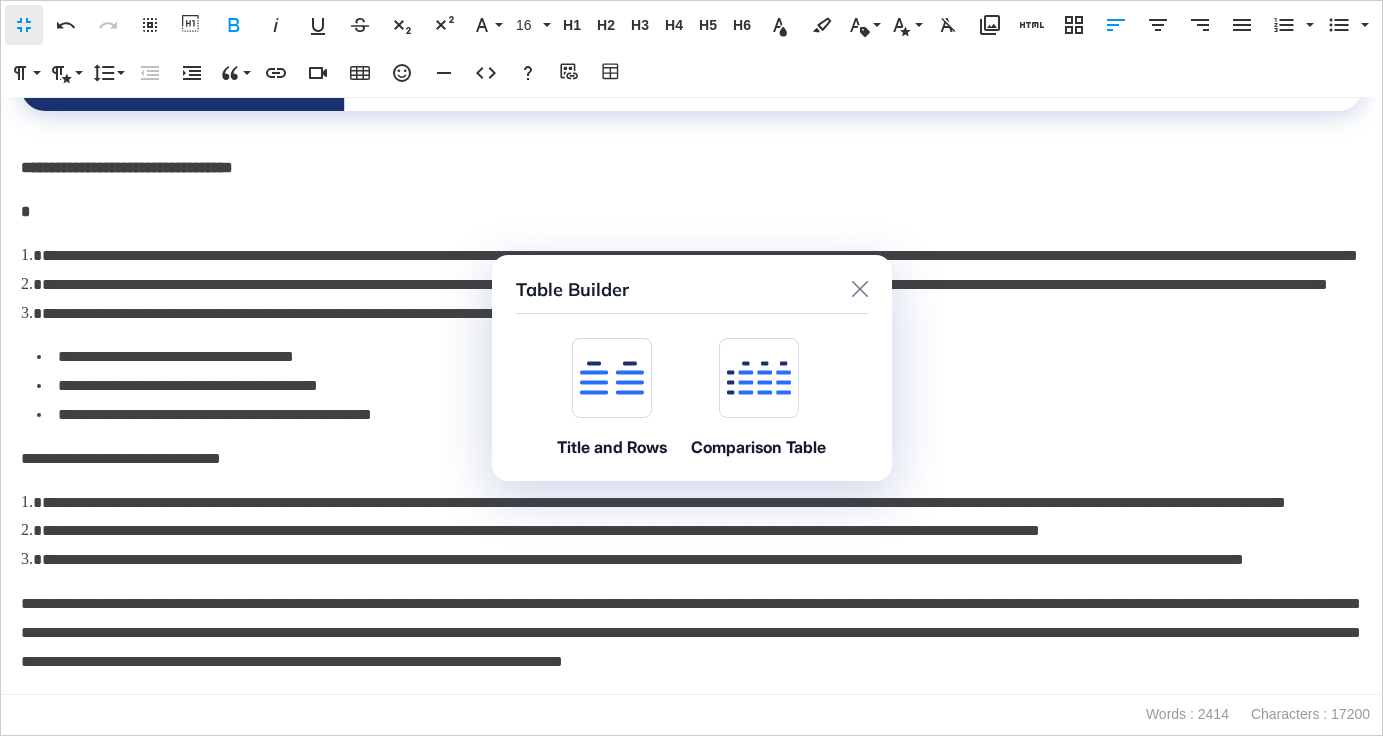 click 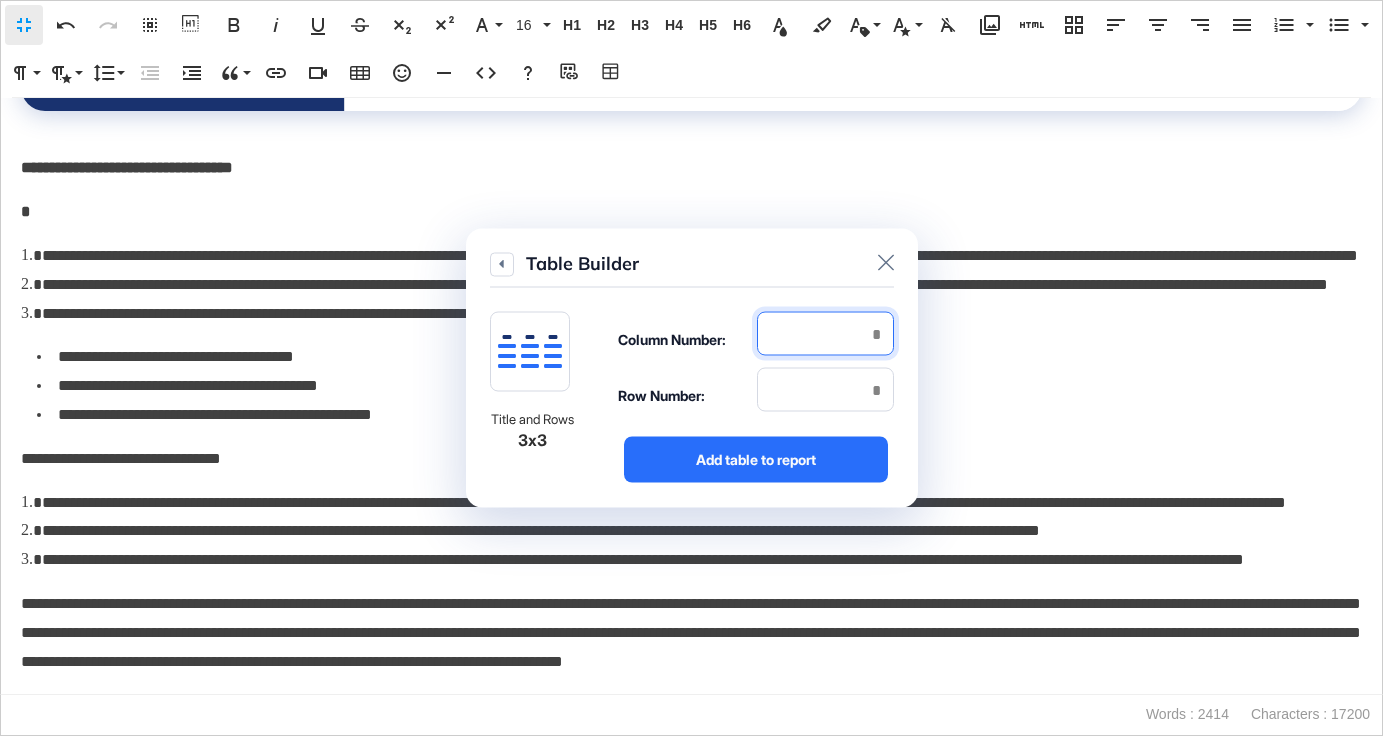 click at bounding box center (825, 334) 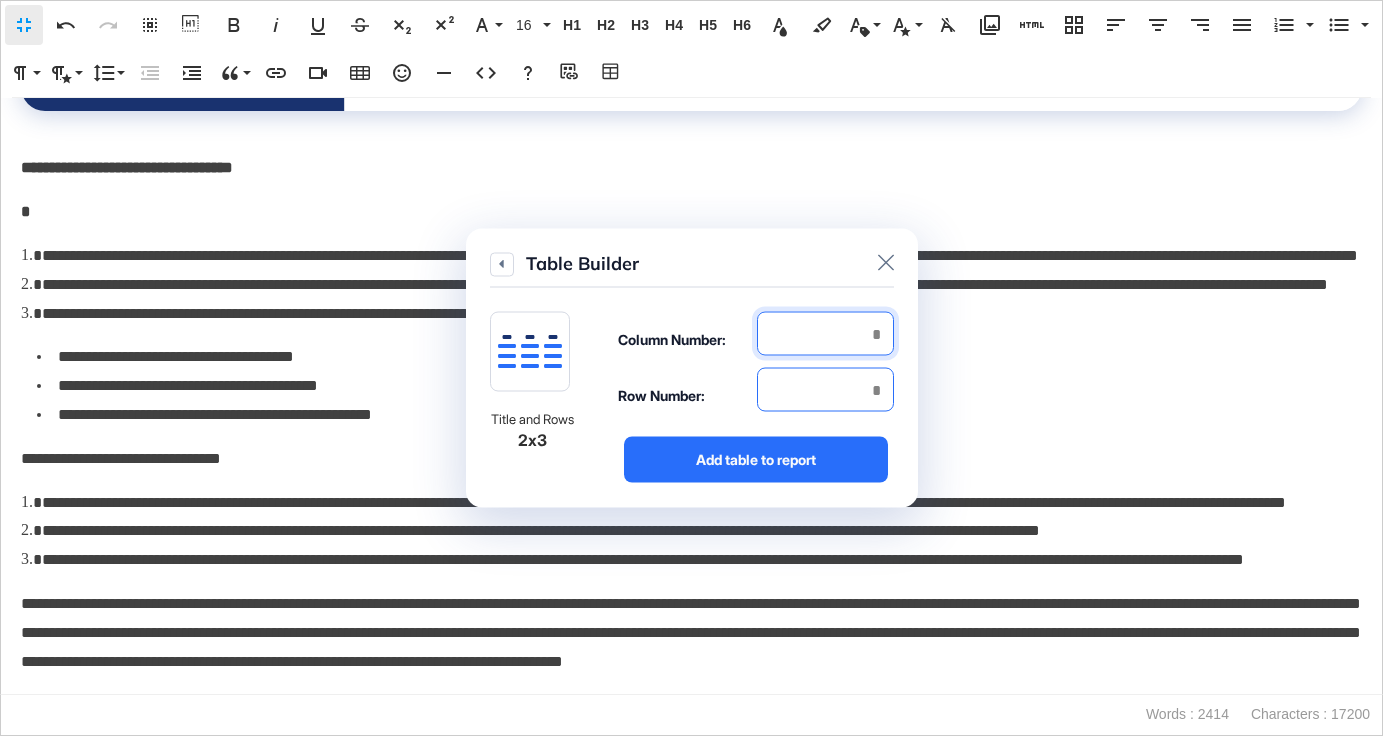 type on "*" 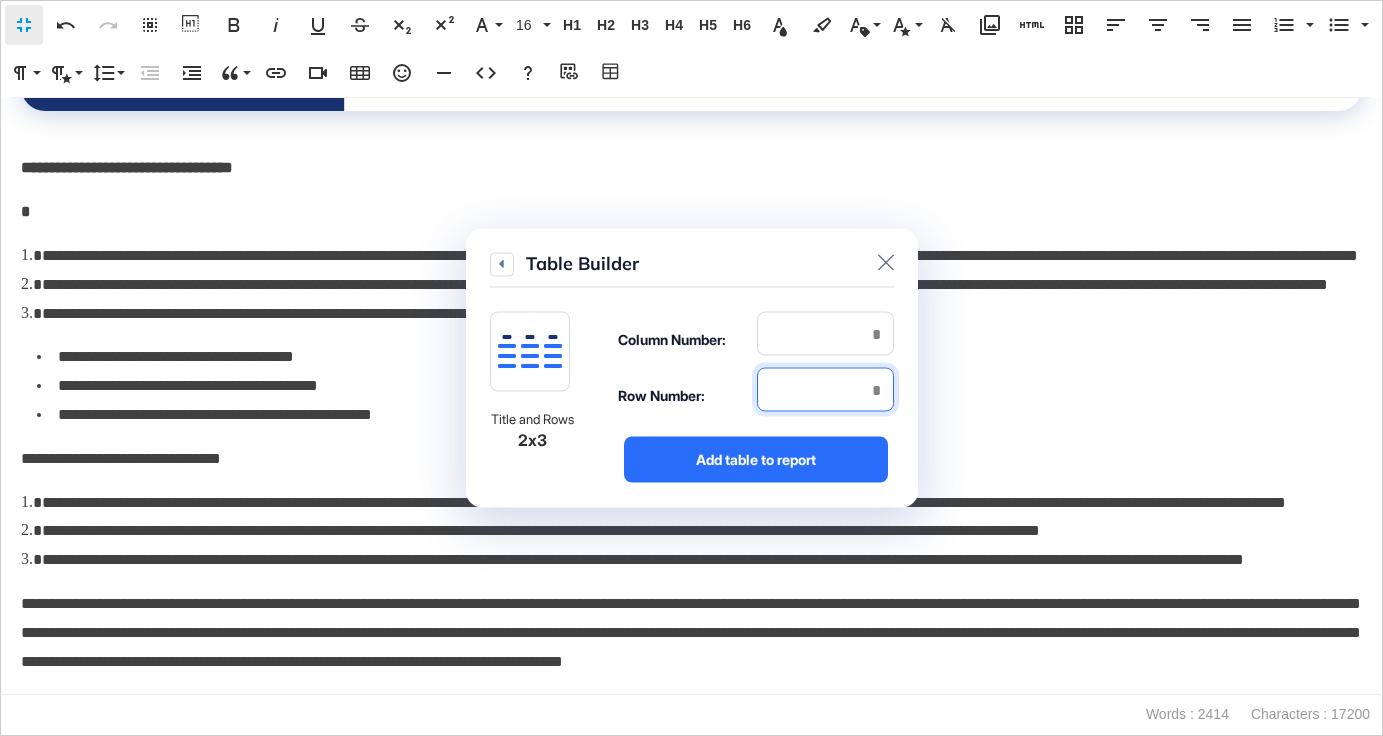 click at bounding box center [825, 390] 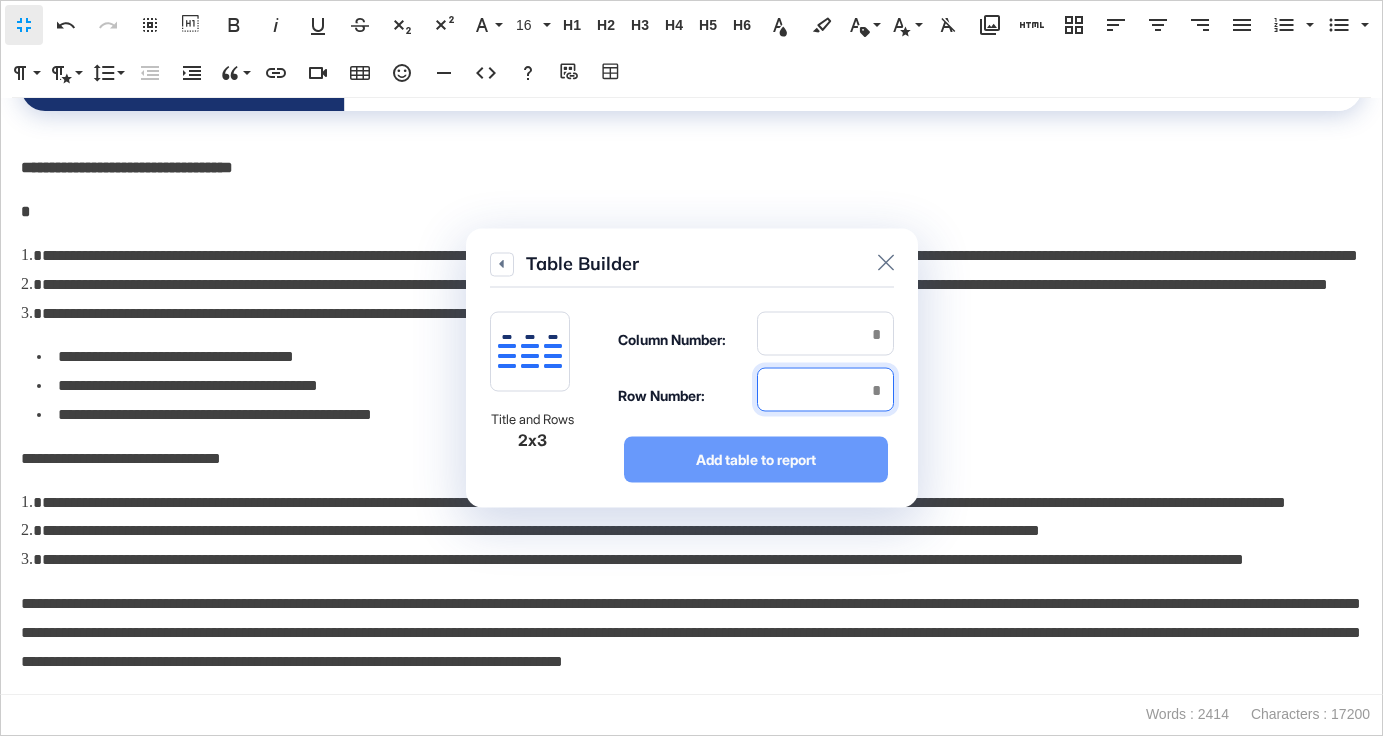 type on "*" 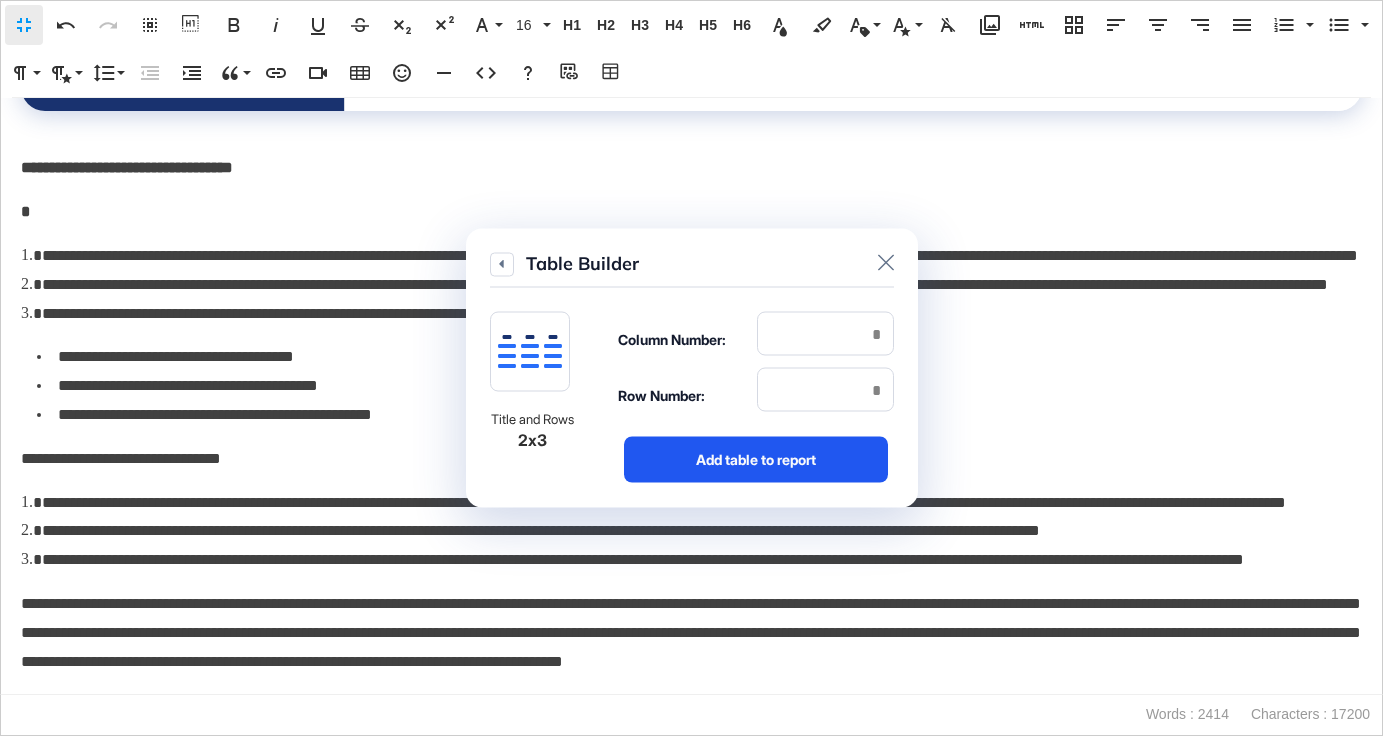 click on "Add table to report" at bounding box center [756, 460] 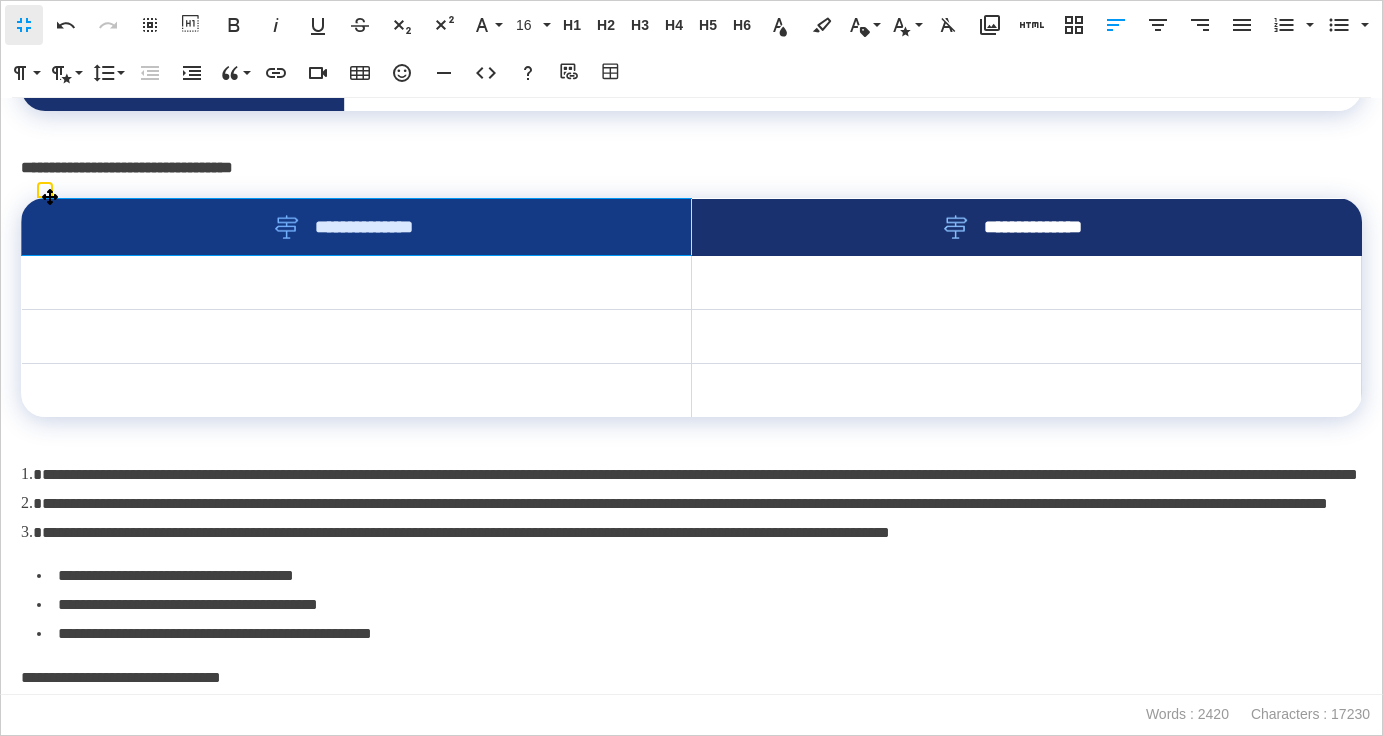 drag, startPoint x: 659, startPoint y: 224, endPoint x: 772, endPoint y: 223, distance: 113.004425 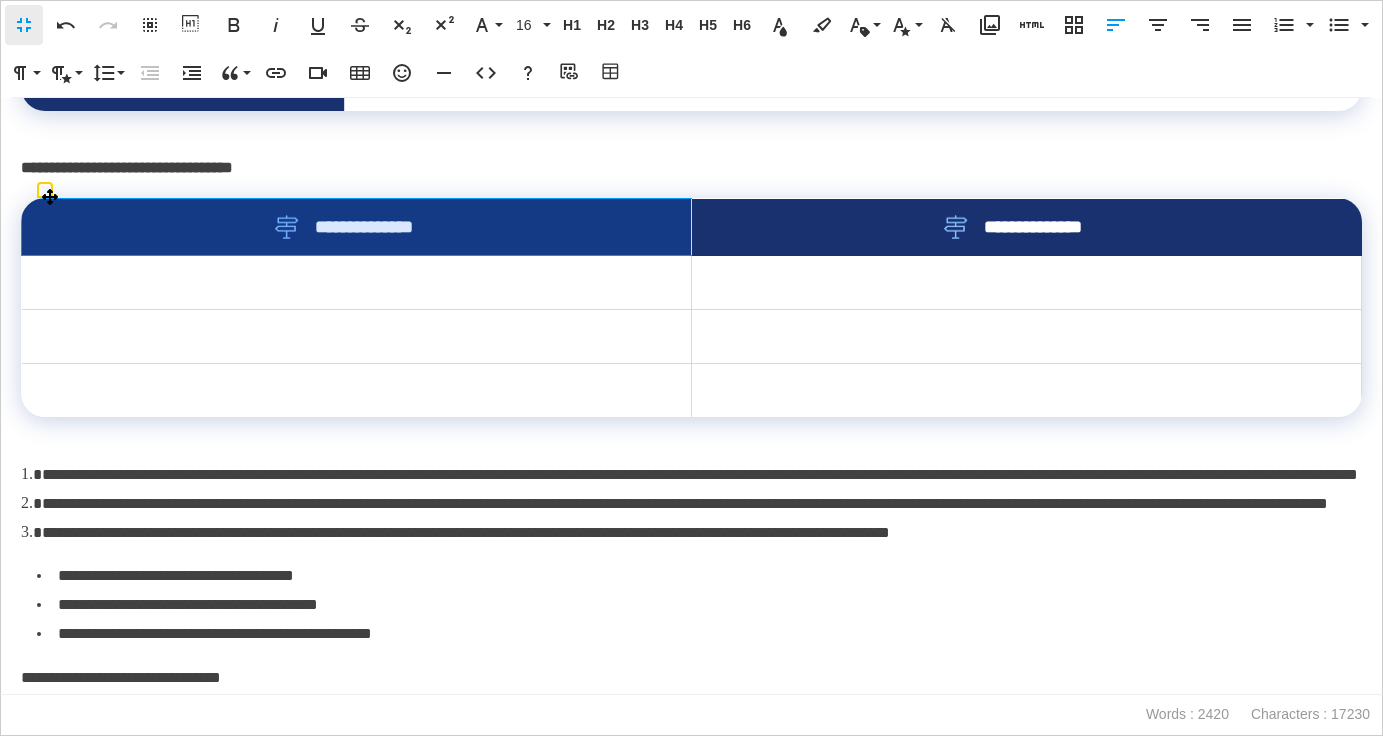 click on "**********" at bounding box center [692, 227] 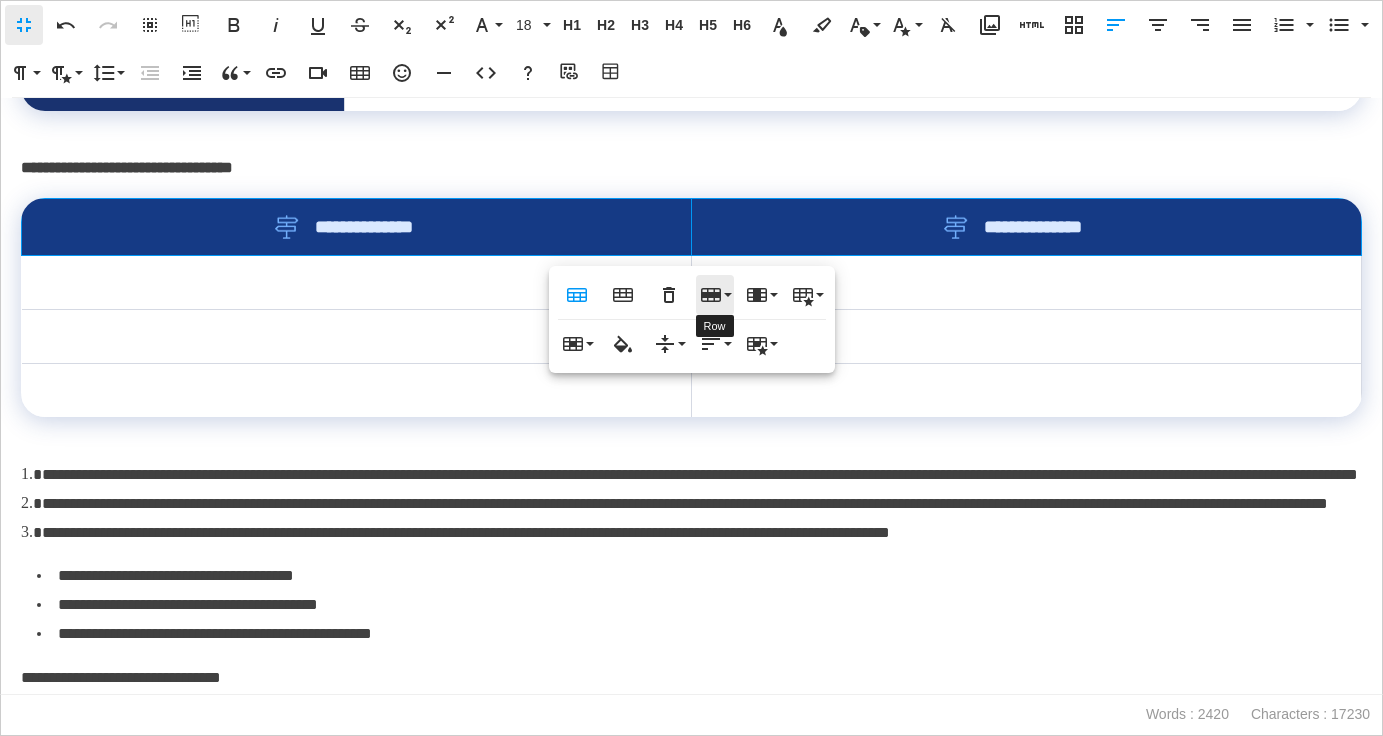 click on "Row" at bounding box center [715, 295] 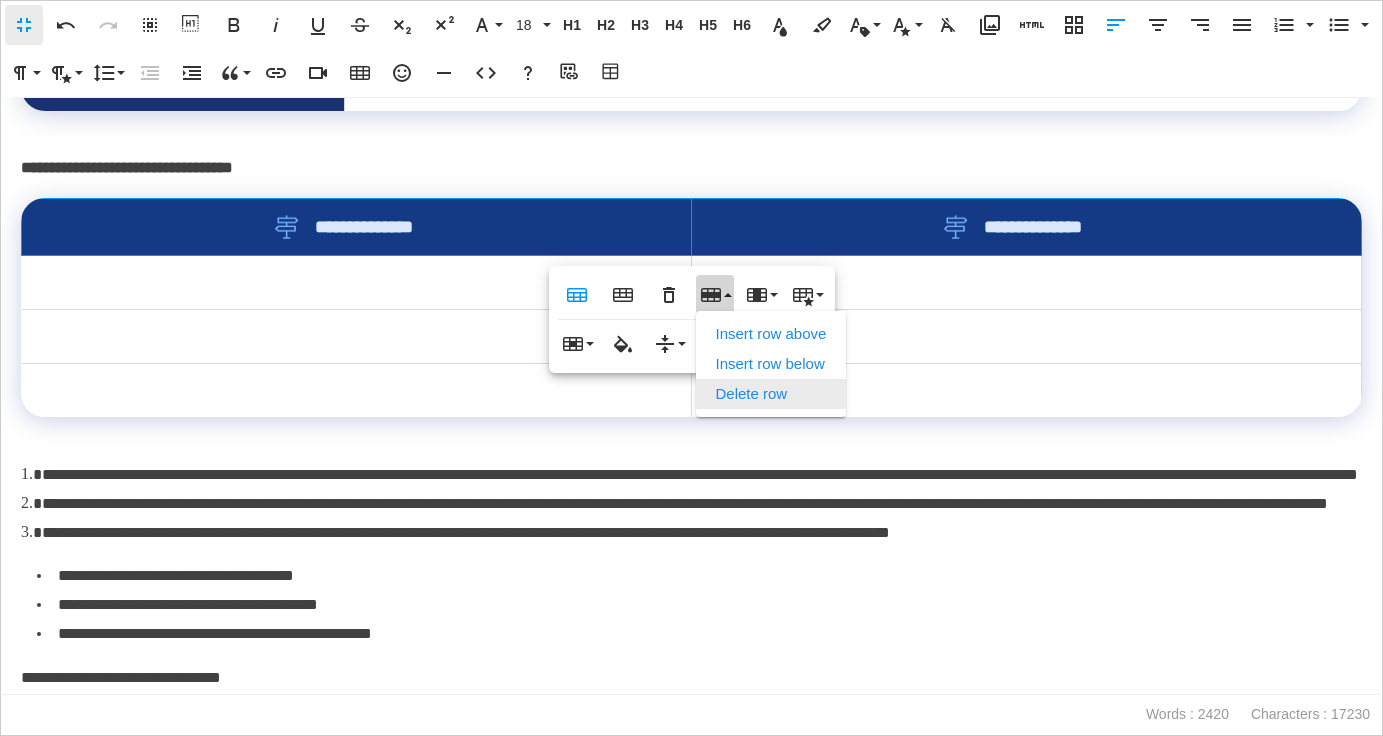 click on "Delete row" at bounding box center [771, 394] 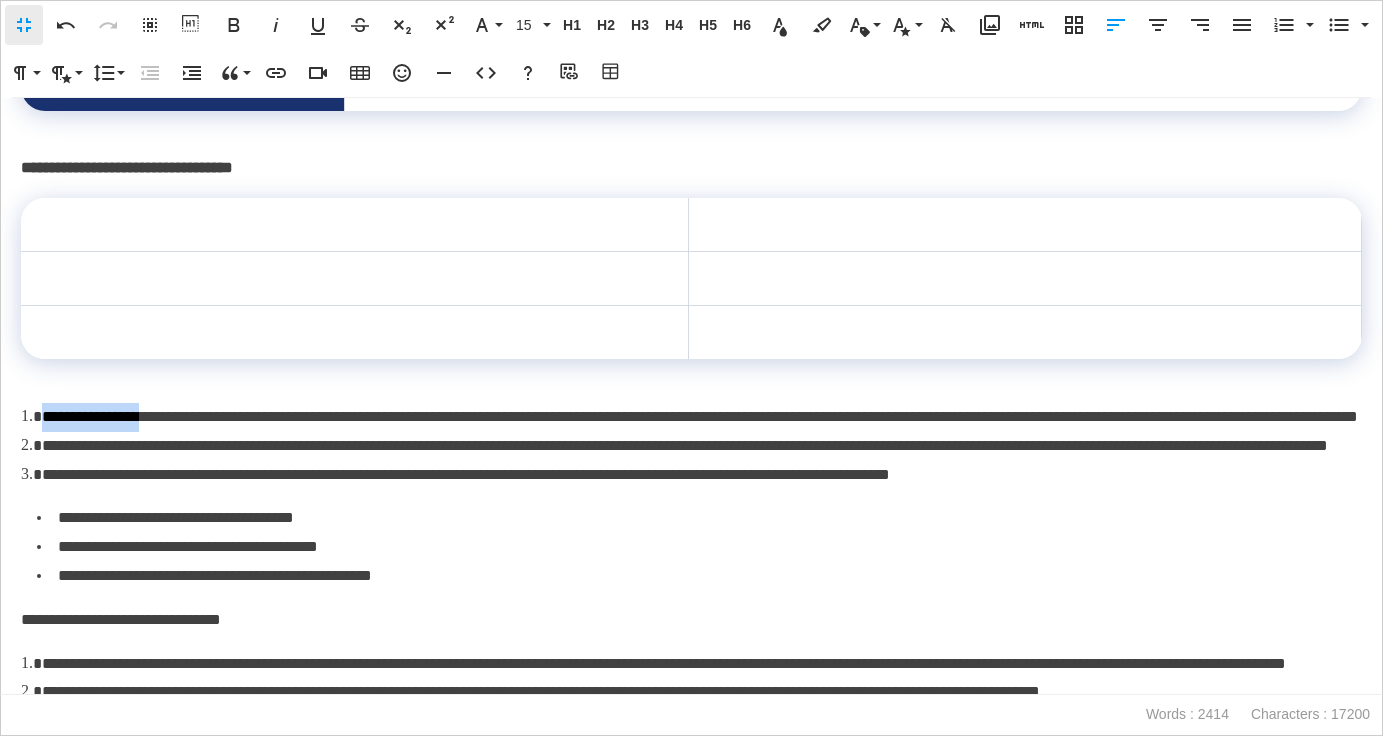 drag, startPoint x: 165, startPoint y: 418, endPoint x: 41, endPoint y: 418, distance: 124 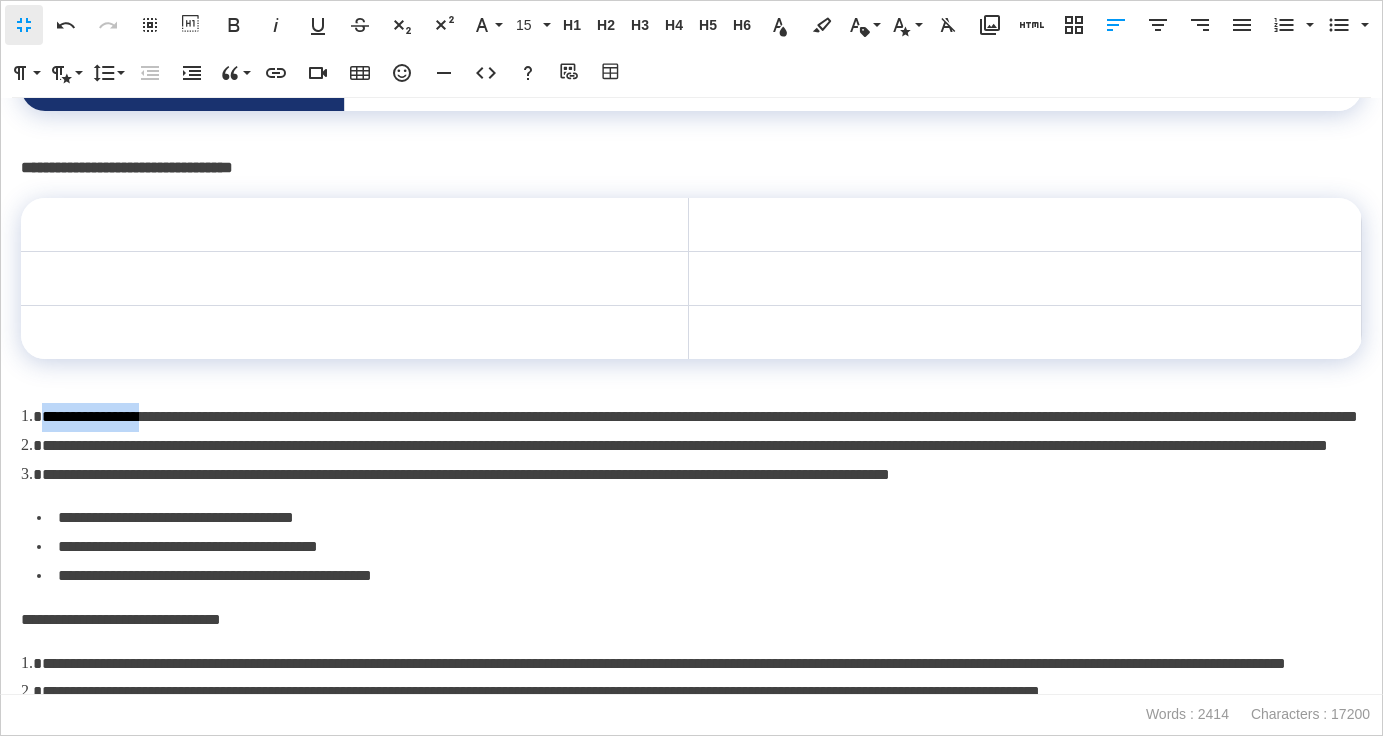 click on "**********" at bounding box center (700, 416) 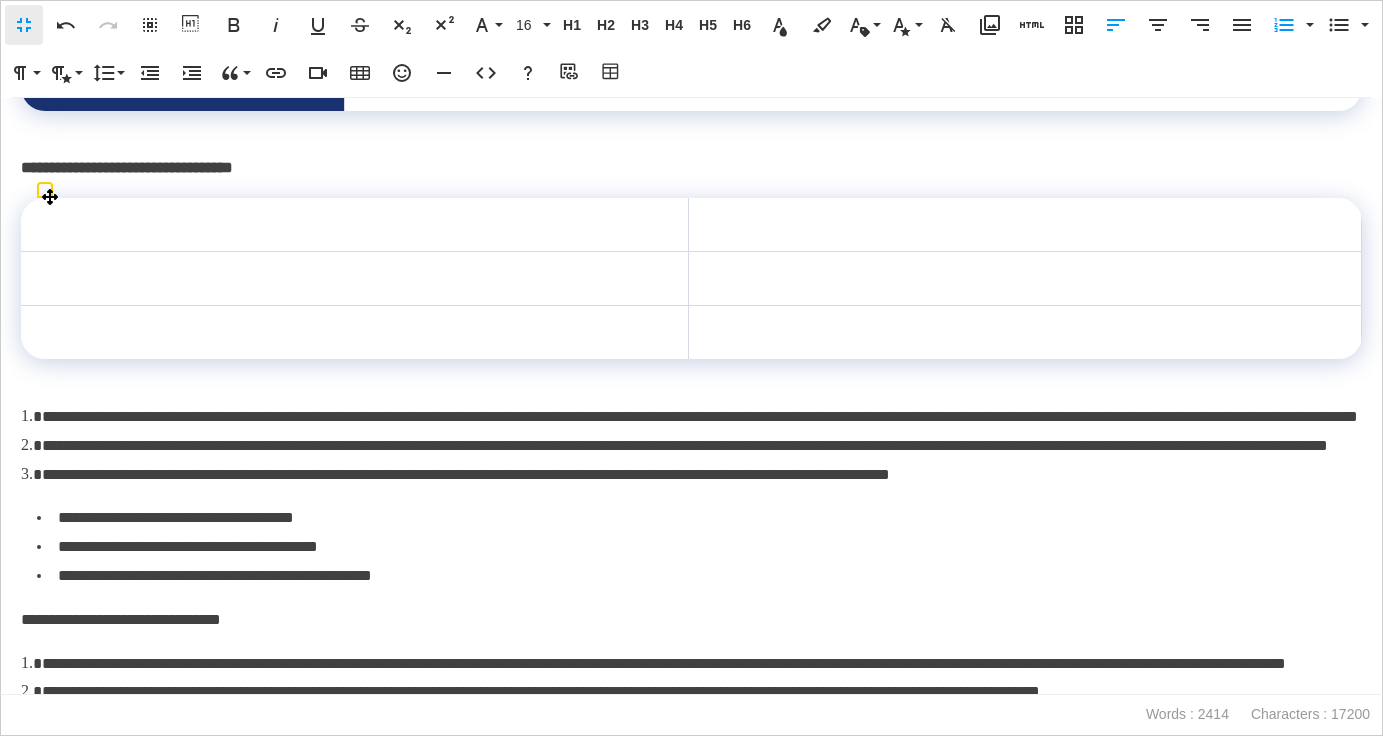 click at bounding box center [355, 225] 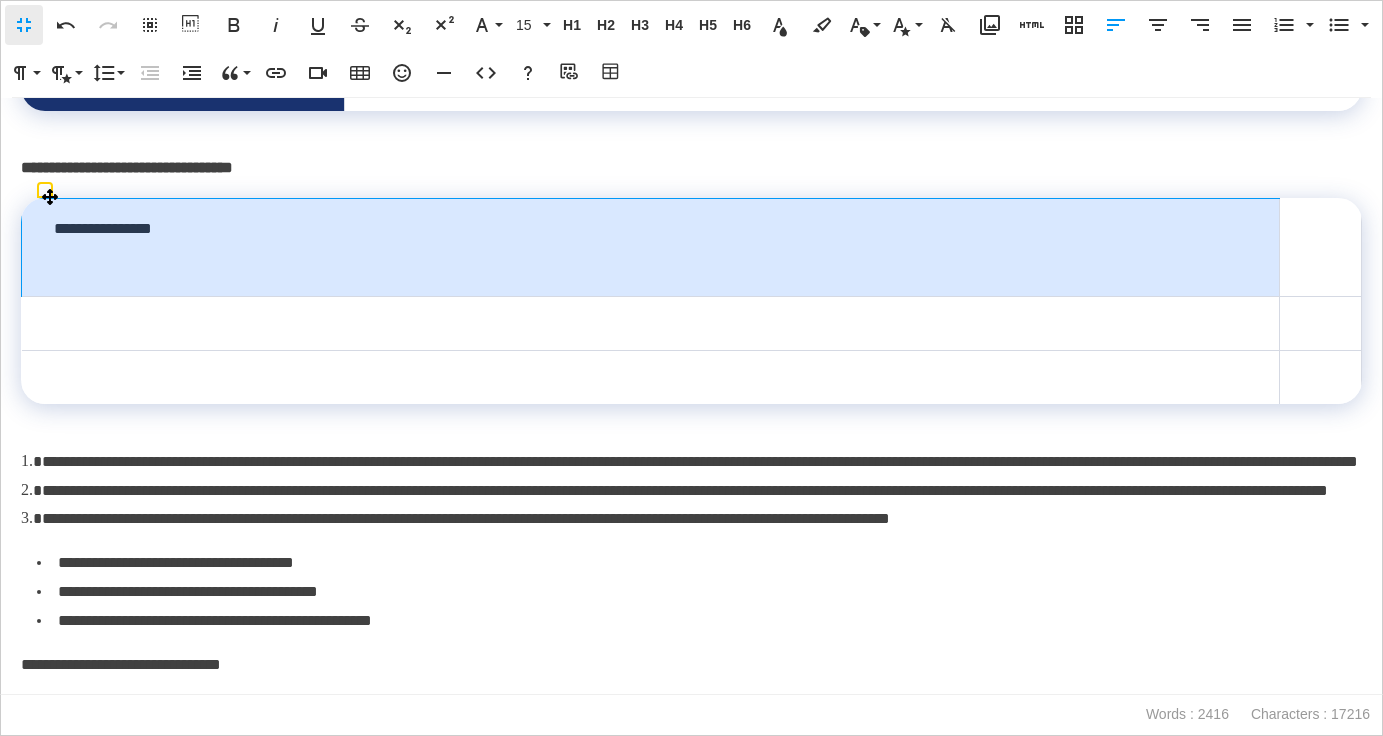 click on "**********" at bounding box center (651, 248) 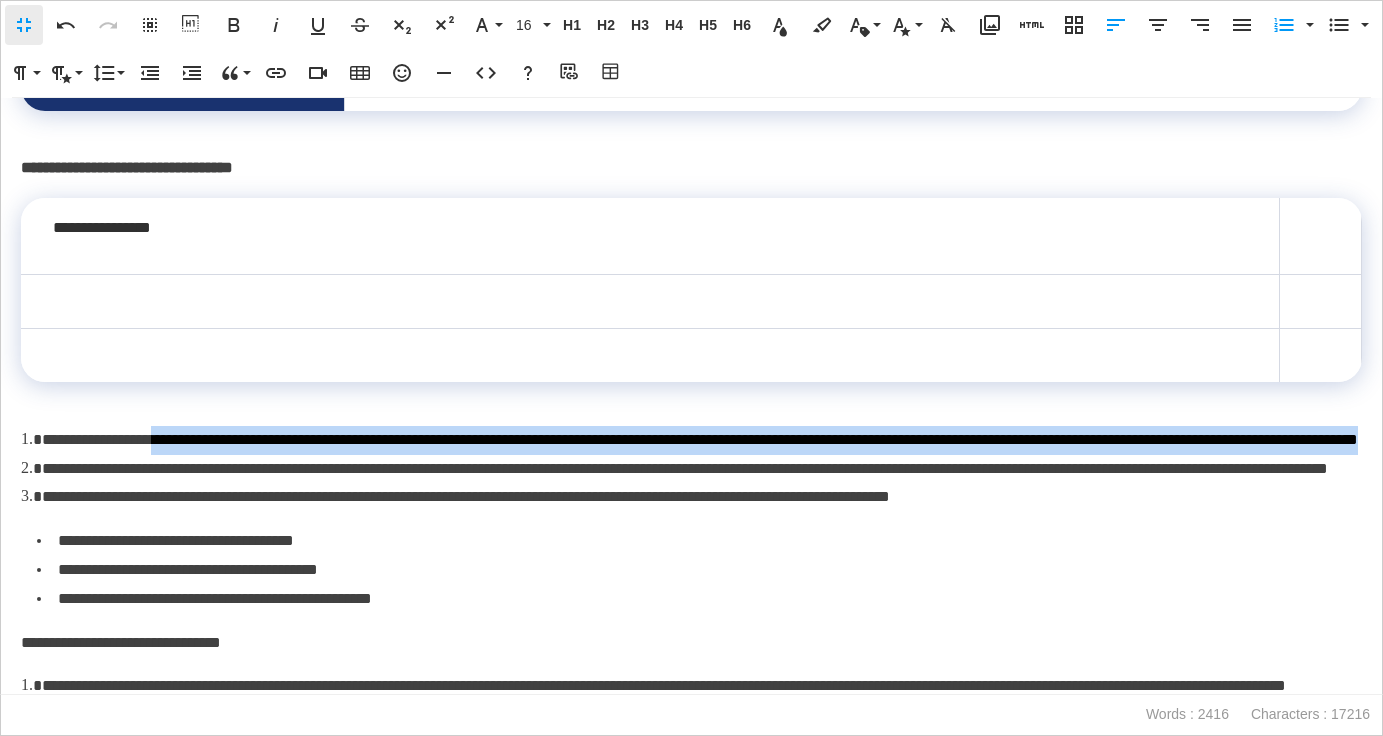 drag, startPoint x: 176, startPoint y: 440, endPoint x: 369, endPoint y: 468, distance: 195.02051 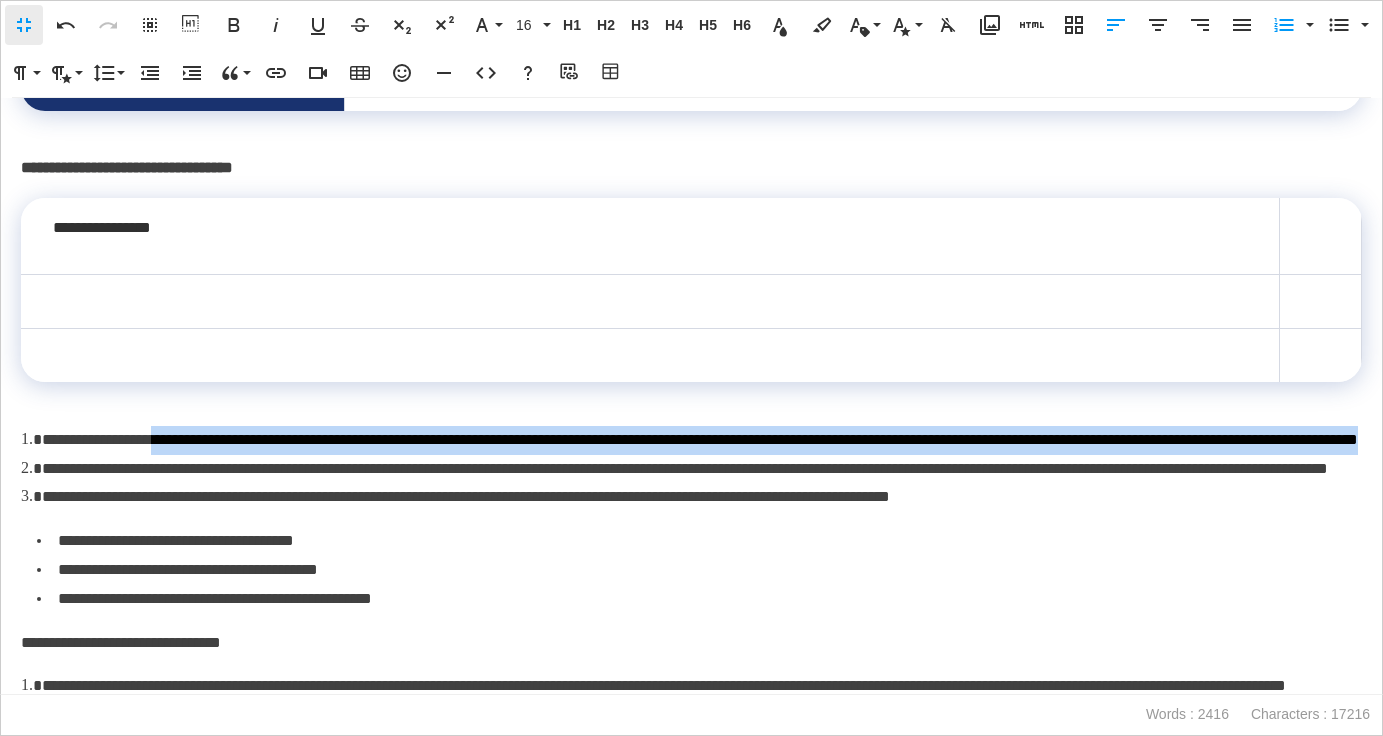 click on "**********" at bounding box center (691, 440) 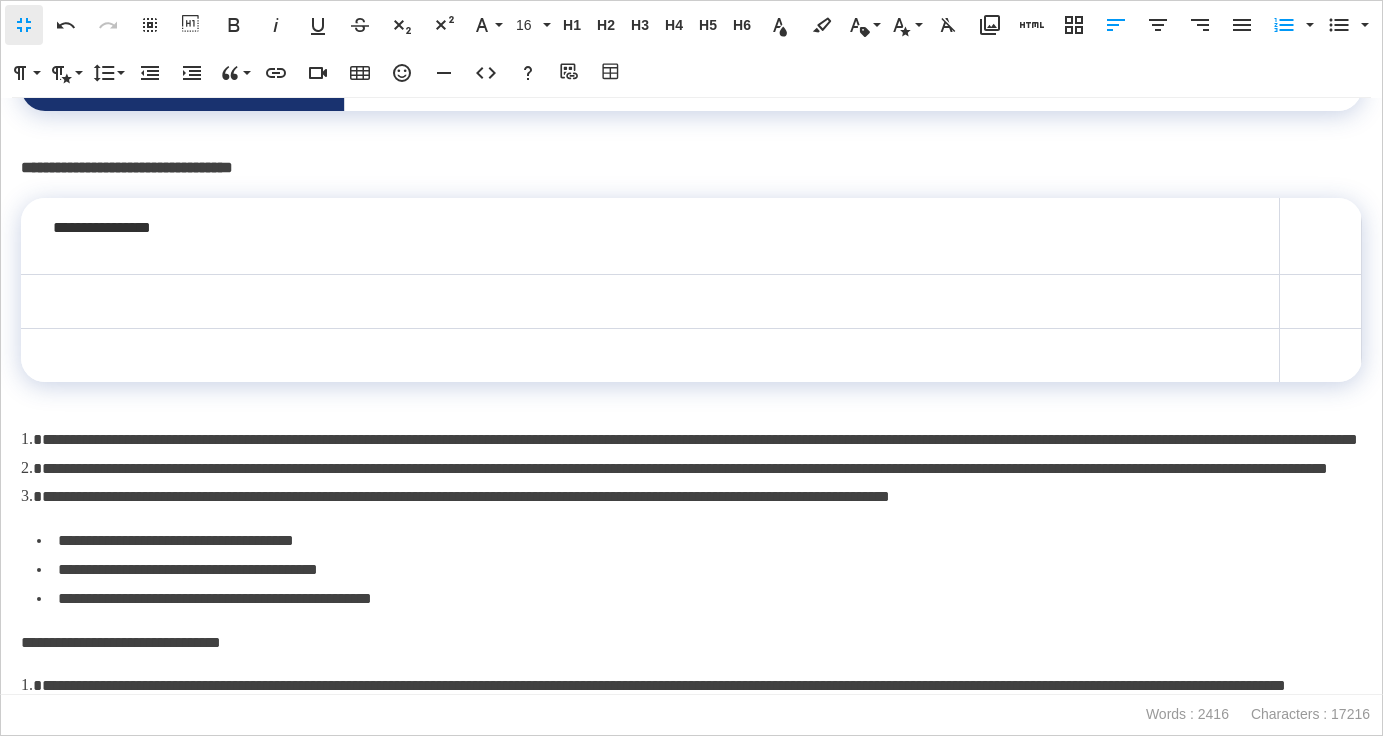 click at bounding box center (1321, 236) 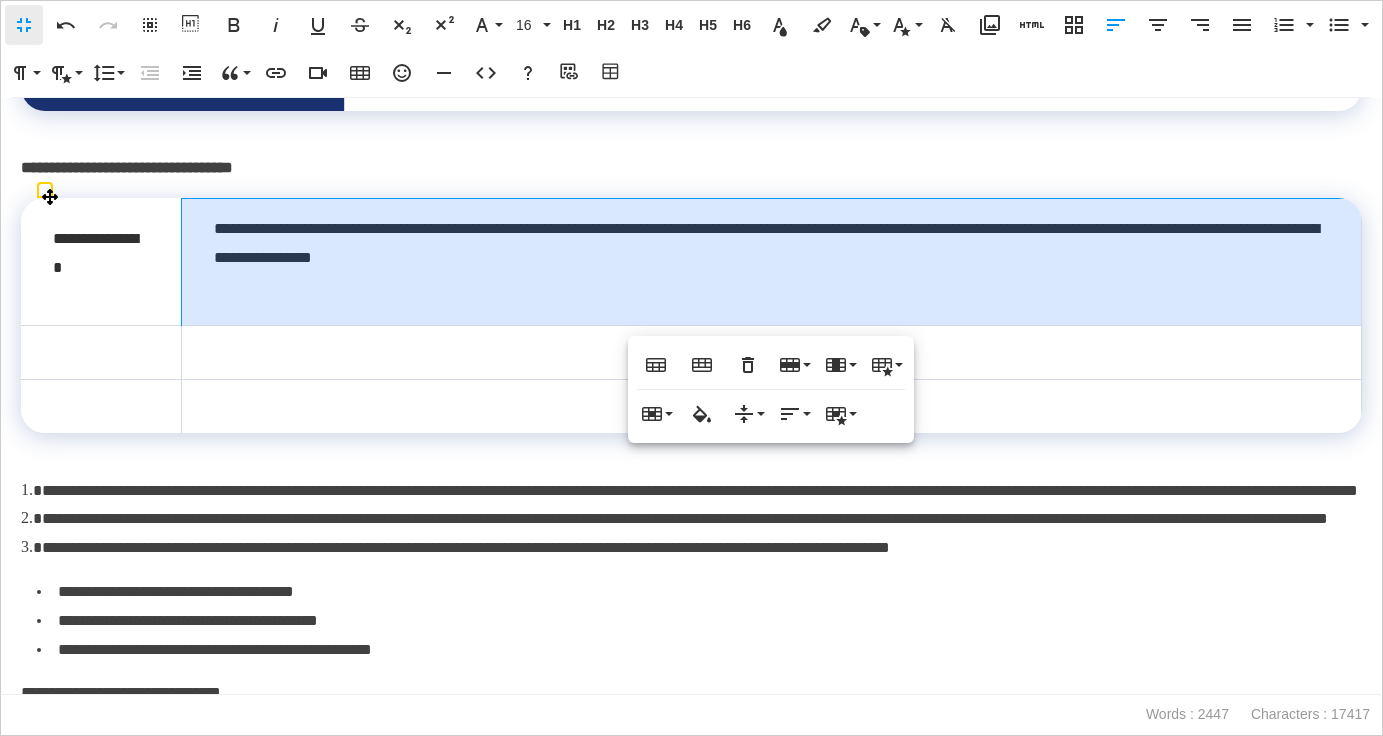 click on "**********" at bounding box center [771, 244] 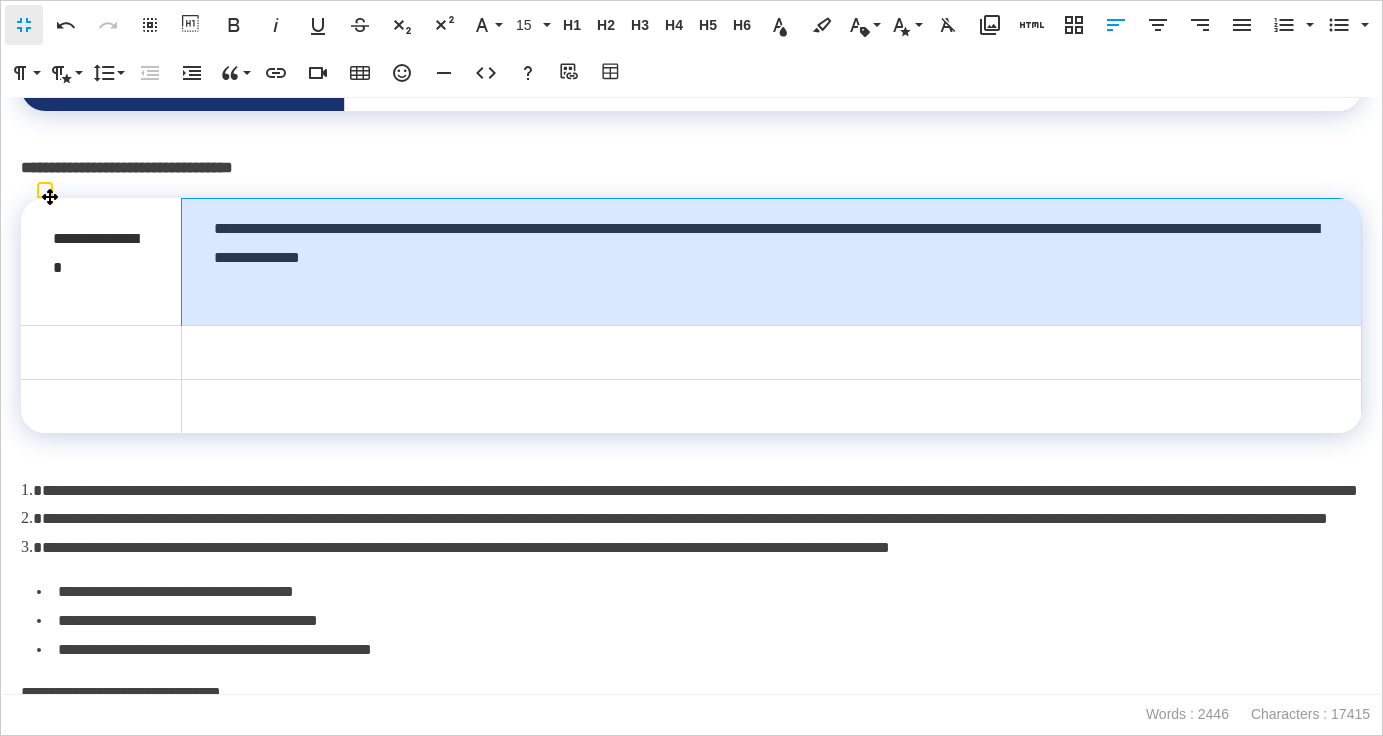 click on "**********" at bounding box center (772, 262) 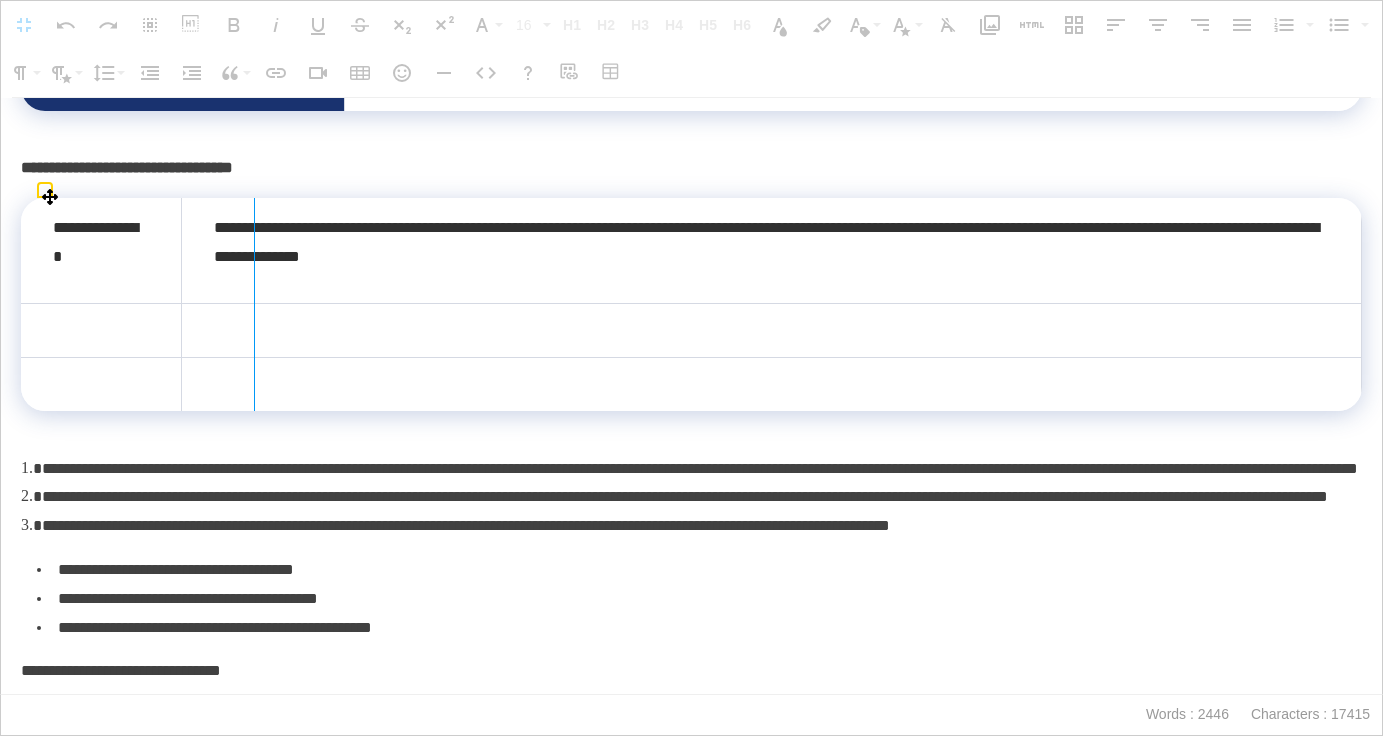 drag, startPoint x: 179, startPoint y: 237, endPoint x: 268, endPoint y: 243, distance: 89.20202 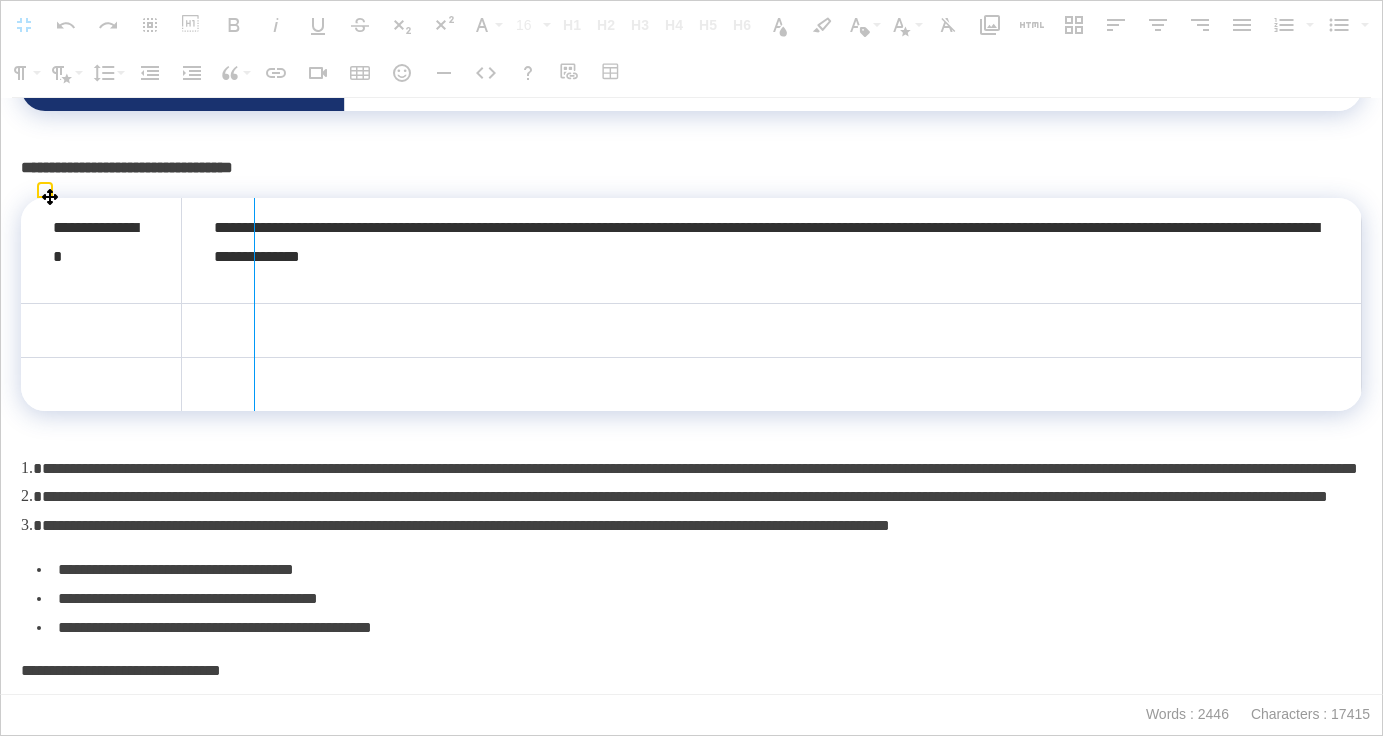 click at bounding box center (254, 304) 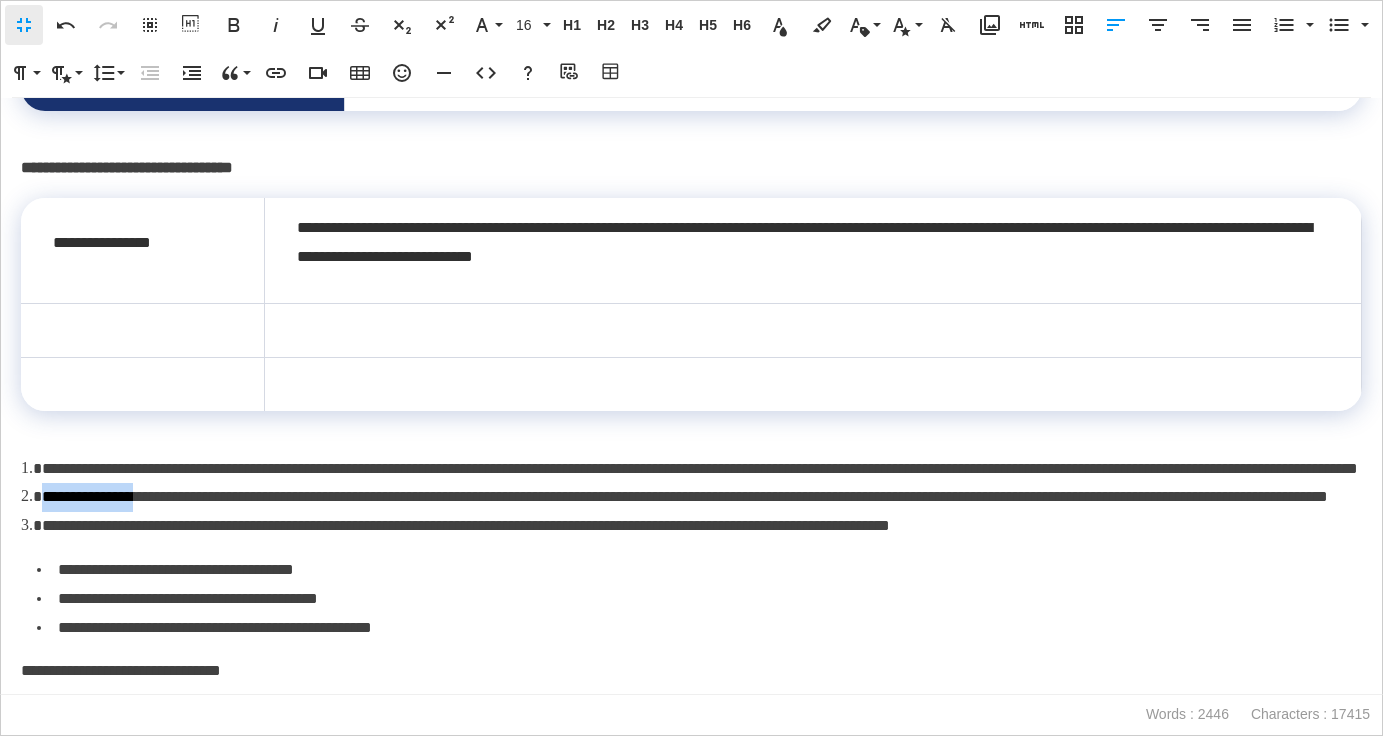 drag, startPoint x: 40, startPoint y: 526, endPoint x: 140, endPoint y: 532, distance: 100.17984 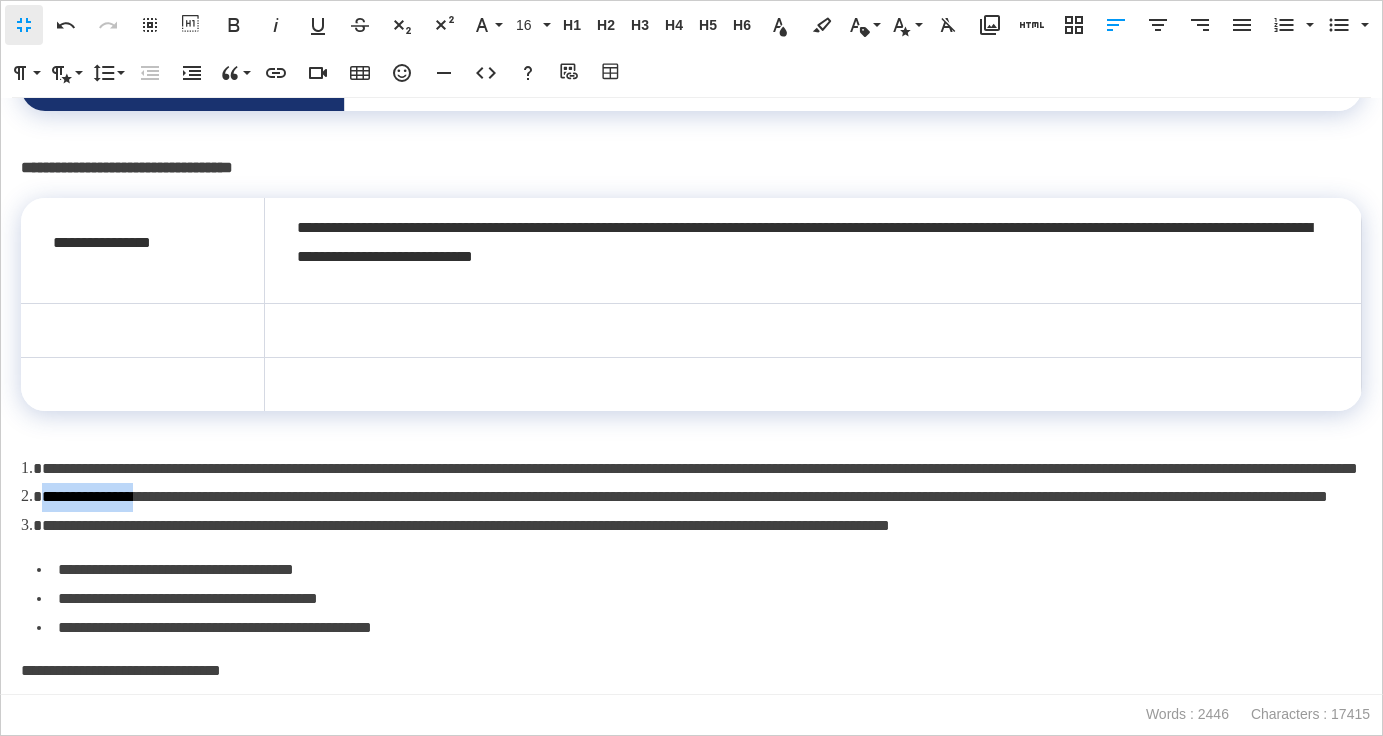click on "**********" at bounding box center (685, 496) 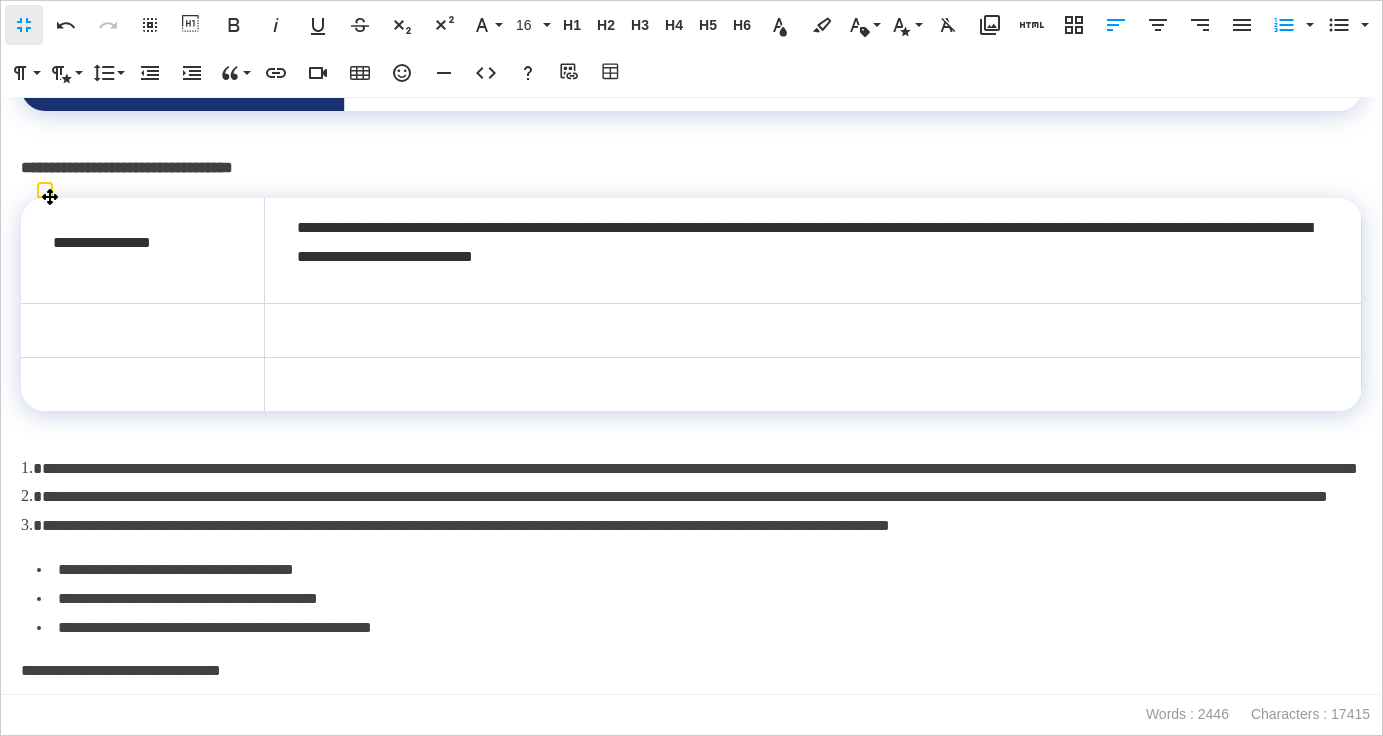 click at bounding box center (143, 330) 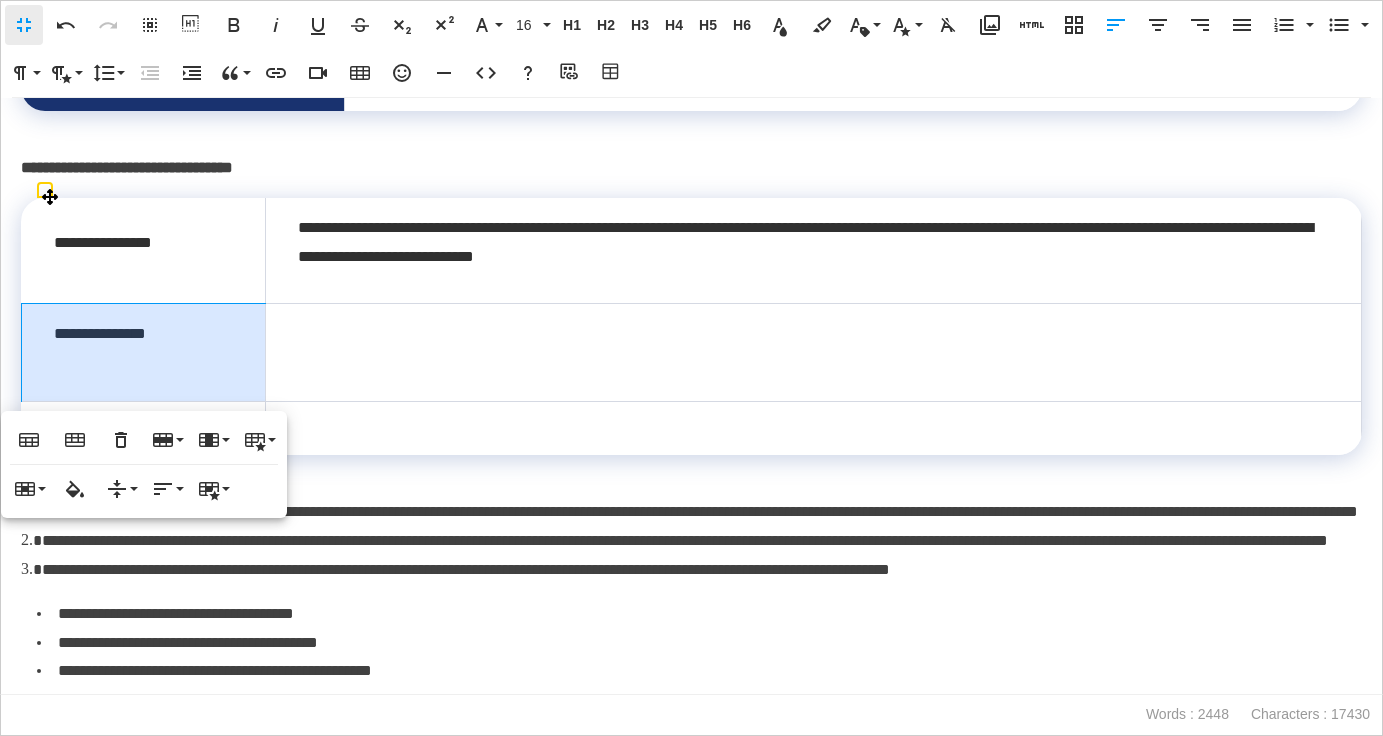 click on "**********" at bounding box center [144, 352] 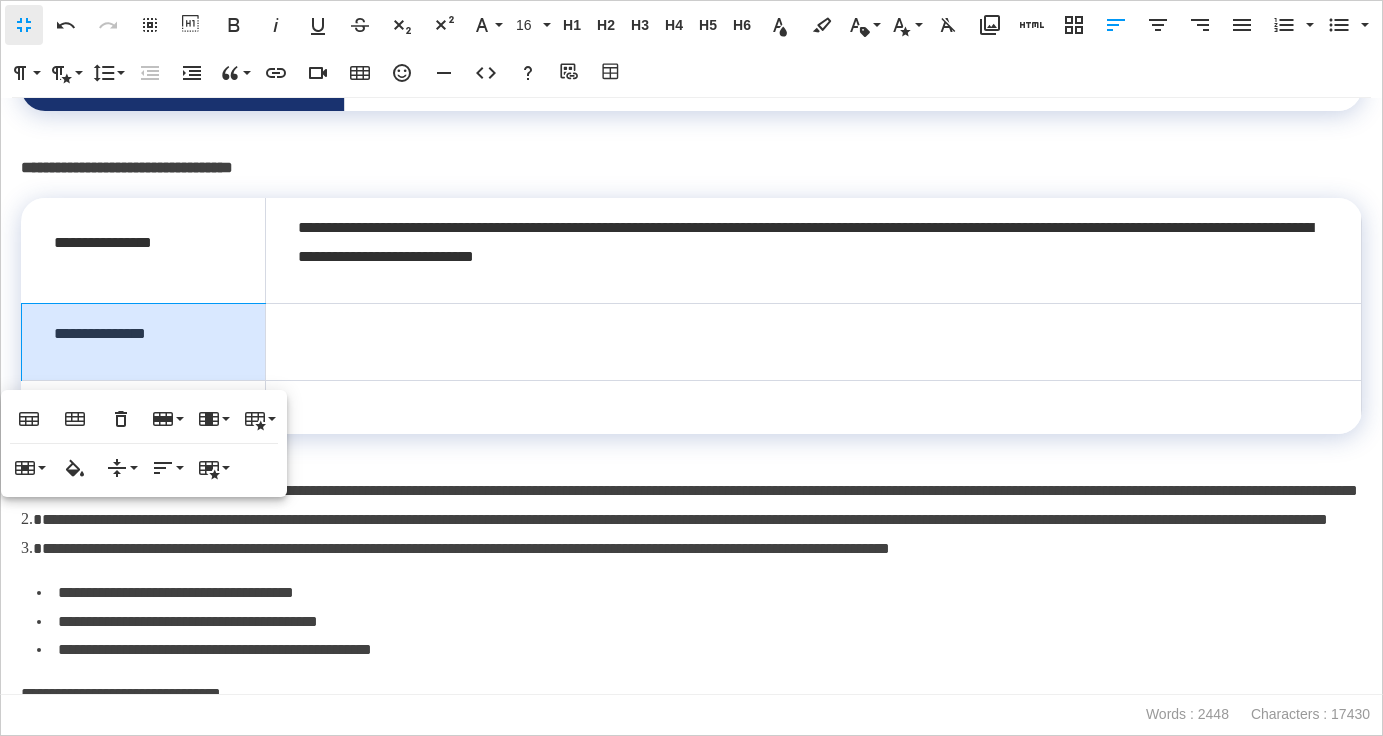 click on "**********" at bounding box center (685, 519) 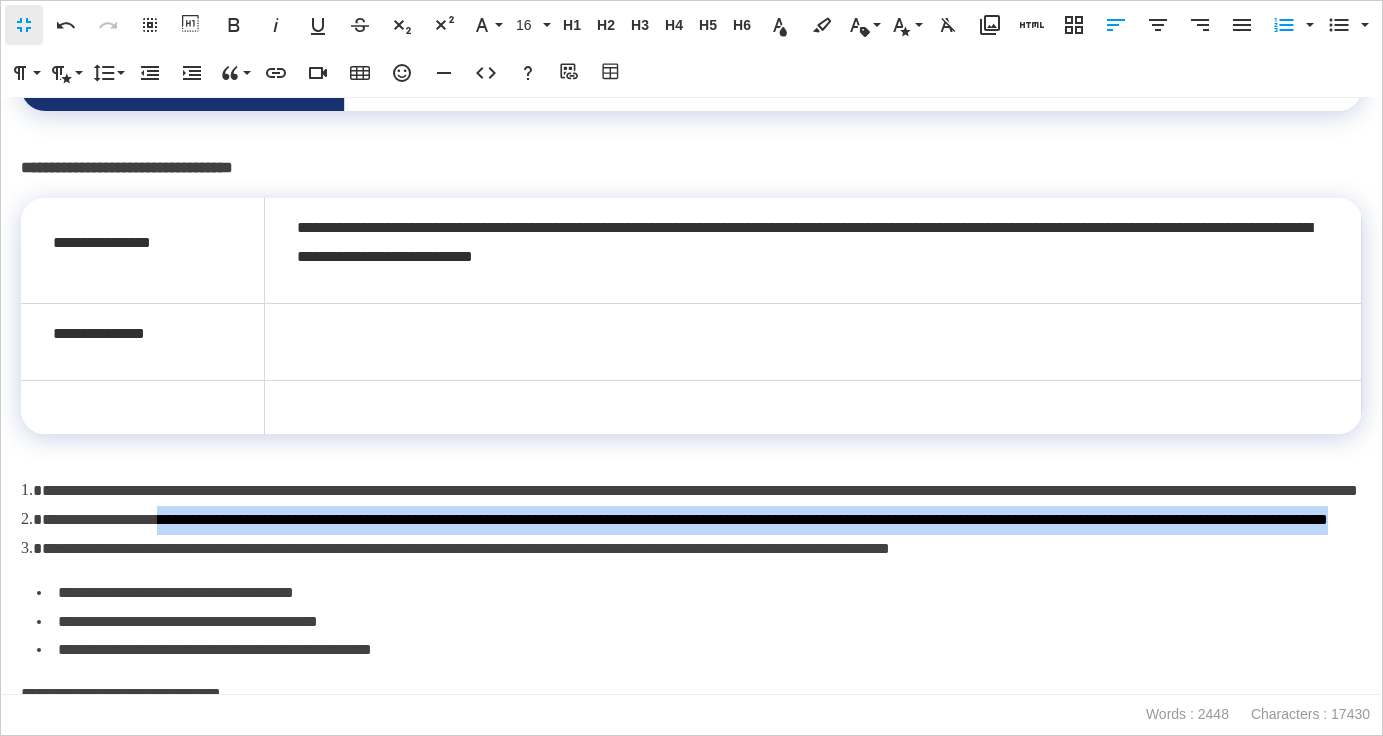 drag, startPoint x: 165, startPoint y: 551, endPoint x: 293, endPoint y: 577, distance: 130.61394 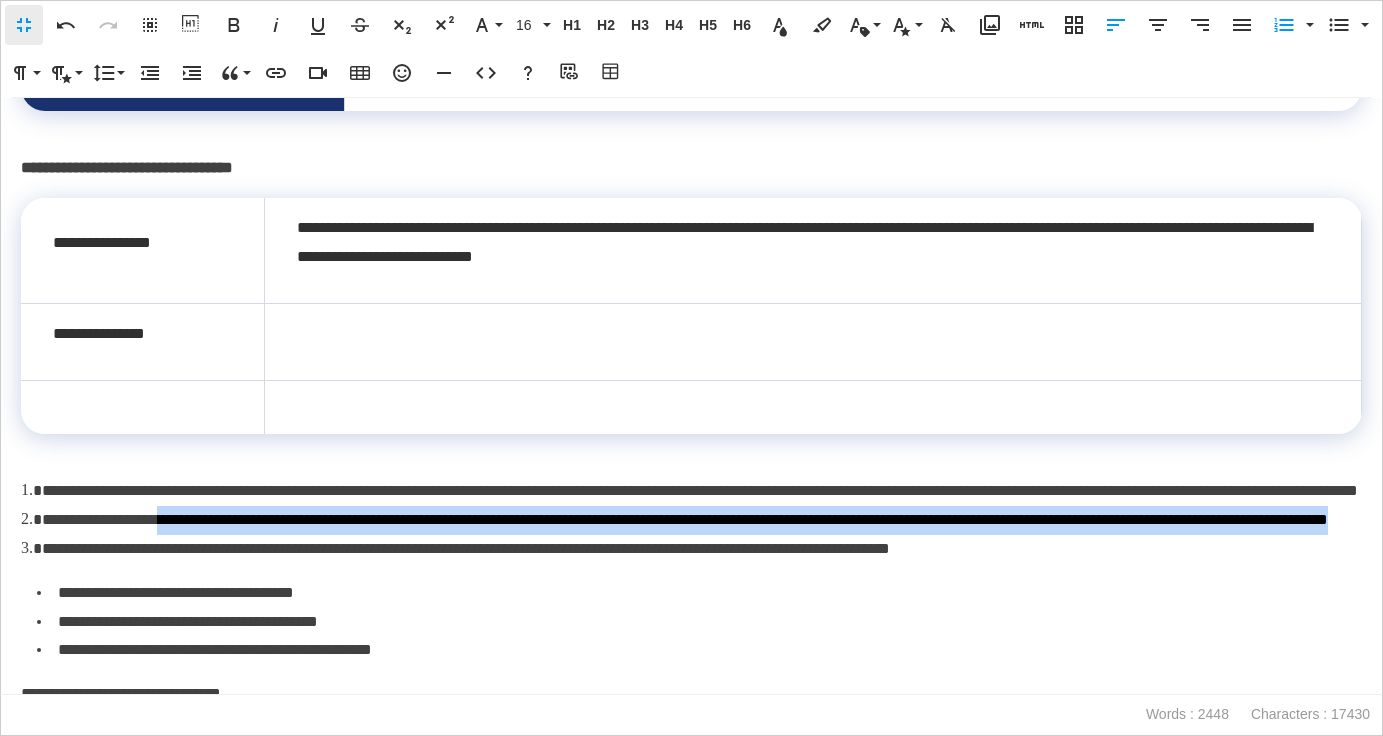 click on "**********" at bounding box center (691, 520) 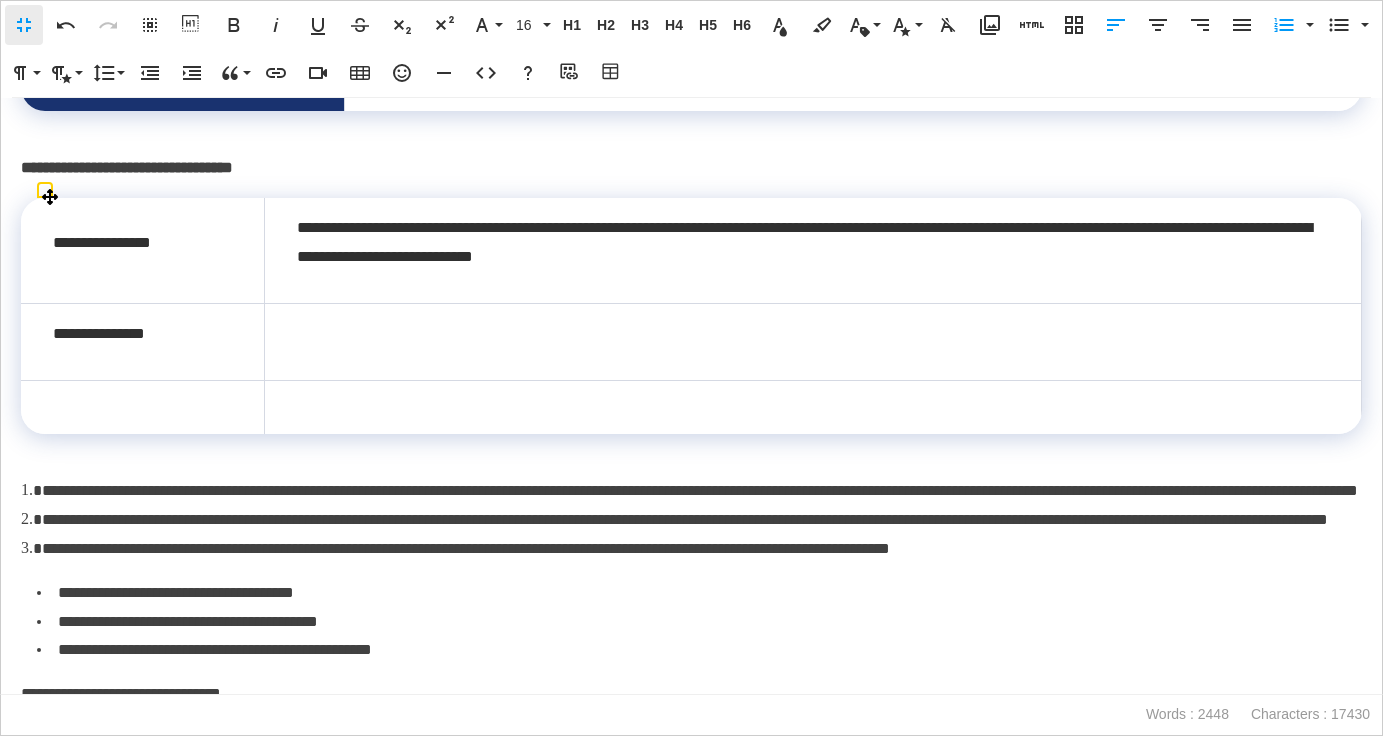 click on "**********" at bounding box center [813, 250] 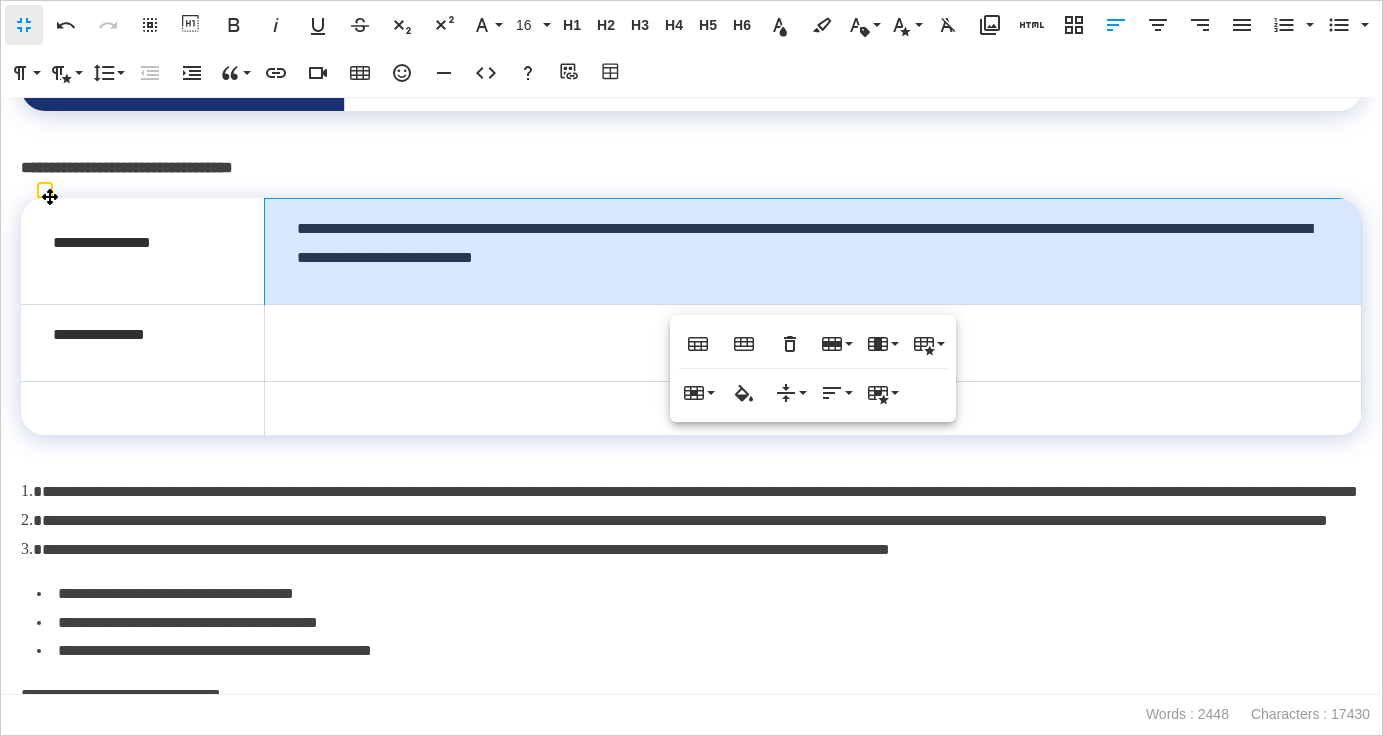 click at bounding box center (813, 342) 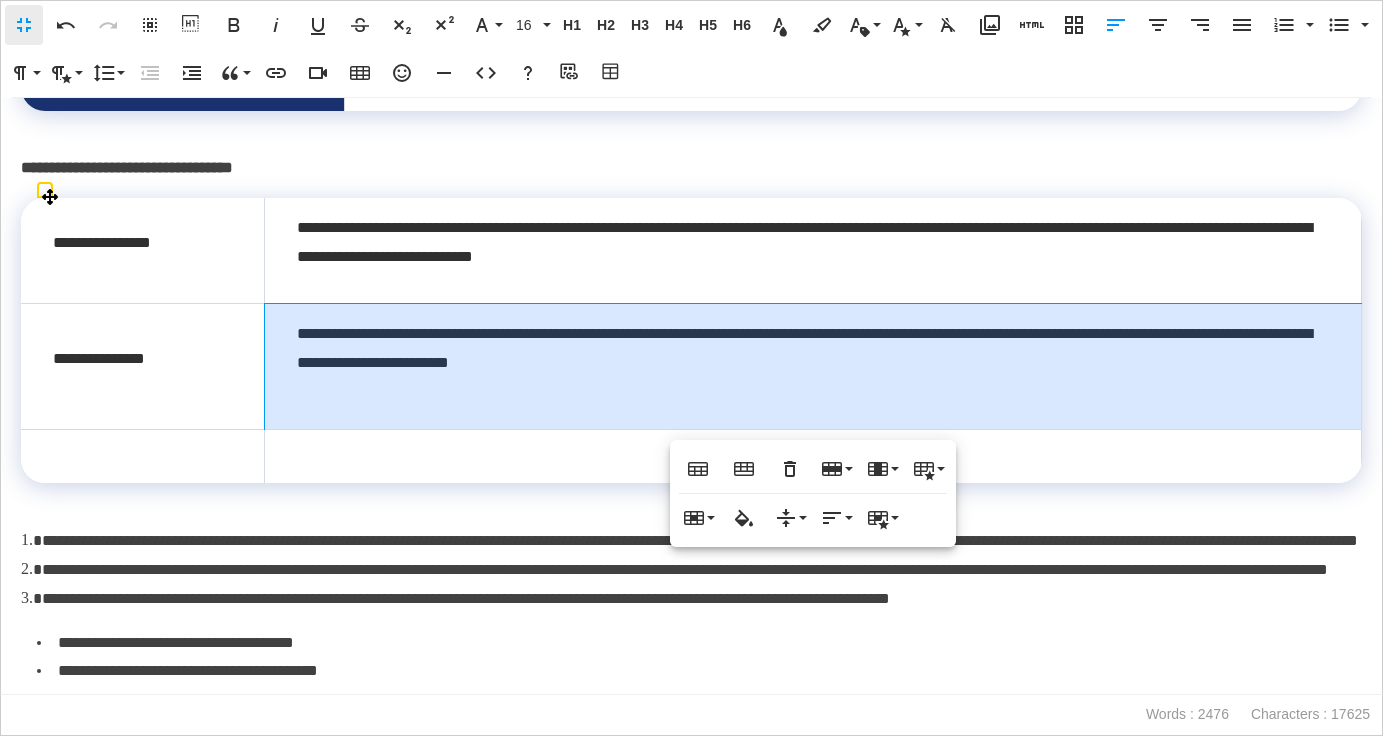 click on "**********" at bounding box center [813, 366] 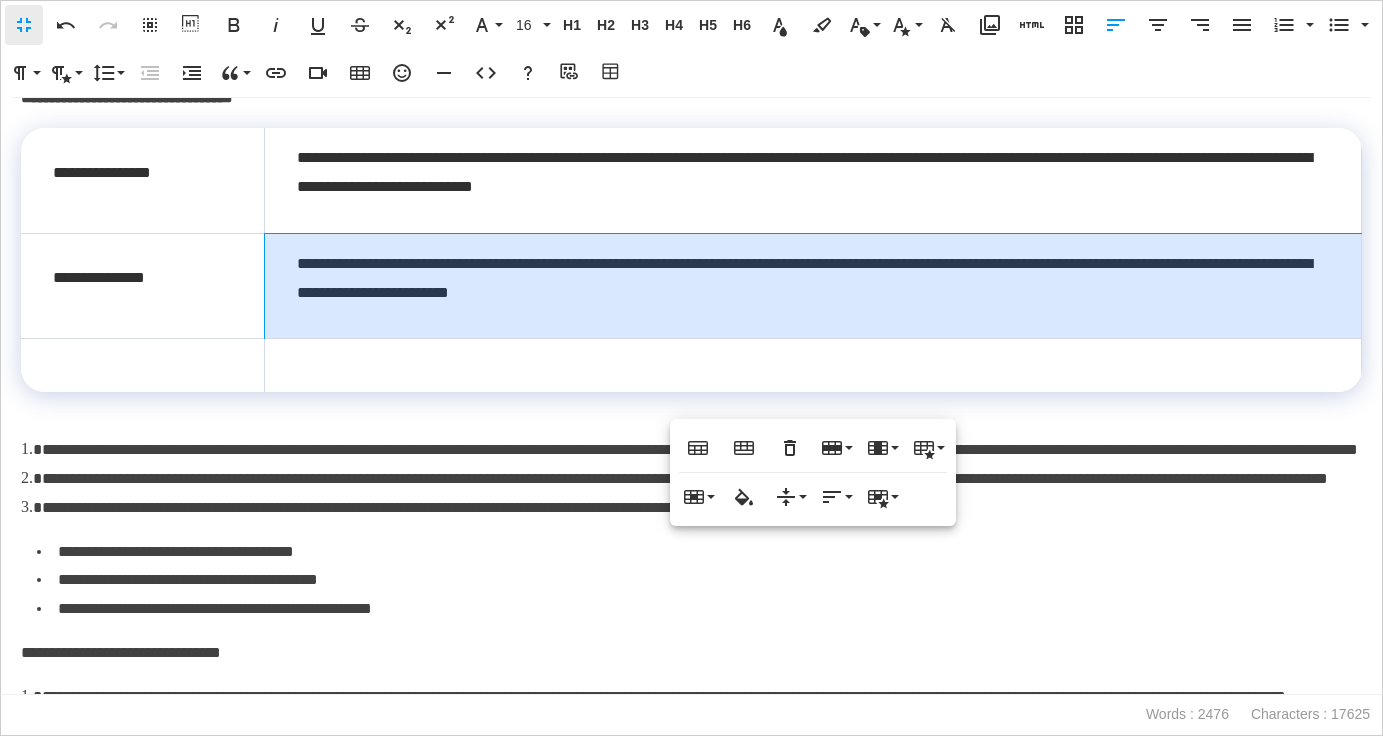 scroll, scrollTop: 1966, scrollLeft: 0, axis: vertical 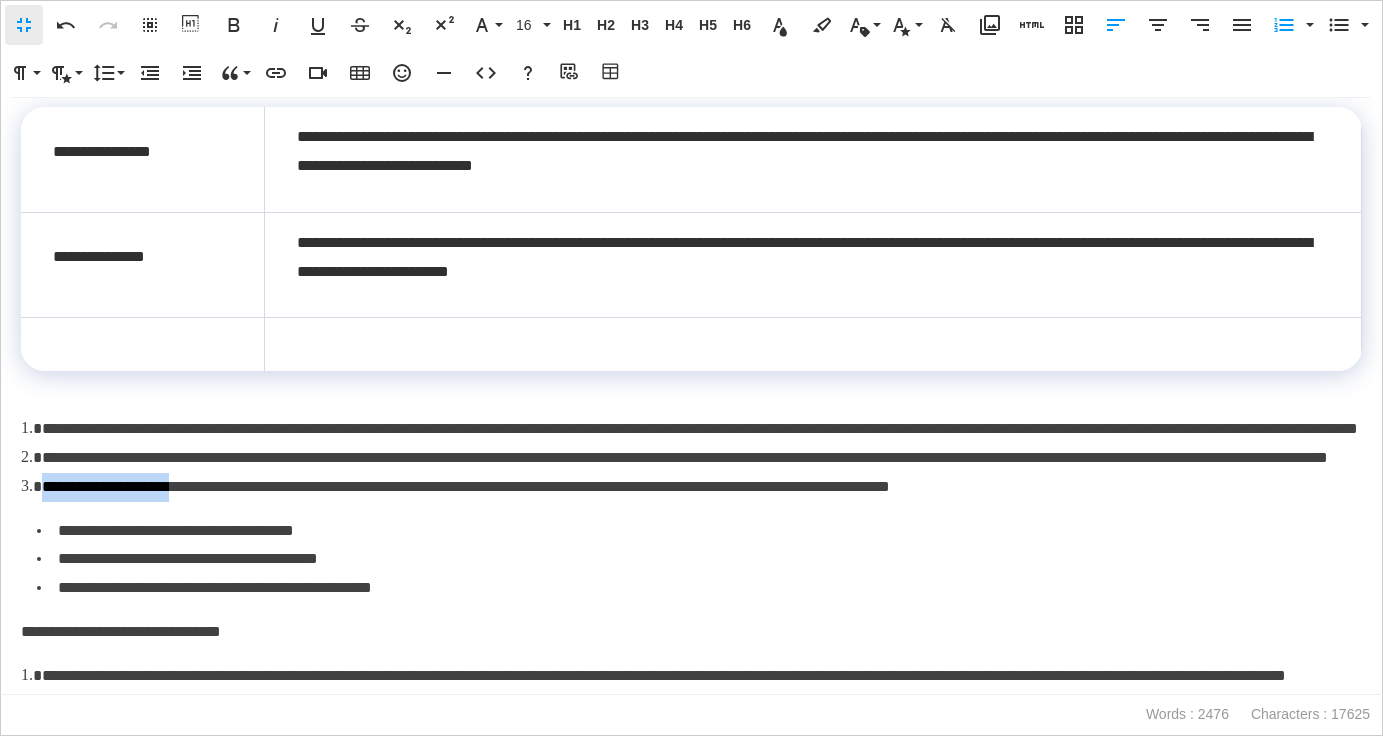 drag, startPoint x: 41, startPoint y: 547, endPoint x: 197, endPoint y: 549, distance: 156.01282 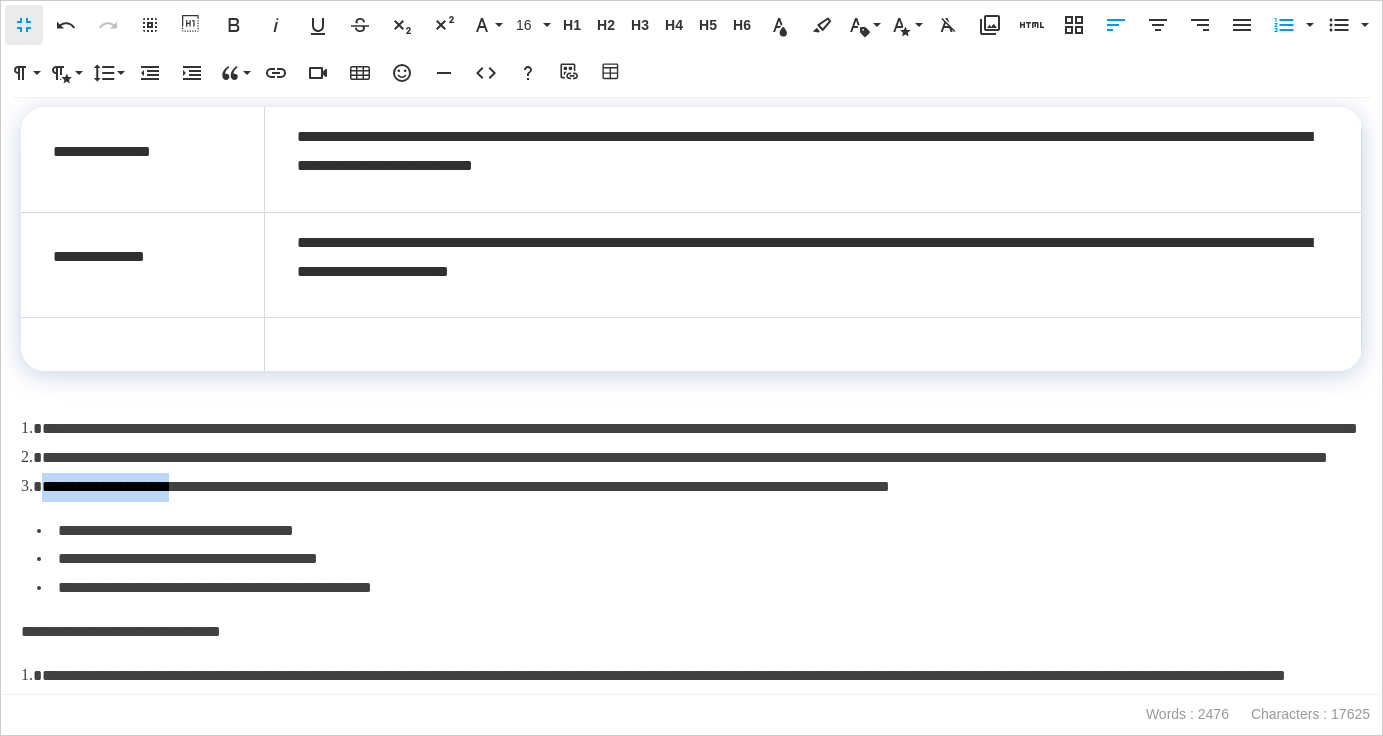 click on "**********" at bounding box center (466, 486) 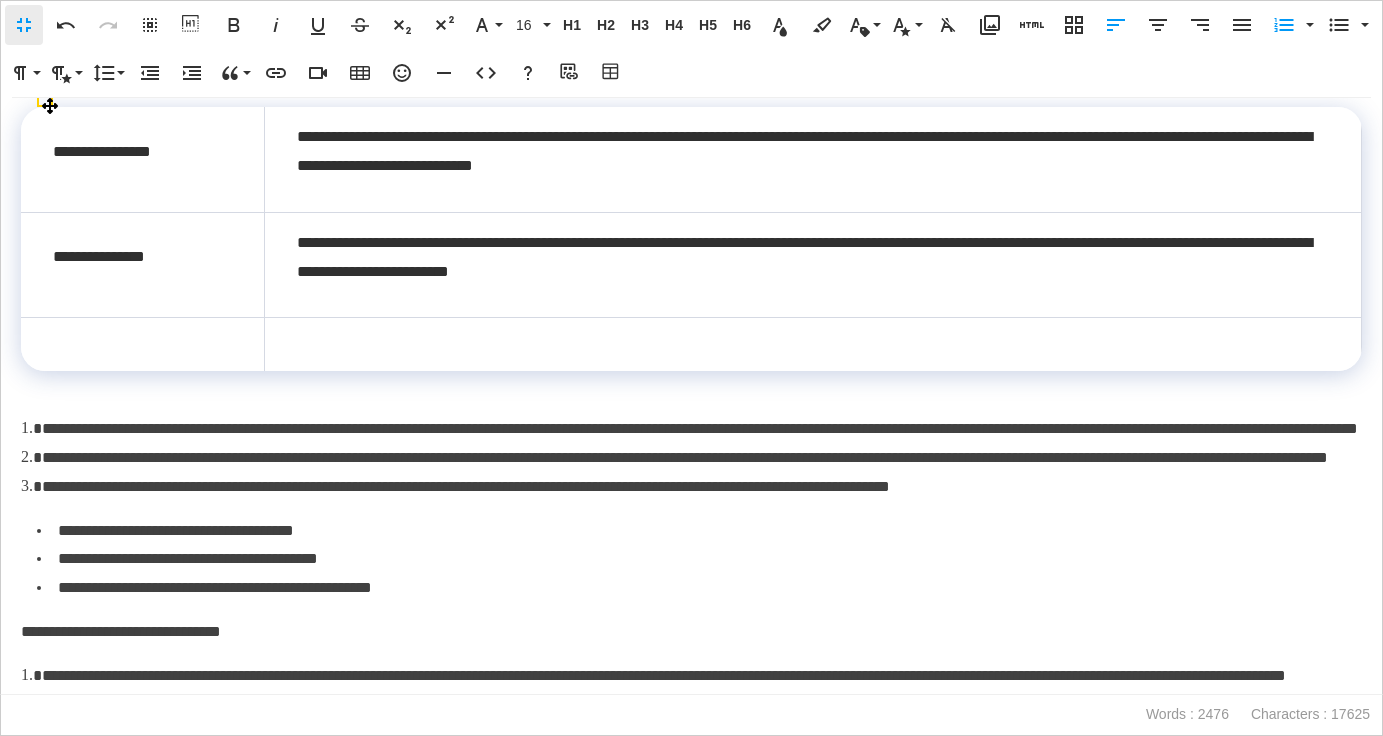 click at bounding box center (143, 345) 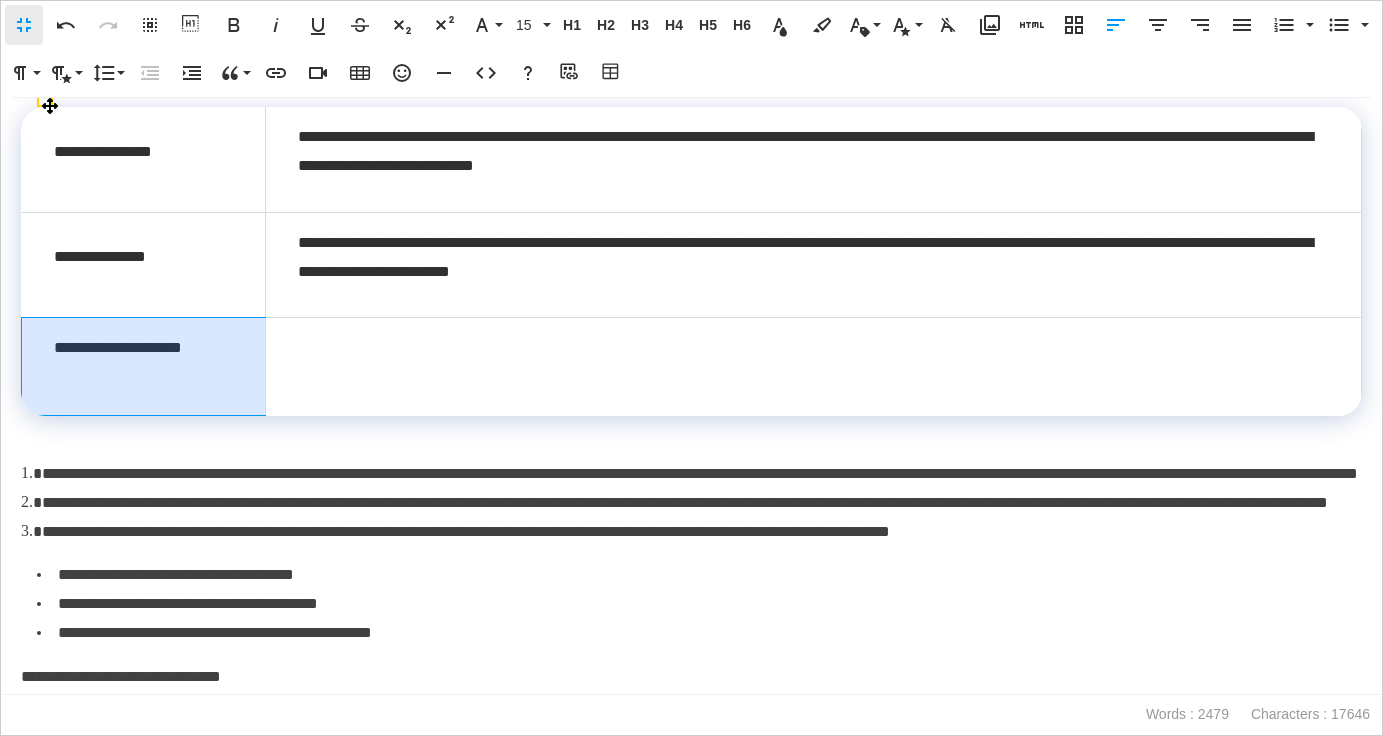 click on "**********" at bounding box center [144, 367] 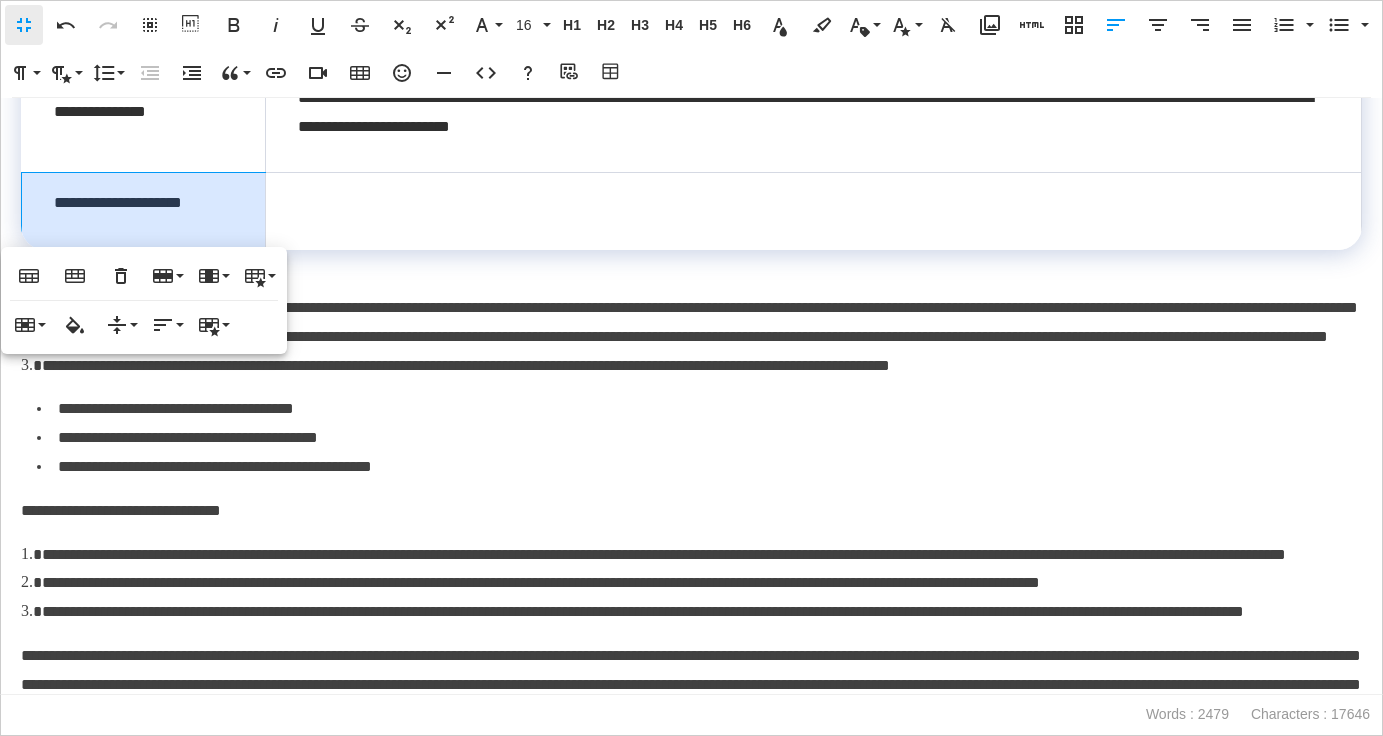scroll, scrollTop: 2139, scrollLeft: 0, axis: vertical 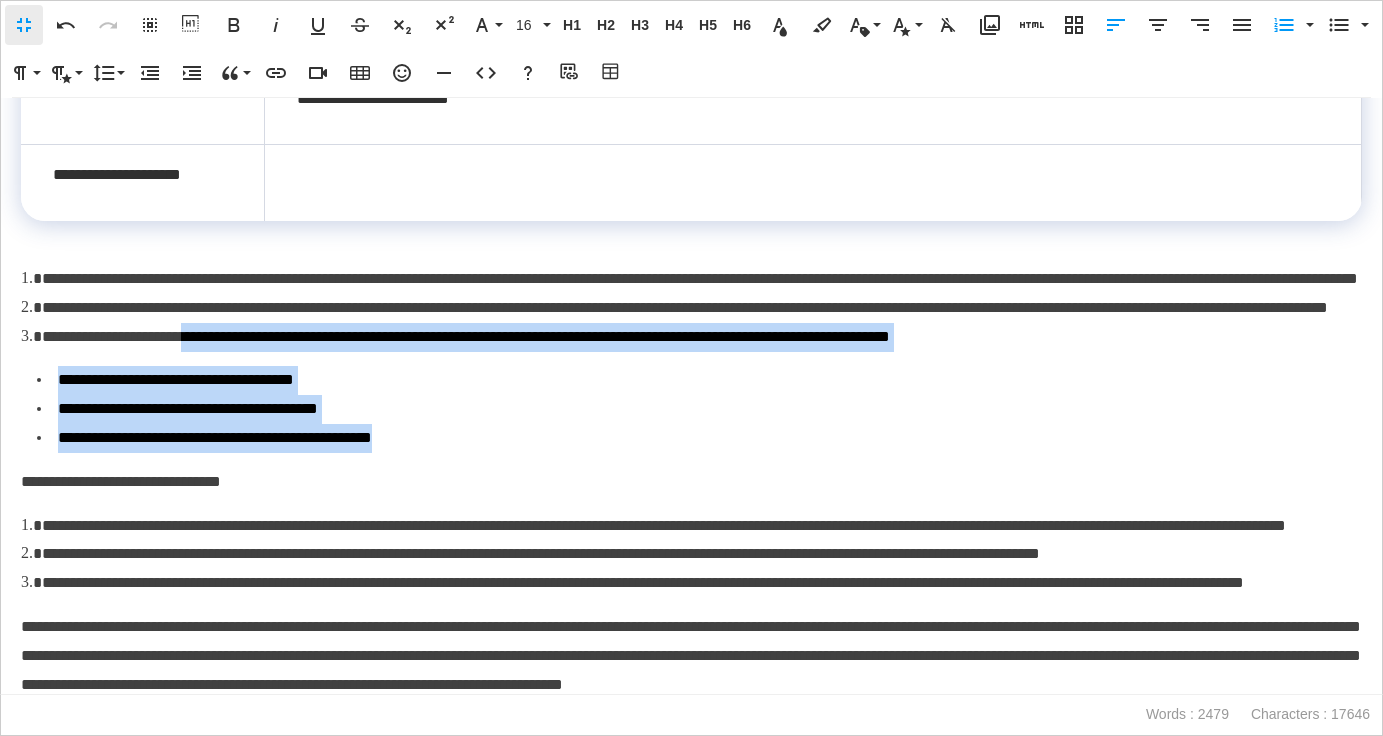 drag, startPoint x: 210, startPoint y: 396, endPoint x: 466, endPoint y: 496, distance: 274.83813 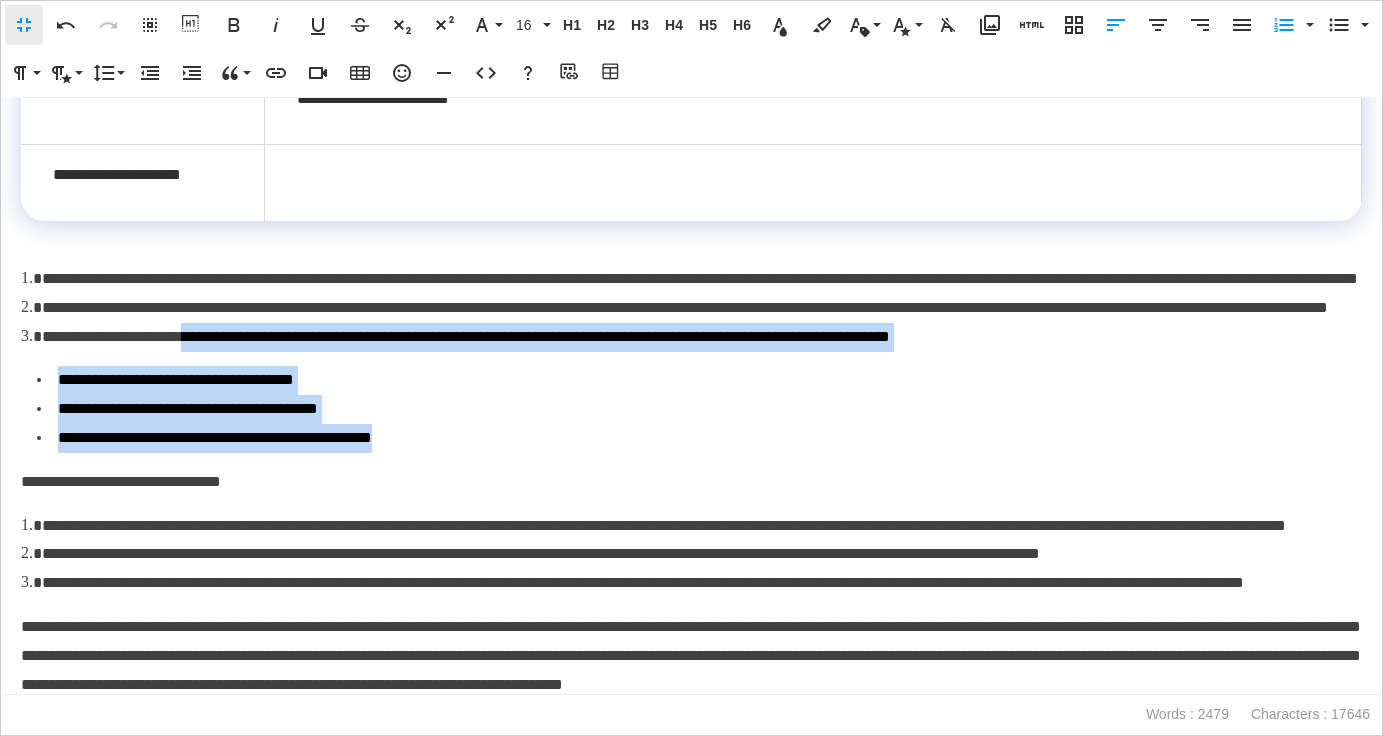click on "**********" at bounding box center [691, -1743] 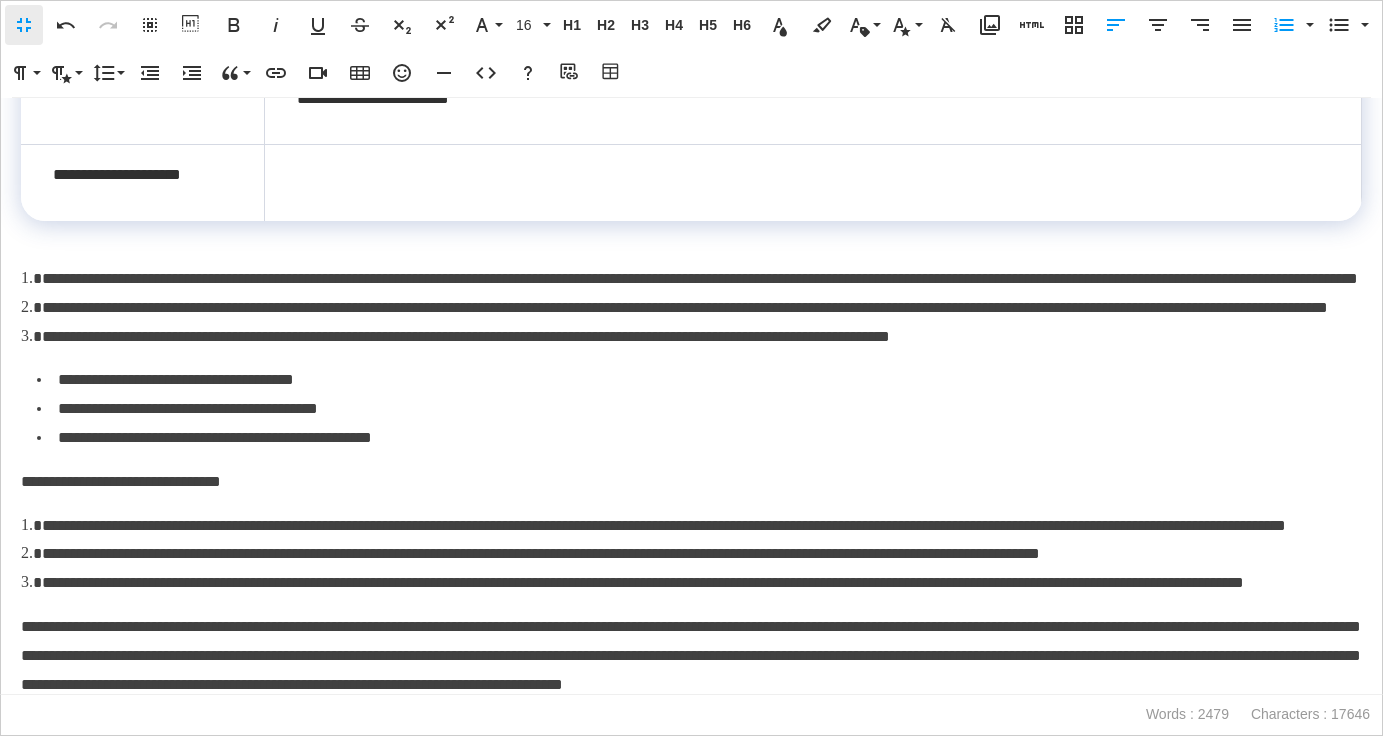 click at bounding box center [813, 183] 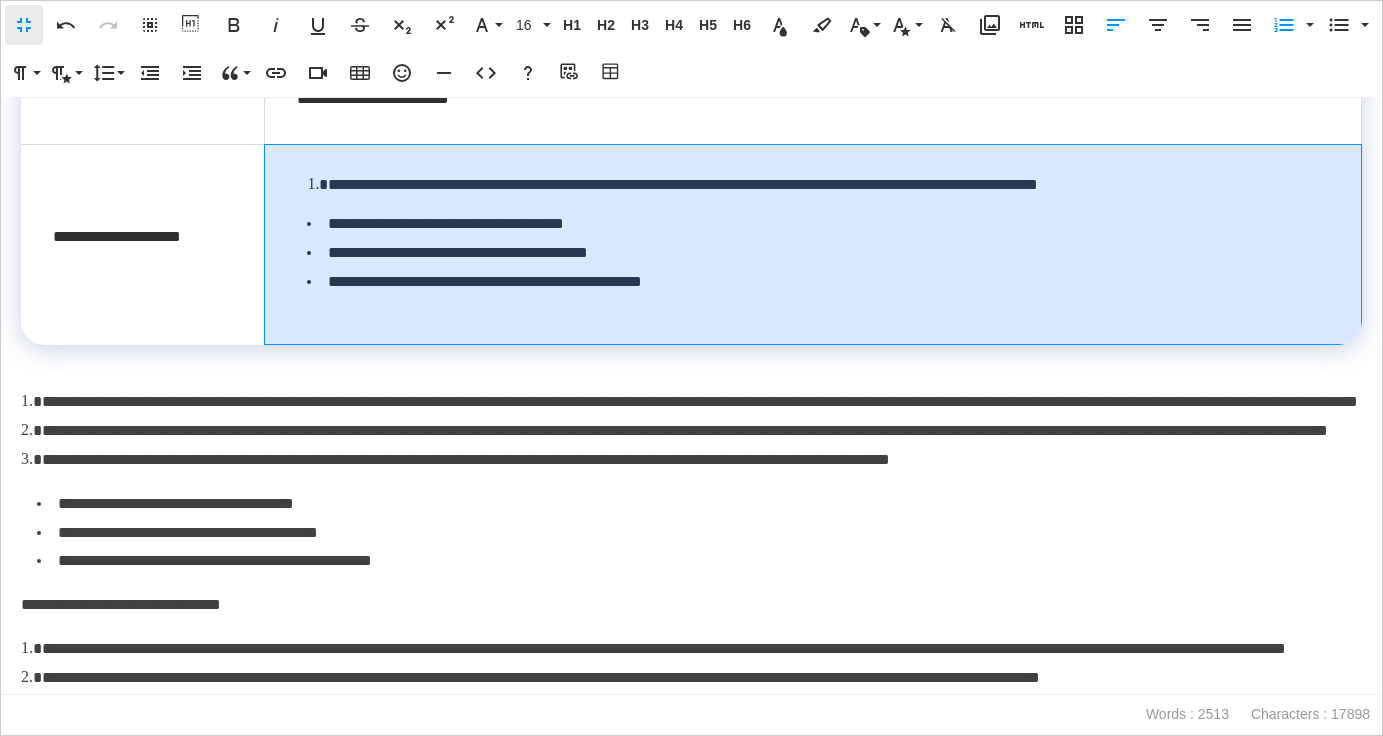 click on "**********" at bounding box center [683, 184] 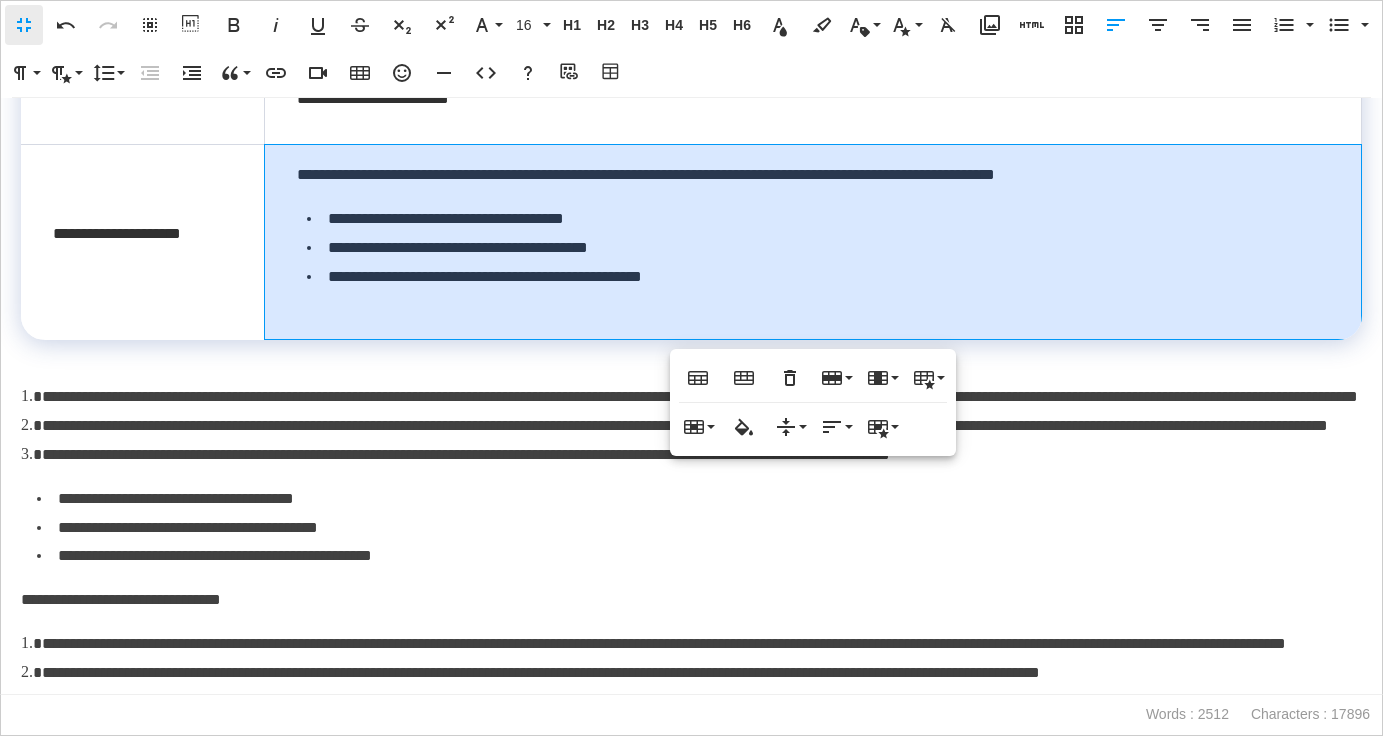 click on "**********" at bounding box center [813, 242] 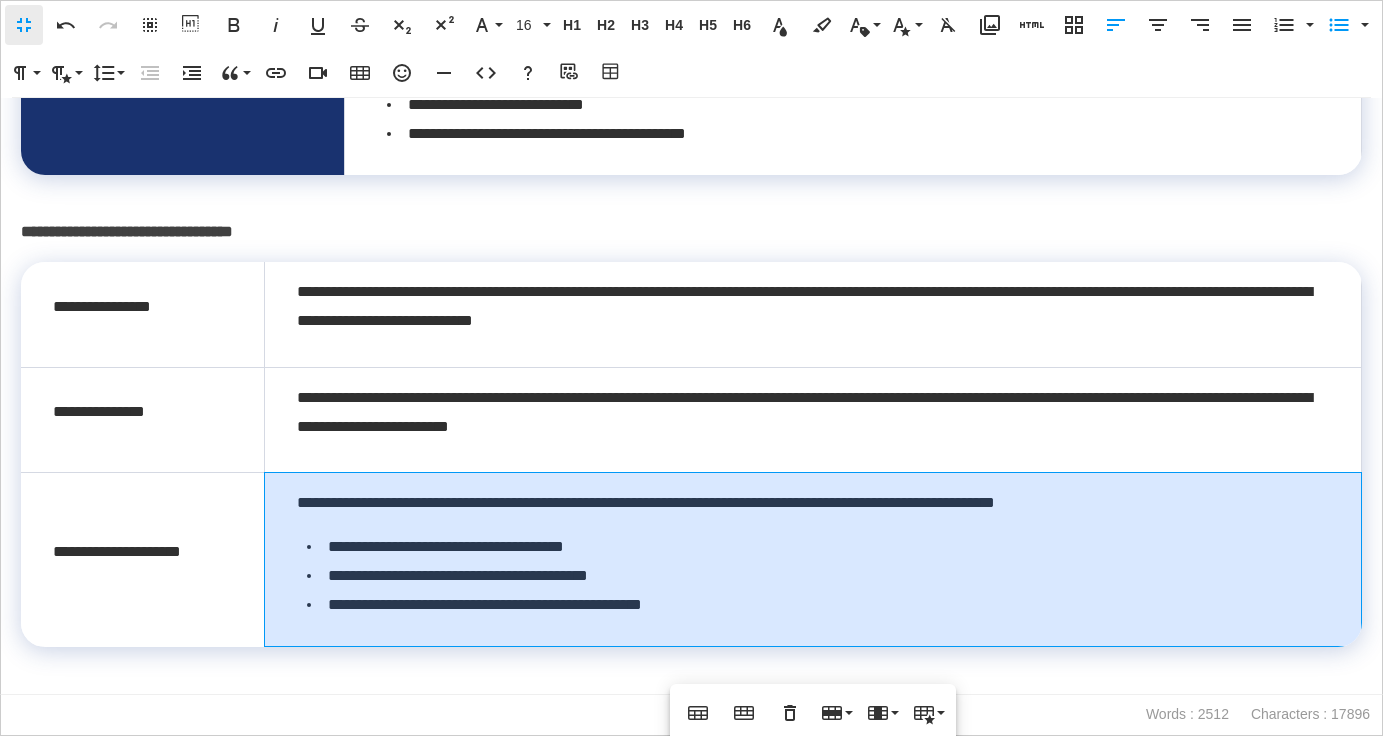 scroll, scrollTop: 1783, scrollLeft: 0, axis: vertical 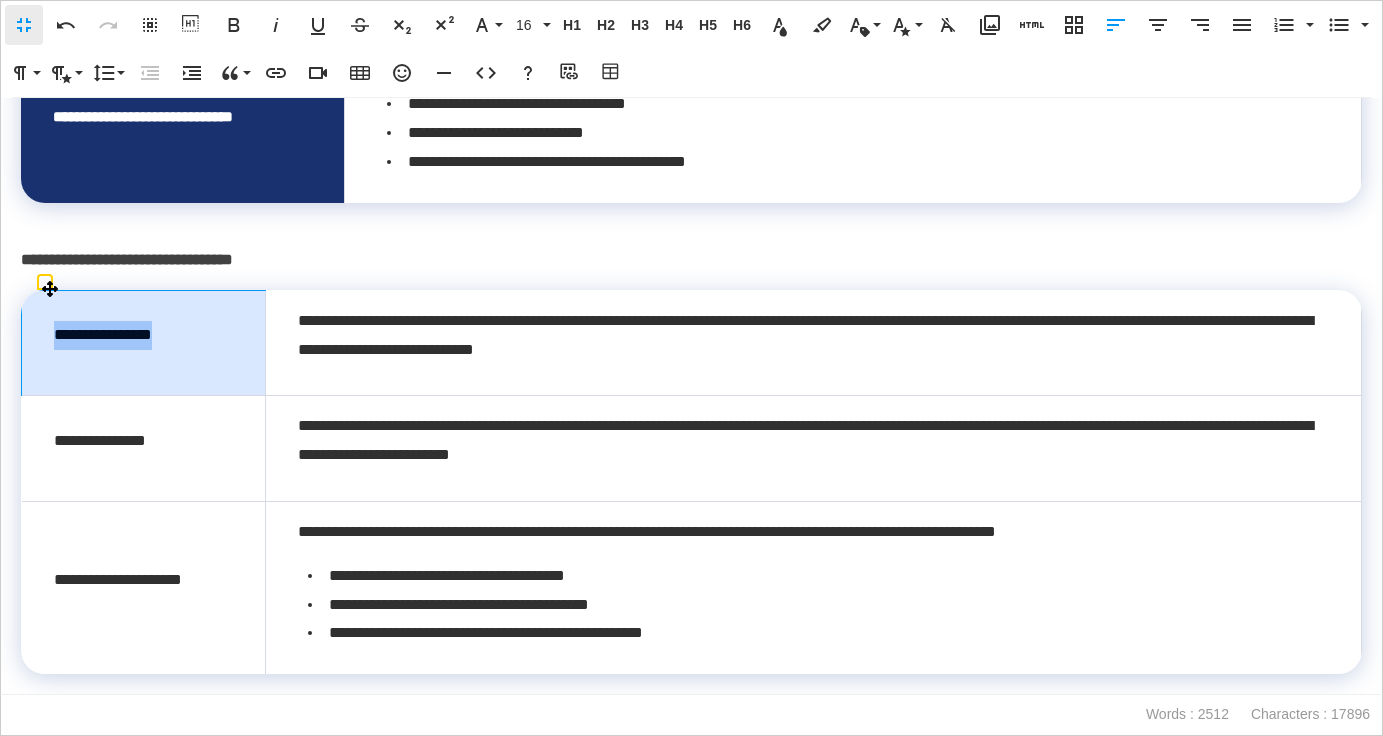drag, startPoint x: 202, startPoint y: 337, endPoint x: 52, endPoint y: 339, distance: 150.01334 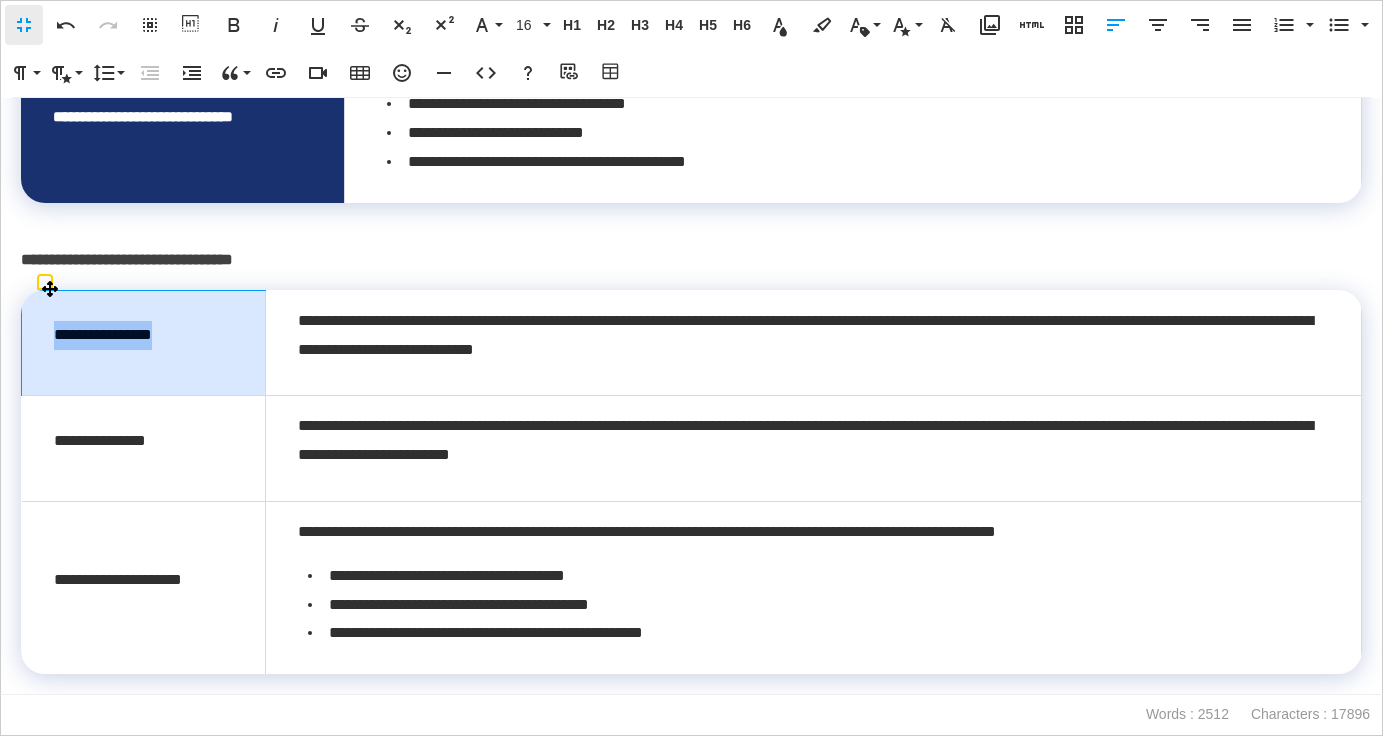 click on "**********" at bounding box center [144, 343] 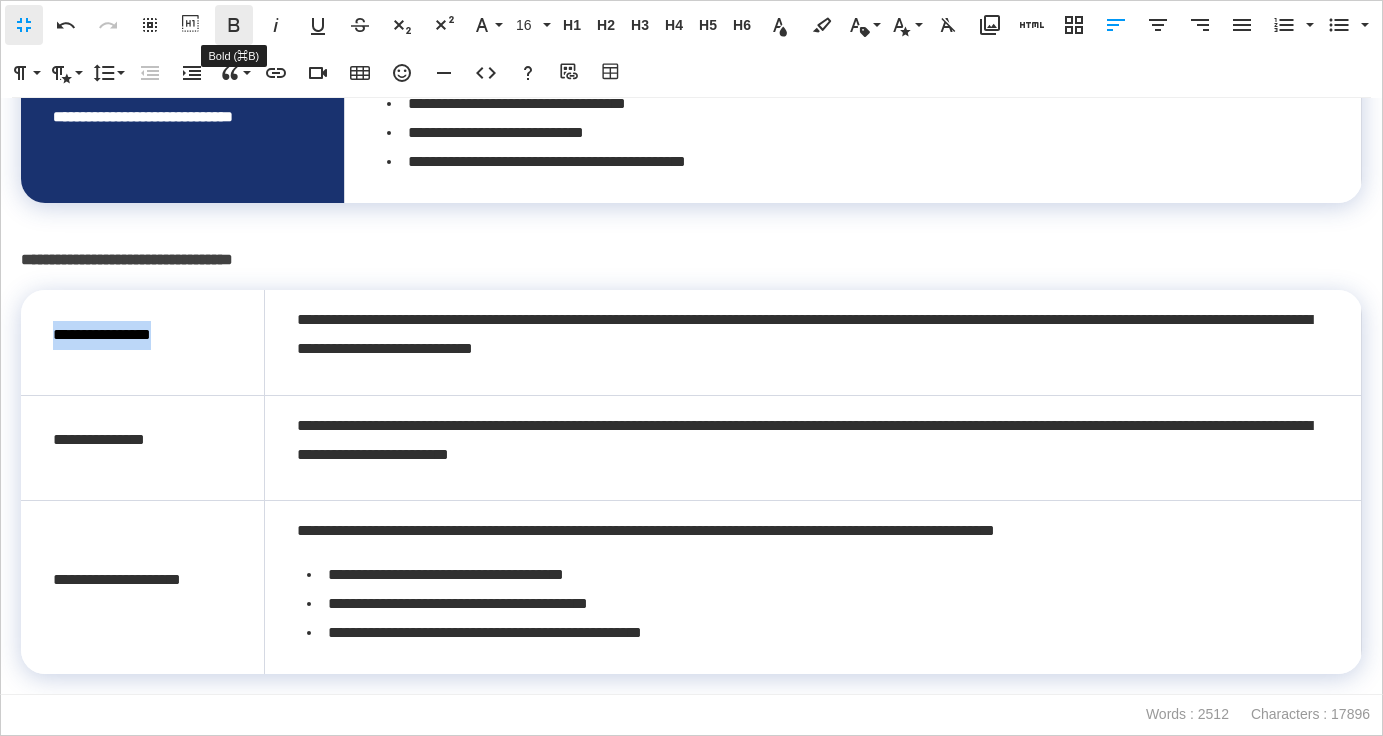 click 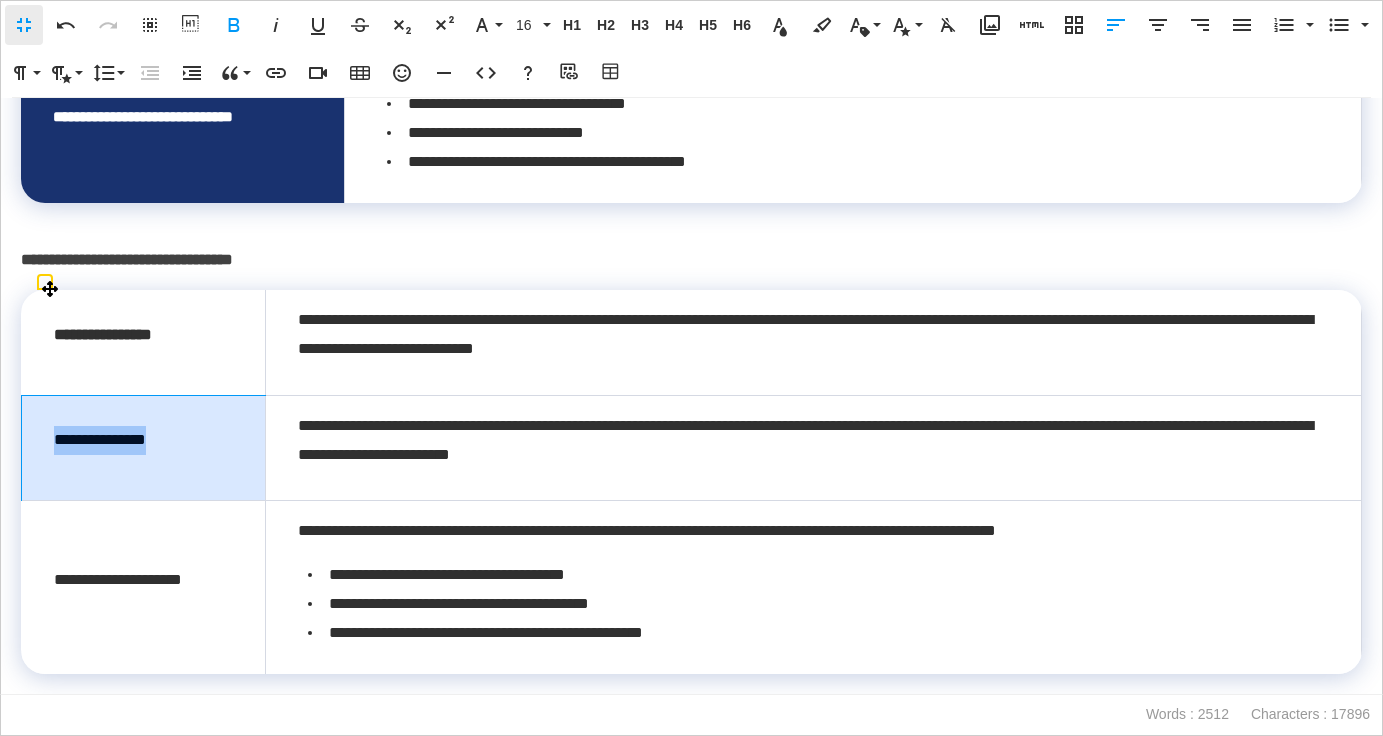 drag, startPoint x: 172, startPoint y: 442, endPoint x: 48, endPoint y: 443, distance: 124.004036 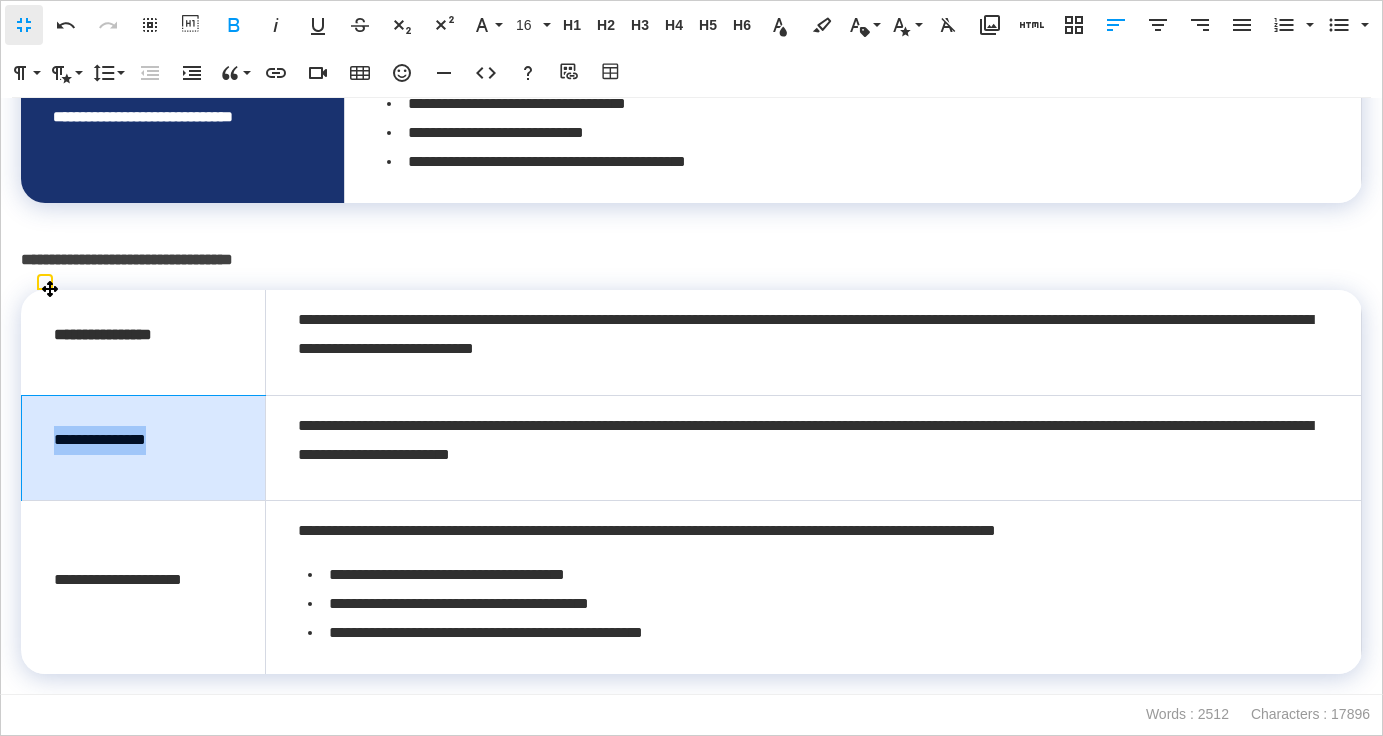 click on "**********" at bounding box center [144, 448] 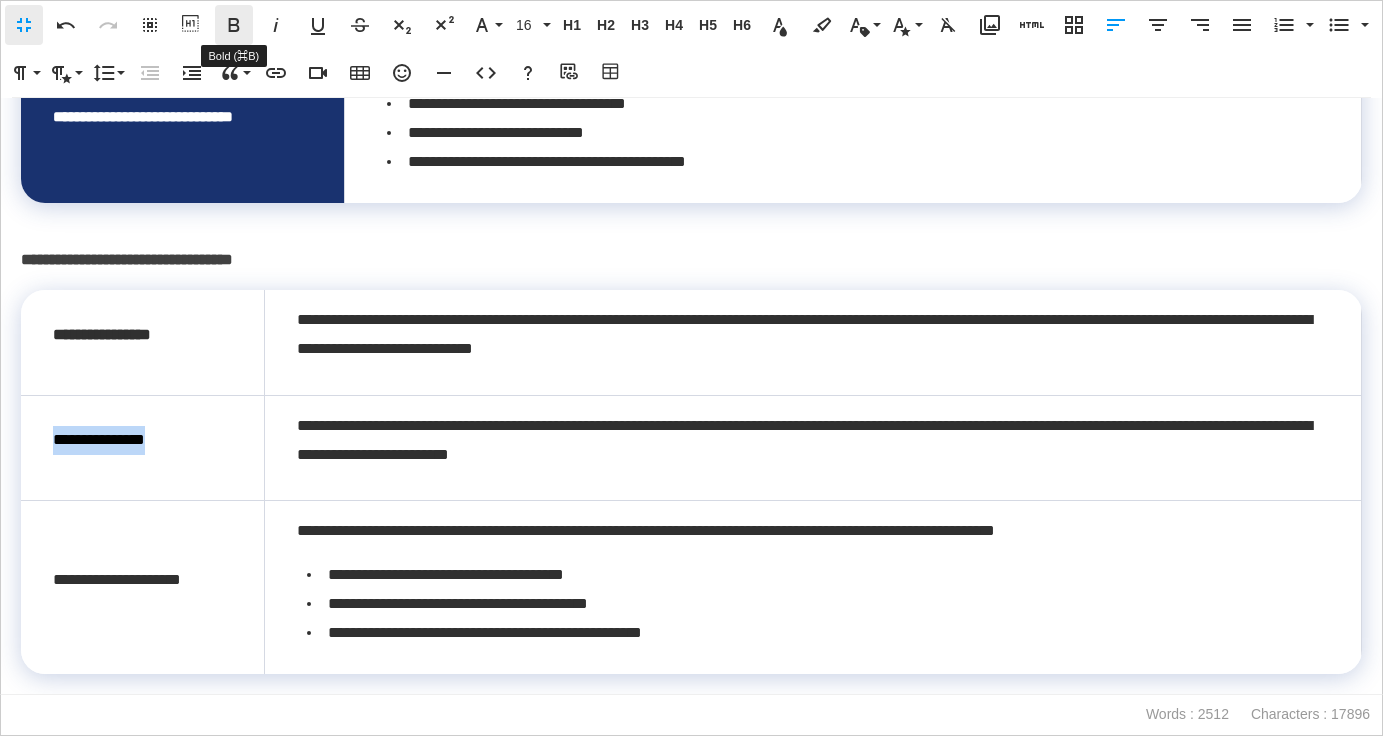 click 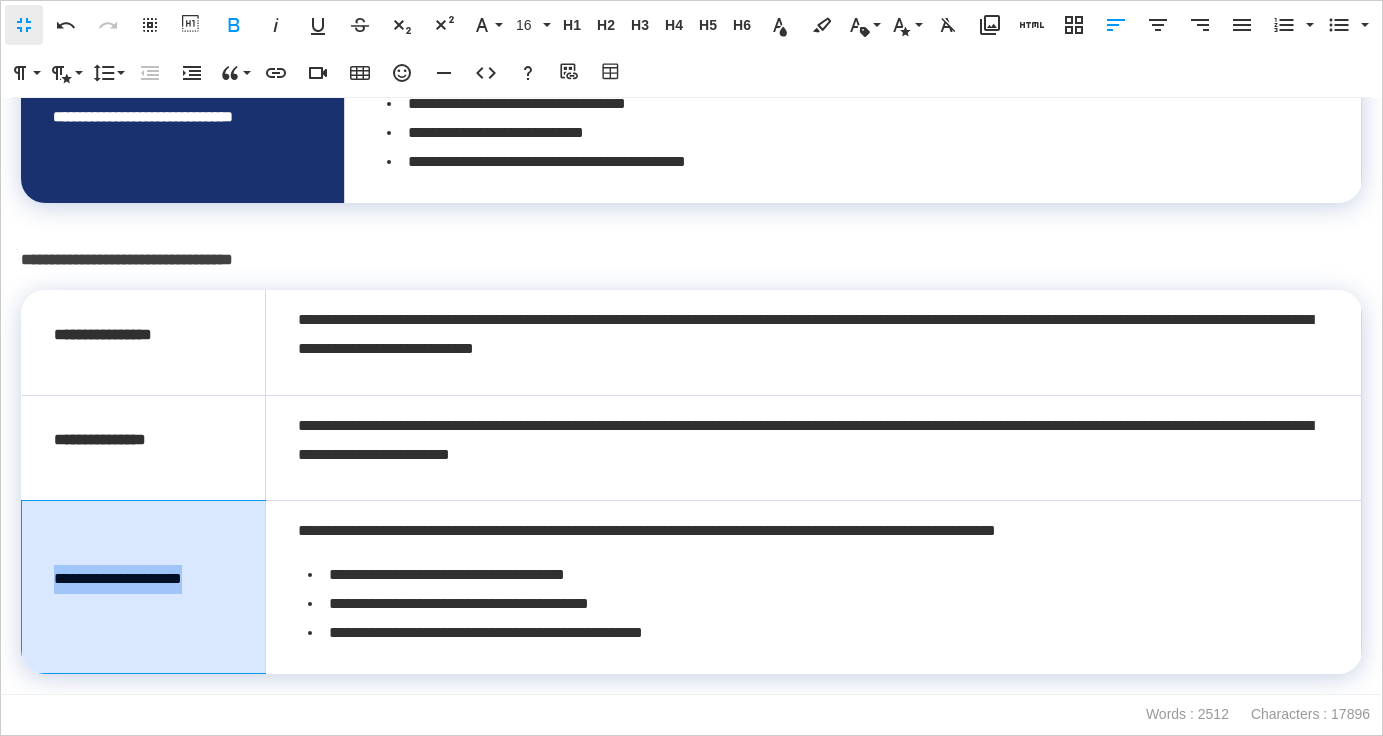 drag, startPoint x: 221, startPoint y: 579, endPoint x: 44, endPoint y: 580, distance: 177.00282 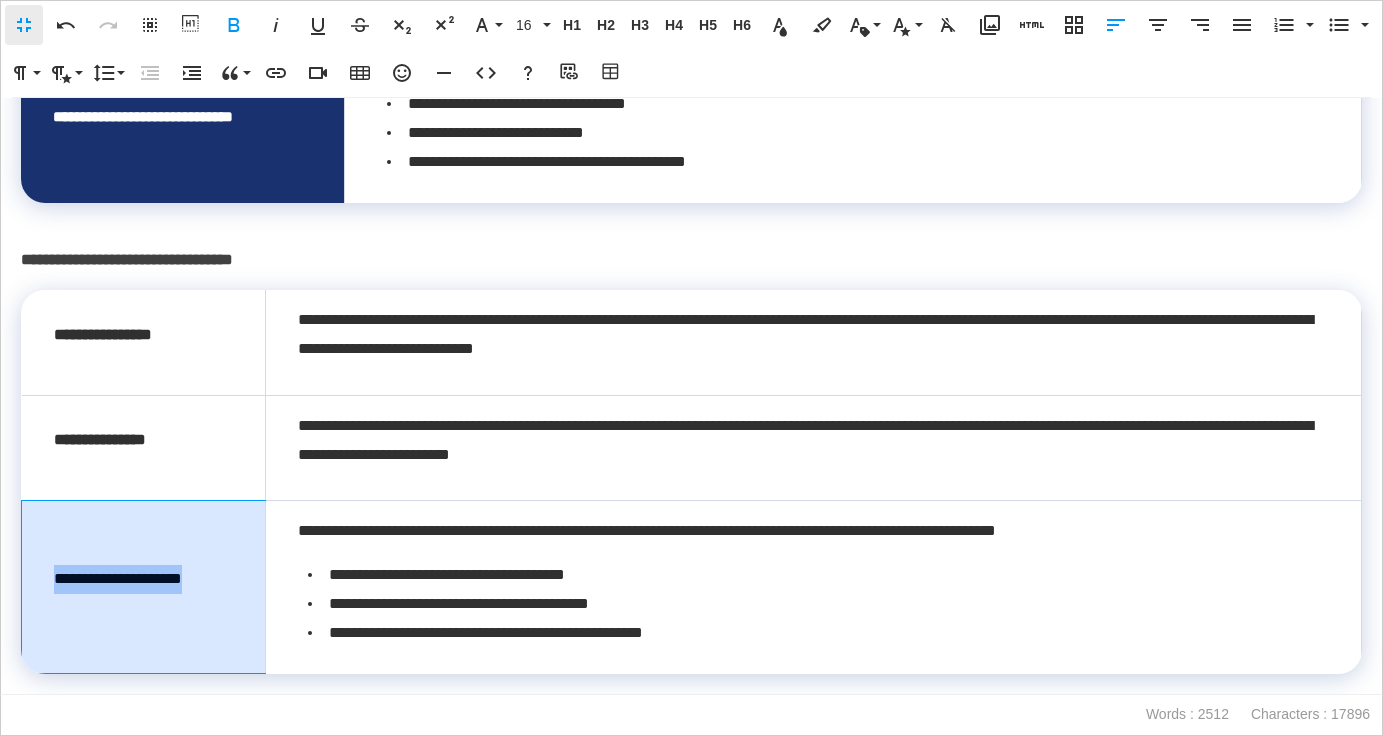 click on "**********" at bounding box center (144, 587) 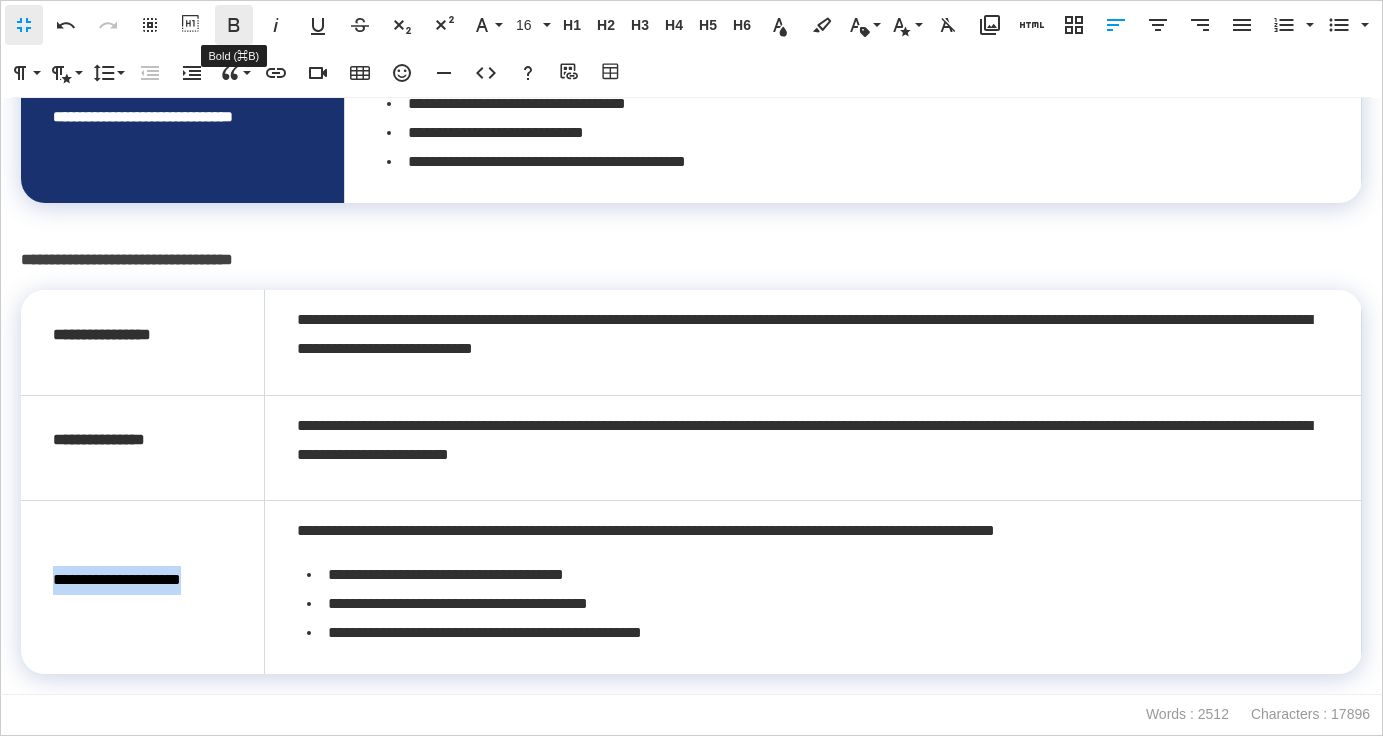 click 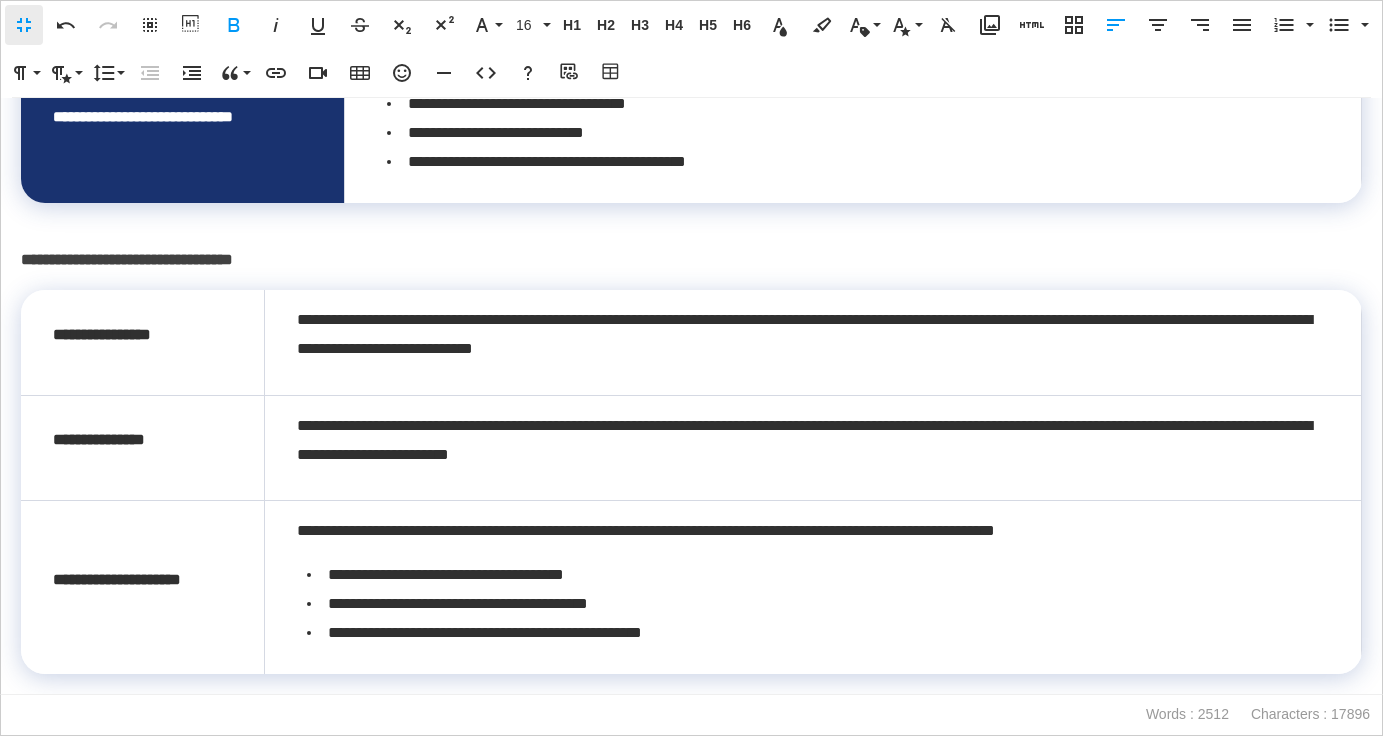 click on "**********" at bounding box center (691, 260) 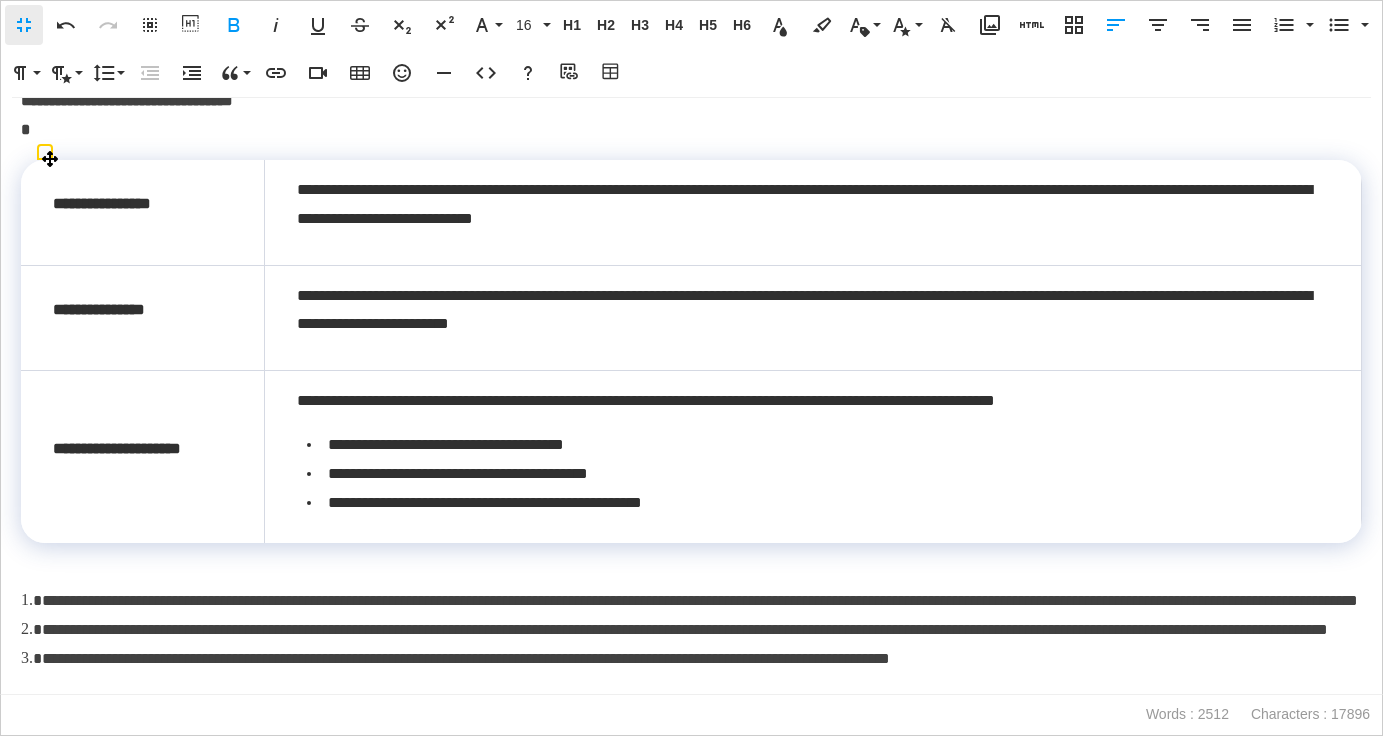 scroll, scrollTop: 1965, scrollLeft: 0, axis: vertical 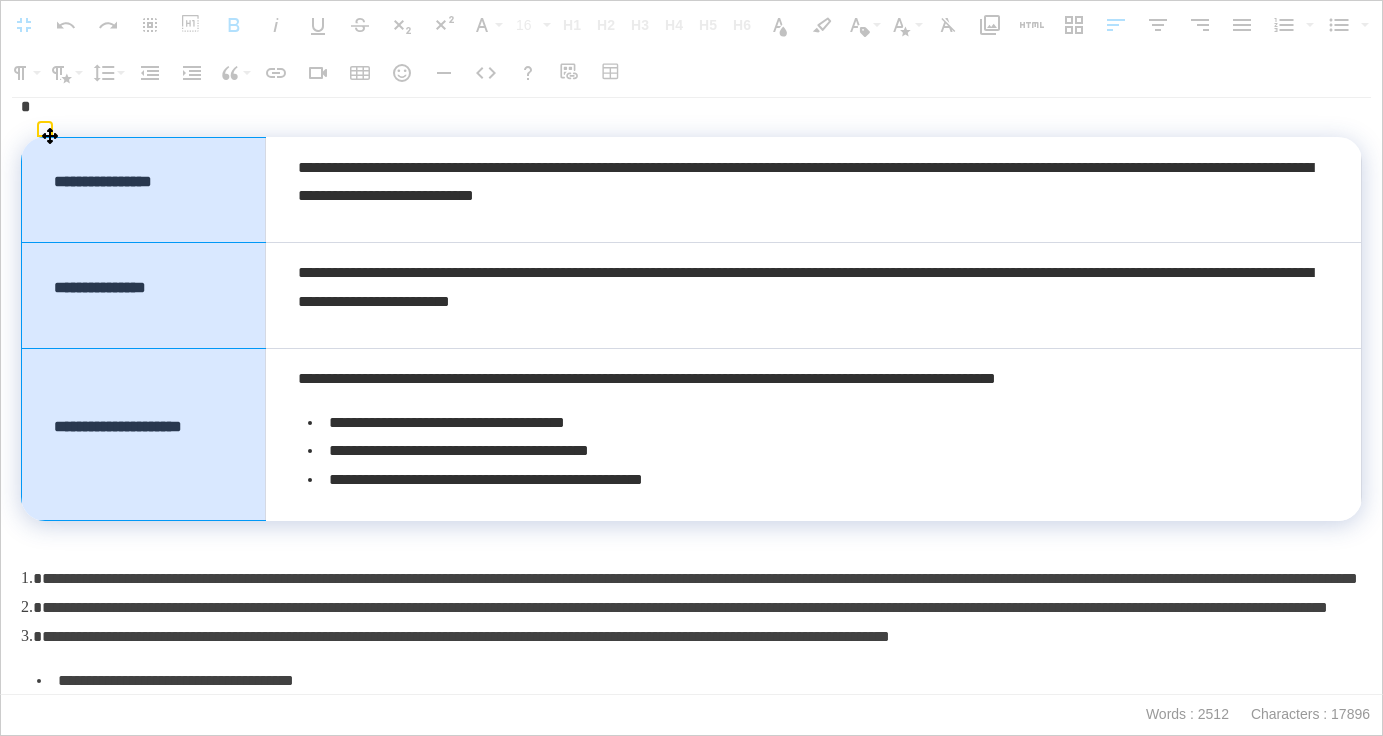 drag, startPoint x: 211, startPoint y: 208, endPoint x: 210, endPoint y: 502, distance: 294.0017 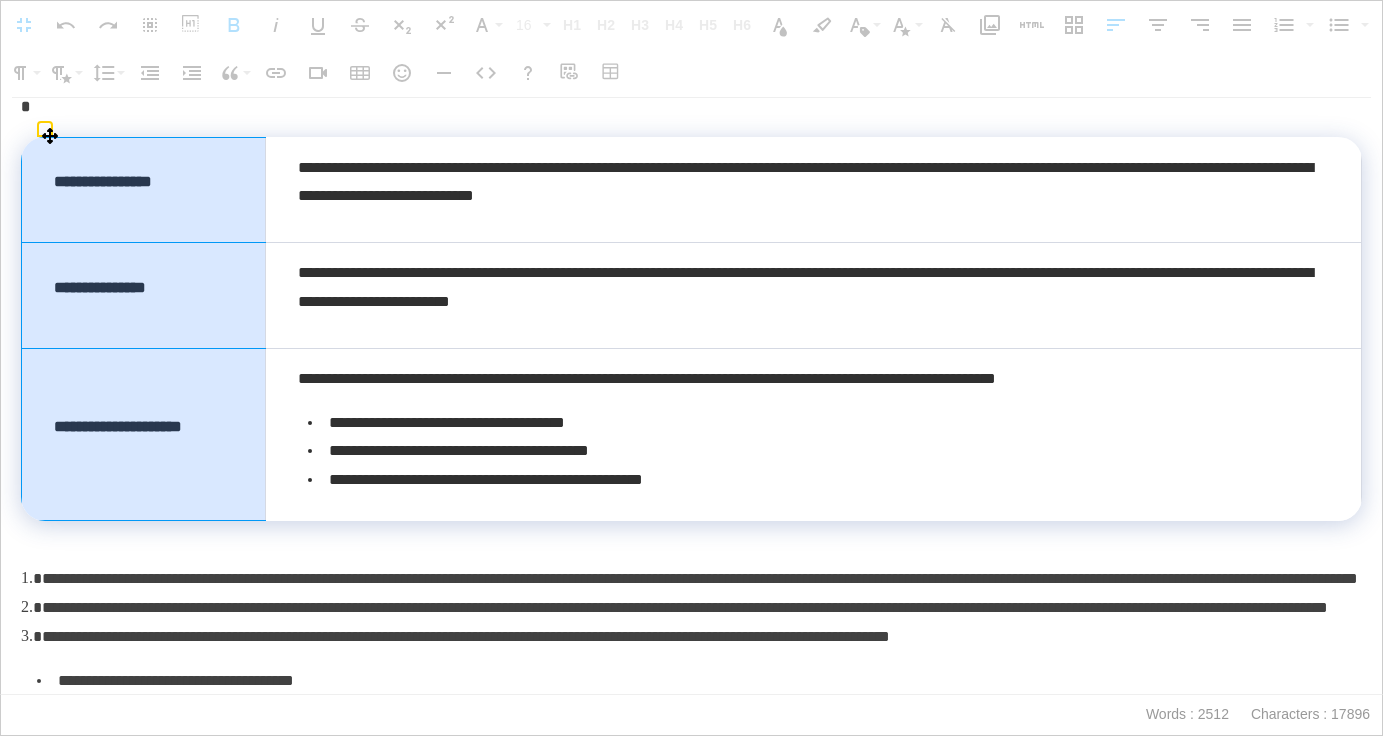 click on "**********" at bounding box center (692, 329) 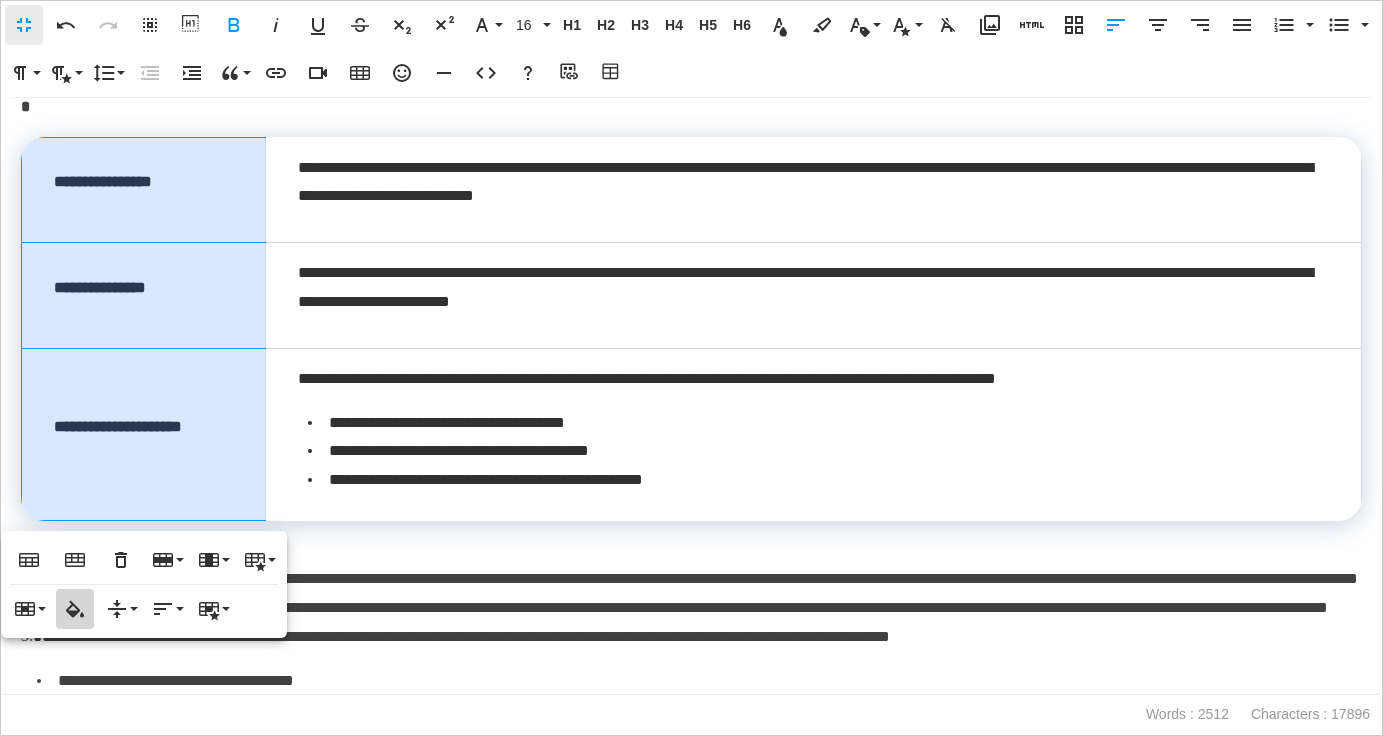 click 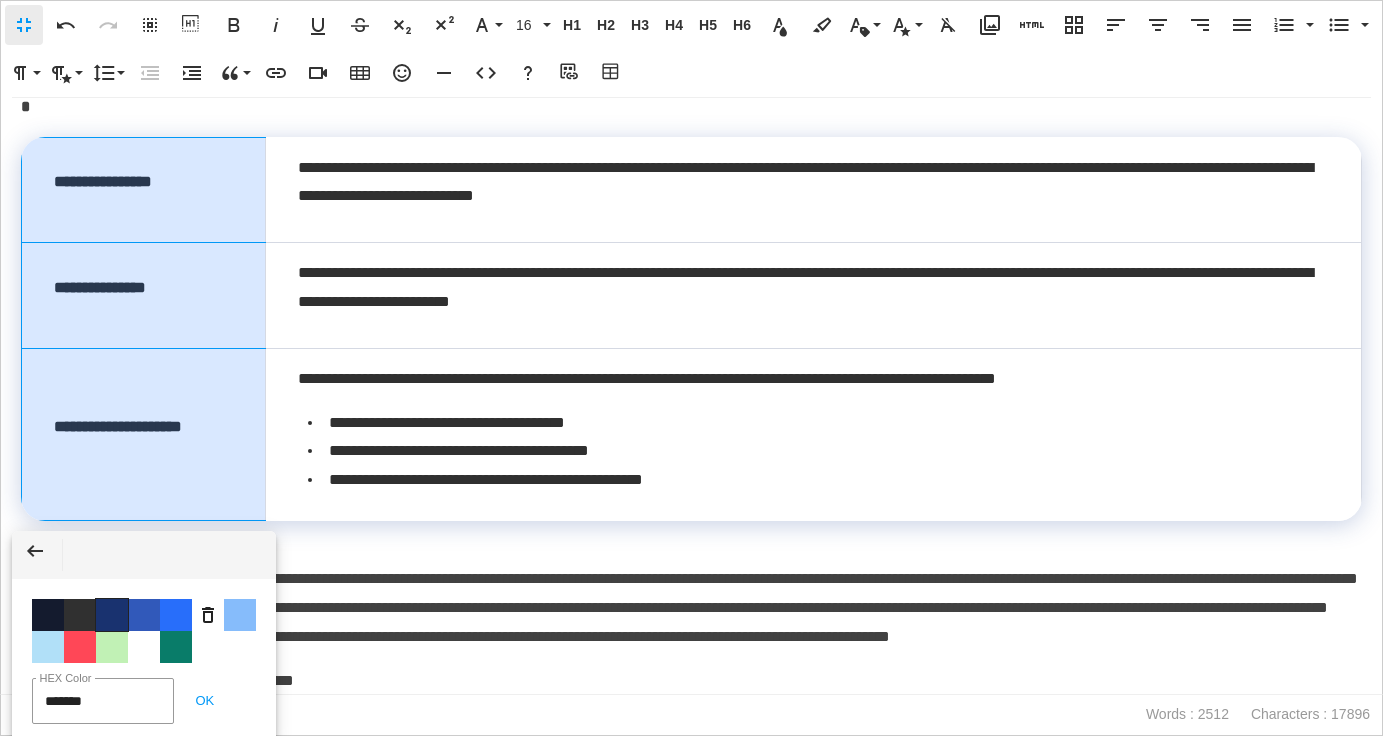 click on "Color #19326F" at bounding box center (112, 615) 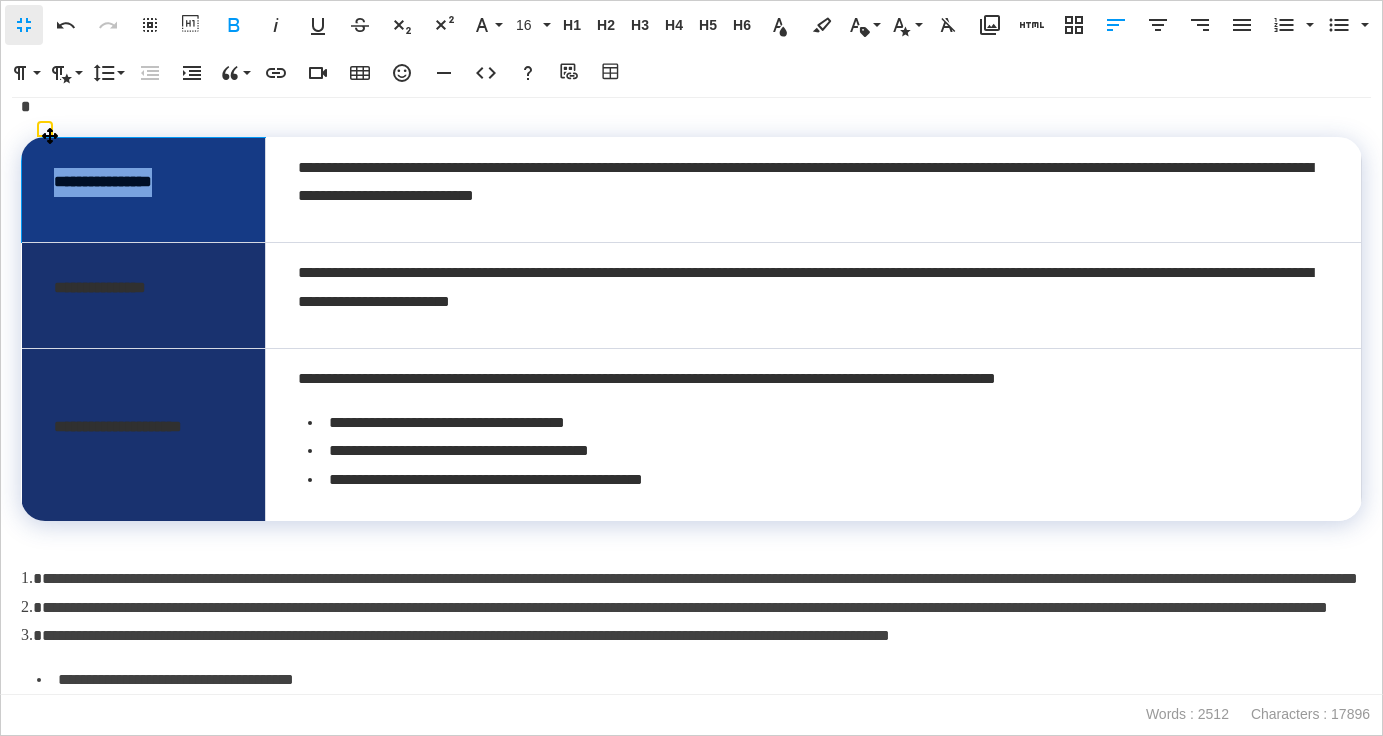 drag, startPoint x: 201, startPoint y: 186, endPoint x: 45, endPoint y: 188, distance: 156.01282 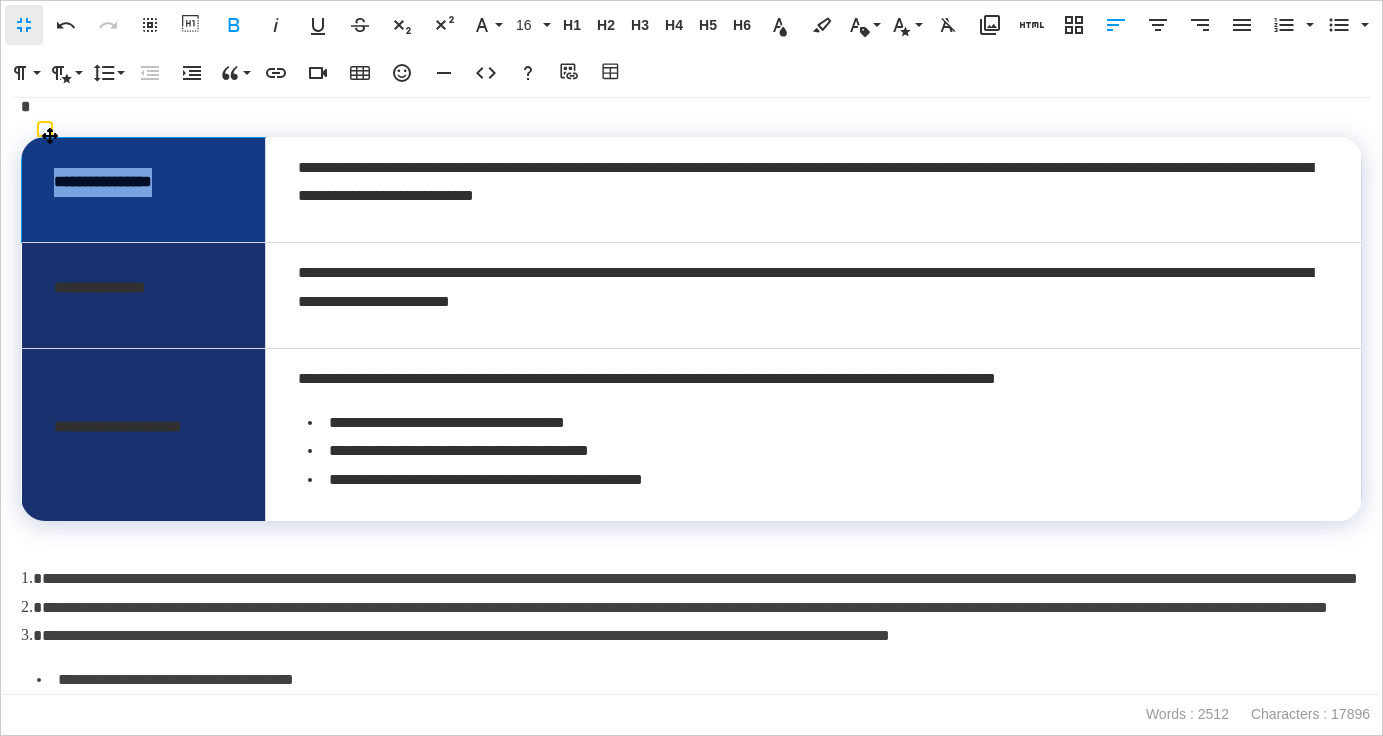 click on "**********" at bounding box center (144, 190) 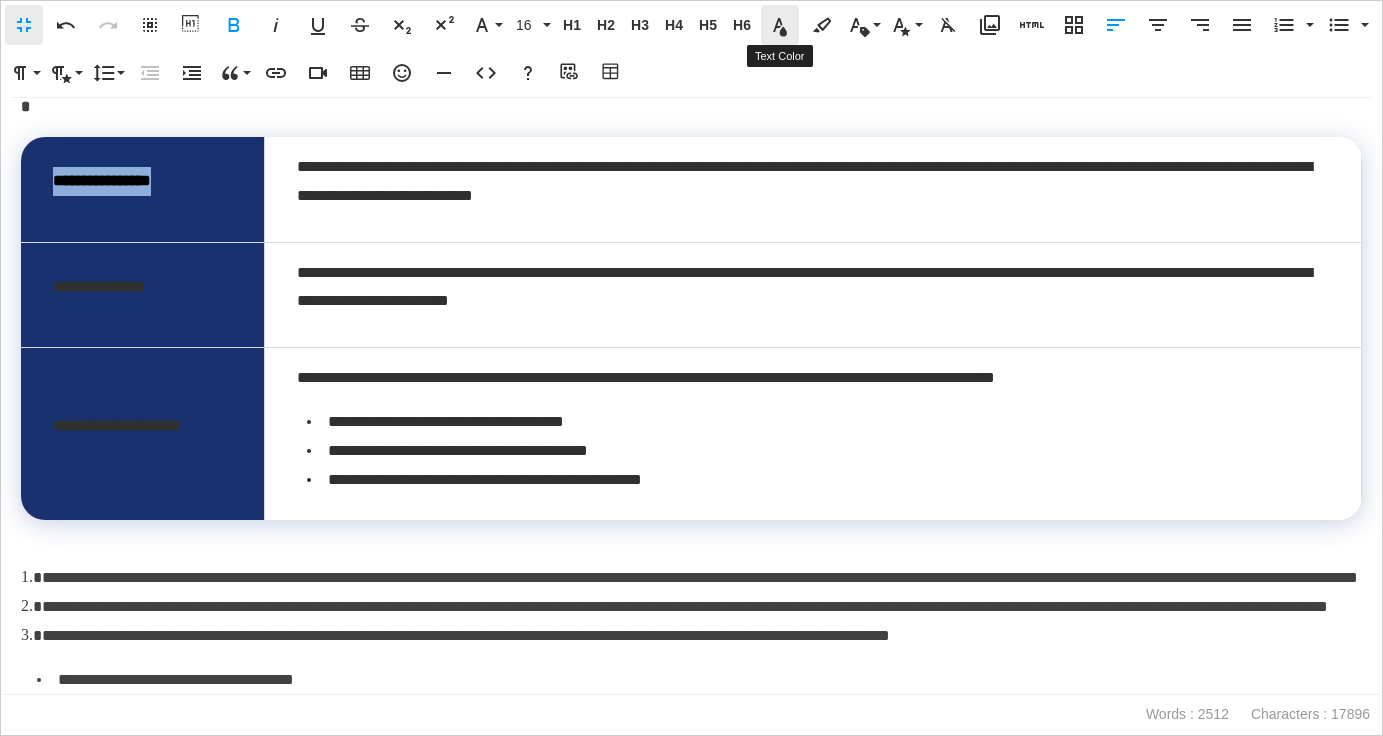 click on "Text Color" at bounding box center [780, 25] 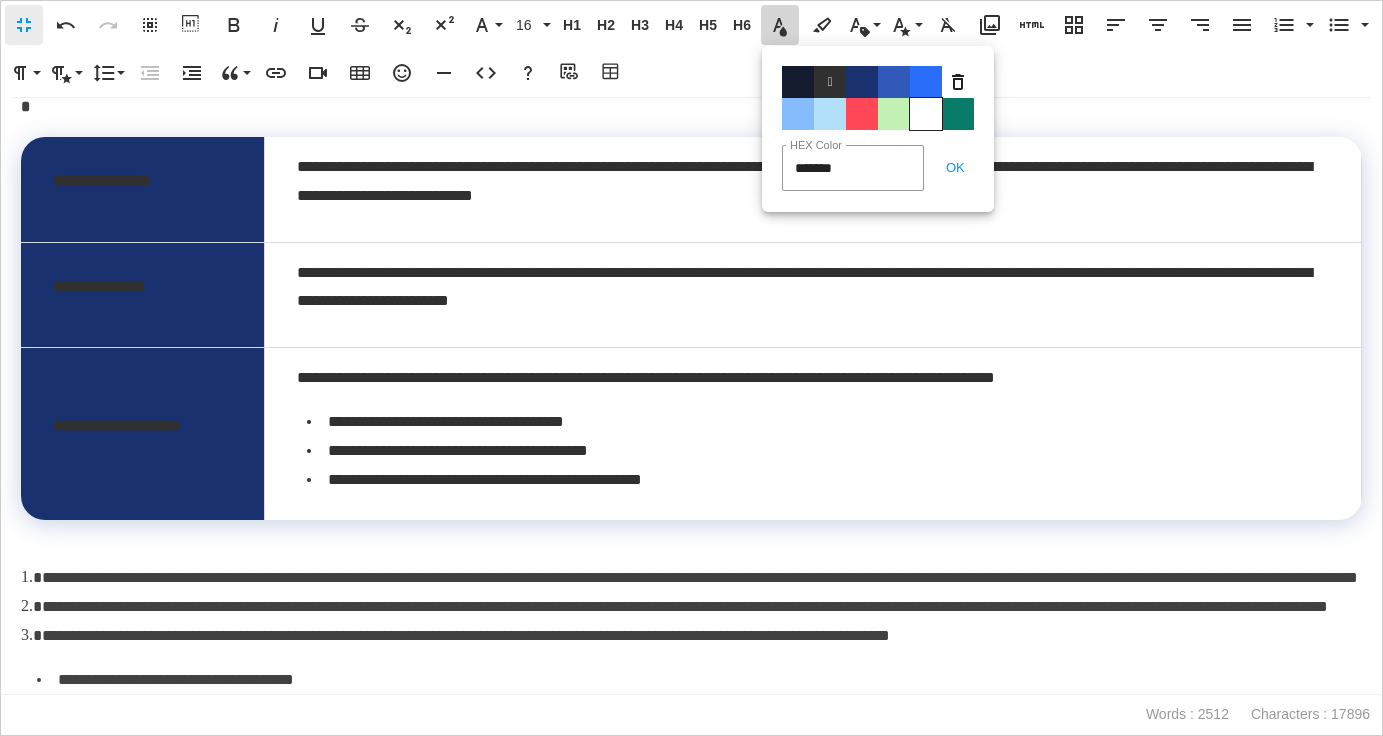 click on "Color#FFFFFF" at bounding box center [926, 114] 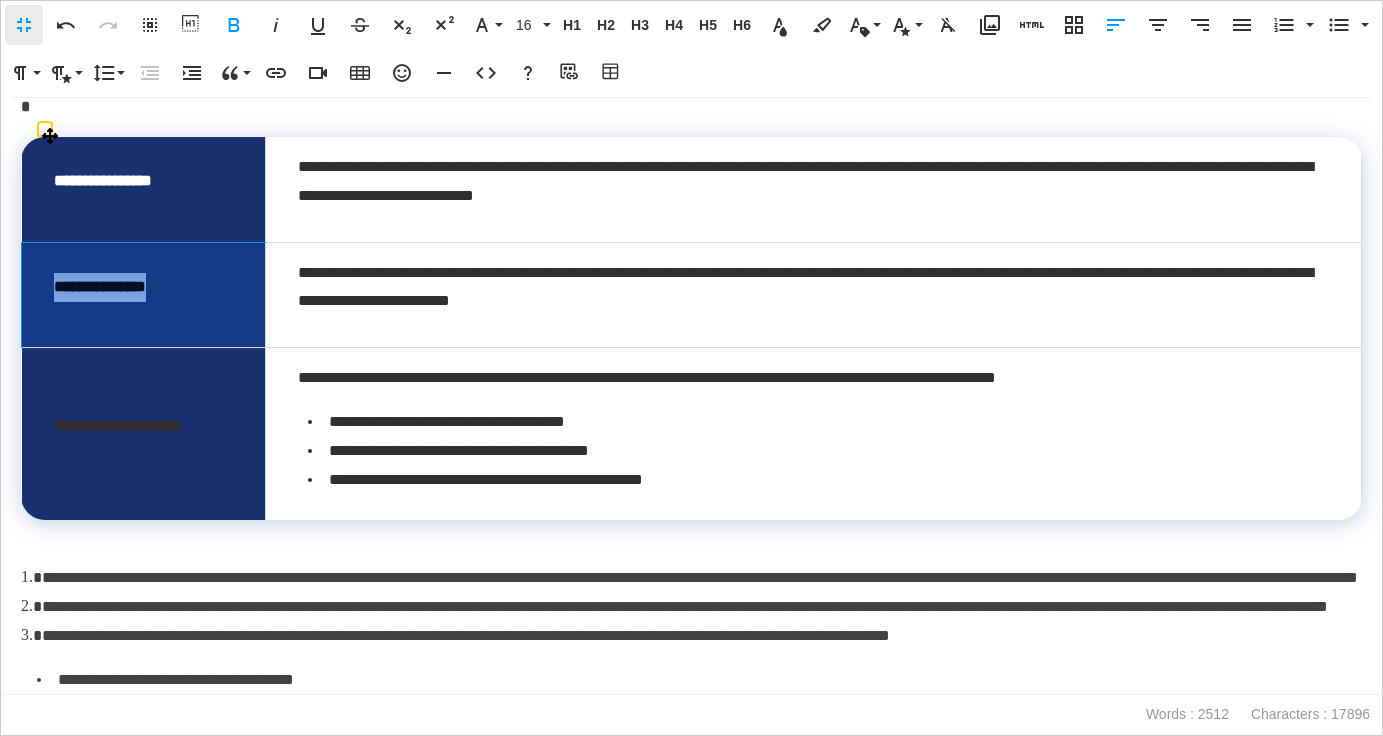 drag, startPoint x: 194, startPoint y: 291, endPoint x: 52, endPoint y: 291, distance: 142 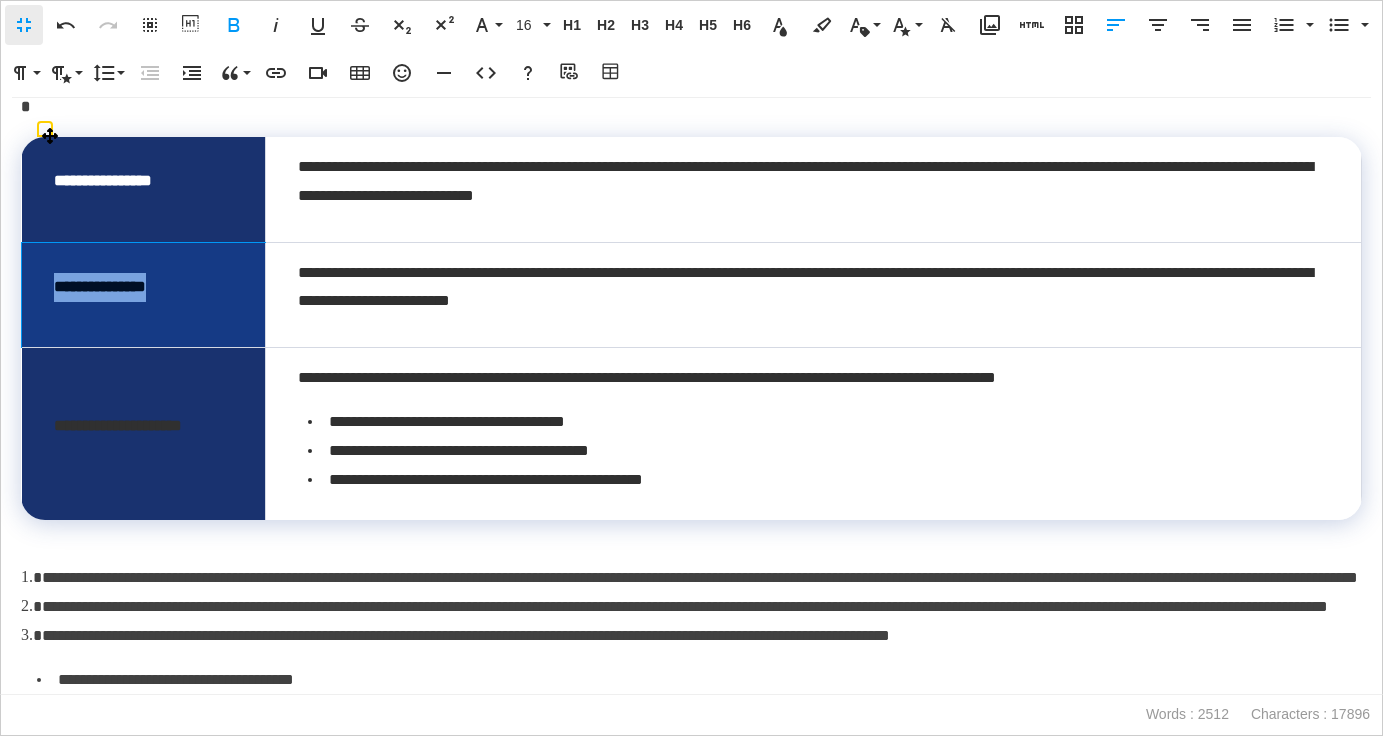 click on "**********" at bounding box center [144, 295] 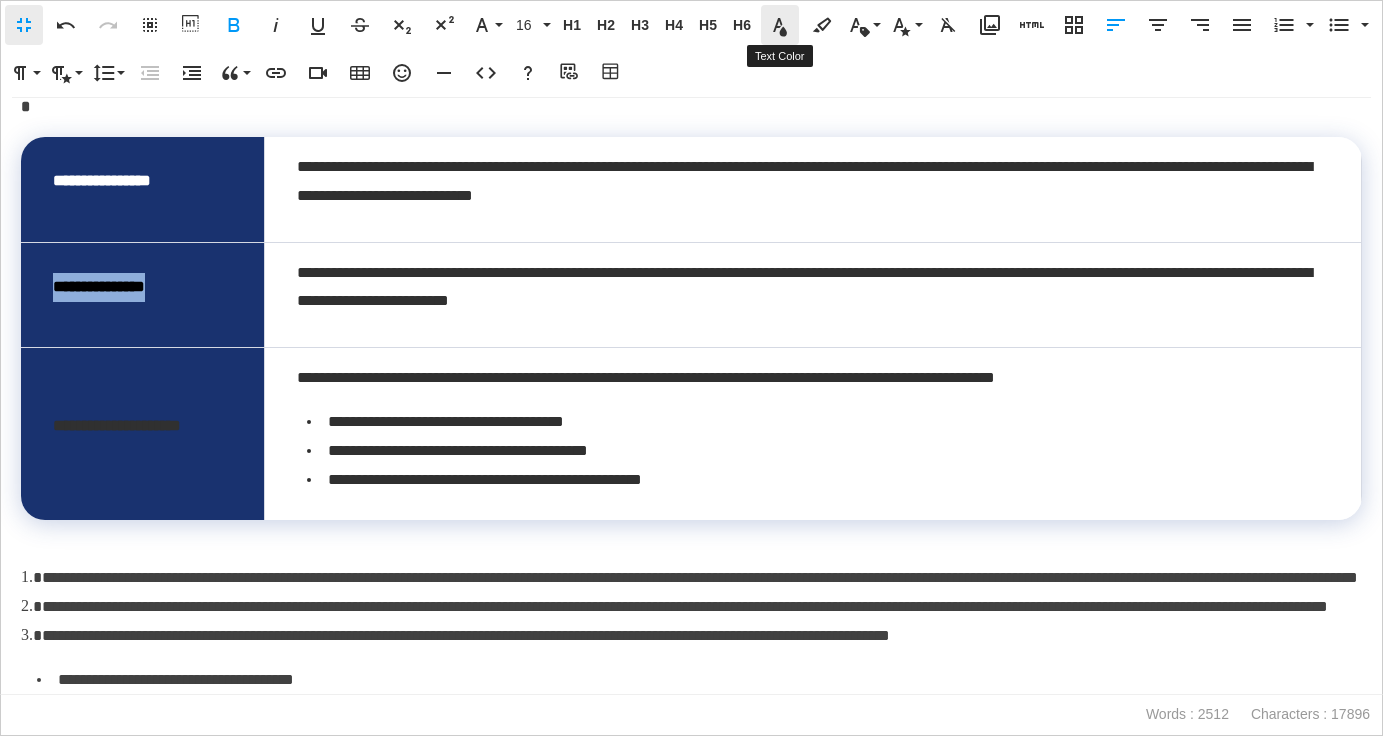 click 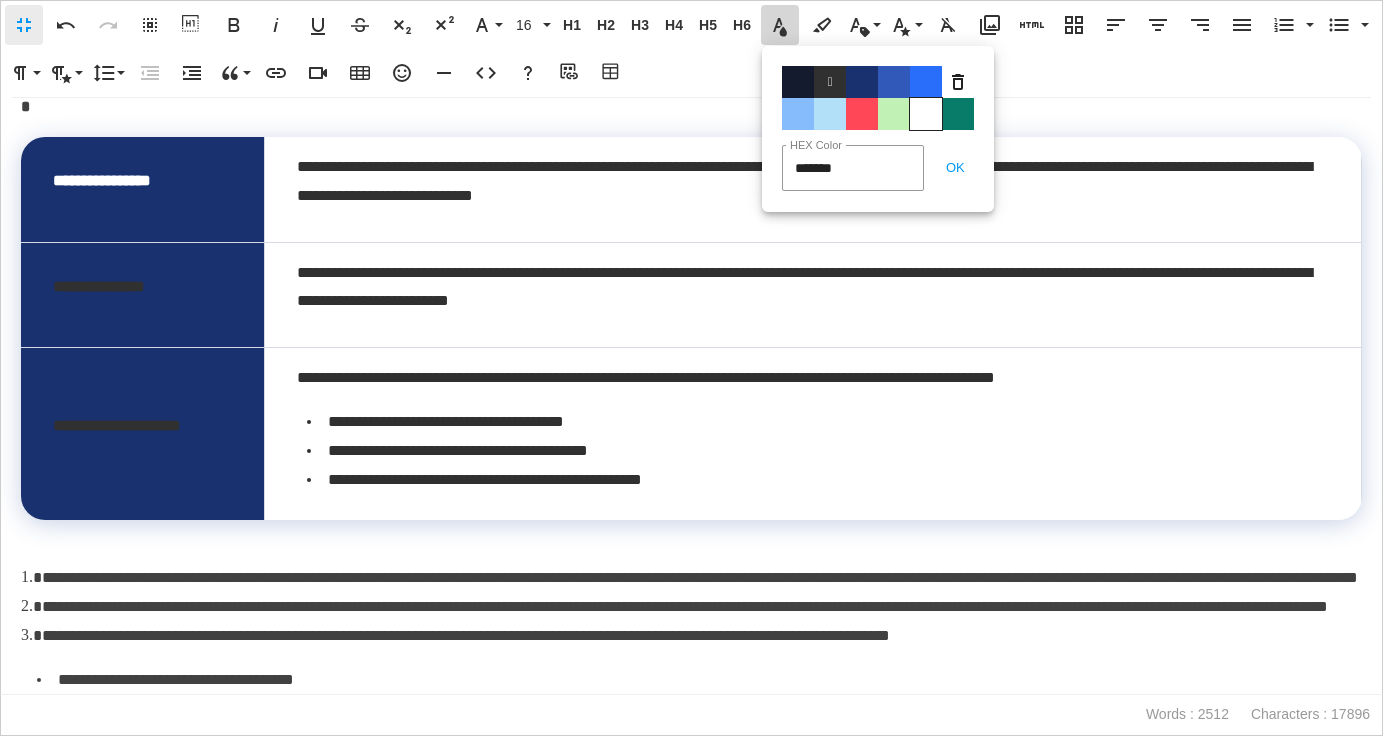 click on "Color#FFFFFF" at bounding box center [926, 114] 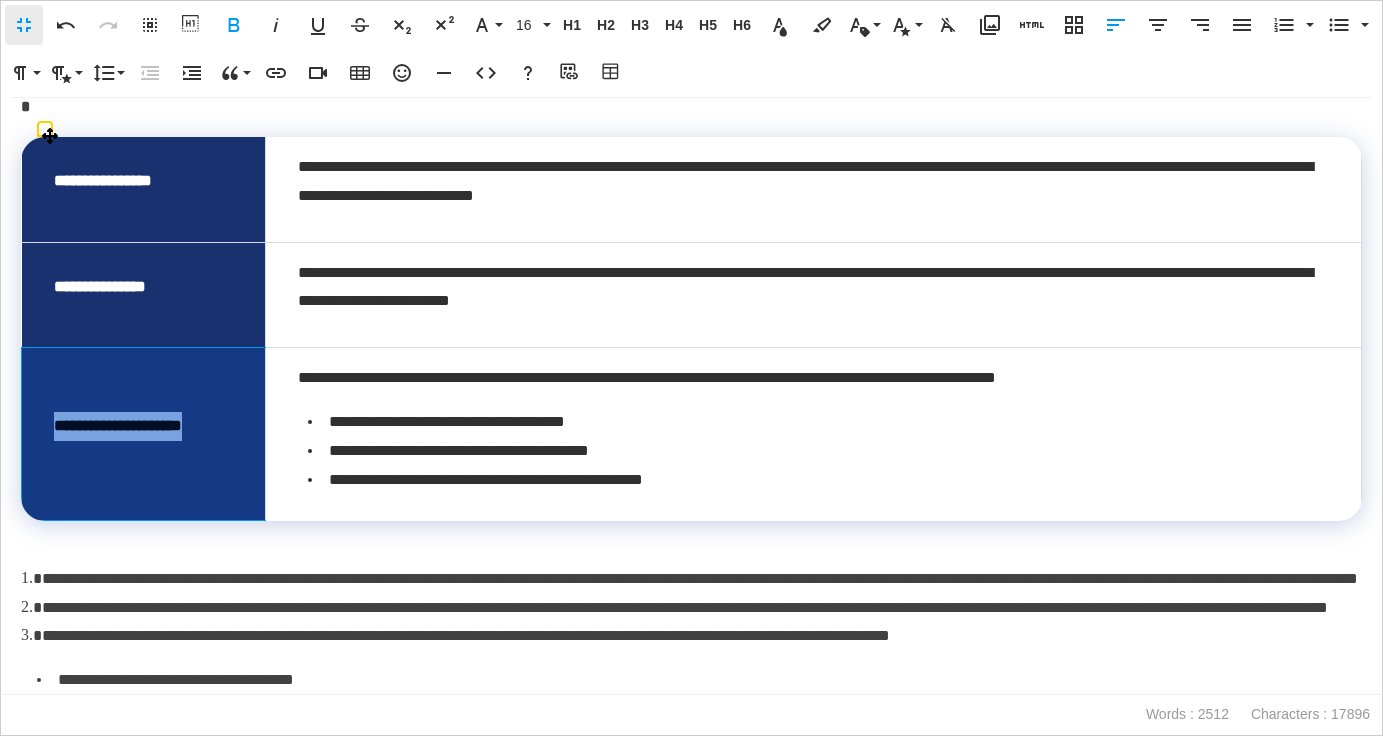 drag, startPoint x: 234, startPoint y: 429, endPoint x: 38, endPoint y: 430, distance: 196.00255 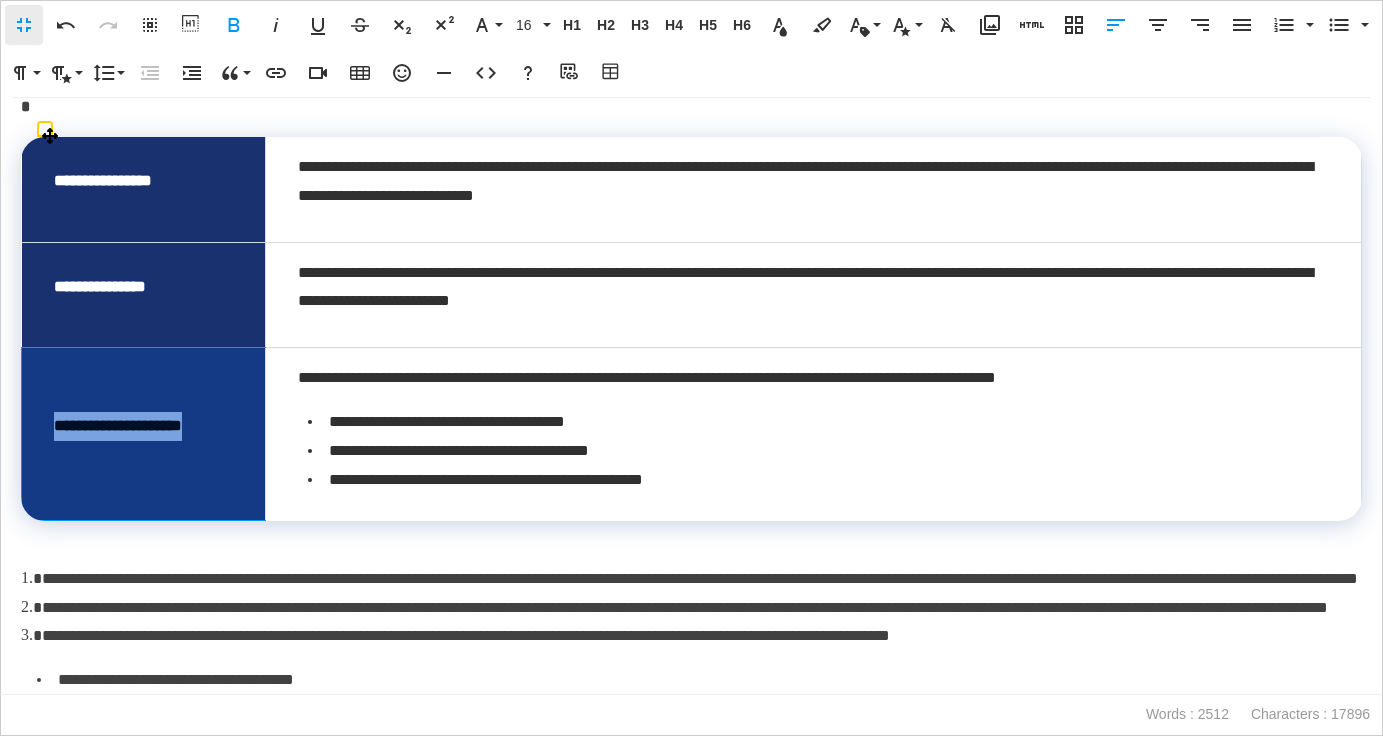 click on "**********" at bounding box center [144, 434] 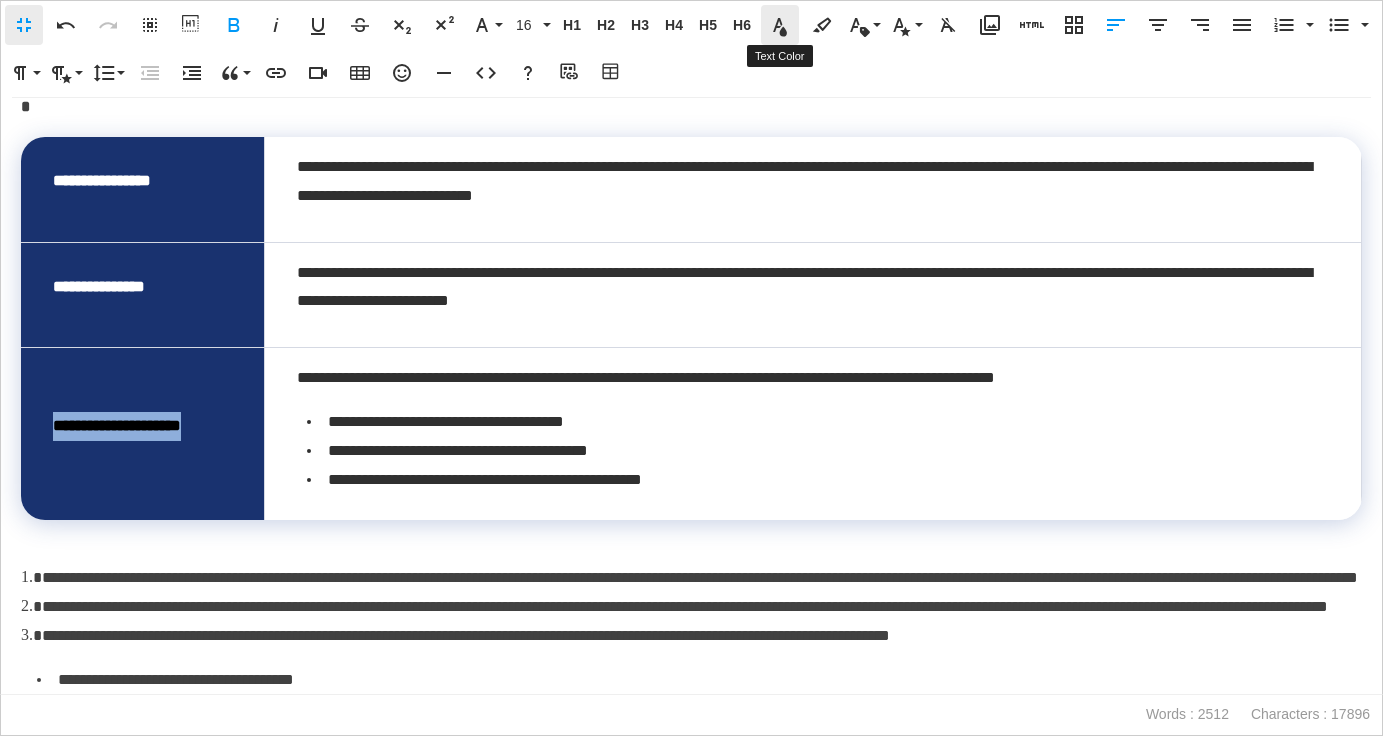 click 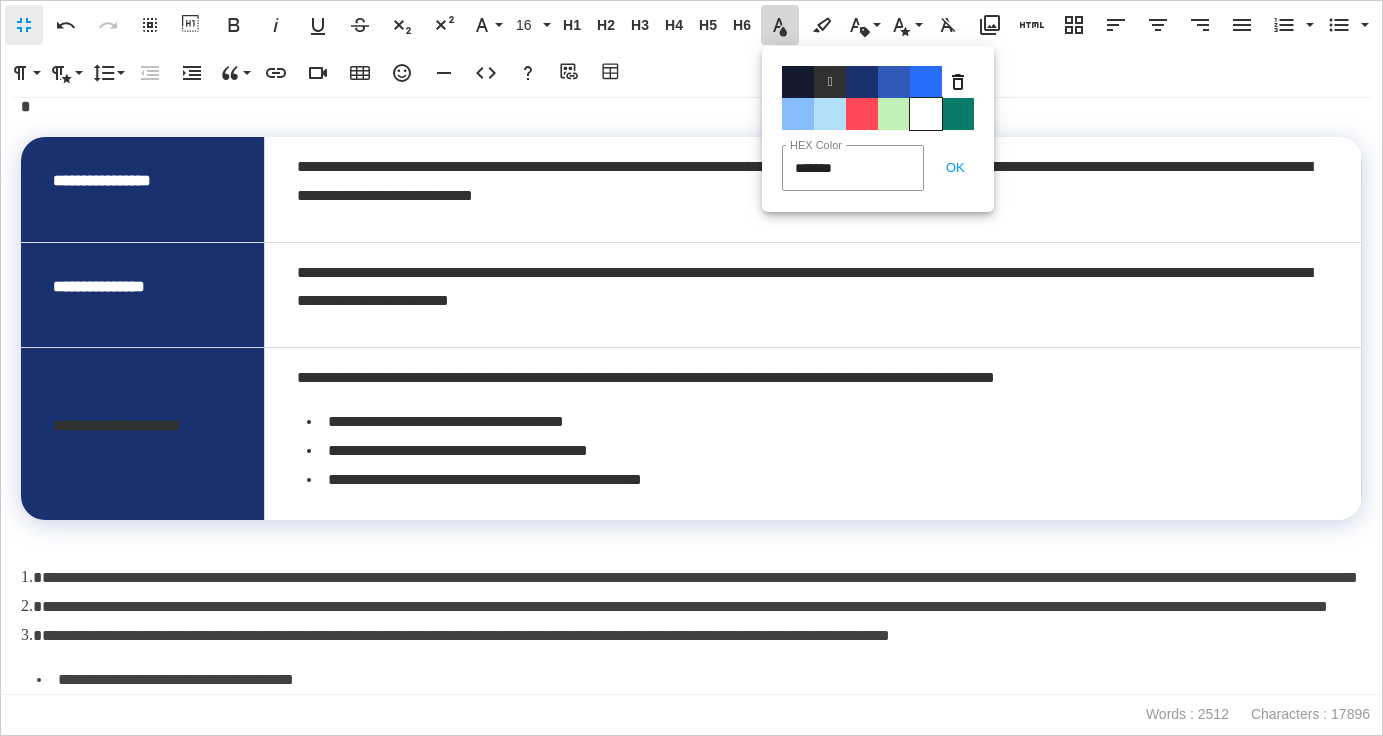 click on "Color#FFFFFF" at bounding box center (926, 114) 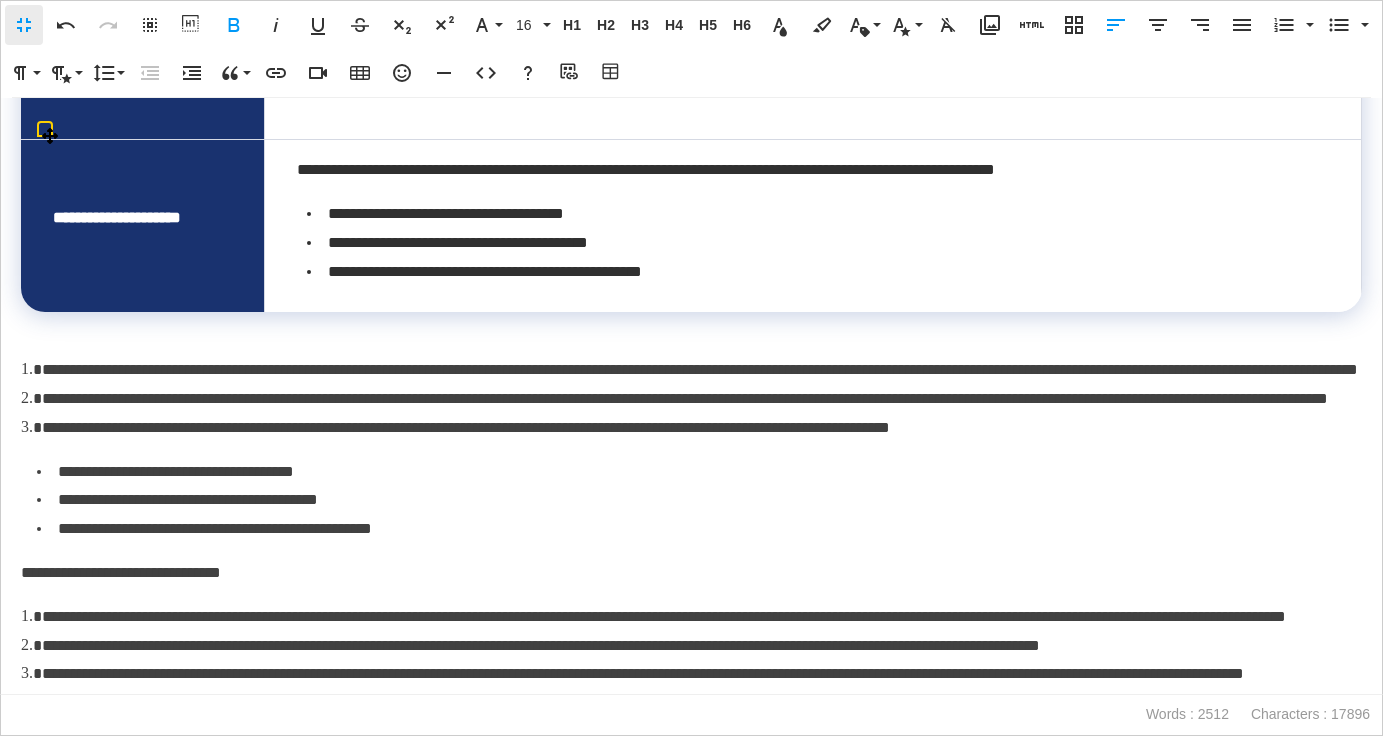 scroll, scrollTop: 2183, scrollLeft: 0, axis: vertical 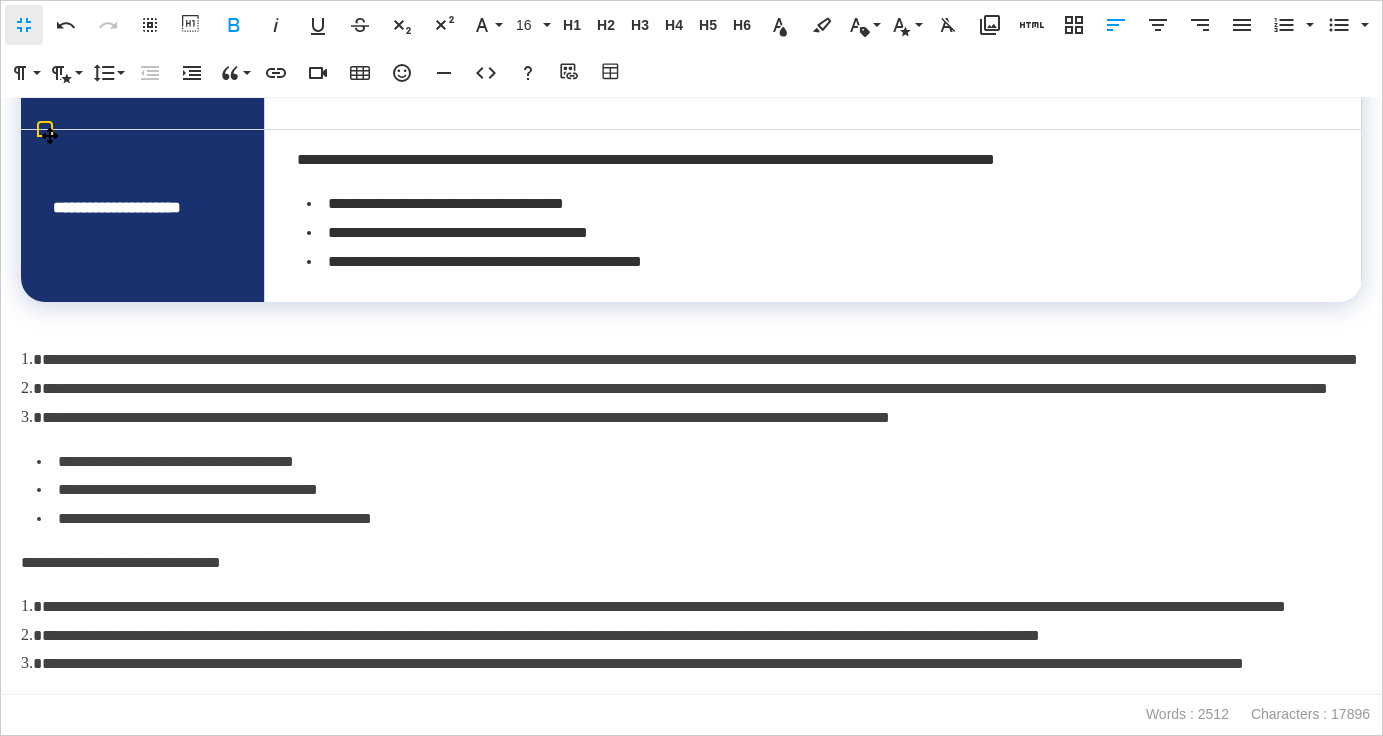 click on "**********" at bounding box center [691, 418] 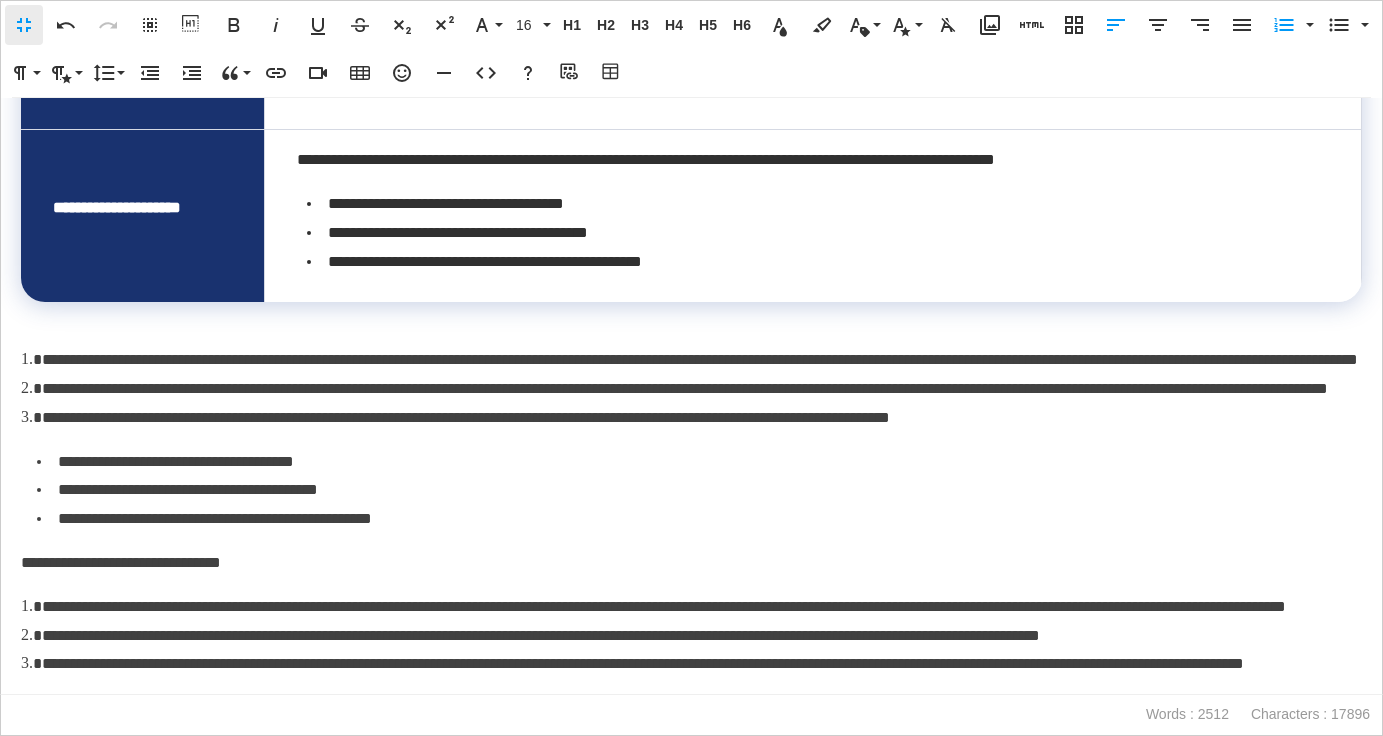 click on "**********" at bounding box center [699, 490] 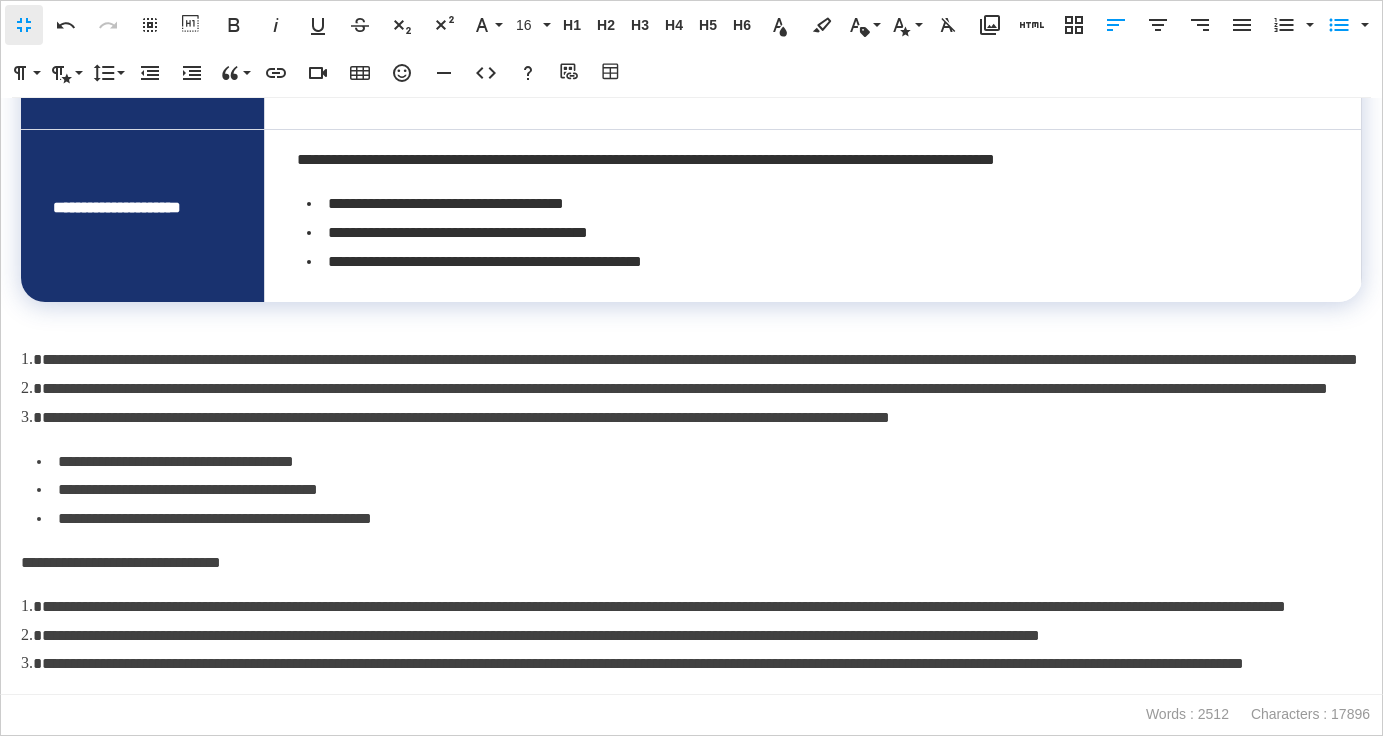 click on "**********" at bounding box center (699, 519) 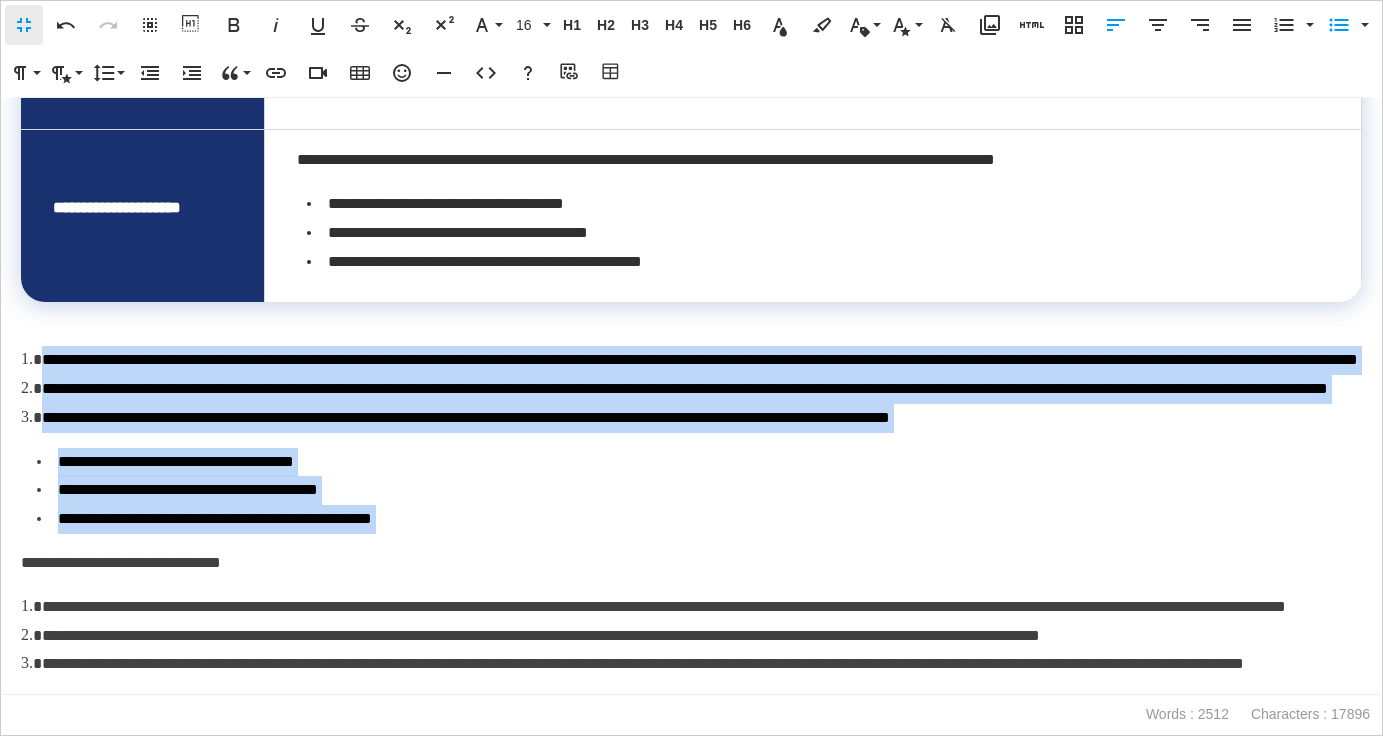 drag, startPoint x: 477, startPoint y: 571, endPoint x: 14, endPoint y: 363, distance: 507.57562 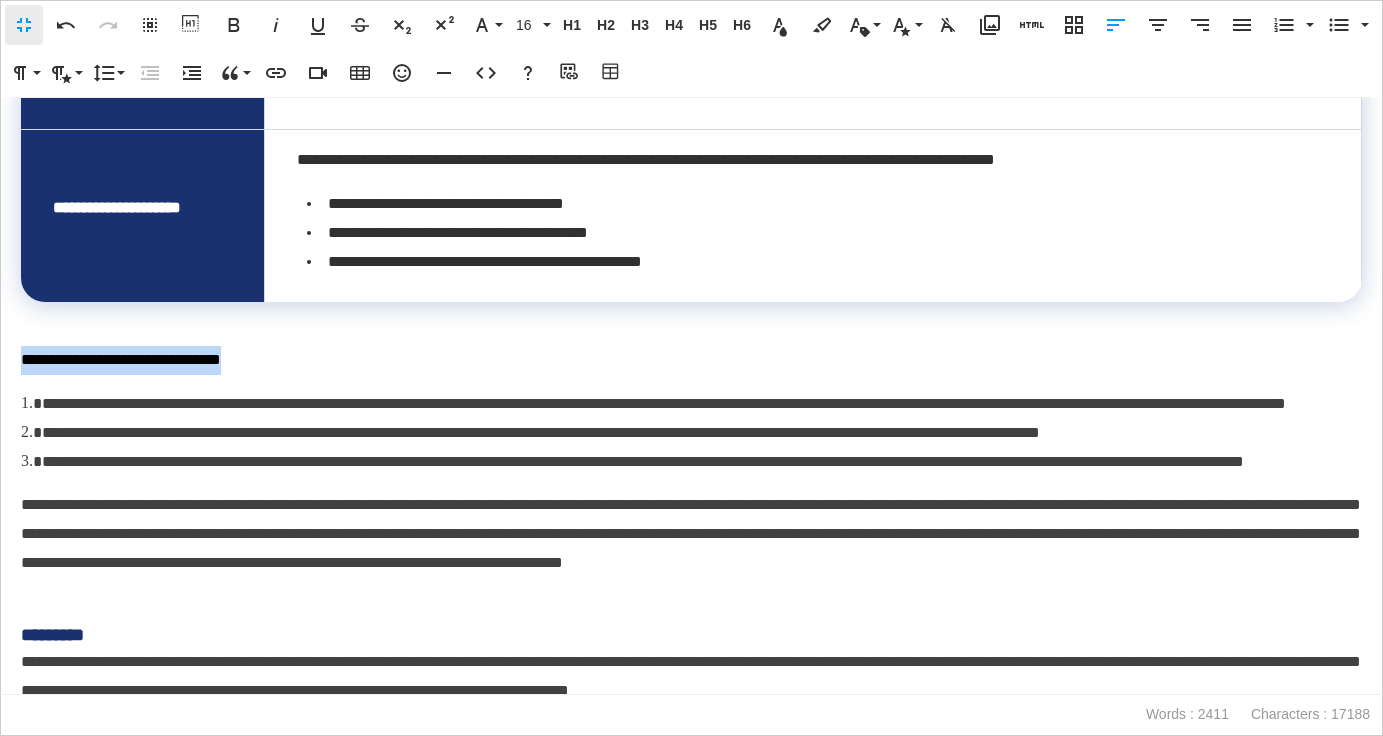 drag, startPoint x: 299, startPoint y: 364, endPoint x: 0, endPoint y: 364, distance: 299 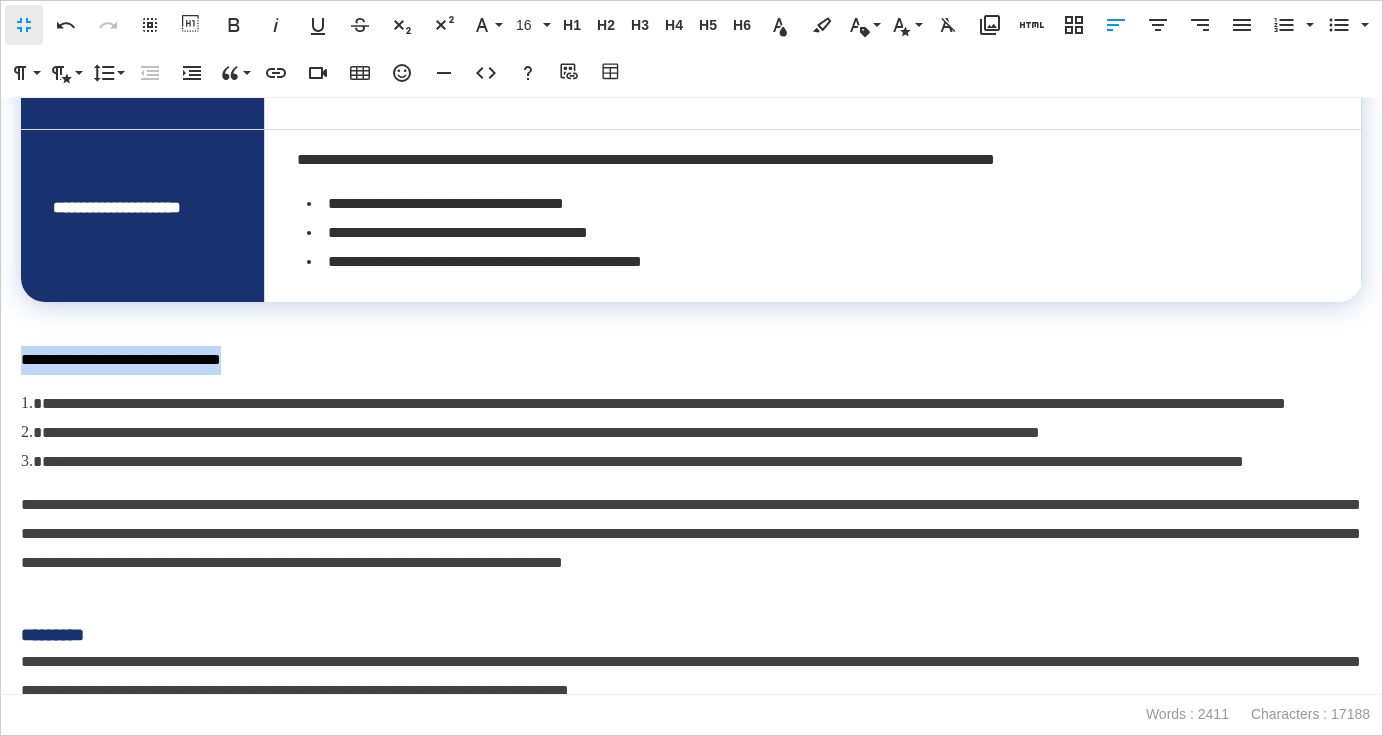 click on "**********" at bounding box center (691, 396) 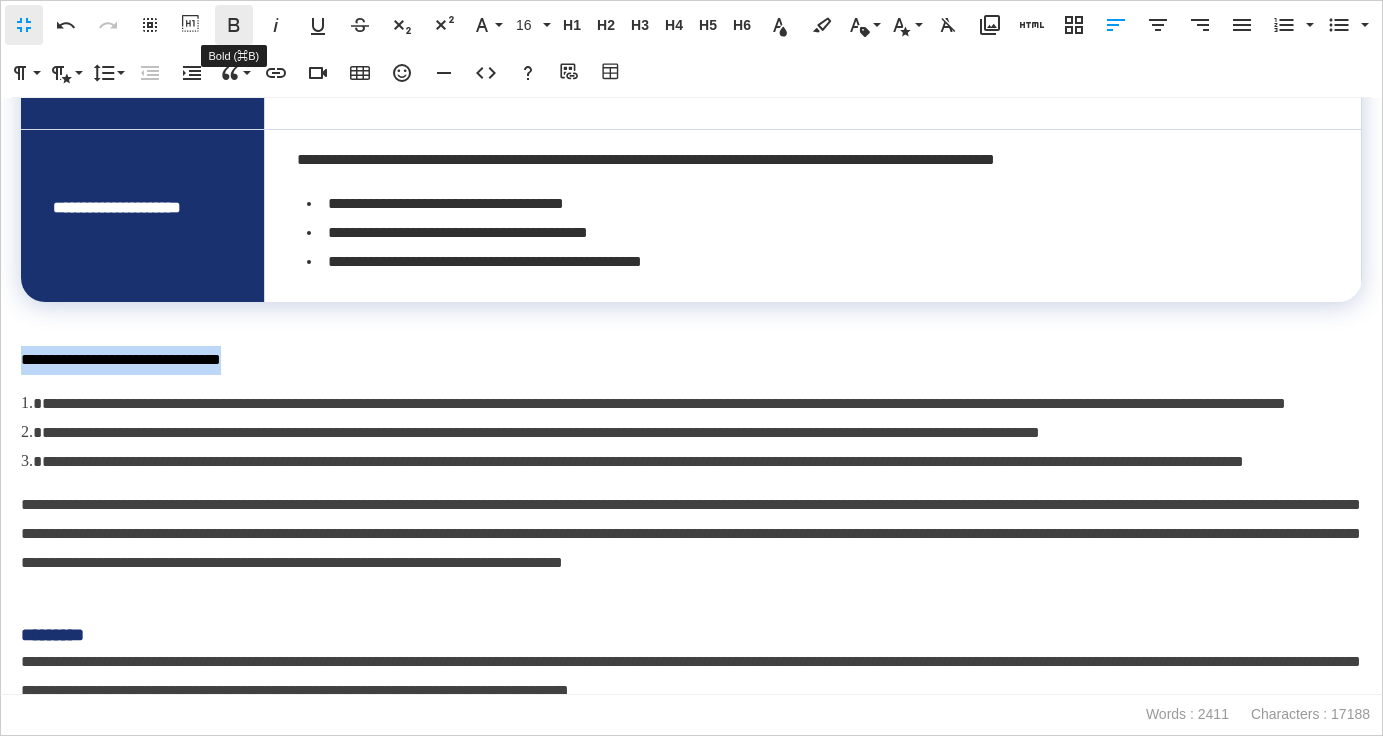click 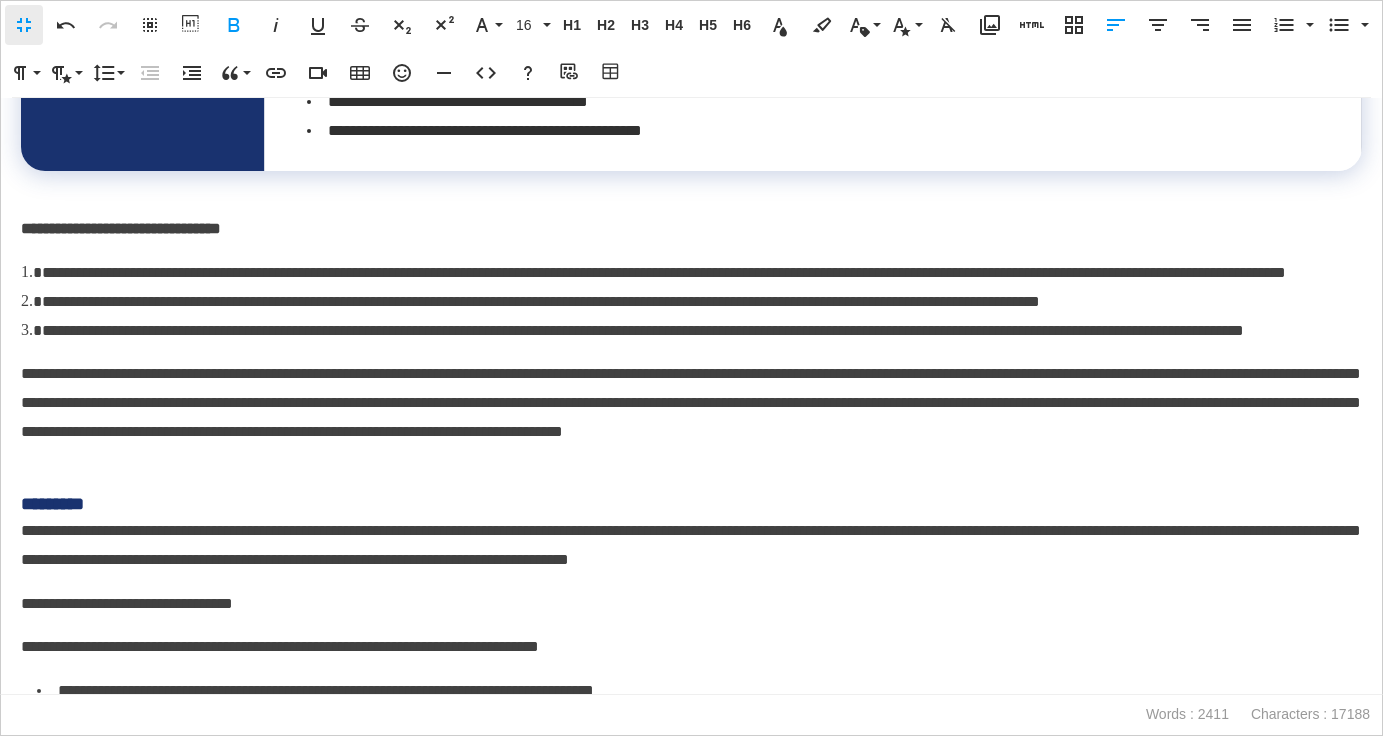 scroll, scrollTop: 2323, scrollLeft: 0, axis: vertical 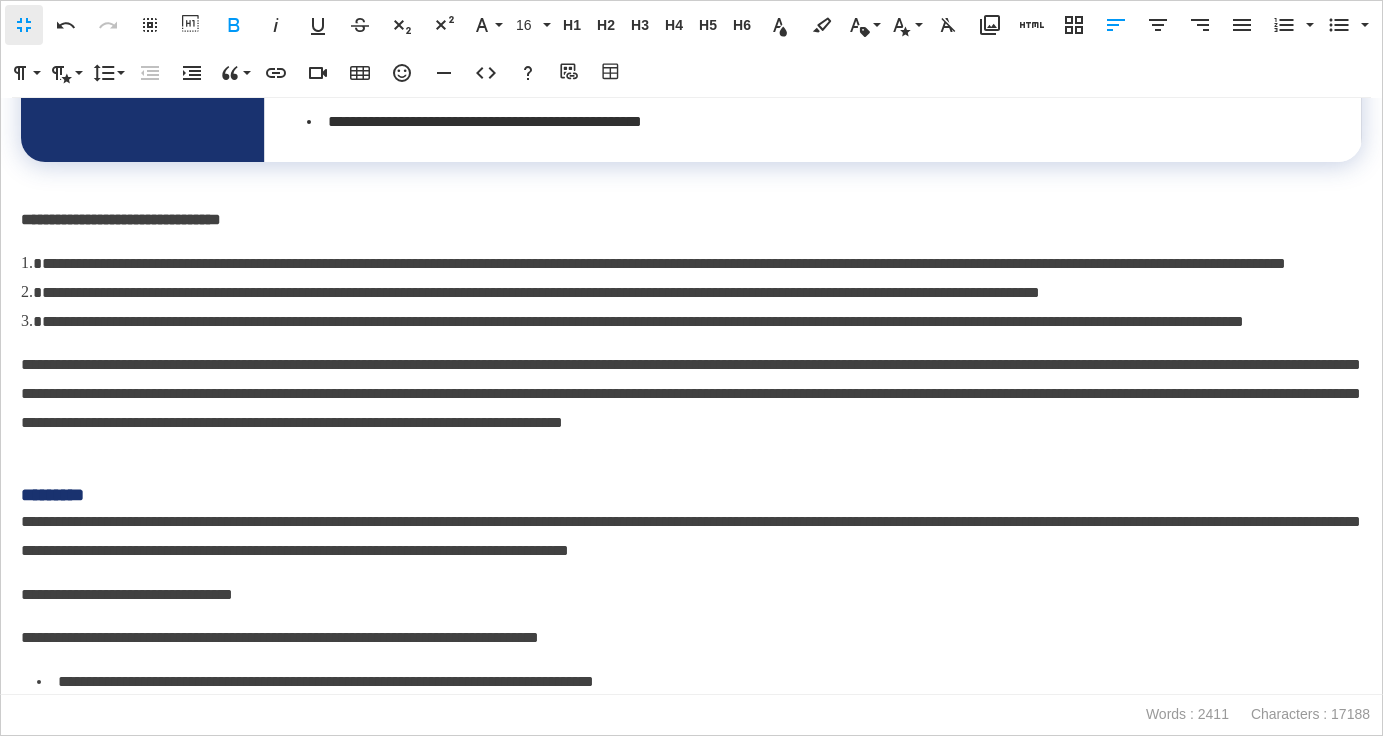 click on "**********" at bounding box center [664, 263] 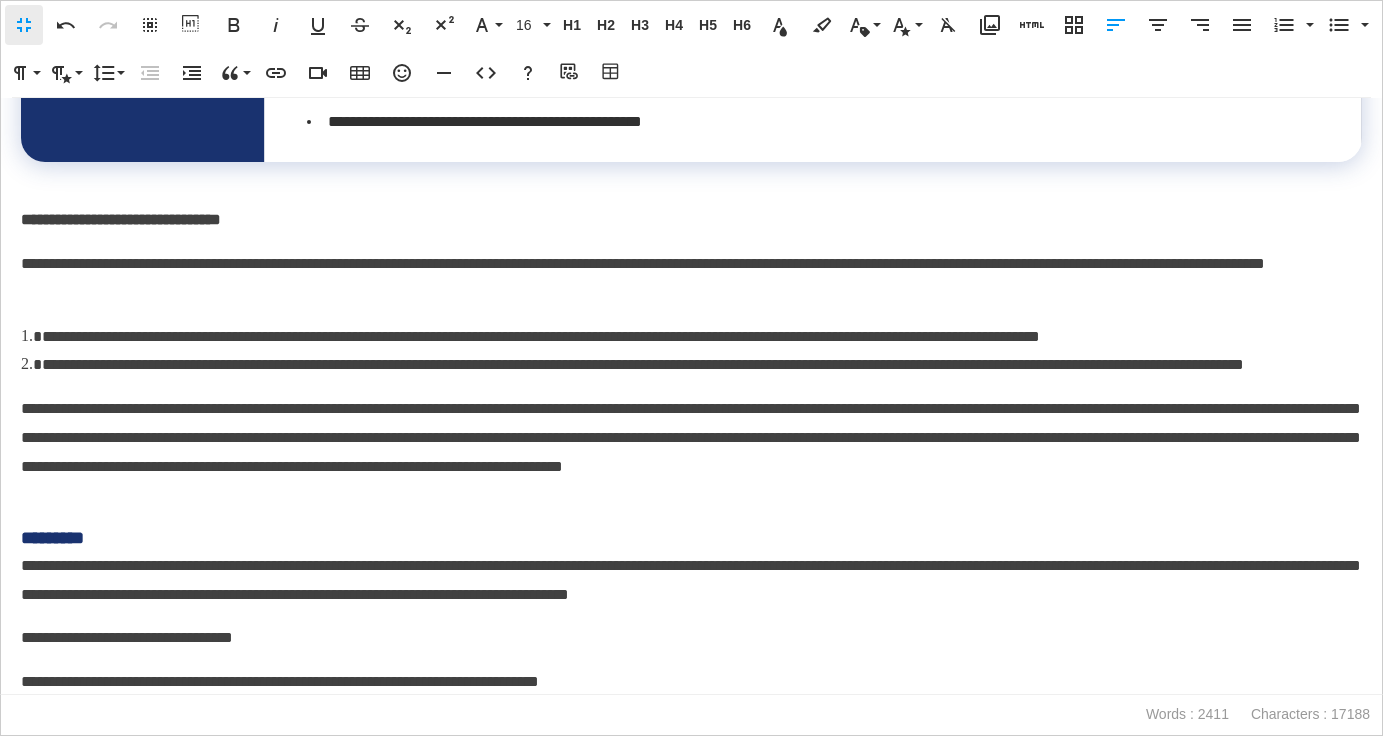 click on "**********" at bounding box center (541, 336) 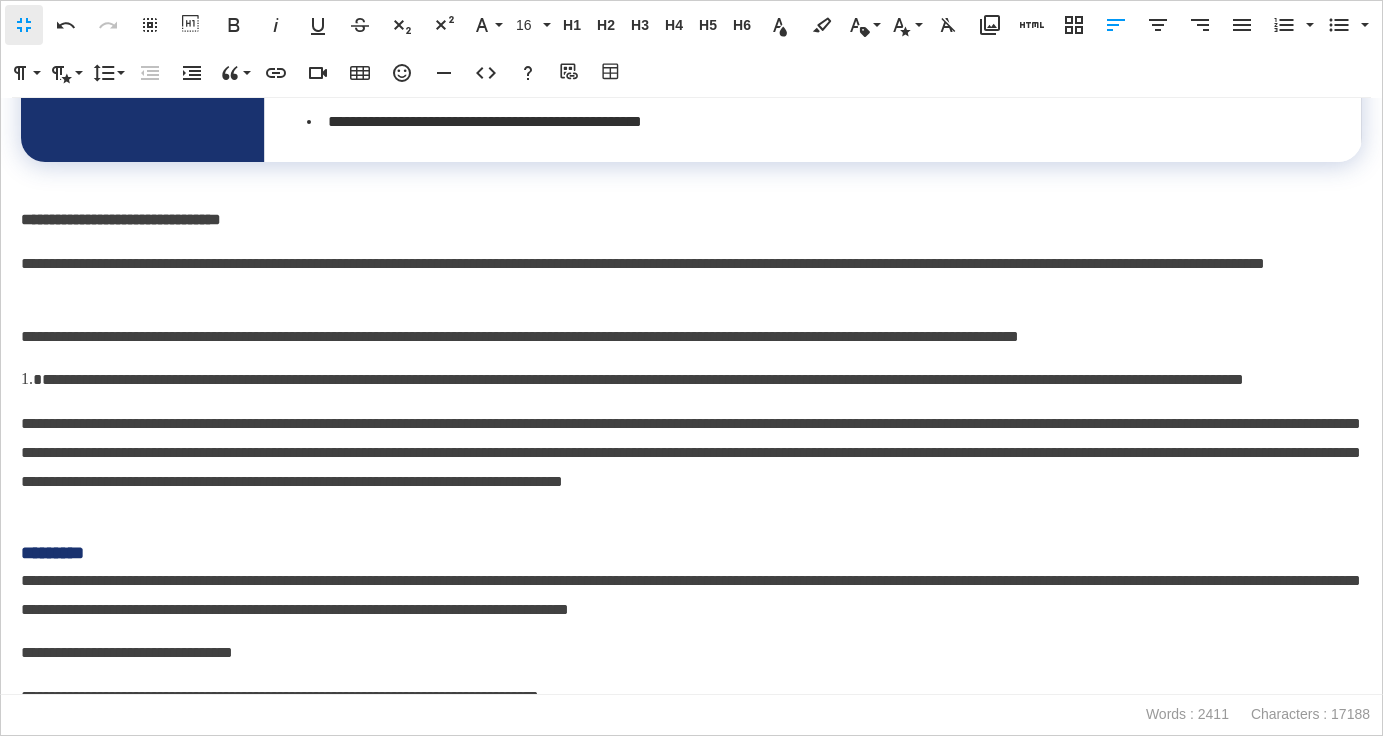 click on "**********" at bounding box center (643, 379) 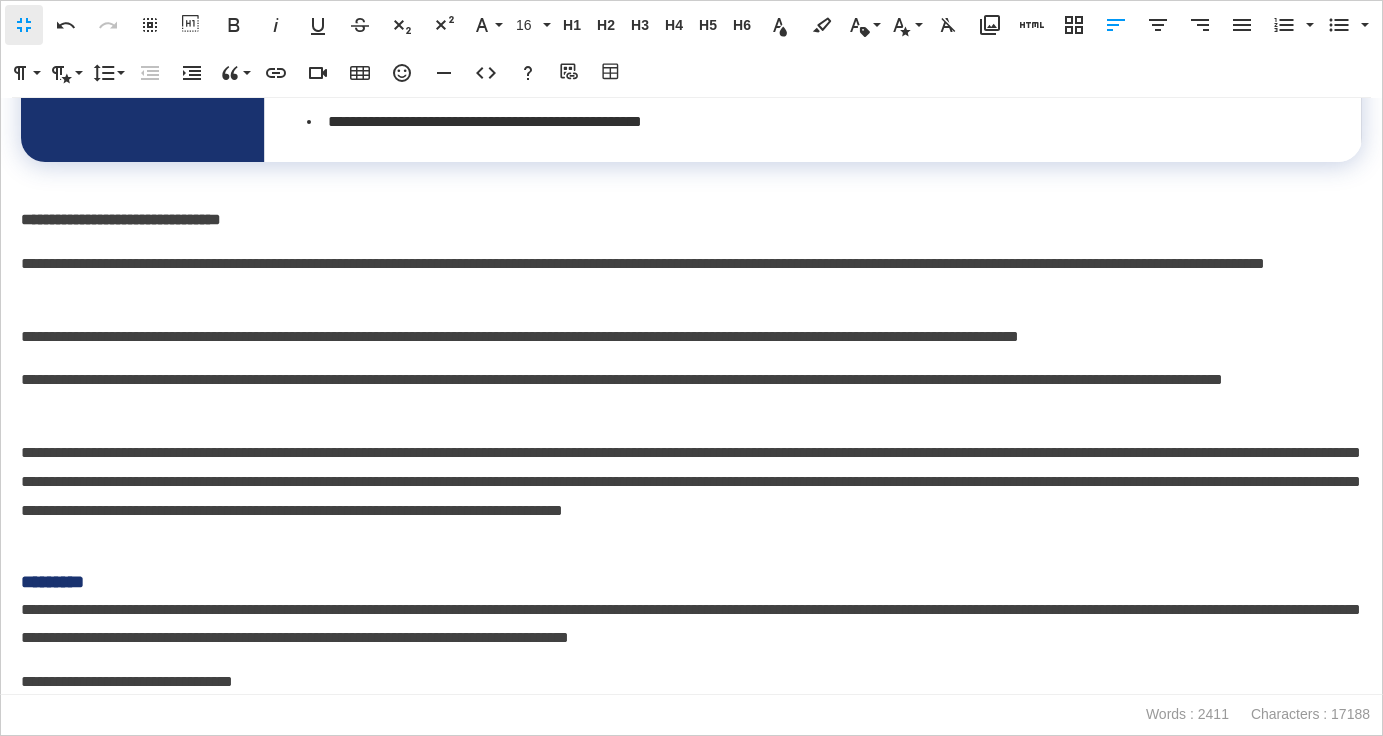 click on "**********" at bounding box center (691, 220) 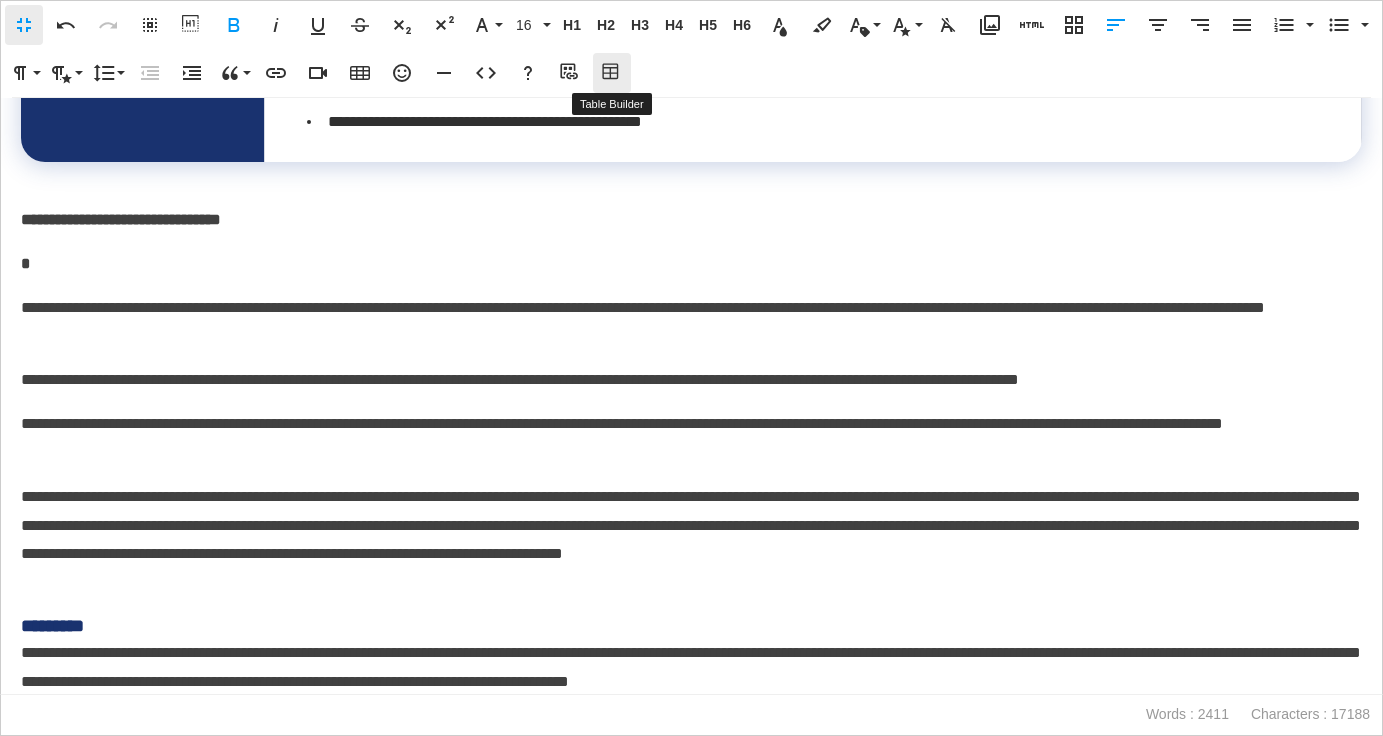 click 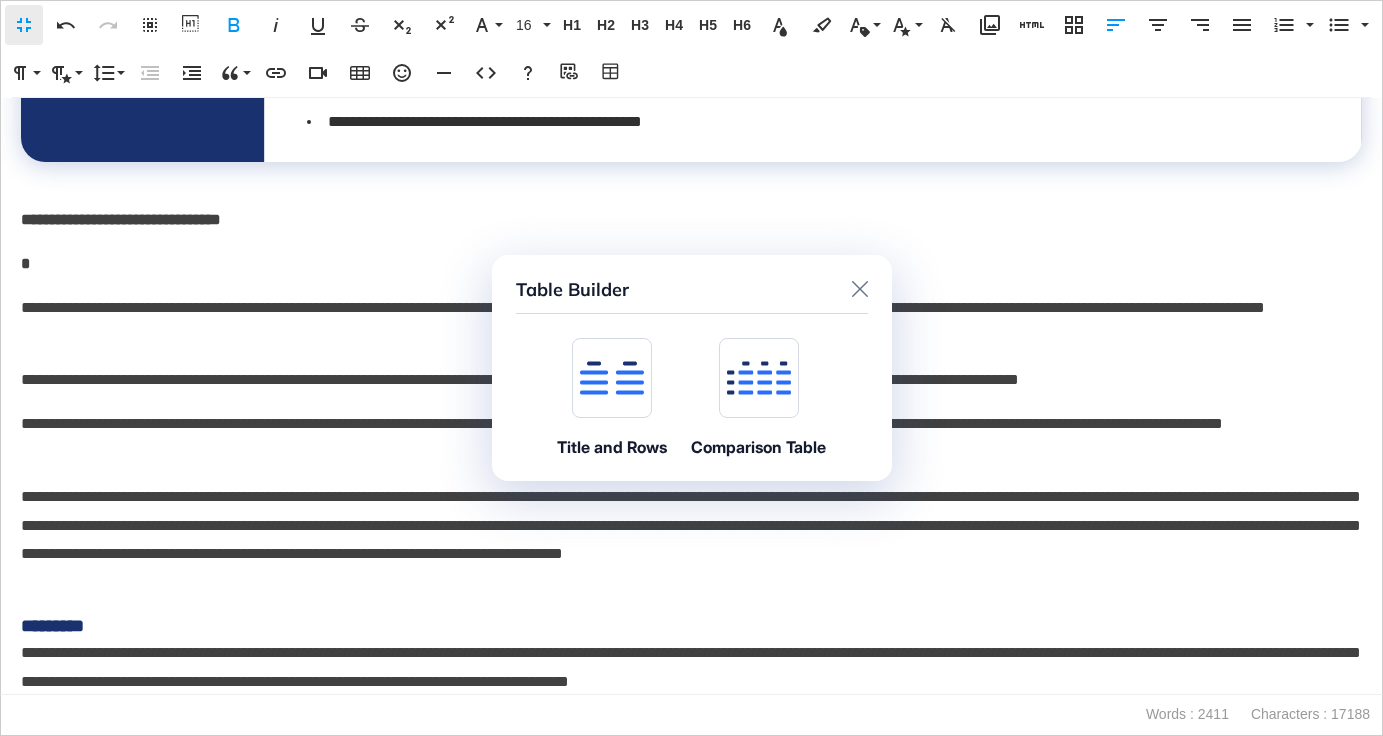 click 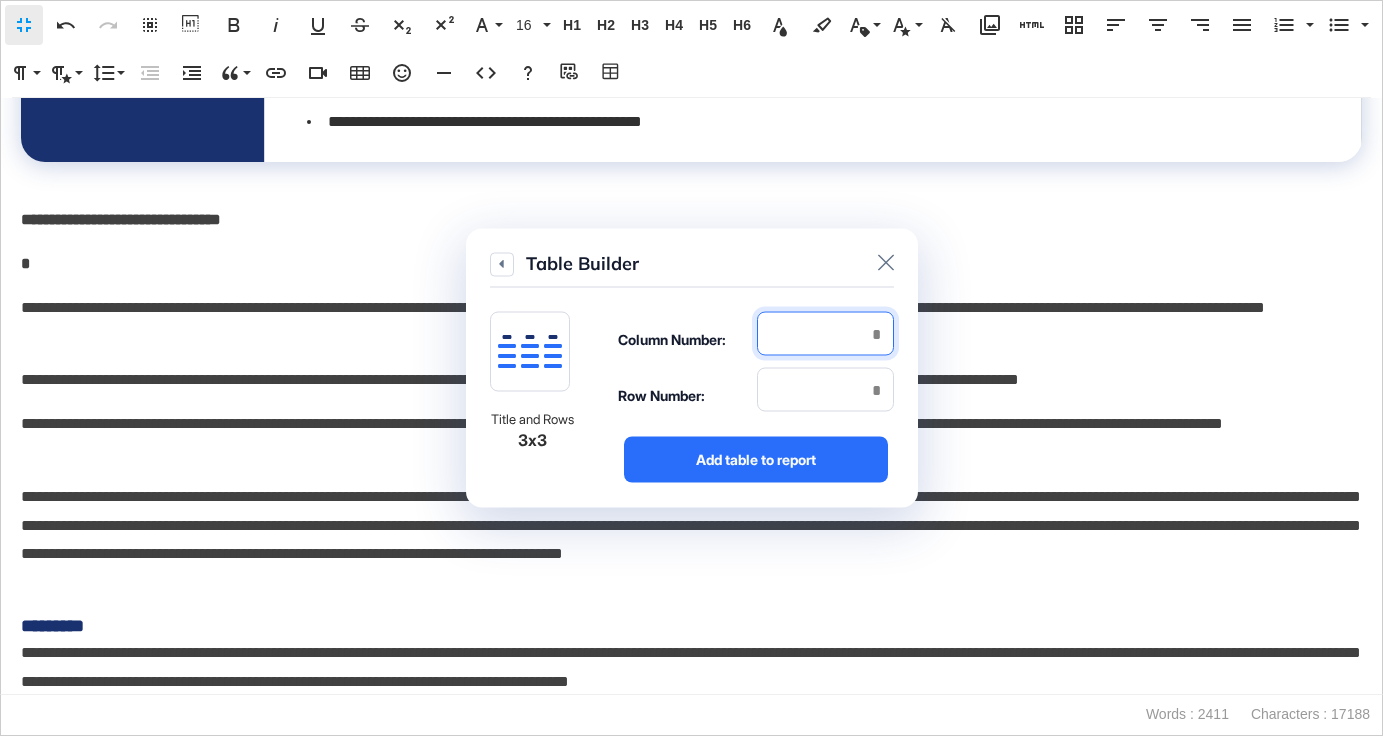 click at bounding box center [825, 334] 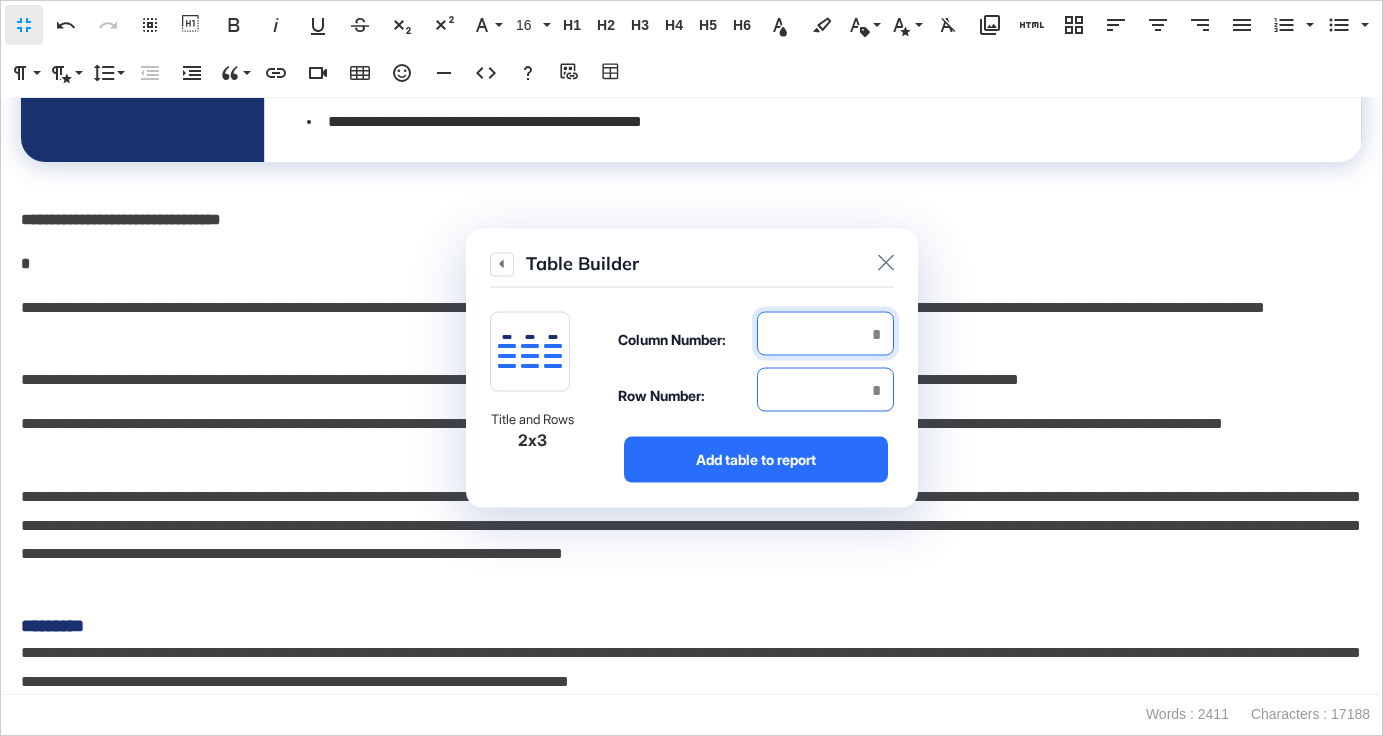 type on "*" 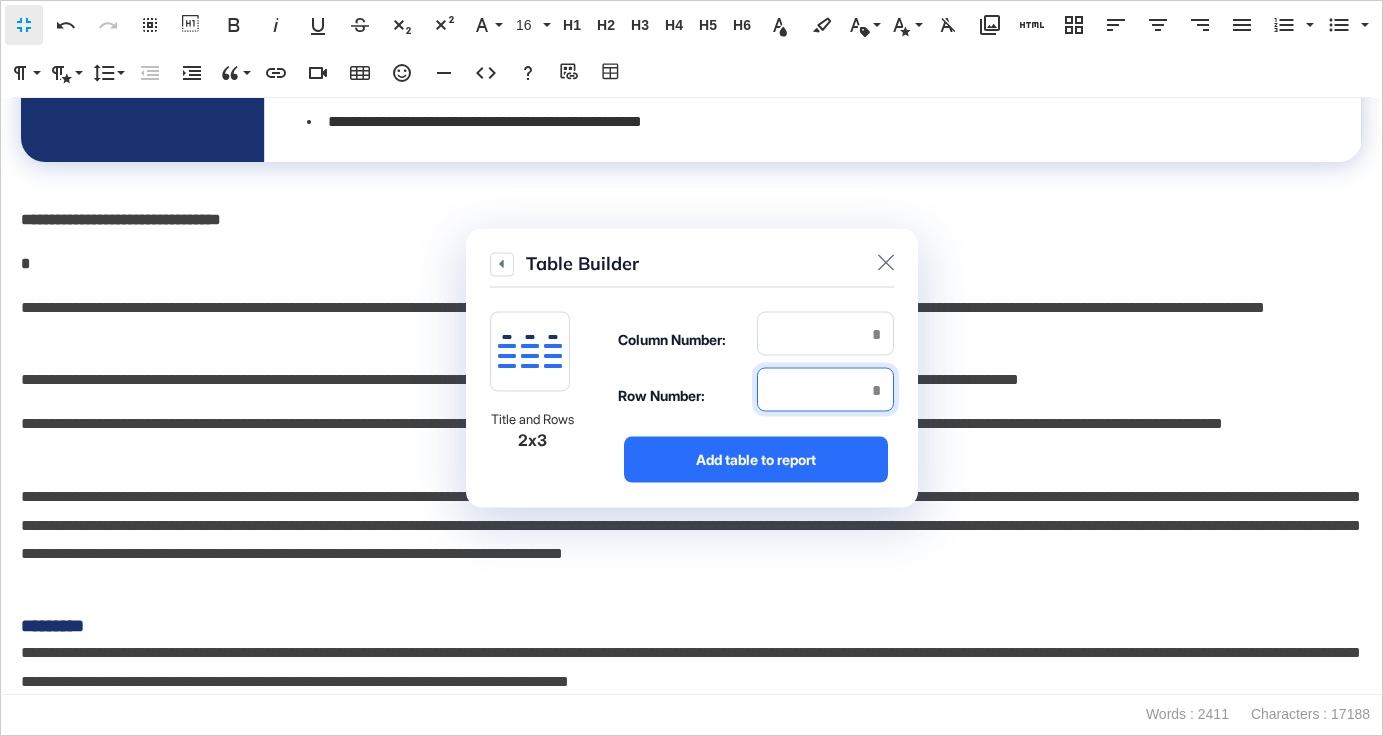 click at bounding box center [825, 390] 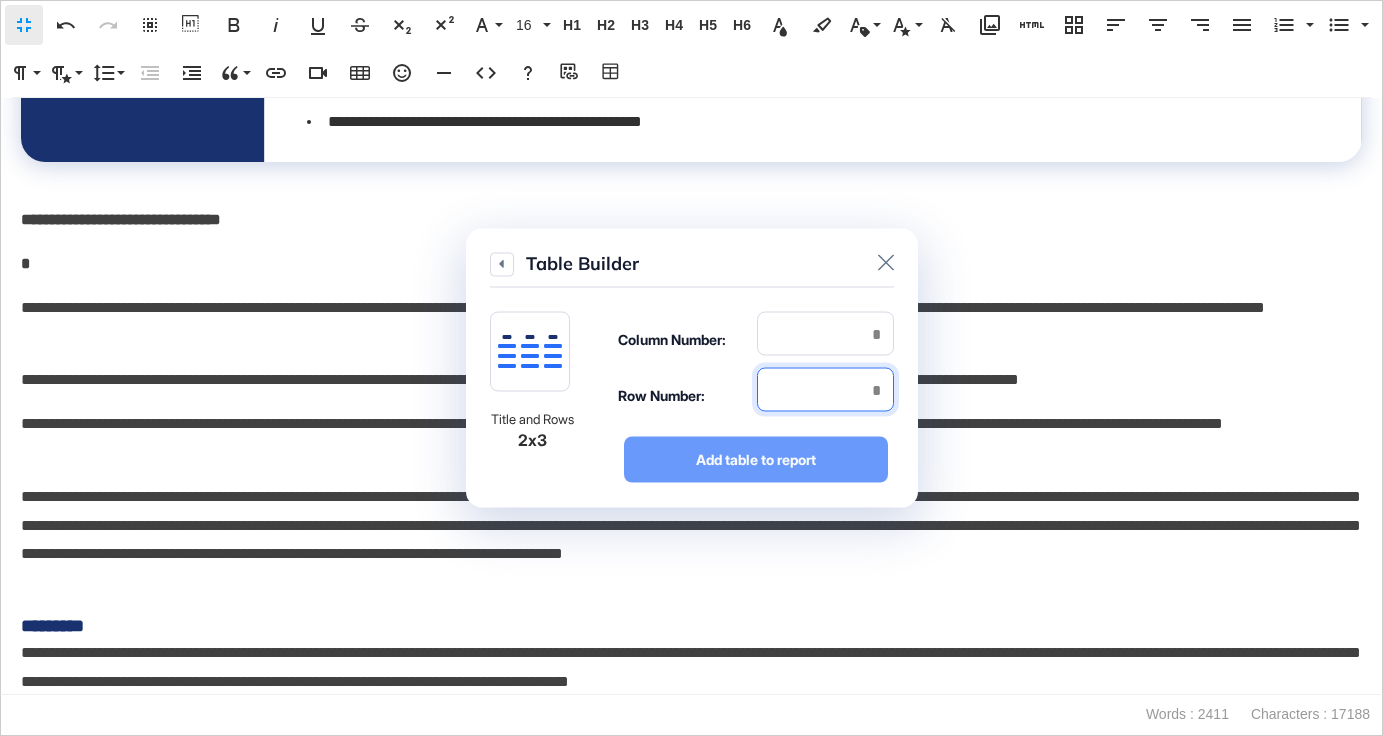 type on "*" 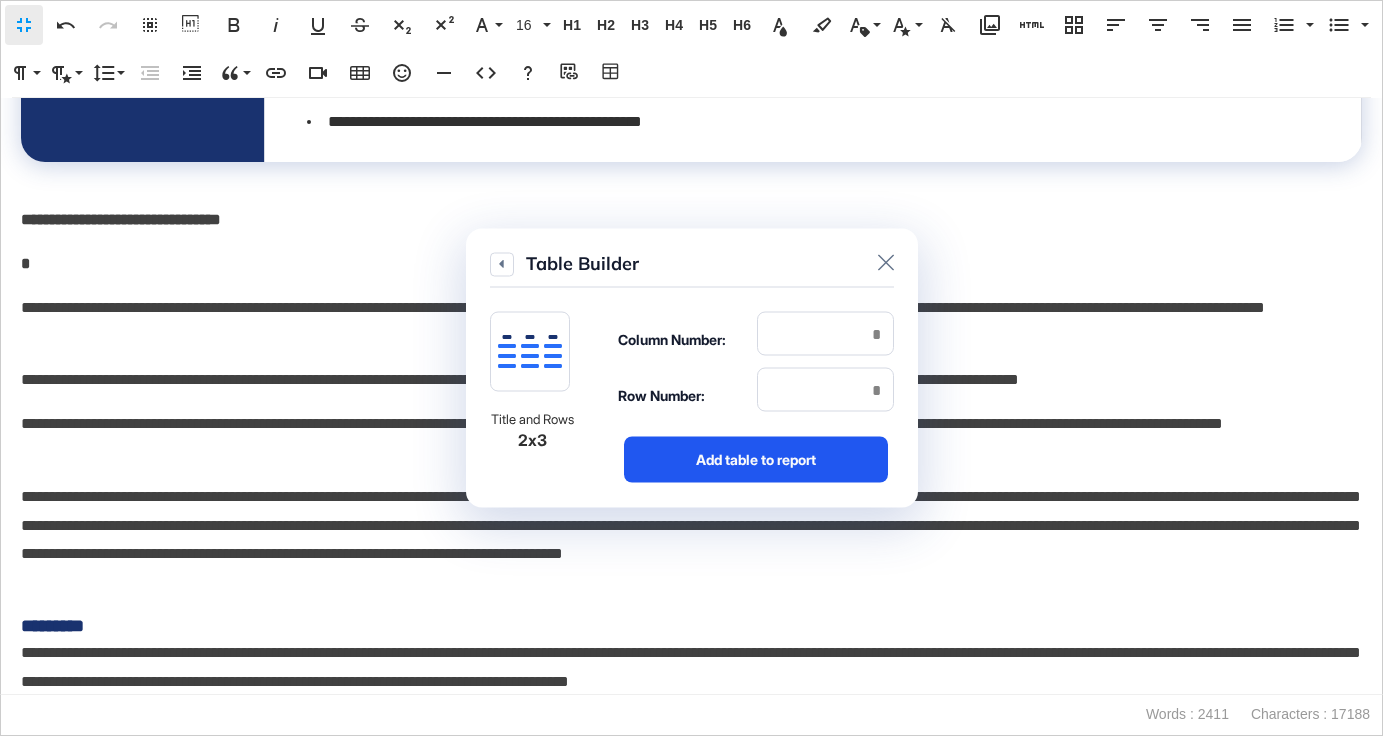 click on "Add table to report" at bounding box center (756, 460) 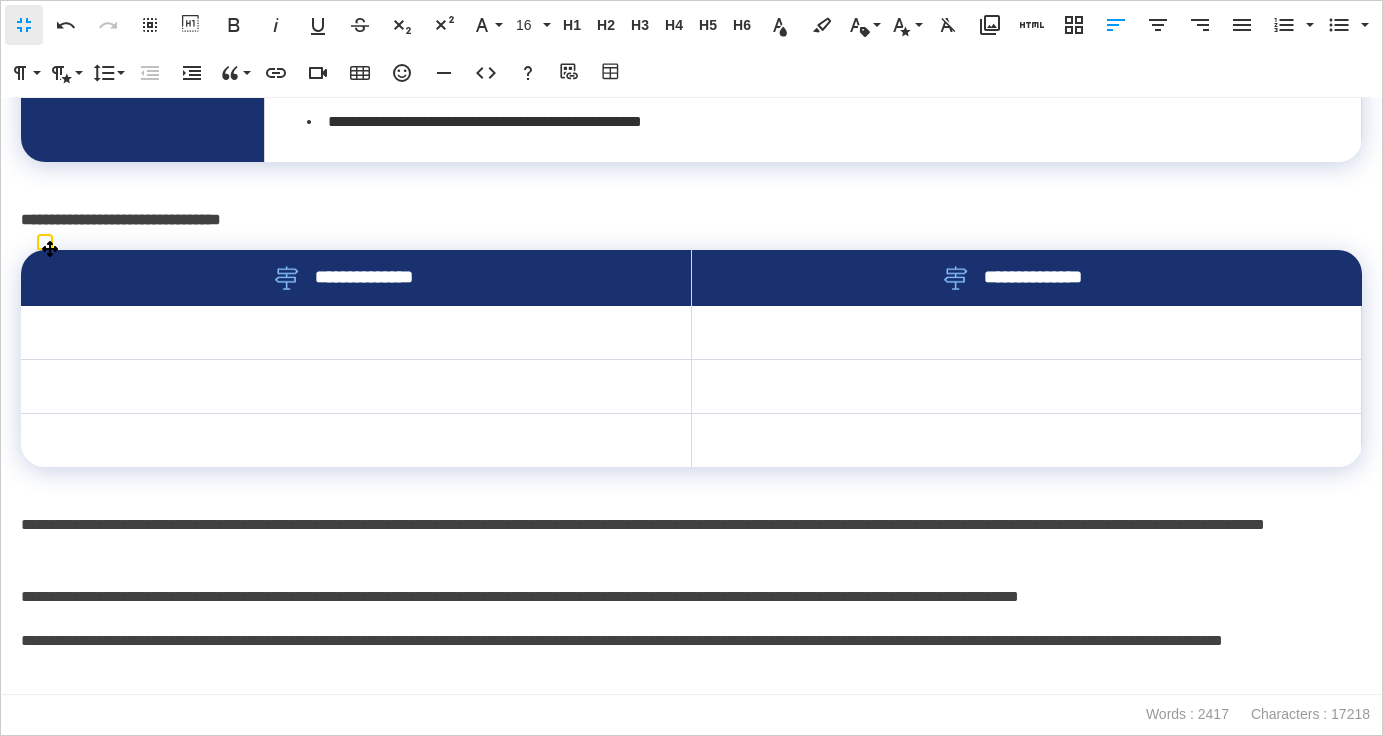 drag, startPoint x: 645, startPoint y: 280, endPoint x: 858, endPoint y: 284, distance: 213.03755 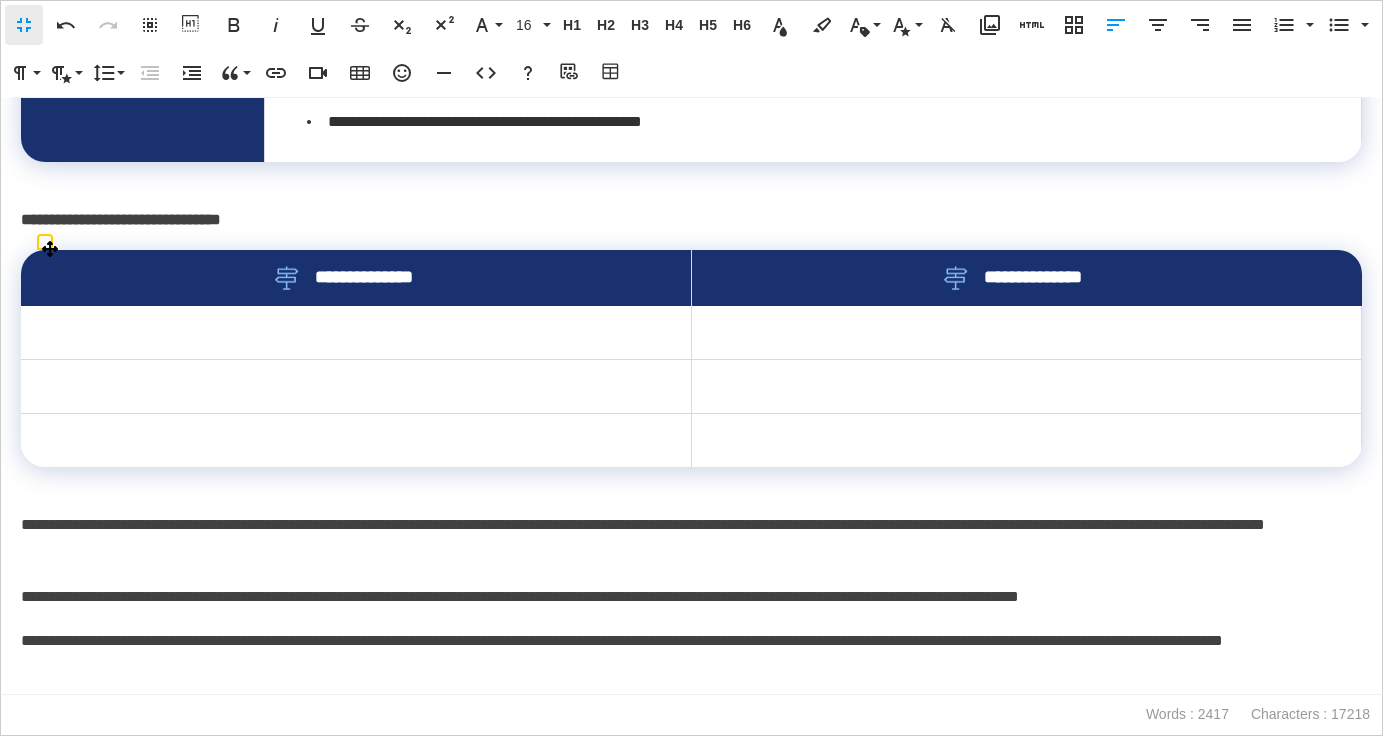 click on "**********" at bounding box center (691, 278) 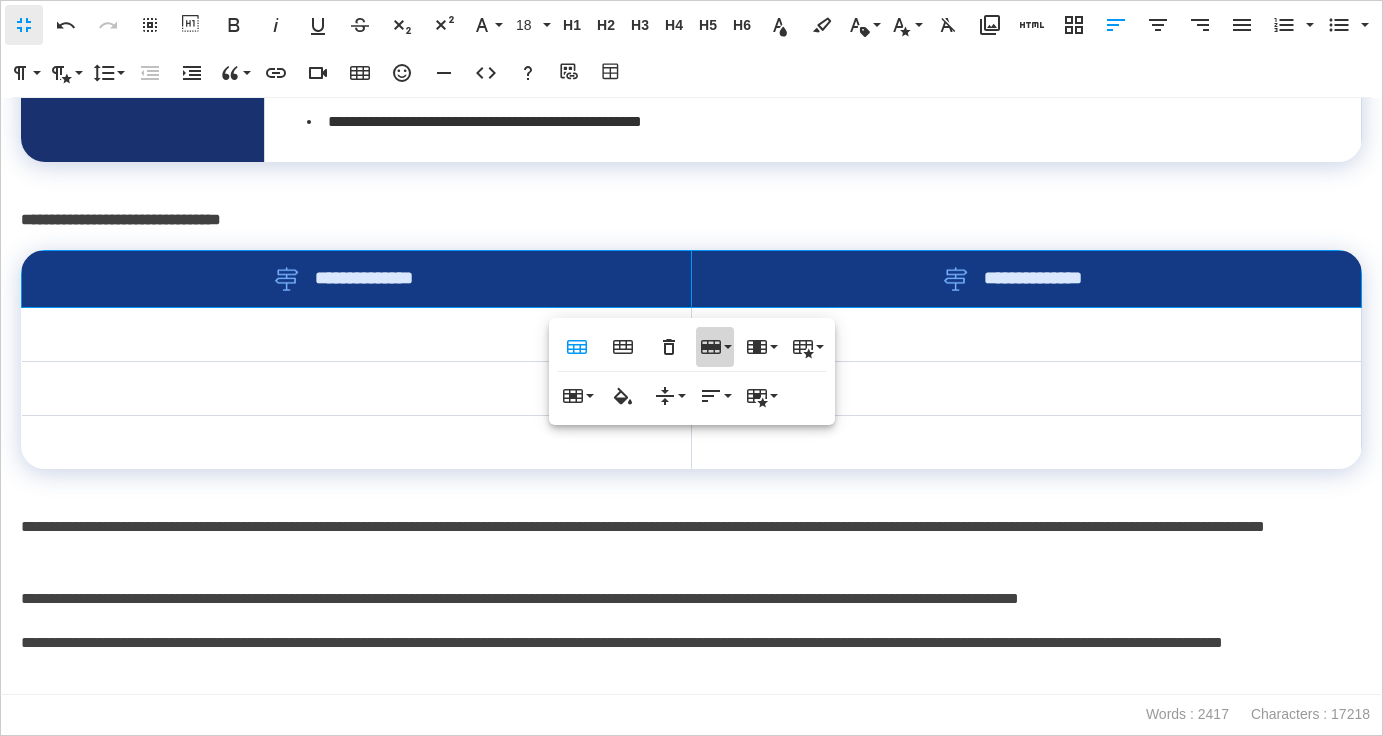 click on "Row" at bounding box center [715, 347] 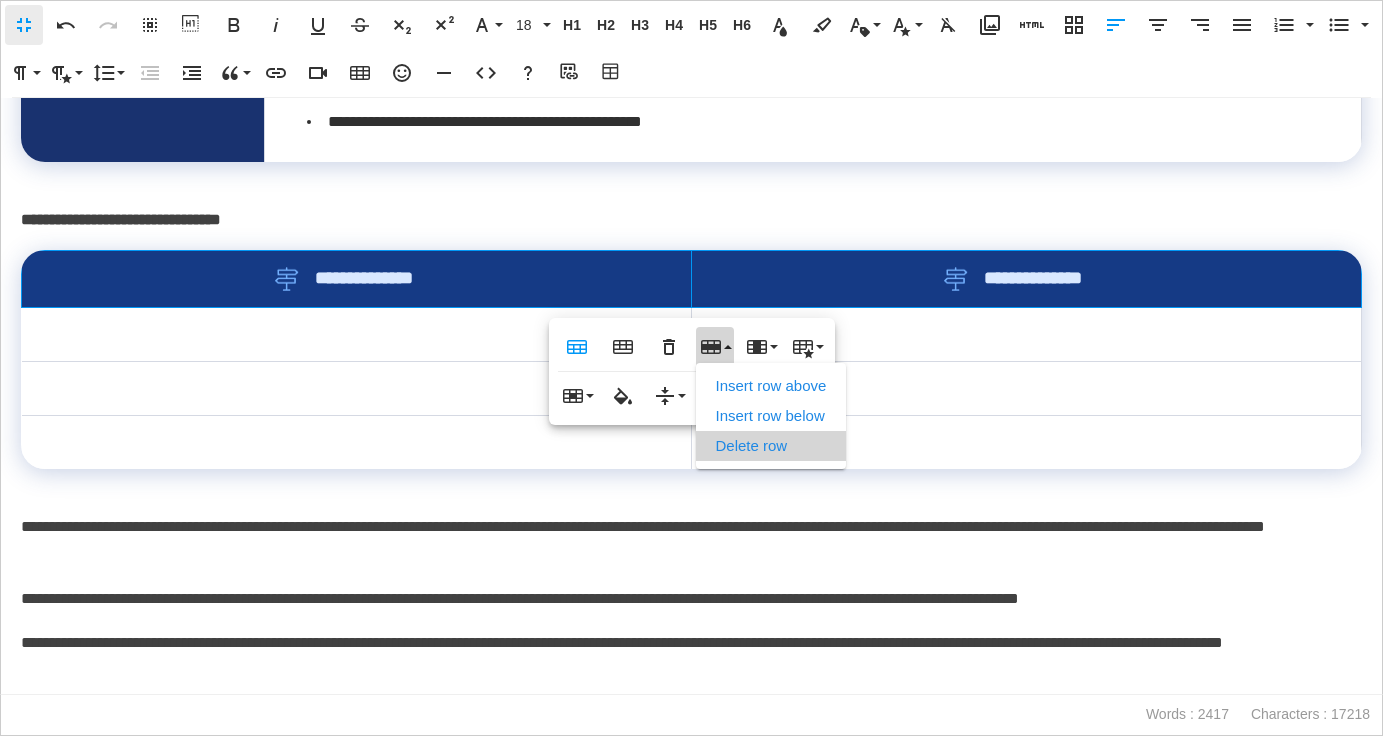 click on "Delete row" at bounding box center (771, 446) 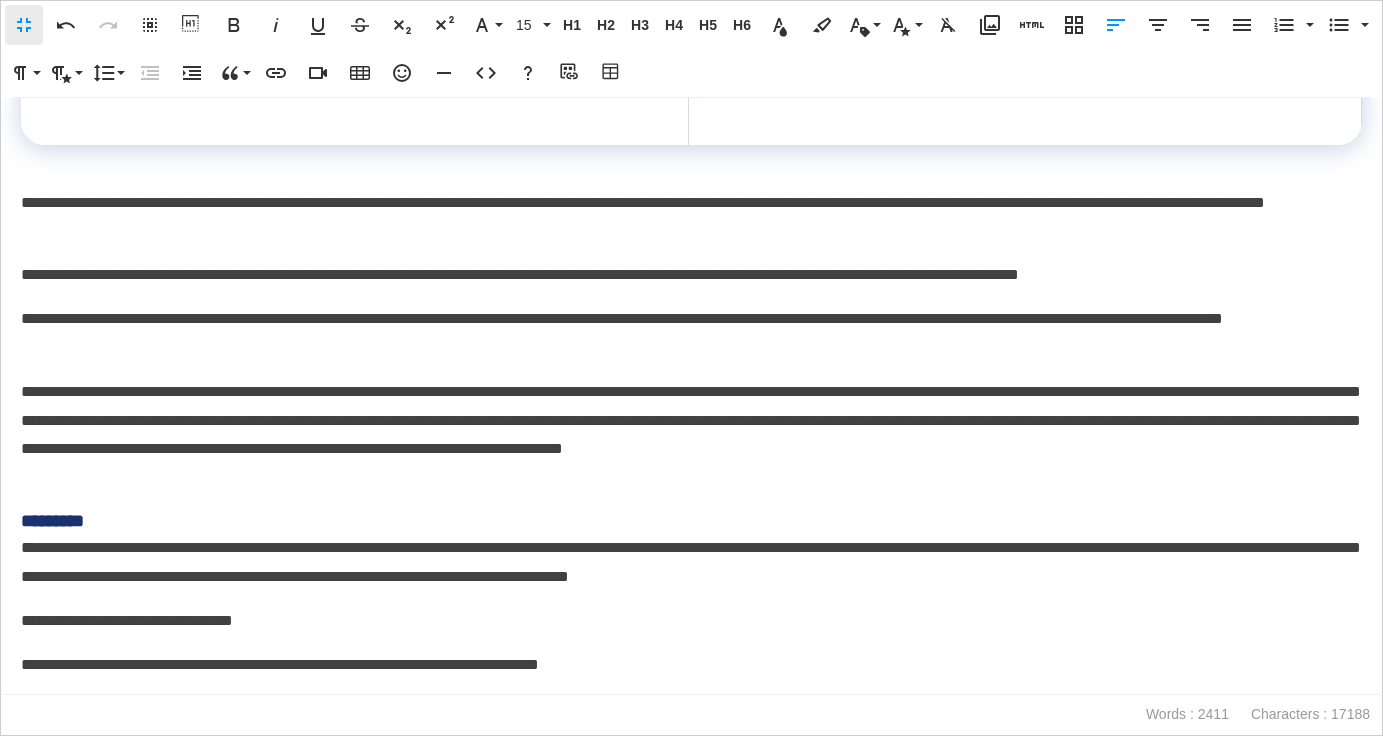scroll, scrollTop: 2349, scrollLeft: 0, axis: vertical 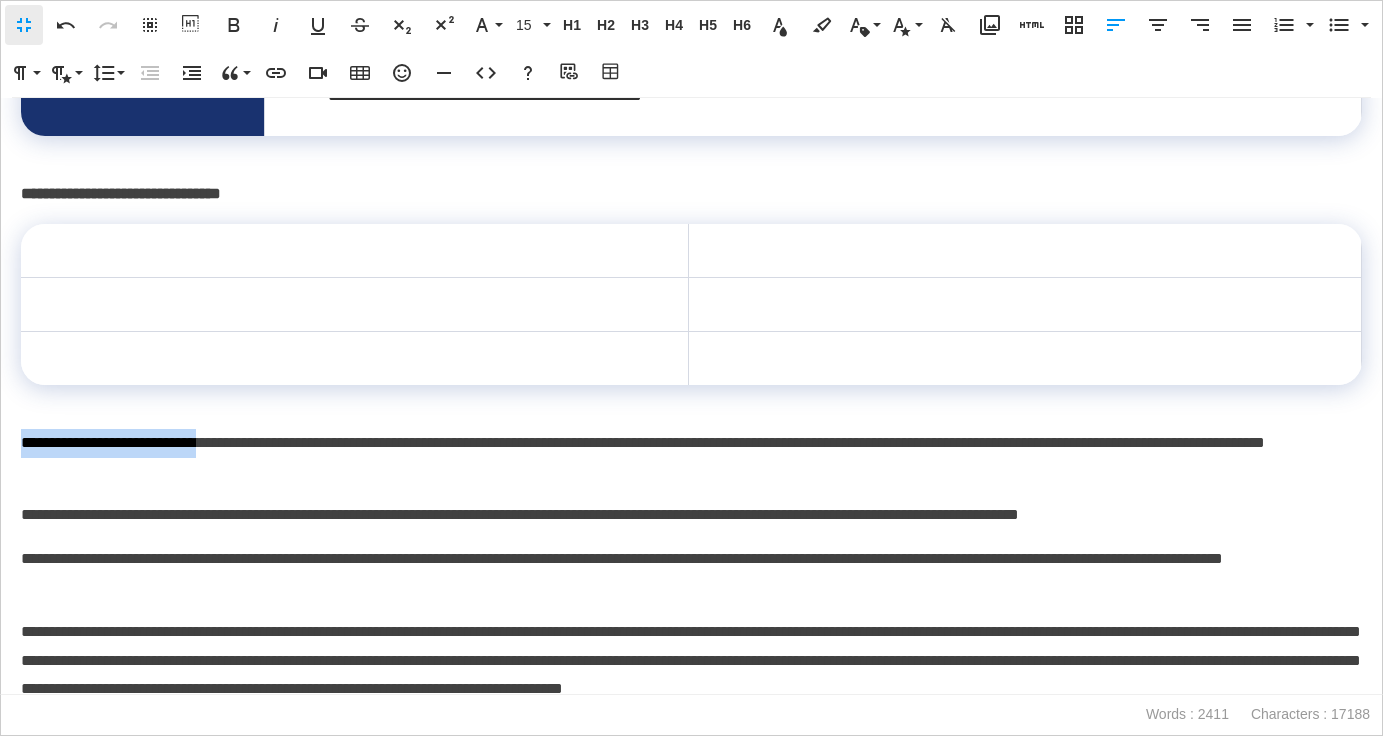 drag, startPoint x: 258, startPoint y: 448, endPoint x: 21, endPoint y: 446, distance: 237.00844 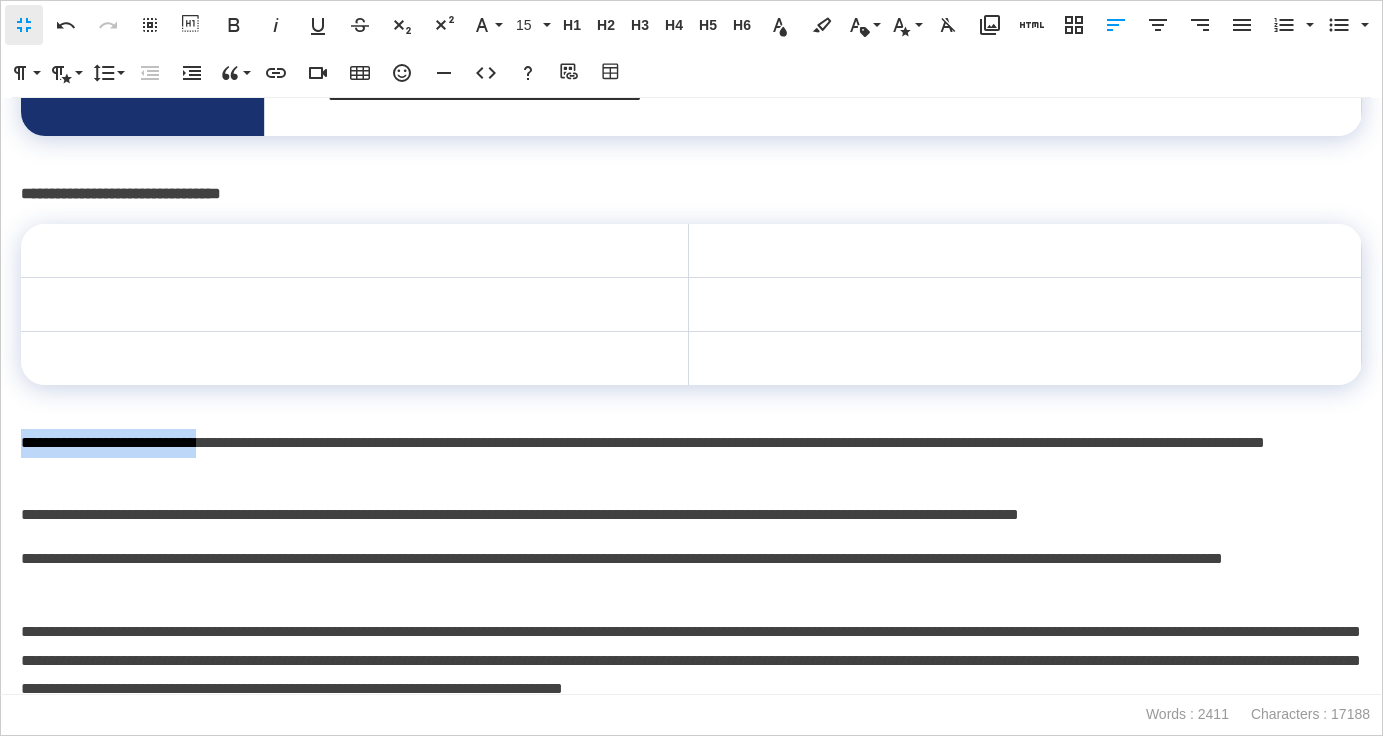 click on "**********" at bounding box center (691, 458) 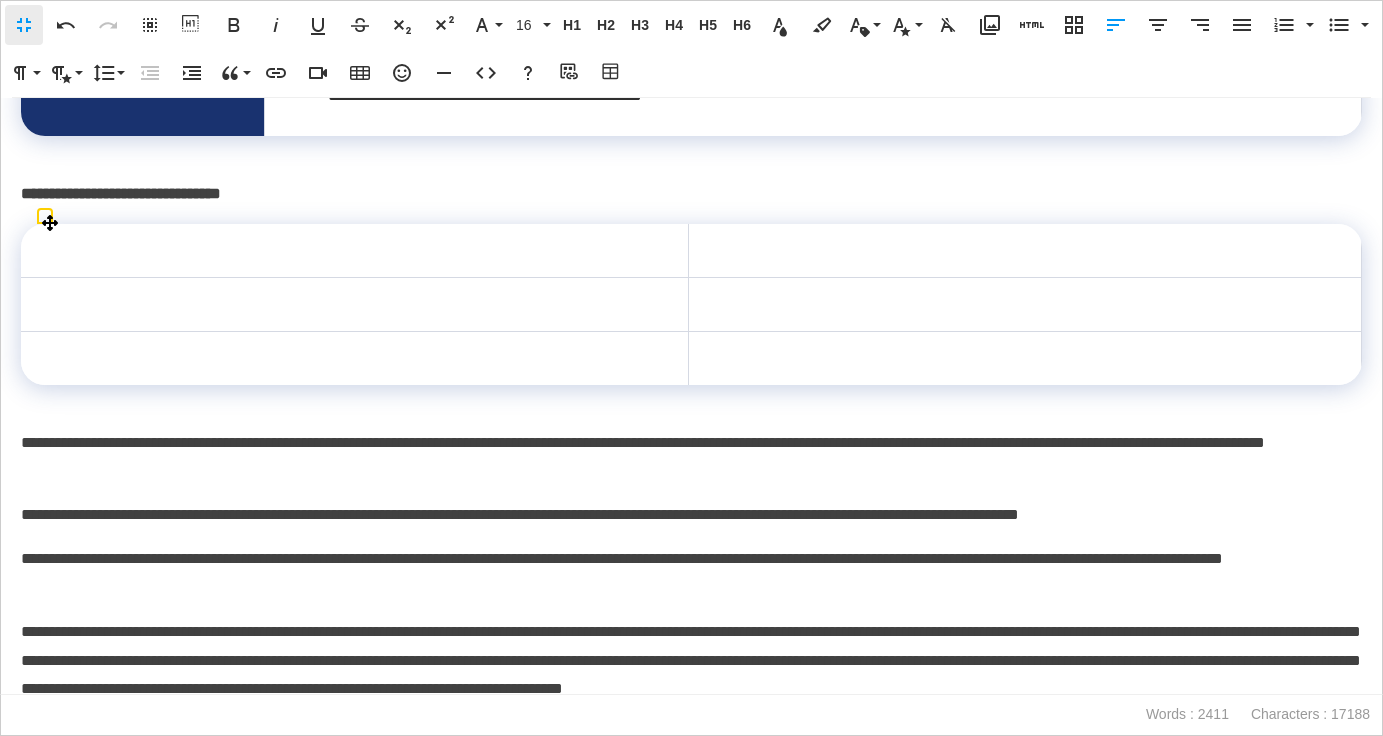 click at bounding box center (355, 251) 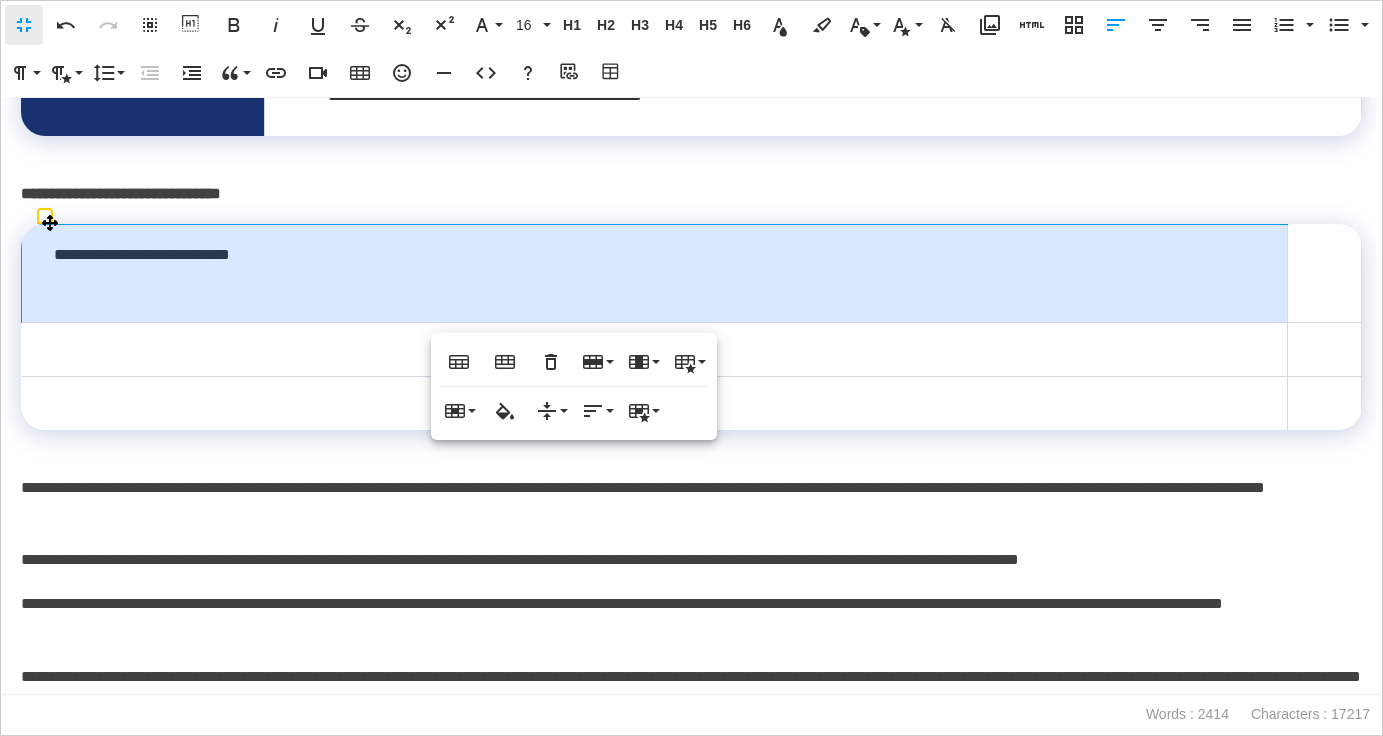 click on "**********" at bounding box center [655, 274] 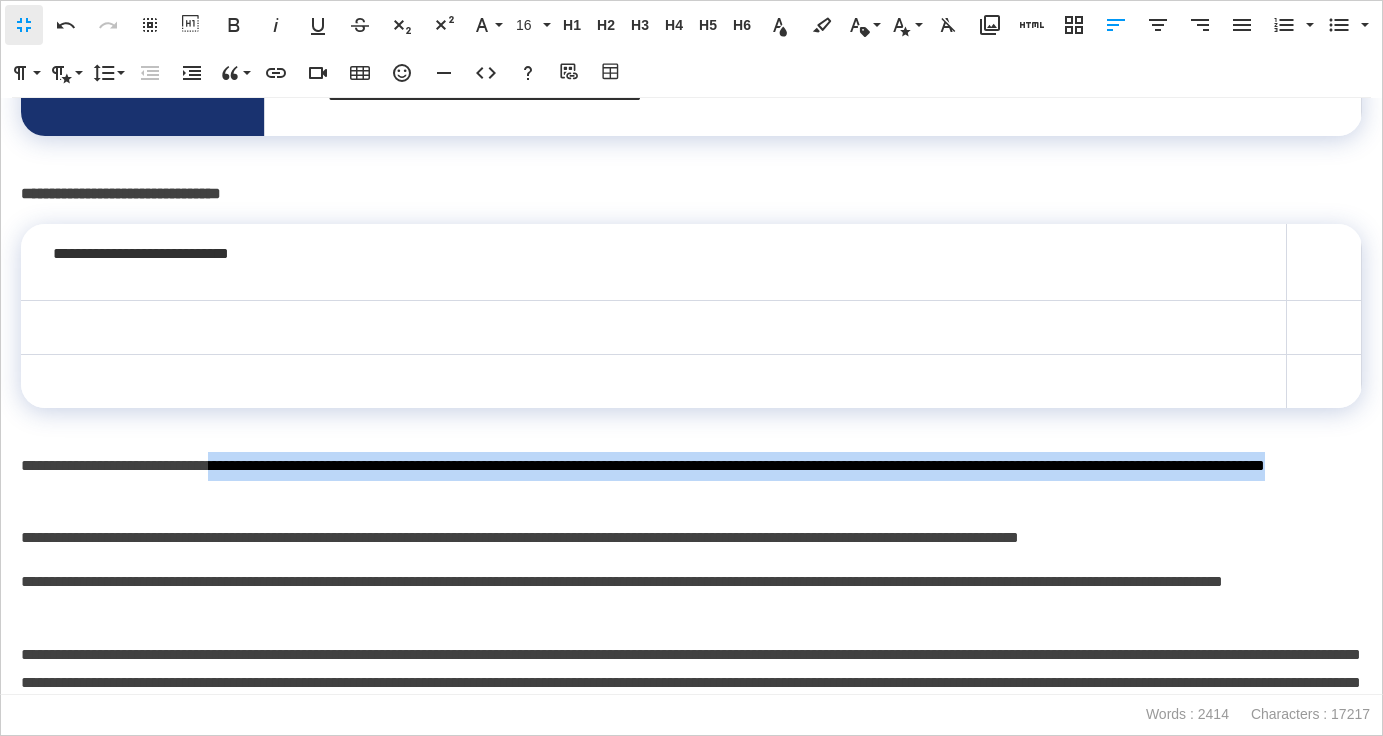 drag, startPoint x: 270, startPoint y: 469, endPoint x: 309, endPoint y: 497, distance: 48.010414 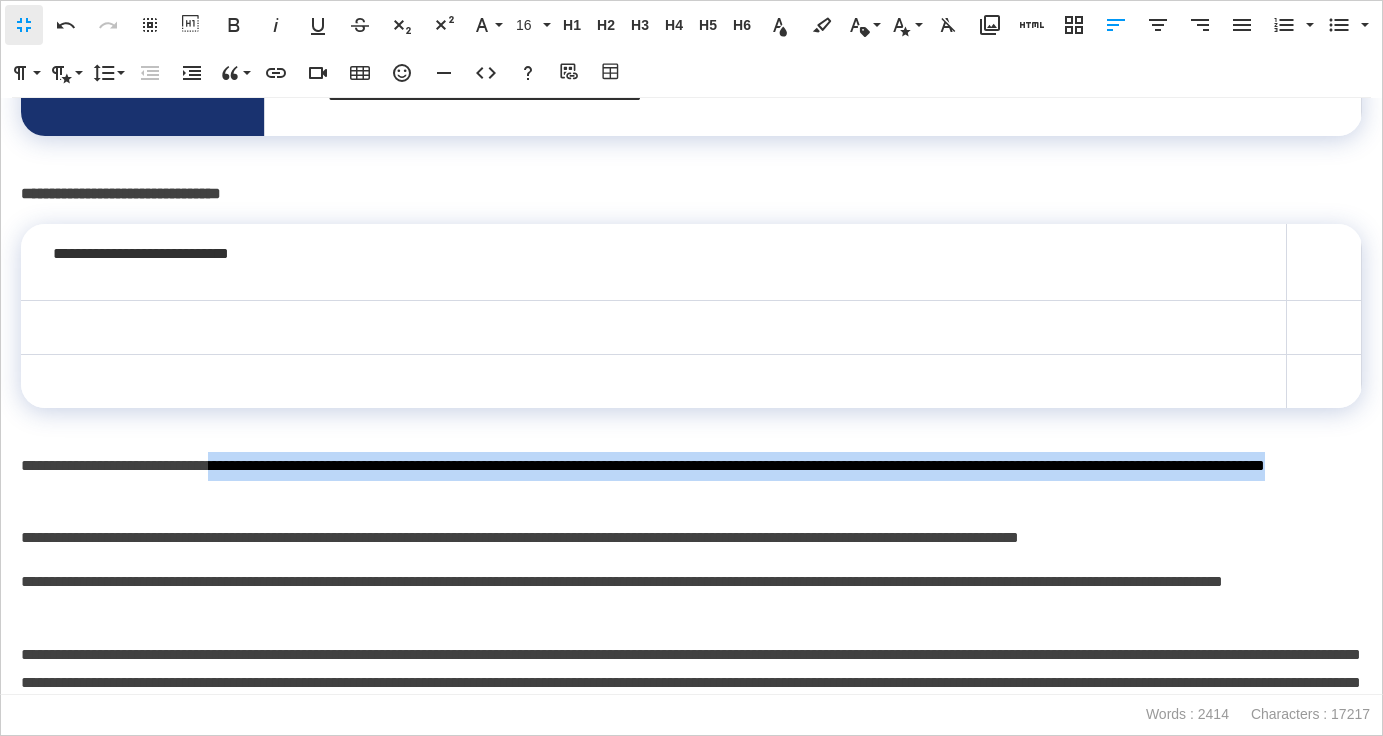 click on "**********" at bounding box center [691, 481] 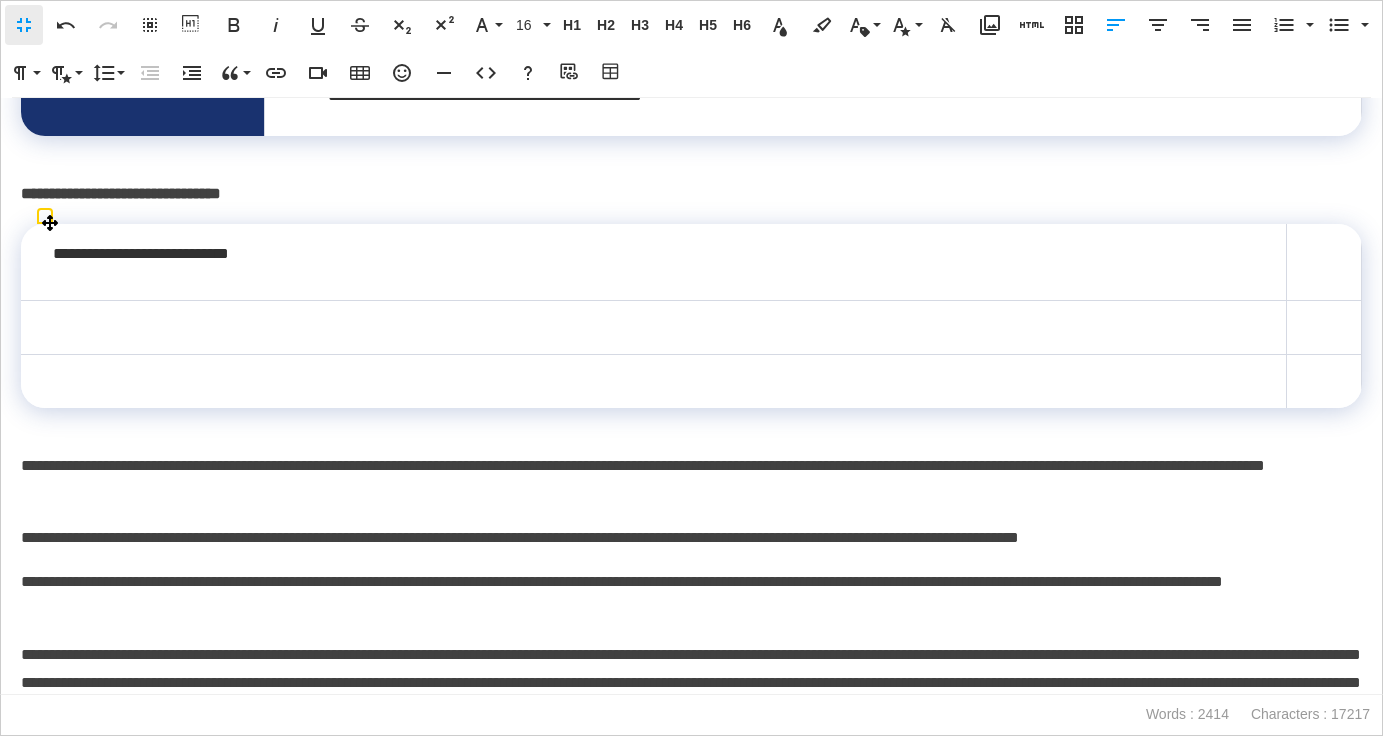 click at bounding box center (1324, 262) 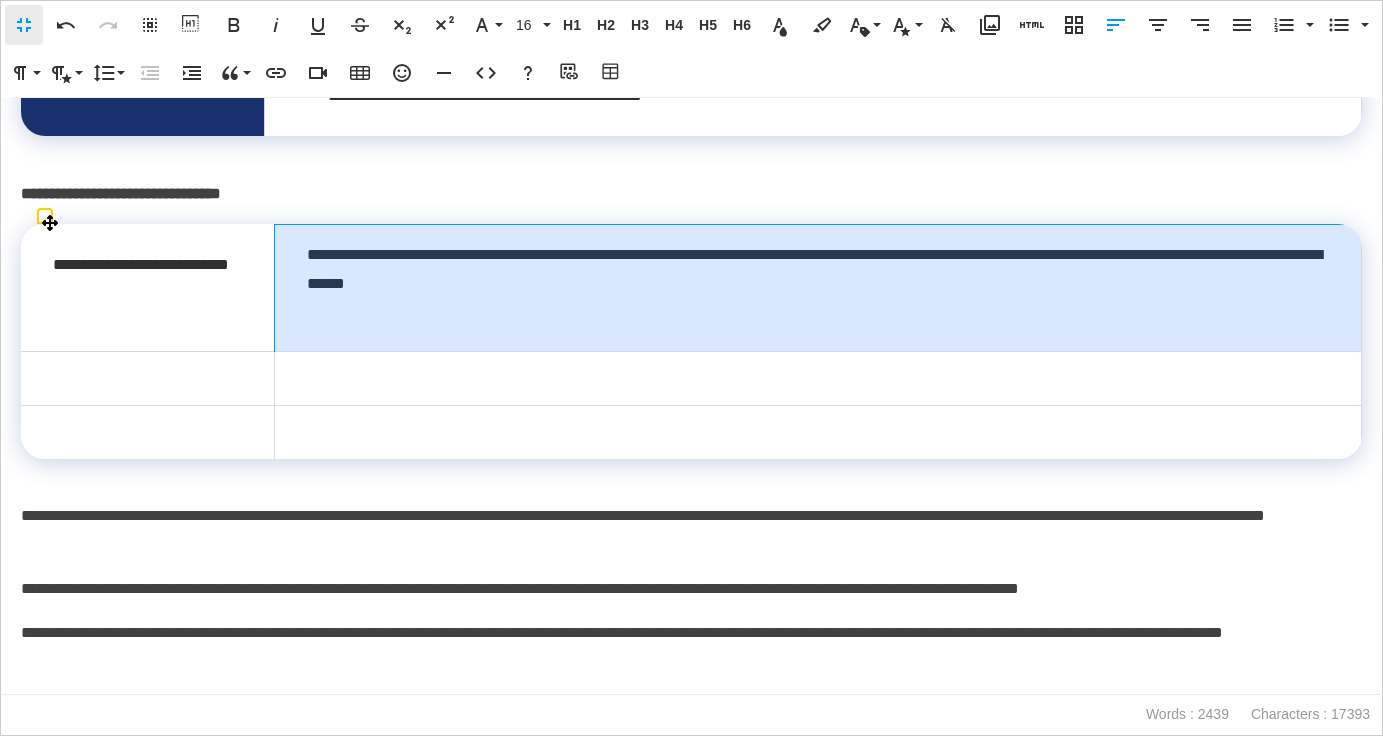 click on "**********" at bounding box center (818, 270) 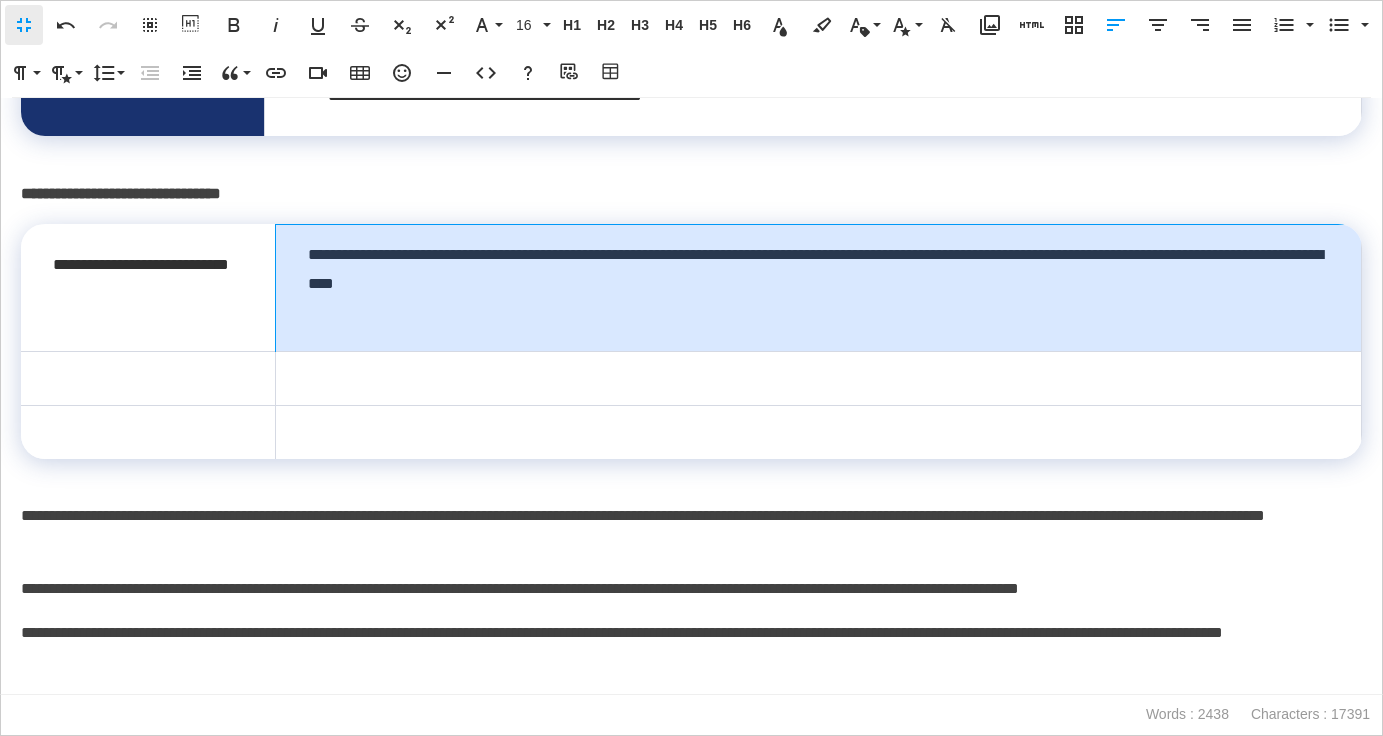 click on "**********" at bounding box center (818, 270) 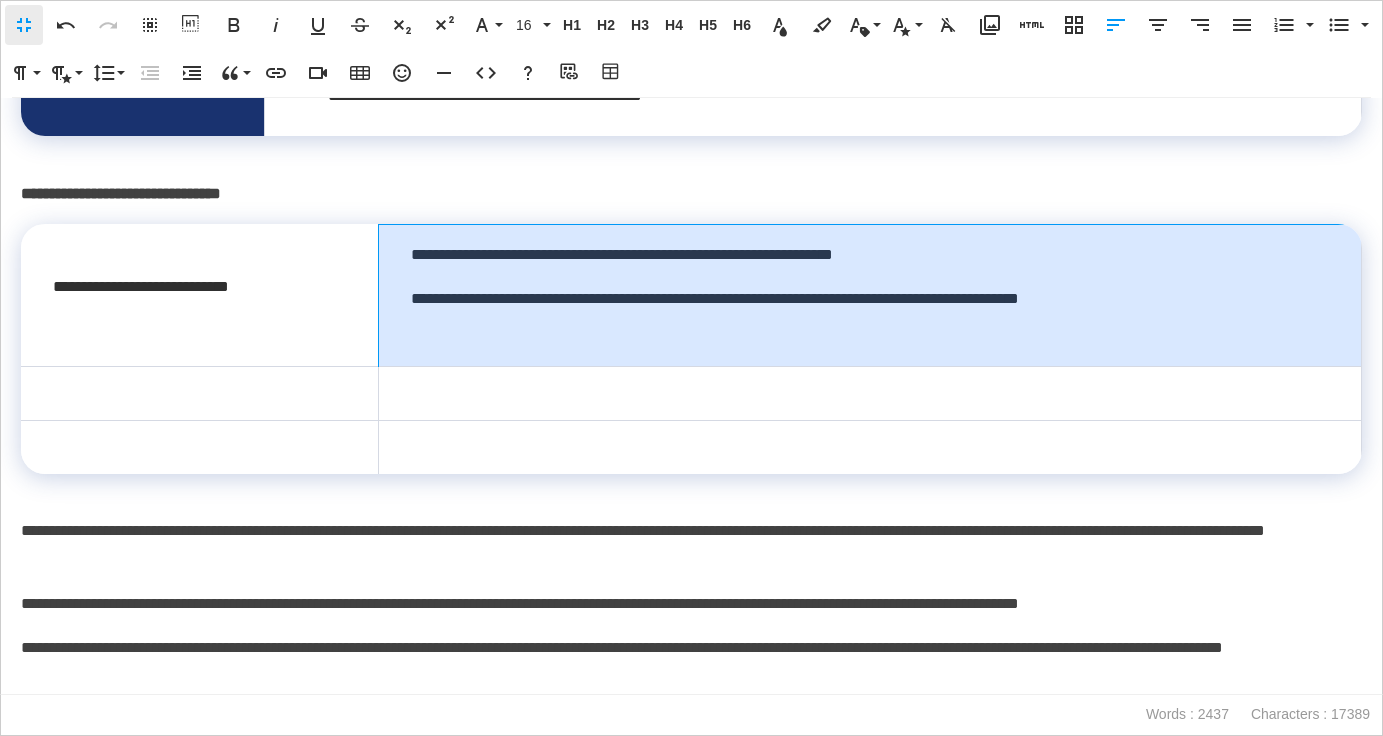 click on "**********" at bounding box center [870, 299] 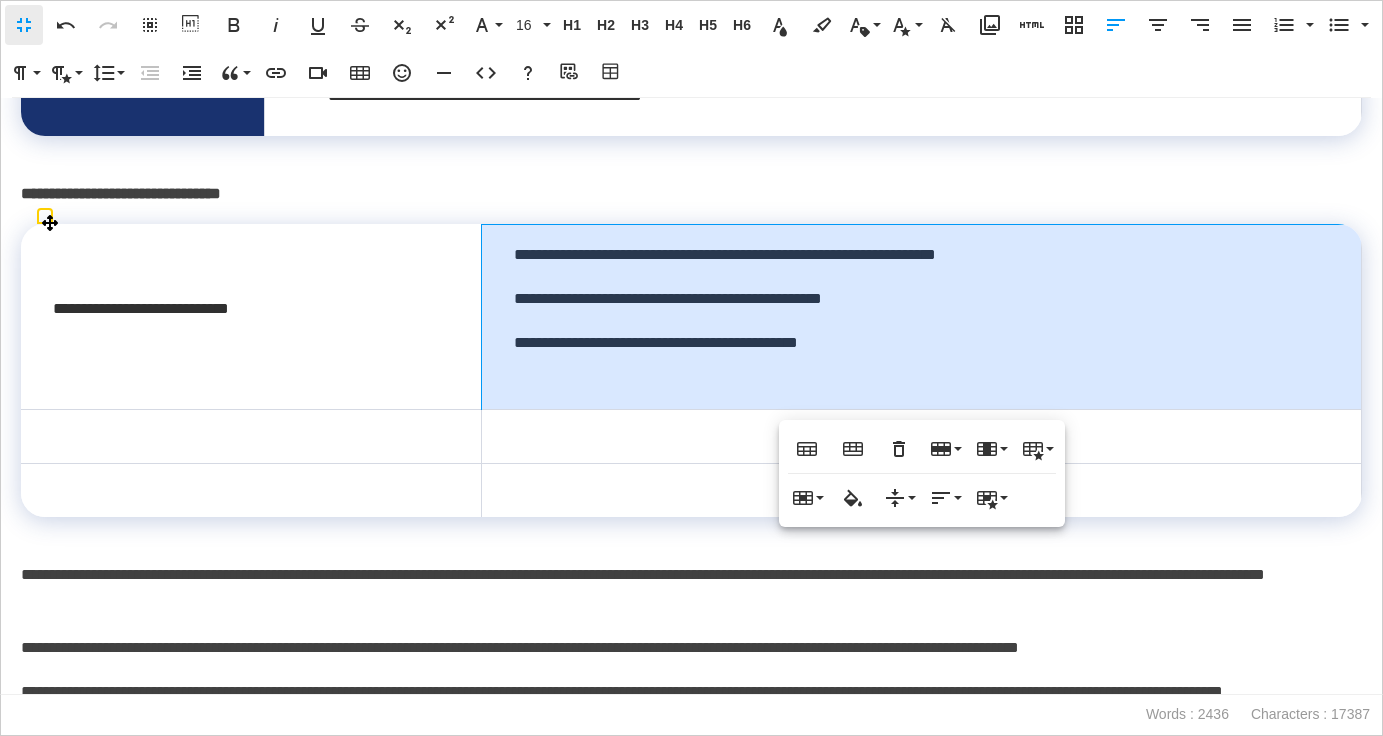 click on "**********" at bounding box center [922, 317] 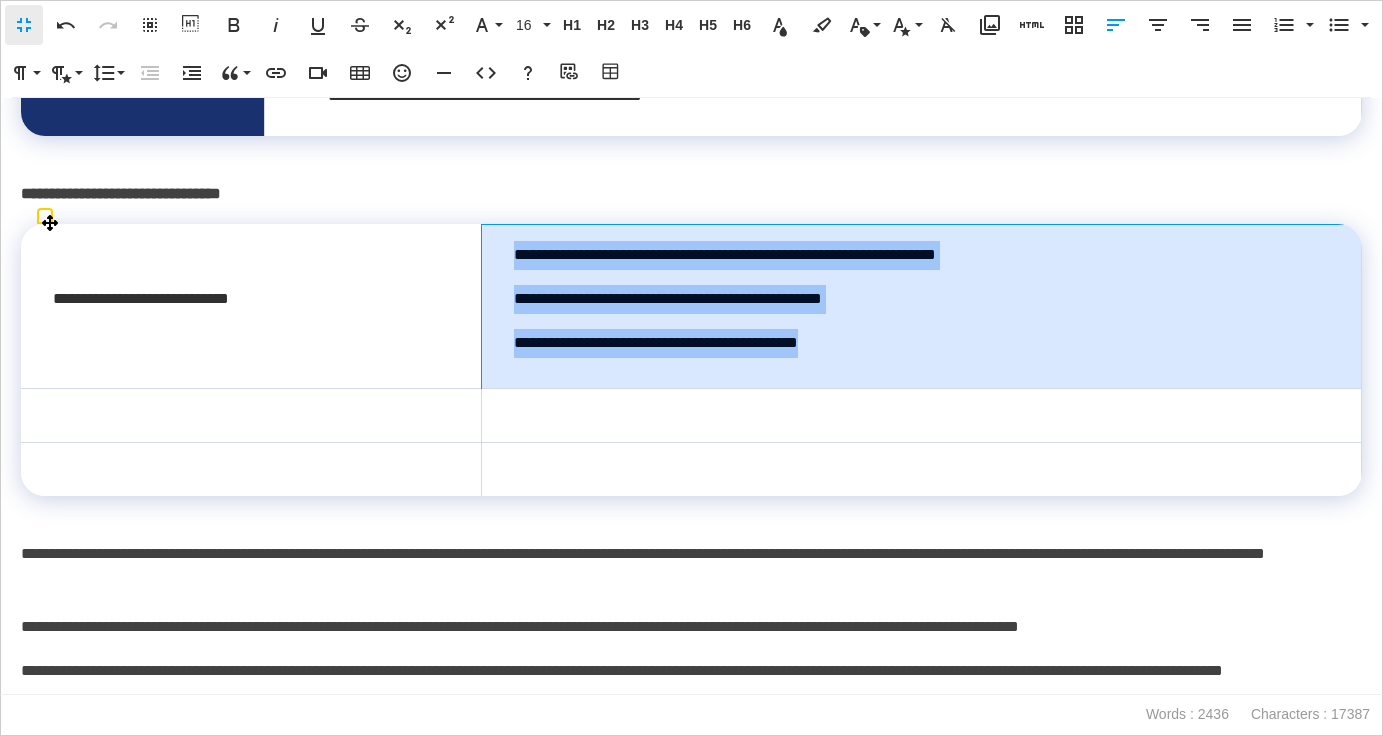 drag, startPoint x: 905, startPoint y: 342, endPoint x: 513, endPoint y: 251, distance: 402.42392 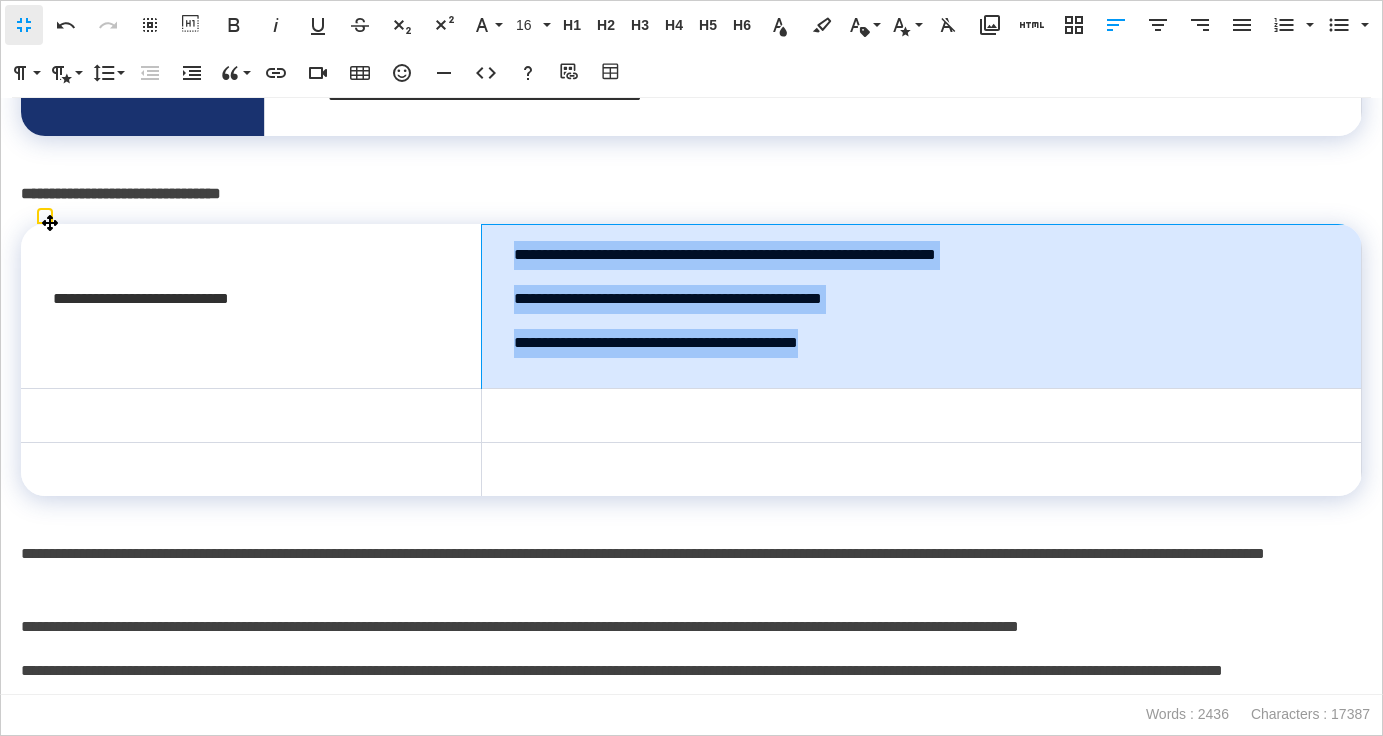 click on "**********" at bounding box center [922, 307] 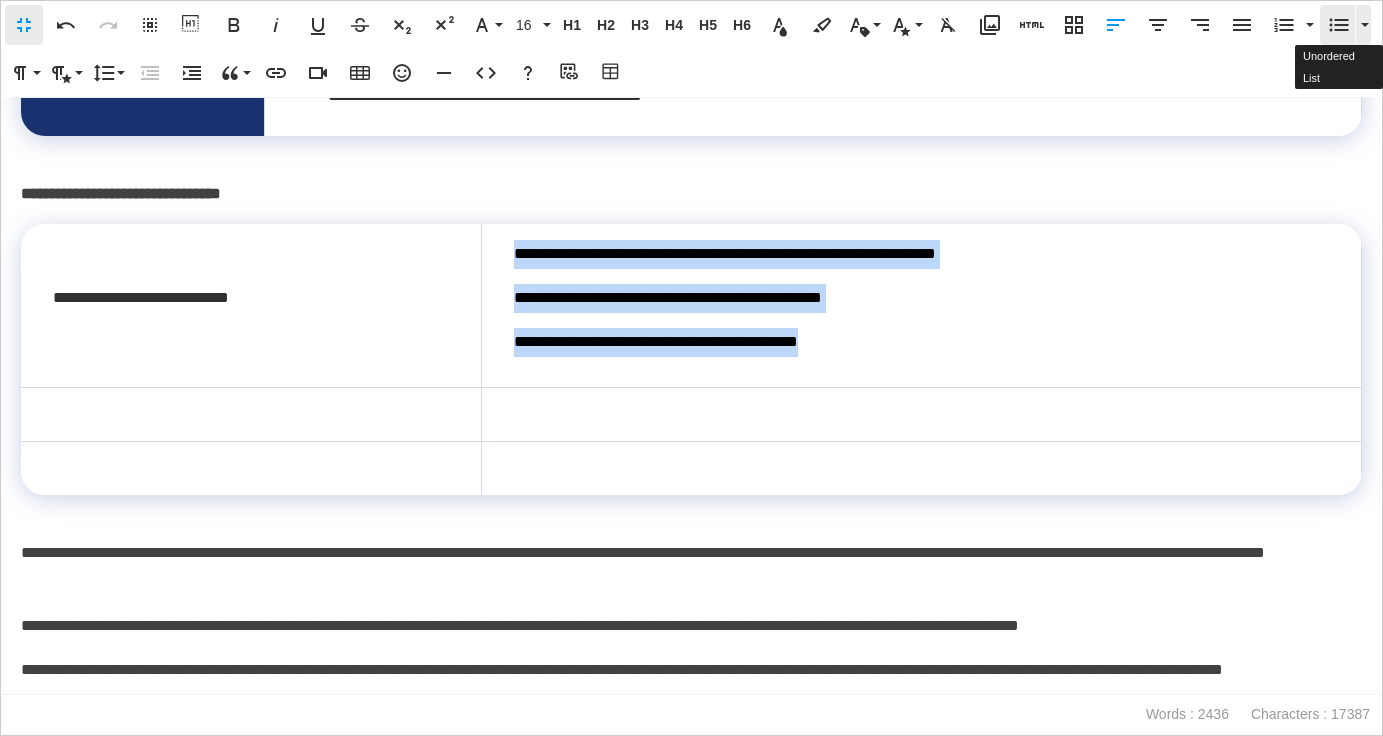 click 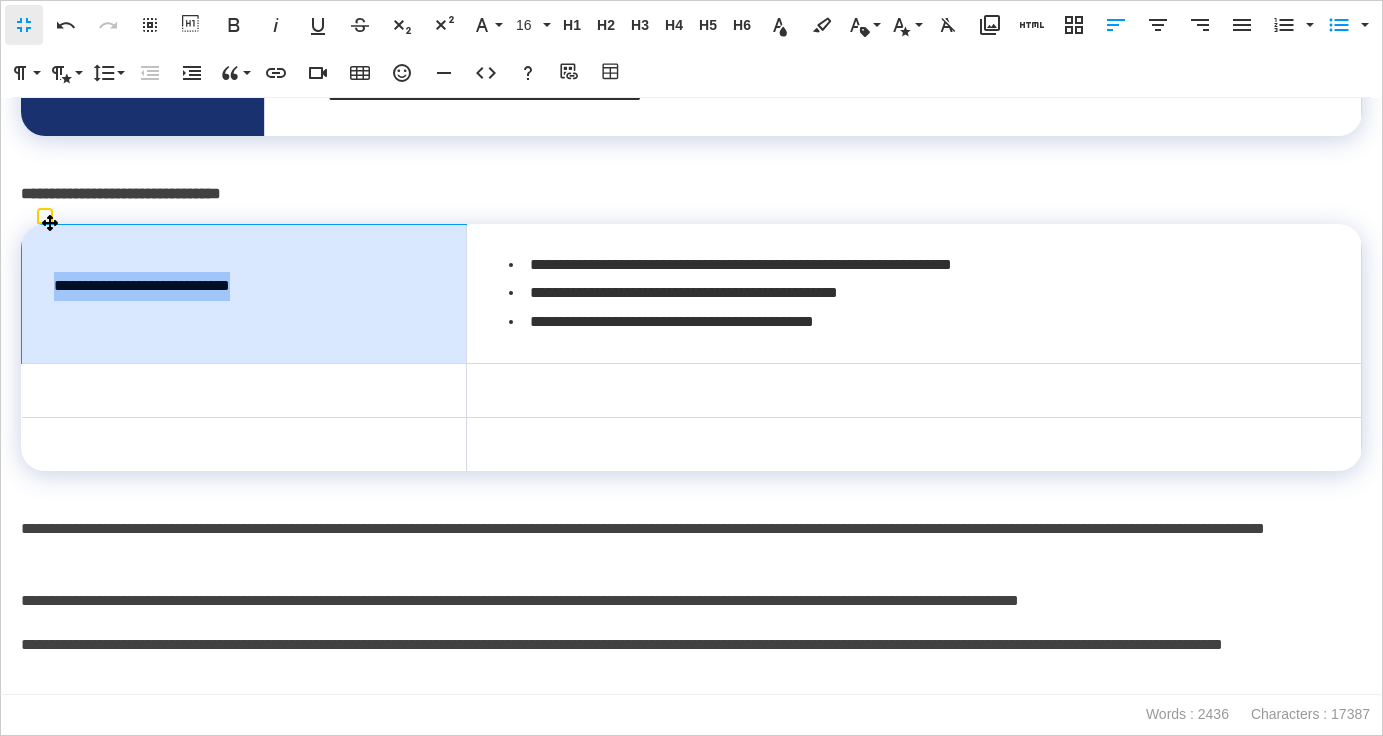 drag, startPoint x: 391, startPoint y: 300, endPoint x: 47, endPoint y: 287, distance: 344.24554 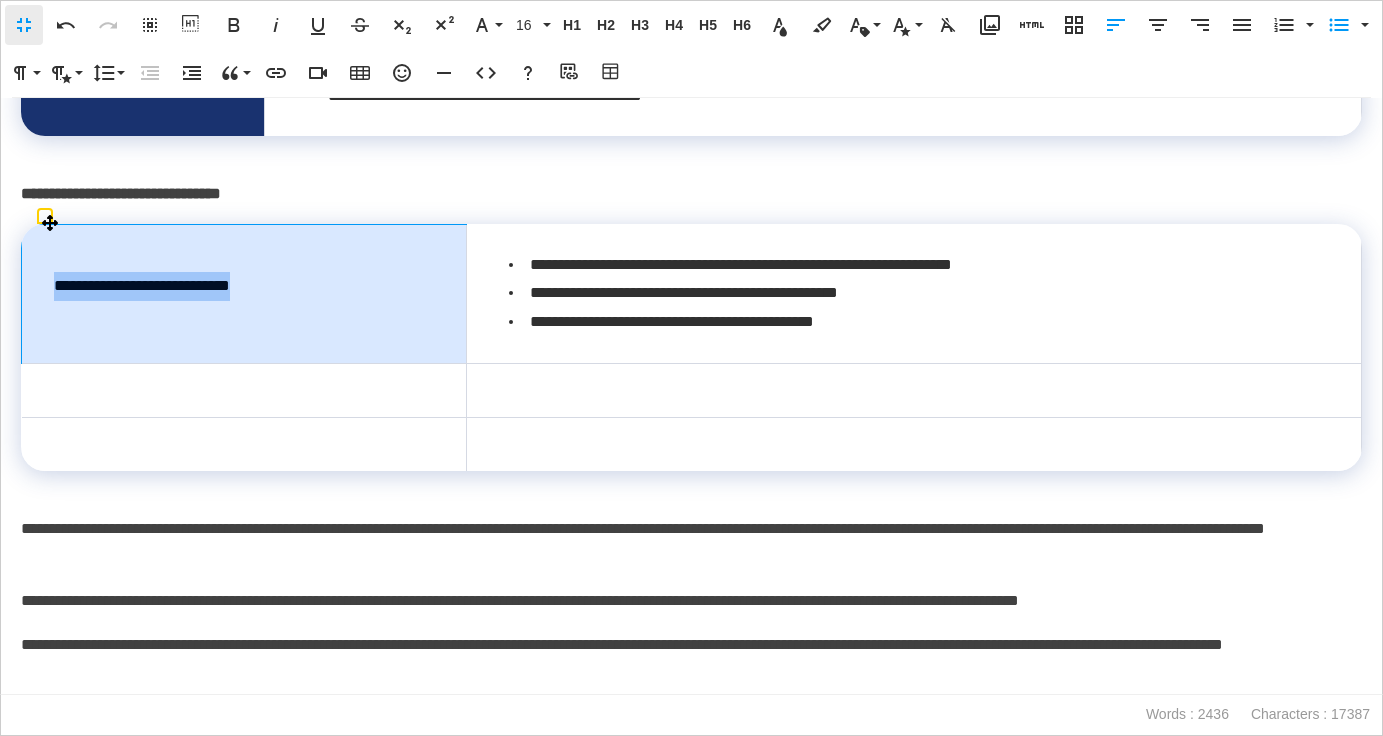click on "**********" at bounding box center [244, 294] 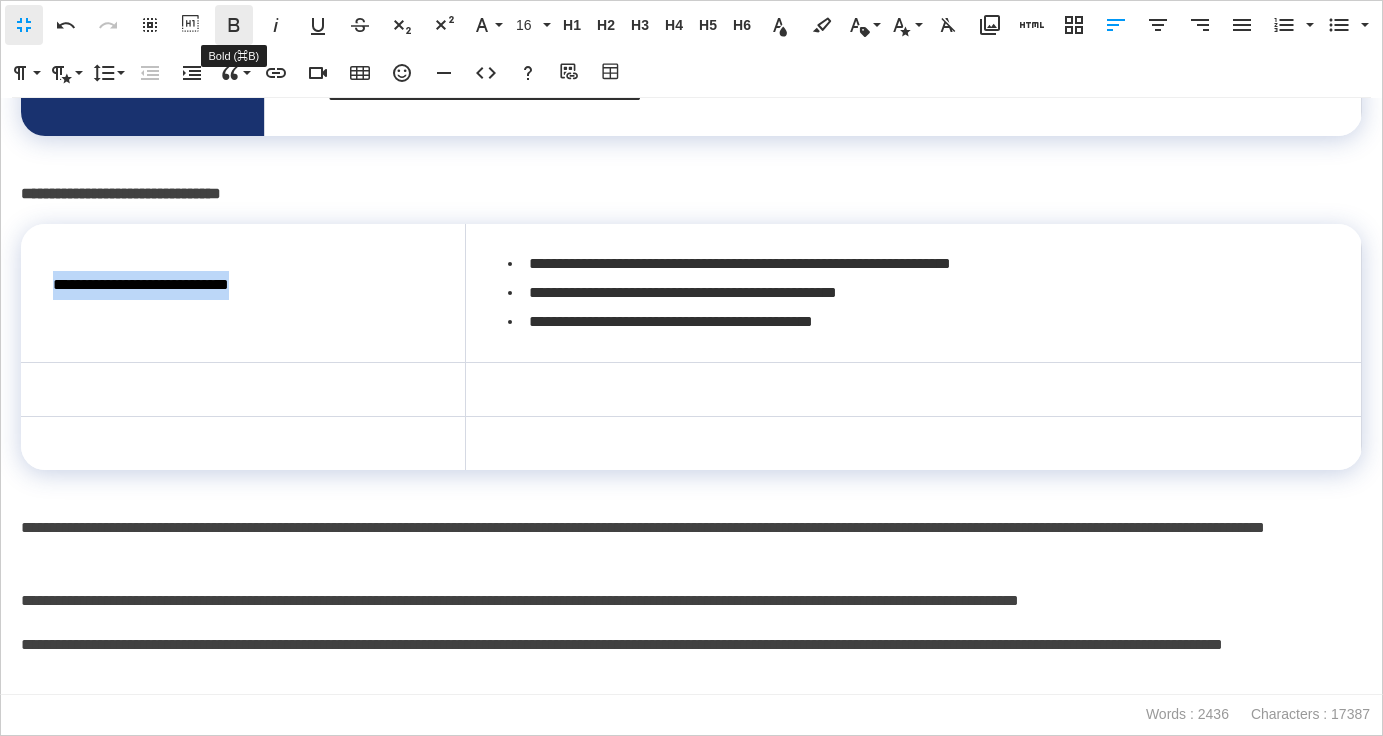 click 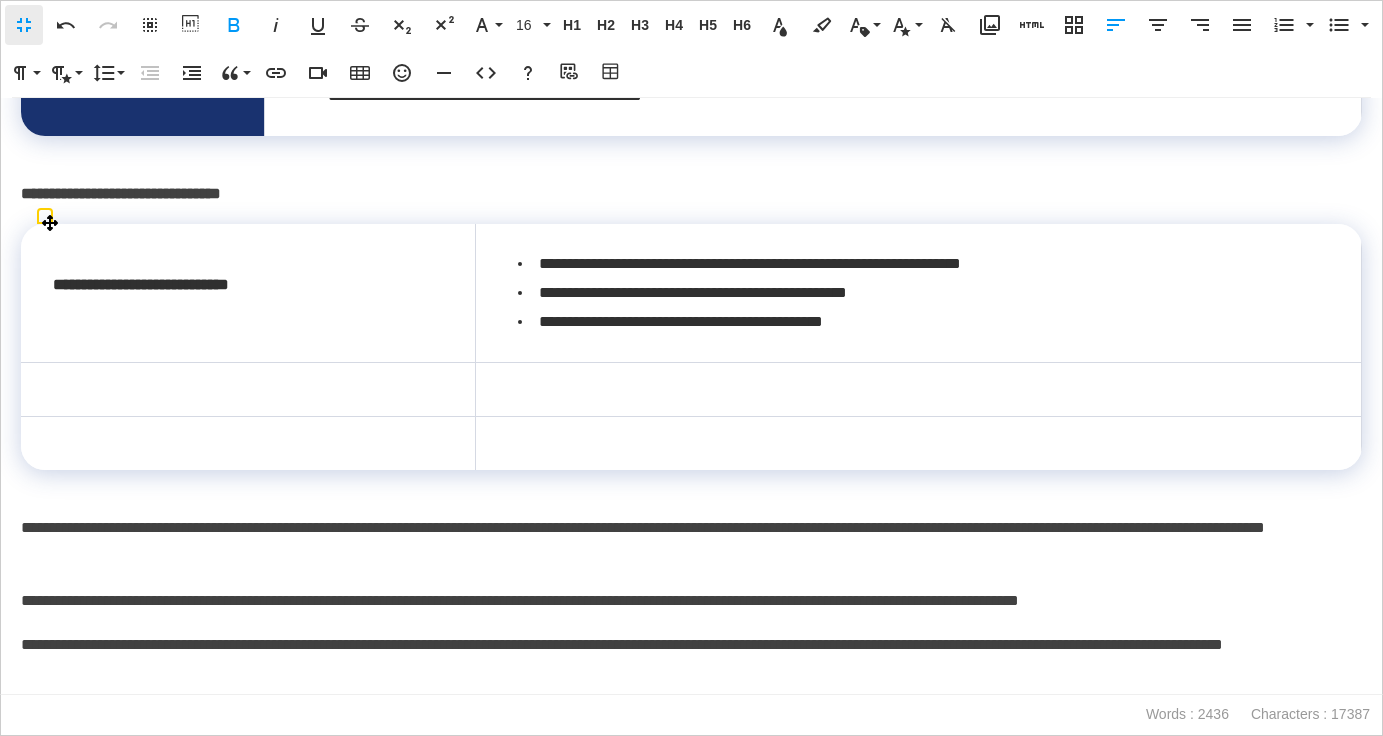 scroll, scrollTop: 2434, scrollLeft: 0, axis: vertical 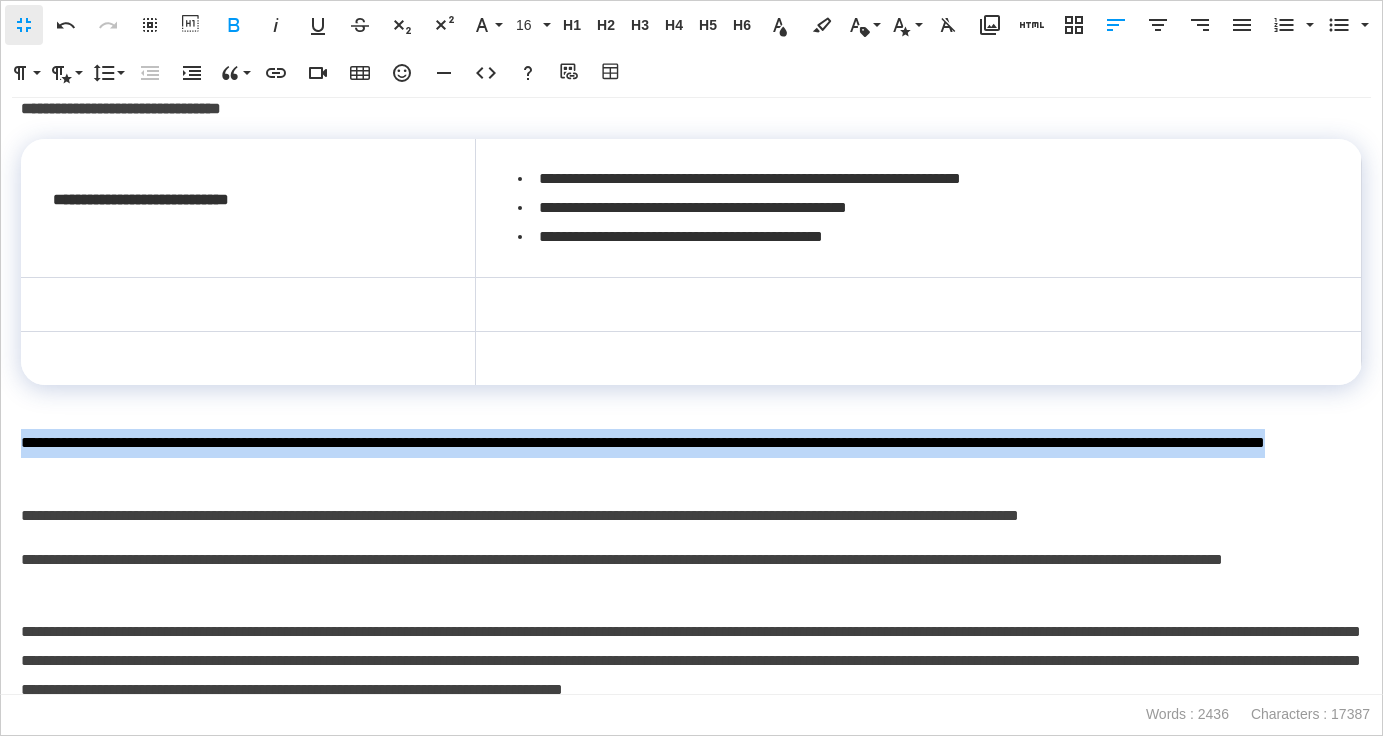 drag, startPoint x: 280, startPoint y: 475, endPoint x: 16, endPoint y: 446, distance: 265.588 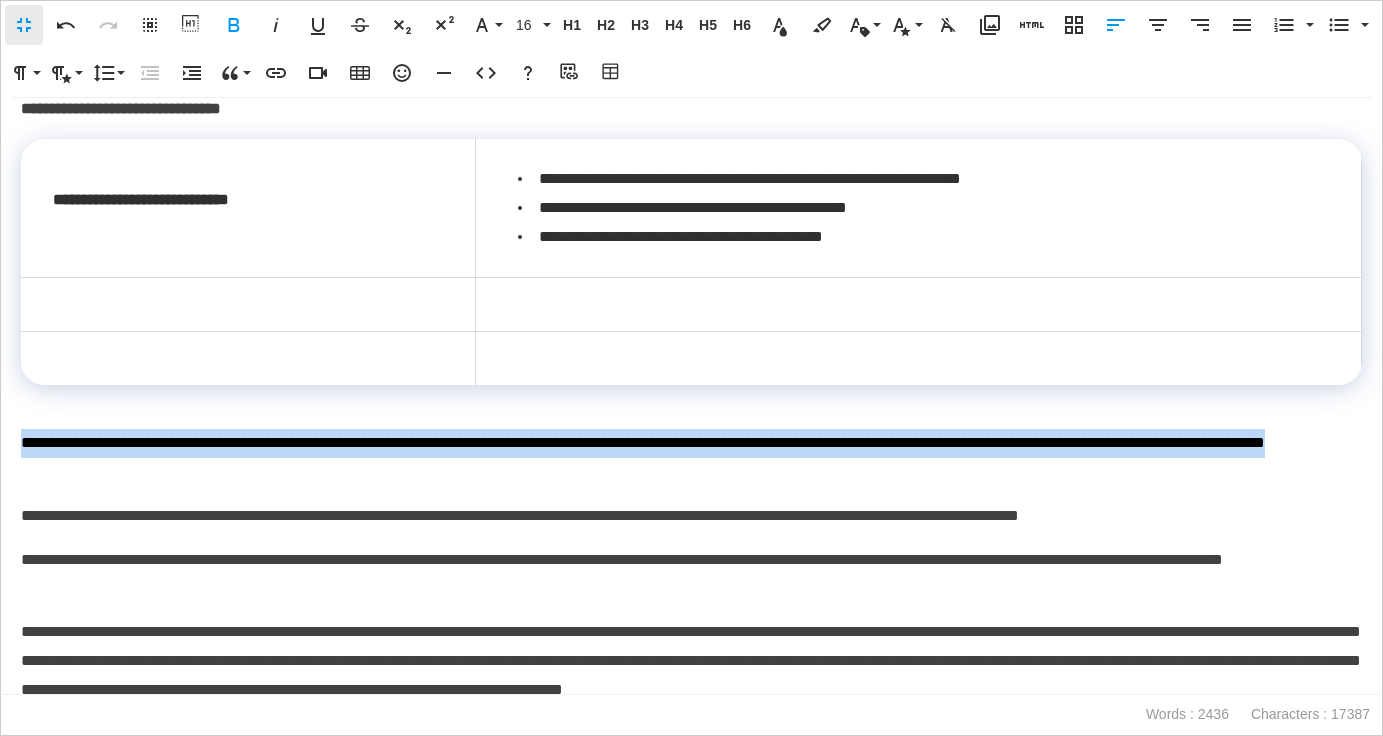 click on "**********" at bounding box center (691, 396) 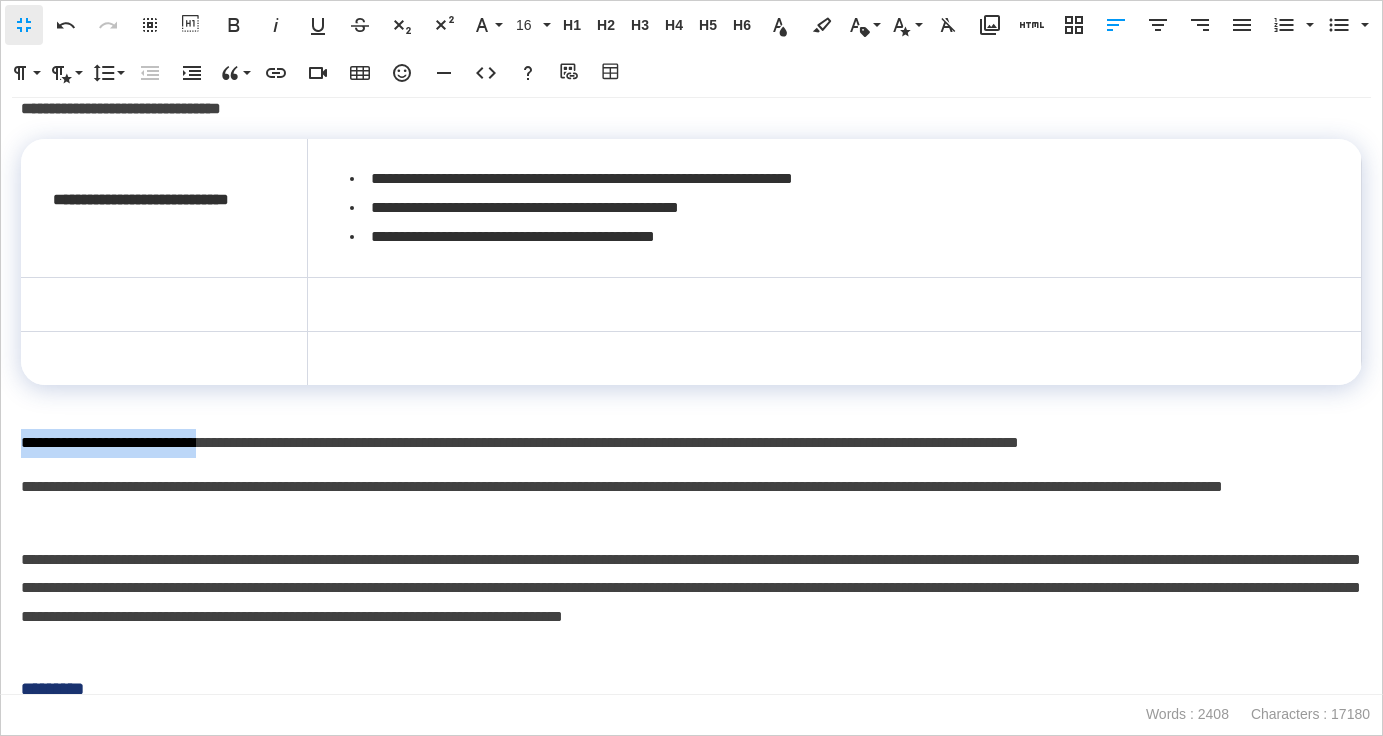 drag, startPoint x: 272, startPoint y: 447, endPoint x: 3, endPoint y: 451, distance: 269.02972 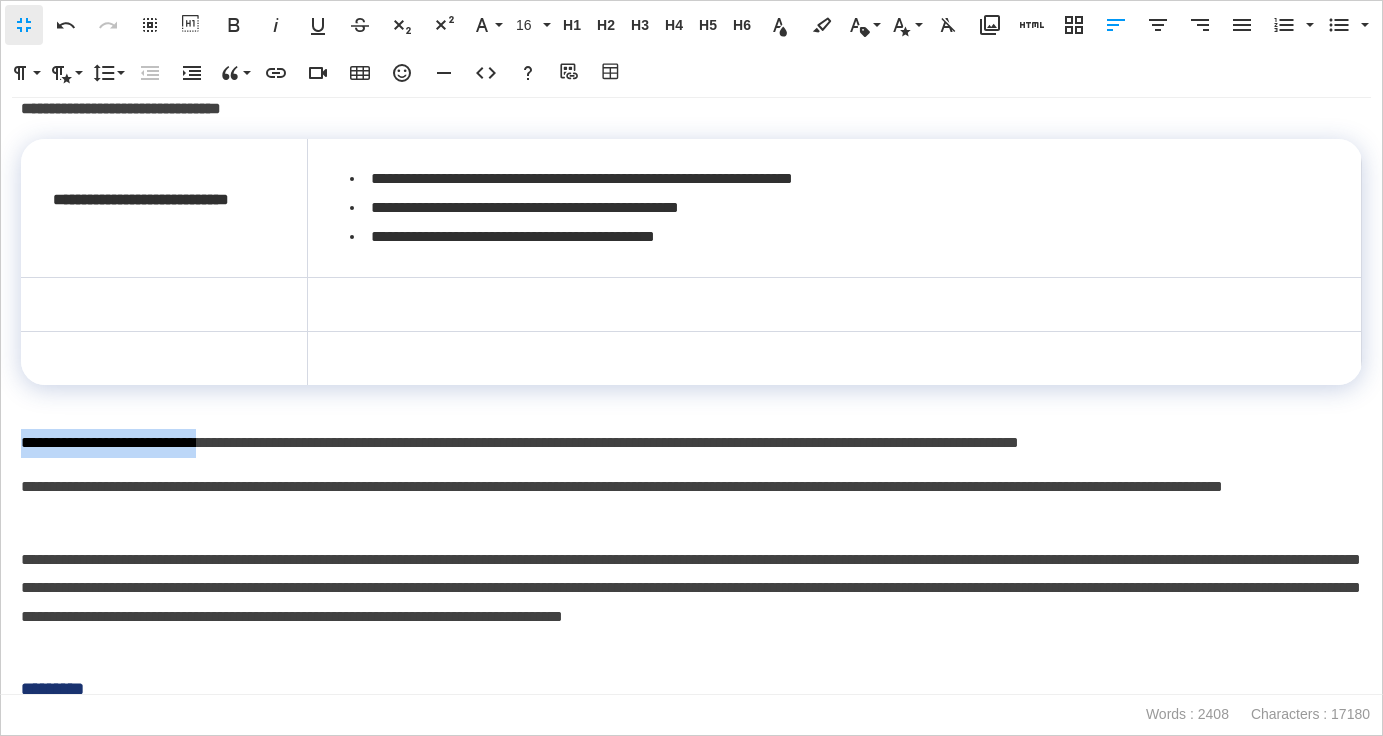 click on "**********" at bounding box center (691, 396) 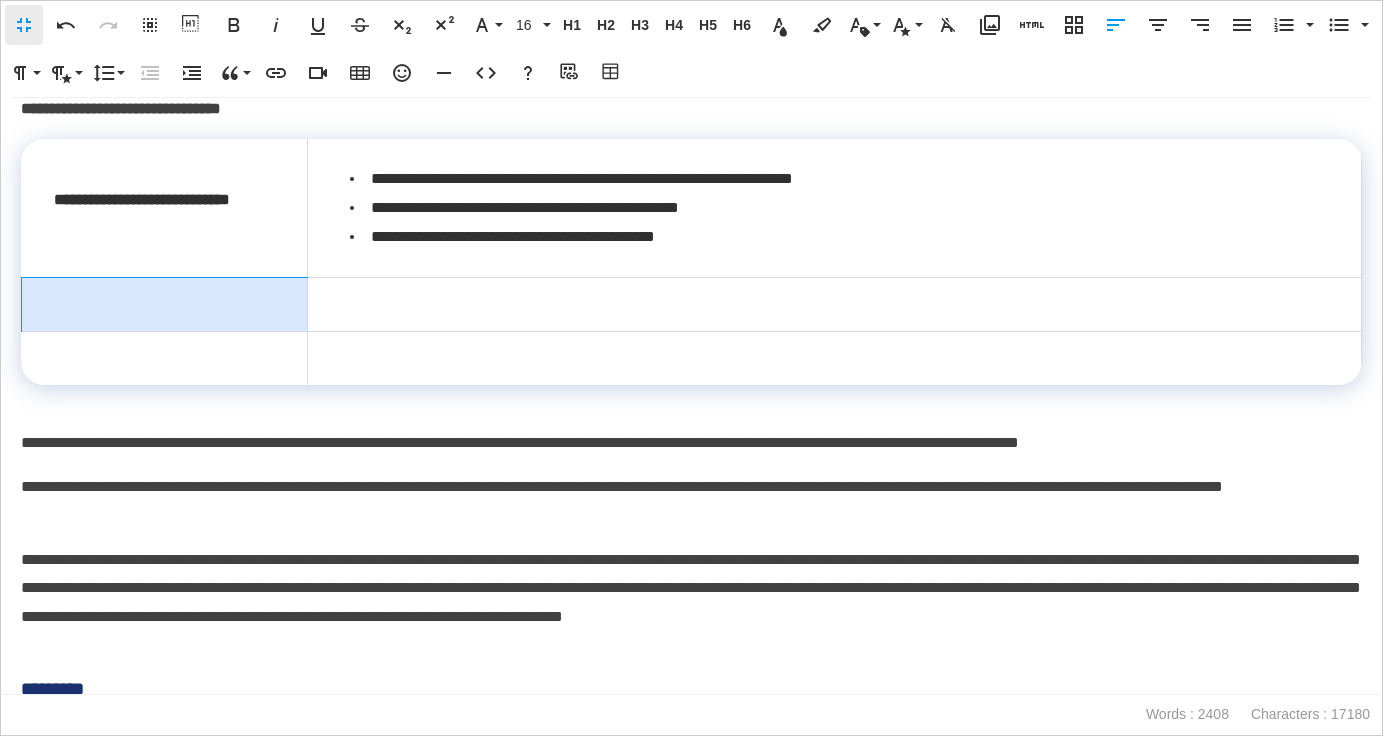 click at bounding box center (165, 305) 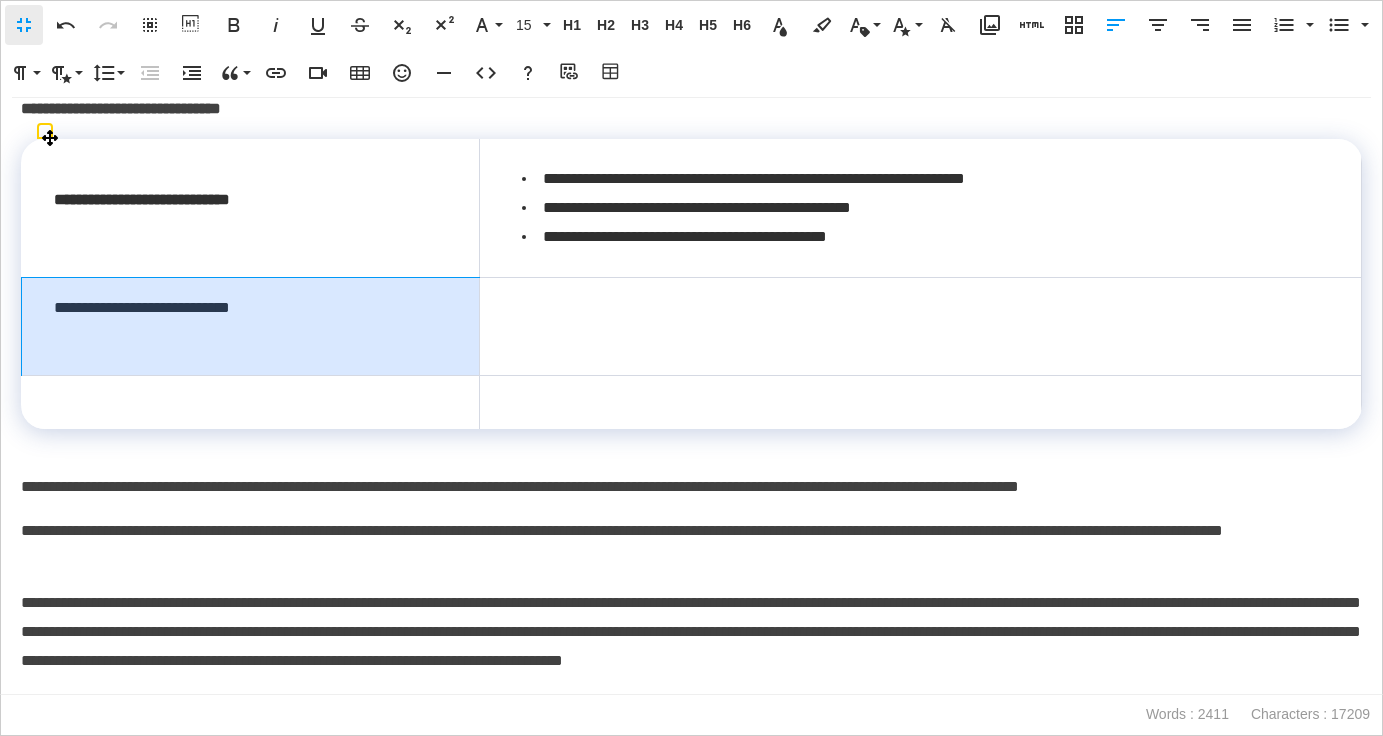 click on "**********" at bounding box center [251, 327] 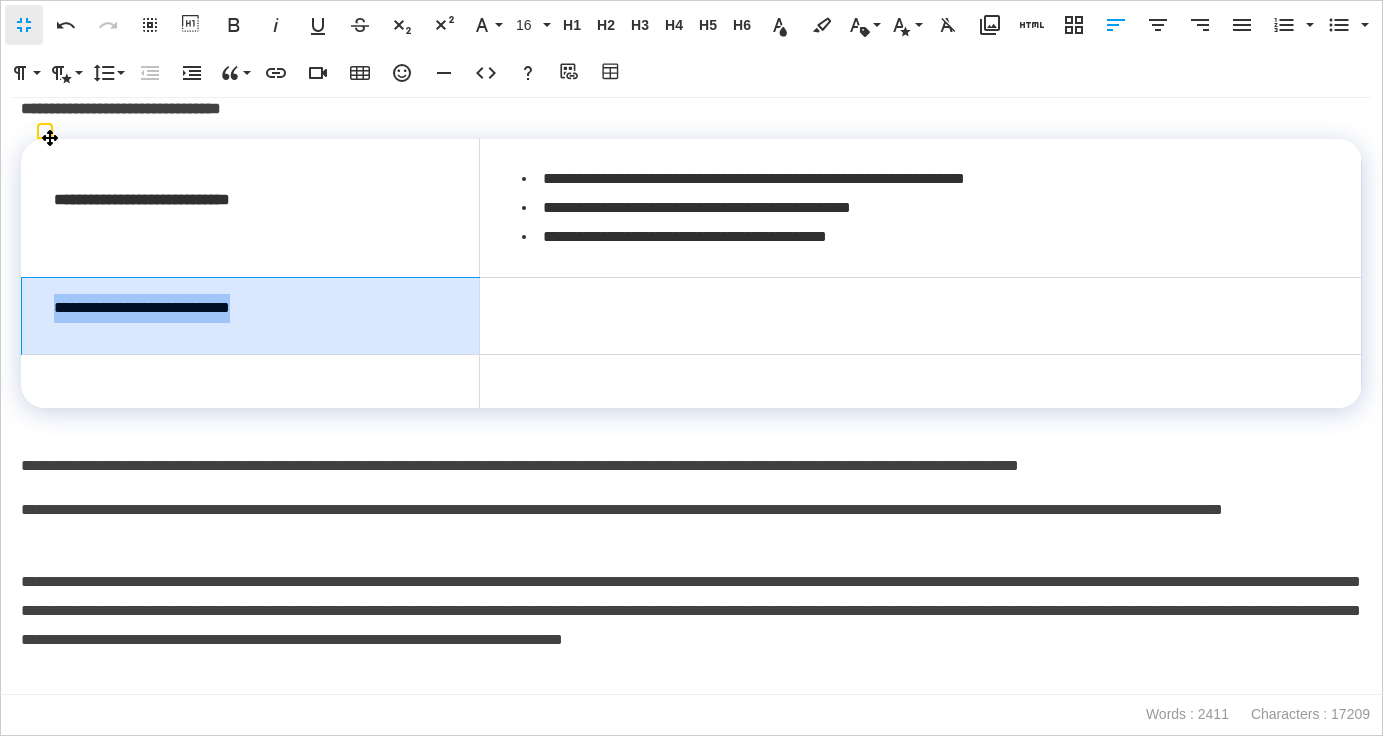 drag, startPoint x: 348, startPoint y: 307, endPoint x: 55, endPoint y: 308, distance: 293.0017 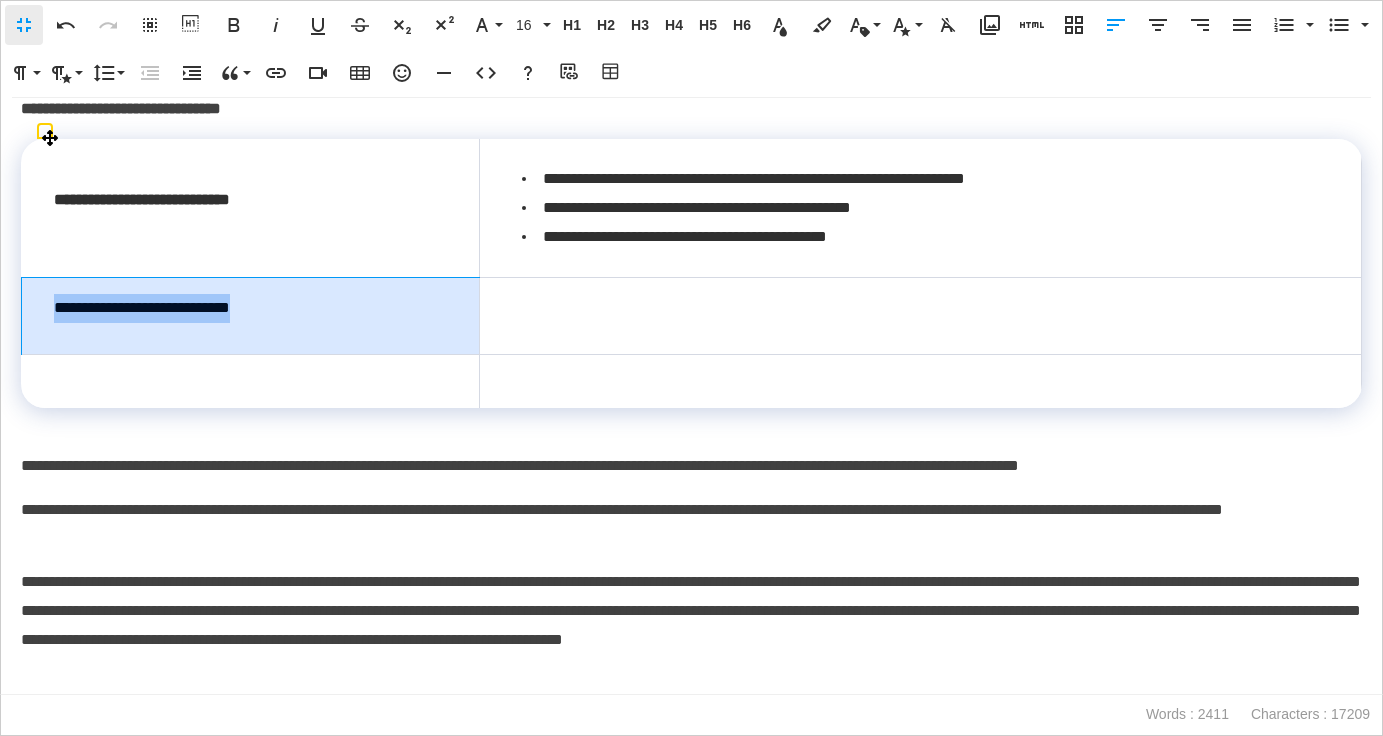 click on "**********" at bounding box center [250, 308] 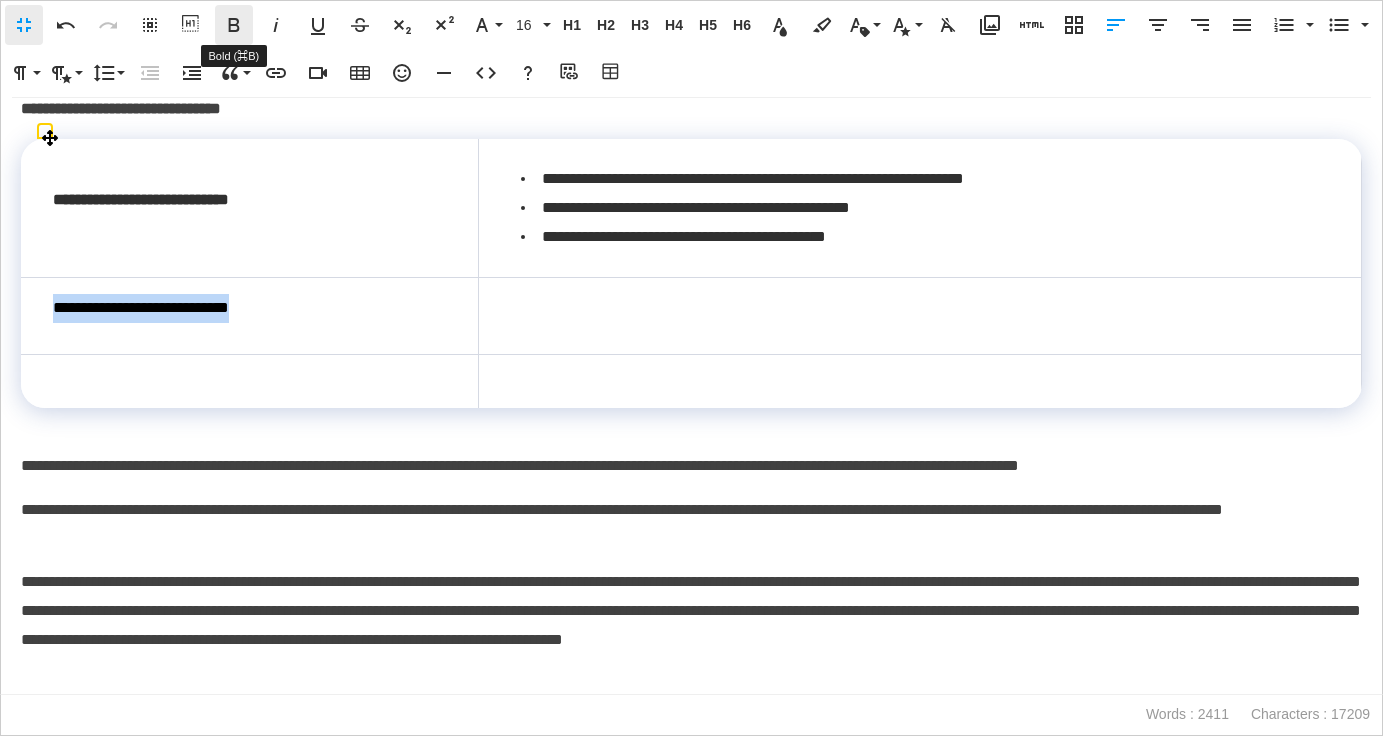 click on "Bold" at bounding box center [234, 25] 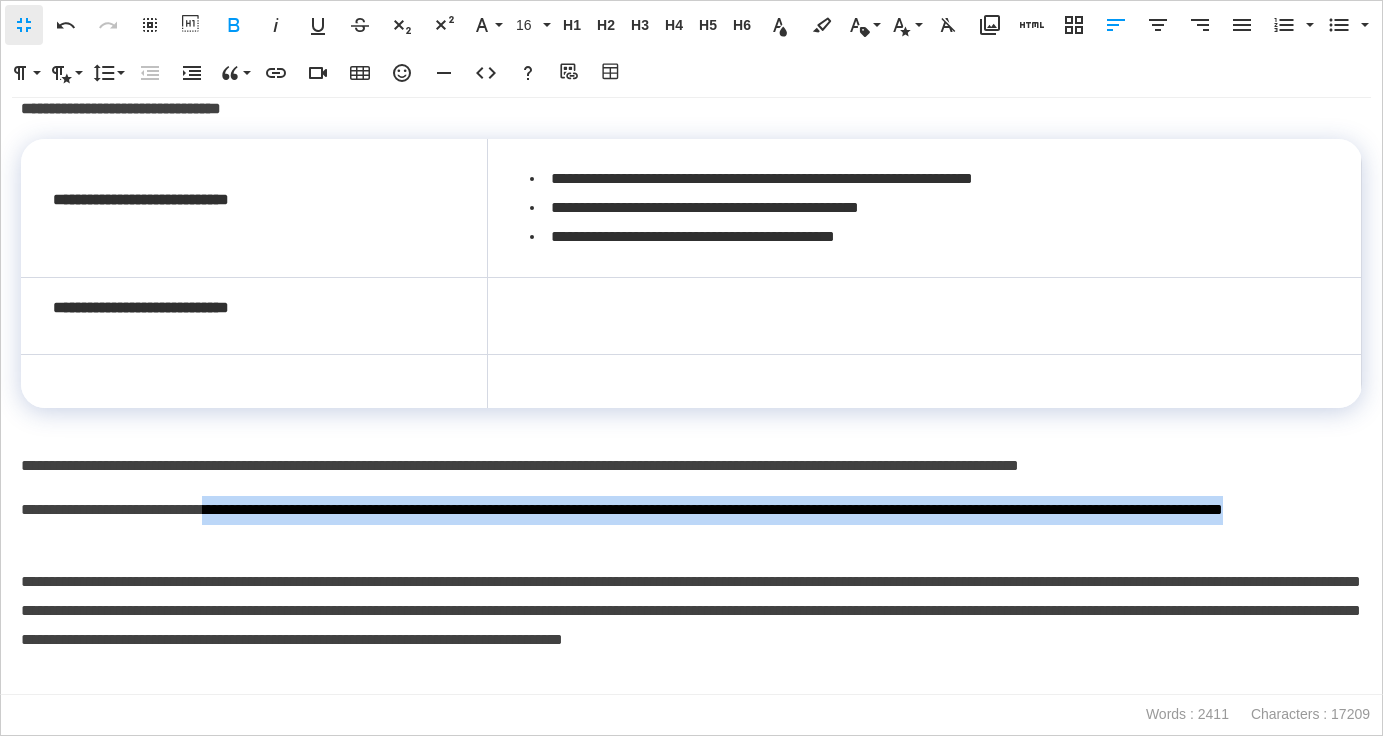 drag, startPoint x: 261, startPoint y: 509, endPoint x: 314, endPoint y: 528, distance: 56.302753 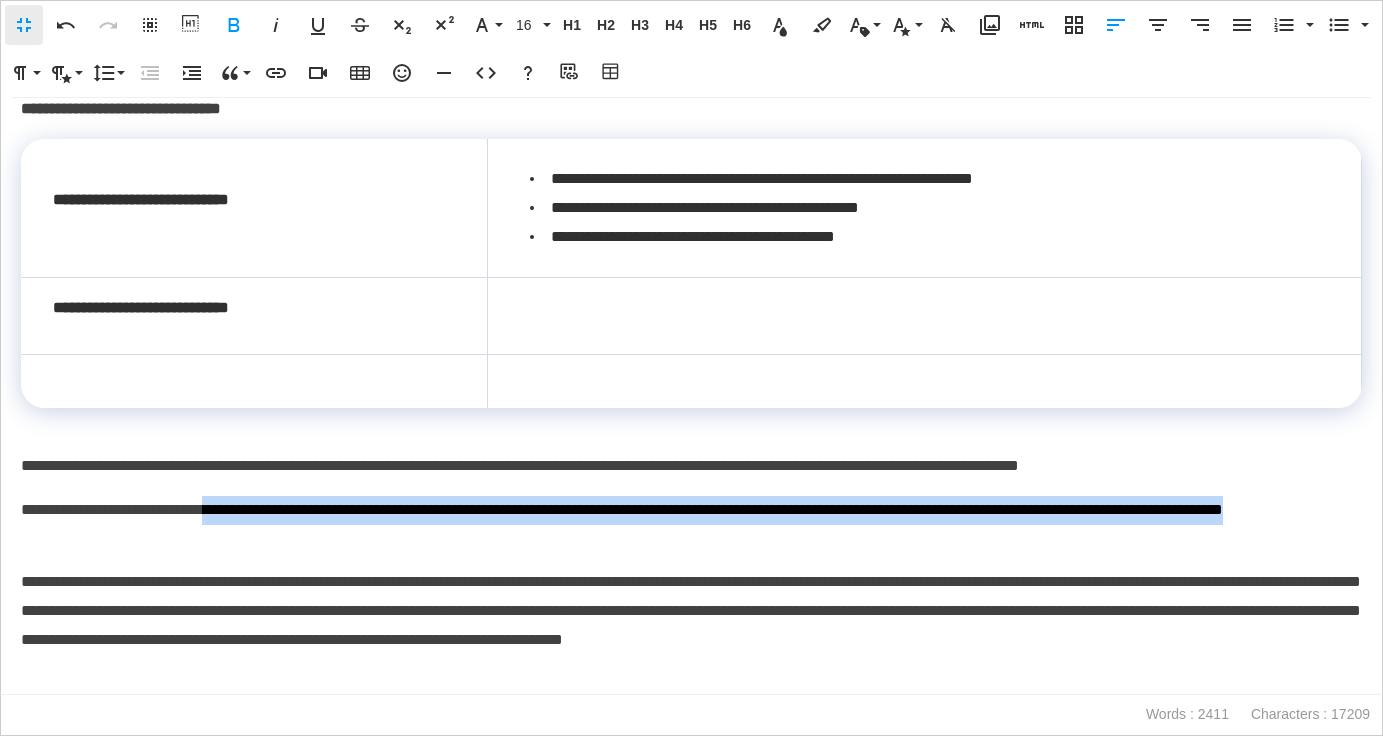click on "**********" at bounding box center [691, 525] 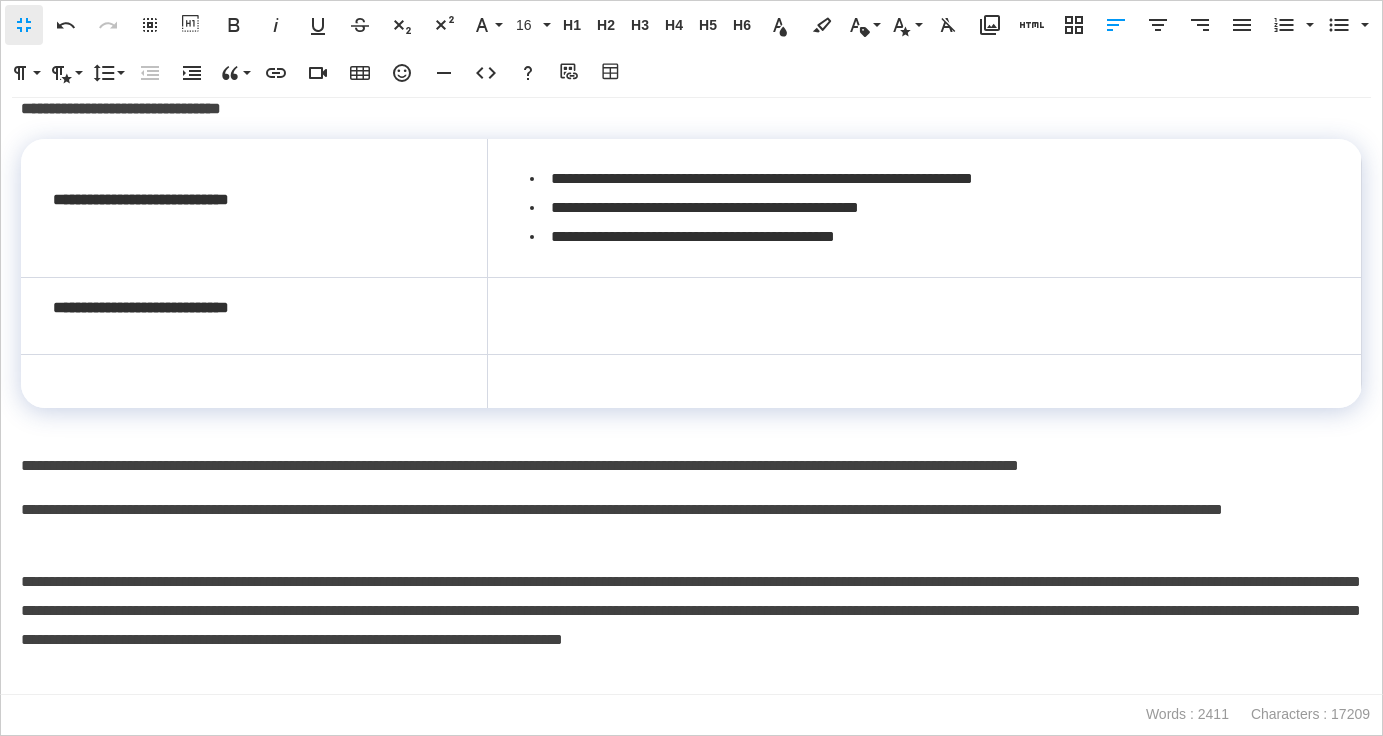 click at bounding box center [925, 316] 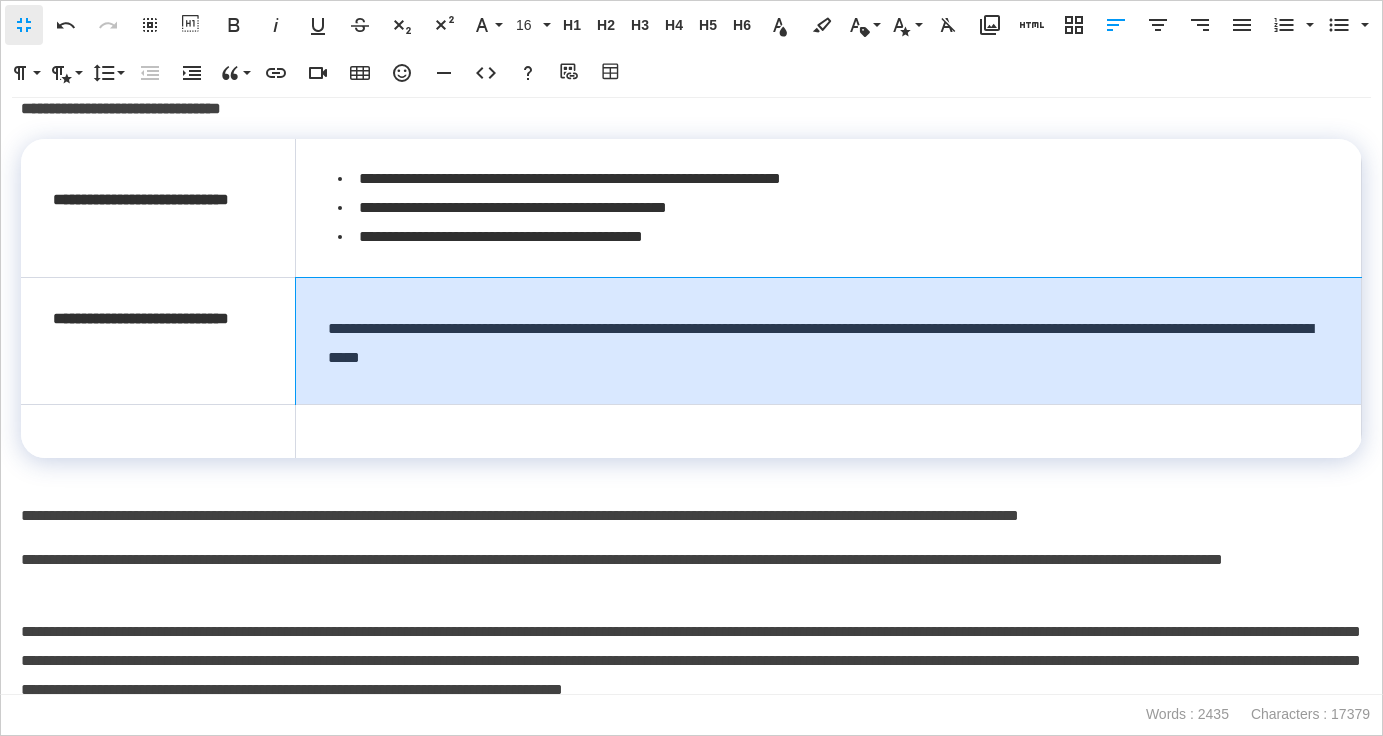 click on "**********" at bounding box center (828, 344) 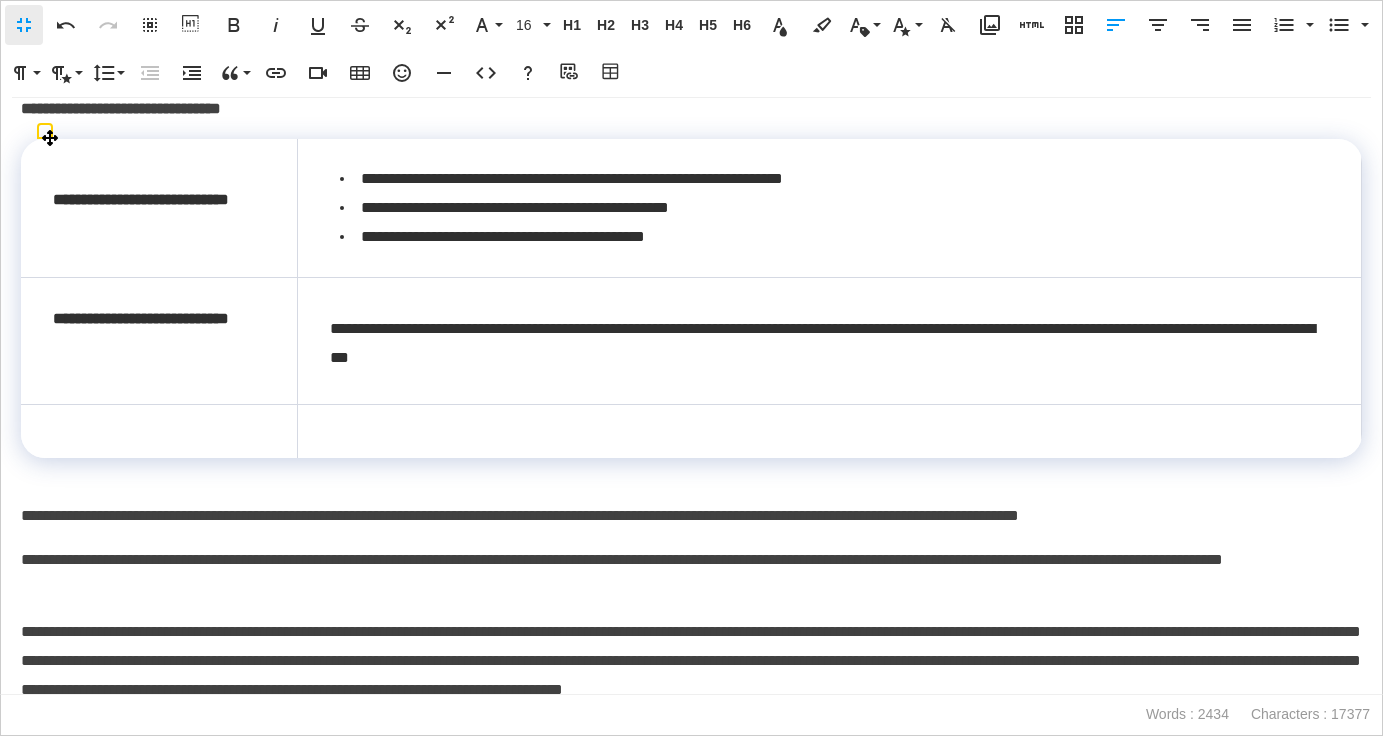 click on "**********" at bounding box center (829, 344) 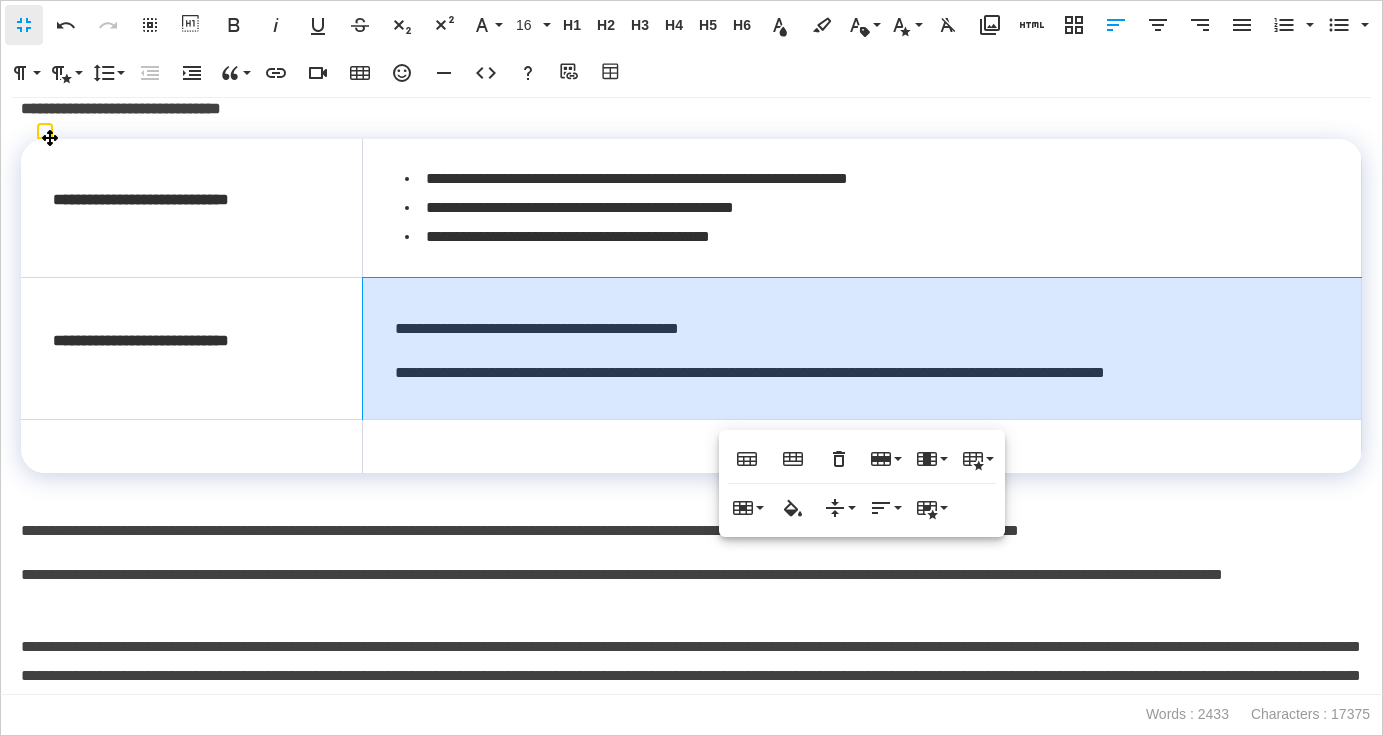 click on "**********" at bounding box center (862, 373) 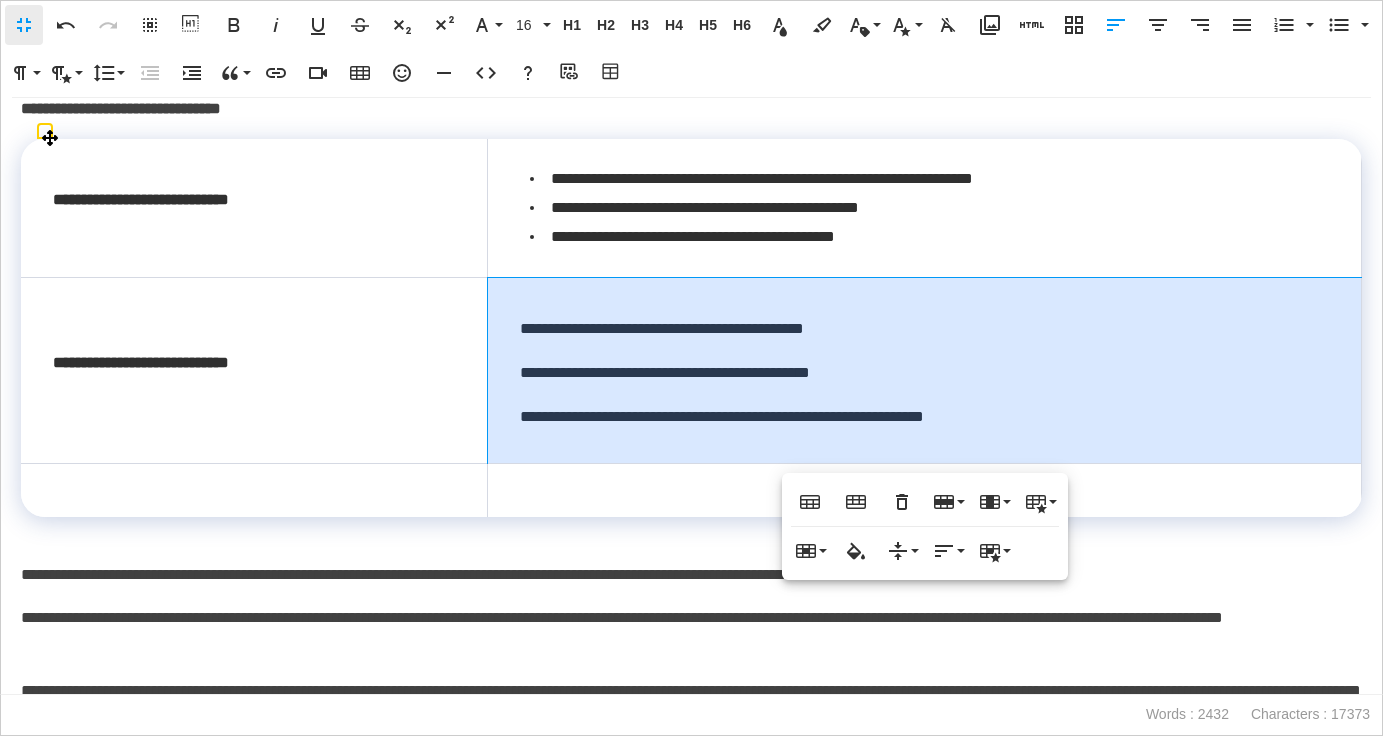 click on "**********" at bounding box center [924, 417] 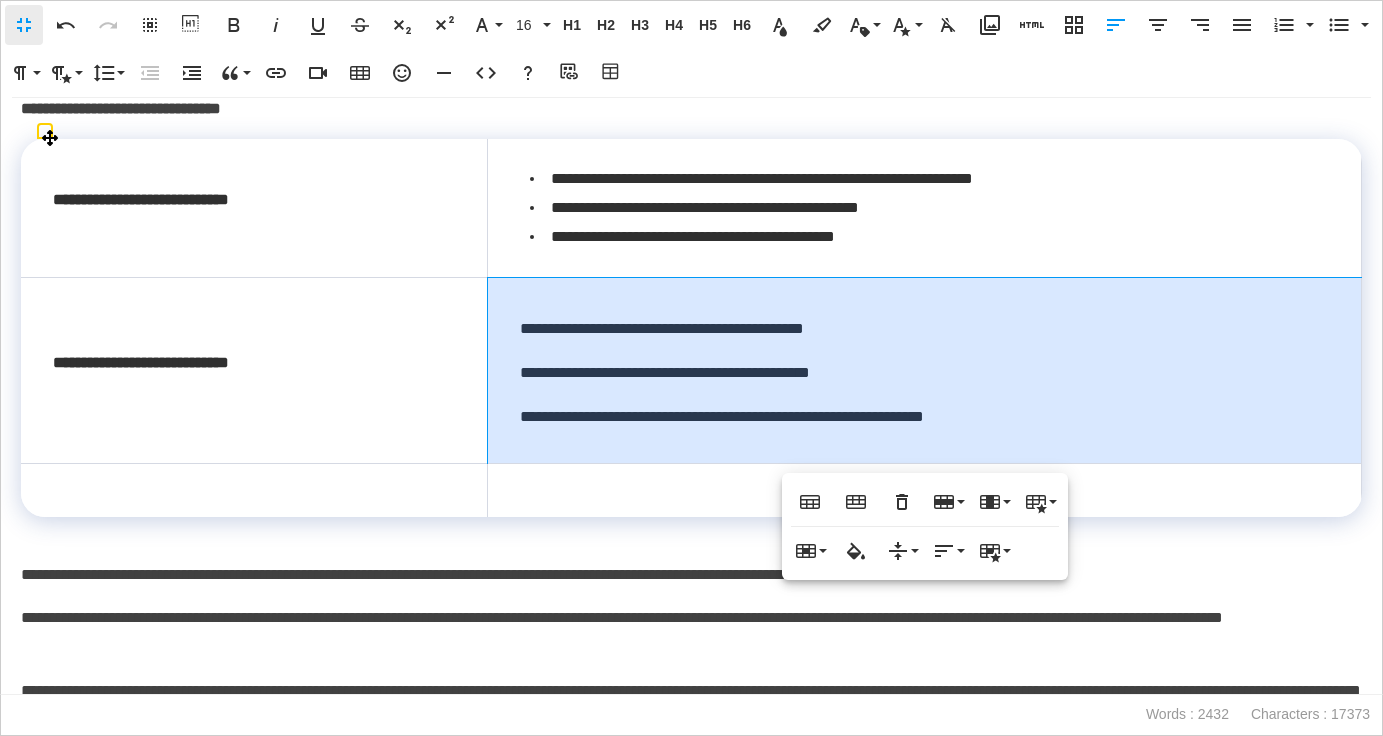 click on "**********" at bounding box center [925, 370] 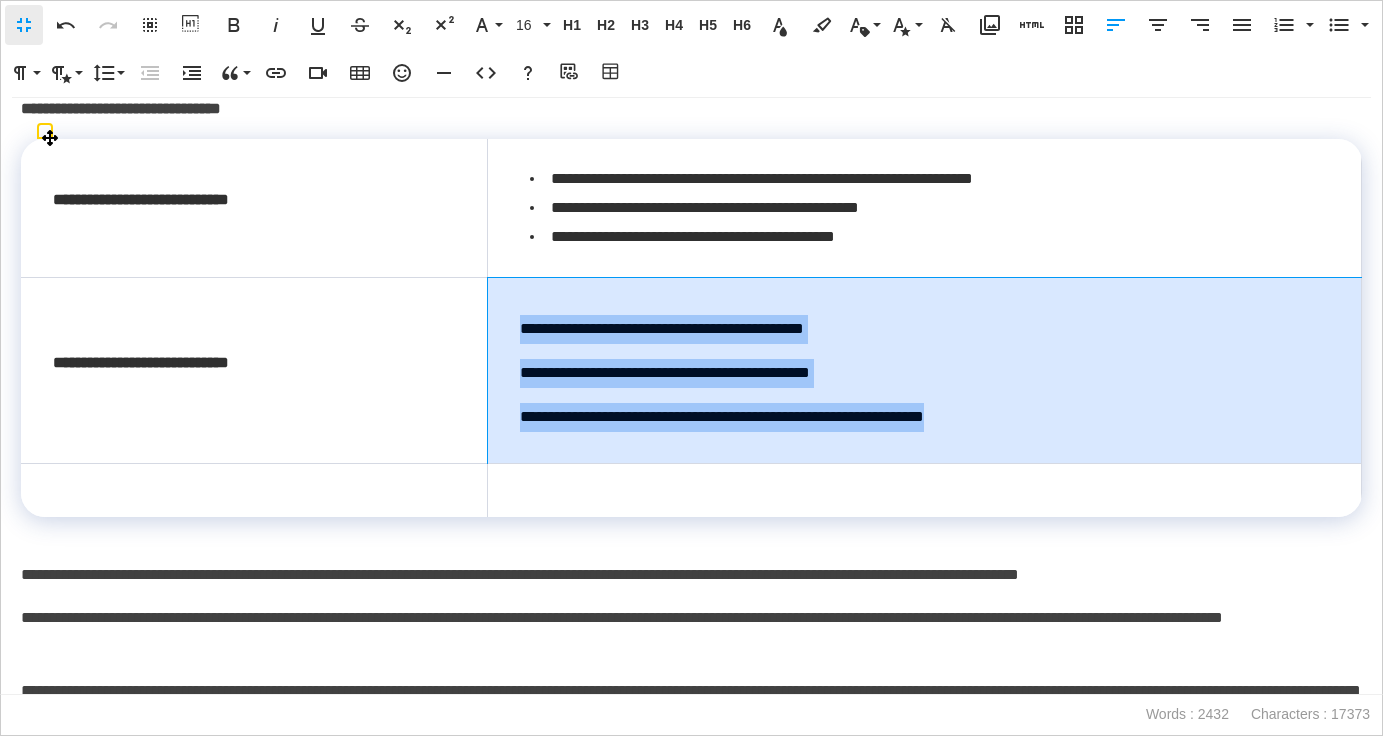 drag, startPoint x: 1062, startPoint y: 411, endPoint x: 511, endPoint y: 331, distance: 556.77734 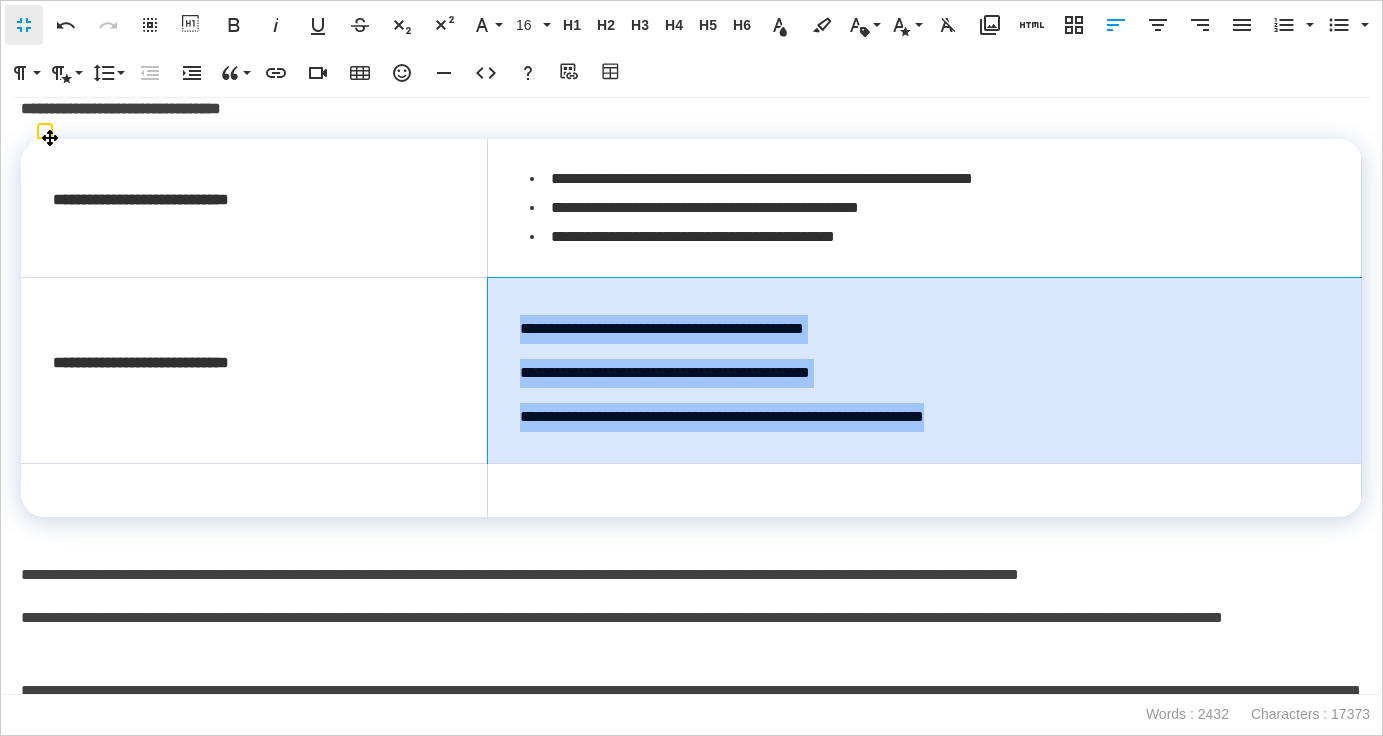 click on "**********" at bounding box center [925, 370] 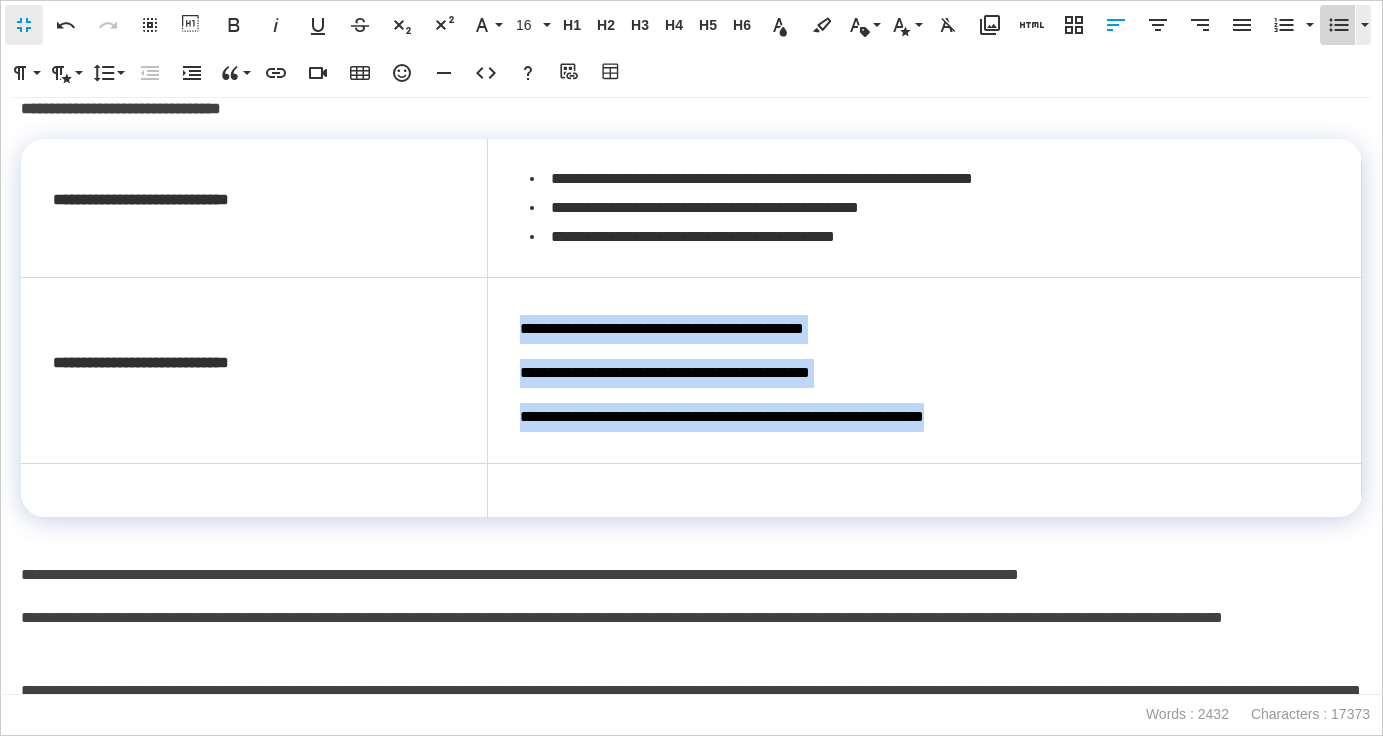 click 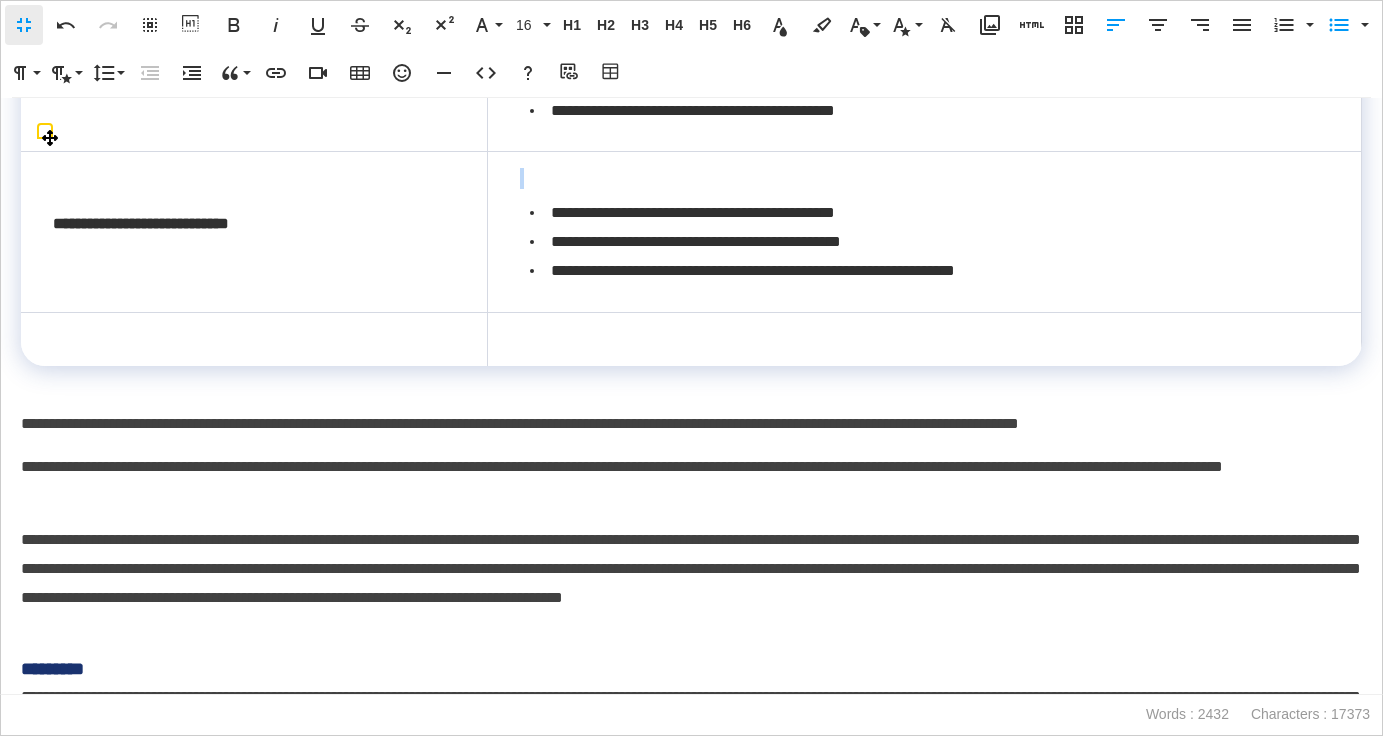 scroll, scrollTop: 2562, scrollLeft: 0, axis: vertical 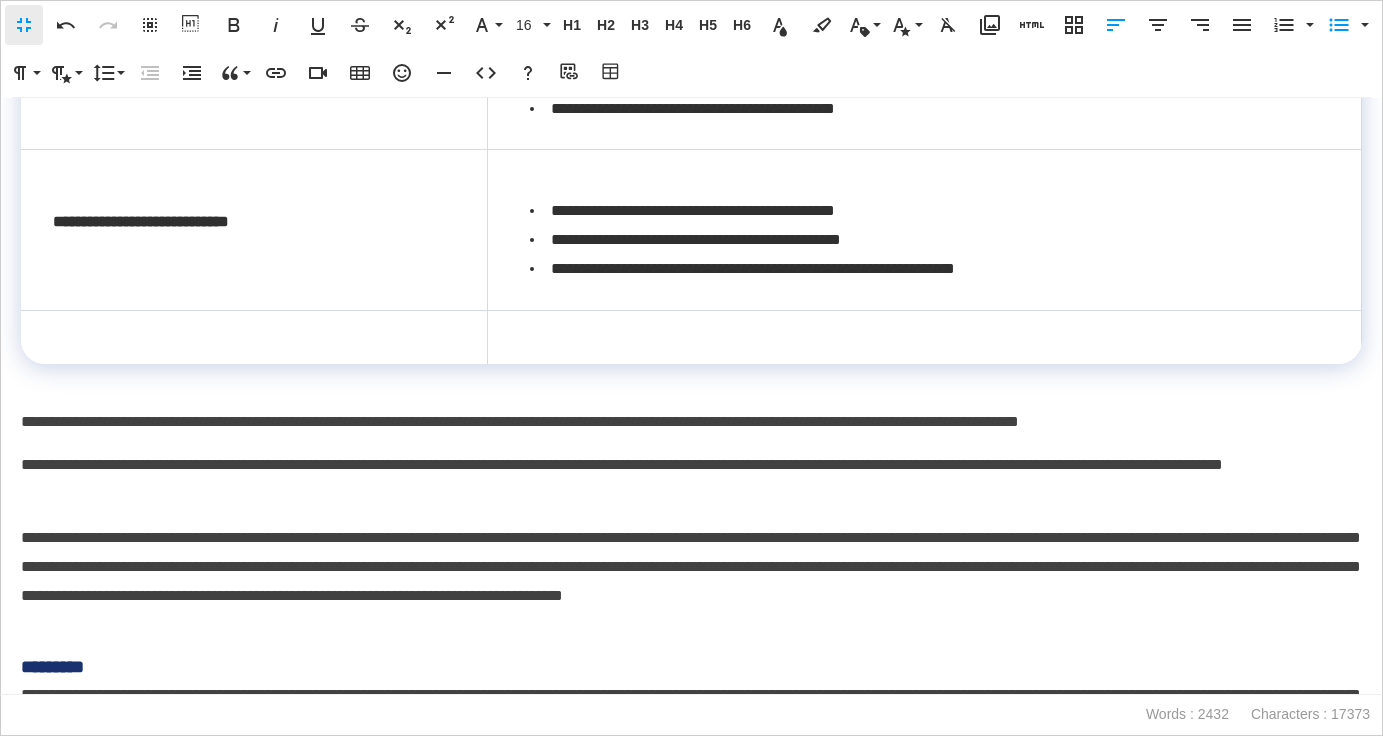 click on "**********" at bounding box center (691, 422) 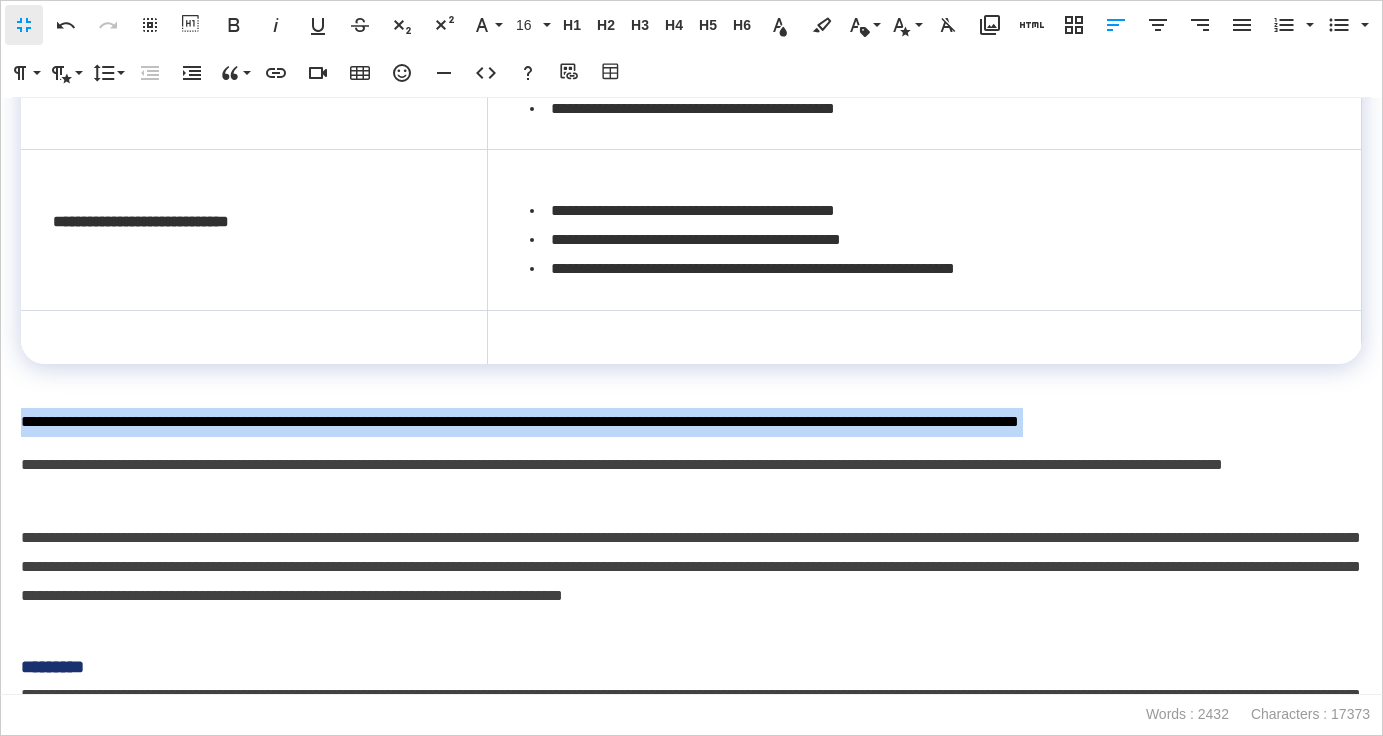 drag, startPoint x: 1277, startPoint y: 418, endPoint x: 29, endPoint y: 420, distance: 1248.0016 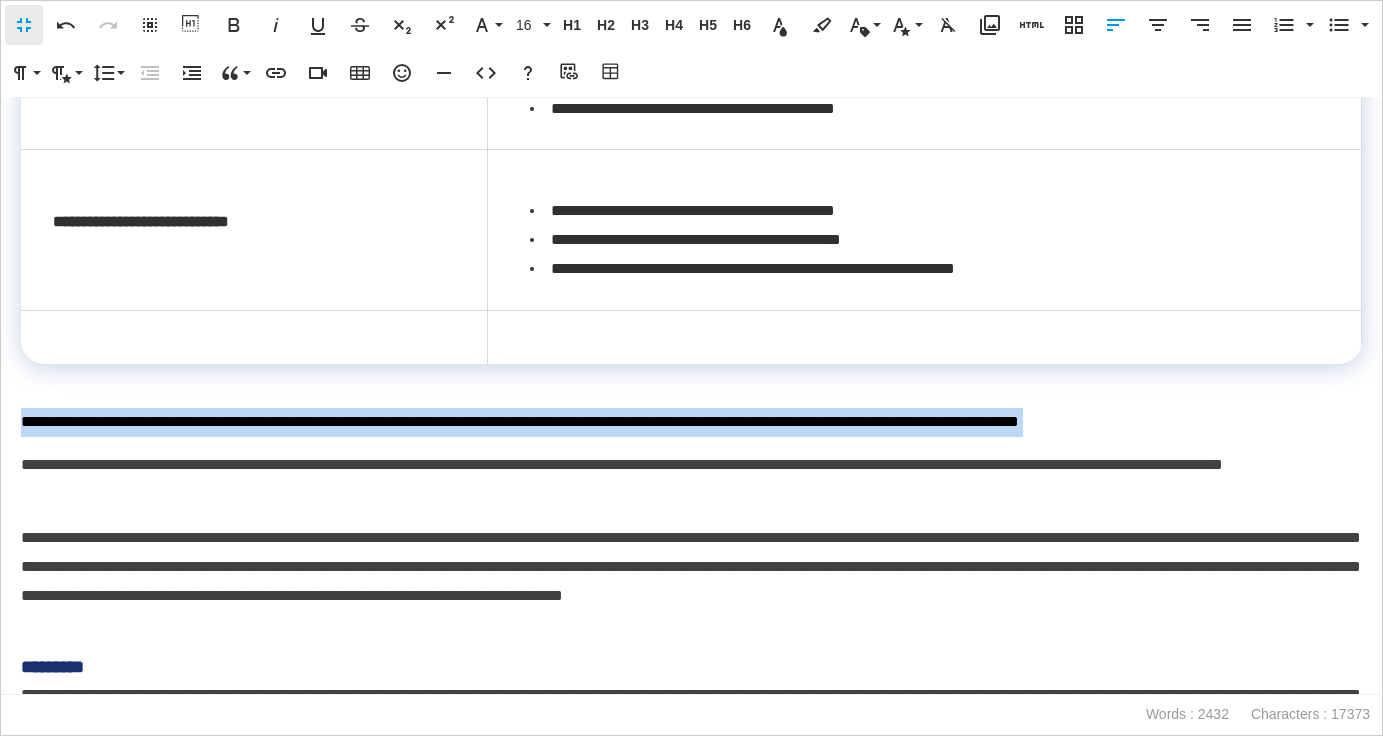 click on "**********" at bounding box center [691, 422] 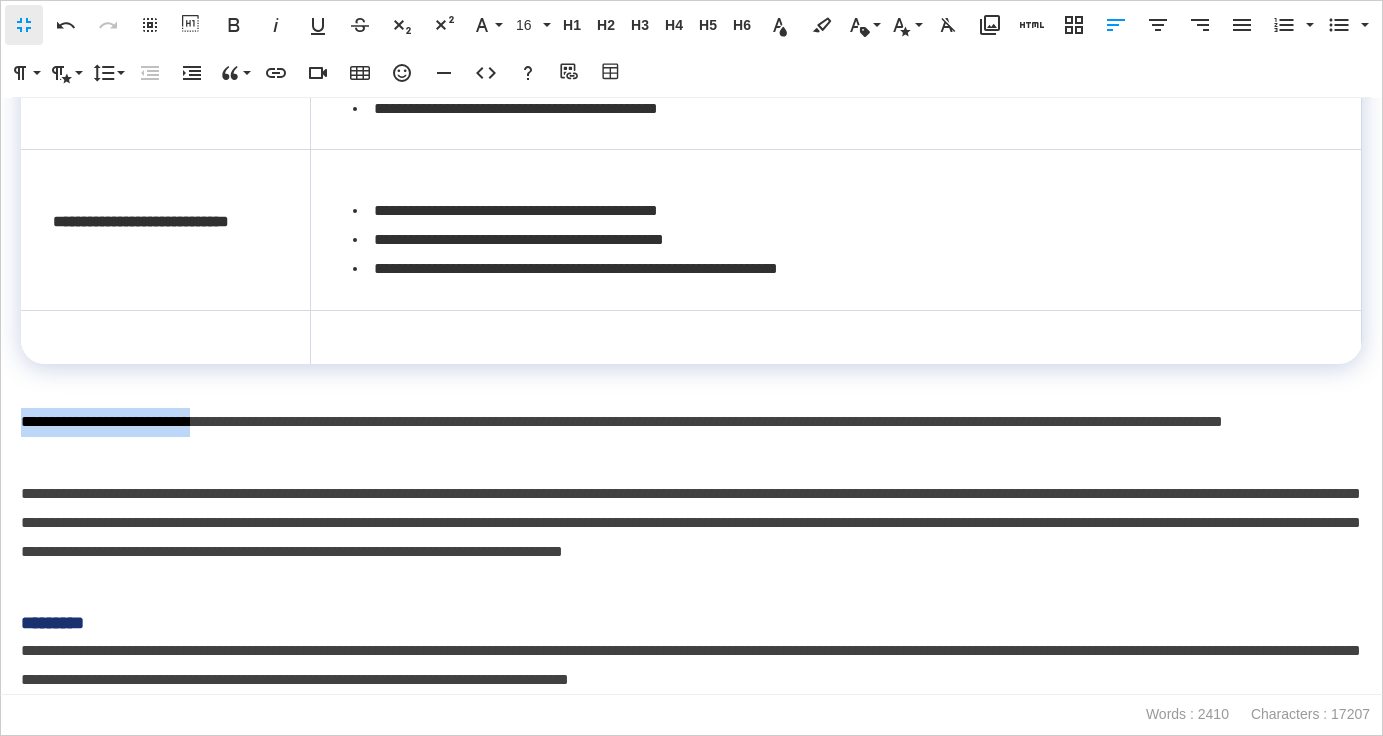 drag, startPoint x: 251, startPoint y: 420, endPoint x: 13, endPoint y: 419, distance: 238.0021 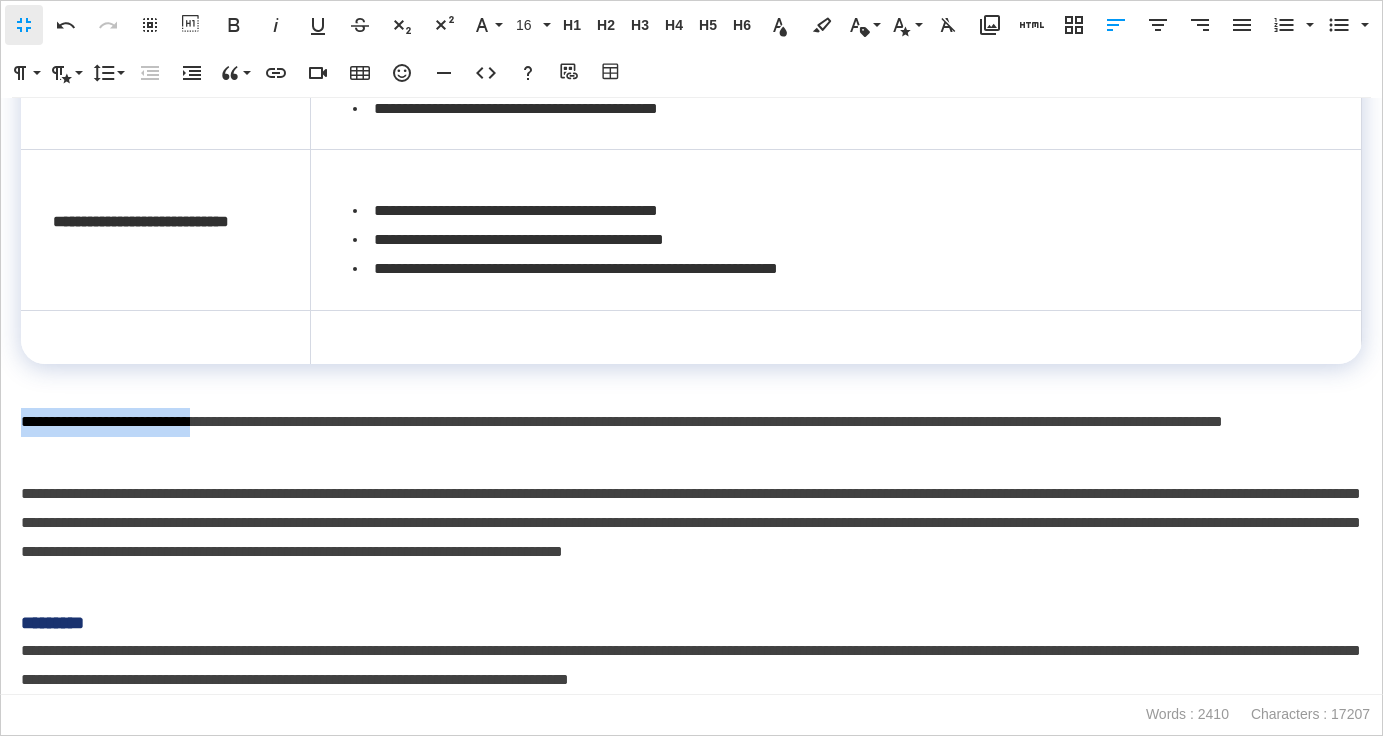 click on "**********" at bounding box center [691, 396] 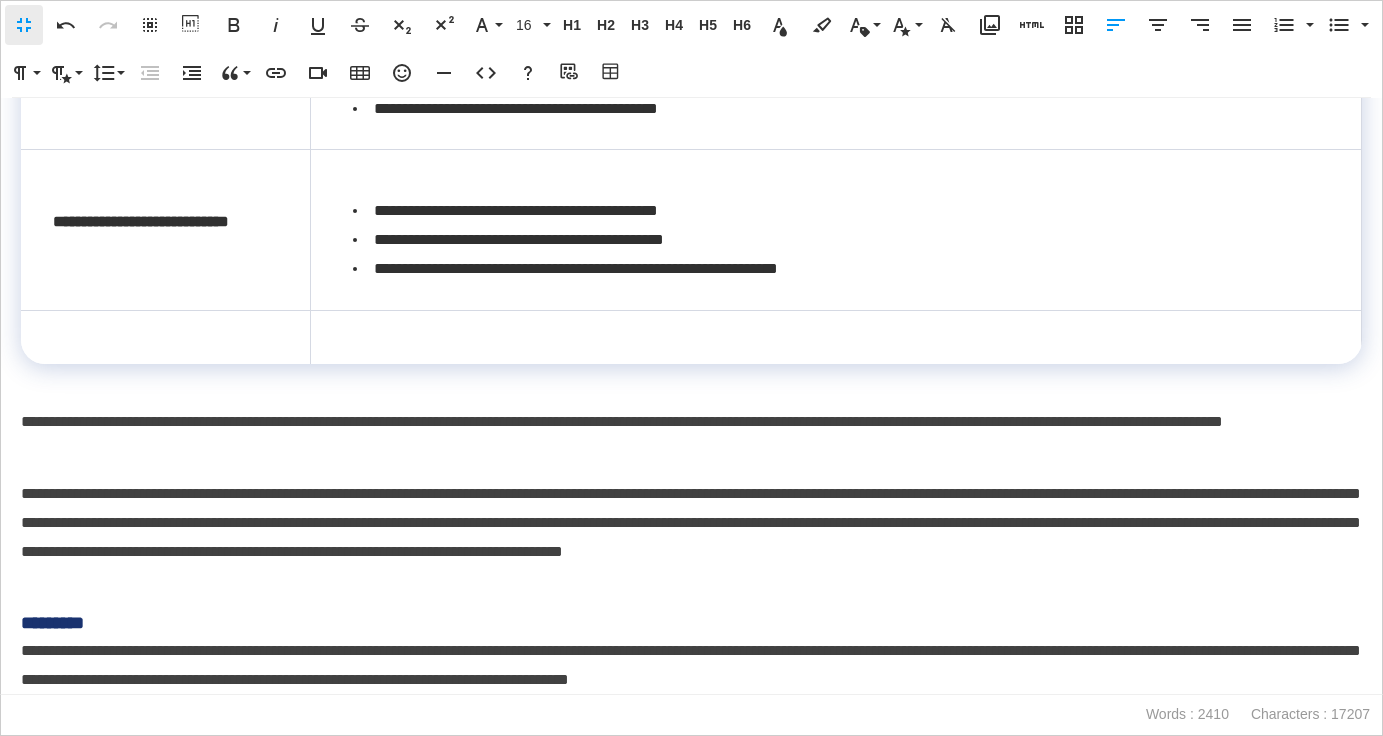 click at bounding box center [165, 337] 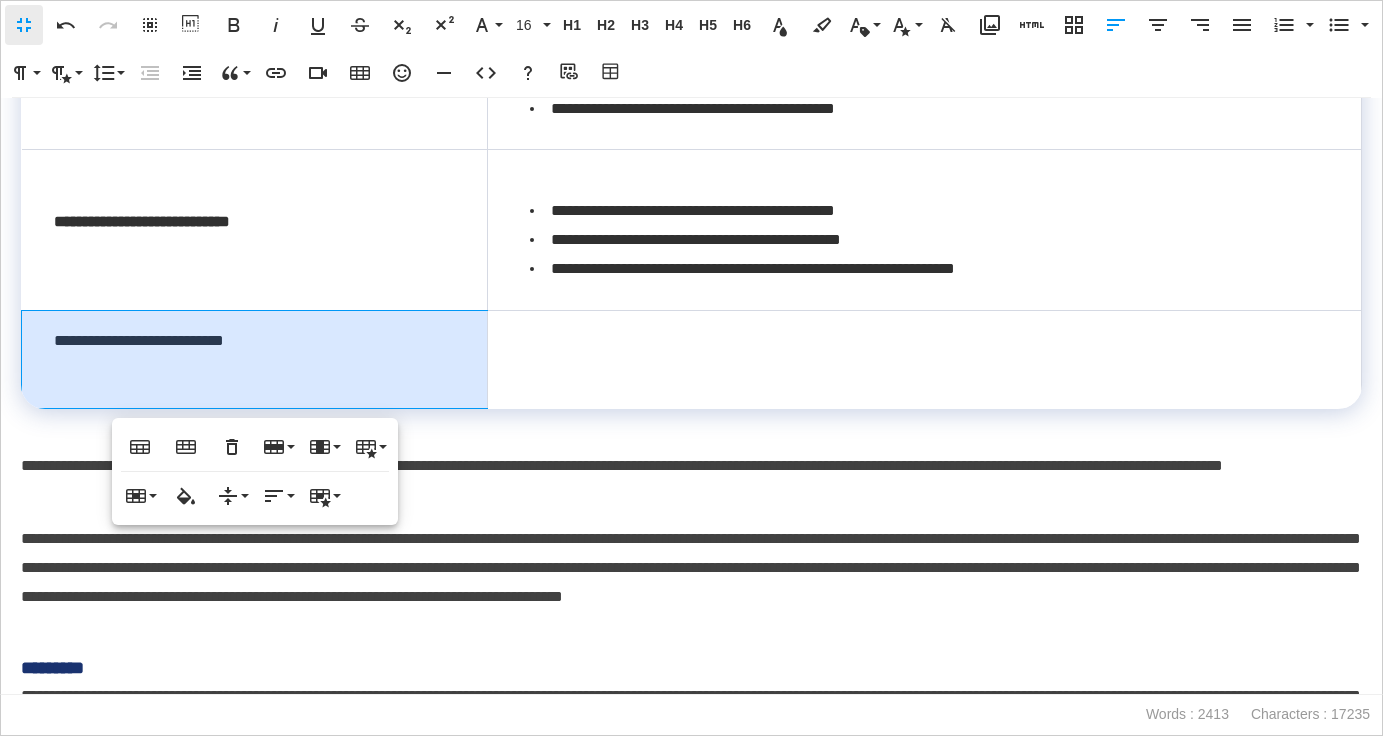 click on "**********" at bounding box center [255, 359] 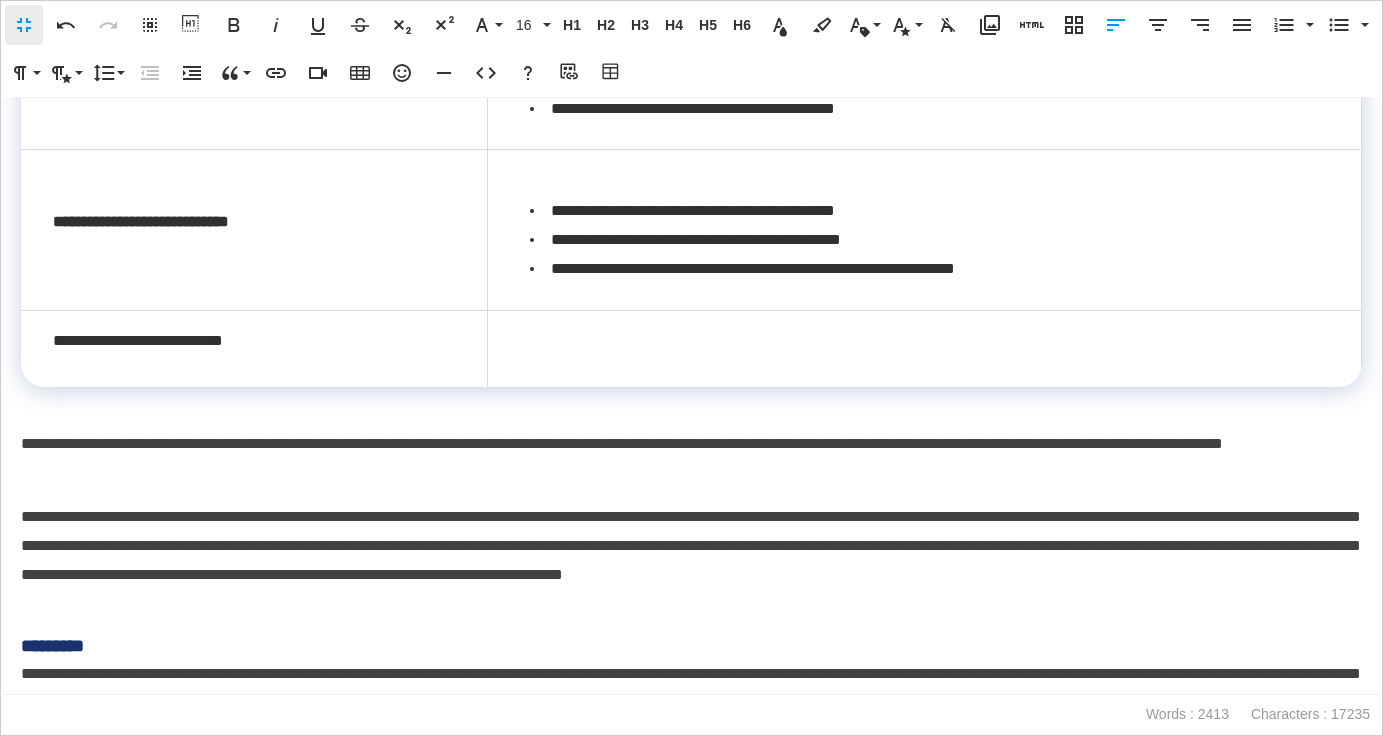 click on "**********" at bounding box center [691, 459] 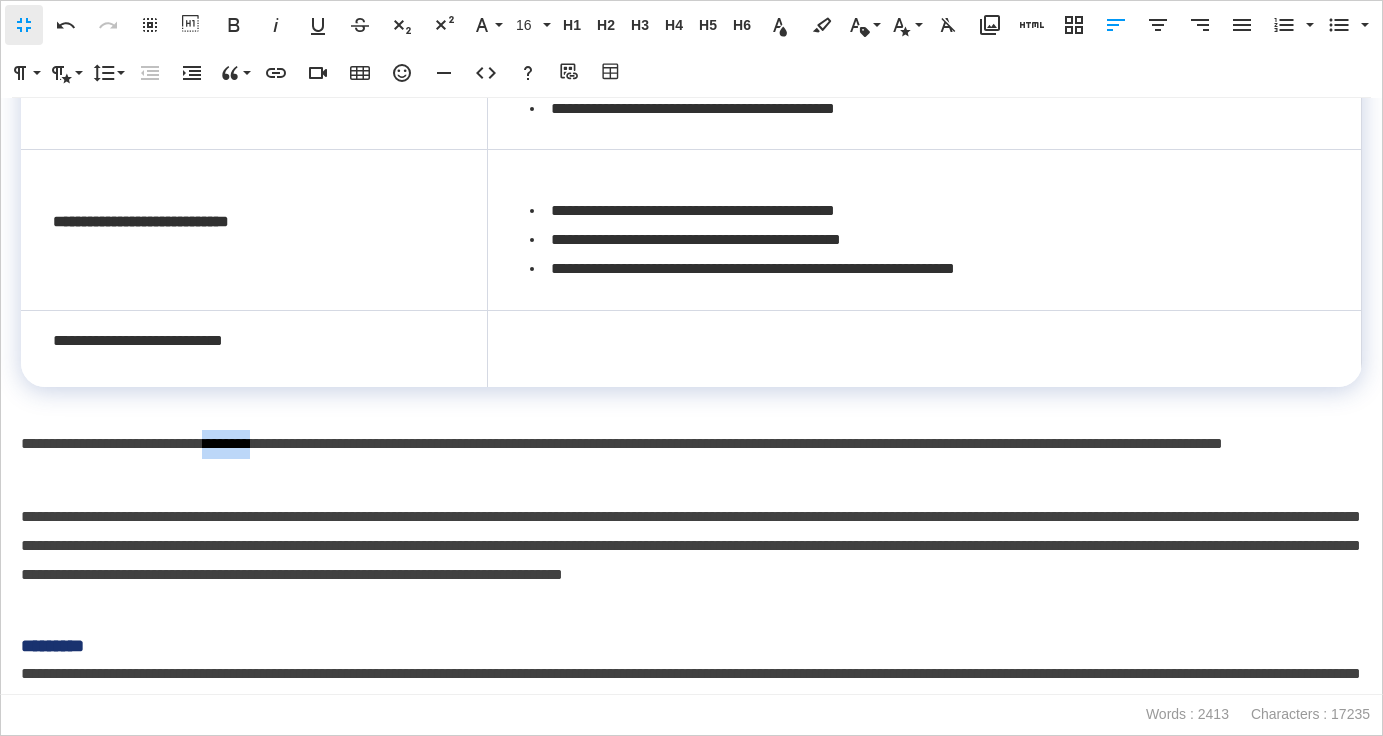 drag, startPoint x: 260, startPoint y: 445, endPoint x: 313, endPoint y: 455, distance: 53.935146 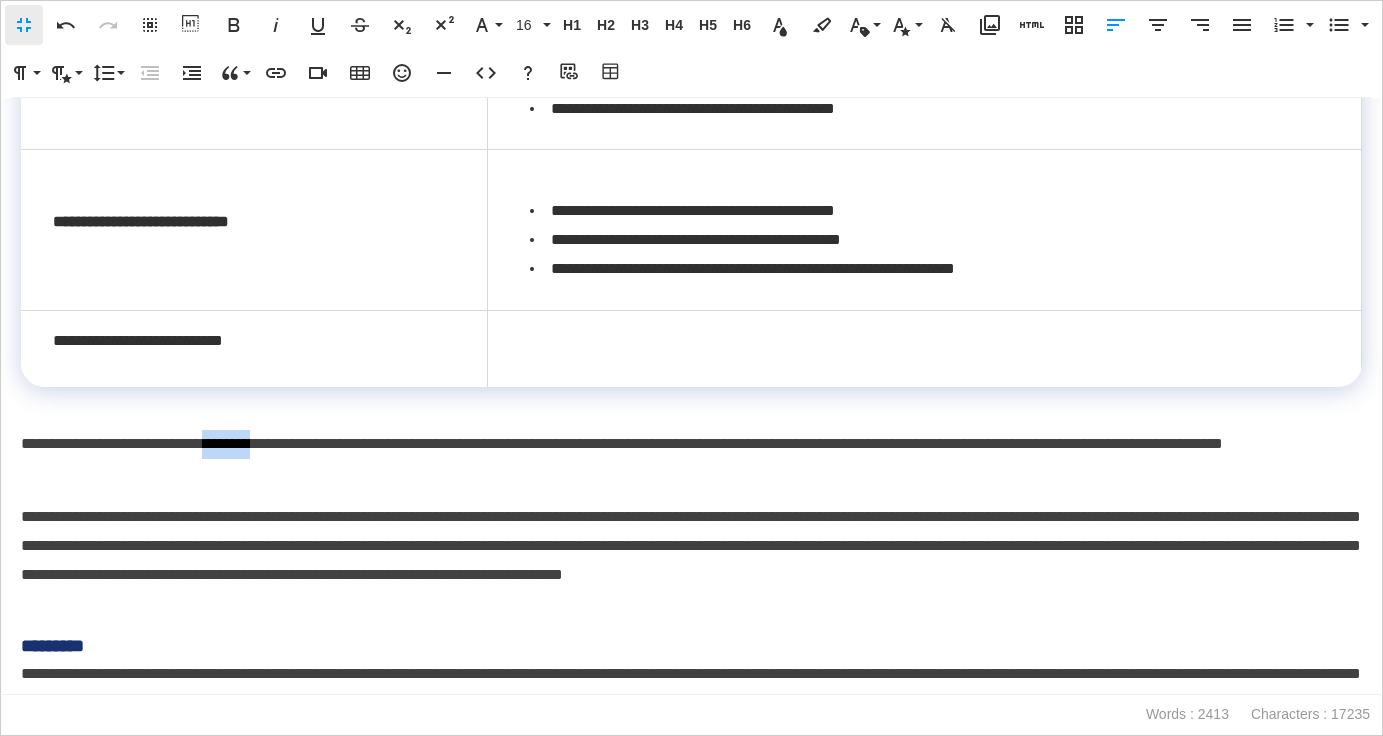 click on "**********" at bounding box center [691, 459] 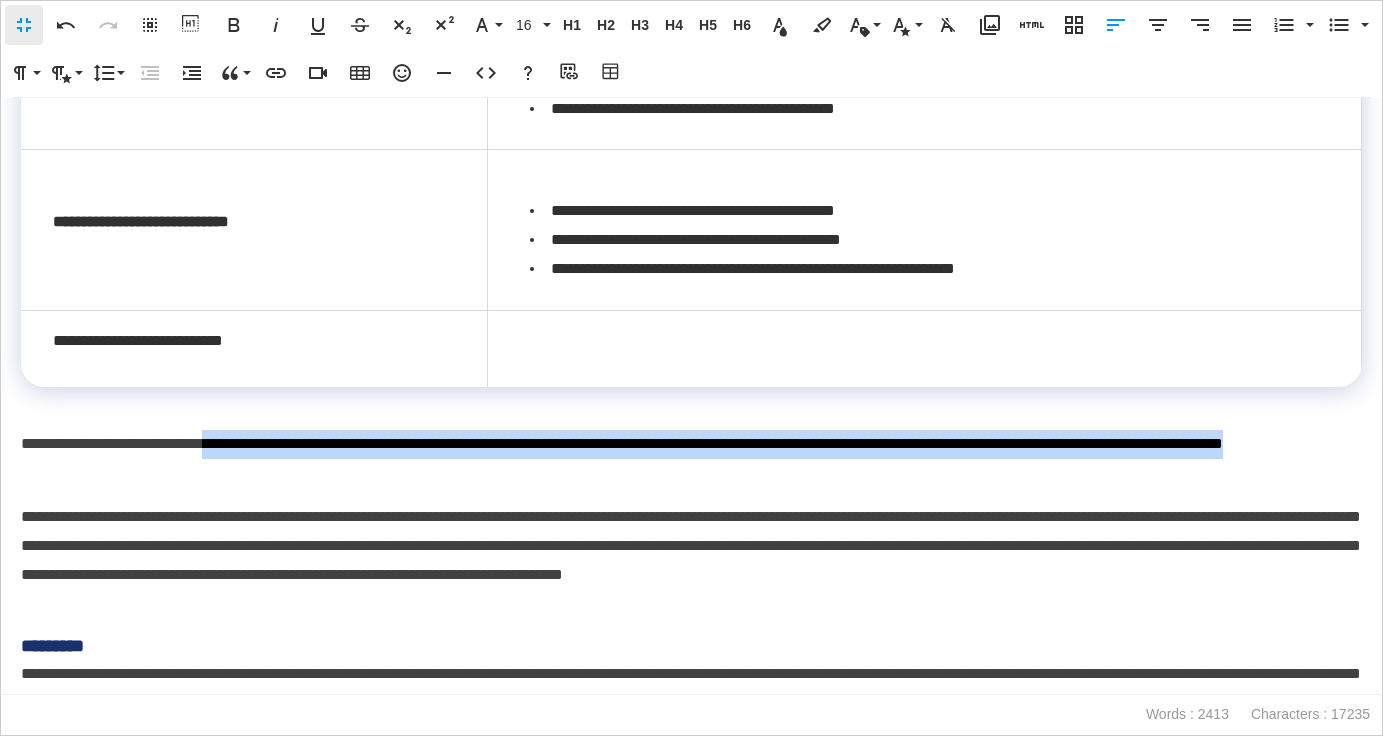 drag, startPoint x: 263, startPoint y: 446, endPoint x: 294, endPoint y: 468, distance: 38.013157 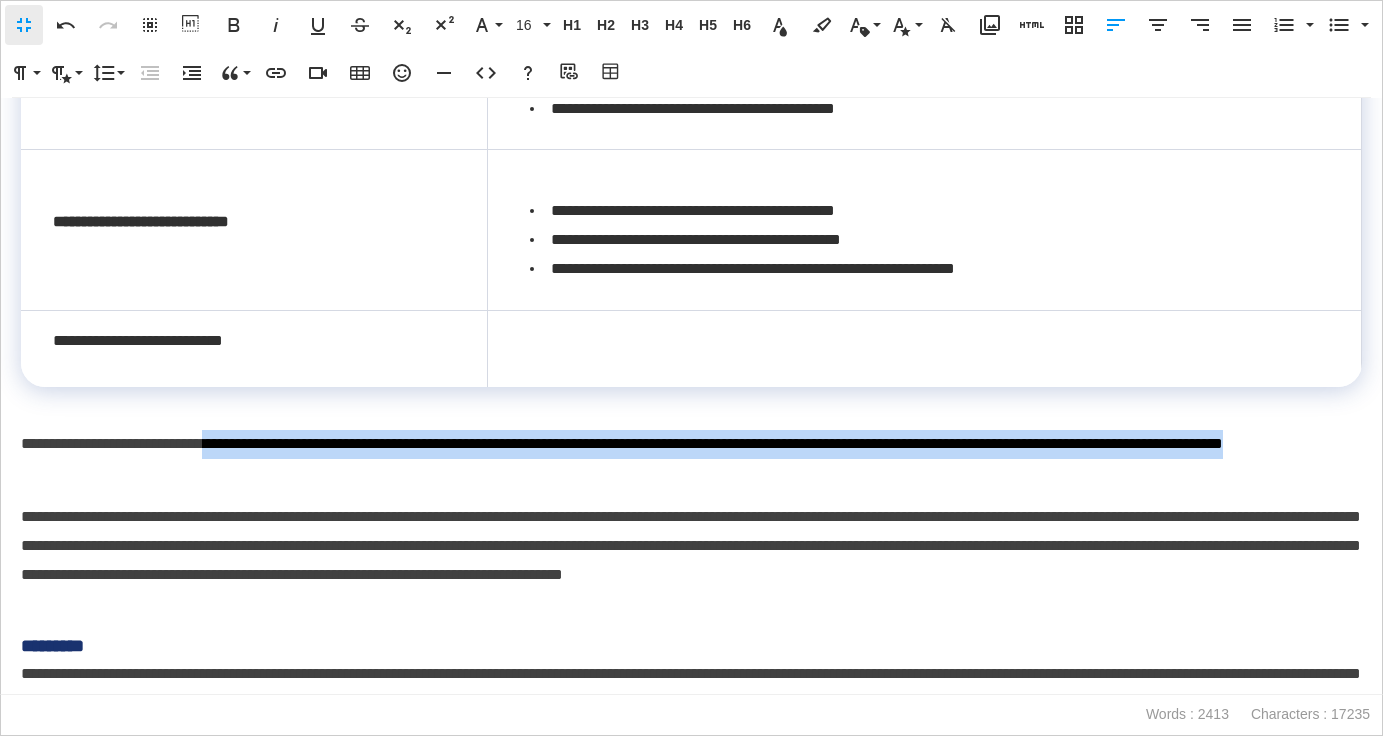 click on "**********" at bounding box center (691, 459) 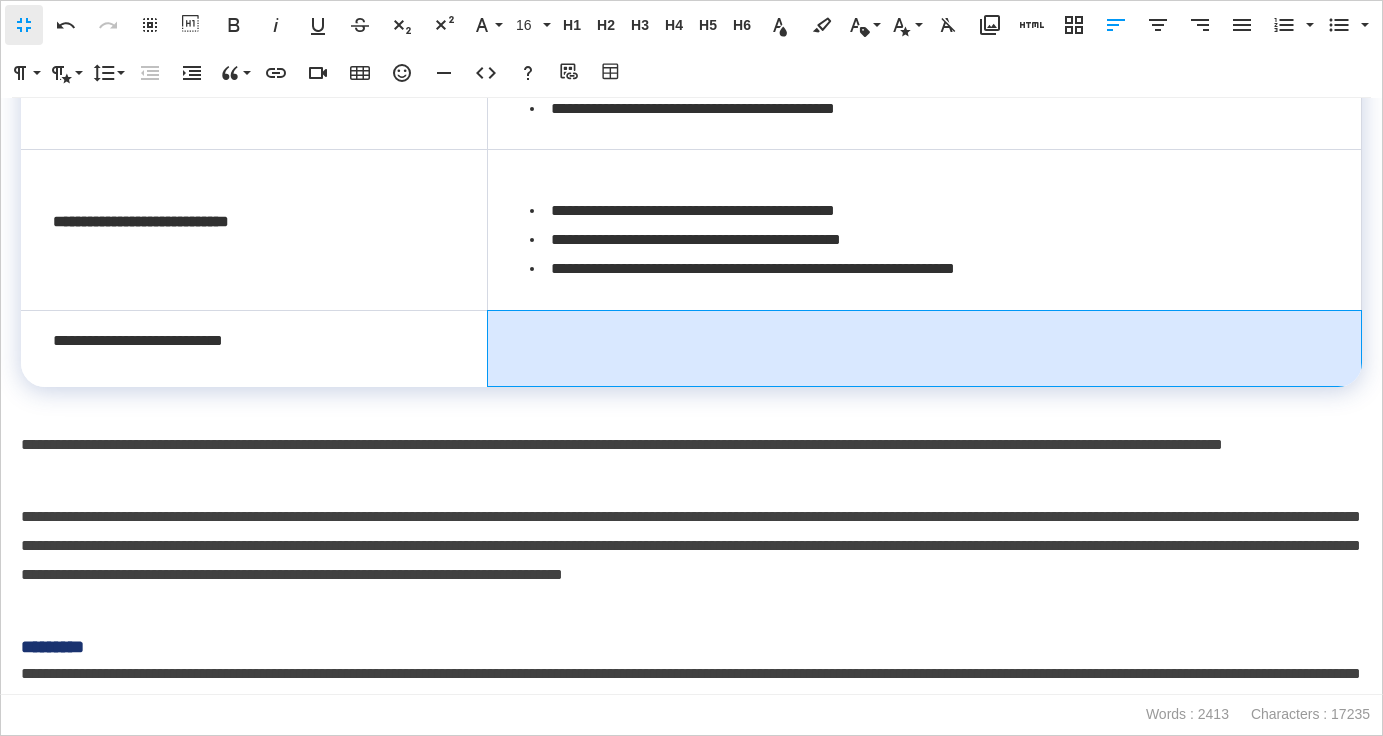 click at bounding box center [925, 348] 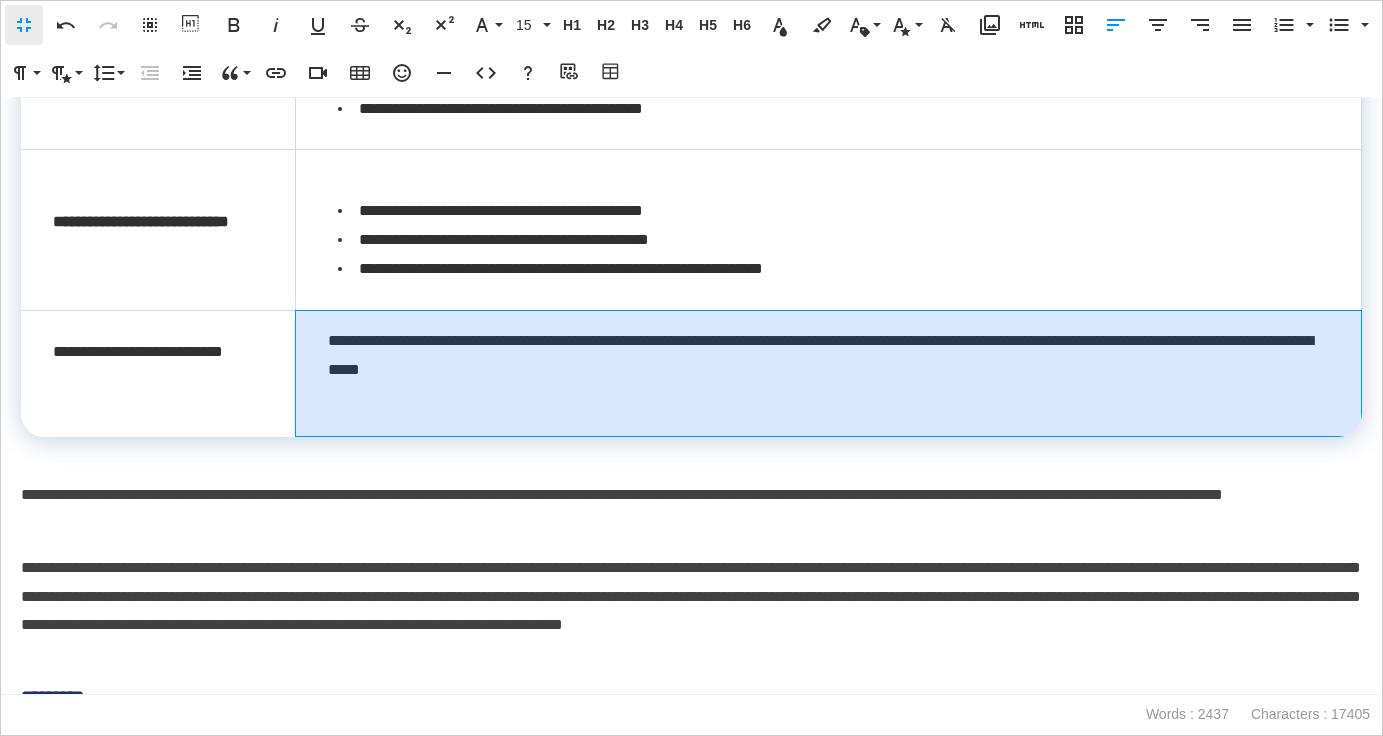 click on "**********" at bounding box center (829, 373) 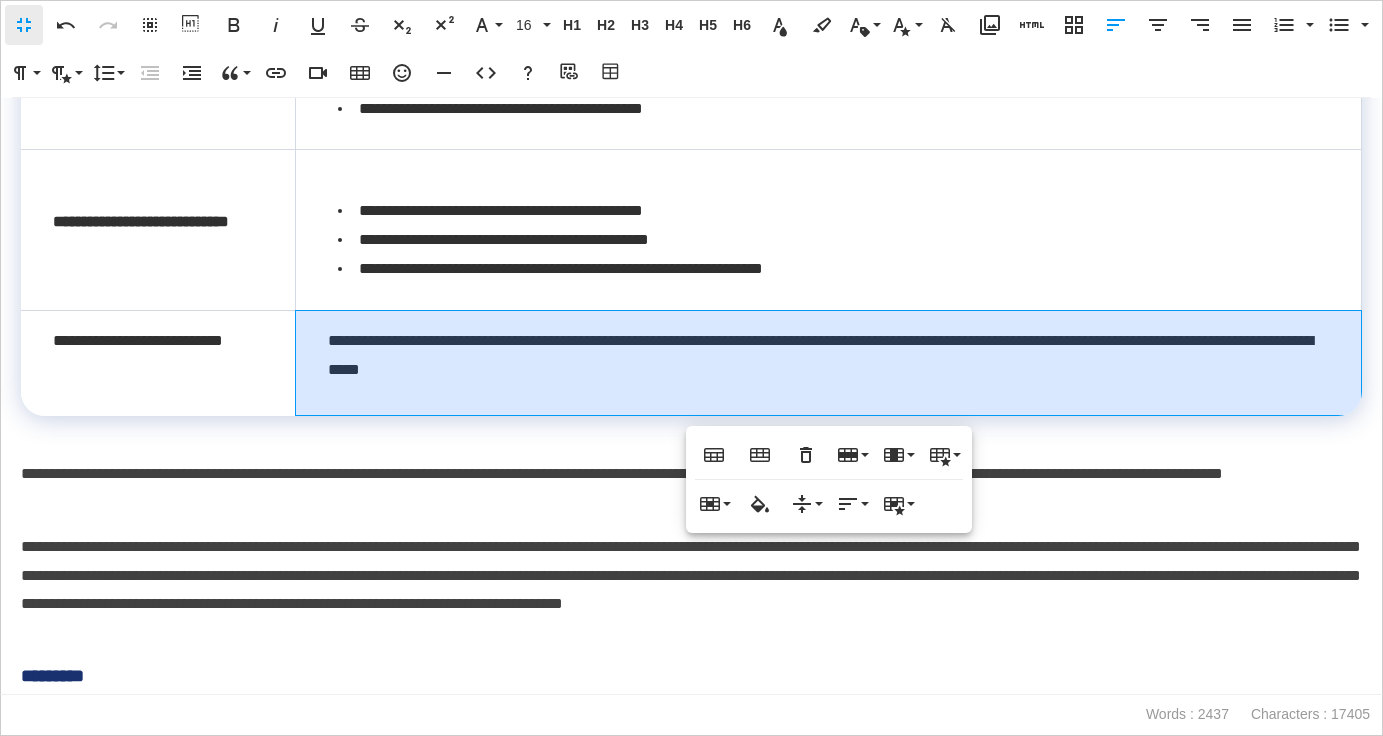 drag, startPoint x: 297, startPoint y: 310, endPoint x: 324, endPoint y: 310, distance: 27 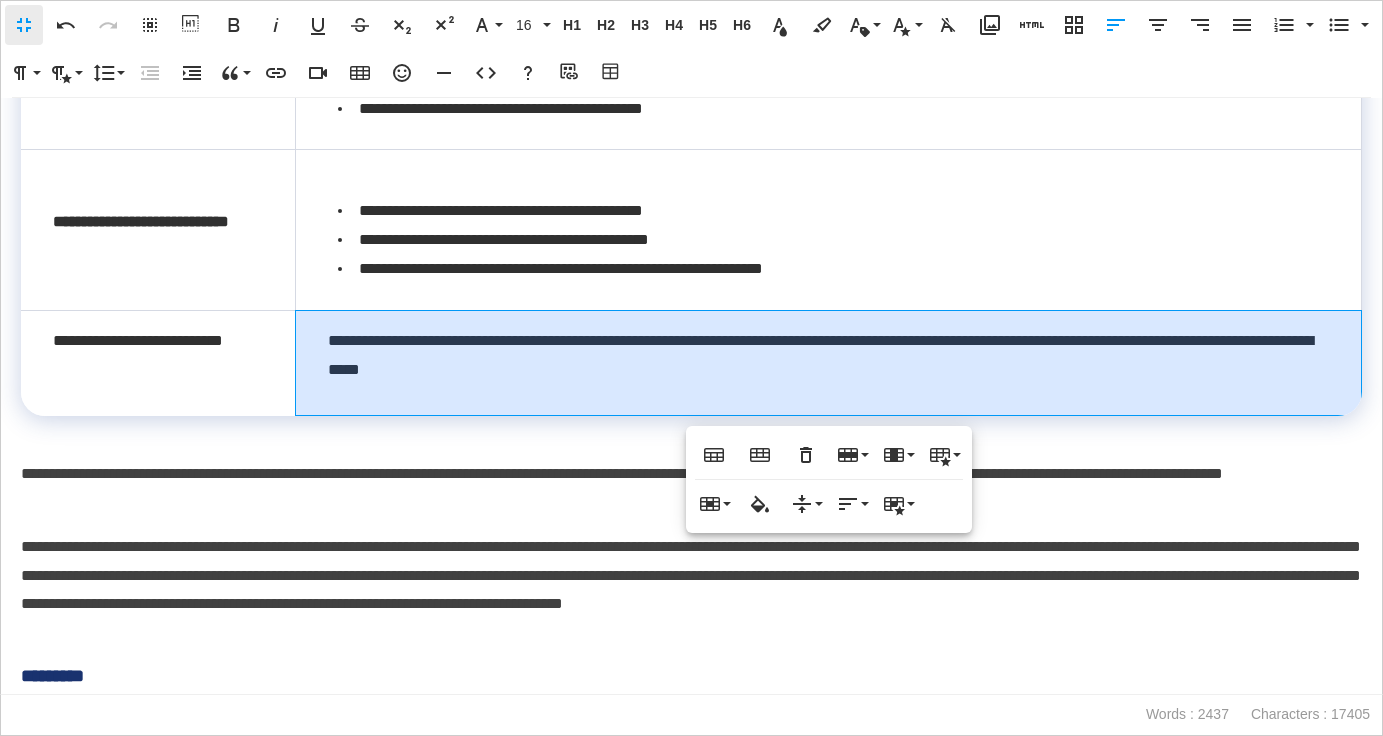 click at bounding box center [296, 213] 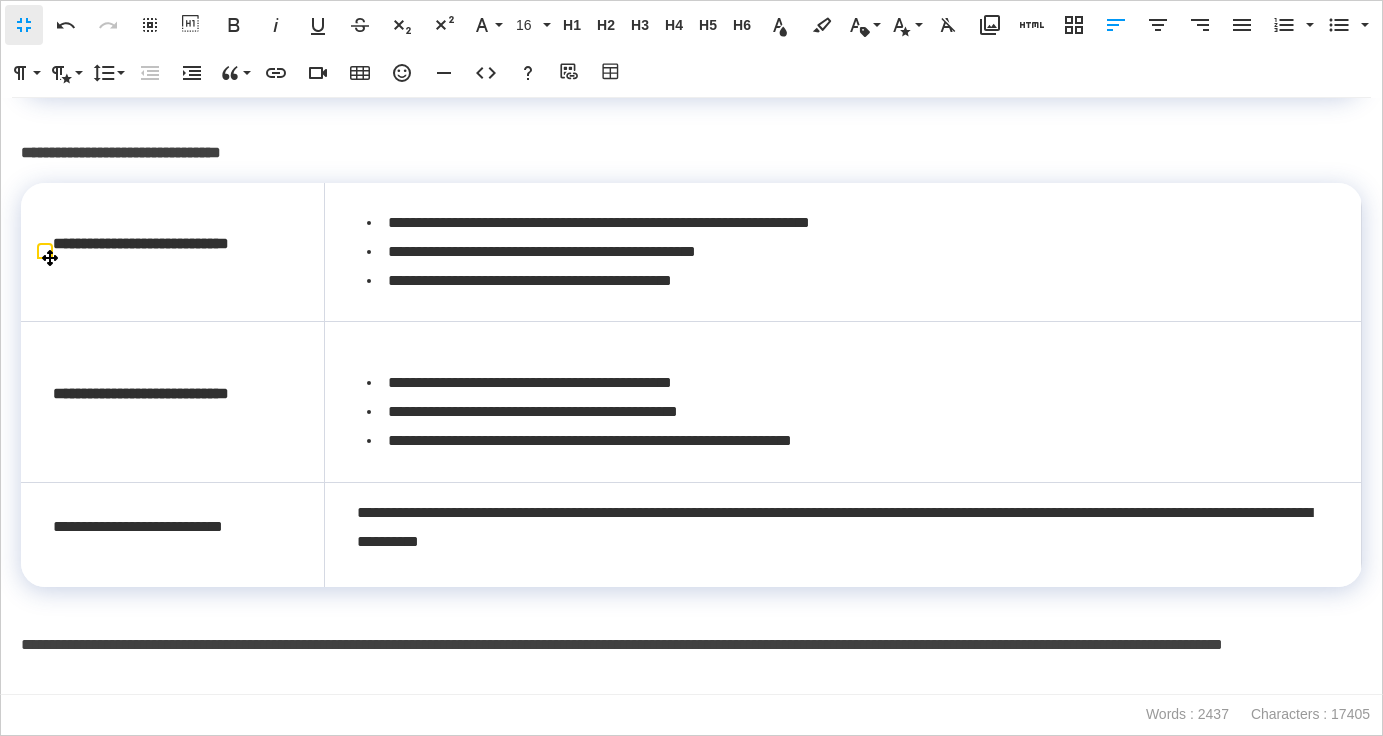 scroll, scrollTop: 2439, scrollLeft: 0, axis: vertical 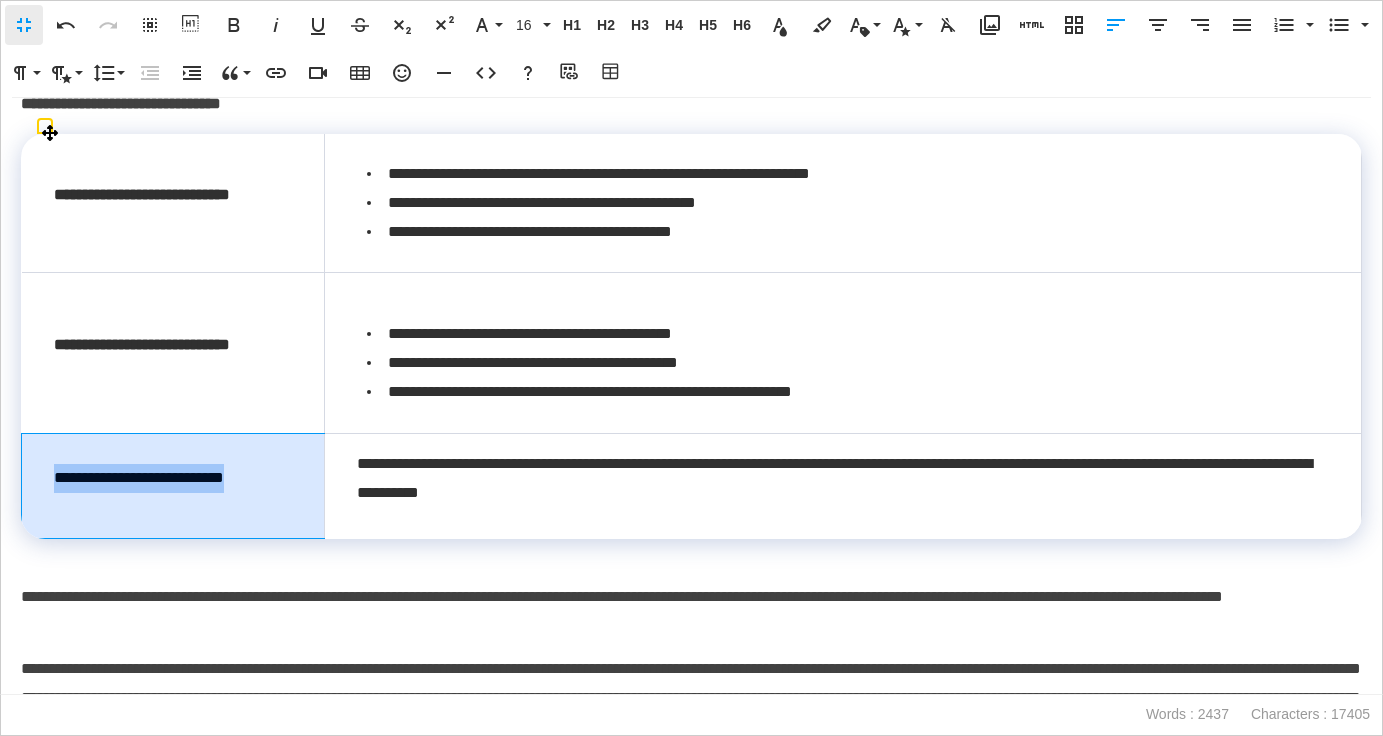 drag, startPoint x: 298, startPoint y: 484, endPoint x: 50, endPoint y: 481, distance: 248.01814 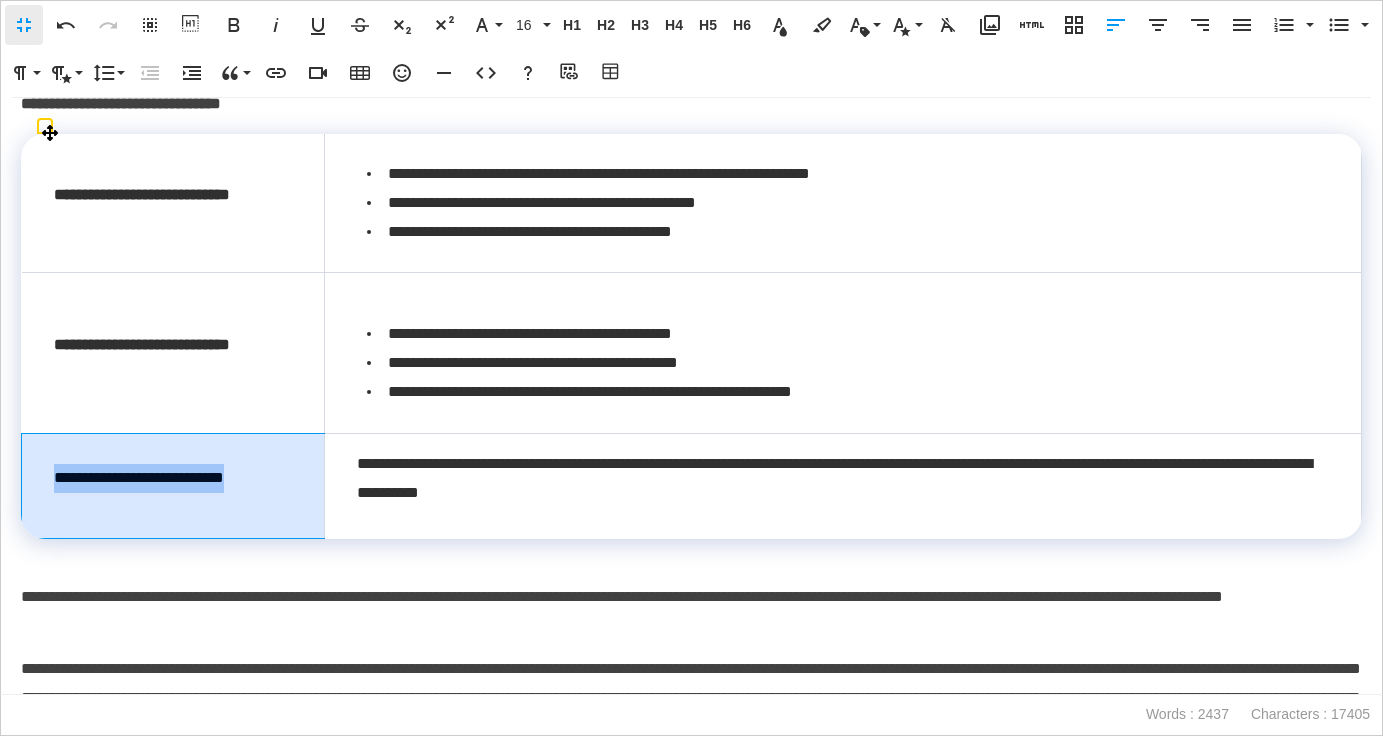 click on "**********" at bounding box center [173, 485] 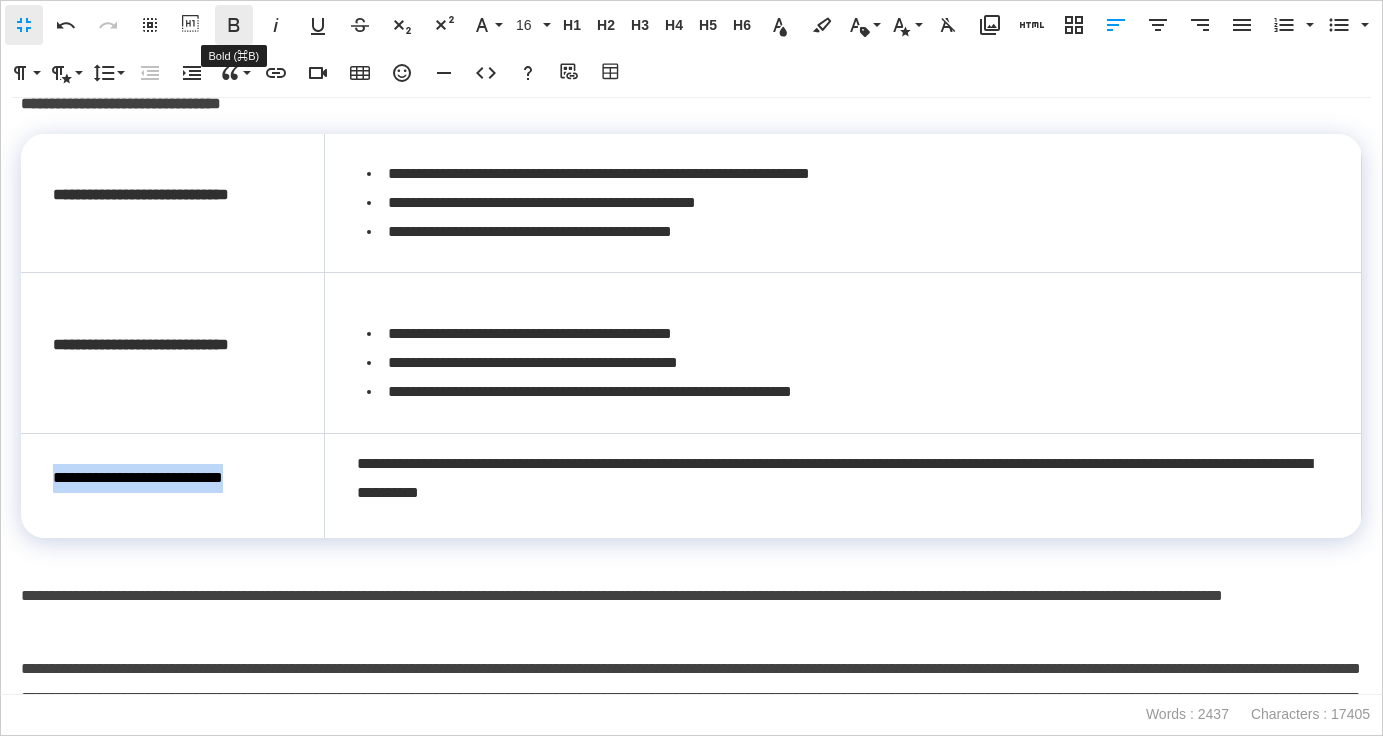 click 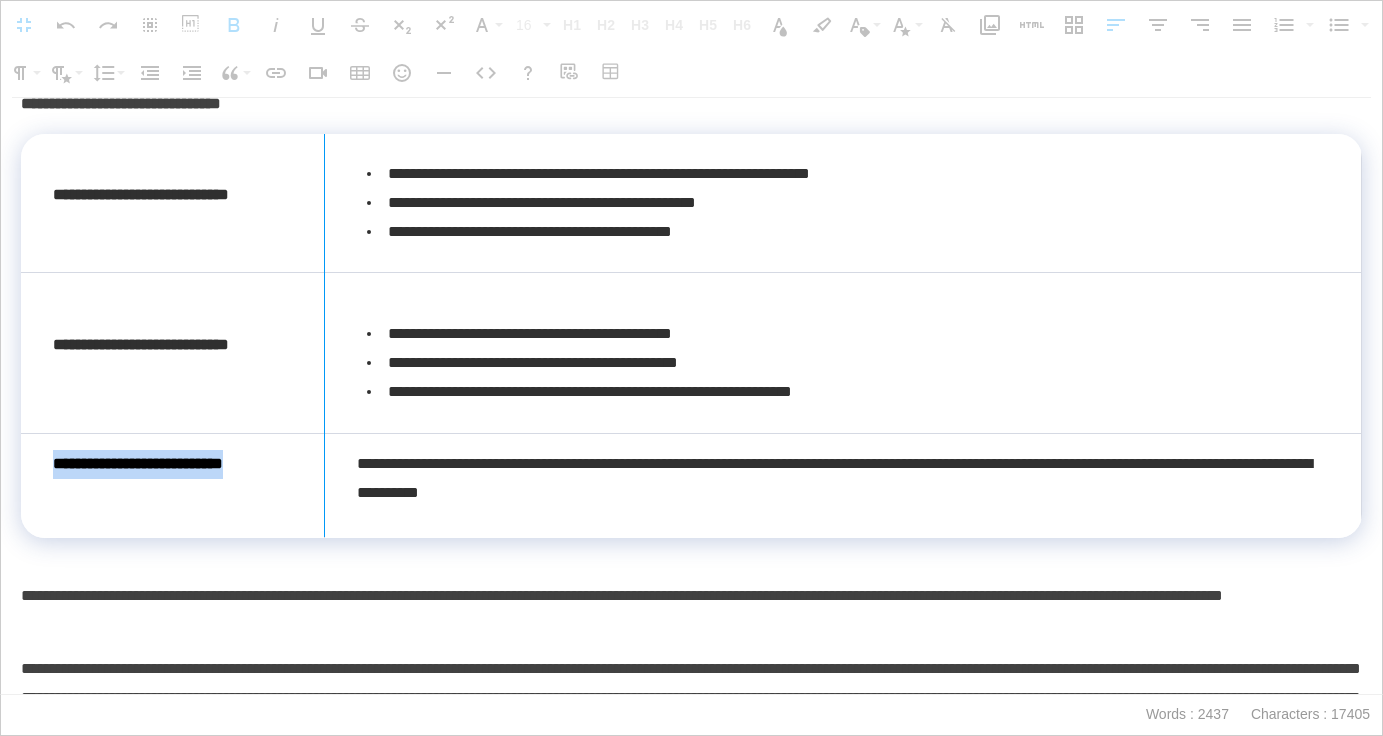 click at bounding box center (324, 335) 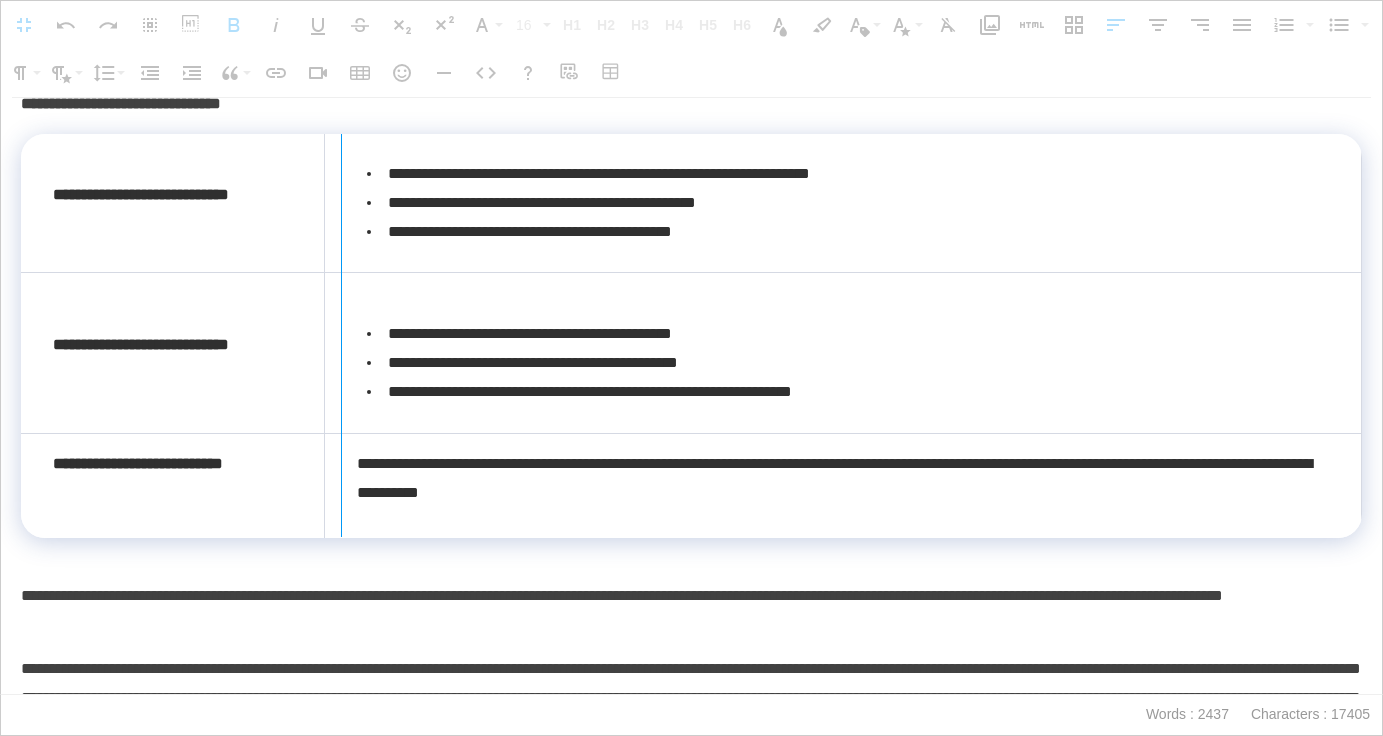 drag, startPoint x: 325, startPoint y: 367, endPoint x: 353, endPoint y: 367, distance: 28 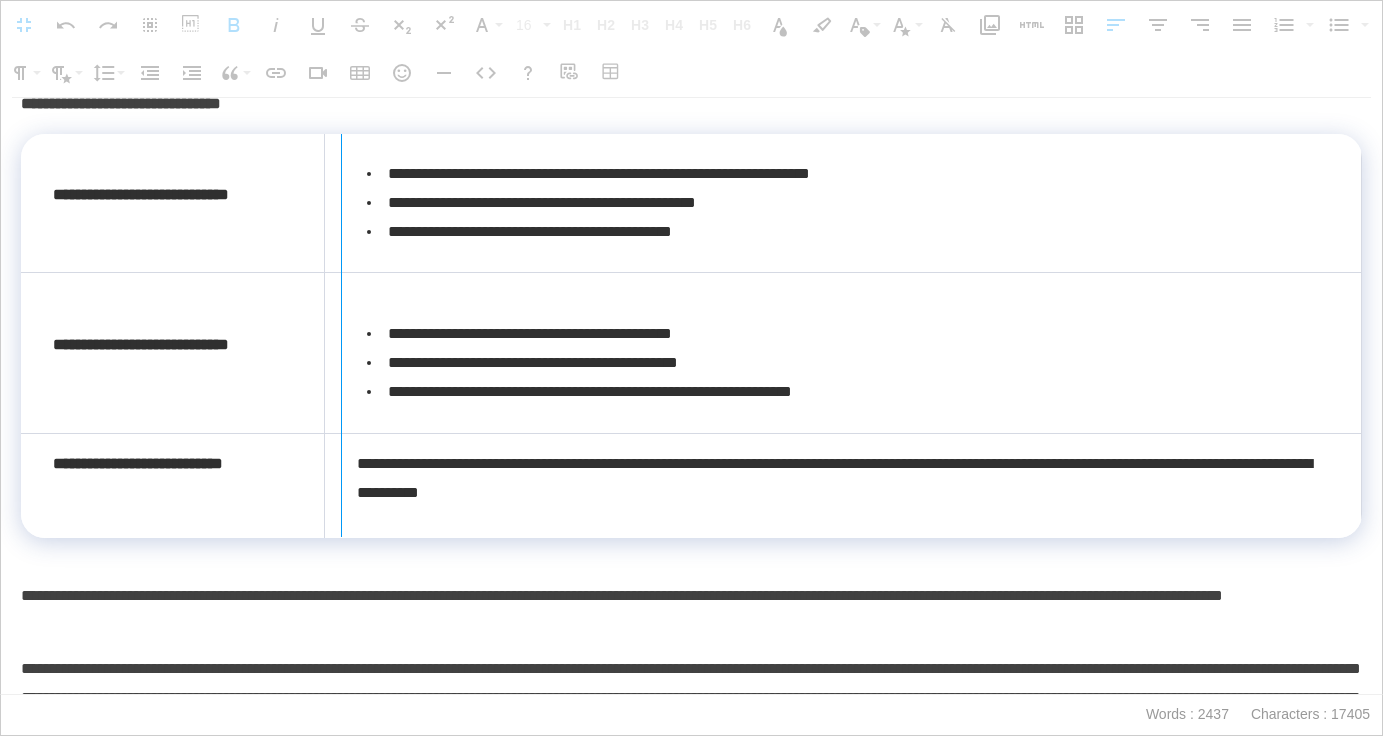click at bounding box center [341, 335] 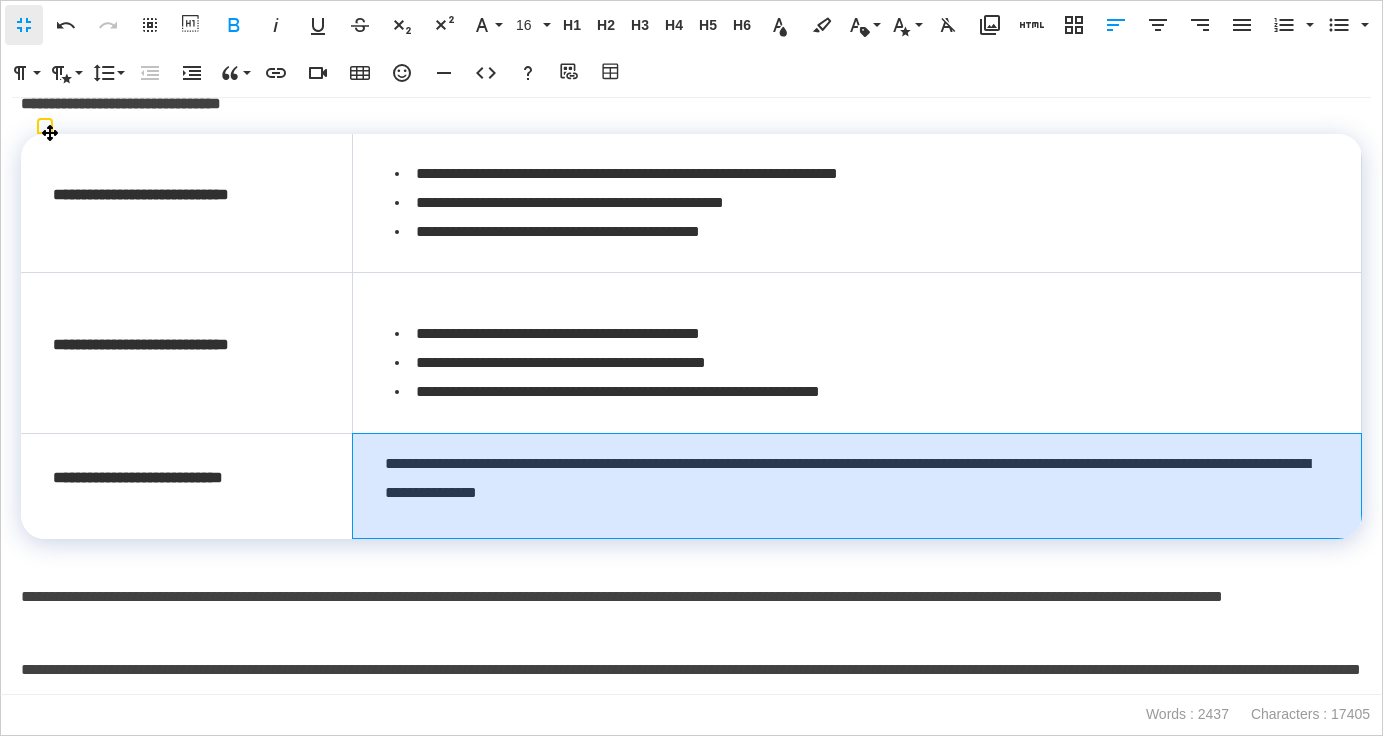 click on "**********" at bounding box center (857, 479) 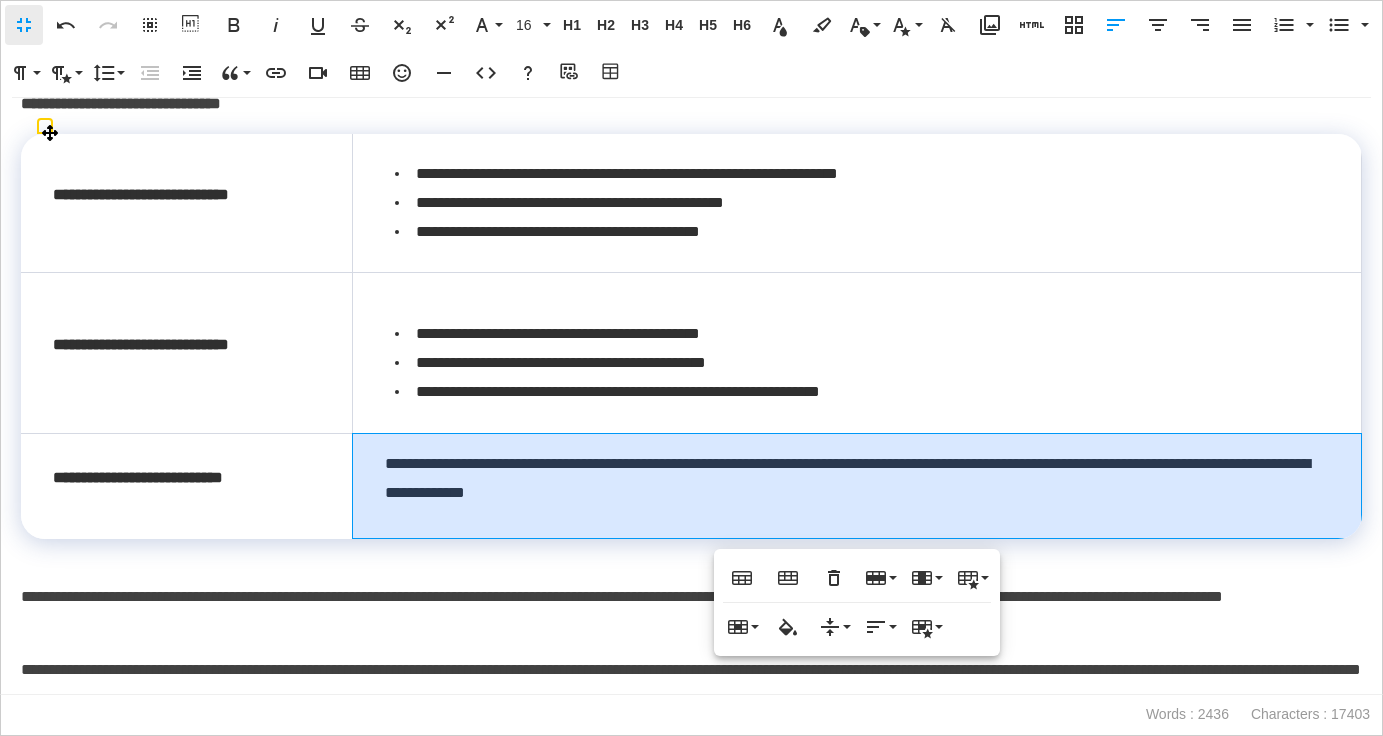 click on "**********" at bounding box center [857, 479] 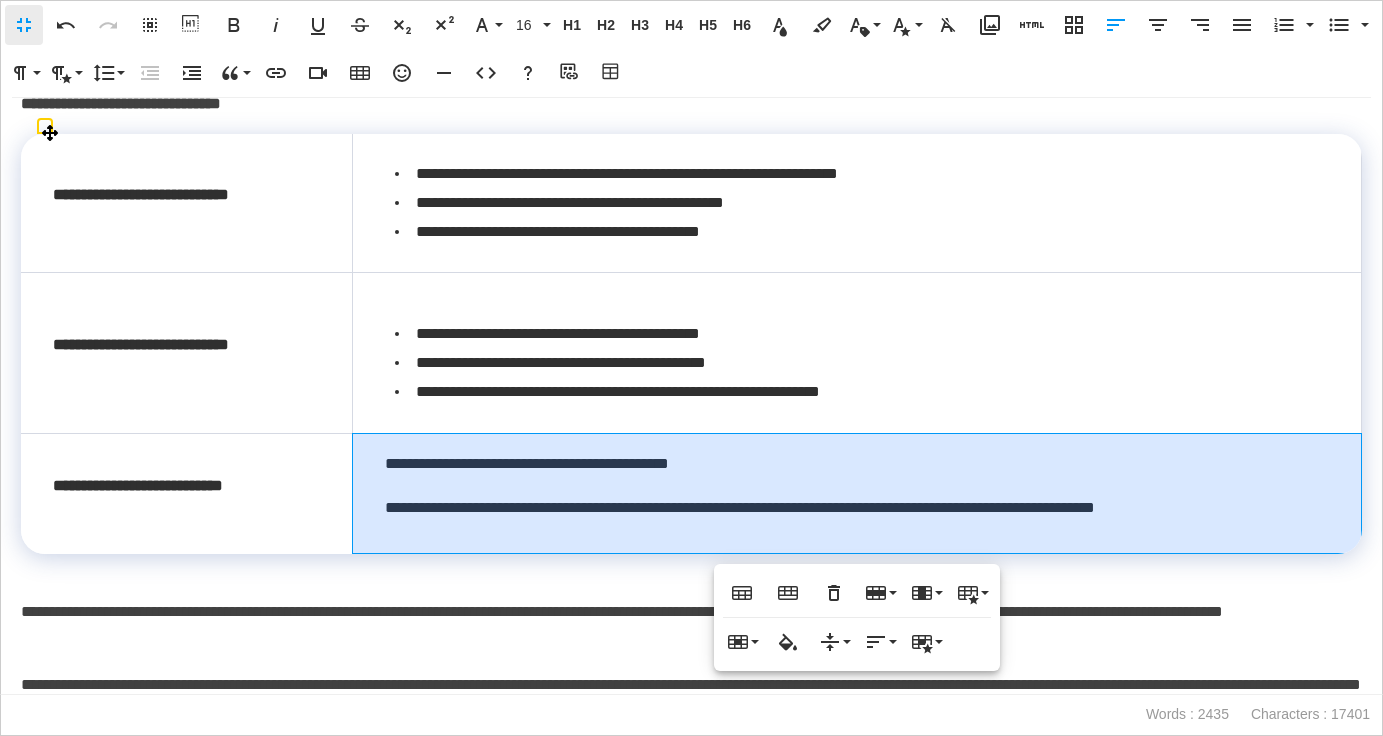 click on "**********" at bounding box center [857, 508] 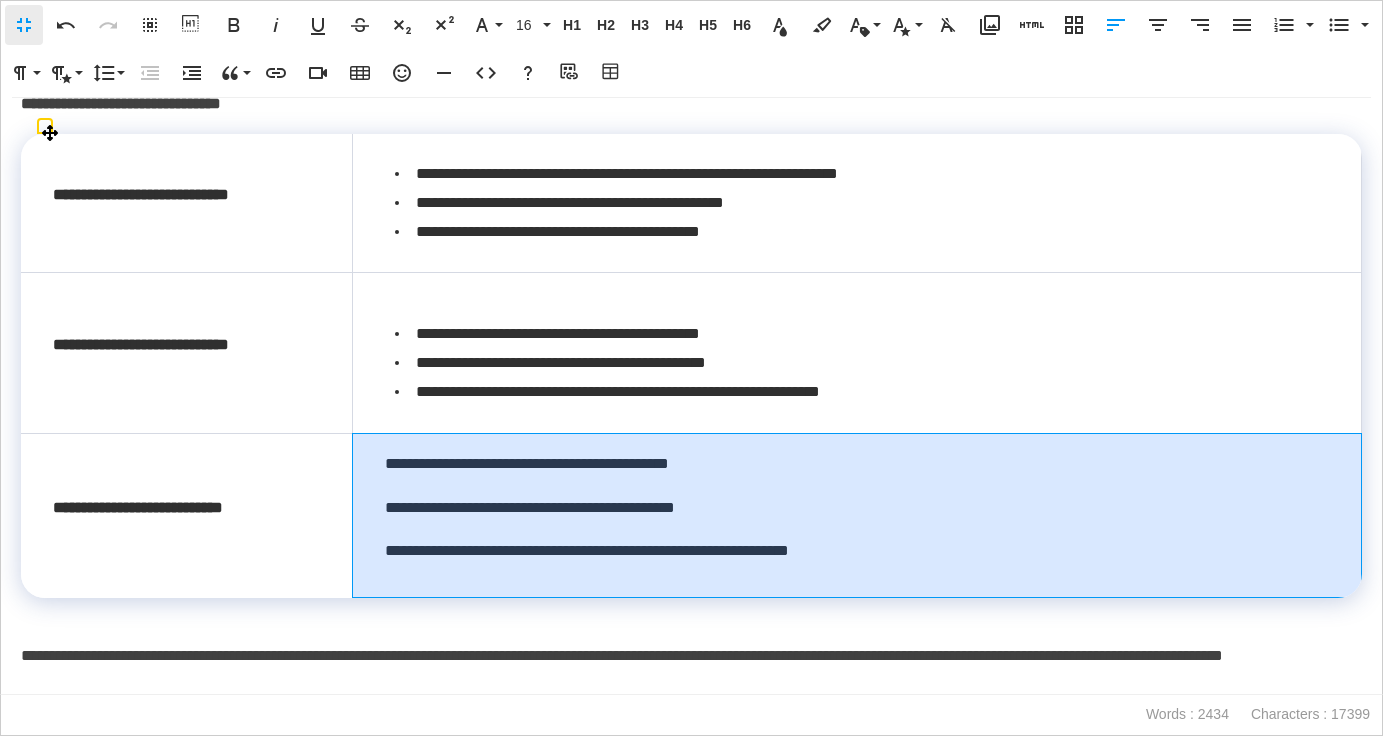 click on "**********" at bounding box center [857, 551] 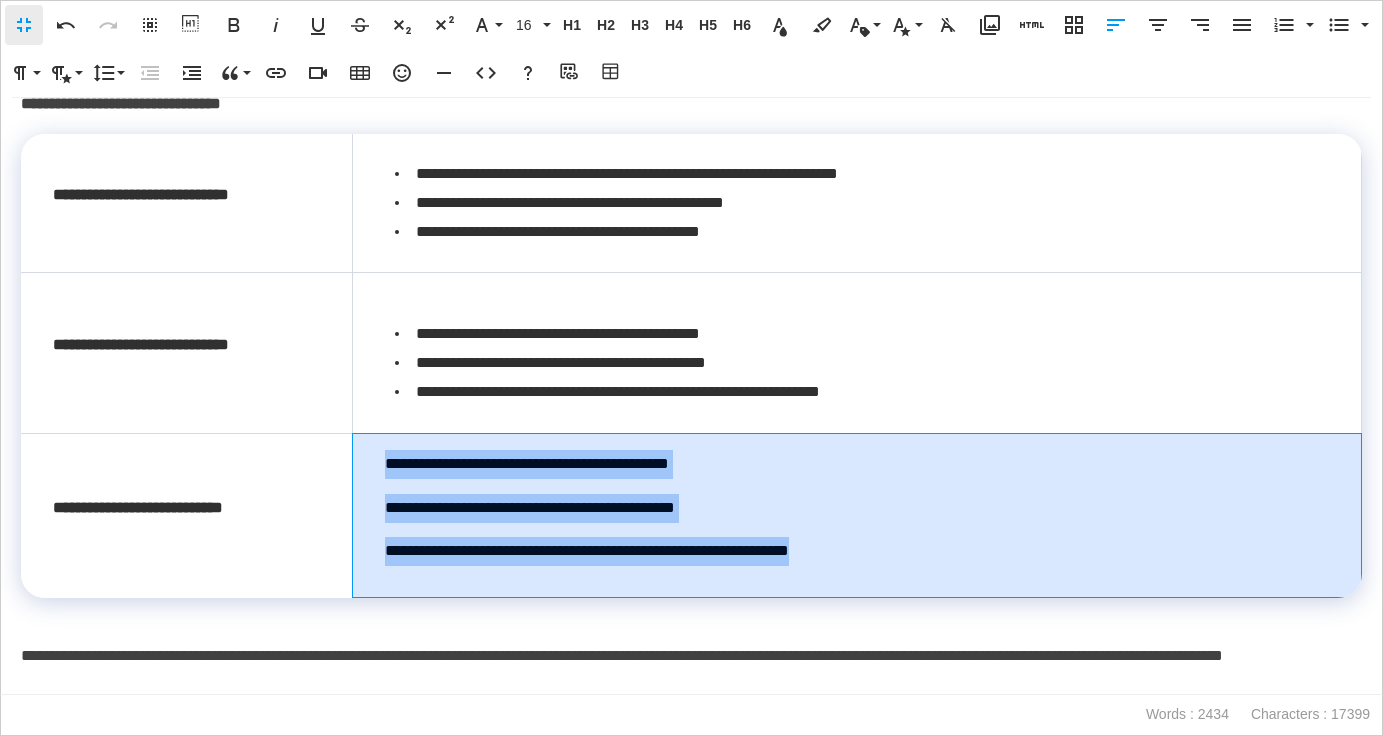 drag, startPoint x: 920, startPoint y: 552, endPoint x: 368, endPoint y: 467, distance: 558.50604 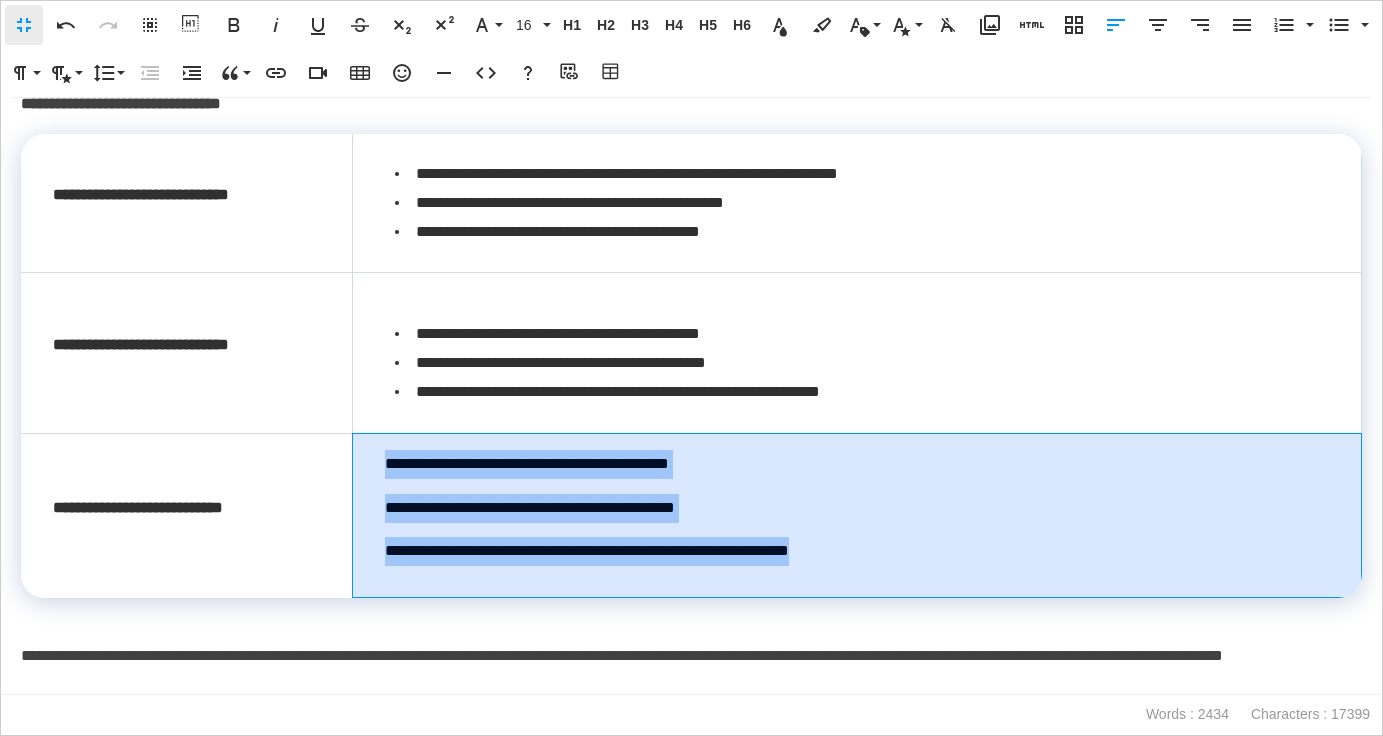 click on "**********" at bounding box center (856, 515) 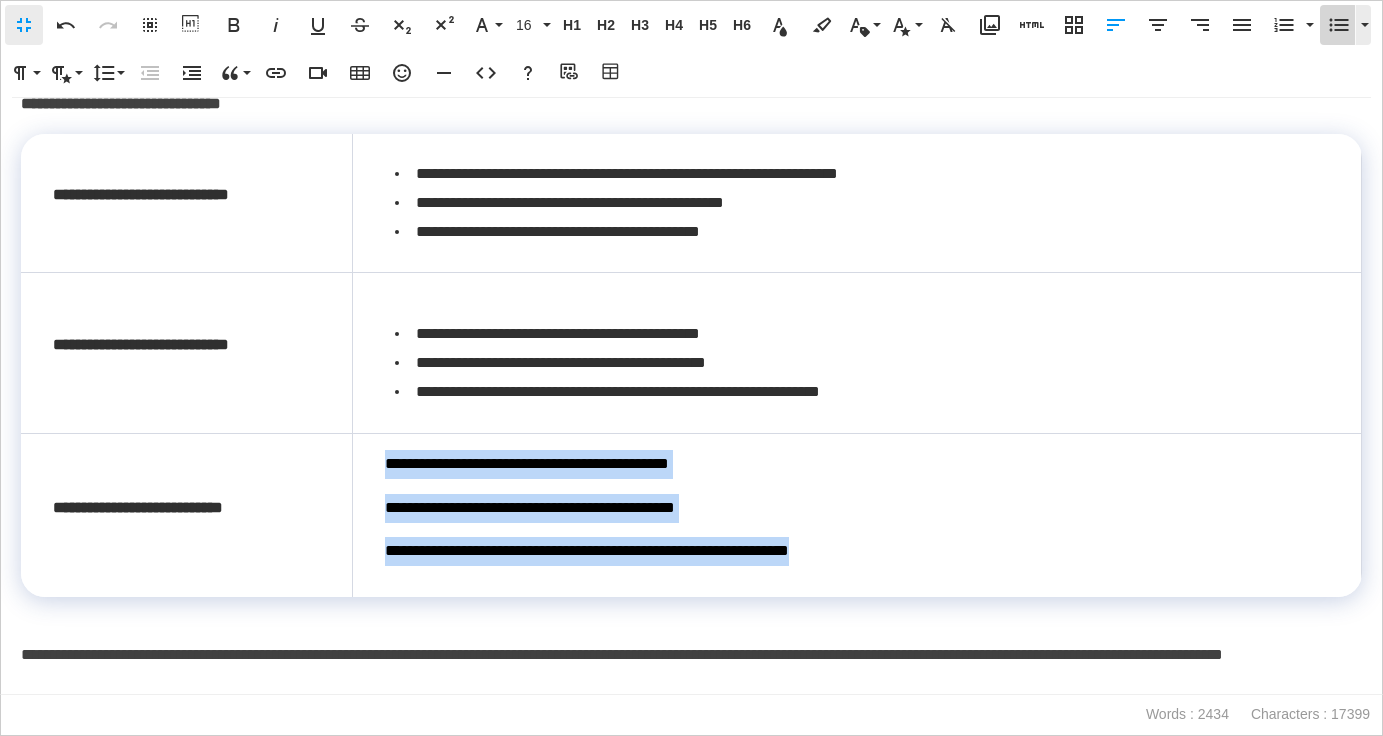 click 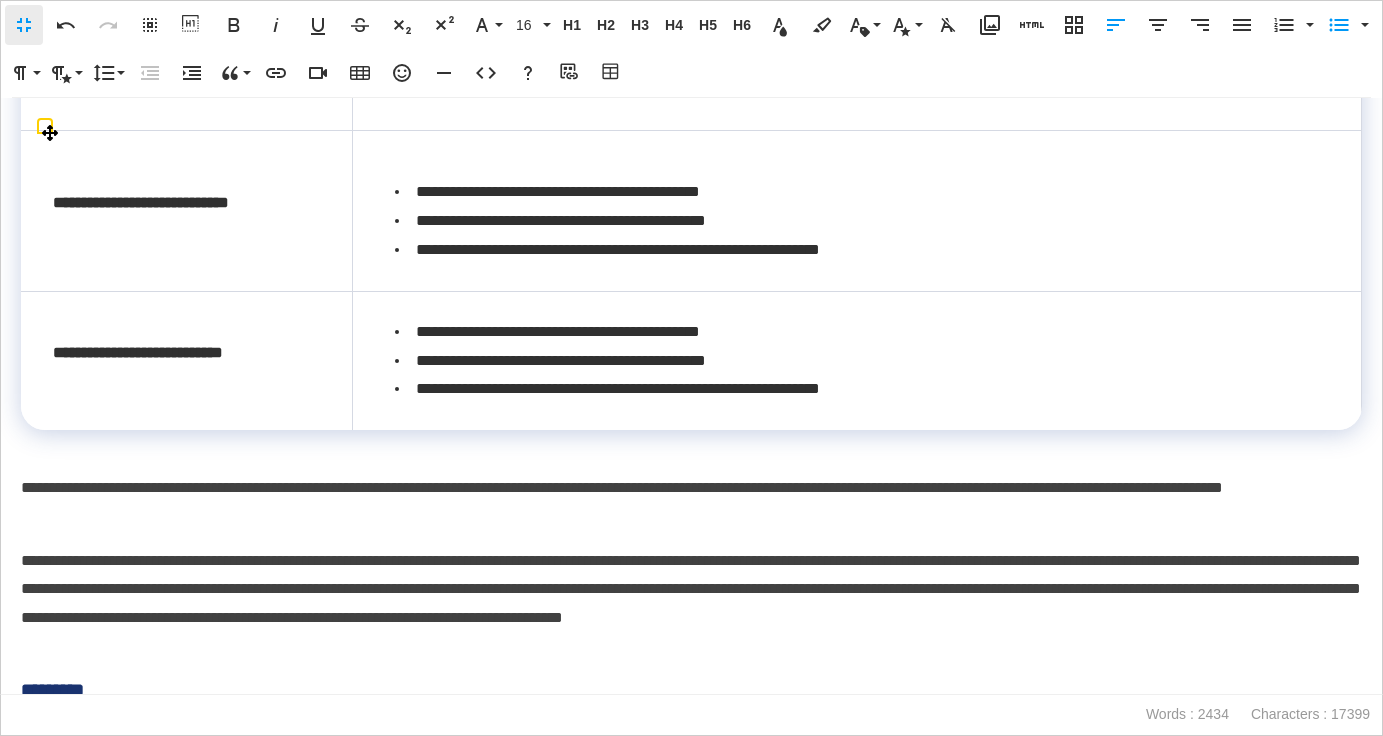 scroll, scrollTop: 2605, scrollLeft: 0, axis: vertical 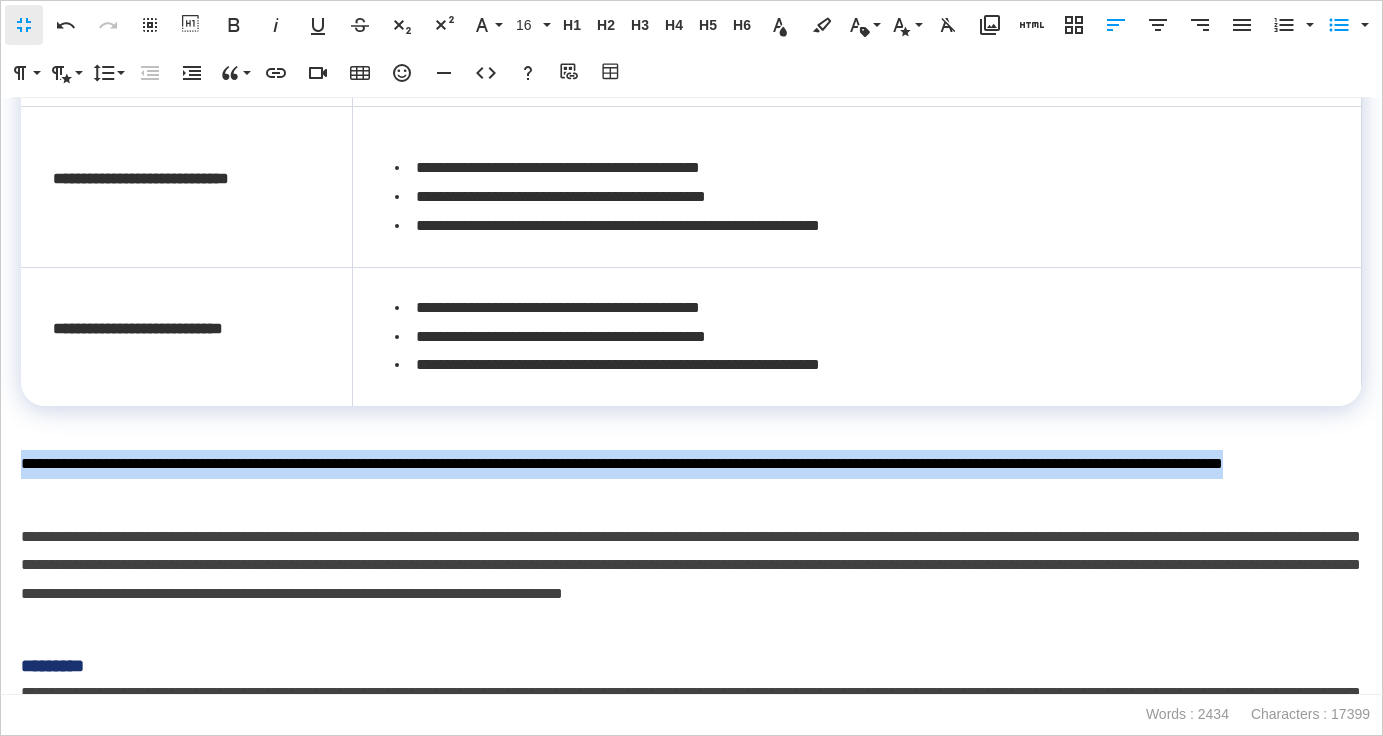 drag, startPoint x: 221, startPoint y: 500, endPoint x: 12, endPoint y: 462, distance: 212.42645 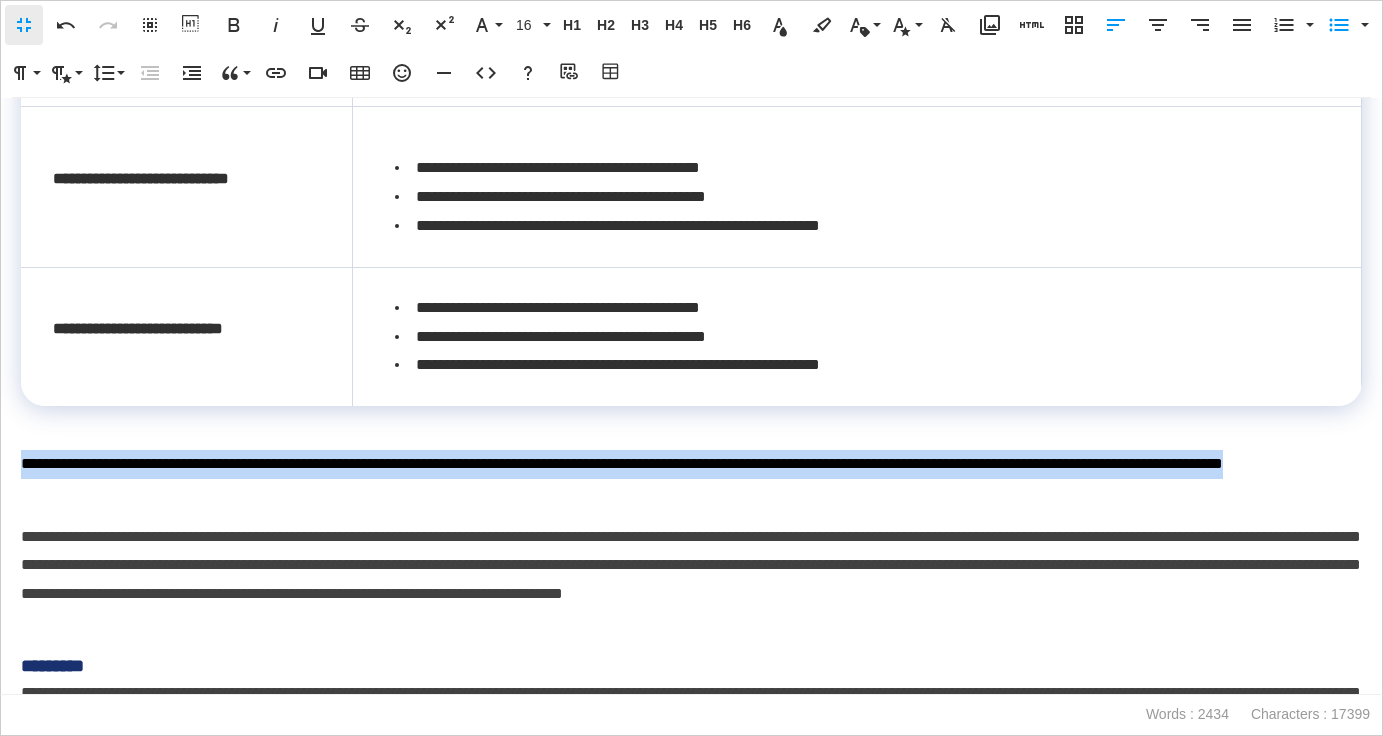 click on "**********" at bounding box center [691, 396] 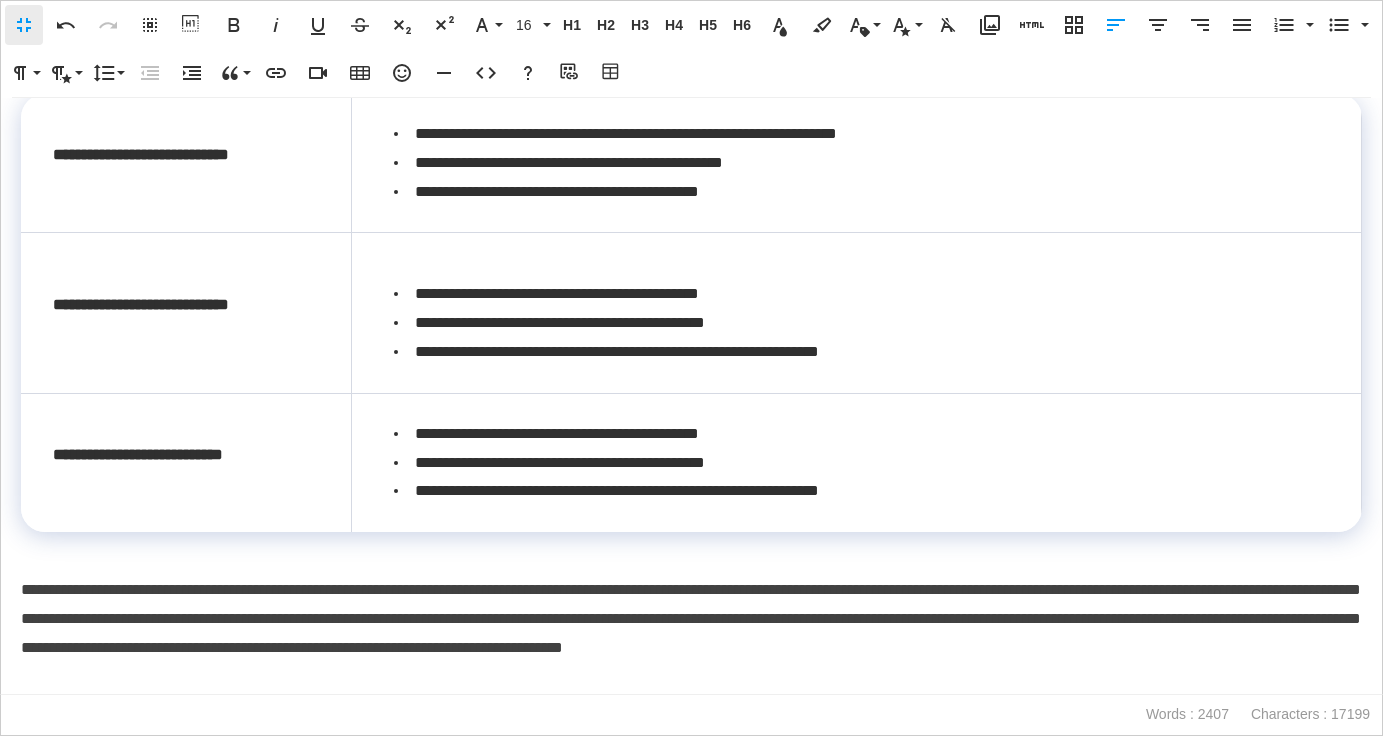 scroll, scrollTop: 2446, scrollLeft: 0, axis: vertical 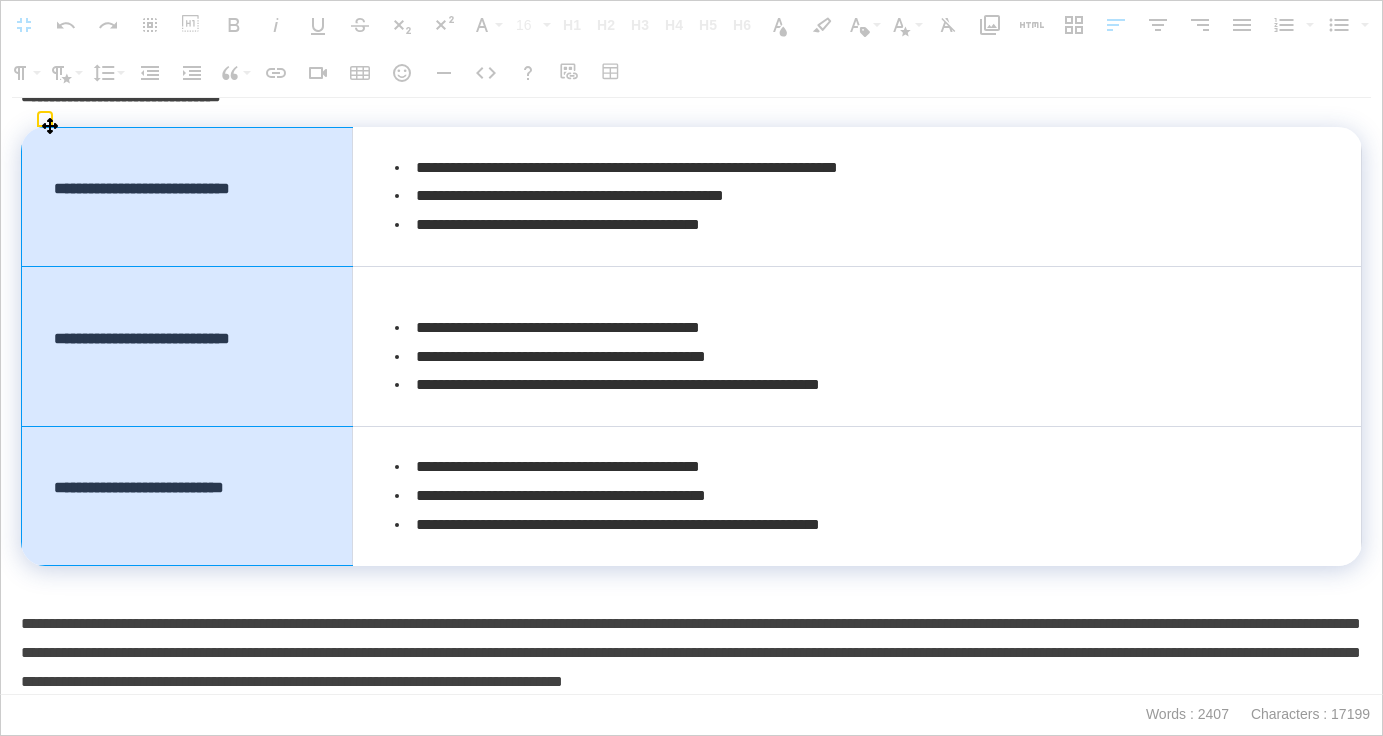 drag, startPoint x: 305, startPoint y: 226, endPoint x: 286, endPoint y: 502, distance: 276.6532 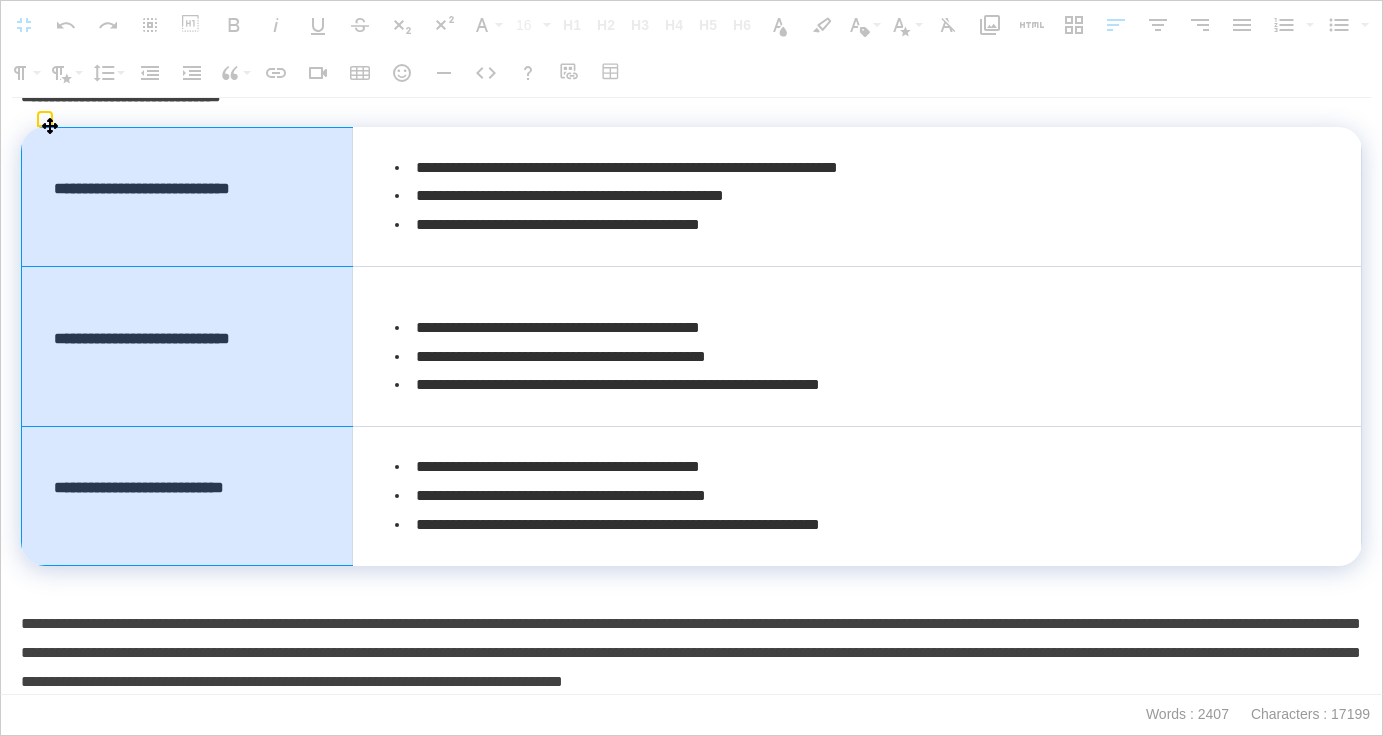 click on "**********" at bounding box center (692, 347) 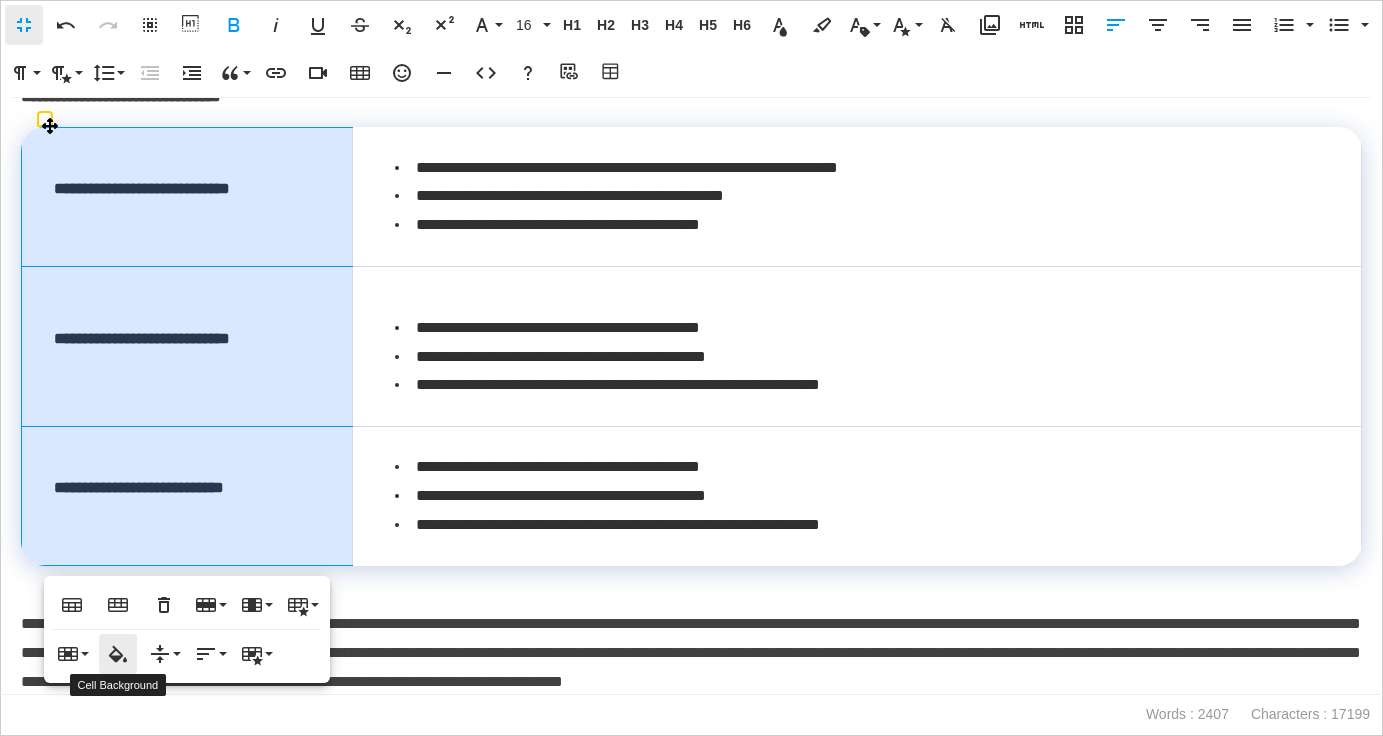 click 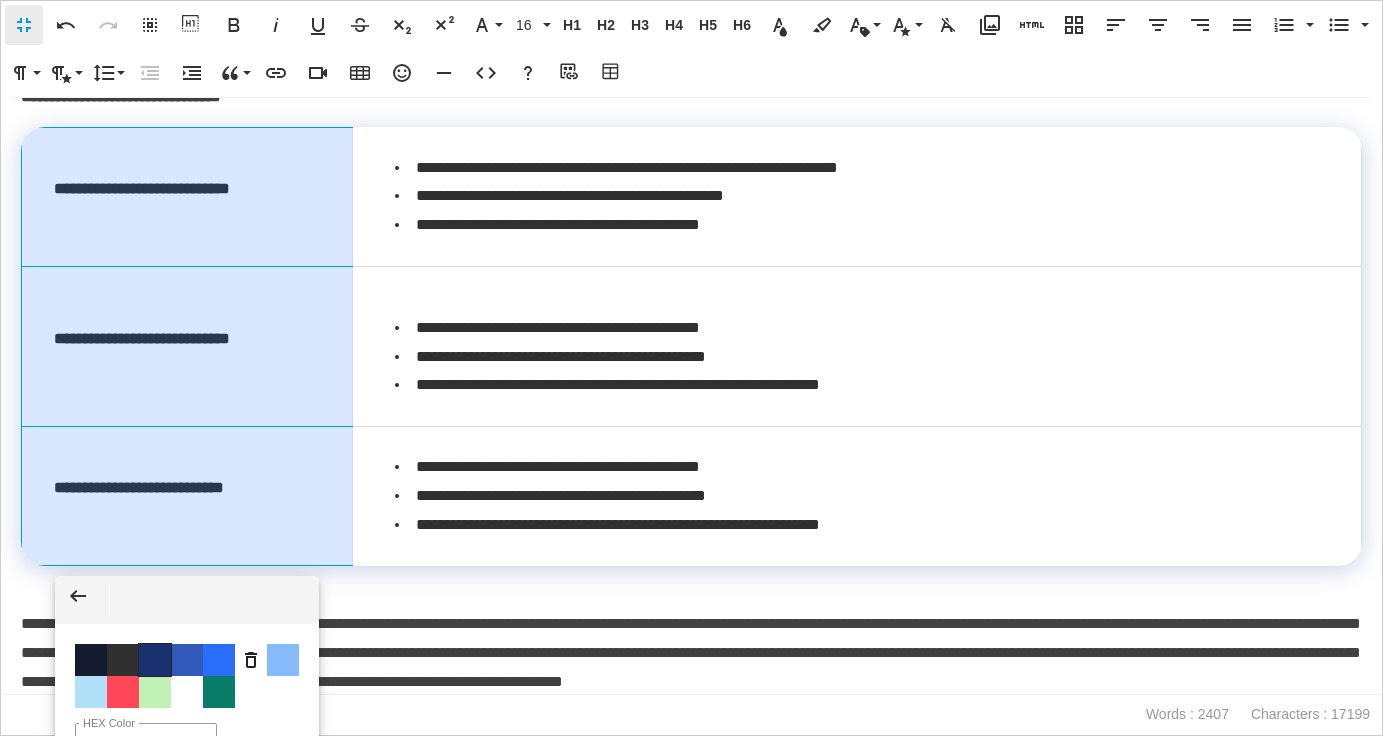click on "Color #19326F" at bounding box center (155, 660) 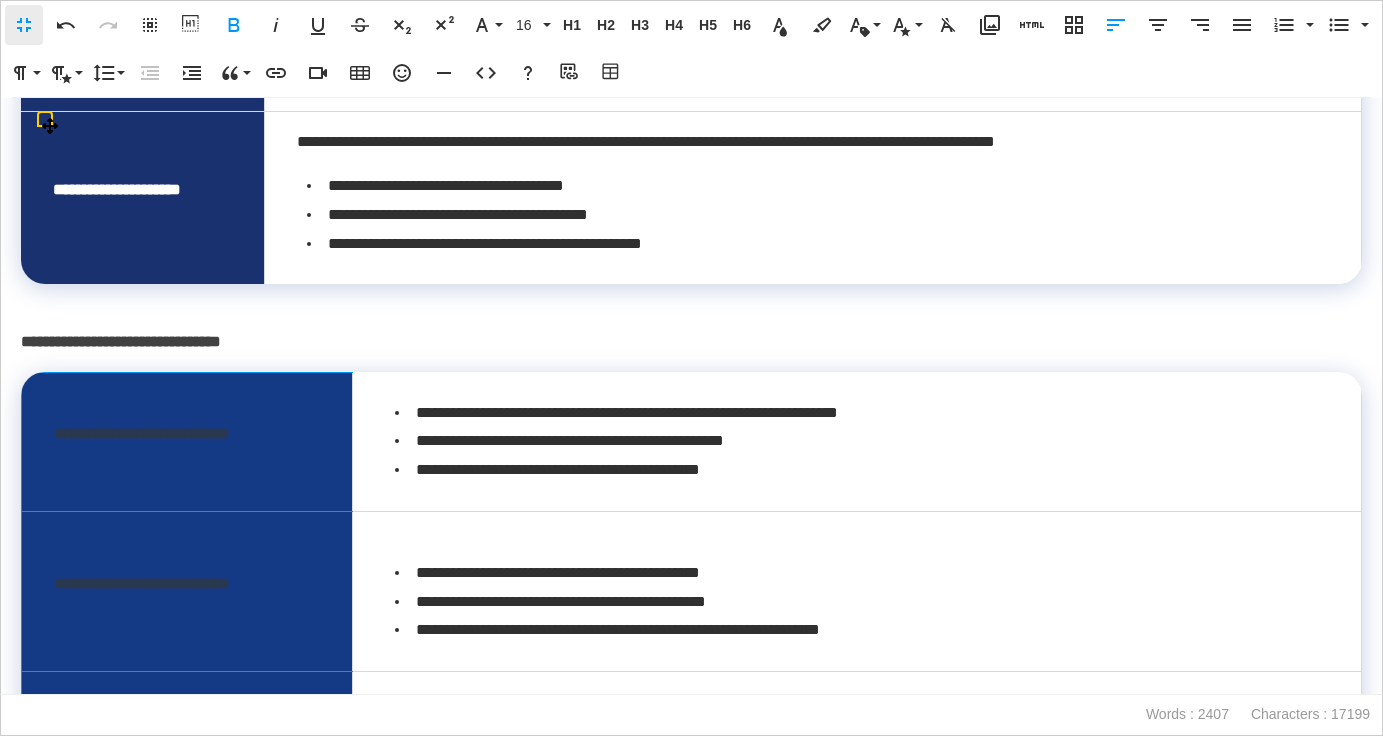 scroll, scrollTop: 2232, scrollLeft: 0, axis: vertical 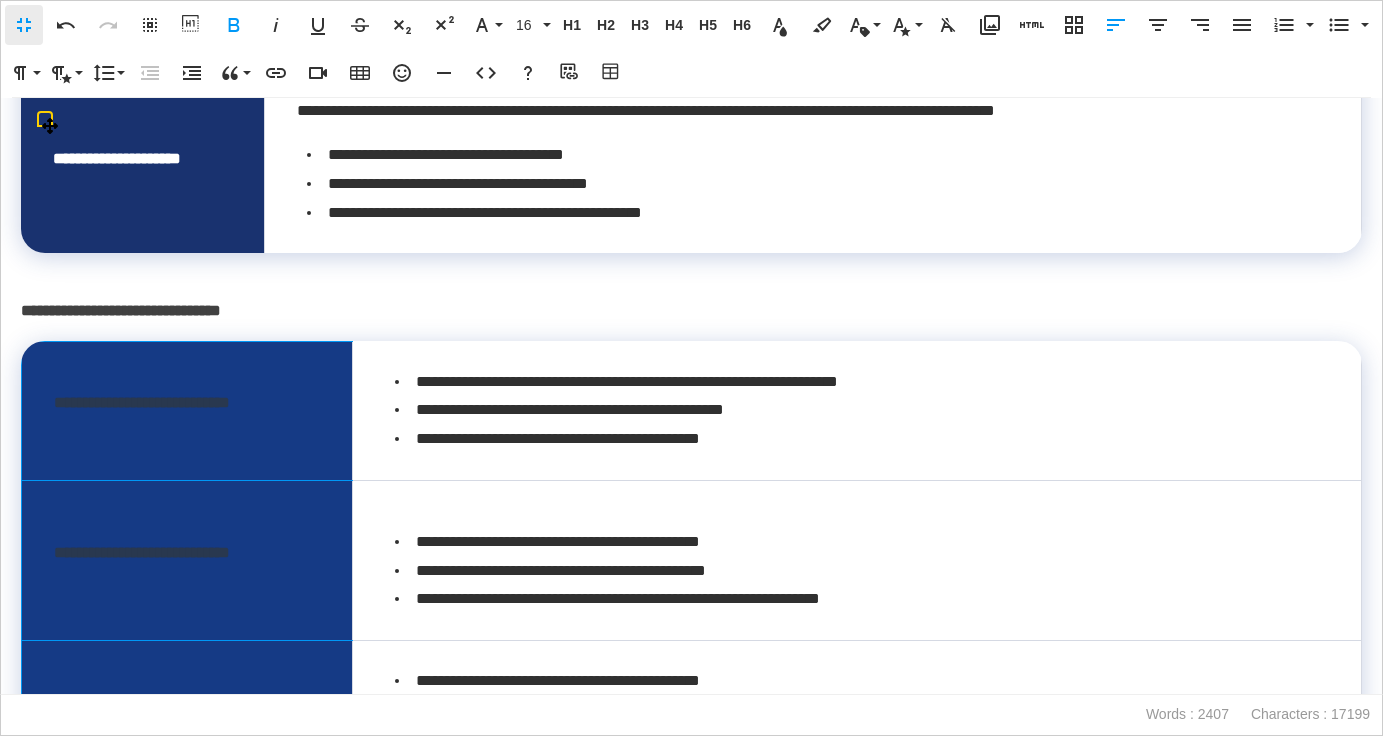 click on "**********" at bounding box center (691, 311) 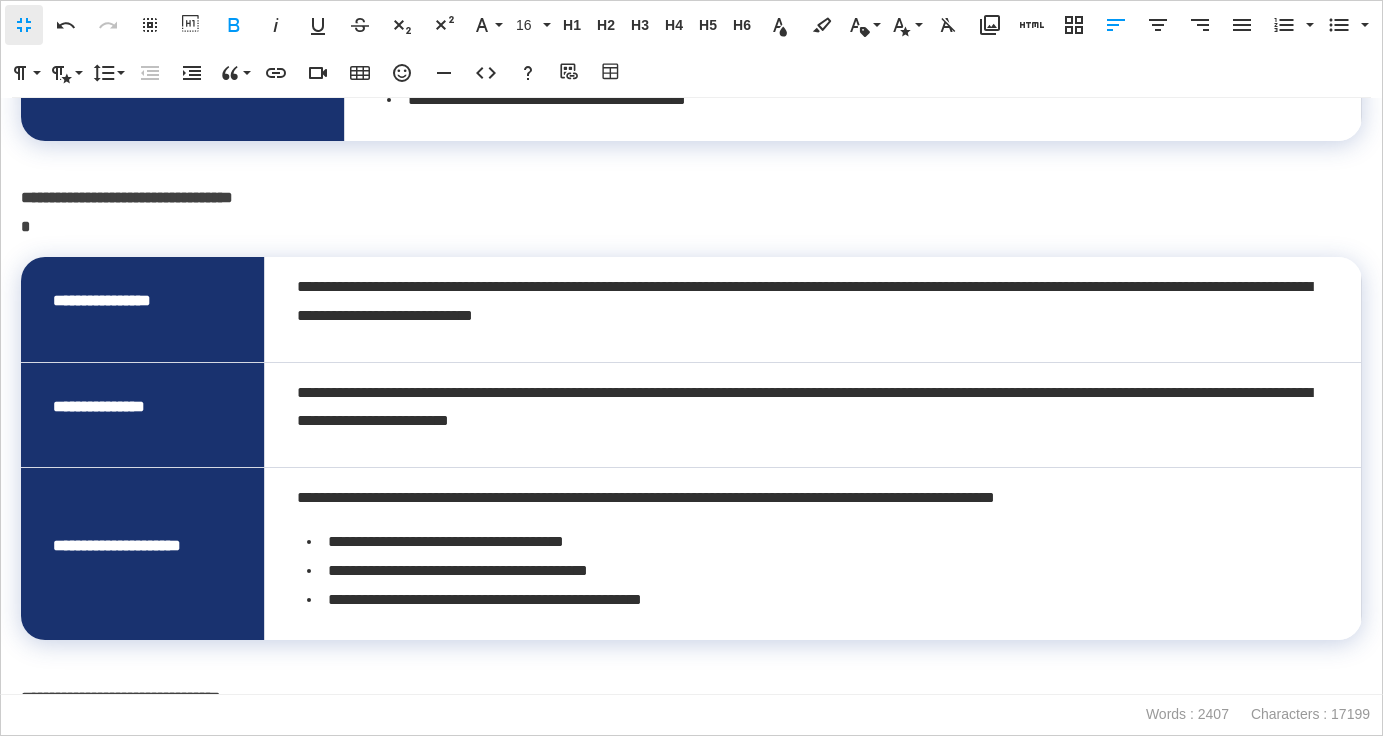 scroll, scrollTop: 1835, scrollLeft: 0, axis: vertical 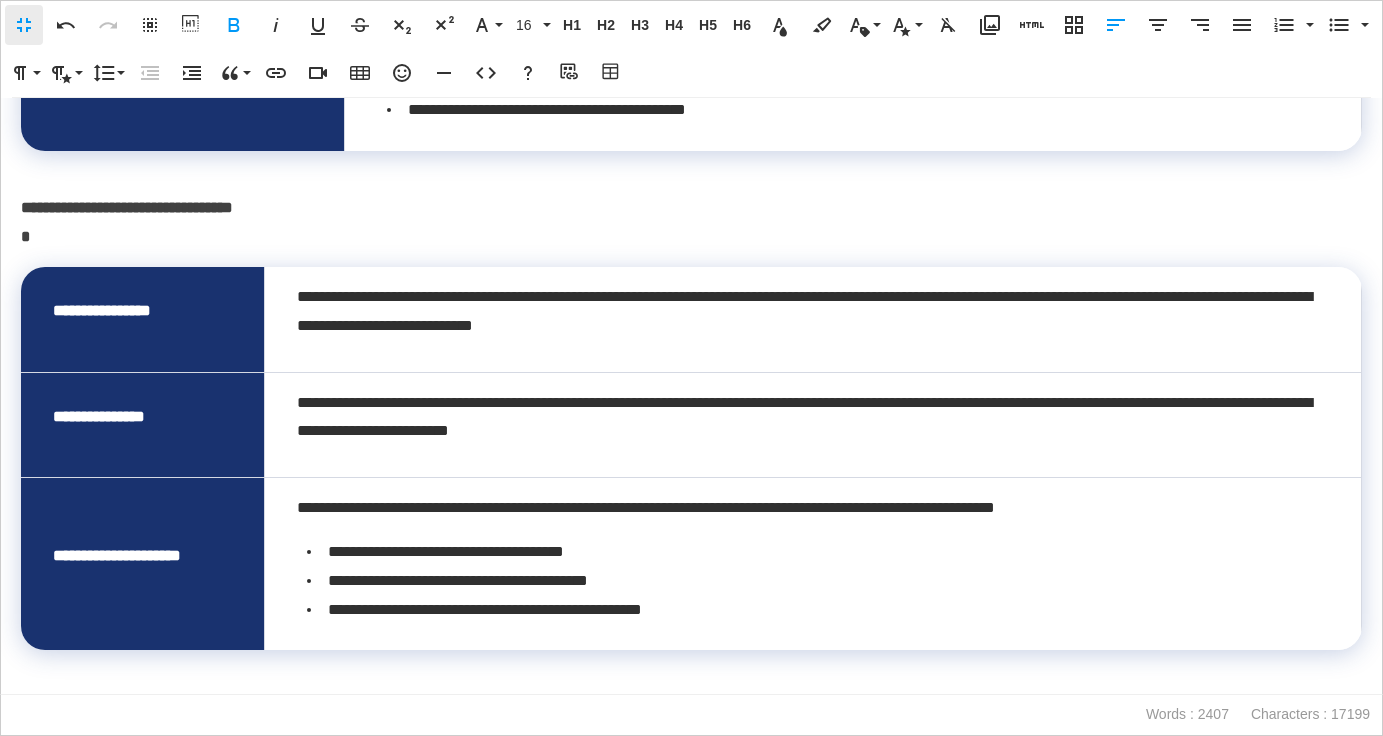 click on "**********" at bounding box center [691, 223] 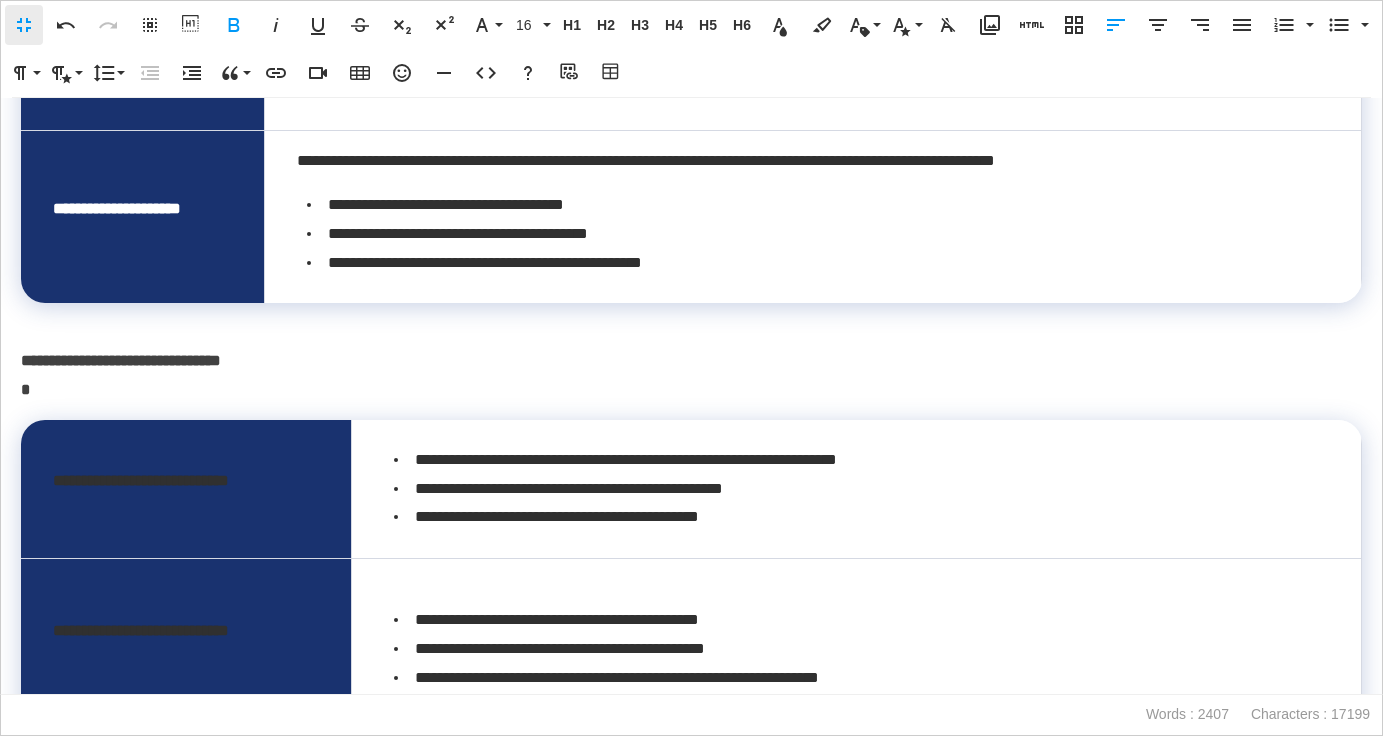 click on "**********" at bounding box center (691, 376) 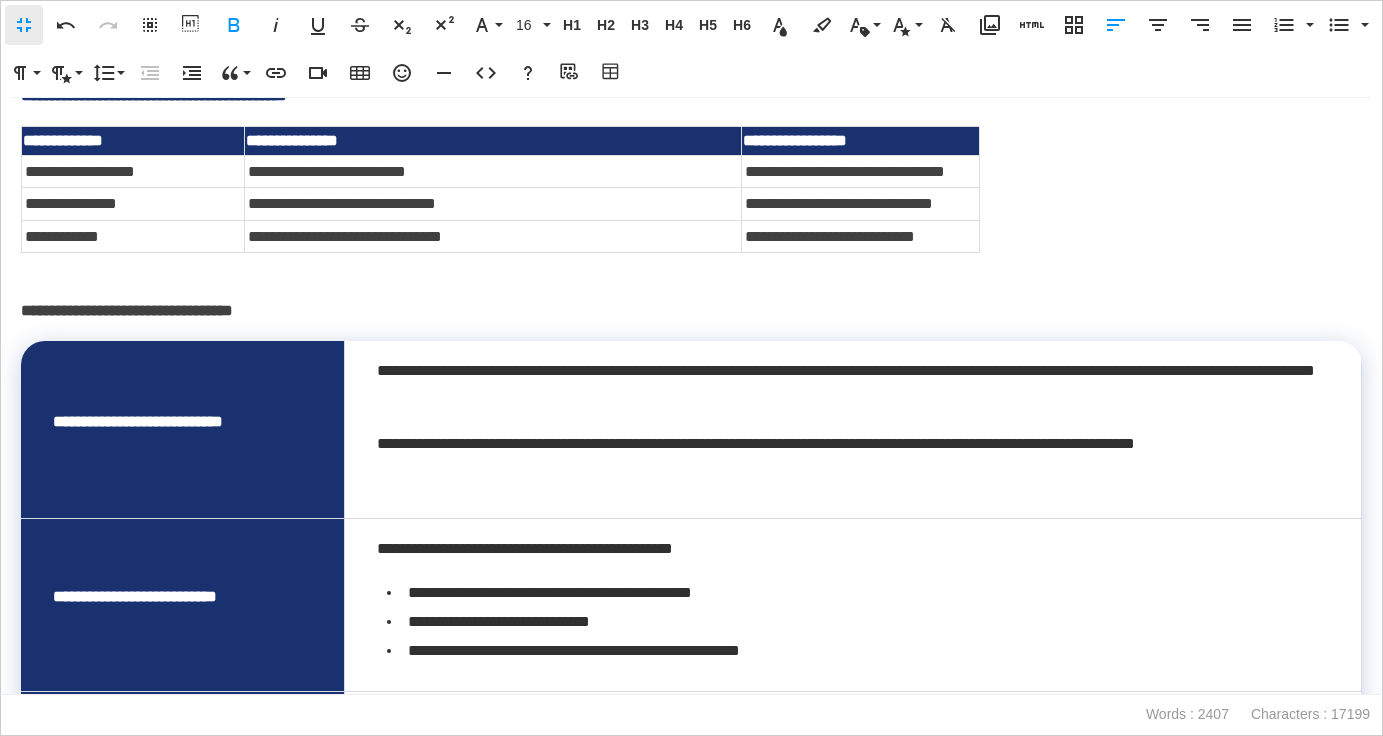 scroll, scrollTop: 1097, scrollLeft: 0, axis: vertical 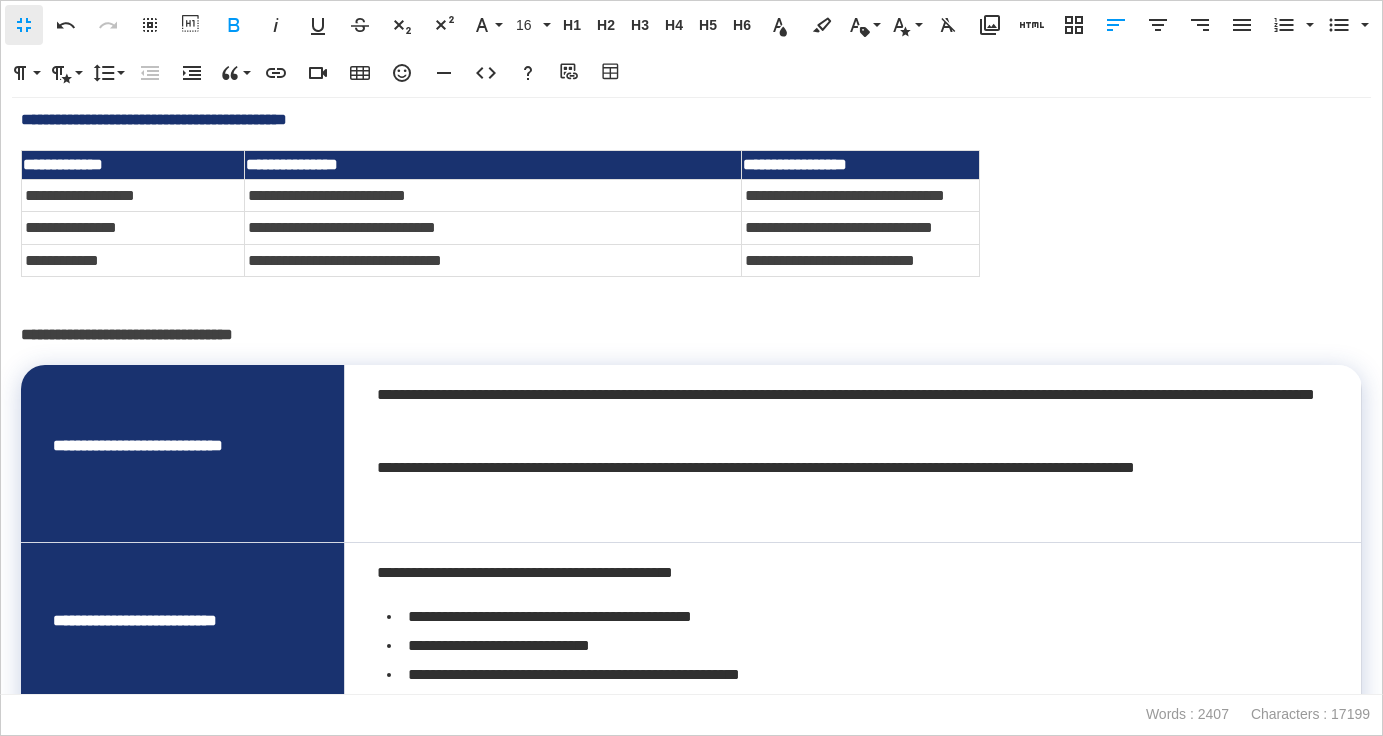 click on "**********" at bounding box center (691, 335) 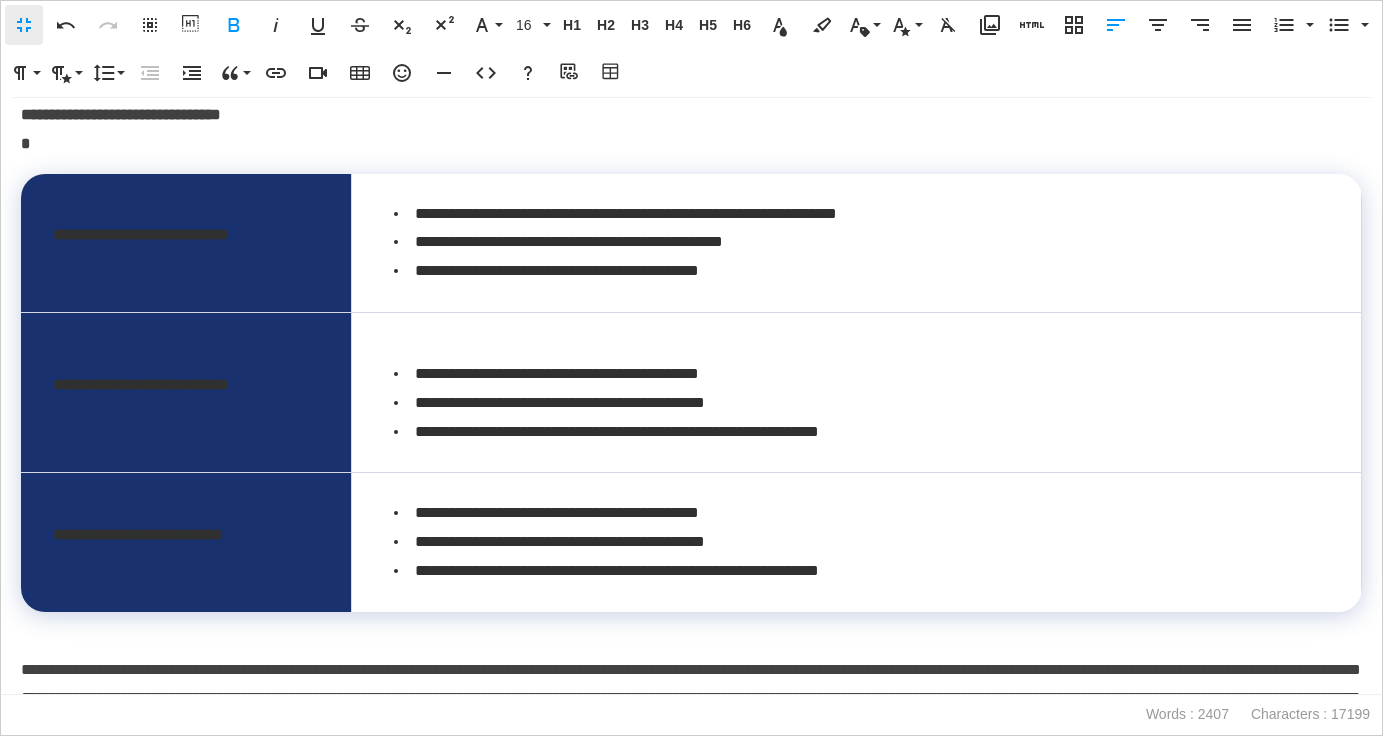 scroll, scrollTop: 2493, scrollLeft: 0, axis: vertical 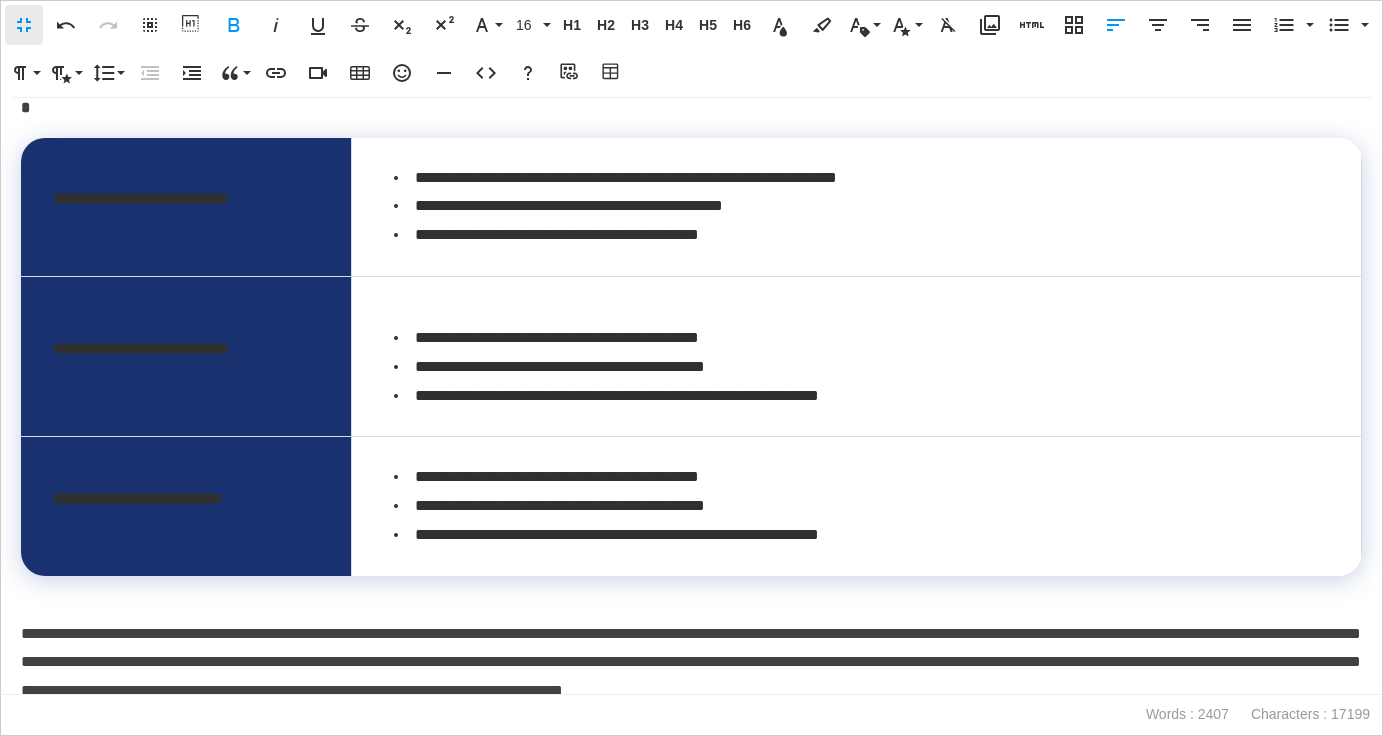 click on "**********" at bounding box center [186, 207] 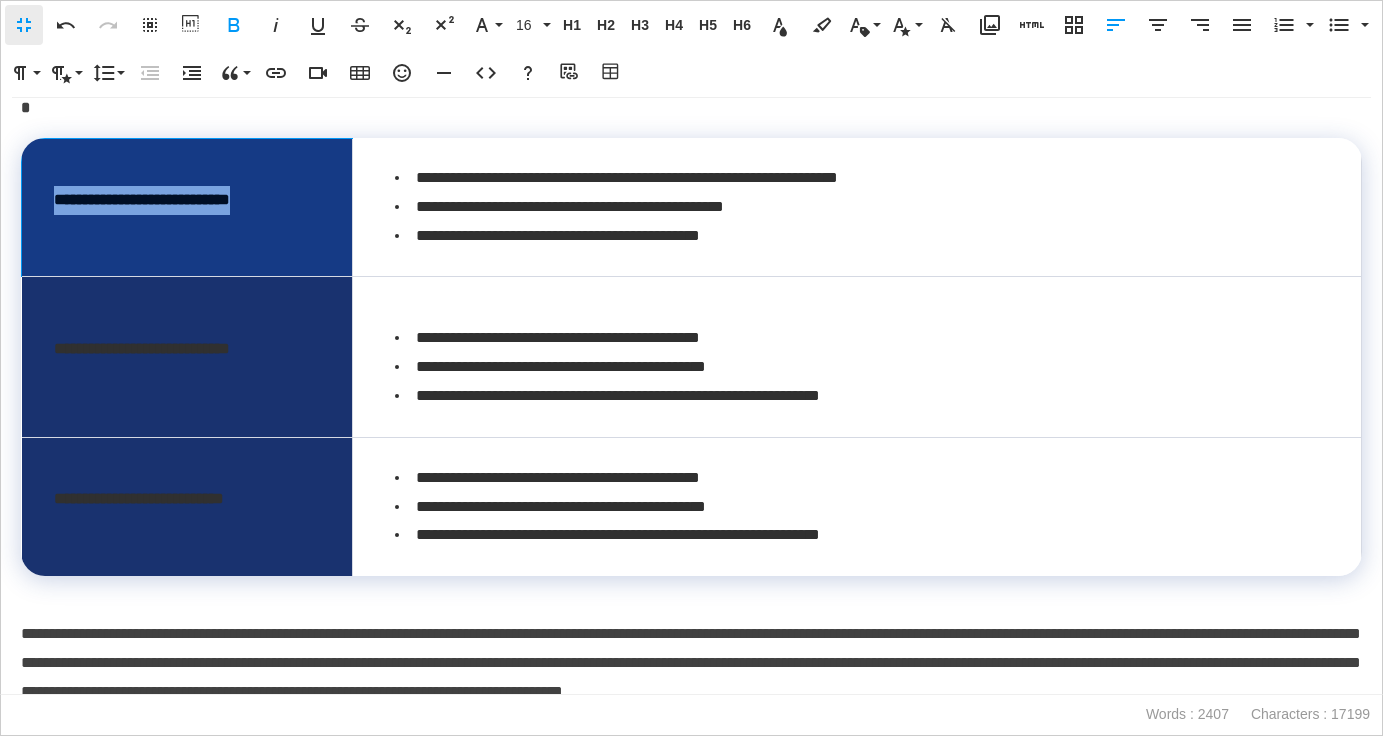 drag, startPoint x: 325, startPoint y: 198, endPoint x: 35, endPoint y: 202, distance: 290.0276 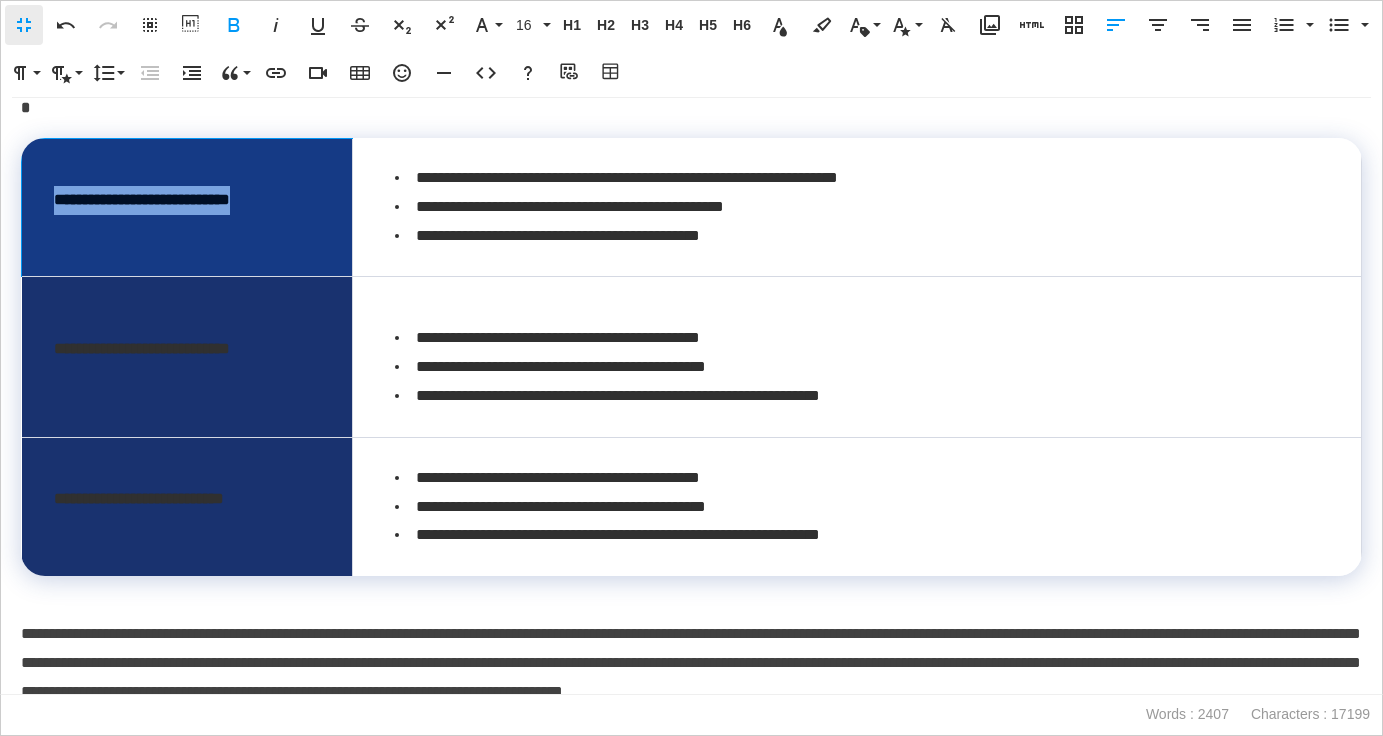click on "**********" at bounding box center (187, 207) 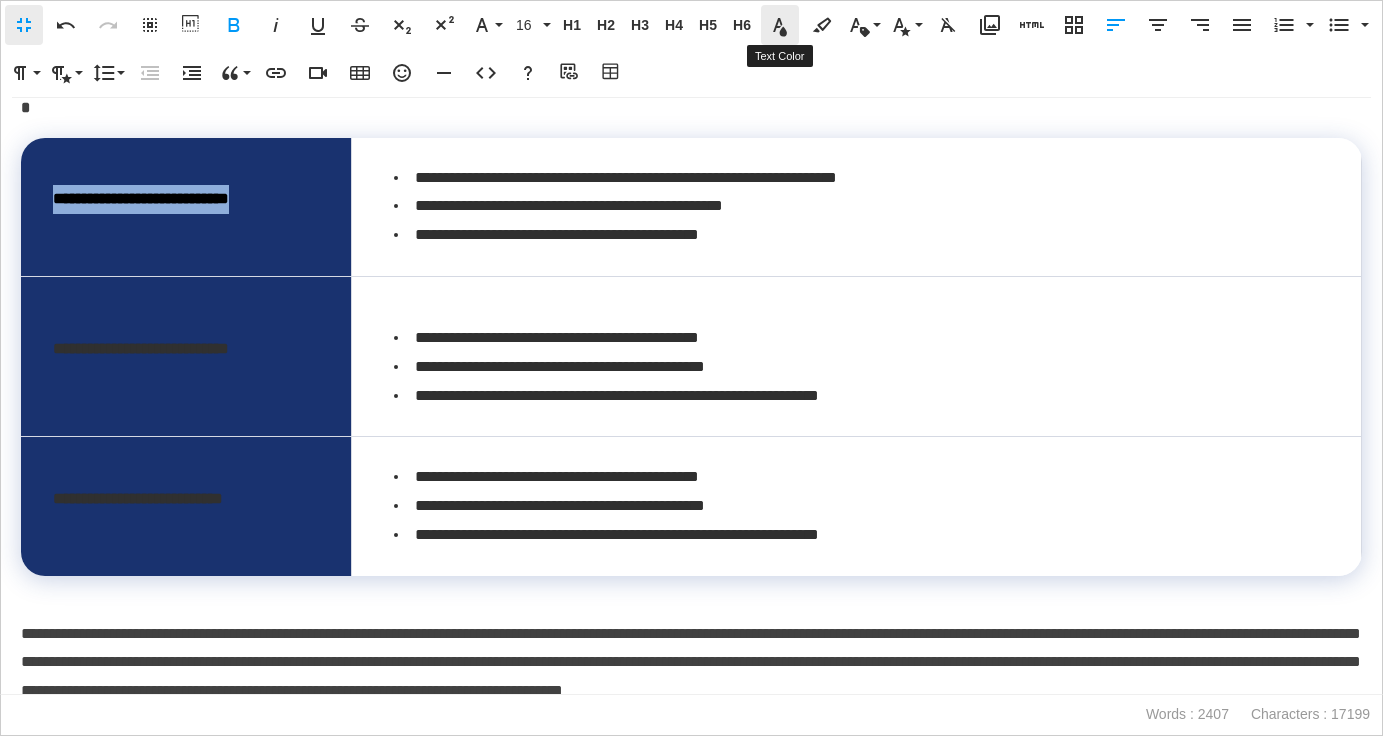 click 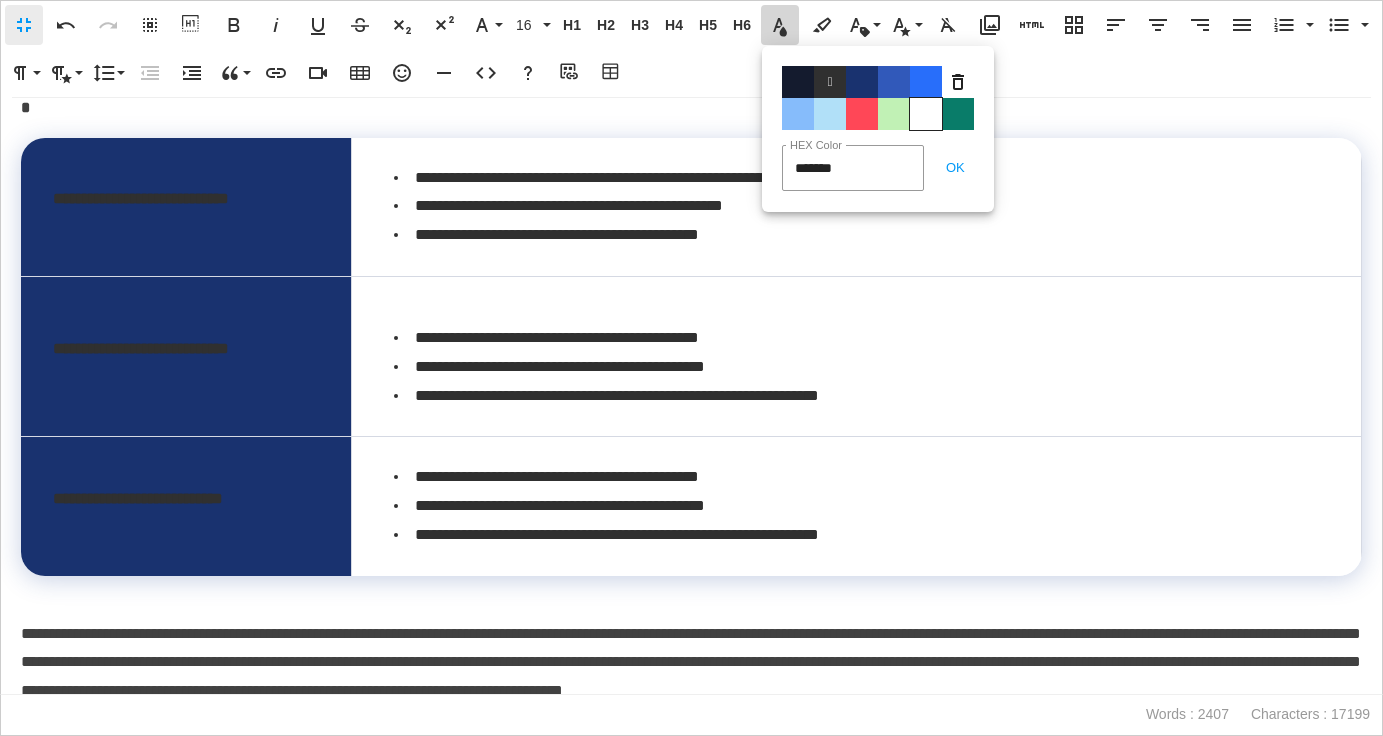 click on "Color#FFFFFF" at bounding box center (926, 114) 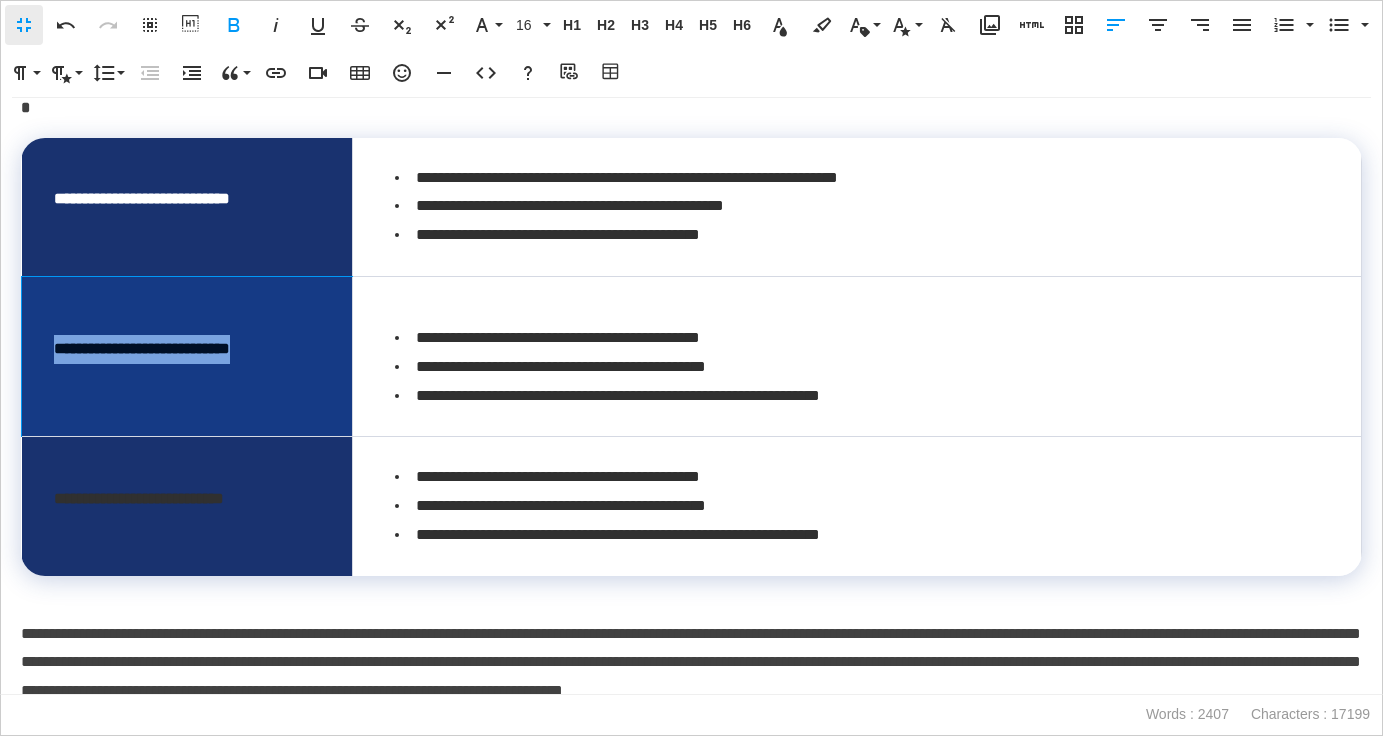 drag, startPoint x: 324, startPoint y: 354, endPoint x: 45, endPoint y: 353, distance: 279.0018 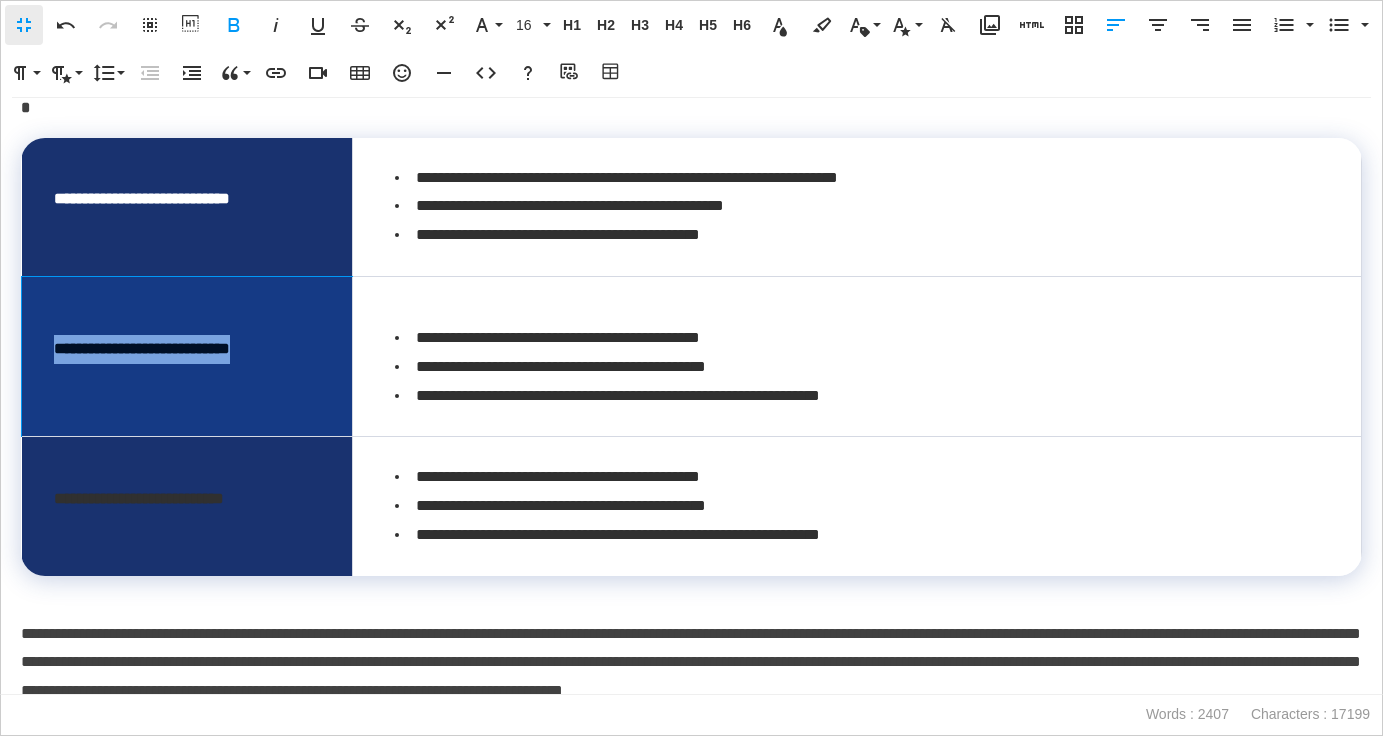 click on "**********" at bounding box center (187, 356) 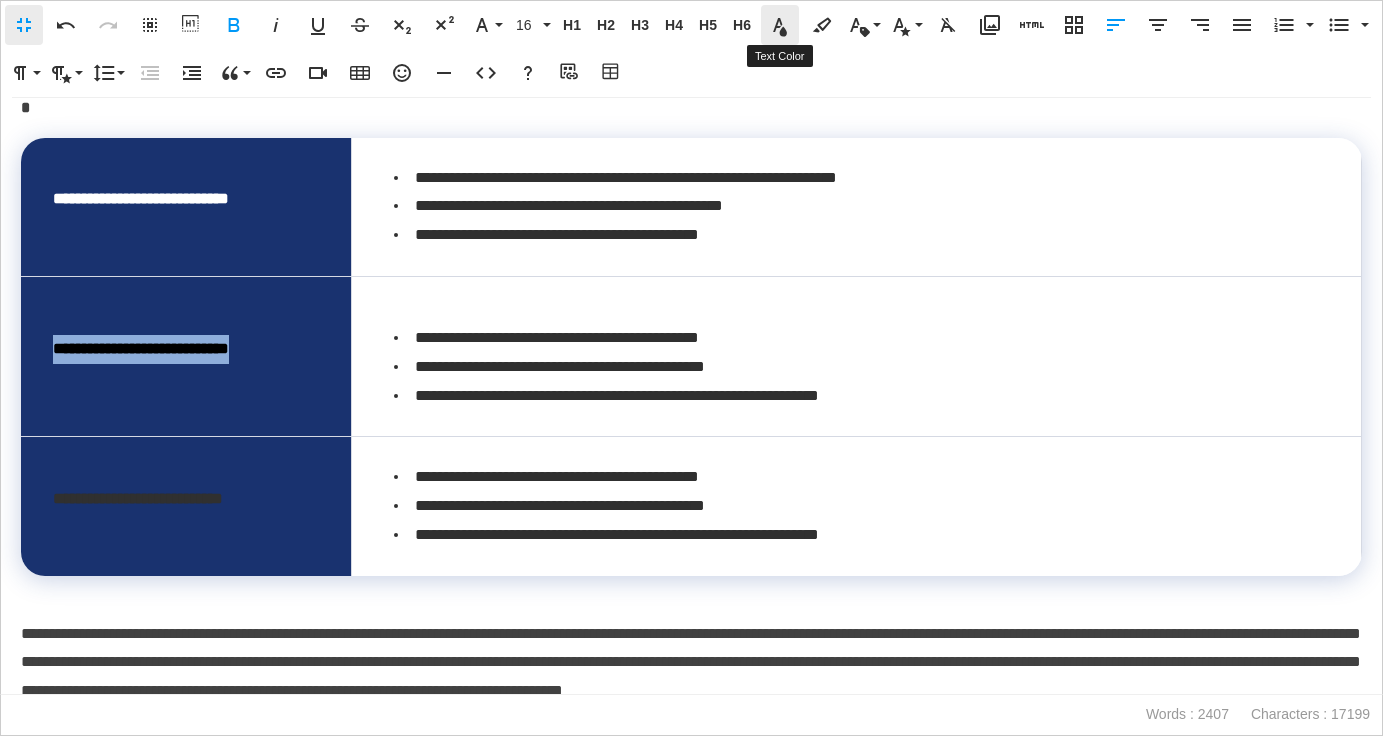 click 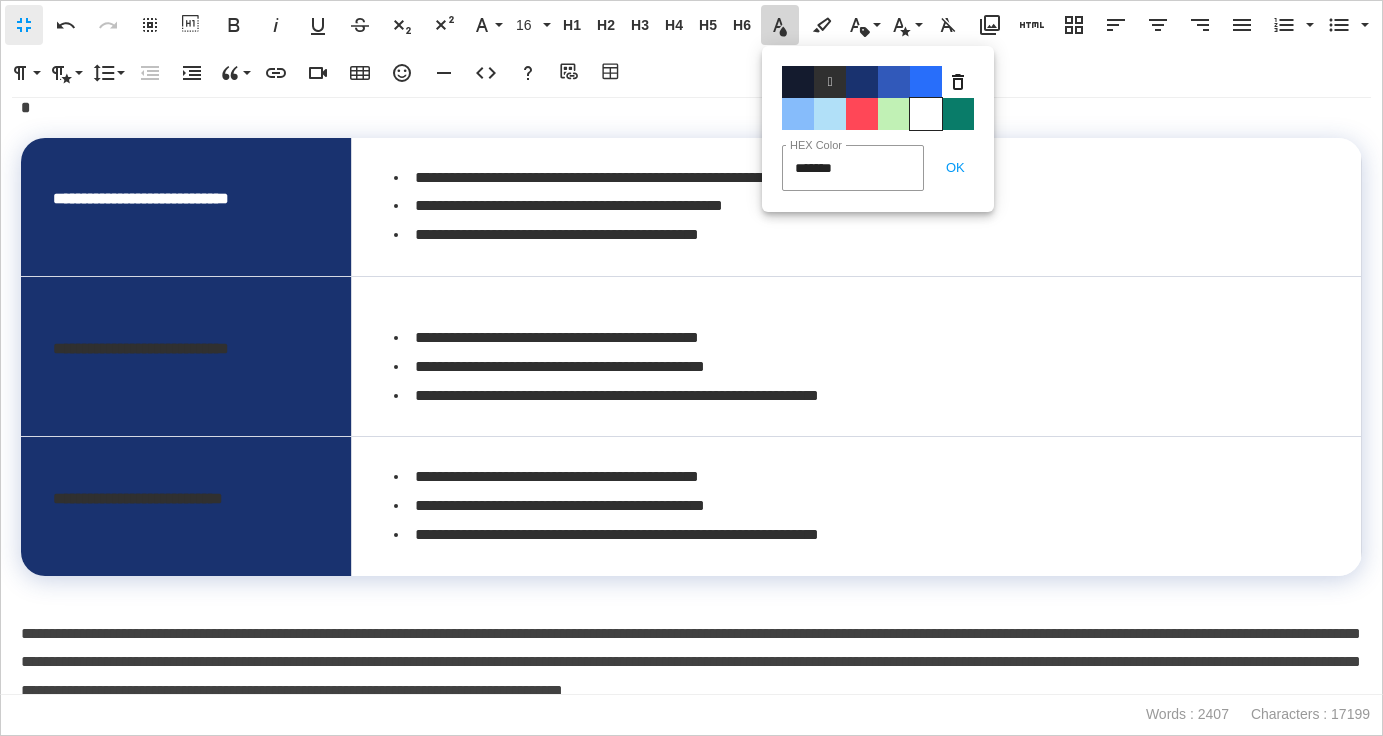 click on "Color#FFFFFF" at bounding box center [926, 114] 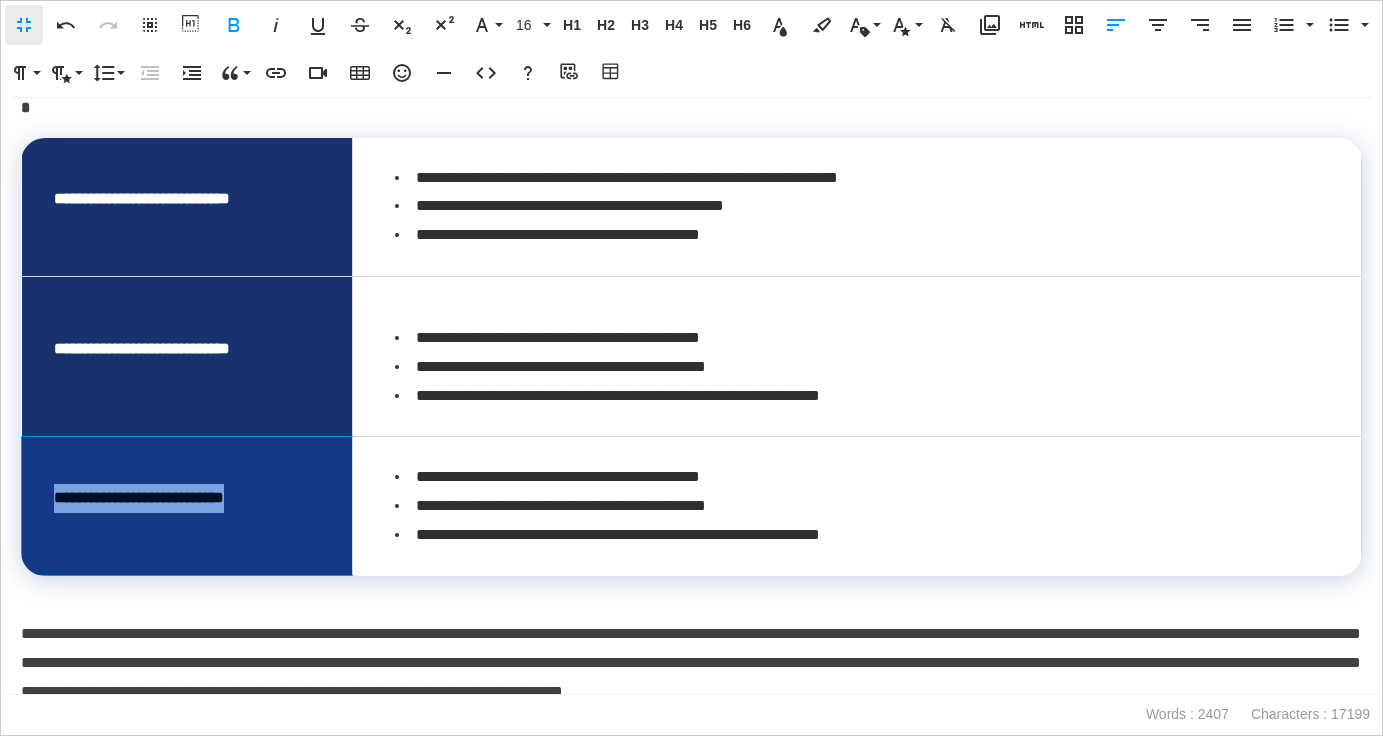 drag, startPoint x: 302, startPoint y: 512, endPoint x: 49, endPoint y: 512, distance: 253 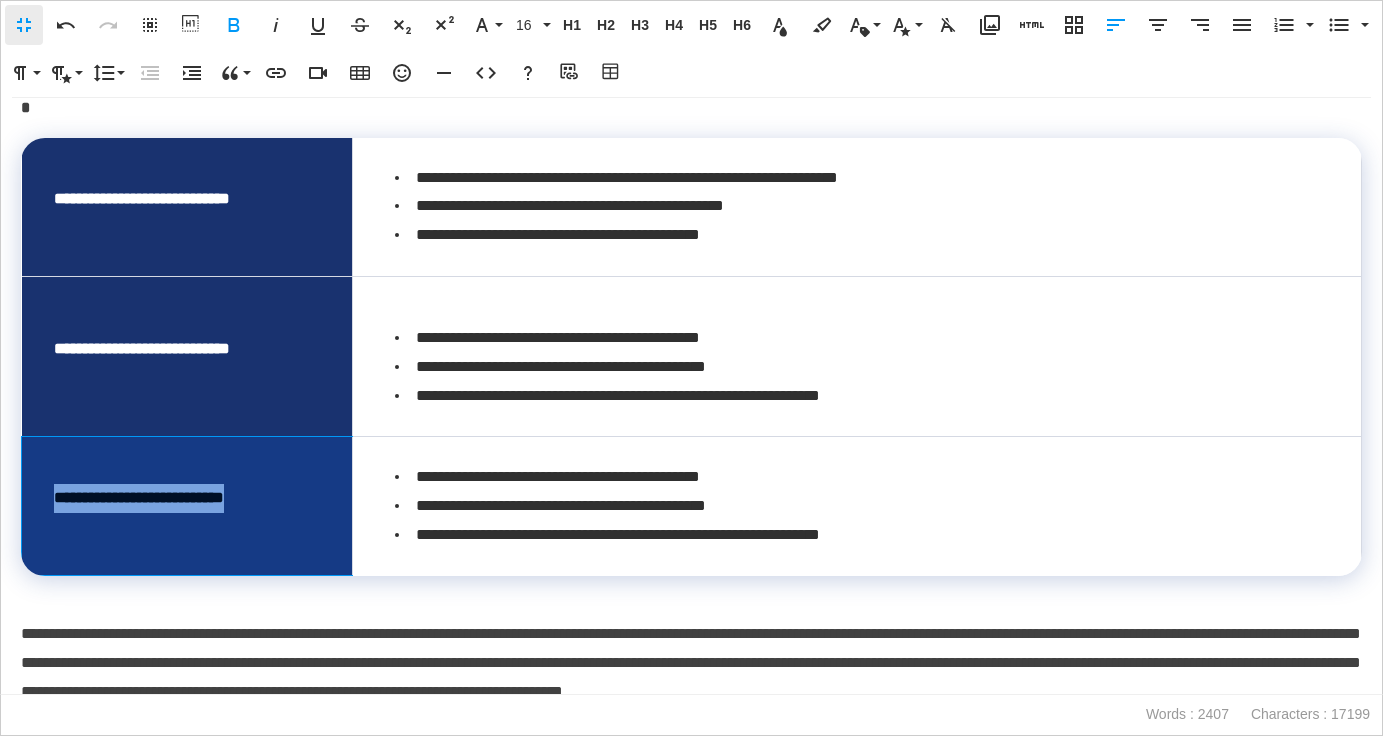 click on "**********" at bounding box center [187, 506] 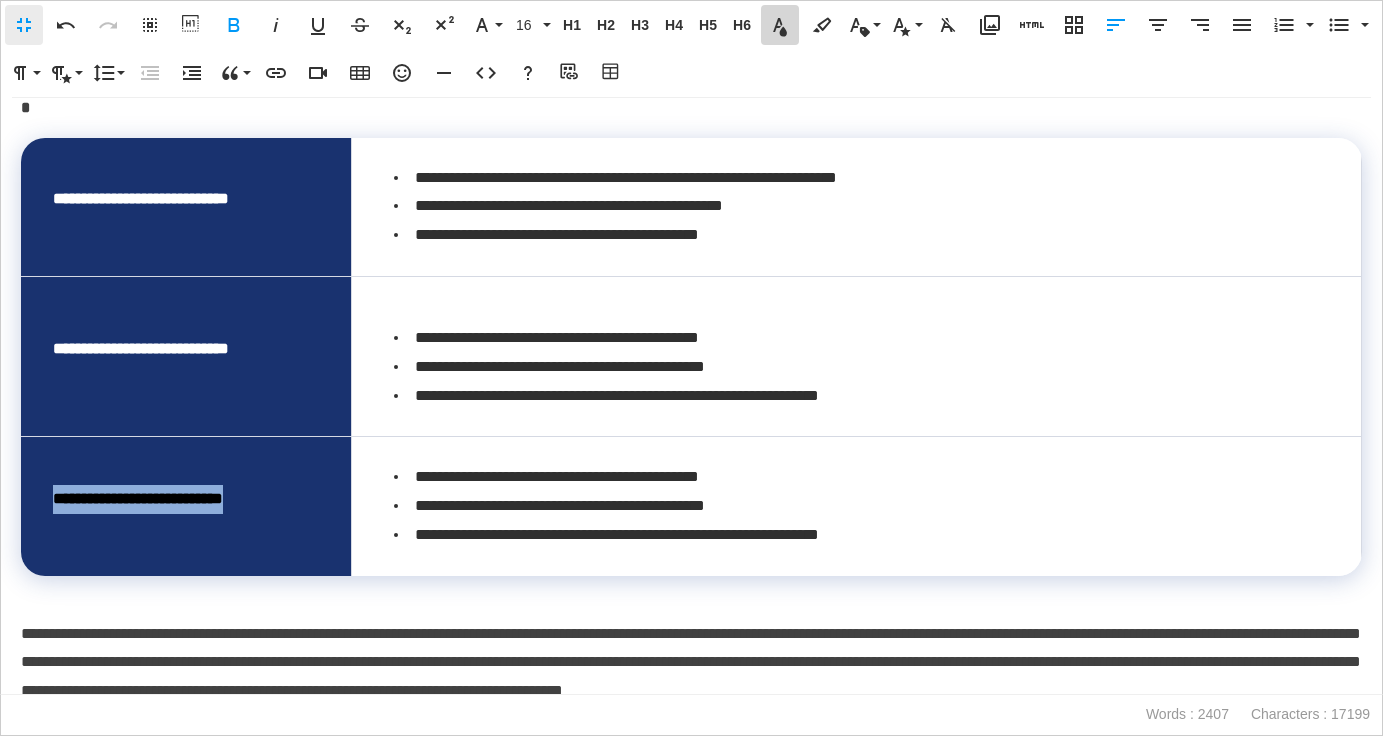 click on "Text Color" at bounding box center (780, 25) 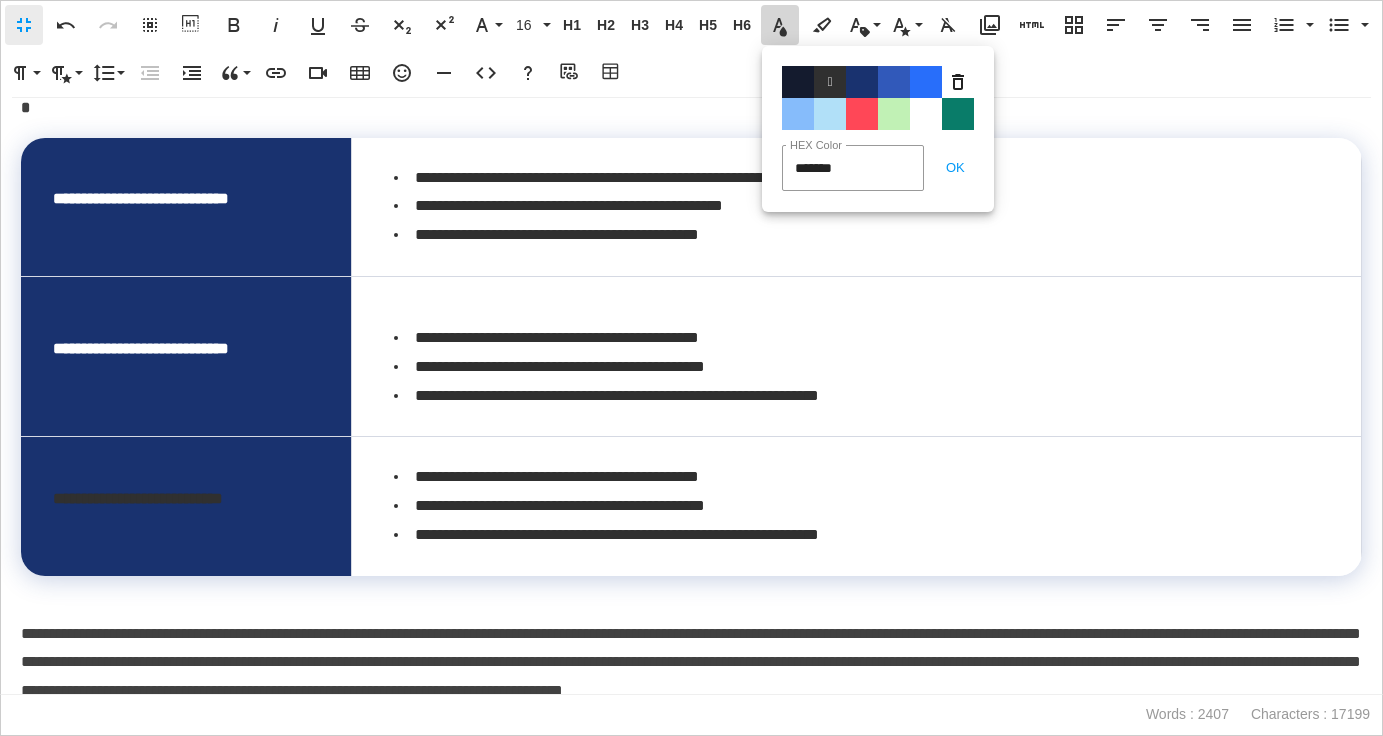 click on "Color#FFFFFF" at bounding box center [926, 114] 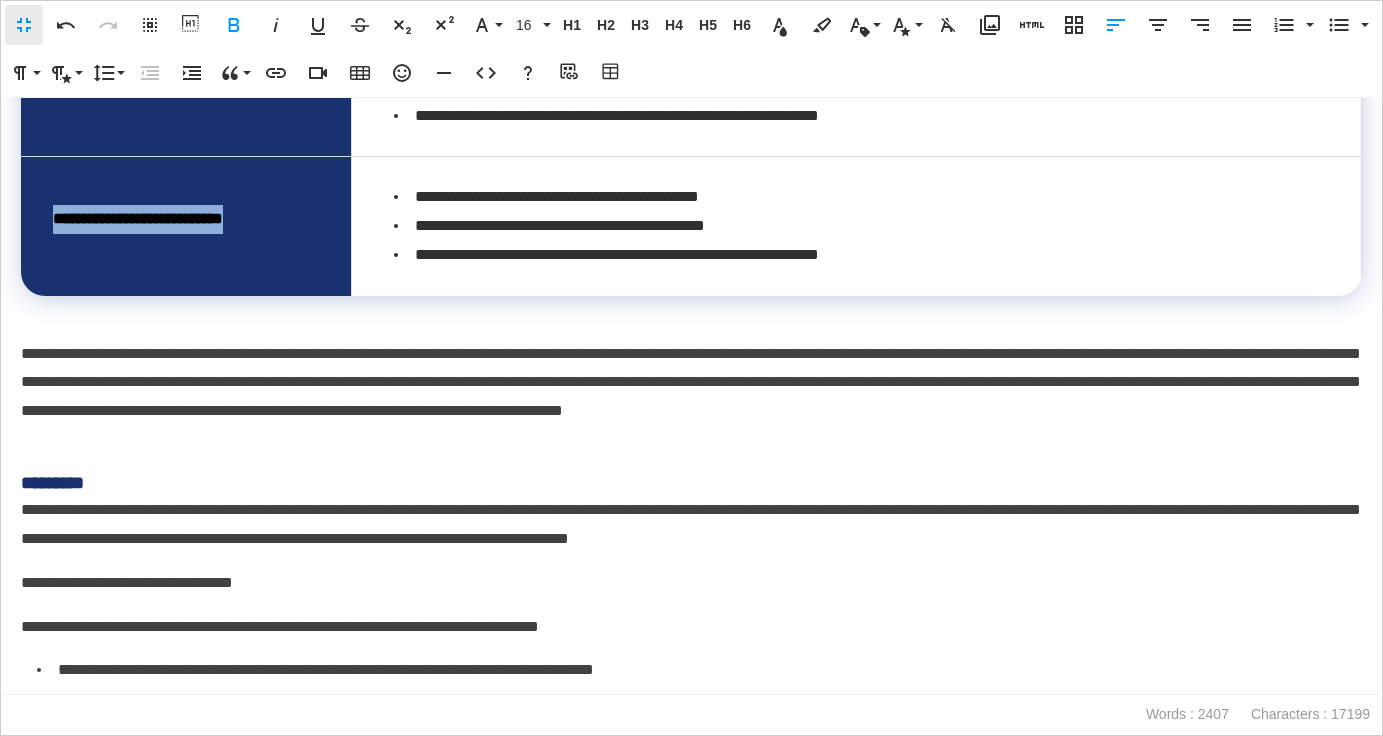 click on "**********" at bounding box center [691, 397] 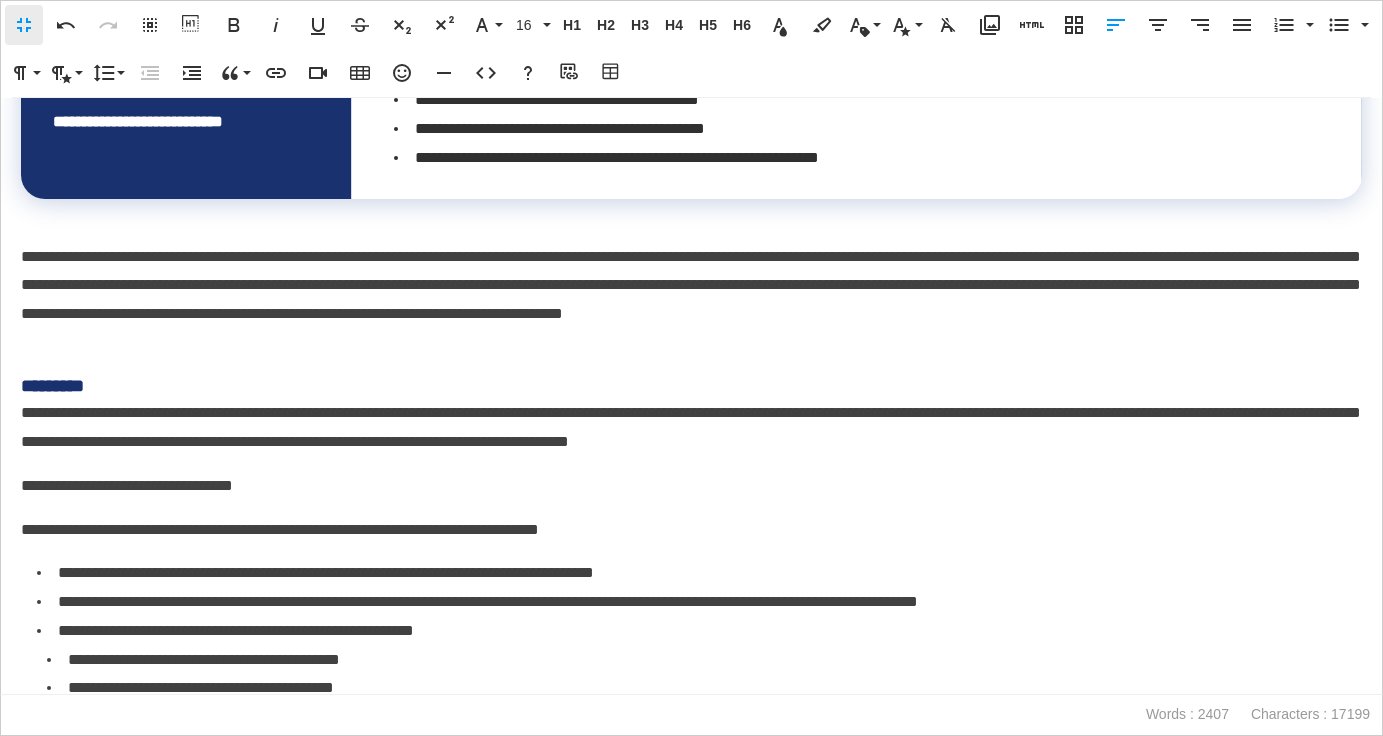 scroll, scrollTop: 2875, scrollLeft: 0, axis: vertical 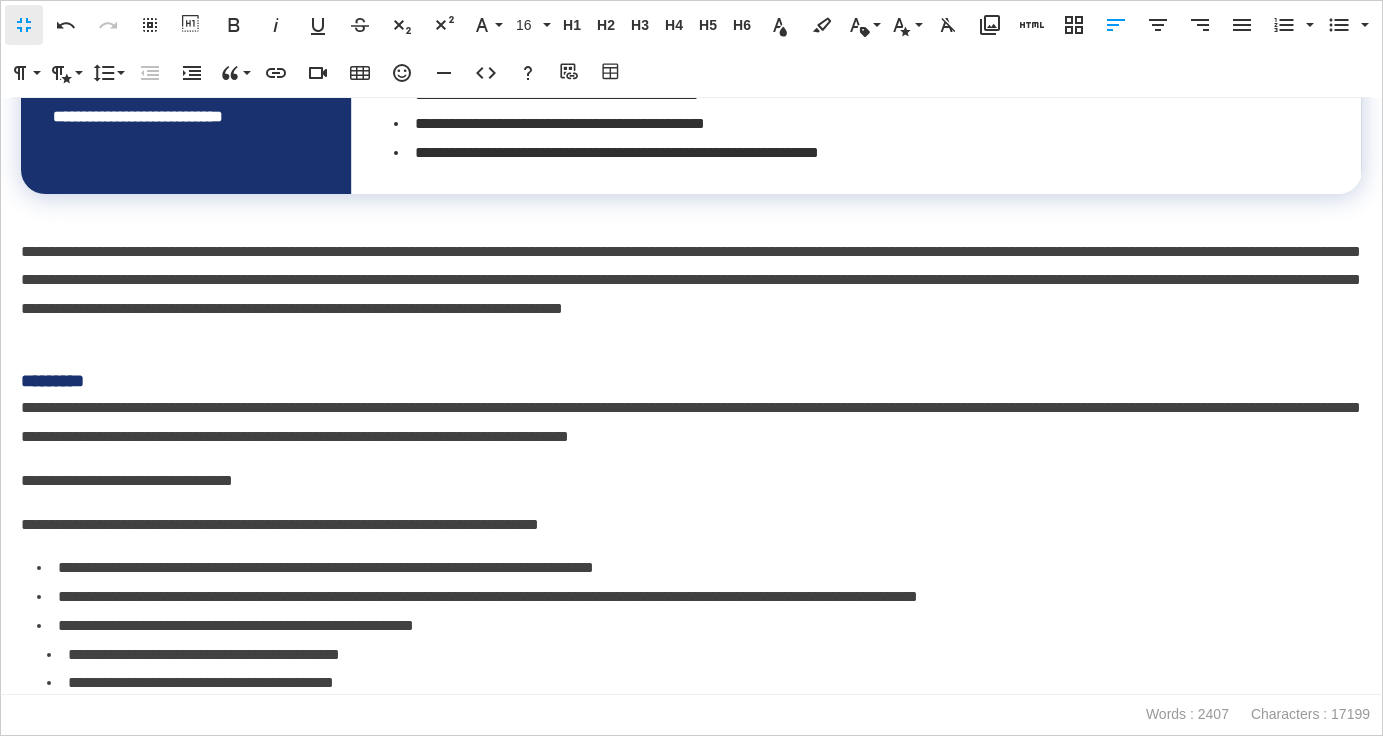 click on "*********" at bounding box center [691, 381] 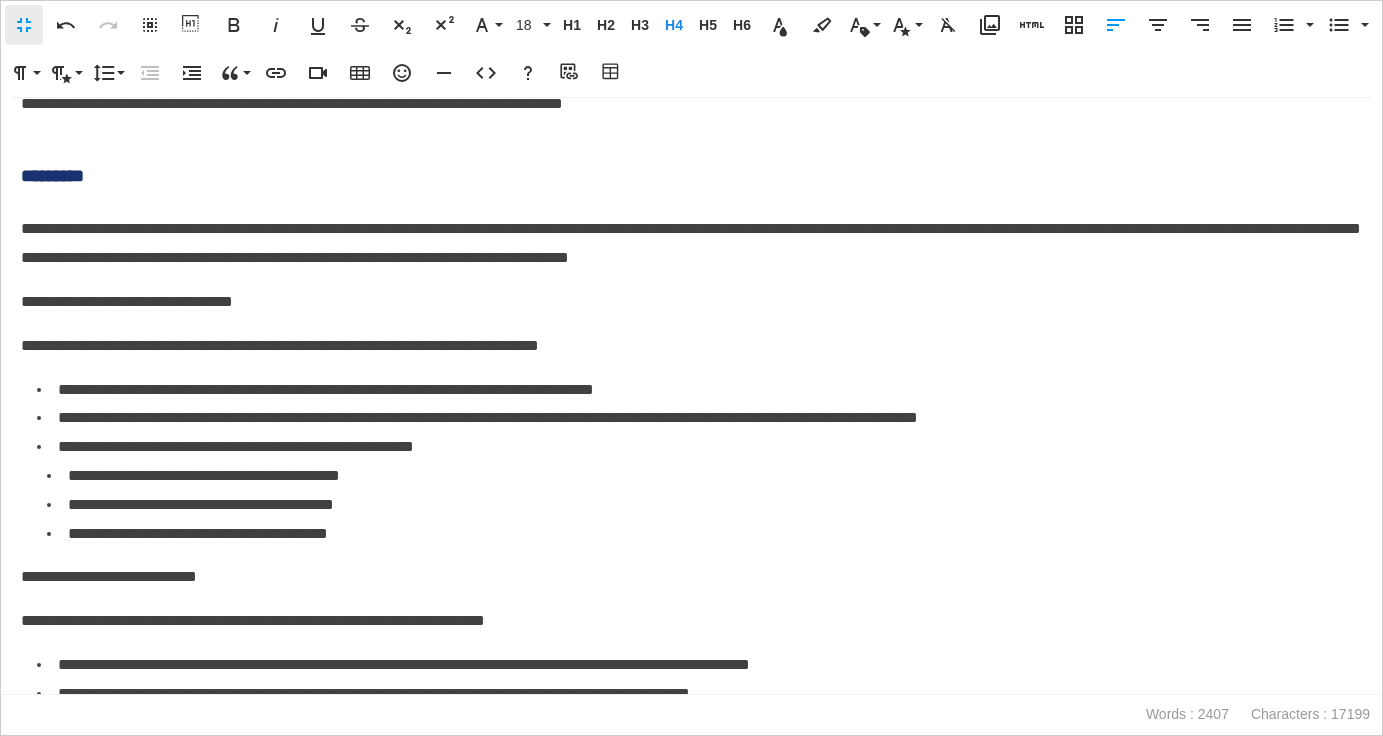 scroll, scrollTop: 3104, scrollLeft: 0, axis: vertical 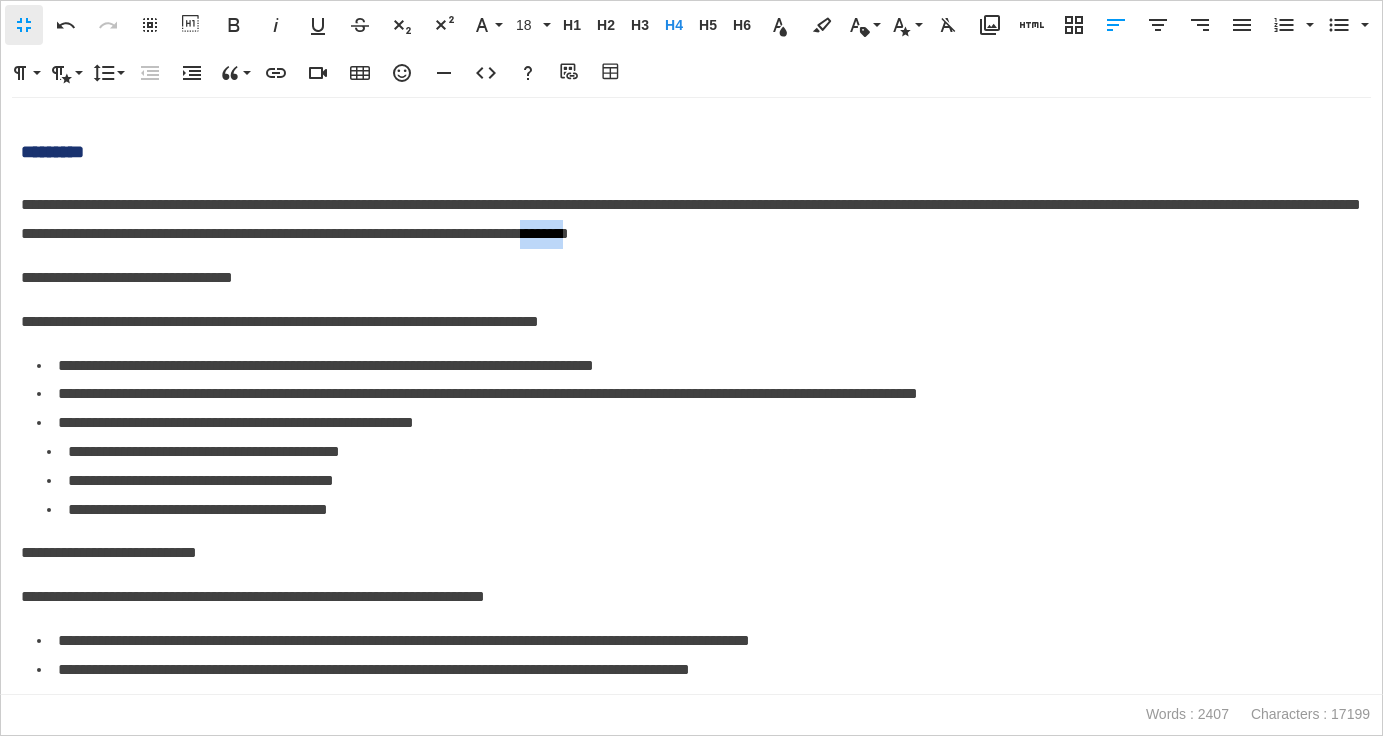 drag, startPoint x: 972, startPoint y: 234, endPoint x: 1029, endPoint y: 232, distance: 57.035076 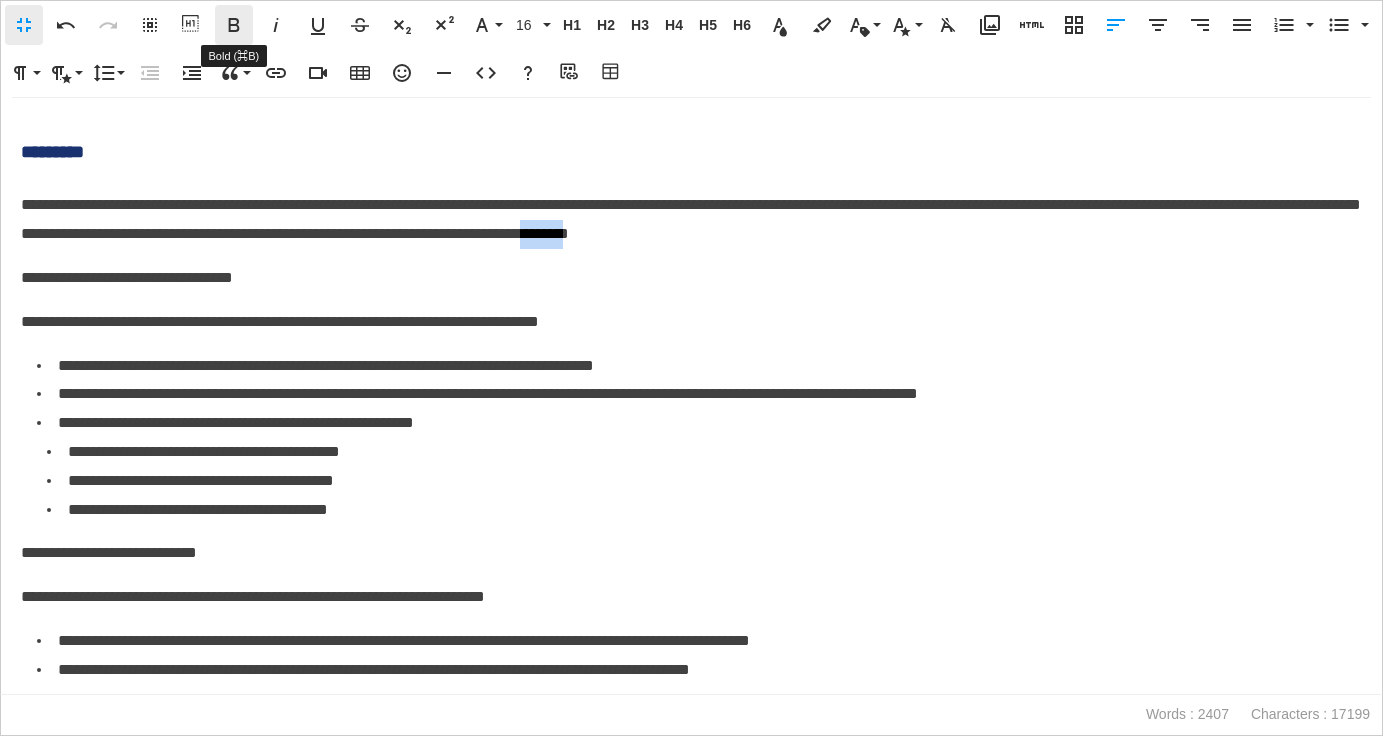 click 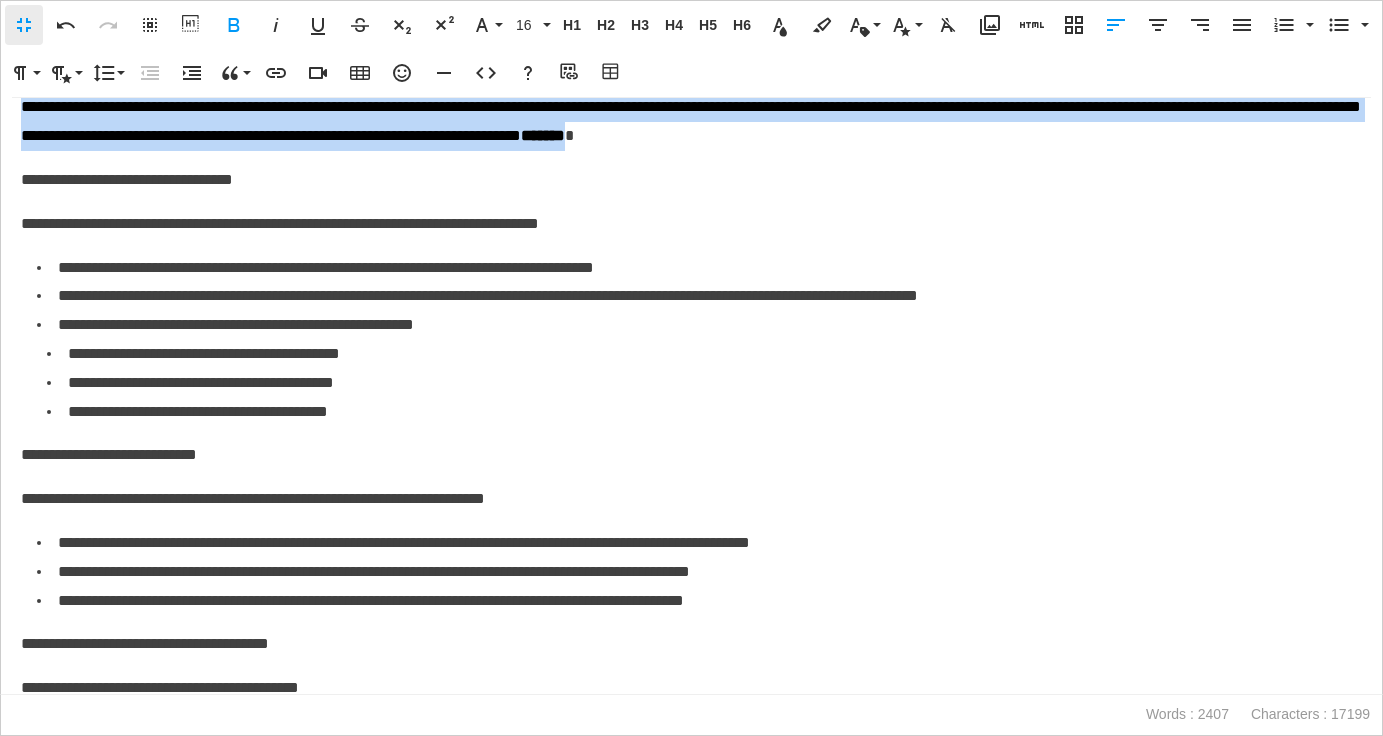 scroll, scrollTop: 3203, scrollLeft: 0, axis: vertical 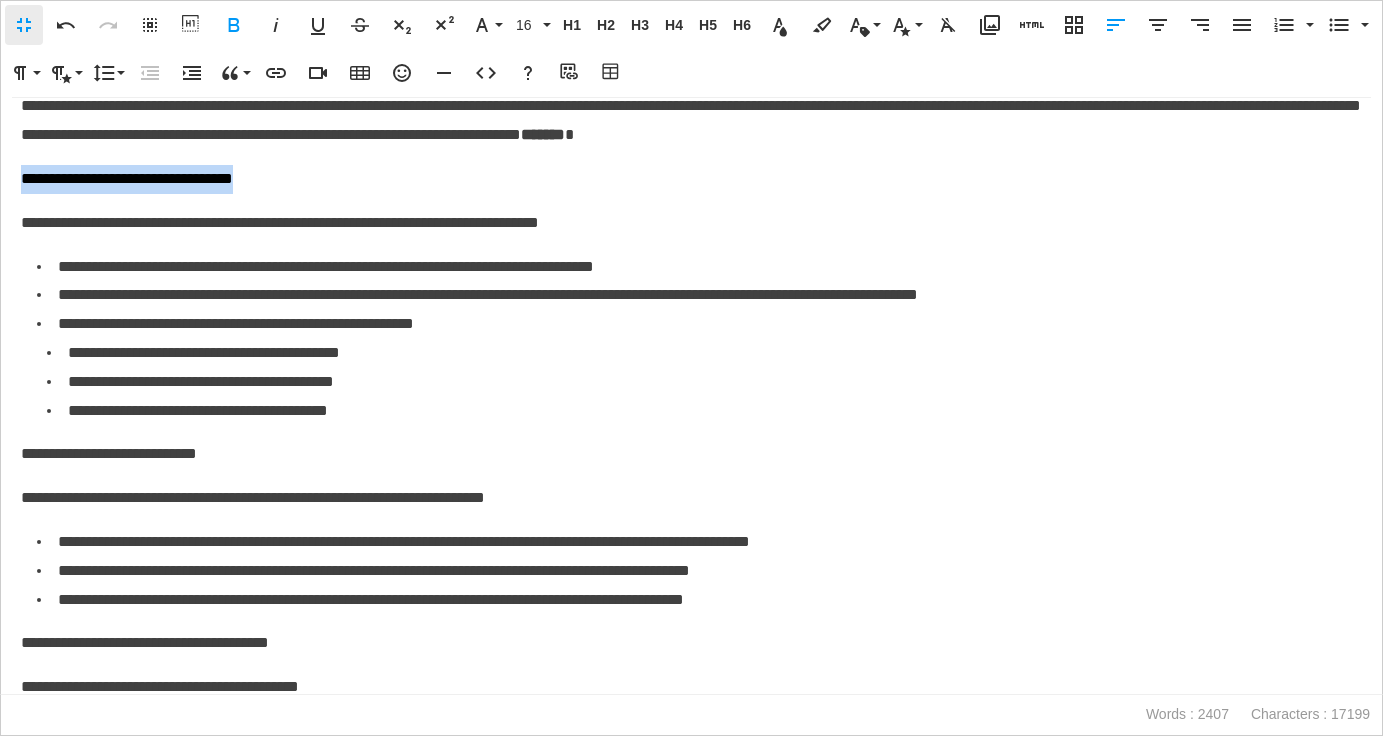 drag, startPoint x: 306, startPoint y: 179, endPoint x: 10, endPoint y: 176, distance: 296.0152 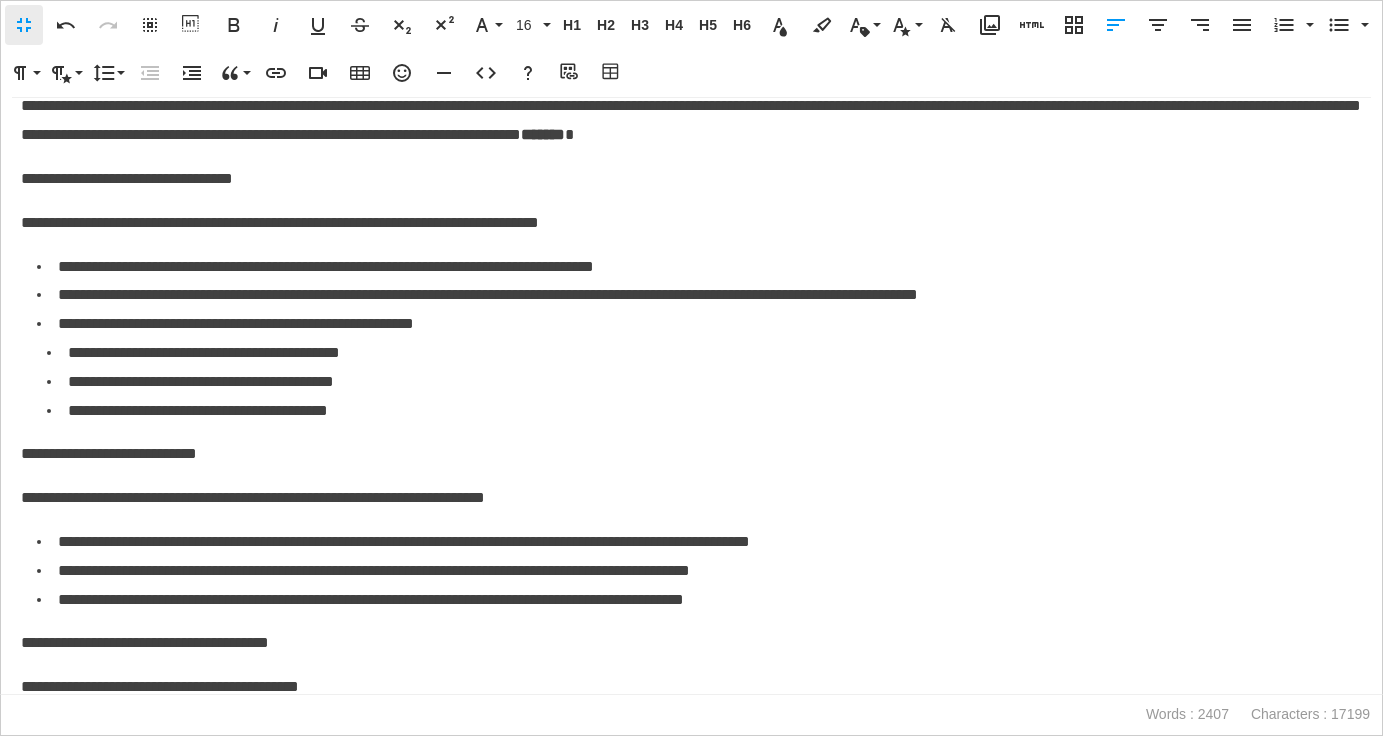click on "**********" at bounding box center (691, 396) 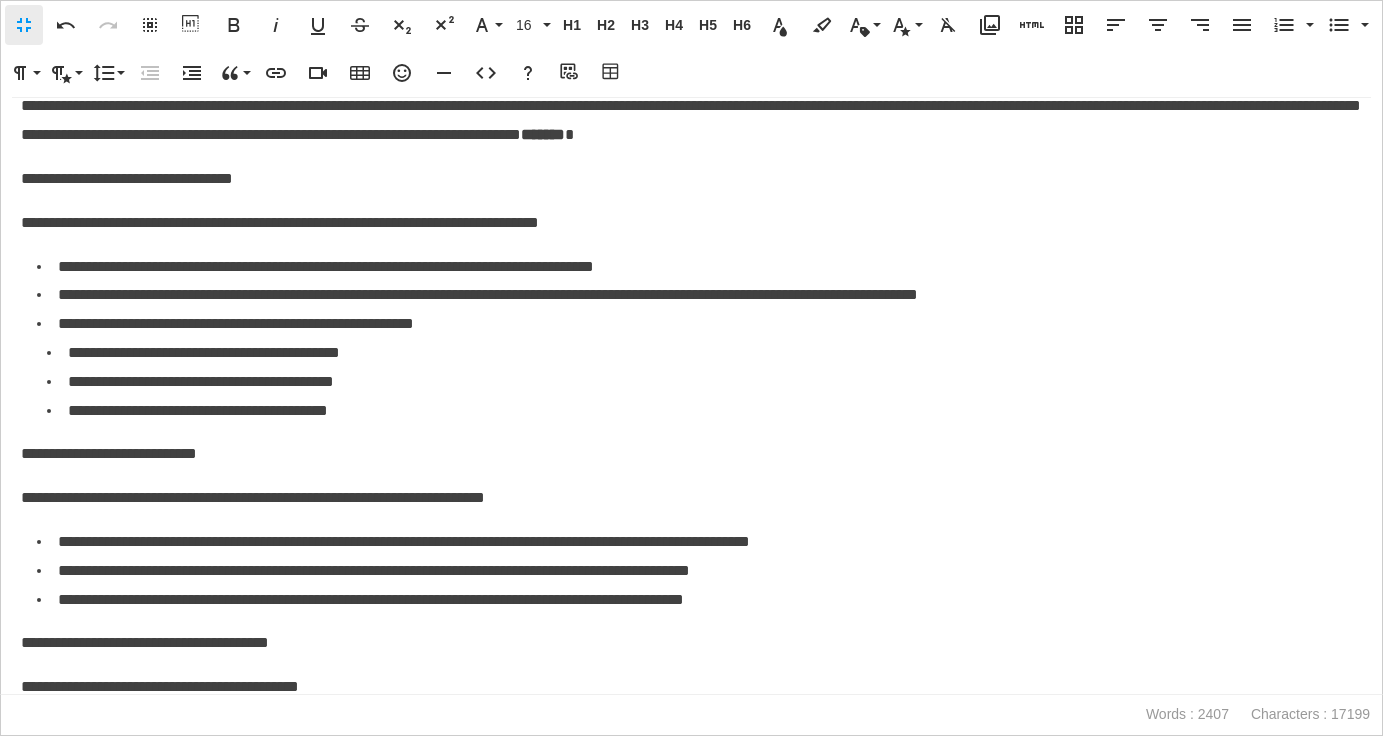 click on "**********" at bounding box center (691, 179) 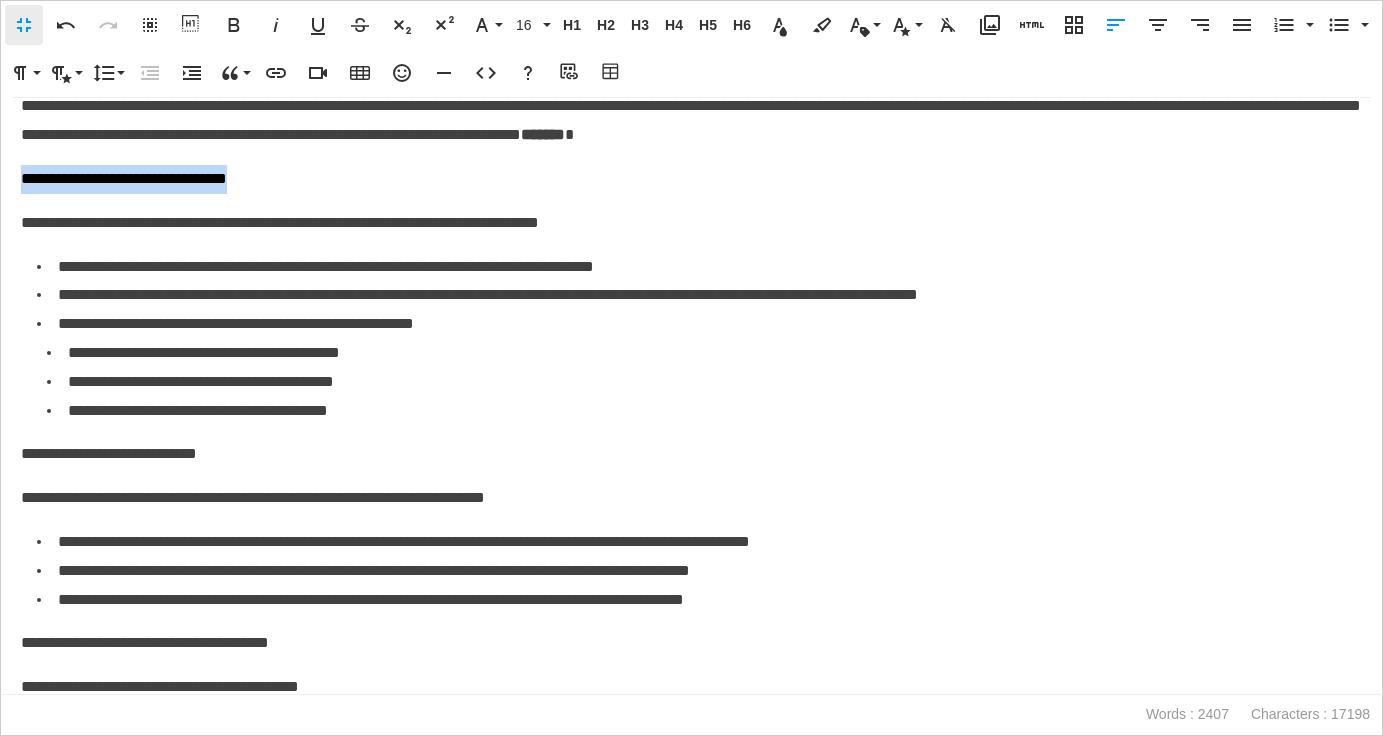 drag, startPoint x: 302, startPoint y: 180, endPoint x: 15, endPoint y: 181, distance: 287.00174 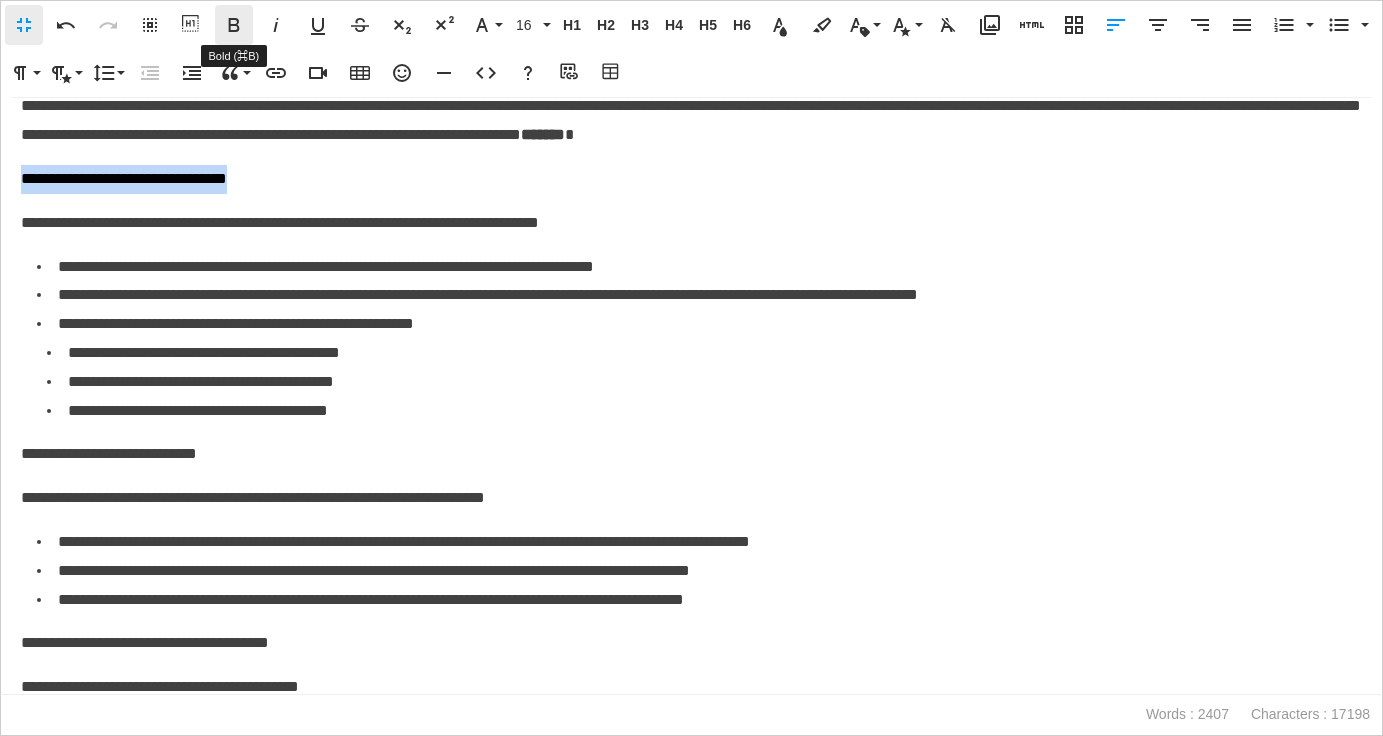 click 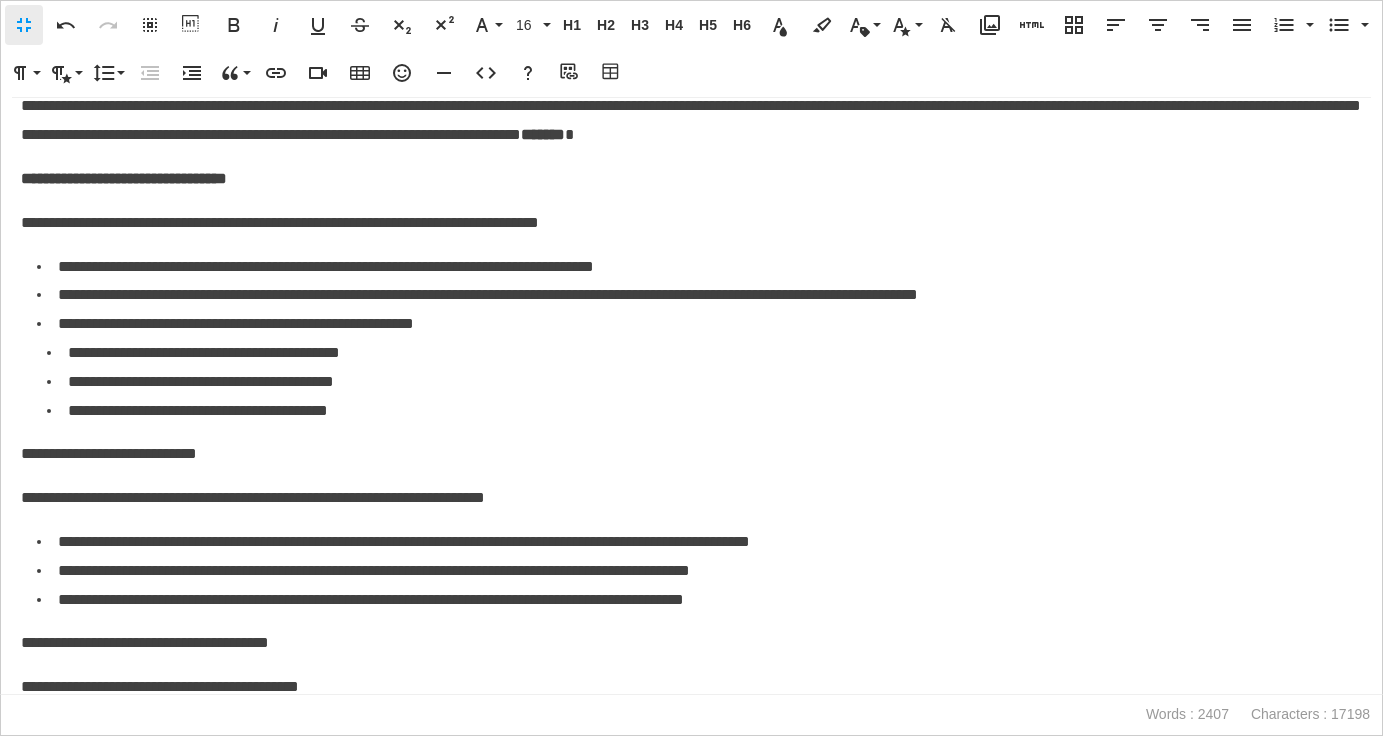 click on "**********" at bounding box center (691, 396) 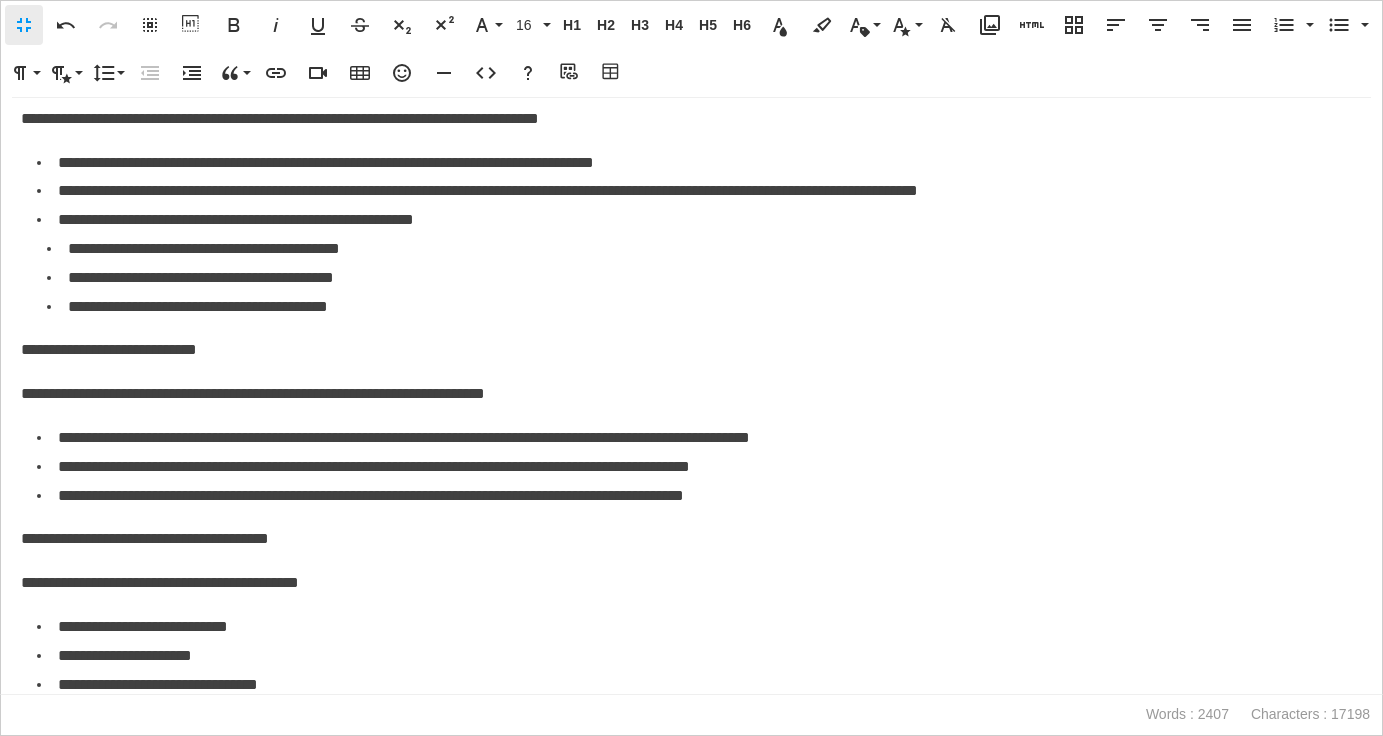 scroll, scrollTop: 3311, scrollLeft: 0, axis: vertical 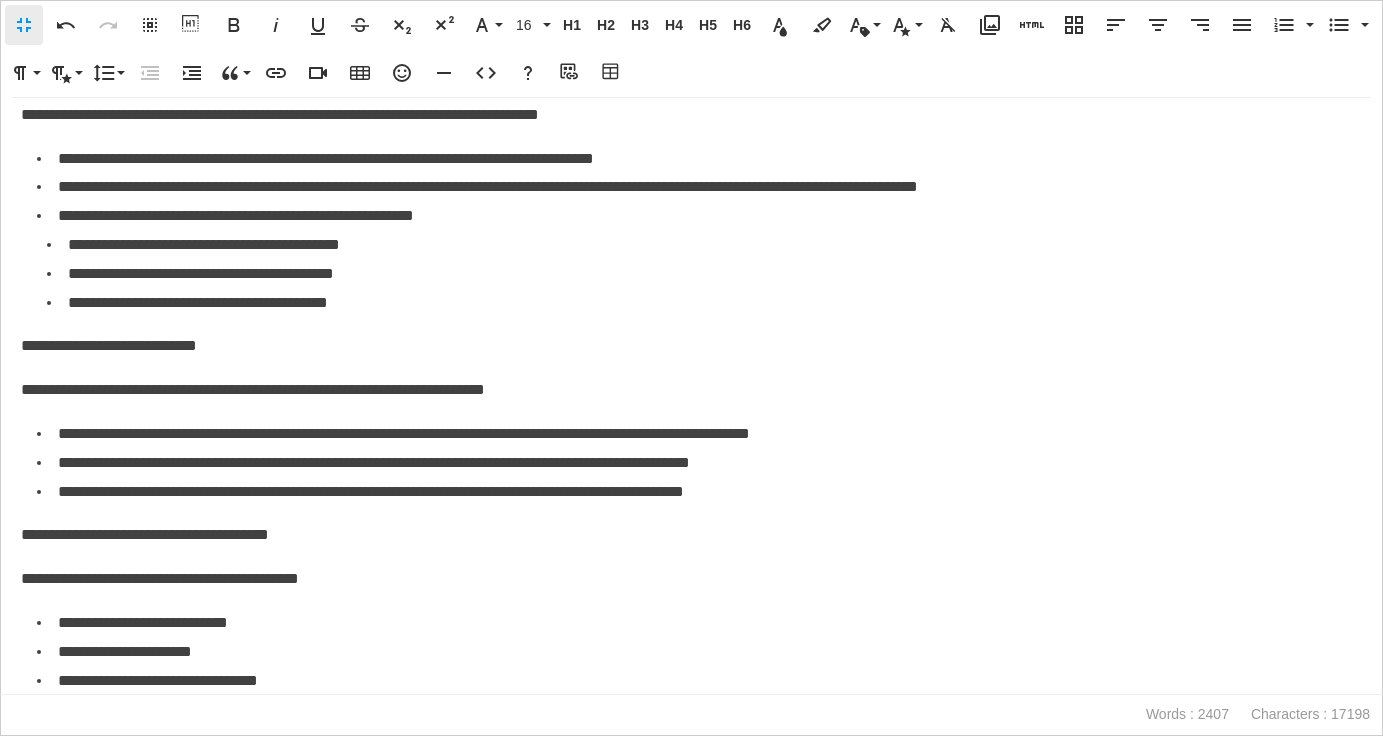 click on "**********" at bounding box center (691, 346) 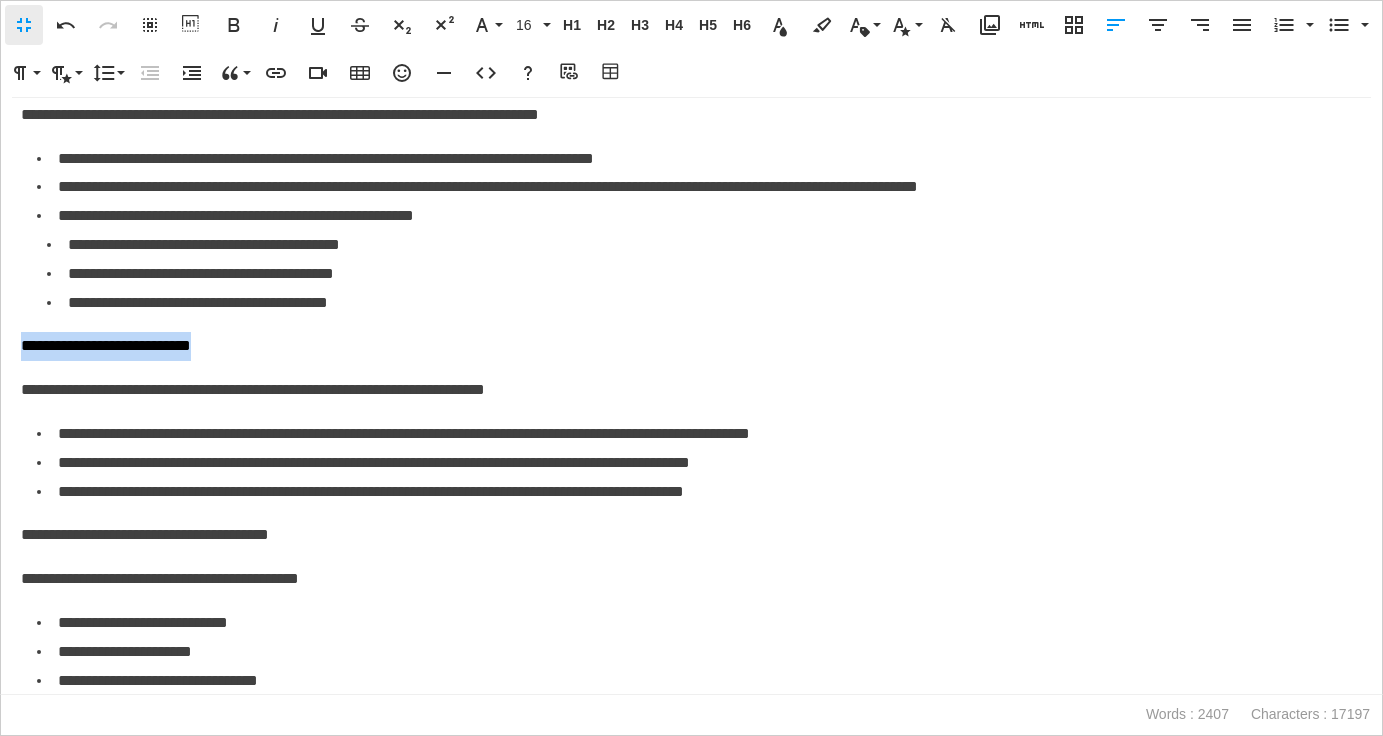 drag, startPoint x: 287, startPoint y: 349, endPoint x: 23, endPoint y: 340, distance: 264.15335 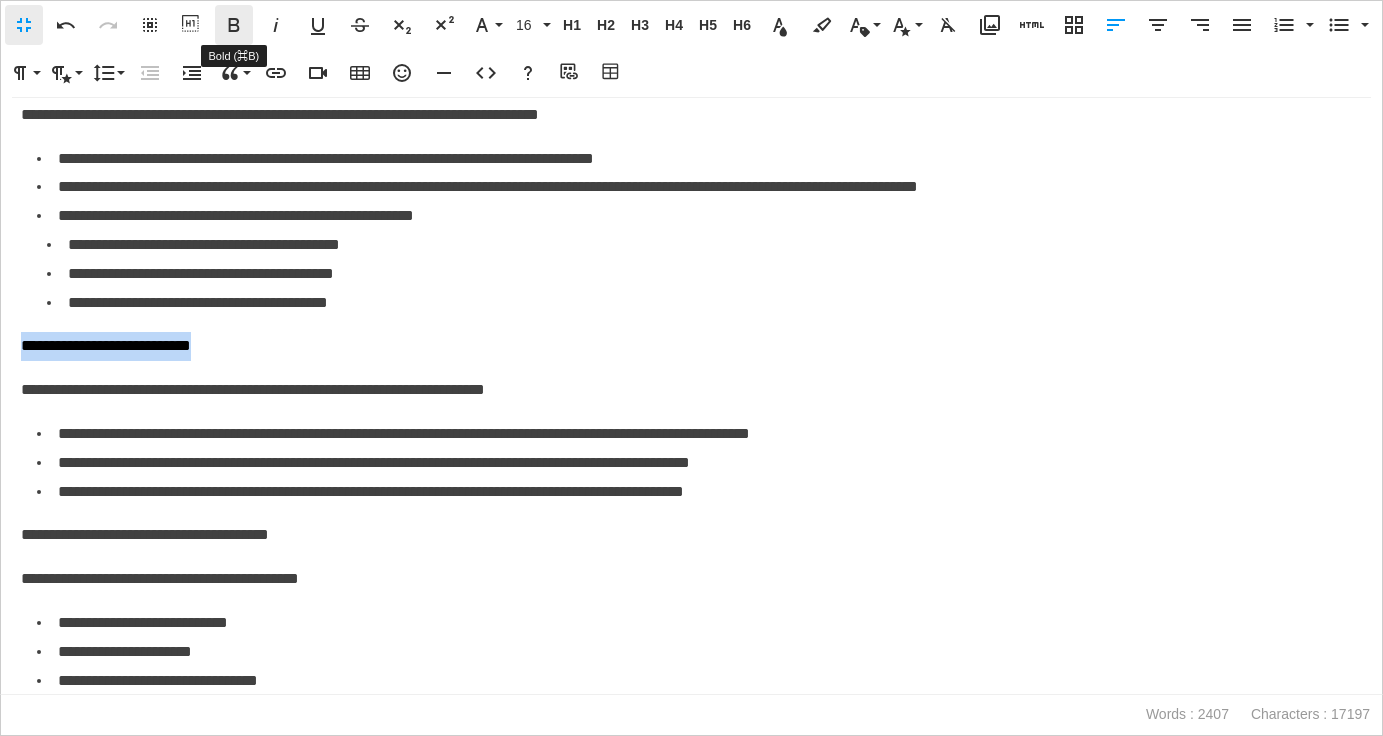 click 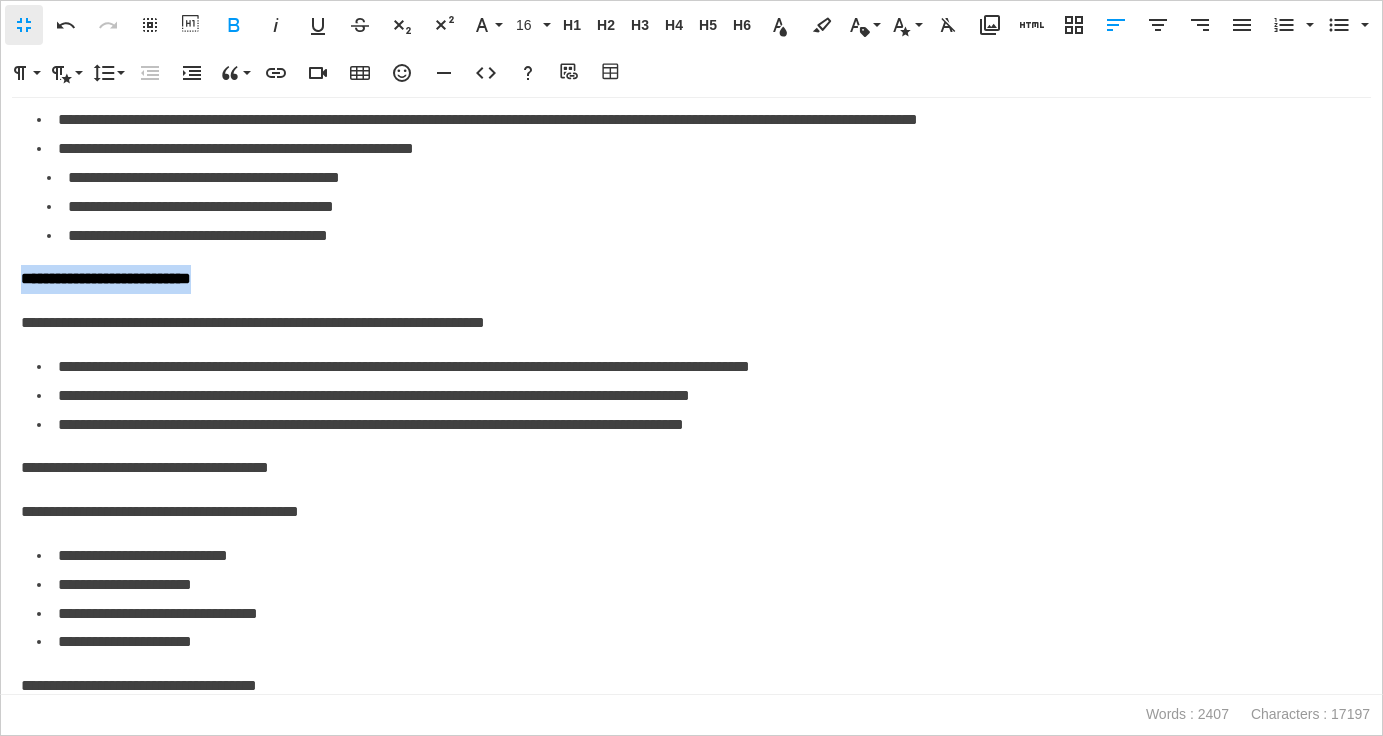scroll, scrollTop: 3392, scrollLeft: 0, axis: vertical 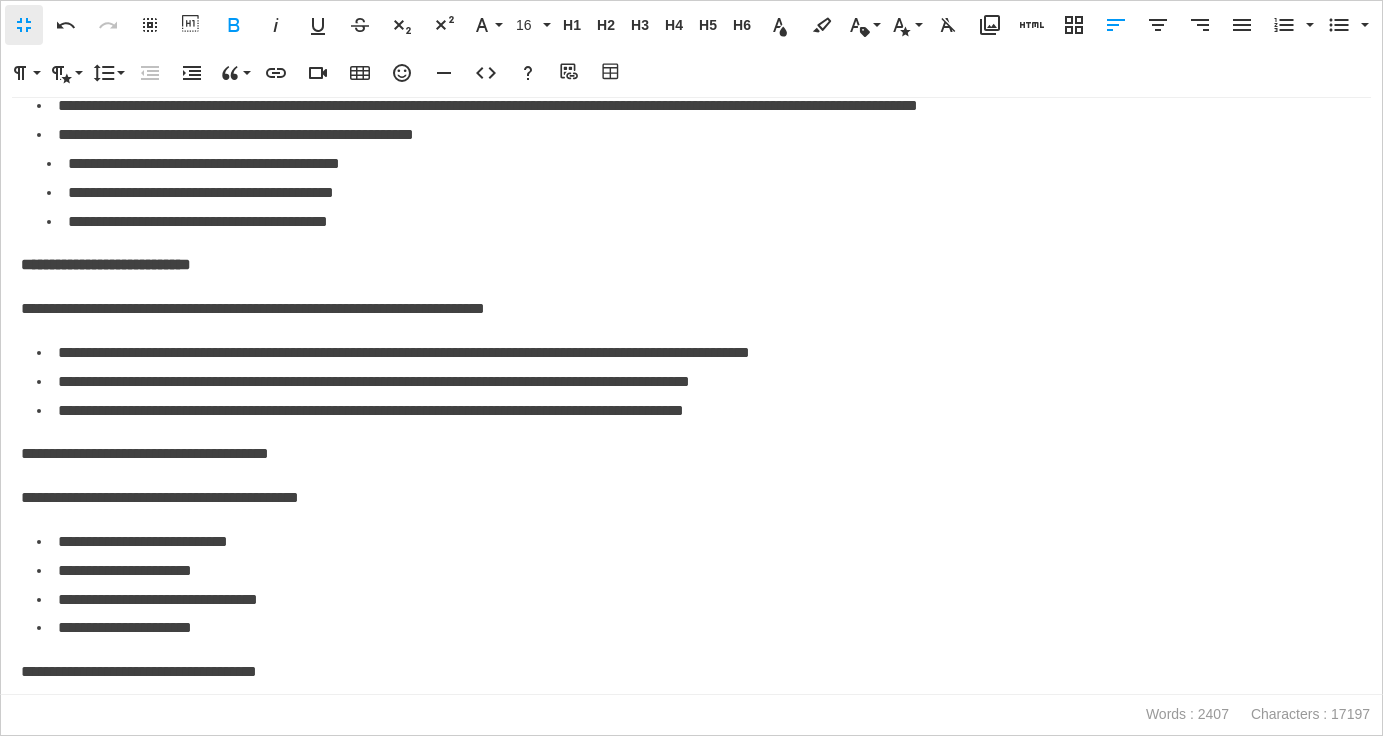 click on "**********" at bounding box center [699, 382] 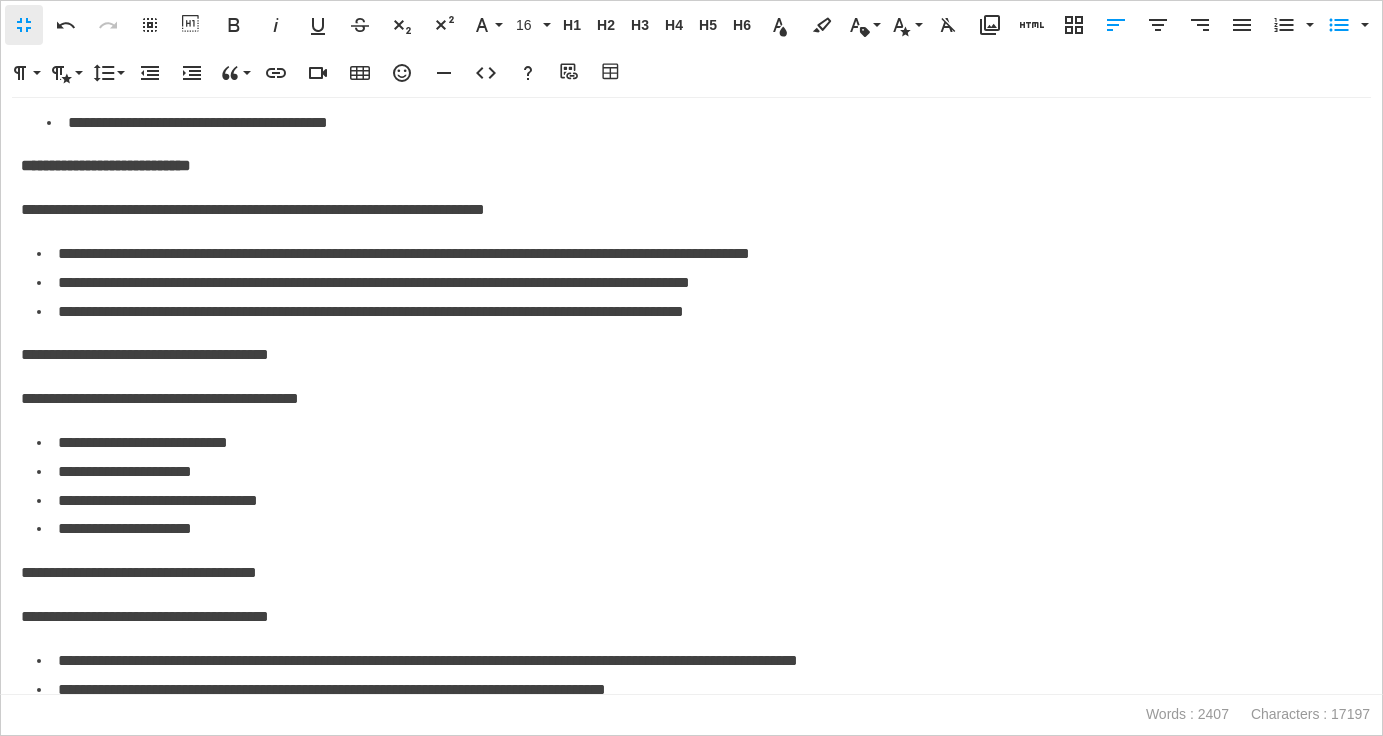 scroll, scrollTop: 3502, scrollLeft: 0, axis: vertical 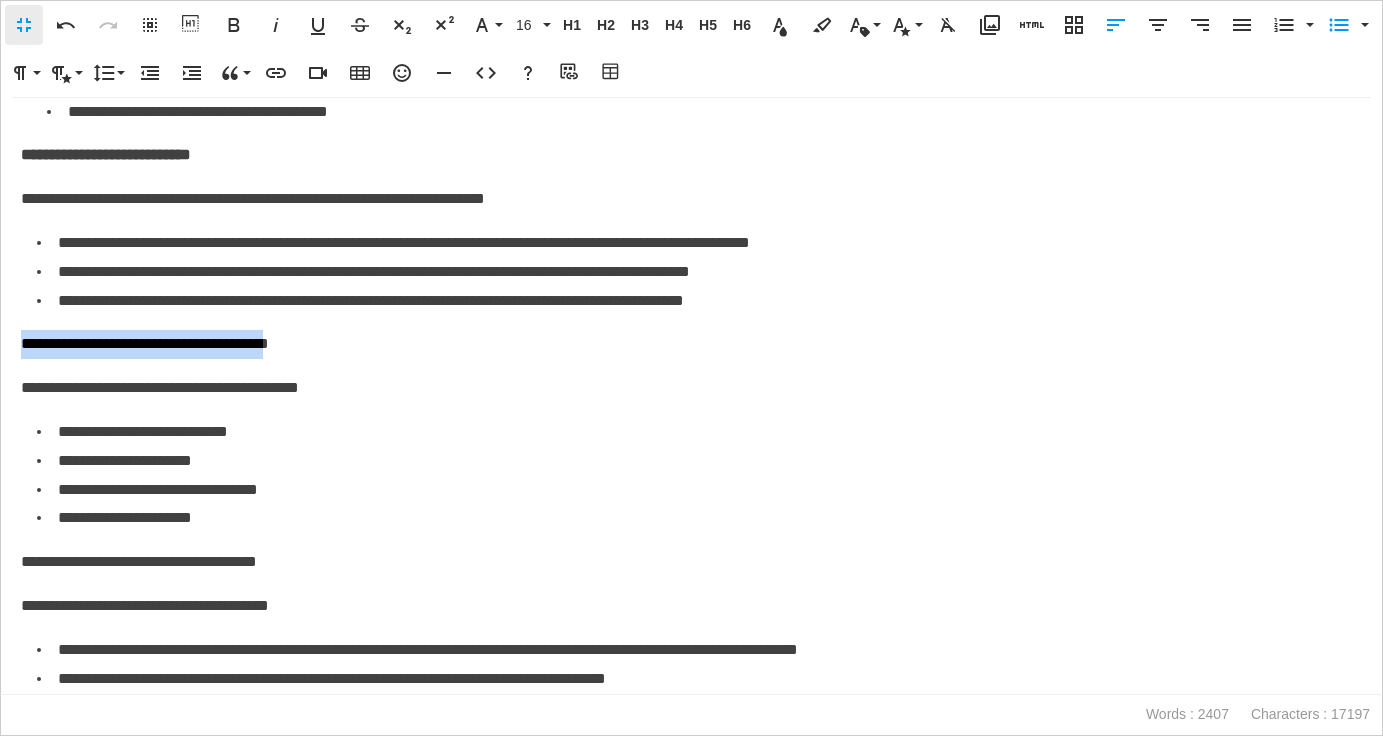 drag, startPoint x: 330, startPoint y: 347, endPoint x: 13, endPoint y: 347, distance: 317 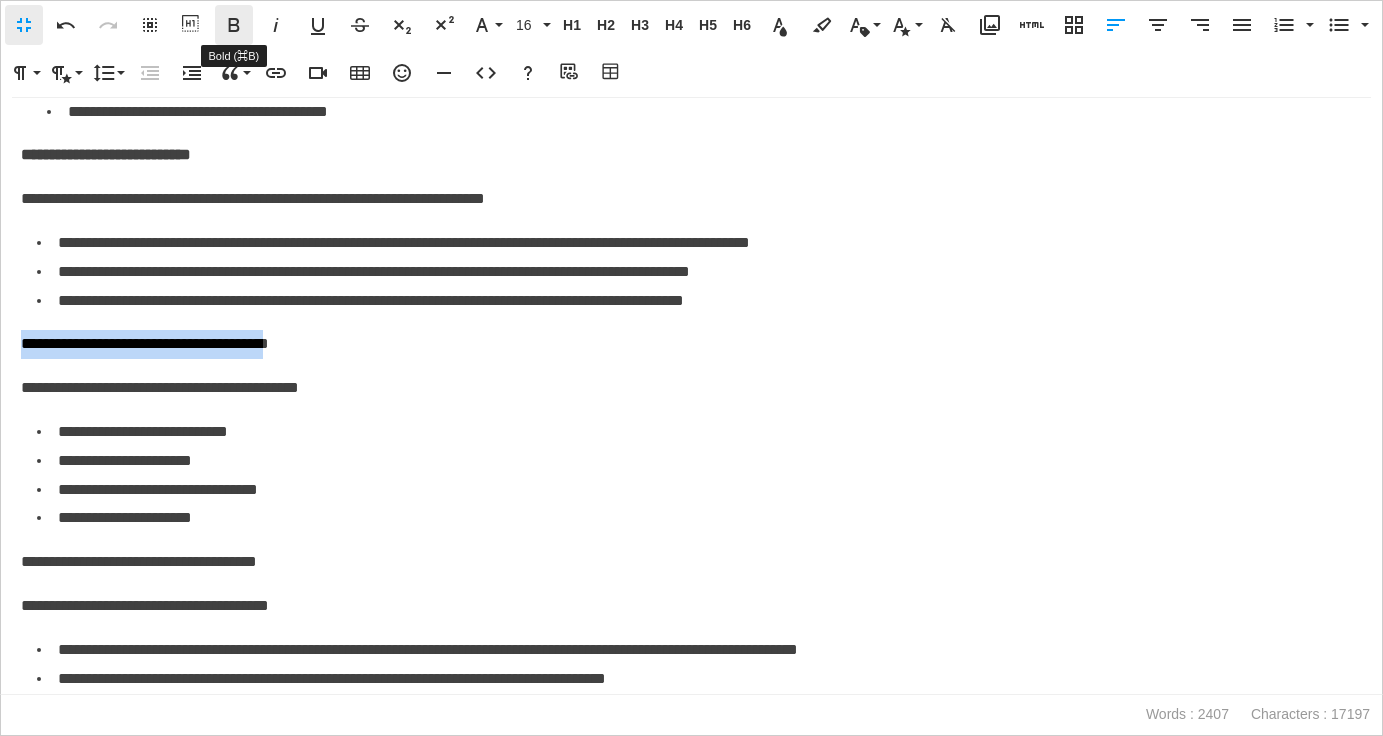 click 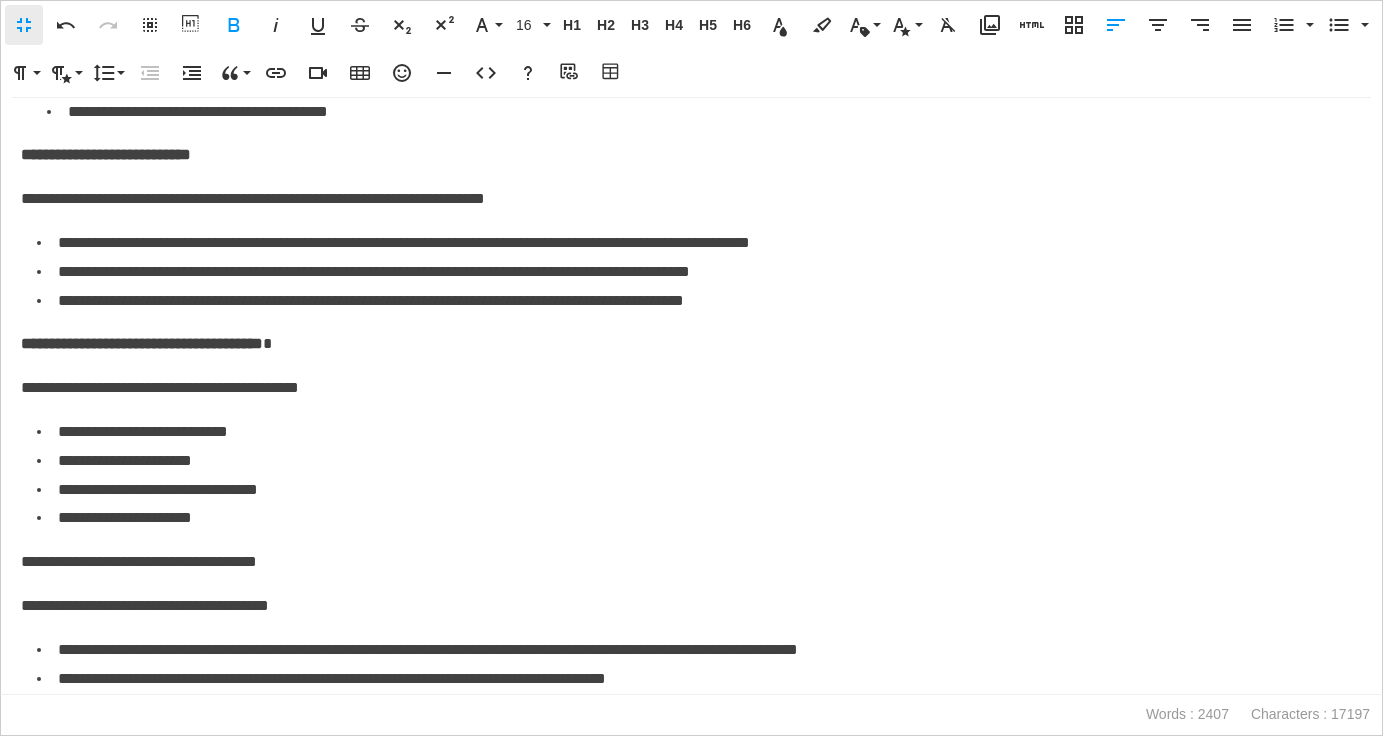 click on "**********" at bounding box center (691, 344) 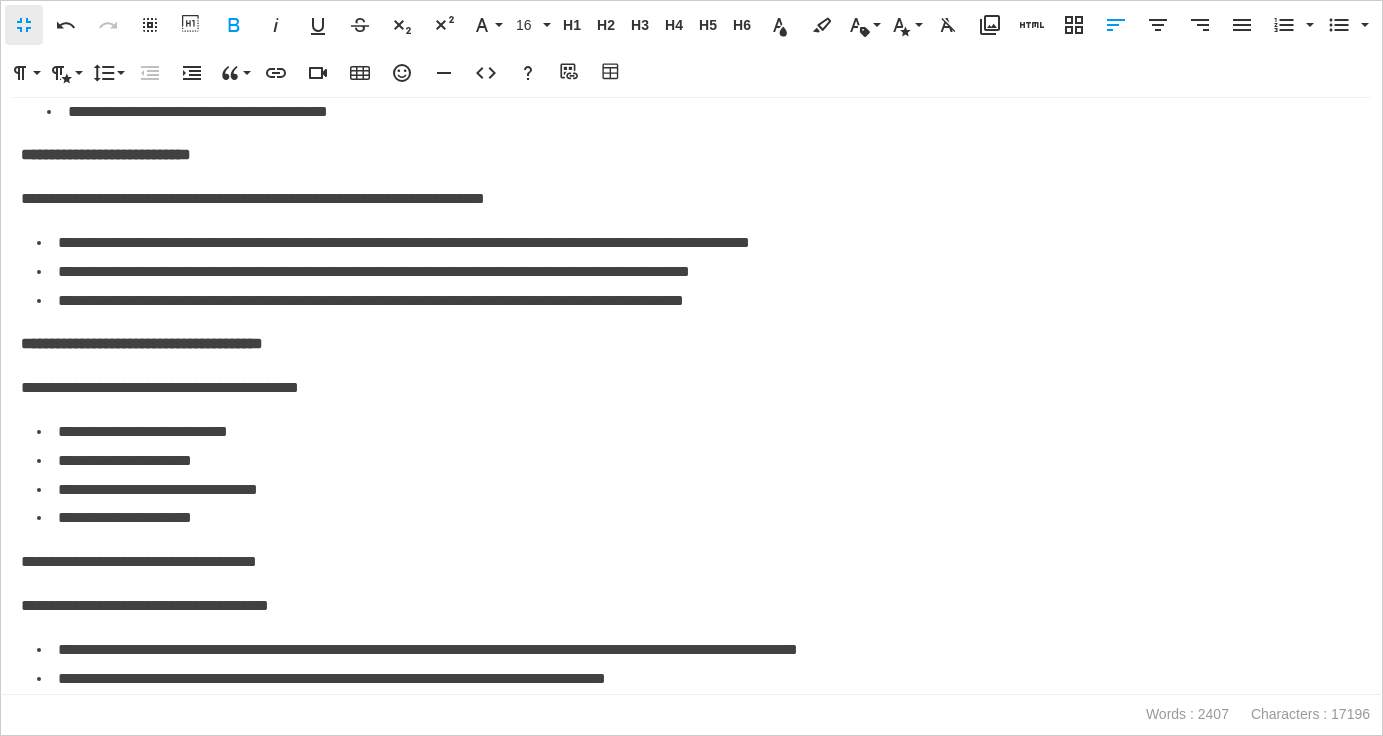 scroll, scrollTop: 3584, scrollLeft: 0, axis: vertical 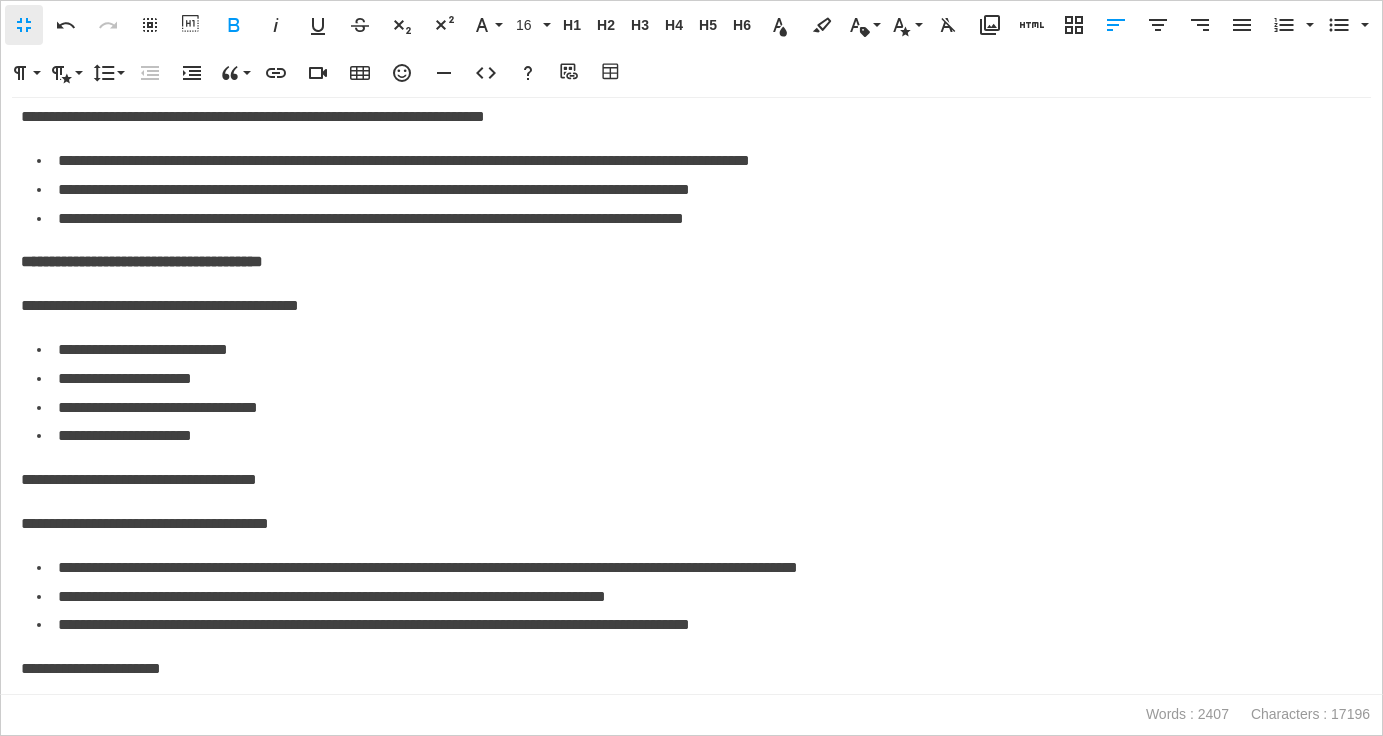 click on "**********" at bounding box center (691, 480) 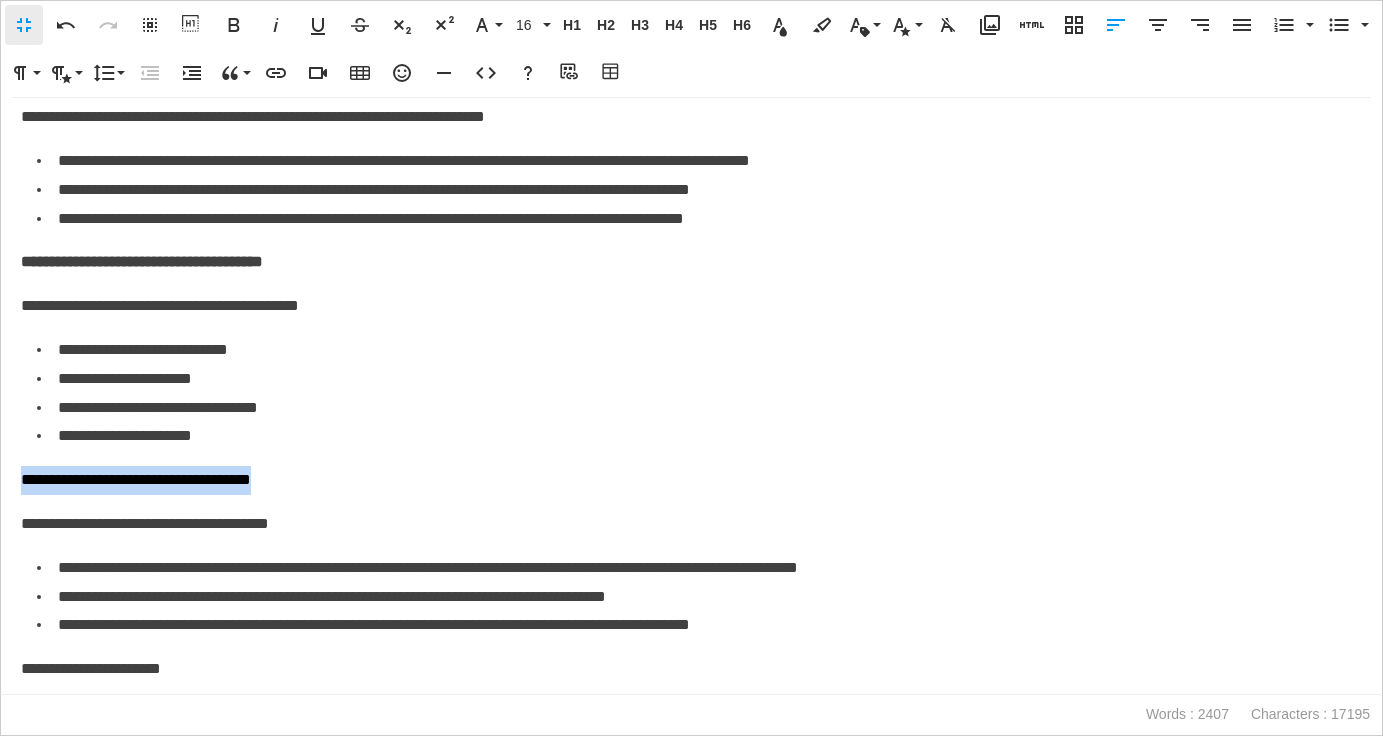 drag, startPoint x: 327, startPoint y: 480, endPoint x: 0, endPoint y: 480, distance: 327 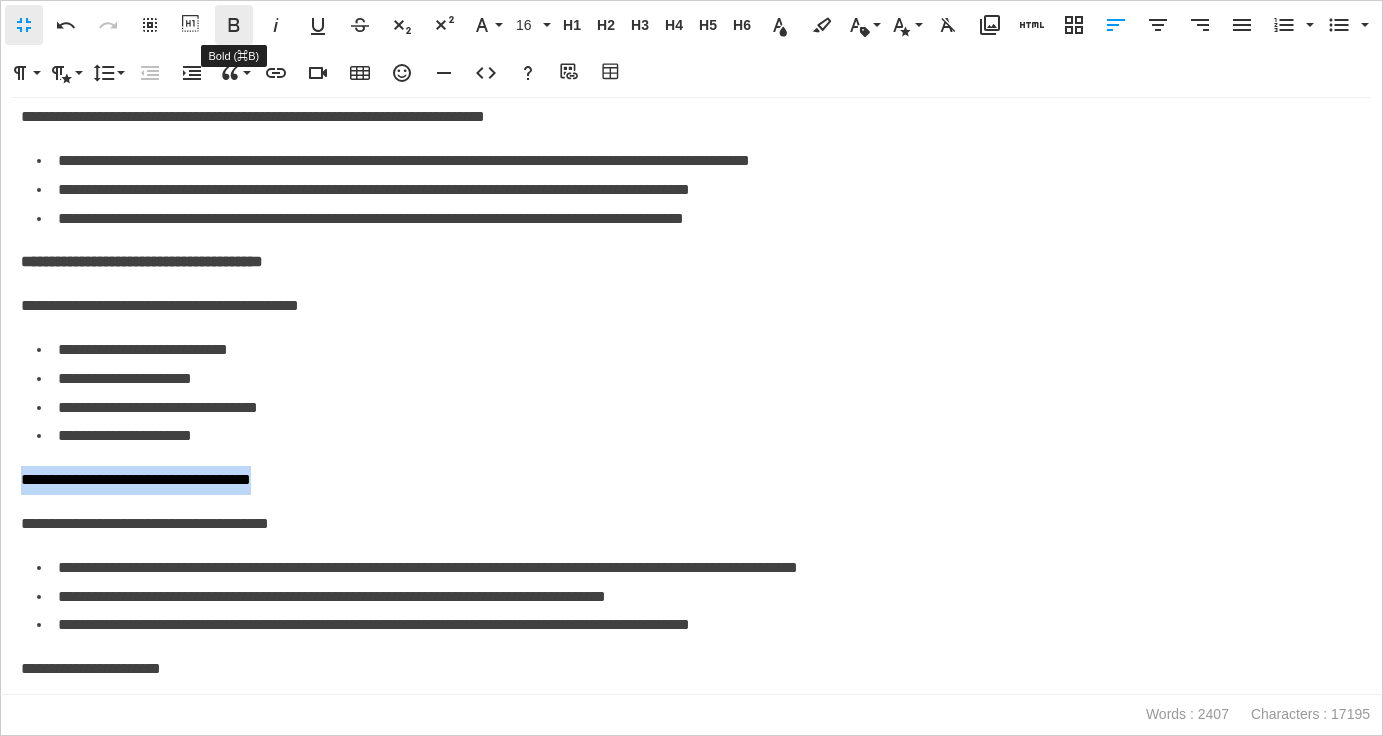 click 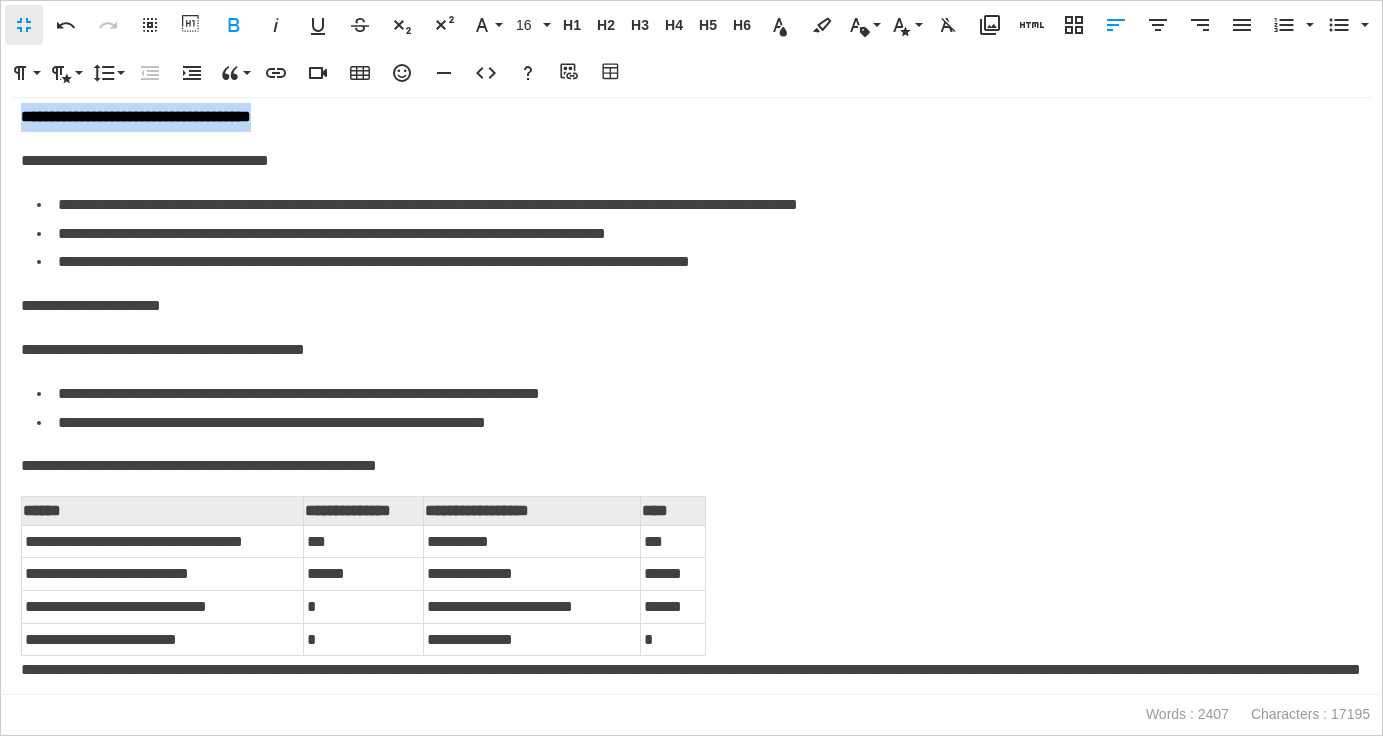 scroll, scrollTop: 3952, scrollLeft: 0, axis: vertical 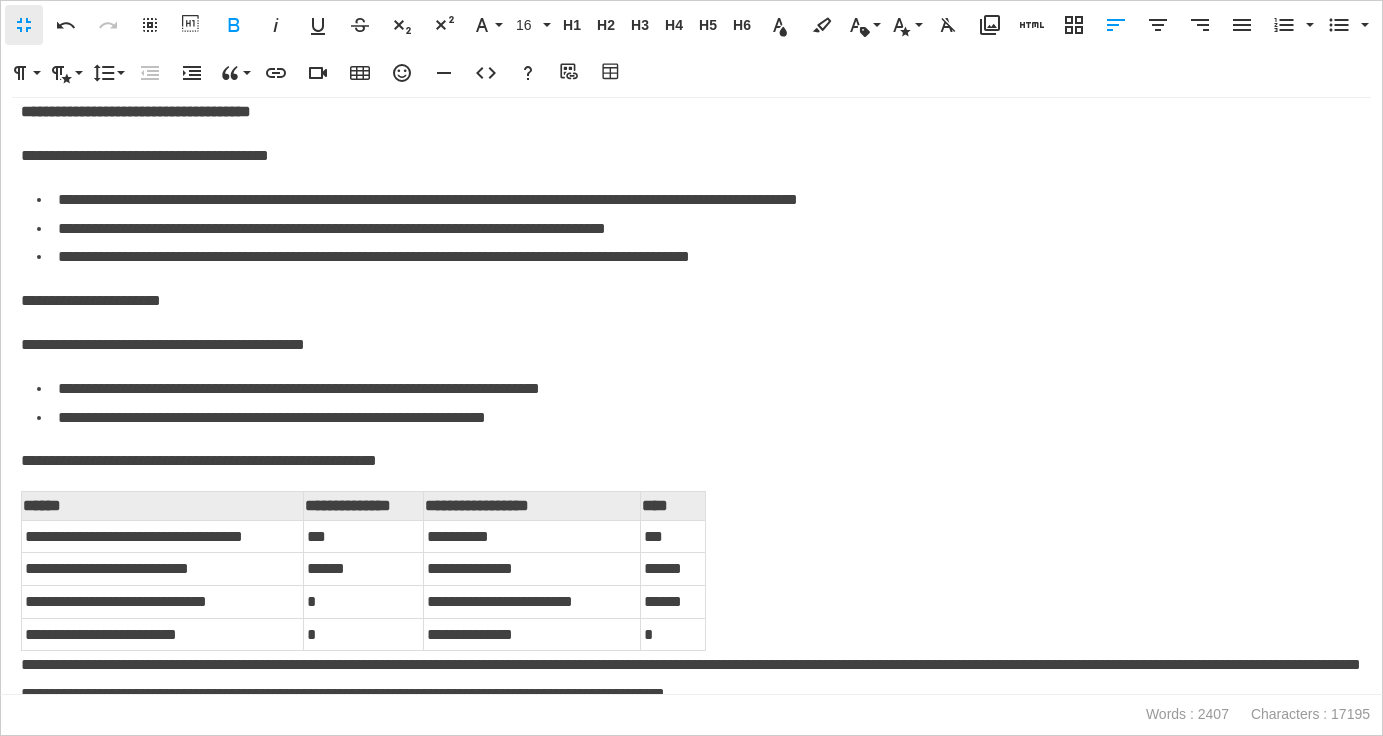 click on "**********" at bounding box center (691, 301) 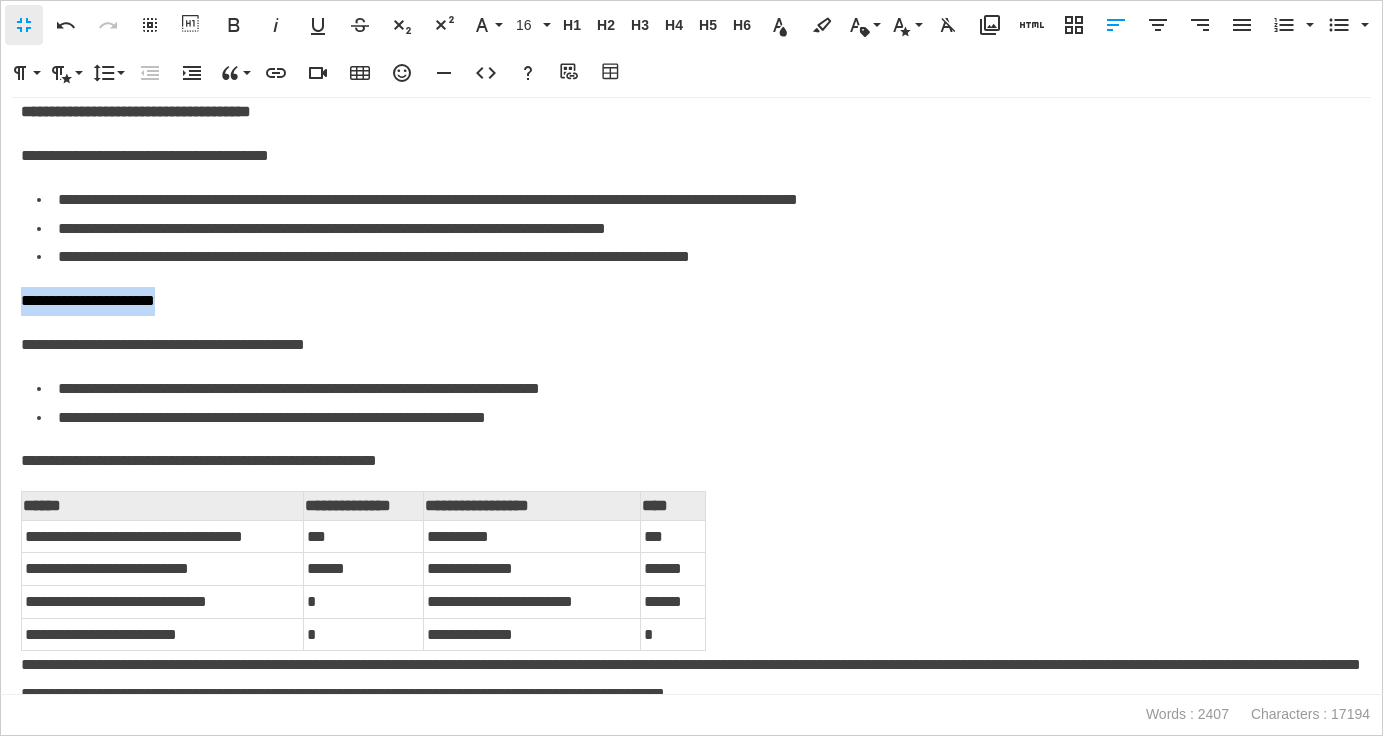 drag, startPoint x: 220, startPoint y: 301, endPoint x: 0, endPoint y: 301, distance: 220 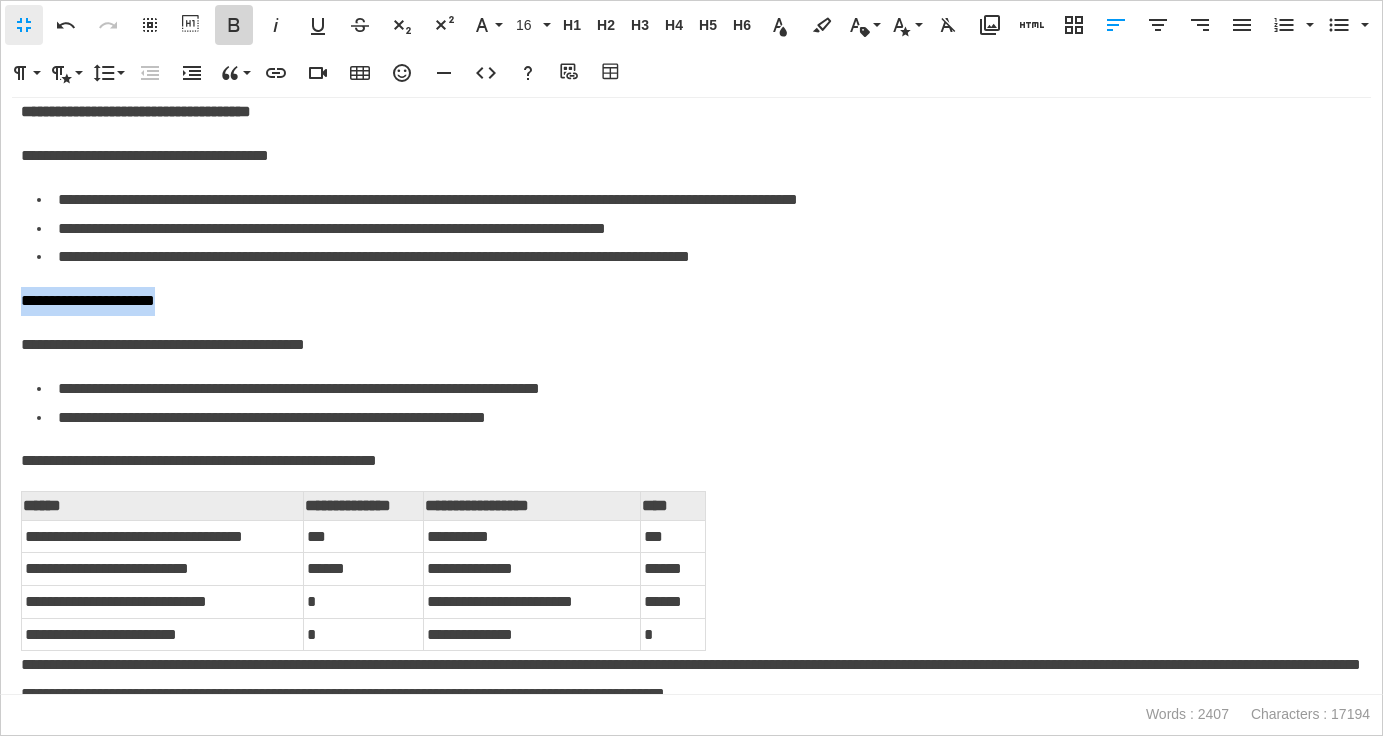 click 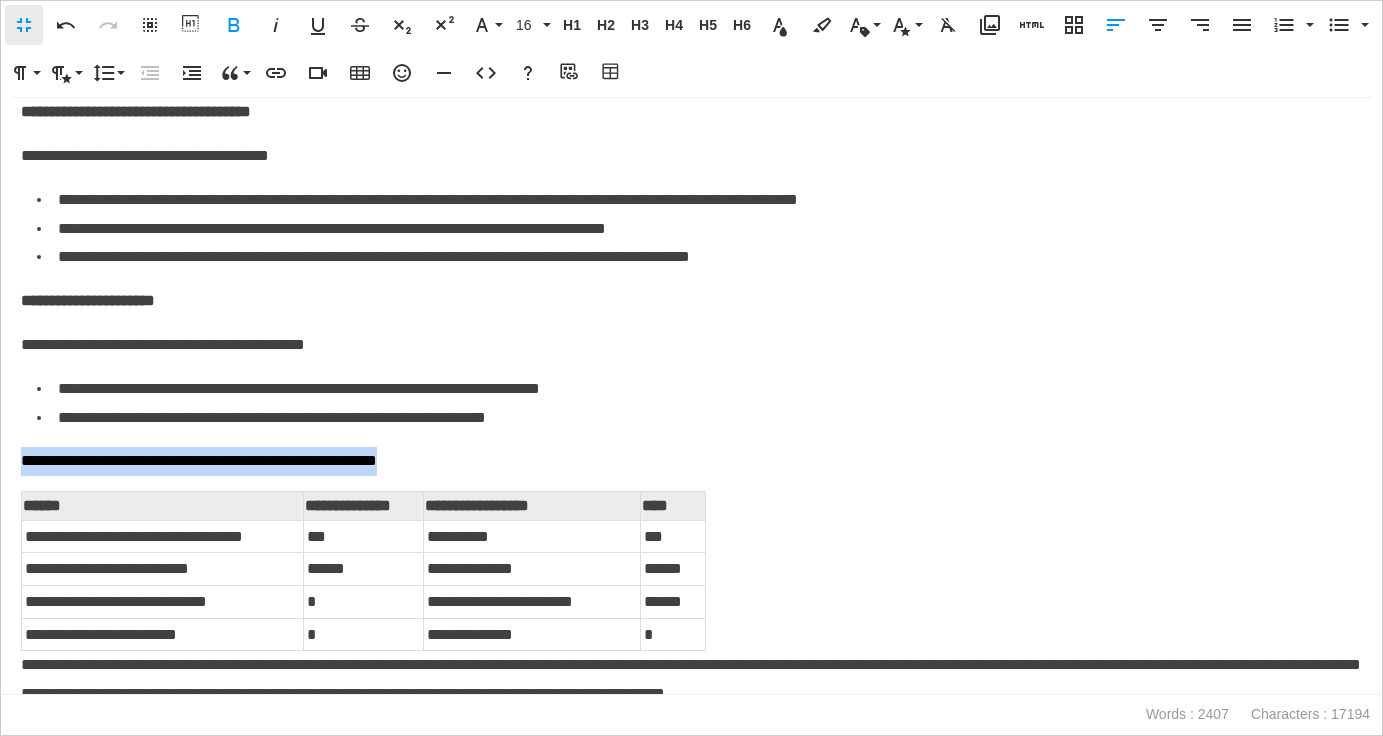 drag, startPoint x: 505, startPoint y: 470, endPoint x: 7, endPoint y: 463, distance: 498.0492 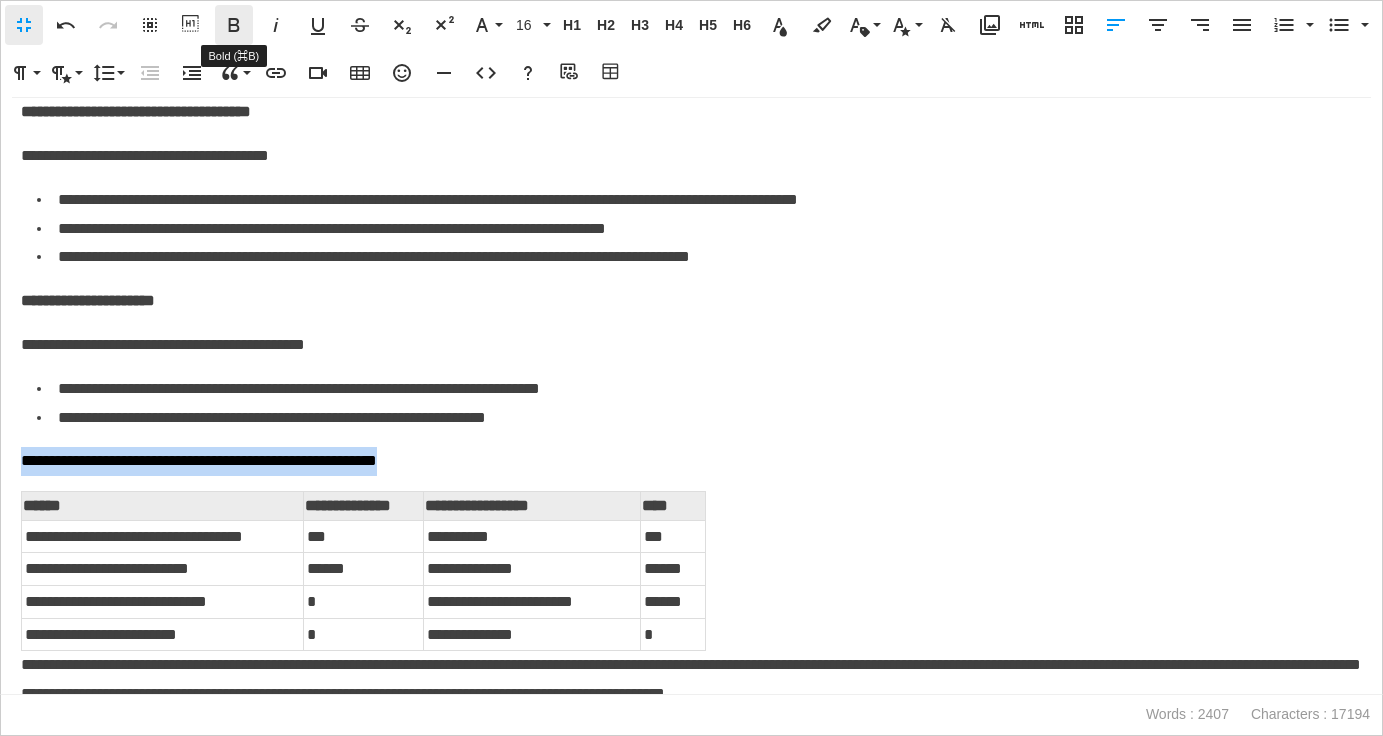 click 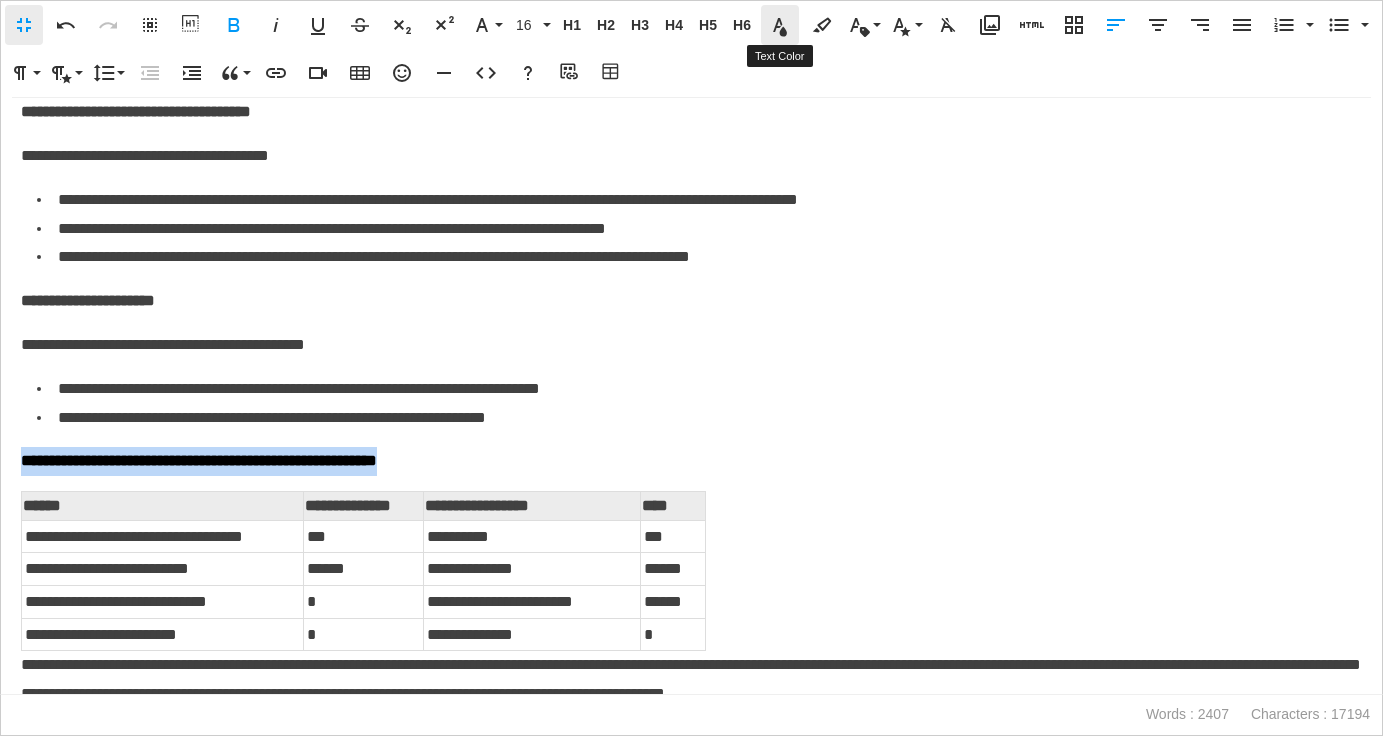 click 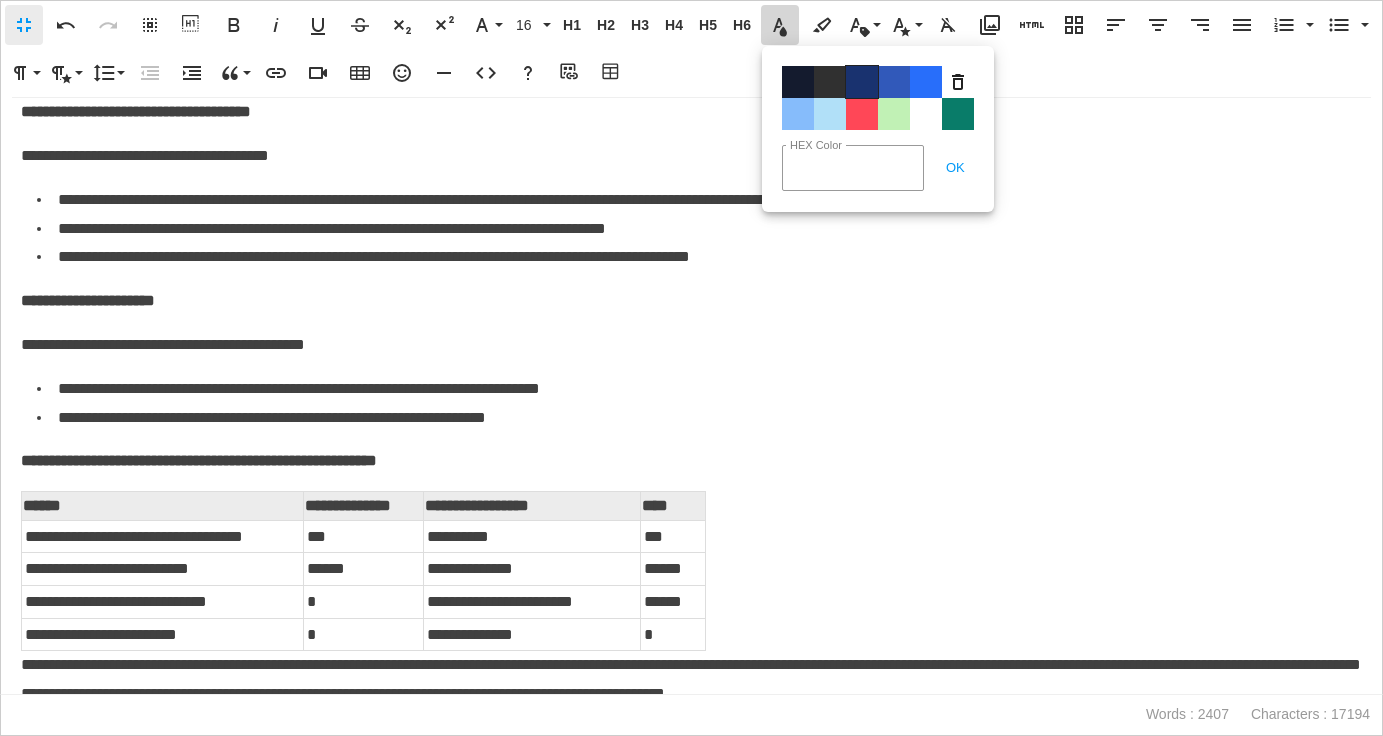 click on "Color#19326F" at bounding box center (862, 82) 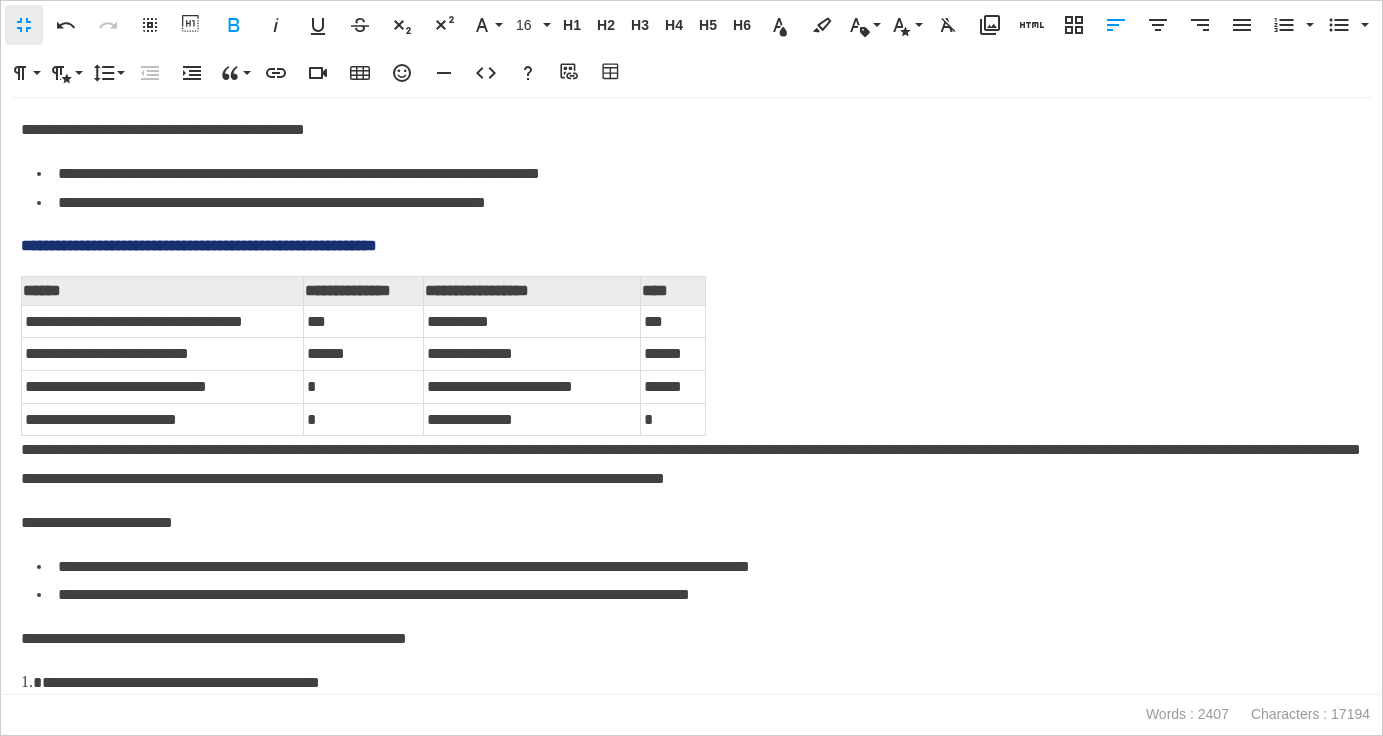 scroll, scrollTop: 4172, scrollLeft: 0, axis: vertical 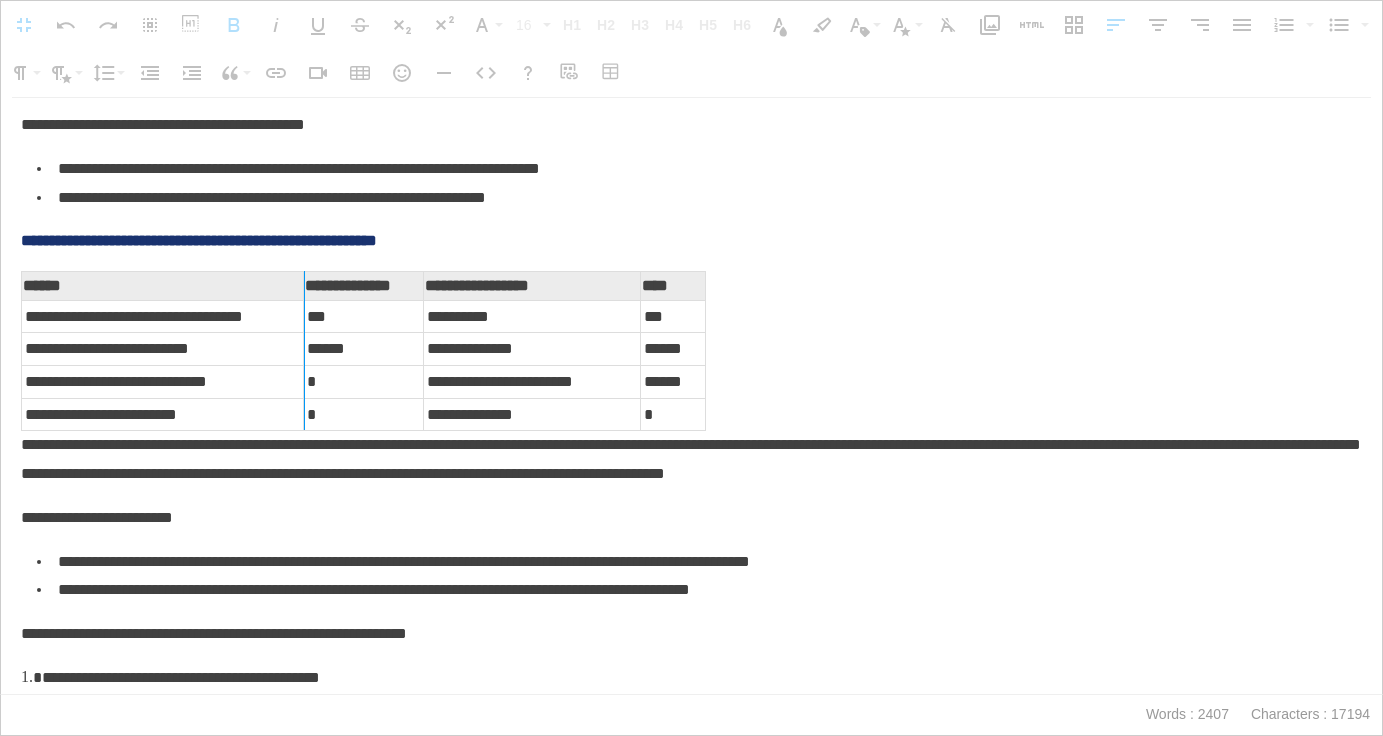 drag, startPoint x: 304, startPoint y: 283, endPoint x: 348, endPoint y: 283, distance: 44 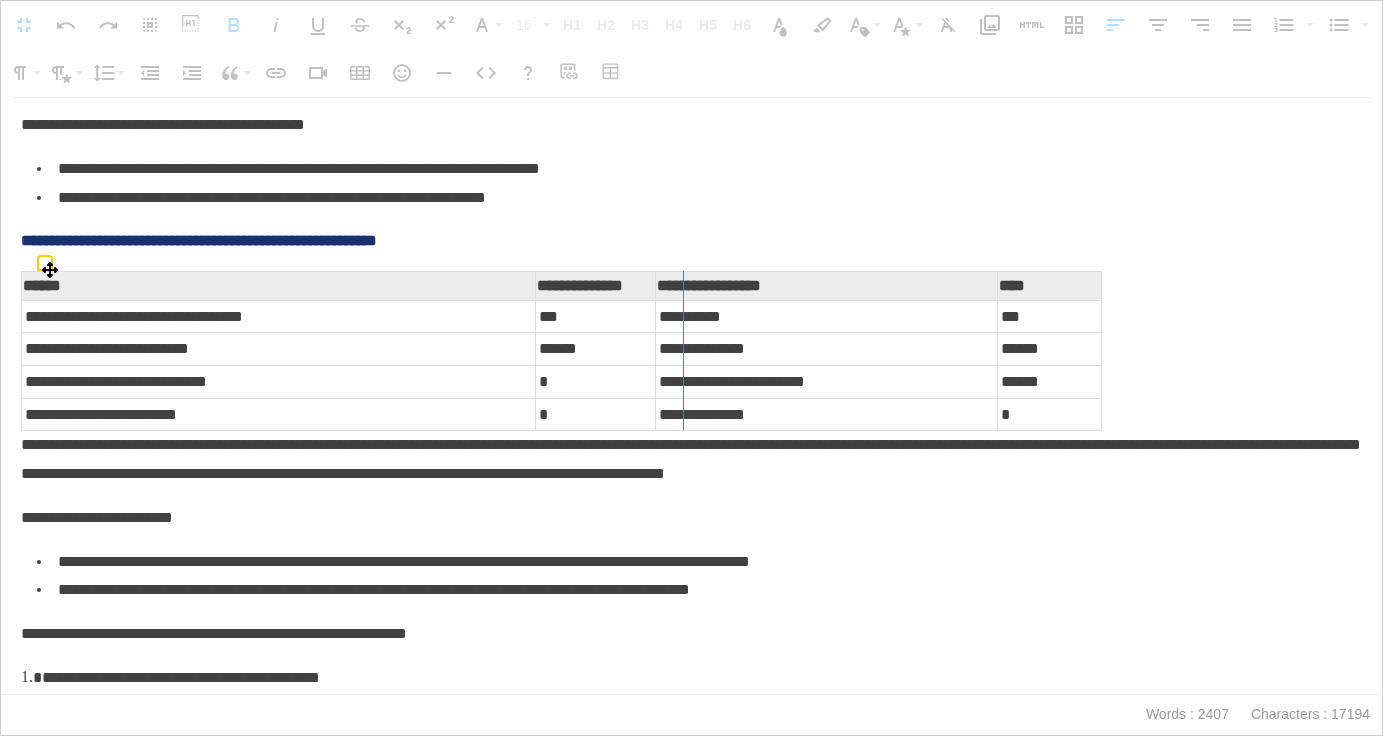 drag, startPoint x: 653, startPoint y: 281, endPoint x: 682, endPoint y: 281, distance: 29 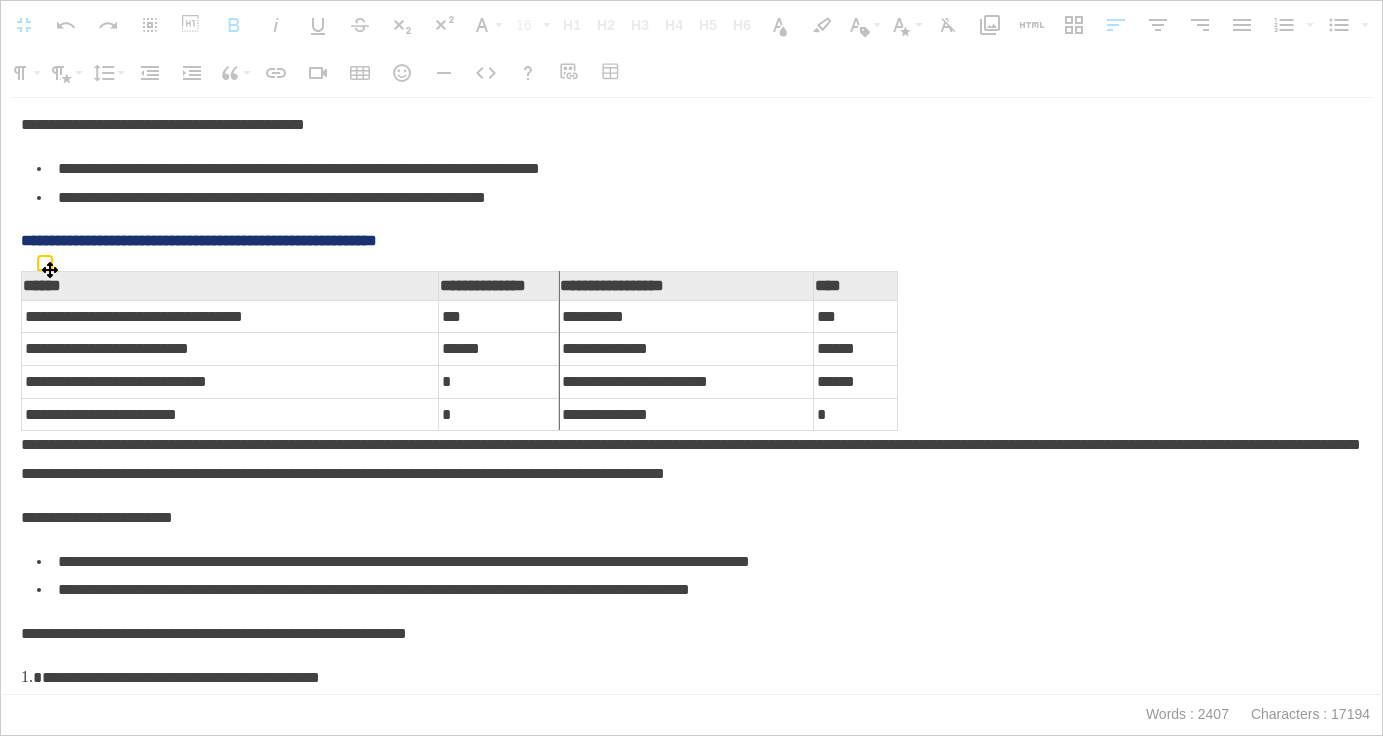 drag, startPoint x: 557, startPoint y: 281, endPoint x: 615, endPoint y: 282, distance: 58.00862 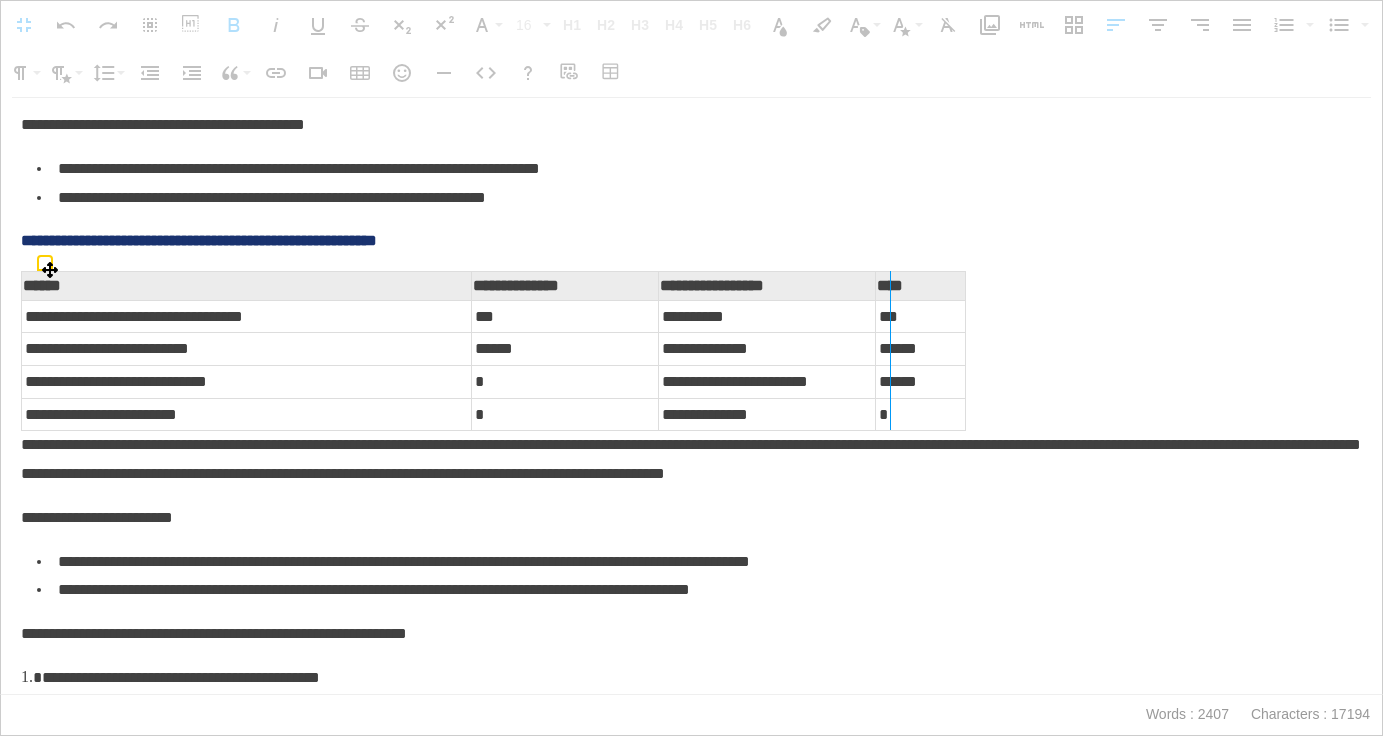 drag, startPoint x: 874, startPoint y: 282, endPoint x: 905, endPoint y: 282, distance: 31 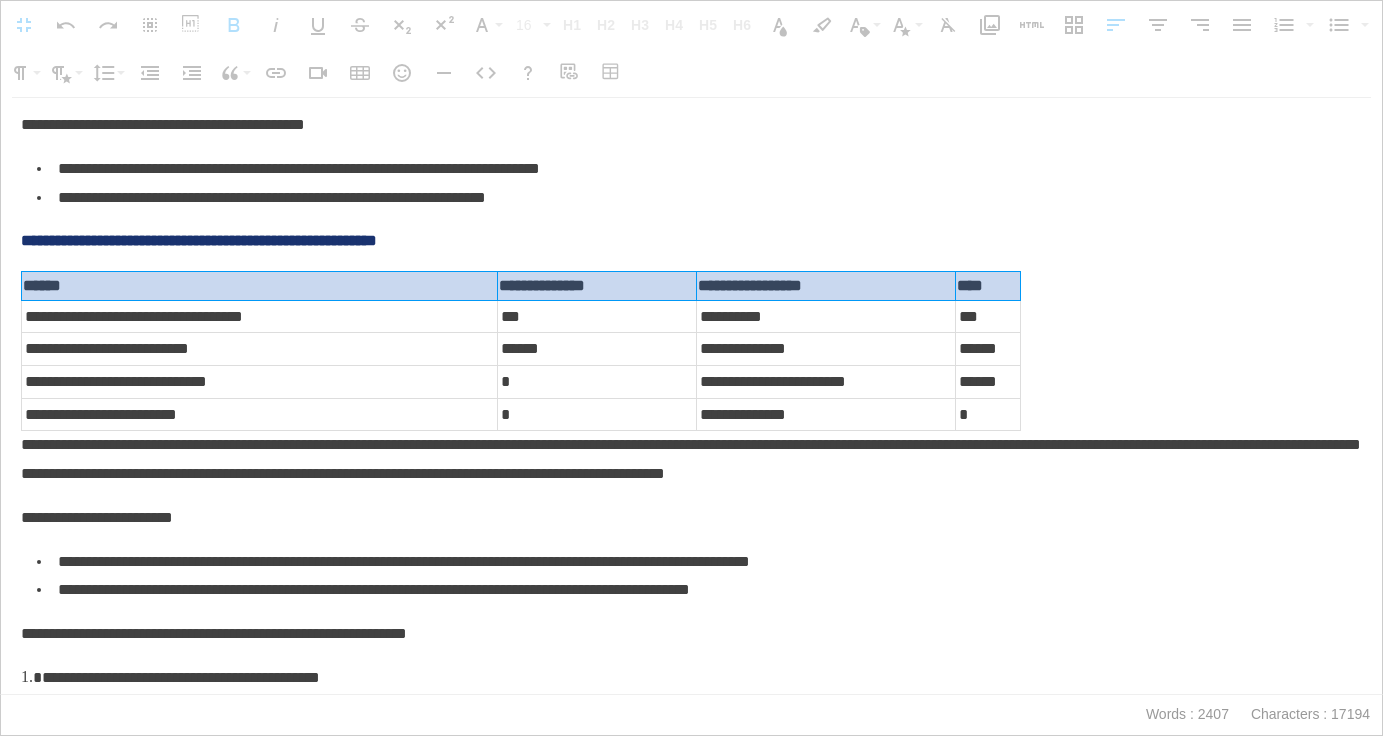 drag, startPoint x: 160, startPoint y: 287, endPoint x: 973, endPoint y: 279, distance: 813.03937 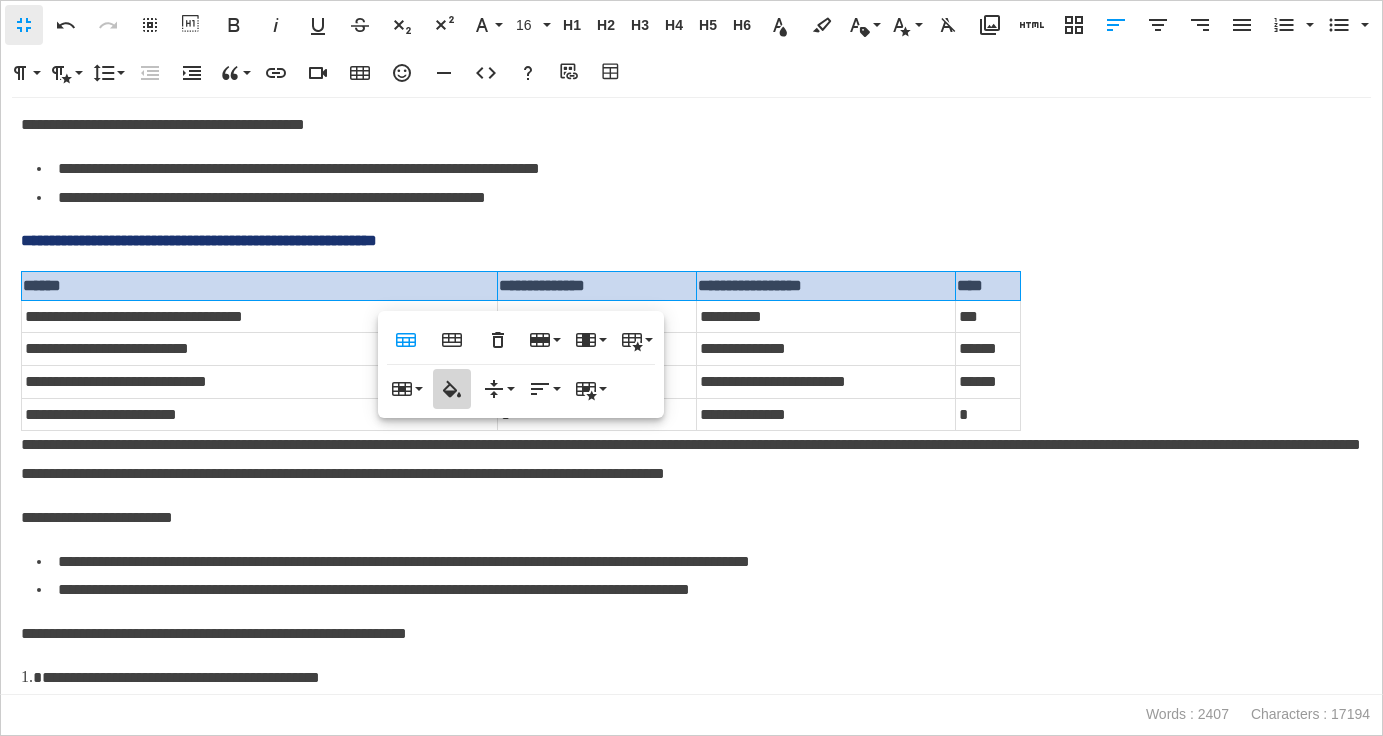 type on "*******" 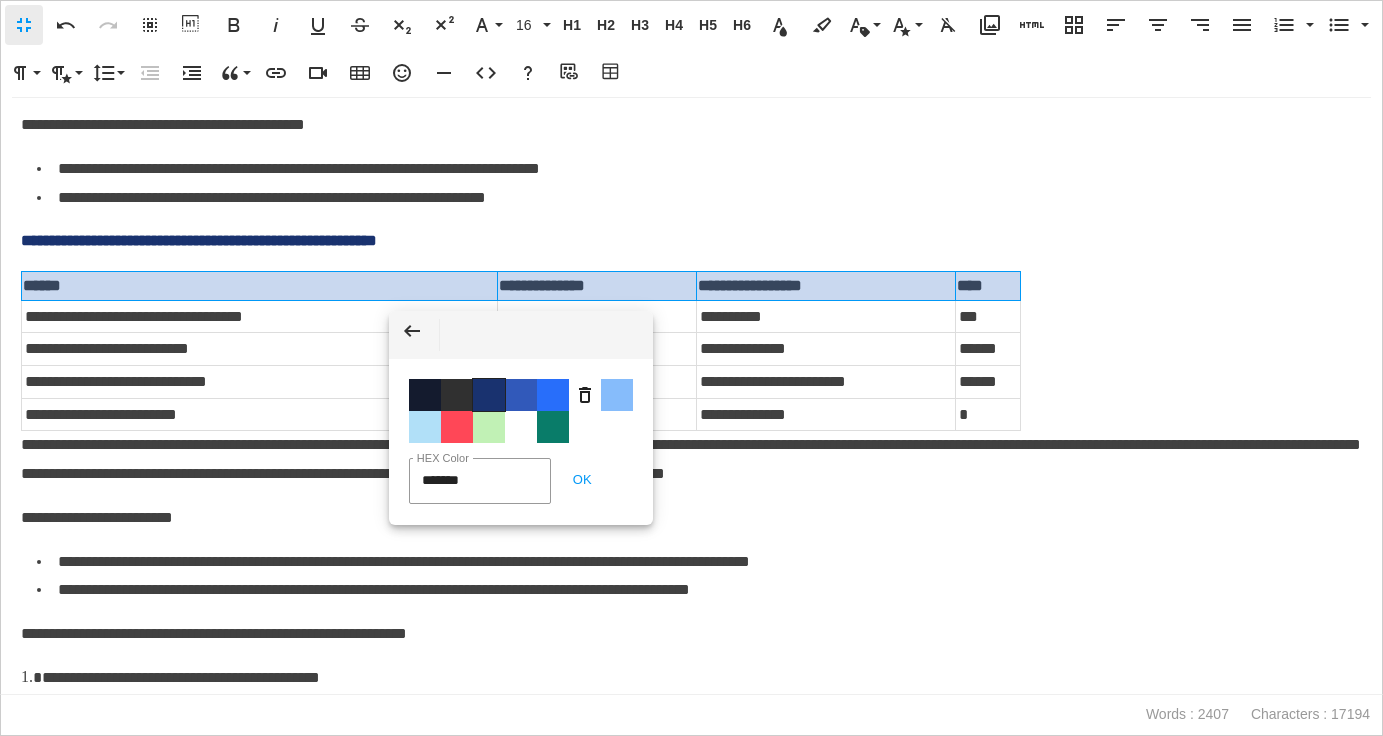 click on "Color #19326F" at bounding box center (489, 395) 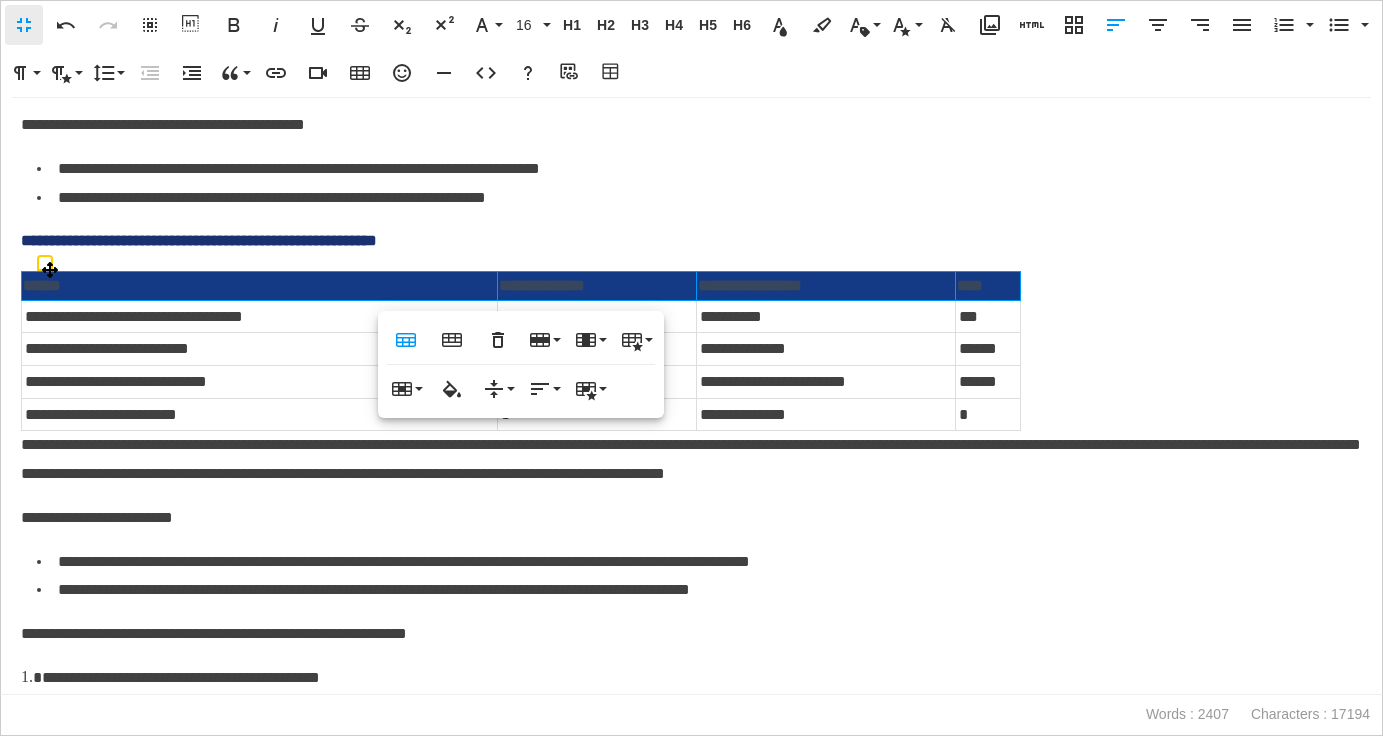click on "**********" at bounding box center (596, 286) 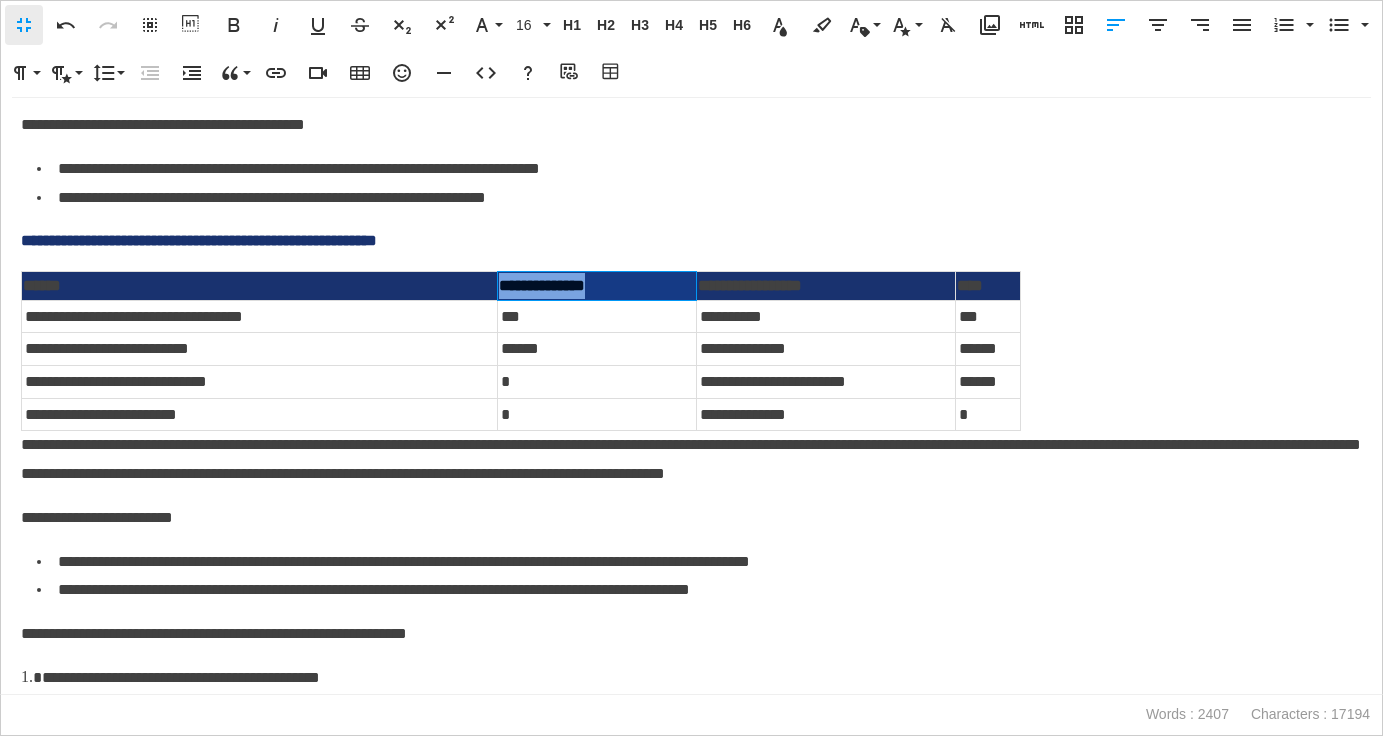 drag, startPoint x: 630, startPoint y: 288, endPoint x: 502, endPoint y: 291, distance: 128.03516 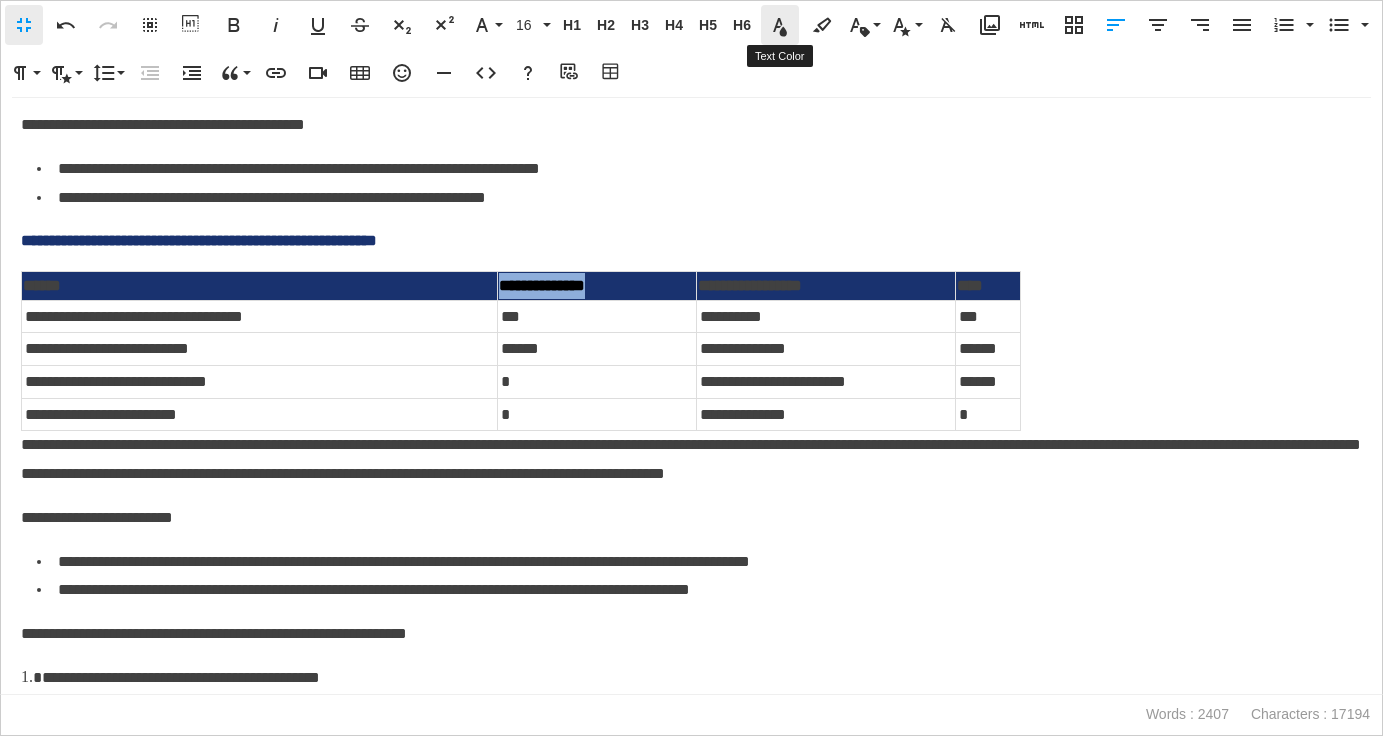 click 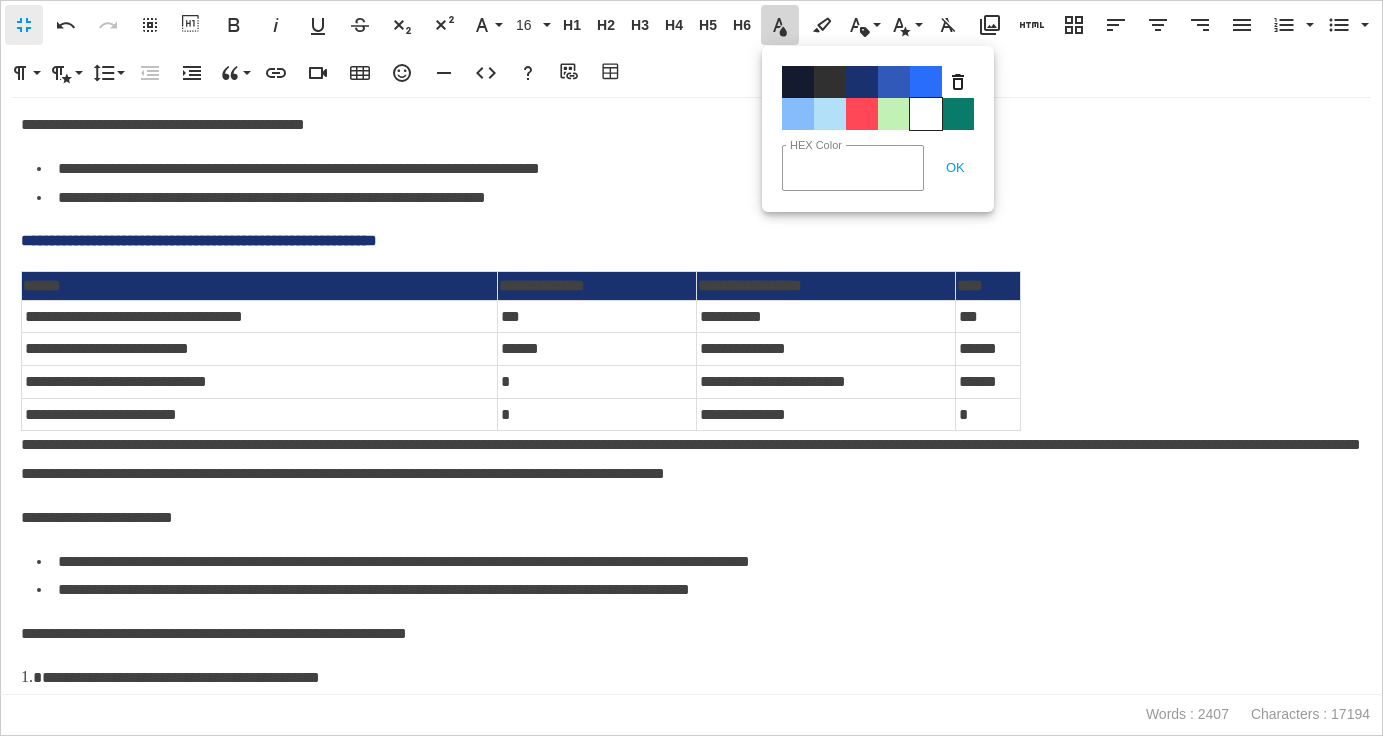 click on "Color#FFFFFF" at bounding box center (926, 114) 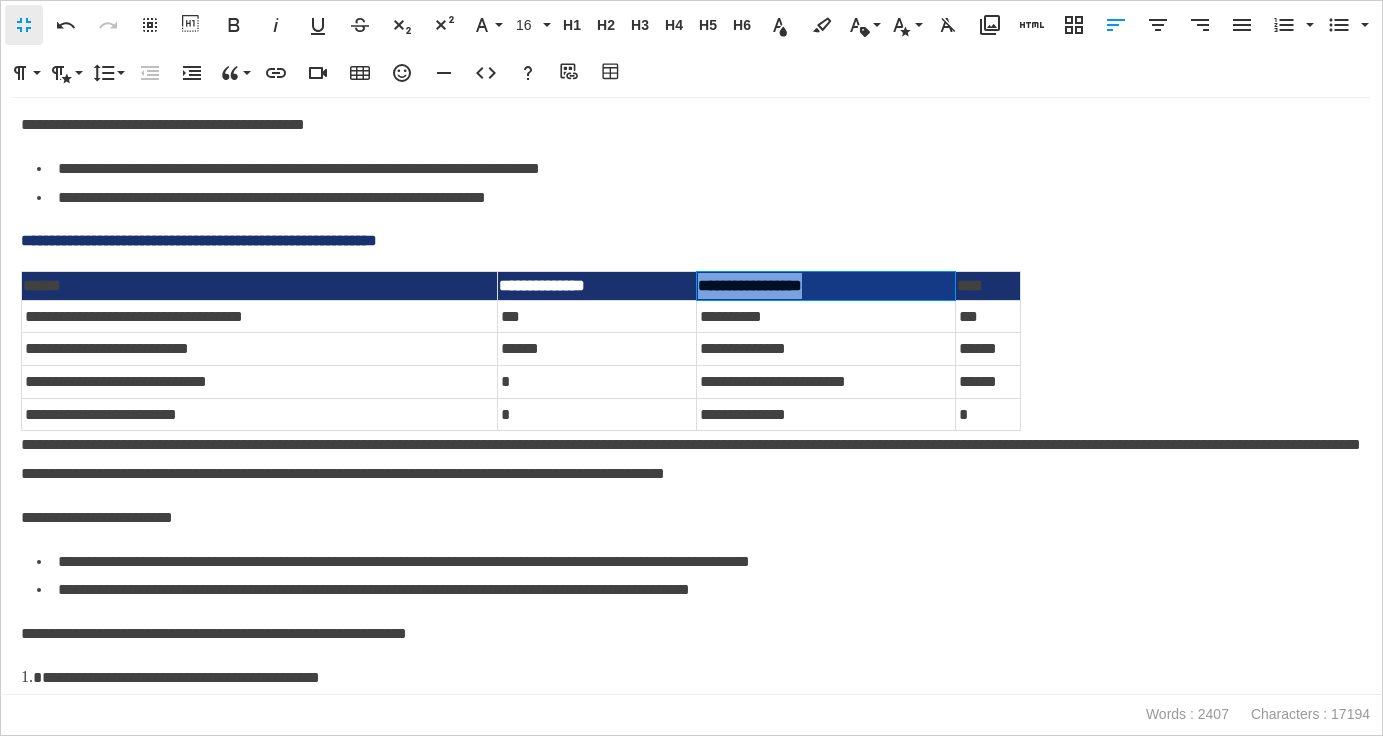 drag, startPoint x: 841, startPoint y: 288, endPoint x: 697, endPoint y: 291, distance: 144.03125 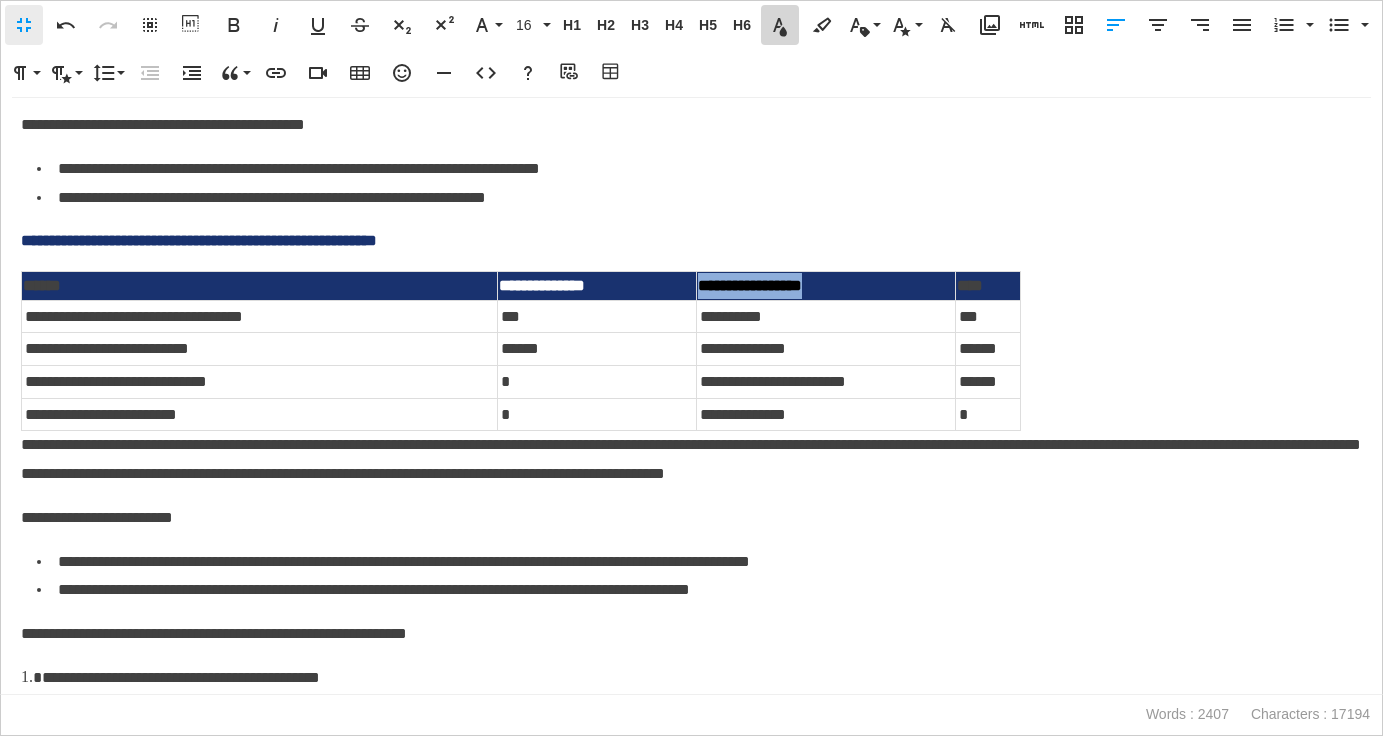 click 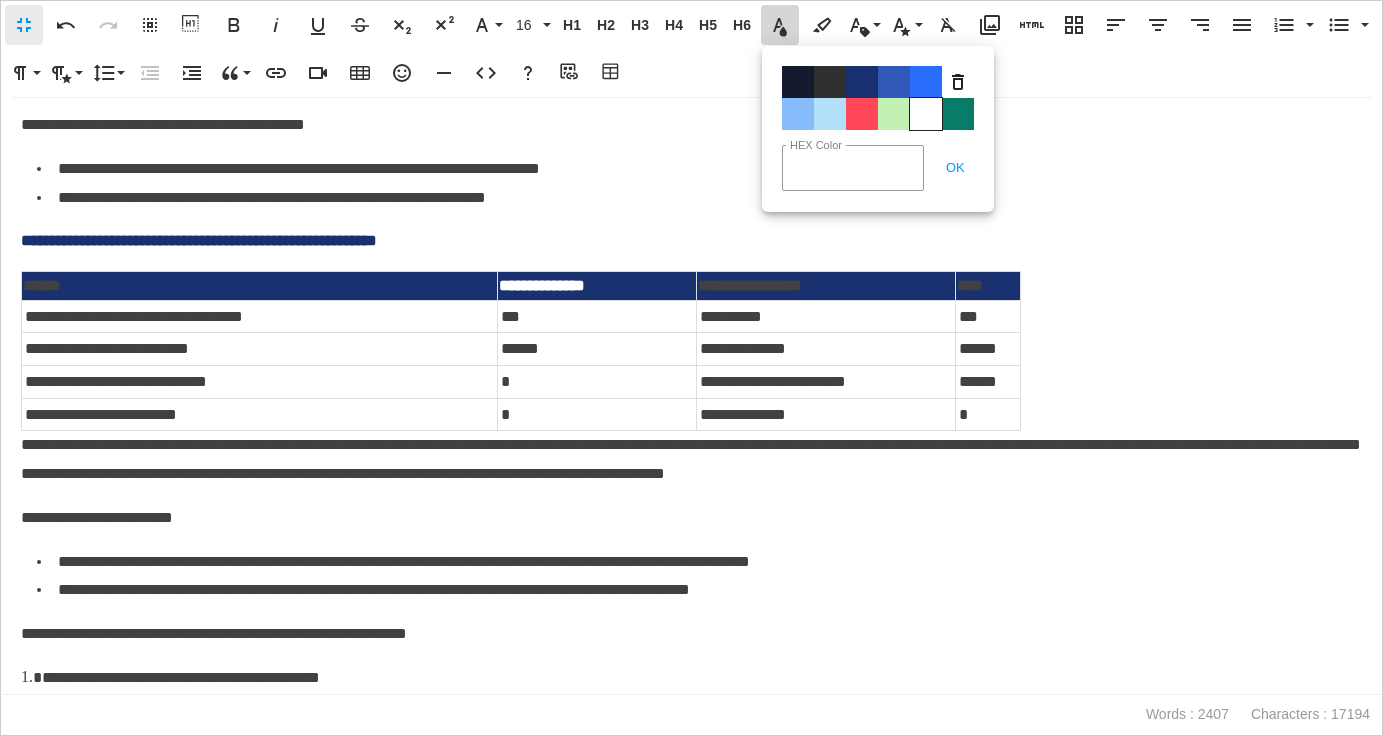 click on "Color#FFFFFF" at bounding box center (926, 114) 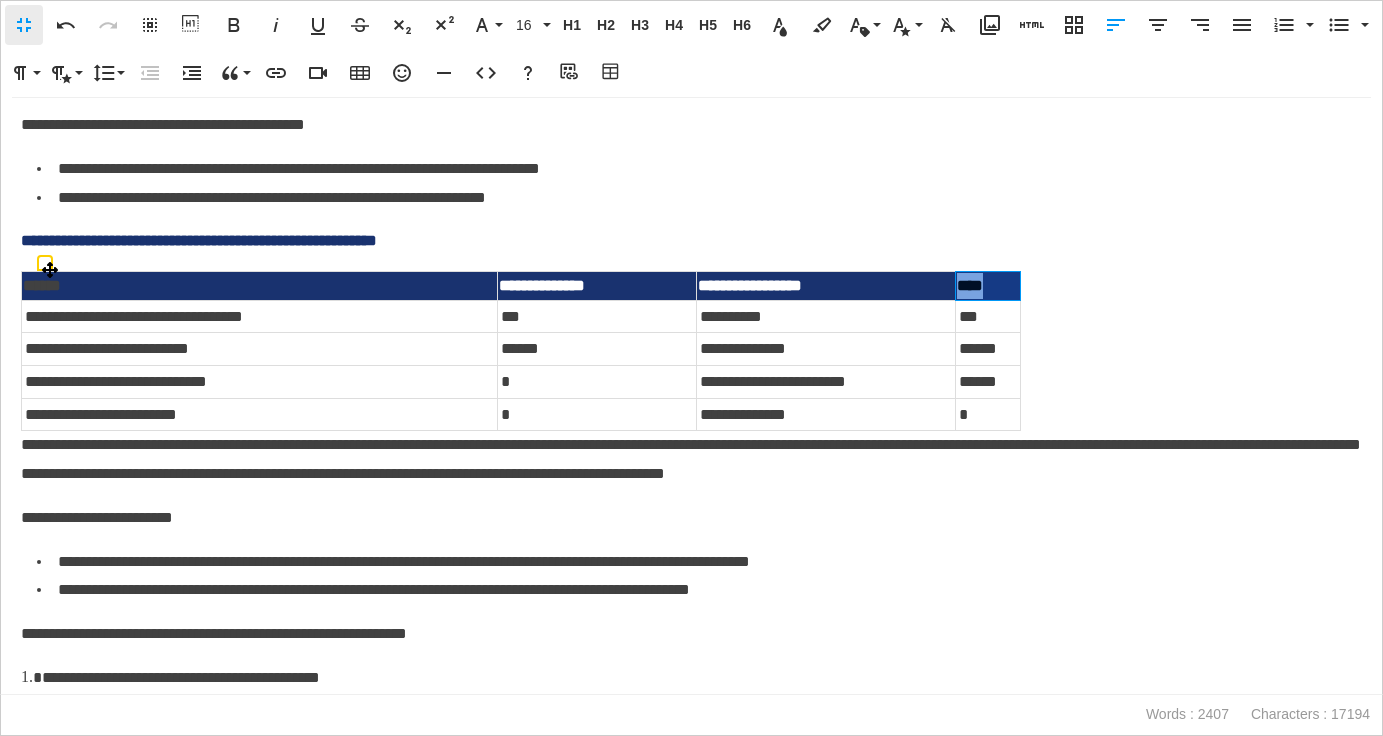 drag, startPoint x: 1007, startPoint y: 288, endPoint x: 957, endPoint y: 288, distance: 50 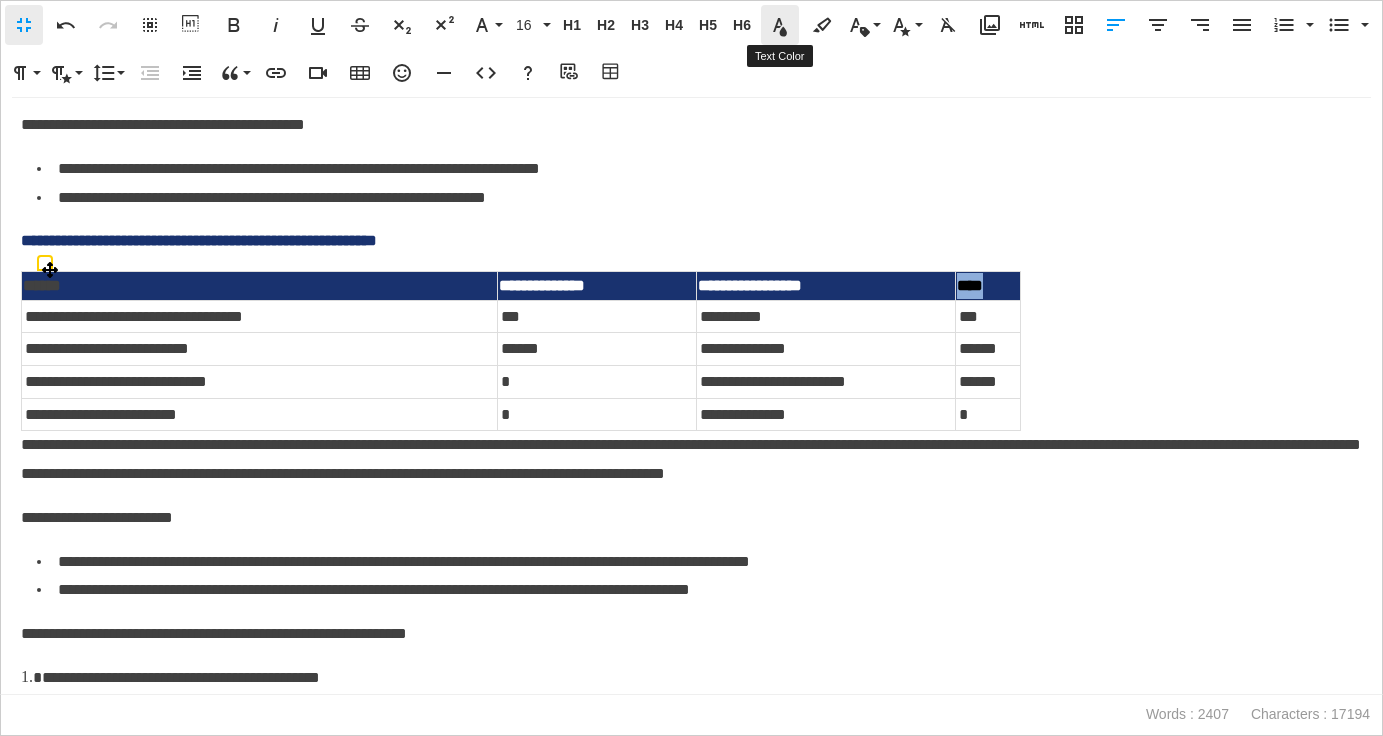 click 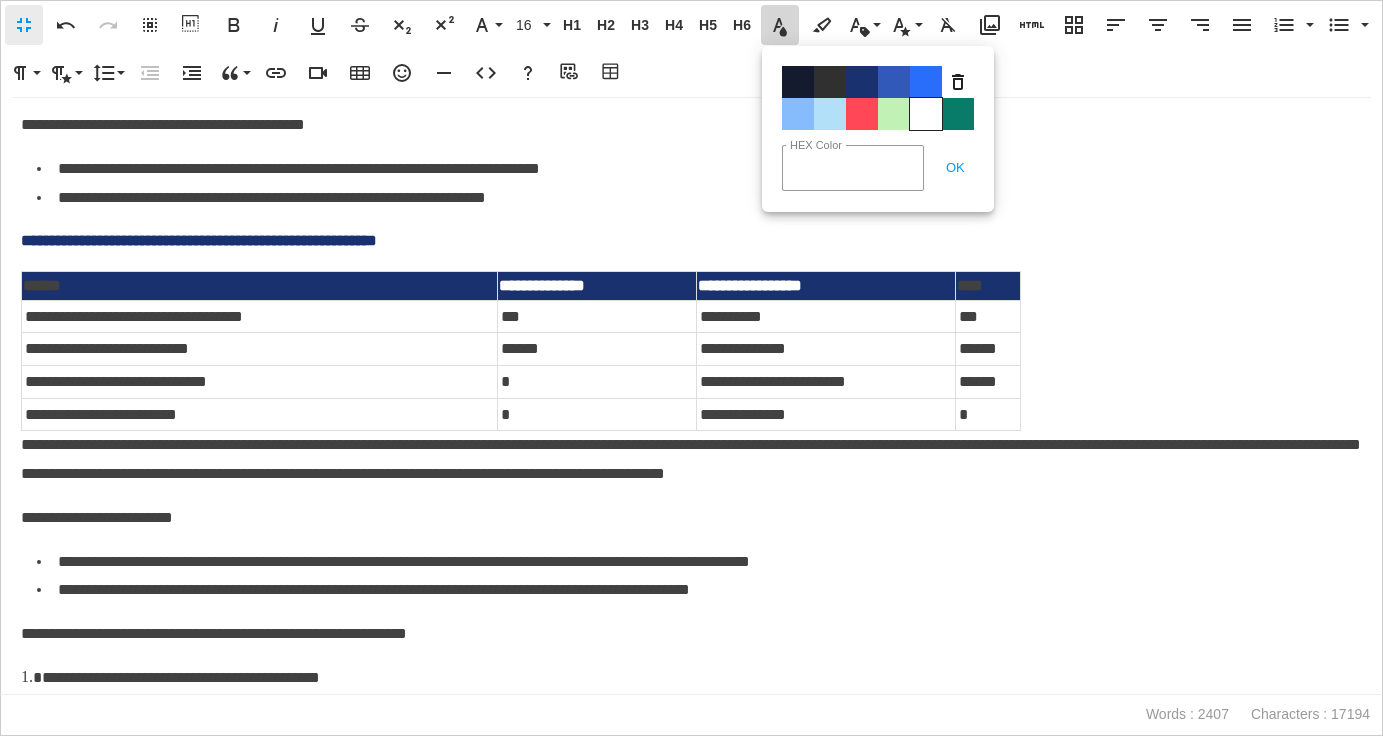 click on "Color#FFFFFF" at bounding box center (926, 114) 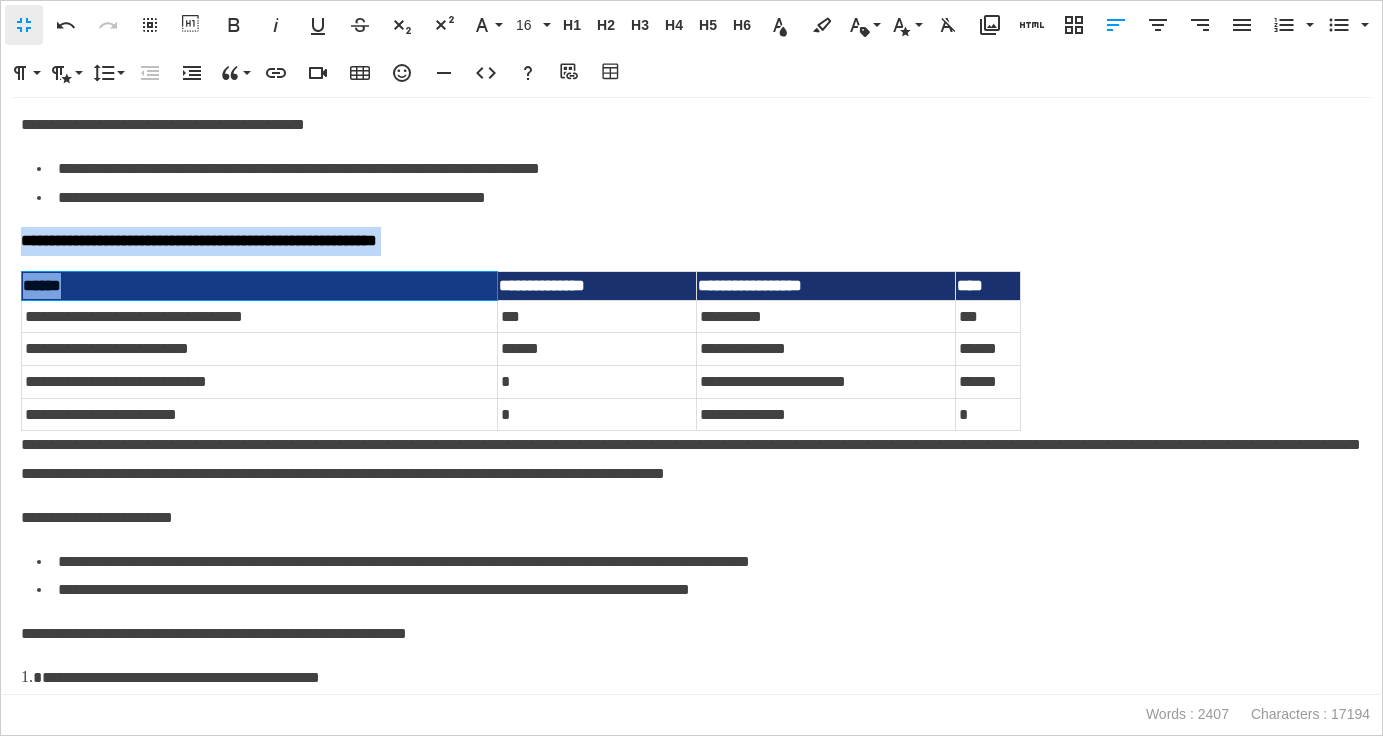 drag, startPoint x: 82, startPoint y: 284, endPoint x: 15, endPoint y: 288, distance: 67.11929 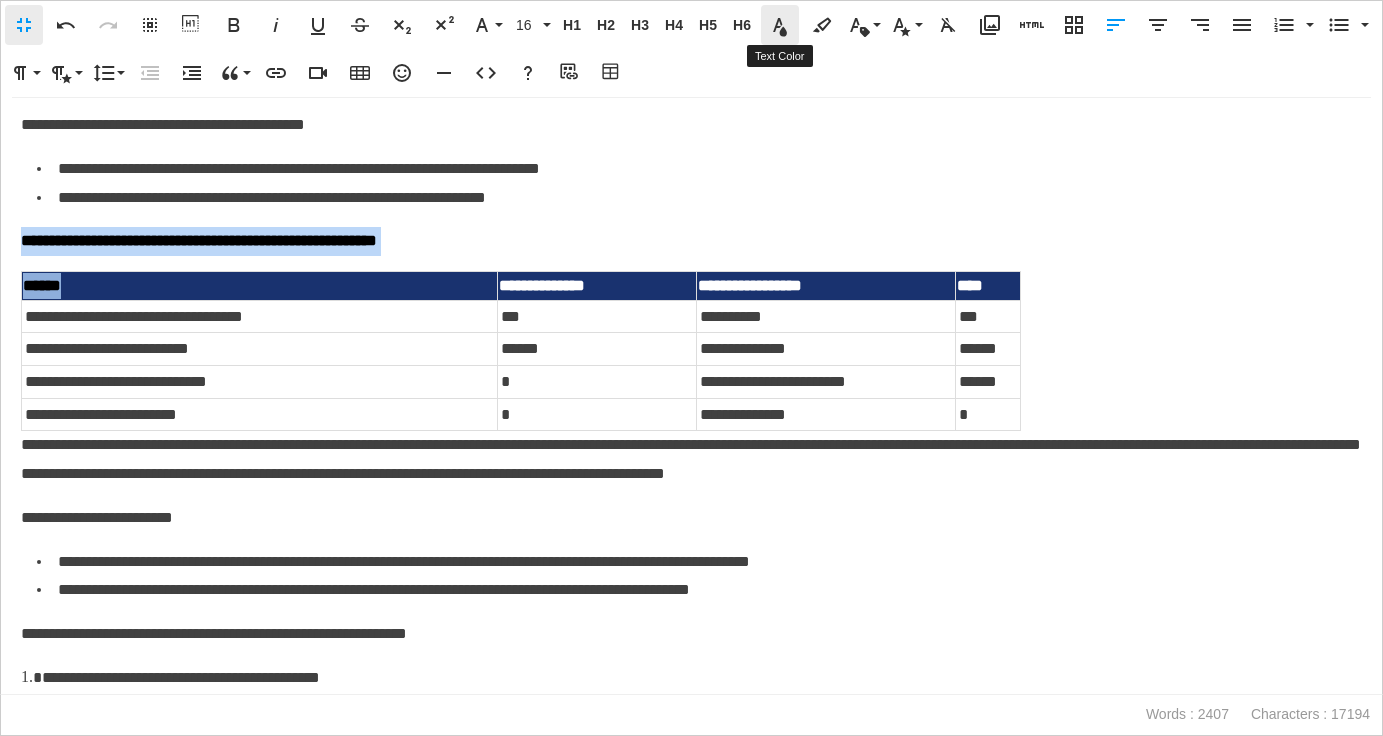 click 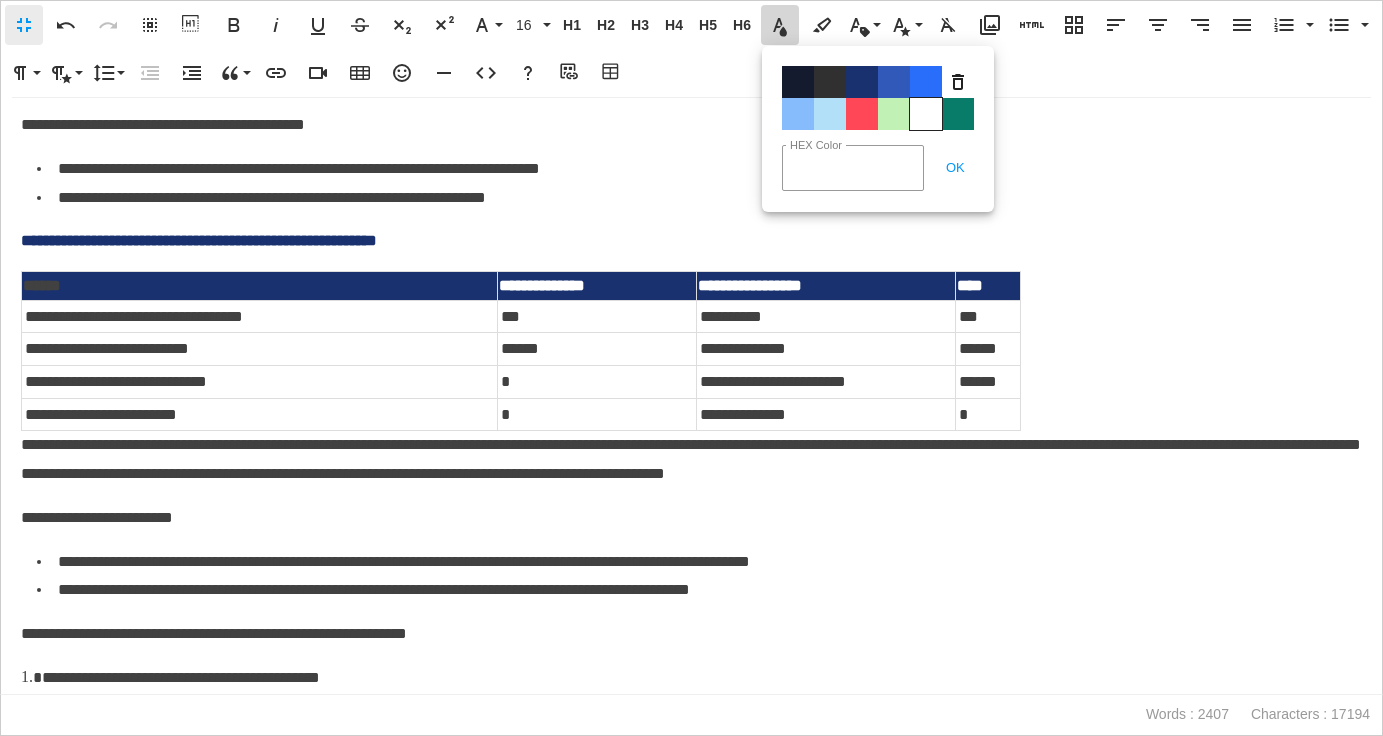 click on "Color#FFFFFF" at bounding box center (926, 114) 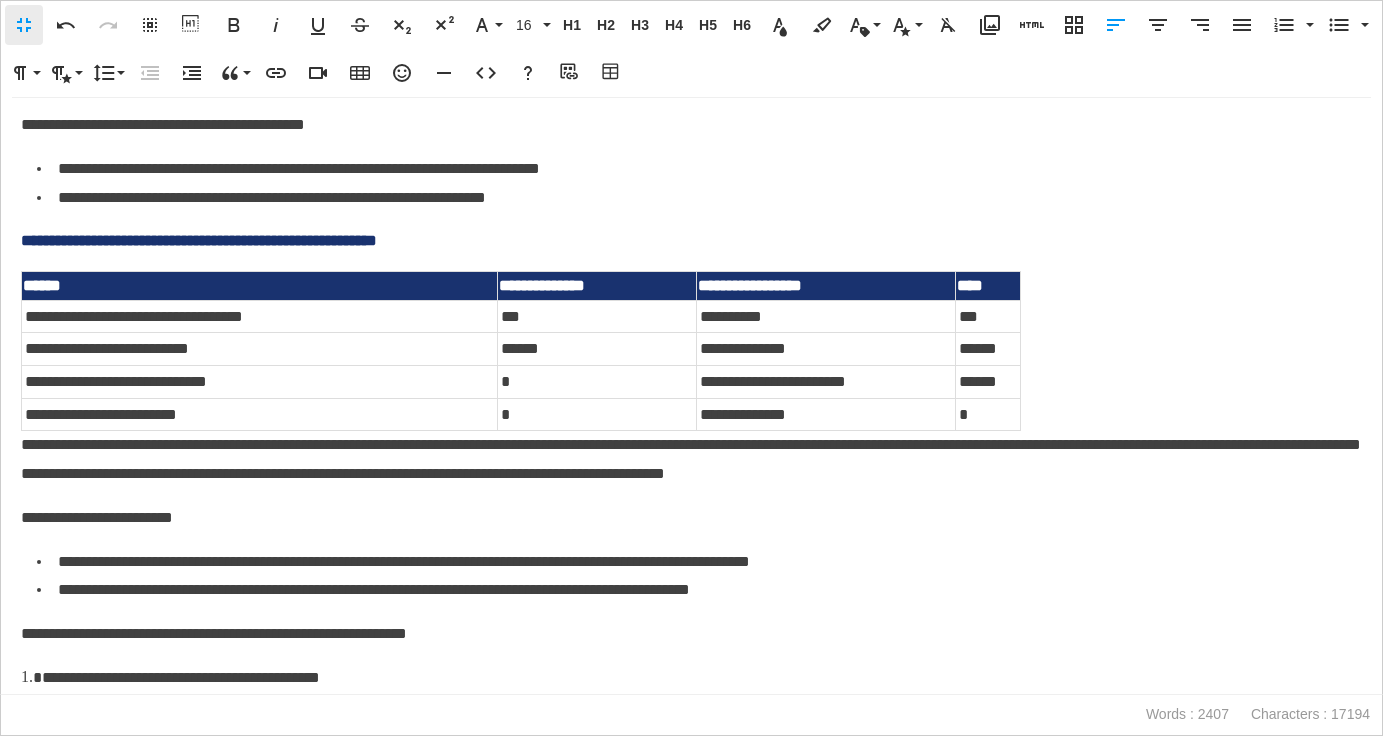 click on "**********" at bounding box center [691, 460] 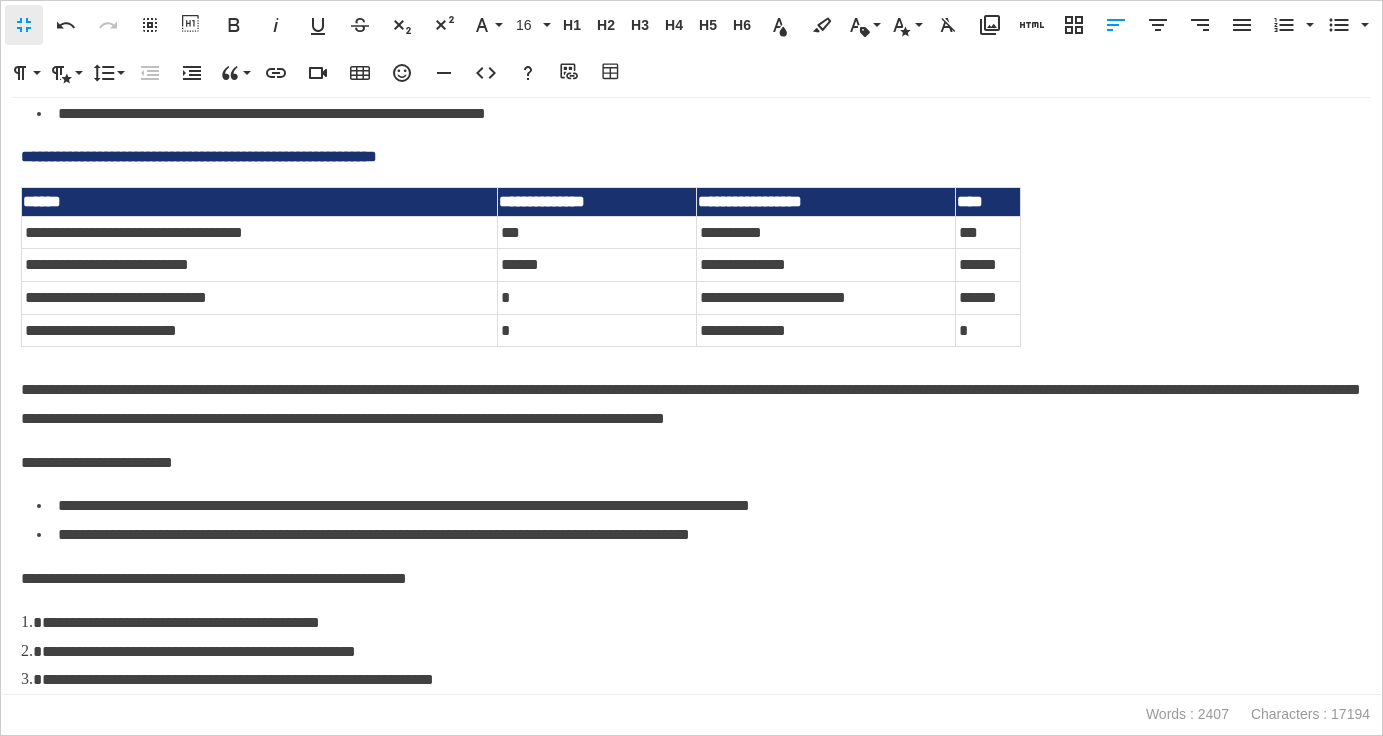 scroll, scrollTop: 4278, scrollLeft: 0, axis: vertical 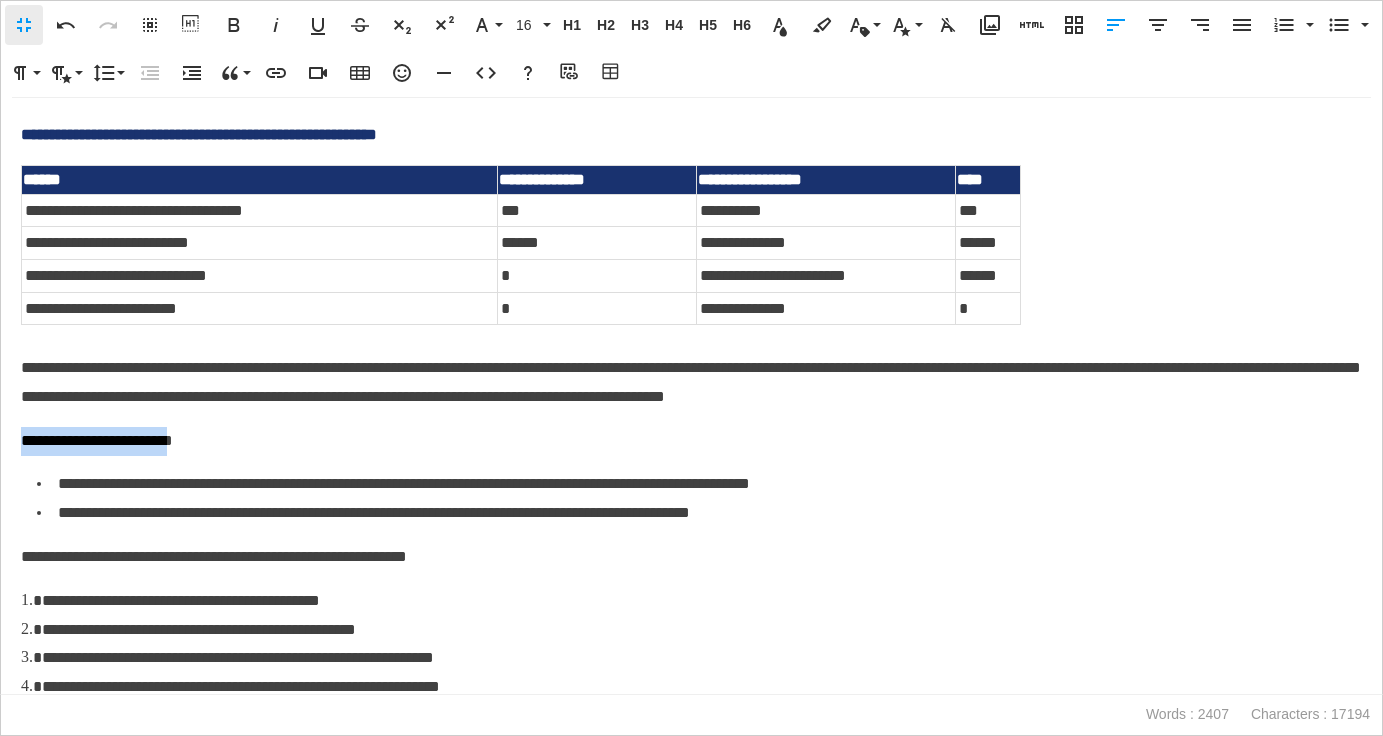 drag, startPoint x: 222, startPoint y: 444, endPoint x: 16, endPoint y: 444, distance: 206 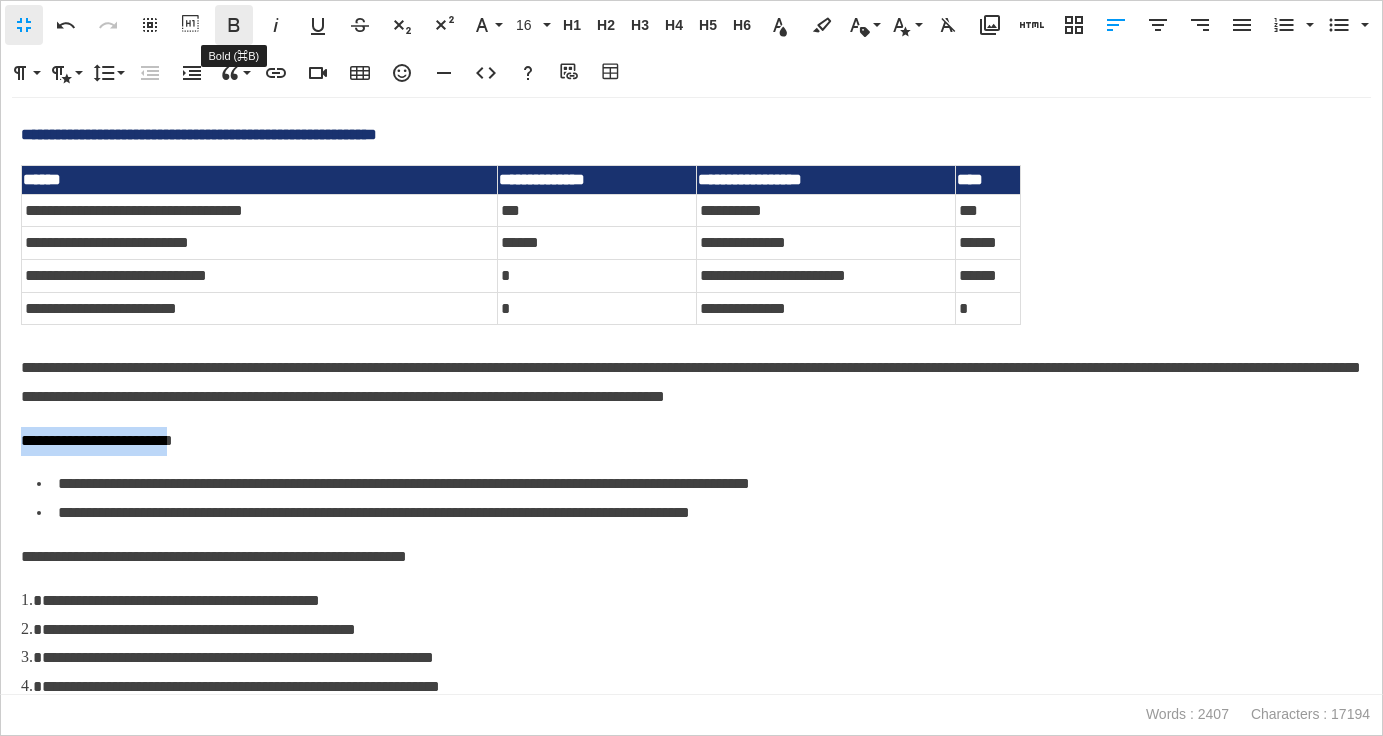 click 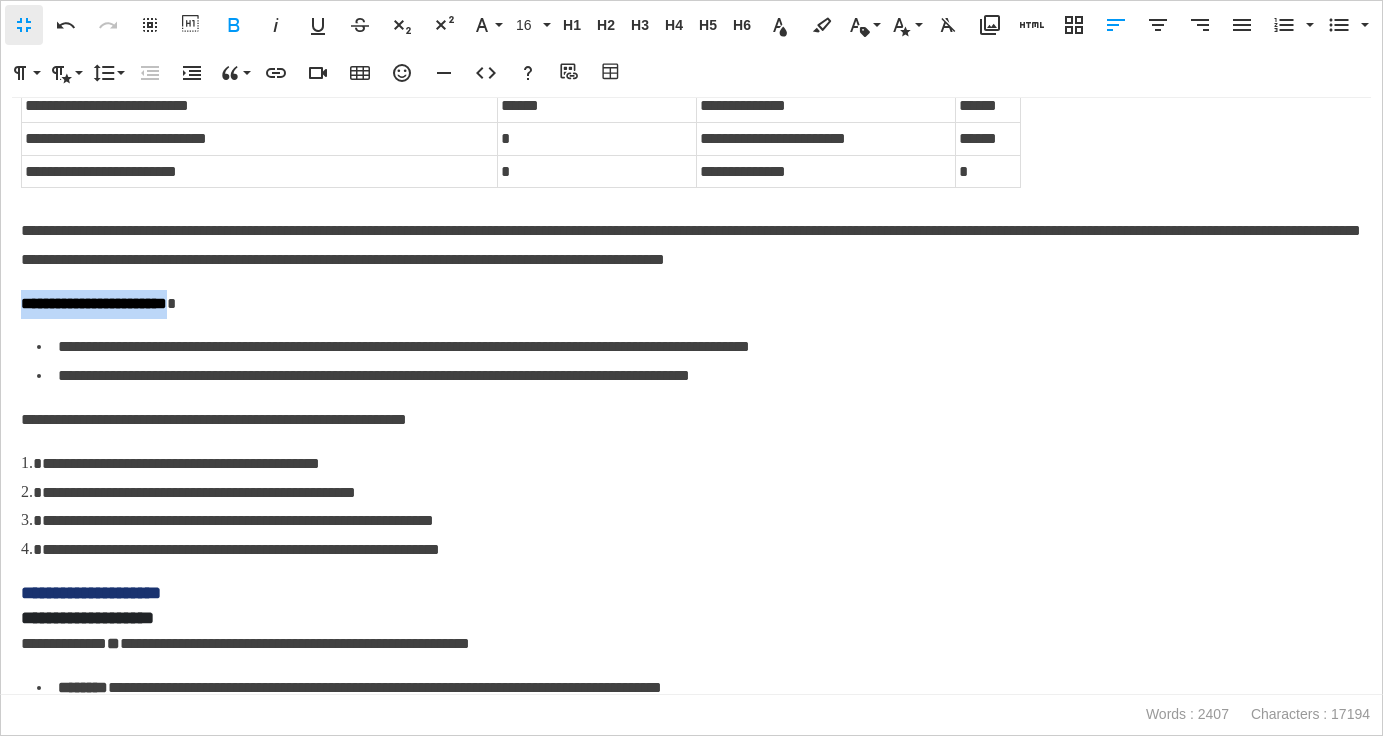 scroll, scrollTop: 4425, scrollLeft: 0, axis: vertical 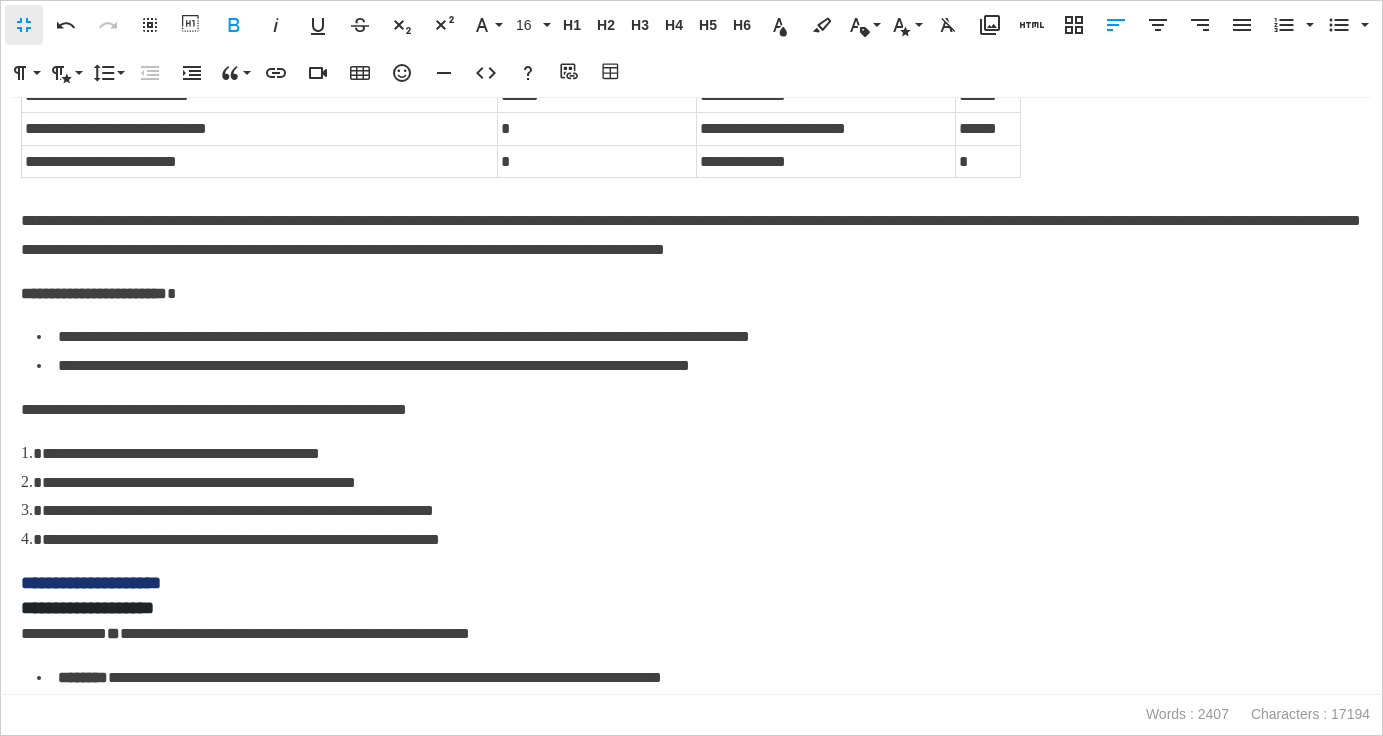 click on "**********" at bounding box center [691, 294] 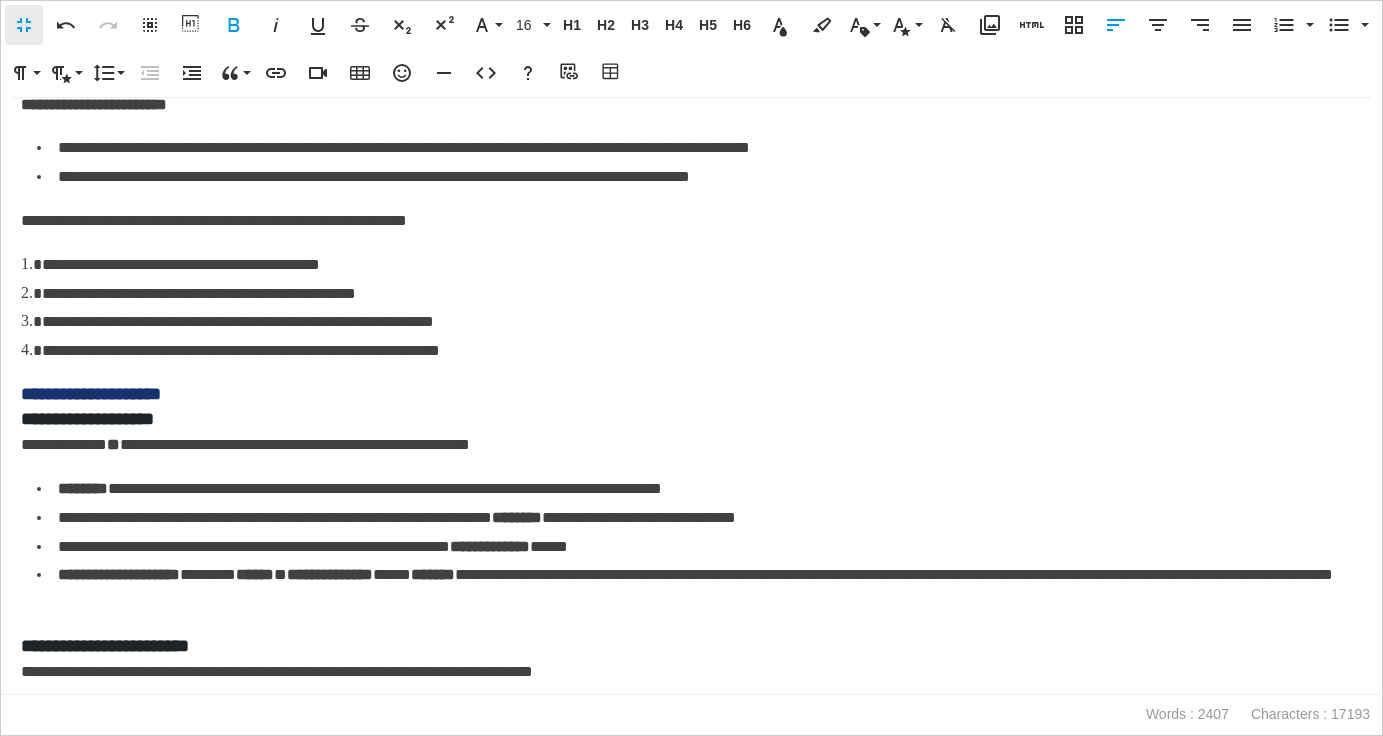scroll, scrollTop: 4642, scrollLeft: 0, axis: vertical 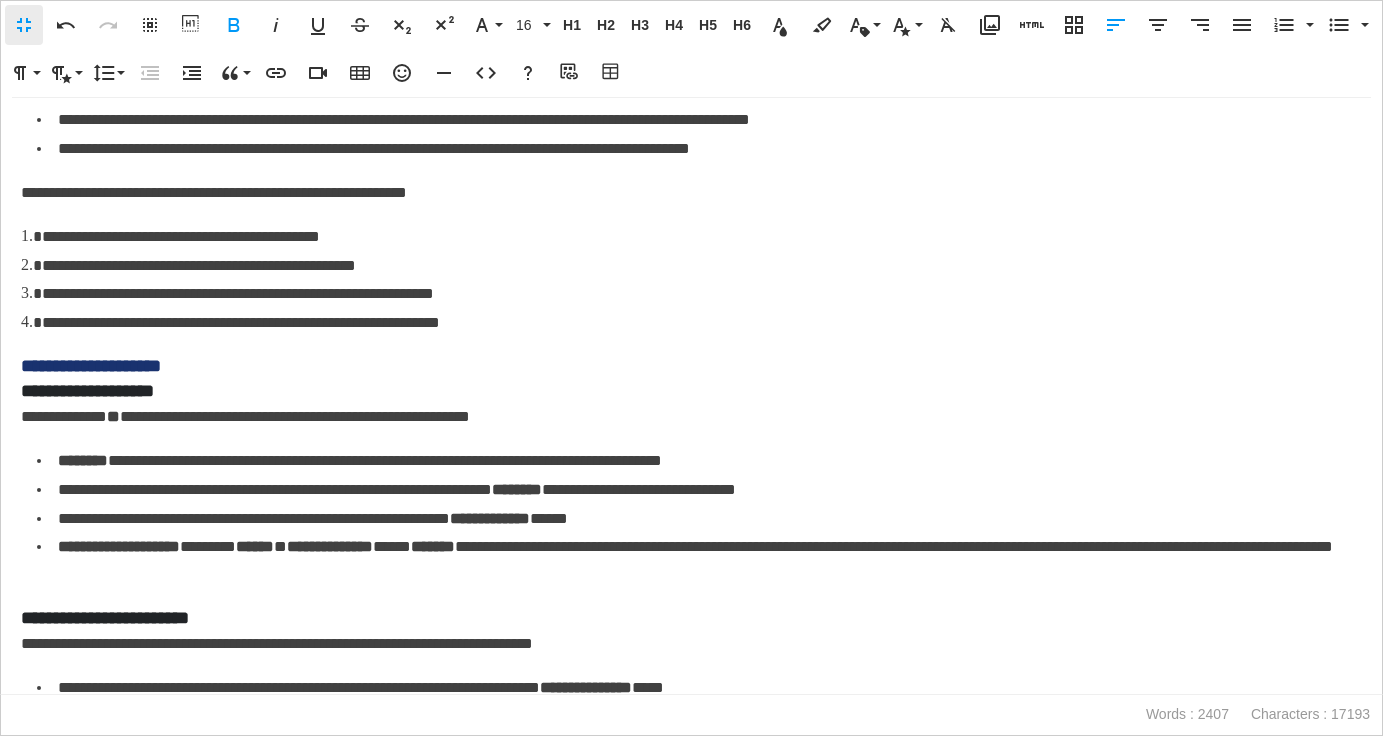 click on "**********" at bounding box center (691, 366) 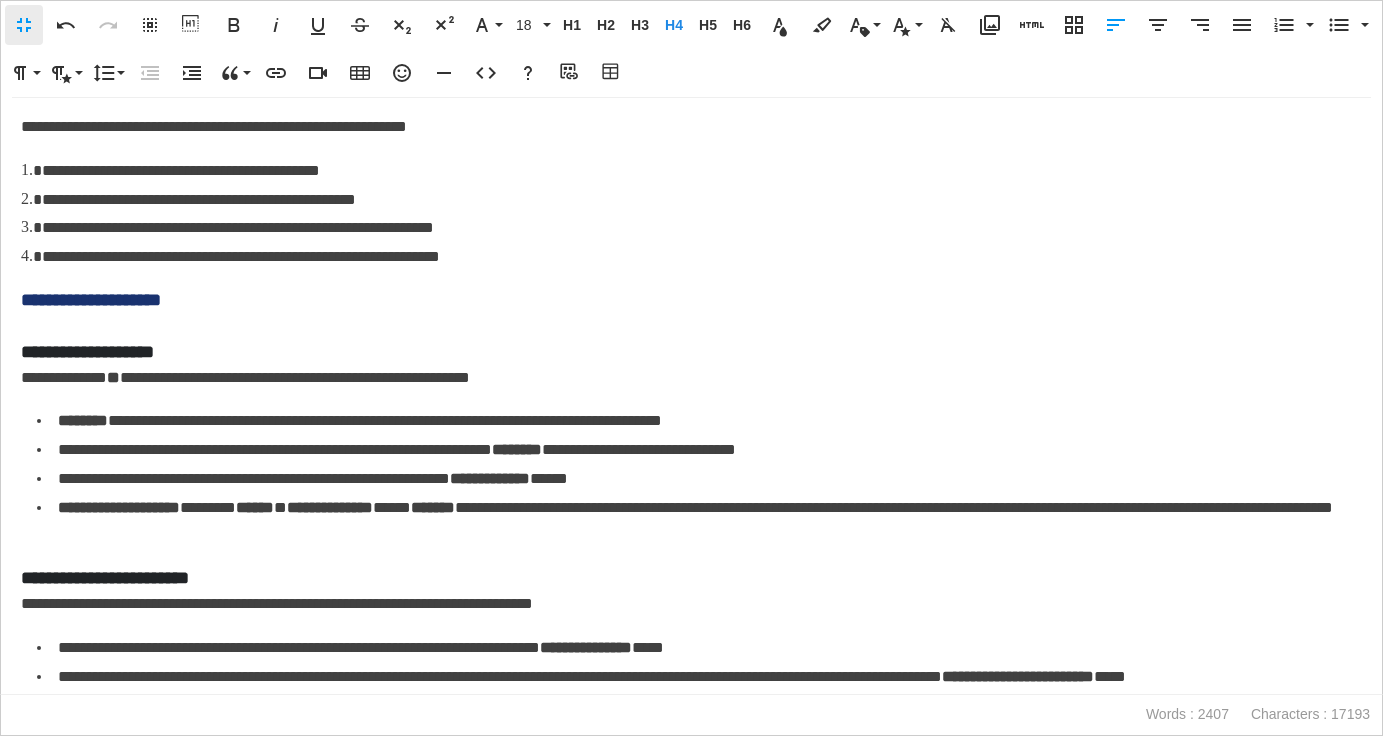scroll, scrollTop: 4722, scrollLeft: 0, axis: vertical 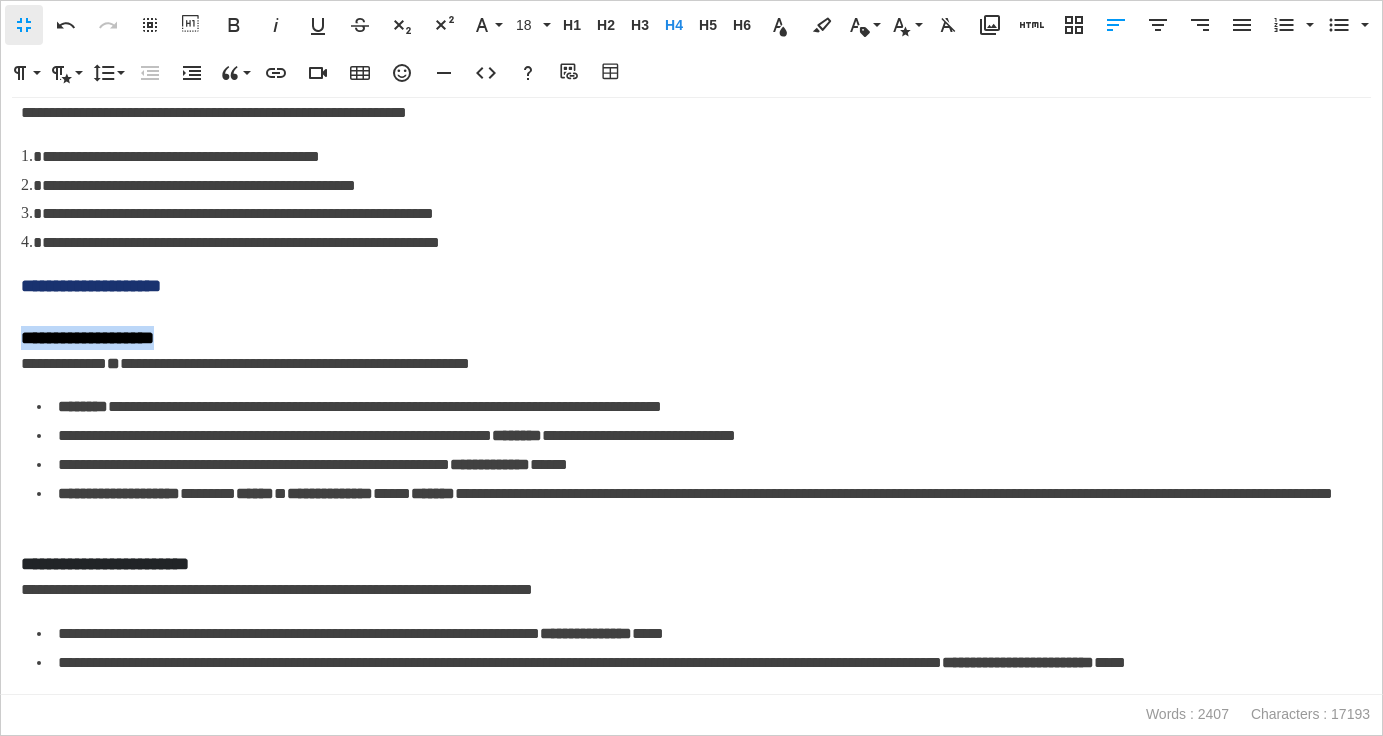 drag, startPoint x: 207, startPoint y: 336, endPoint x: 0, endPoint y: 336, distance: 207 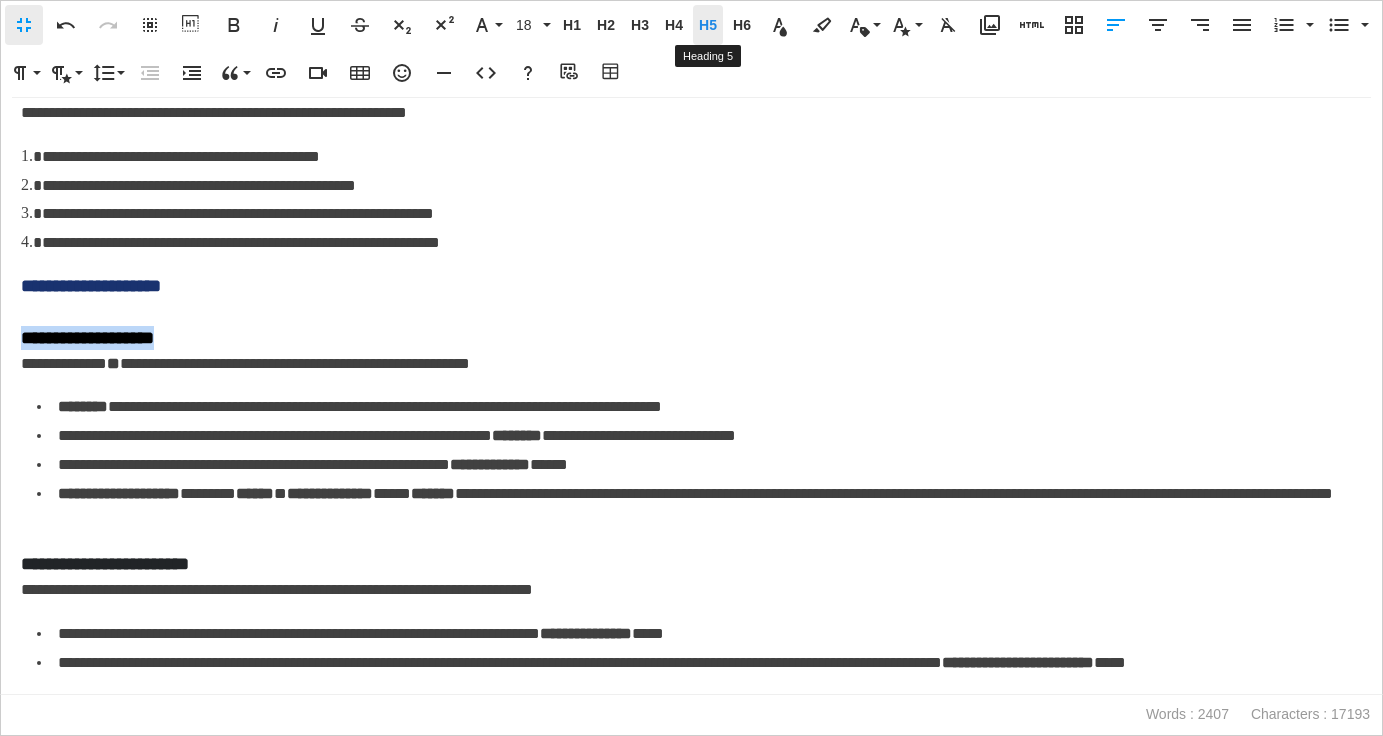 click on "H5" at bounding box center (708, 25) 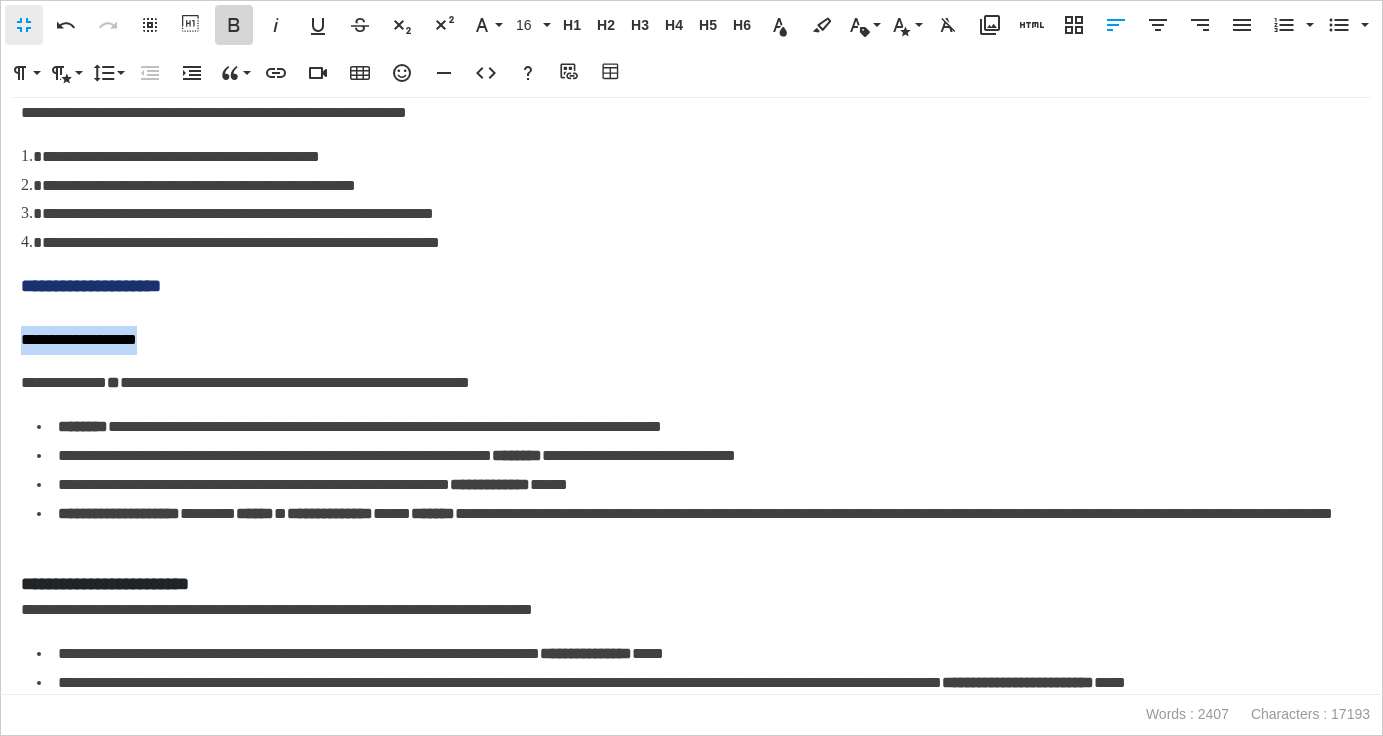 click 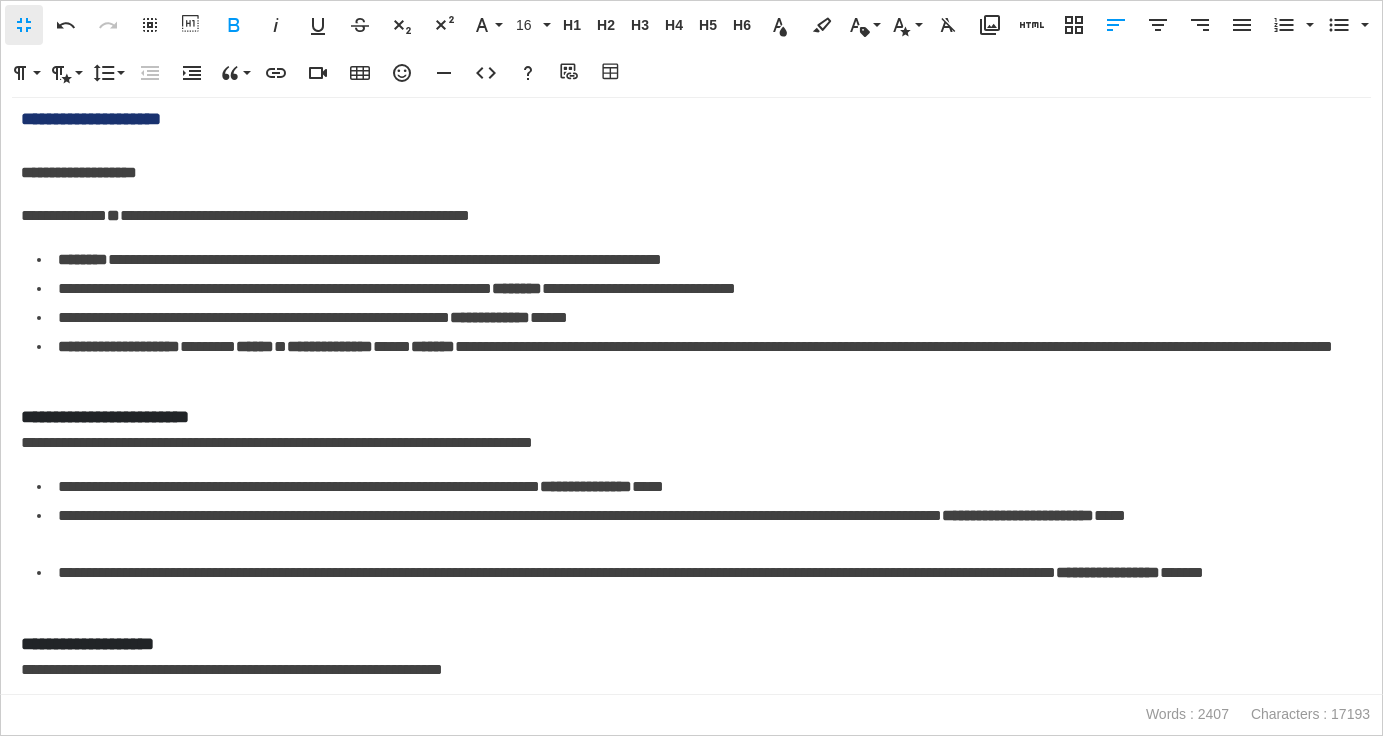 scroll, scrollTop: 4895, scrollLeft: 0, axis: vertical 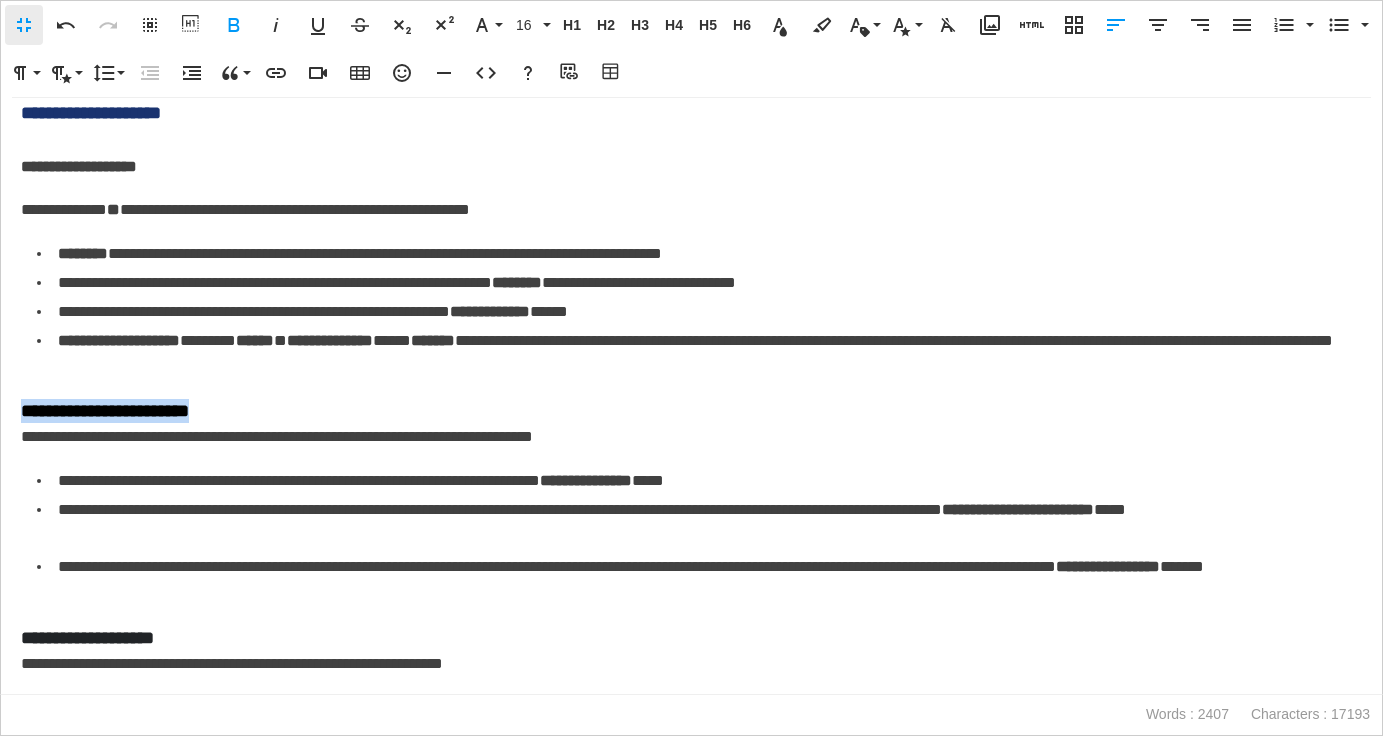 drag, startPoint x: 269, startPoint y: 413, endPoint x: 0, endPoint y: 413, distance: 269 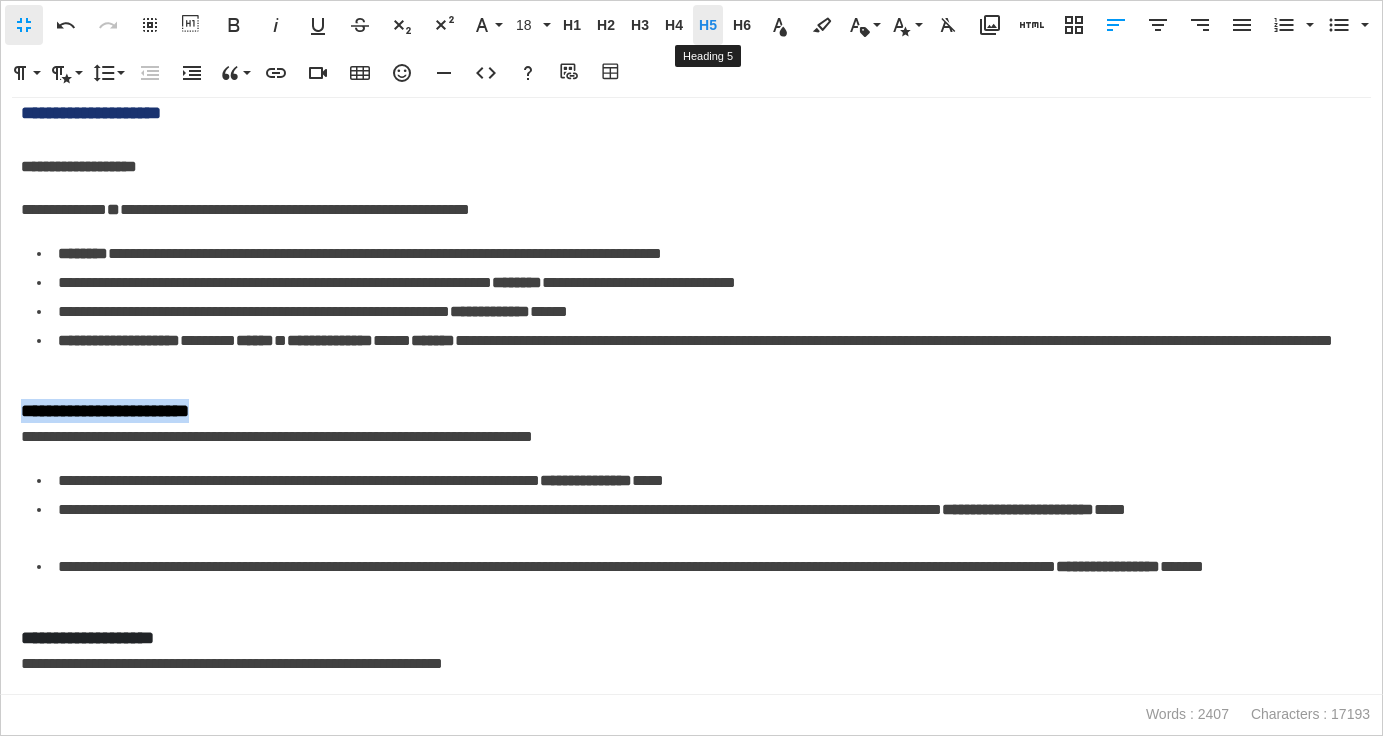 click on "H5" at bounding box center [708, 25] 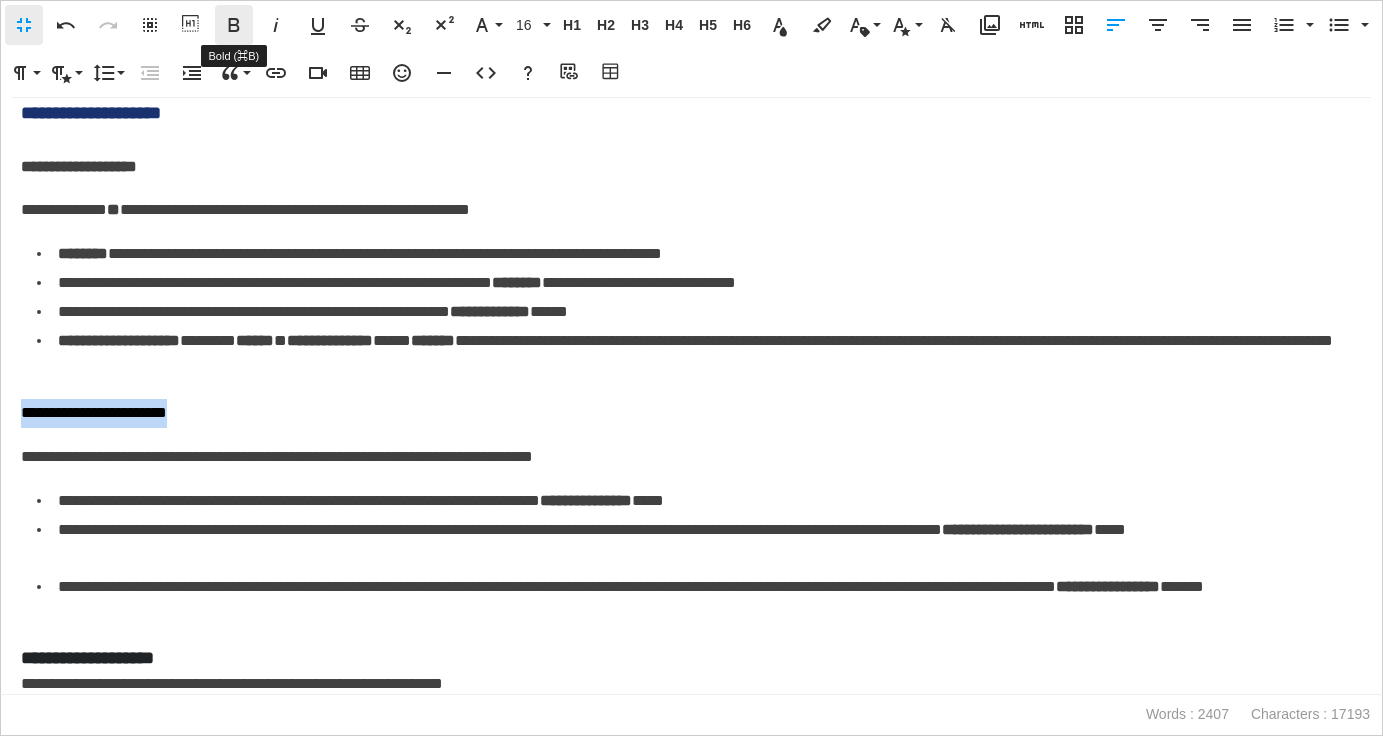 click on "Bold" at bounding box center [234, 25] 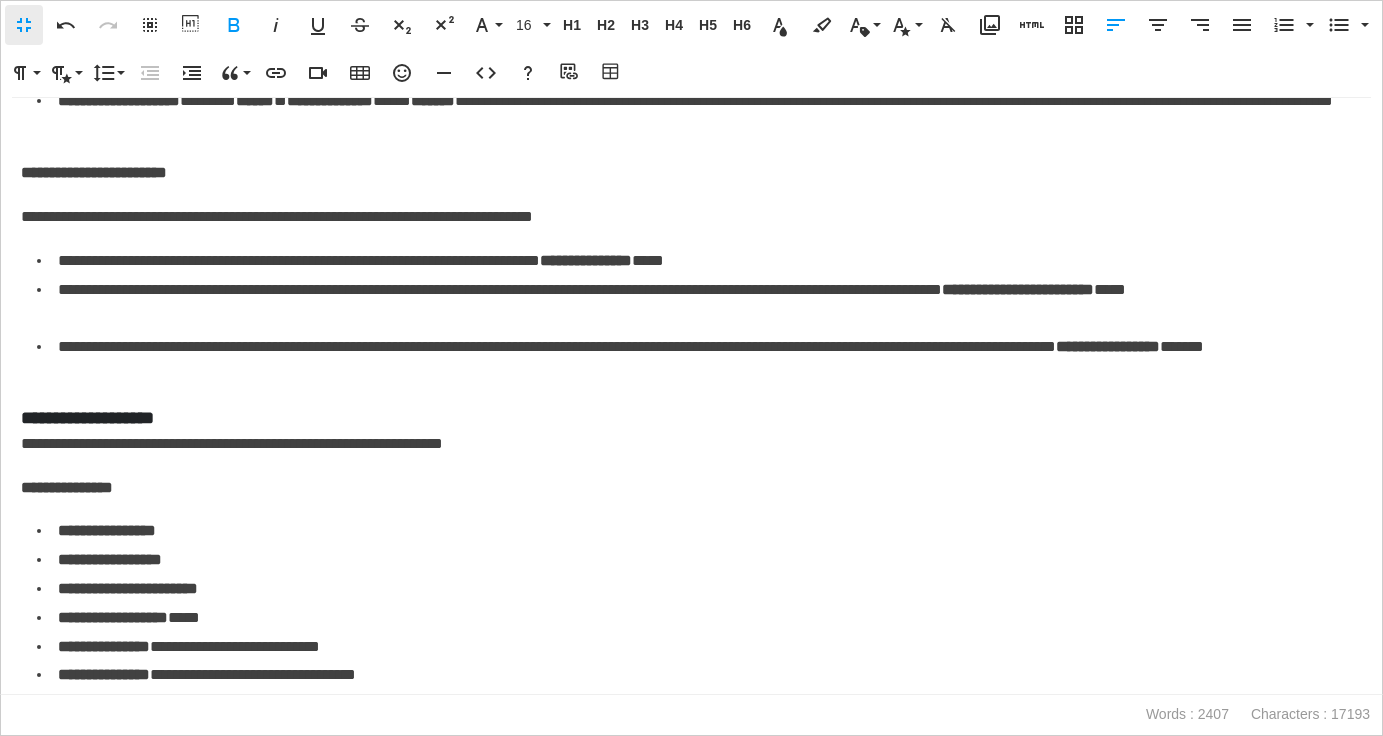 scroll, scrollTop: 5138, scrollLeft: 0, axis: vertical 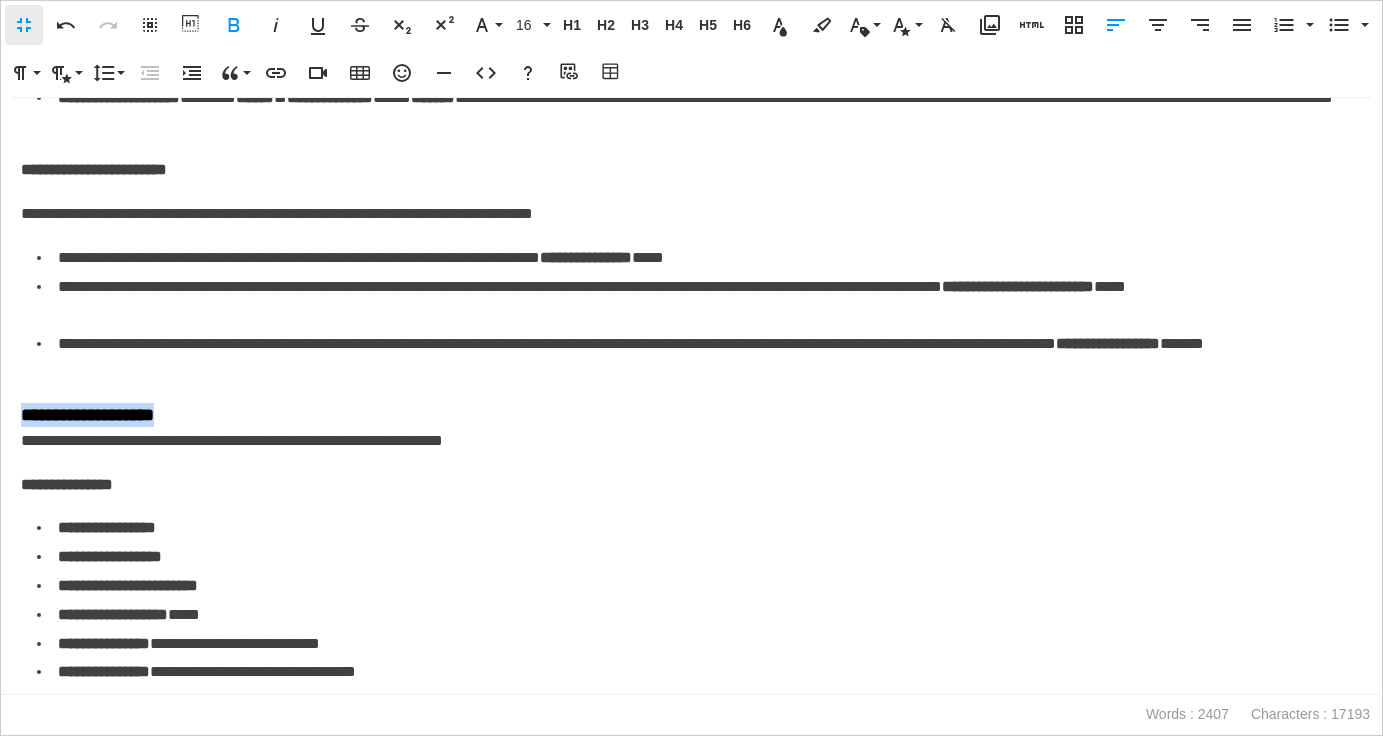 drag, startPoint x: 212, startPoint y: 415, endPoint x: 1, endPoint y: 416, distance: 211.00237 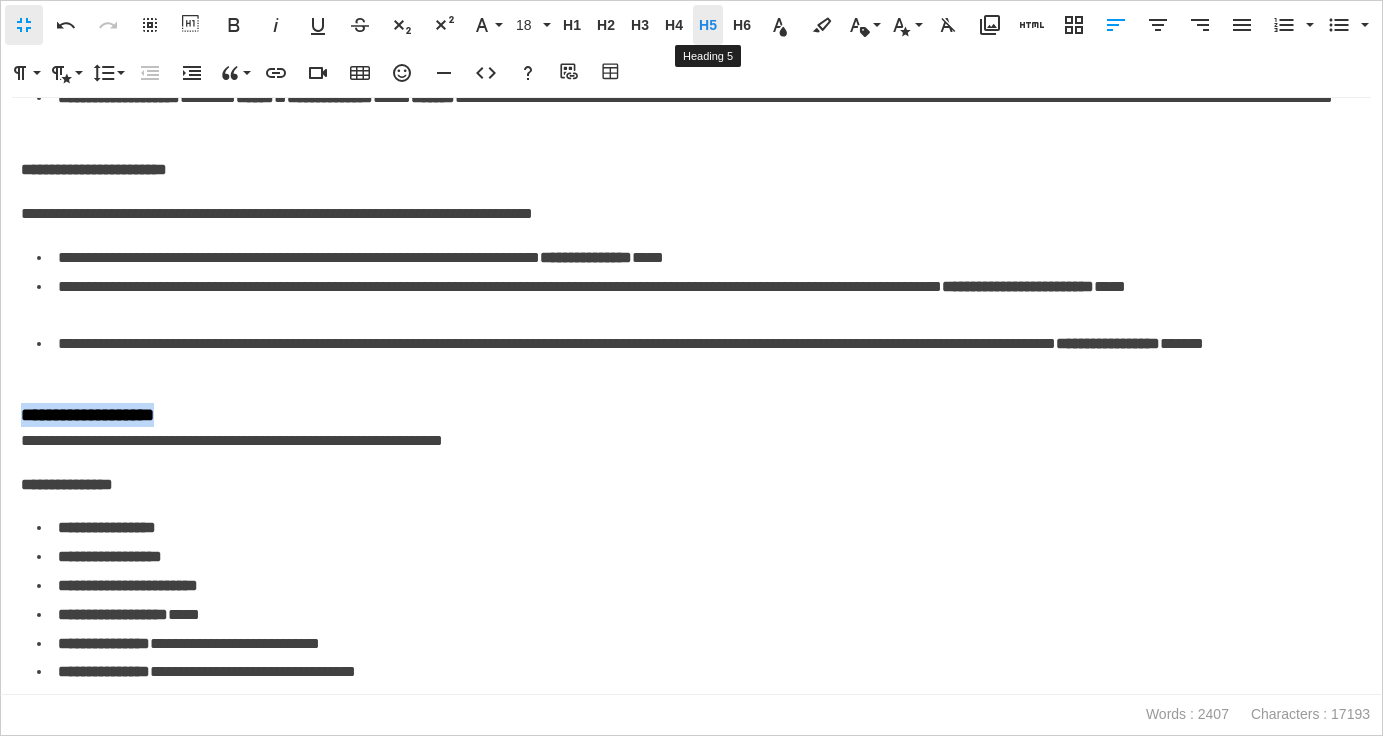 click on "H5 Heading 5" at bounding box center [708, 25] 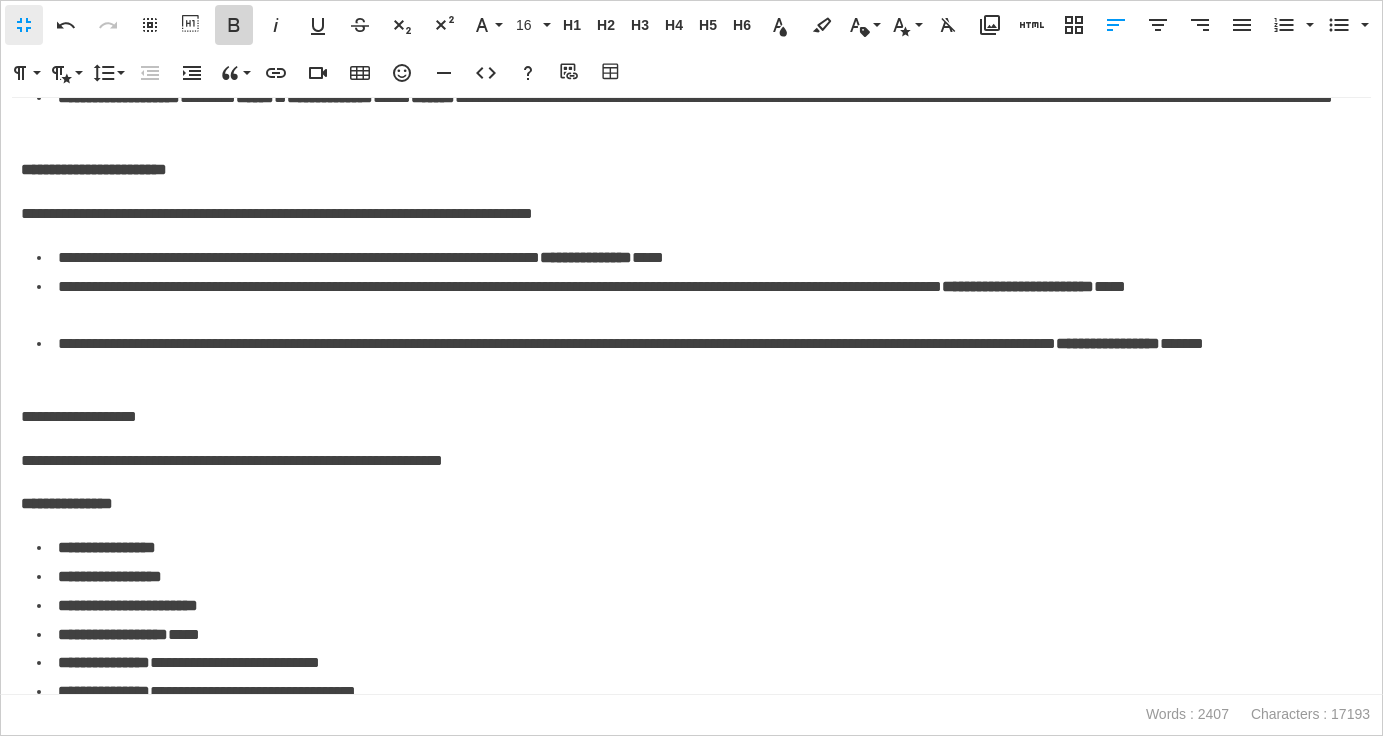 click 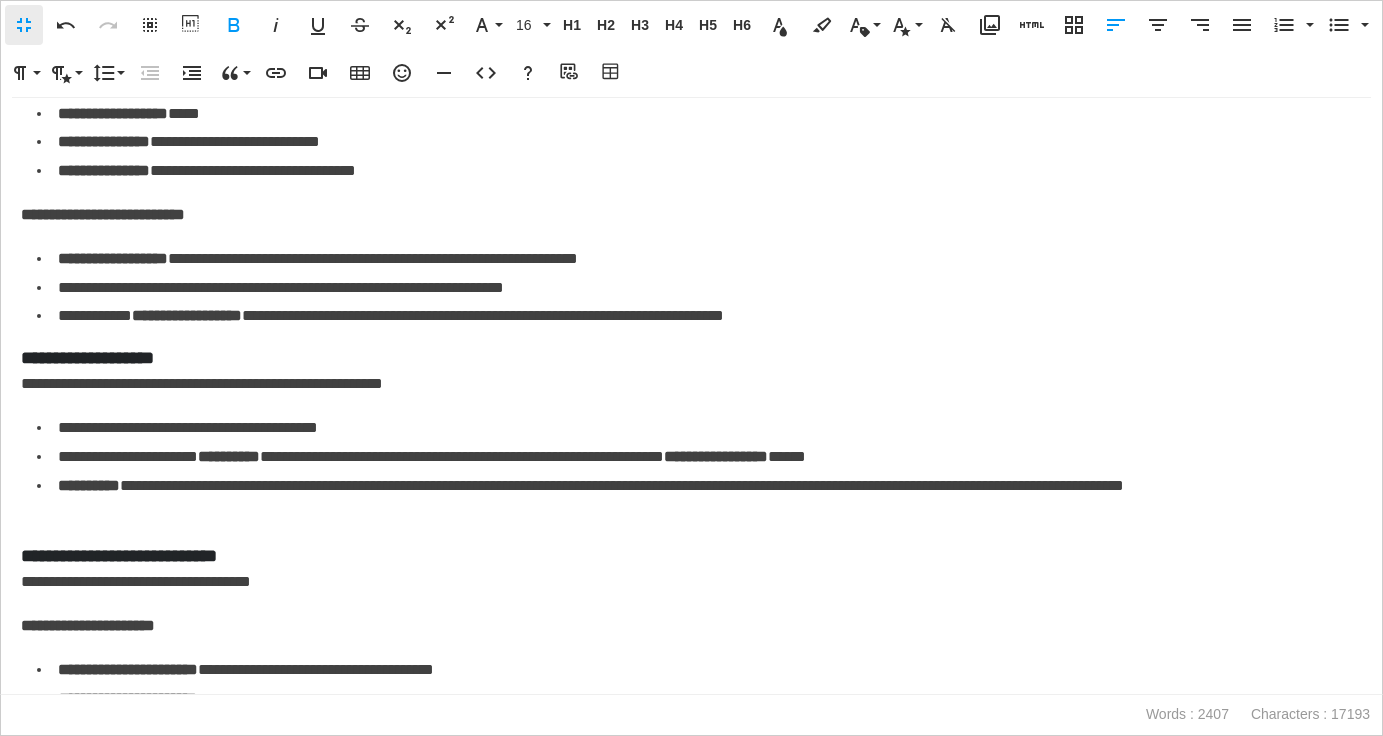 scroll, scrollTop: 5660, scrollLeft: 0, axis: vertical 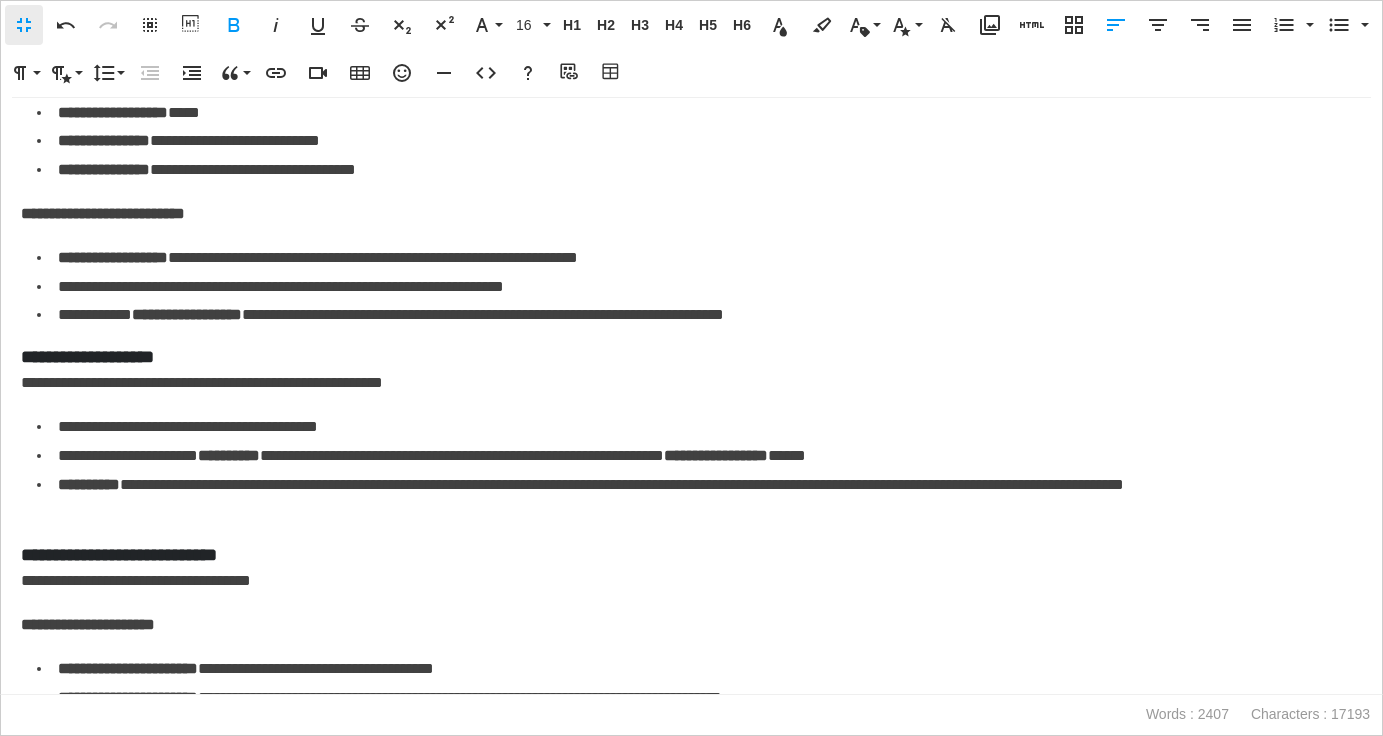 click on "**********" at bounding box center (691, 214) 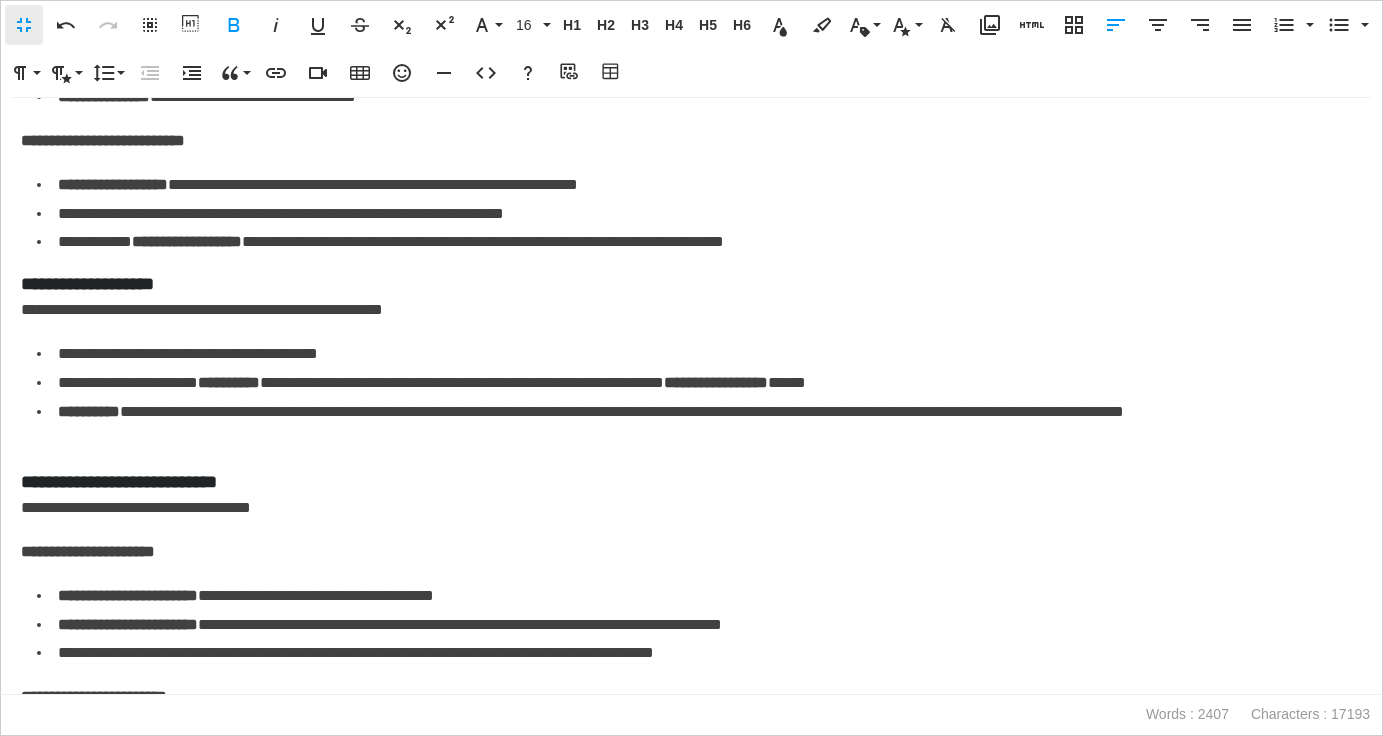 scroll, scrollTop: 5744, scrollLeft: 0, axis: vertical 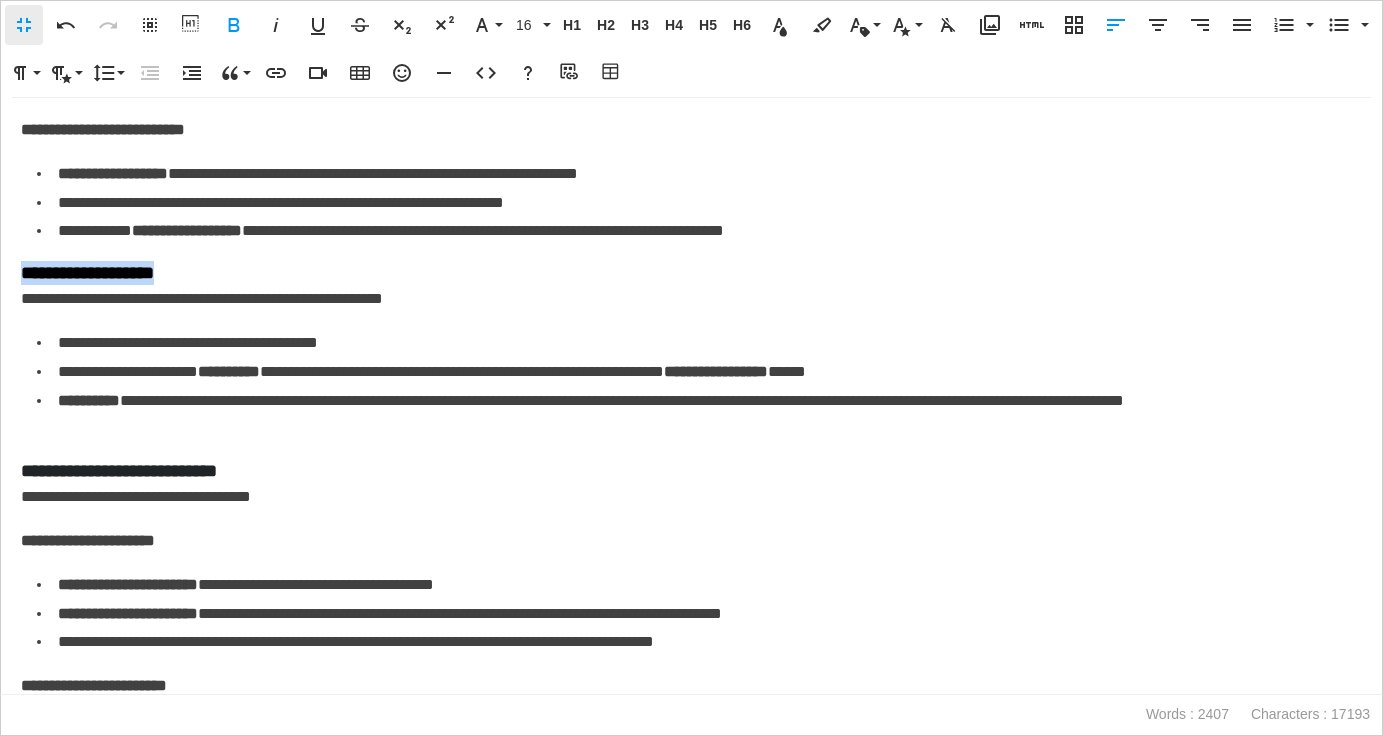 drag, startPoint x: 203, startPoint y: 273, endPoint x: 24, endPoint y: 273, distance: 179 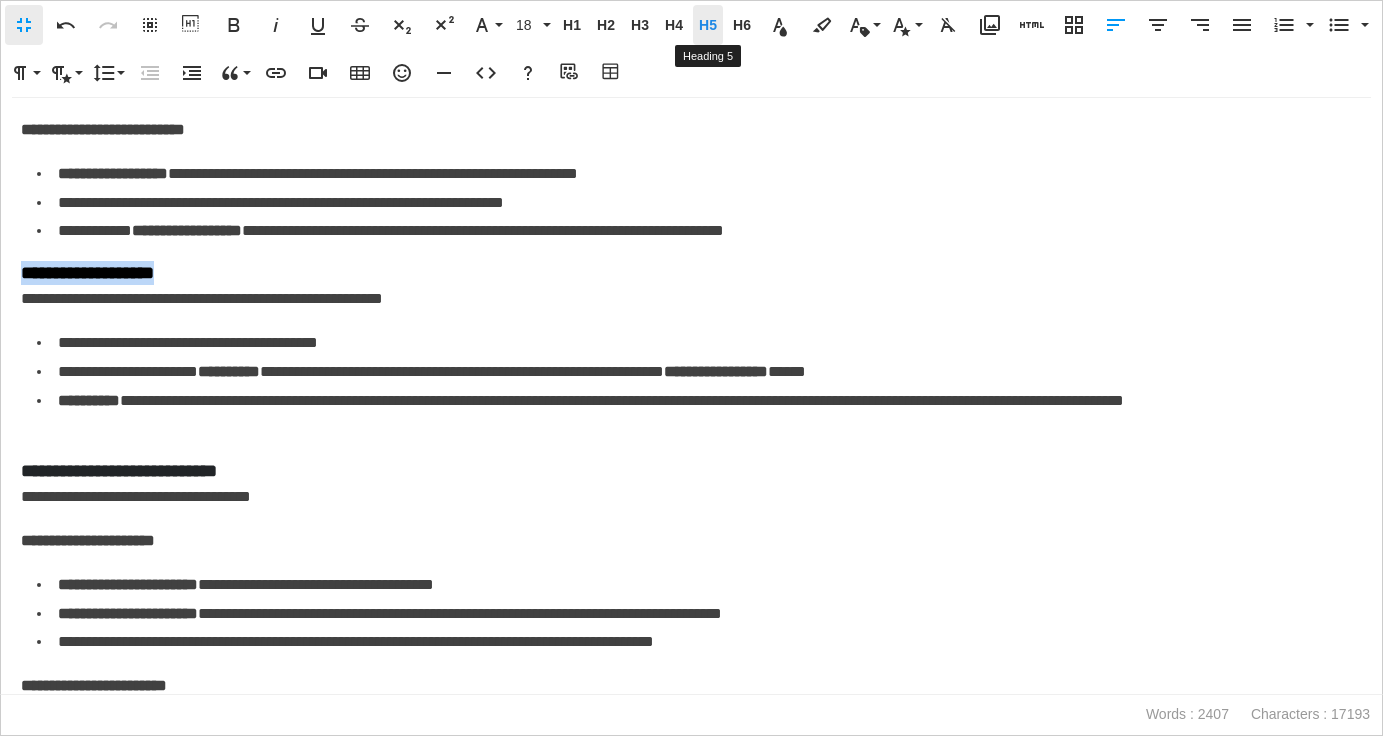 click on "H5" at bounding box center (708, 25) 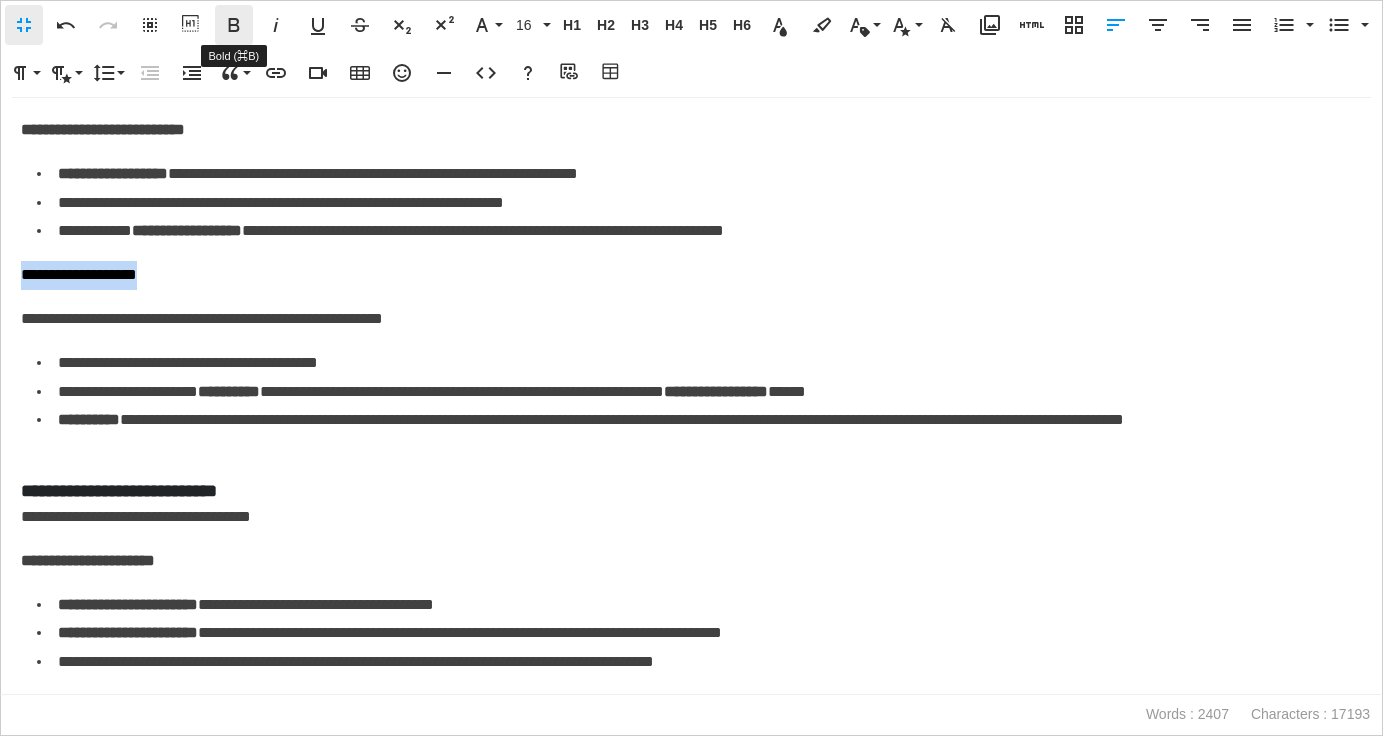 click 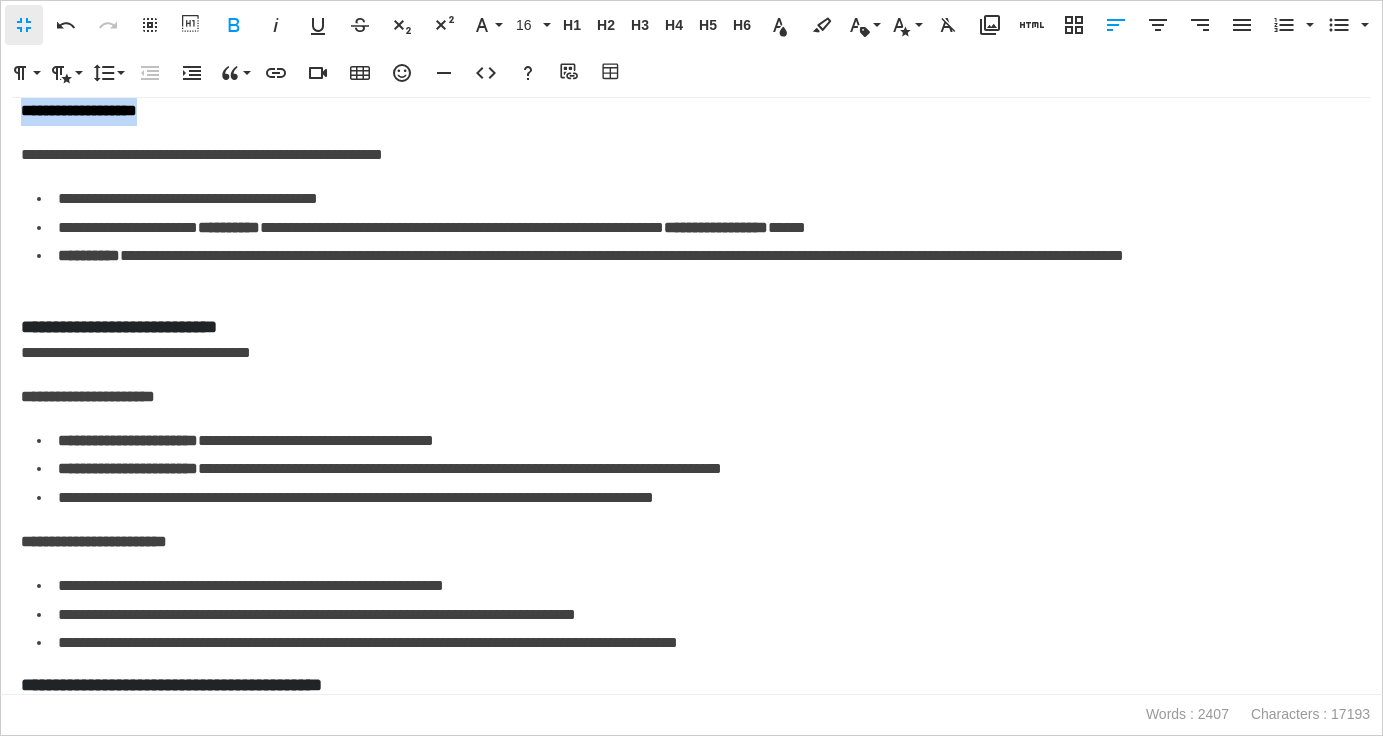 scroll, scrollTop: 5941, scrollLeft: 0, axis: vertical 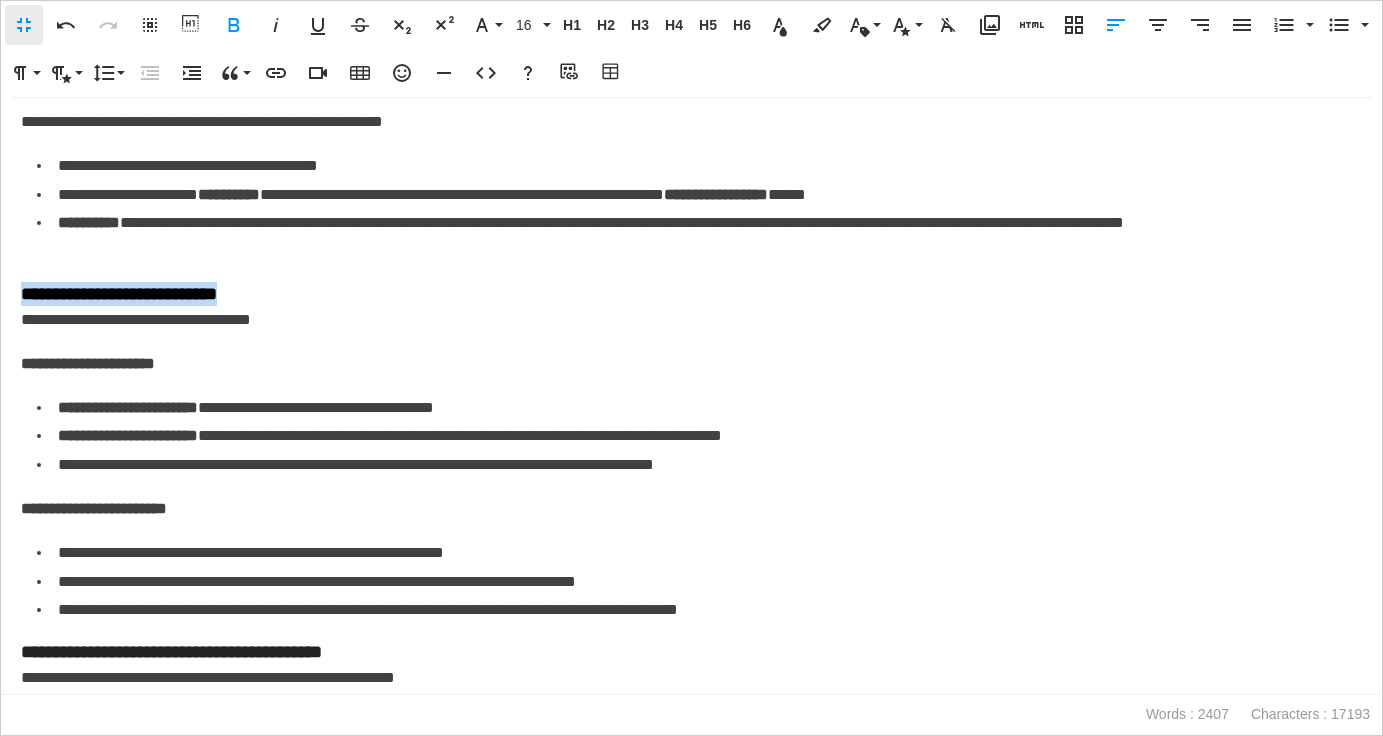 drag, startPoint x: 302, startPoint y: 295, endPoint x: 6, endPoint y: 298, distance: 296.0152 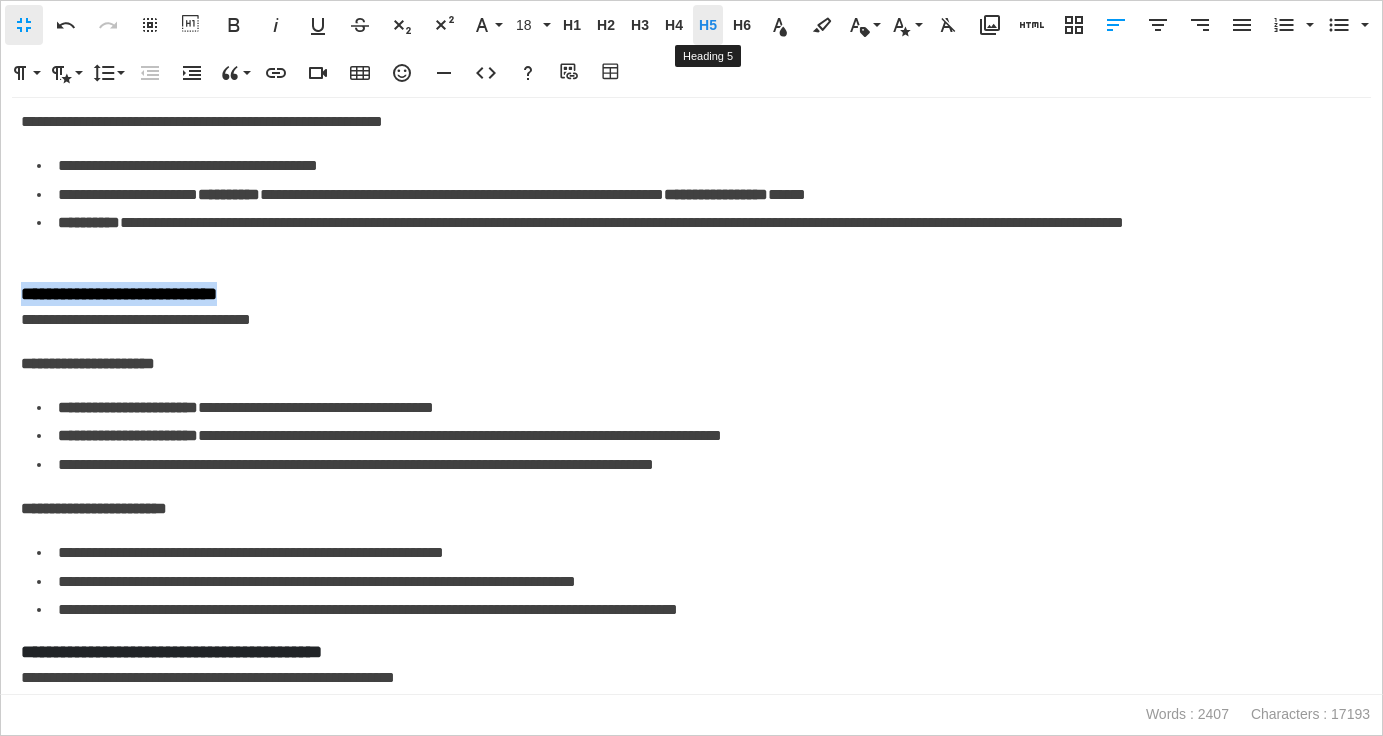 click on "H5" at bounding box center (708, 25) 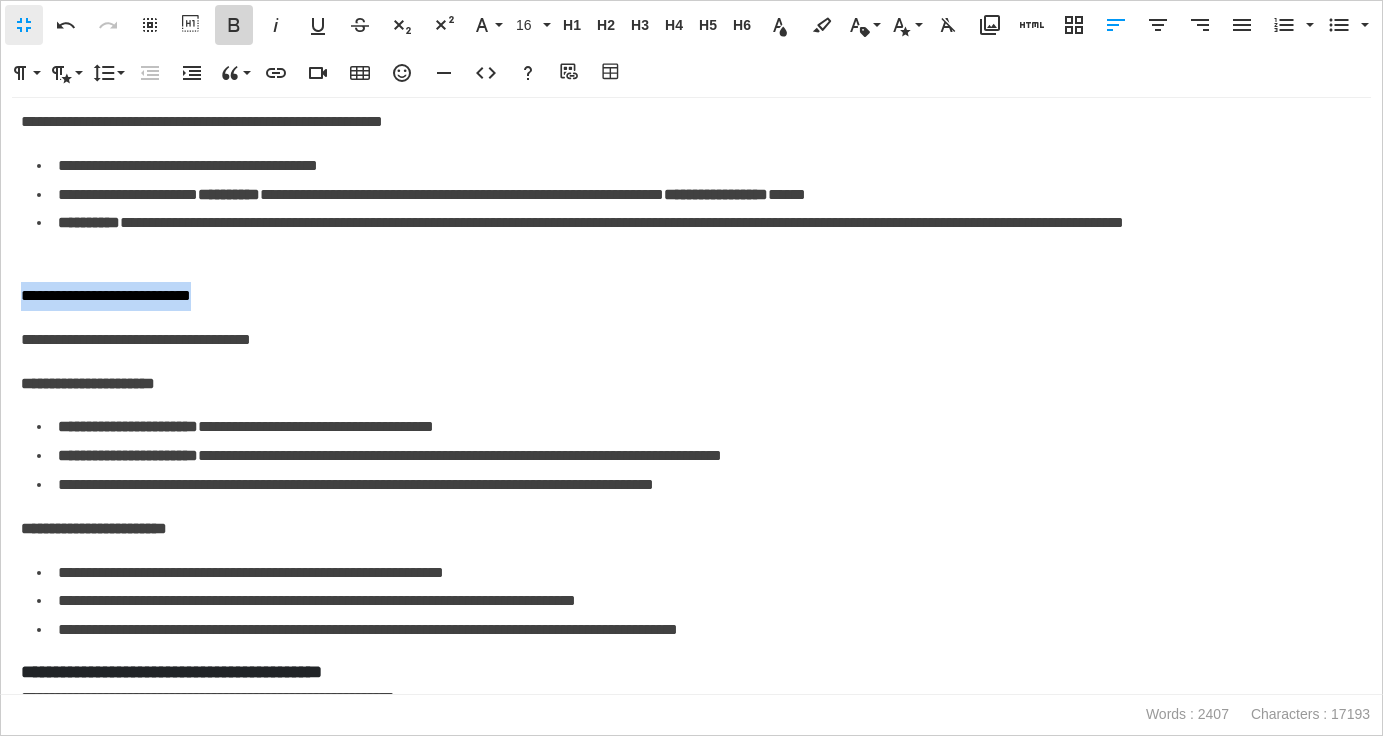 click 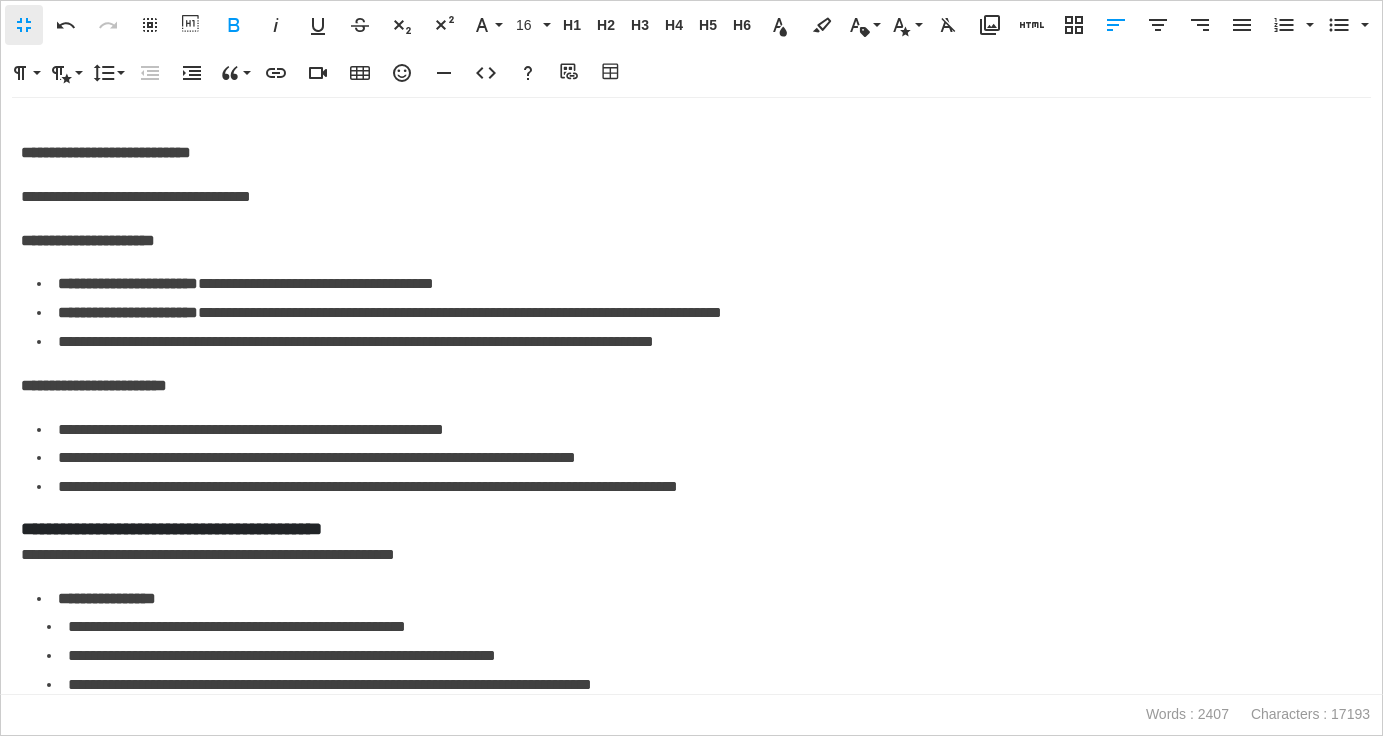 scroll, scrollTop: 6081, scrollLeft: 0, axis: vertical 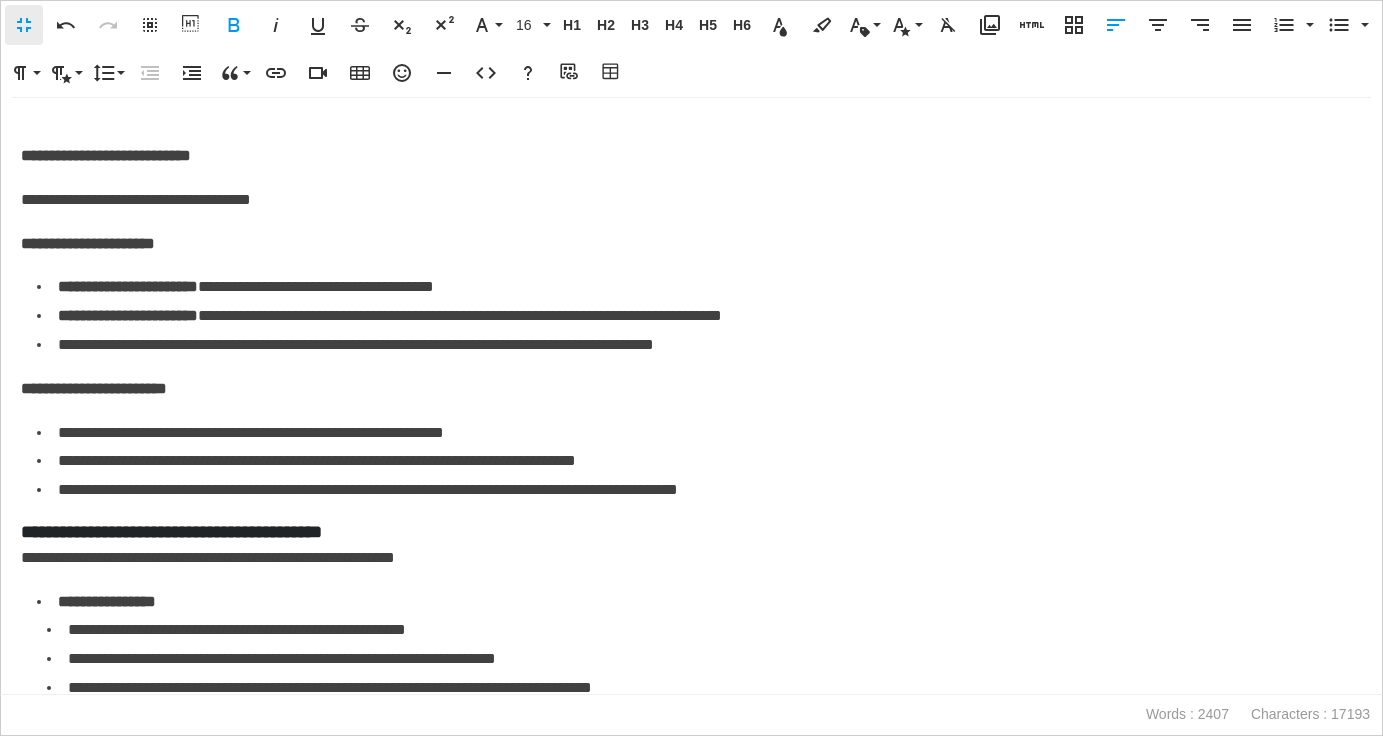 click on "**********" at bounding box center (691, 200) 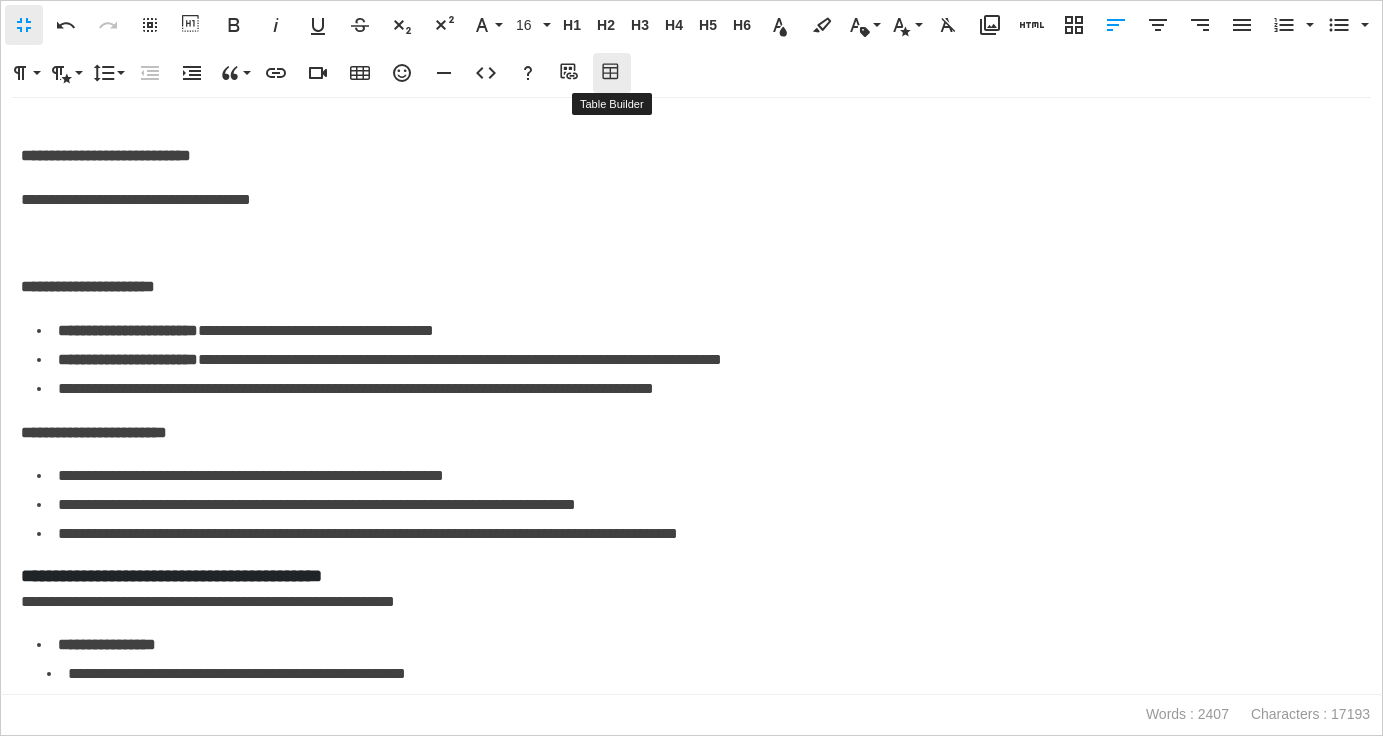 click on "Table Builder" at bounding box center [612, 73] 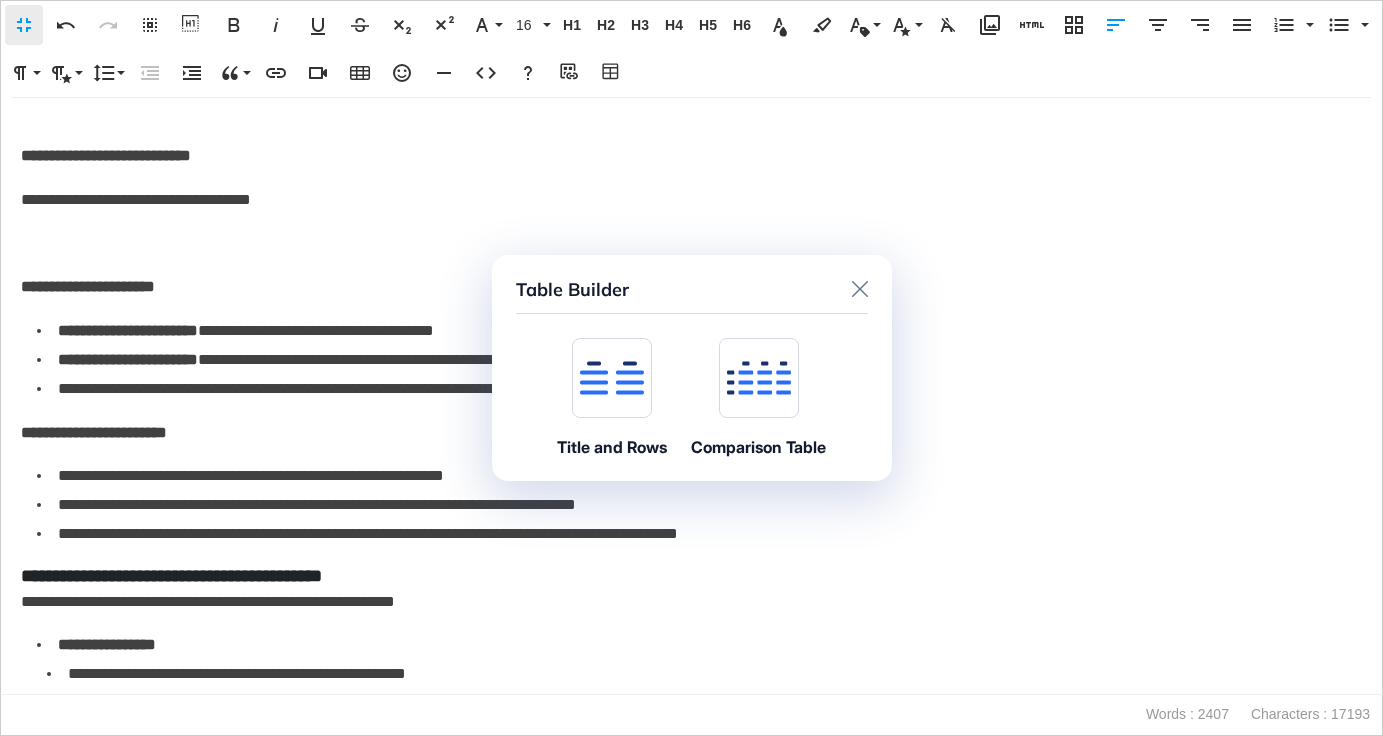 click at bounding box center [612, 378] 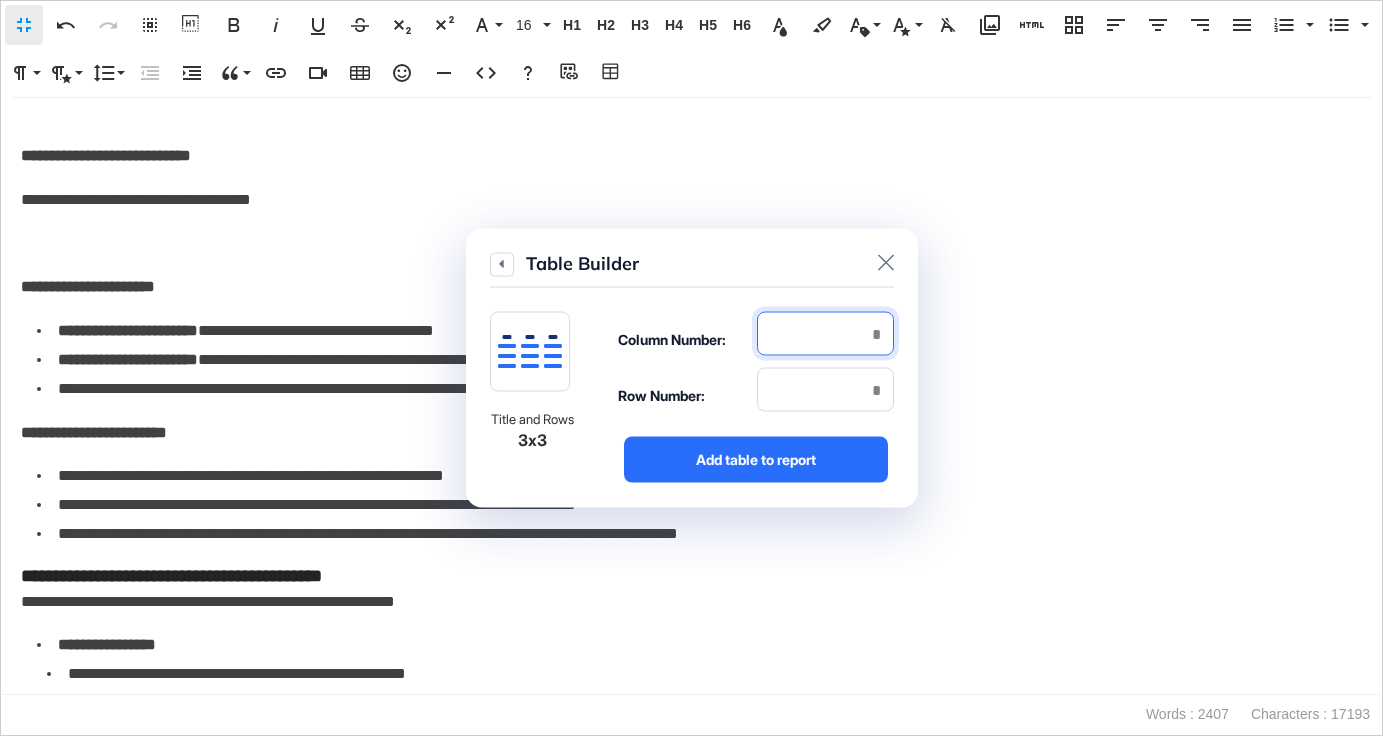 click at bounding box center (825, 334) 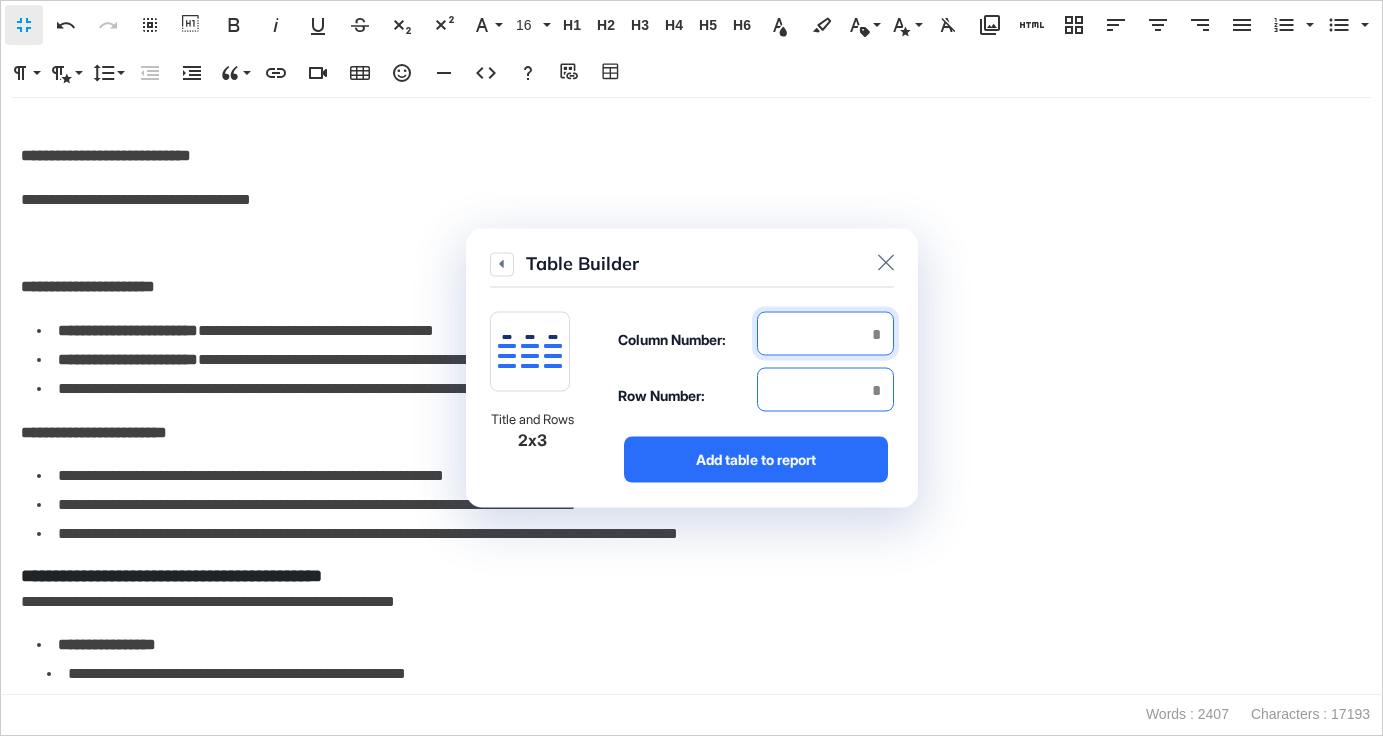 type on "*" 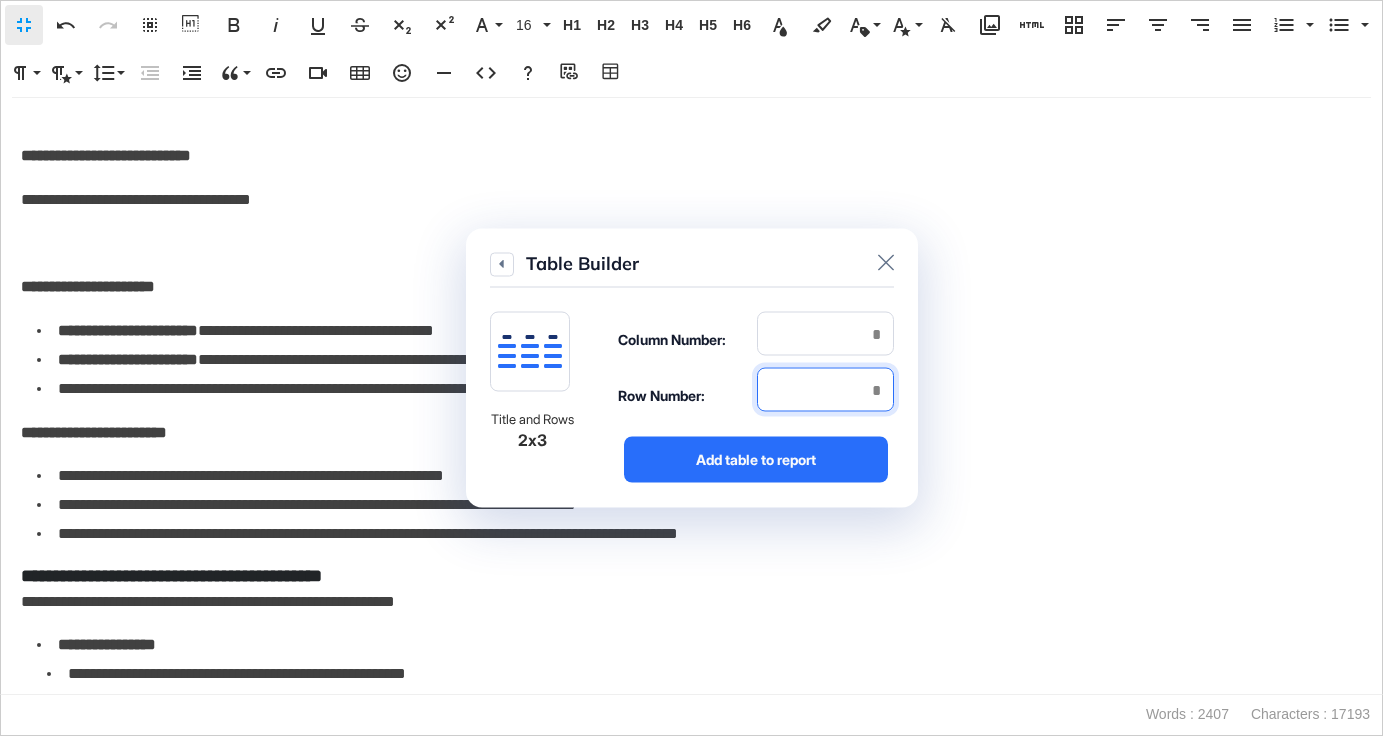 click at bounding box center [825, 390] 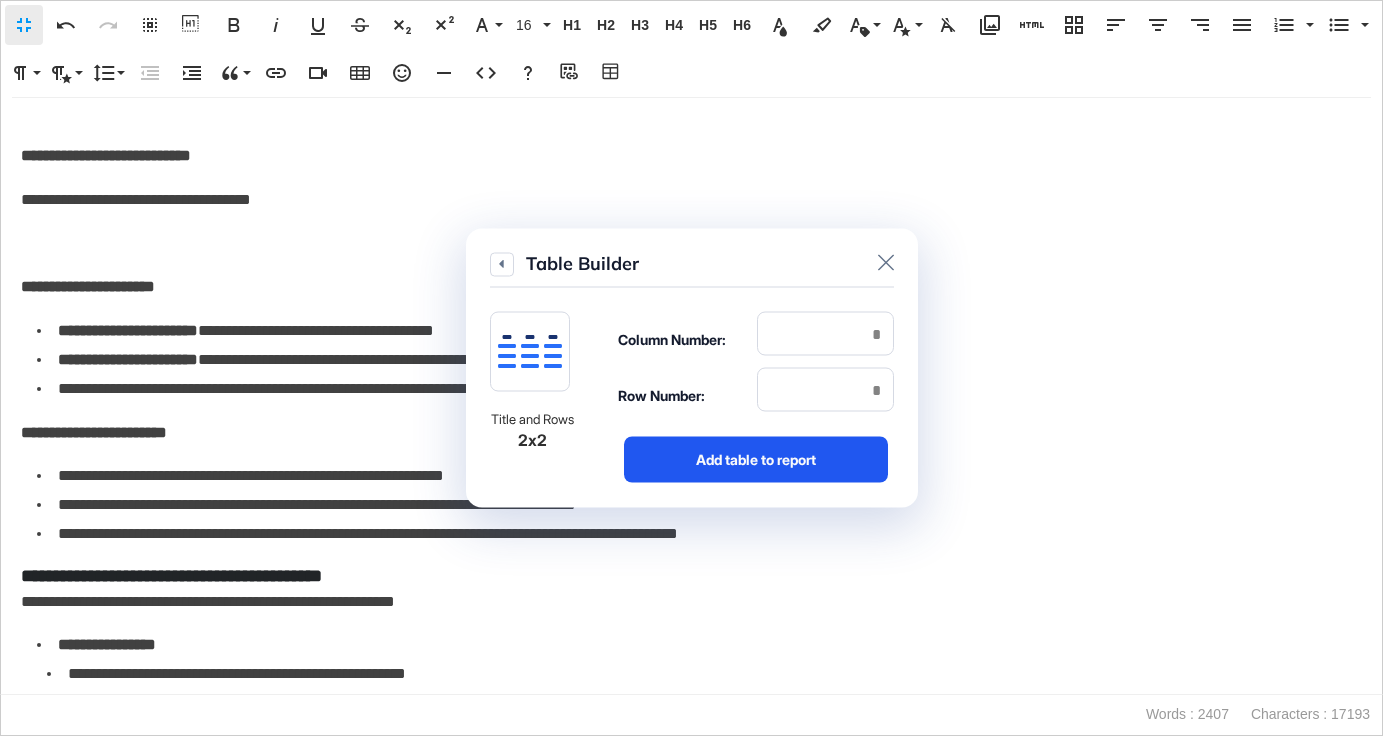 click on "Add table to report" at bounding box center (756, 460) 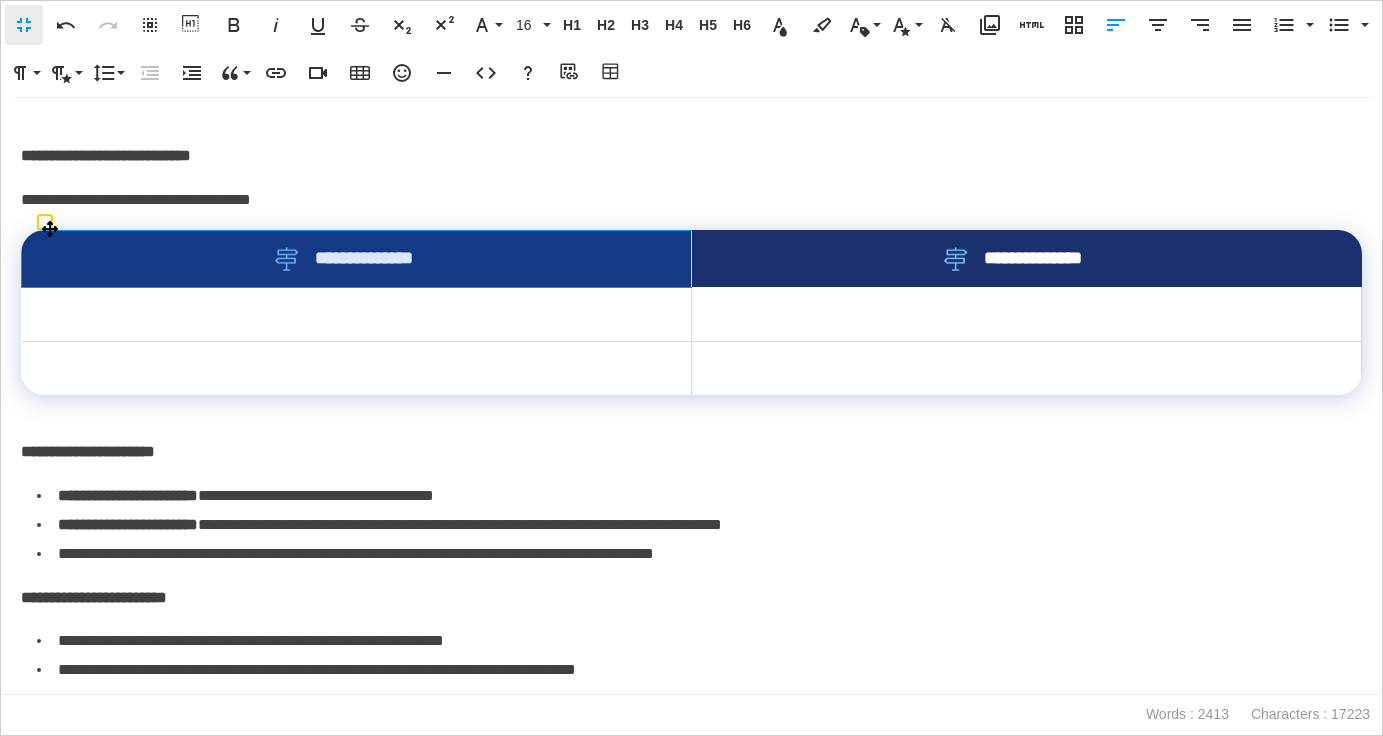drag, startPoint x: 640, startPoint y: 263, endPoint x: 803, endPoint y: 263, distance: 163 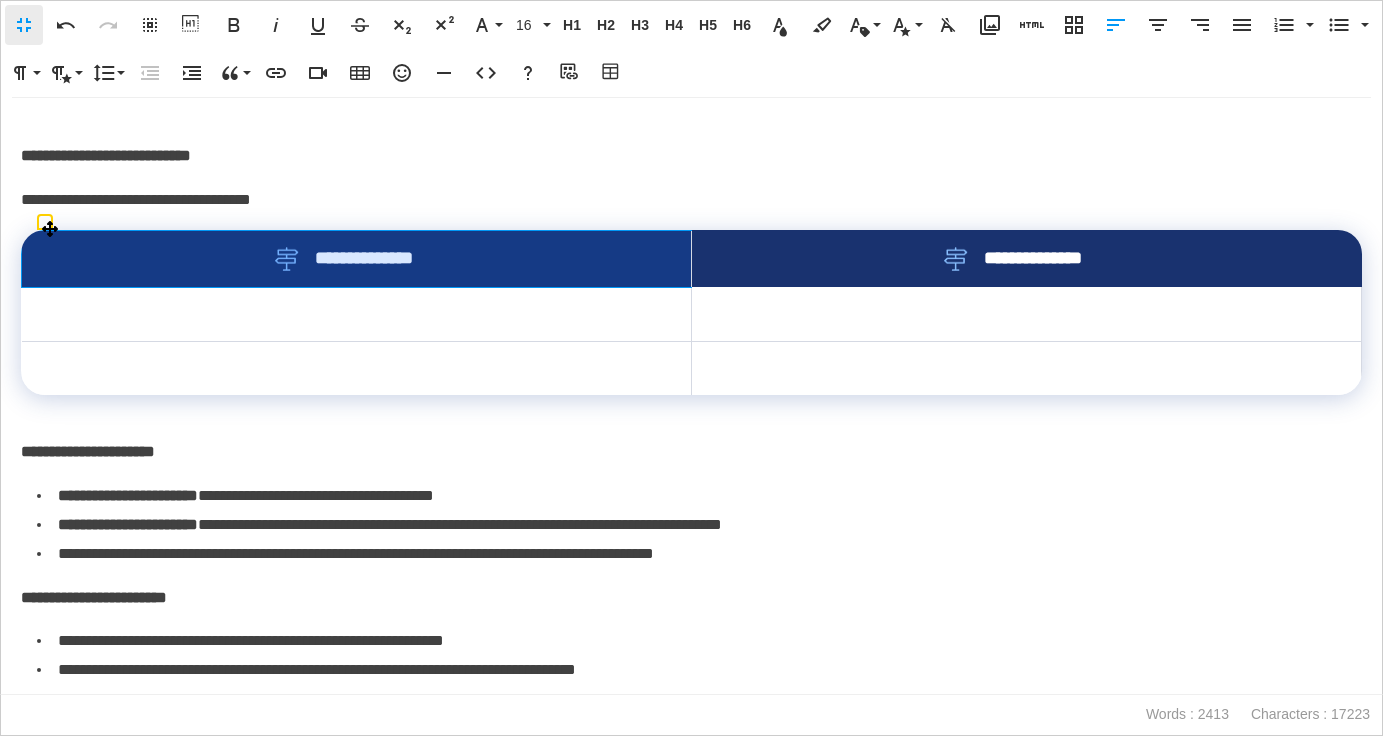 click on "**********" at bounding box center (692, 258) 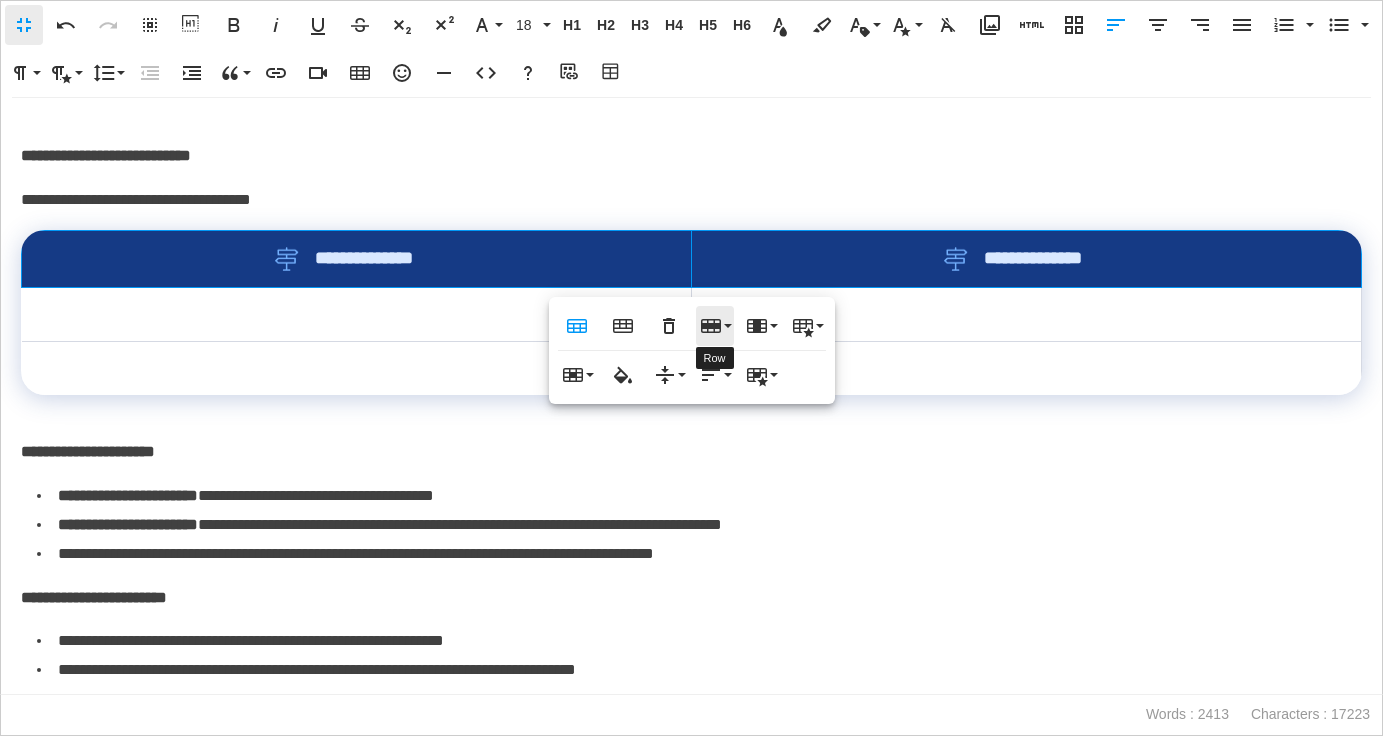 click on "Row" at bounding box center [715, 326] 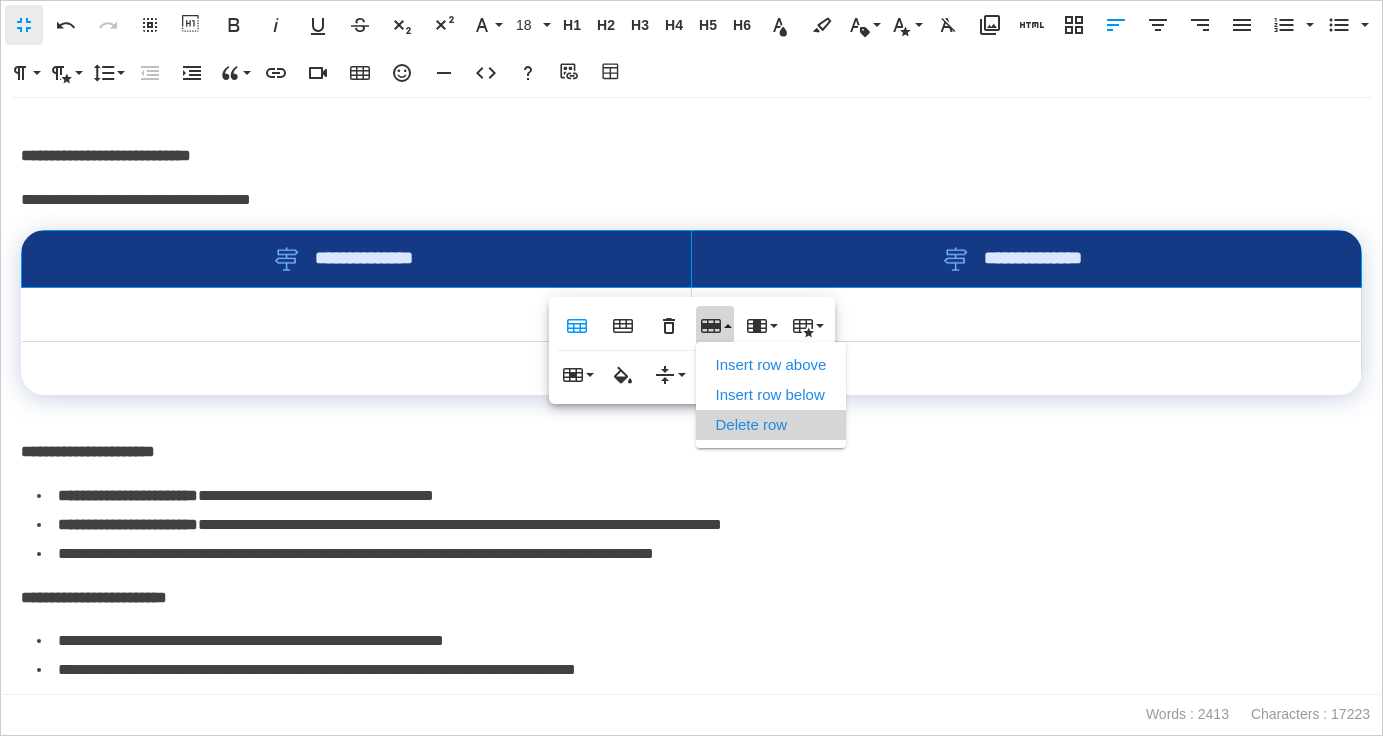 click on "Delete row" at bounding box center (771, 425) 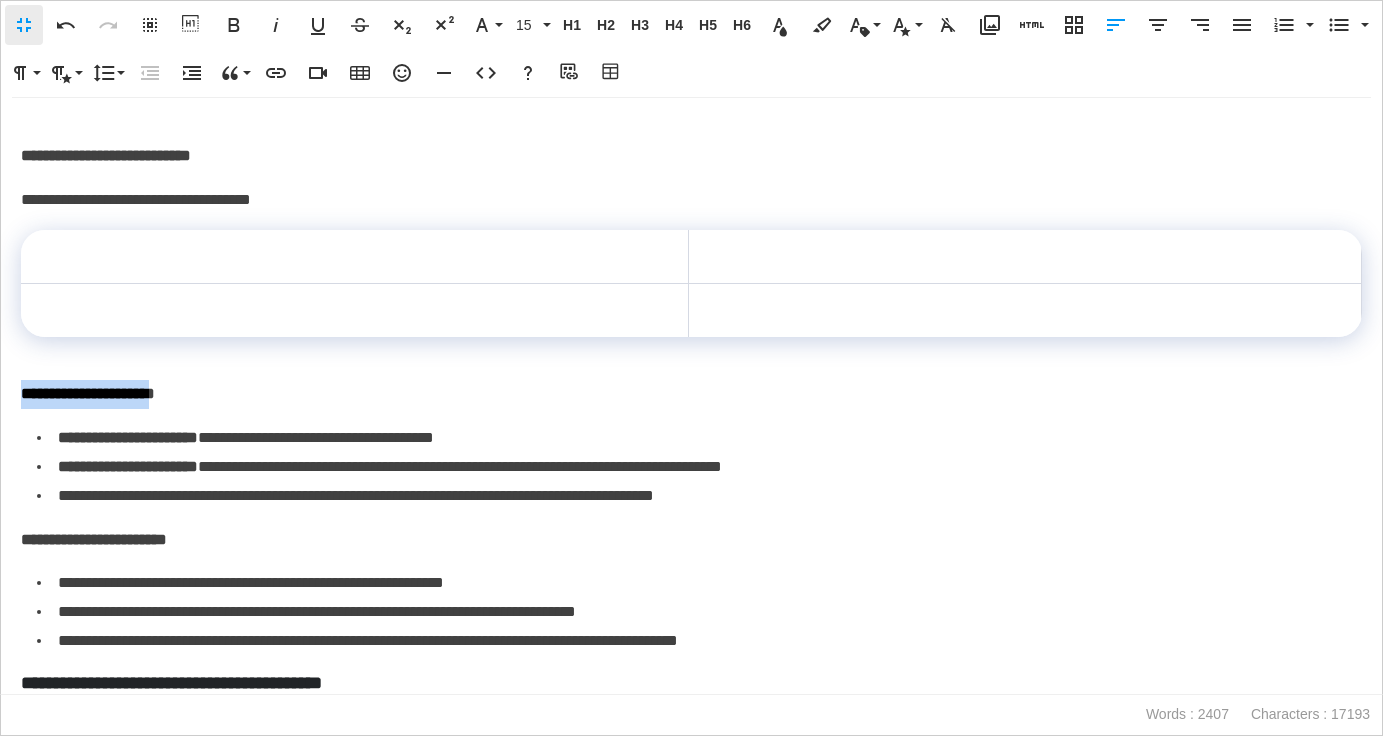 drag, startPoint x: 188, startPoint y: 396, endPoint x: 4, endPoint y: 397, distance: 184.00272 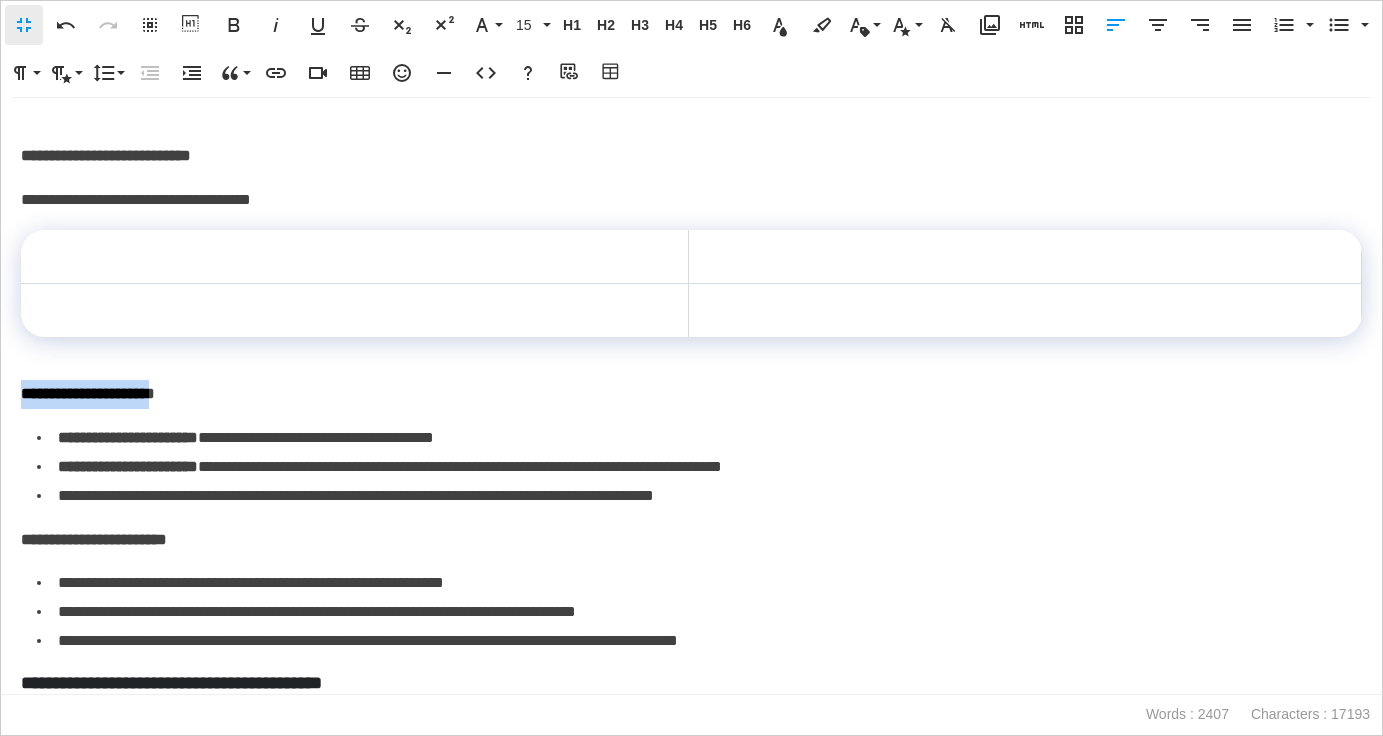 click on "**********" at bounding box center [691, 396] 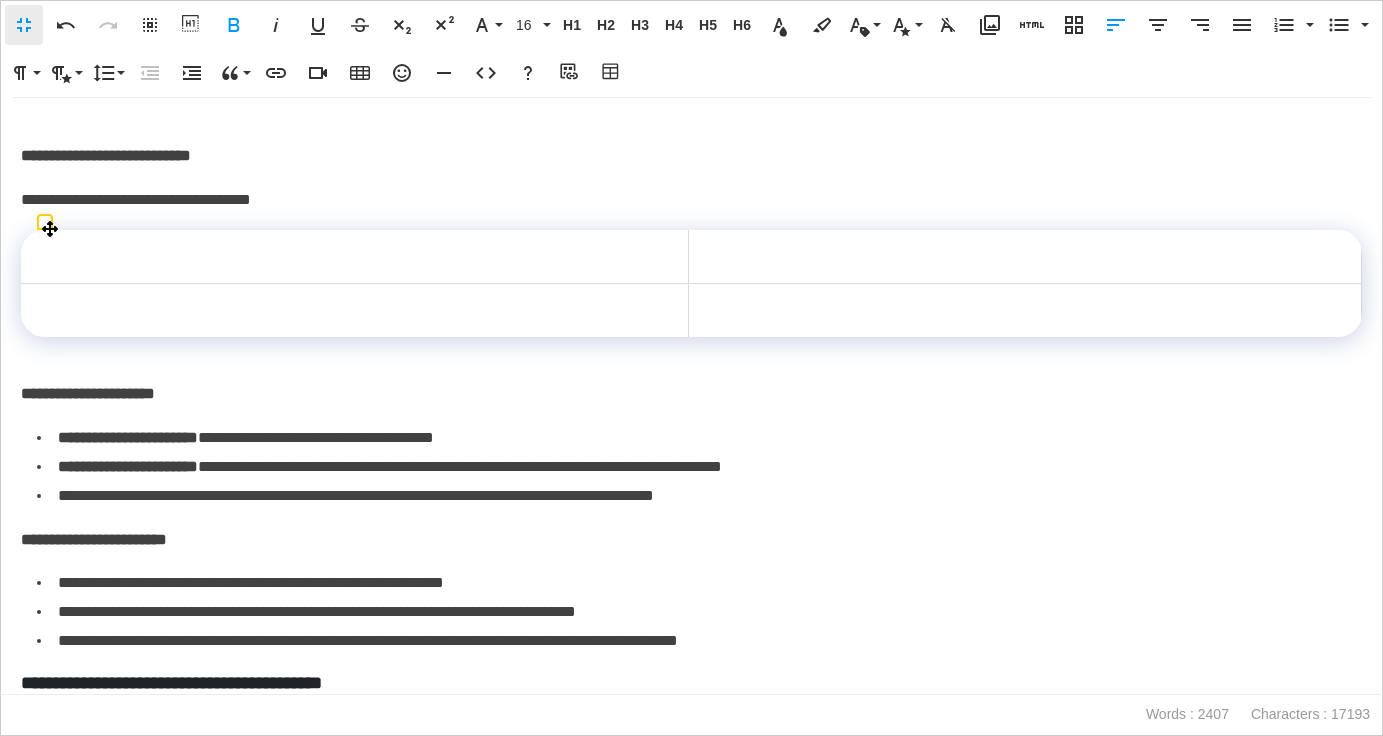click at bounding box center [355, 257] 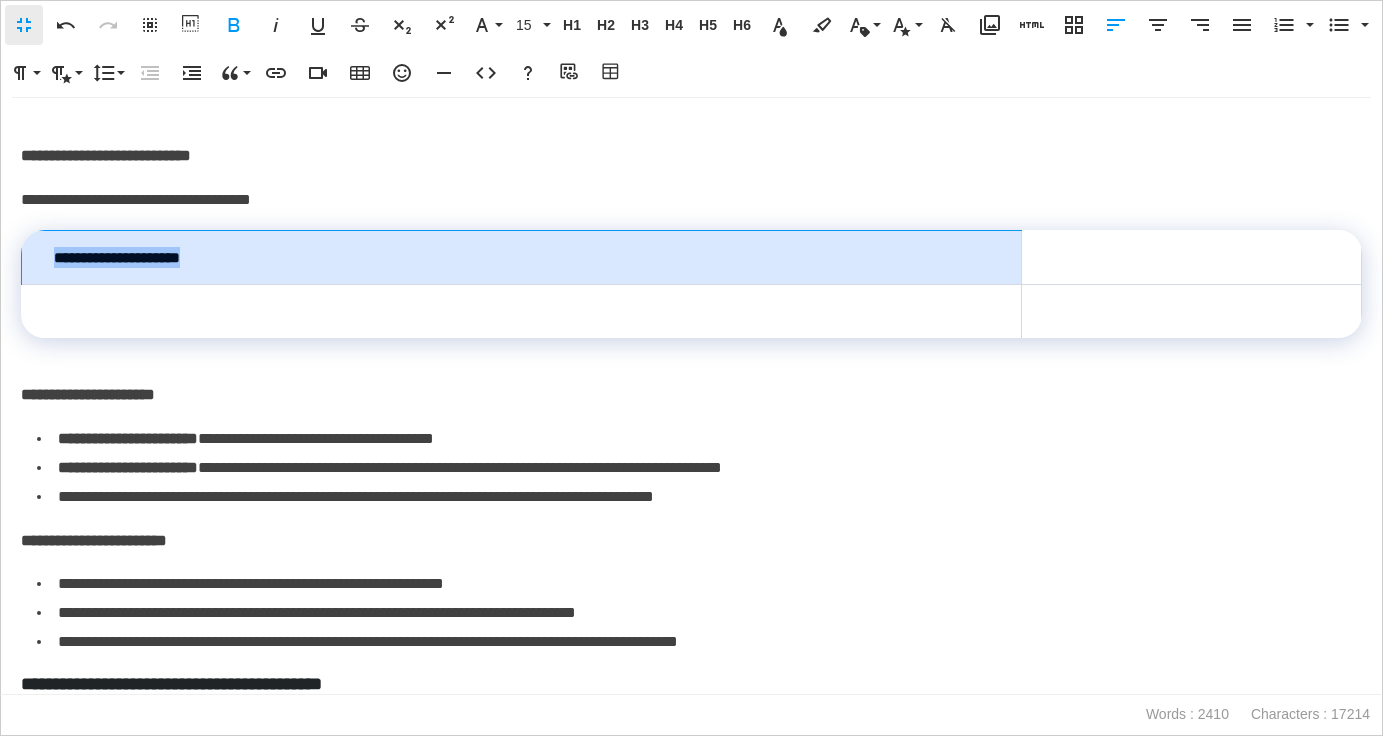 drag, startPoint x: 239, startPoint y: 257, endPoint x: 33, endPoint y: 258, distance: 206.00243 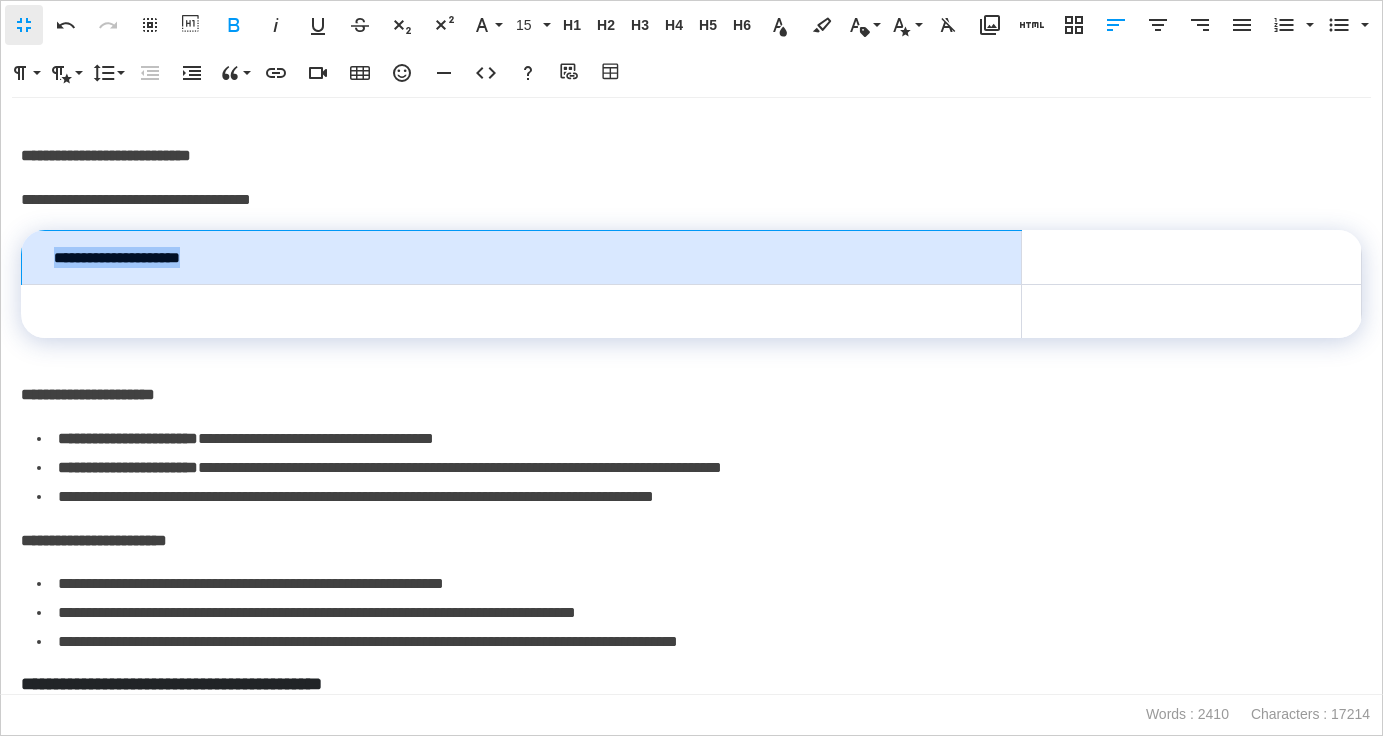 click on "**********" at bounding box center [522, 257] 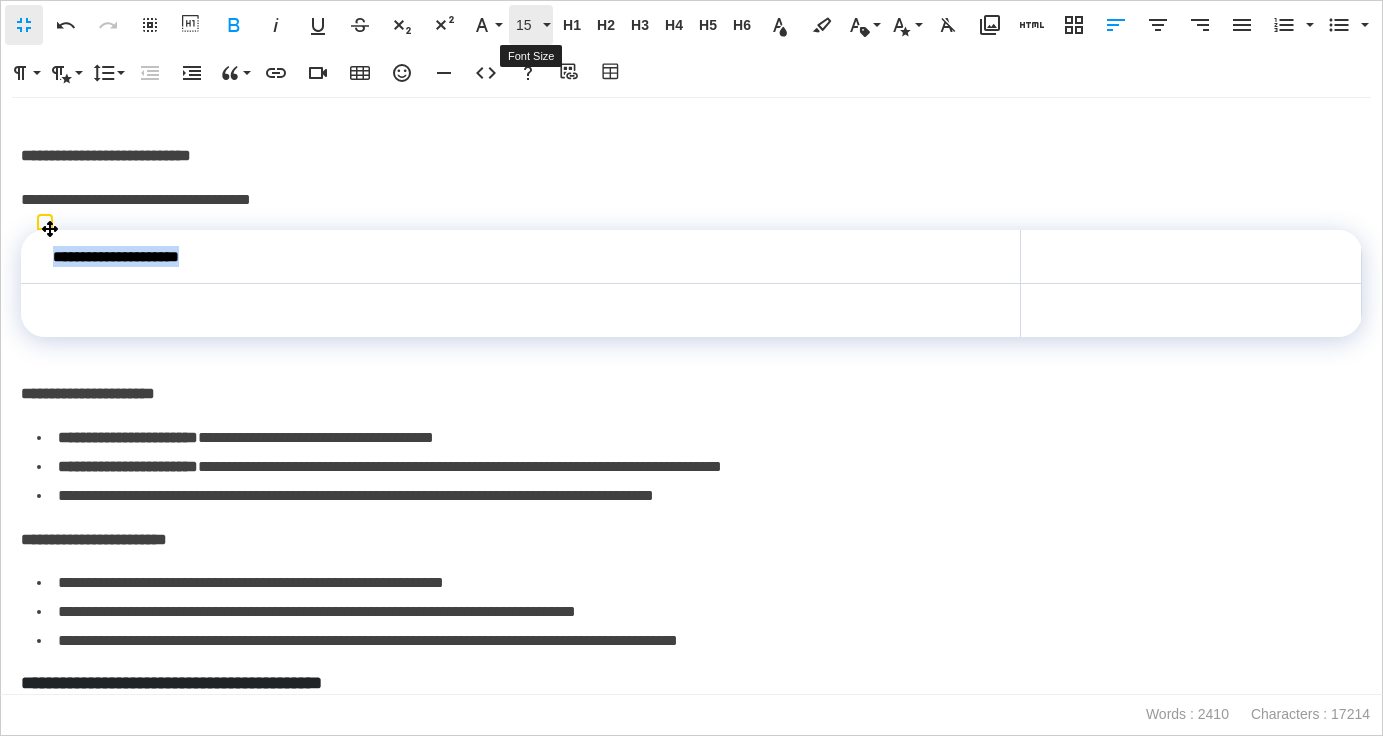 click on "15" at bounding box center (527, 25) 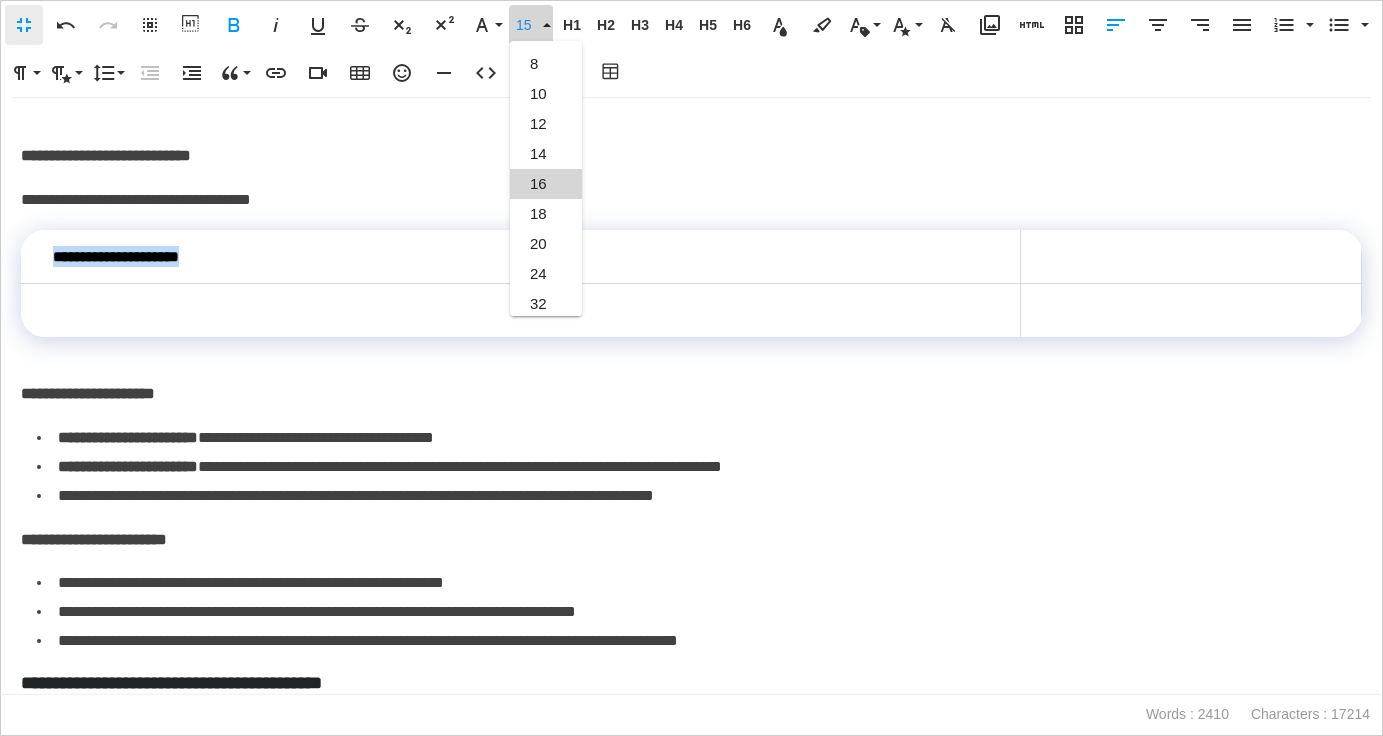 click on "16" at bounding box center (546, 184) 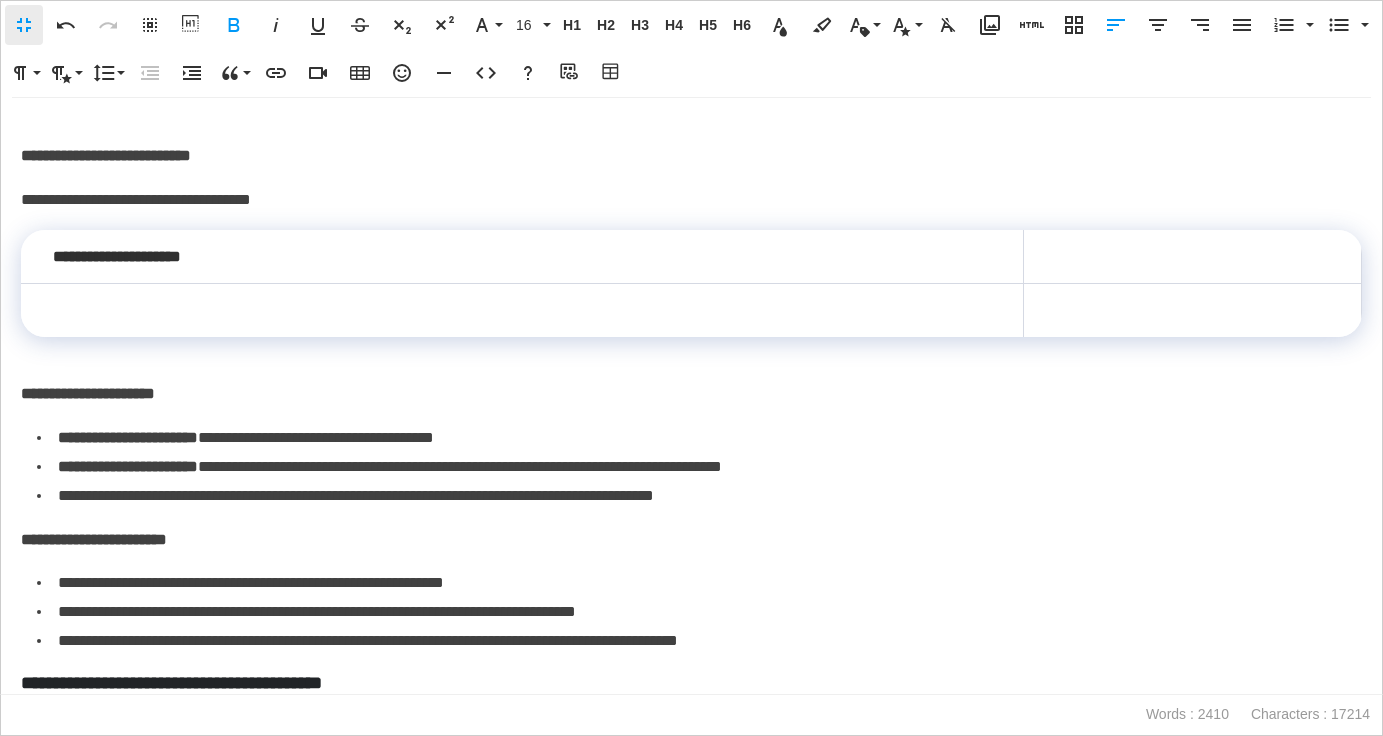 click on "**********" at bounding box center [699, 467] 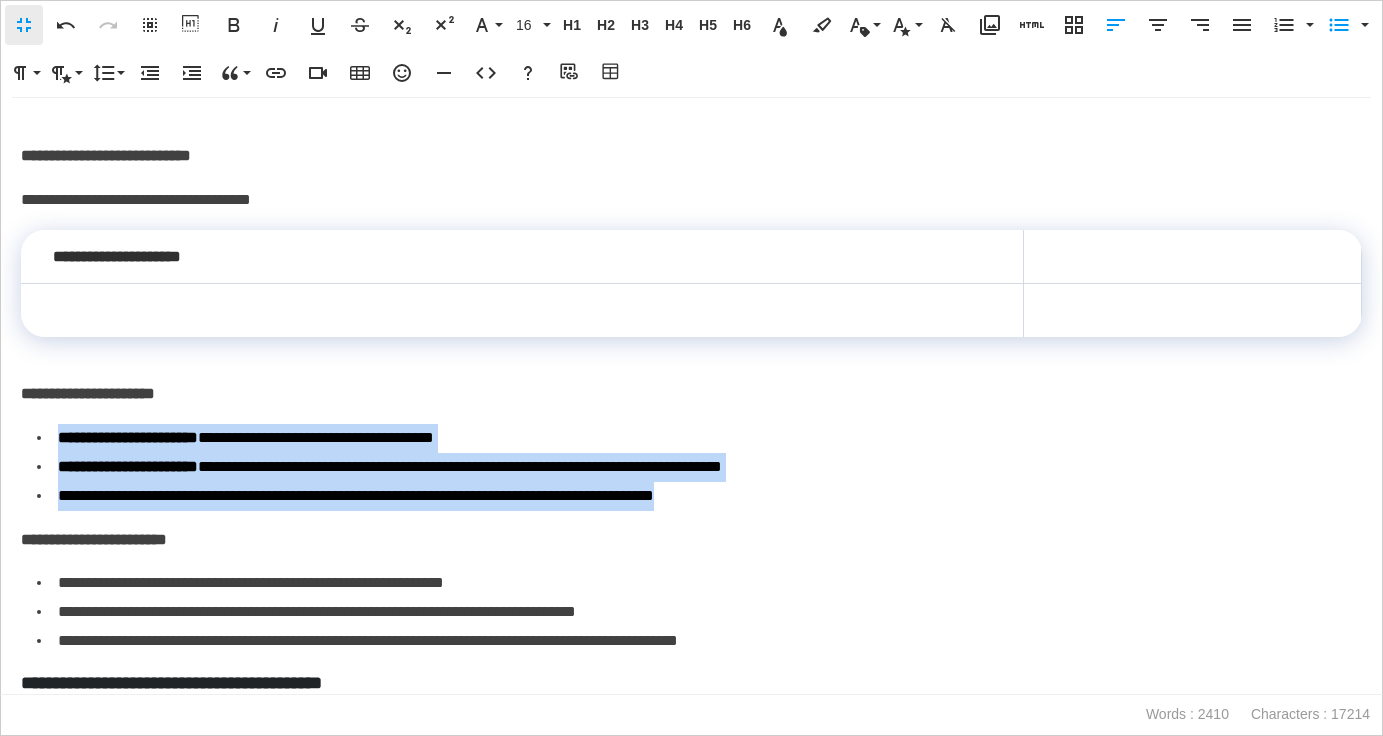 click on "**********" at bounding box center (699, 467) 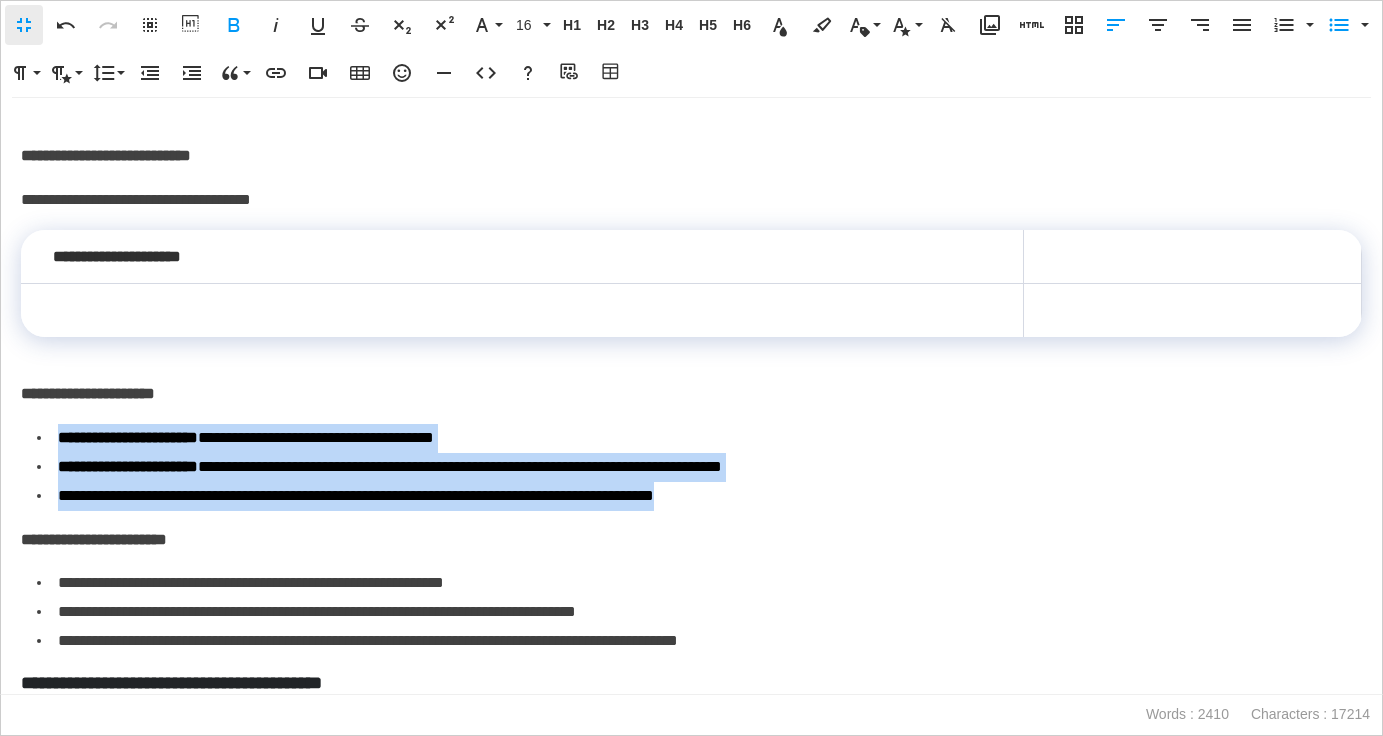 click on "**********" at bounding box center [699, 496] 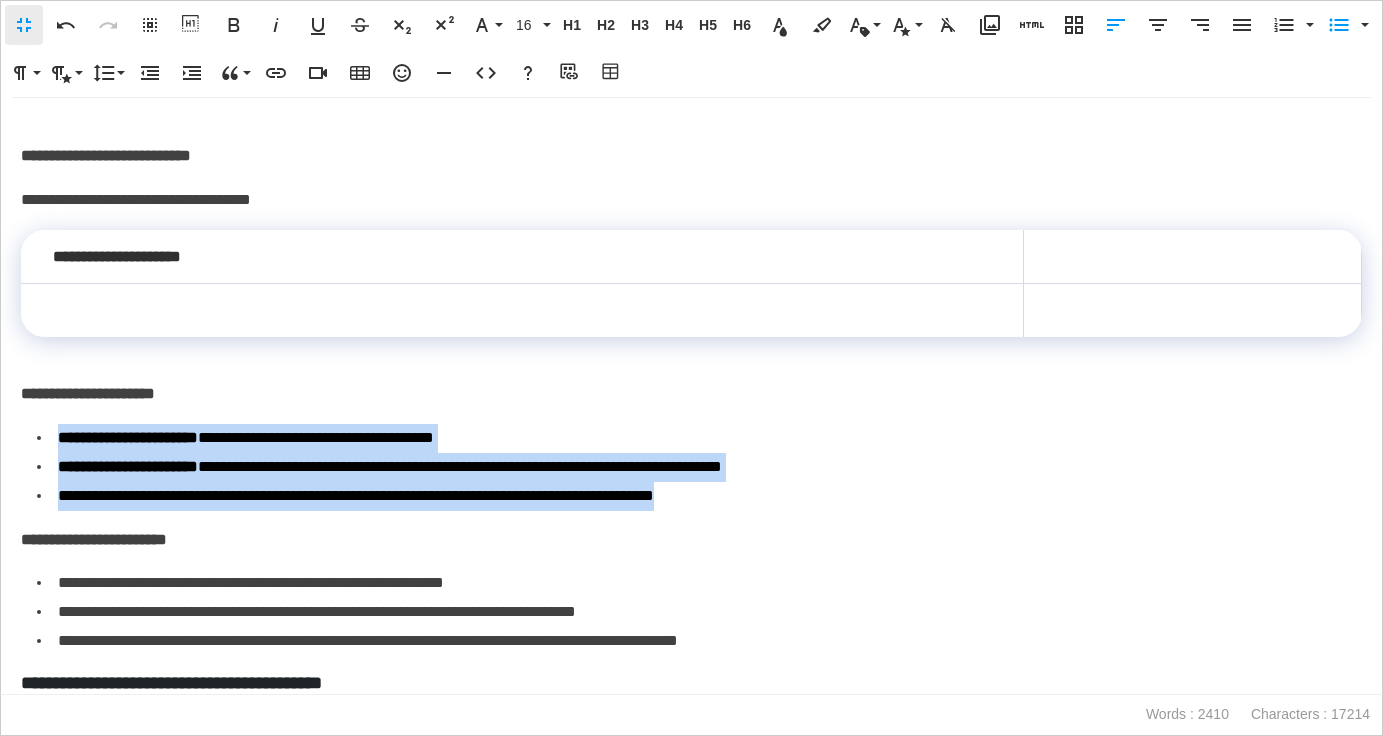 drag, startPoint x: 829, startPoint y: 489, endPoint x: 51, endPoint y: 434, distance: 779.94165 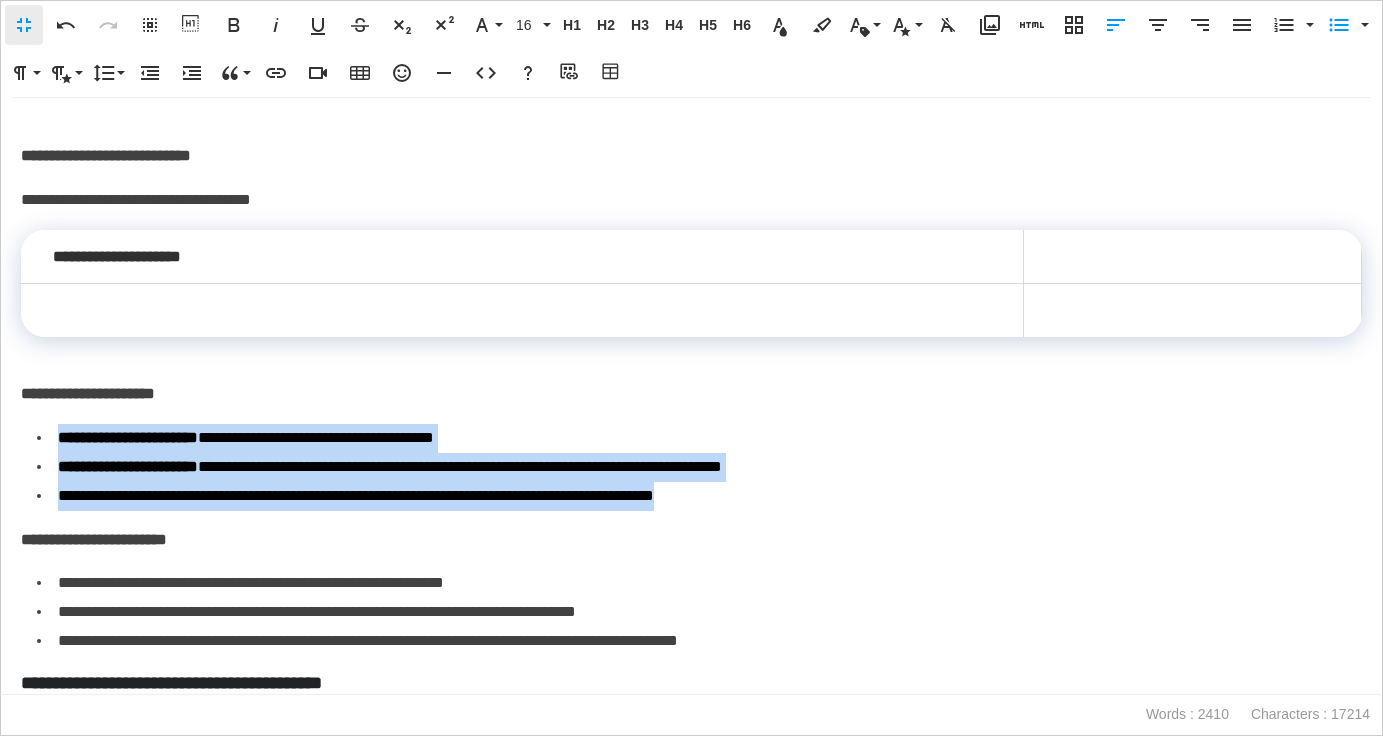 click on "**********" at bounding box center [699, 467] 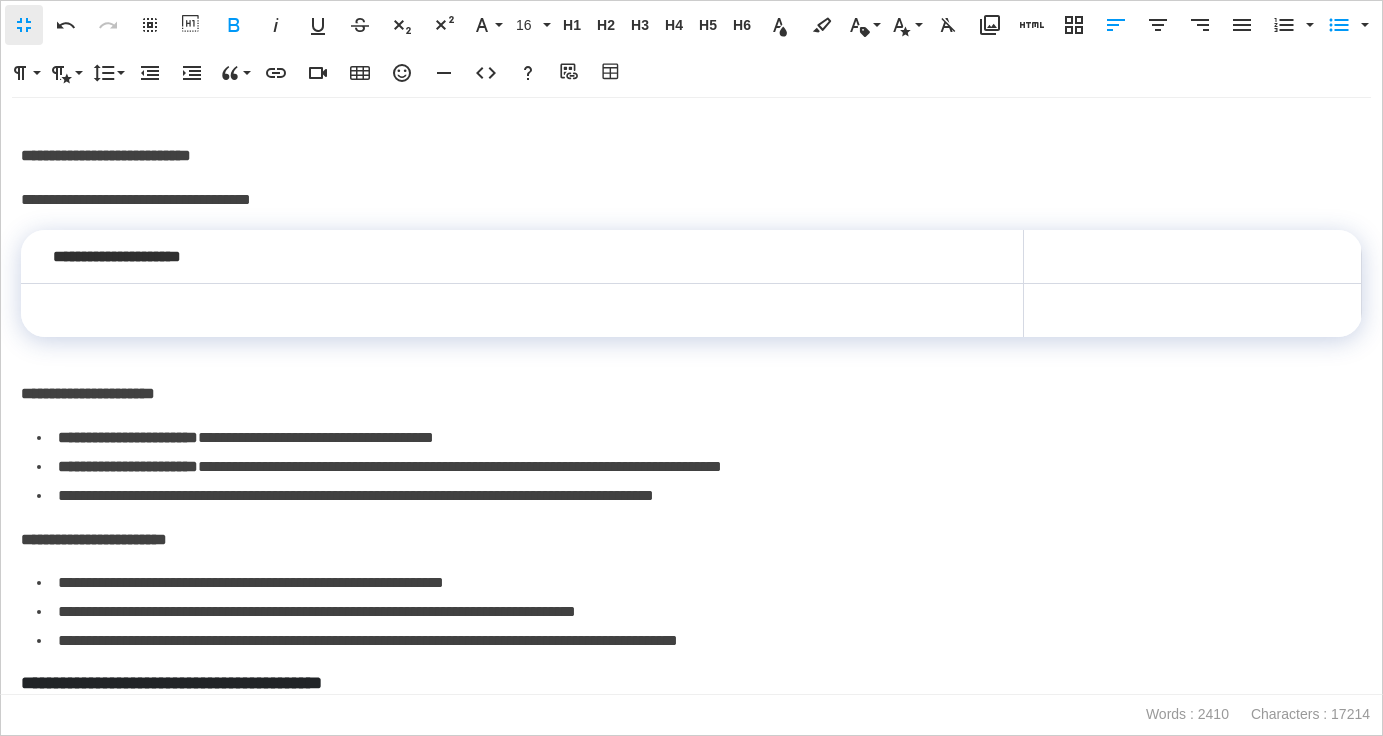 click at bounding box center (1192, 257) 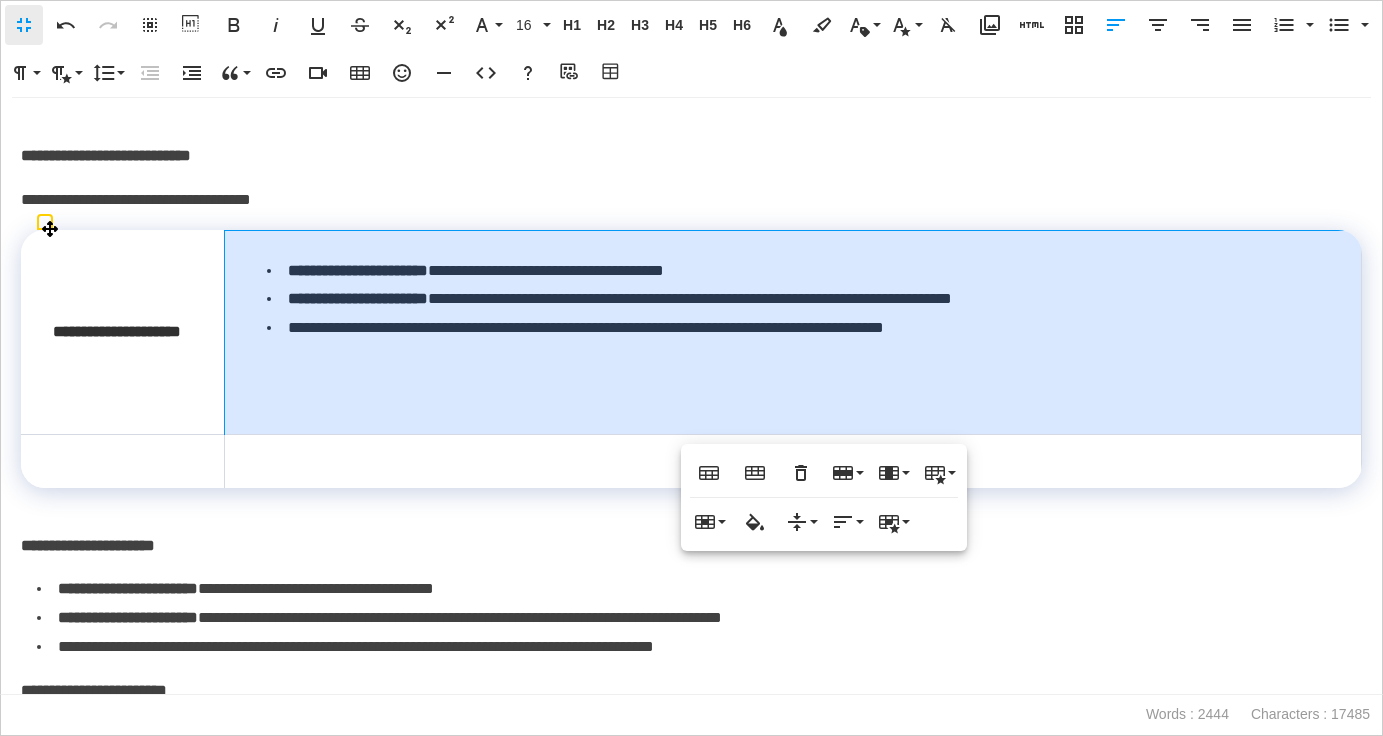 click on "**********" at bounding box center (792, 332) 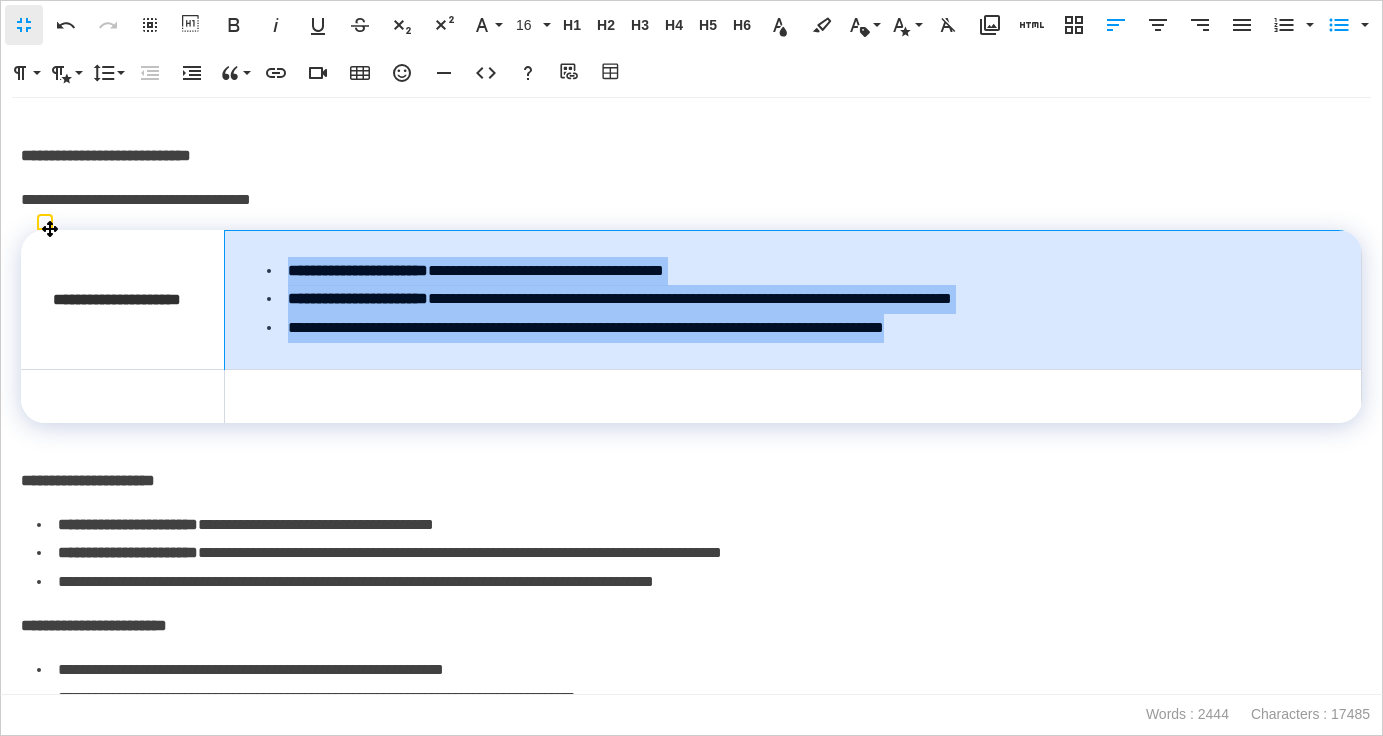 drag, startPoint x: 1133, startPoint y: 328, endPoint x: 344, endPoint y: 267, distance: 791.35455 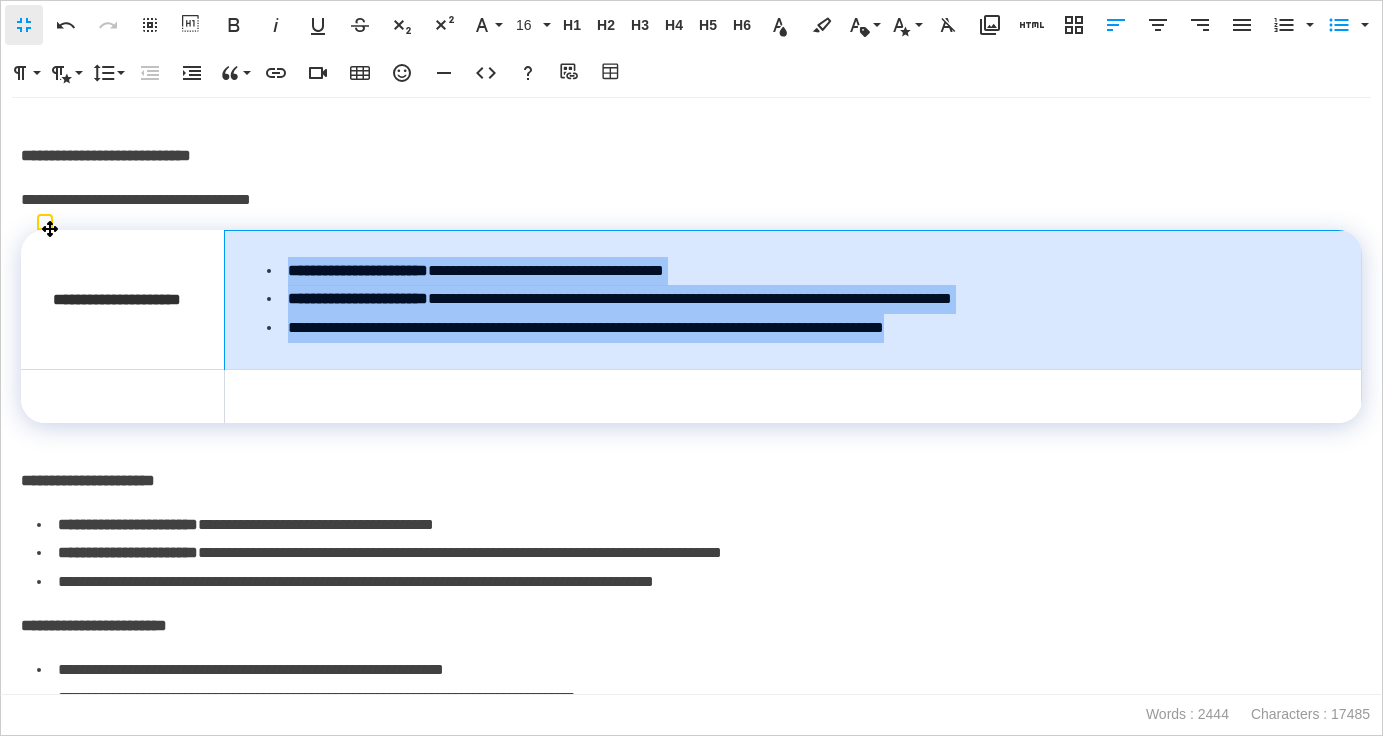 click on "**********" at bounding box center (798, 300) 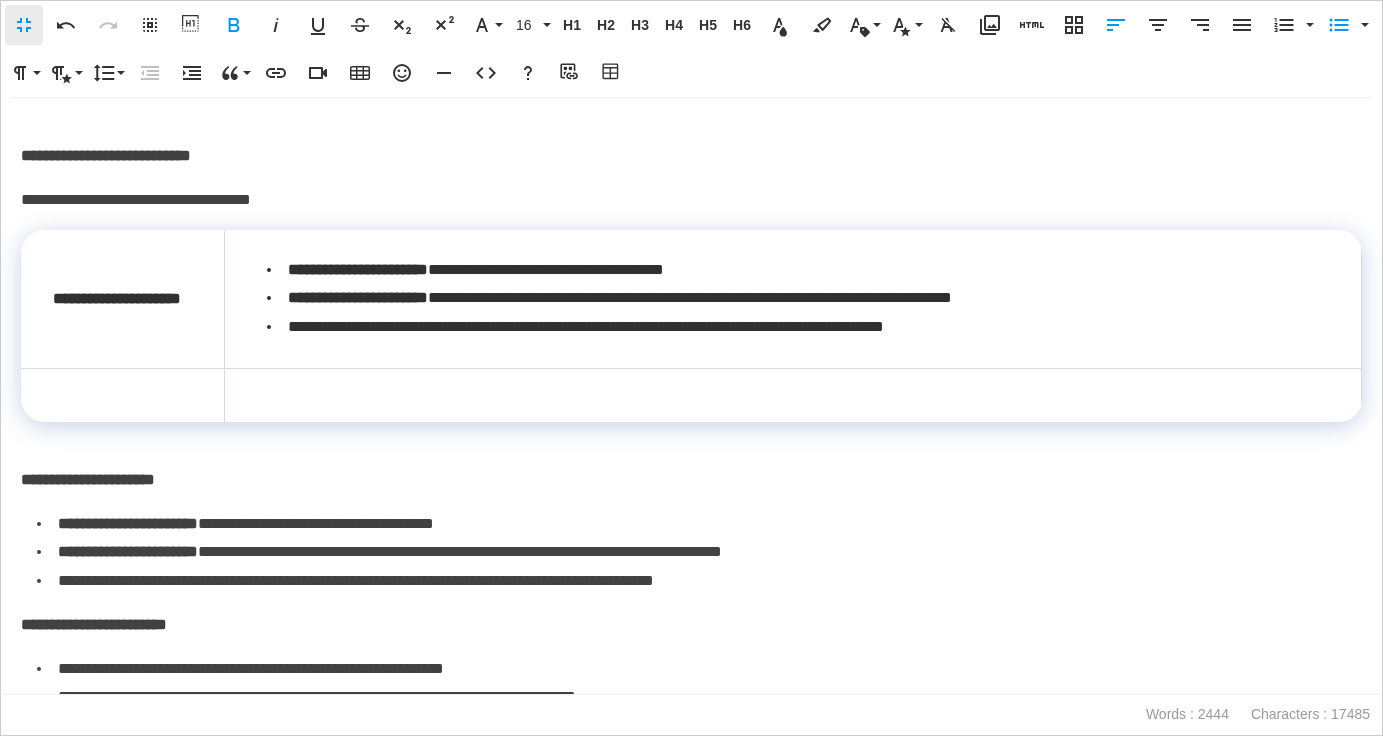 click on "**********" at bounding box center (691, 396) 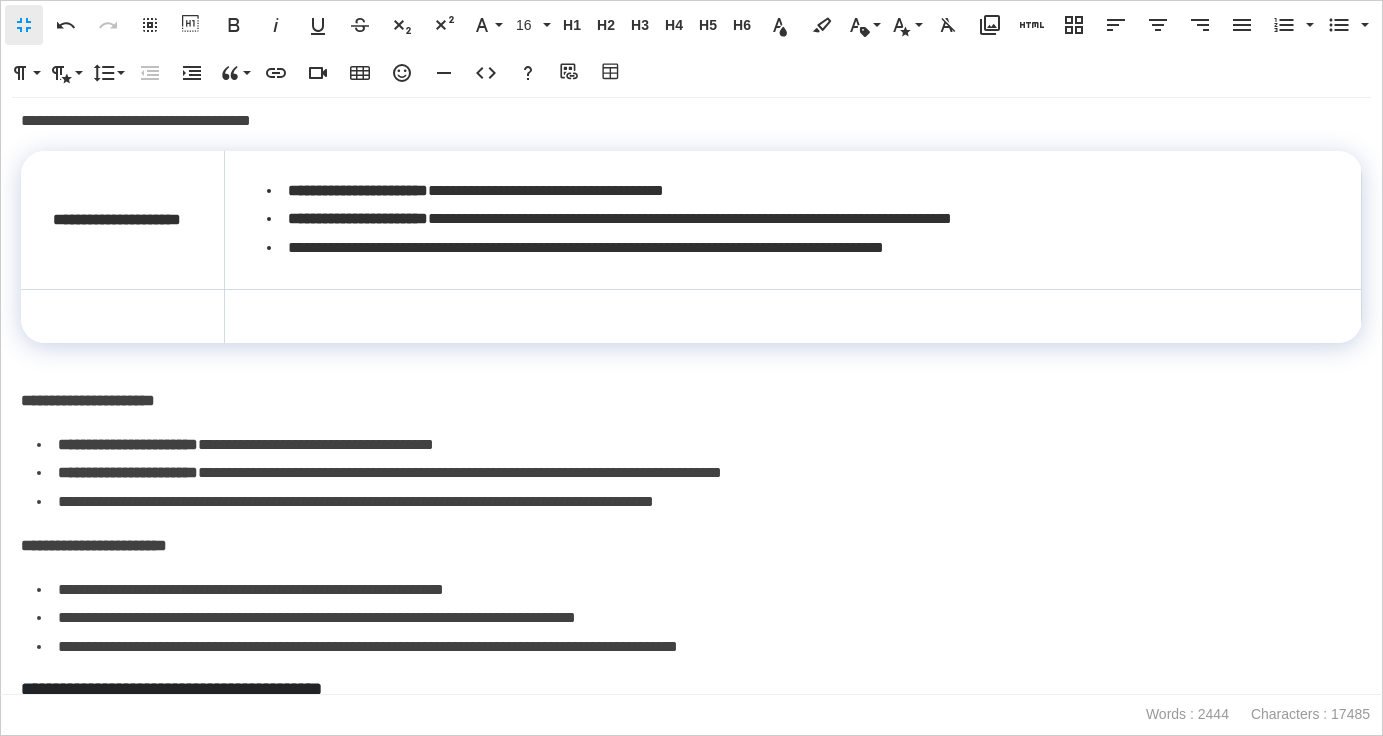scroll, scrollTop: 6184, scrollLeft: 0, axis: vertical 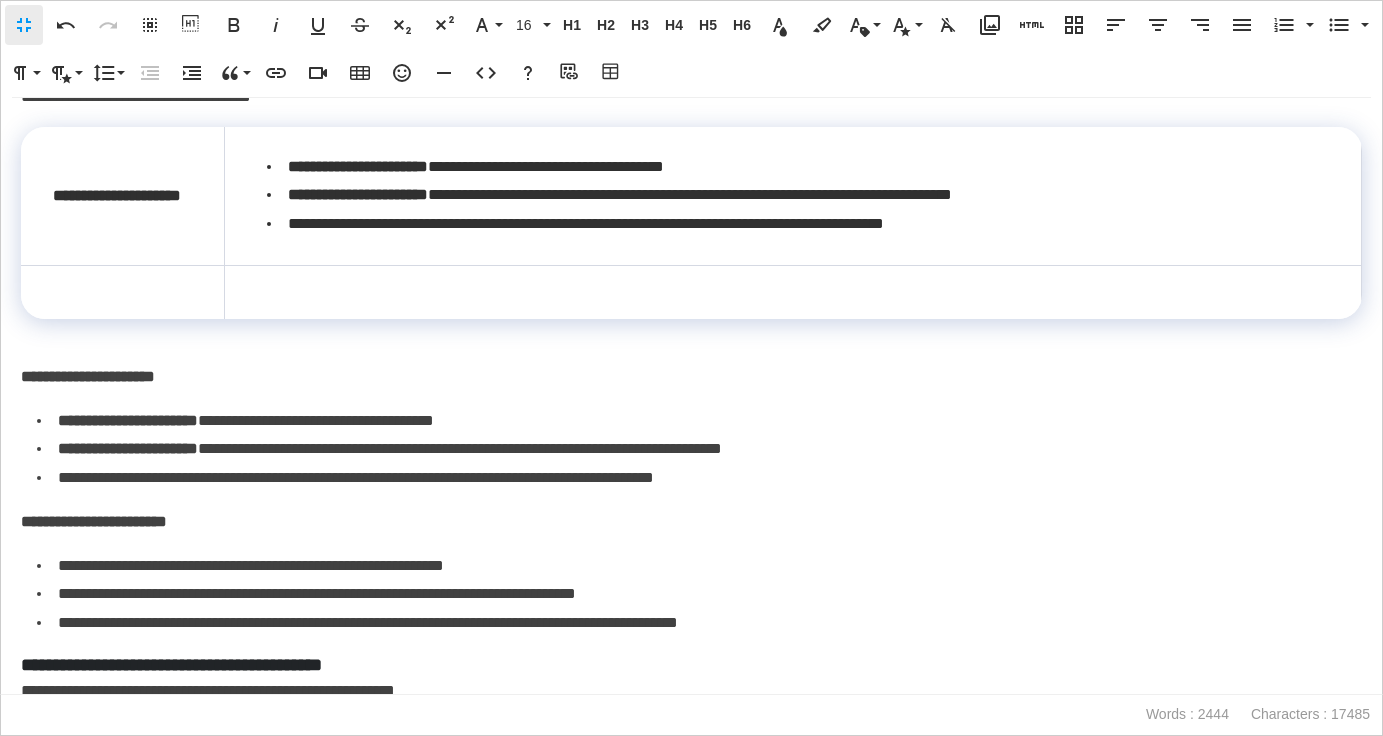 click on "**********" at bounding box center (699, 478) 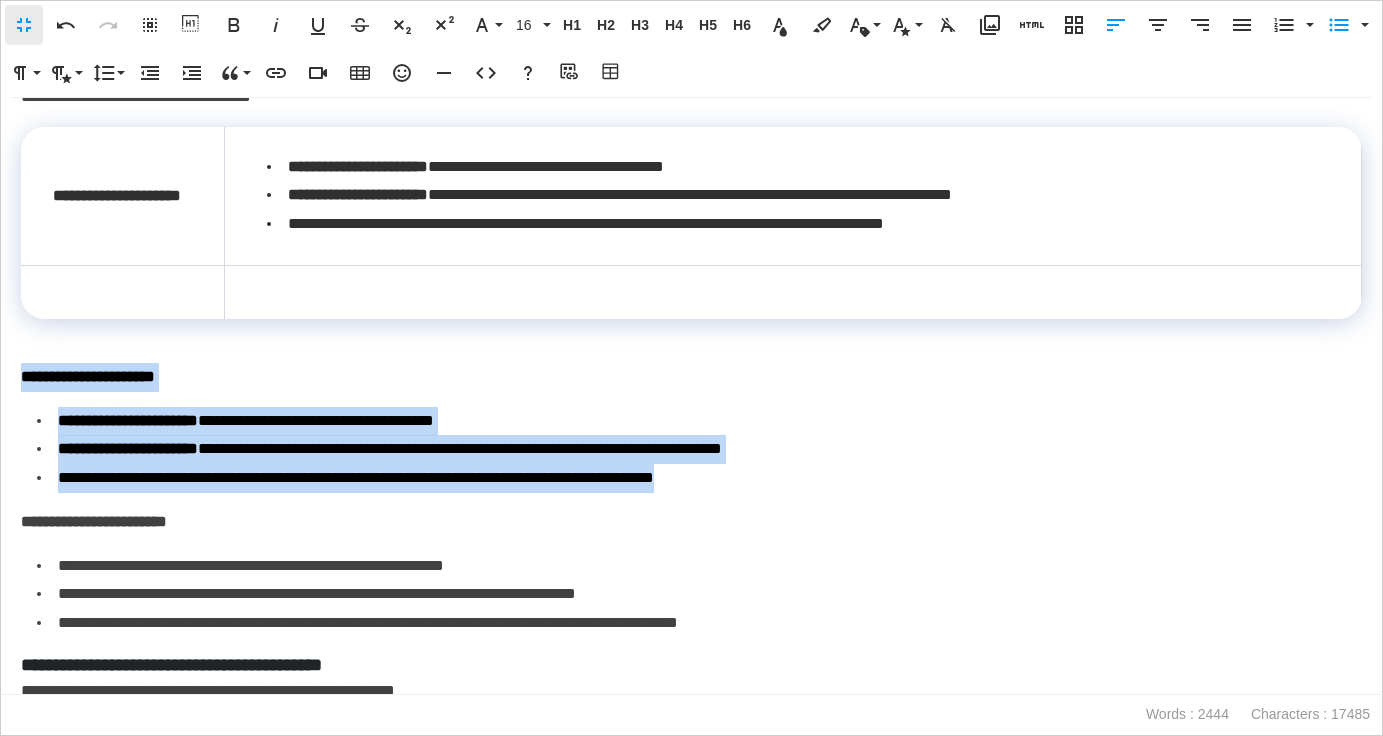 drag, startPoint x: 824, startPoint y: 475, endPoint x: 0, endPoint y: 354, distance: 832.83673 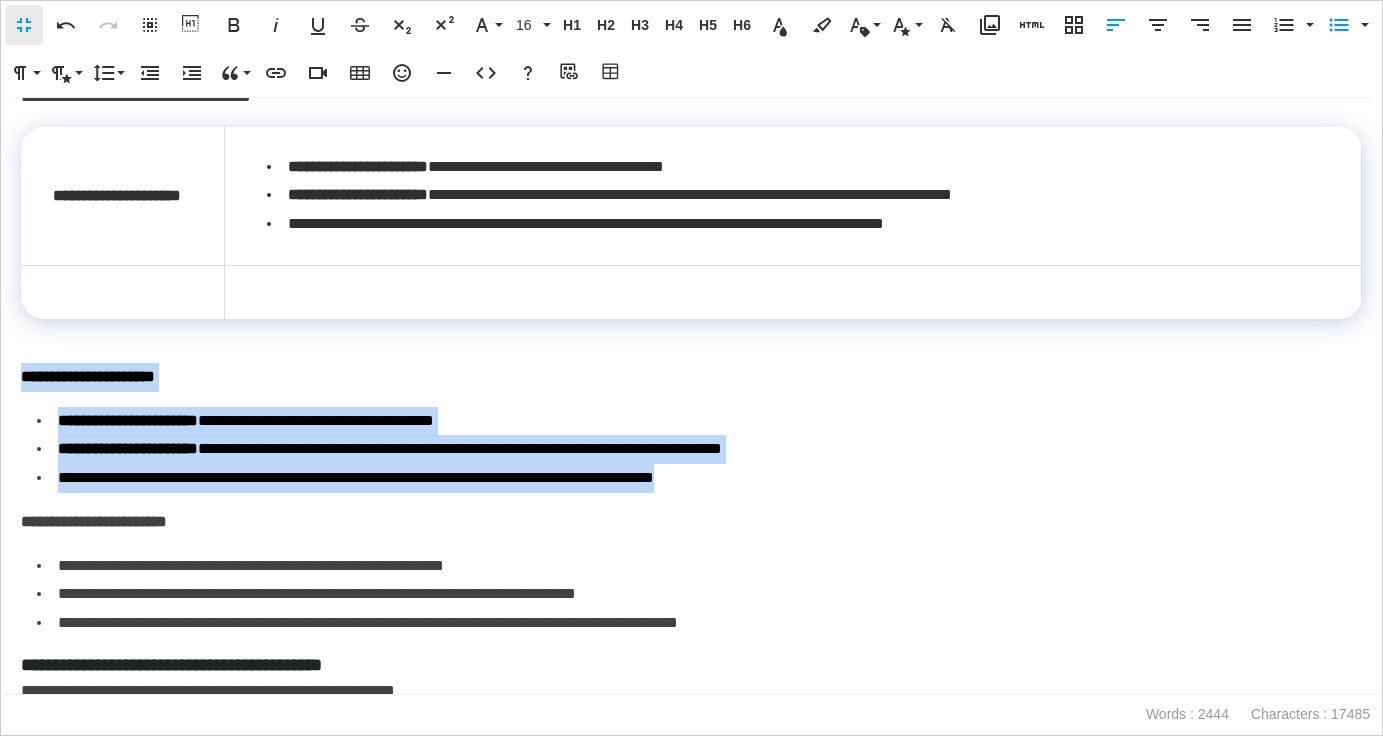 click on "**********" at bounding box center [691, 396] 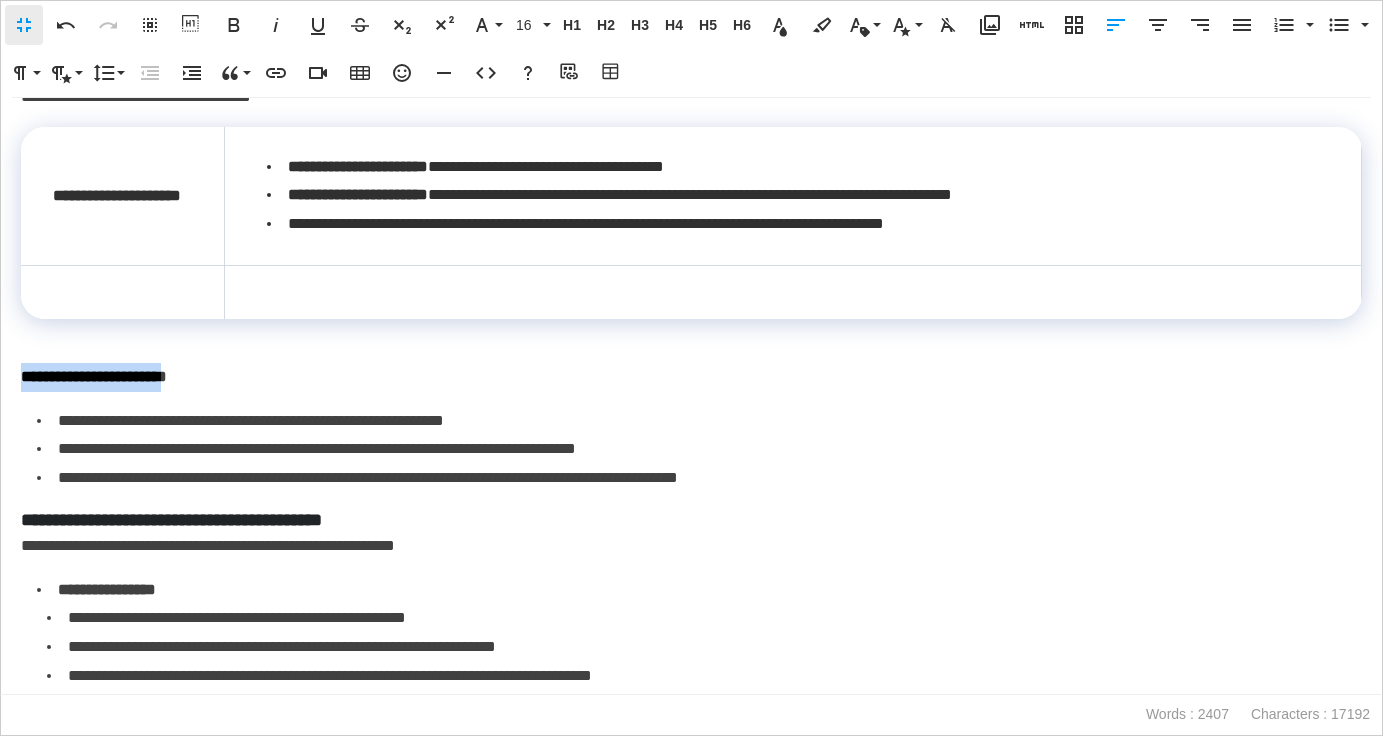drag, startPoint x: 218, startPoint y: 374, endPoint x: 21, endPoint y: 379, distance: 197.06345 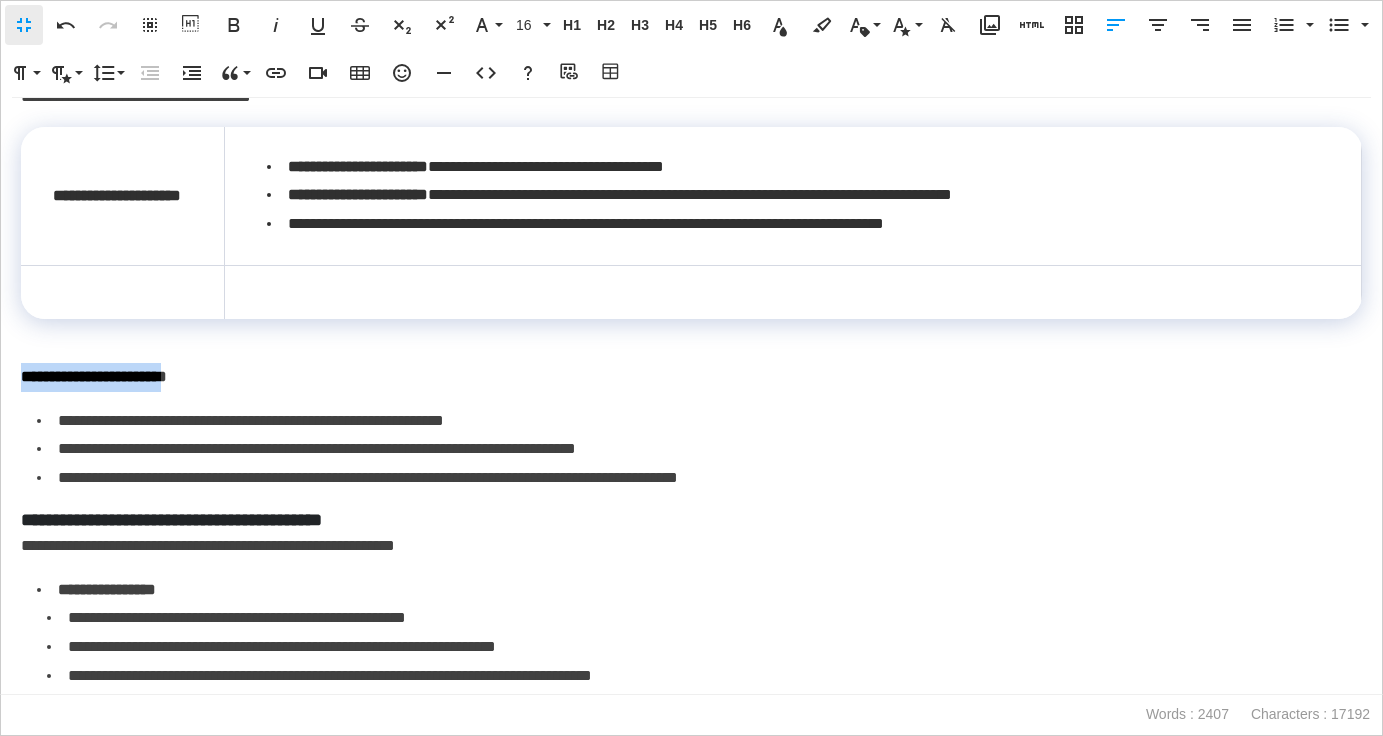 click on "**********" at bounding box center (94, 376) 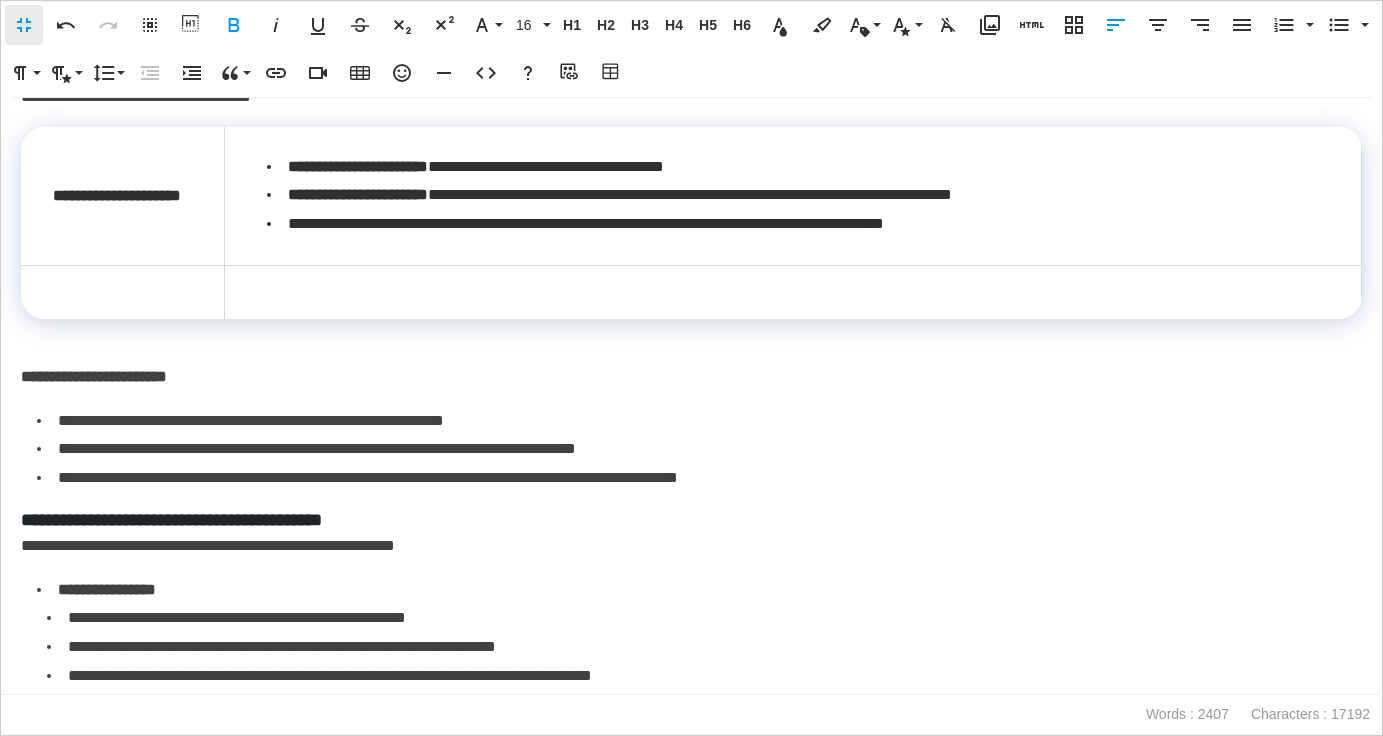 click at bounding box center [122, 292] 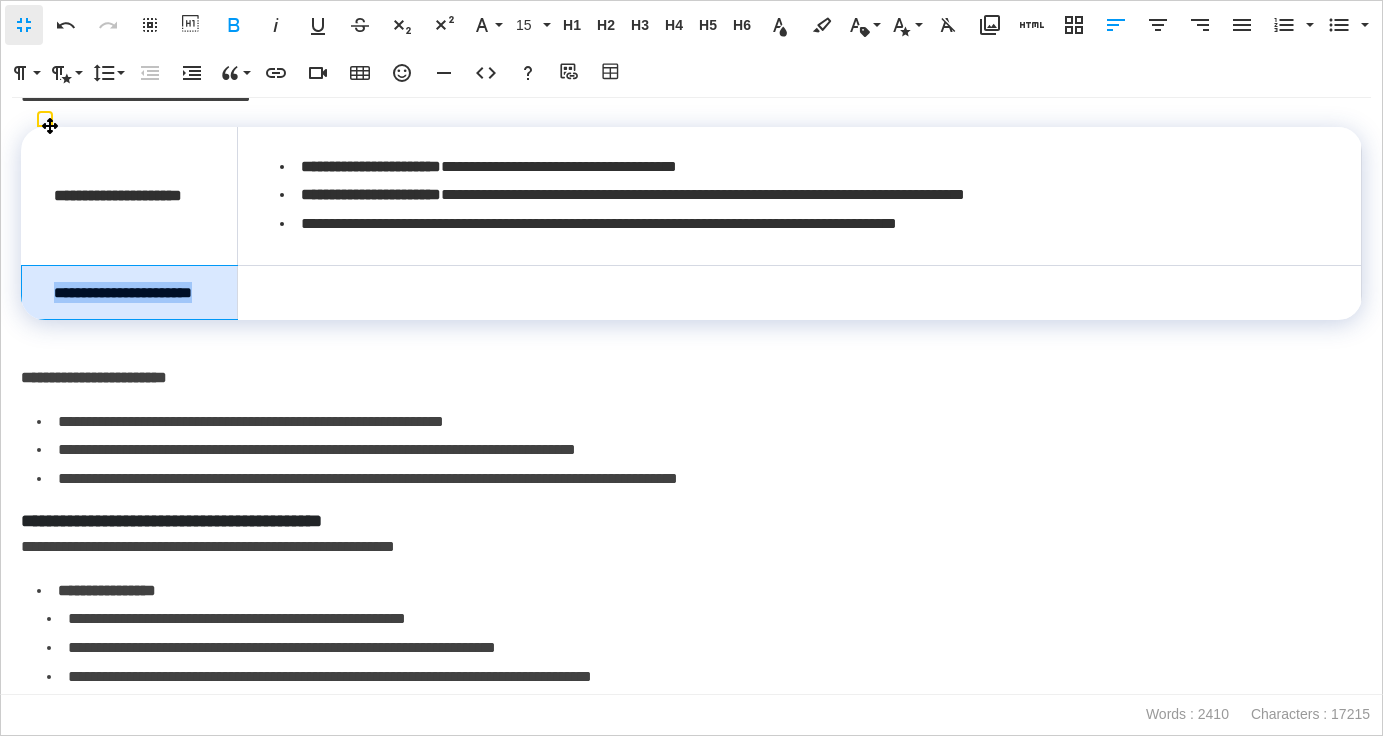 drag, startPoint x: 270, startPoint y: 288, endPoint x: 55, endPoint y: 293, distance: 215.05814 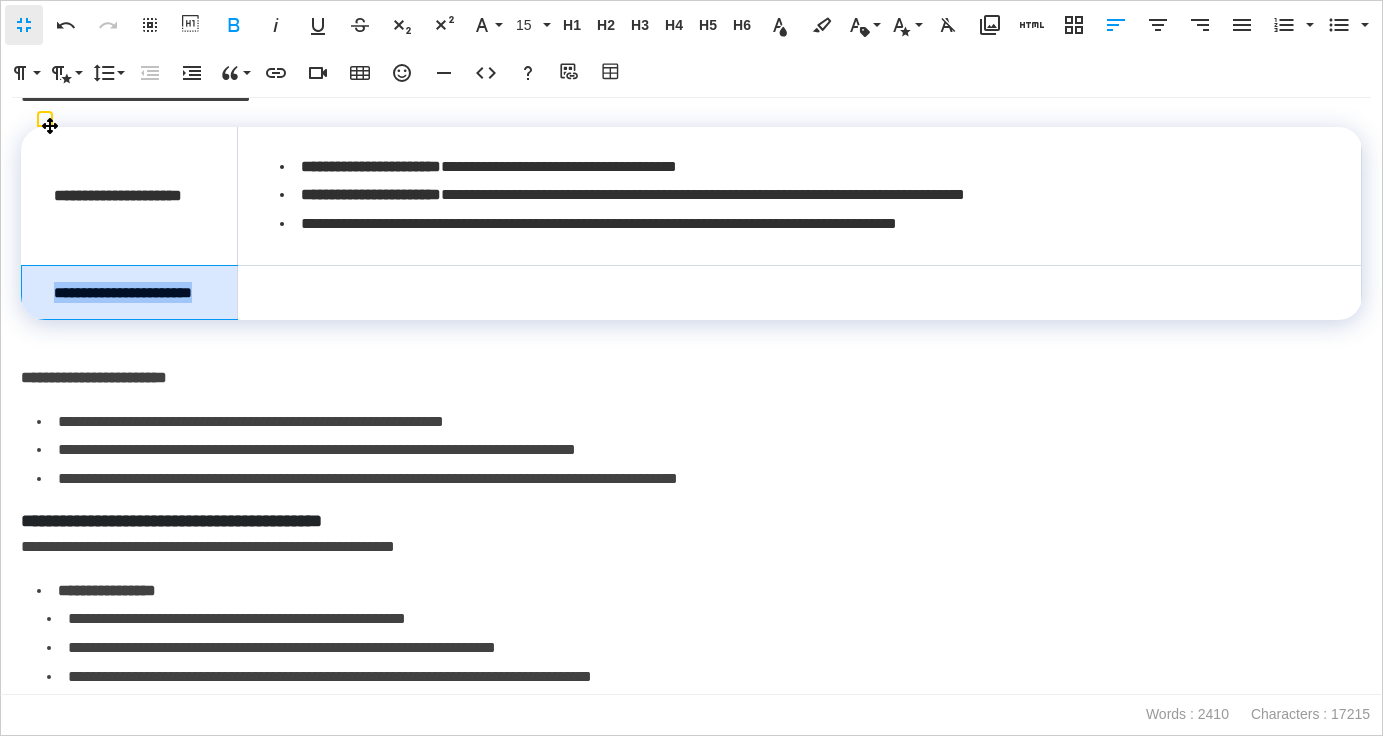 click on "**********" at bounding box center (130, 292) 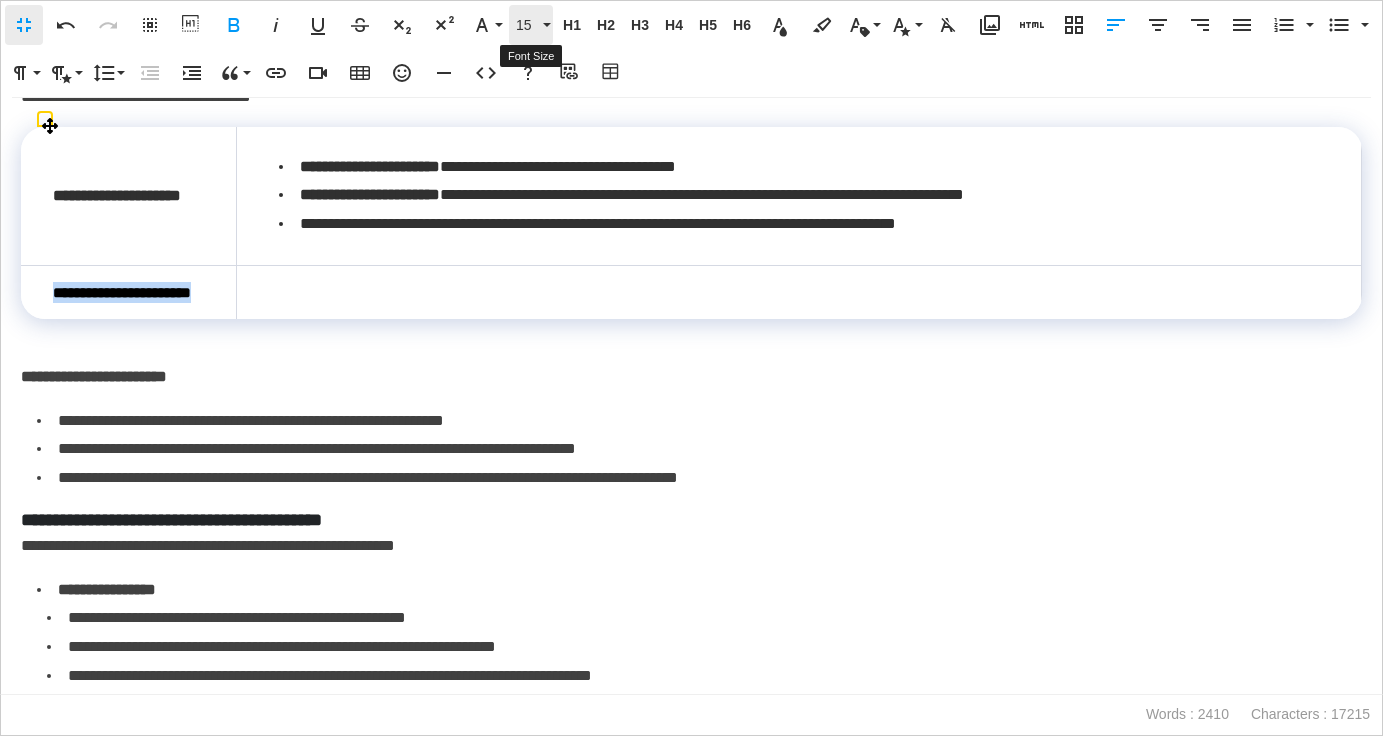 click on "15" at bounding box center (527, 25) 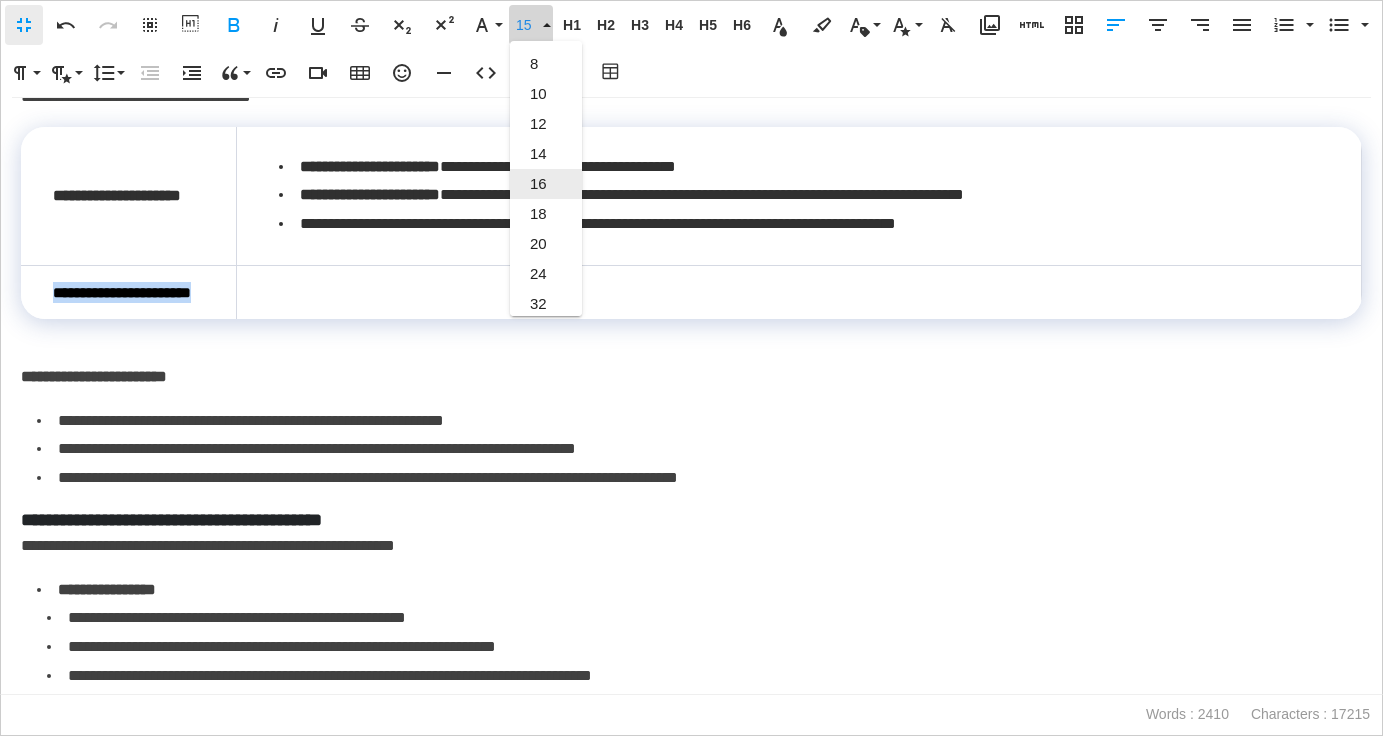 click on "16" at bounding box center [546, 184] 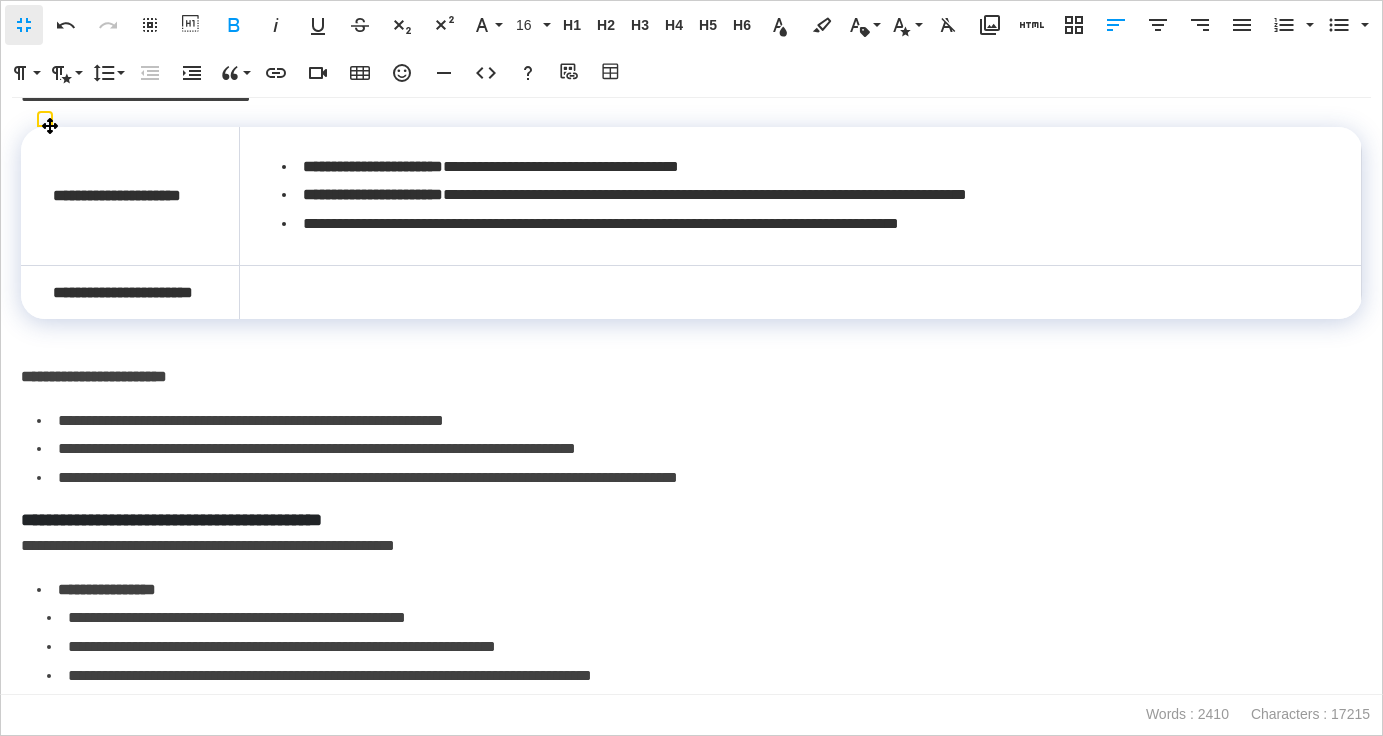 click on "**********" at bounding box center (699, 449) 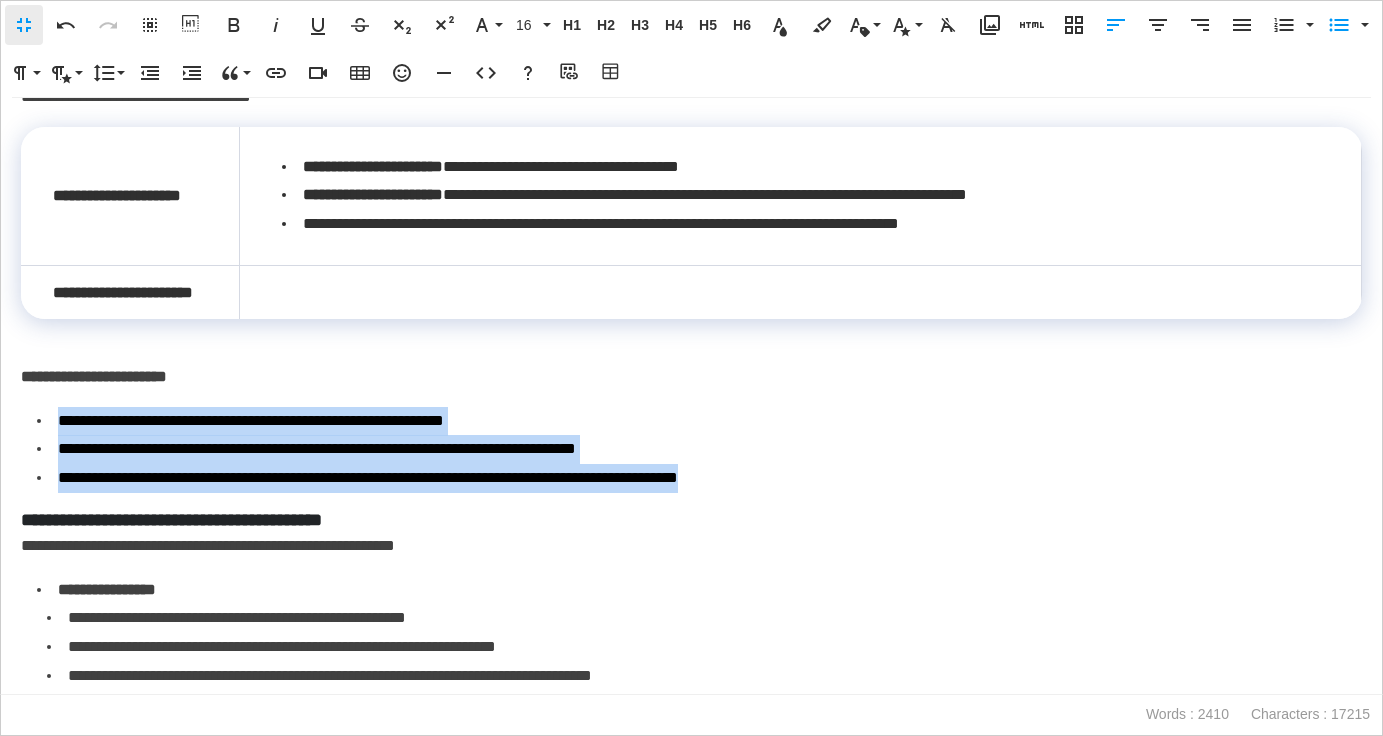 drag, startPoint x: 825, startPoint y: 481, endPoint x: 26, endPoint y: 424, distance: 801.0306 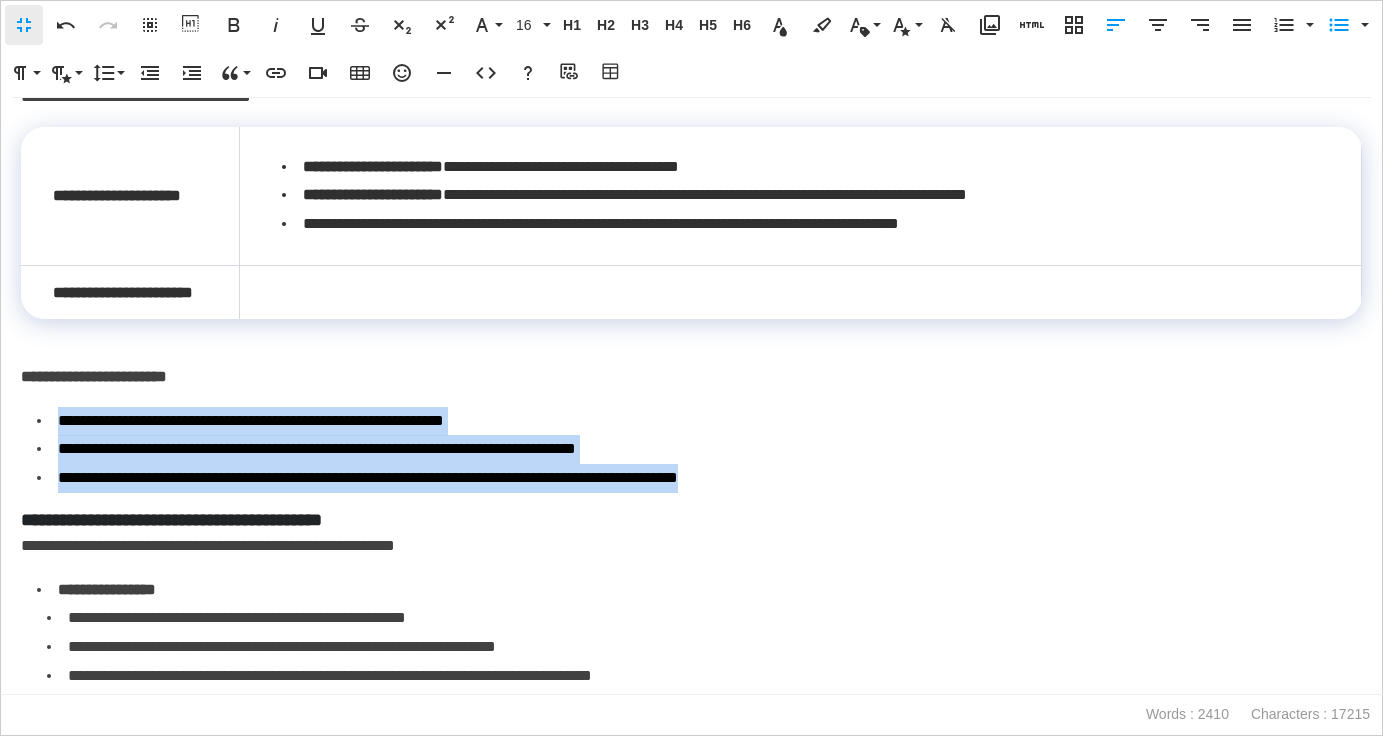 click on "**********" at bounding box center (691, 396) 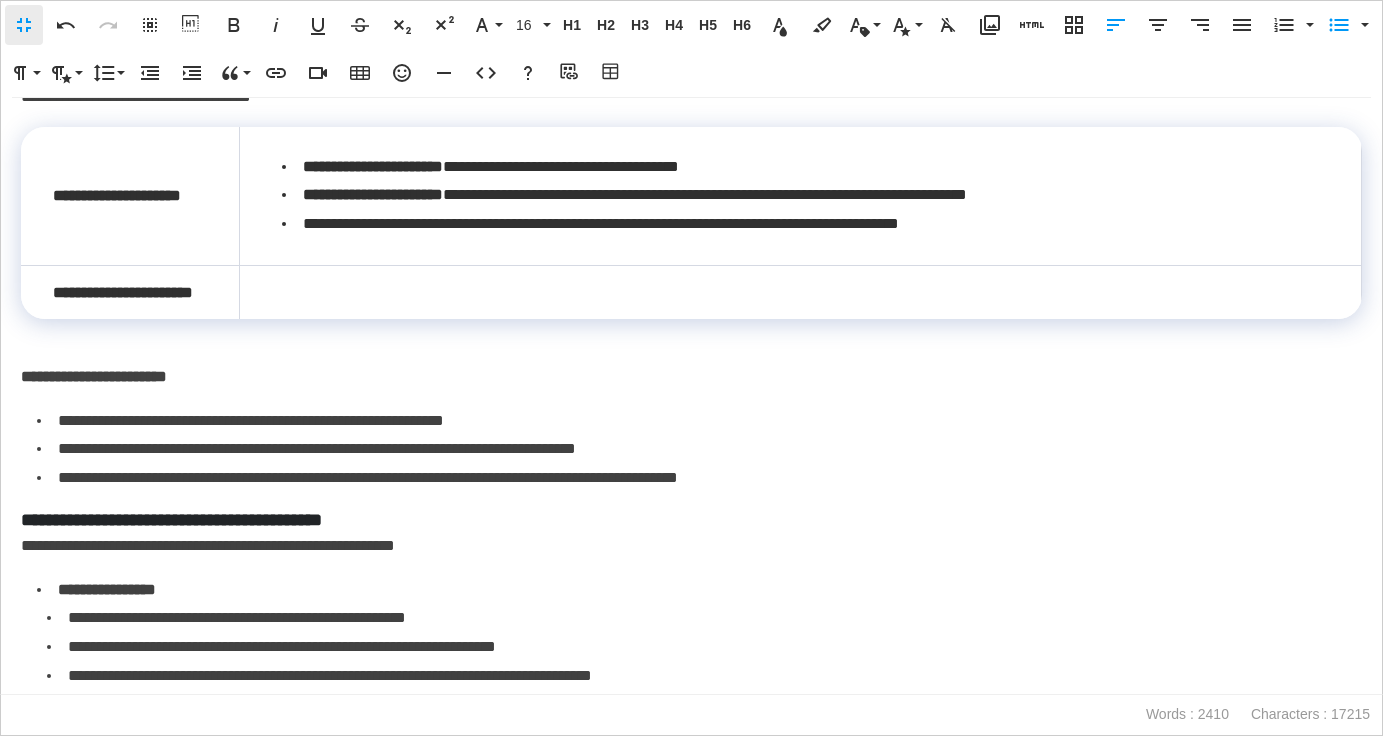 click at bounding box center (801, 292) 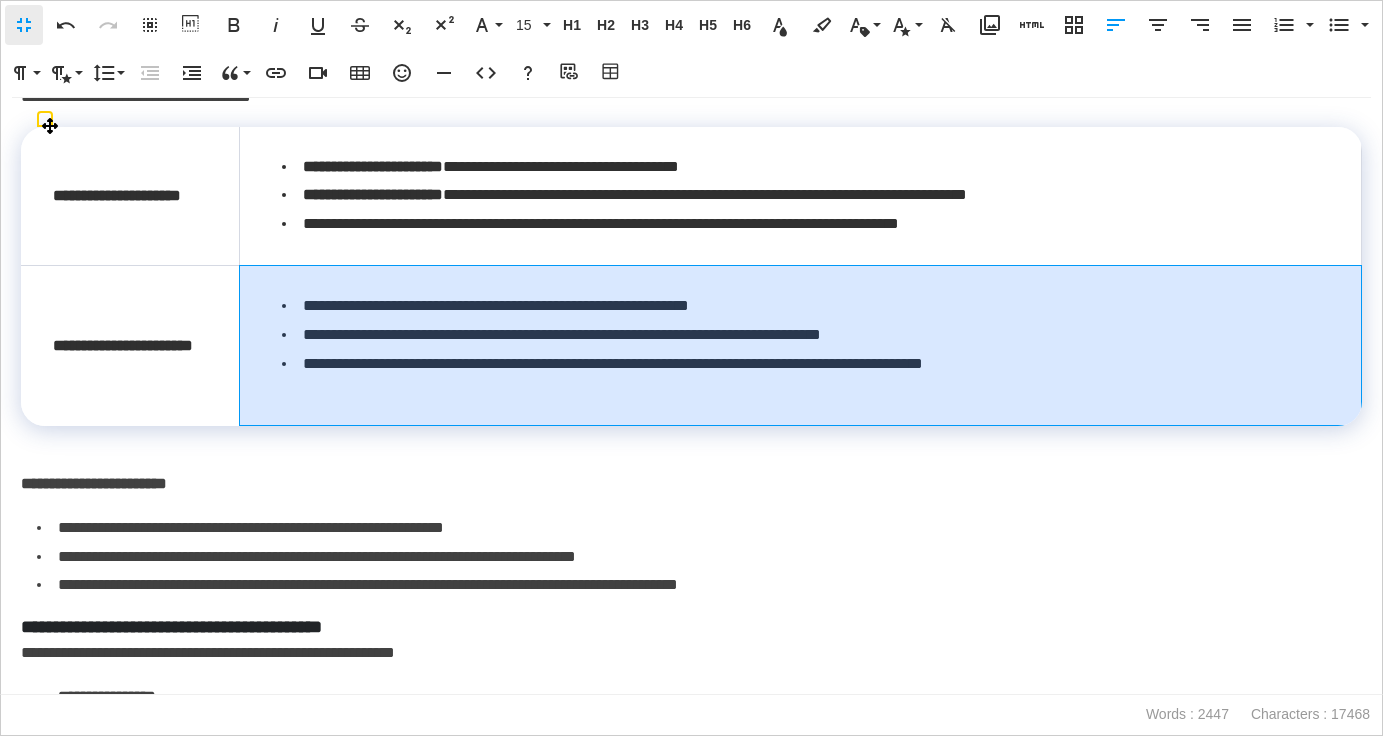 click on "**********" at bounding box center (801, 345) 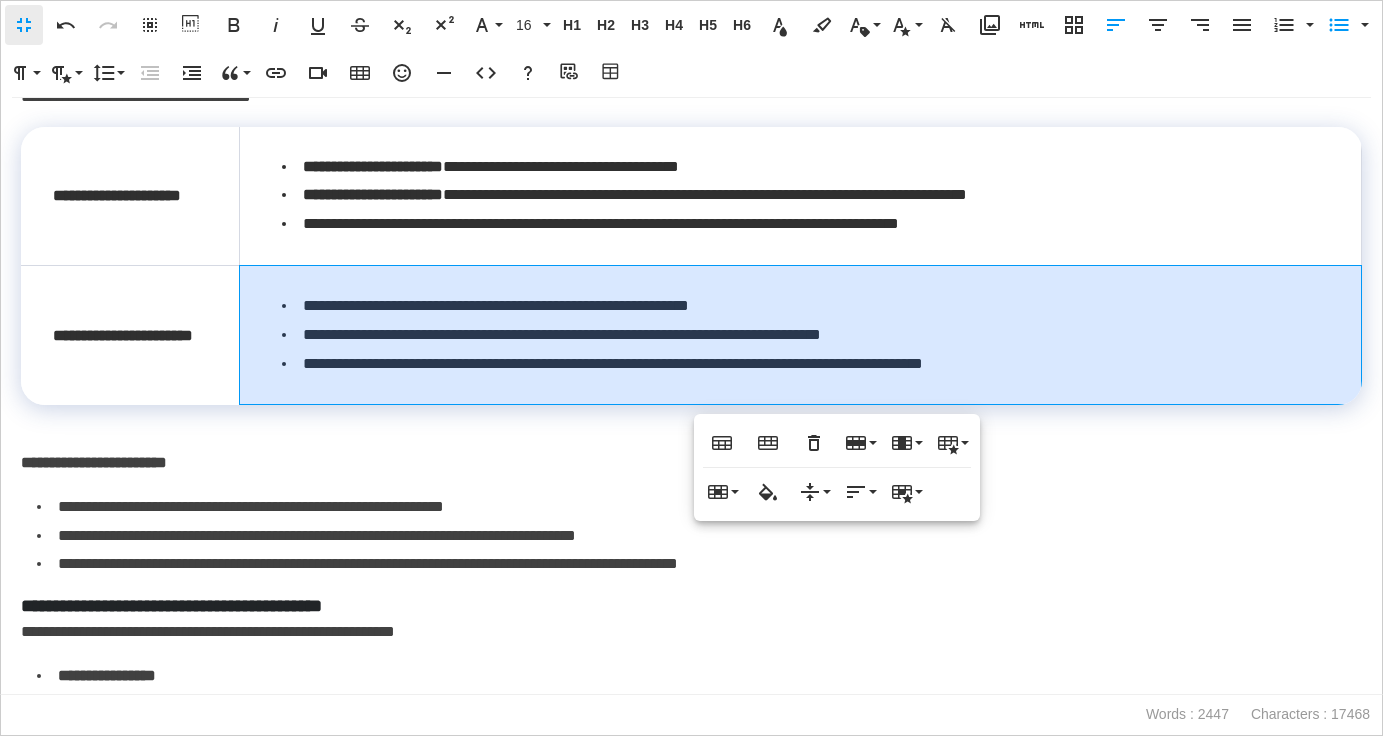 click on "**********" at bounding box center (699, 564) 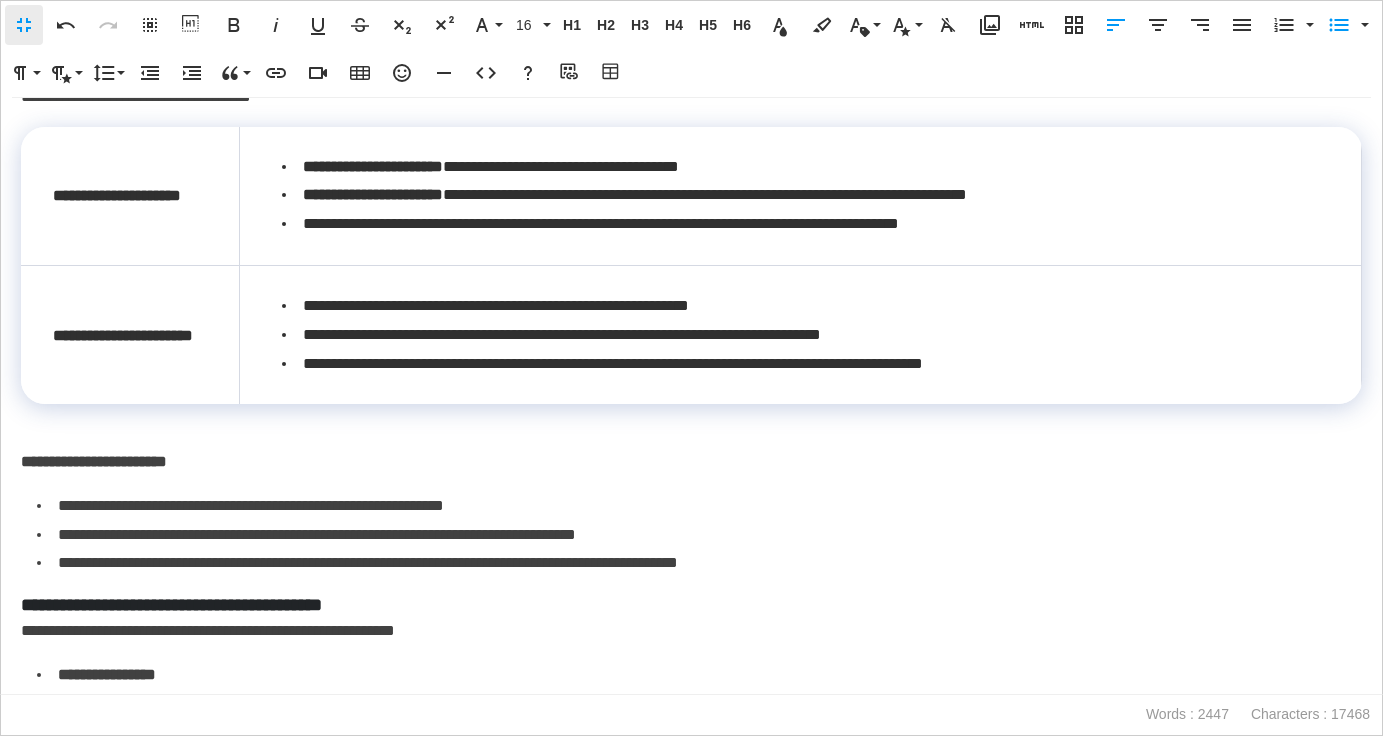click on "**********" at bounding box center (699, 563) 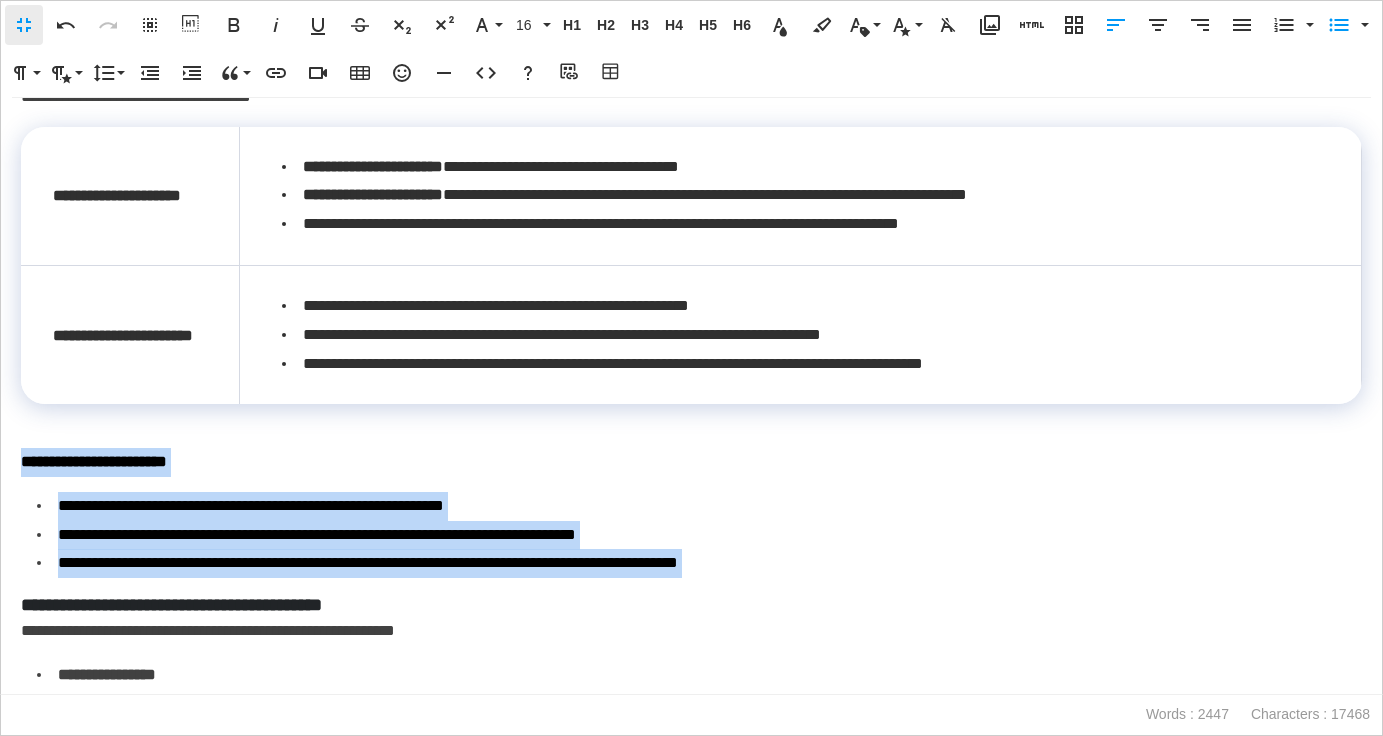 drag, startPoint x: 827, startPoint y: 571, endPoint x: 0, endPoint y: 473, distance: 832.7863 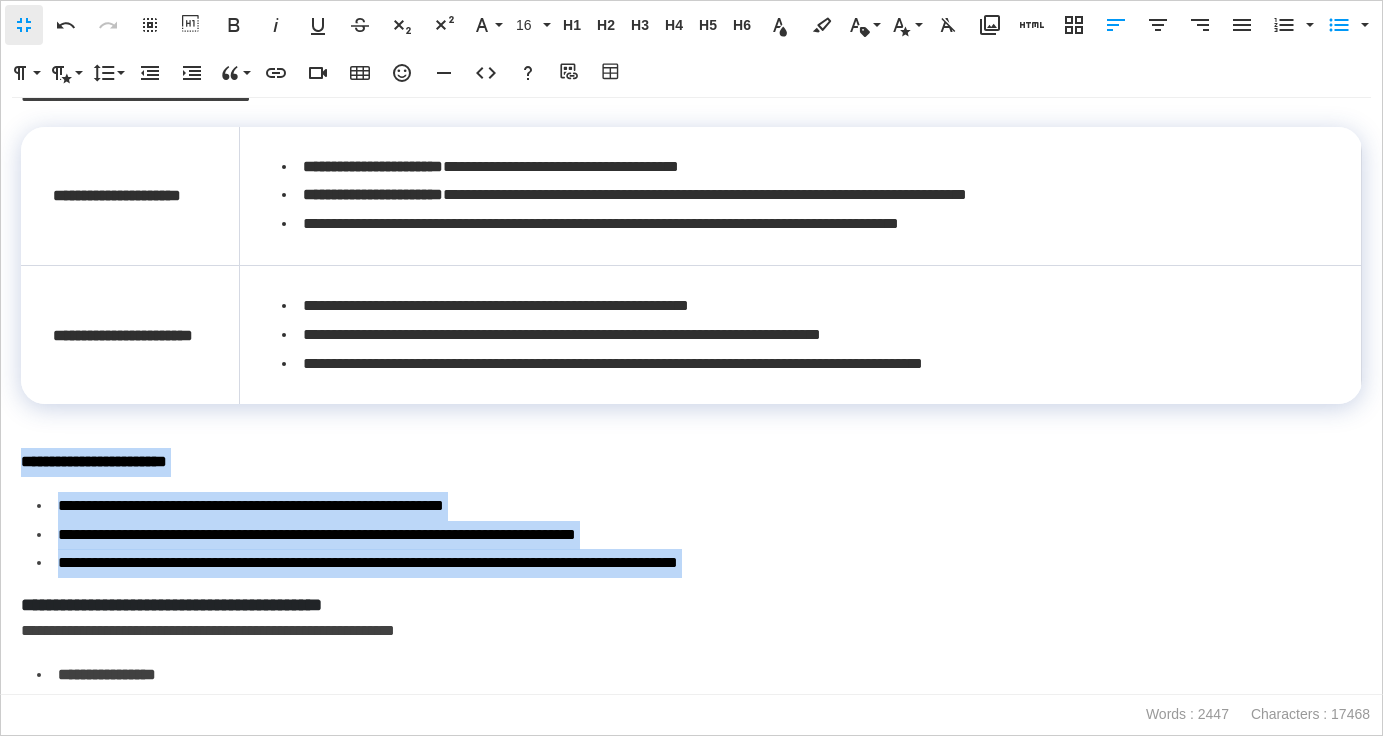 click on "**********" at bounding box center [691, 396] 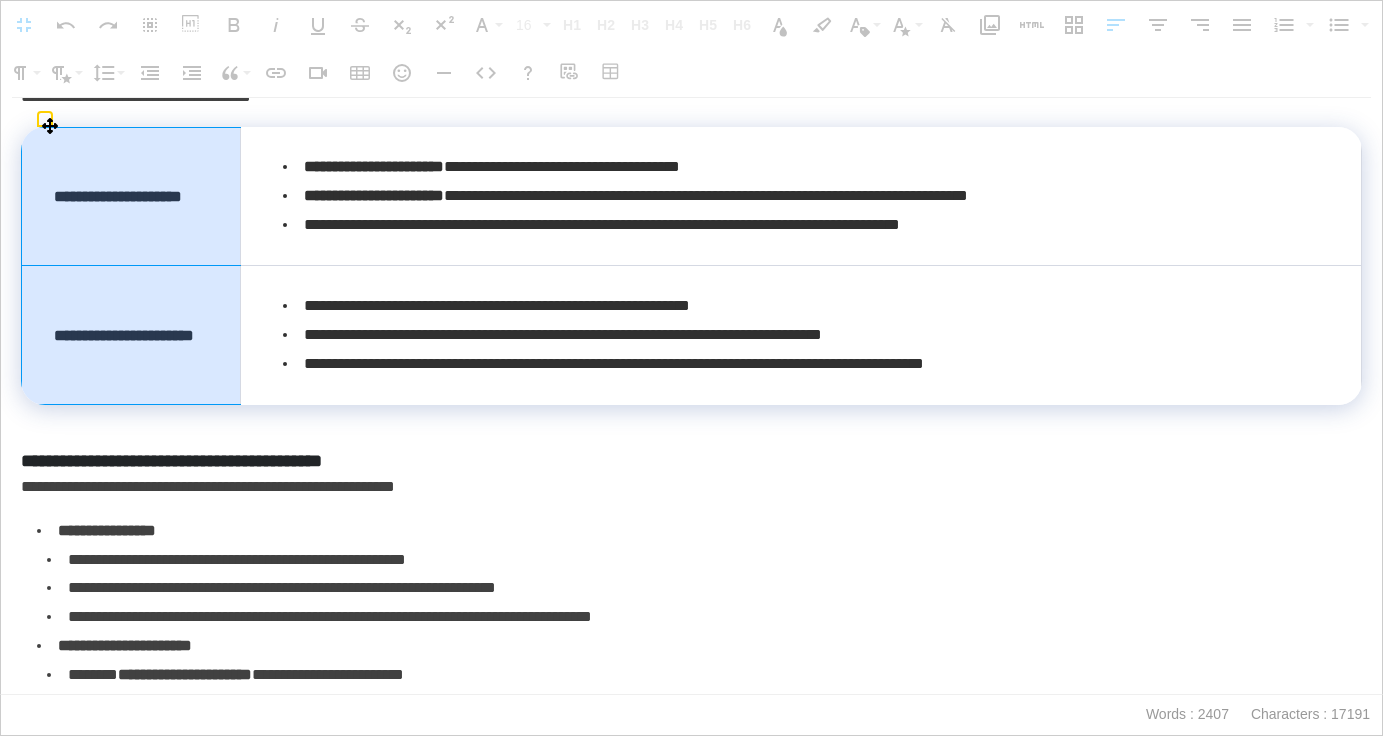 drag, startPoint x: 274, startPoint y: 256, endPoint x: 259, endPoint y: 379, distance: 123.911255 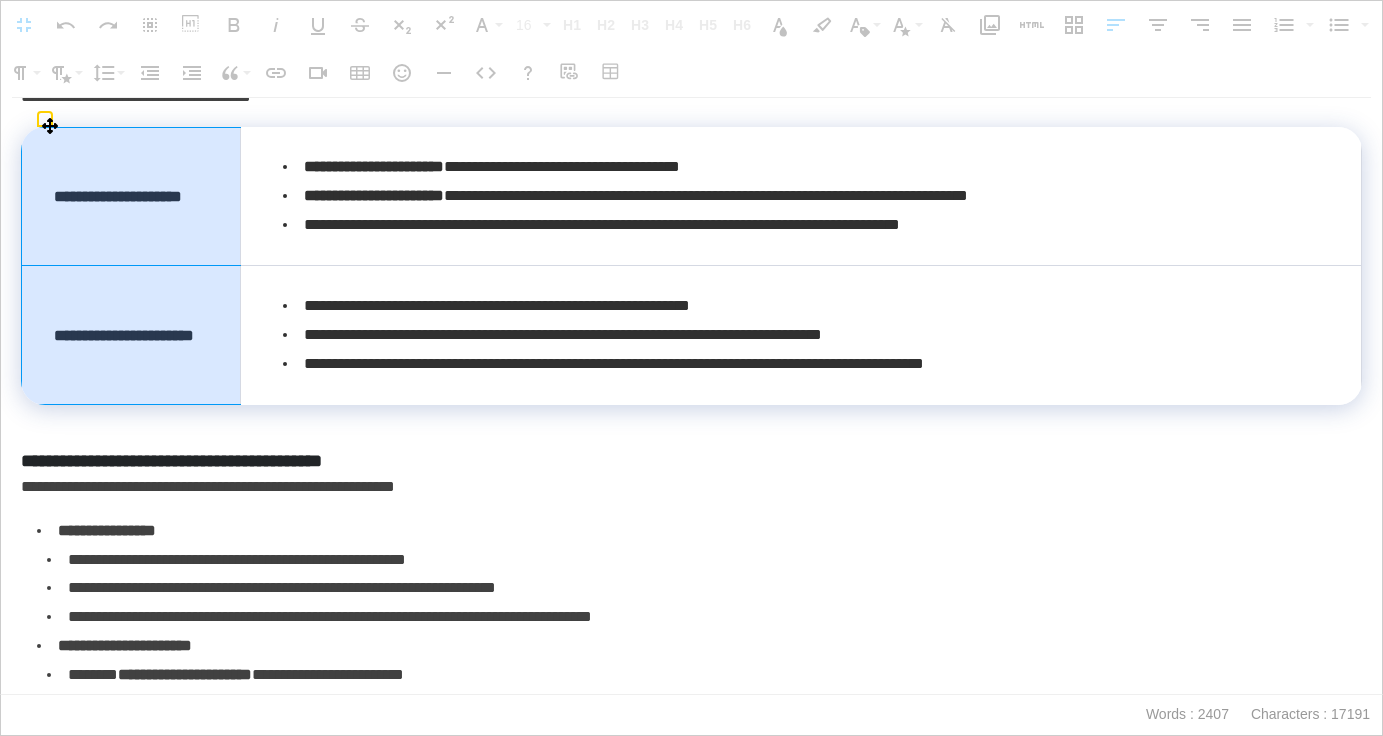 click on "**********" at bounding box center (692, 266) 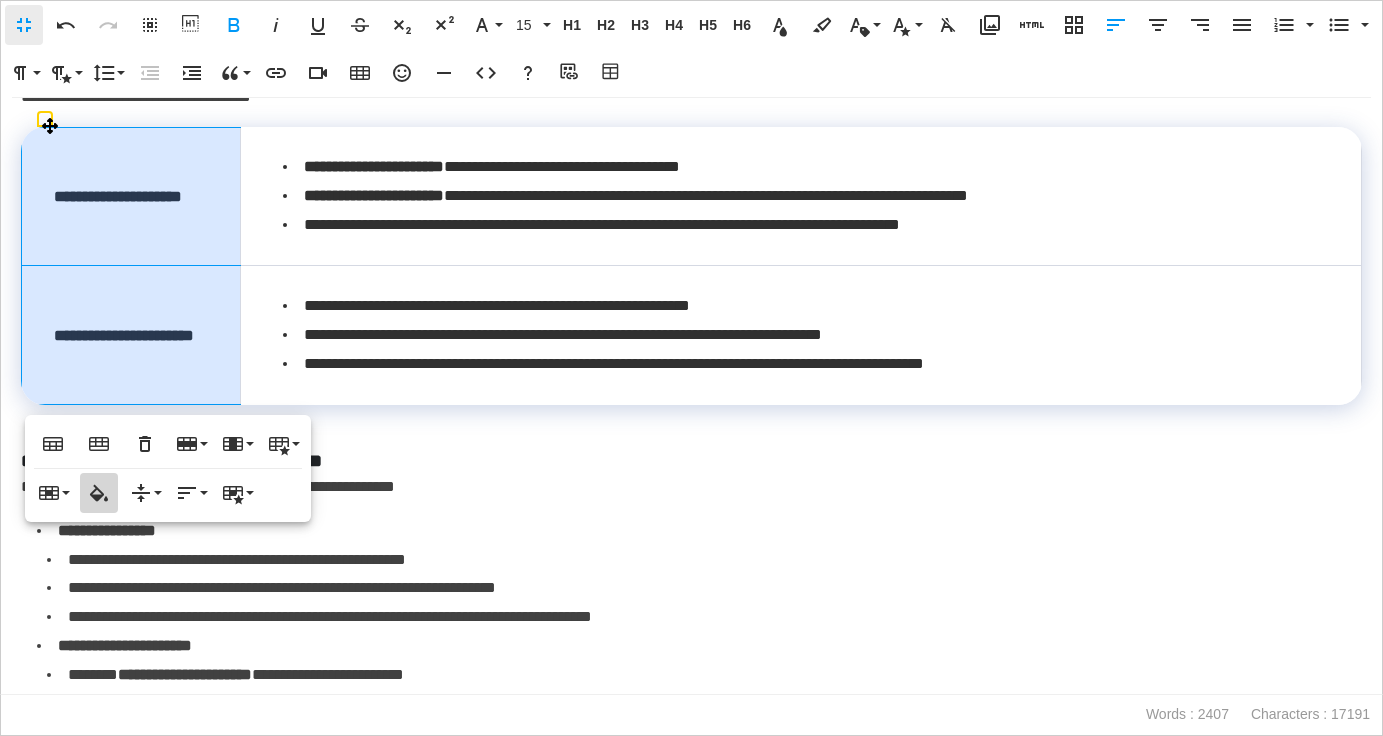 type on "*******" 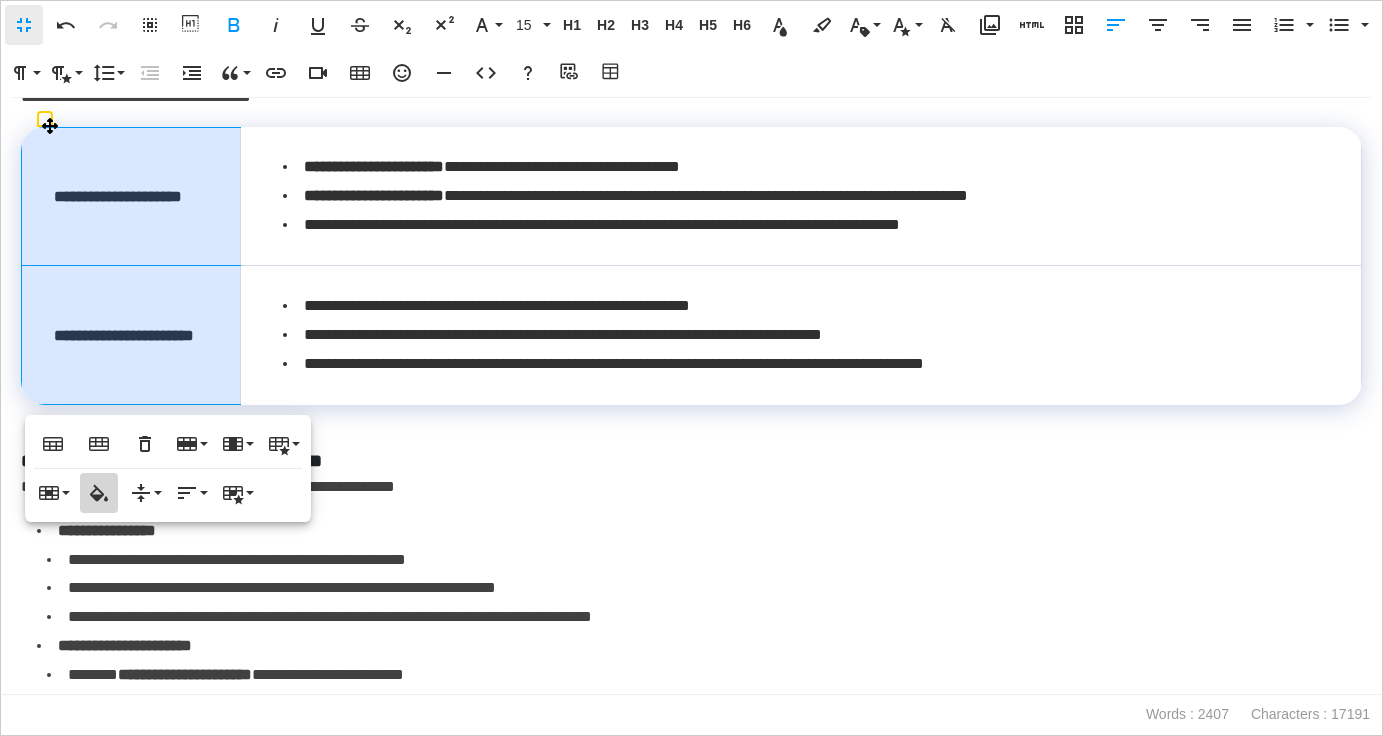 click 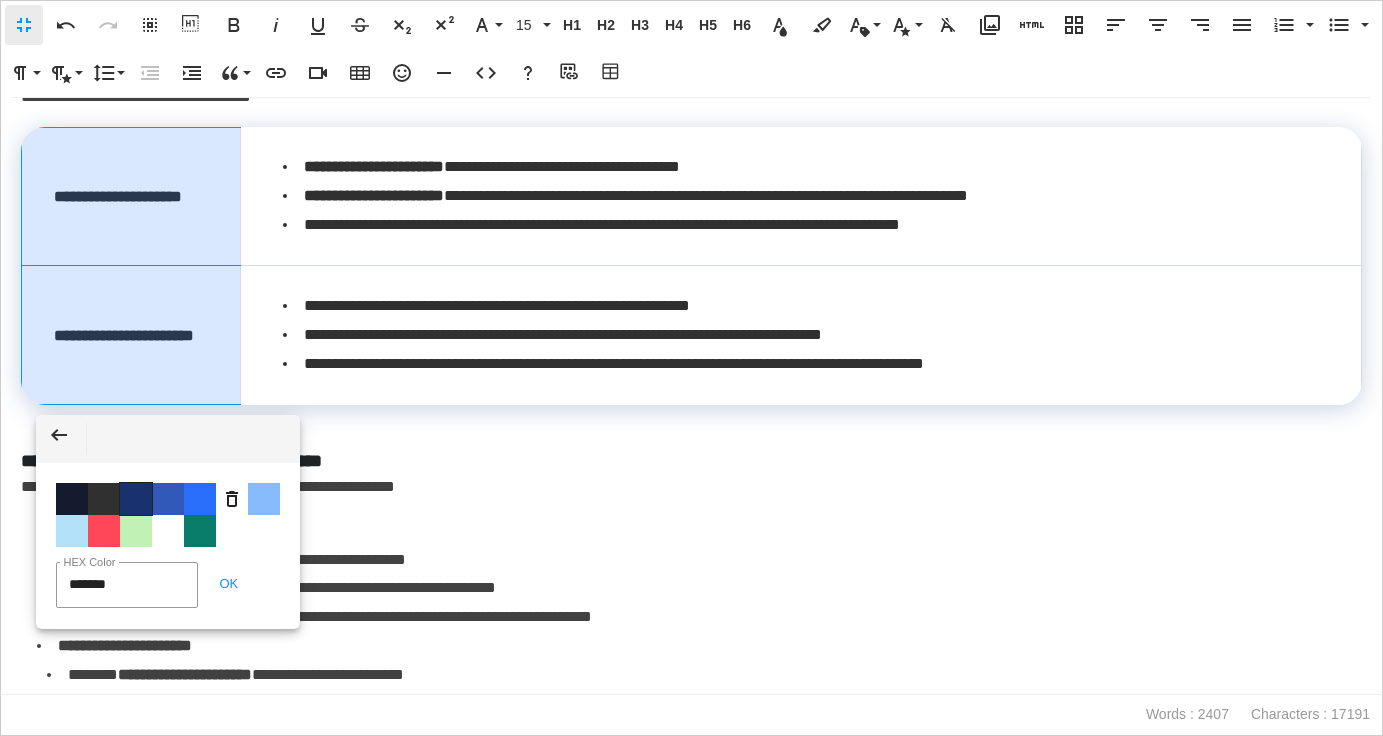 click on "Color #19326F" at bounding box center (136, 499) 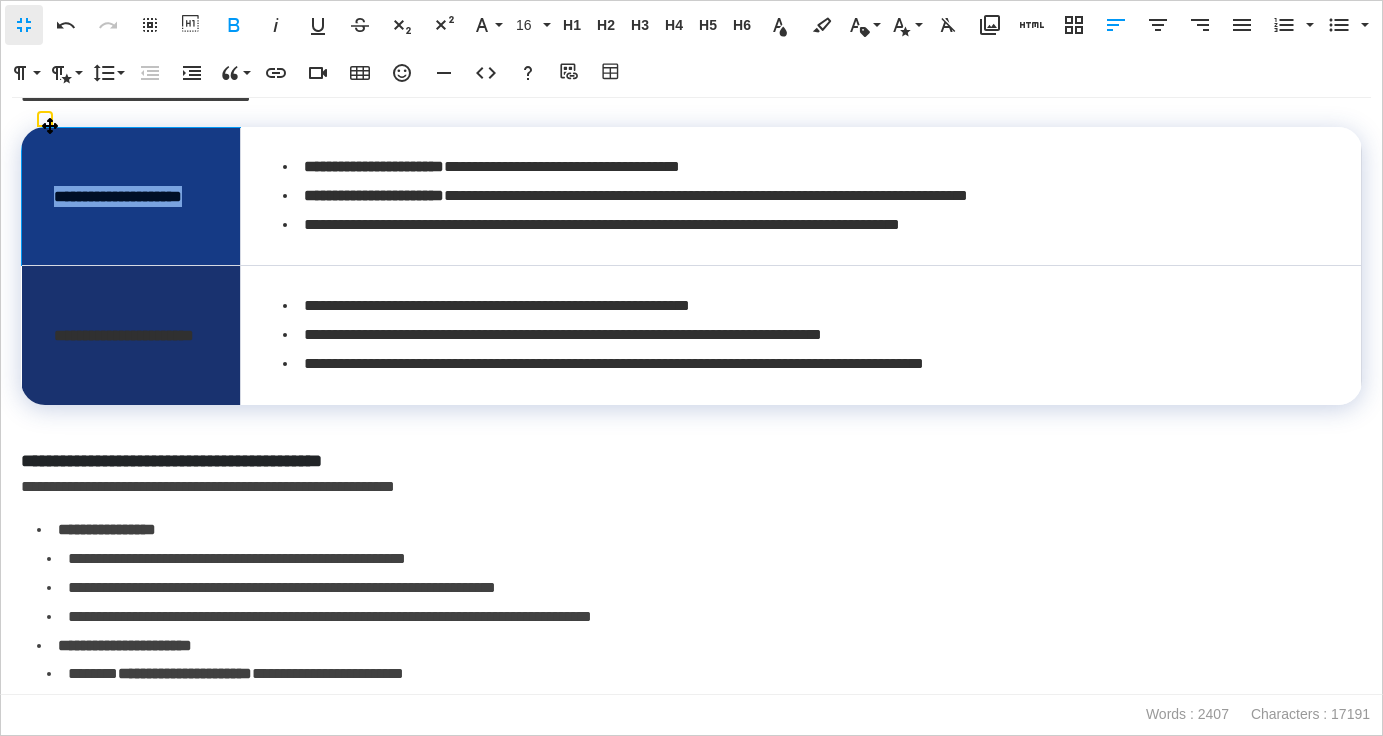 drag, startPoint x: 236, startPoint y: 198, endPoint x: 41, endPoint y: 199, distance: 195.00256 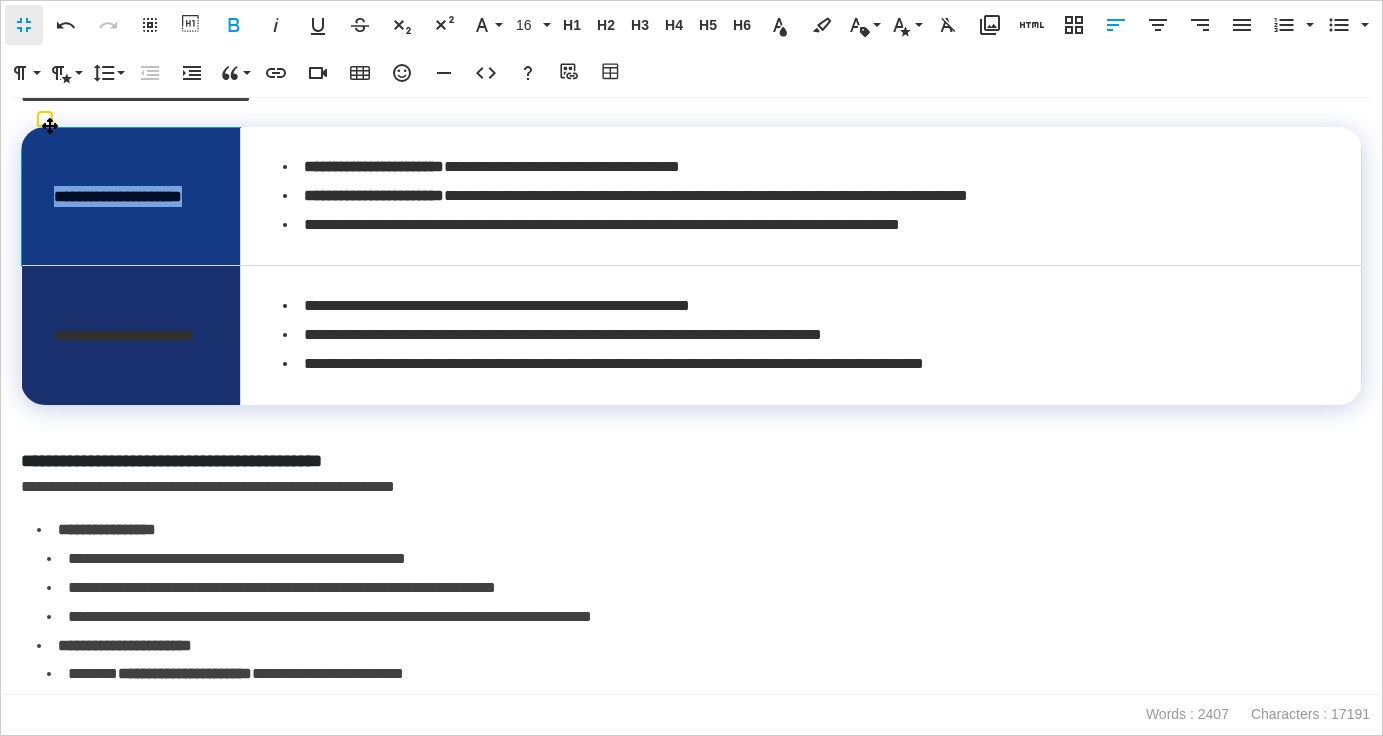 click on "**********" at bounding box center (131, 196) 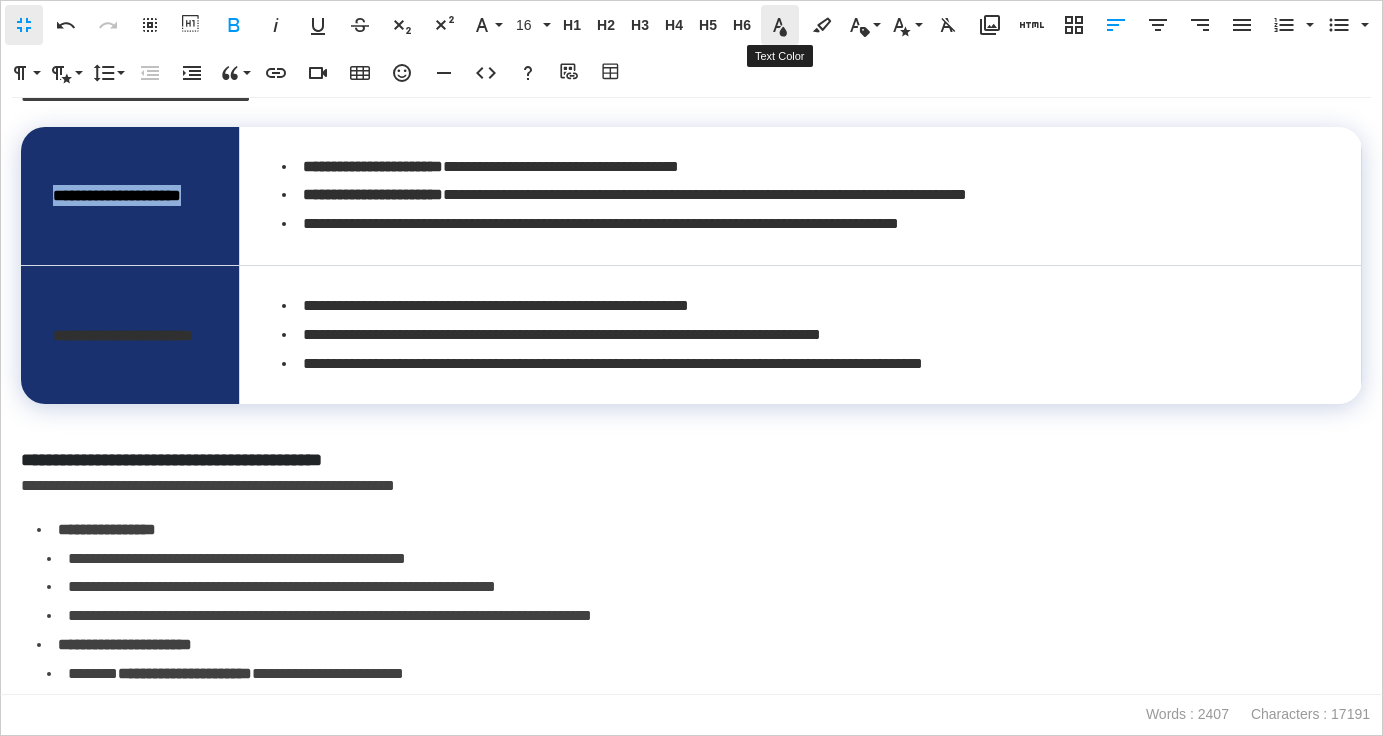 click 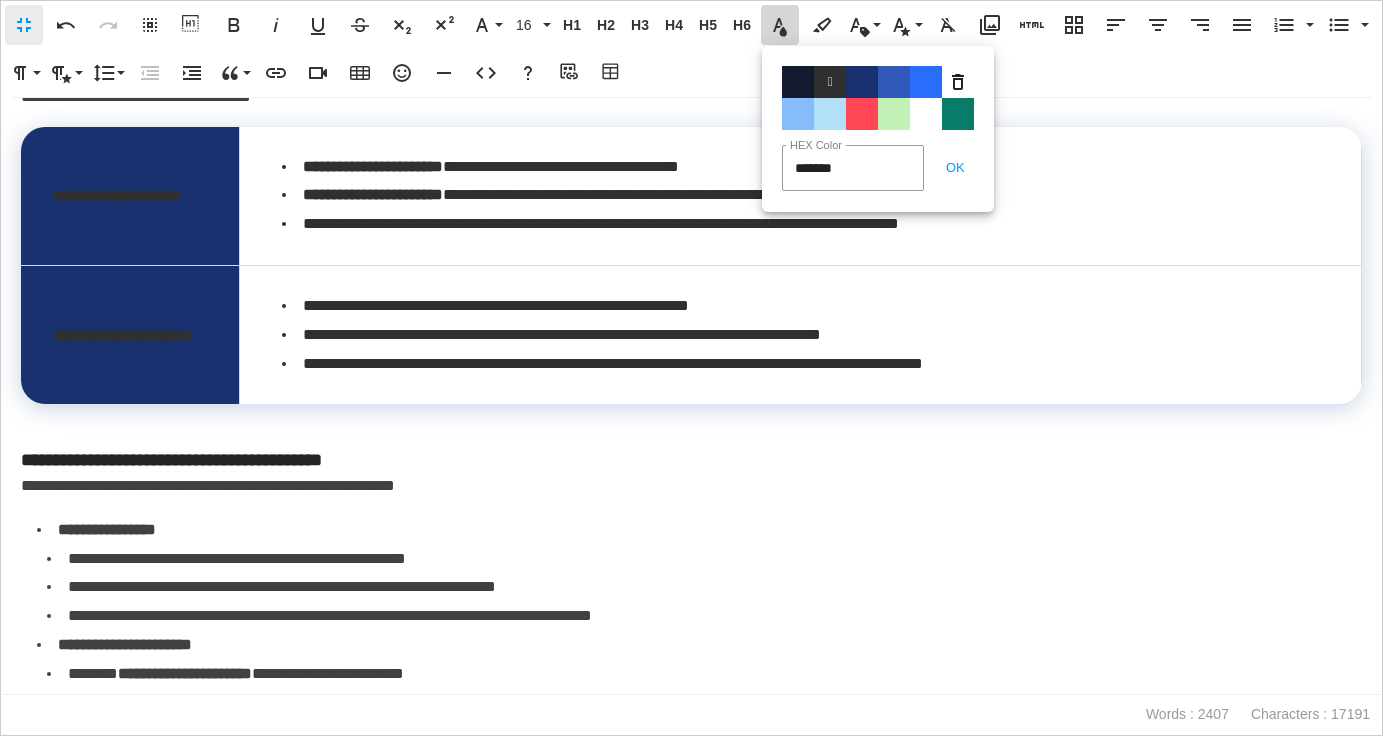 click on "Color#FFFFFF" at bounding box center (926, 114) 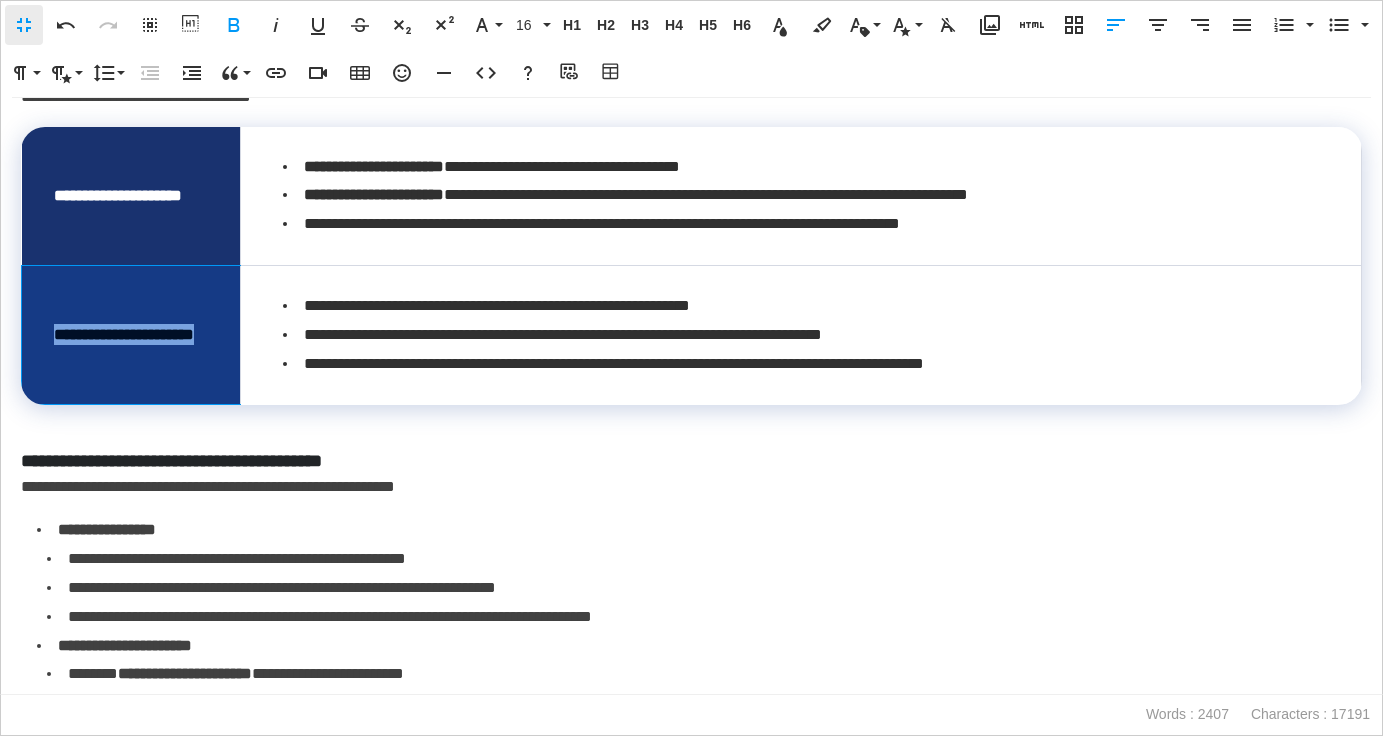 drag, startPoint x: 263, startPoint y: 337, endPoint x: 45, endPoint y: 337, distance: 218 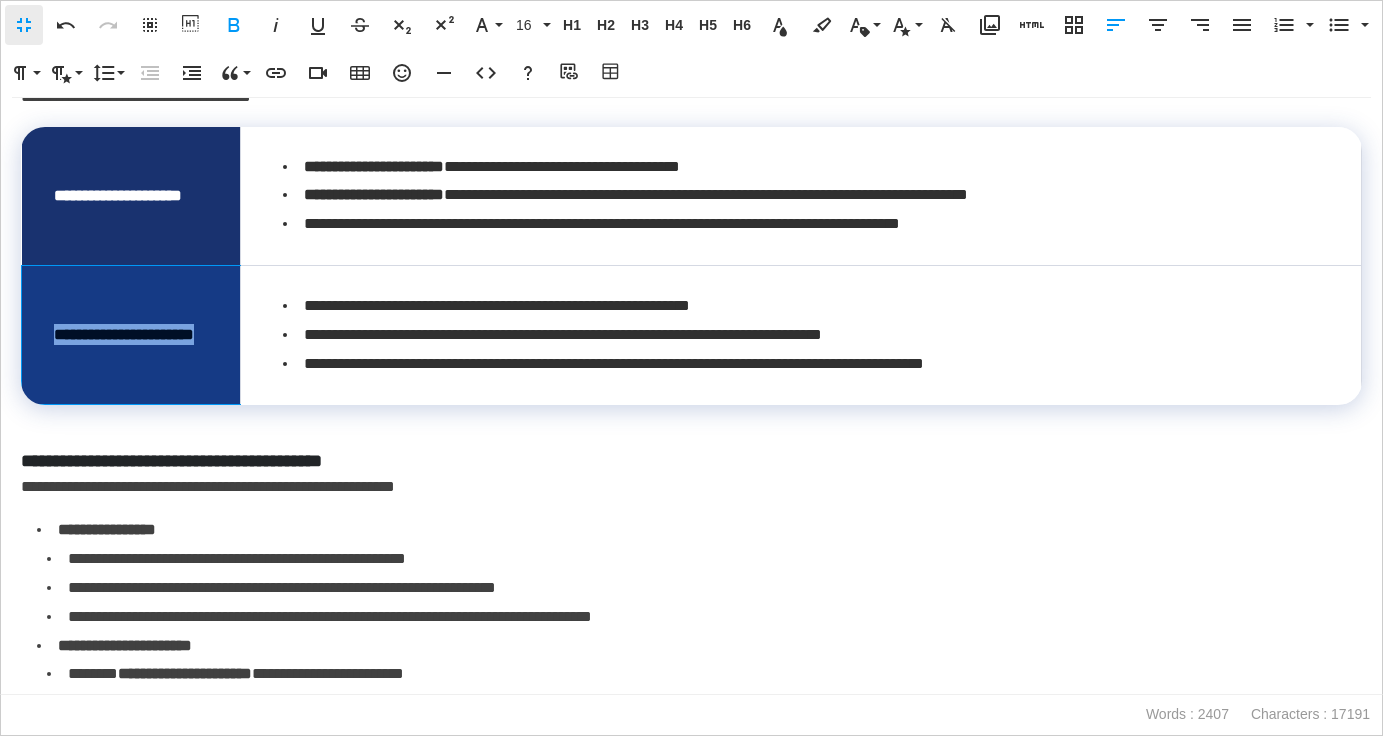click on "**********" at bounding box center (131, 334) 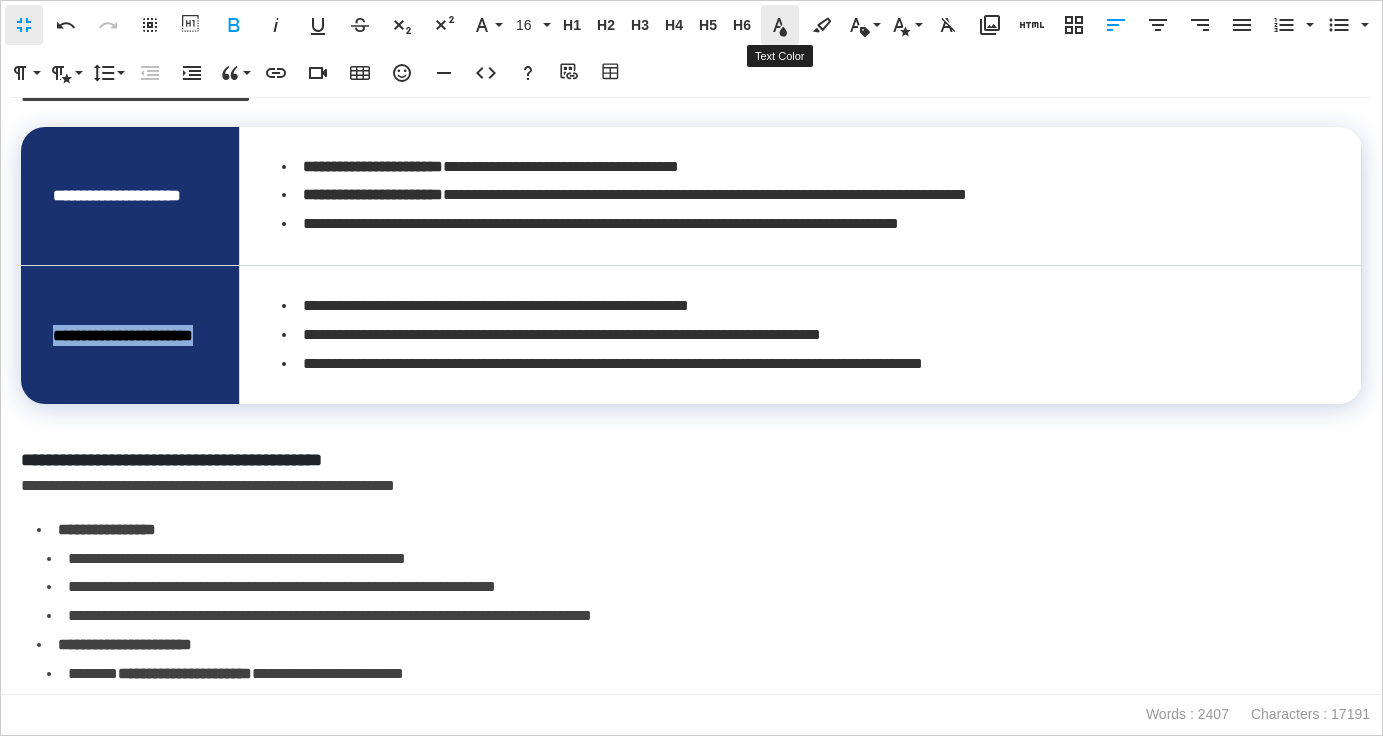 click 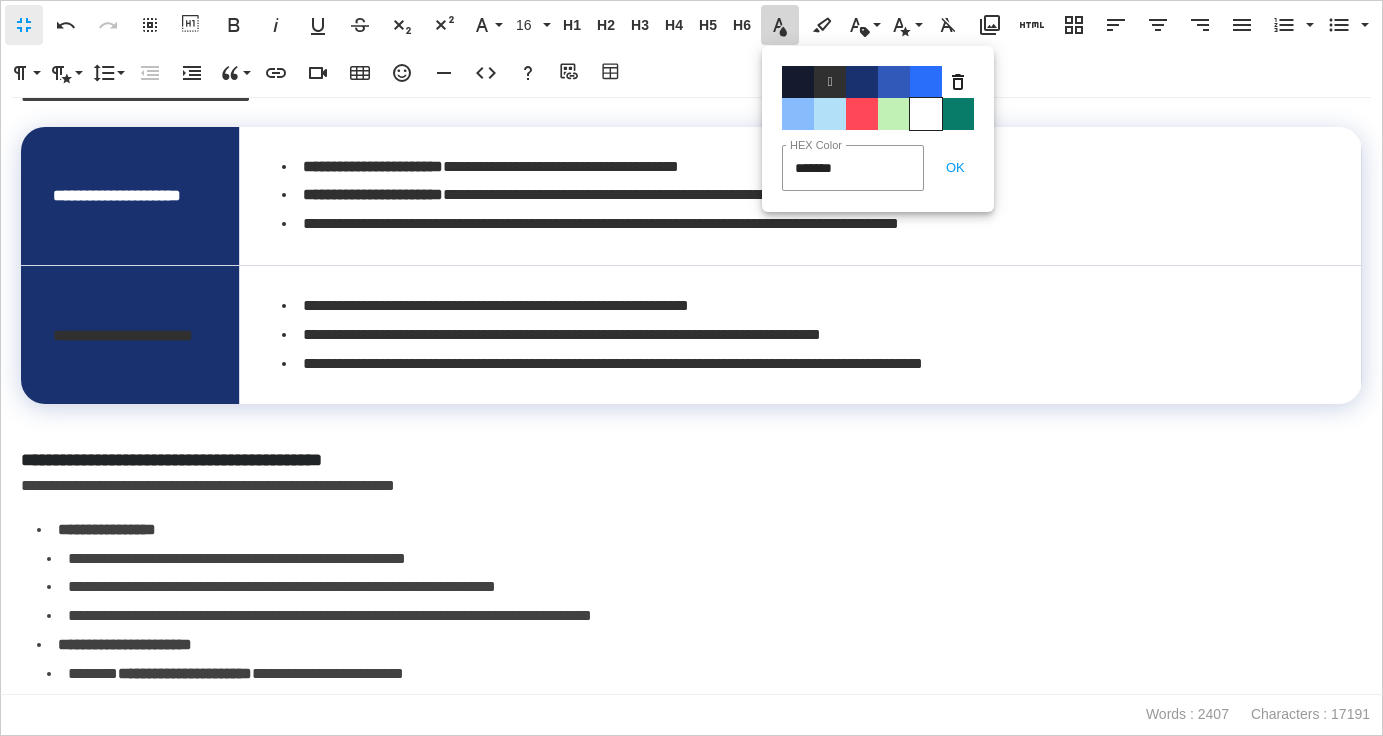 click on "Color#FFFFFF" at bounding box center [926, 114] 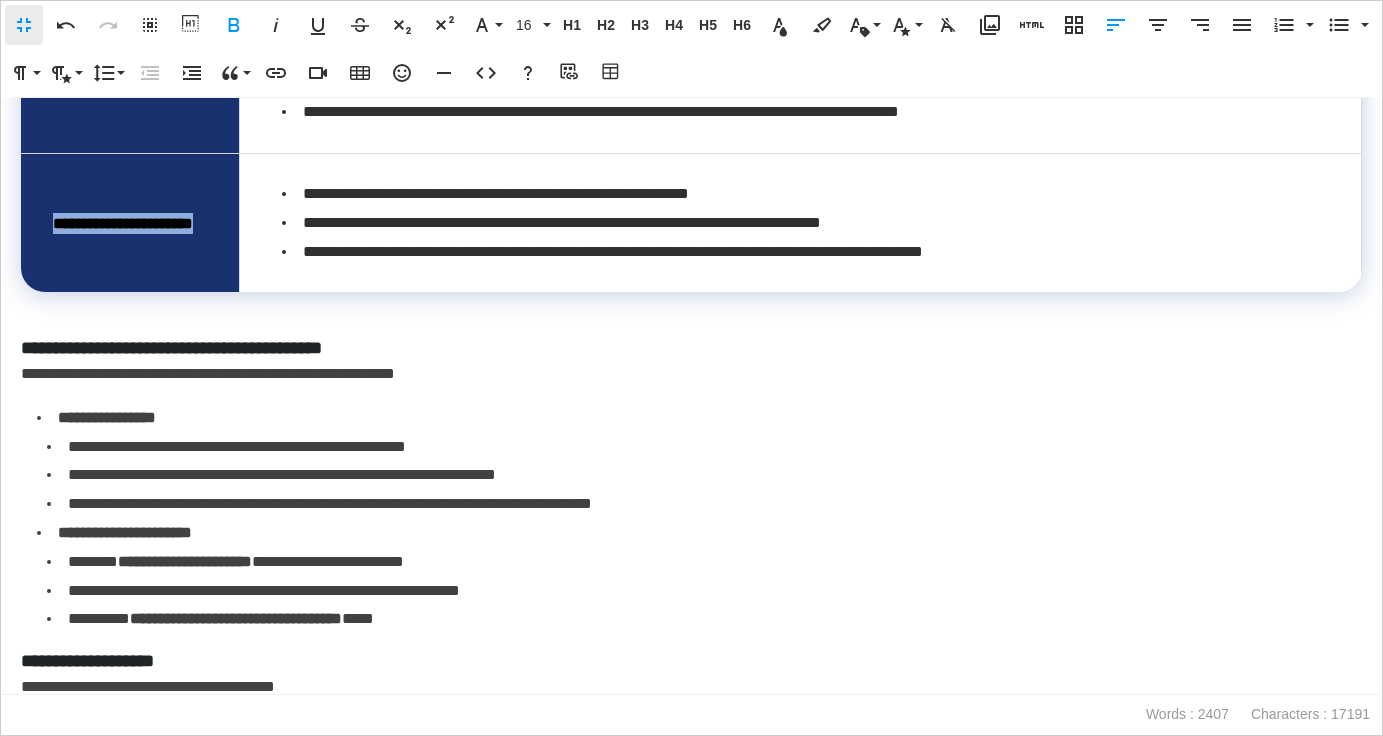 scroll, scrollTop: 6328, scrollLeft: 0, axis: vertical 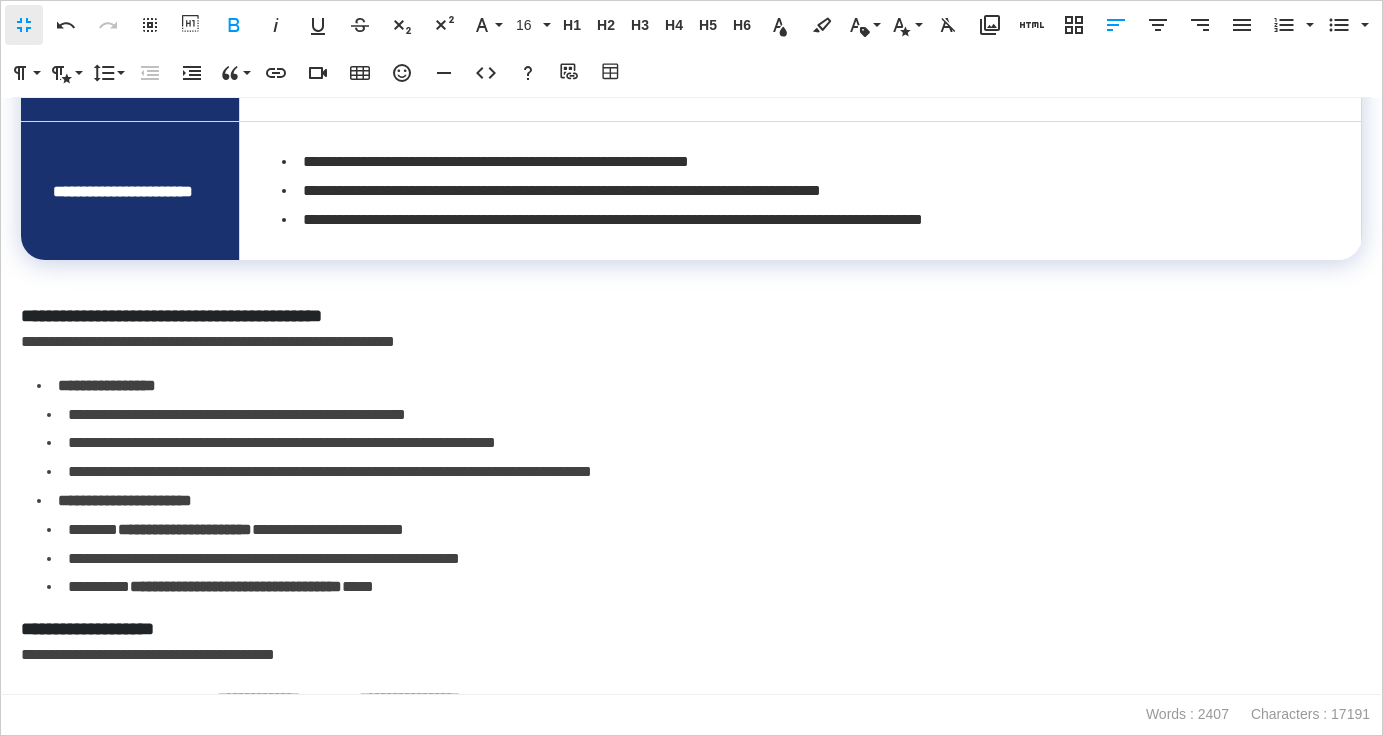 click on "**********" at bounding box center (691, 316) 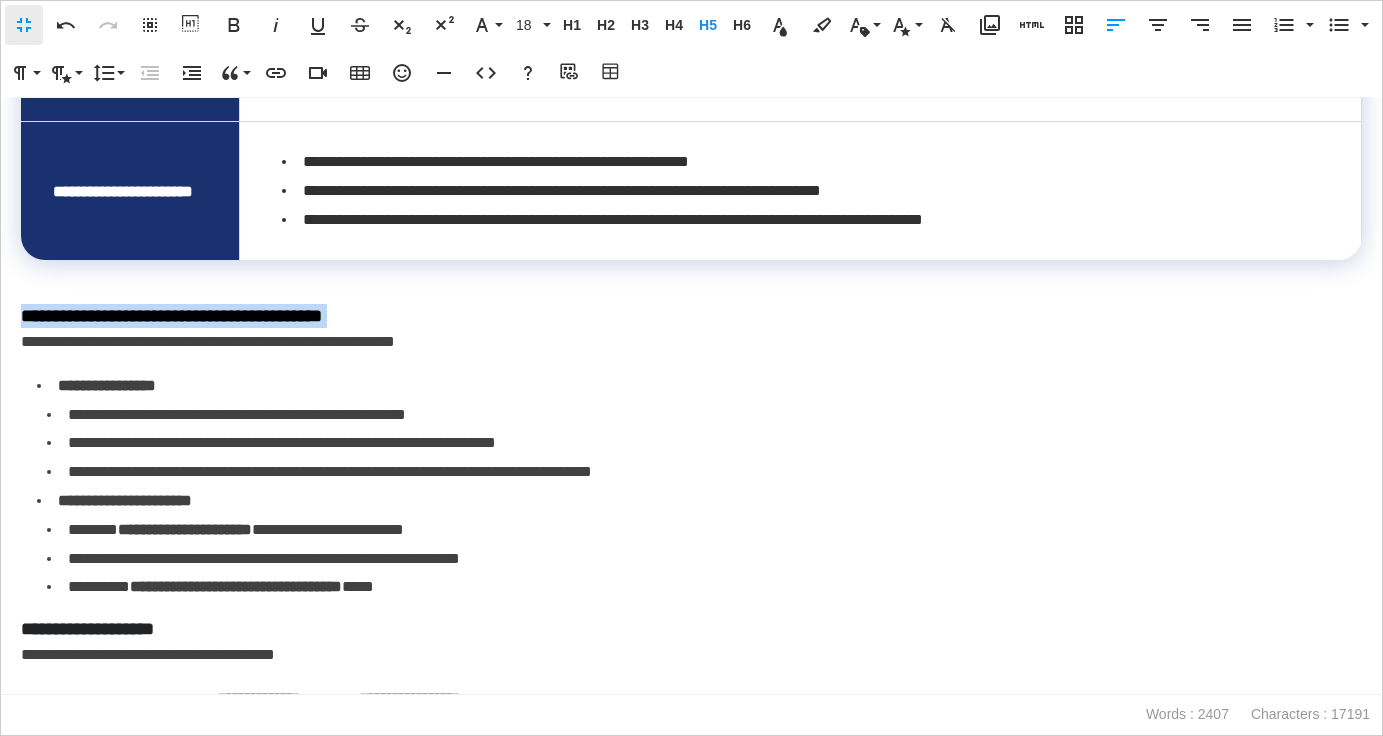 drag, startPoint x: 404, startPoint y: 324, endPoint x: 17, endPoint y: 324, distance: 387 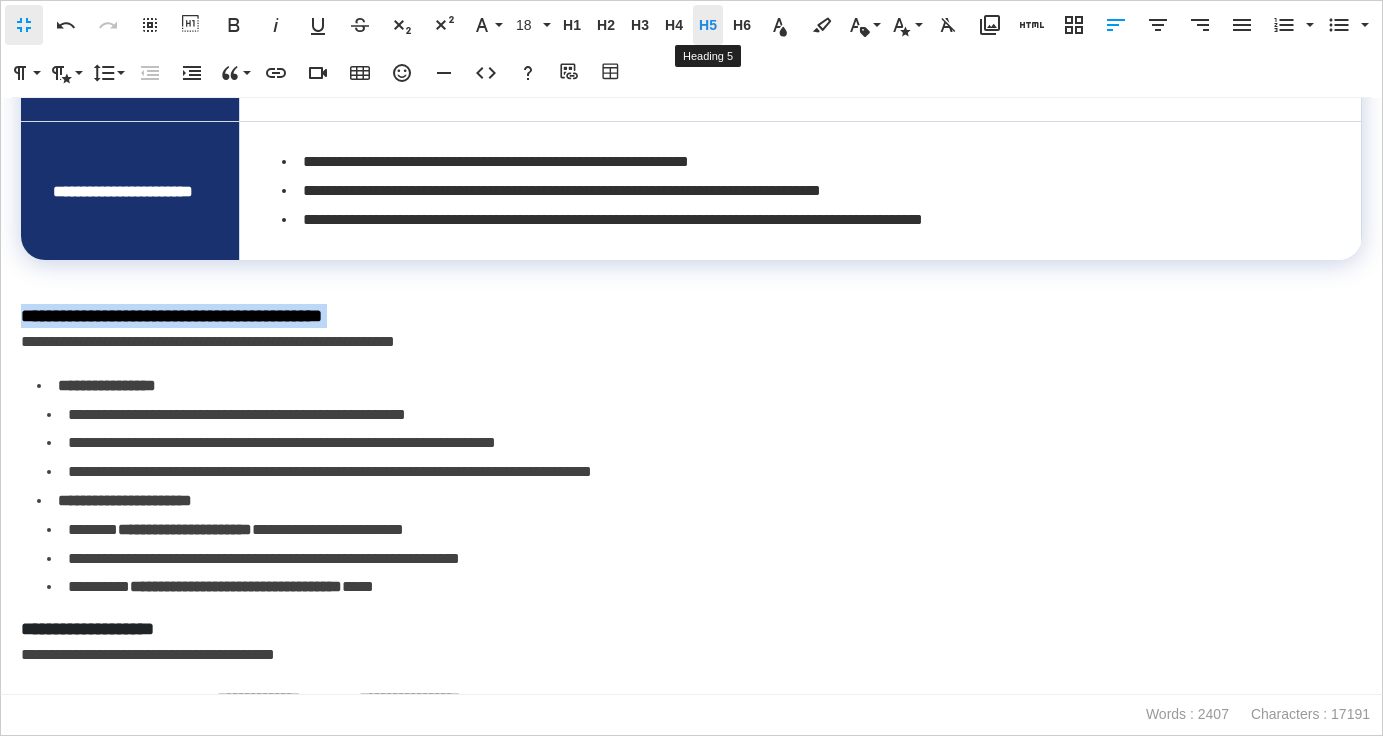 click on "H5 Heading 5" at bounding box center (708, 25) 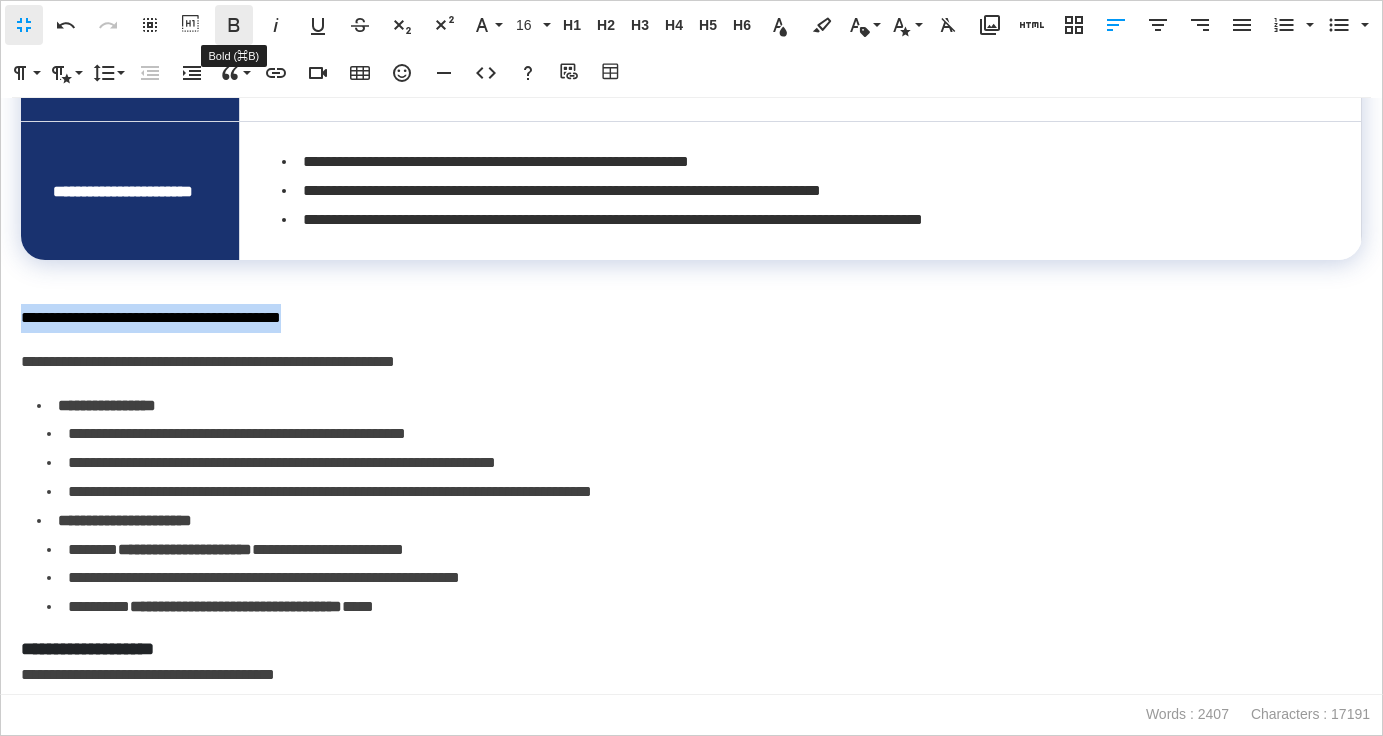 click 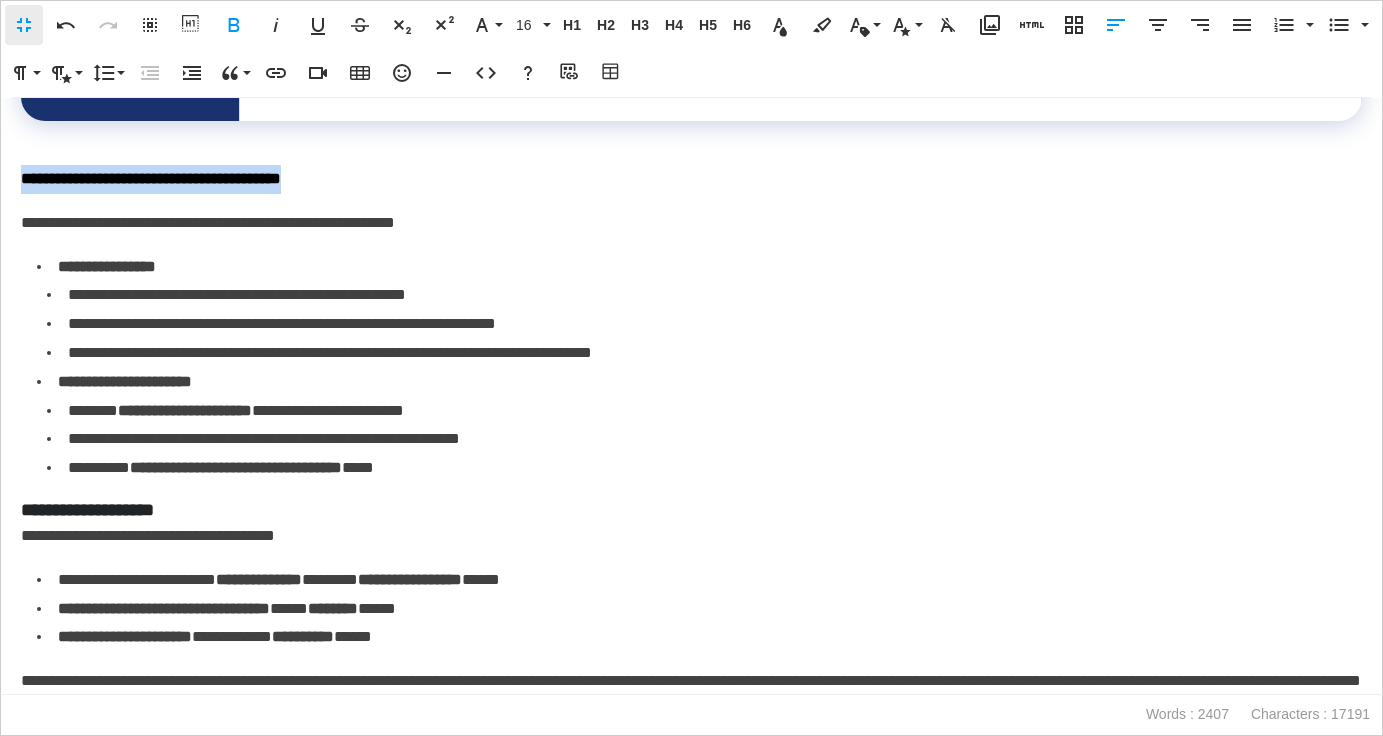 scroll, scrollTop: 6471, scrollLeft: 0, axis: vertical 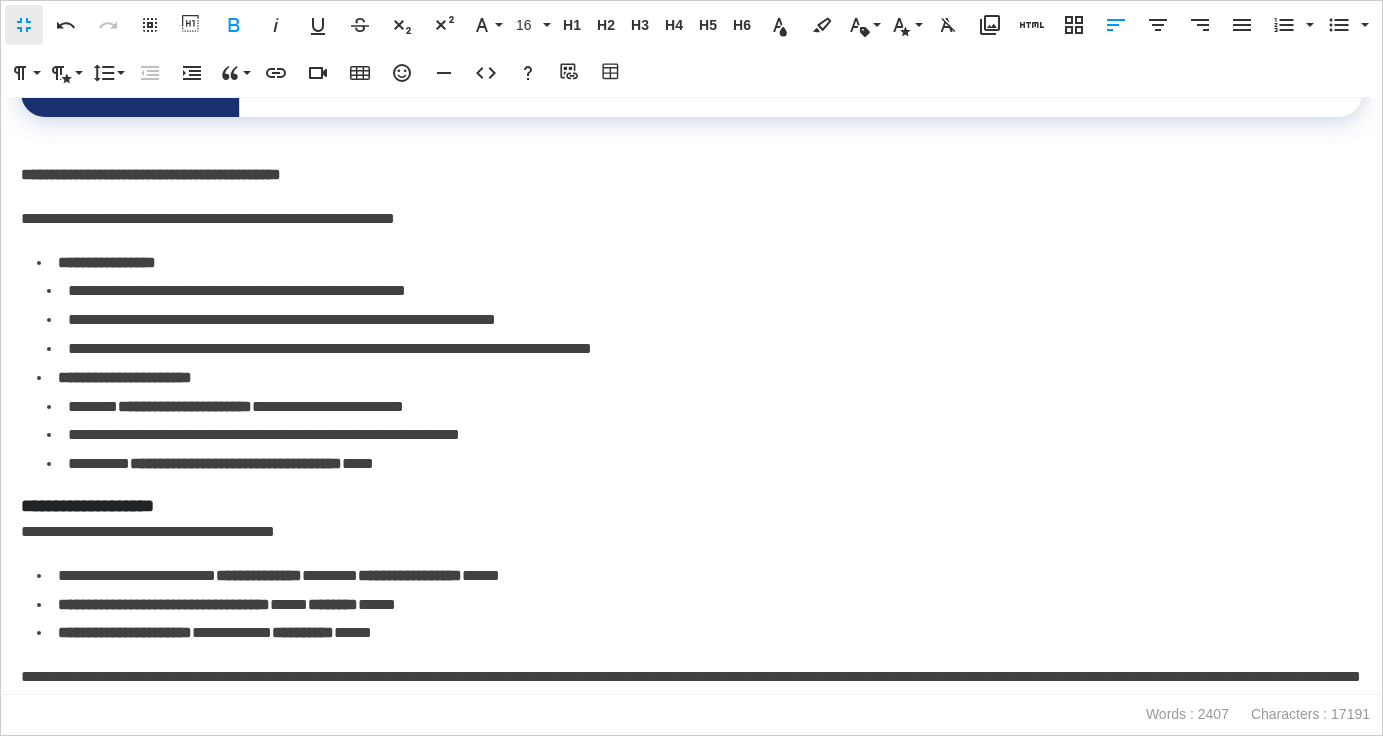 click on "**********" at bounding box center [704, 349] 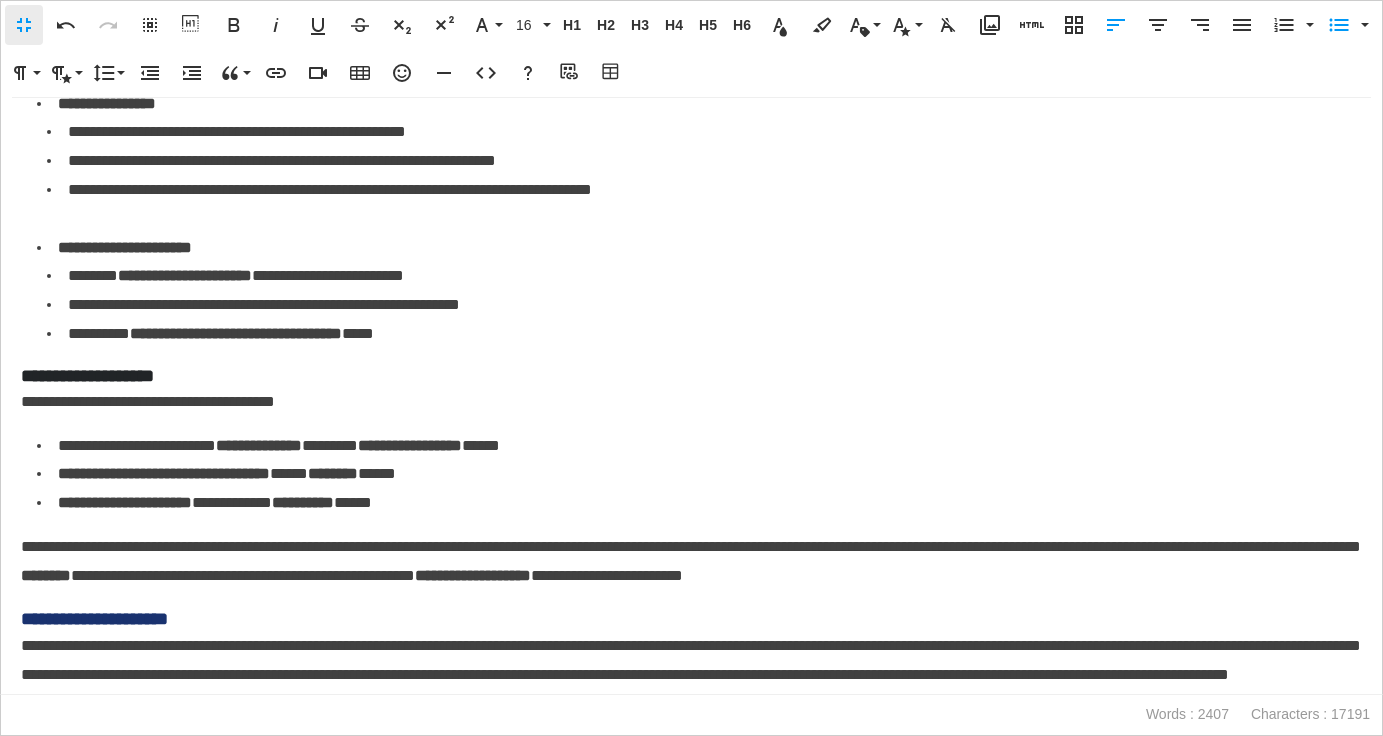 scroll, scrollTop: 6632, scrollLeft: 0, axis: vertical 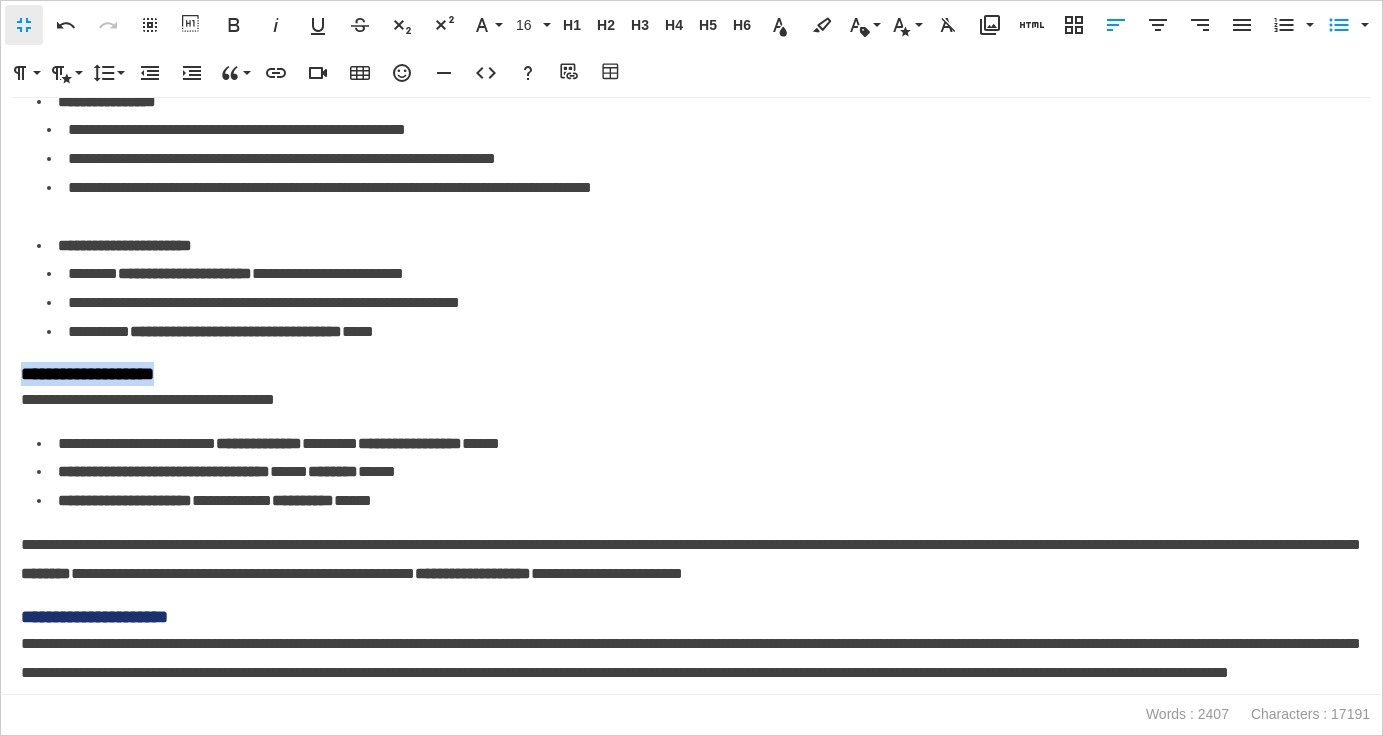 drag, startPoint x: 234, startPoint y: 371, endPoint x: 10, endPoint y: 373, distance: 224.00893 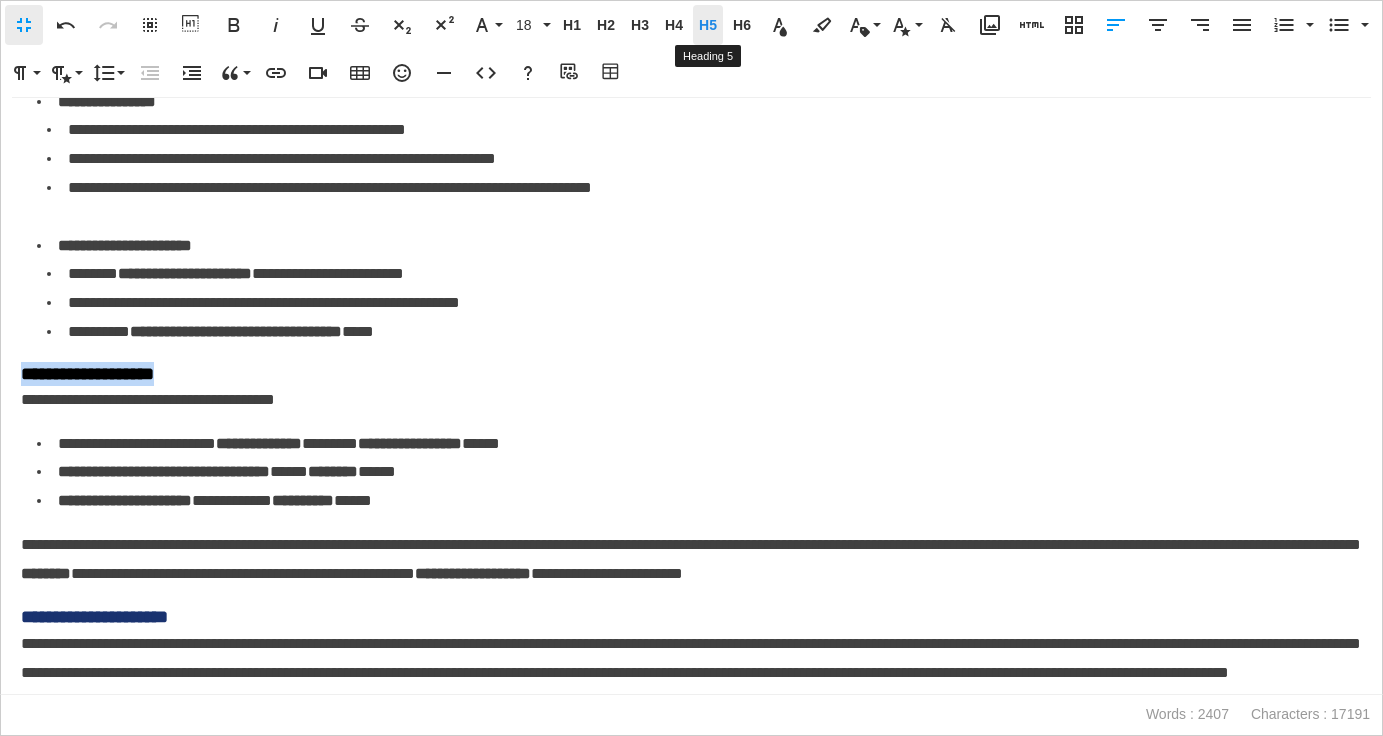 click on "H5 Heading 5" at bounding box center (708, 25) 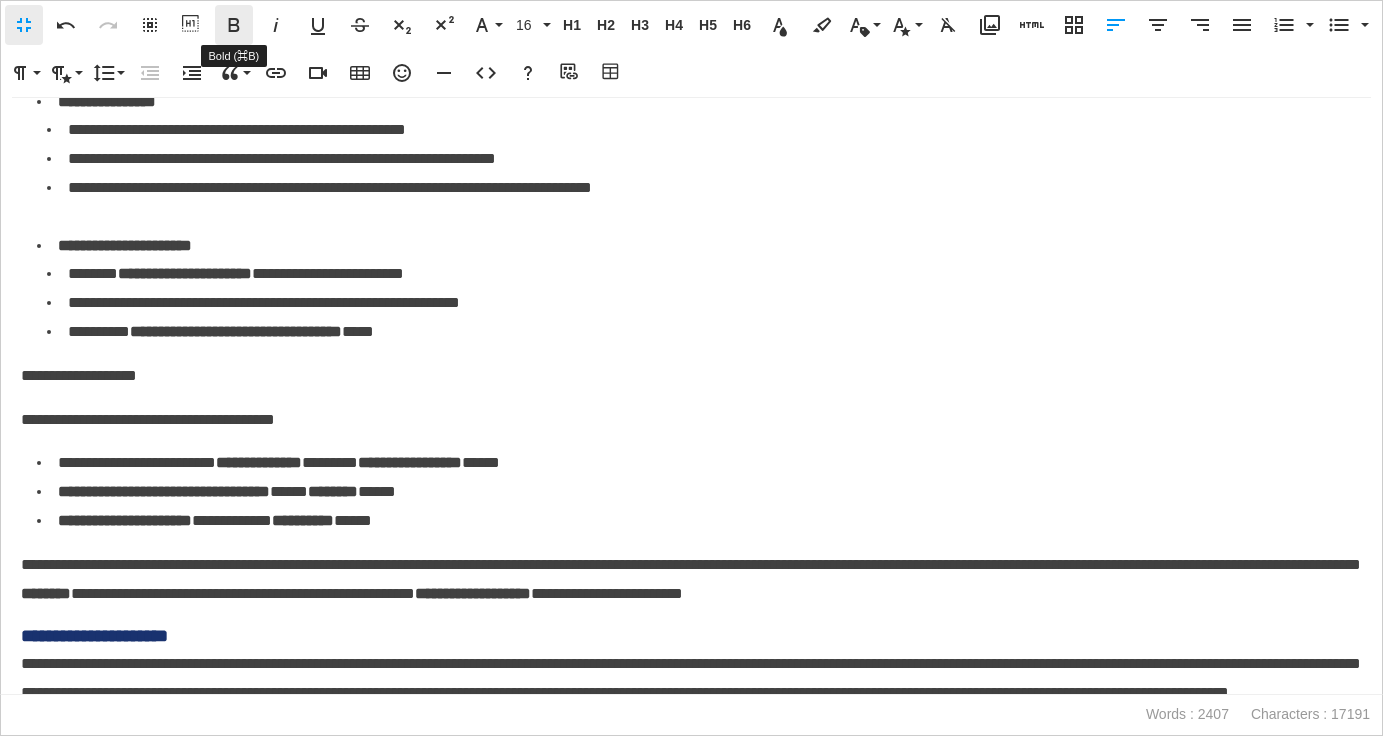click 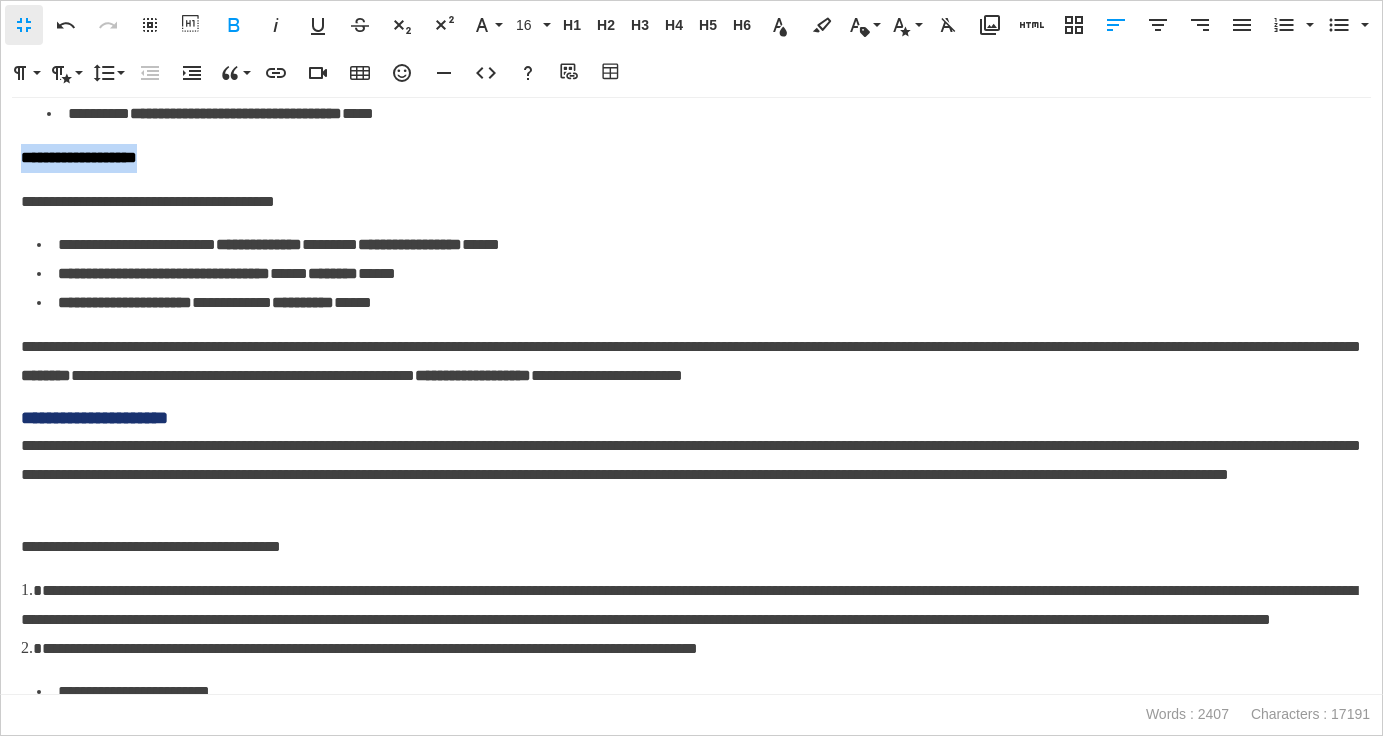 scroll, scrollTop: 6852, scrollLeft: 0, axis: vertical 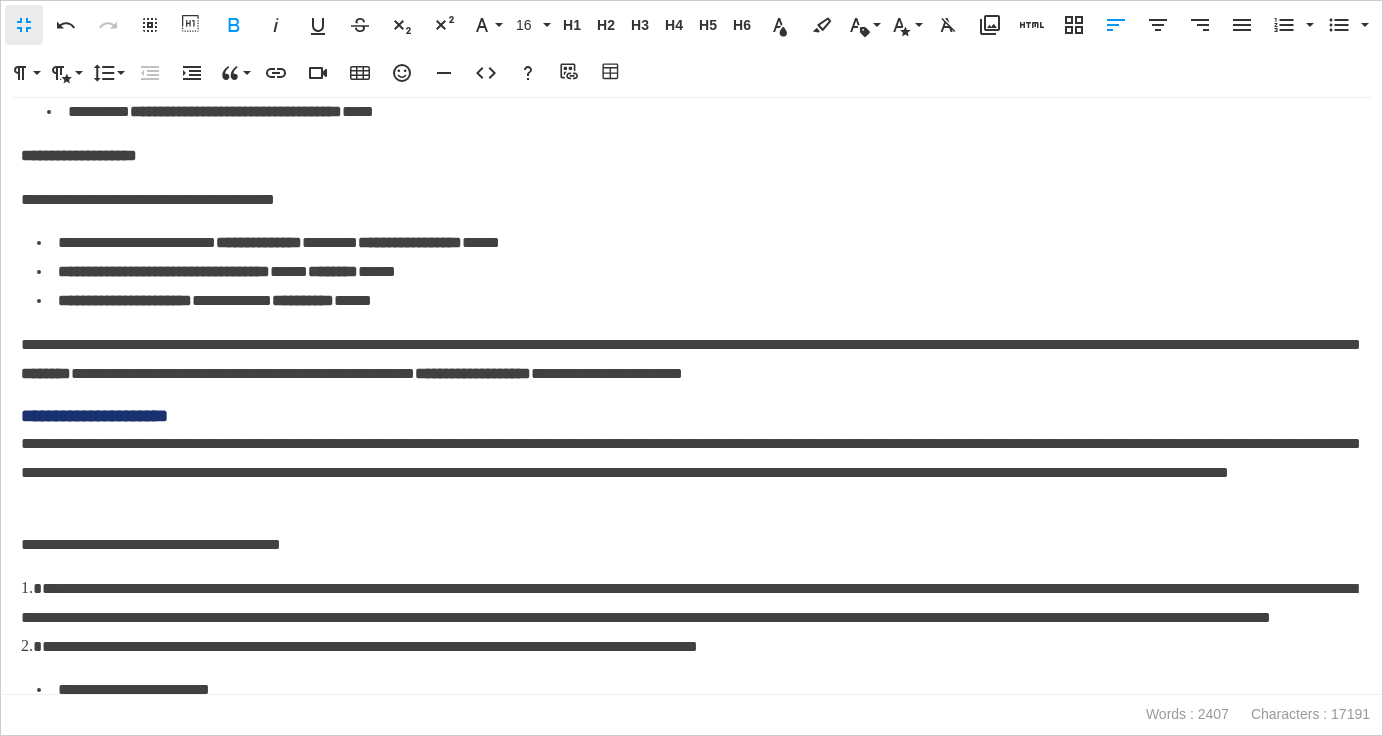 click on "**********" at bounding box center [691, 416] 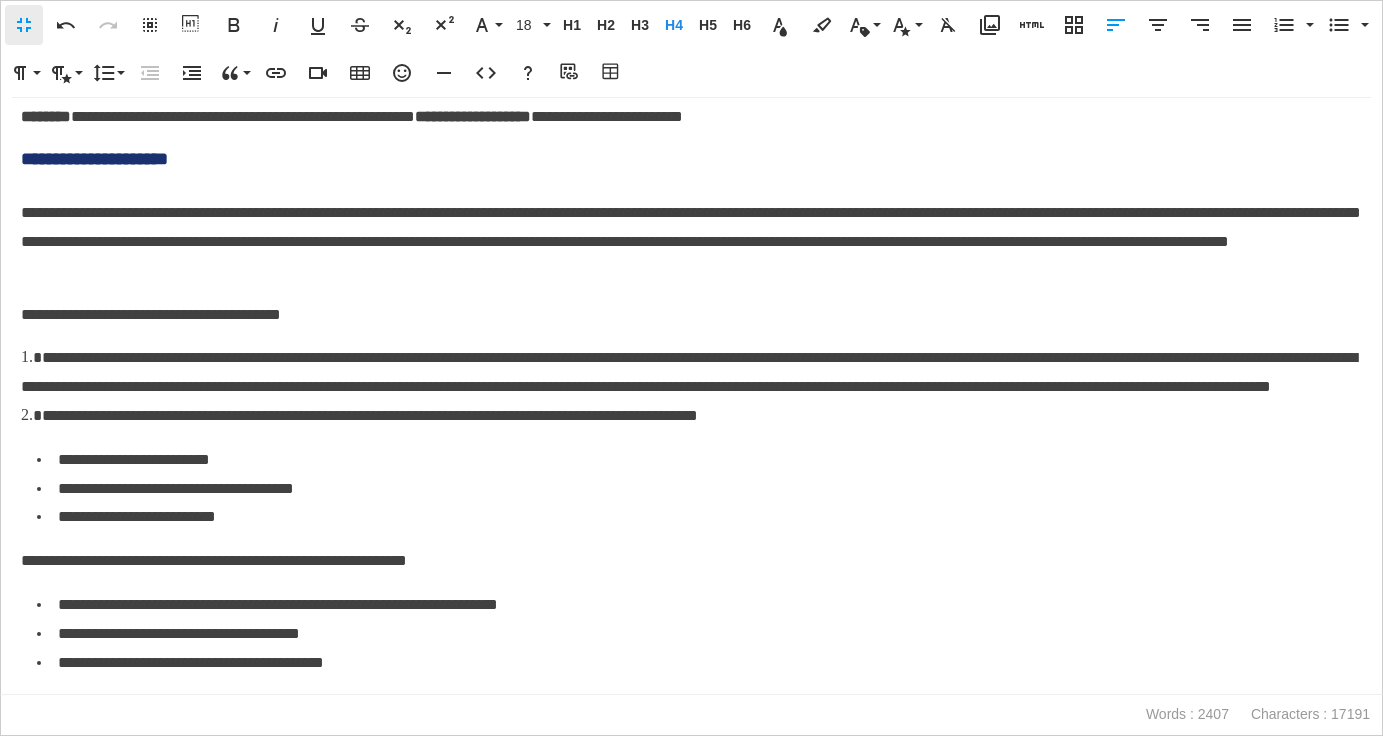 scroll, scrollTop: 7121, scrollLeft: 0, axis: vertical 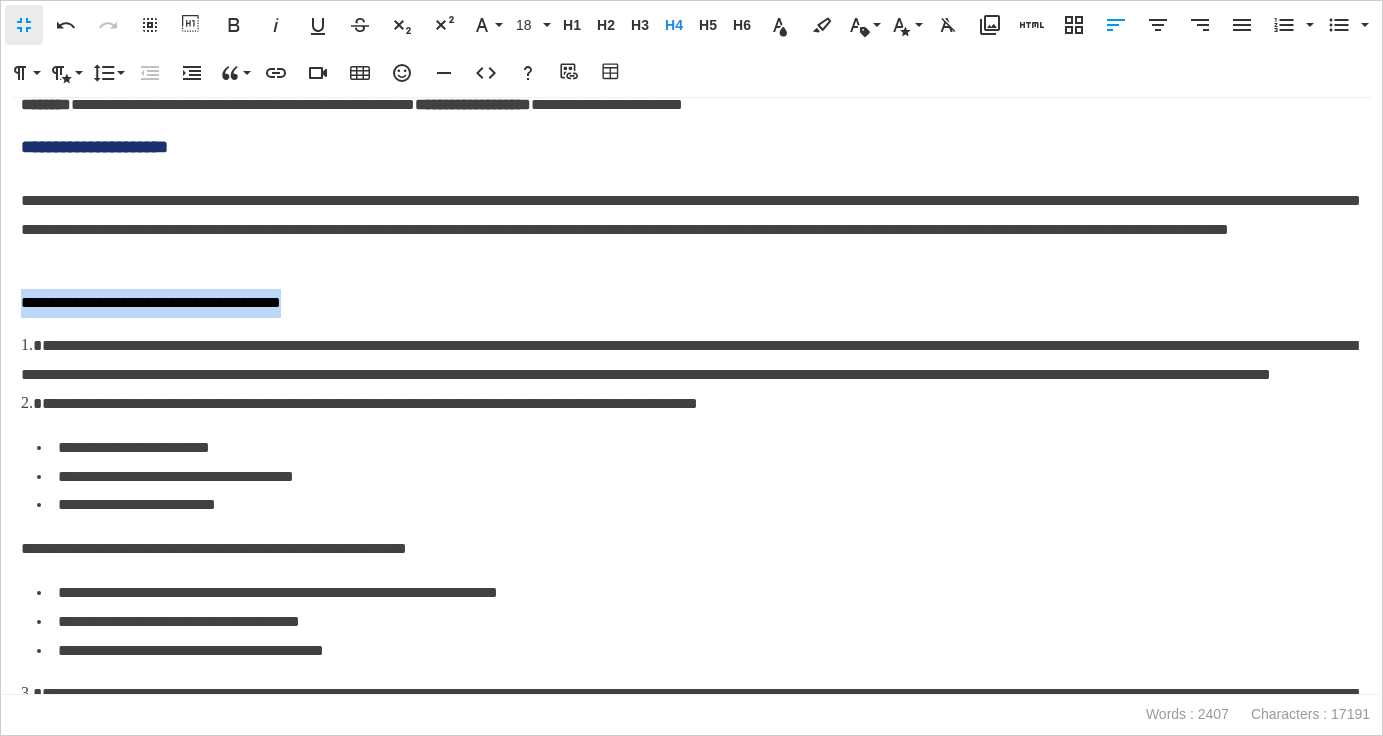 drag, startPoint x: 384, startPoint y: 302, endPoint x: 7, endPoint y: 309, distance: 377.06497 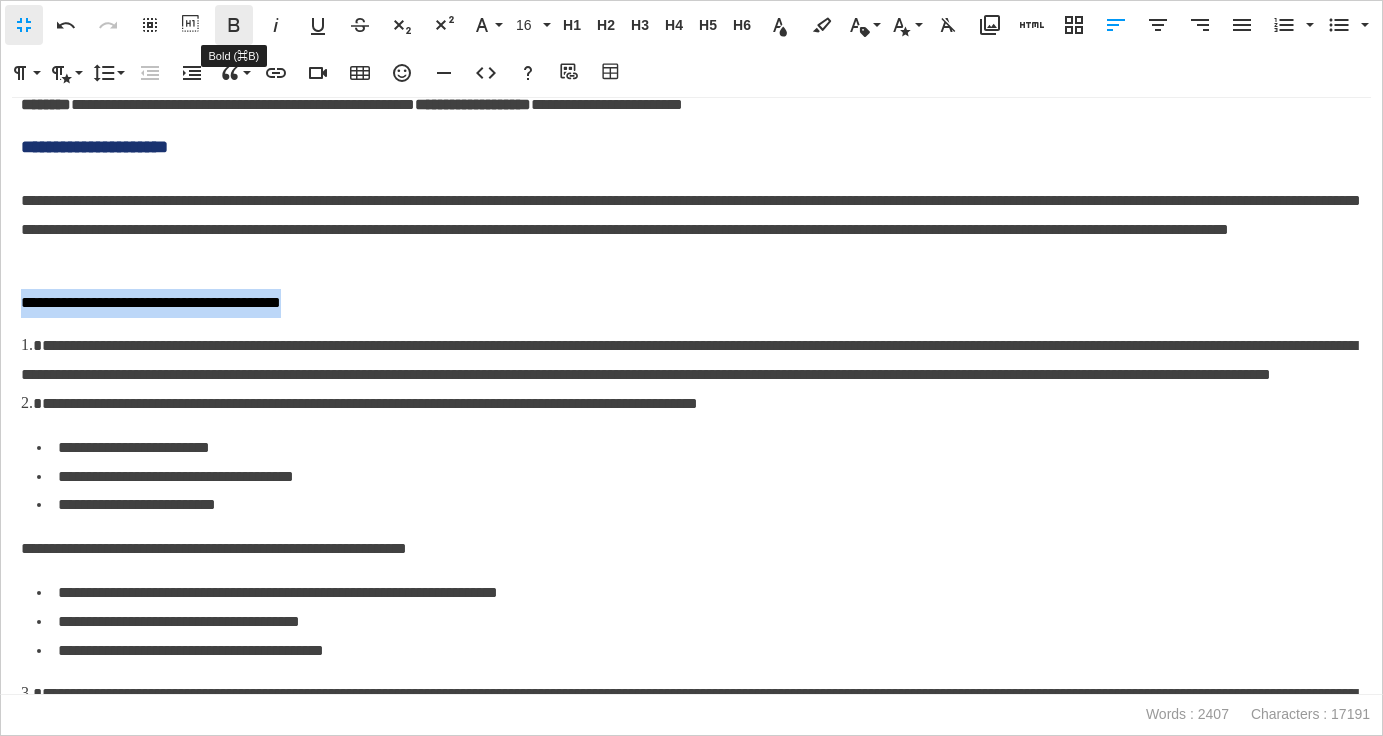click 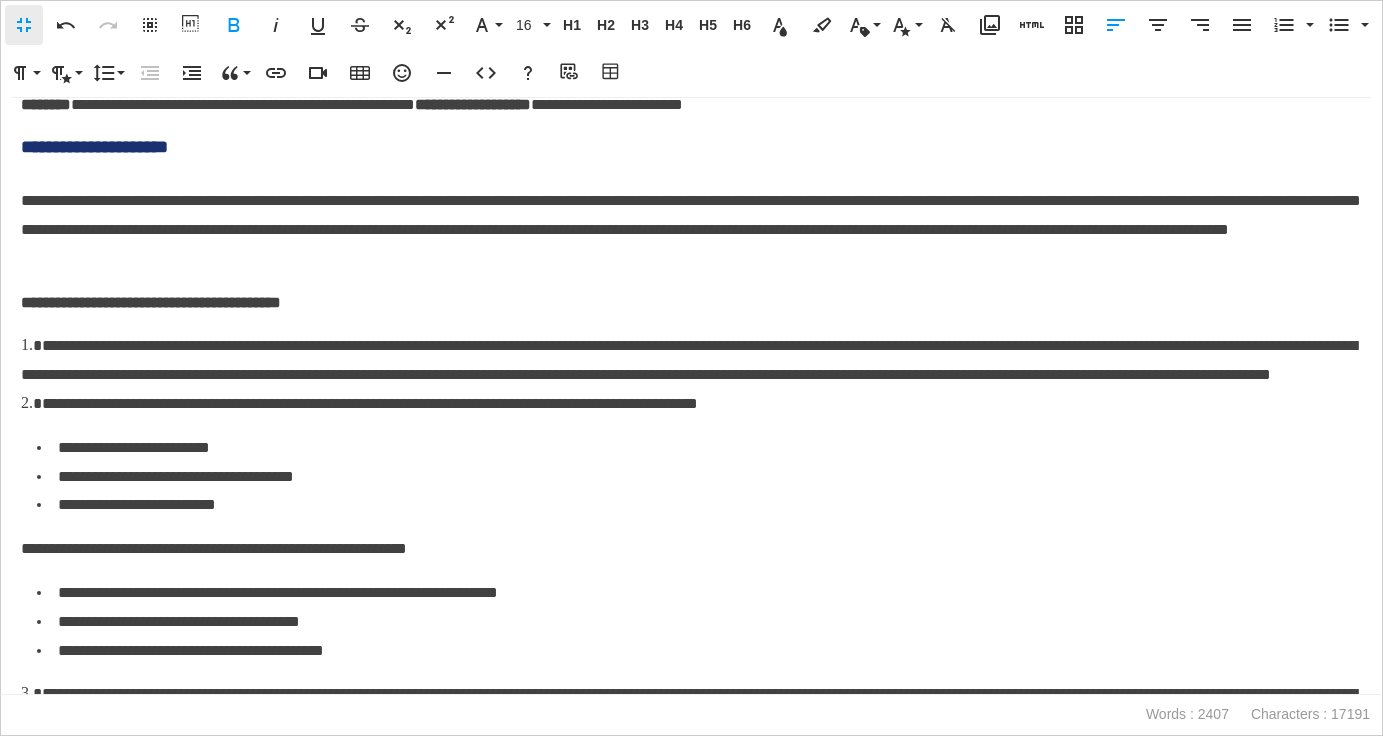 click on "**********" at bounding box center [691, 361] 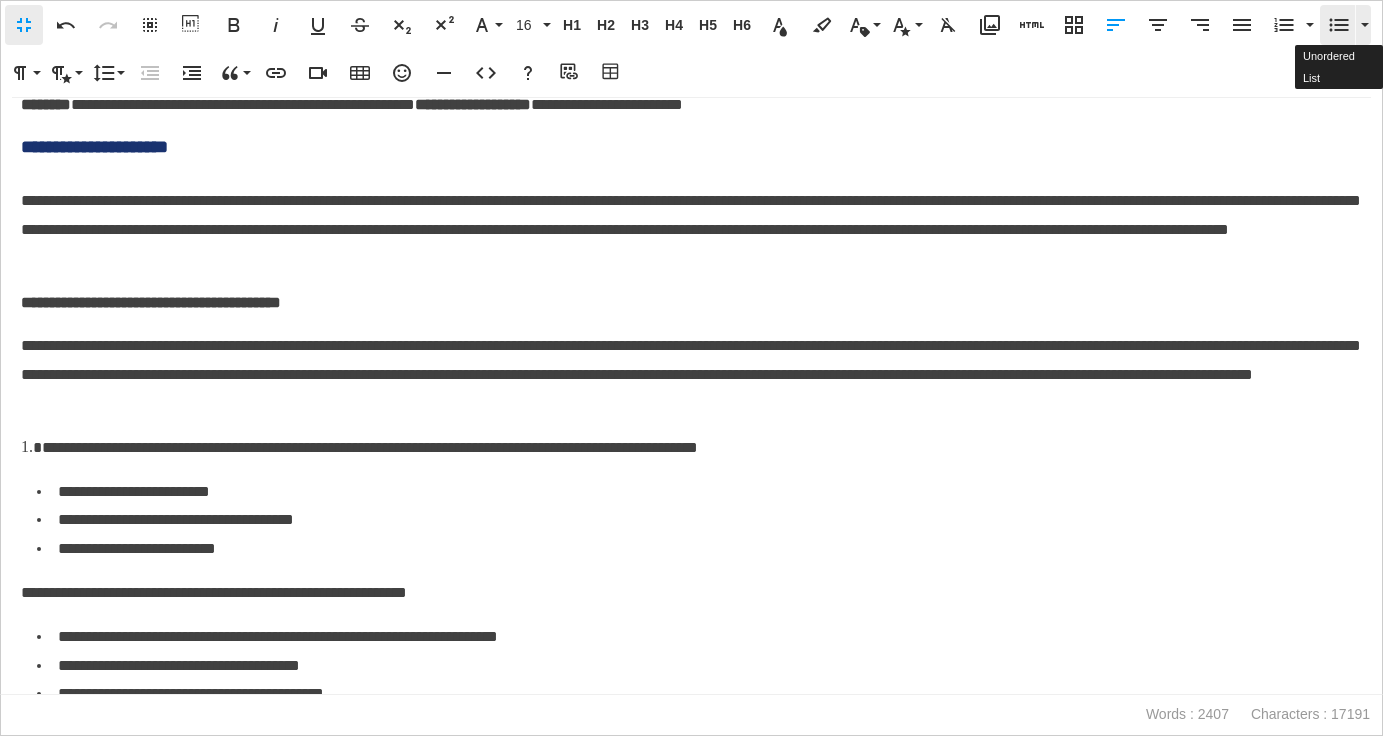 click 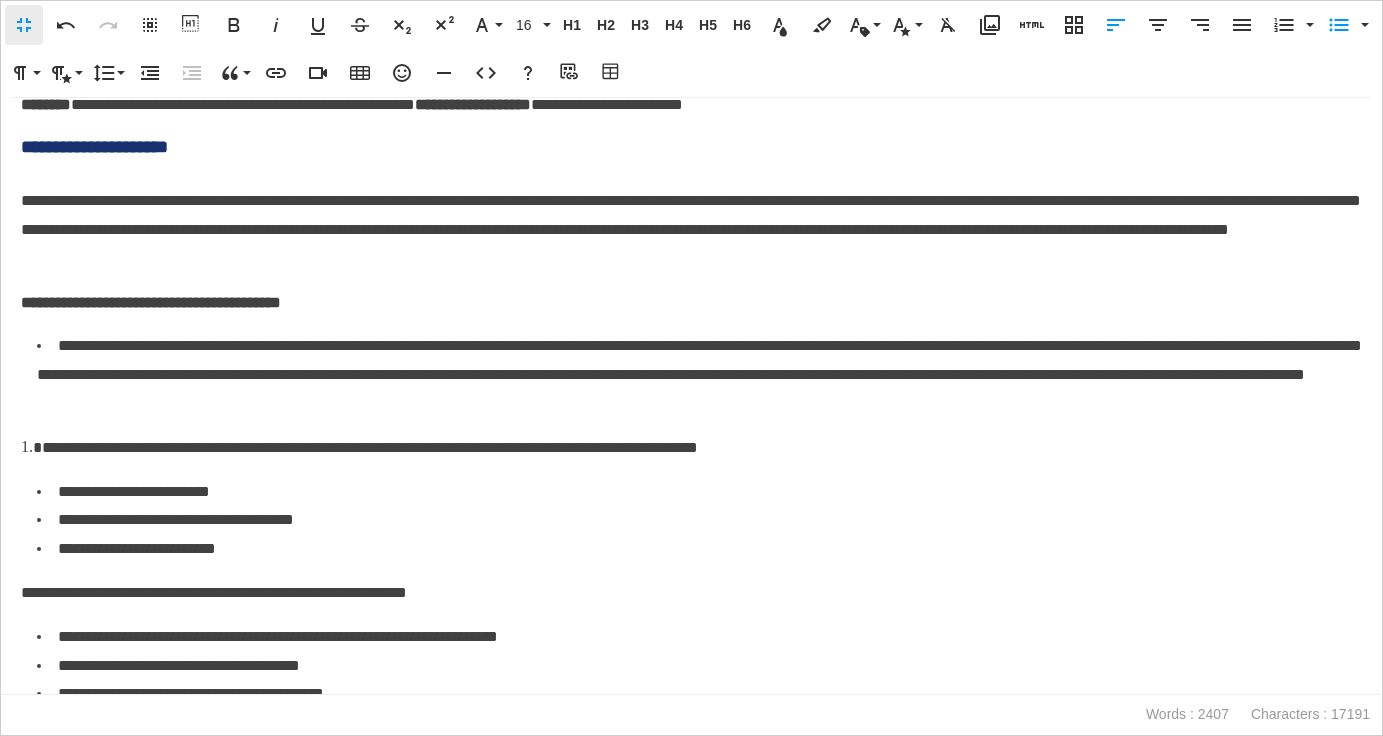 click on "**********" at bounding box center [699, 375] 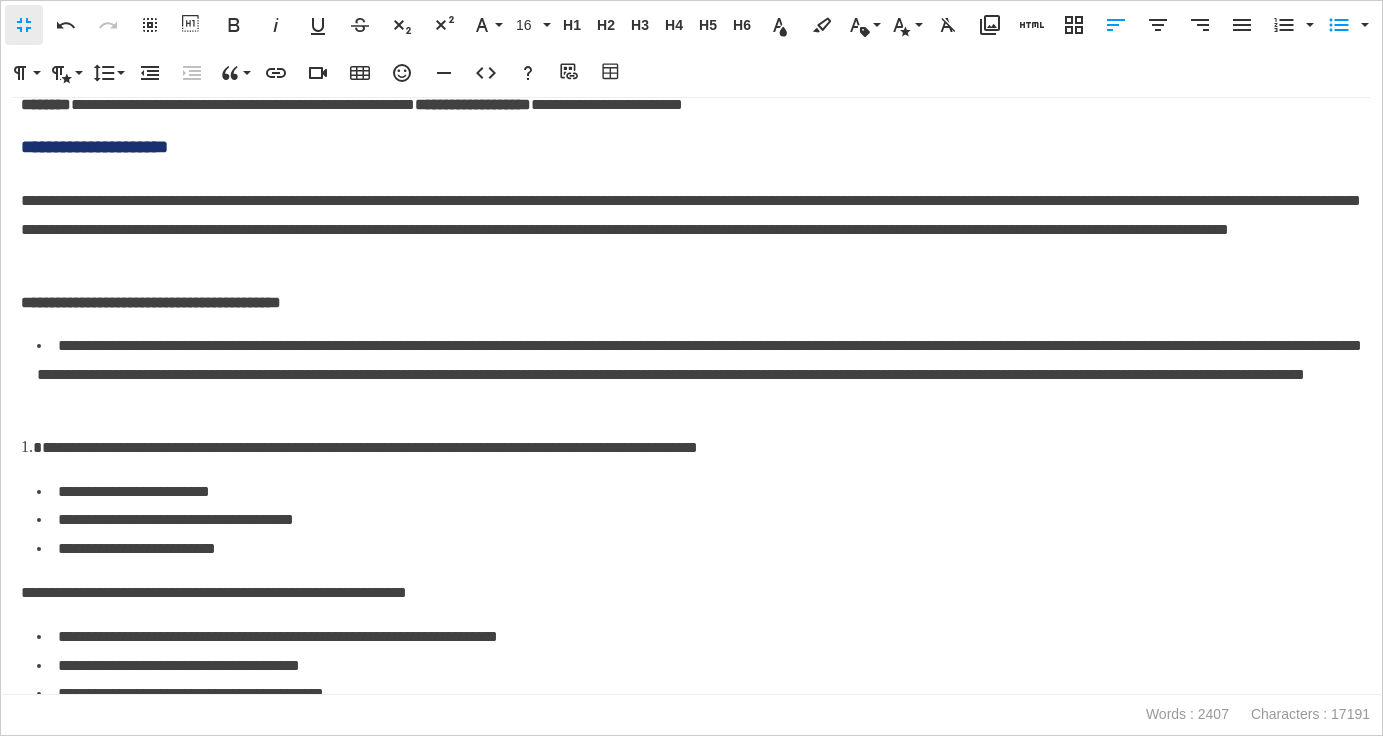 click on "**********" at bounding box center [699, 375] 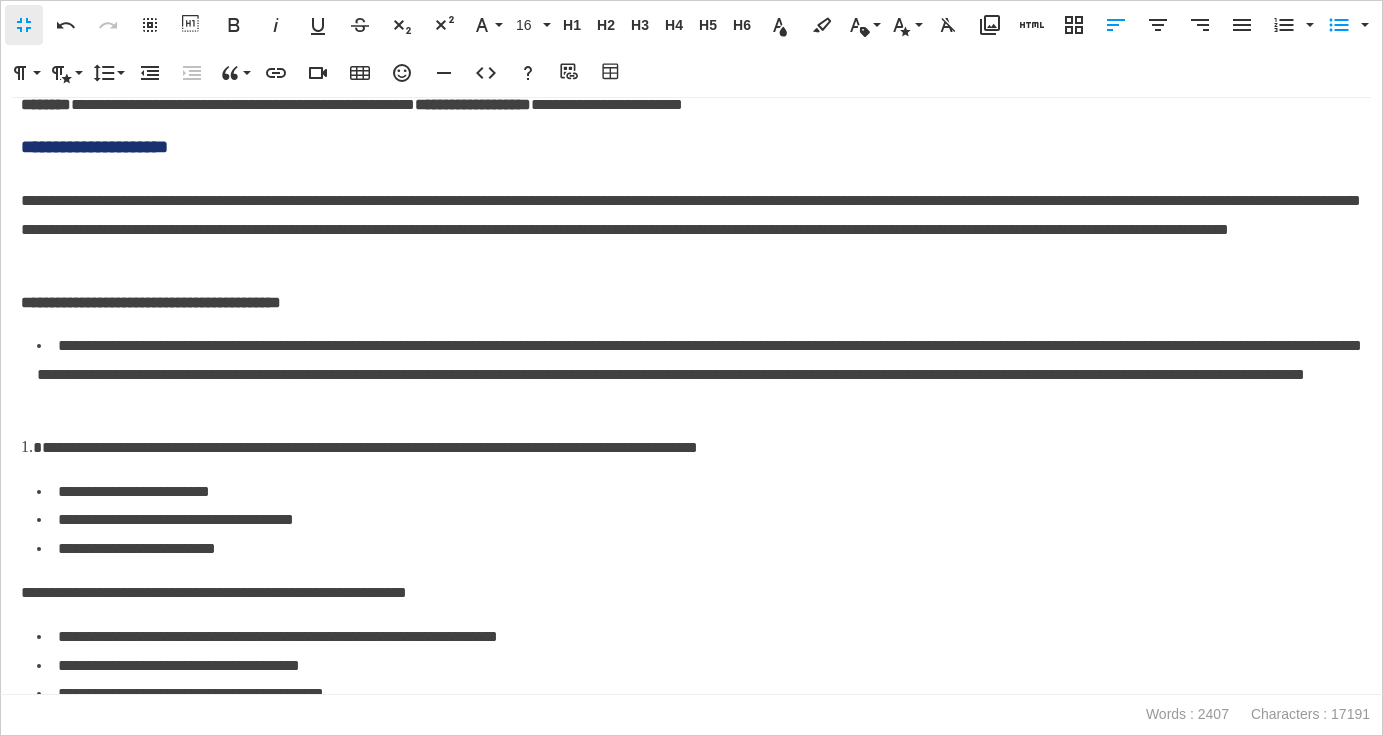 type 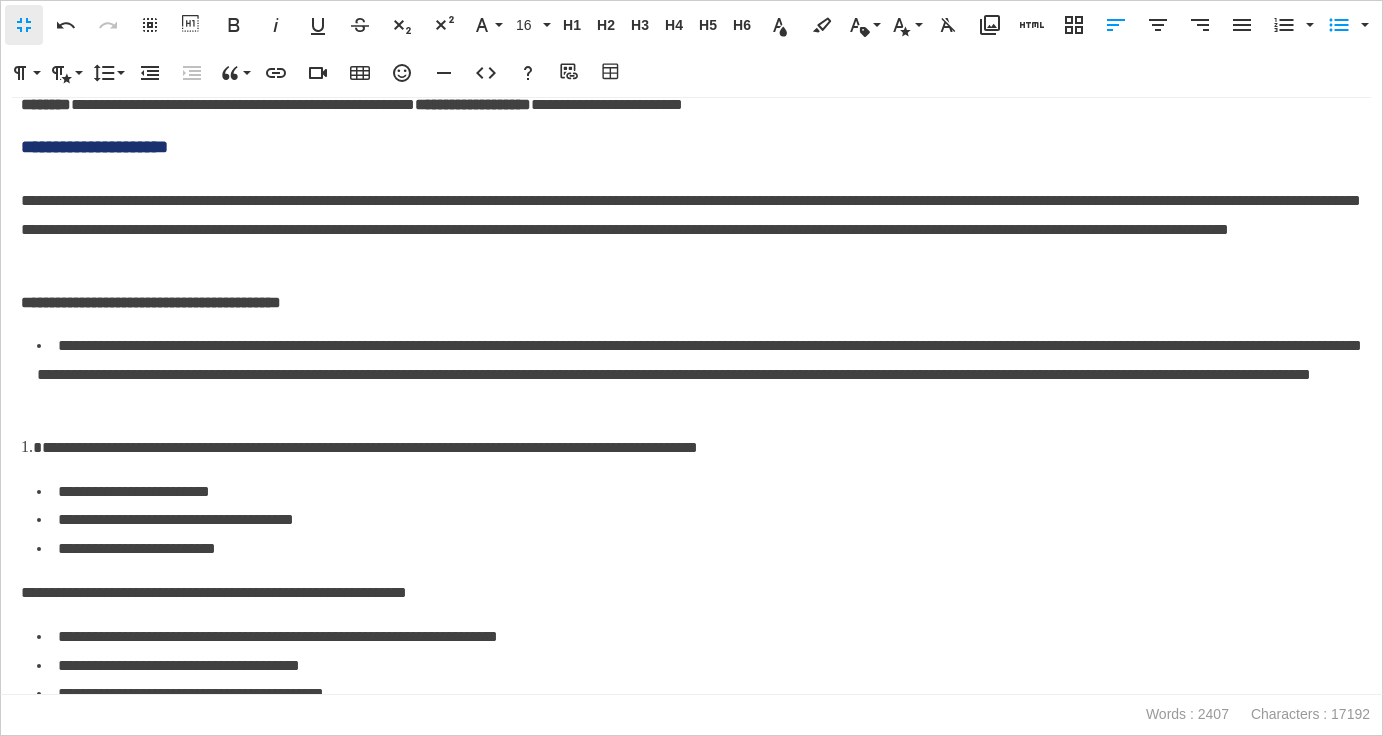 click on "**********" at bounding box center [691, 448] 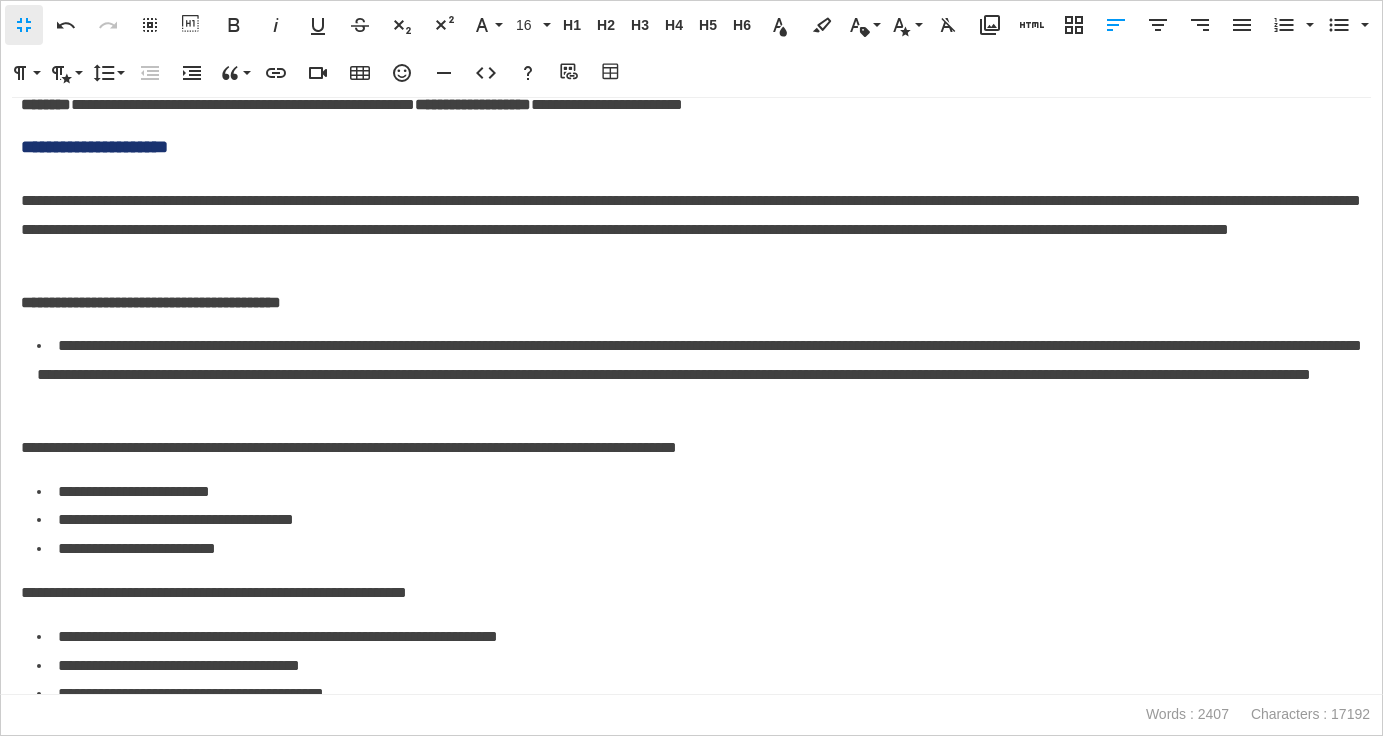 click on "**********" at bounding box center [691, 448] 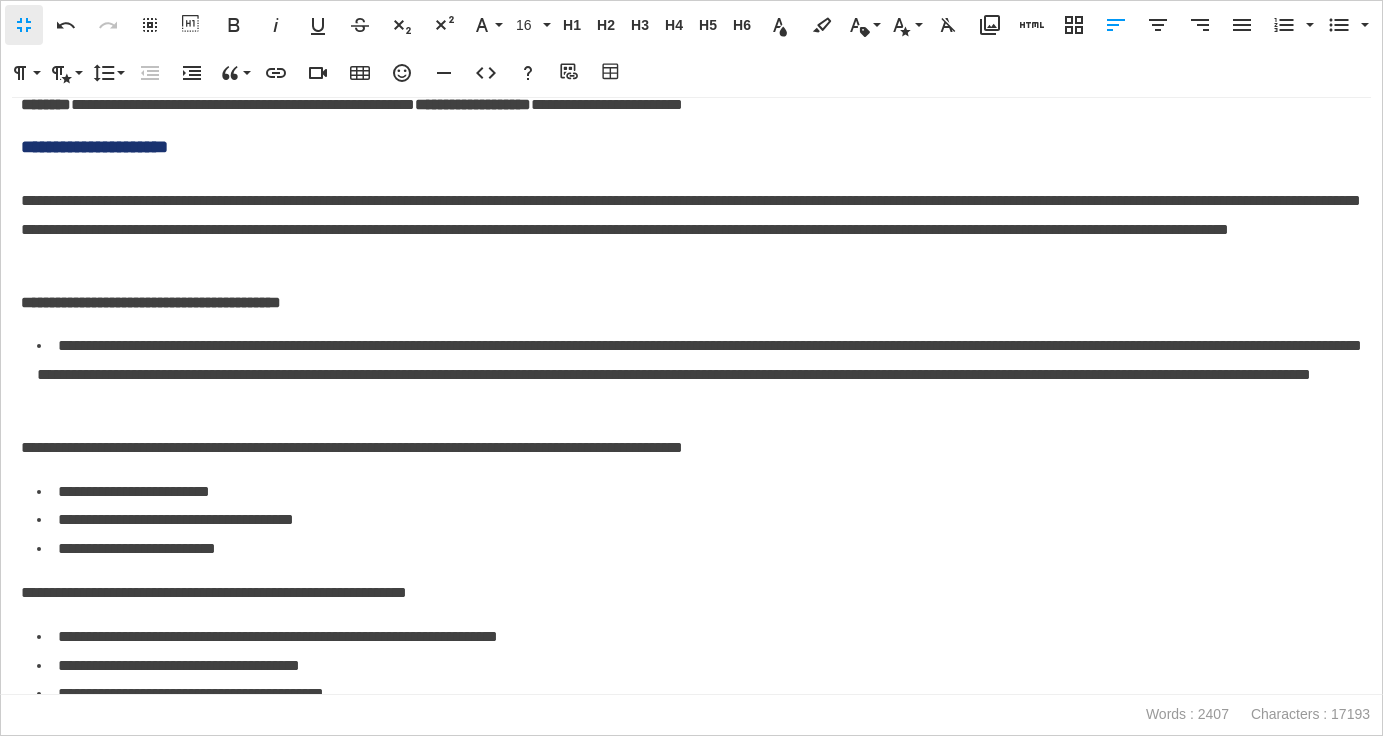 click on "**********" at bounding box center (691, 448) 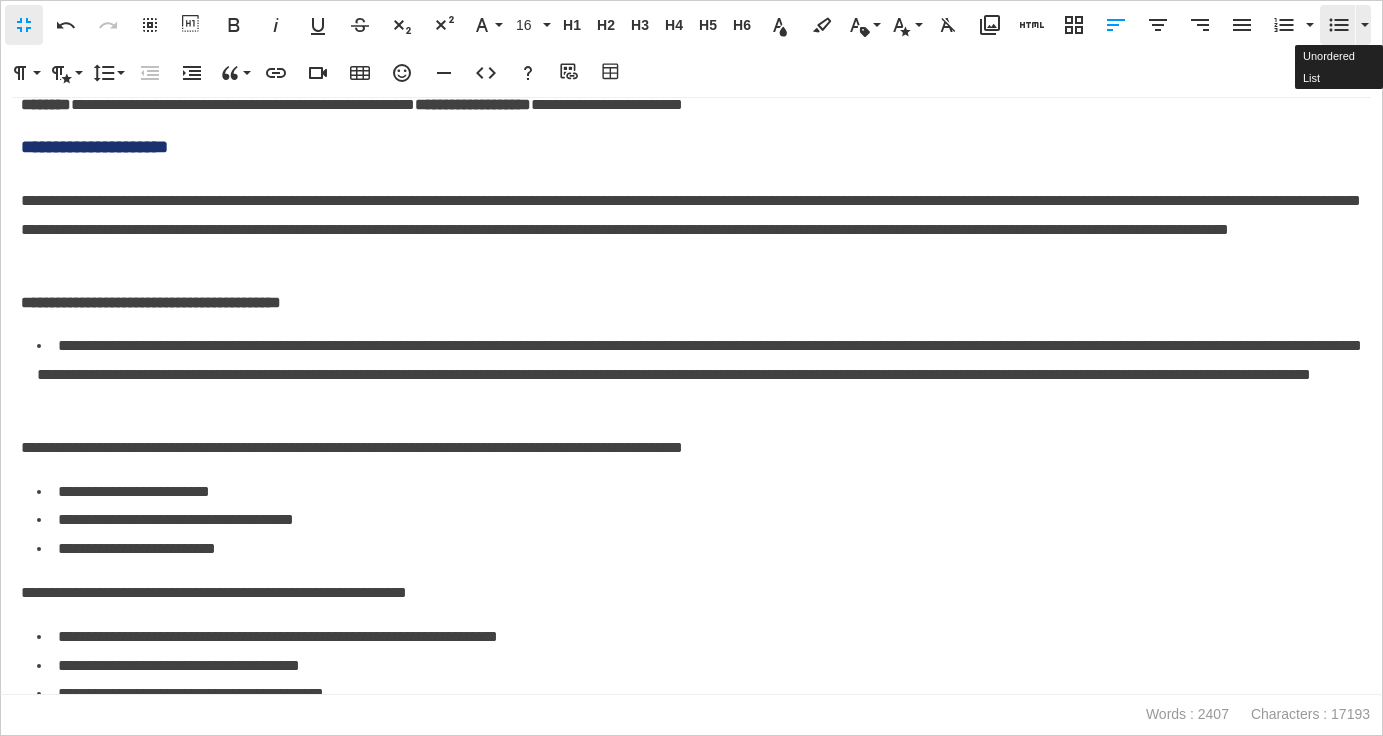 click 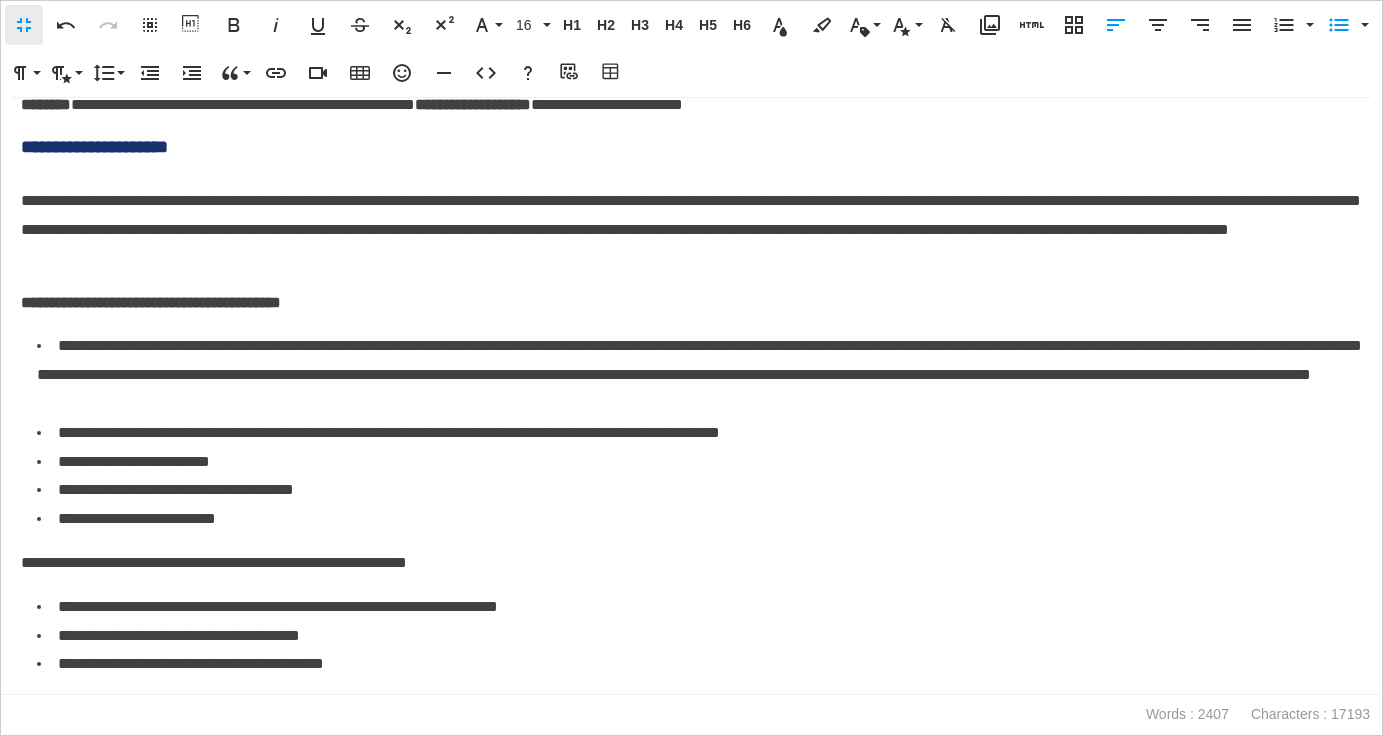 click on "**********" at bounding box center [699, 375] 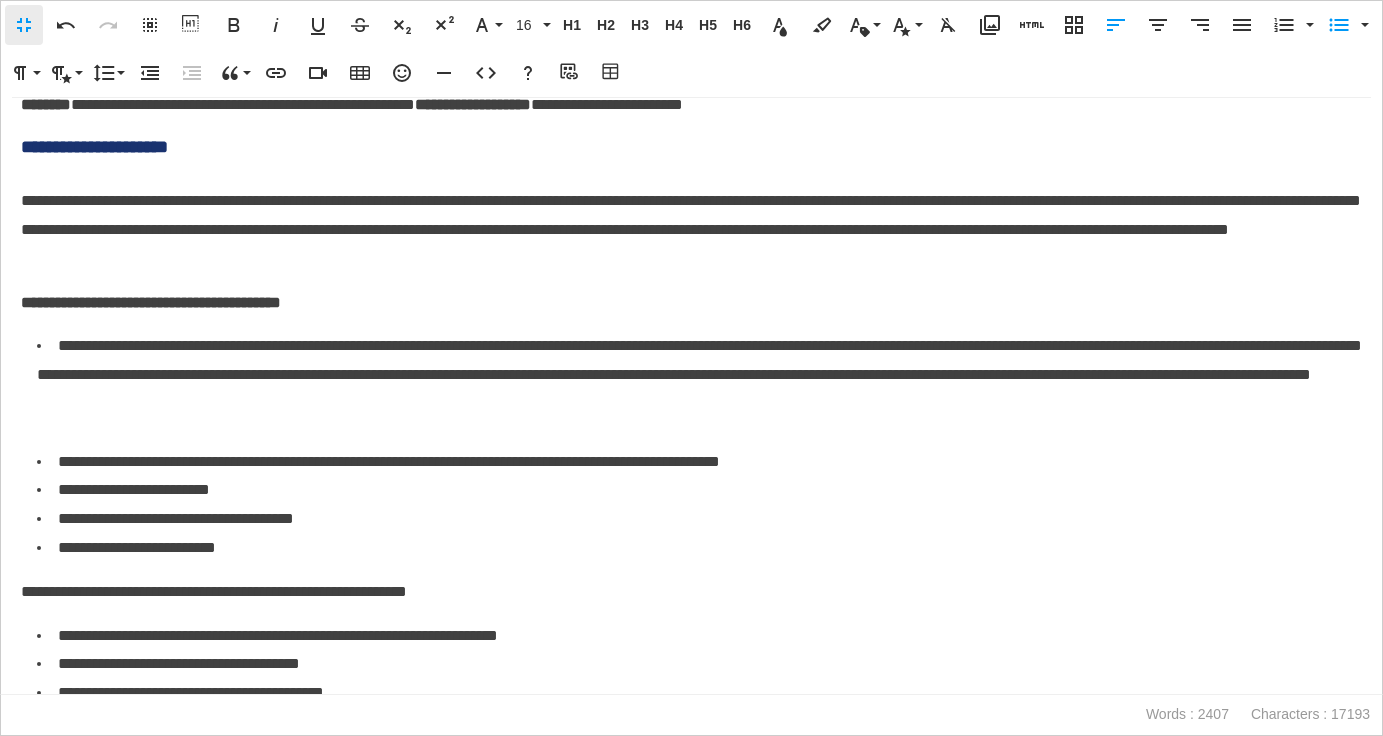 click on "**********" at bounding box center [699, 462] 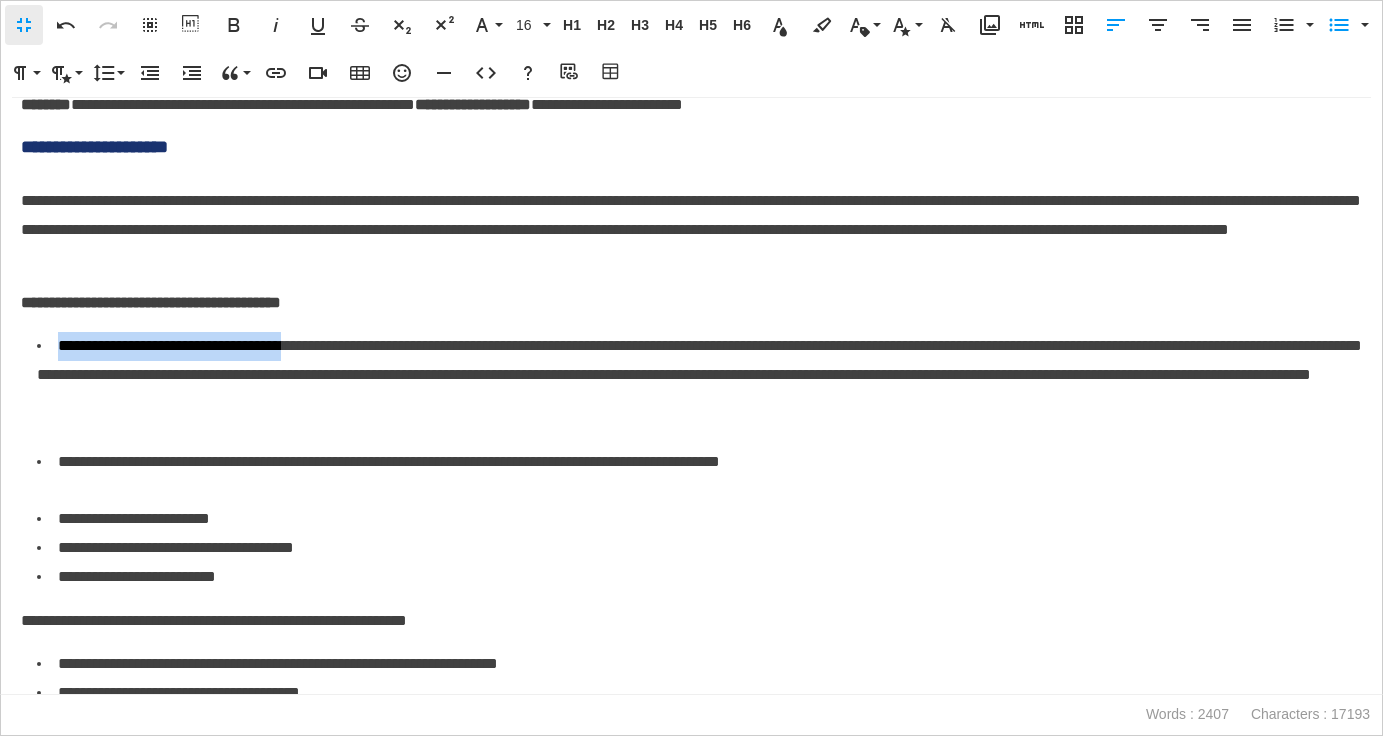 drag, startPoint x: 318, startPoint y: 347, endPoint x: 57, endPoint y: 353, distance: 261.06897 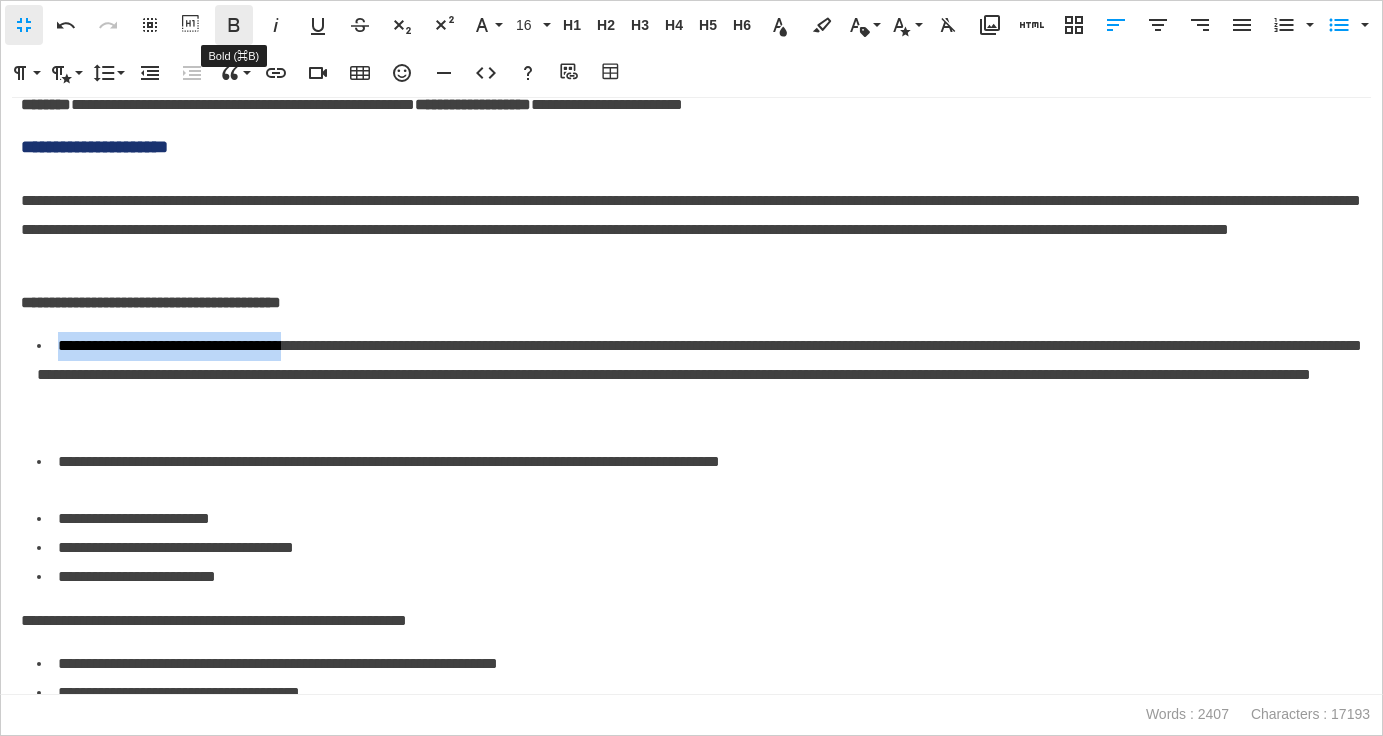 click 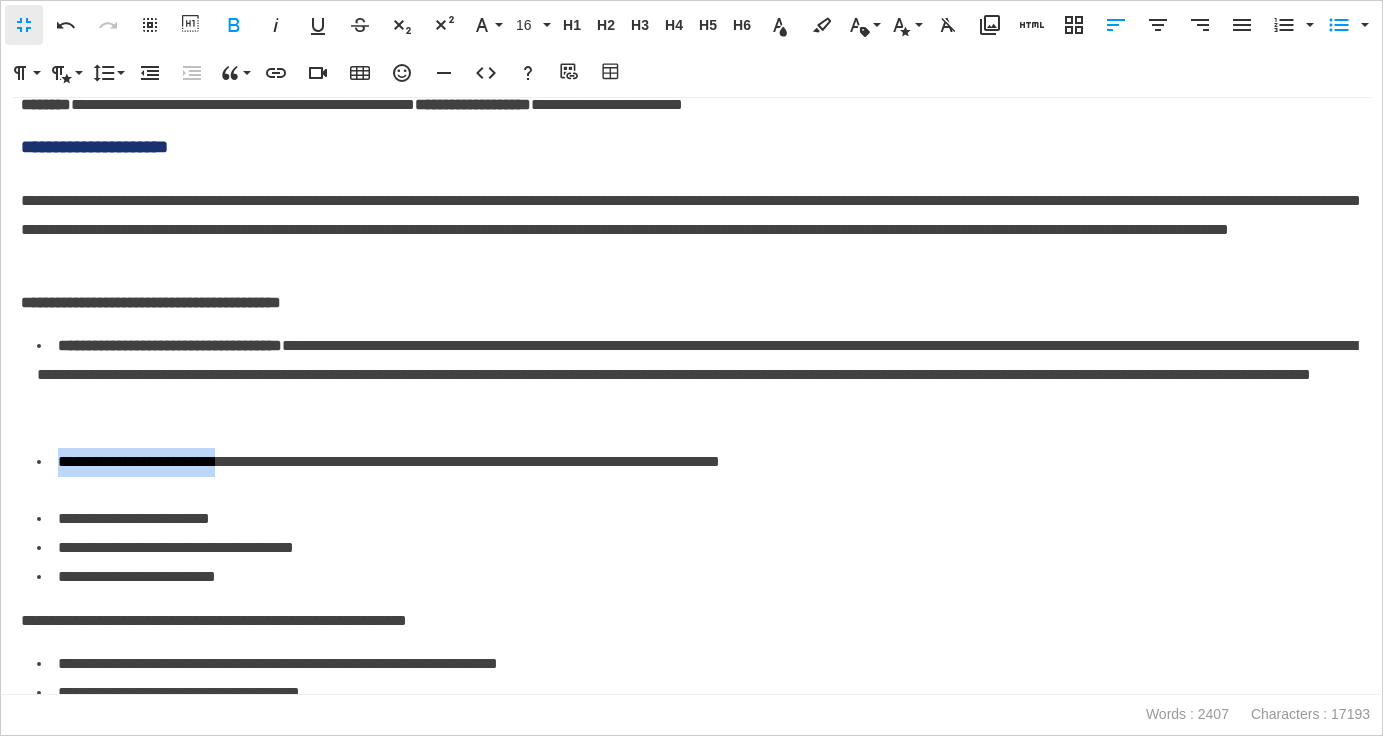 drag, startPoint x: 252, startPoint y: 464, endPoint x: 58, endPoint y: 466, distance: 194.01031 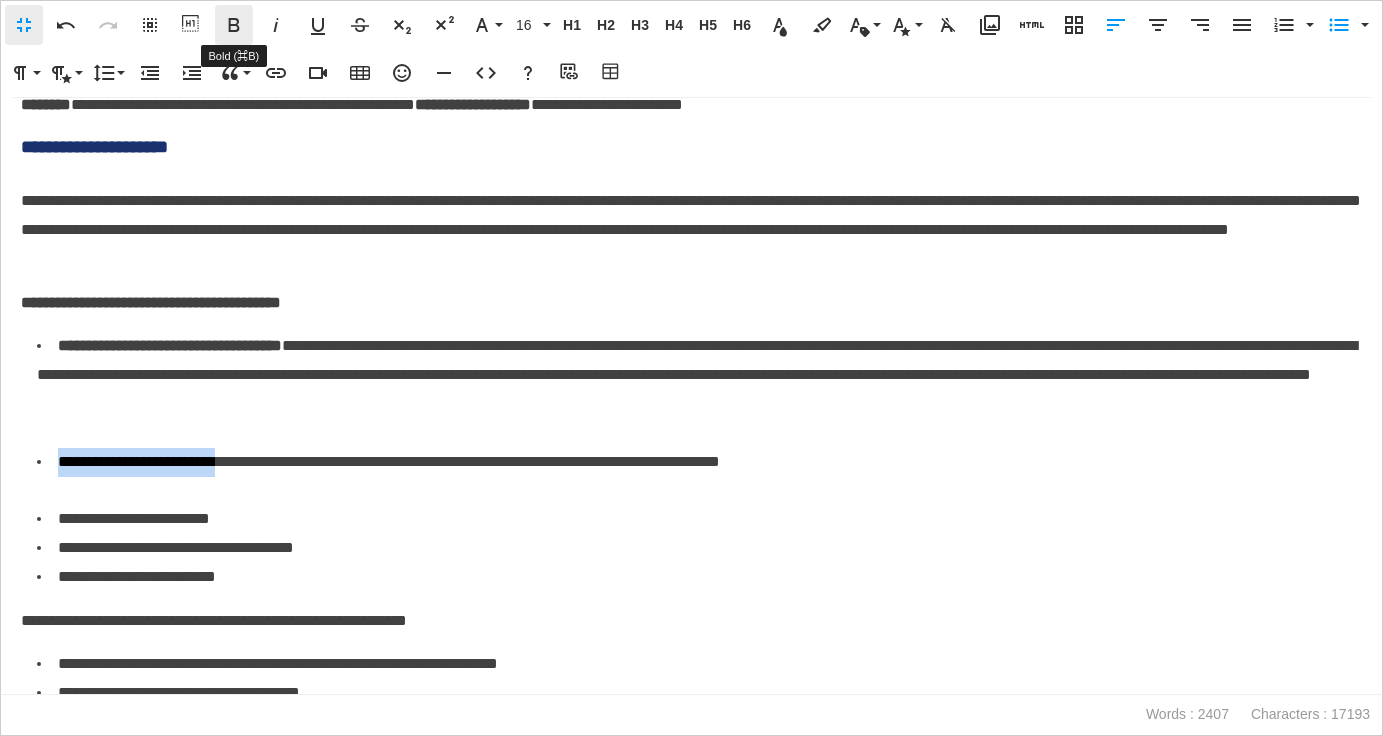 click 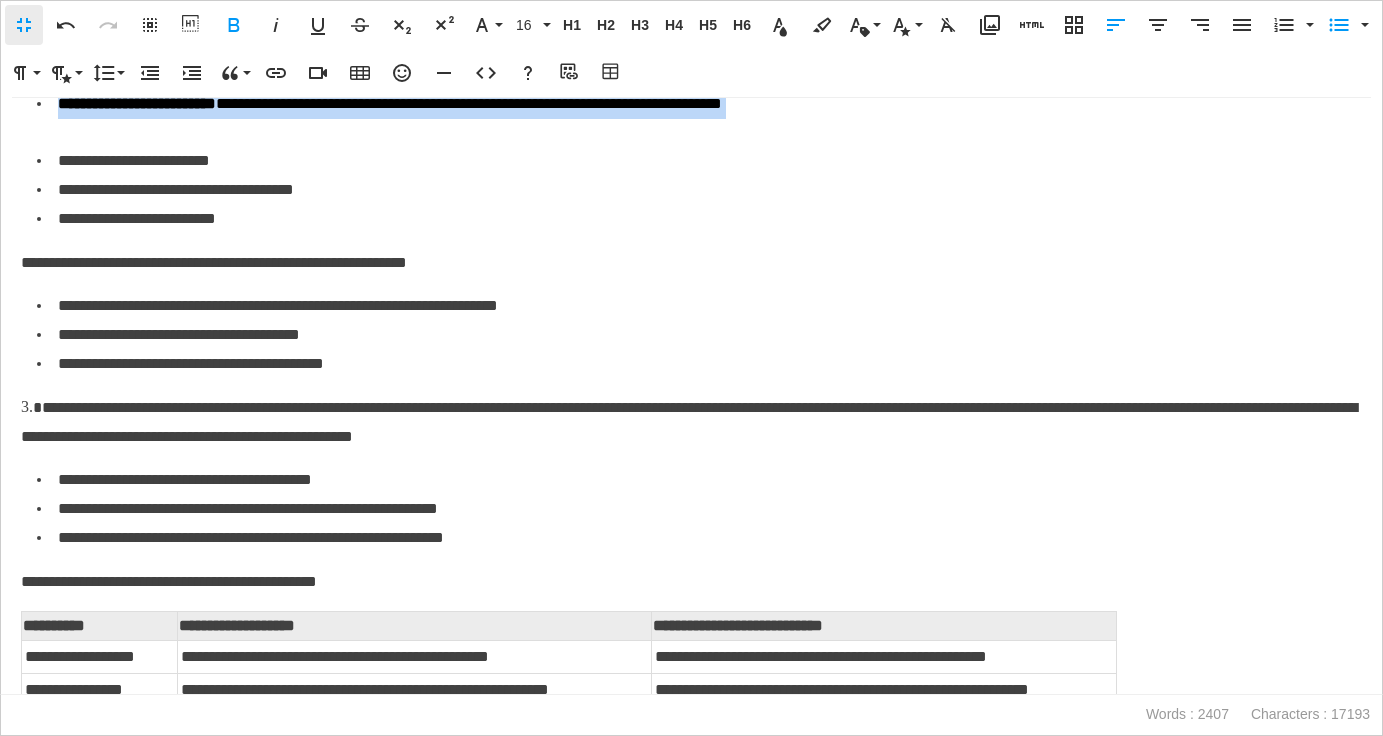 scroll, scrollTop: 7493, scrollLeft: 0, axis: vertical 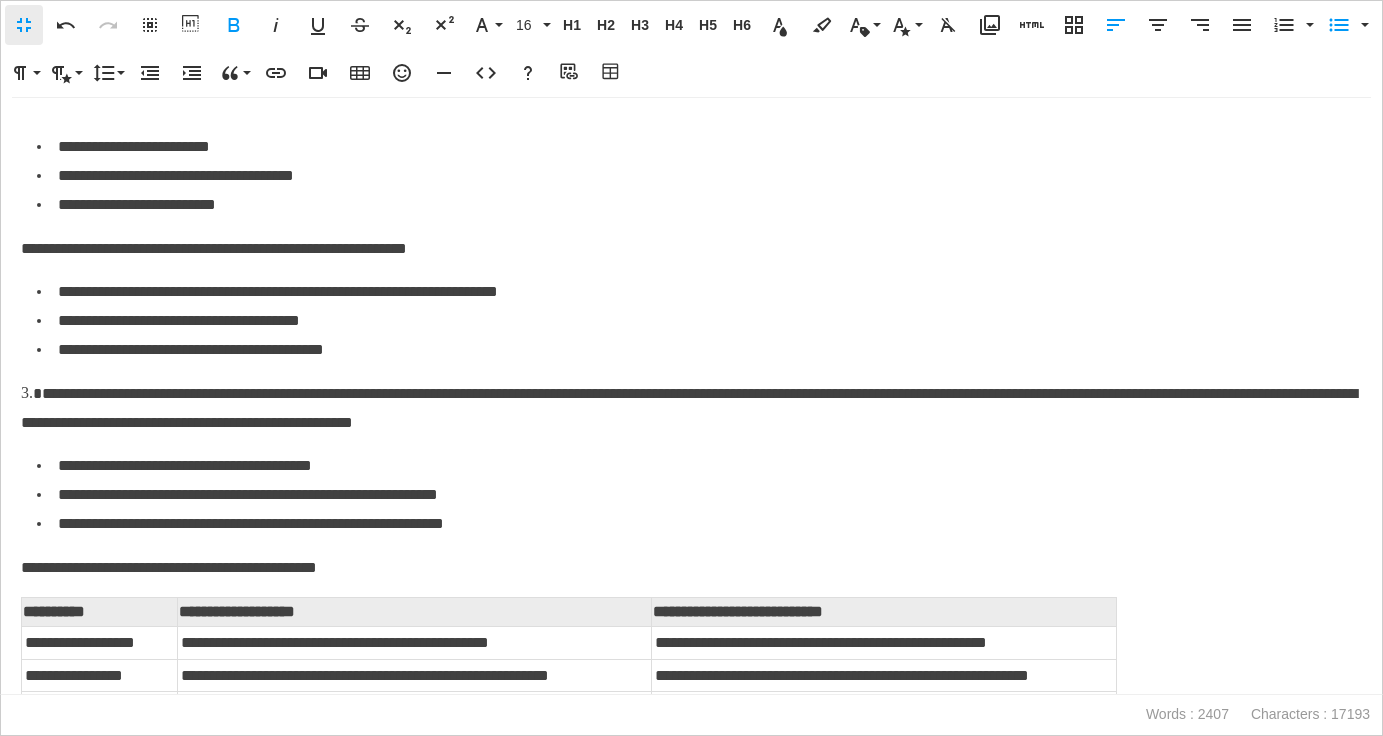 click on "**********" at bounding box center (691, 409) 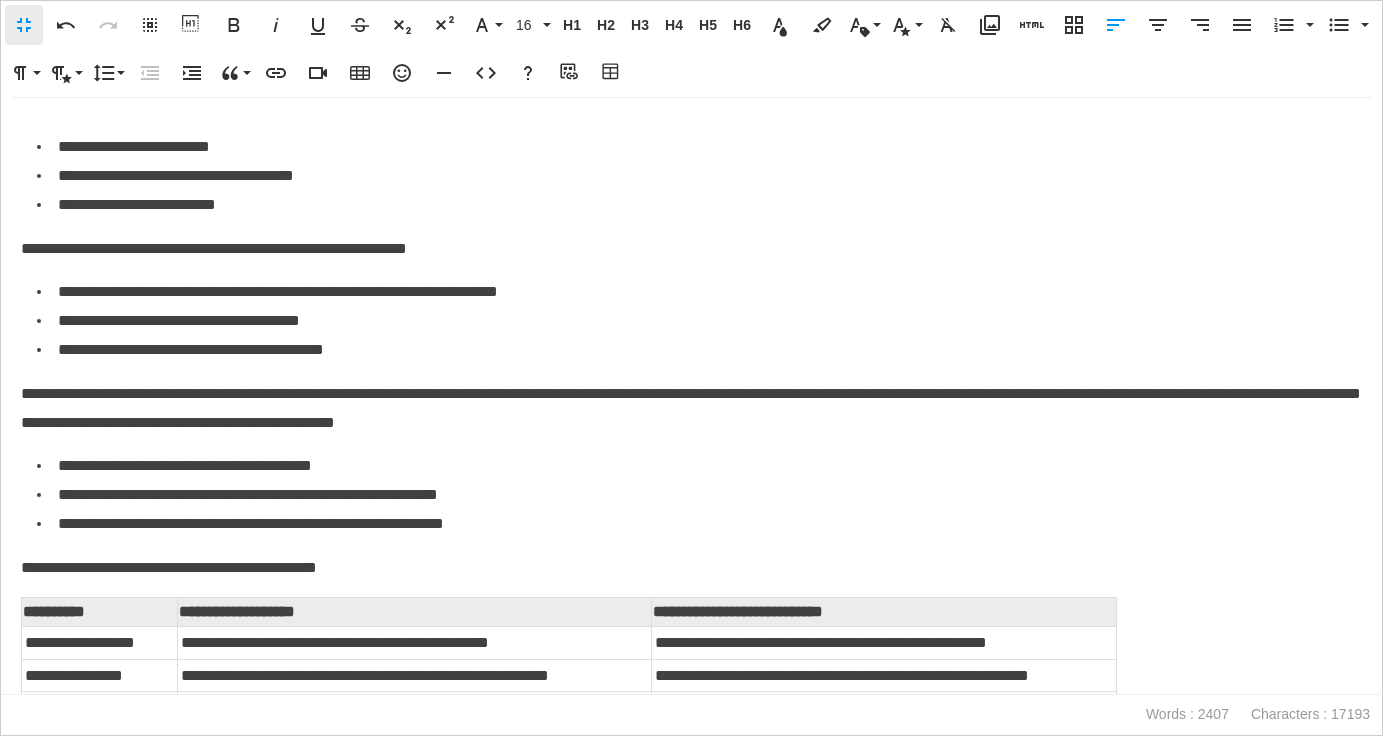 click on "**********" at bounding box center [691, 409] 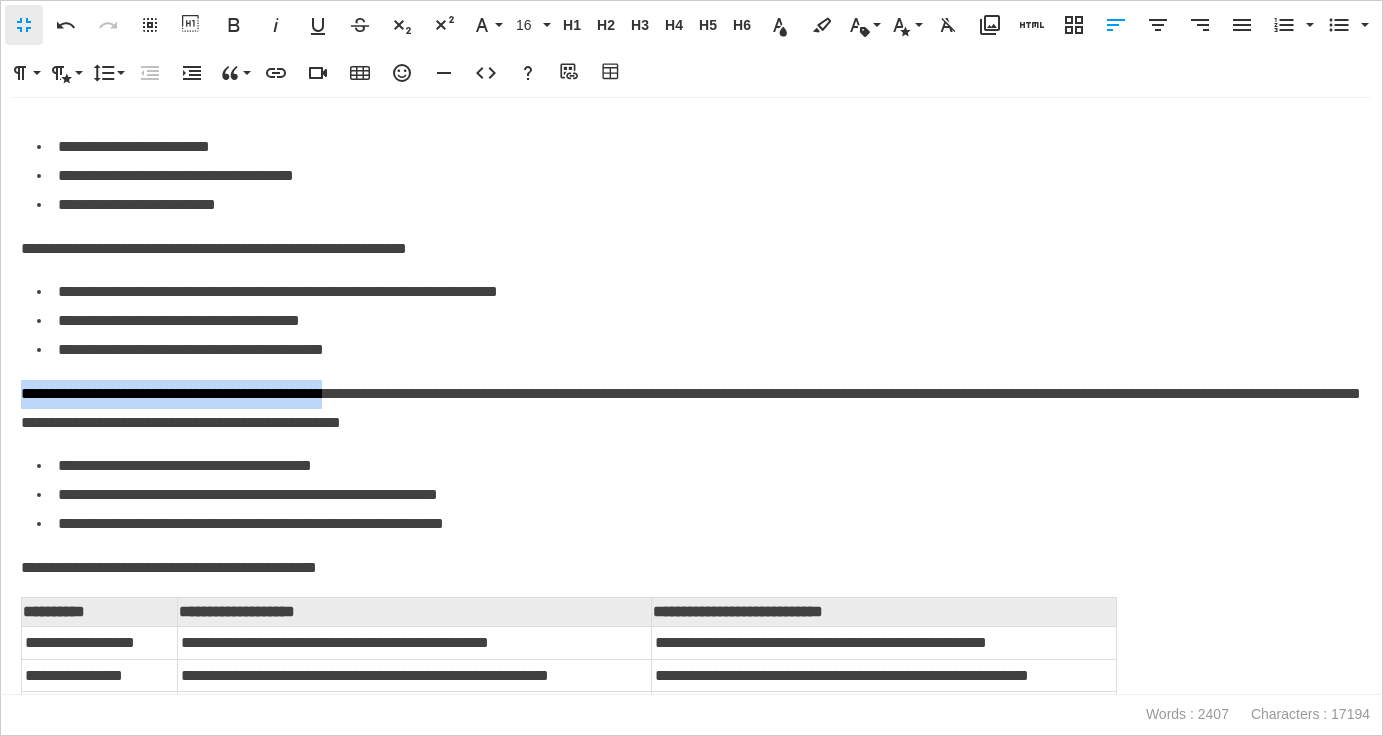 drag, startPoint x: 401, startPoint y: 391, endPoint x: 17, endPoint y: 398, distance: 384.06378 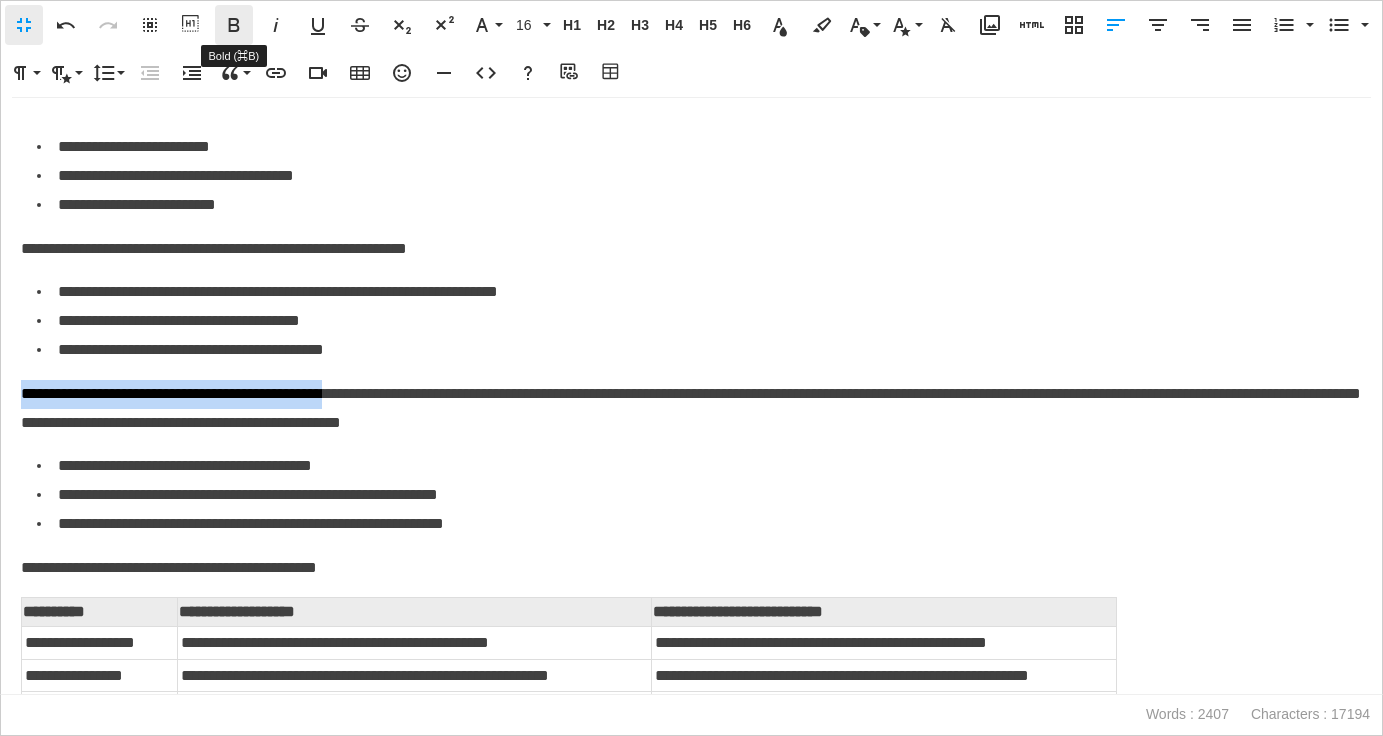 click 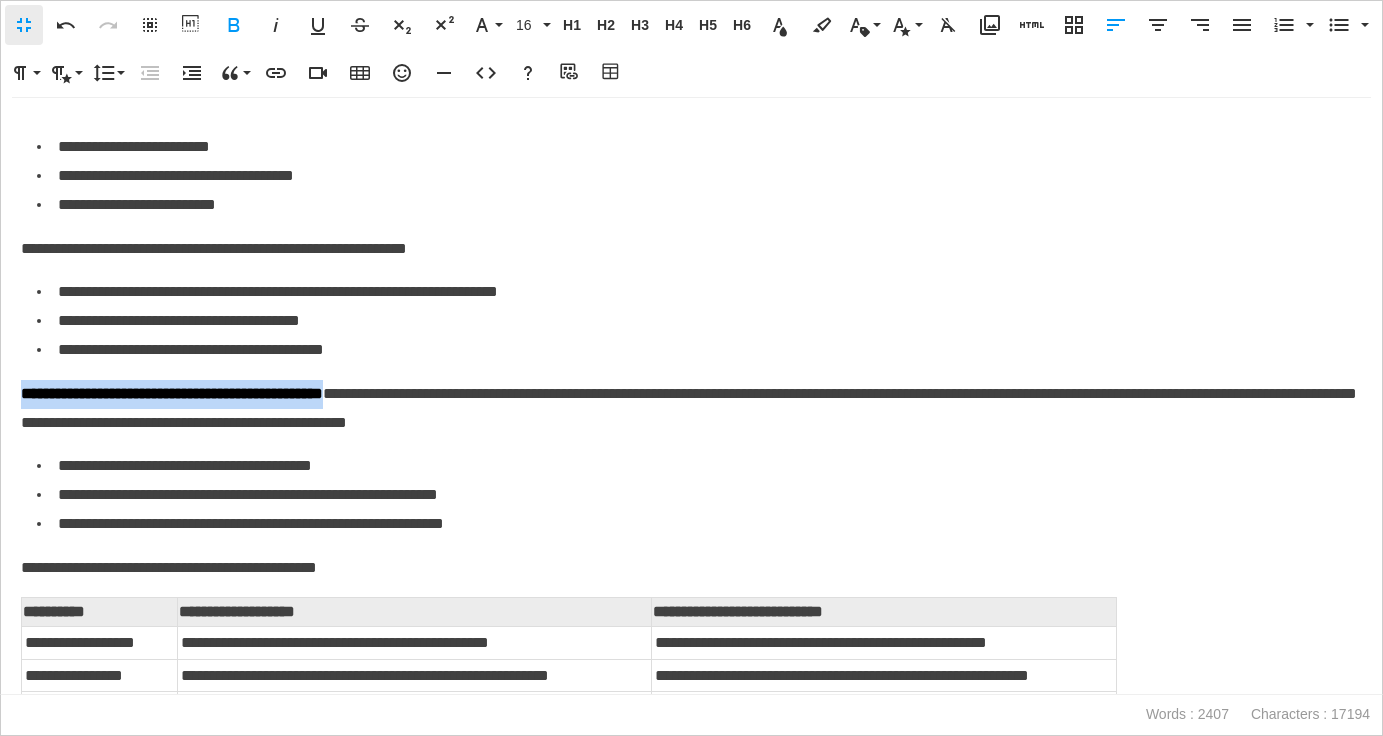 click on "**********" at bounding box center (172, 393) 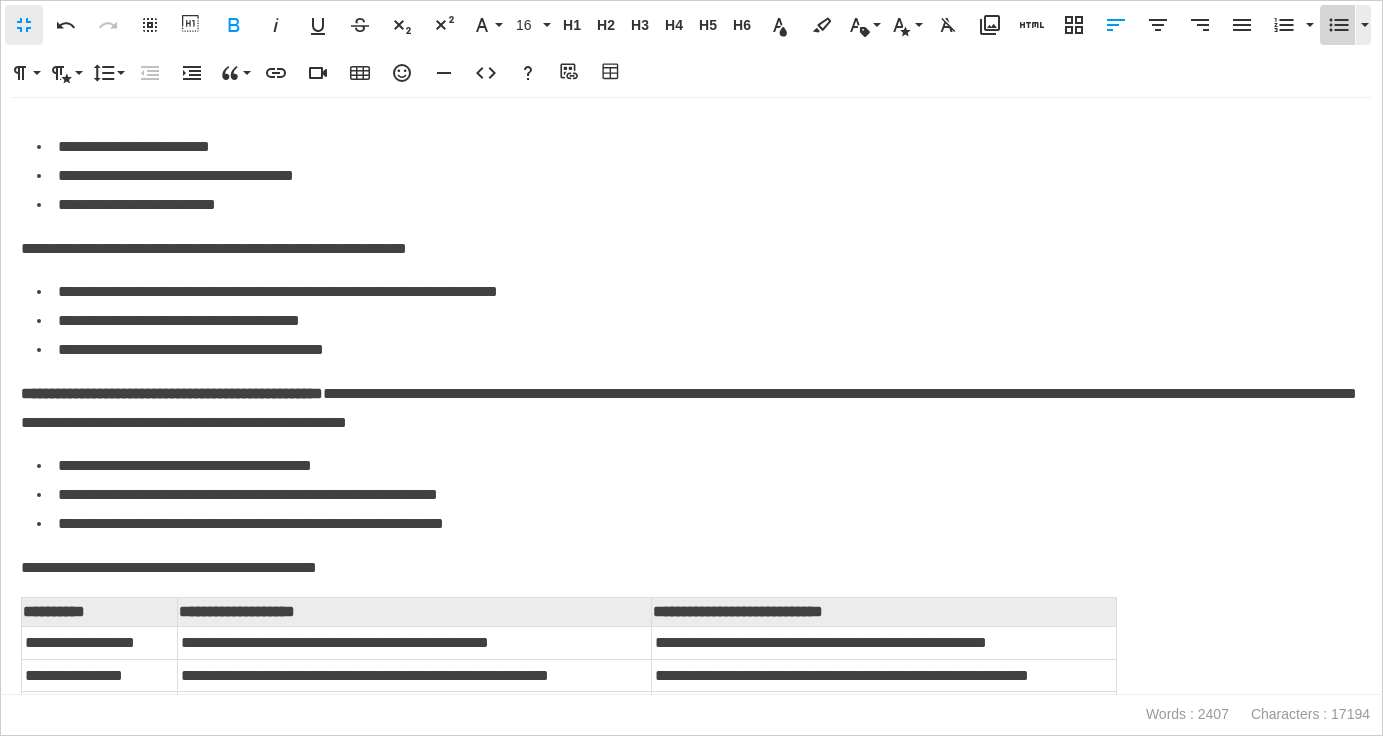 click 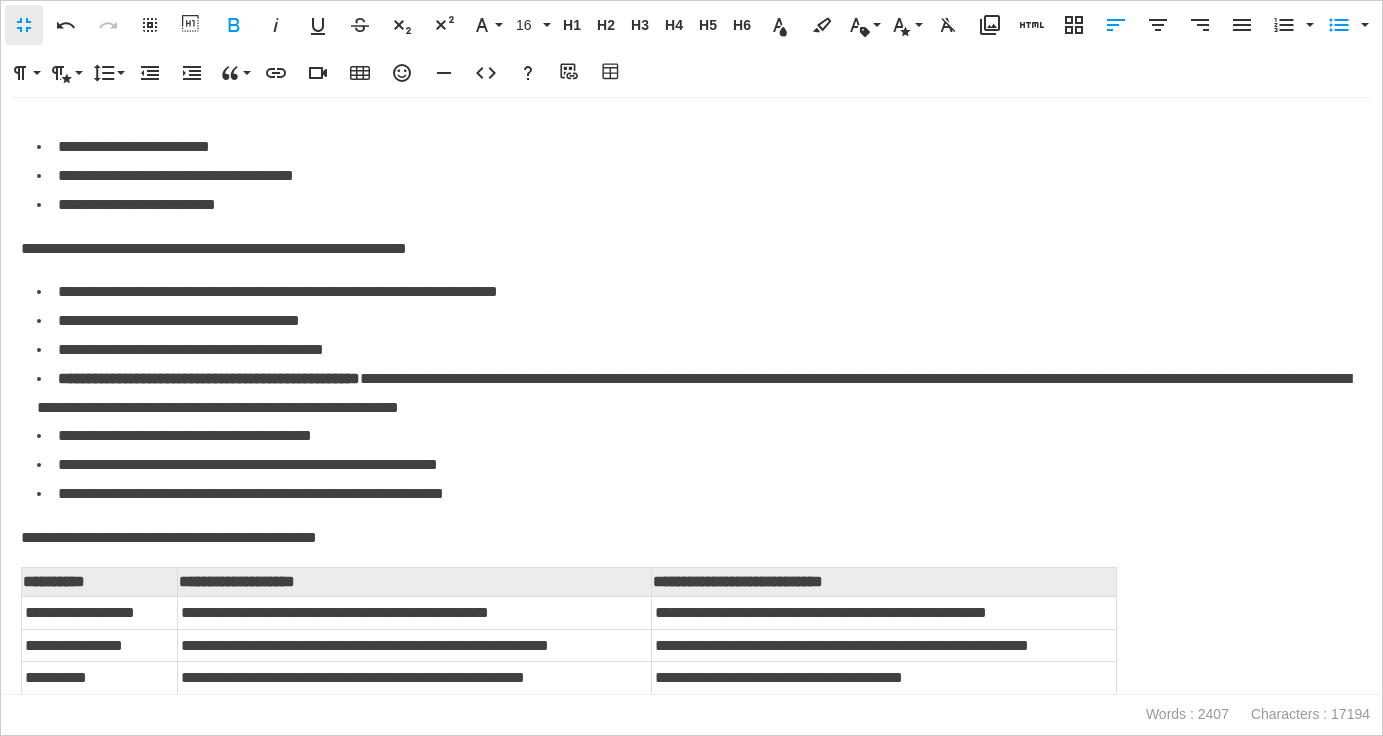 click on "**********" at bounding box center [699, 350] 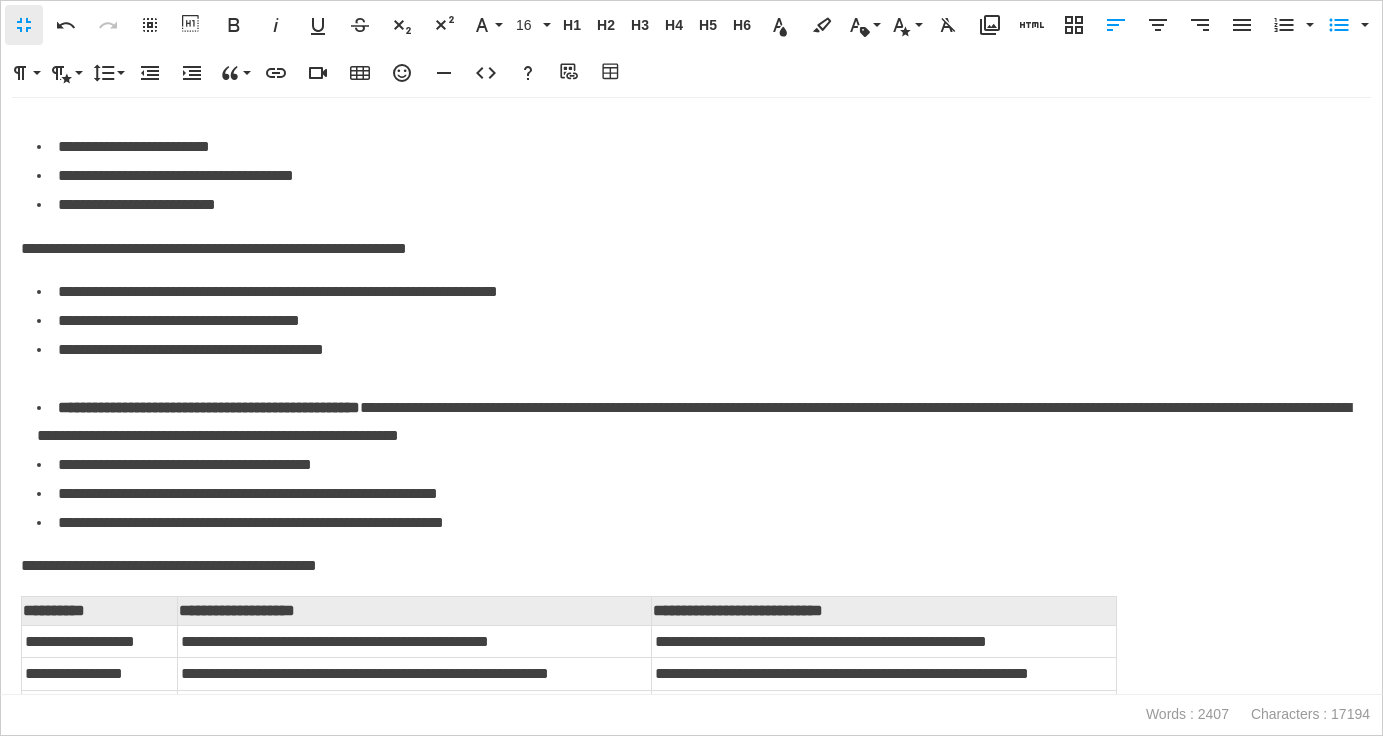 click on "**********" at bounding box center [699, 423] 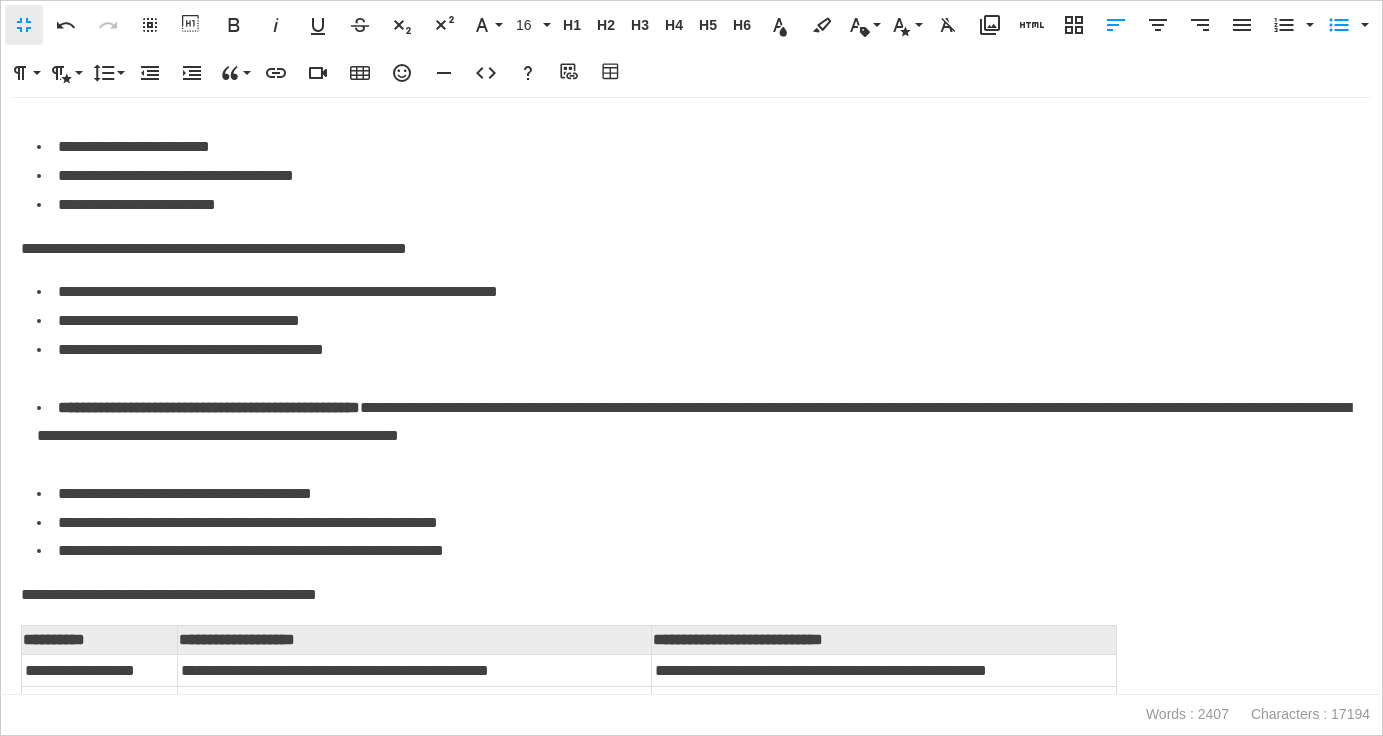 scroll, scrollTop: 7632, scrollLeft: 0, axis: vertical 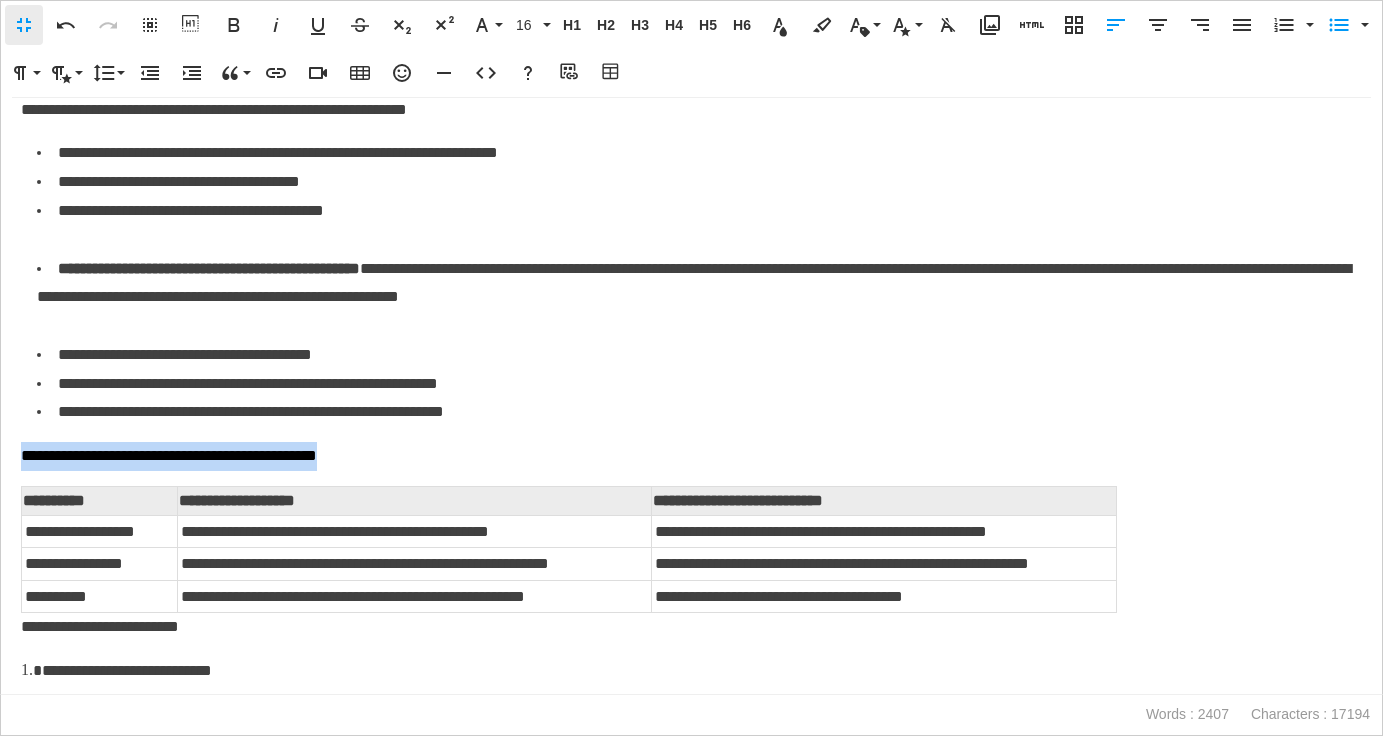 drag, startPoint x: 410, startPoint y: 458, endPoint x: 0, endPoint y: 461, distance: 410.011 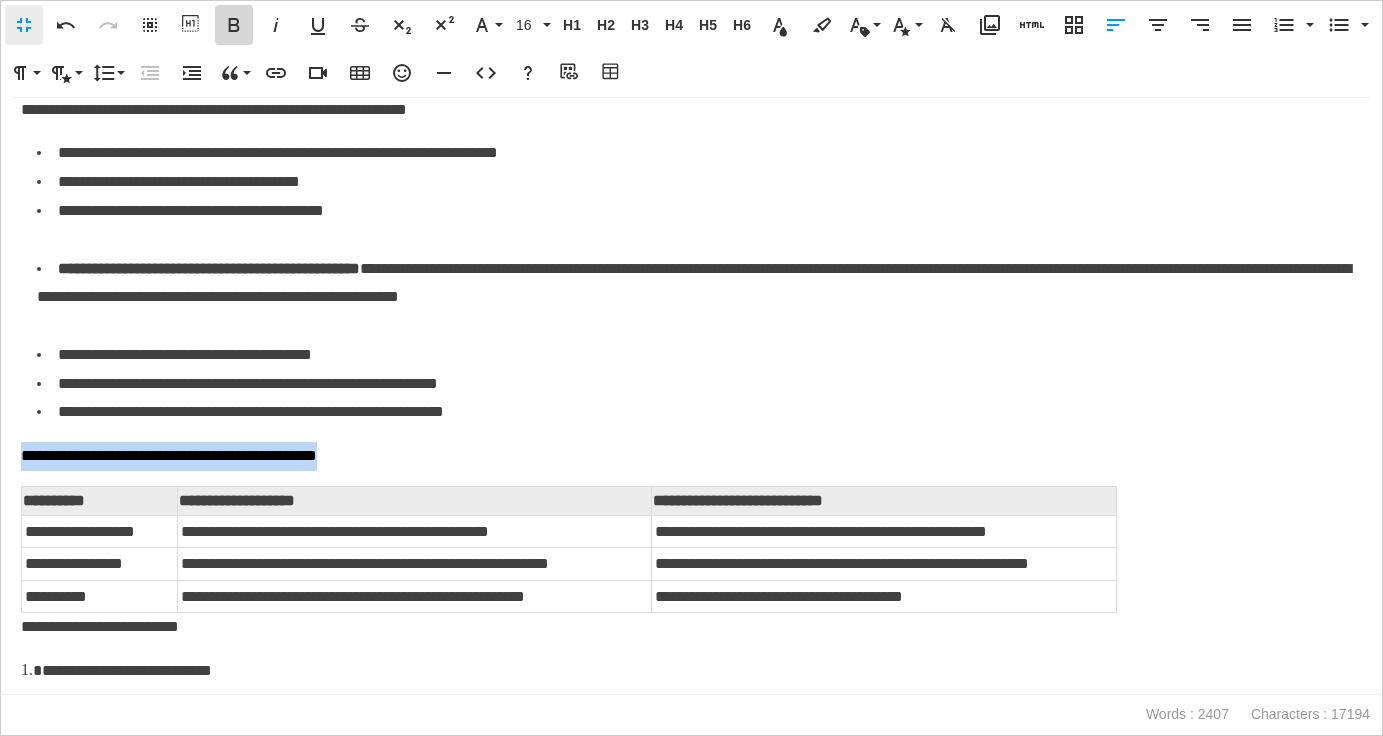 click 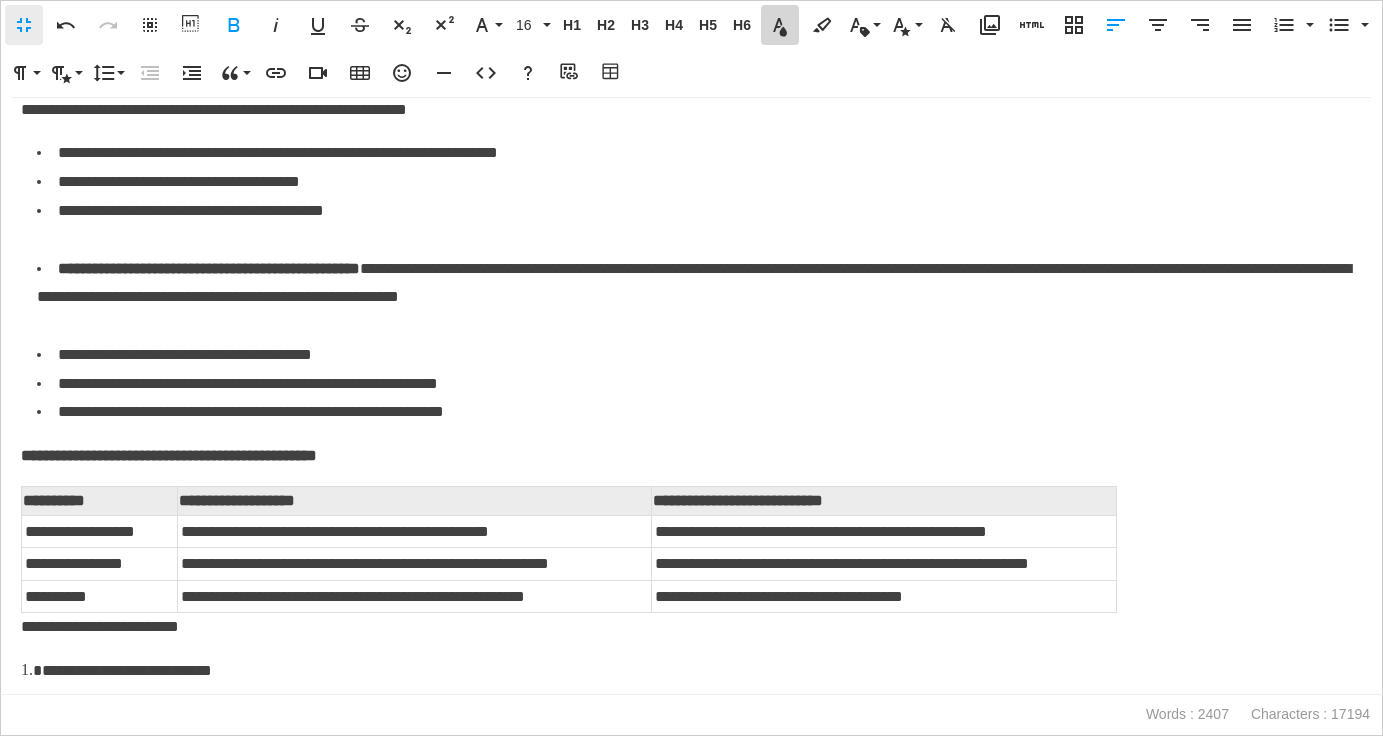 click 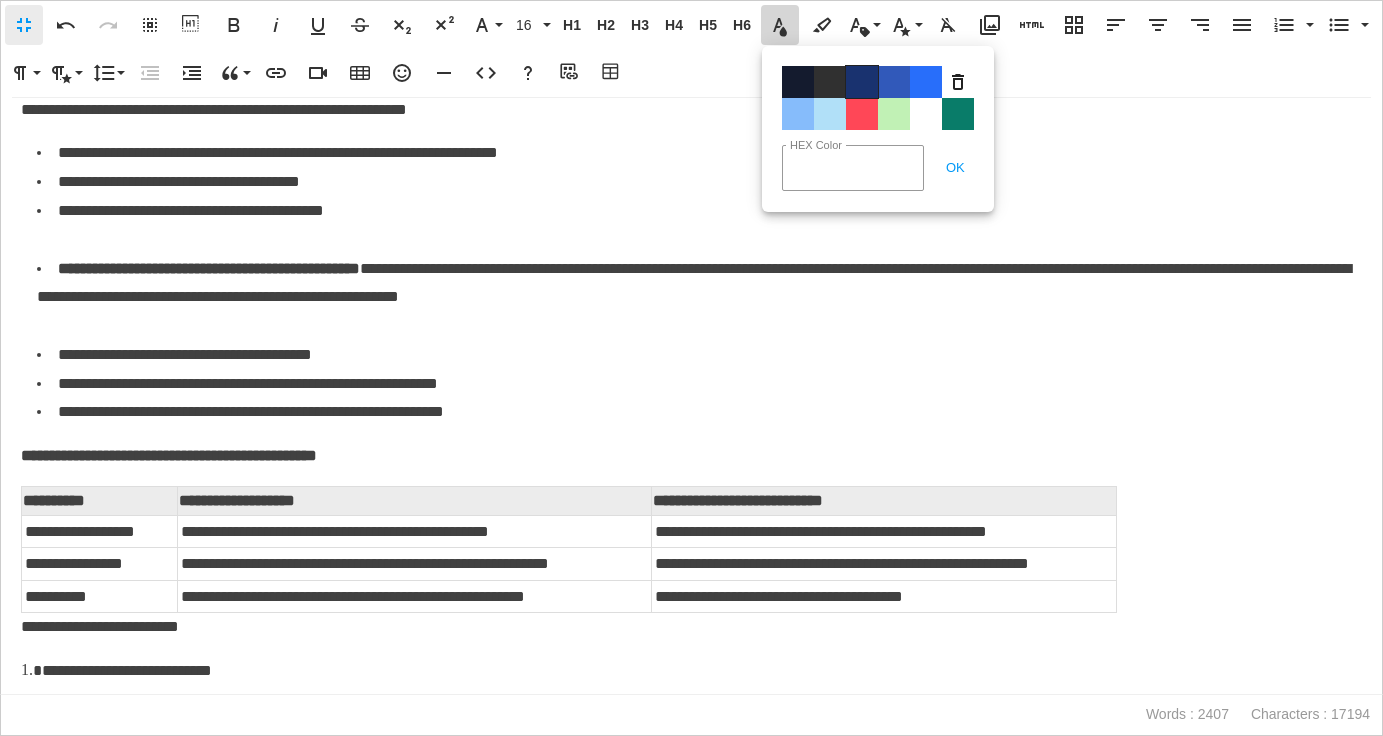 click on "Color#19326F" at bounding box center [862, 82] 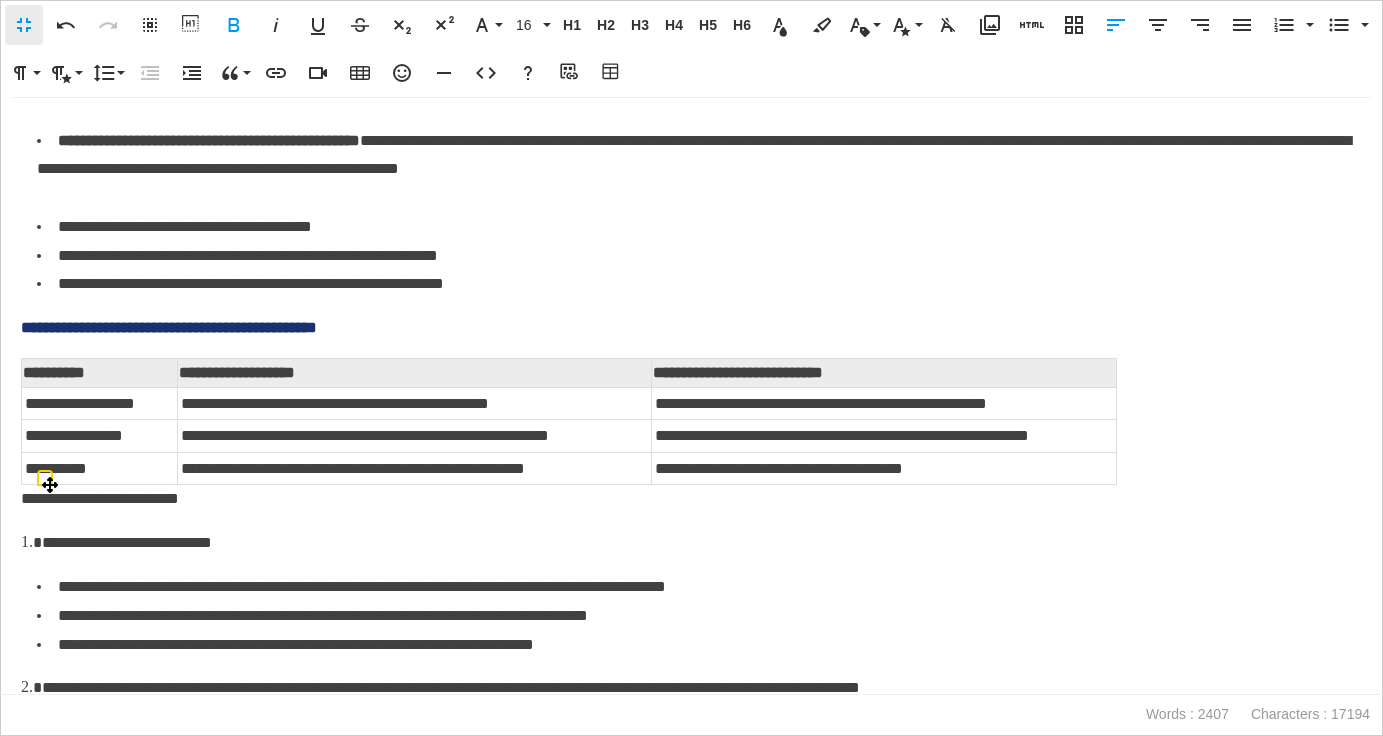 scroll, scrollTop: 7789, scrollLeft: 0, axis: vertical 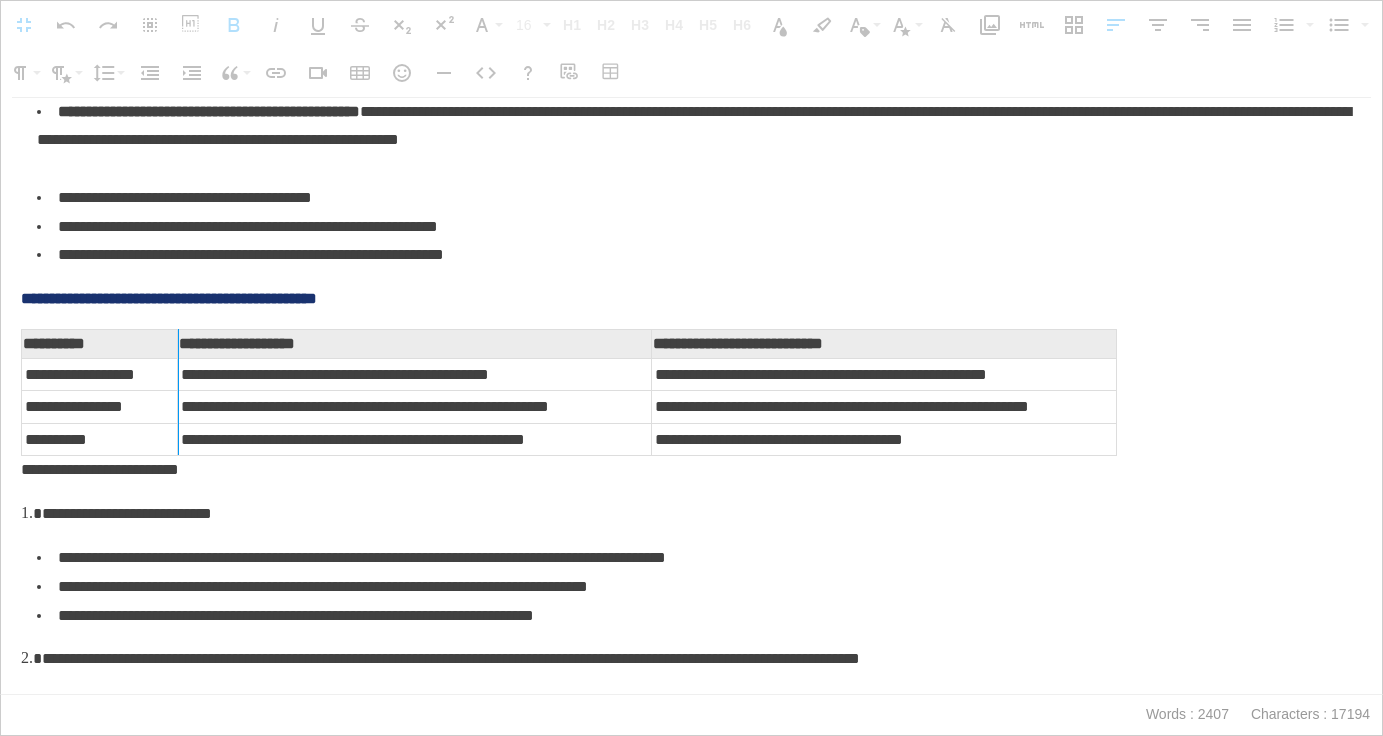 drag, startPoint x: 178, startPoint y: 349, endPoint x: 201, endPoint y: 349, distance: 23 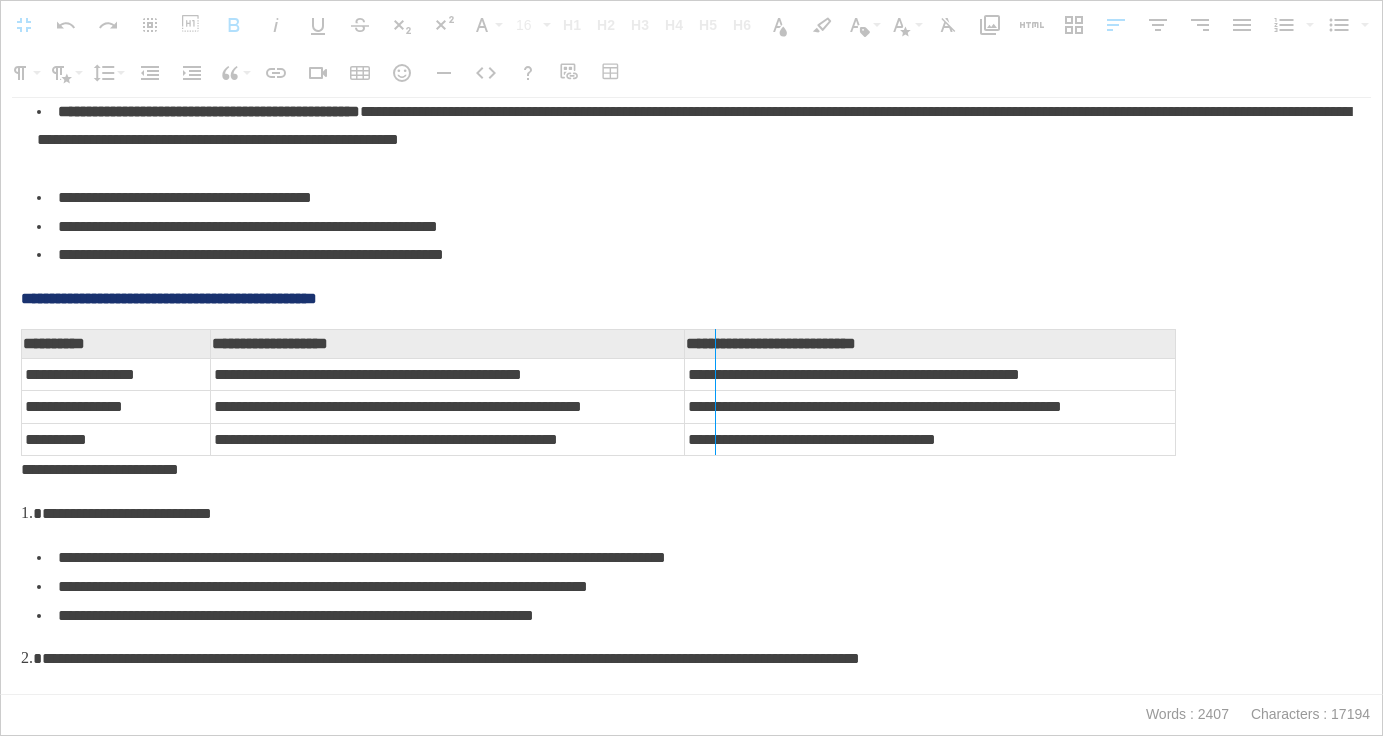 drag, startPoint x: 685, startPoint y: 339, endPoint x: 714, endPoint y: 339, distance: 29 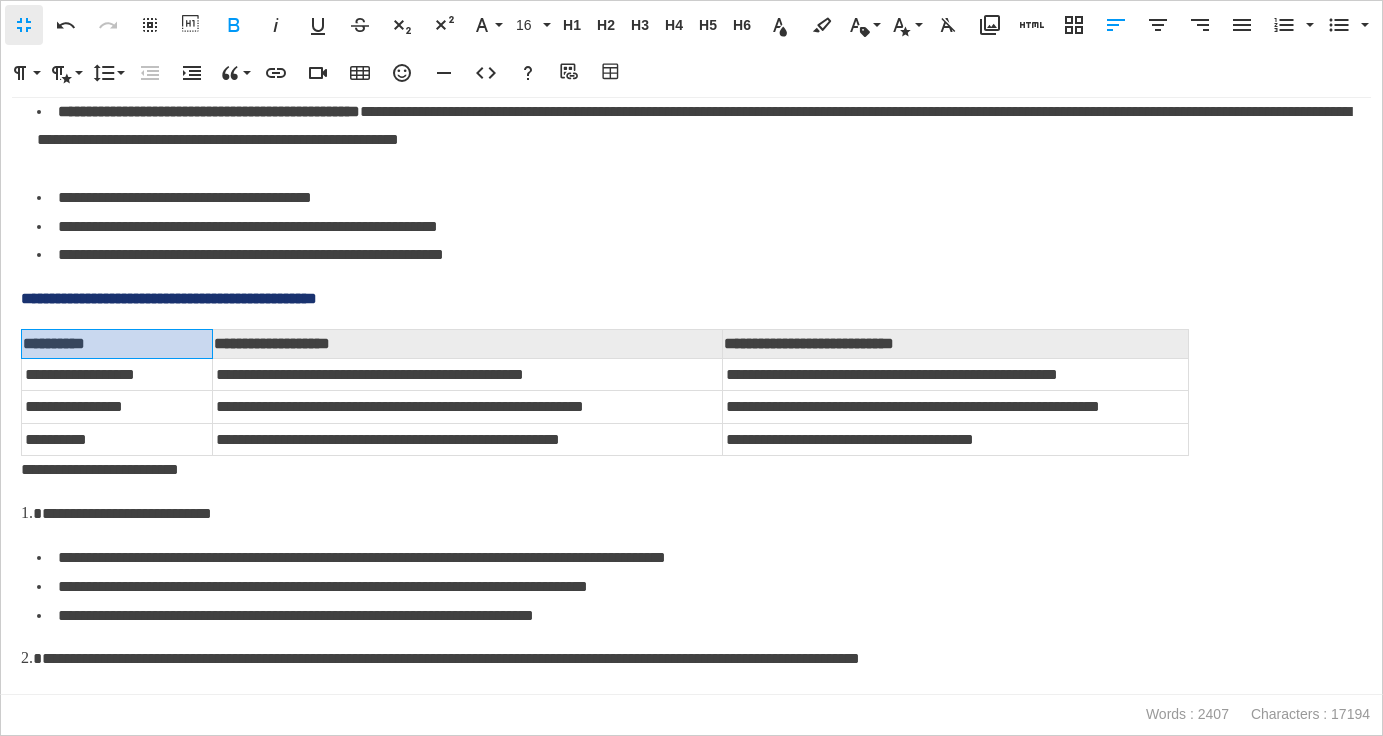 click on "**********" at bounding box center [117, 344] 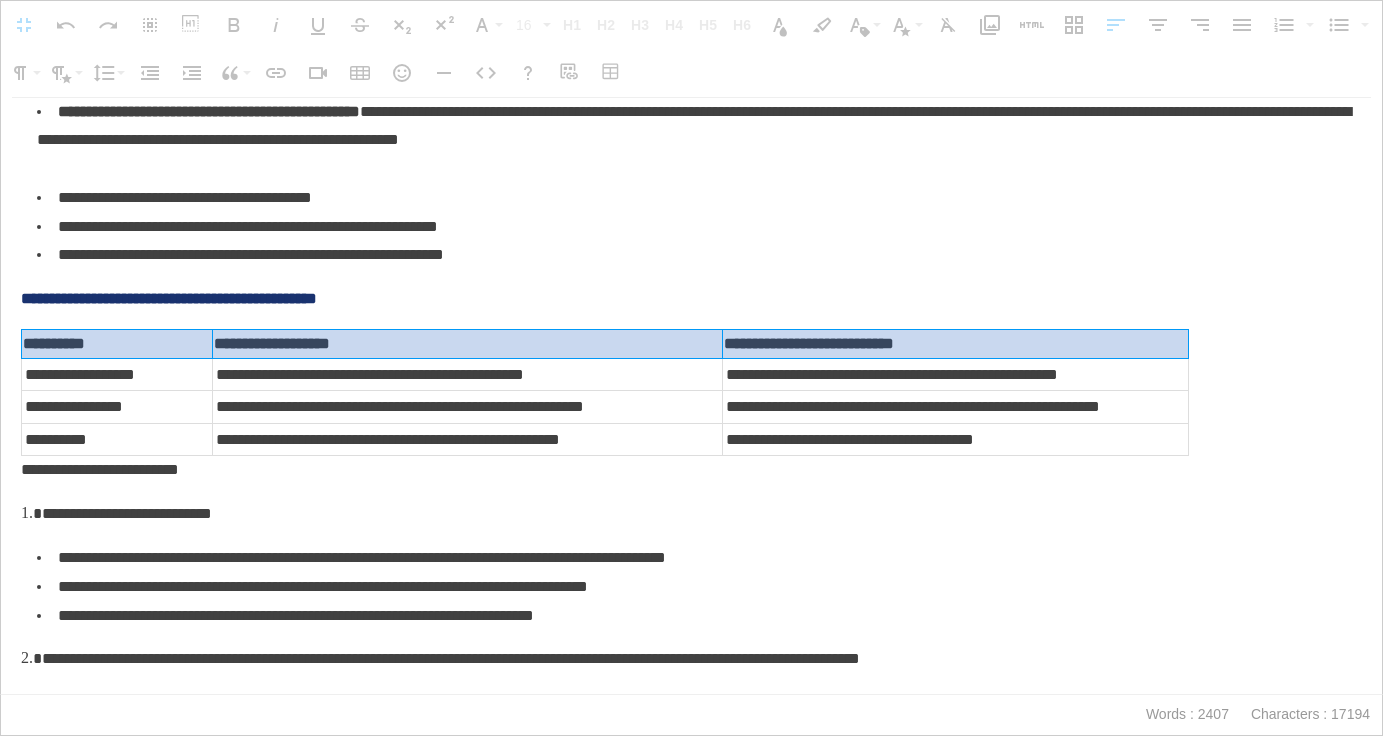 drag, startPoint x: 126, startPoint y: 340, endPoint x: 923, endPoint y: 335, distance: 797.0157 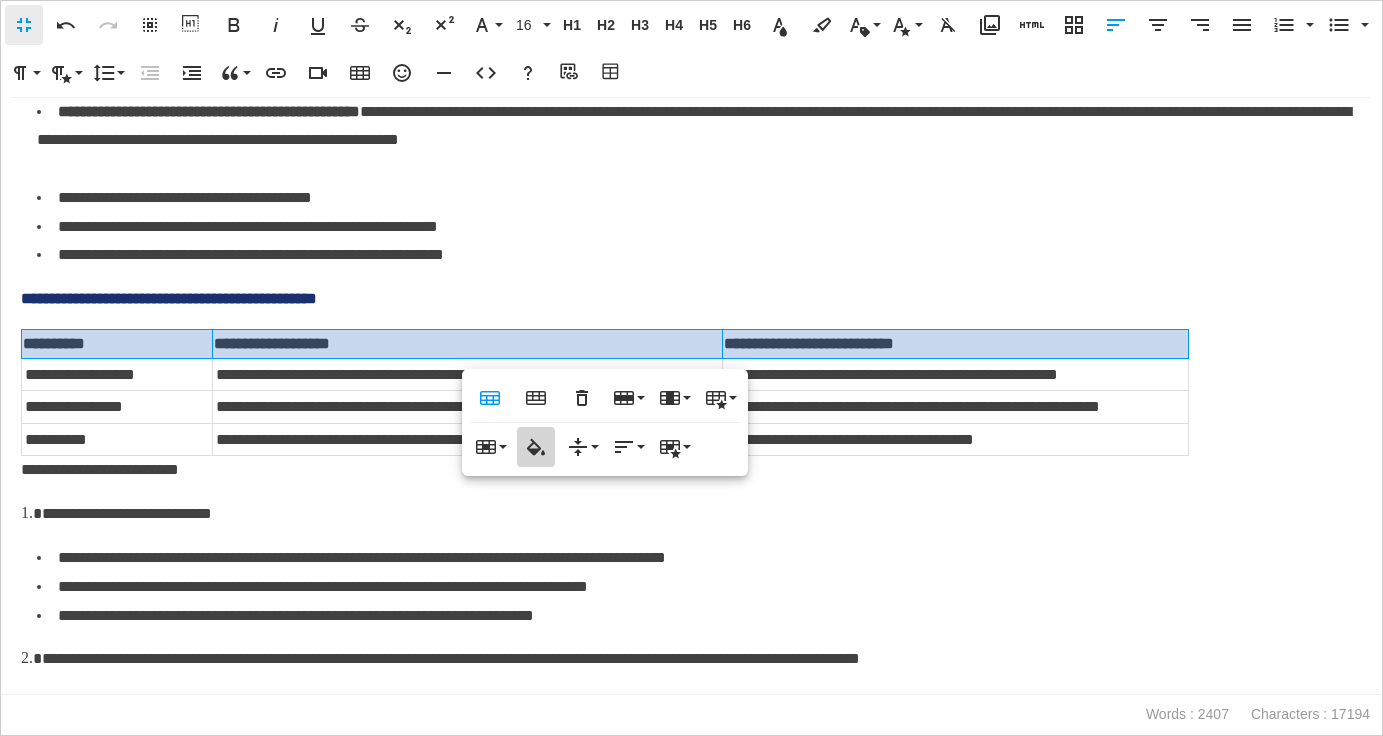 type on "*******" 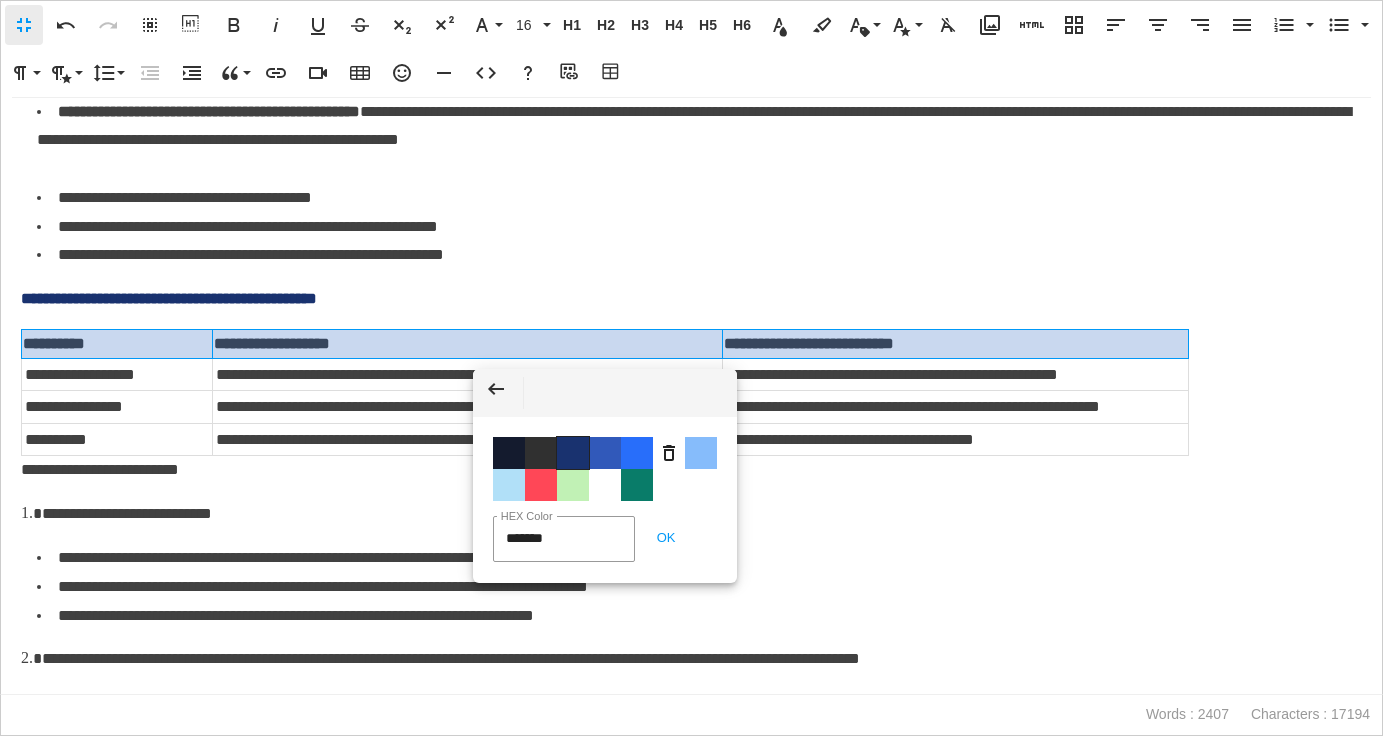 click on "Color #19326F" at bounding box center [573, 453] 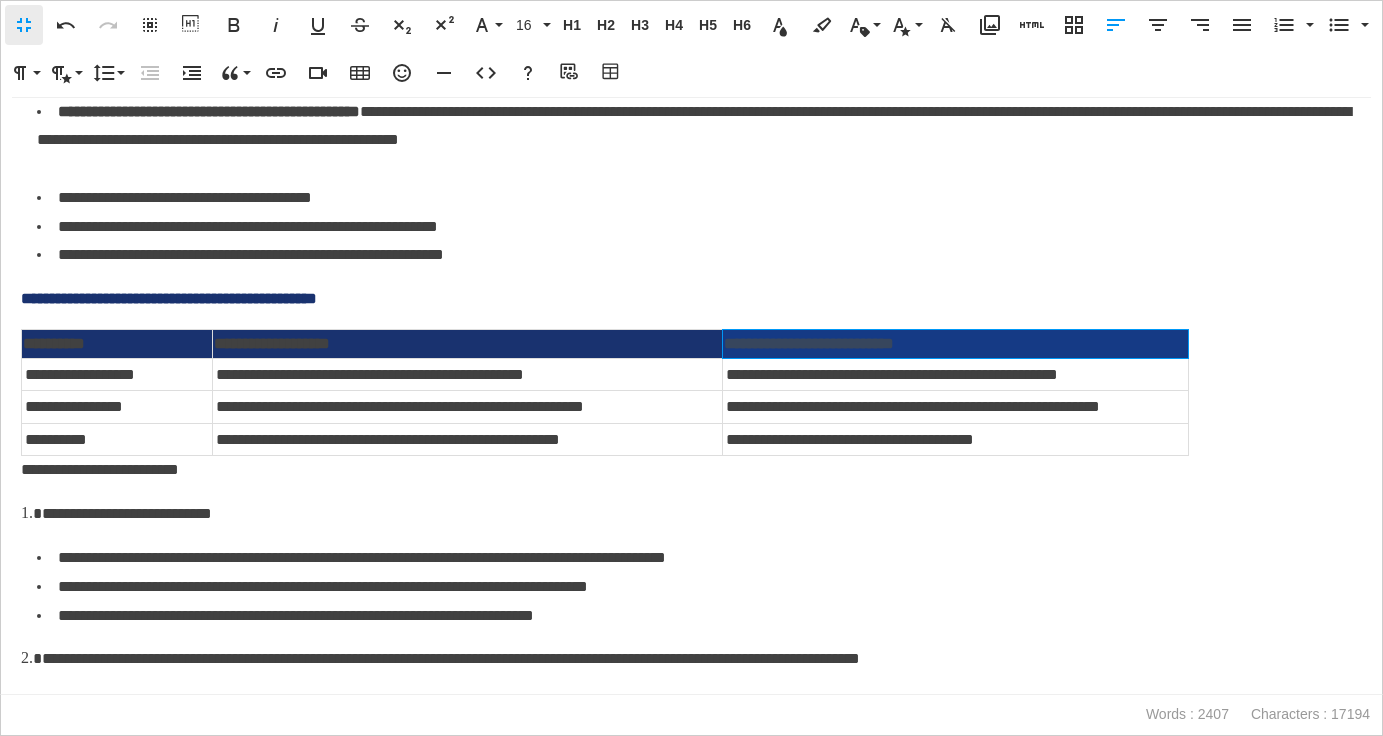 click on "**********" at bounding box center [955, 344] 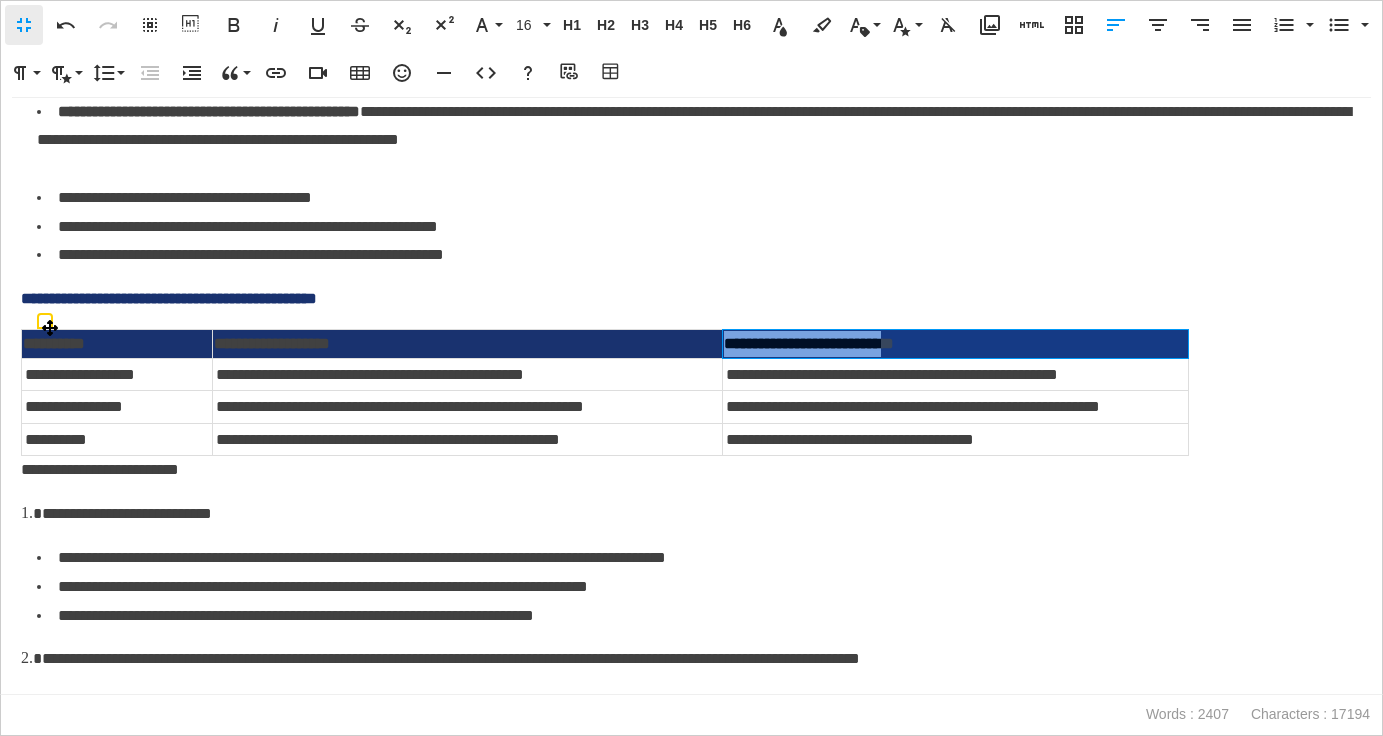 drag, startPoint x: 931, startPoint y: 346, endPoint x: 722, endPoint y: 354, distance: 209.15306 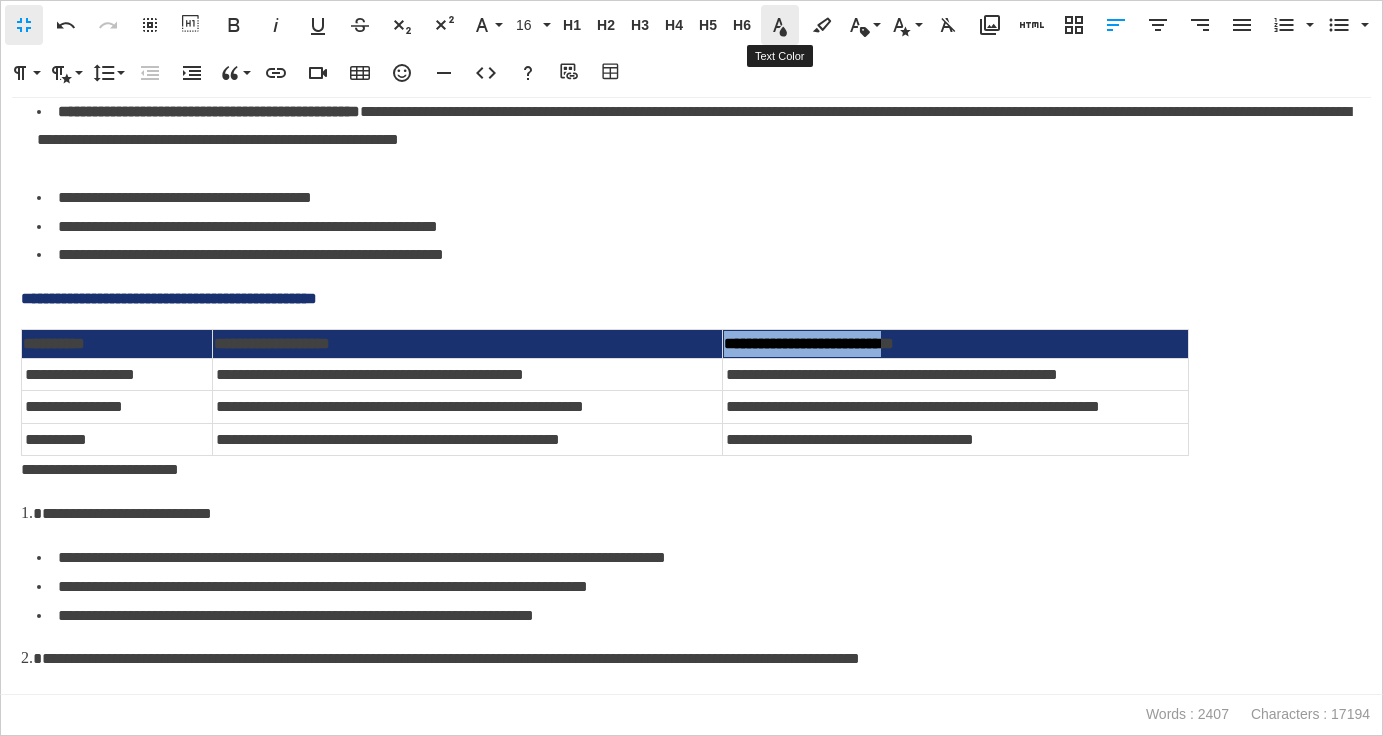 click on "Text Color" at bounding box center (780, 25) 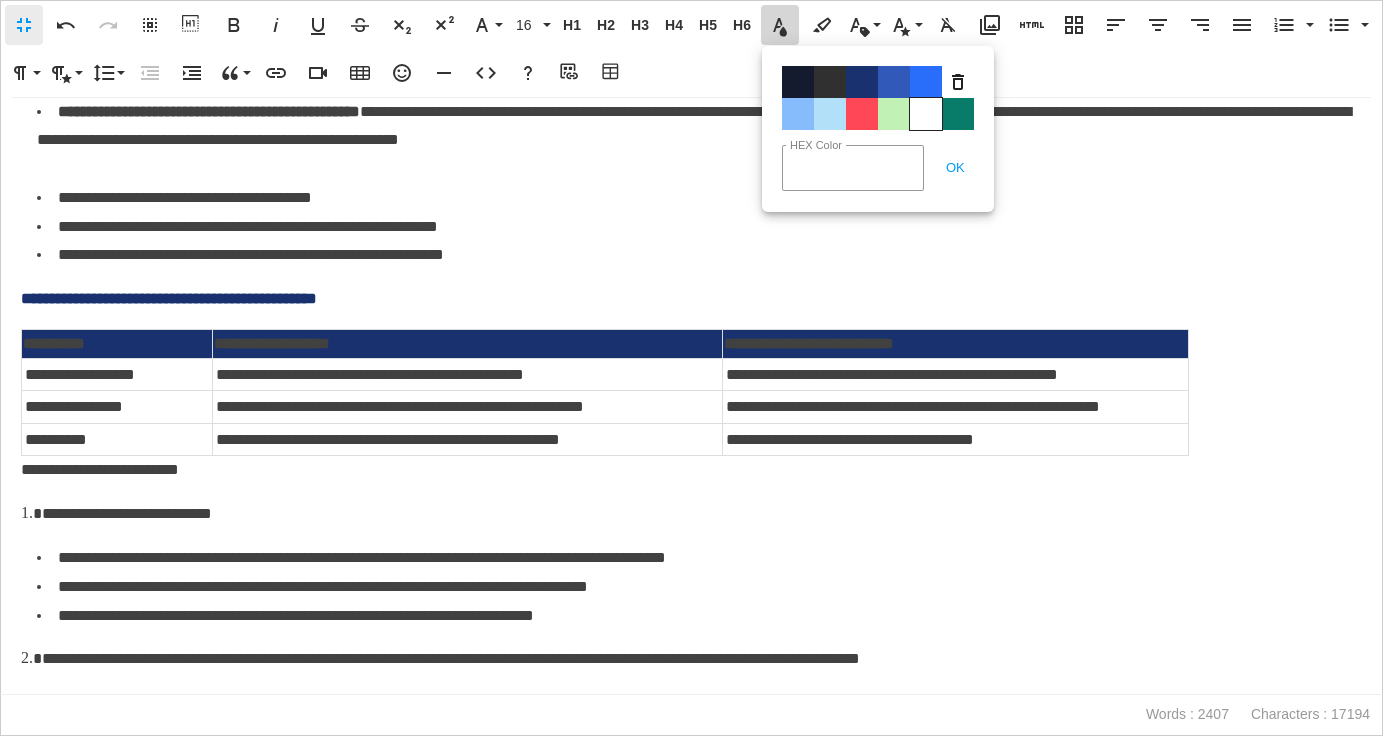 click on "Color#FFFFFF" at bounding box center (926, 114) 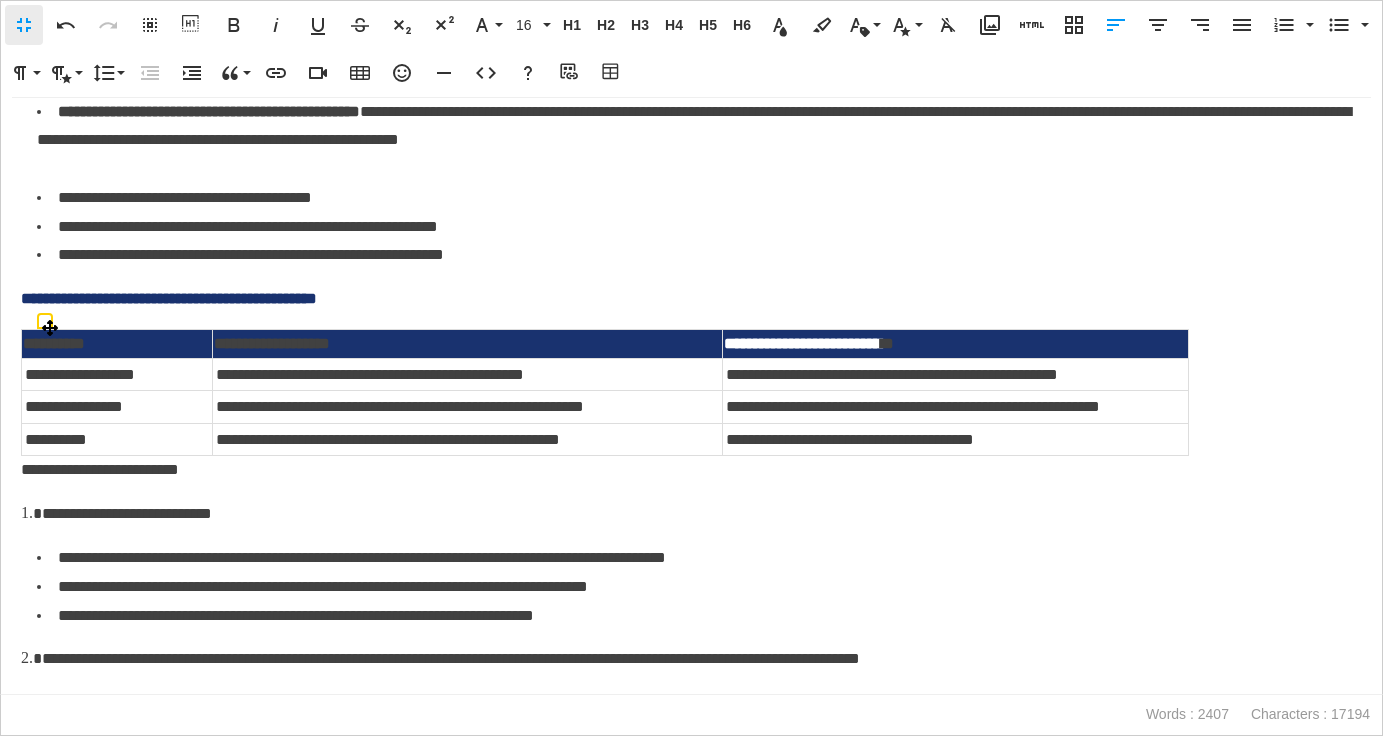 click on "**********" at bounding box center [468, 344] 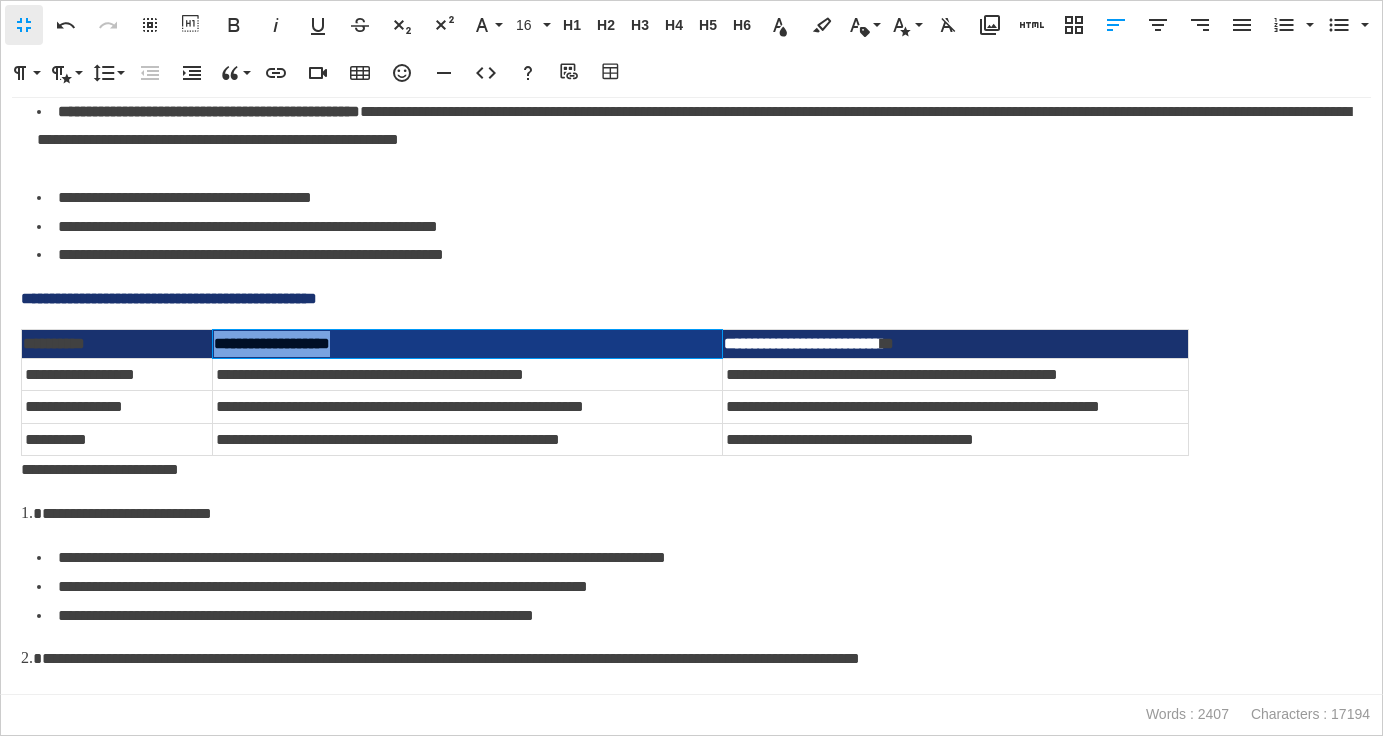 drag, startPoint x: 404, startPoint y: 347, endPoint x: 211, endPoint y: 350, distance: 193.02332 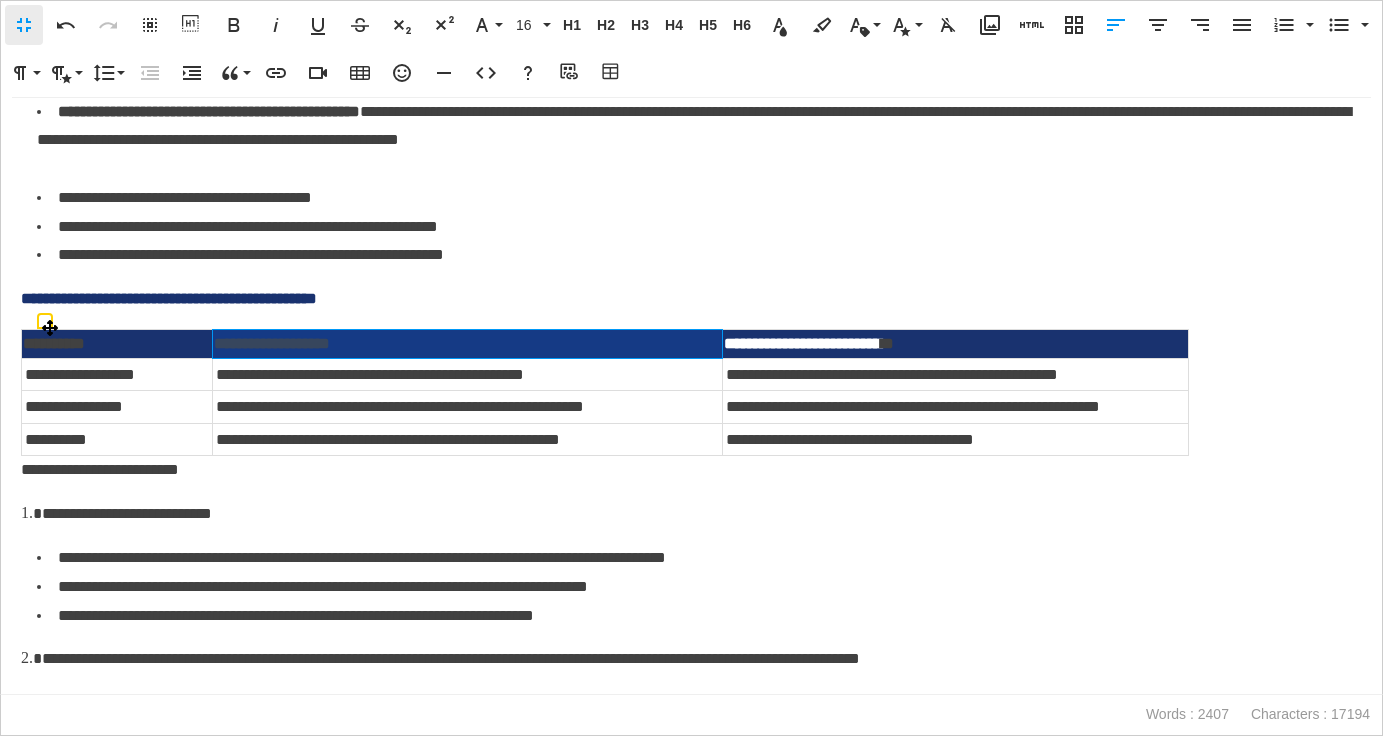 click on "**********" at bounding box center [468, 344] 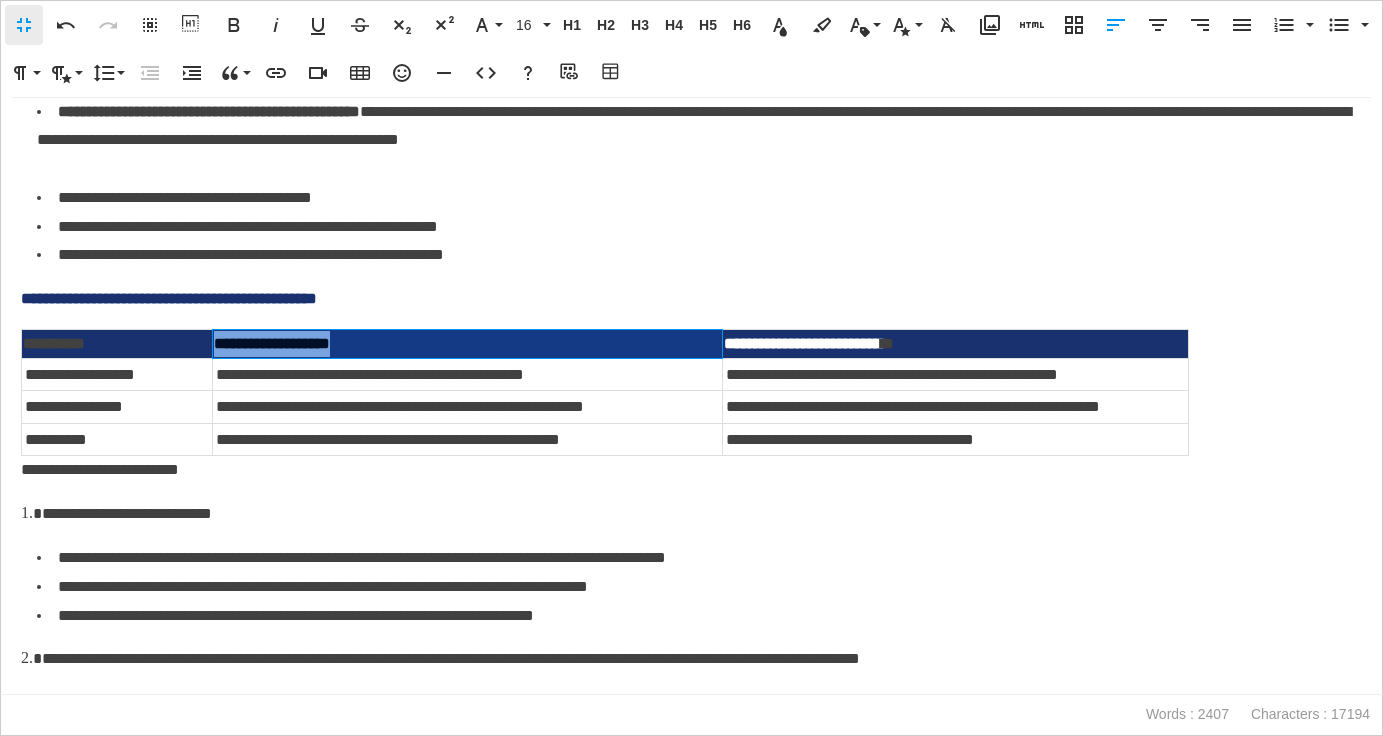 drag, startPoint x: 388, startPoint y: 343, endPoint x: 218, endPoint y: 347, distance: 170.04706 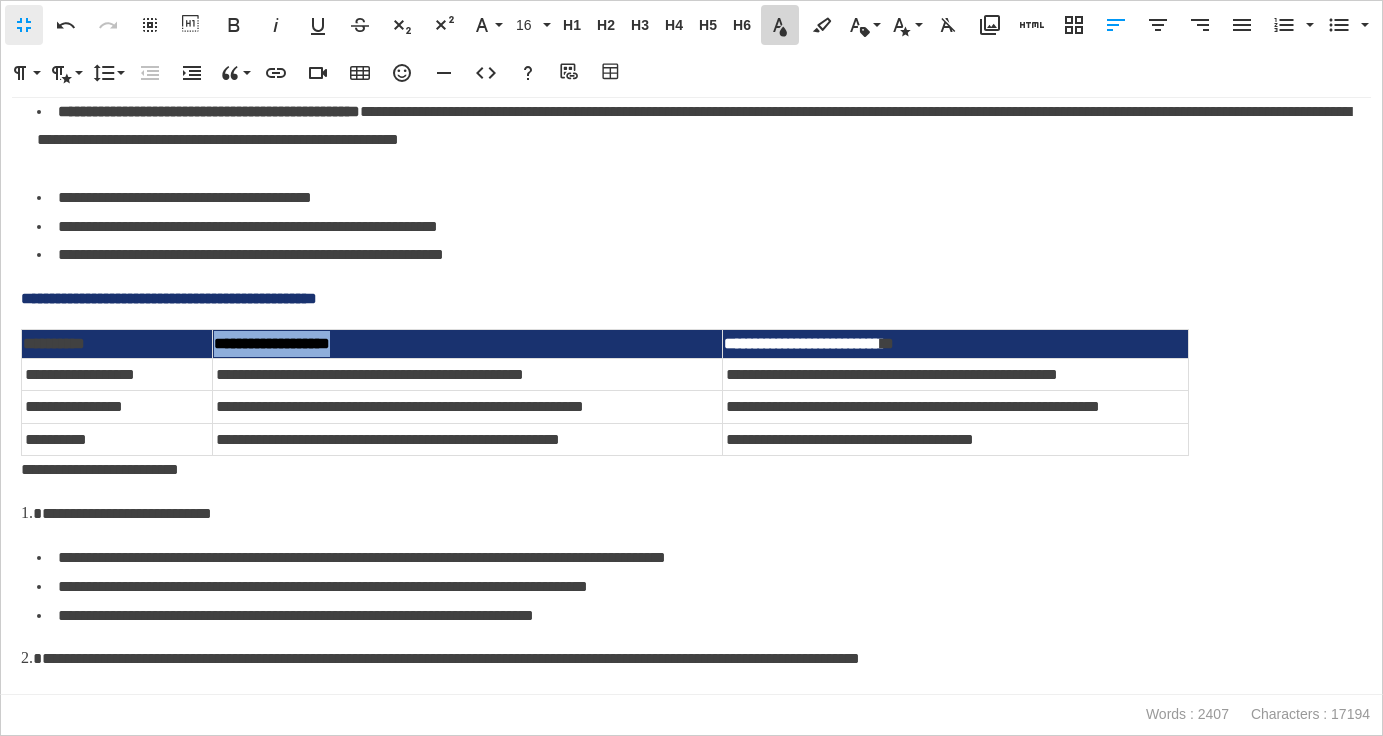 click 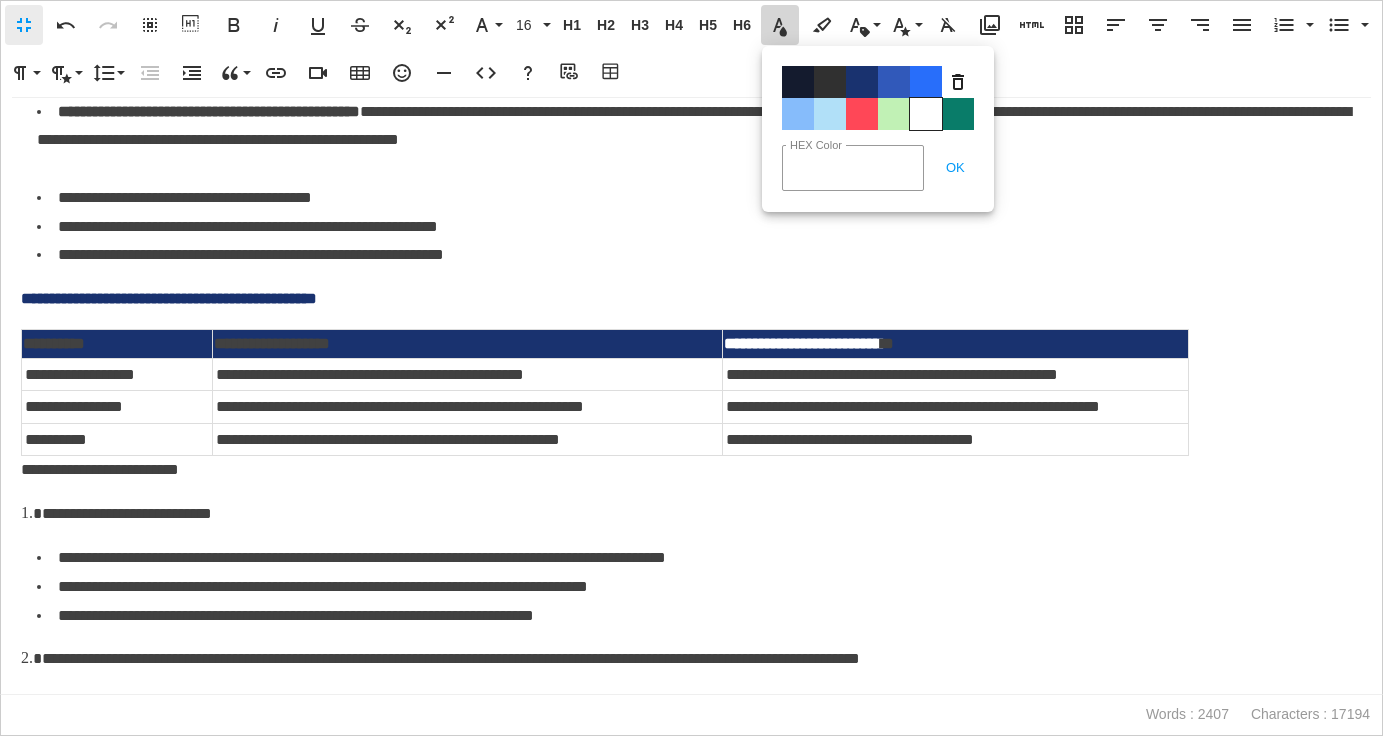 click on "Color#FFFFFF" at bounding box center (926, 114) 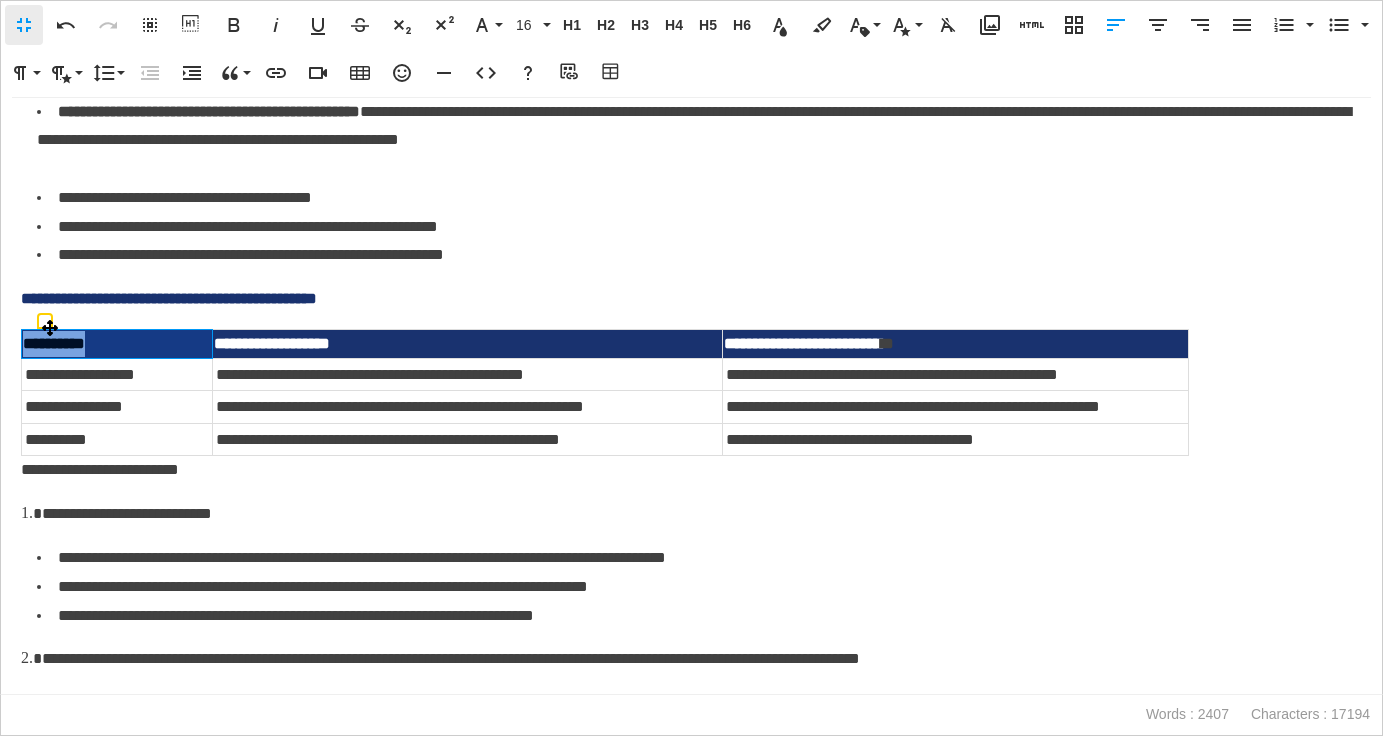 drag, startPoint x: 156, startPoint y: 349, endPoint x: 26, endPoint y: 350, distance: 130.00385 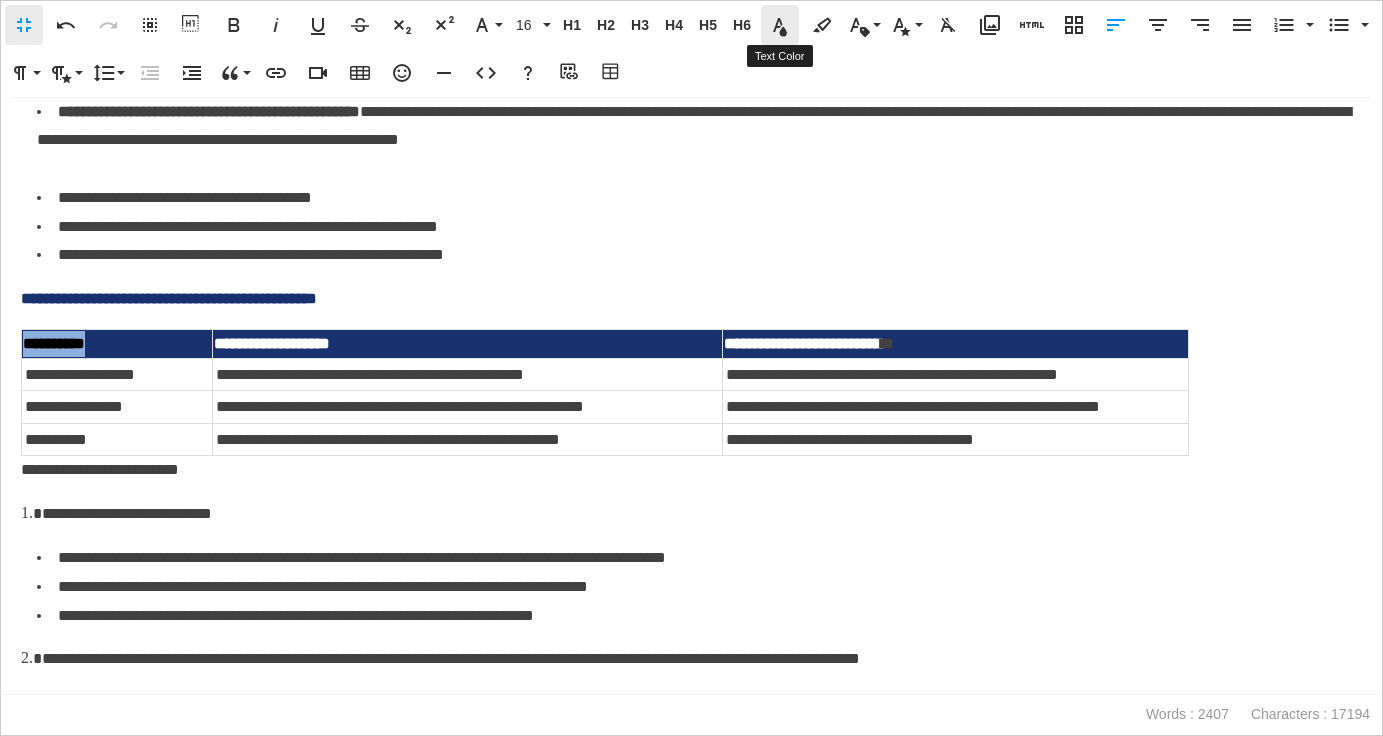click 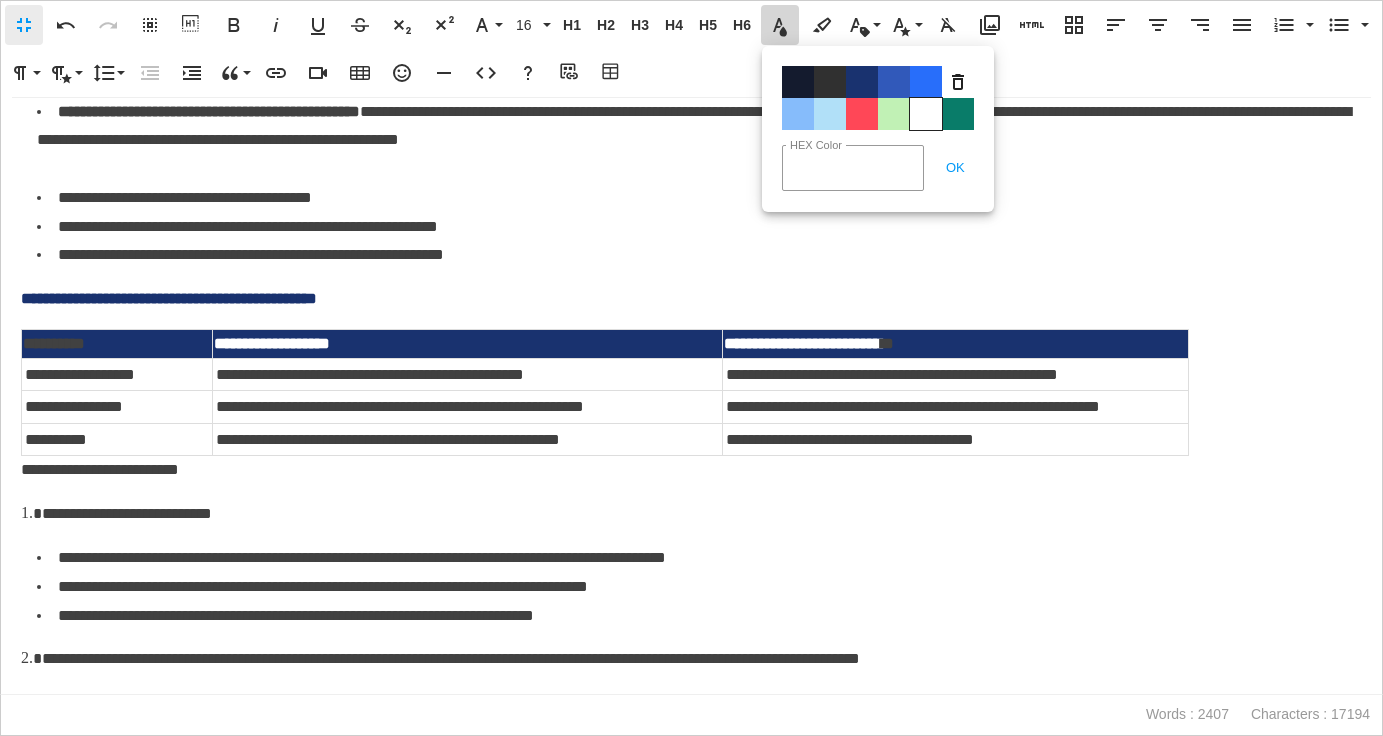 click on "Color#FFFFFF" at bounding box center [926, 114] 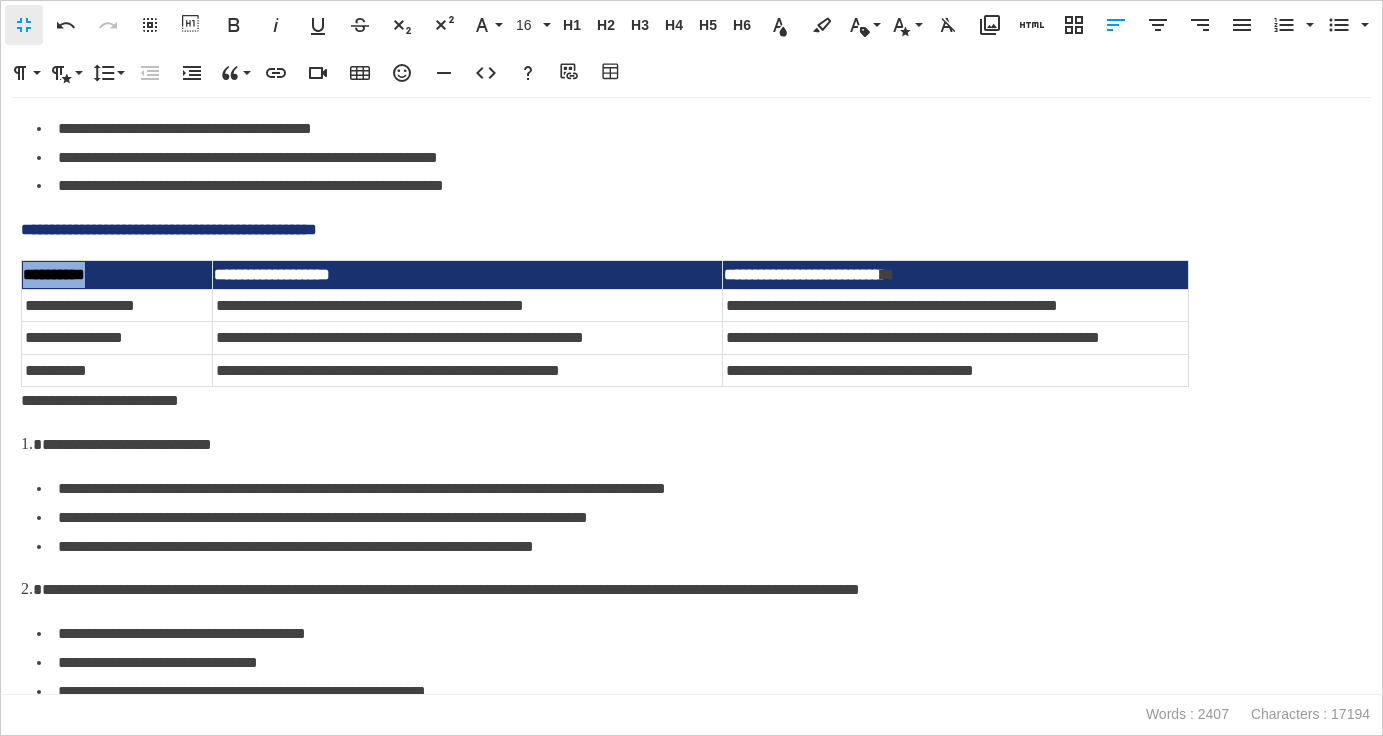 scroll, scrollTop: 7881, scrollLeft: 0, axis: vertical 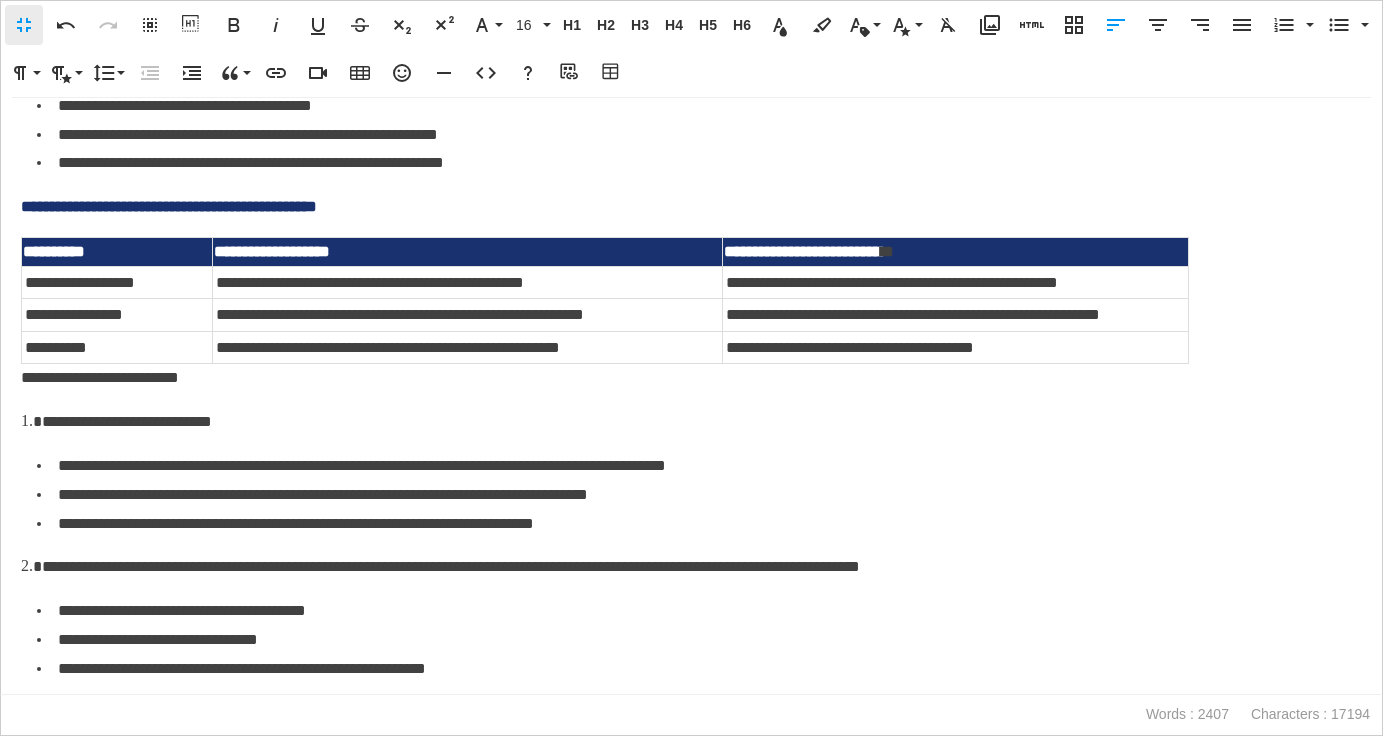 click on "**********" at bounding box center [691, 396] 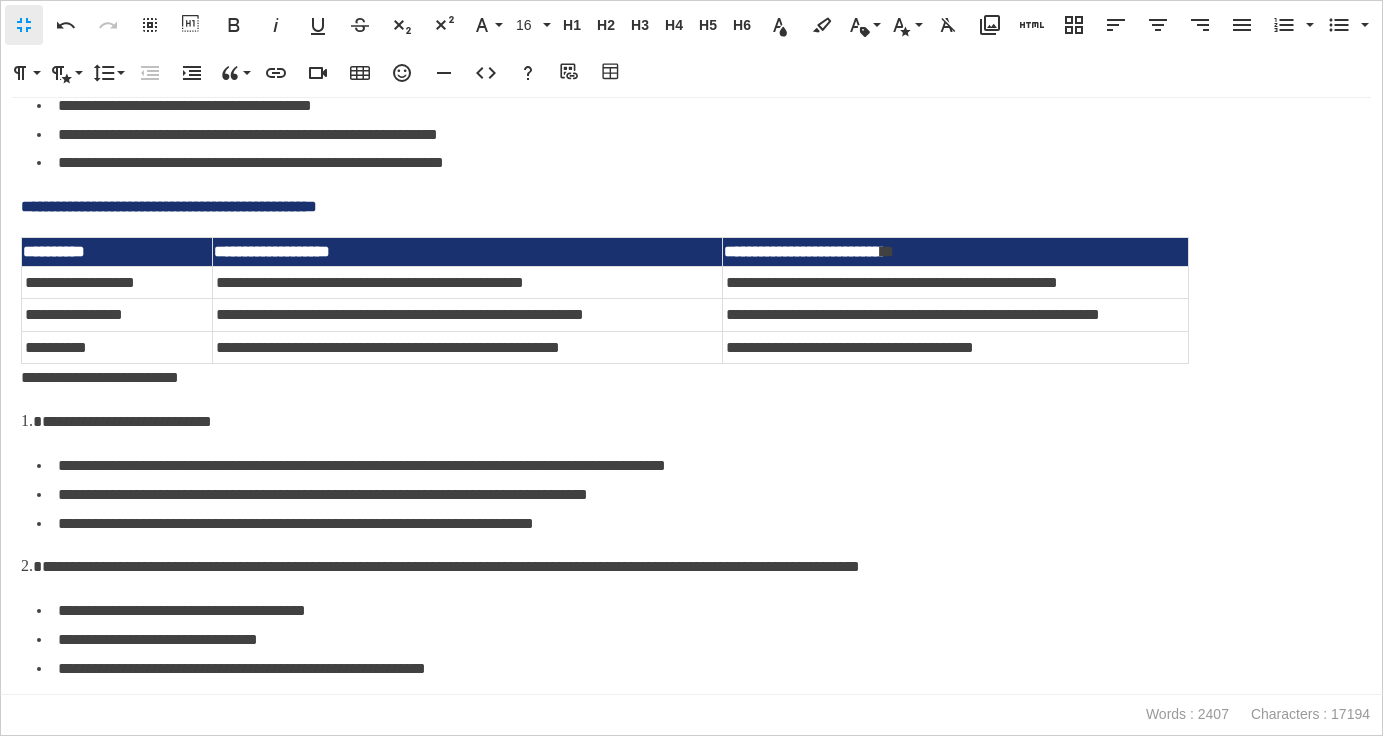 click on "**********" at bounding box center [691, 378] 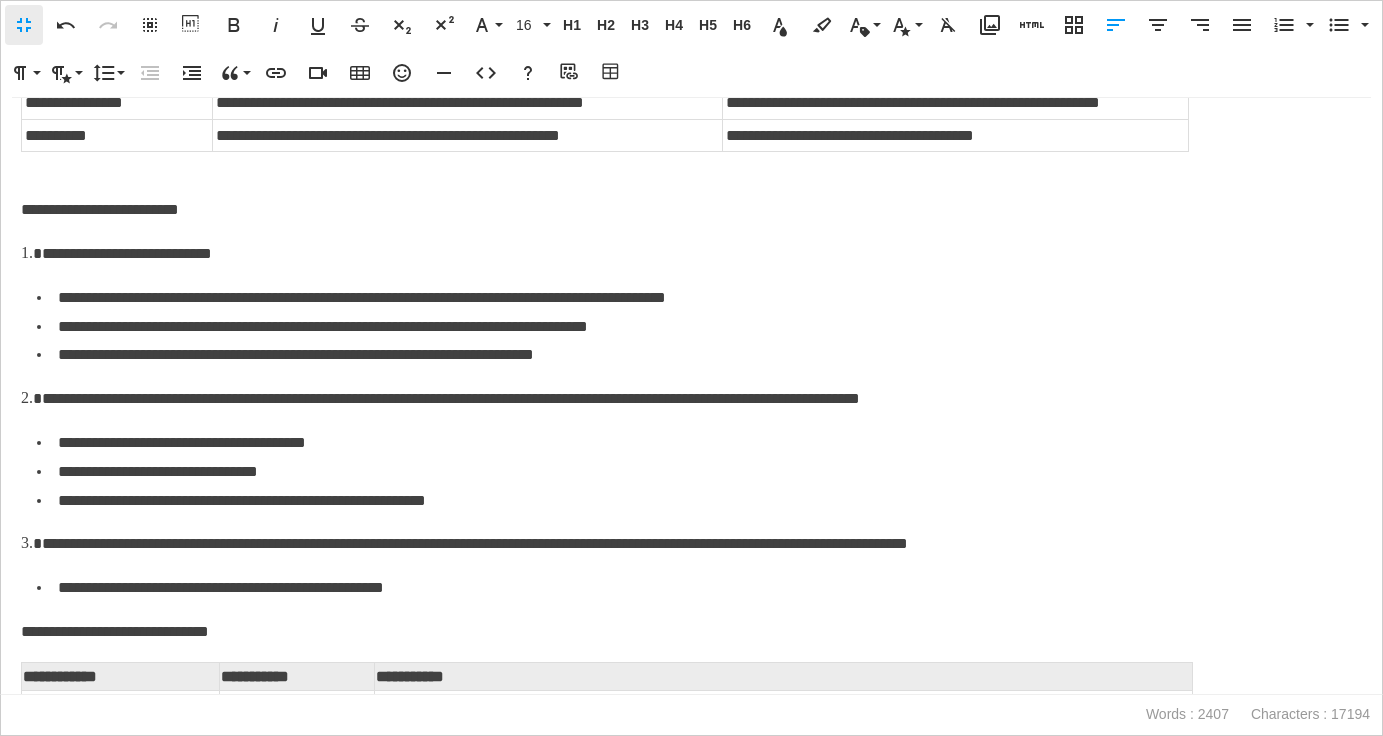 scroll, scrollTop: 8092, scrollLeft: 0, axis: vertical 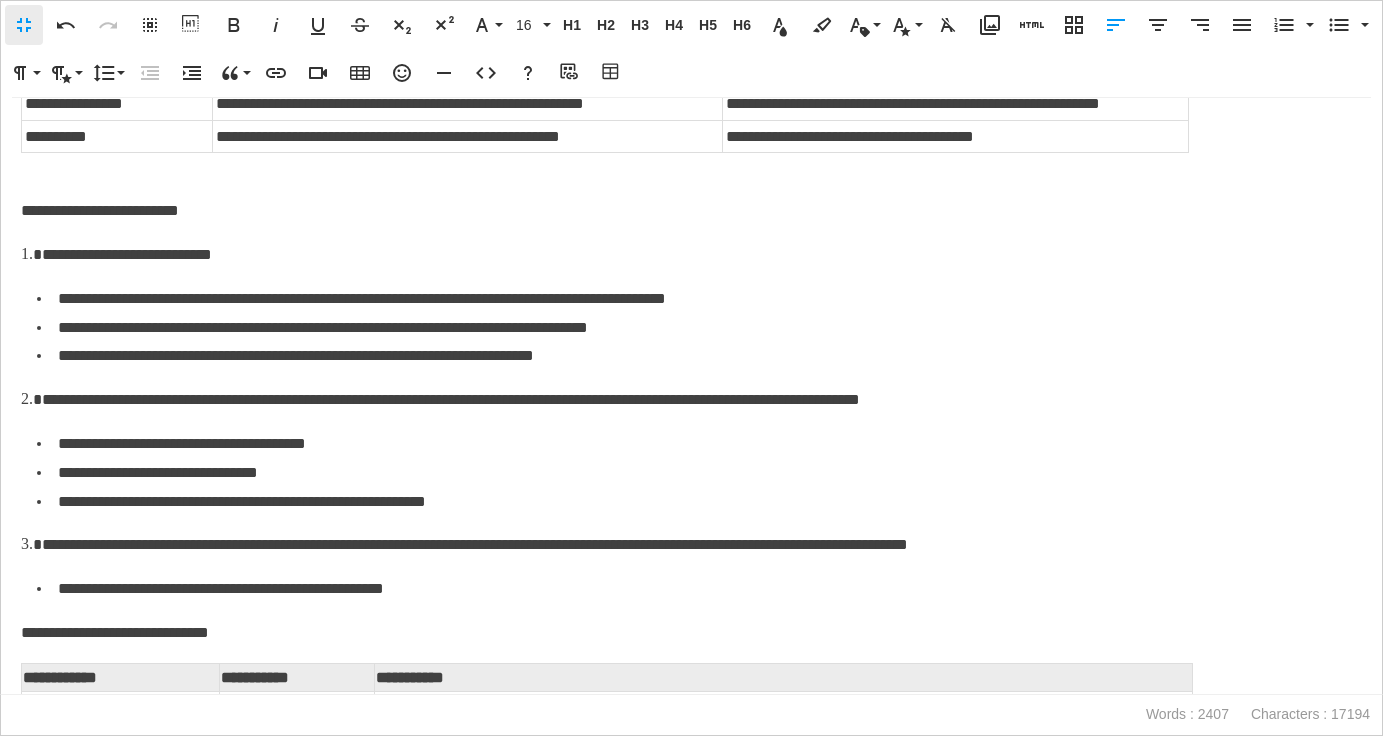 click on "**********" at bounding box center [691, 211] 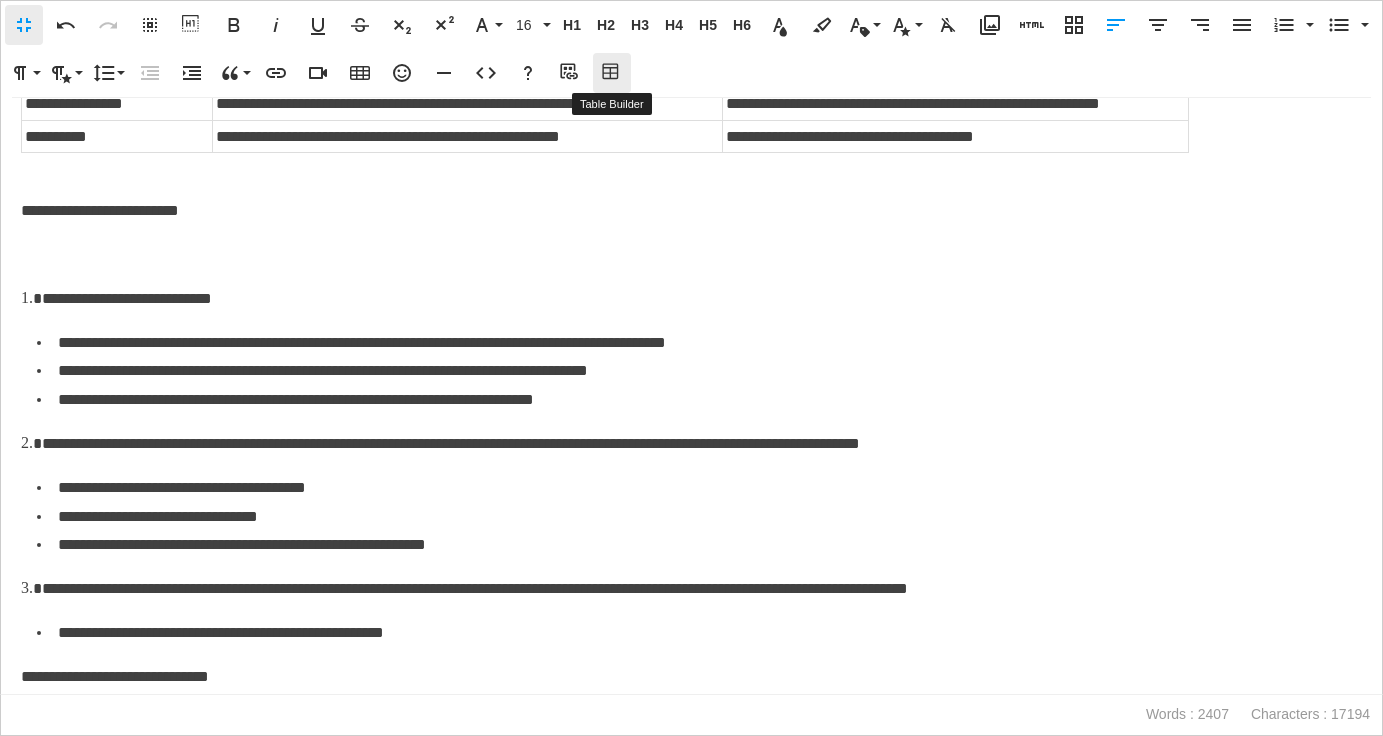 click 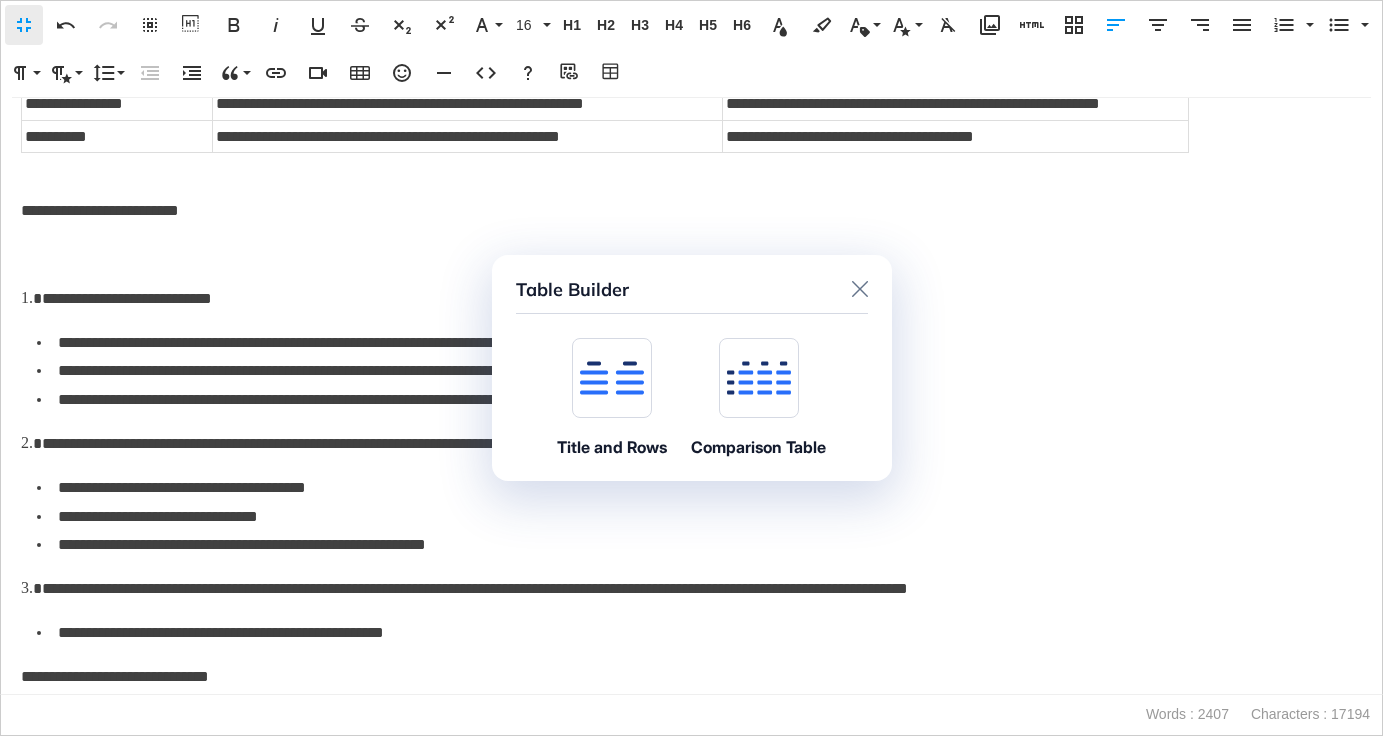 click 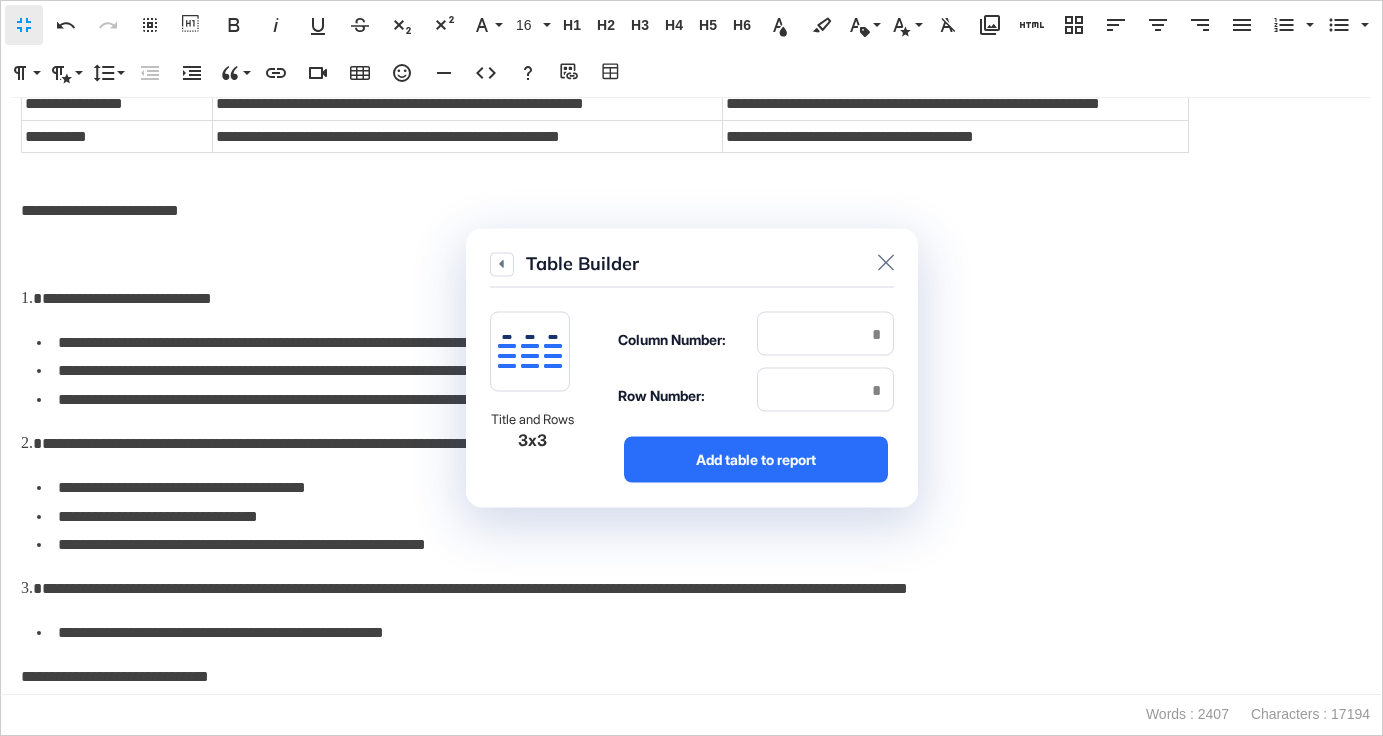 click on "Table Builder Title and Rows 3x3 Column Number: Row Number: Add table to report" 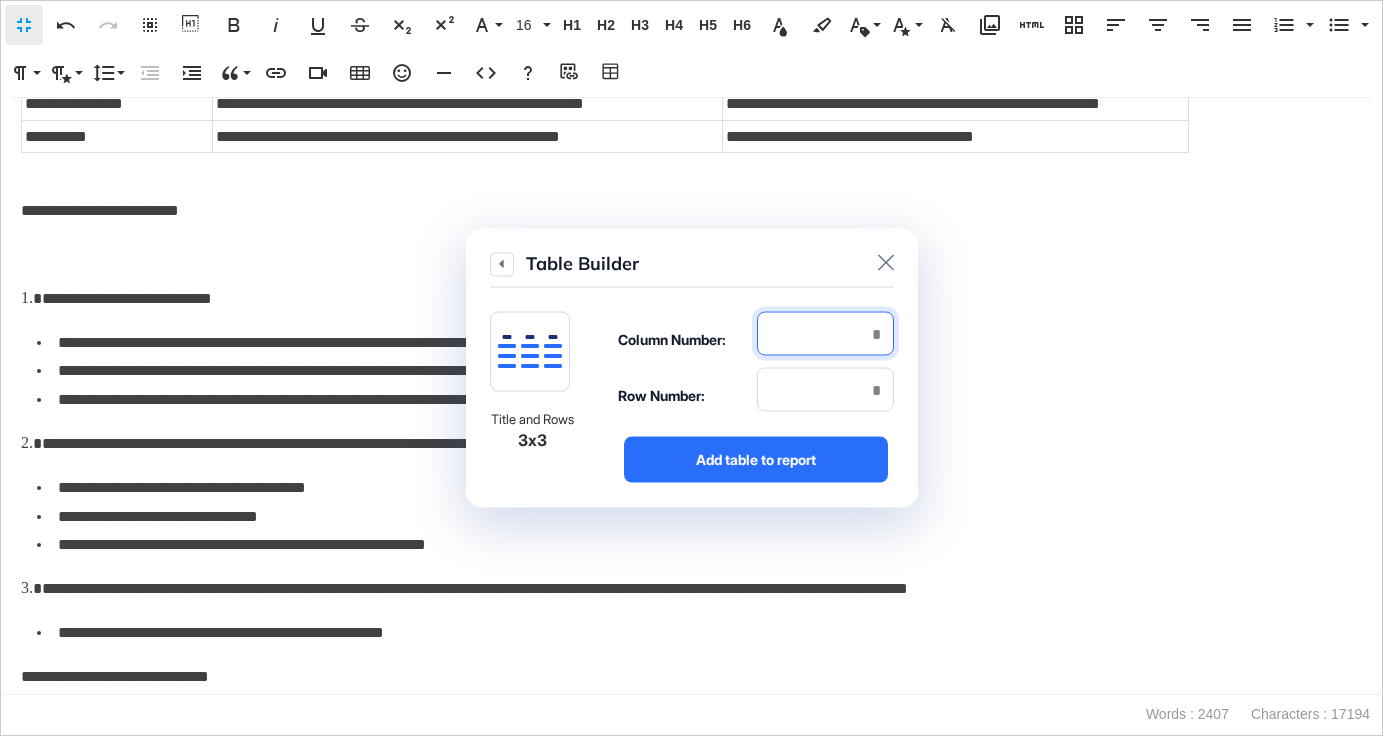 click at bounding box center (825, 334) 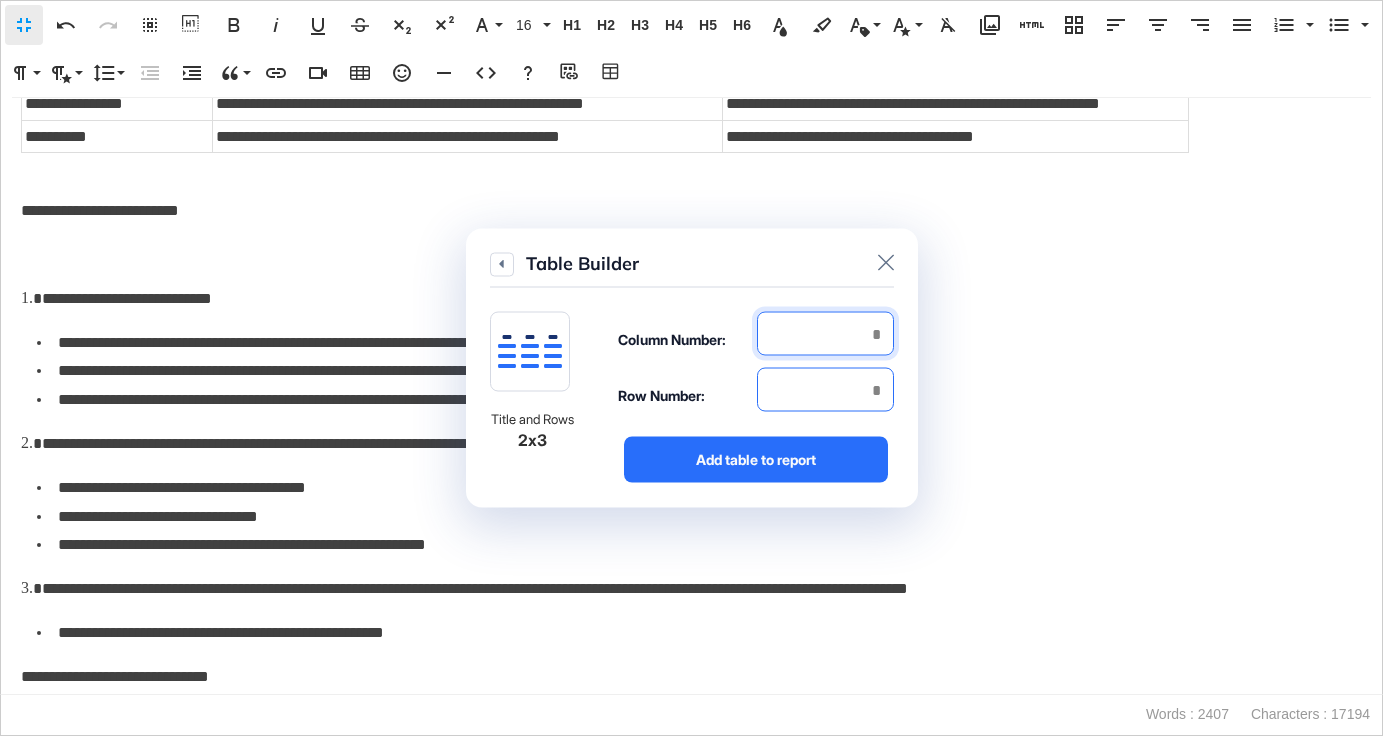 type on "*" 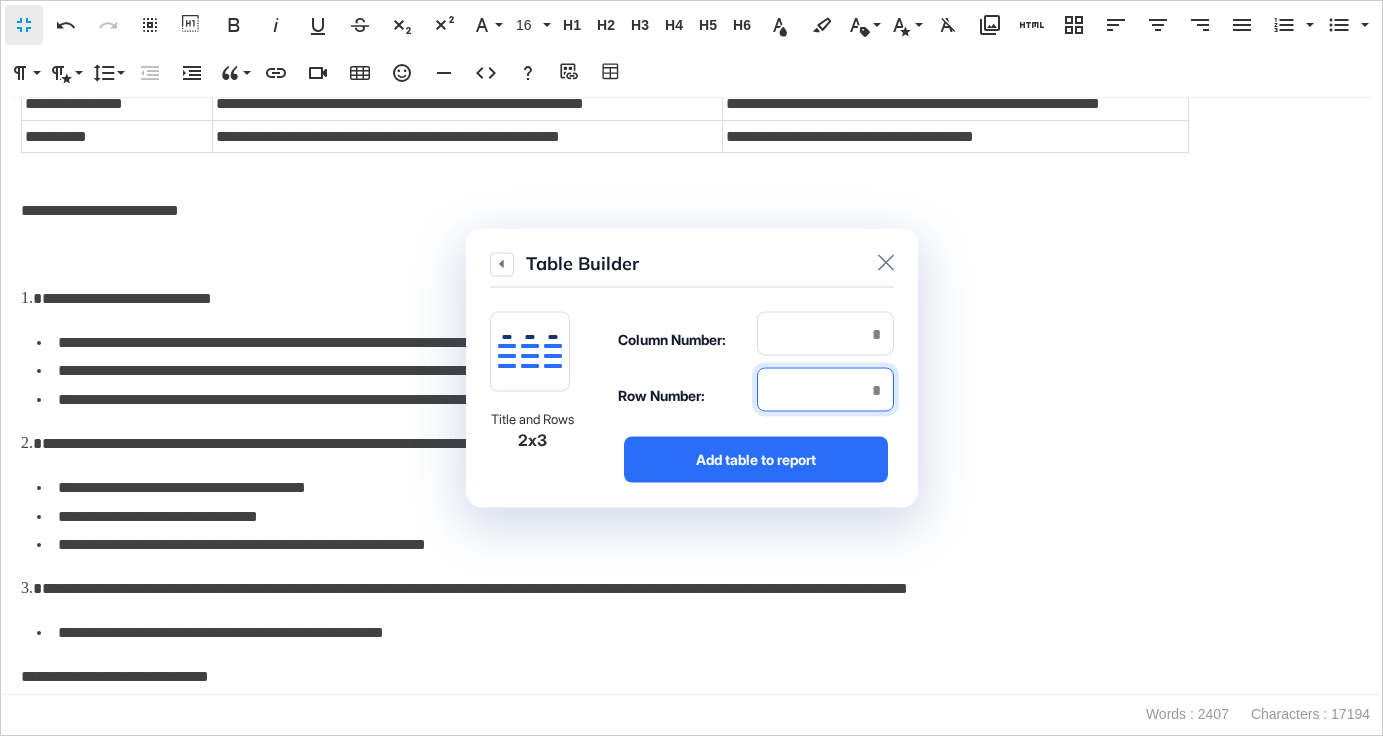click at bounding box center [825, 390] 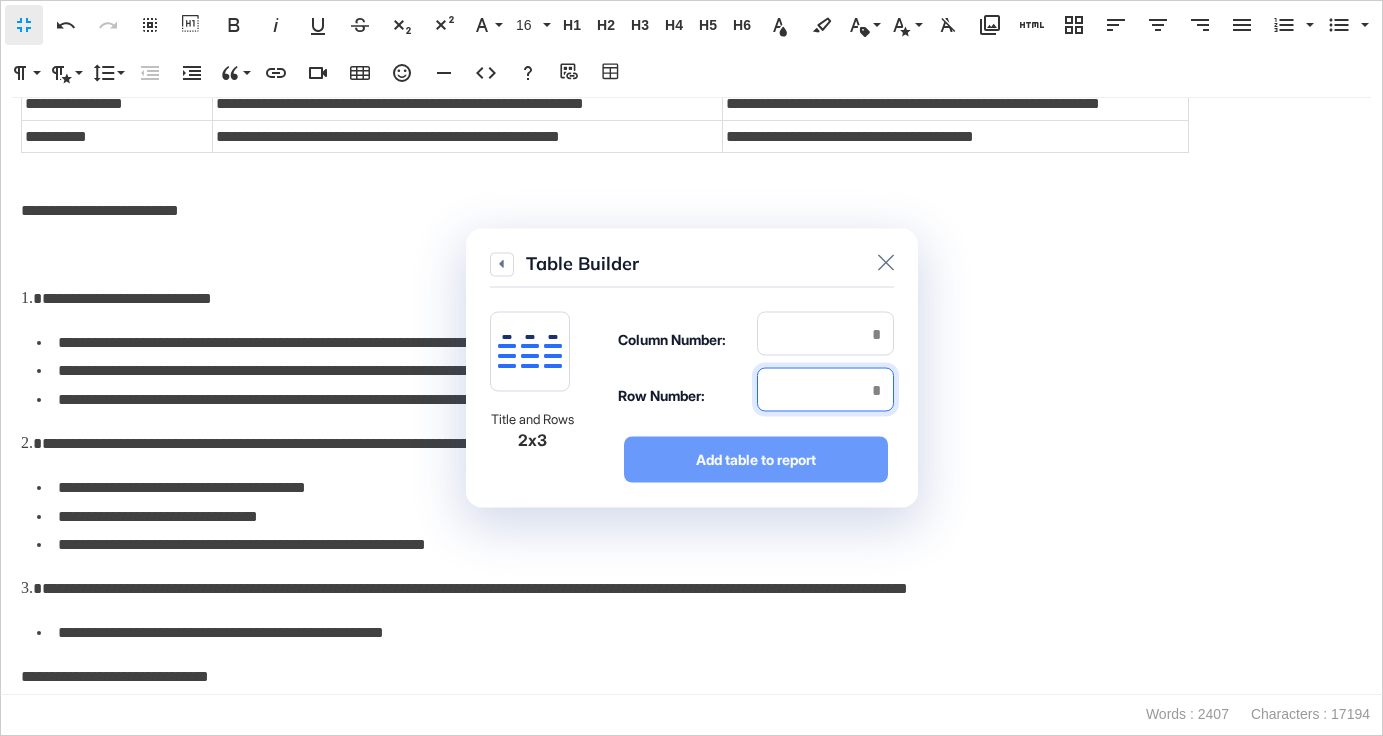 type on "*" 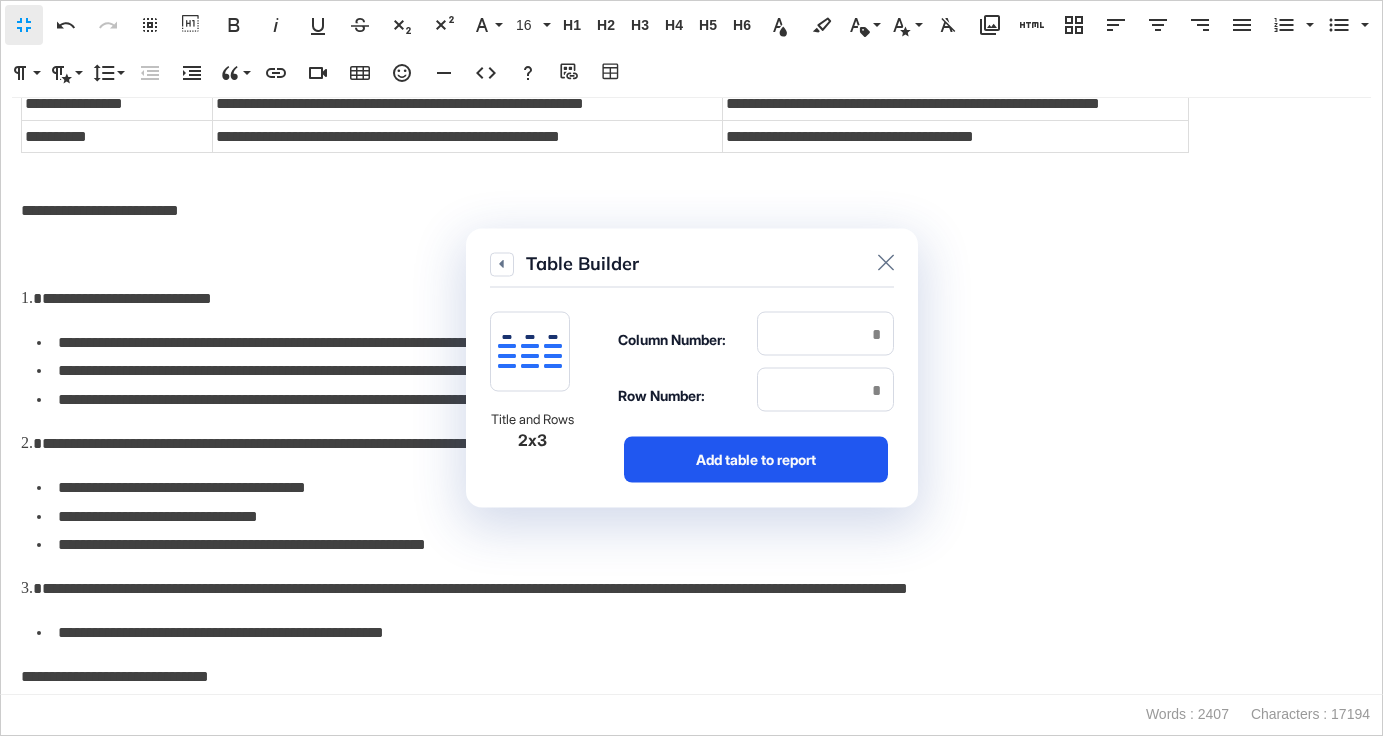 click on "Add table to report" at bounding box center (756, 460) 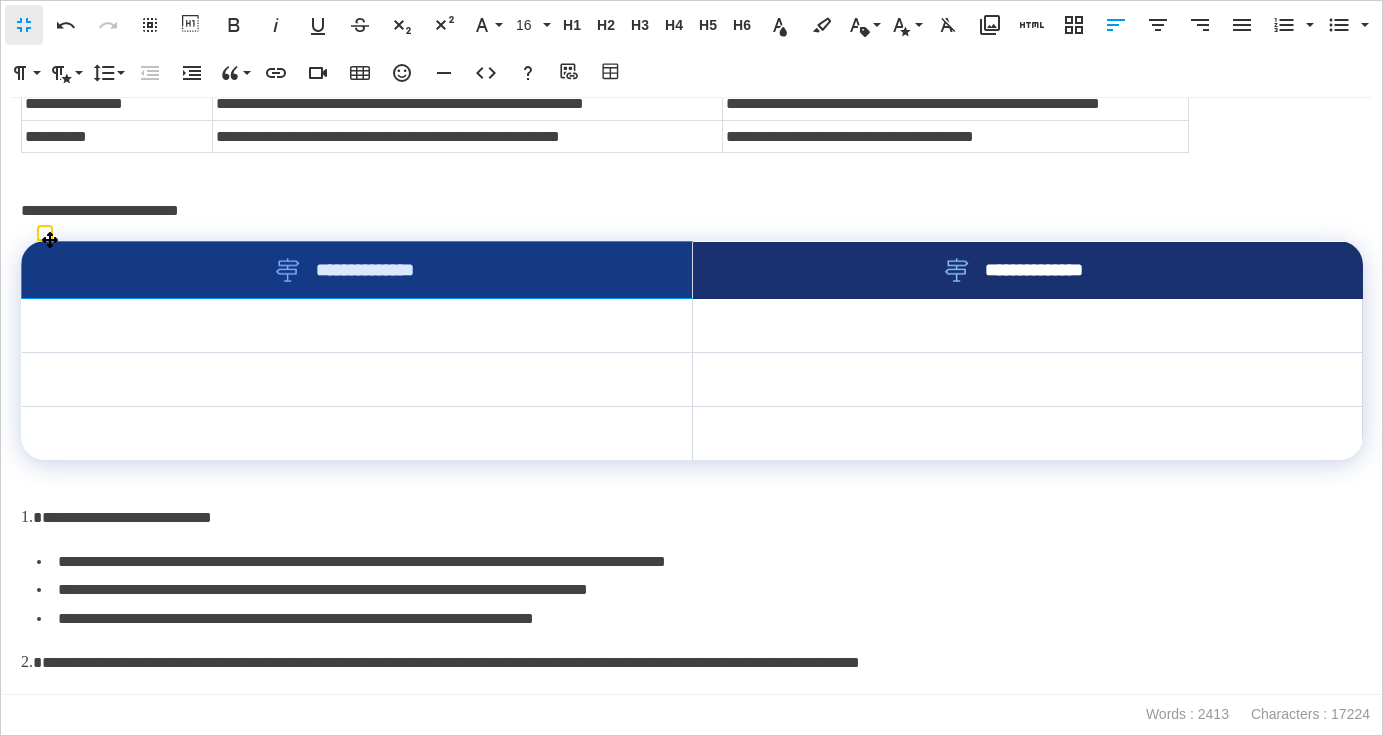 drag, startPoint x: 661, startPoint y: 279, endPoint x: 745, endPoint y: 279, distance: 84 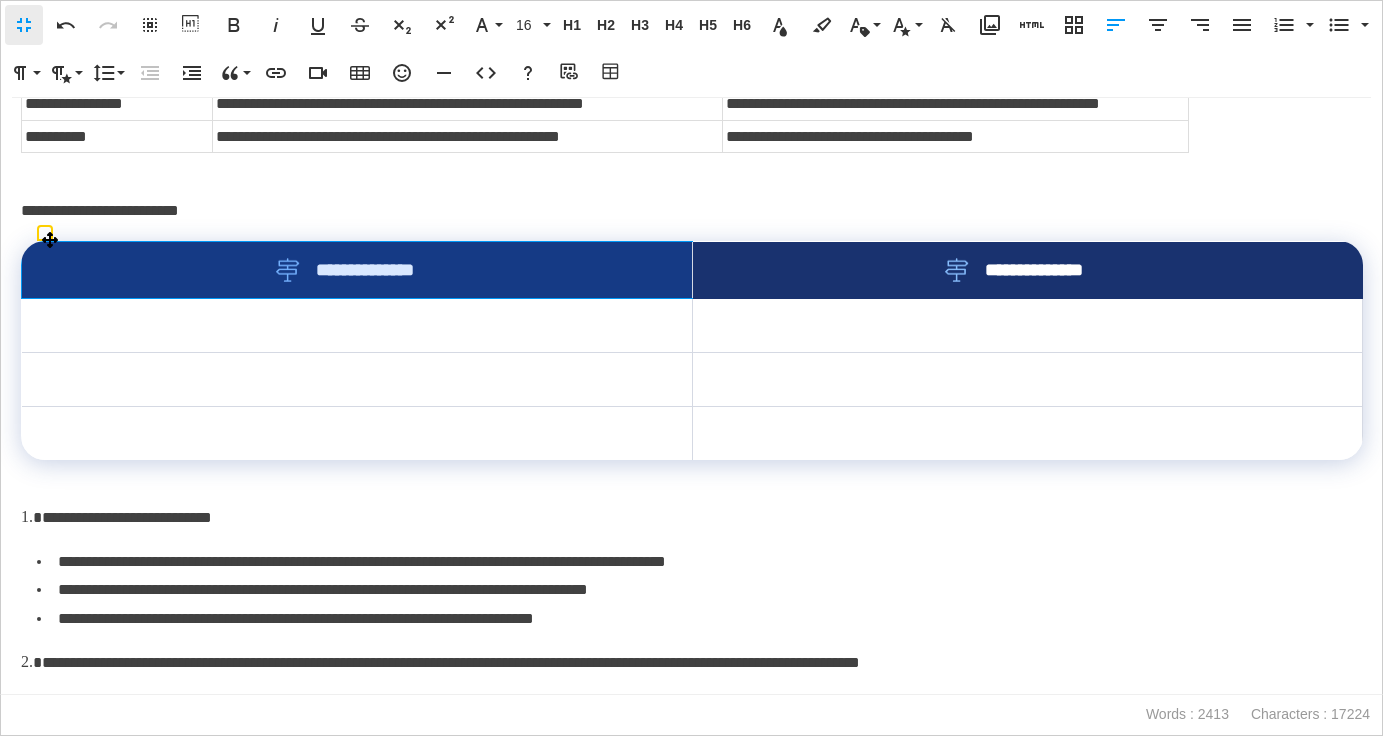 click on "**********" at bounding box center (692, 270) 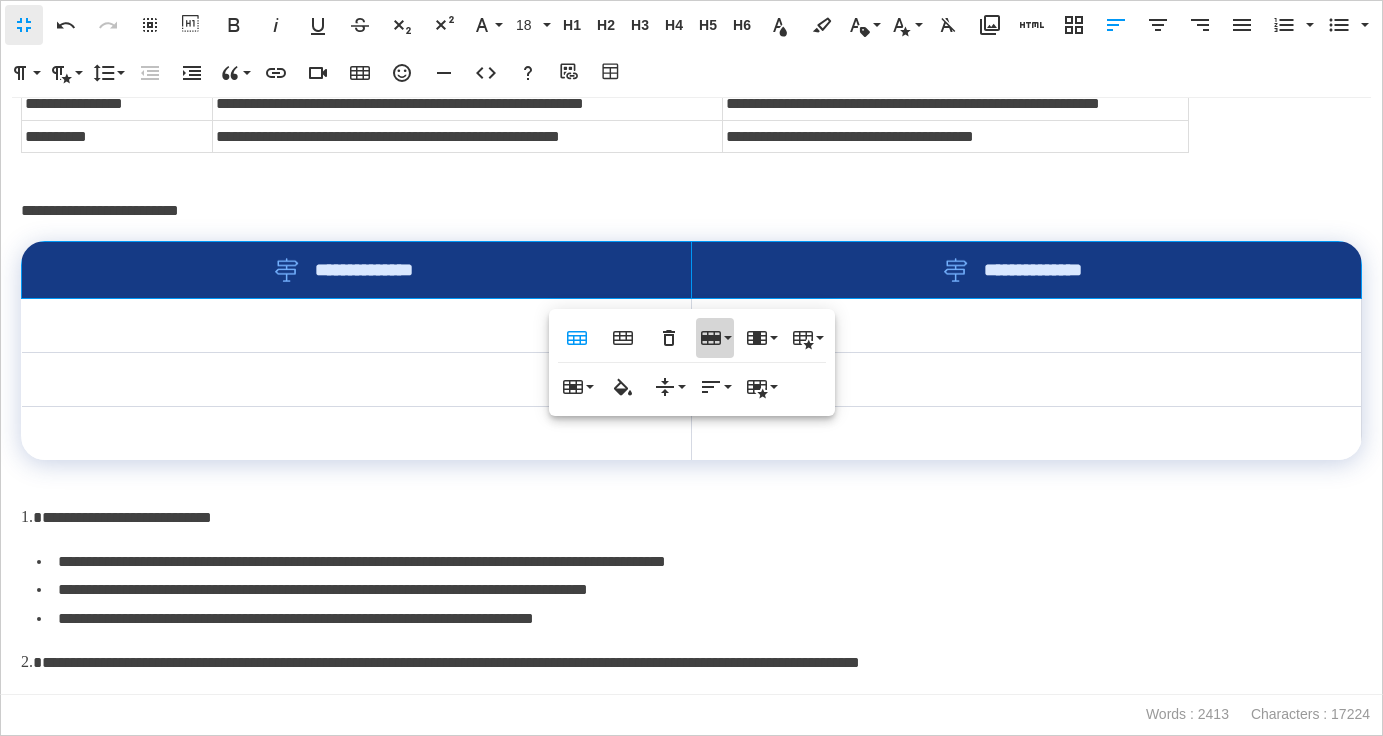 click 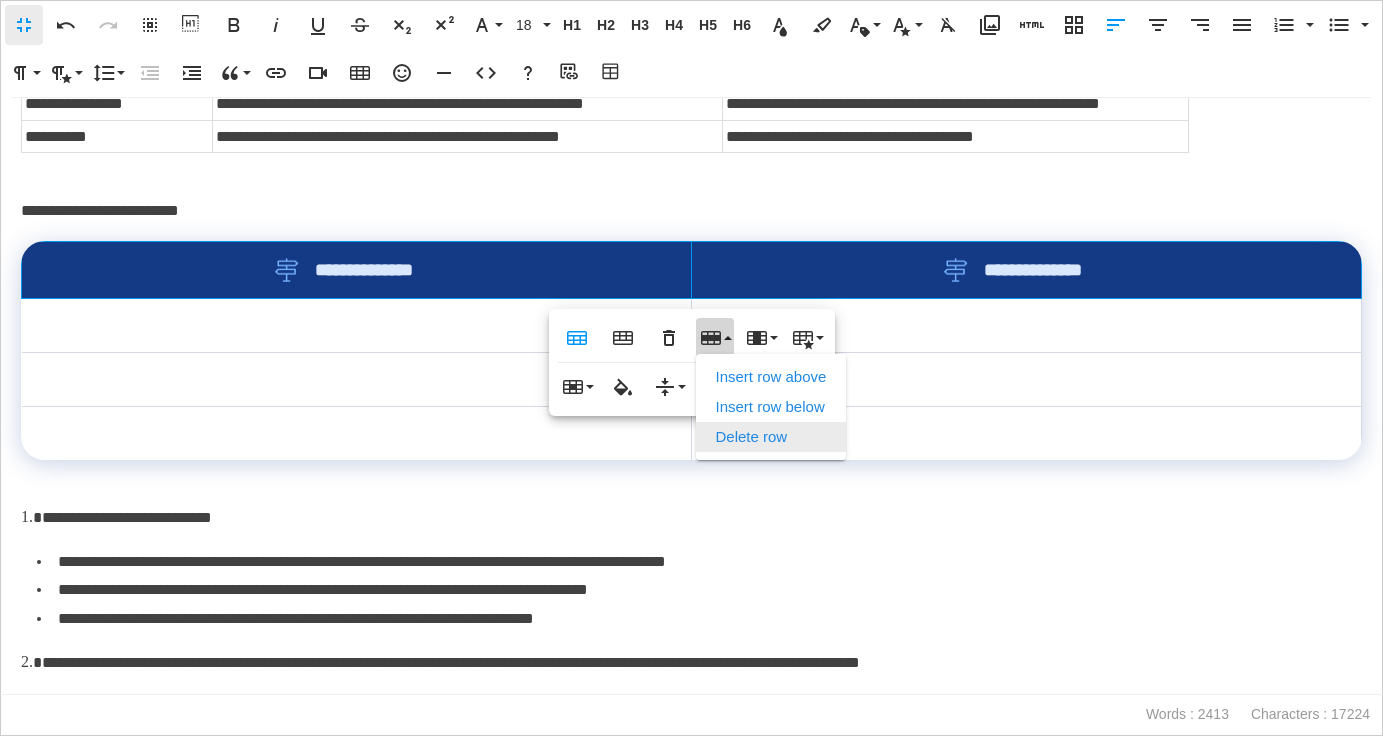 click on "Delete row" at bounding box center [771, 437] 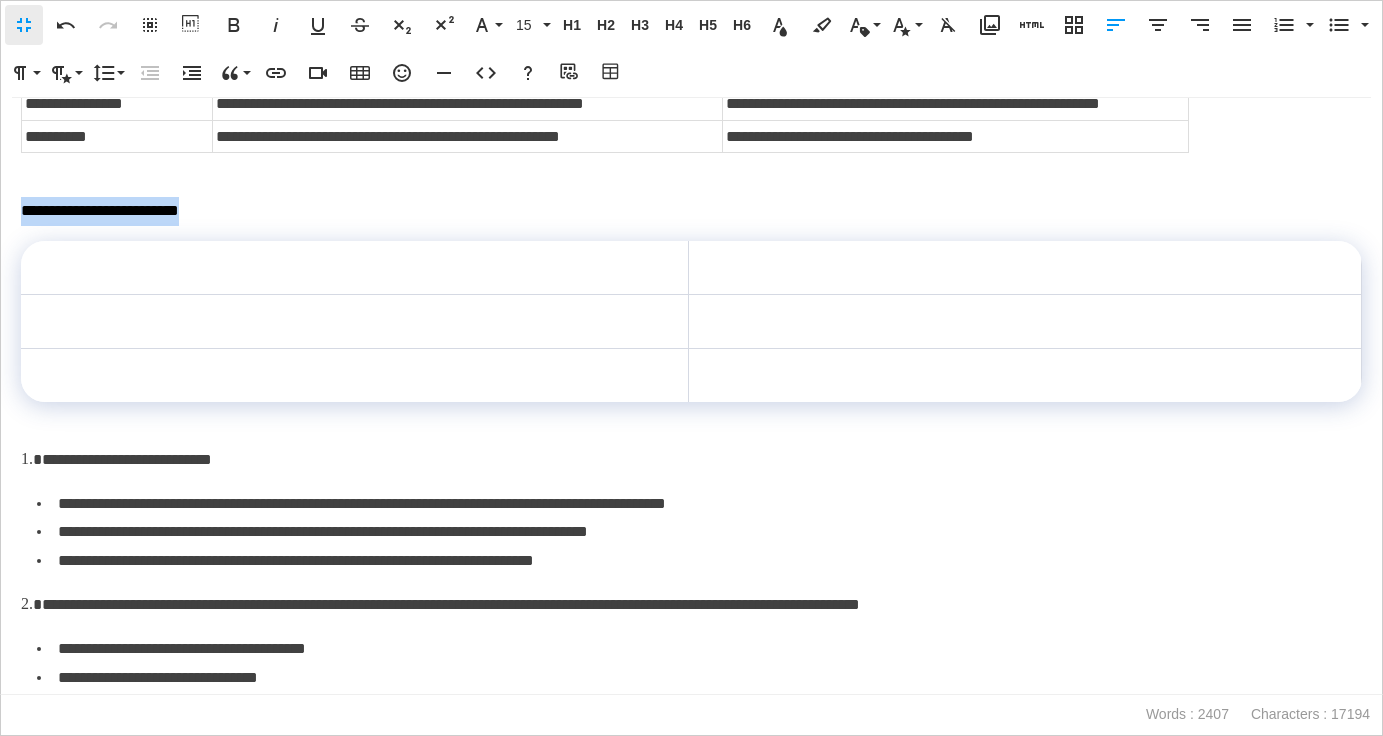 drag, startPoint x: 273, startPoint y: 214, endPoint x: 0, endPoint y: 217, distance: 273.01648 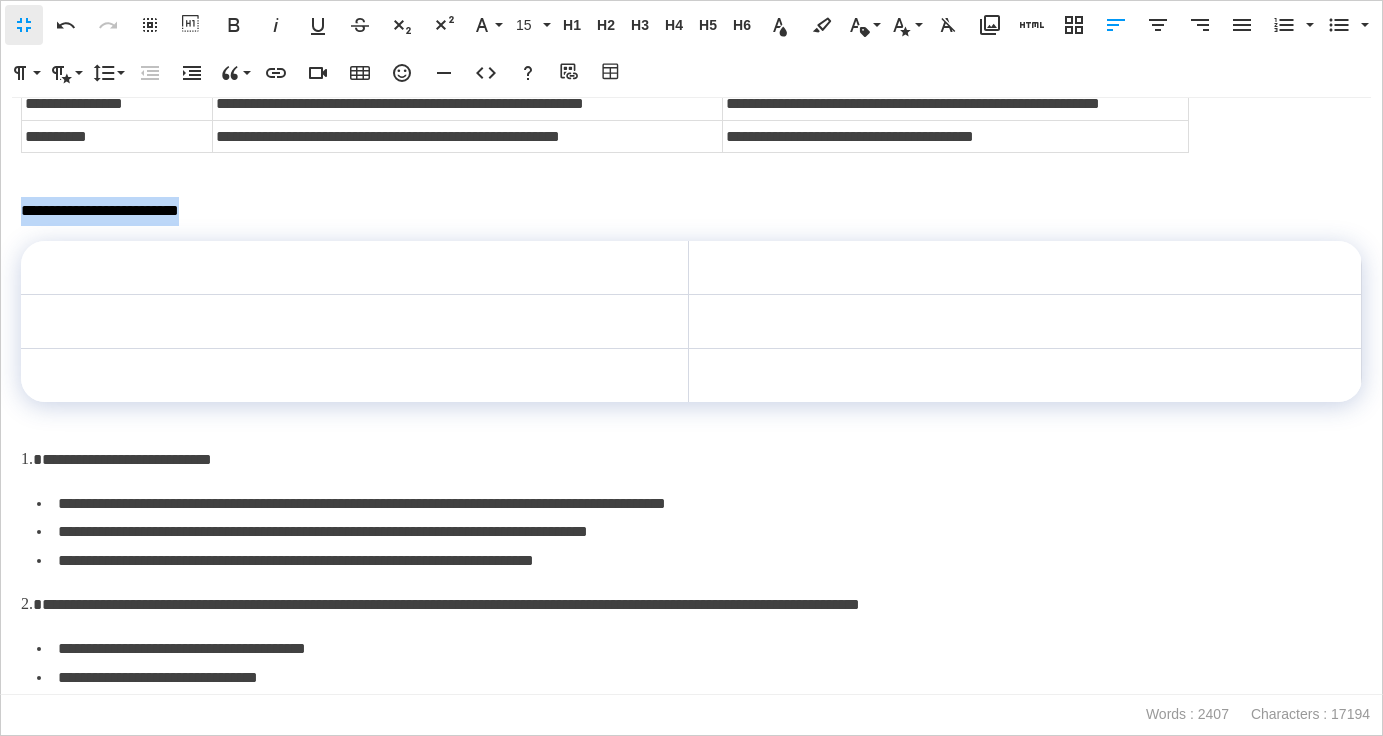 click on "**********" at bounding box center [691, 396] 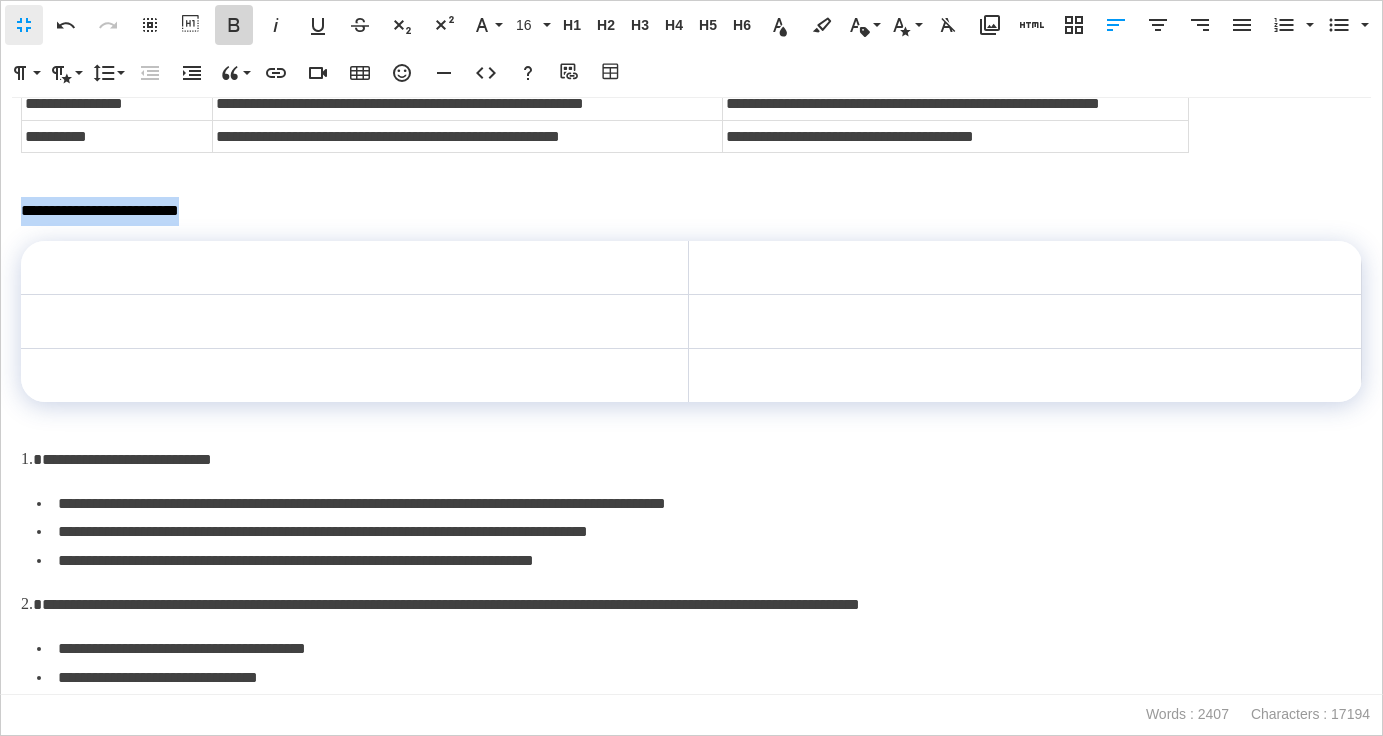 click on "Bold" at bounding box center (234, 25) 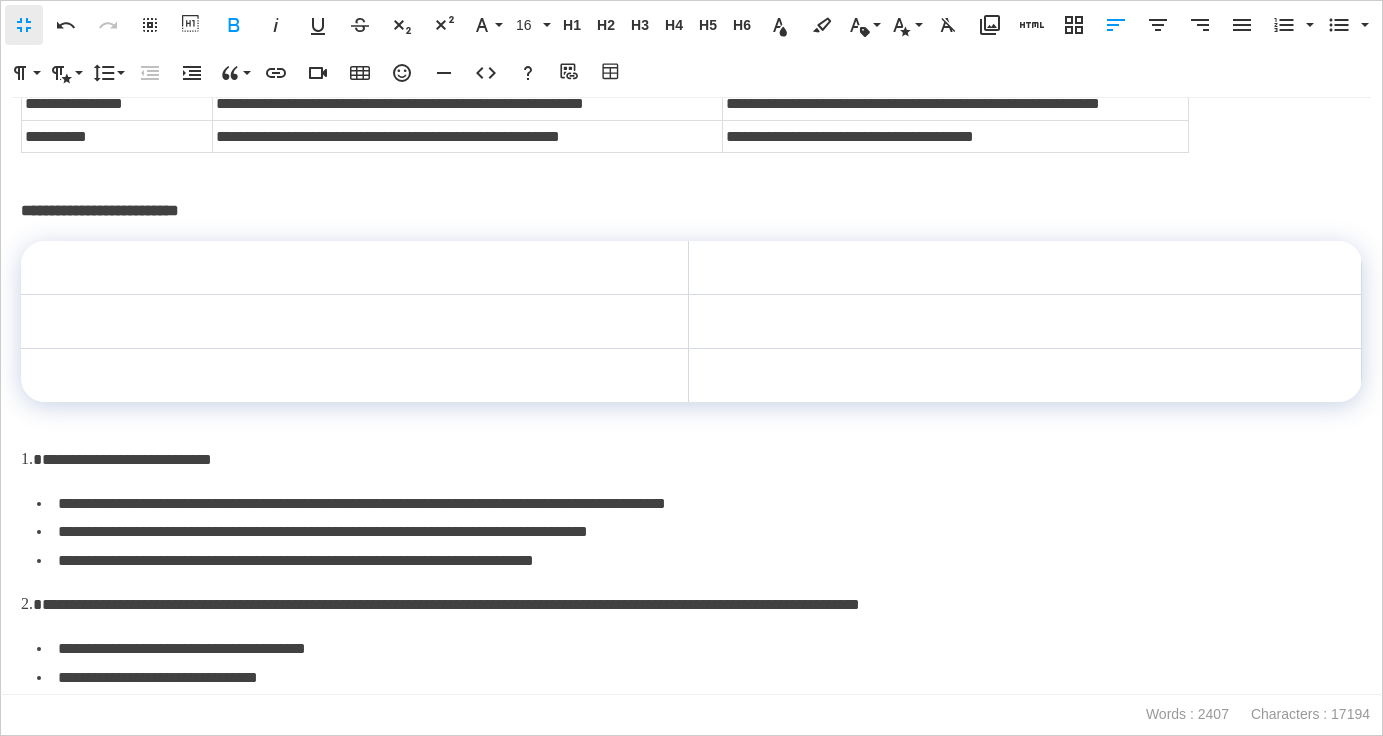 click on "**********" at bounding box center [691, 211] 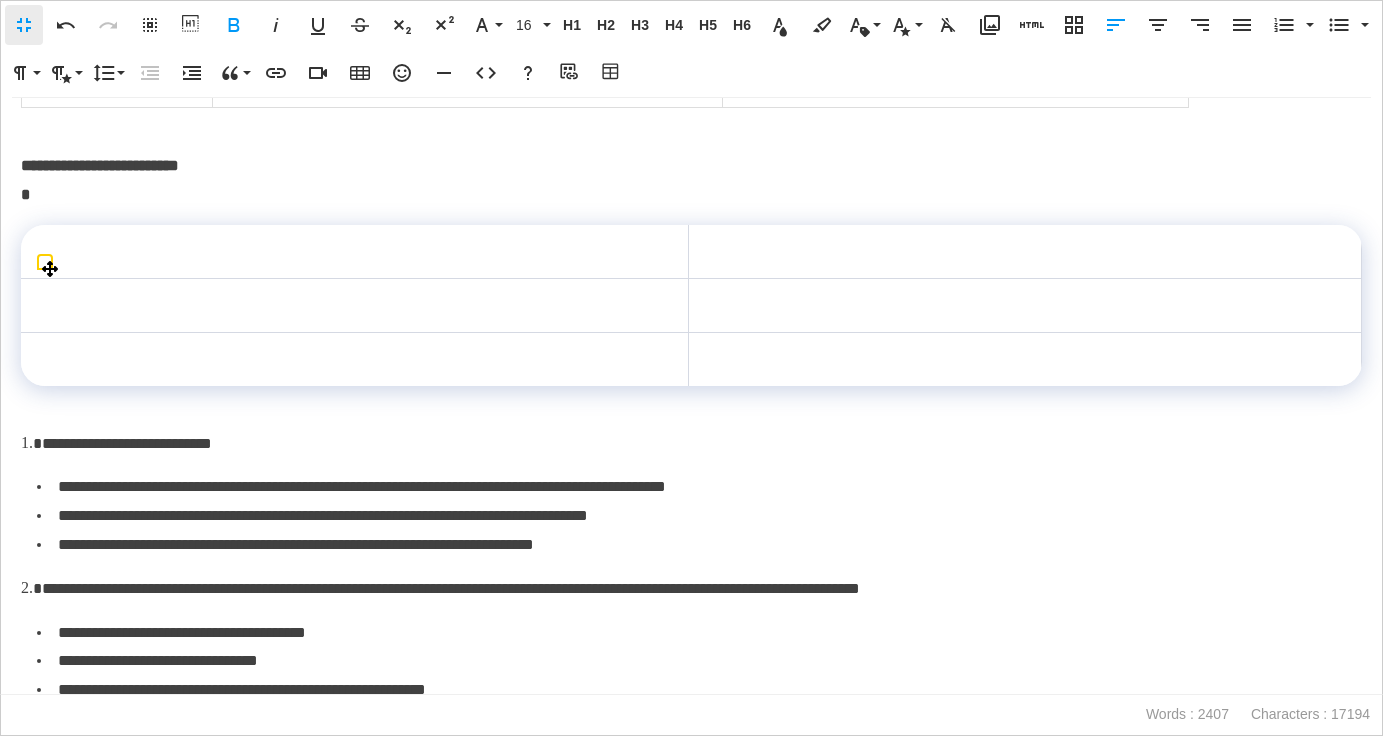 scroll, scrollTop: 8144, scrollLeft: 0, axis: vertical 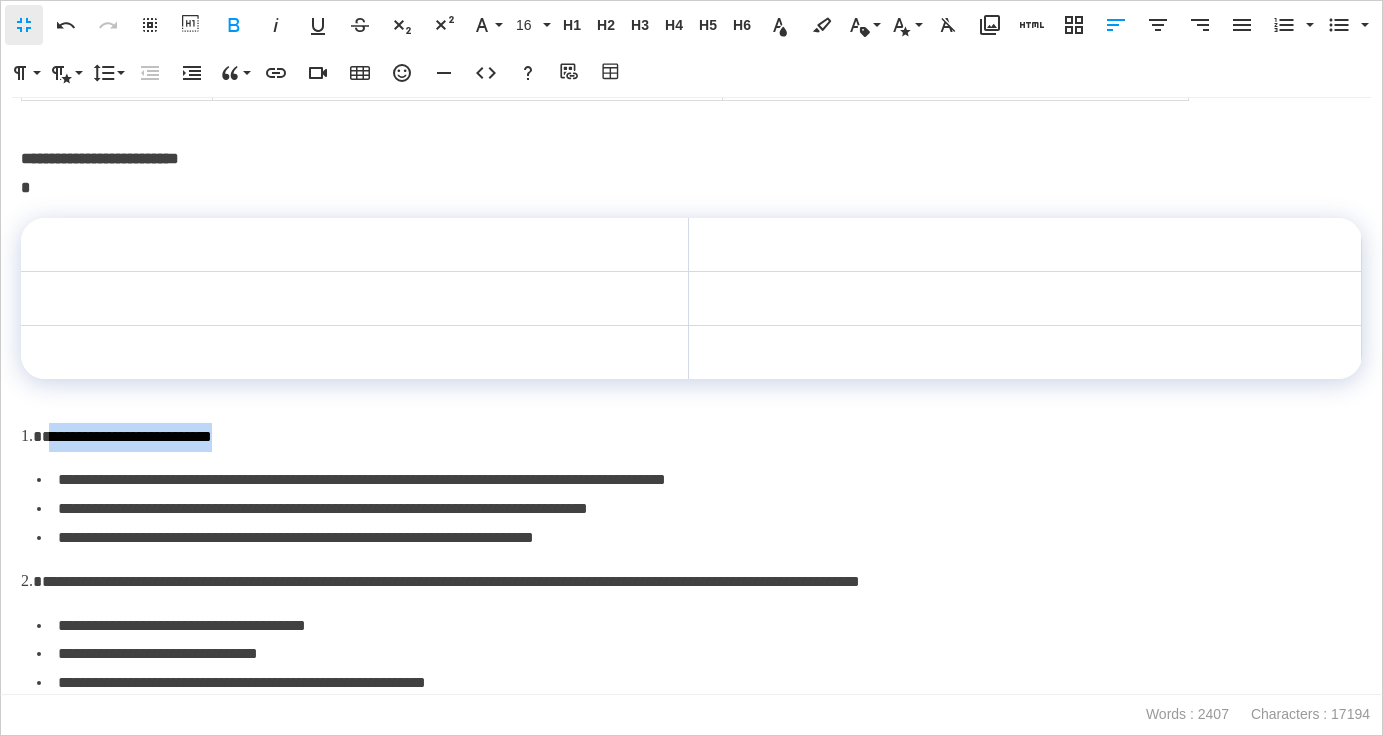 drag, startPoint x: 249, startPoint y: 440, endPoint x: 42, endPoint y: 438, distance: 207.00966 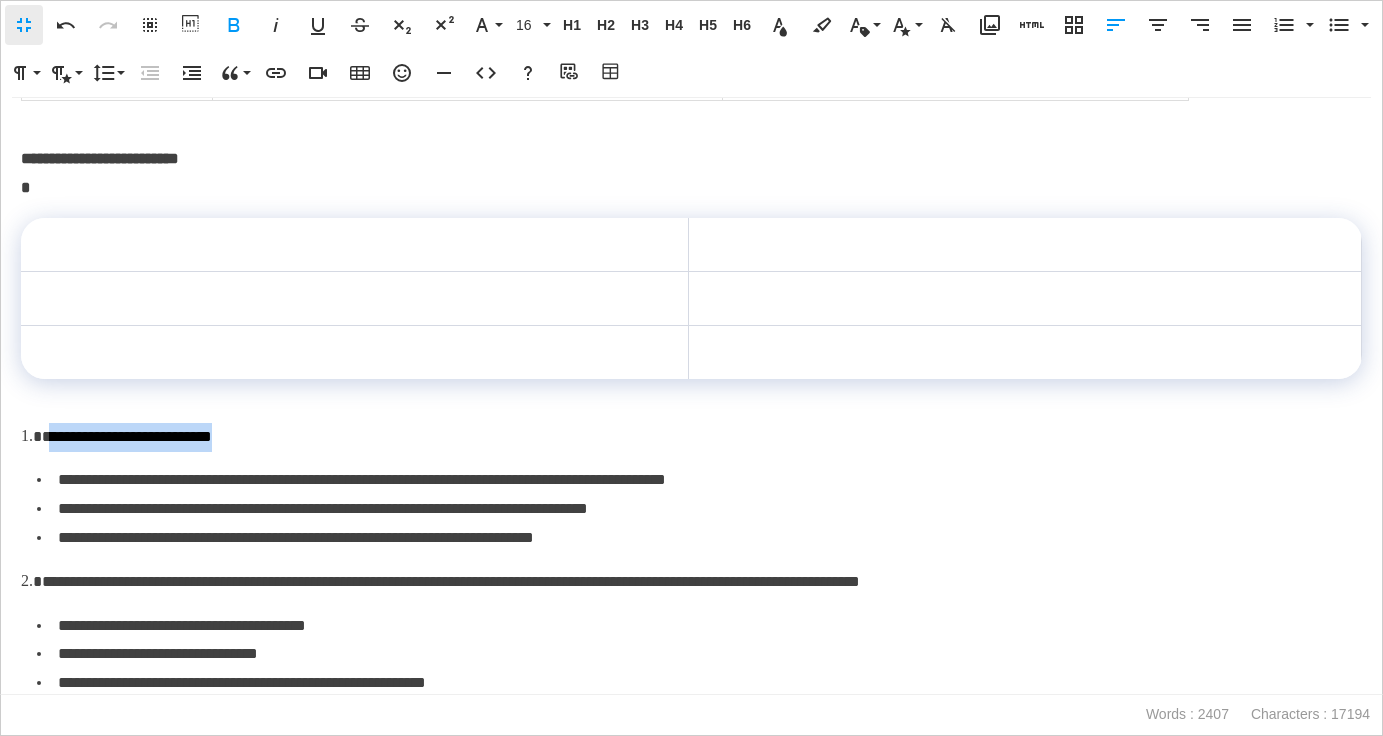 click on "**********" at bounding box center (691, 437) 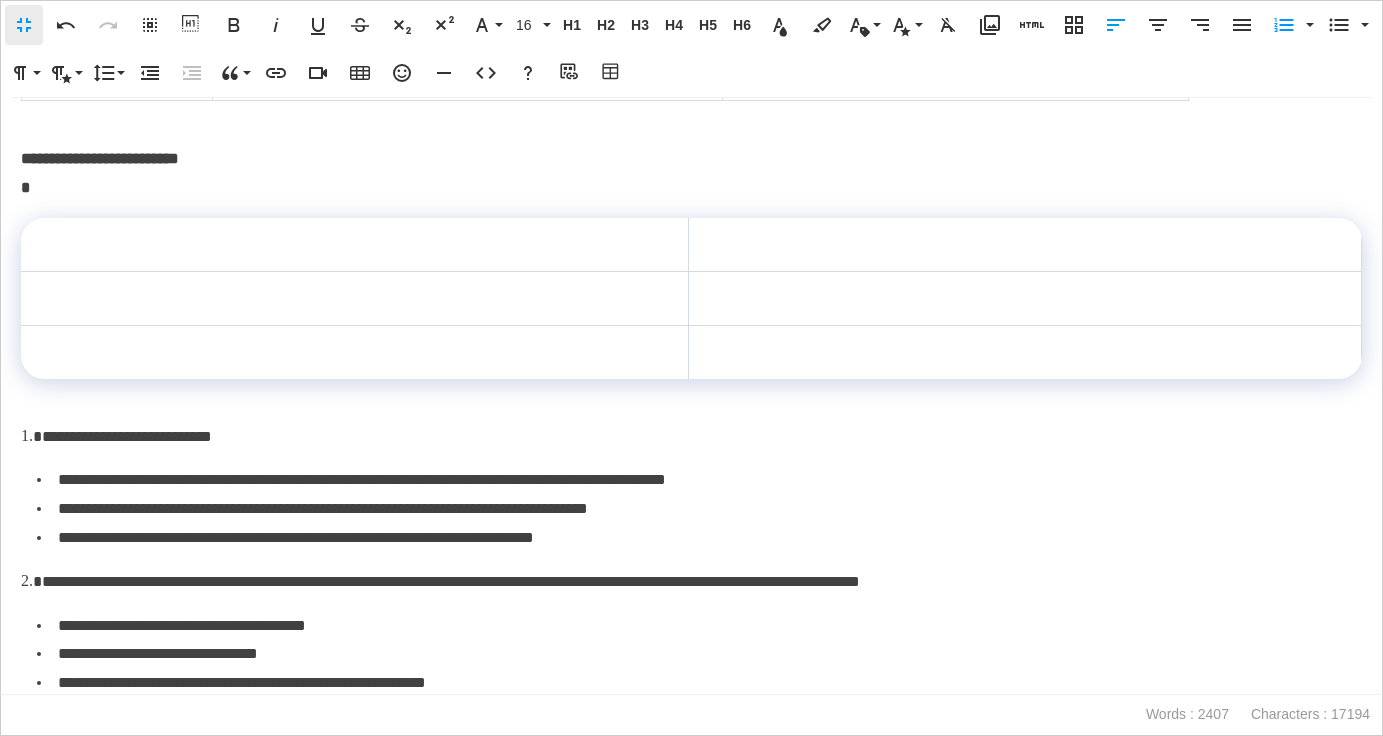 click on "**********" at bounding box center (691, 437) 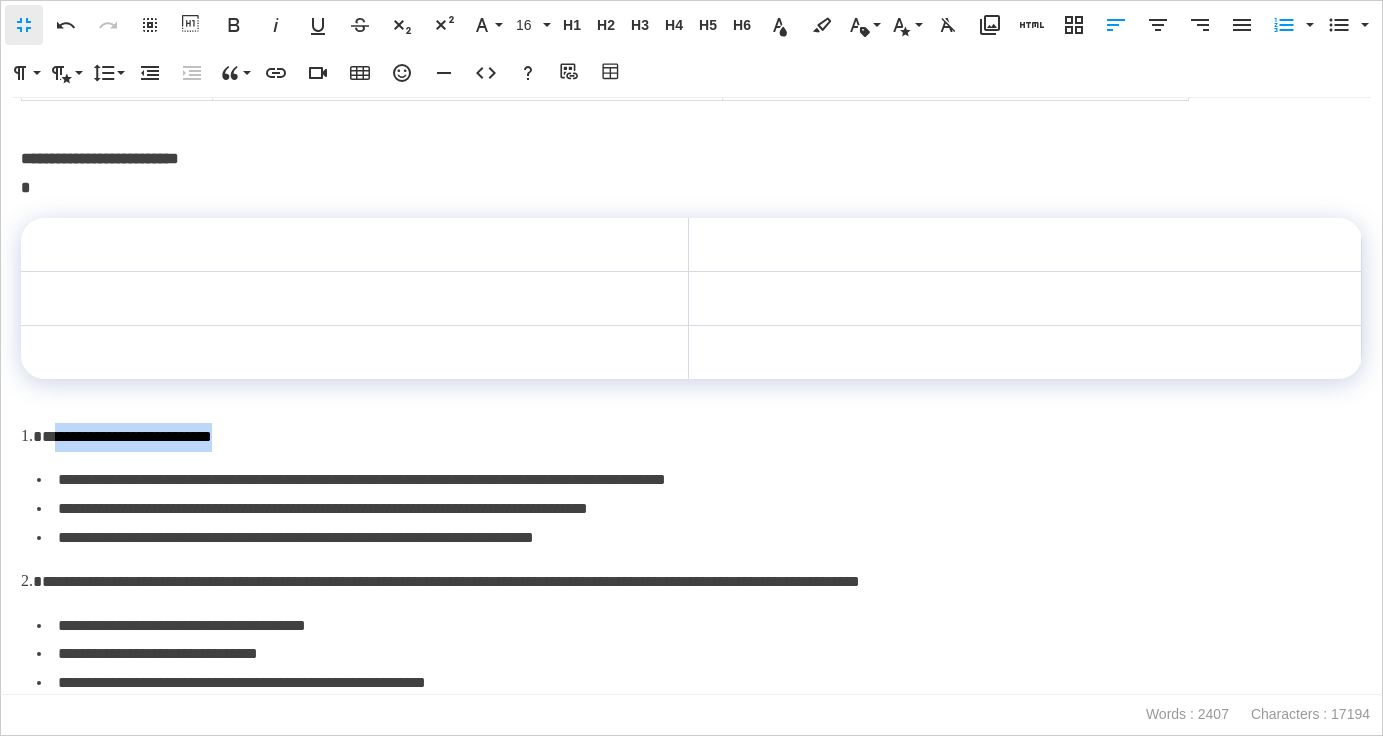 drag, startPoint x: 264, startPoint y: 439, endPoint x: 51, endPoint y: 436, distance: 213.02112 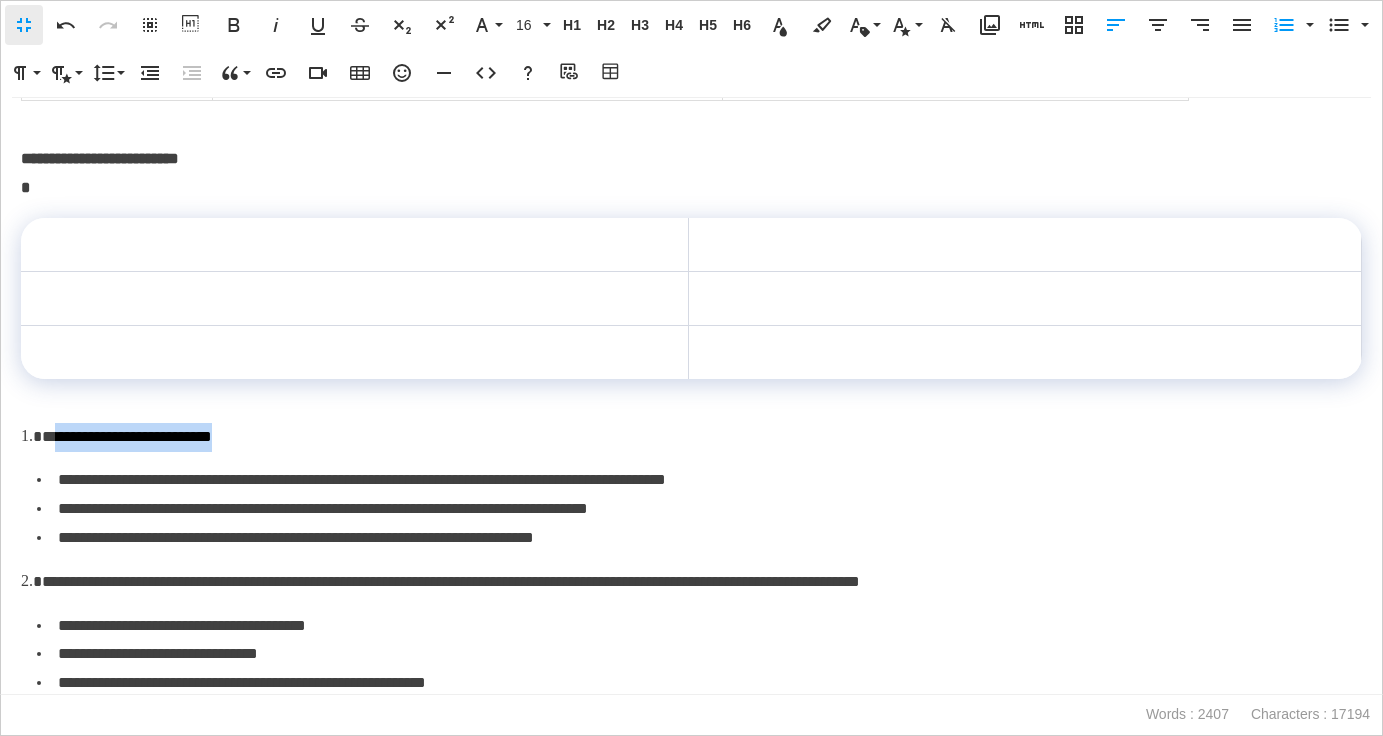 click on "**********" at bounding box center [691, 437] 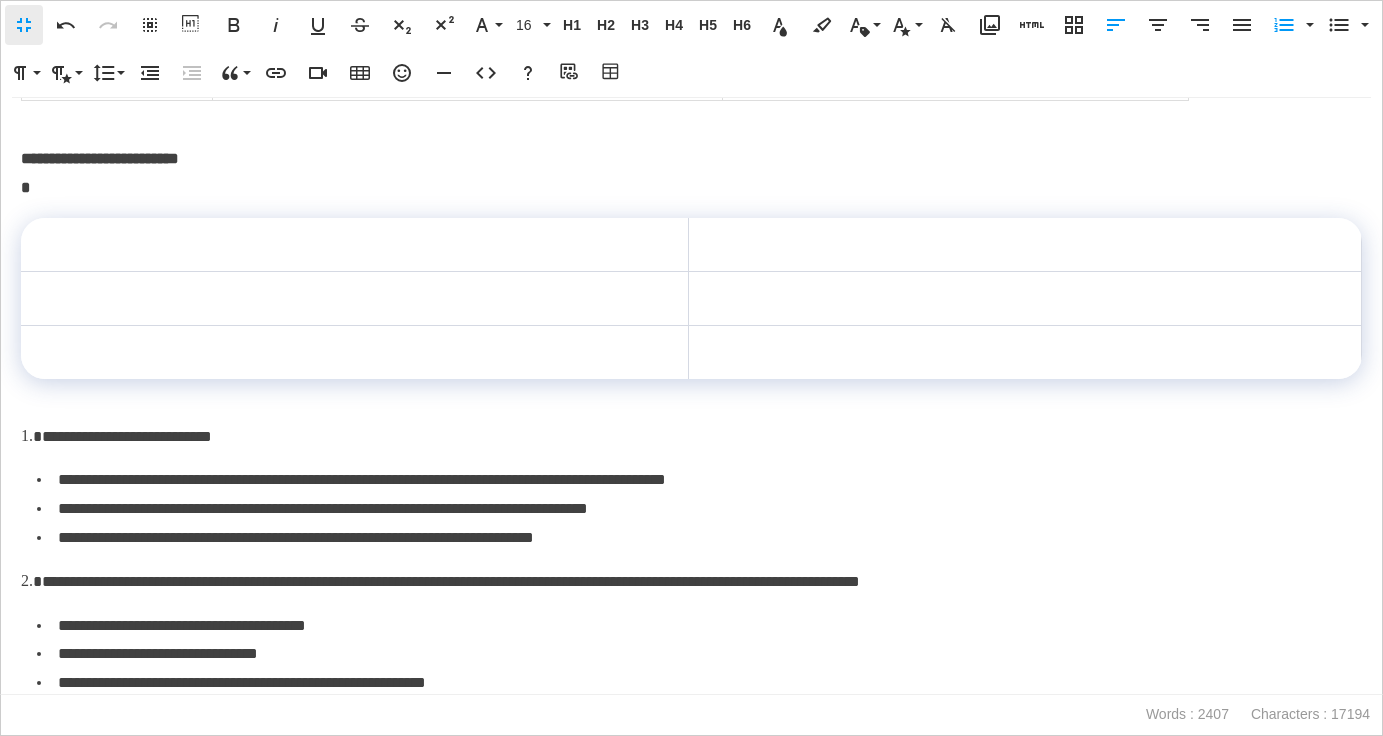 click on "**********" at bounding box center [691, 437] 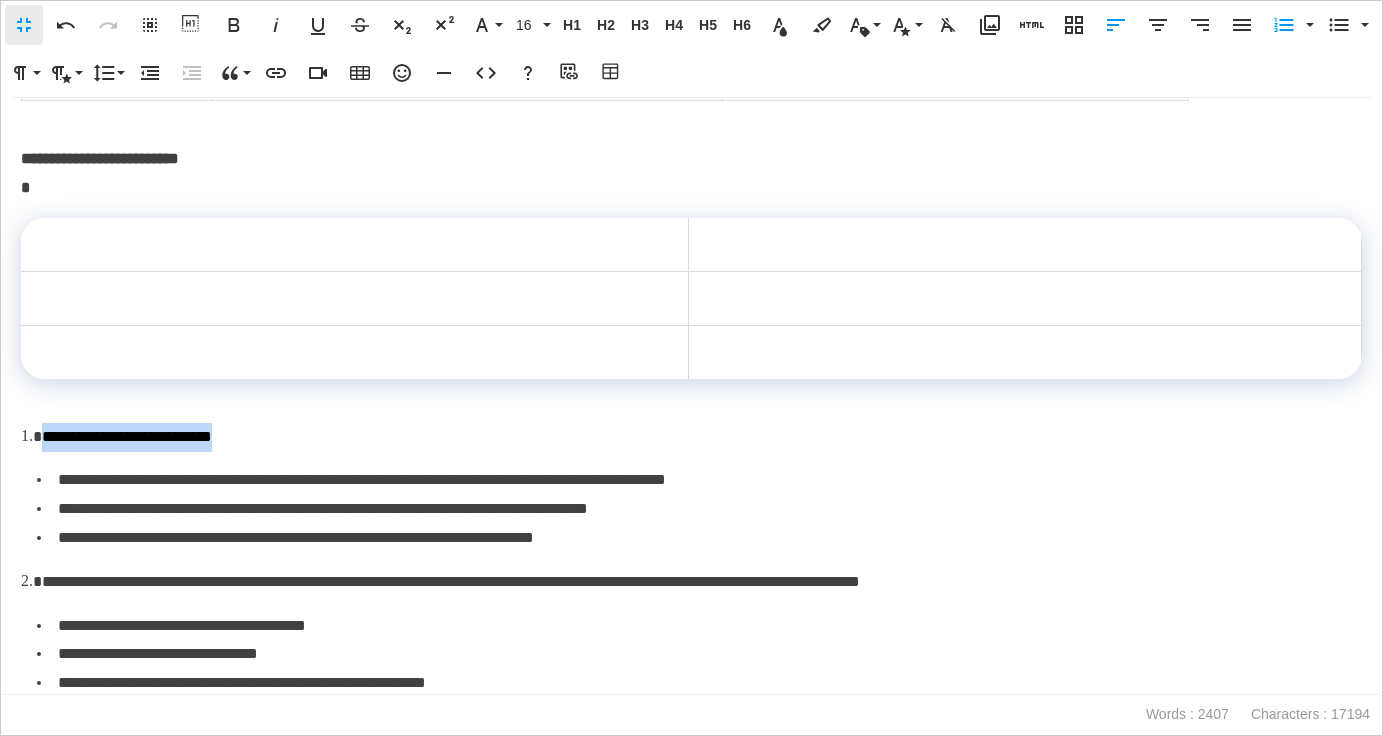 drag, startPoint x: 268, startPoint y: 436, endPoint x: 37, endPoint y: 437, distance: 231.00217 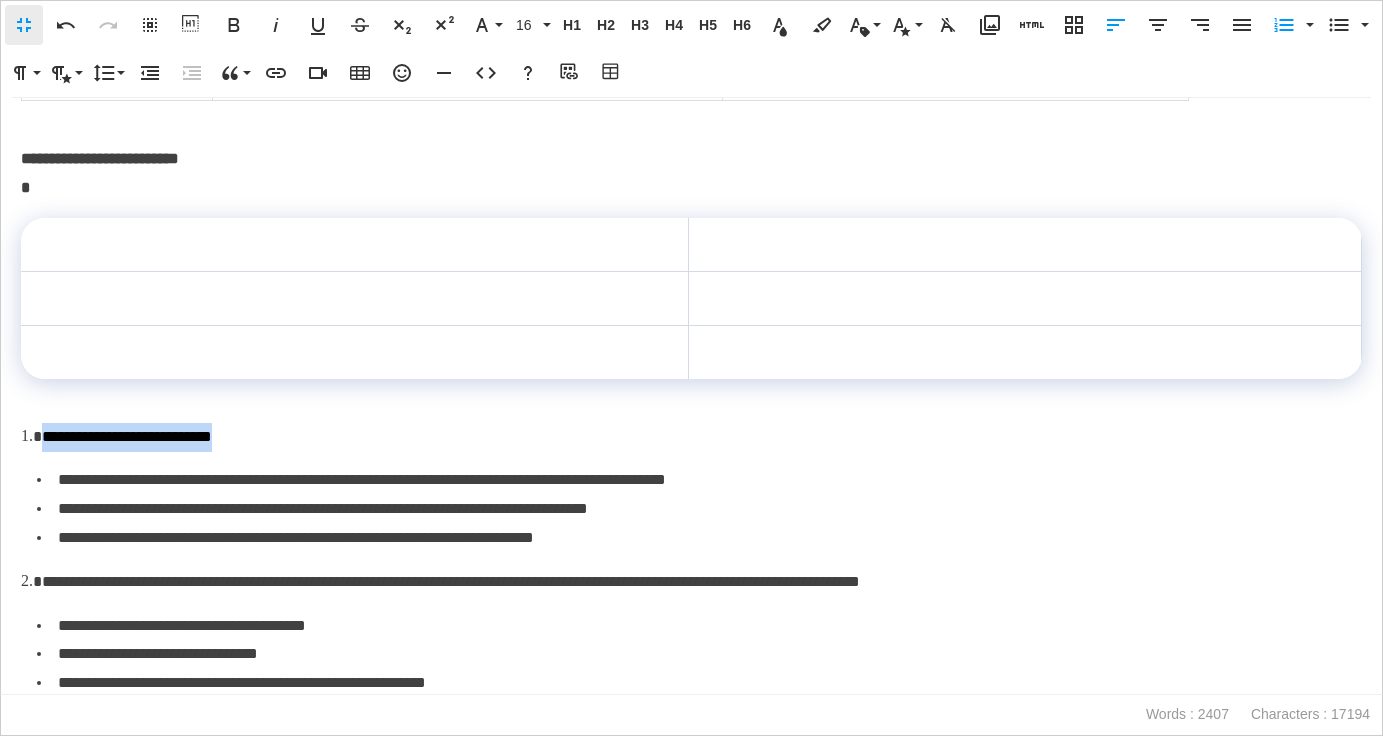 click on "**********" at bounding box center (691, 437) 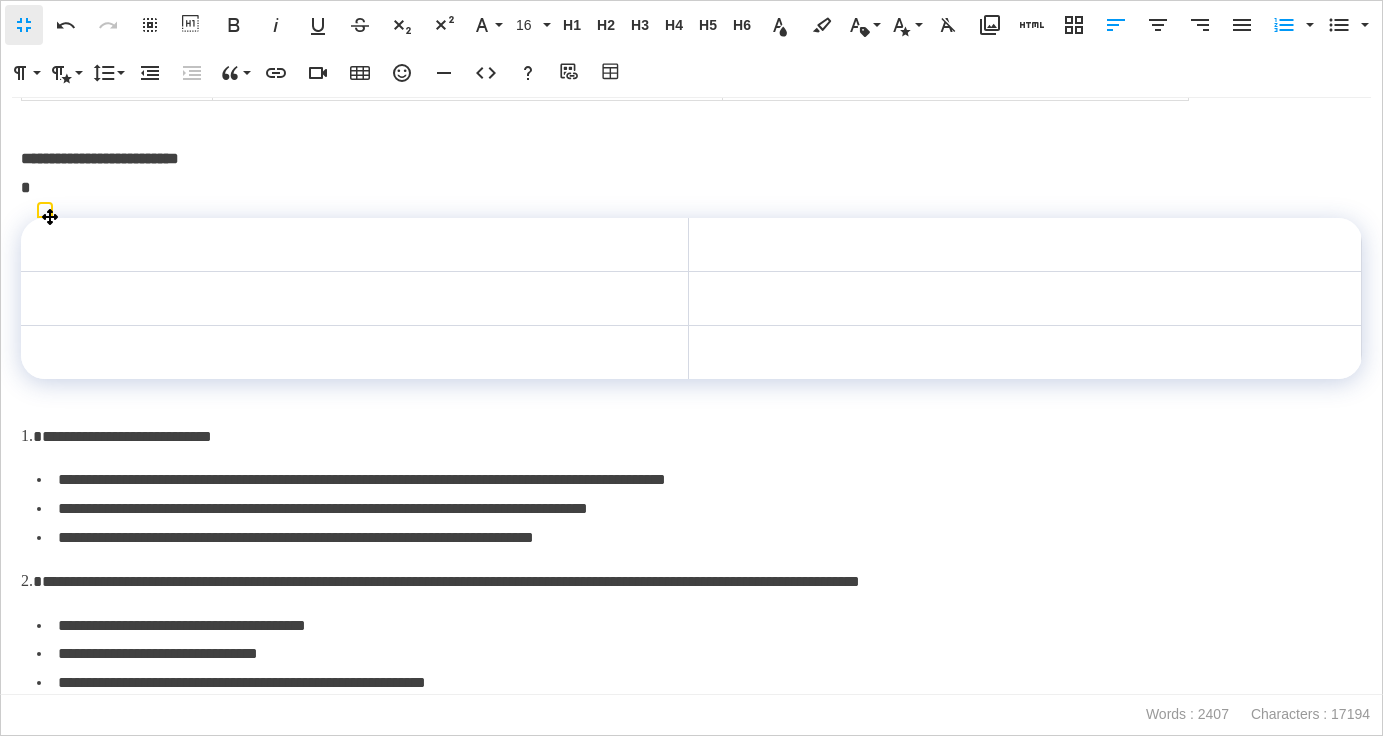 click at bounding box center (355, 245) 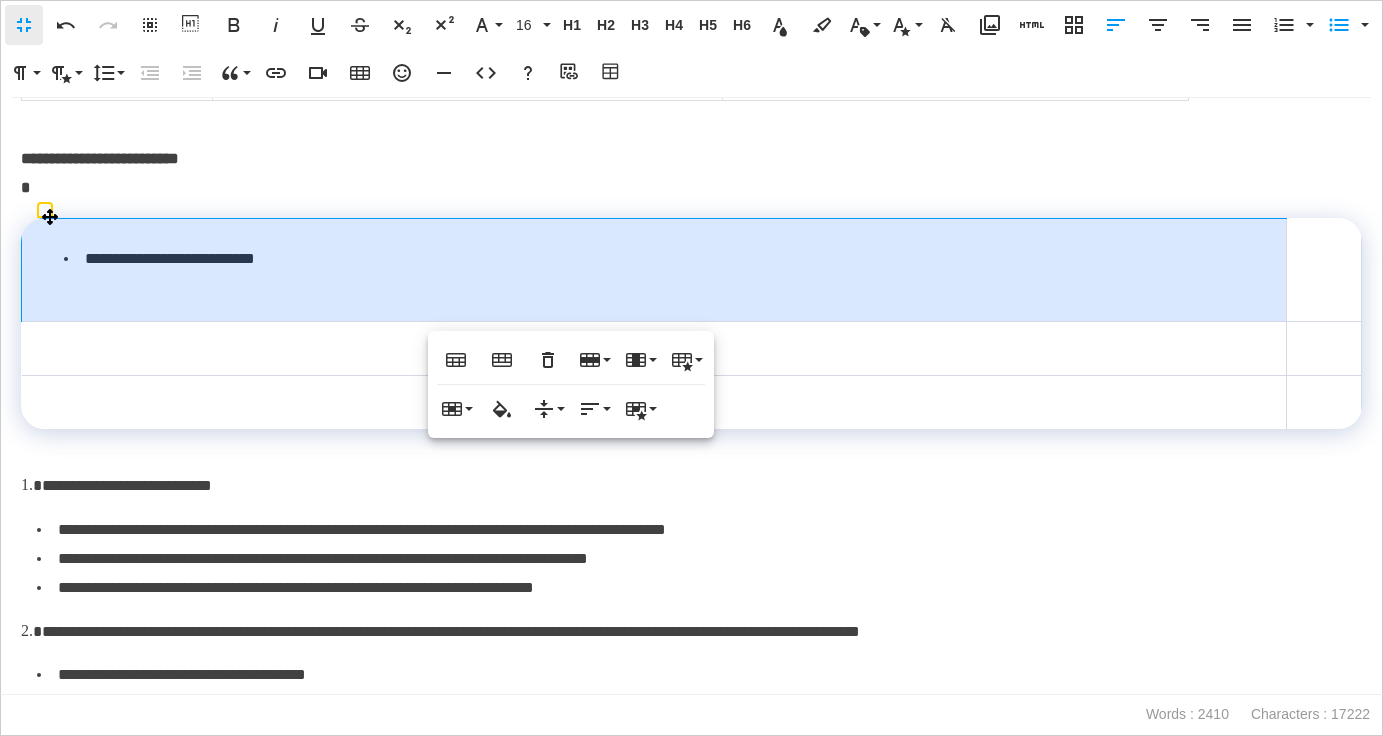 click on "**********" at bounding box center [576, 259] 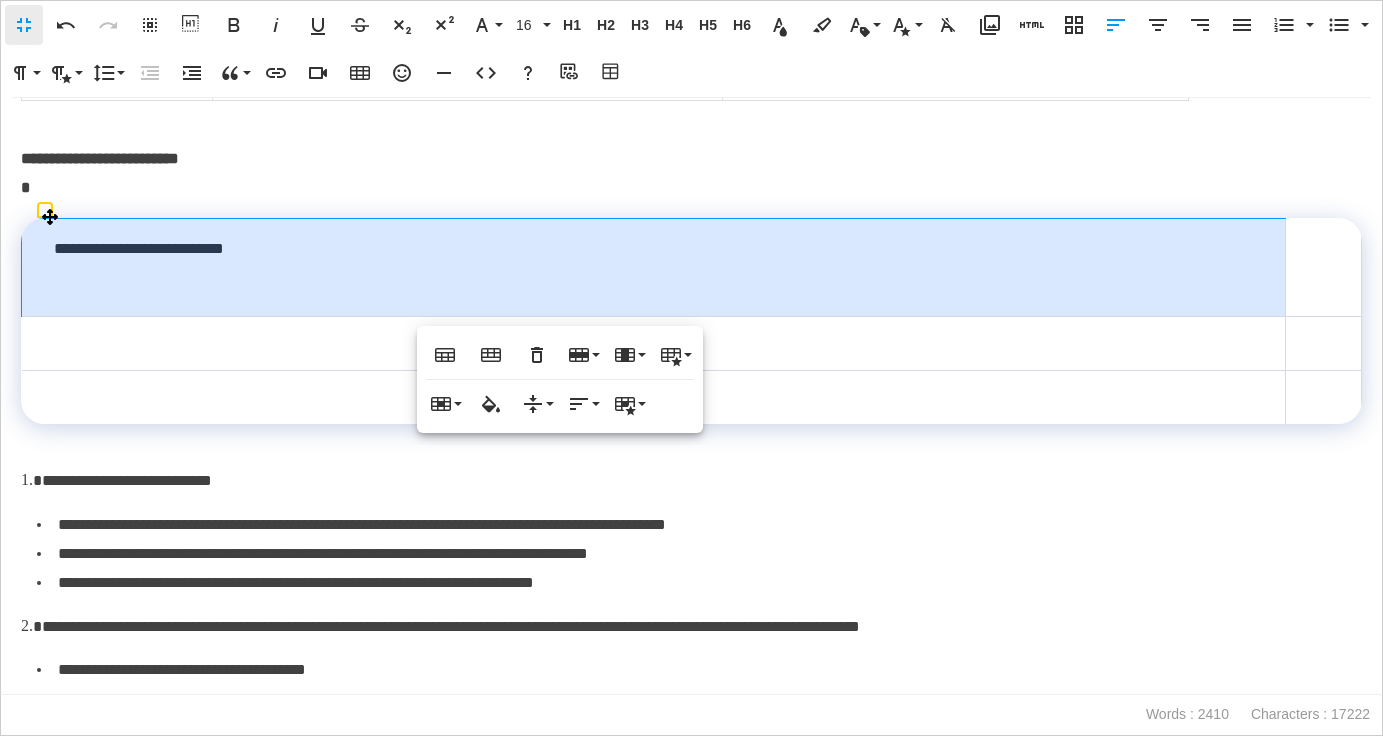 click on "**********" at bounding box center (654, 267) 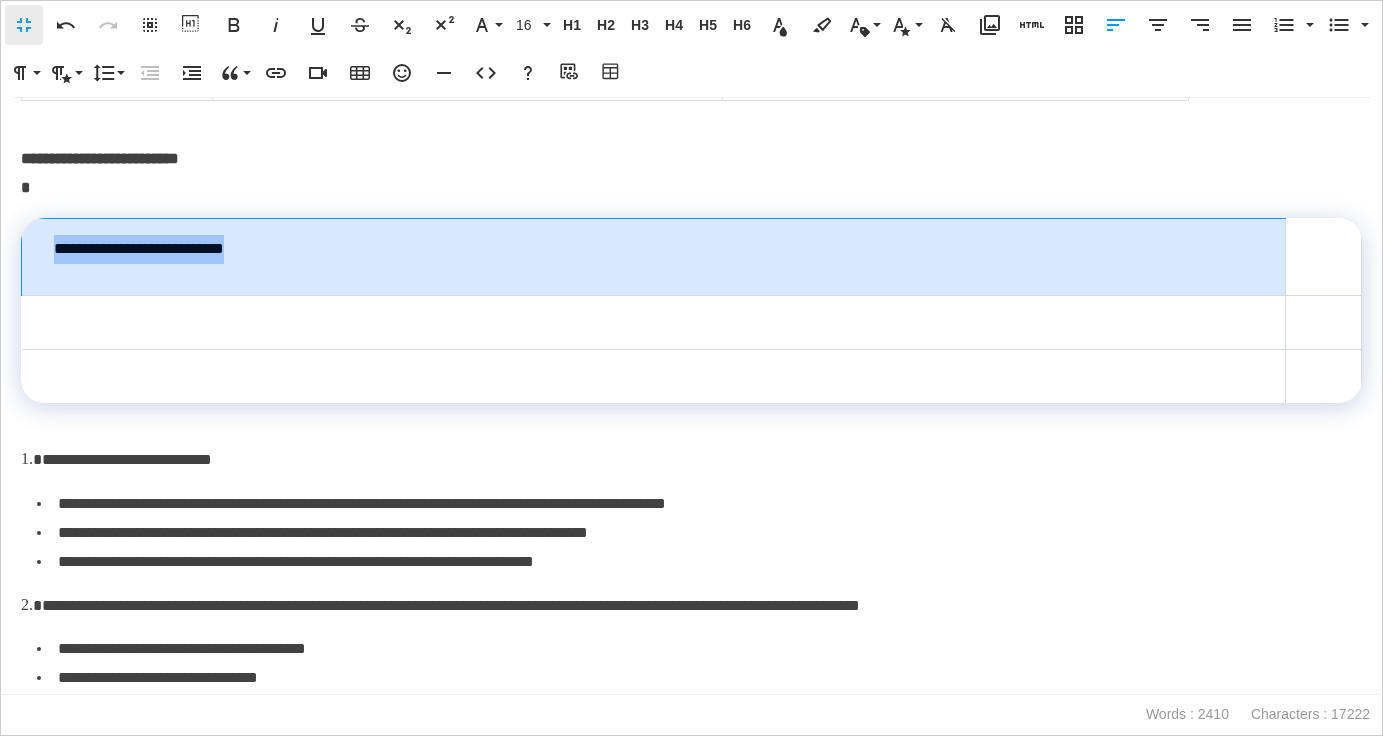 drag, startPoint x: 267, startPoint y: 250, endPoint x: 44, endPoint y: 251, distance: 223.00224 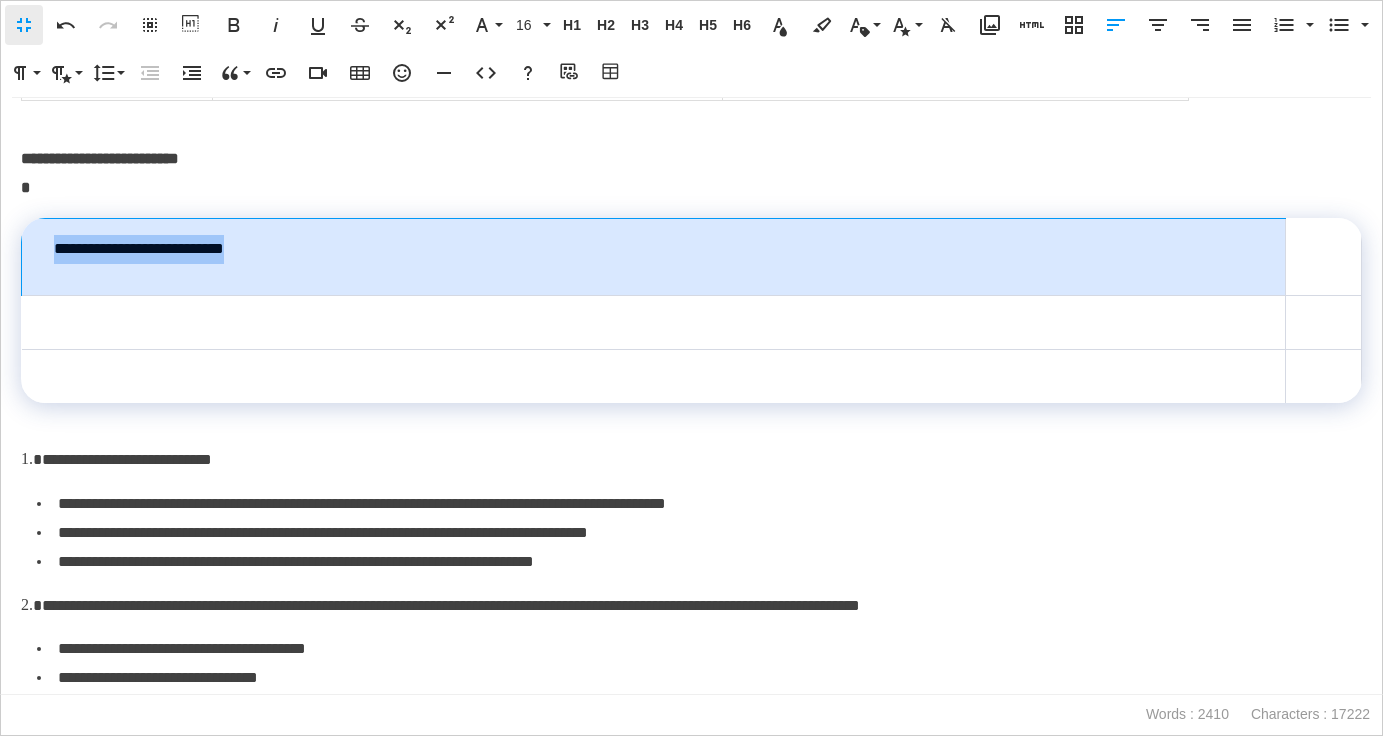 click on "**********" at bounding box center (654, 256) 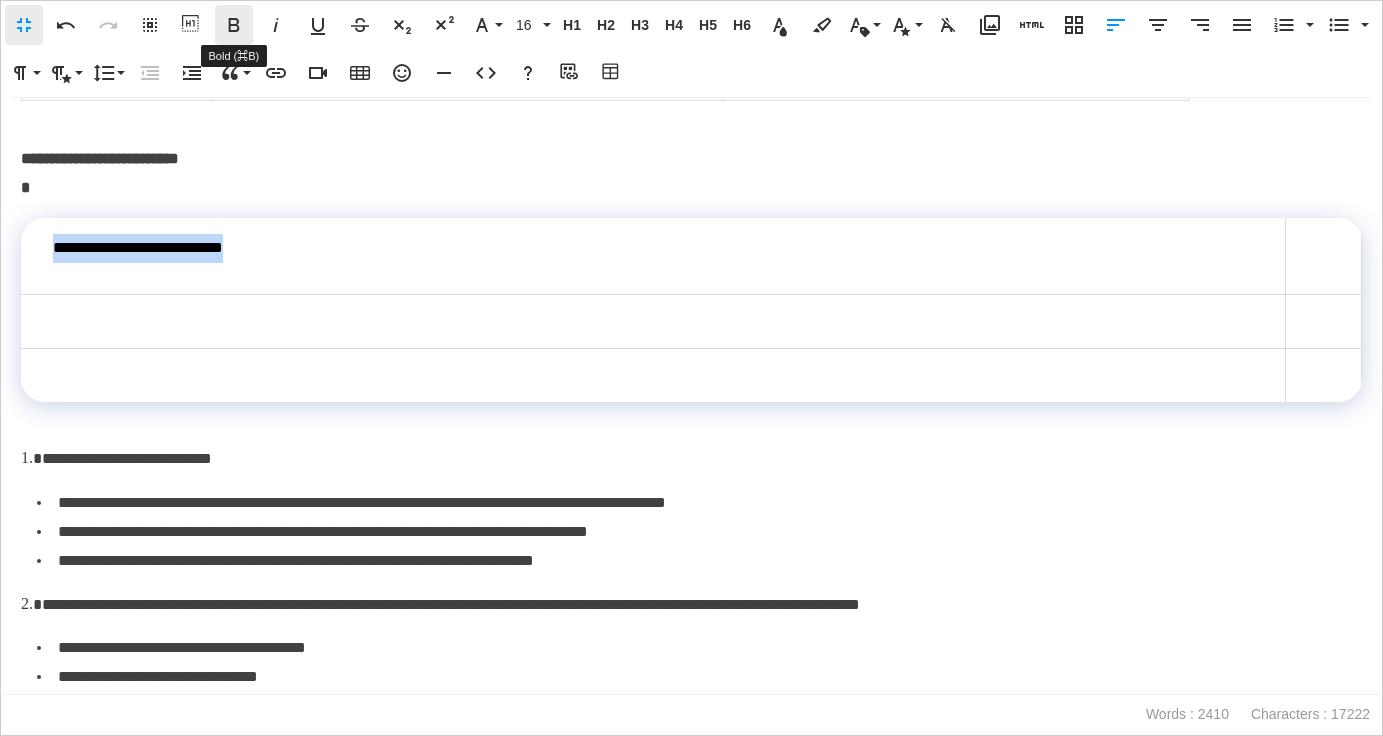 click 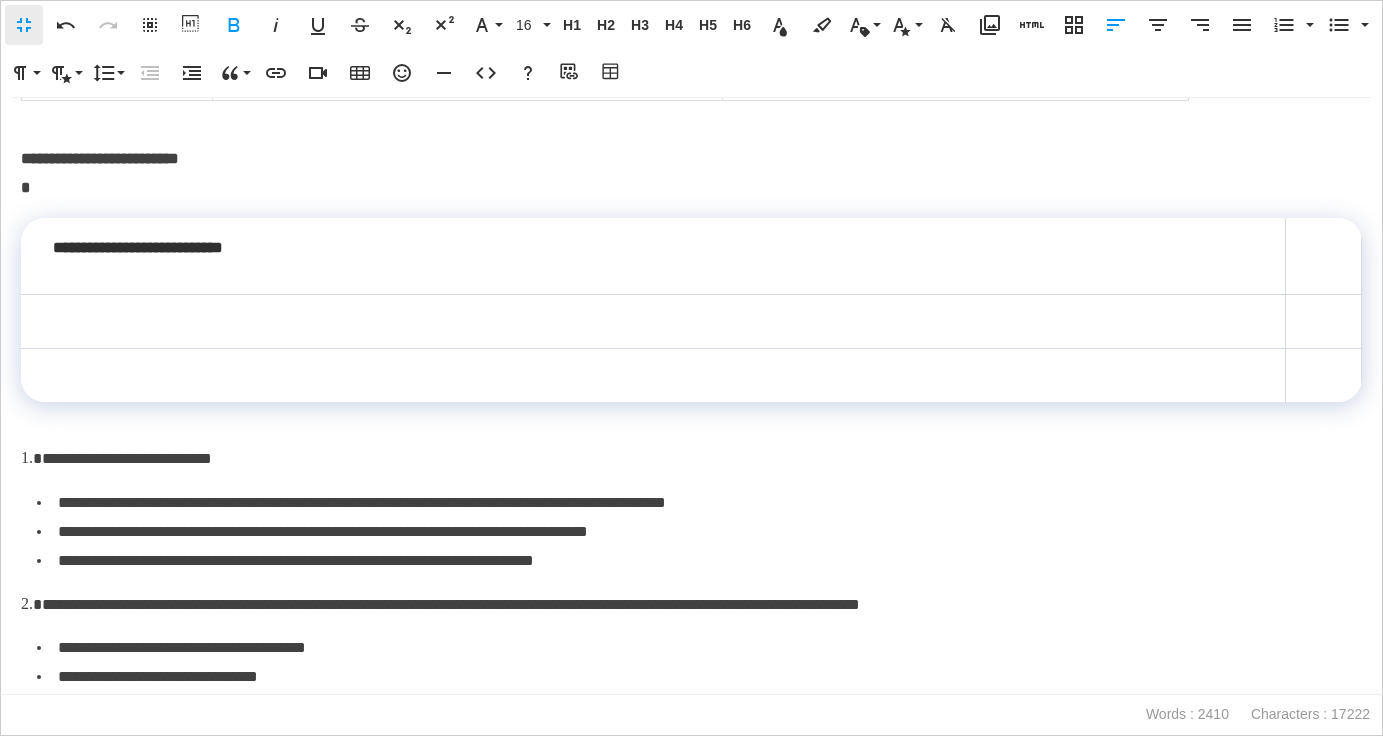 click on "**********" at bounding box center [699, 561] 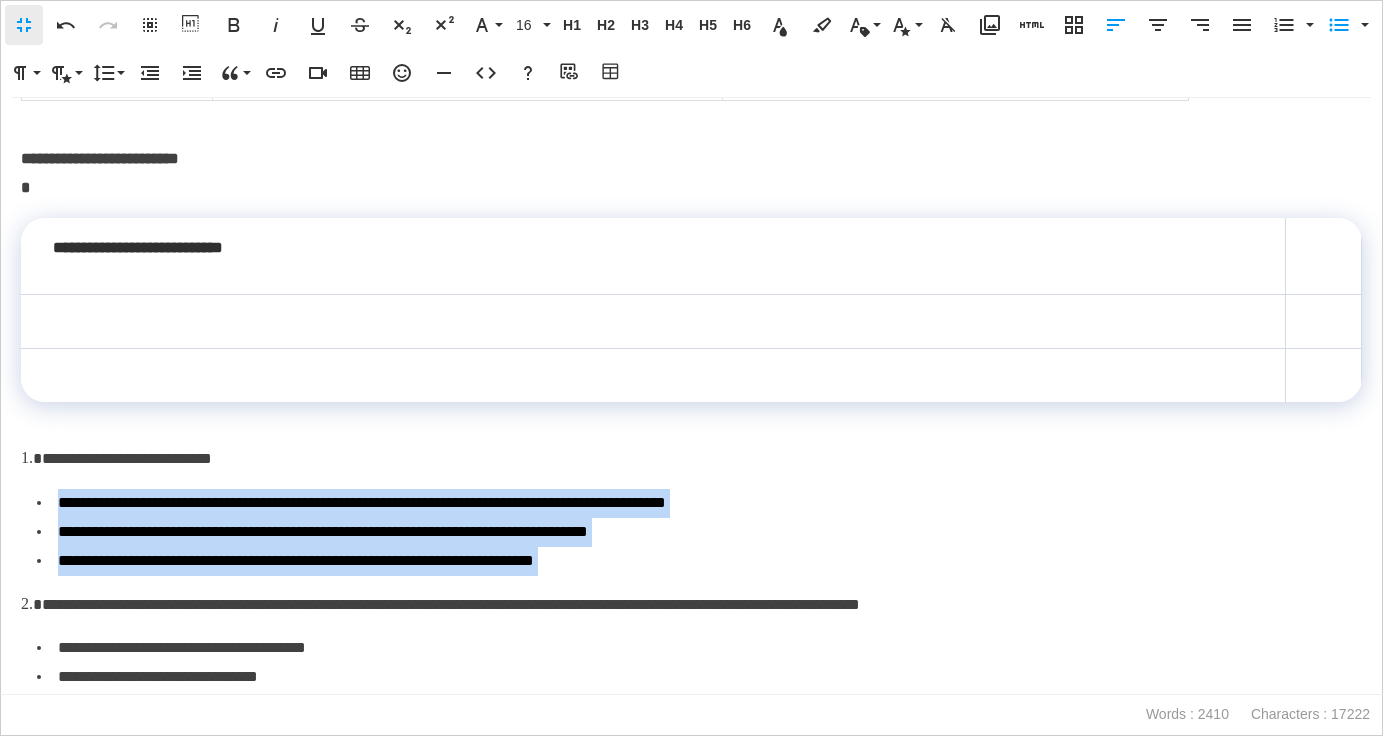 drag, startPoint x: 703, startPoint y: 561, endPoint x: 63, endPoint y: 508, distance: 642.1908 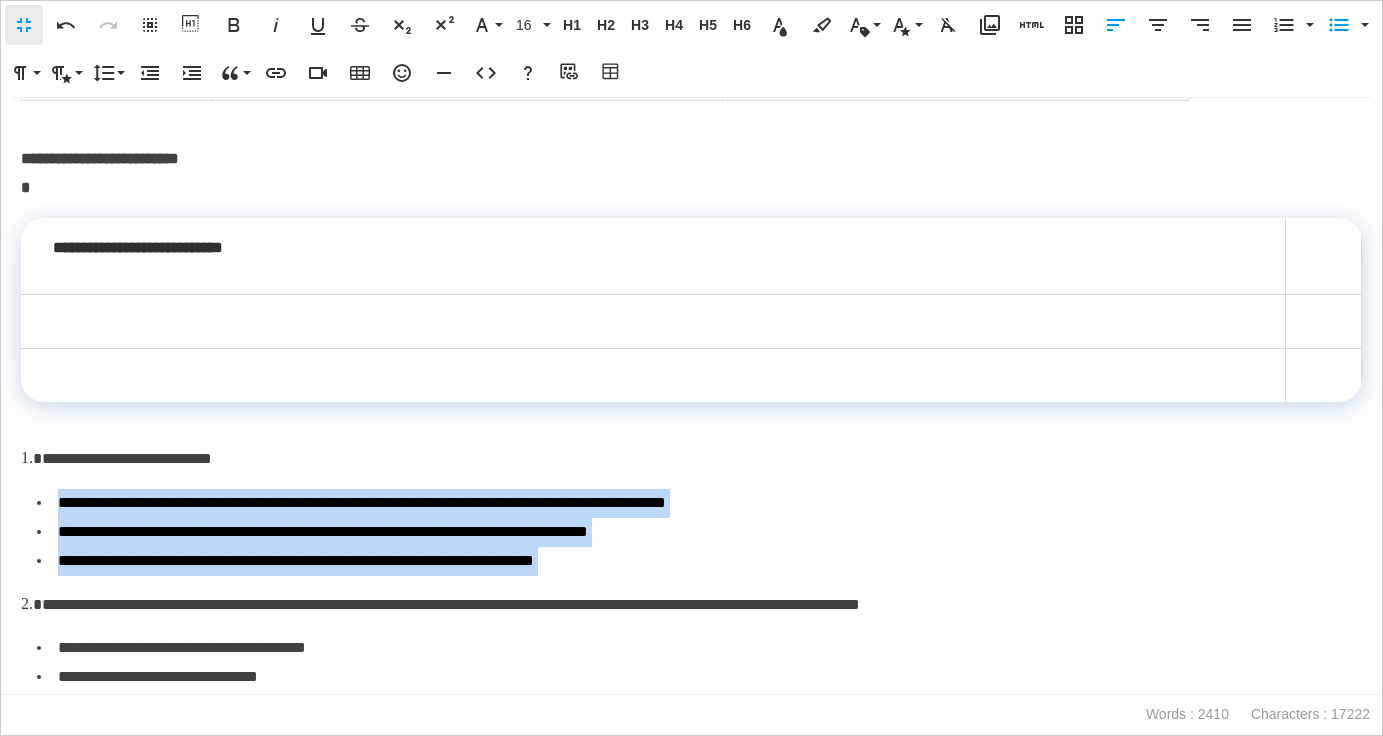 click on "**********" at bounding box center [699, 532] 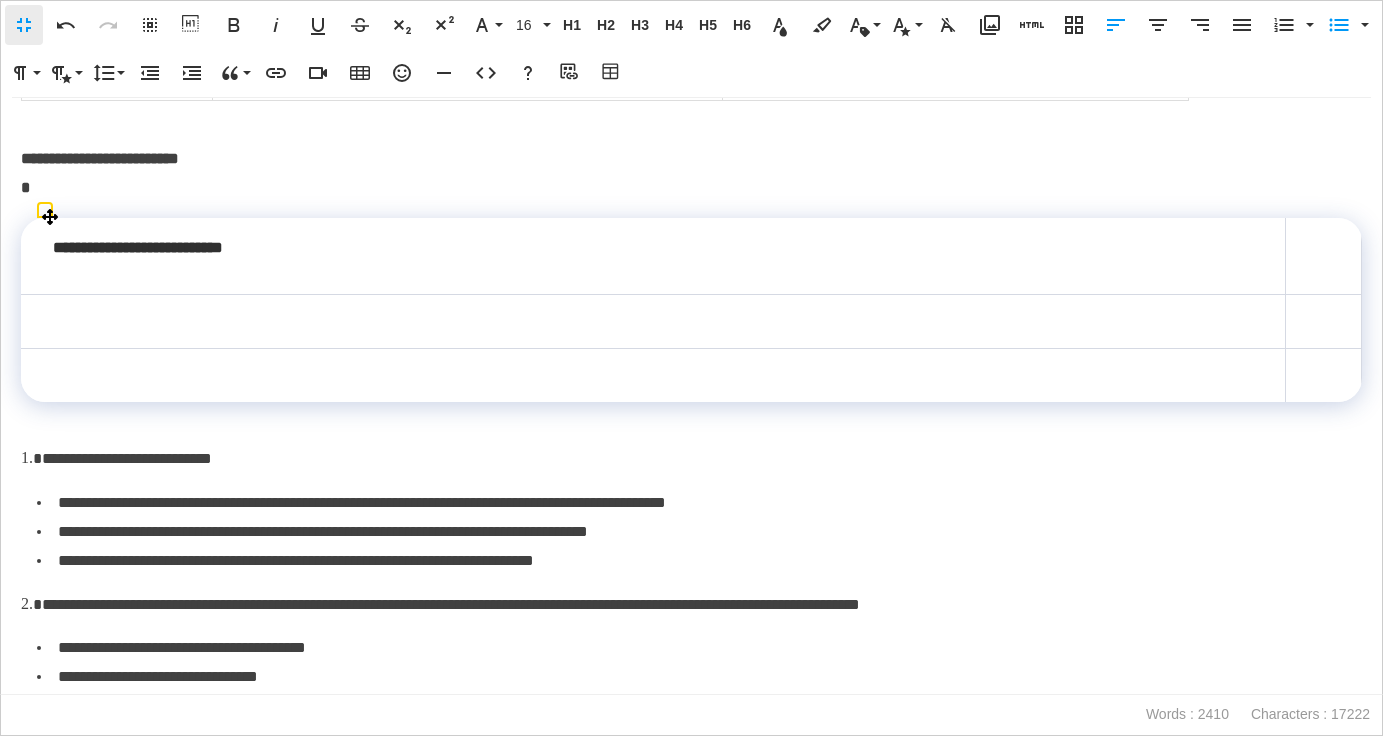click at bounding box center [1324, 256] 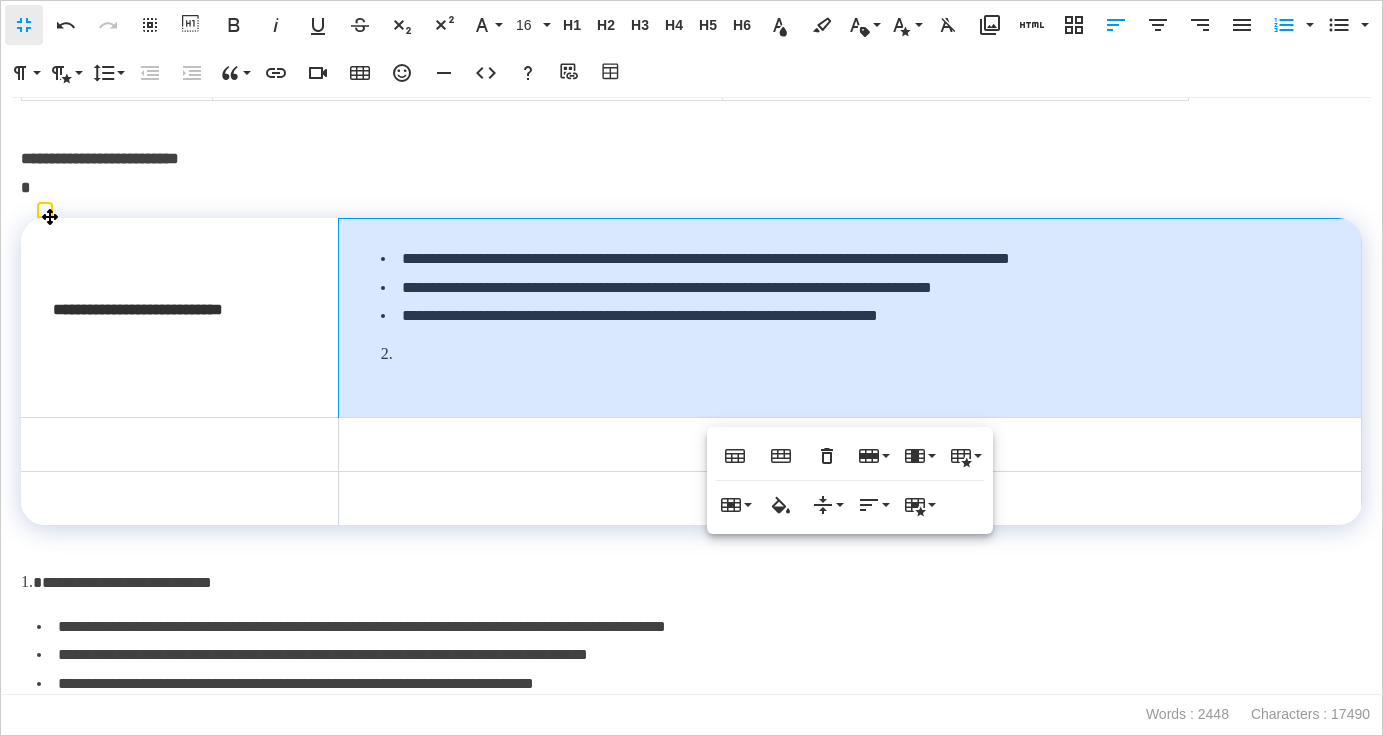 click on "**********" at bounding box center [849, 317] 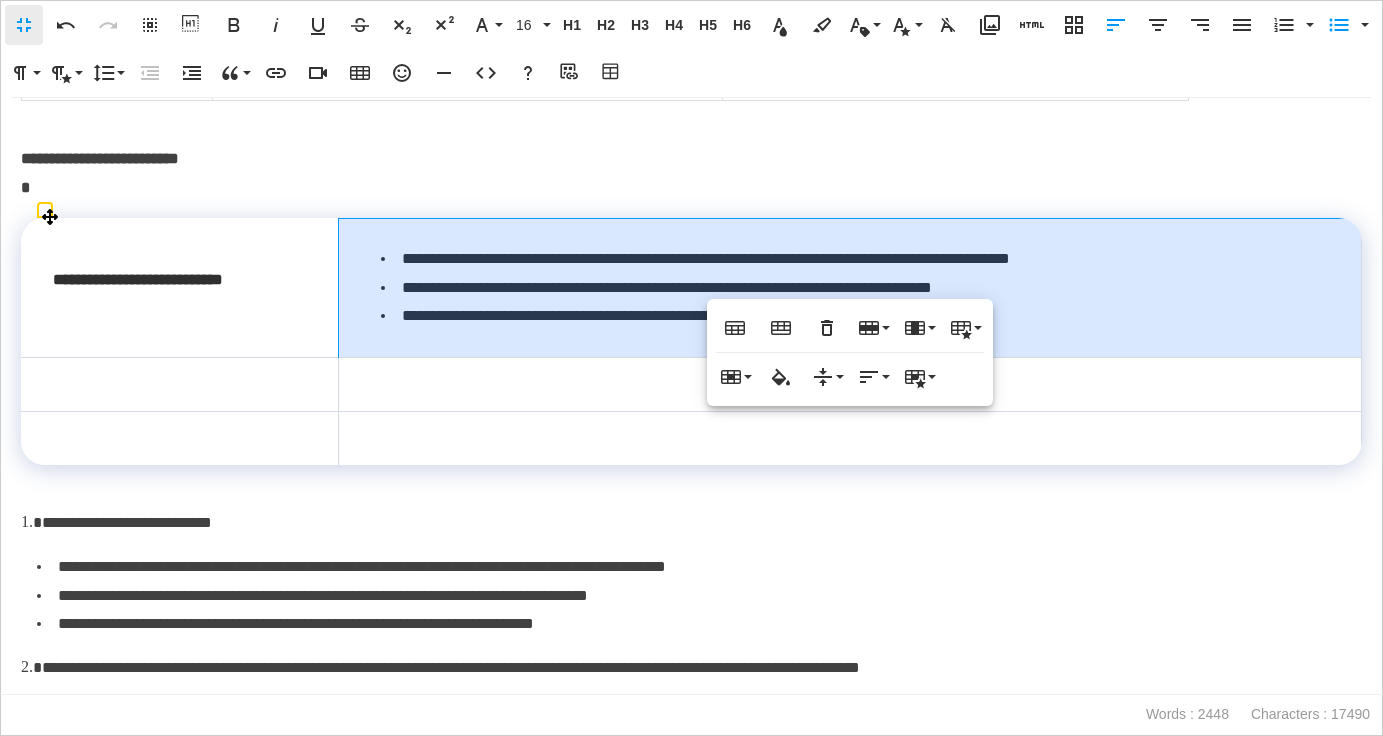 scroll, scrollTop: 8233, scrollLeft: 0, axis: vertical 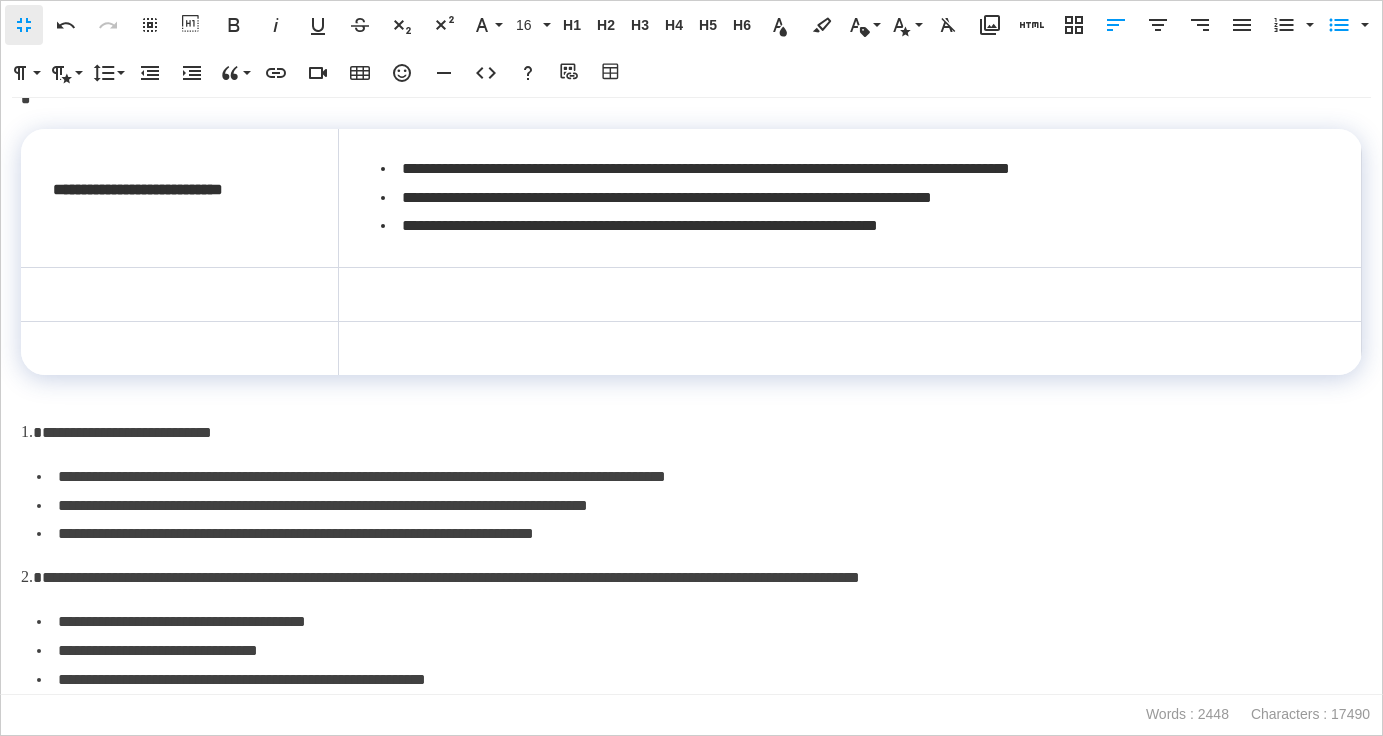 click on "**********" at bounding box center (699, 534) 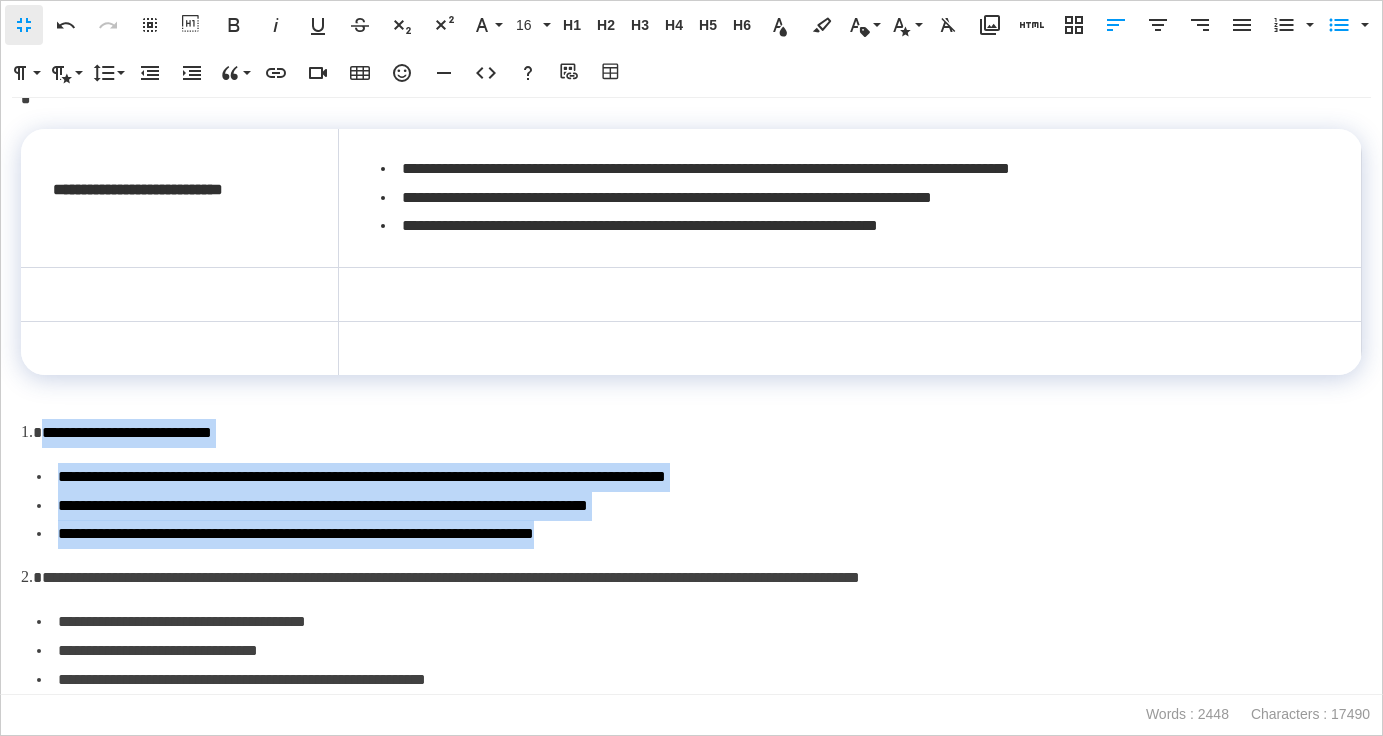 drag, startPoint x: 702, startPoint y: 534, endPoint x: 20, endPoint y: 436, distance: 689.00507 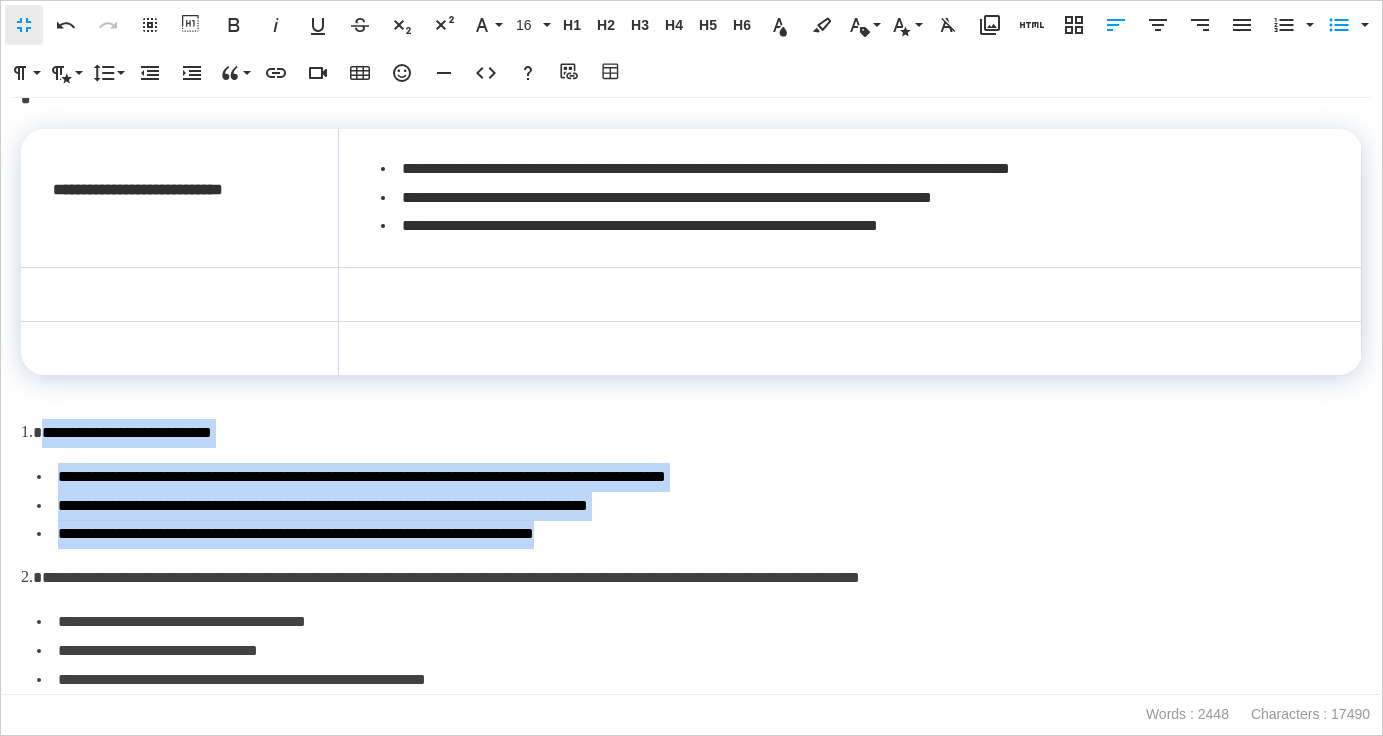 click on "**********" at bounding box center [691, 396] 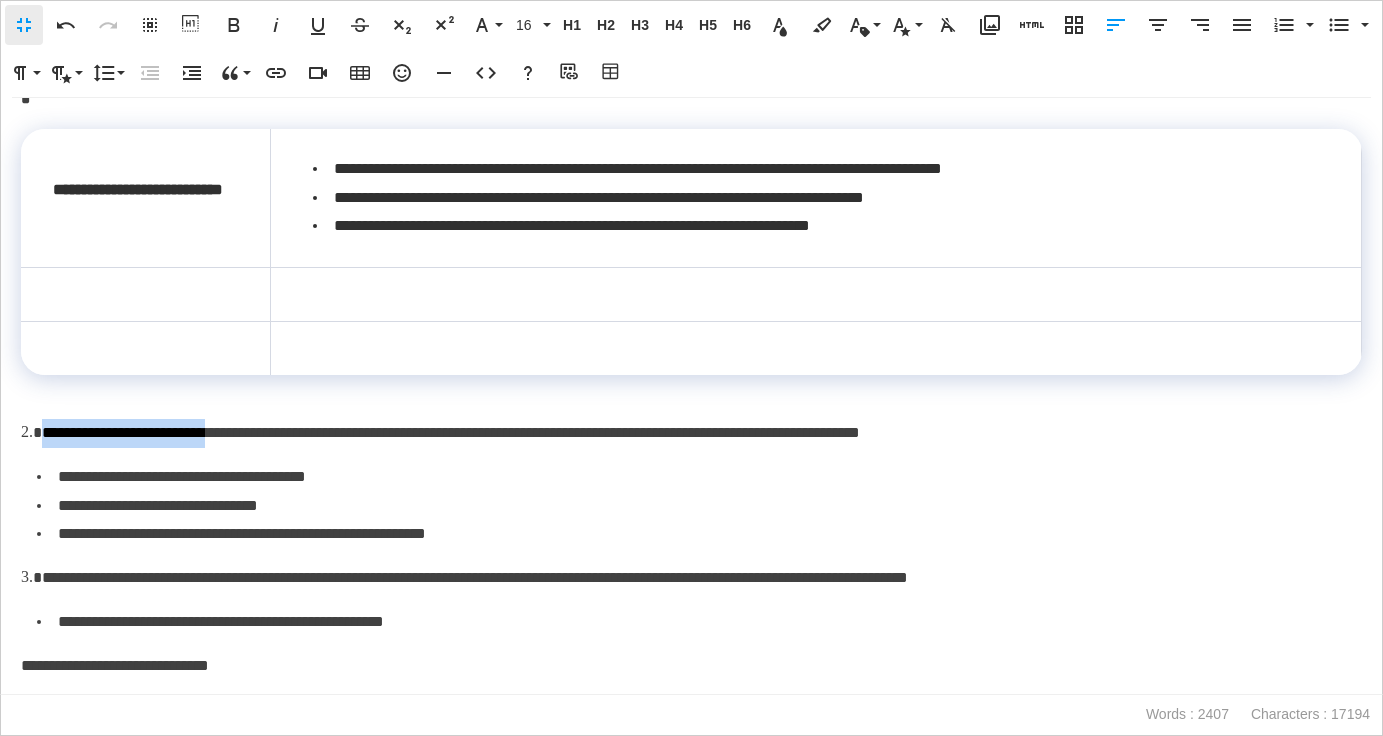 drag, startPoint x: 242, startPoint y: 430, endPoint x: 40, endPoint y: 436, distance: 202.0891 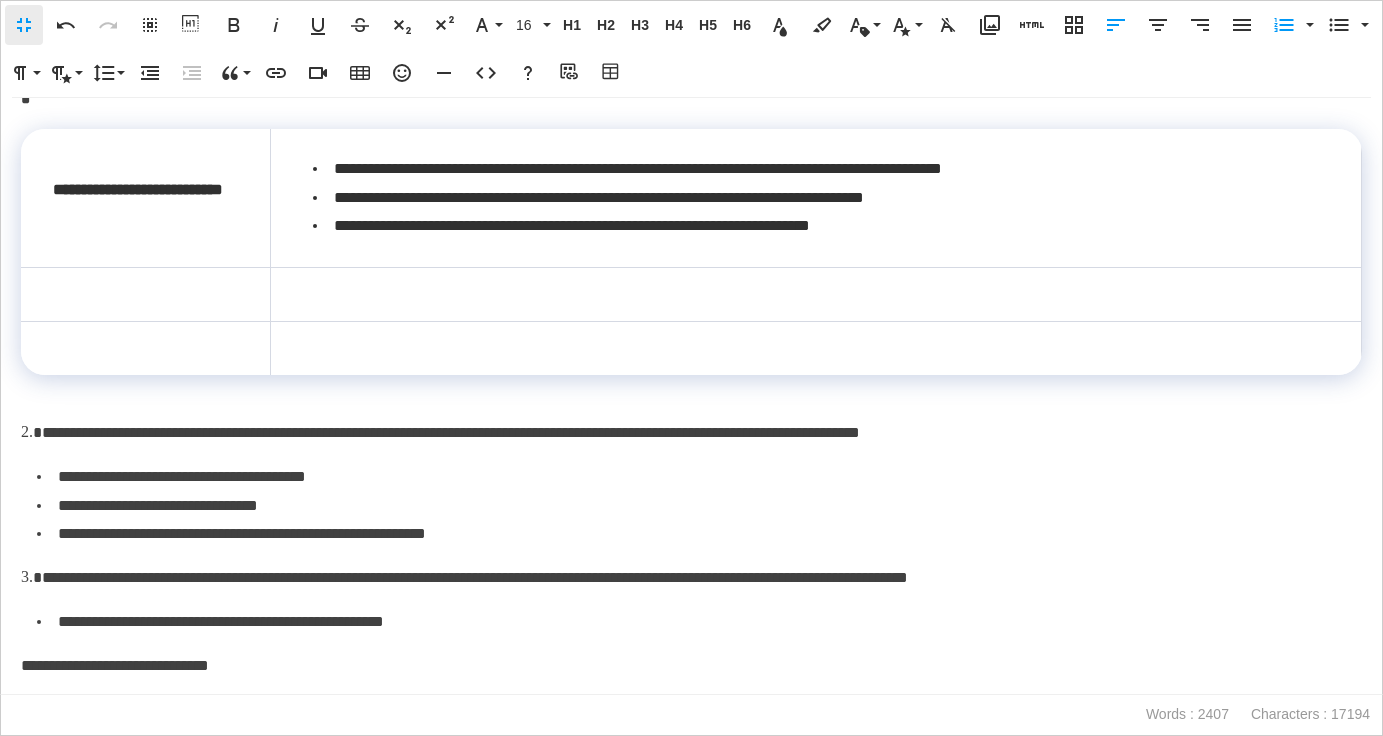 click at bounding box center [146, 295] 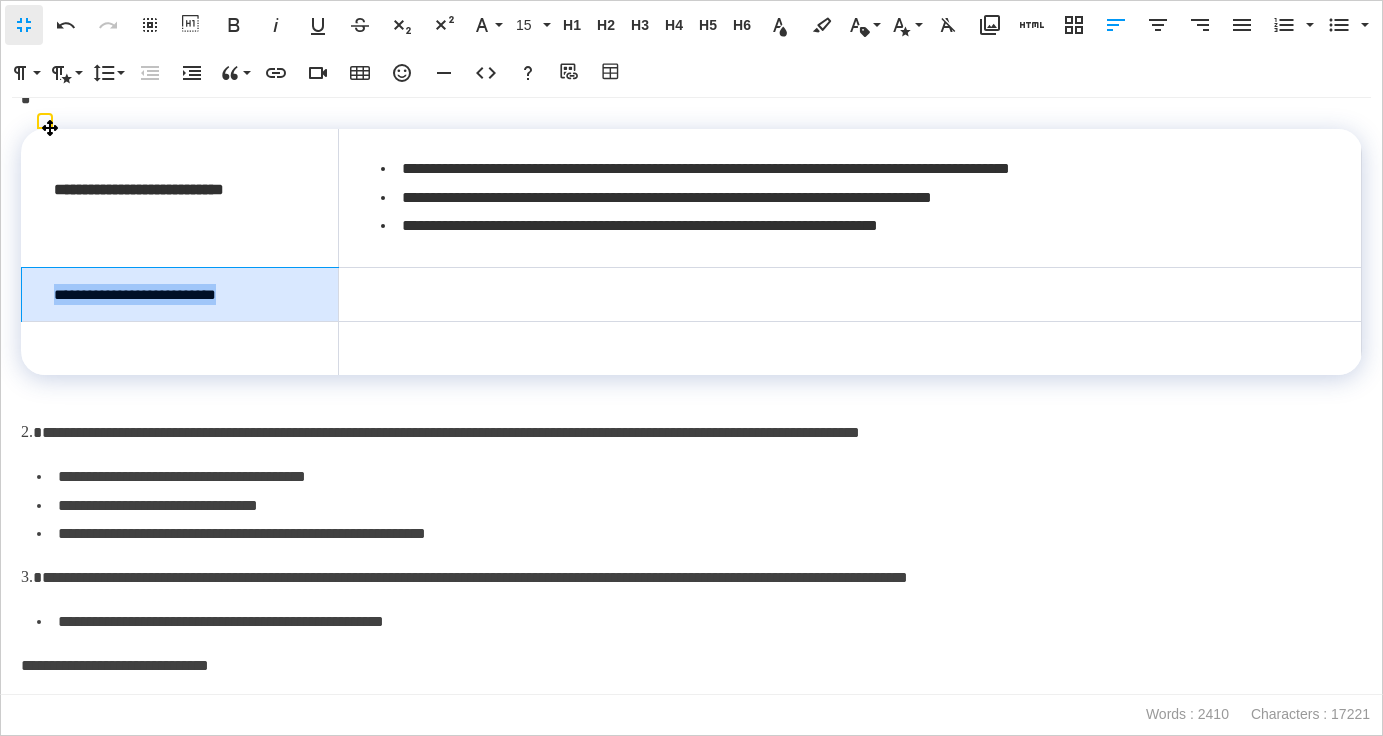 drag, startPoint x: 281, startPoint y: 293, endPoint x: 49, endPoint y: 296, distance: 232.0194 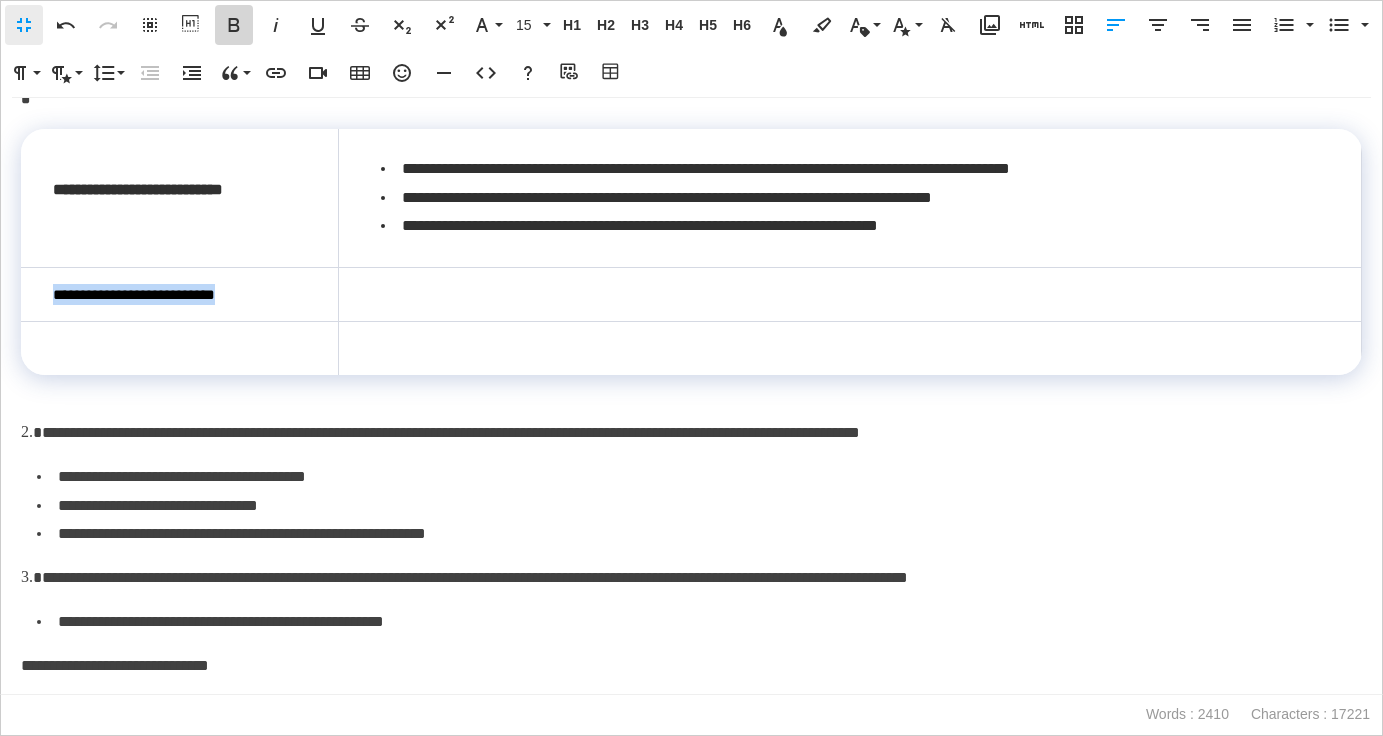 click 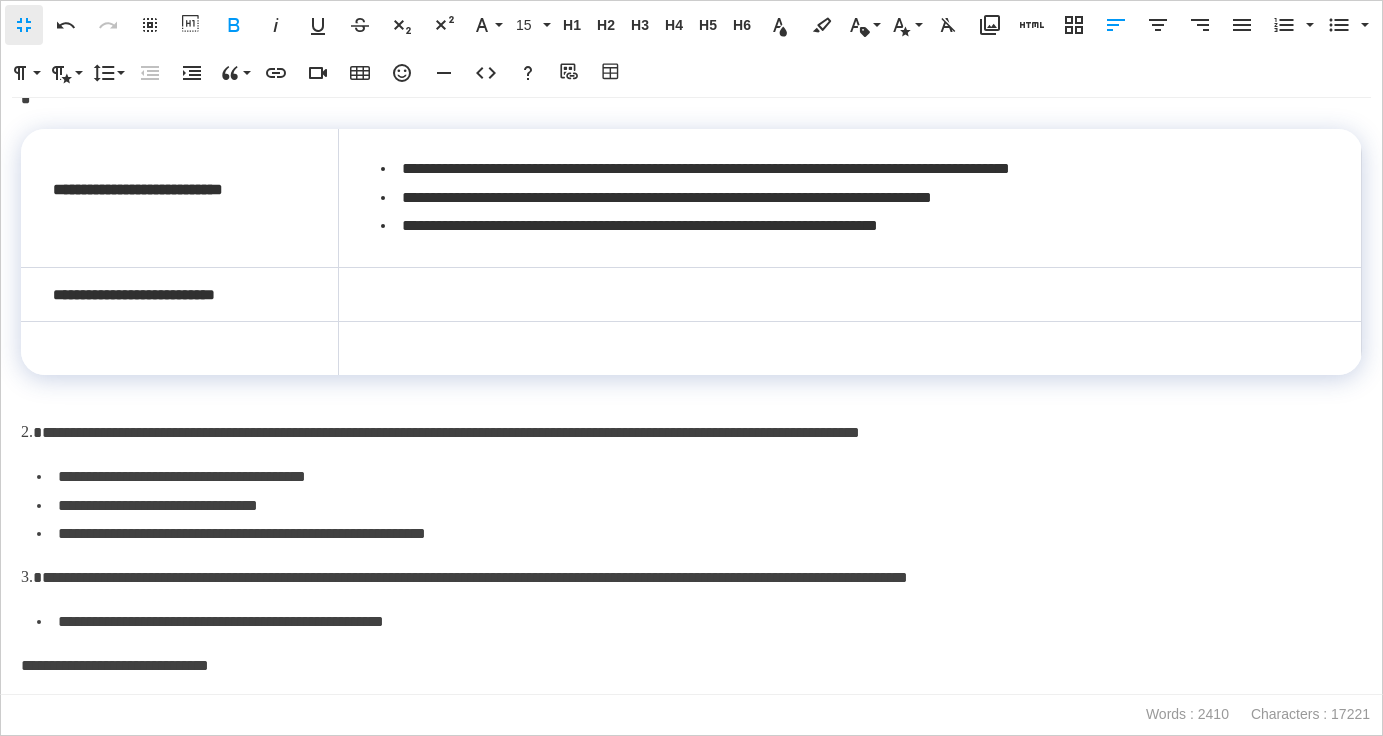 click on "**********" at bounding box center (699, 477) 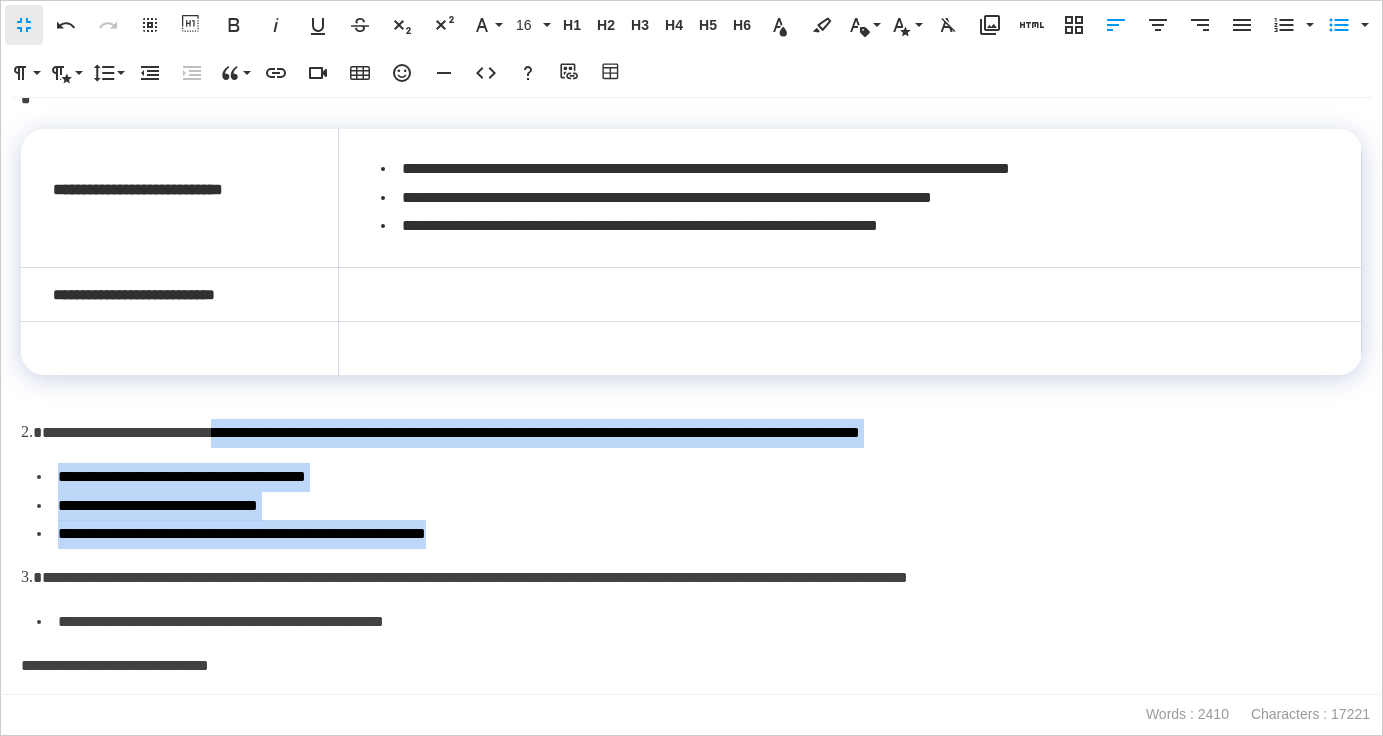 drag, startPoint x: 245, startPoint y: 430, endPoint x: 576, endPoint y: 531, distance: 346.06647 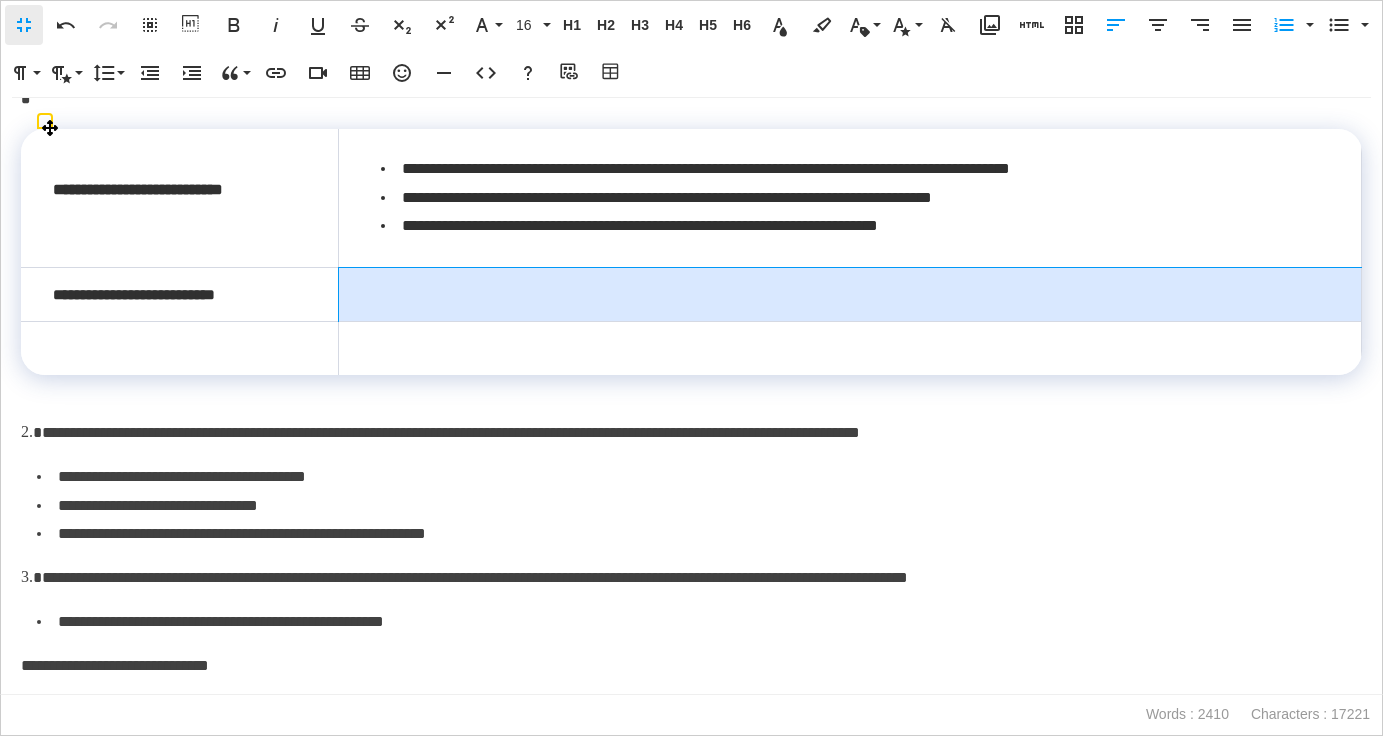 click at bounding box center (849, 295) 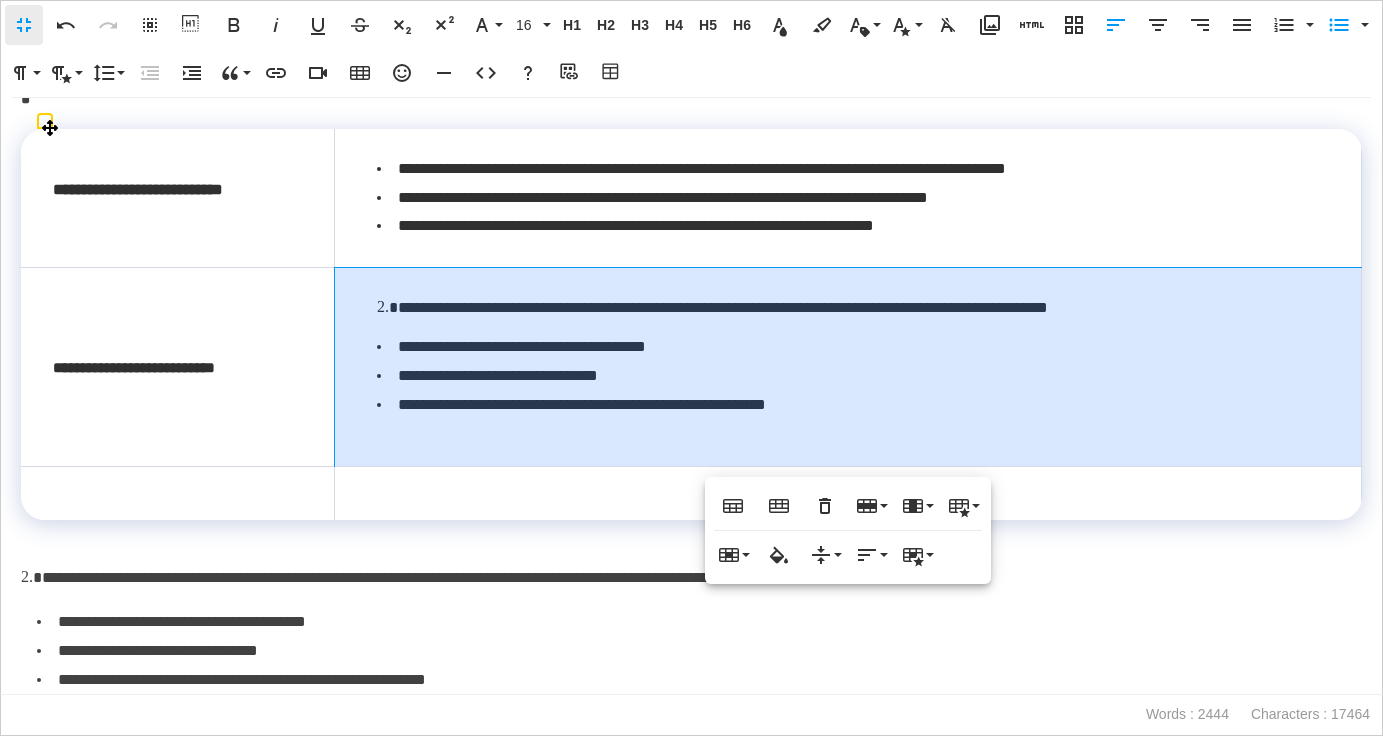 click on "**********" at bounding box center (848, 367) 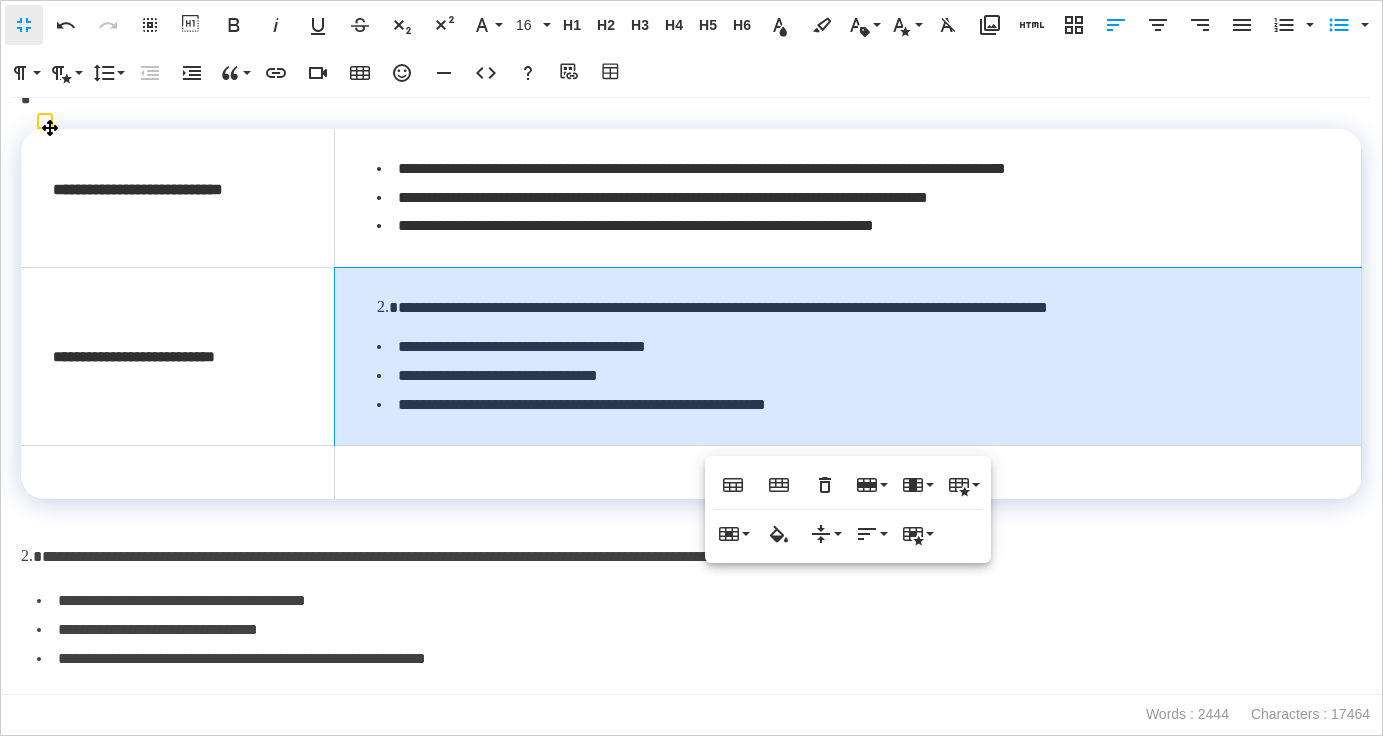 click on "**********" at bounding box center [853, 308] 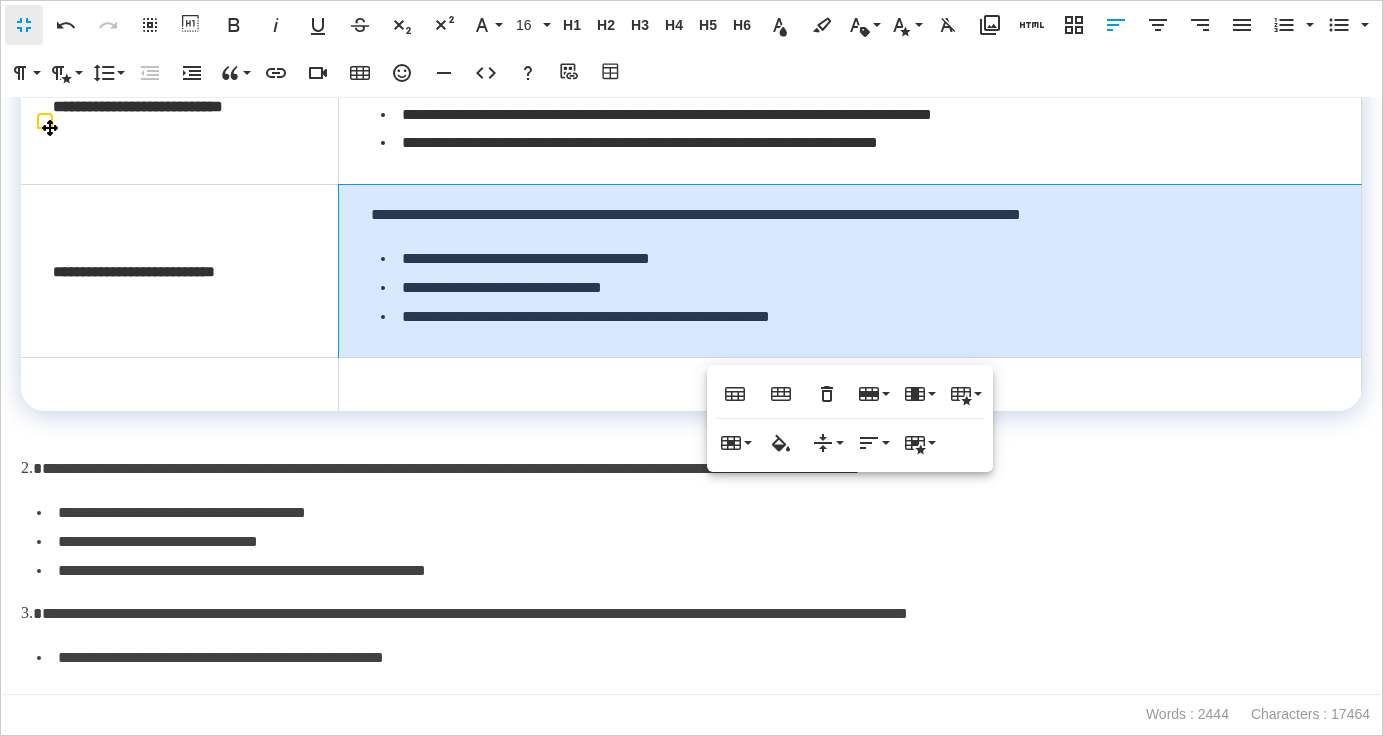 scroll, scrollTop: 8319, scrollLeft: 0, axis: vertical 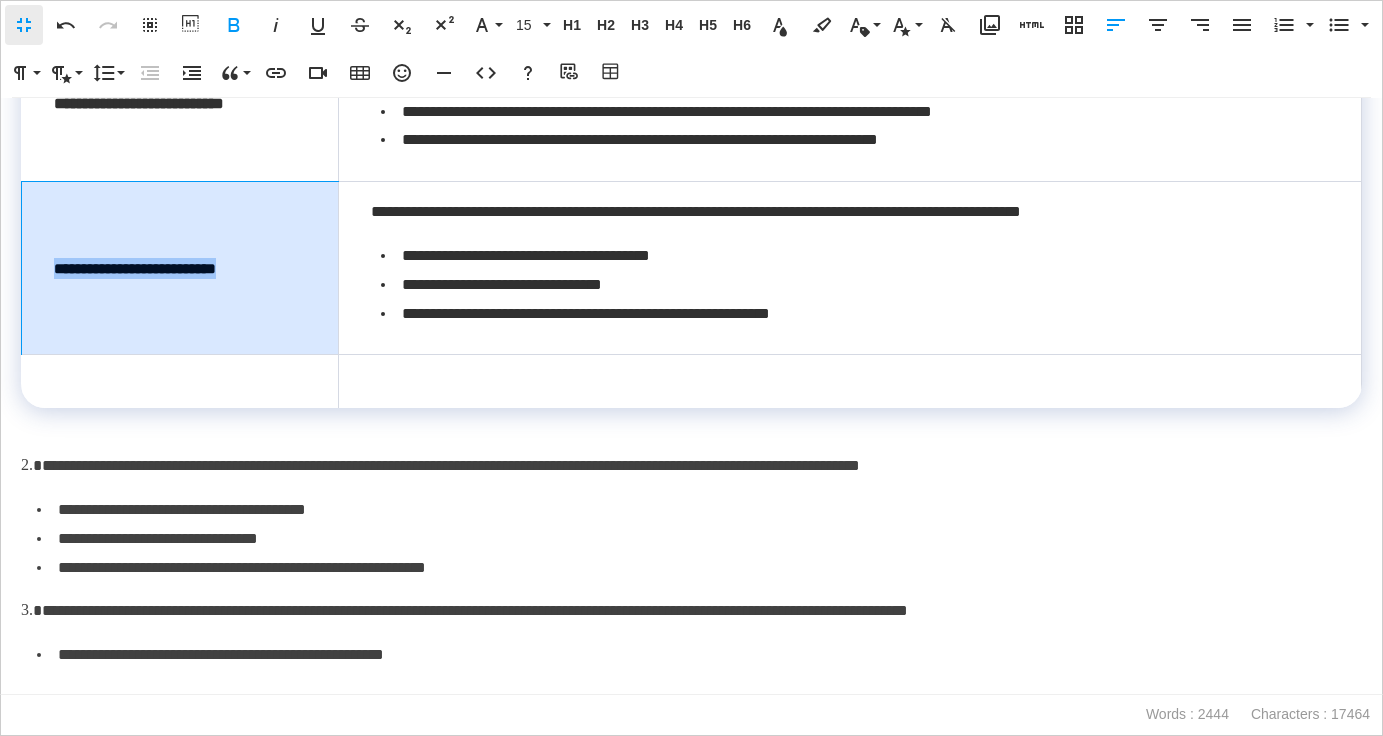 drag, startPoint x: 267, startPoint y: 260, endPoint x: 44, endPoint y: 271, distance: 223.27113 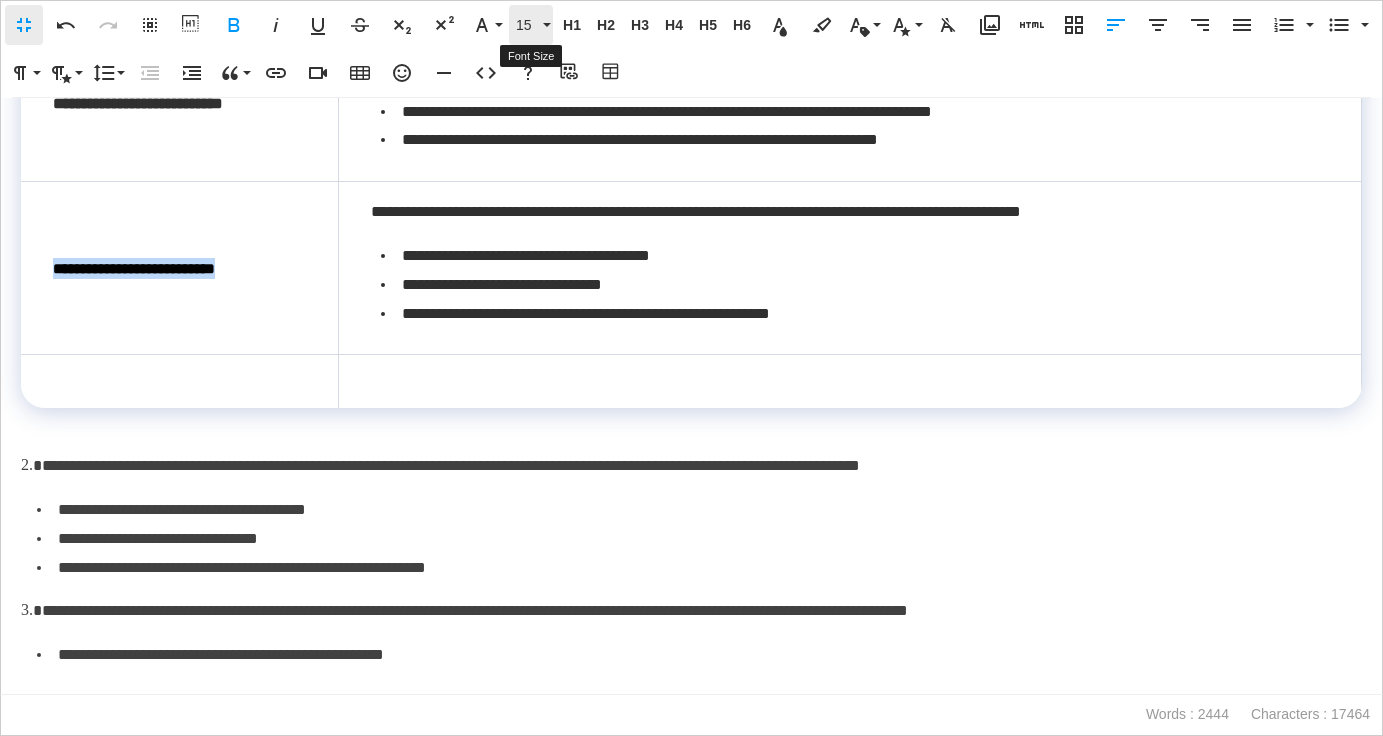 click on "15" at bounding box center (527, 25) 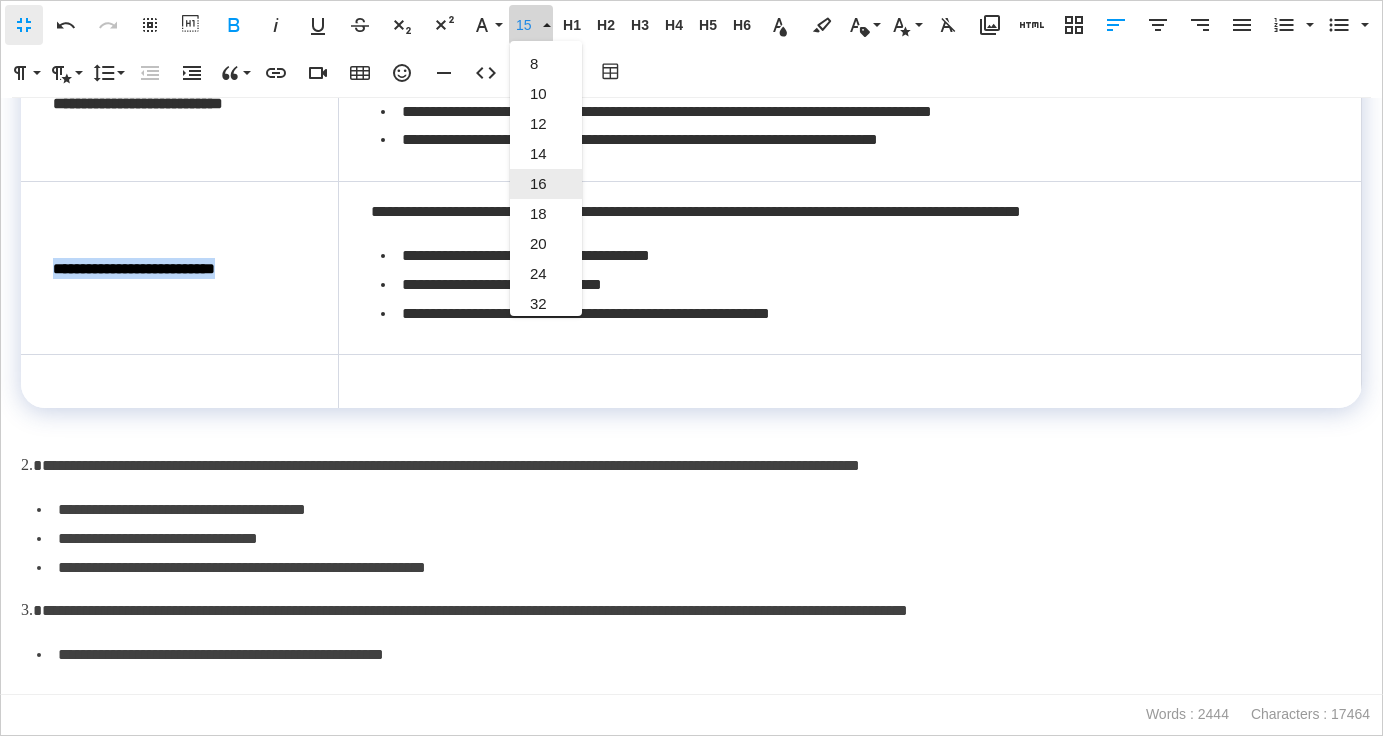 click on "16" at bounding box center (546, 184) 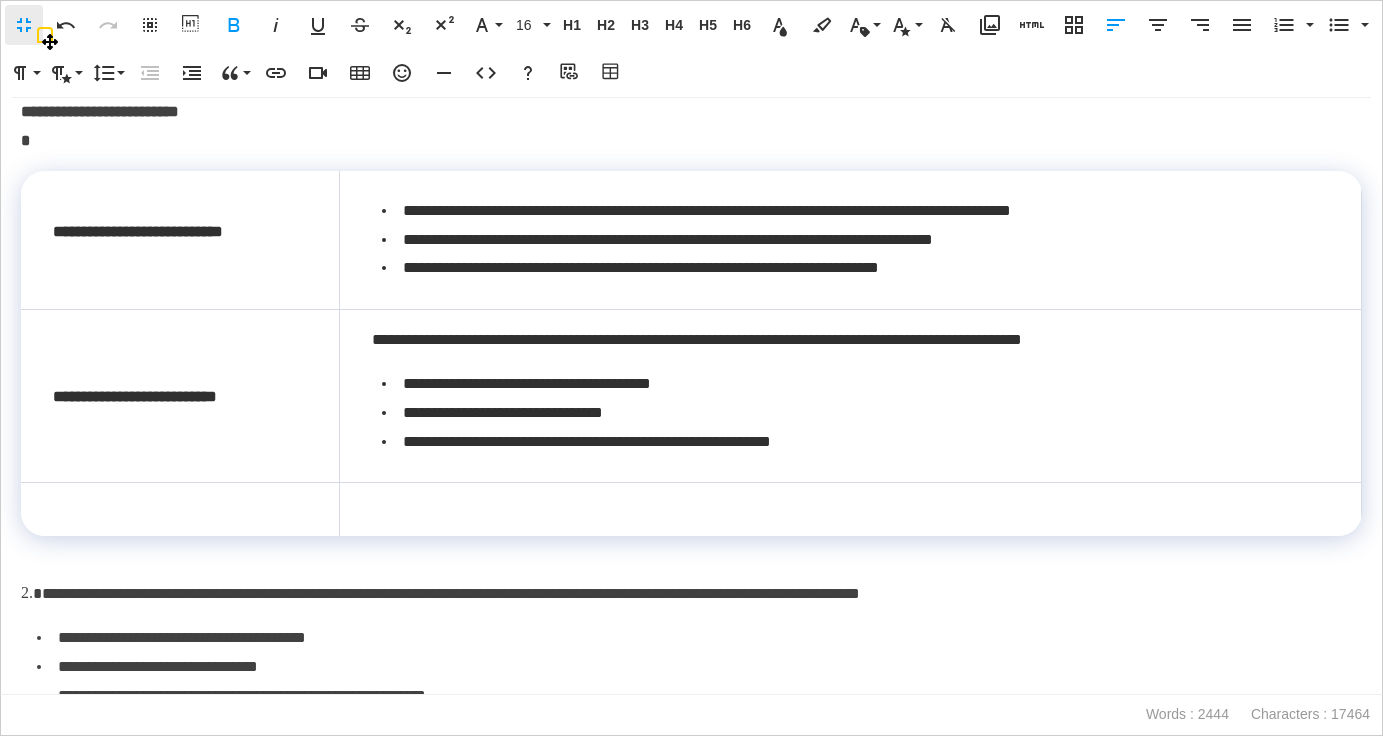 scroll, scrollTop: 8164, scrollLeft: 0, axis: vertical 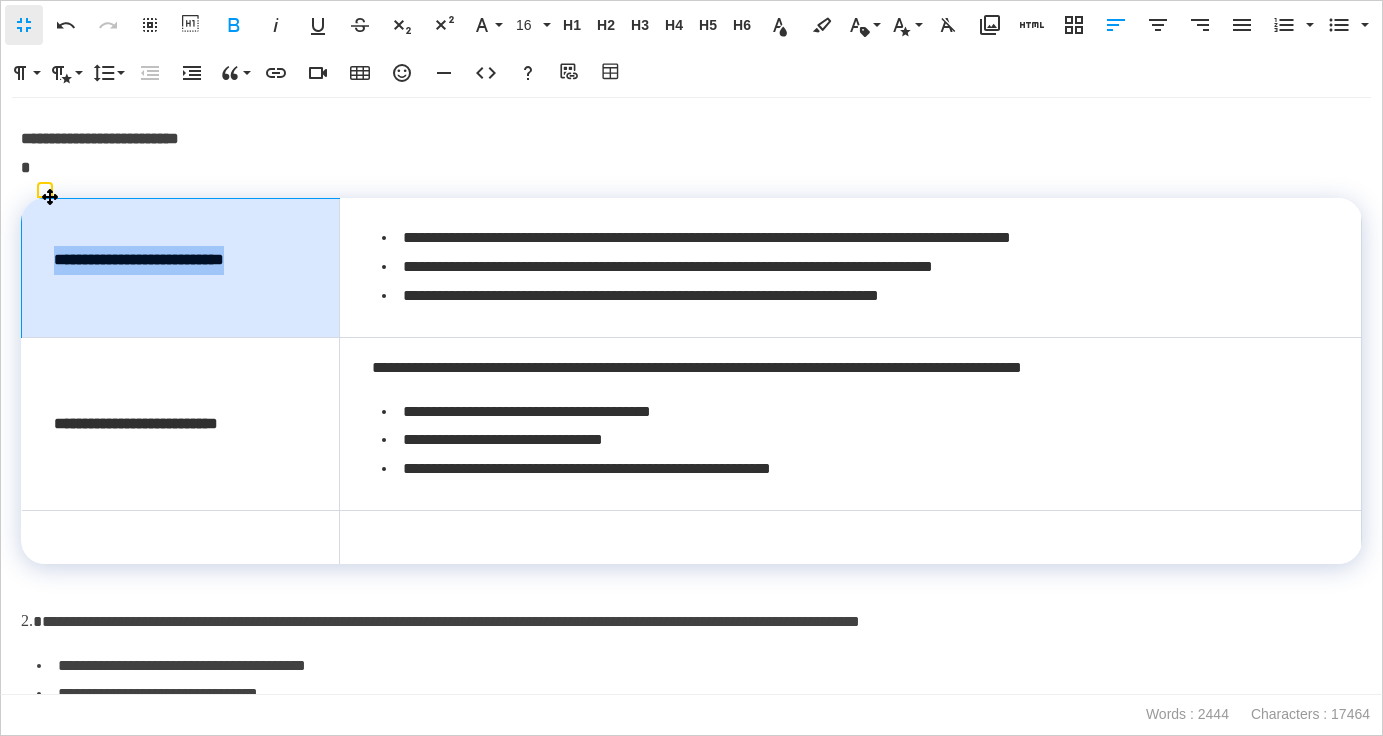 drag, startPoint x: 274, startPoint y: 253, endPoint x: 28, endPoint y: 255, distance: 246.00813 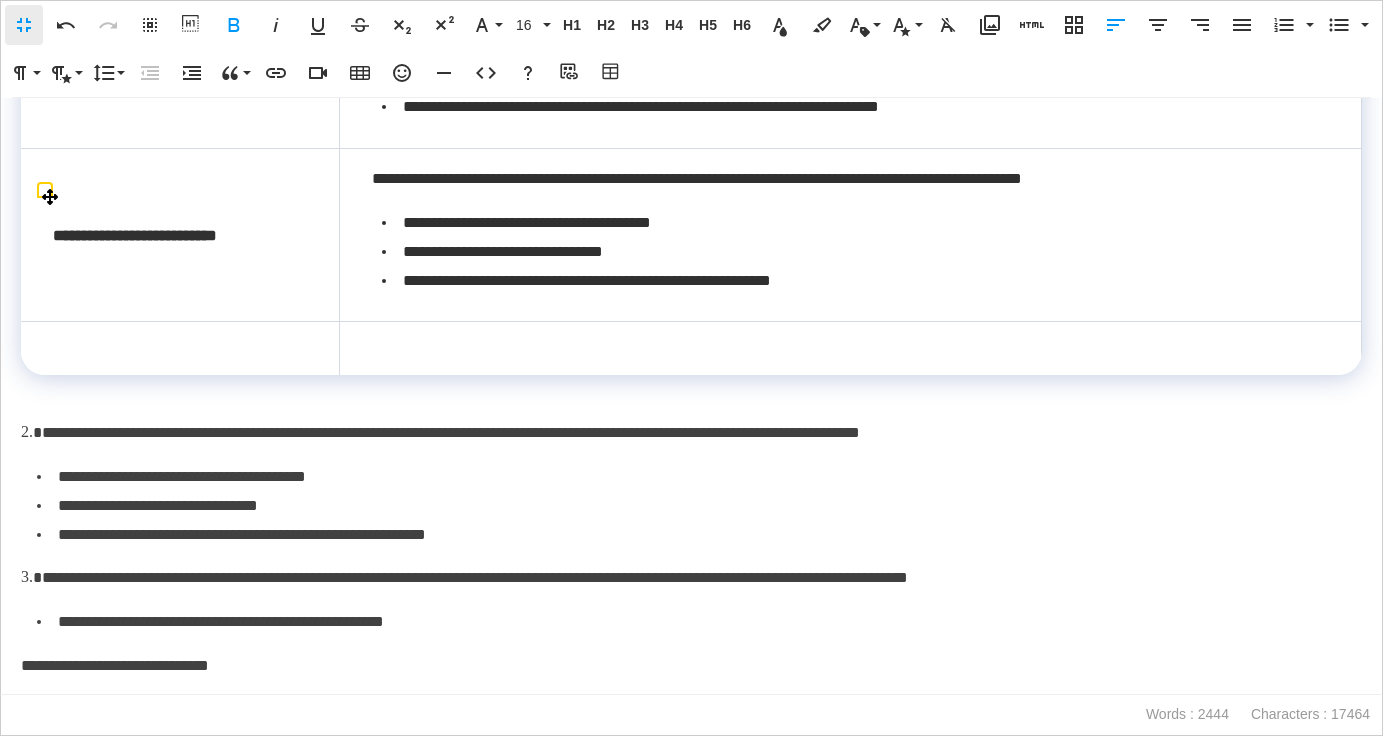 scroll, scrollTop: 8354, scrollLeft: 0, axis: vertical 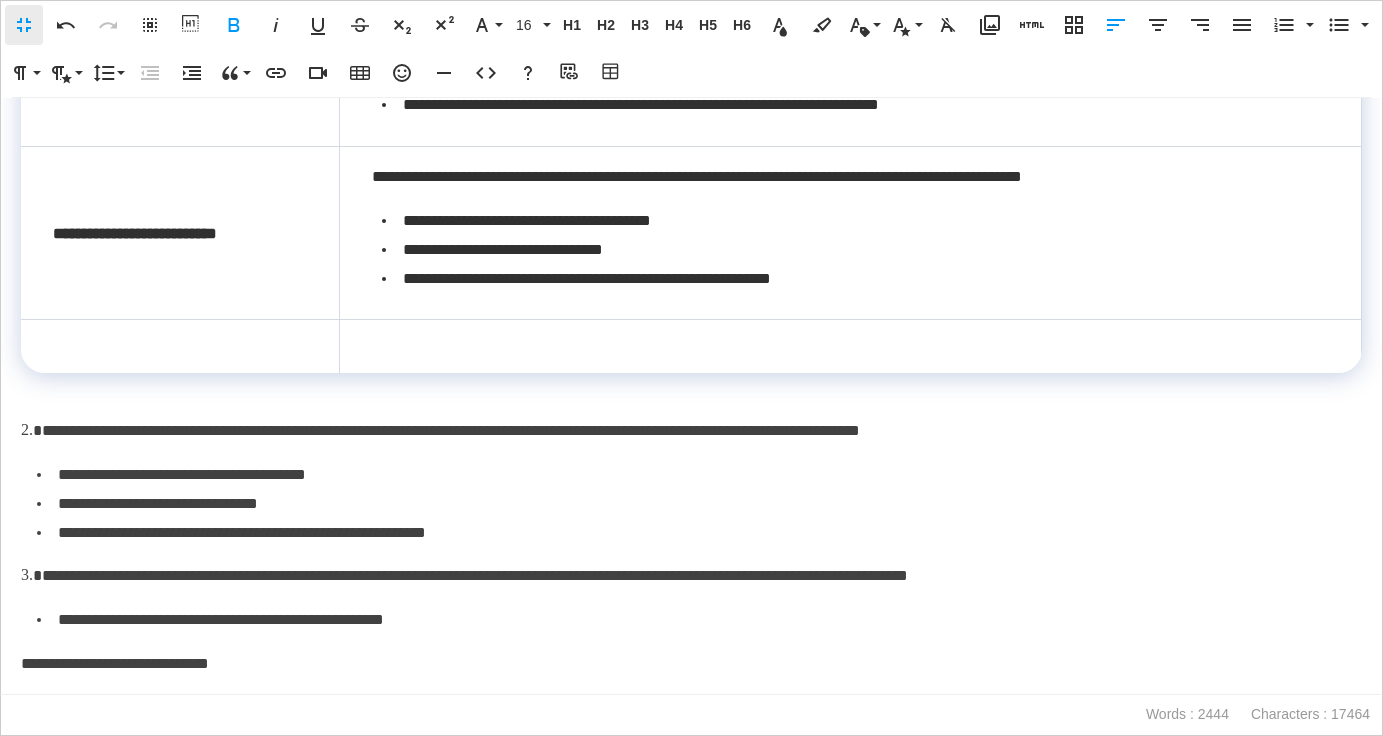 click on "**********" at bounding box center (699, 533) 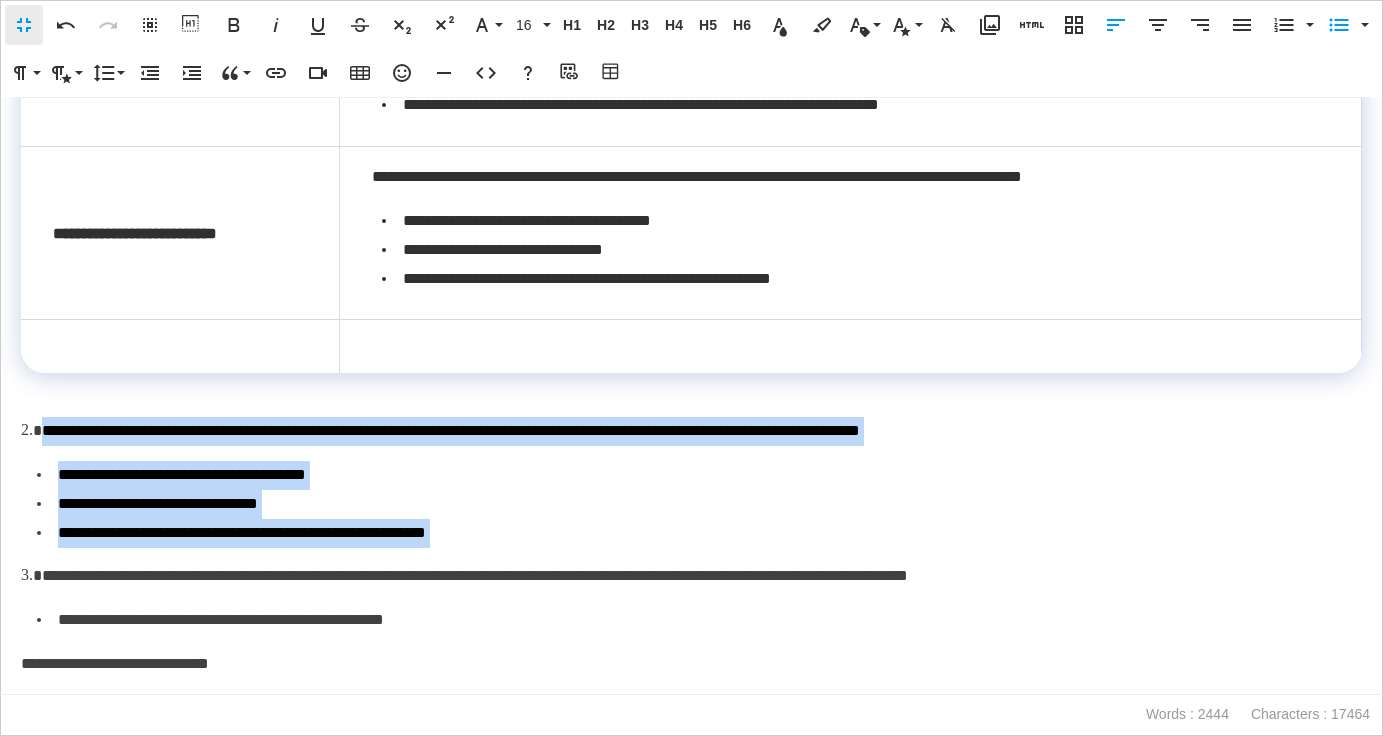 drag, startPoint x: 579, startPoint y: 537, endPoint x: 0, endPoint y: 424, distance: 589.9237 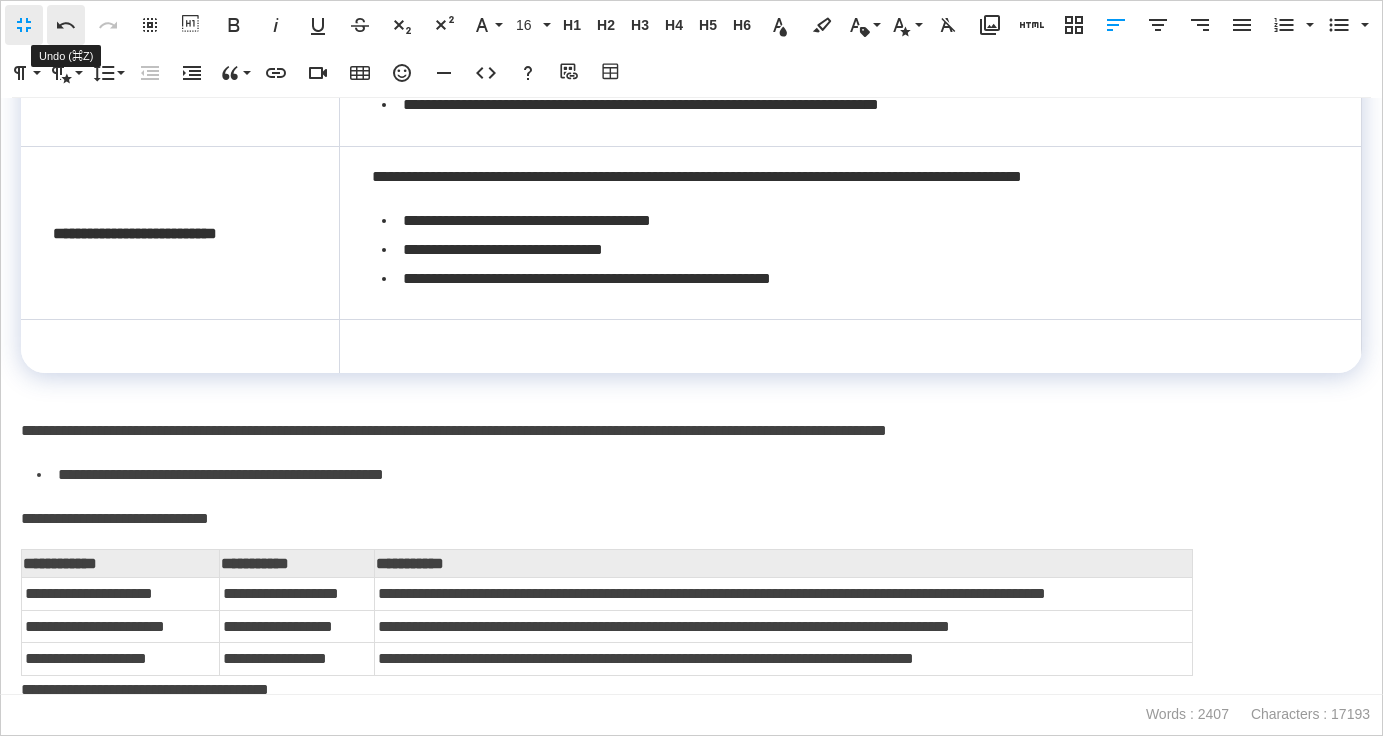 click 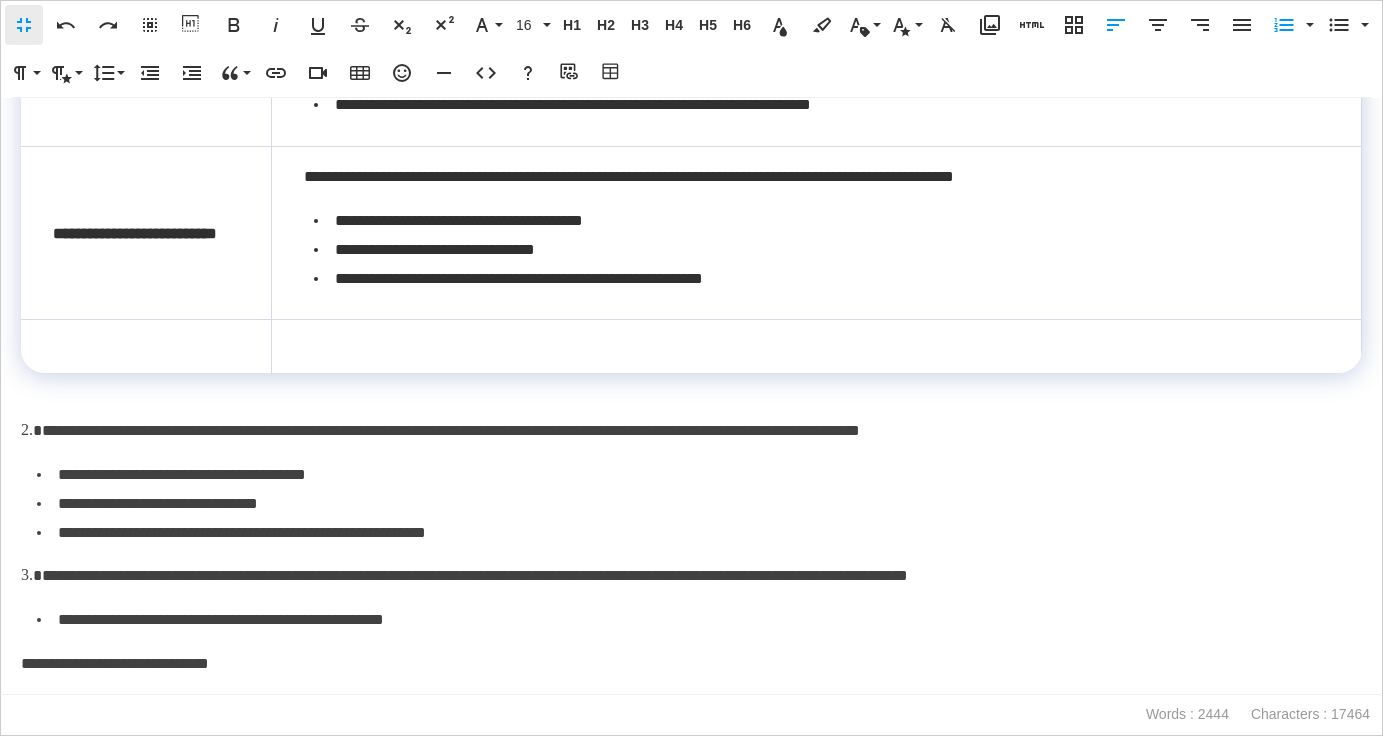 click on "**********" at bounding box center (691, 576) 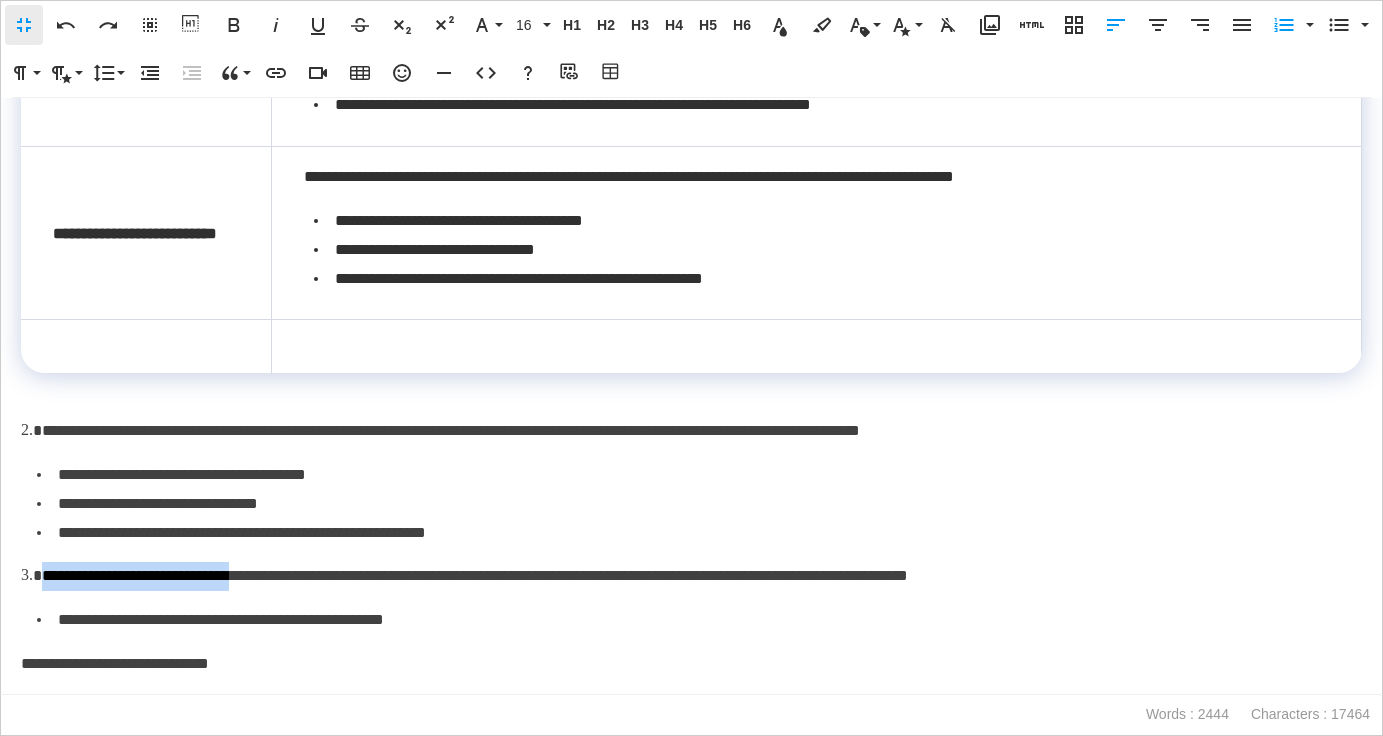 drag, startPoint x: 271, startPoint y: 583, endPoint x: 42, endPoint y: 581, distance: 229.00873 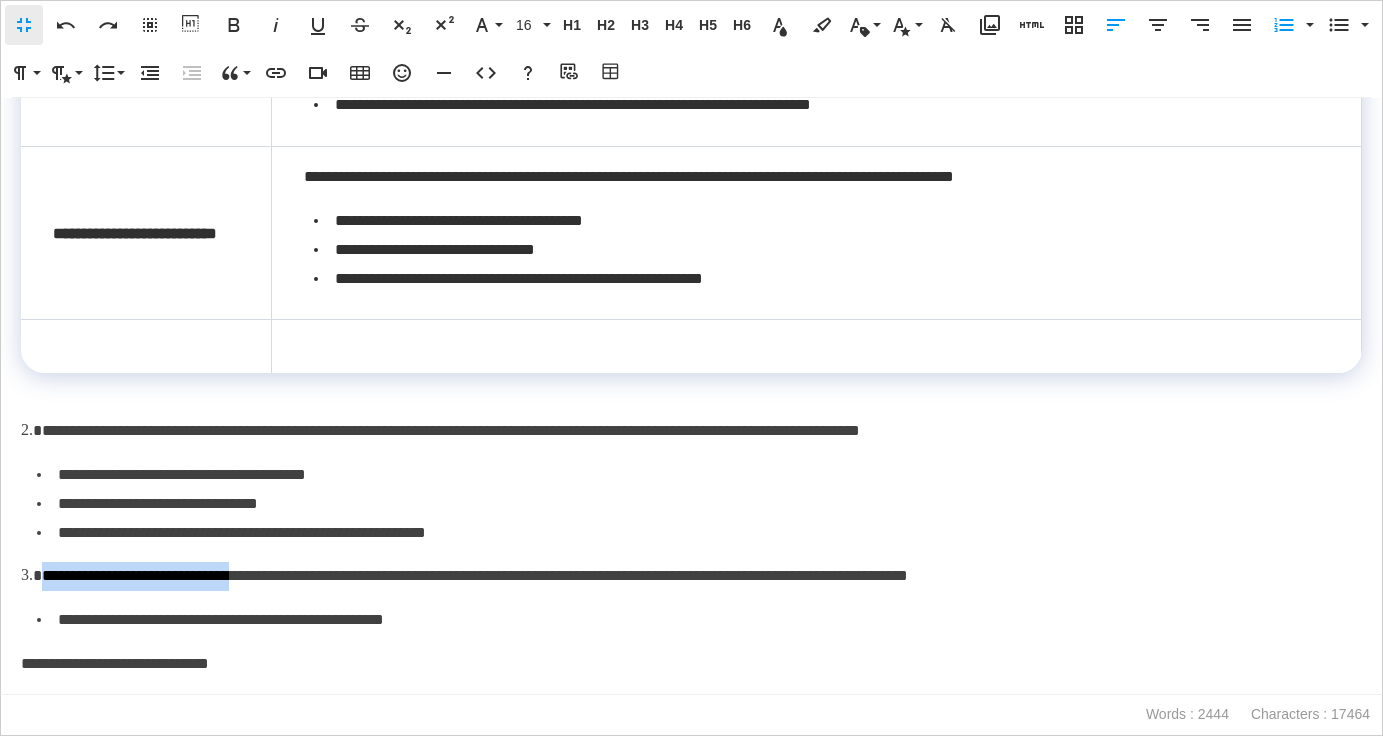 click on "**********" at bounding box center (691, 576) 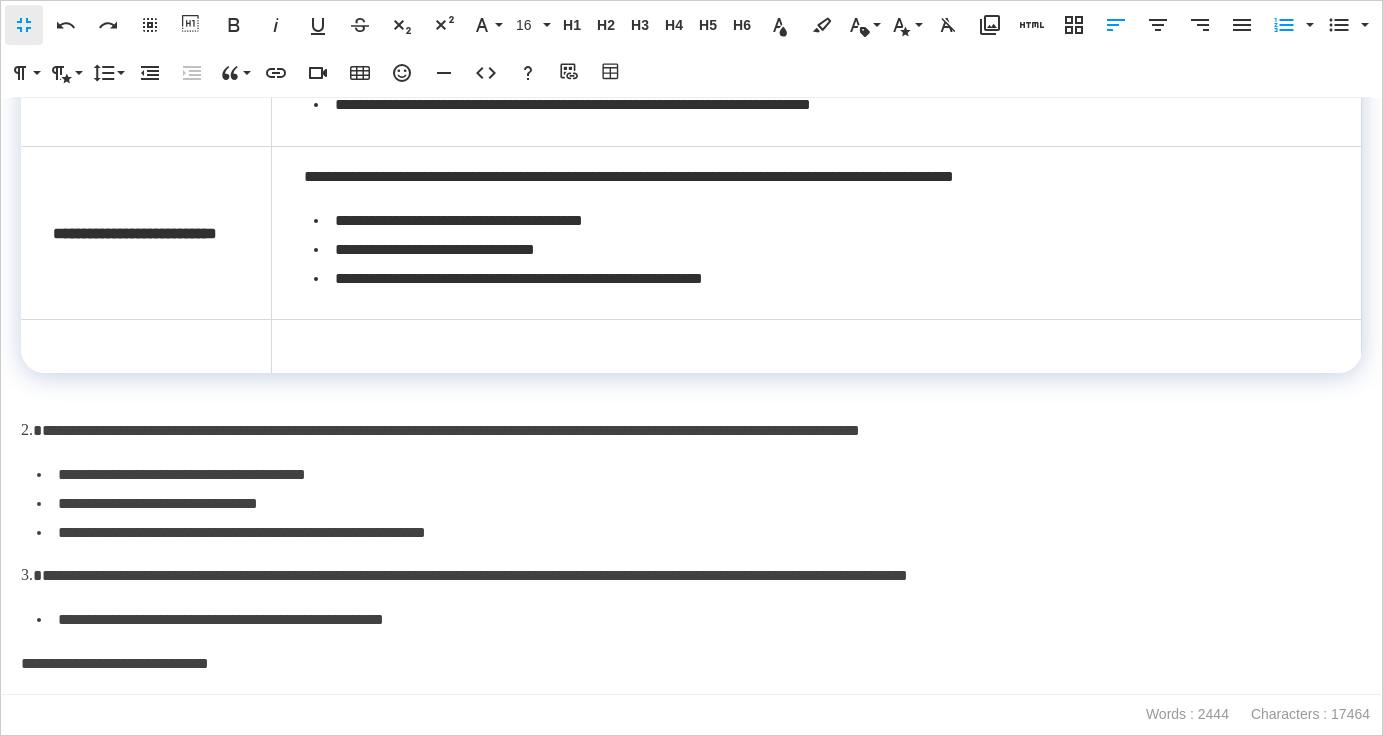 click at bounding box center [146, 347] 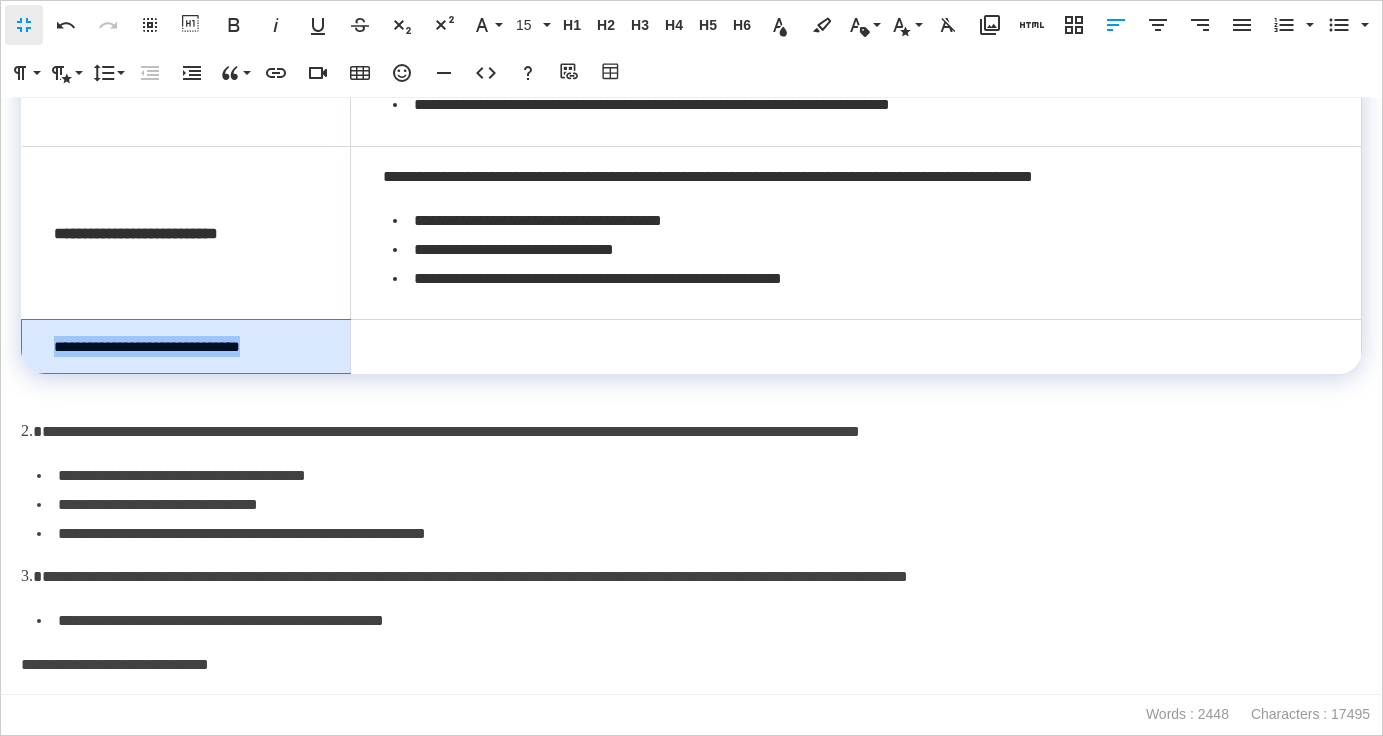 drag, startPoint x: 285, startPoint y: 349, endPoint x: 47, endPoint y: 351, distance: 238.0084 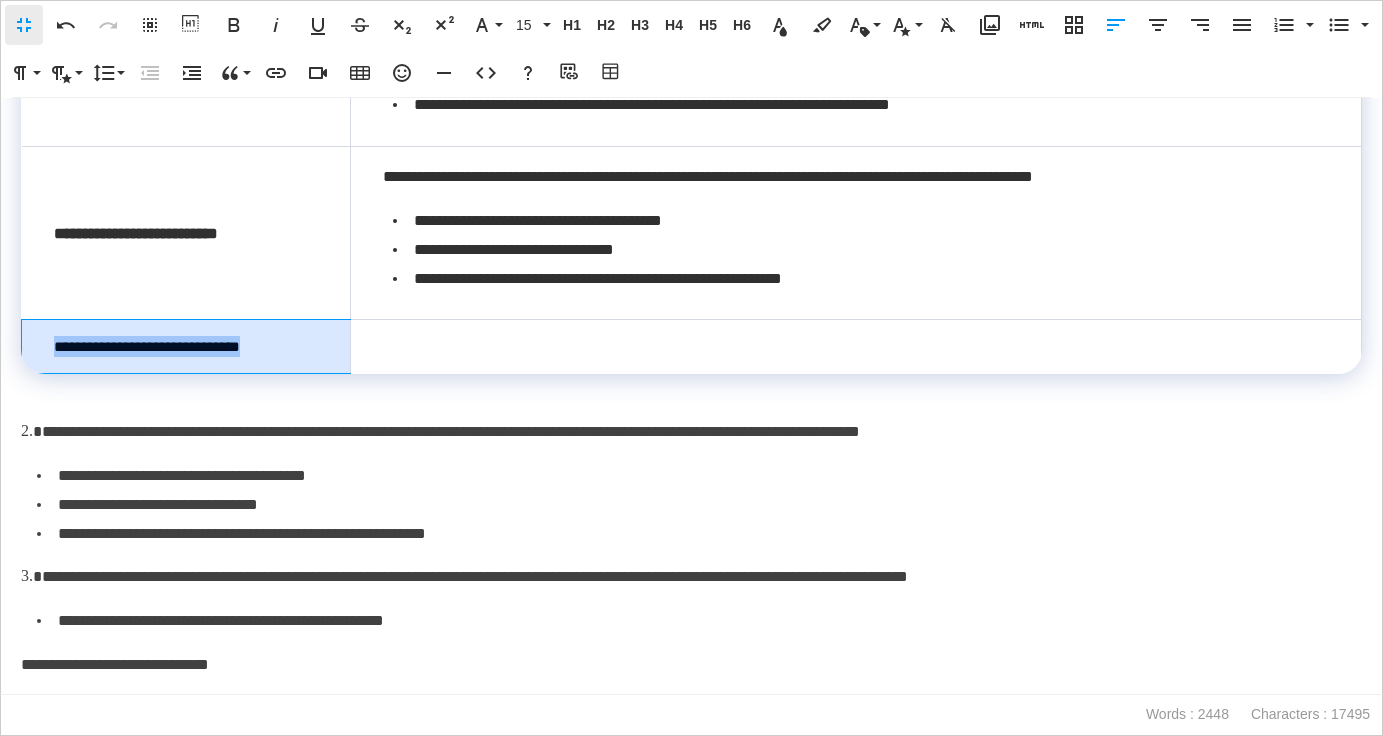 click on "**********" at bounding box center [186, 347] 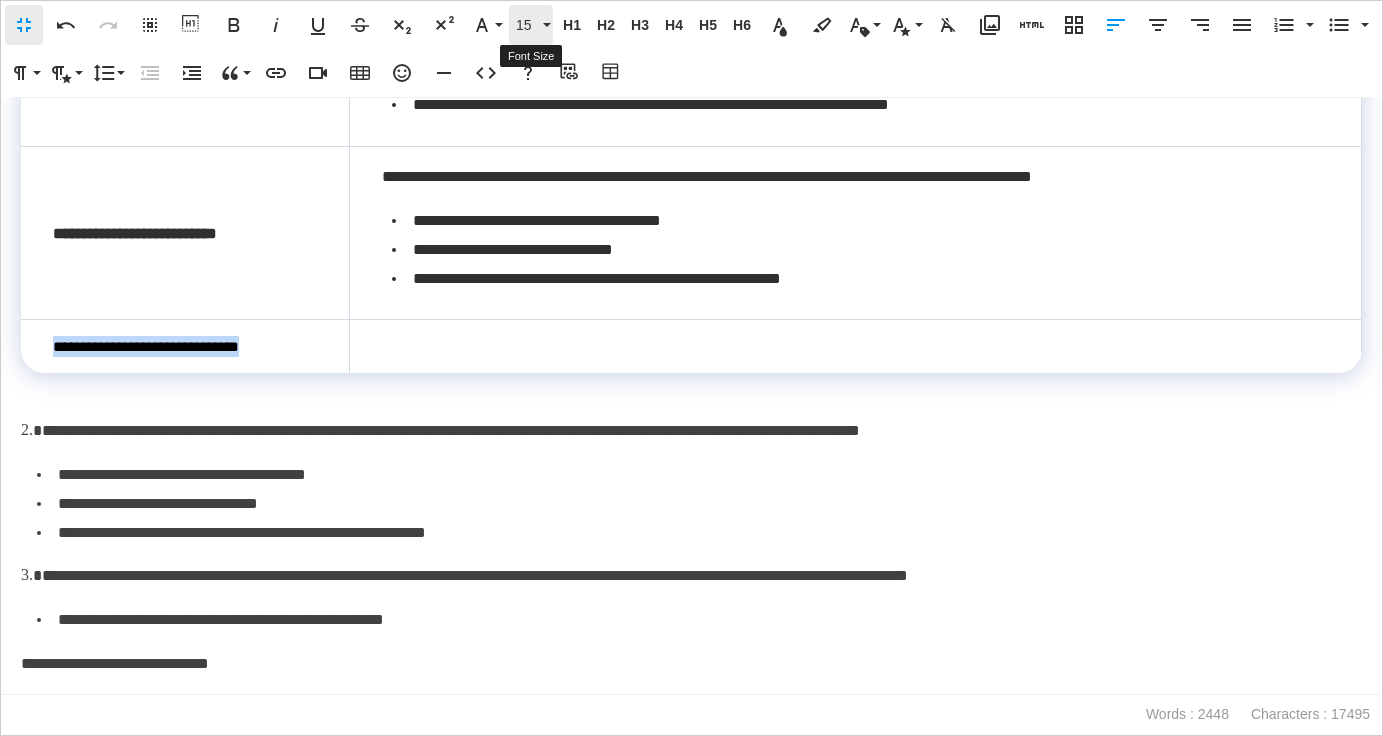 click on "15" at bounding box center (527, 25) 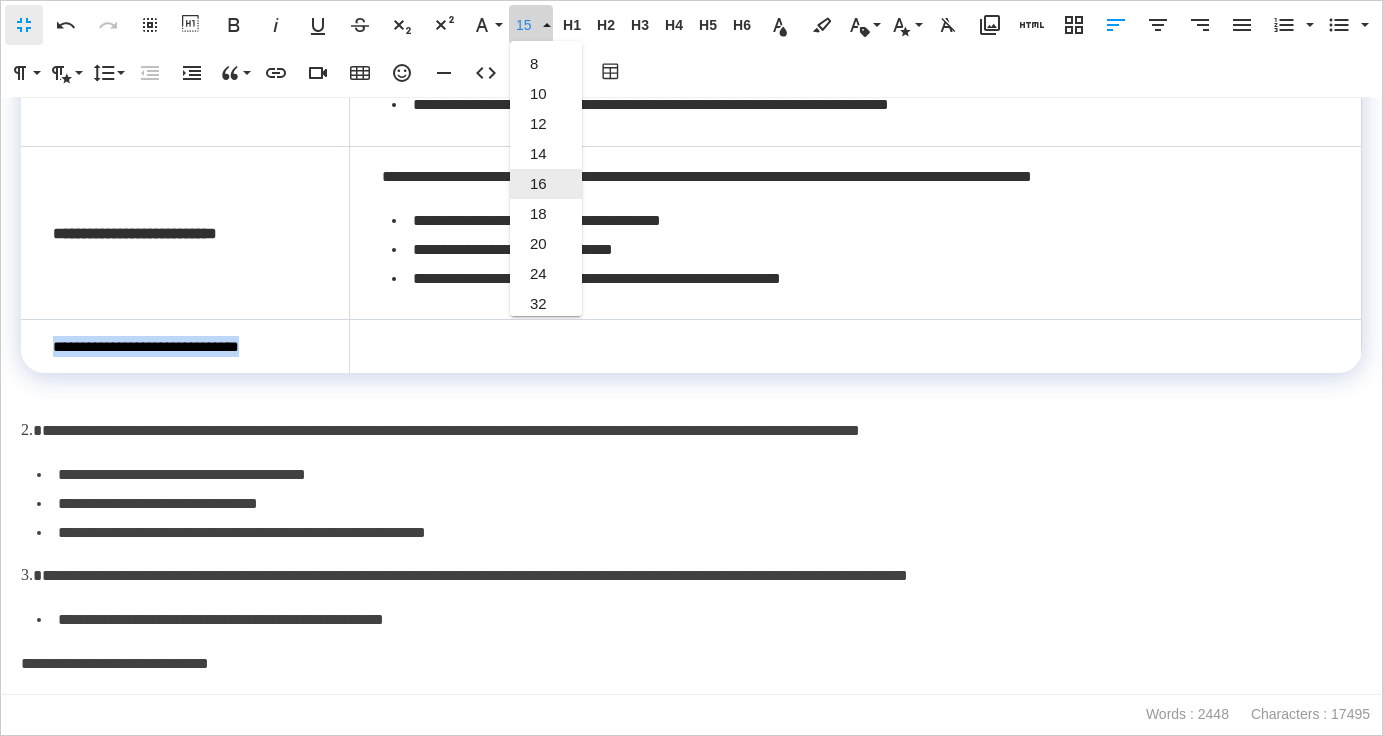 click on "16" at bounding box center [546, 184] 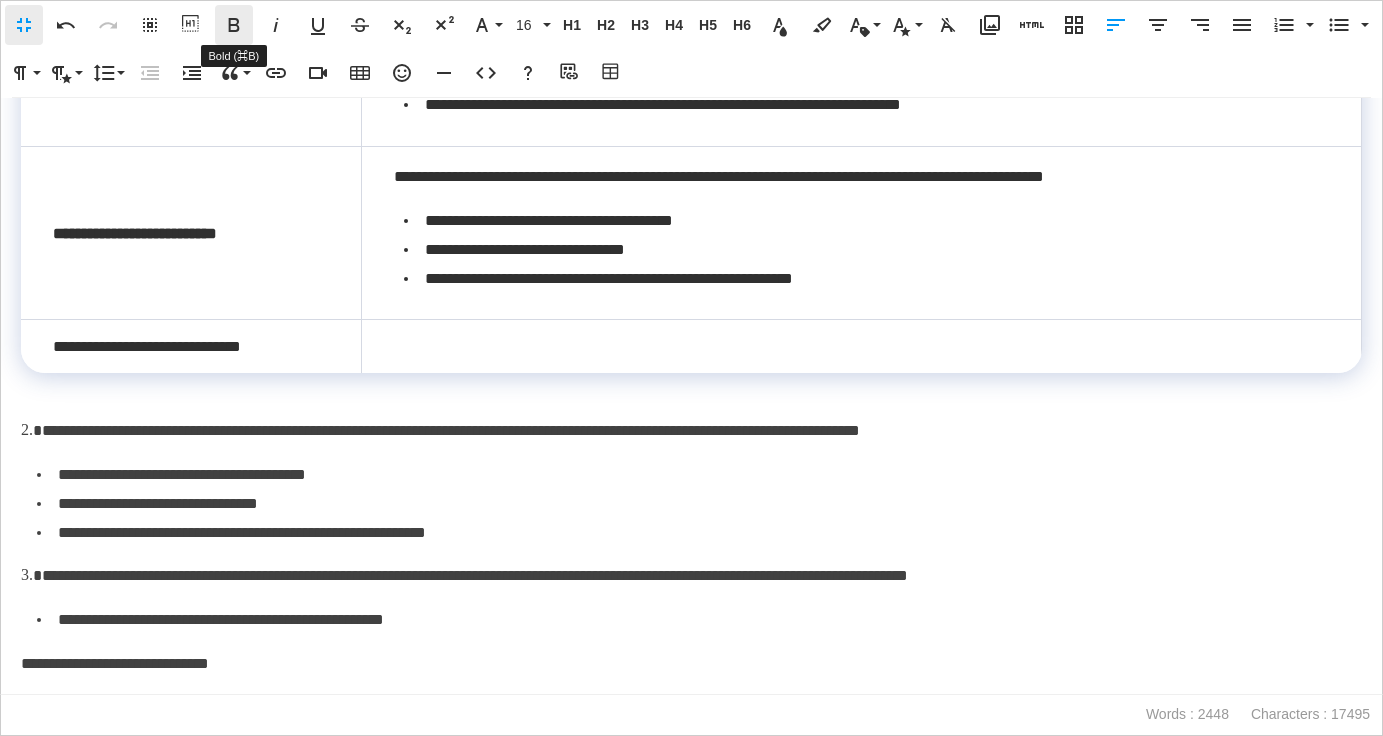 click 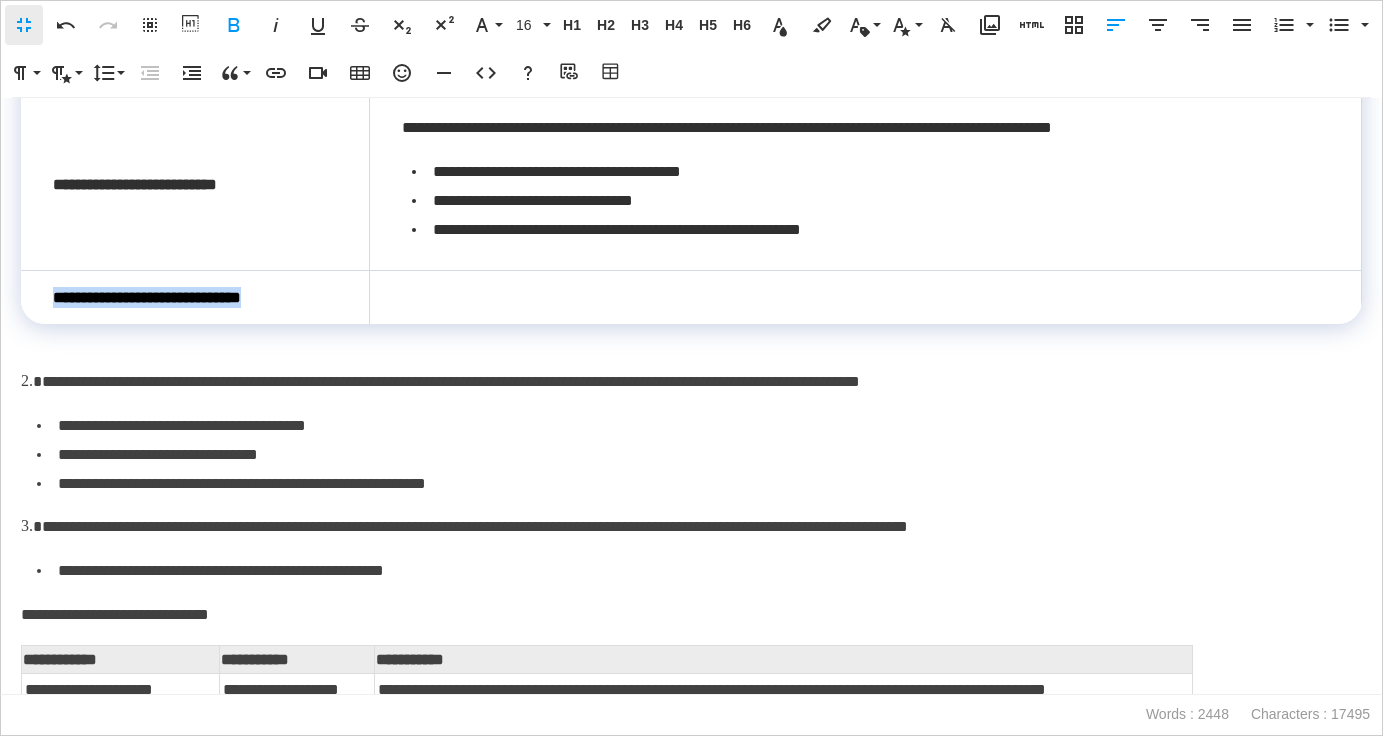 scroll, scrollTop: 8441, scrollLeft: 0, axis: vertical 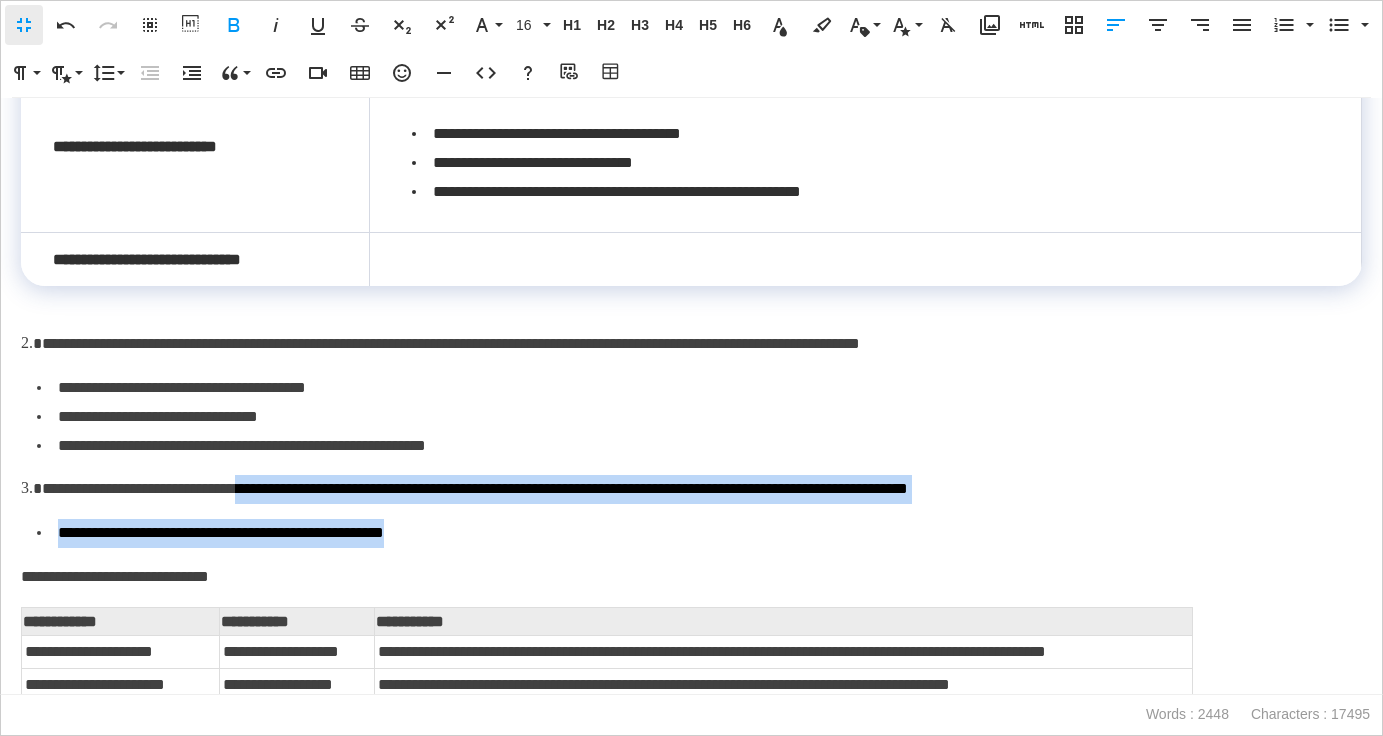 drag, startPoint x: 285, startPoint y: 485, endPoint x: 496, endPoint y: 542, distance: 218.56349 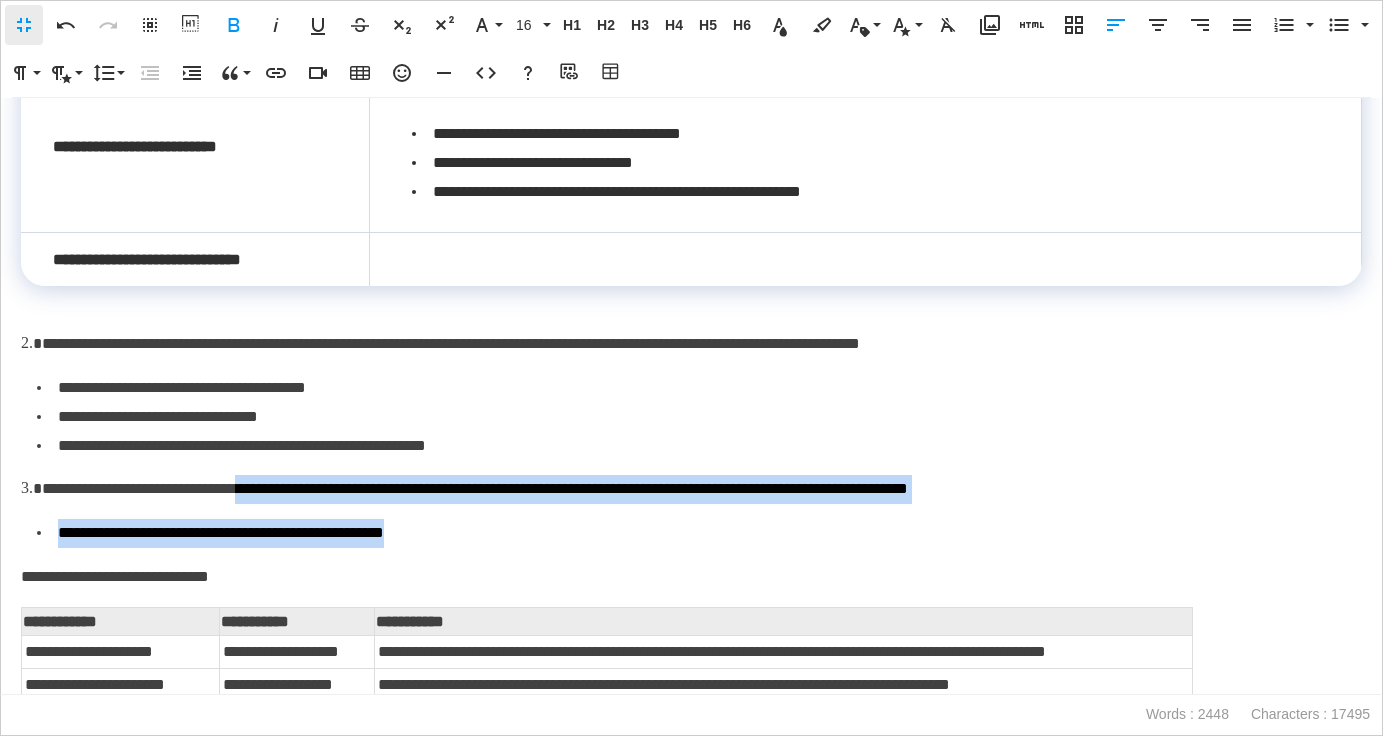 click on "**********" at bounding box center (691, -8045) 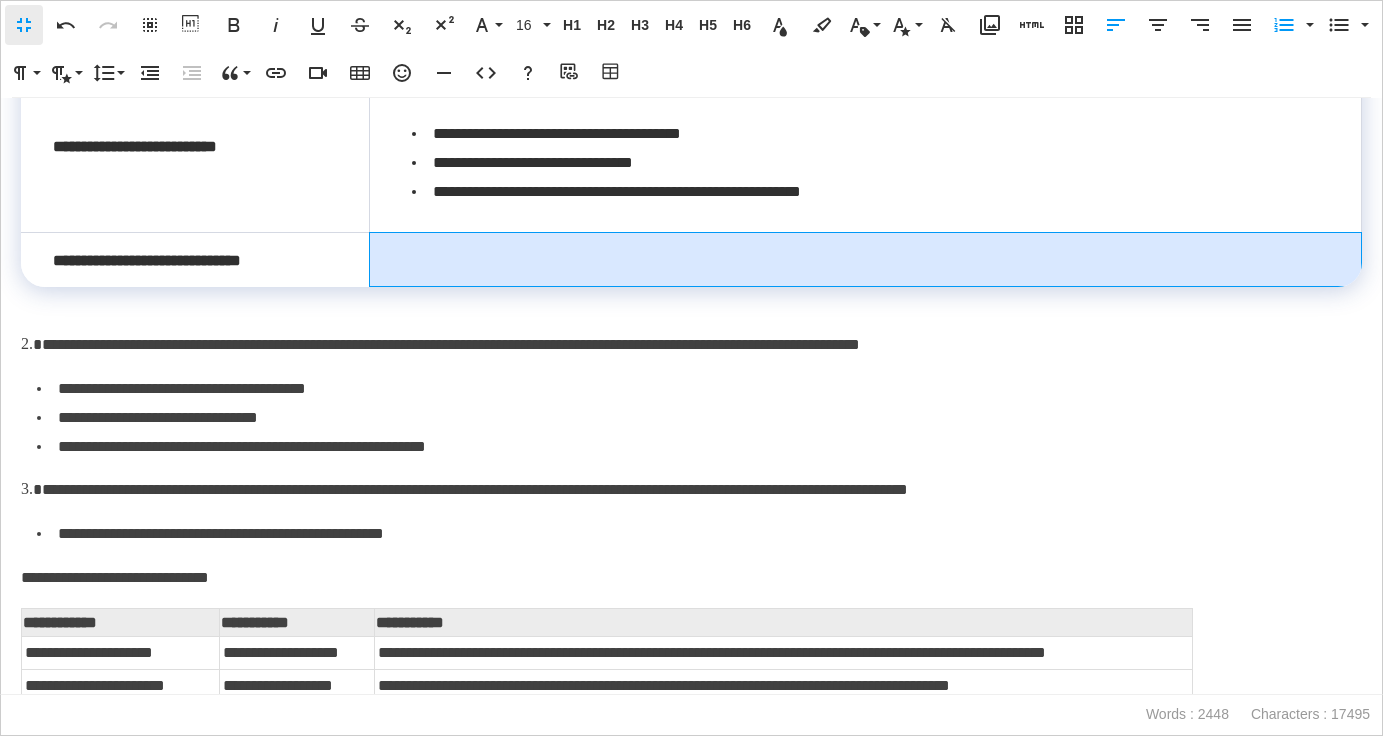 click at bounding box center (865, 260) 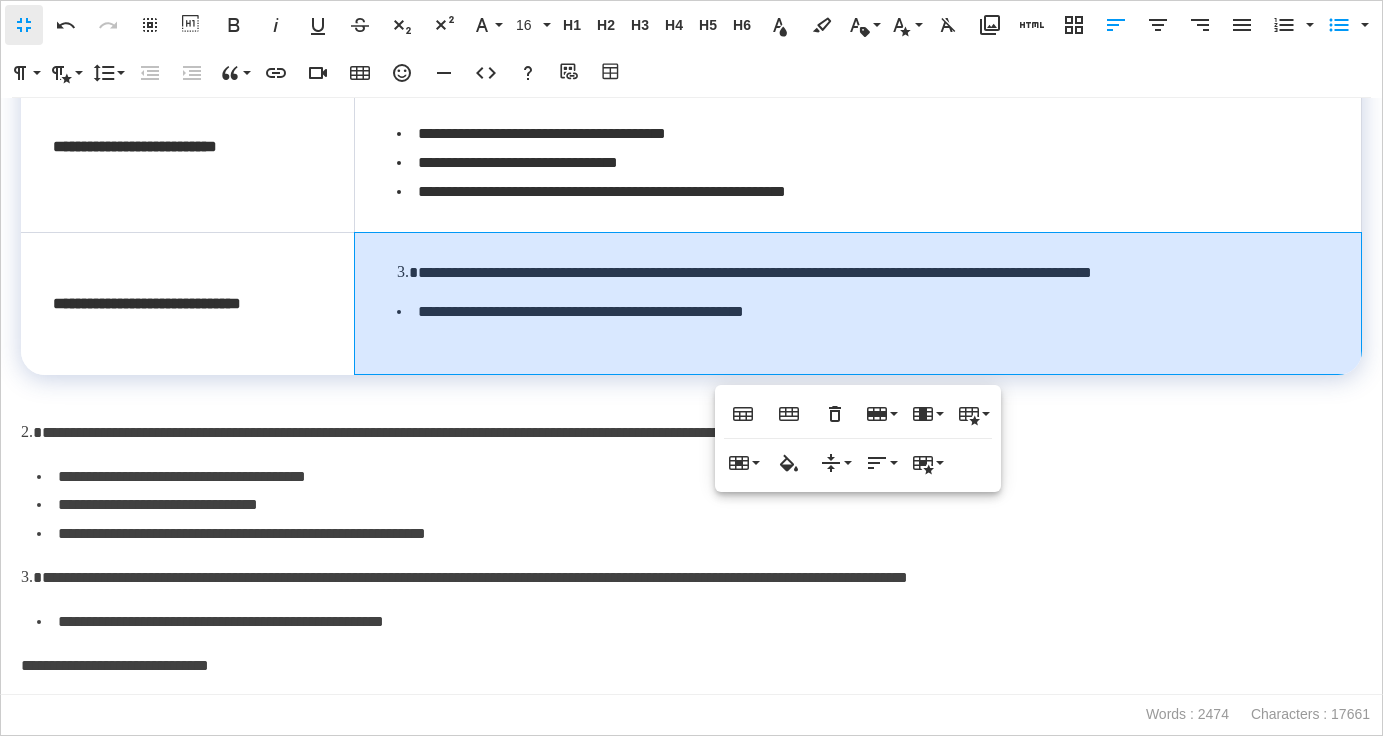click on "**********" at bounding box center (863, 273) 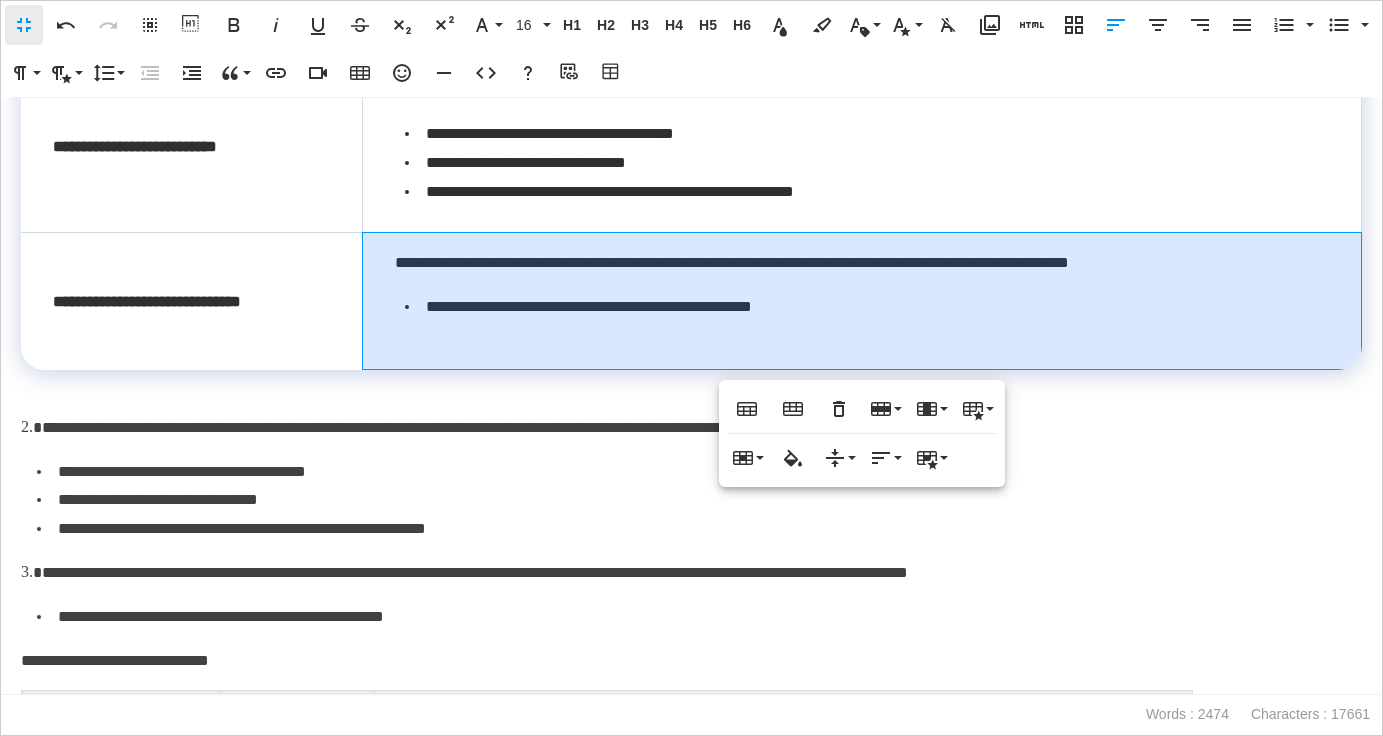 click on "**********" at bounding box center (862, 301) 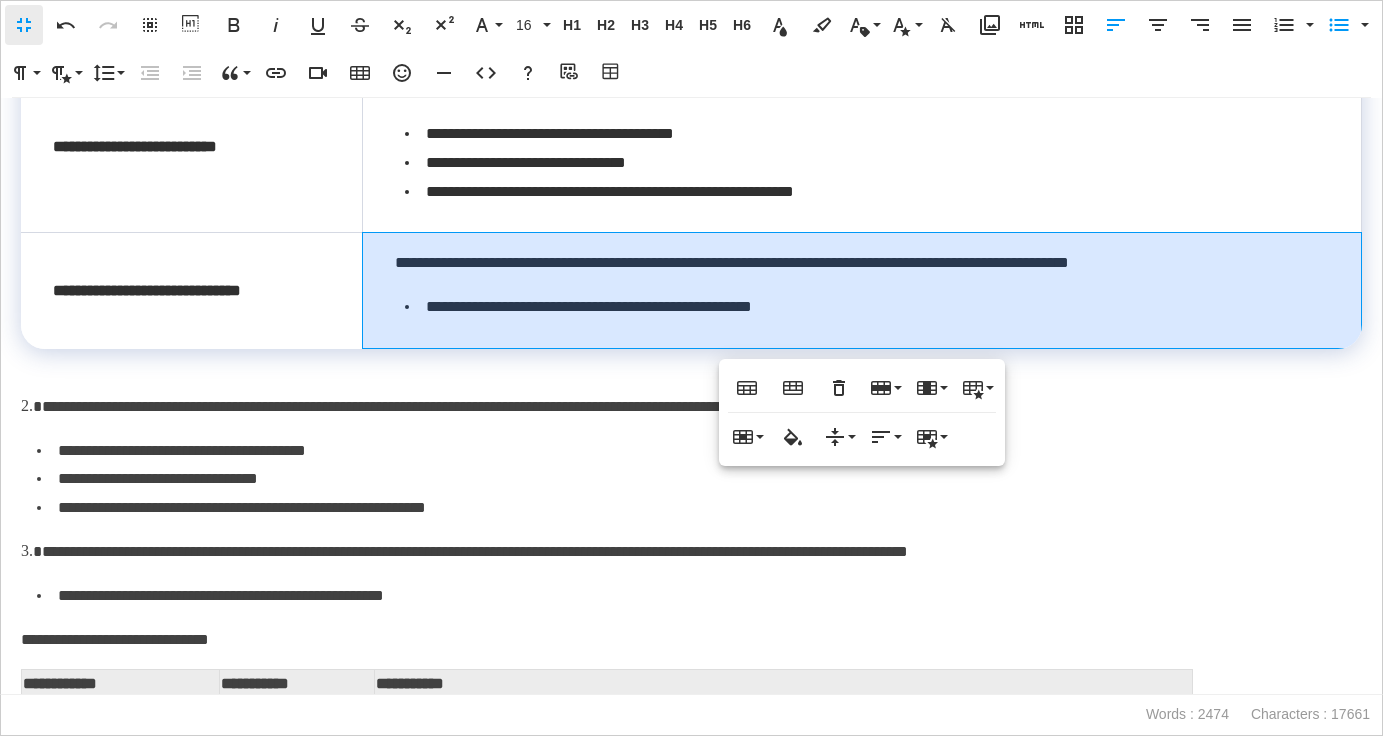 click on "**********" at bounding box center [699, 508] 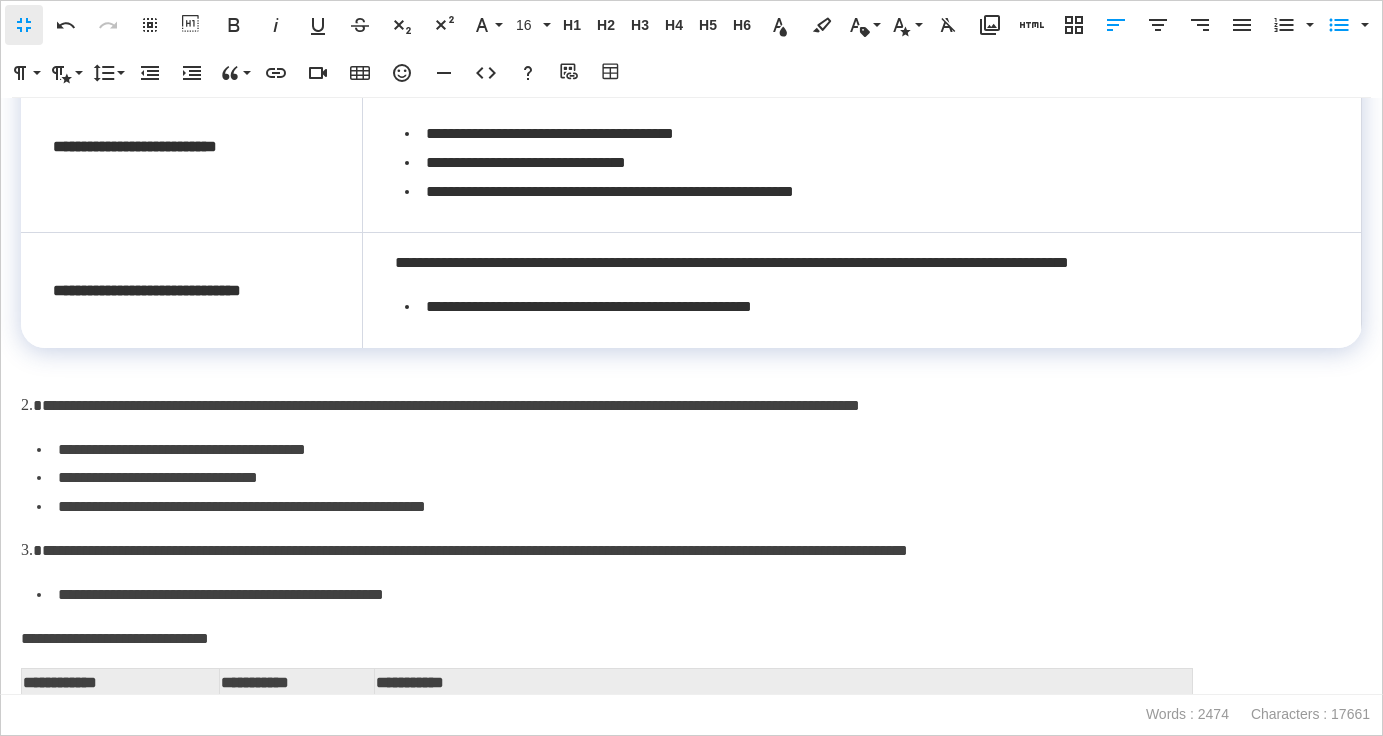 click on "**********" at bounding box center (699, 595) 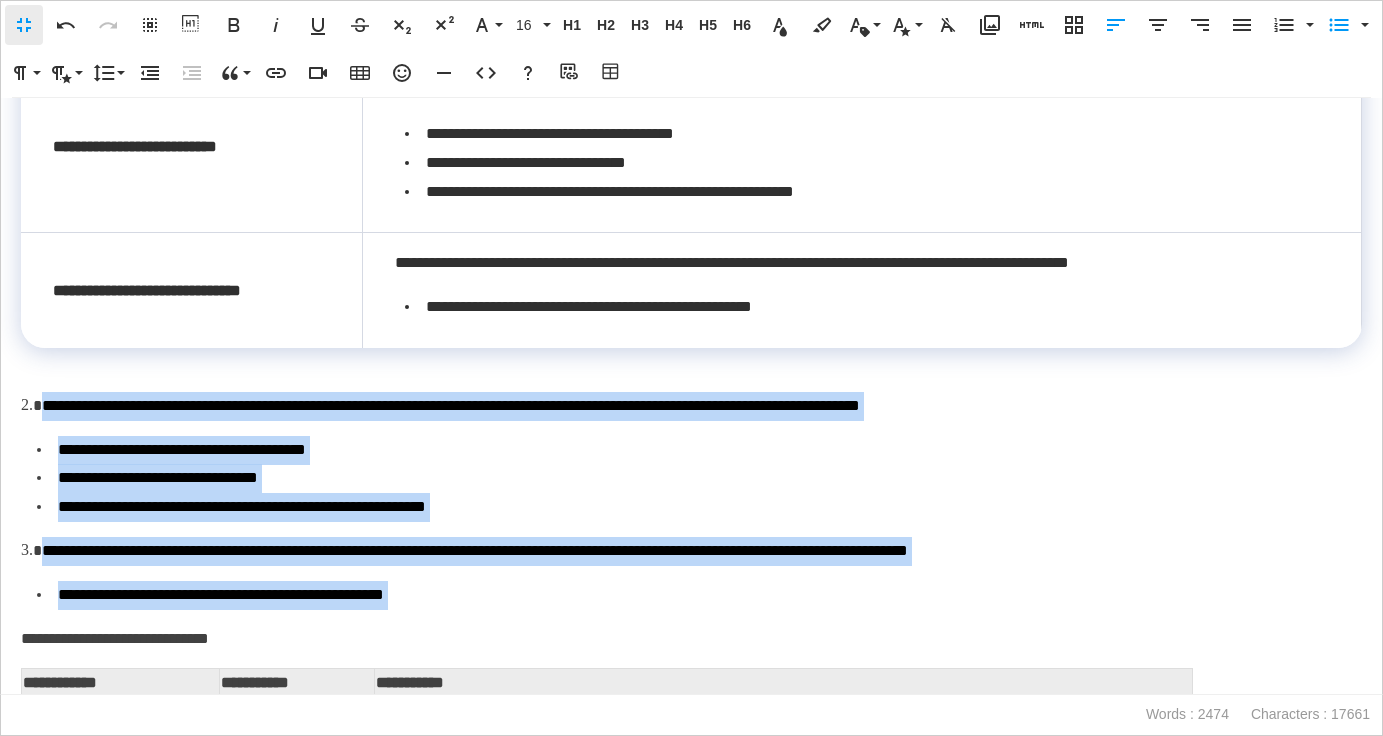 drag, startPoint x: 502, startPoint y: 598, endPoint x: 19, endPoint y: 409, distance: 518.66174 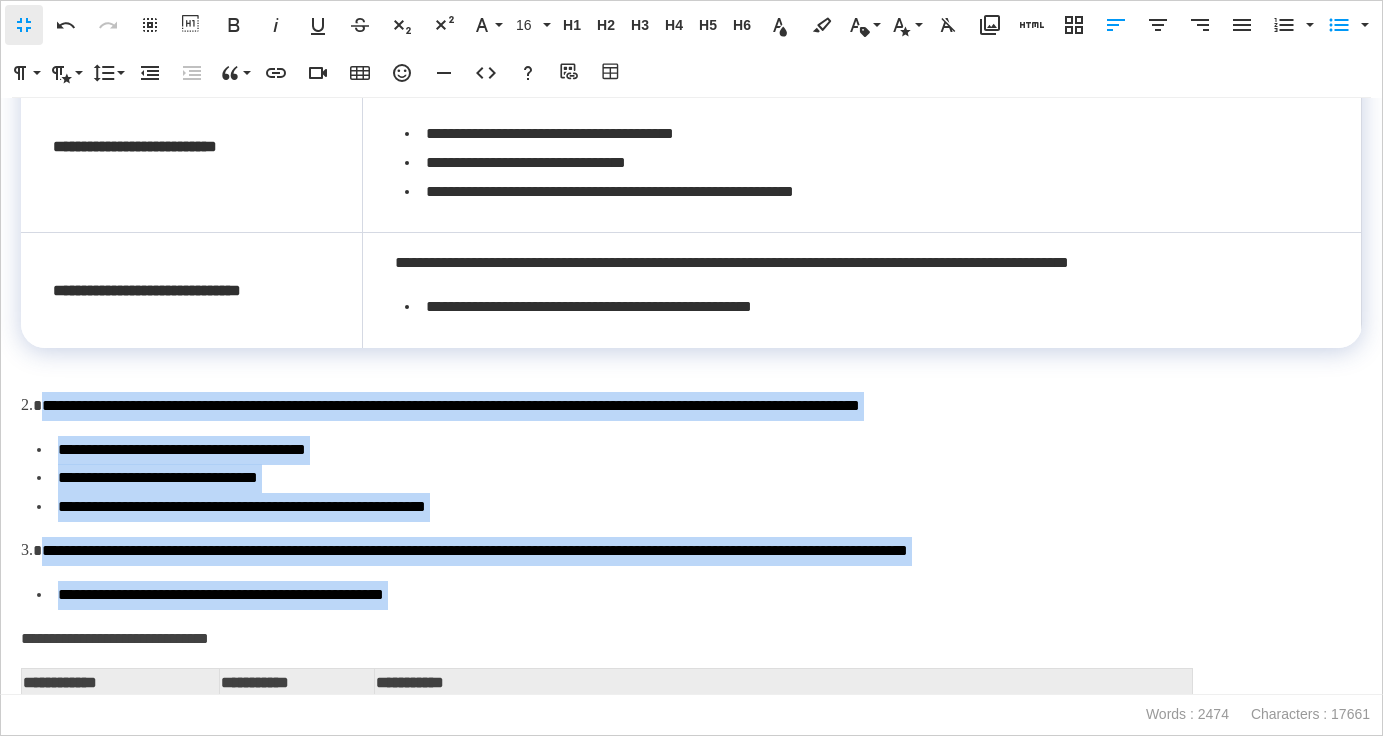 click on "**********" at bounding box center [691, -8045] 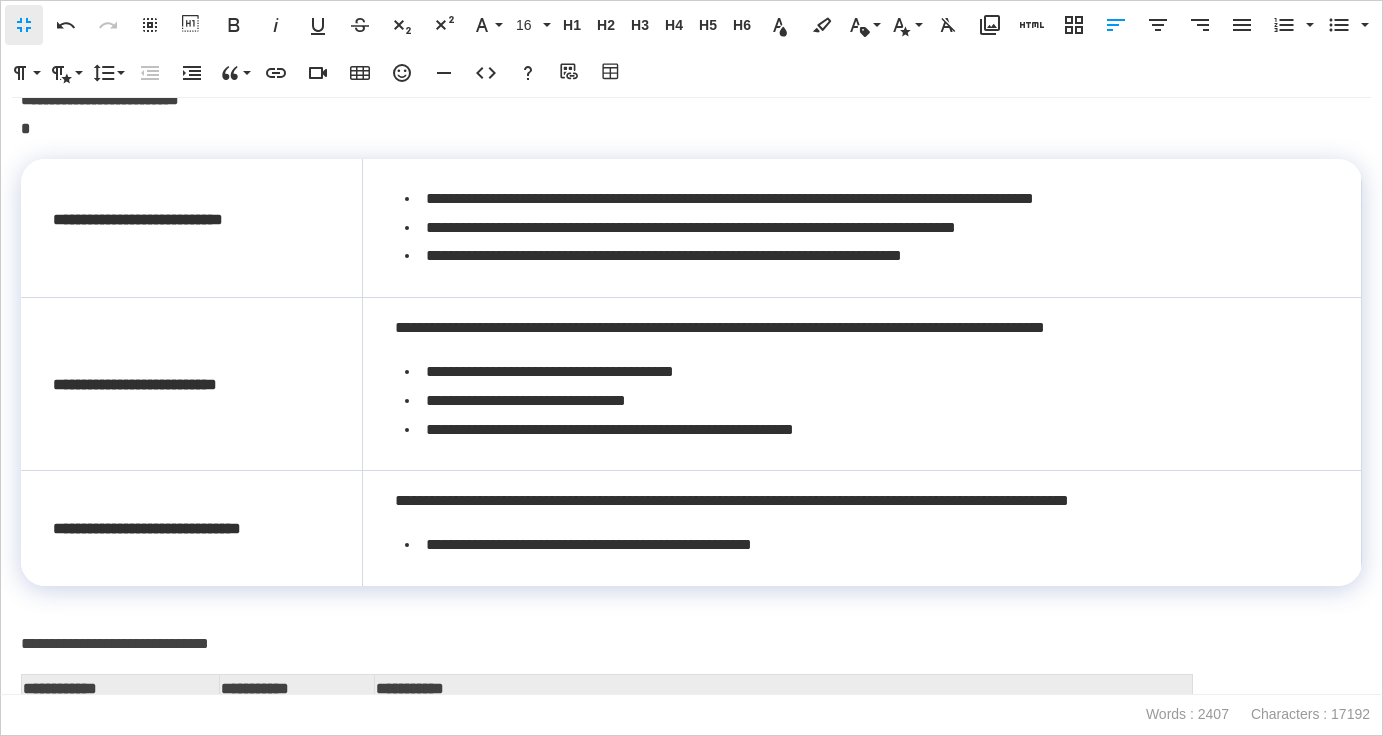scroll, scrollTop: 8202, scrollLeft: 0, axis: vertical 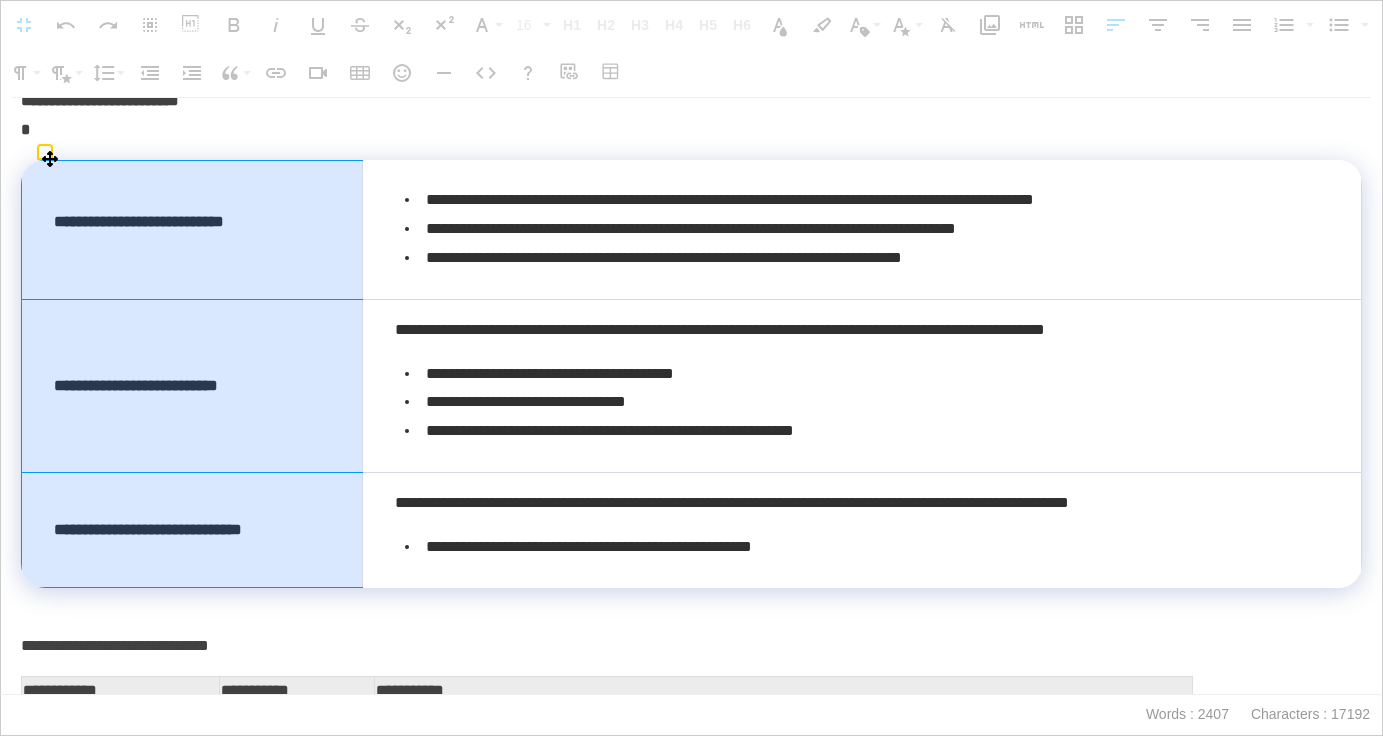 drag, startPoint x: 325, startPoint y: 232, endPoint x: 301, endPoint y: 545, distance: 313.9188 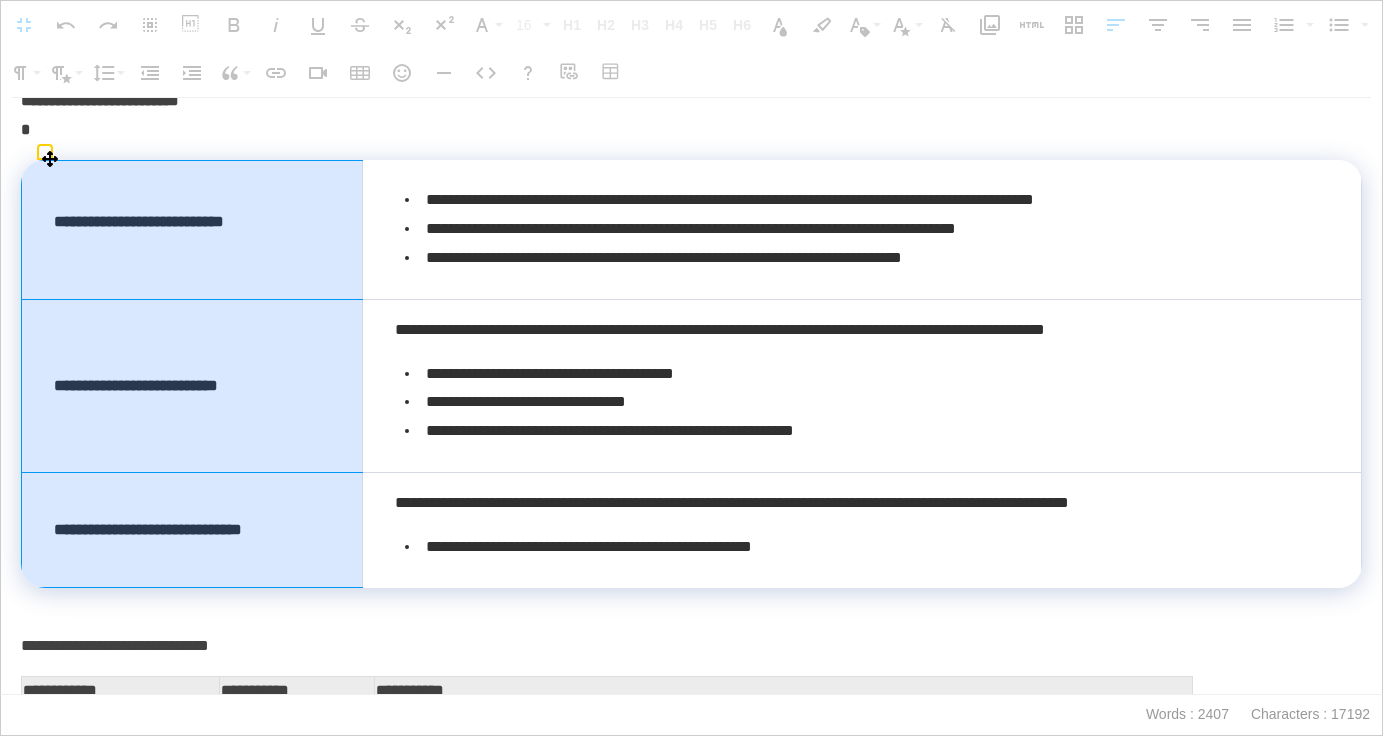click on "**********" at bounding box center (692, 373) 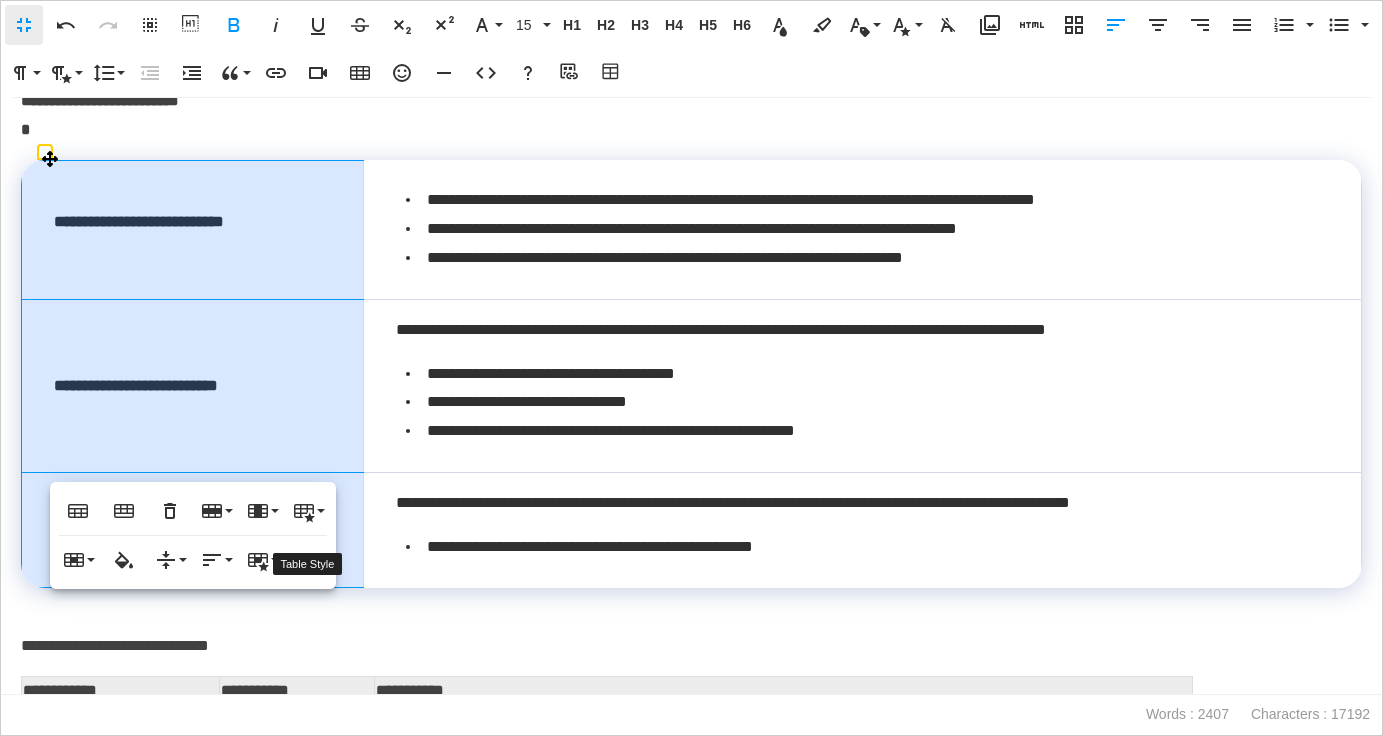 scroll, scrollTop: 8372, scrollLeft: 0, axis: vertical 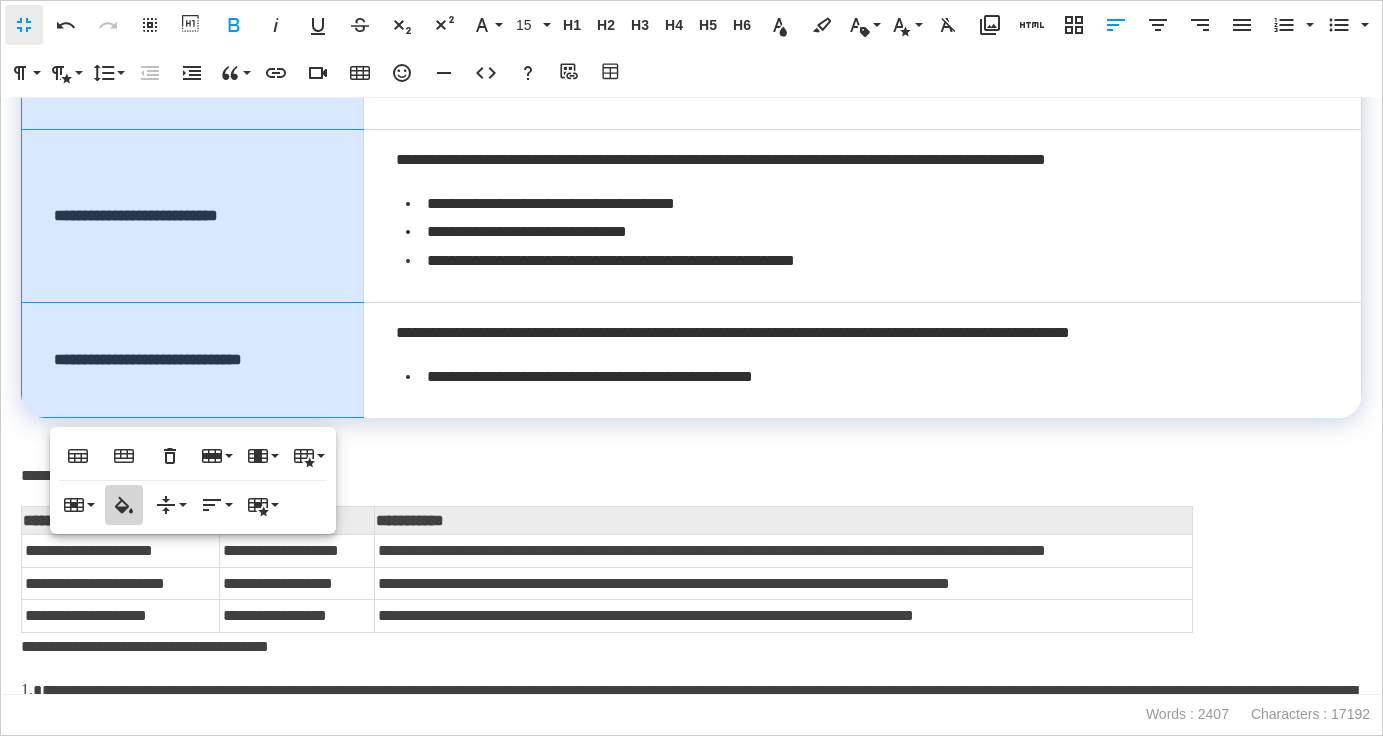 type on "*******" 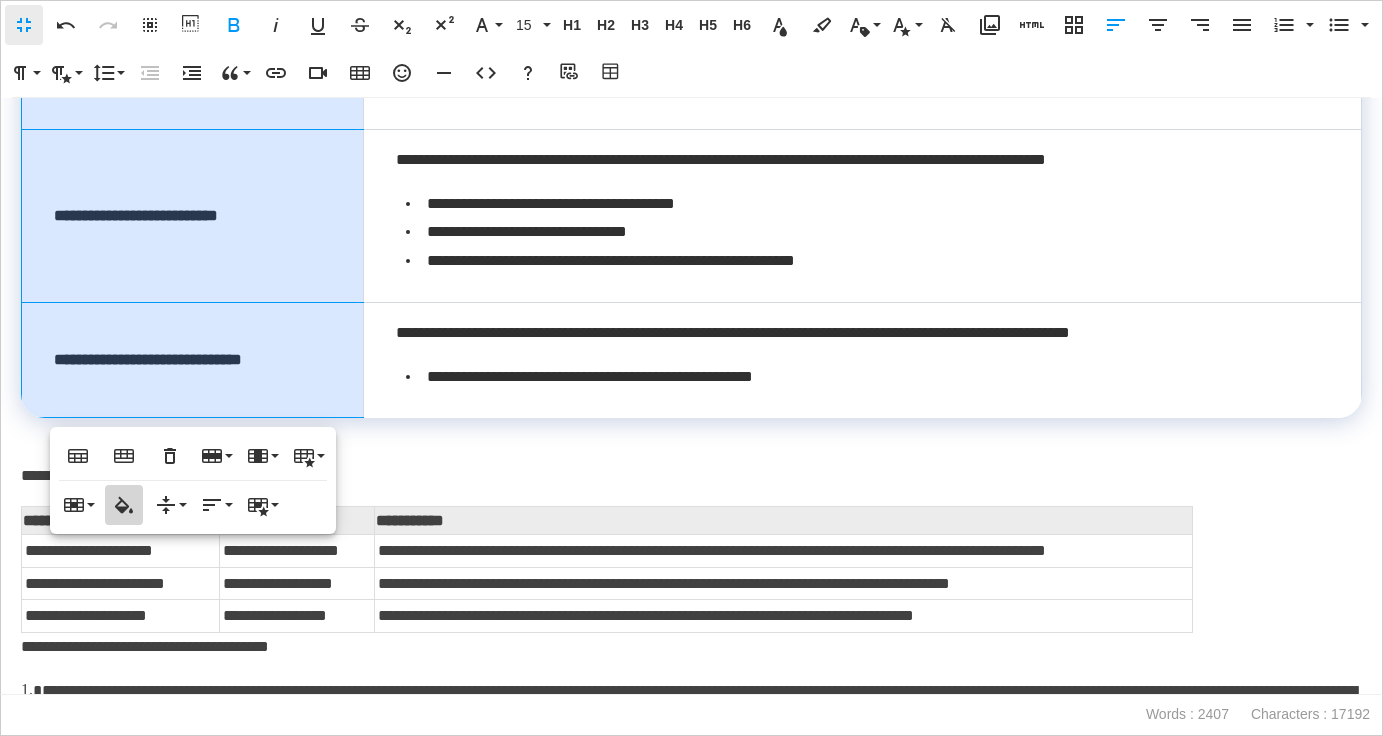 click 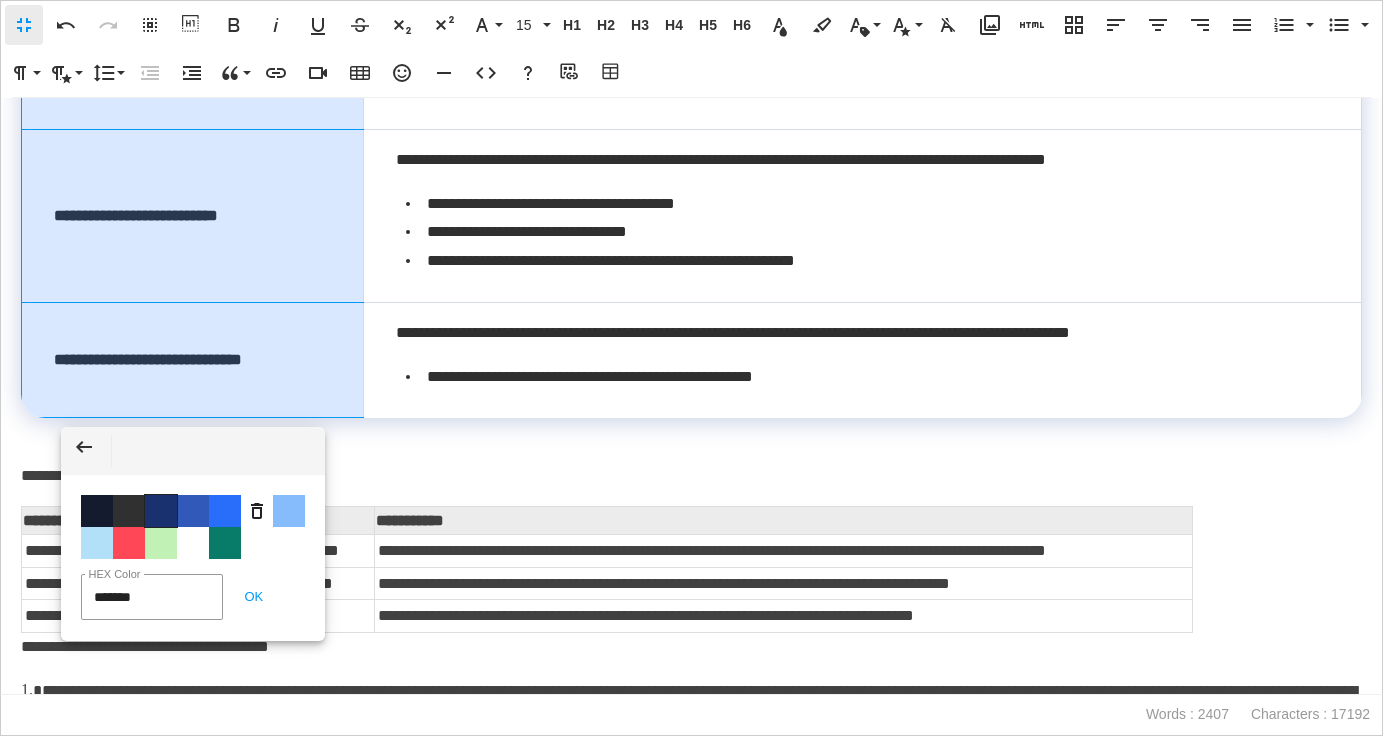 click on "Color #19326F" at bounding box center [161, 511] 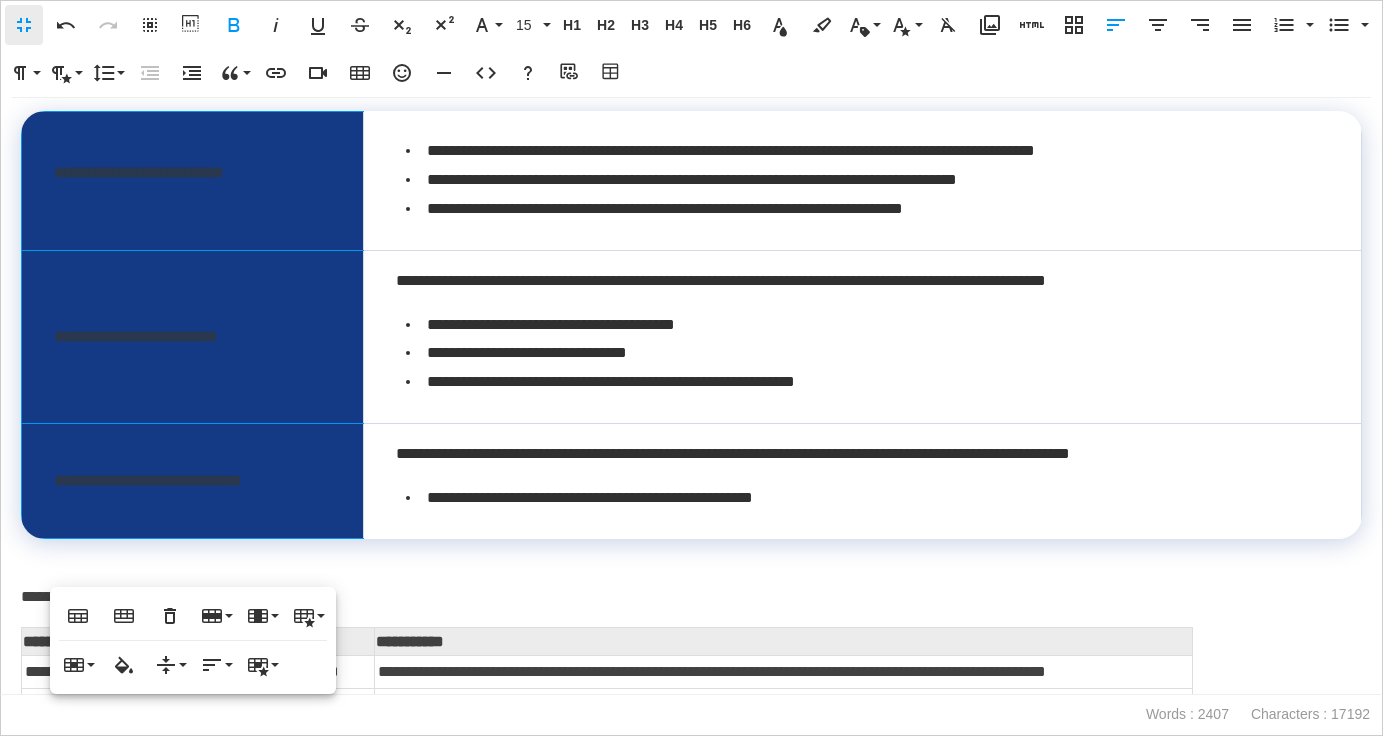 scroll, scrollTop: 8212, scrollLeft: 0, axis: vertical 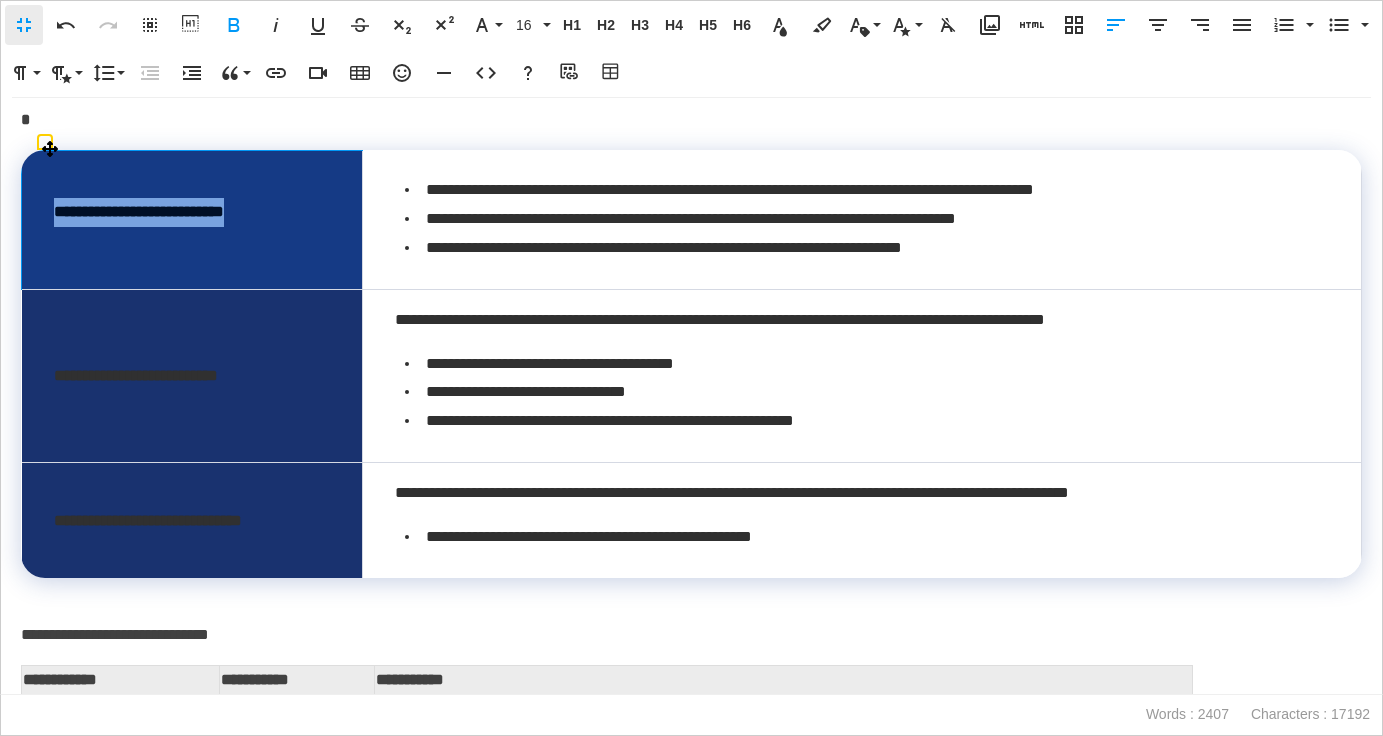 drag, startPoint x: 287, startPoint y: 214, endPoint x: 40, endPoint y: 219, distance: 247.0506 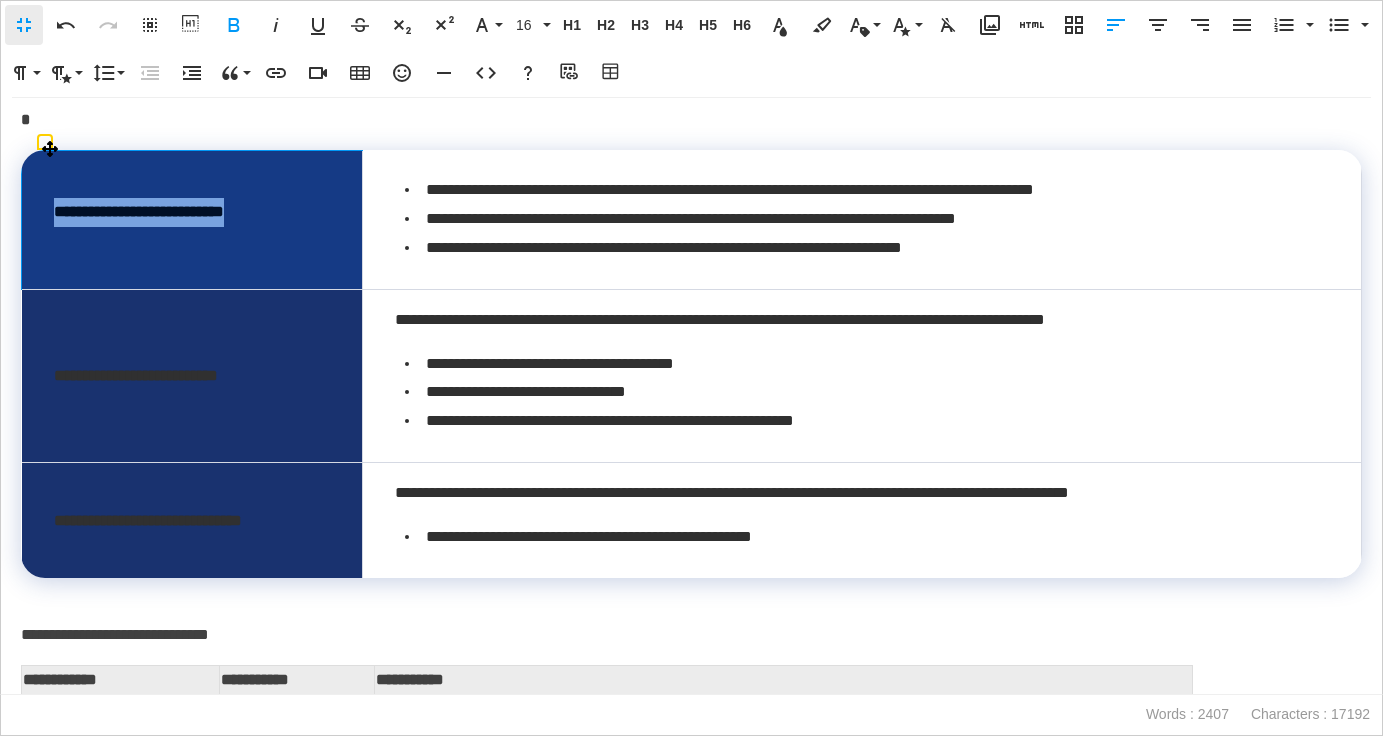 click on "**********" at bounding box center [192, 219] 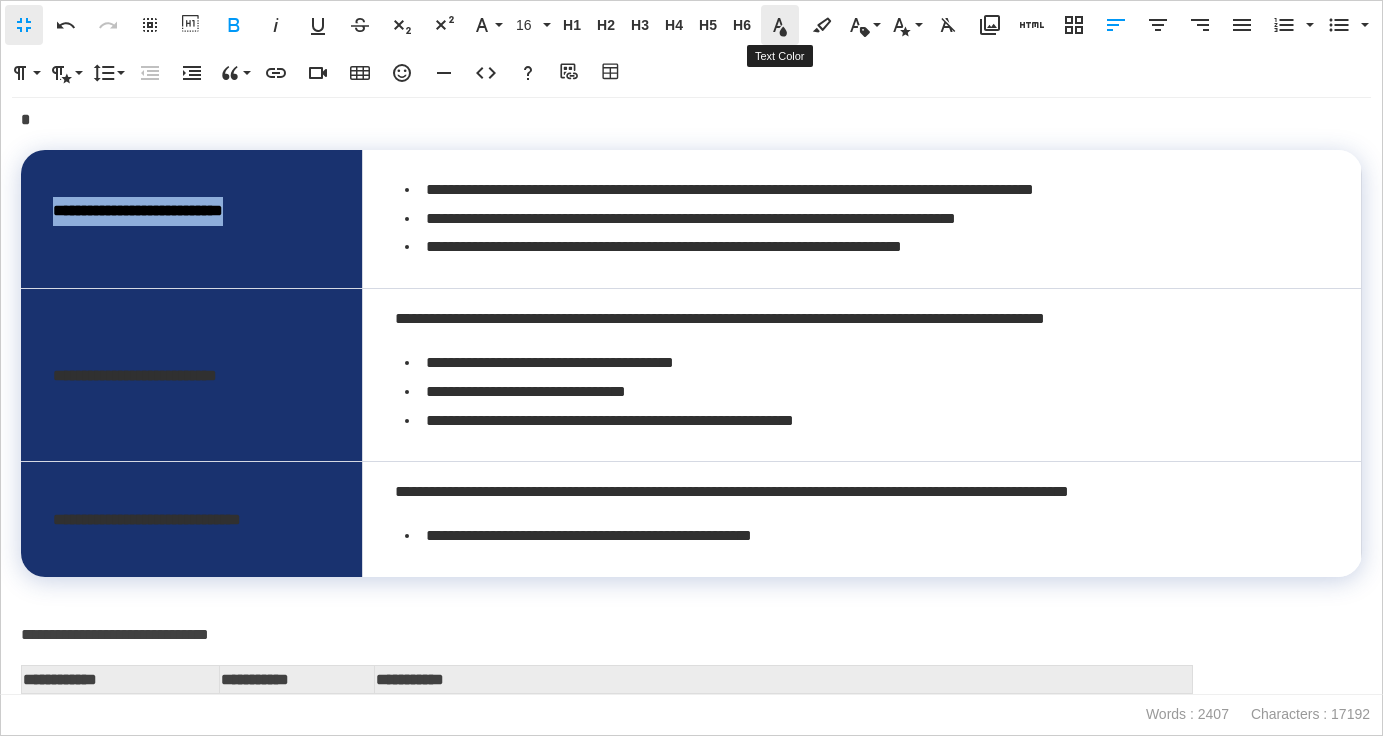 click 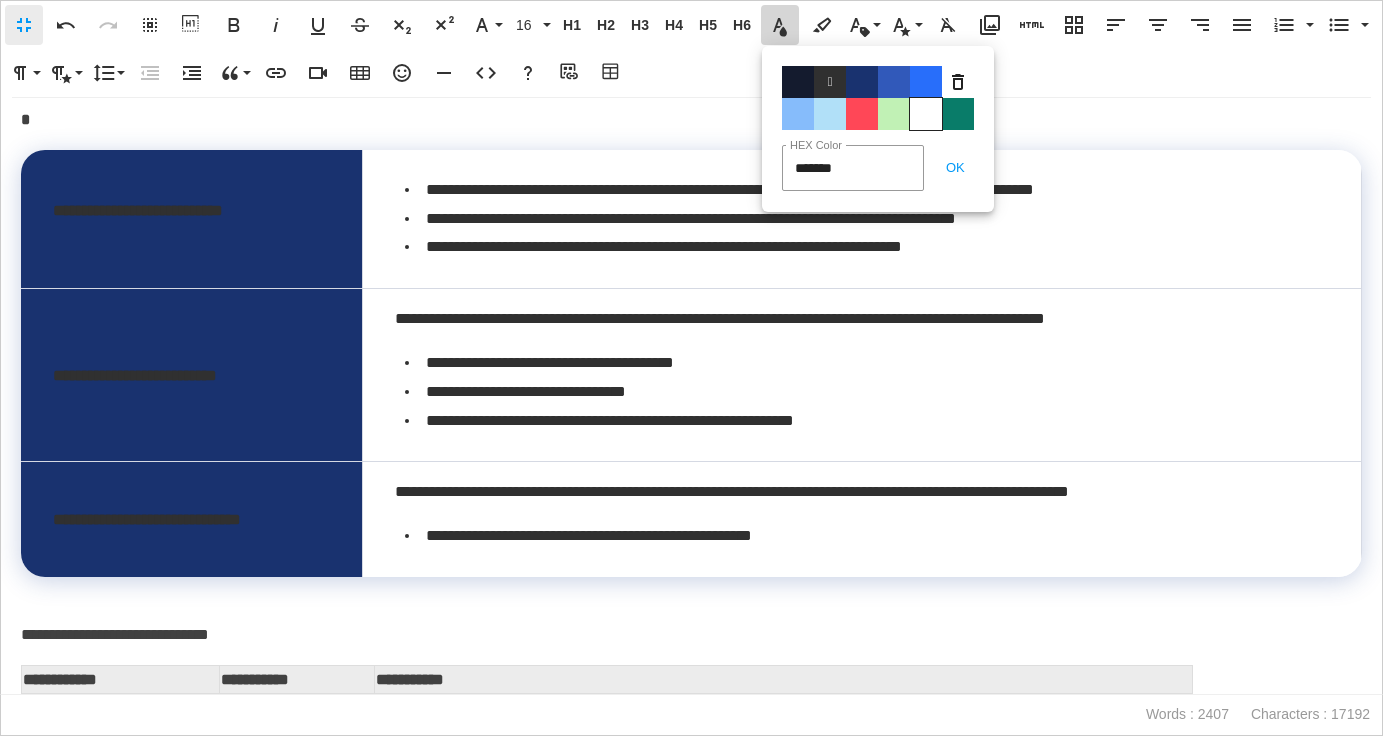 click on "Color#FFFFFF" at bounding box center (926, 114) 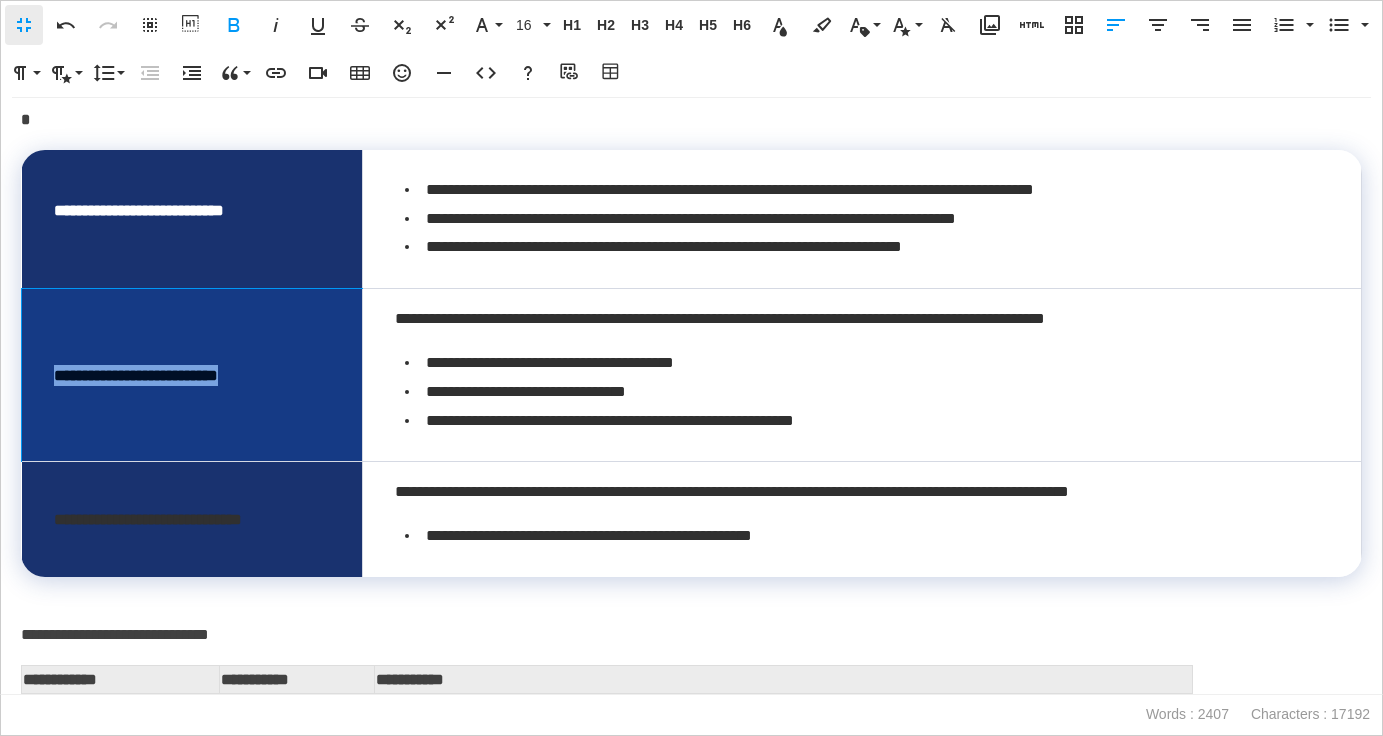 drag, startPoint x: 280, startPoint y: 383, endPoint x: 50, endPoint y: 384, distance: 230.00217 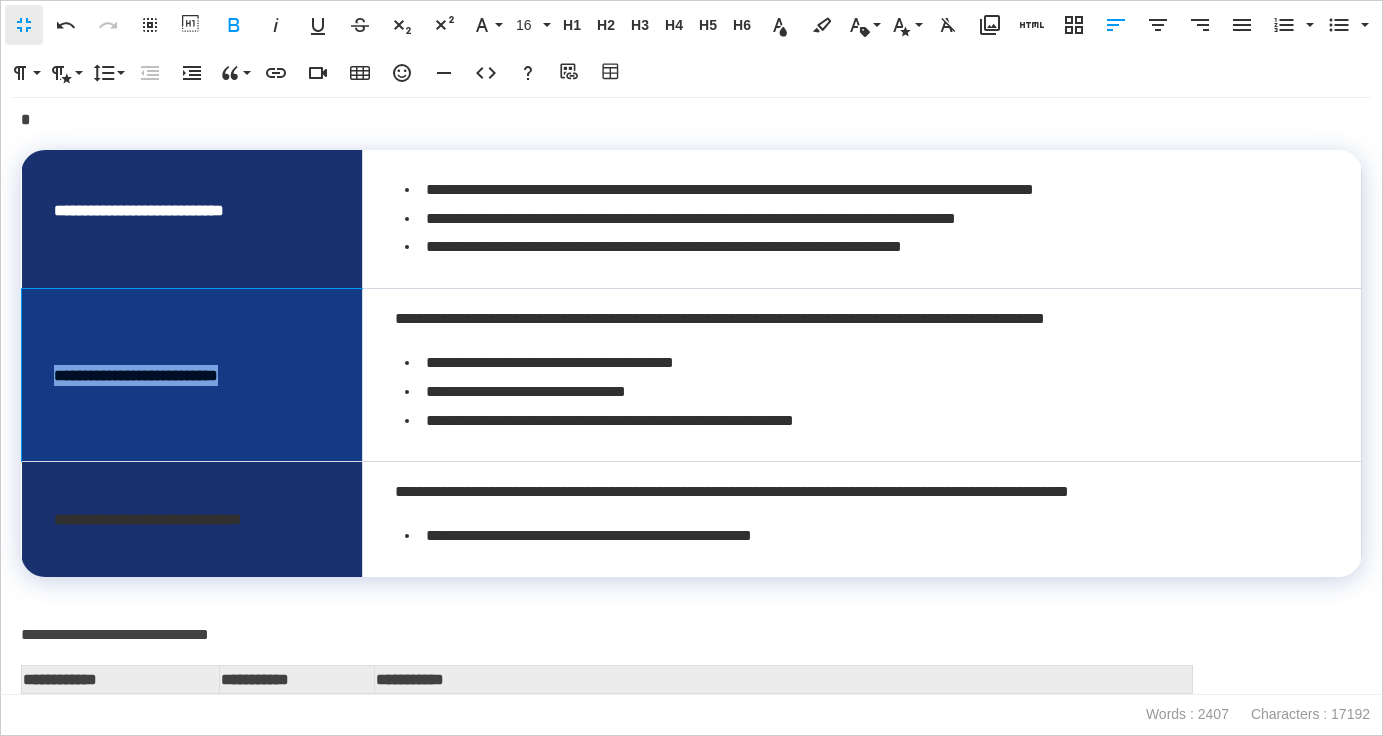 click on "**********" at bounding box center (192, 375) 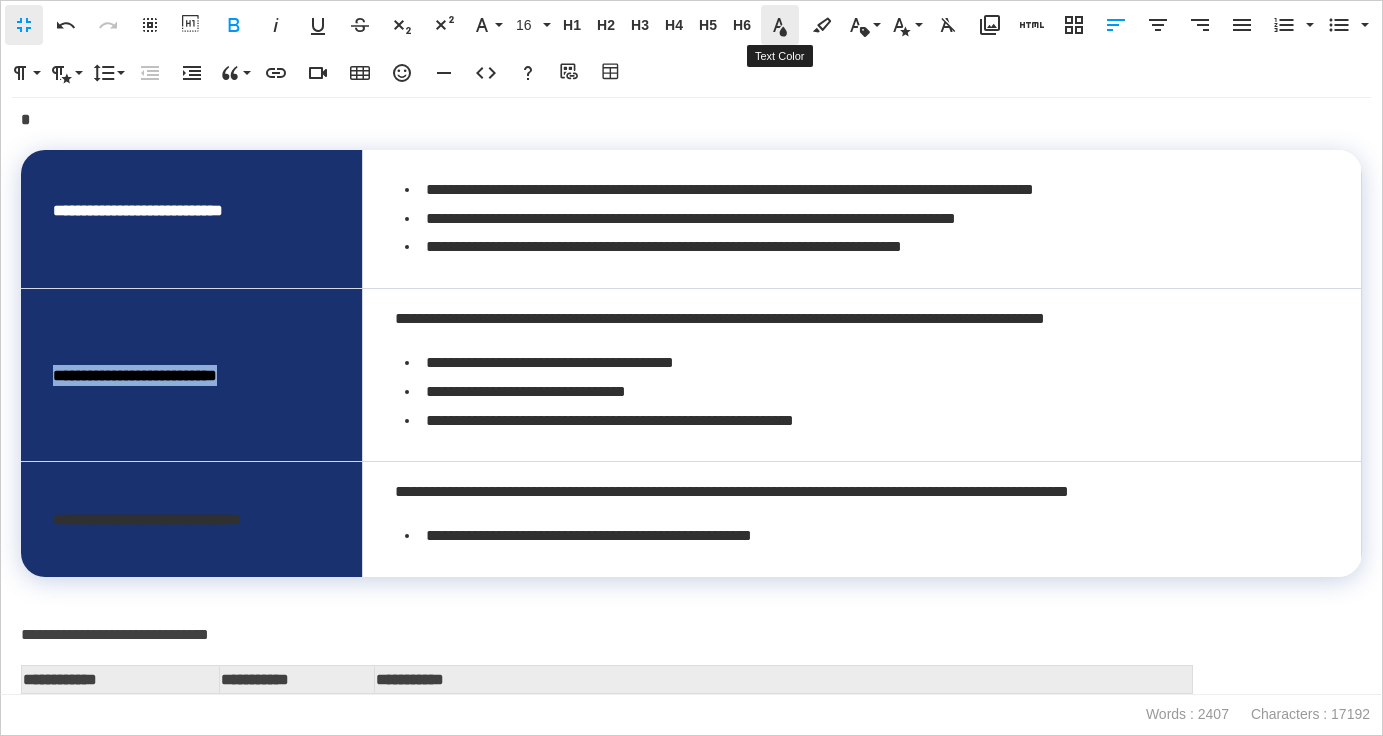 click 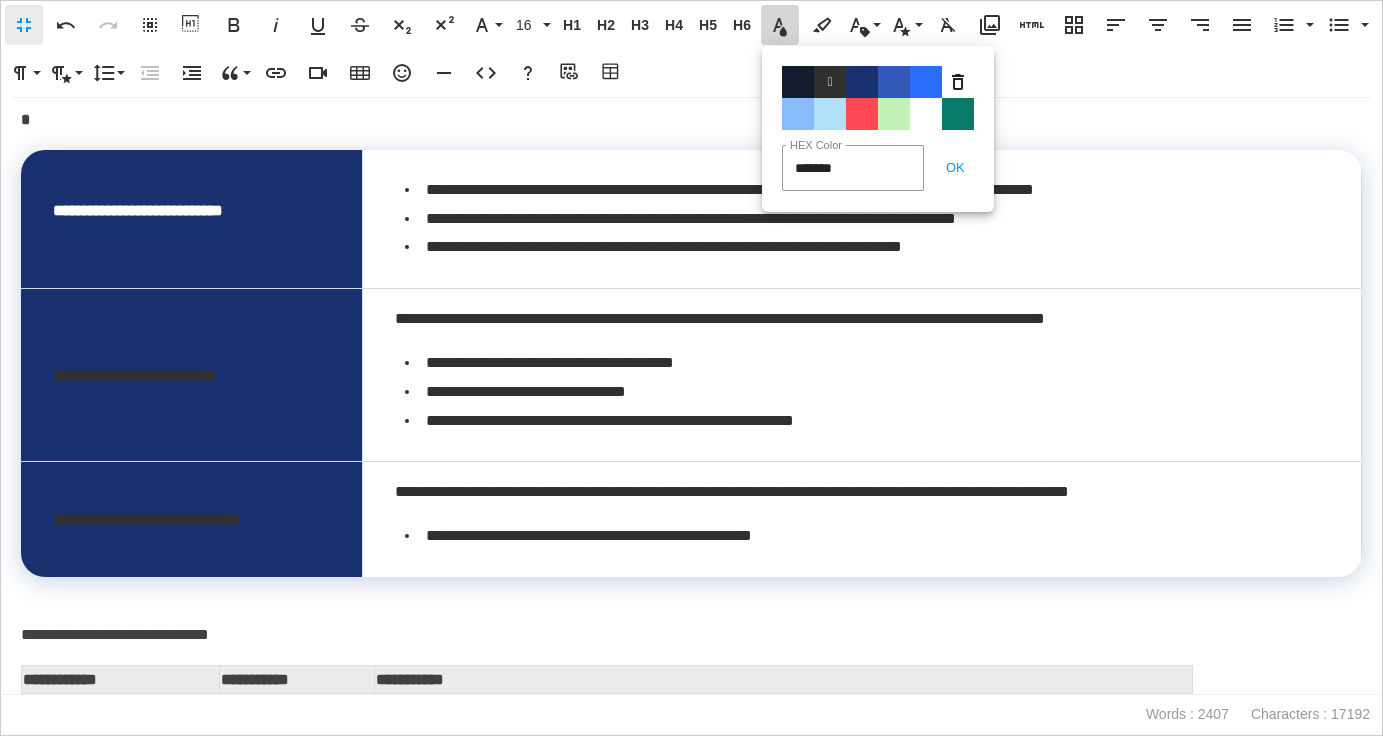 click on "Color#FFFFFF" at bounding box center (926, 114) 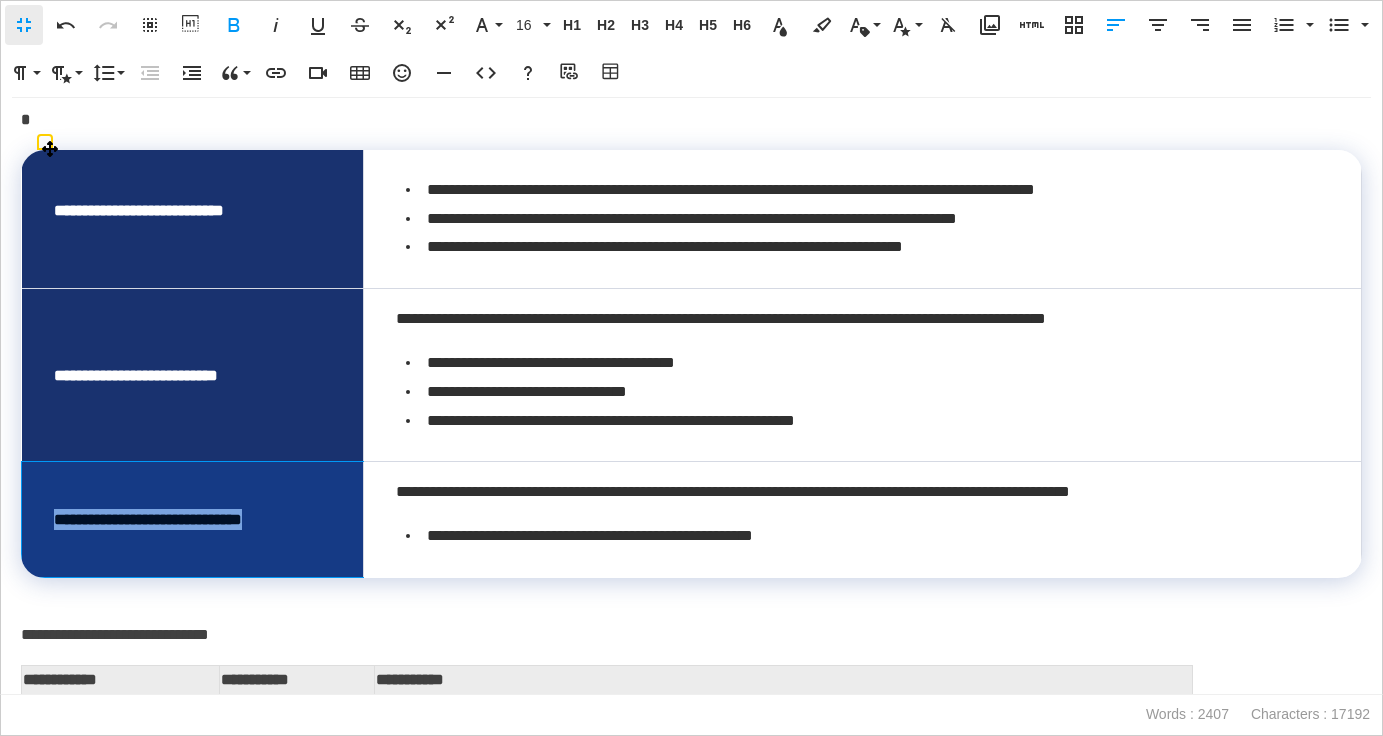 drag, startPoint x: 311, startPoint y: 521, endPoint x: 52, endPoint y: 523, distance: 259.00772 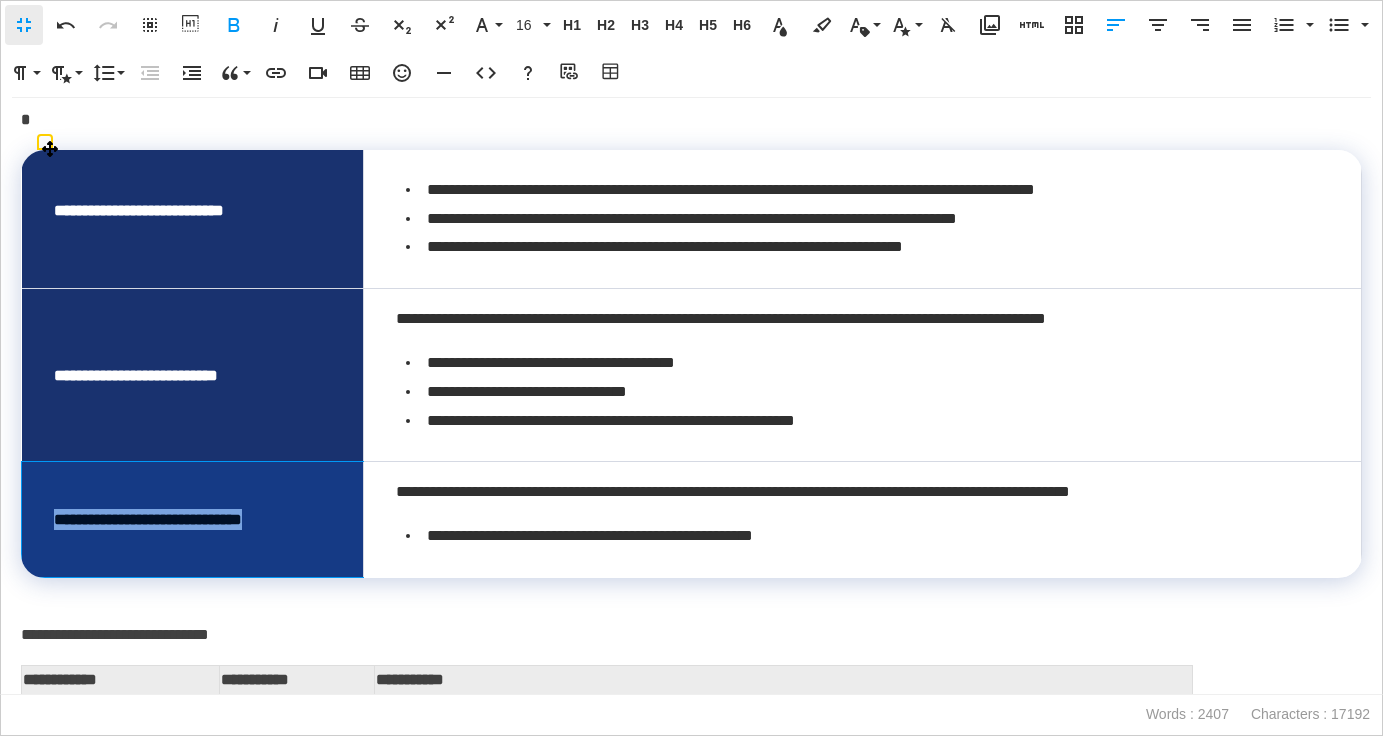 click on "**********" at bounding box center (193, 519) 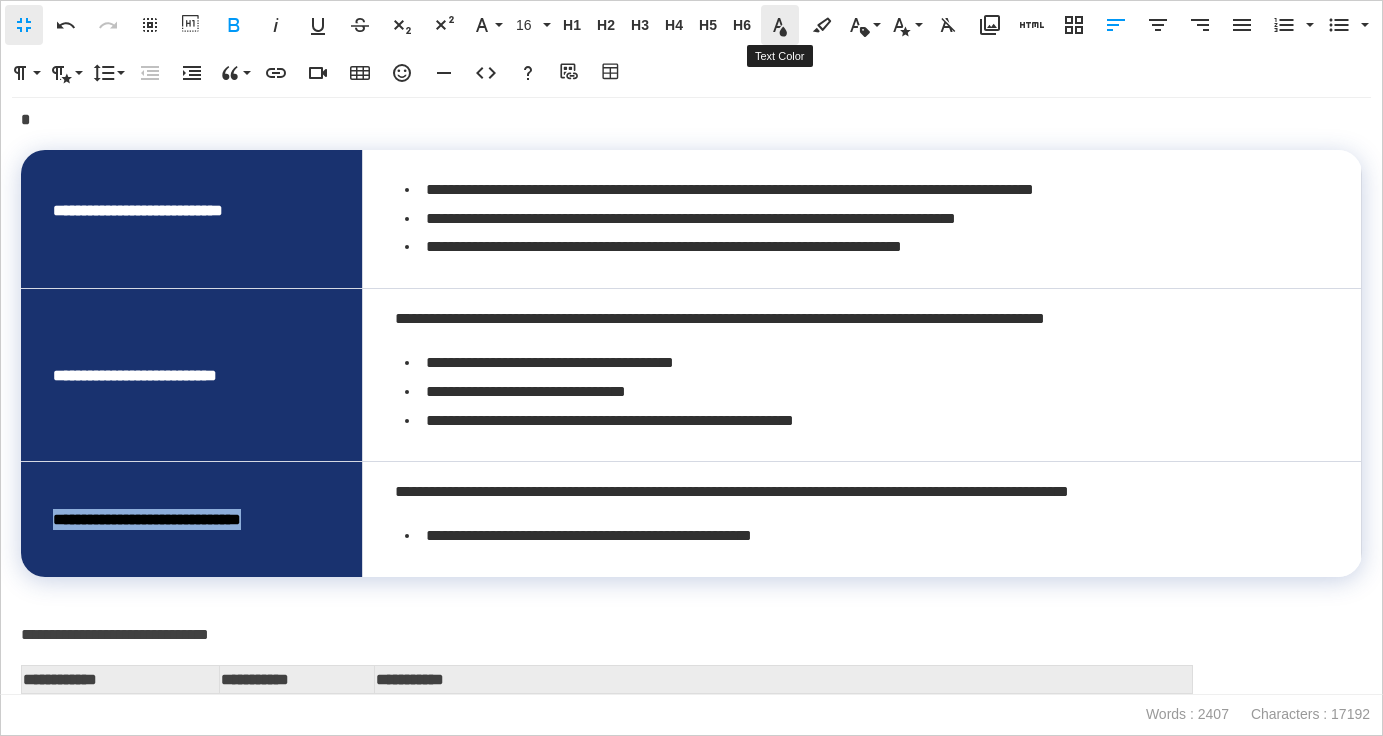 click 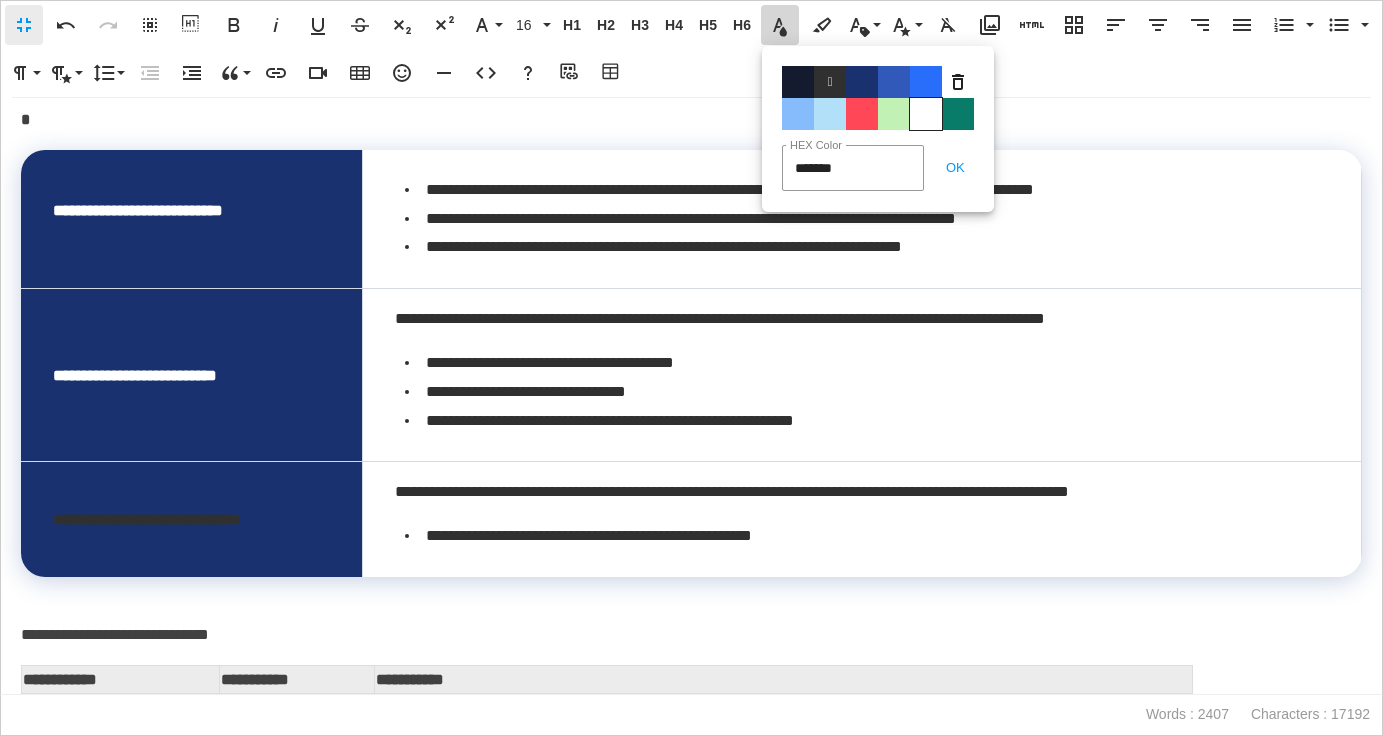 click on "Color#FFFFFF" at bounding box center (926, 114) 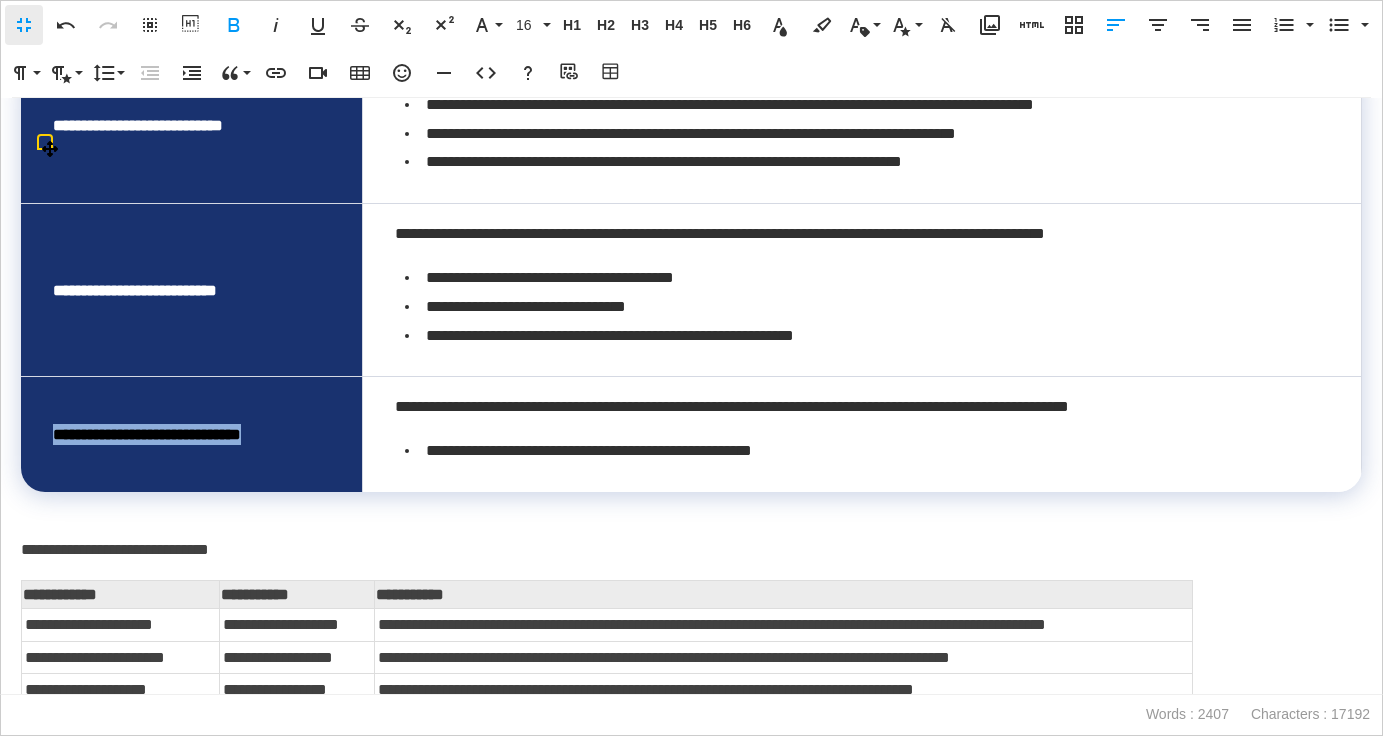 scroll, scrollTop: 8303, scrollLeft: 0, axis: vertical 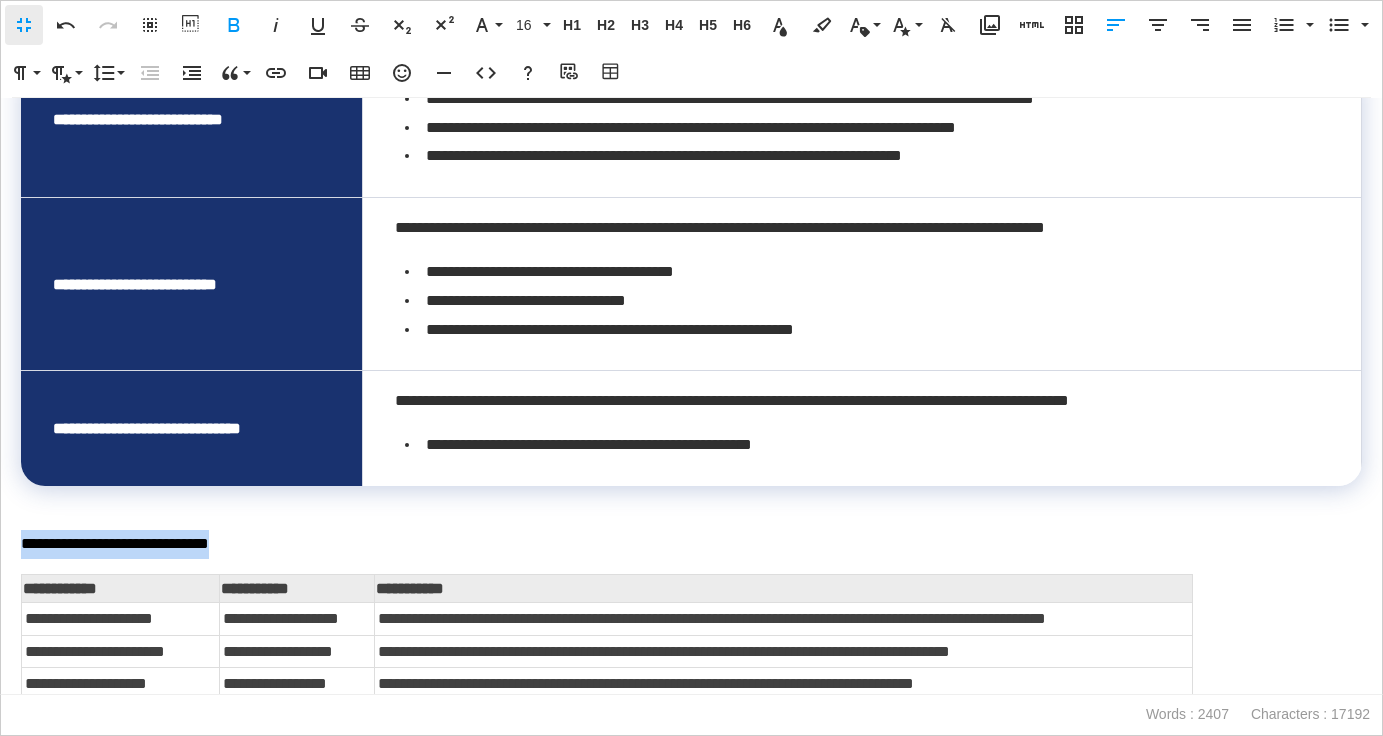 drag, startPoint x: 315, startPoint y: 540, endPoint x: 10, endPoint y: 544, distance: 305.0262 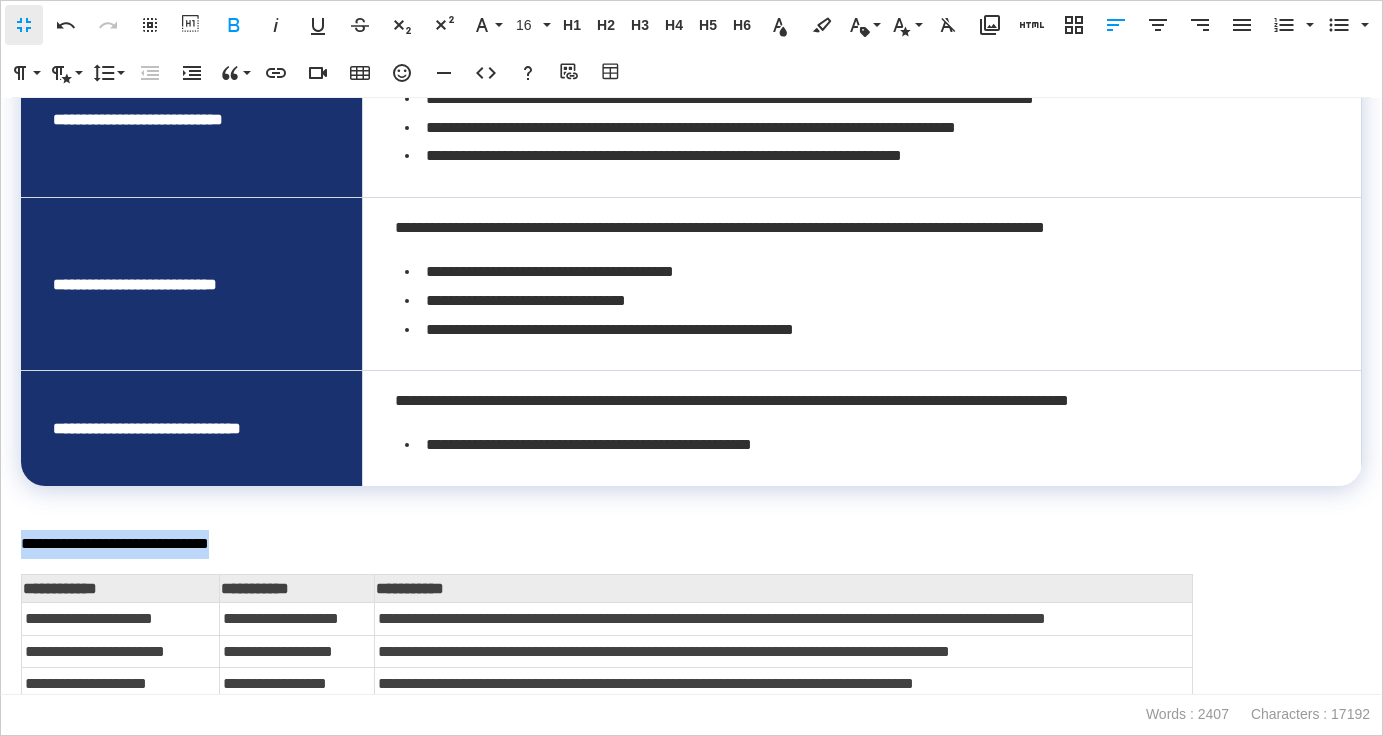 click on "**********" at bounding box center (691, 396) 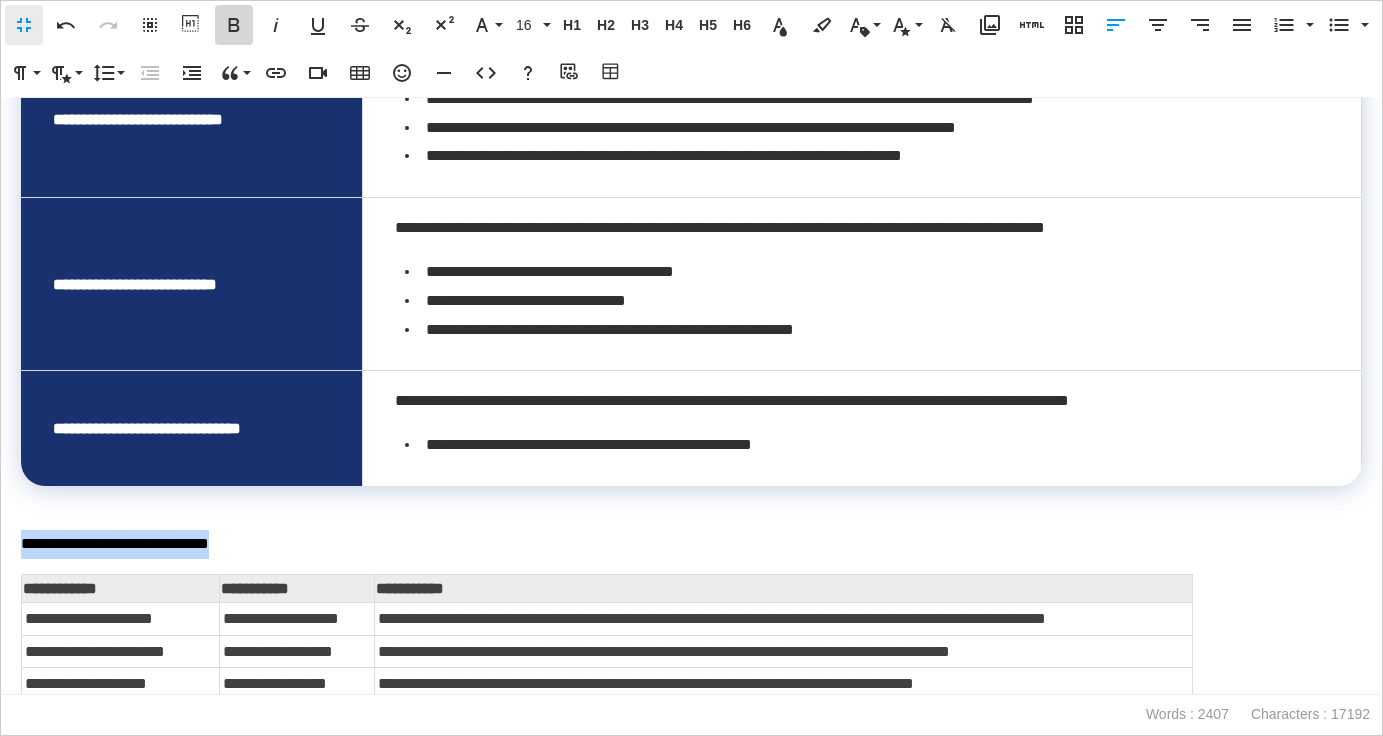 click 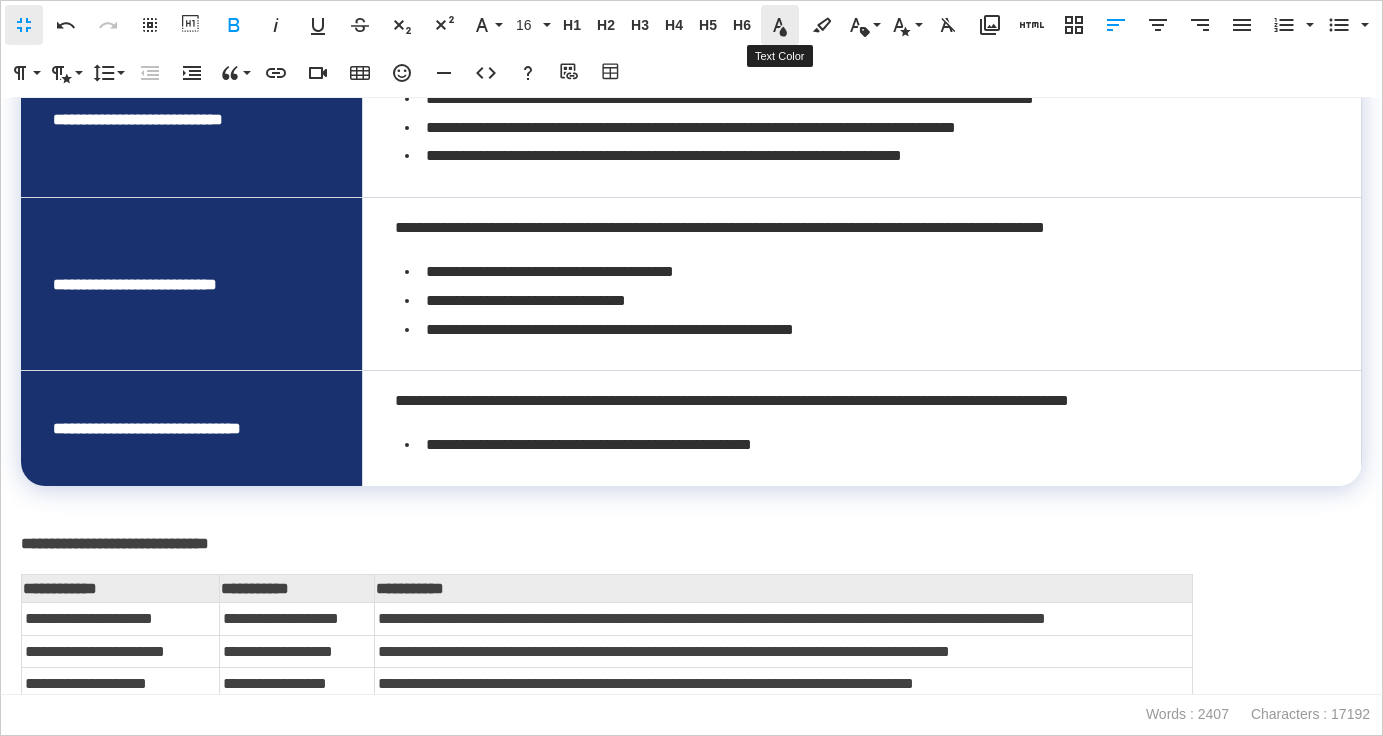 click 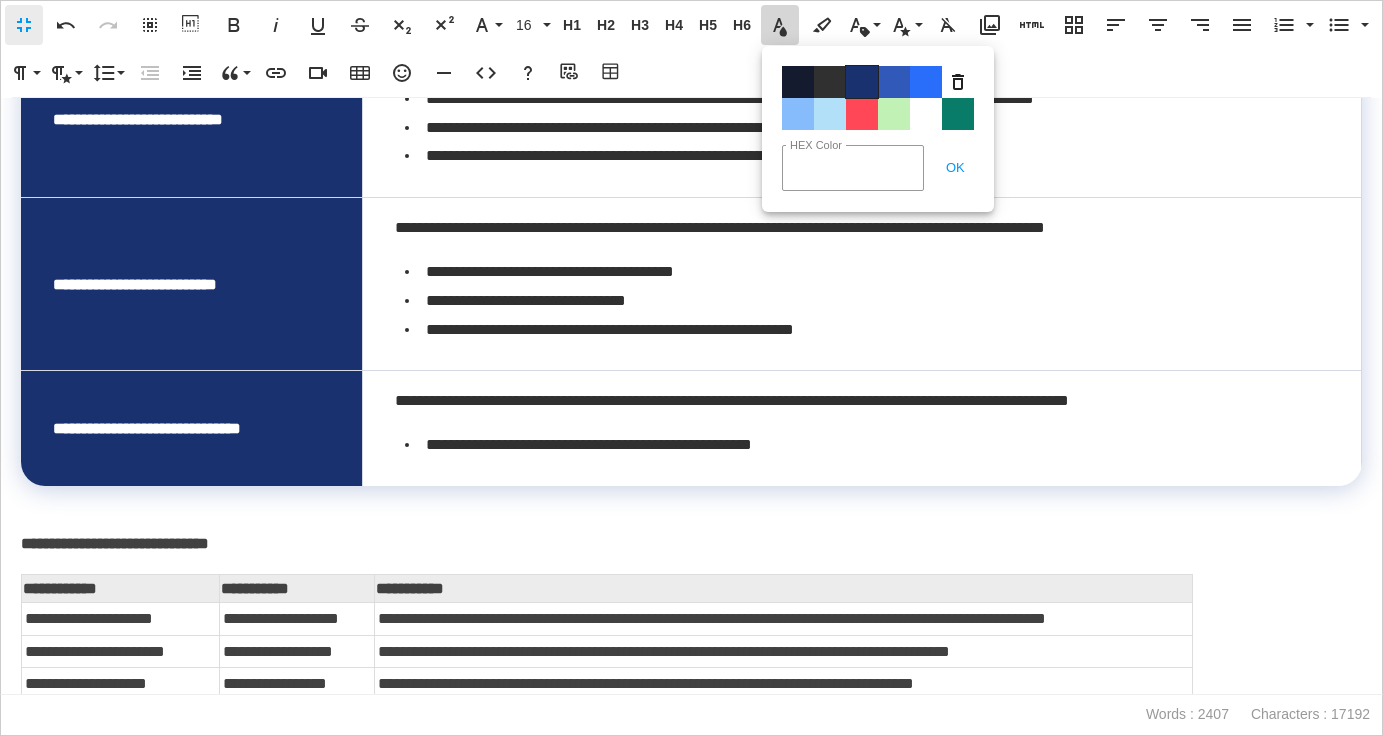 click on "Color#19326F" at bounding box center [862, 82] 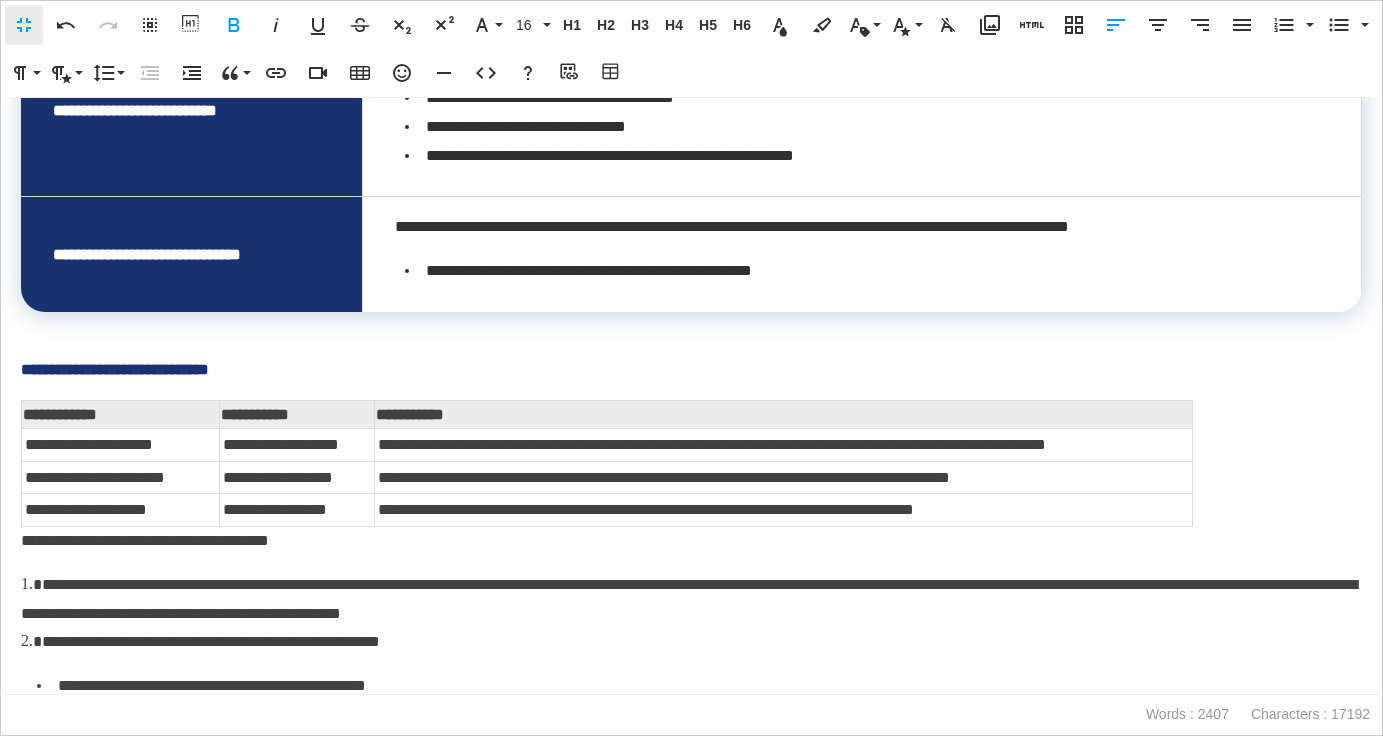 scroll, scrollTop: 8478, scrollLeft: 0, axis: vertical 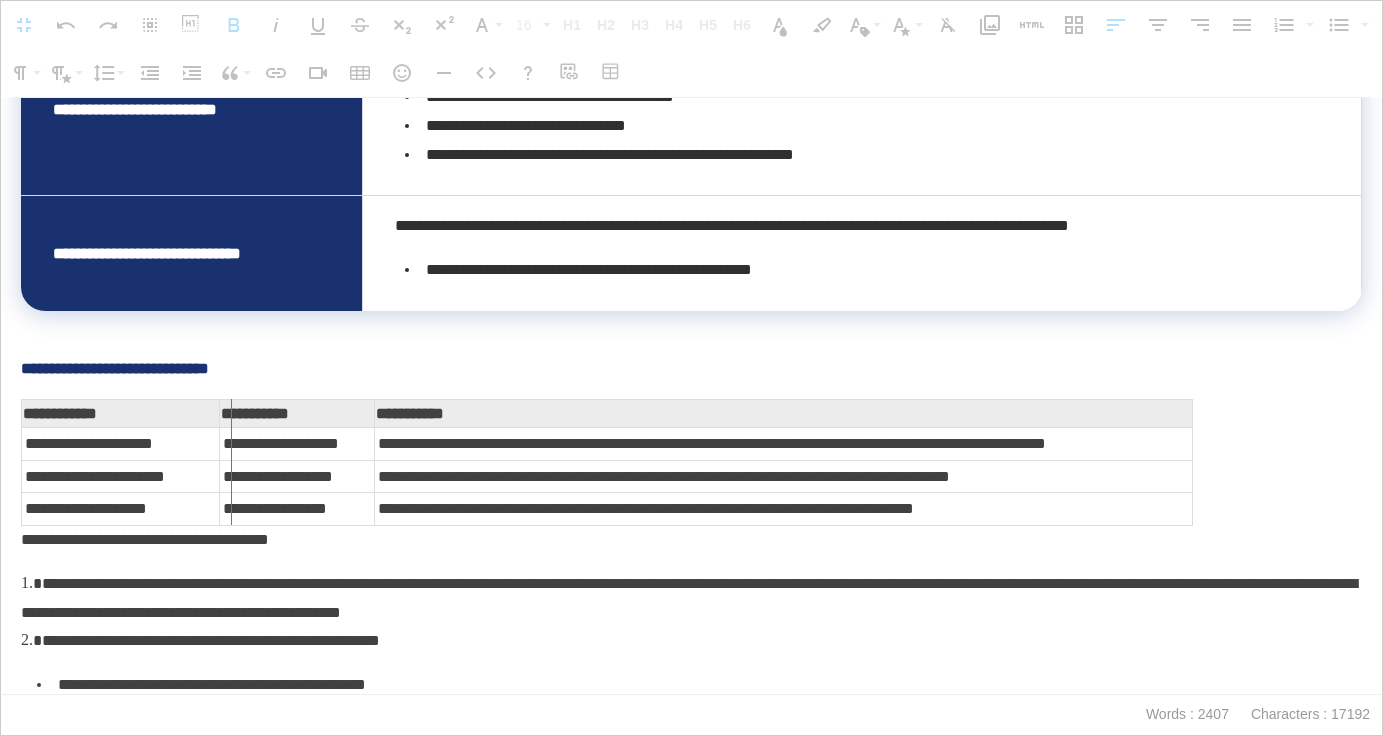 drag, startPoint x: 219, startPoint y: 413, endPoint x: 252, endPoint y: 413, distance: 33 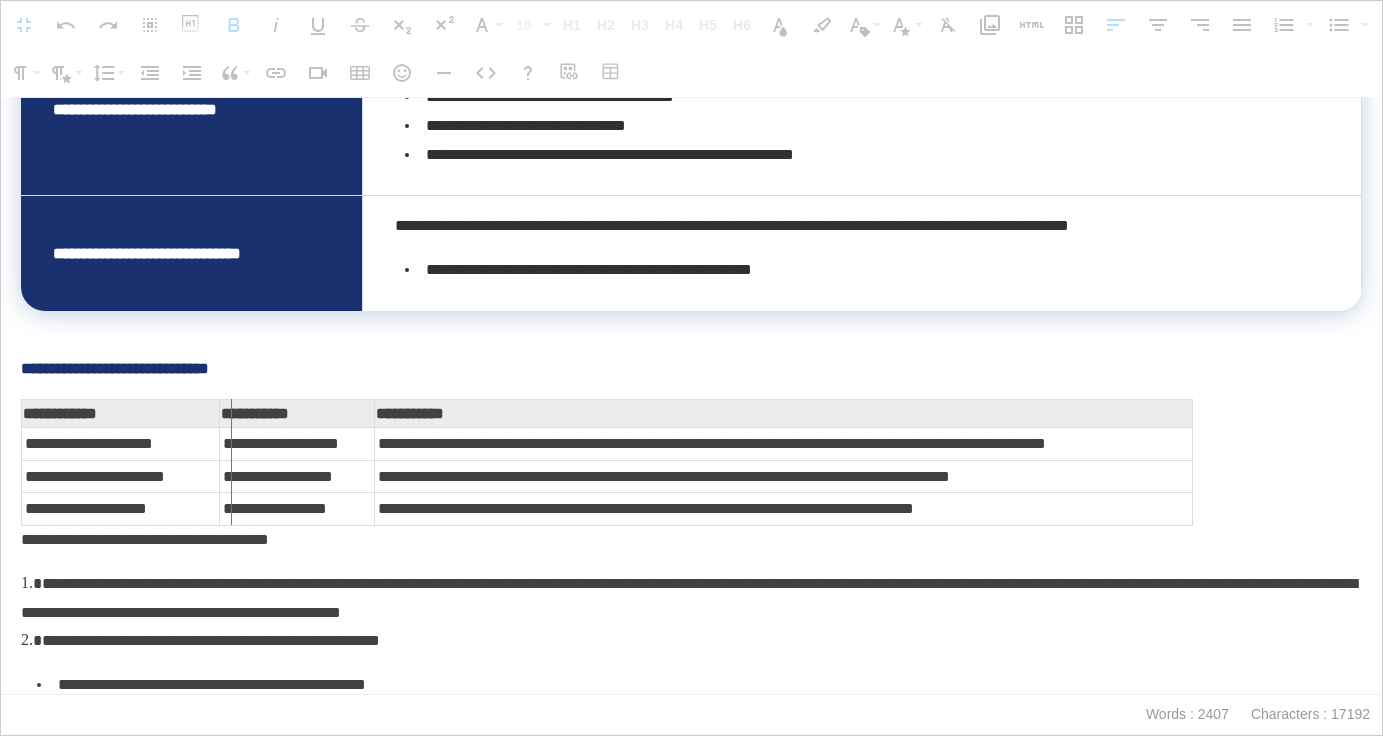 click at bounding box center [231, 462] 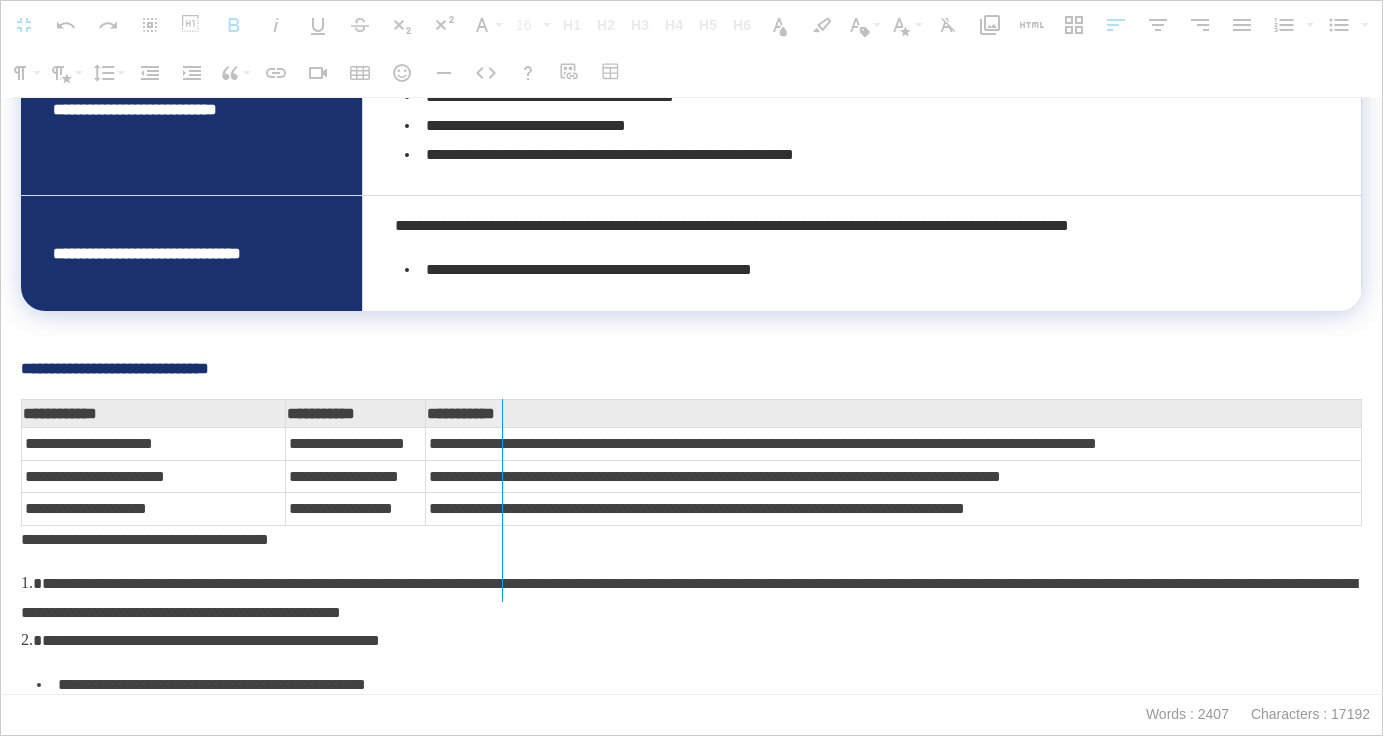 drag, startPoint x: 425, startPoint y: 410, endPoint x: 501, endPoint y: 408, distance: 76.02631 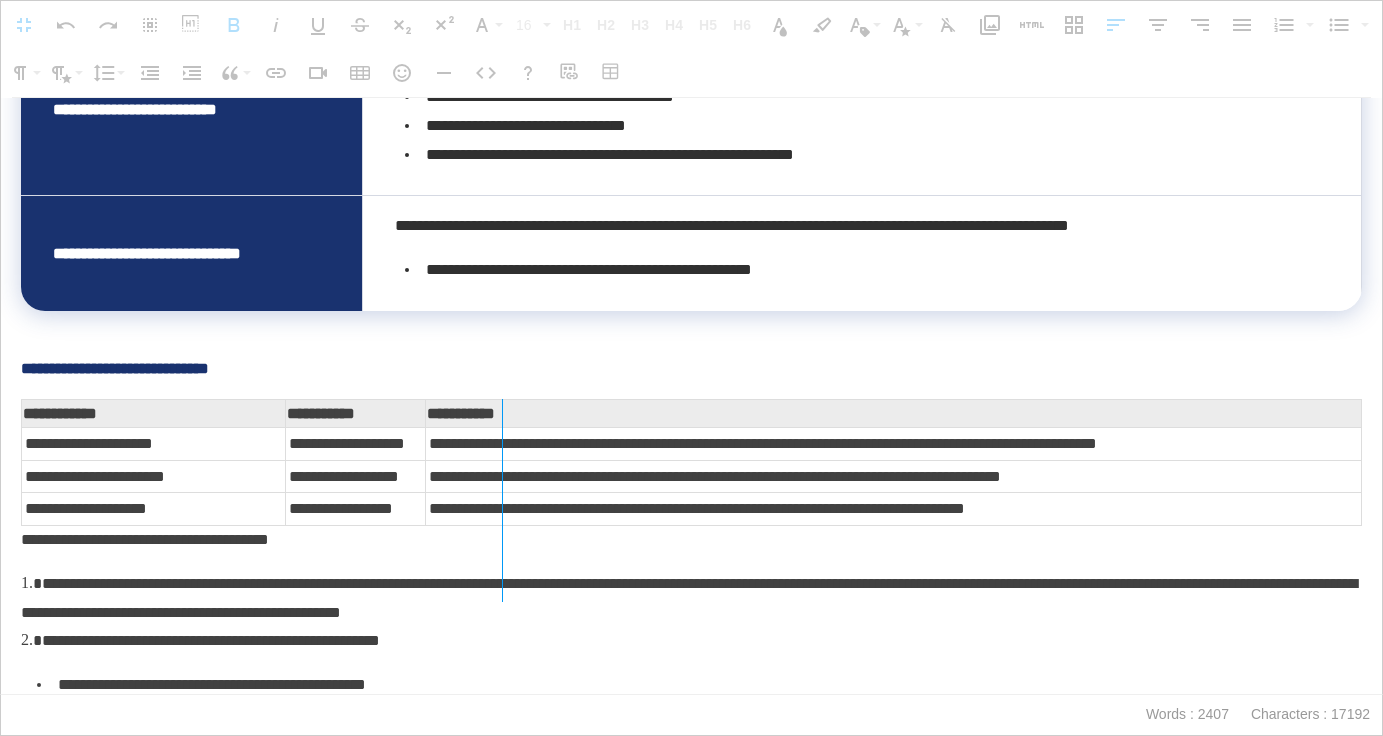 click at bounding box center (502, 500) 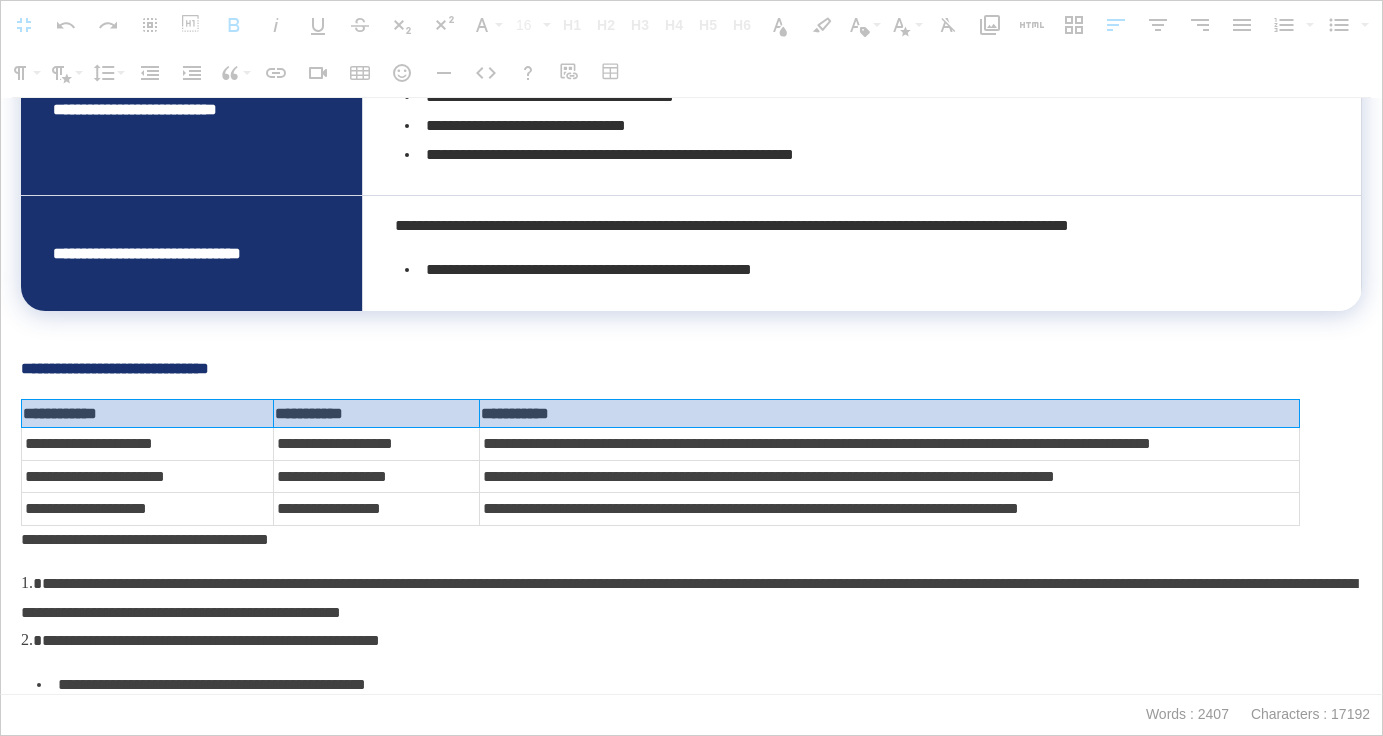 drag, startPoint x: 166, startPoint y: 418, endPoint x: 755, endPoint y: 424, distance: 589.0306 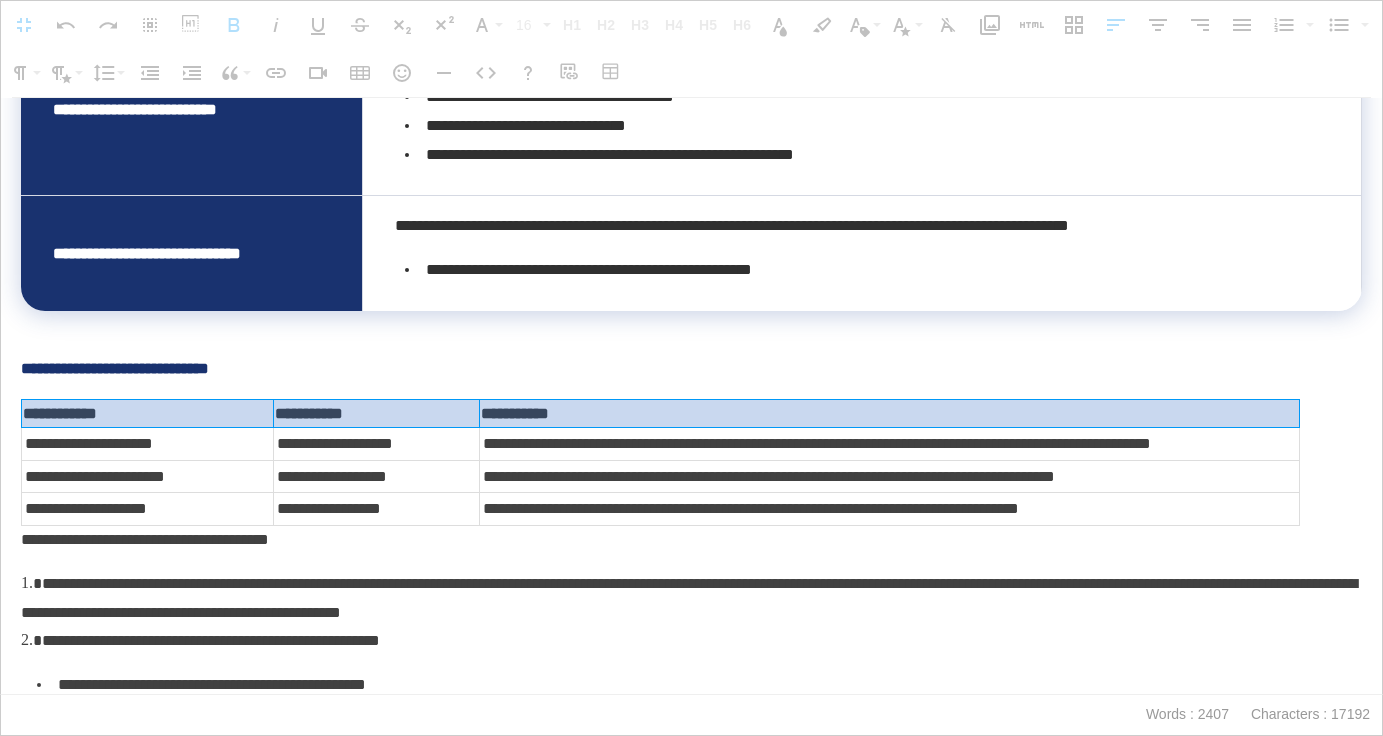 click on "**********" at bounding box center (661, 413) 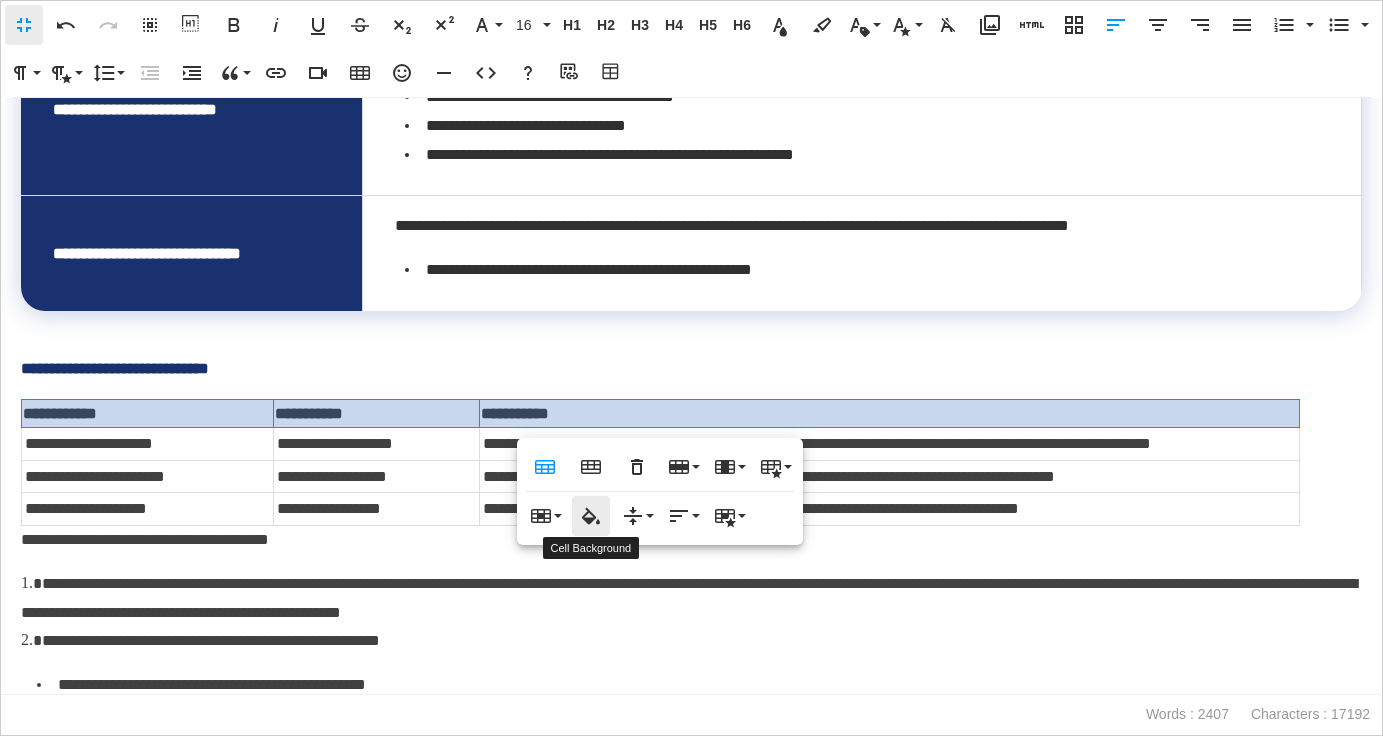 type on "*******" 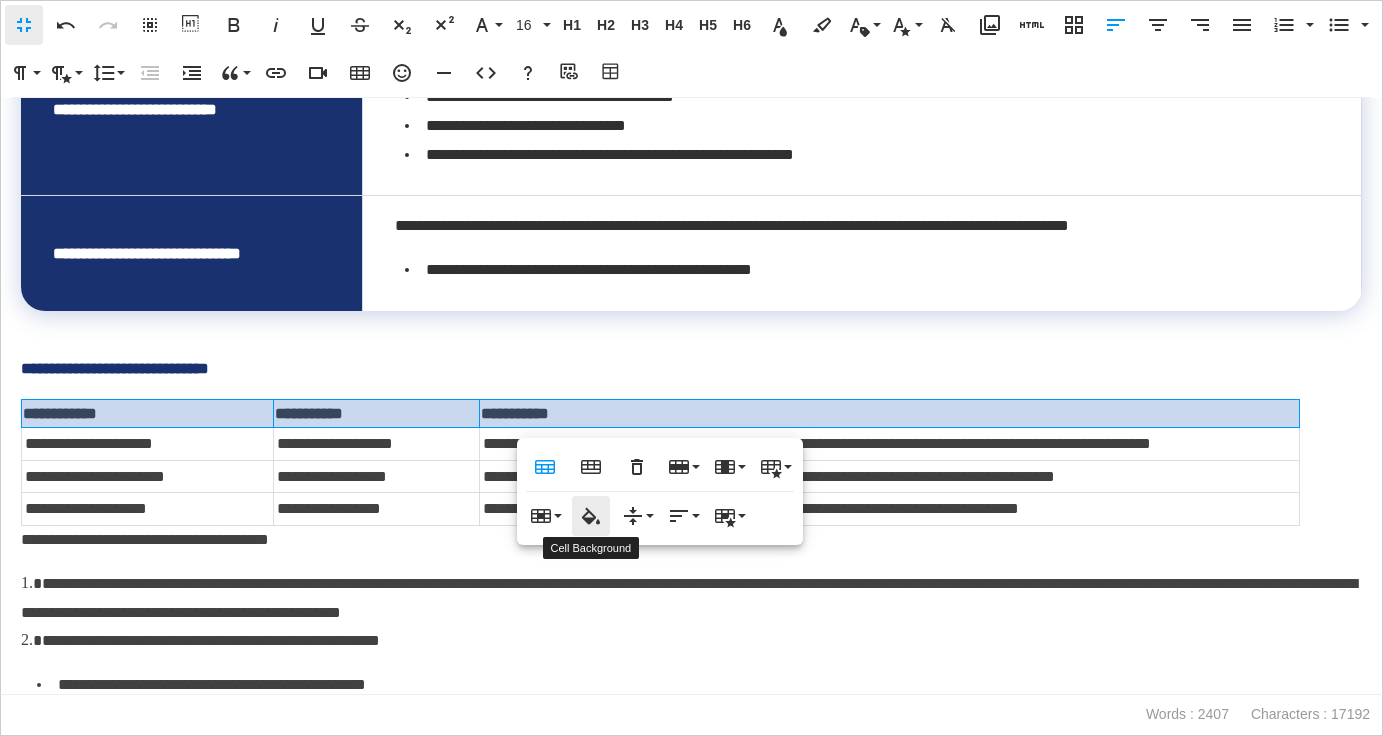 click 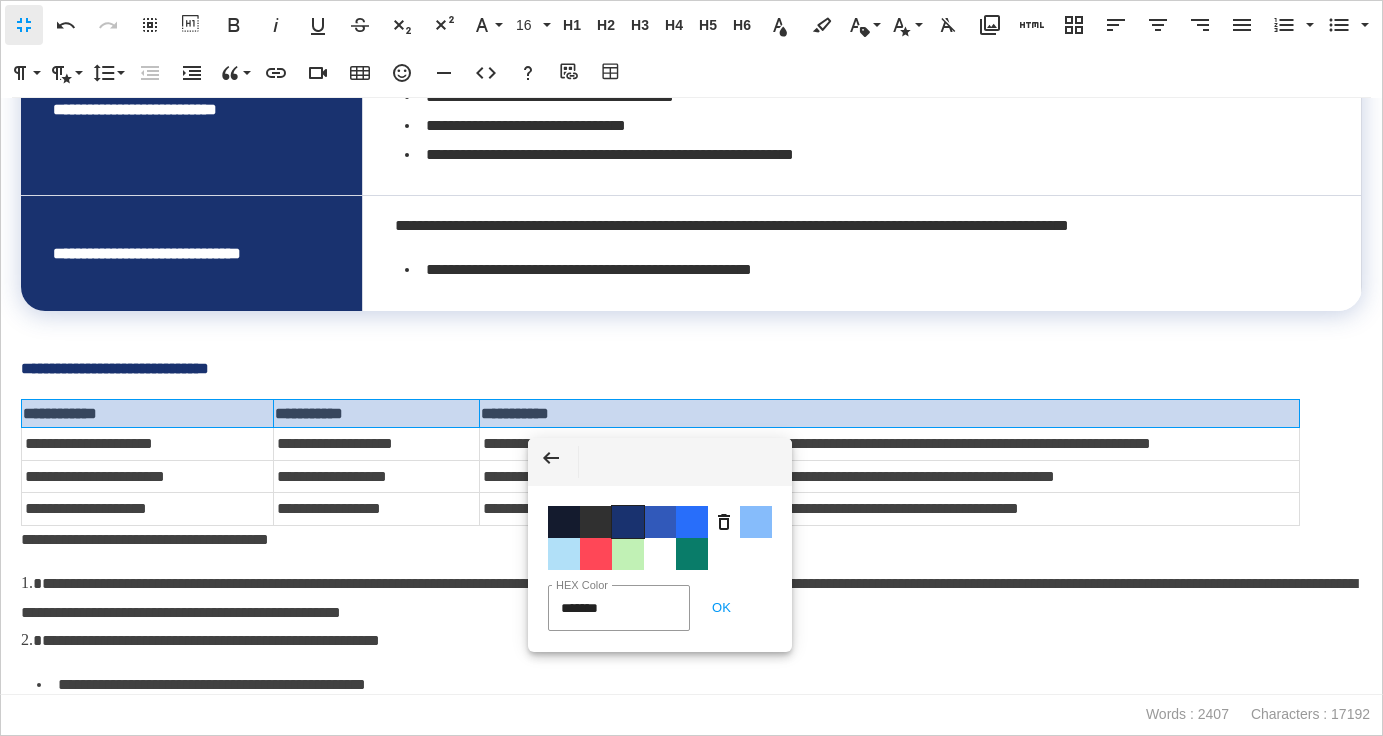 click on "Color #19326F" at bounding box center (628, 522) 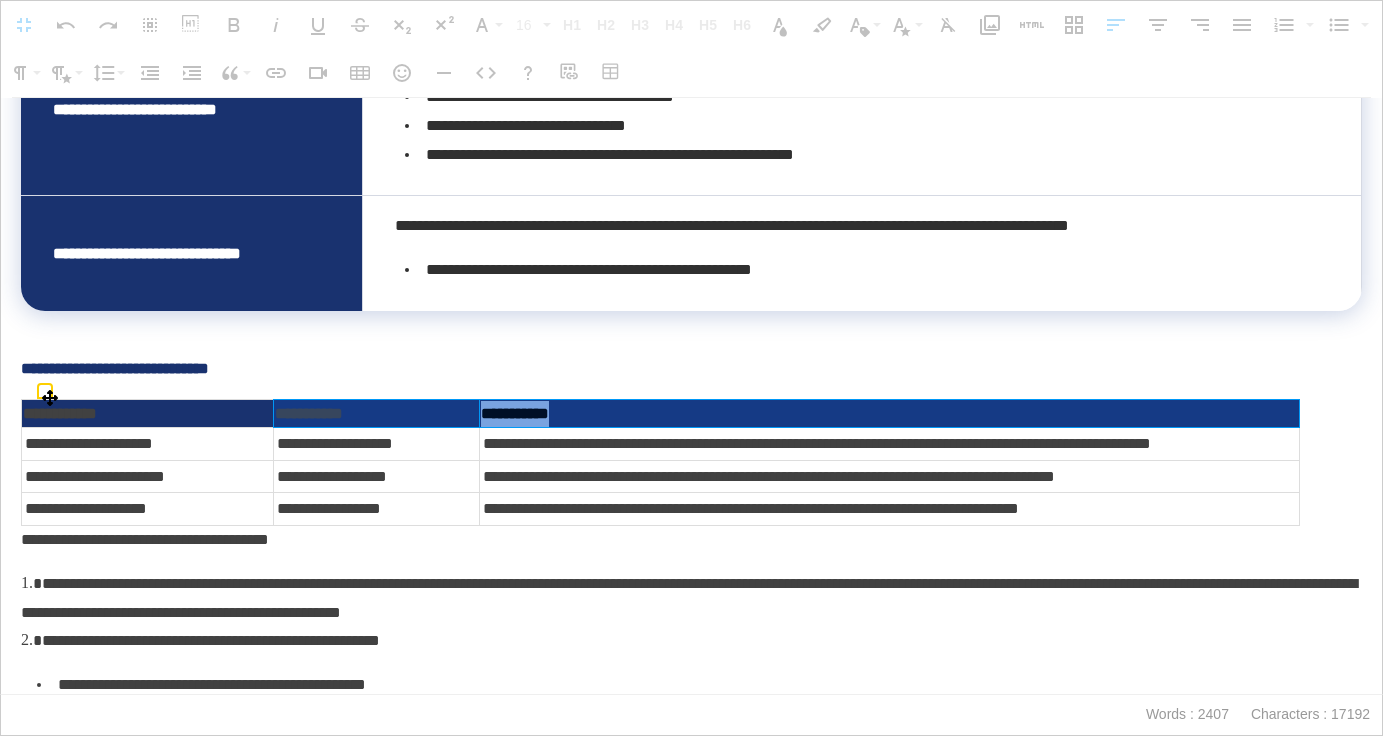 drag, startPoint x: 591, startPoint y: 412, endPoint x: 469, endPoint y: 415, distance: 122.03688 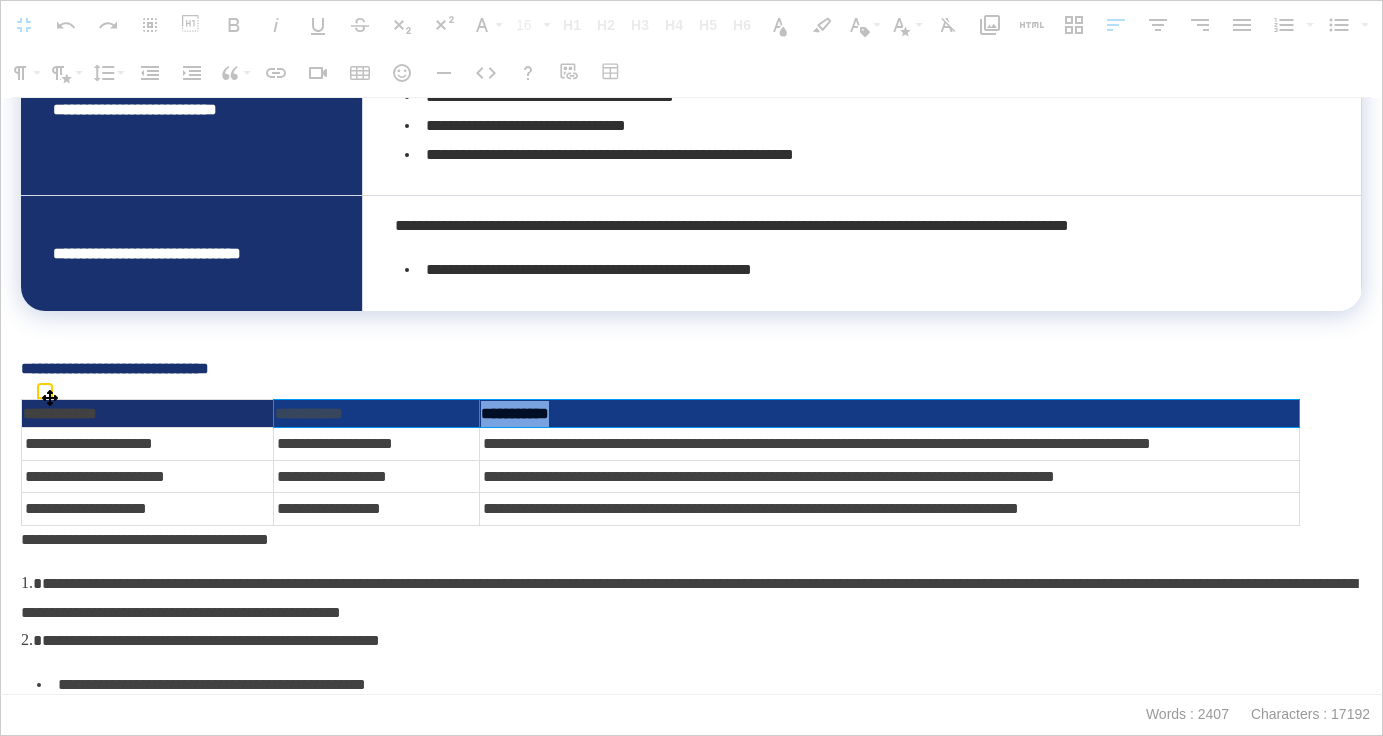 click on "**********" at bounding box center [661, 413] 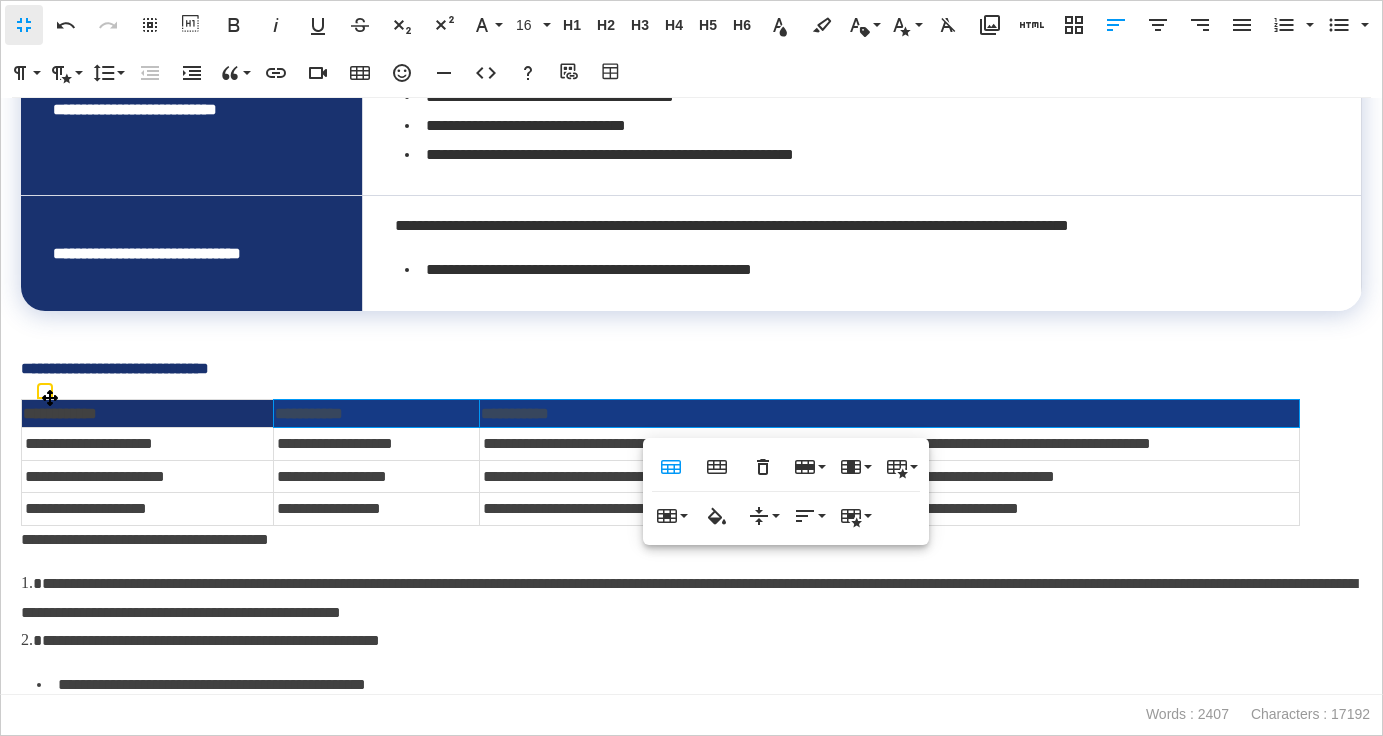 click on "**********" at bounding box center [889, 413] 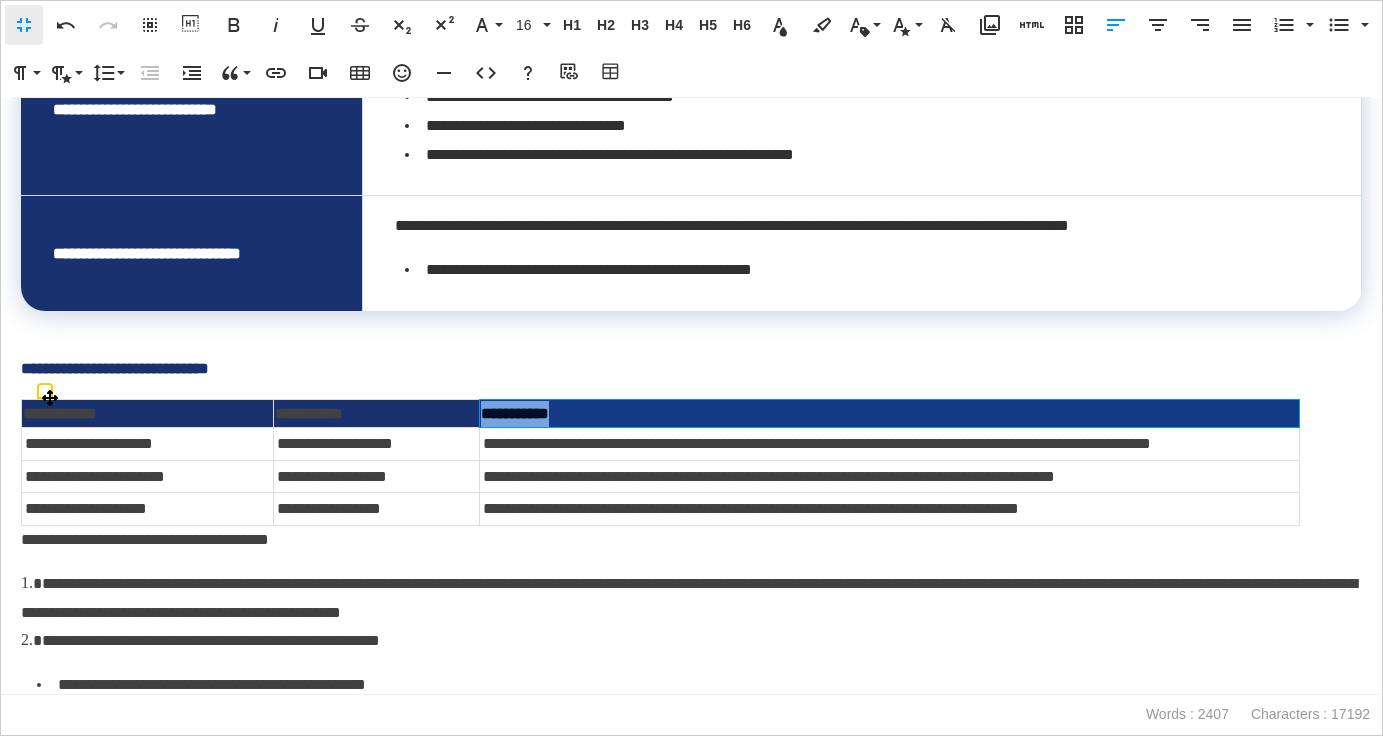 drag, startPoint x: 587, startPoint y: 412, endPoint x: 482, endPoint y: 416, distance: 105.076164 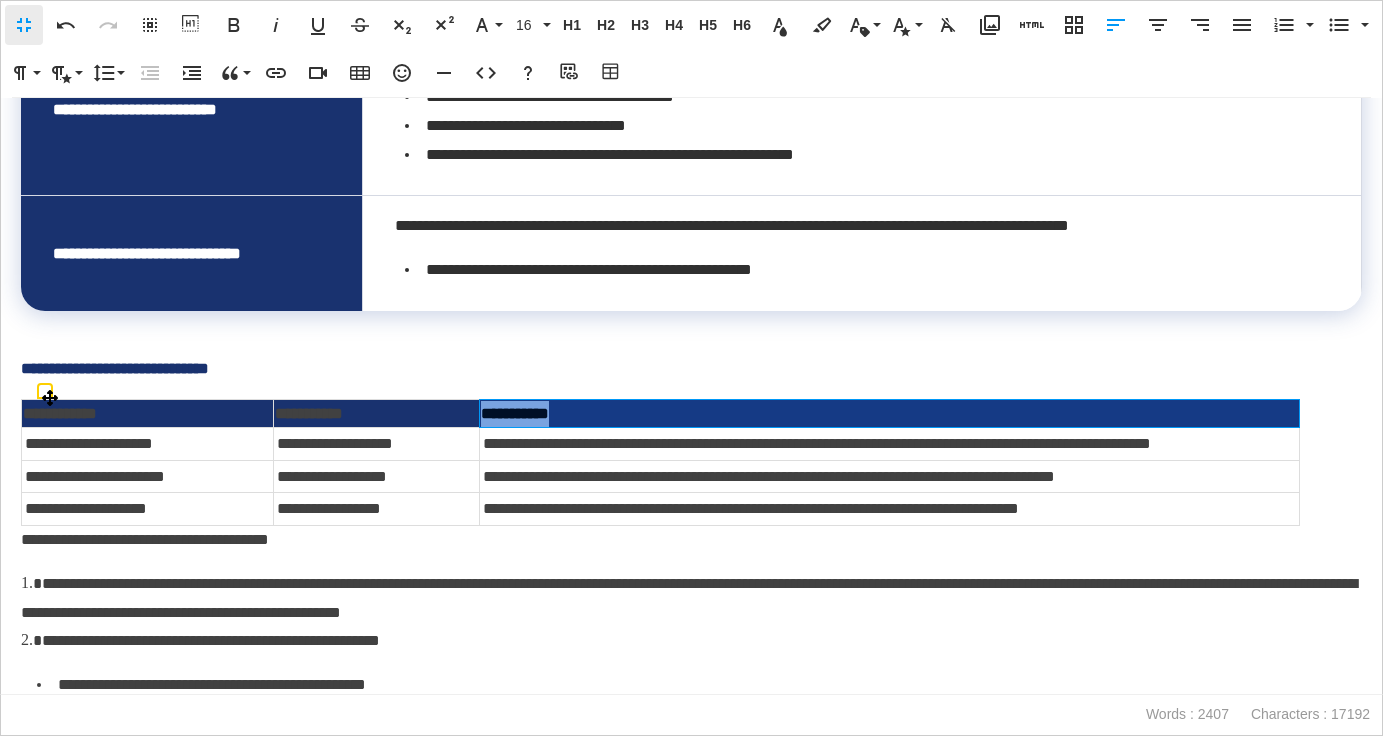 click on "**********" at bounding box center [889, 413] 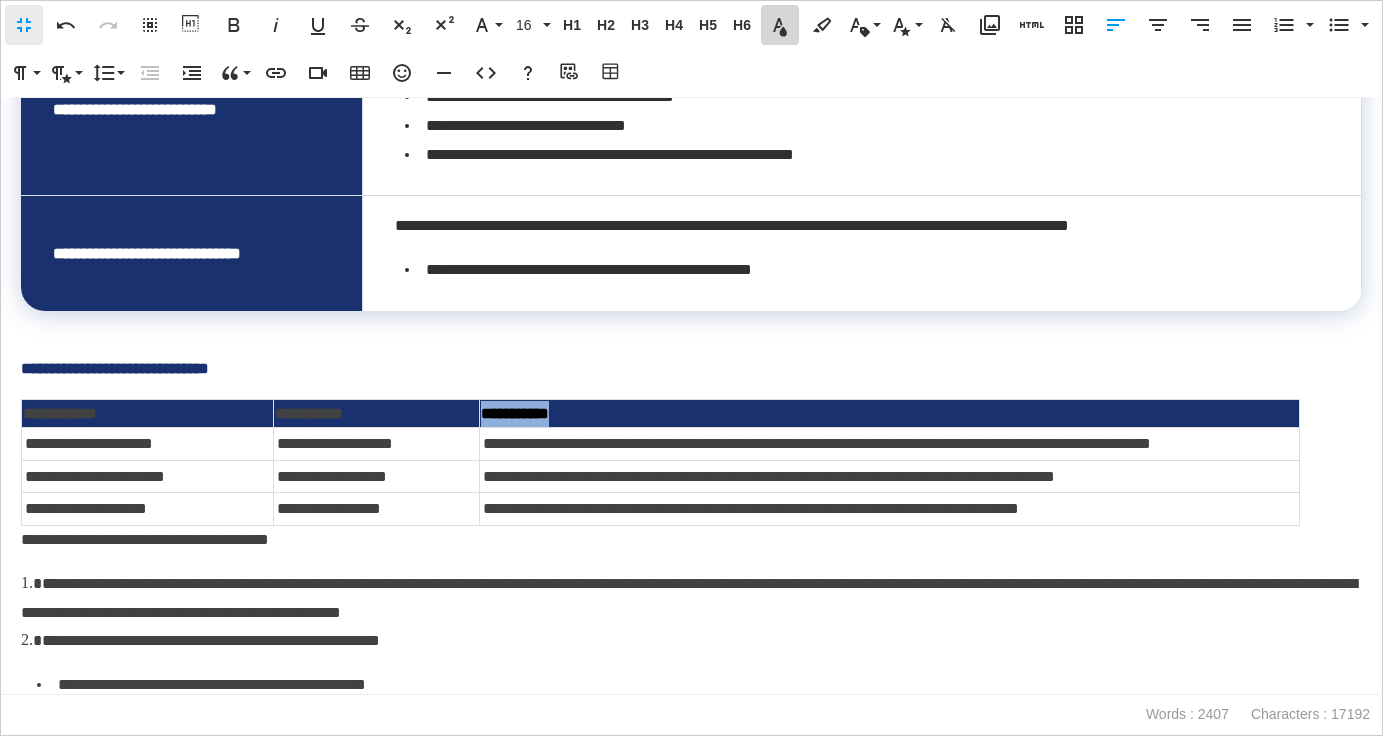 click 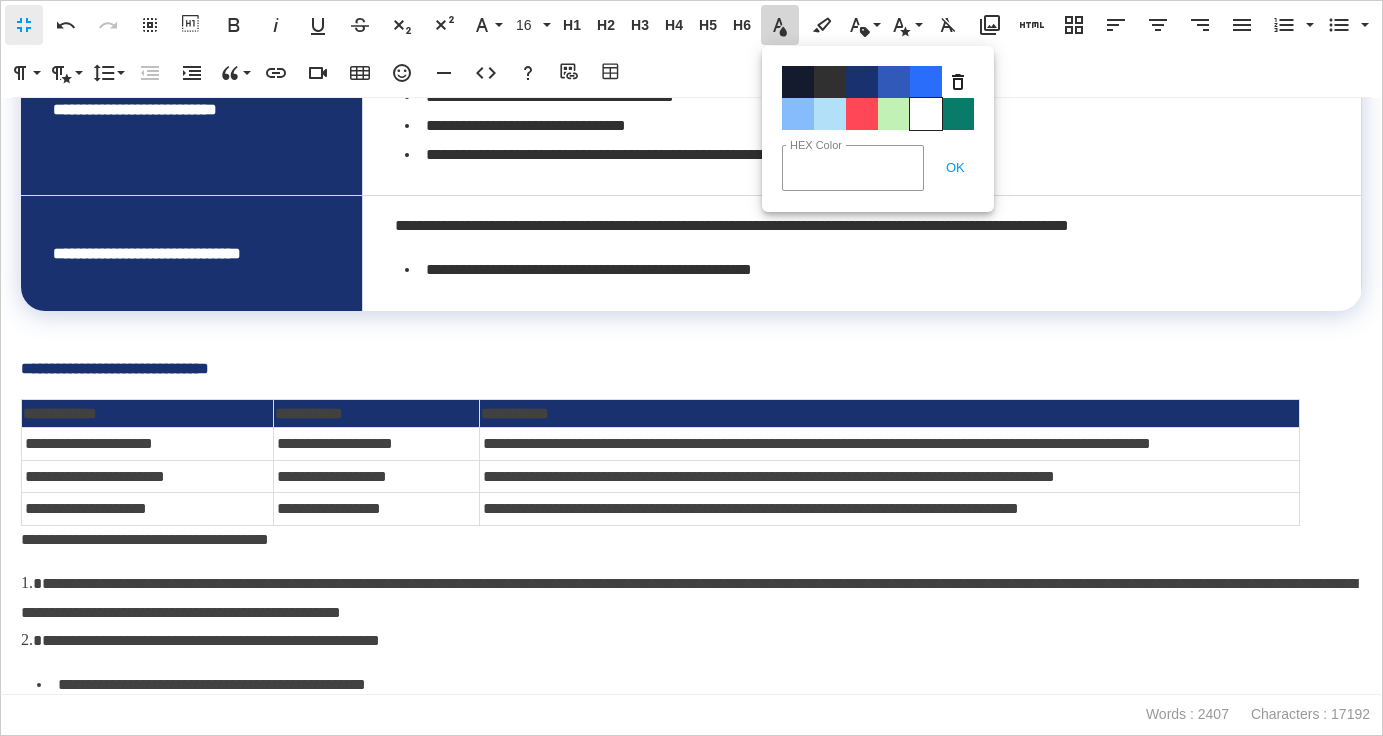 click on "Color#FFFFFF" at bounding box center [926, 114] 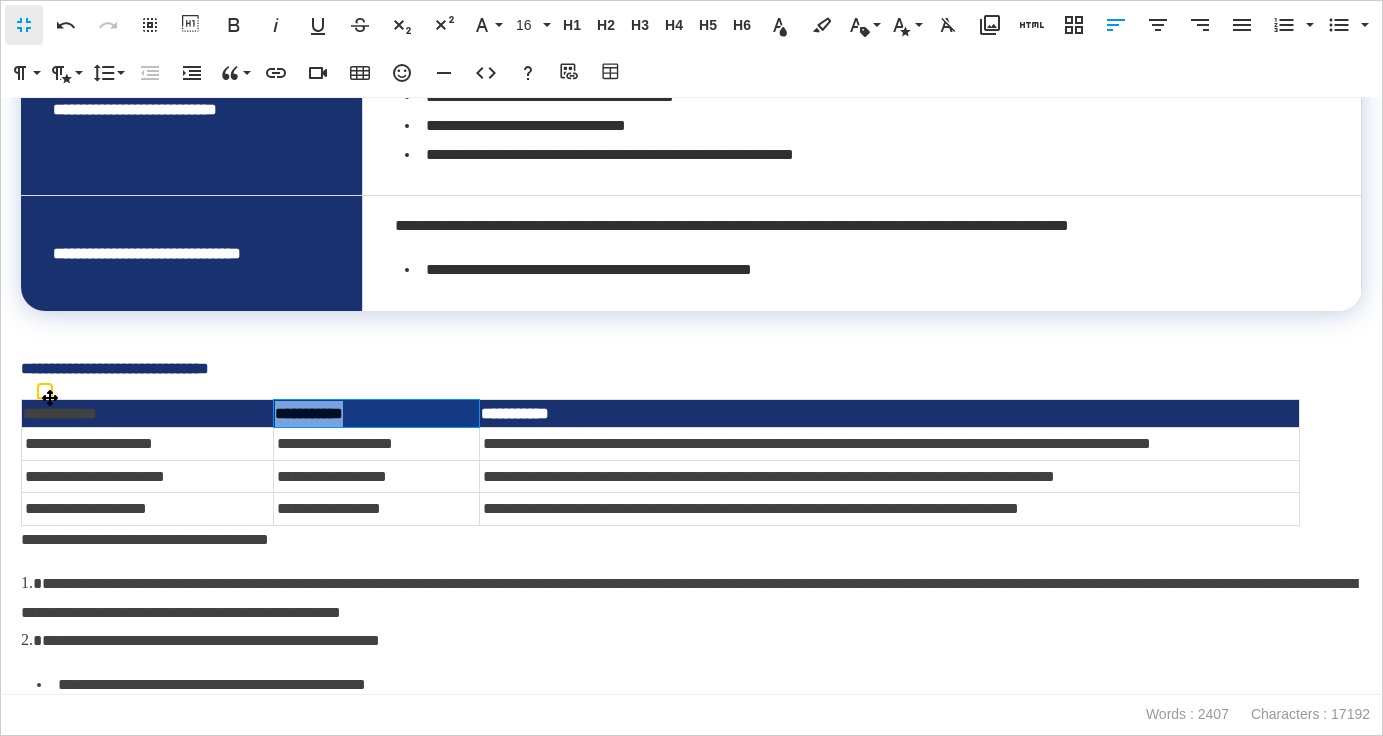 drag, startPoint x: 384, startPoint y: 410, endPoint x: 276, endPoint y: 416, distance: 108.16654 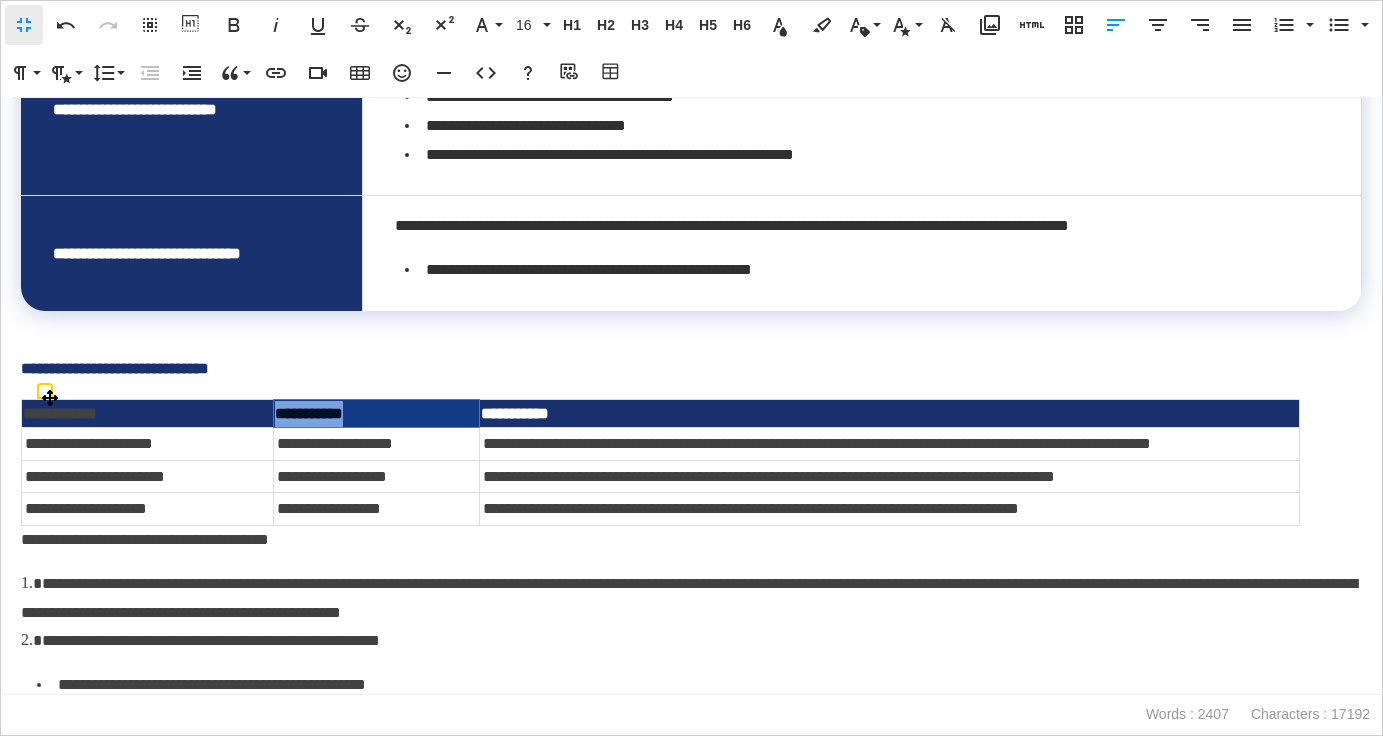 click on "**********" at bounding box center [376, 413] 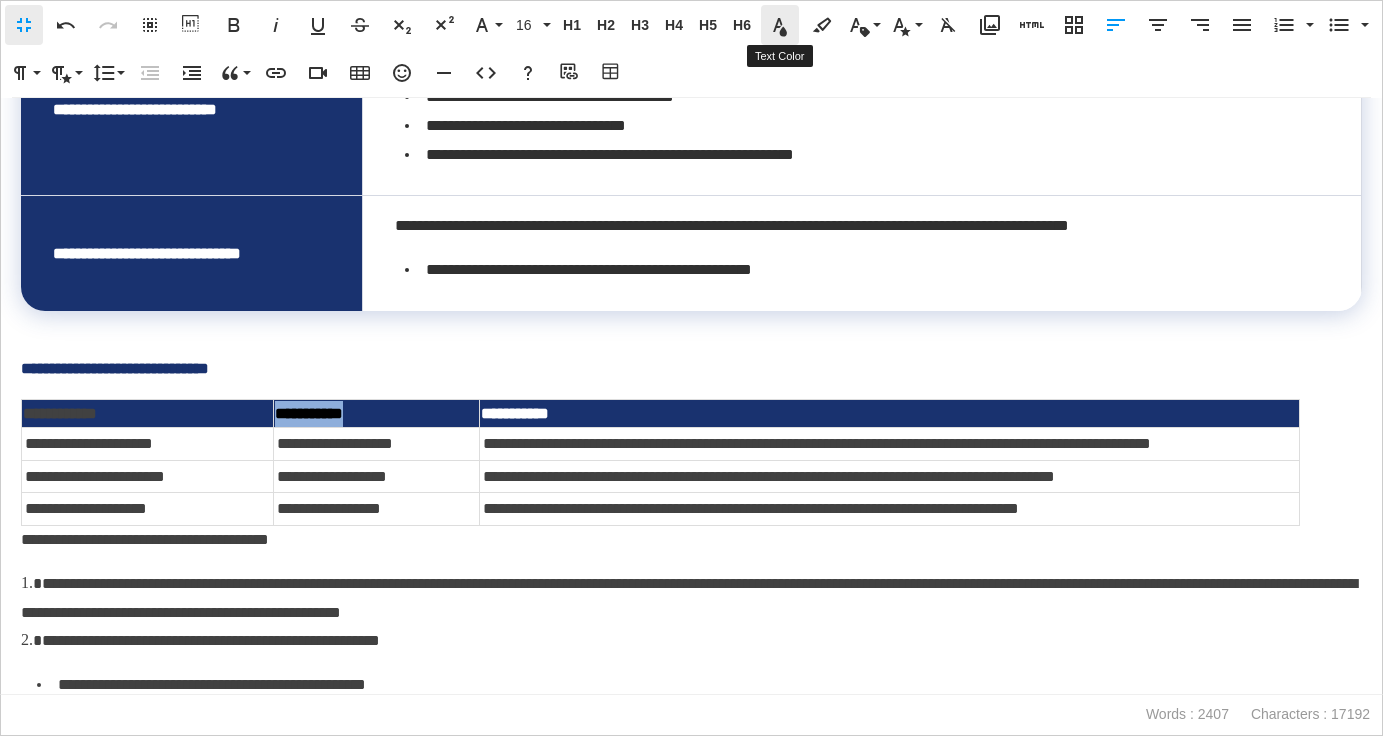 click 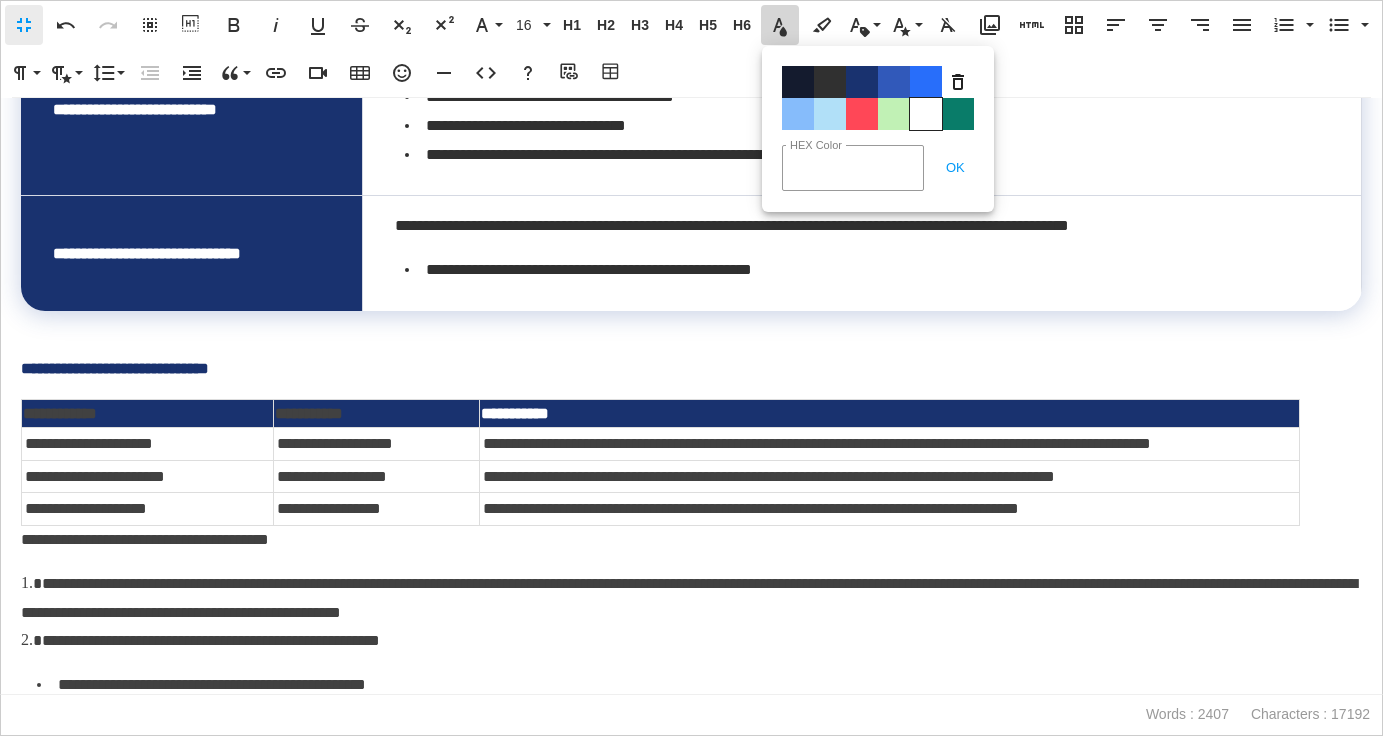 click on "Color#FFFFFF" at bounding box center (926, 114) 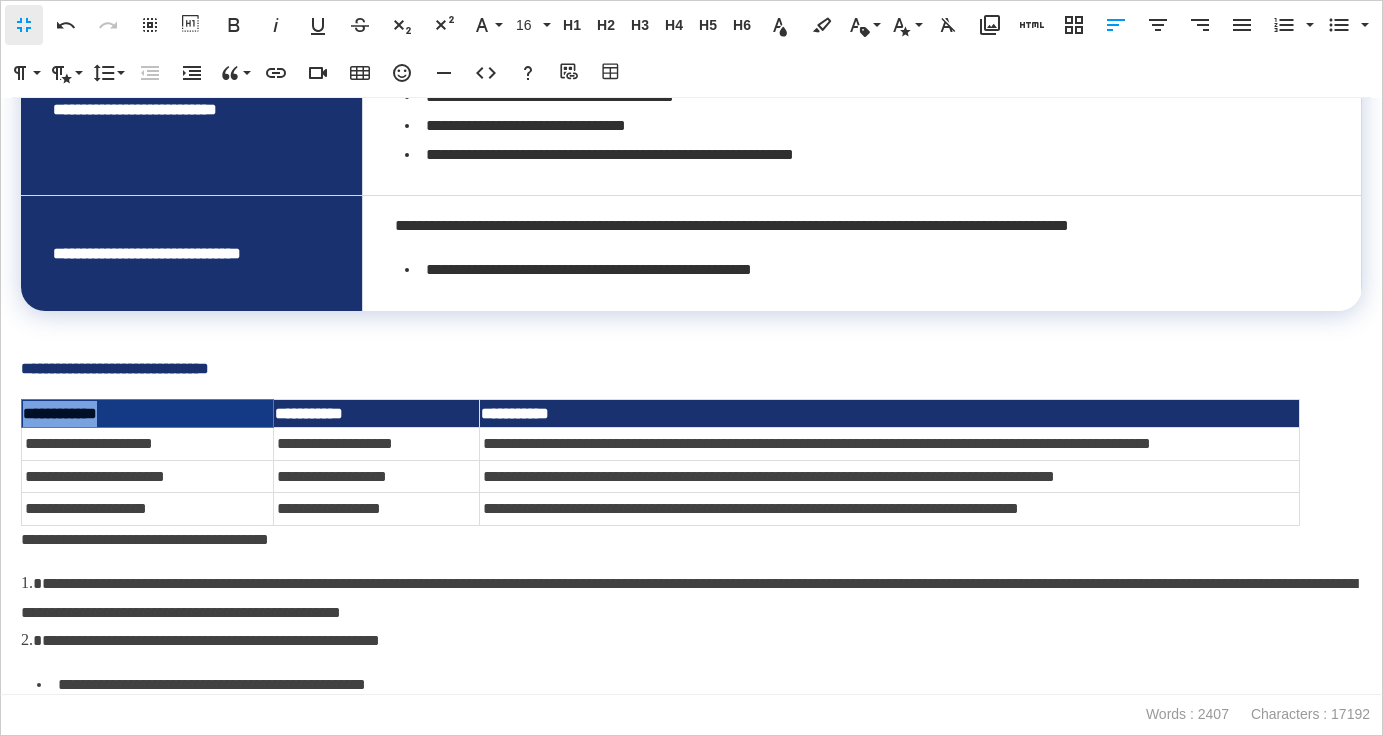 drag, startPoint x: 134, startPoint y: 415, endPoint x: 23, endPoint y: 416, distance: 111.0045 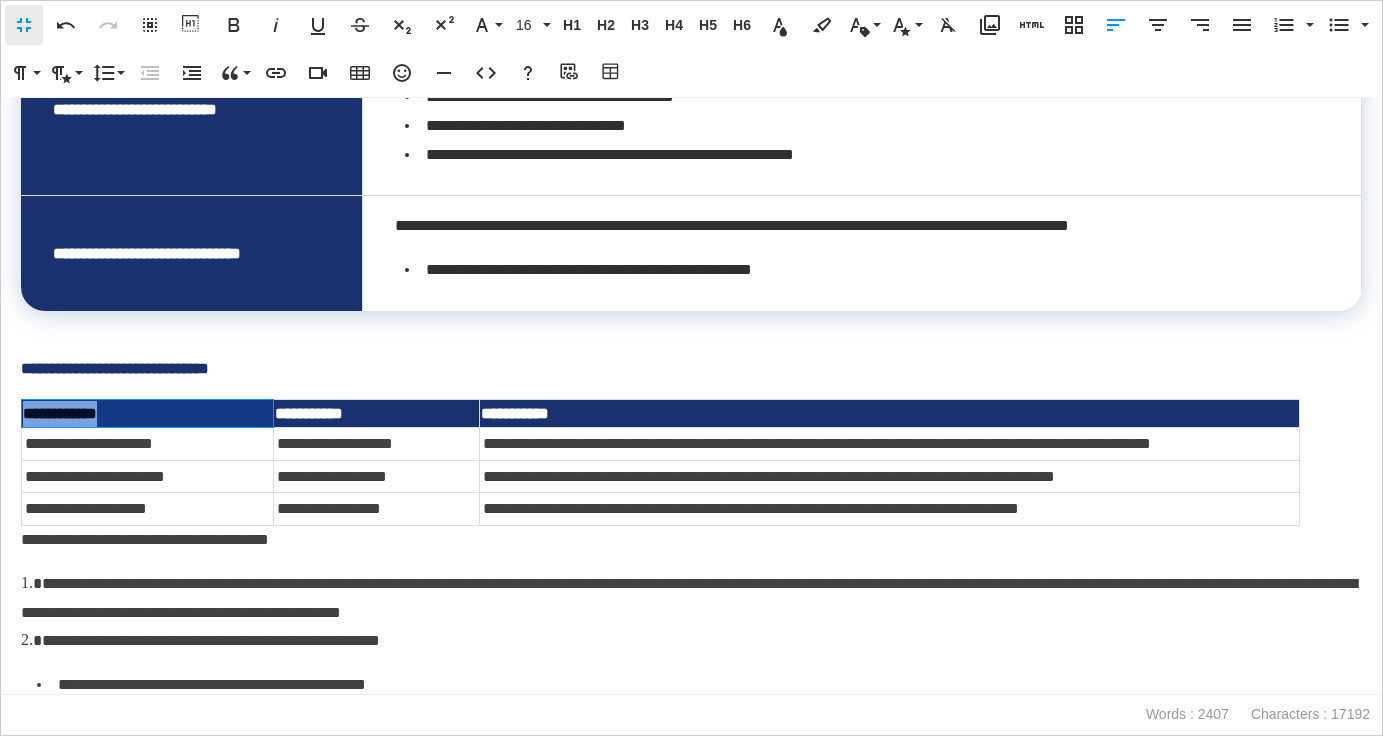 click on "**********" at bounding box center (148, 413) 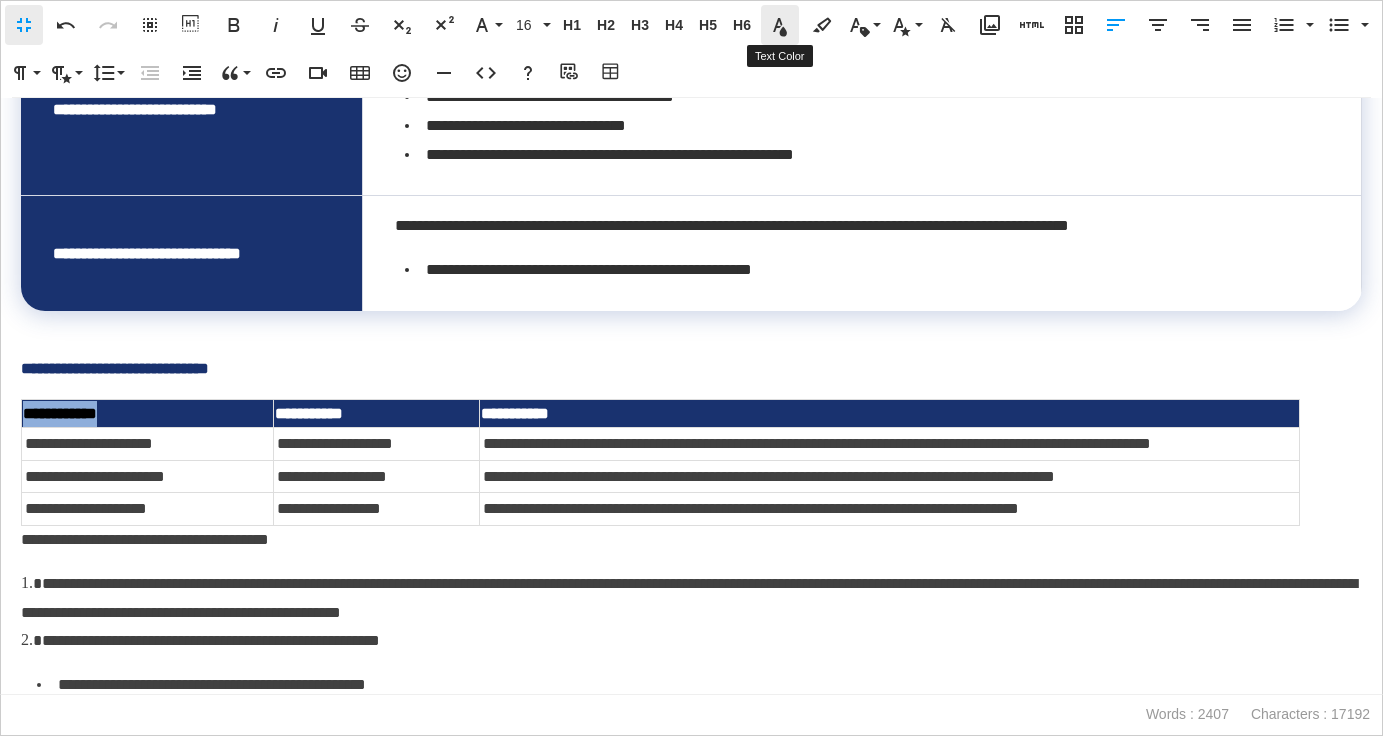 click 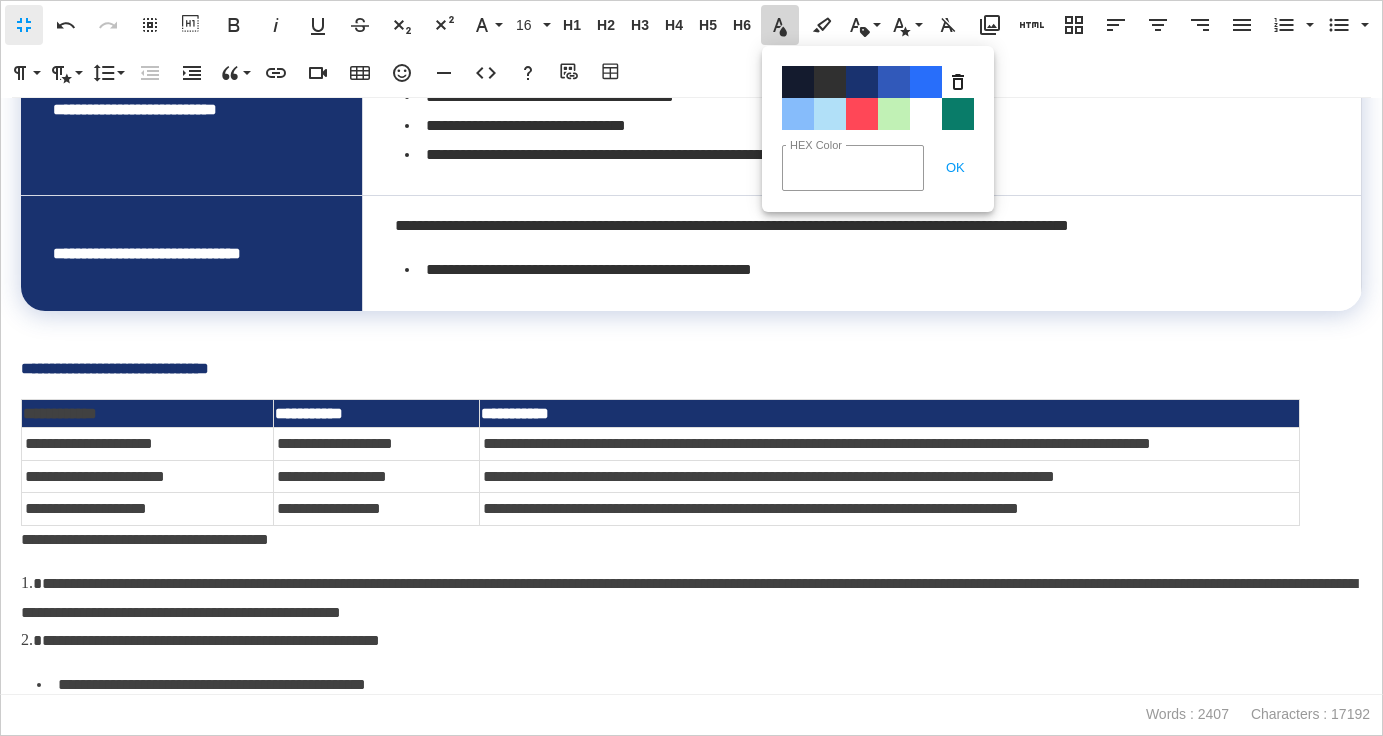 click on "Color#FFFFFF" at bounding box center (926, 114) 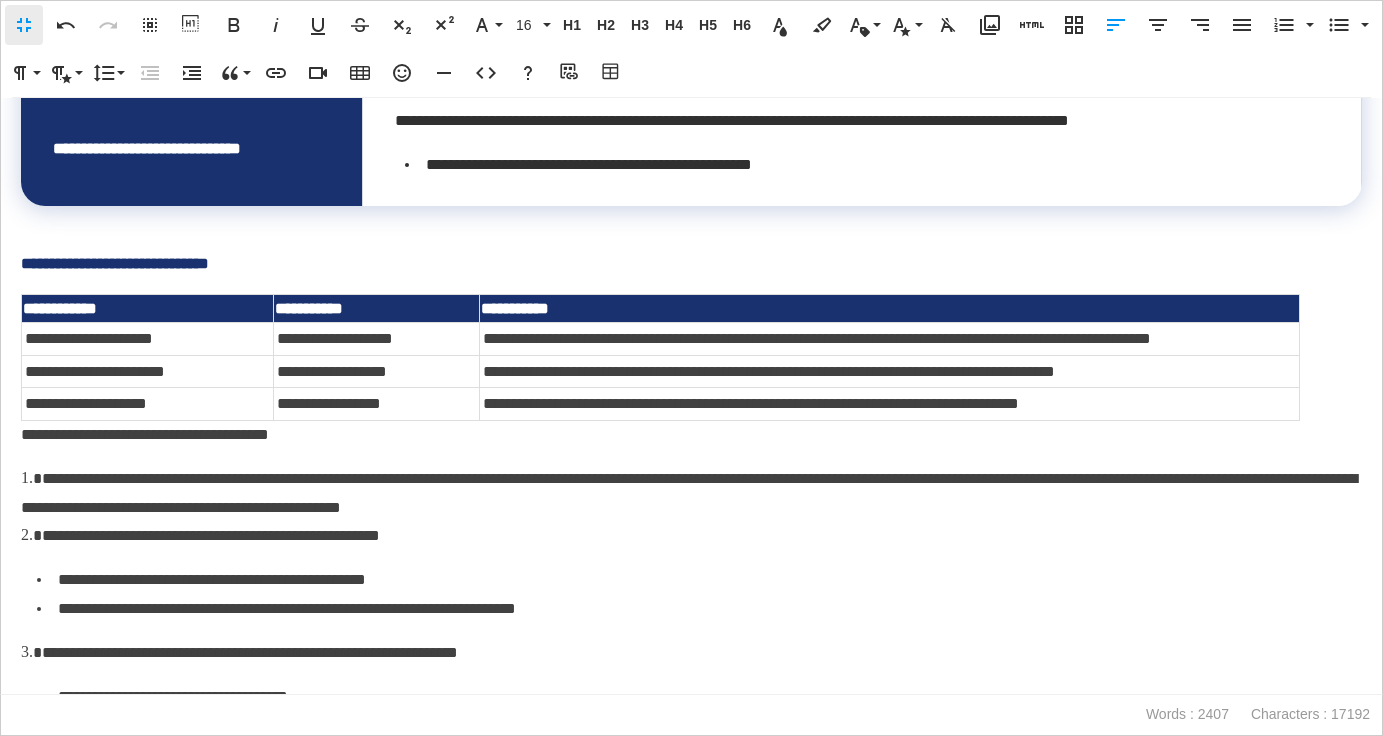 scroll, scrollTop: 8602, scrollLeft: 0, axis: vertical 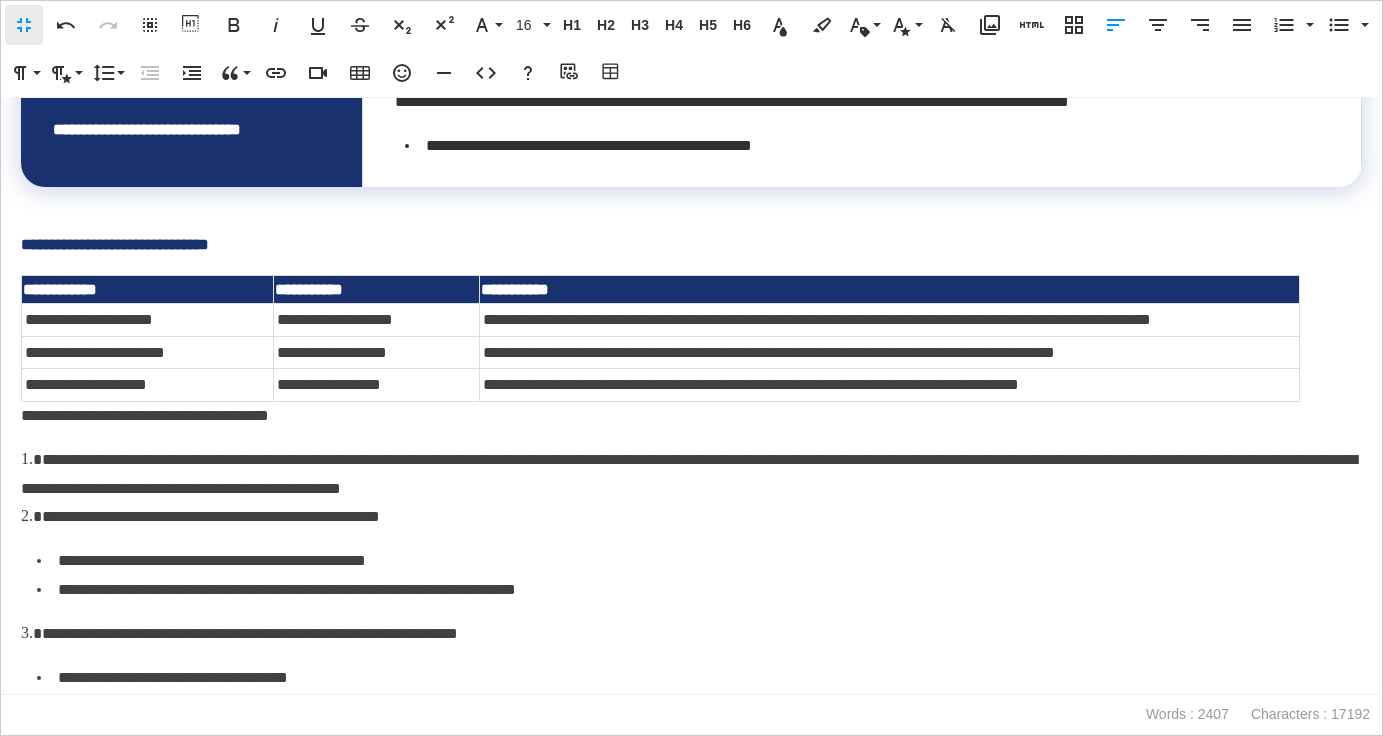 click on "**********" at bounding box center [691, 416] 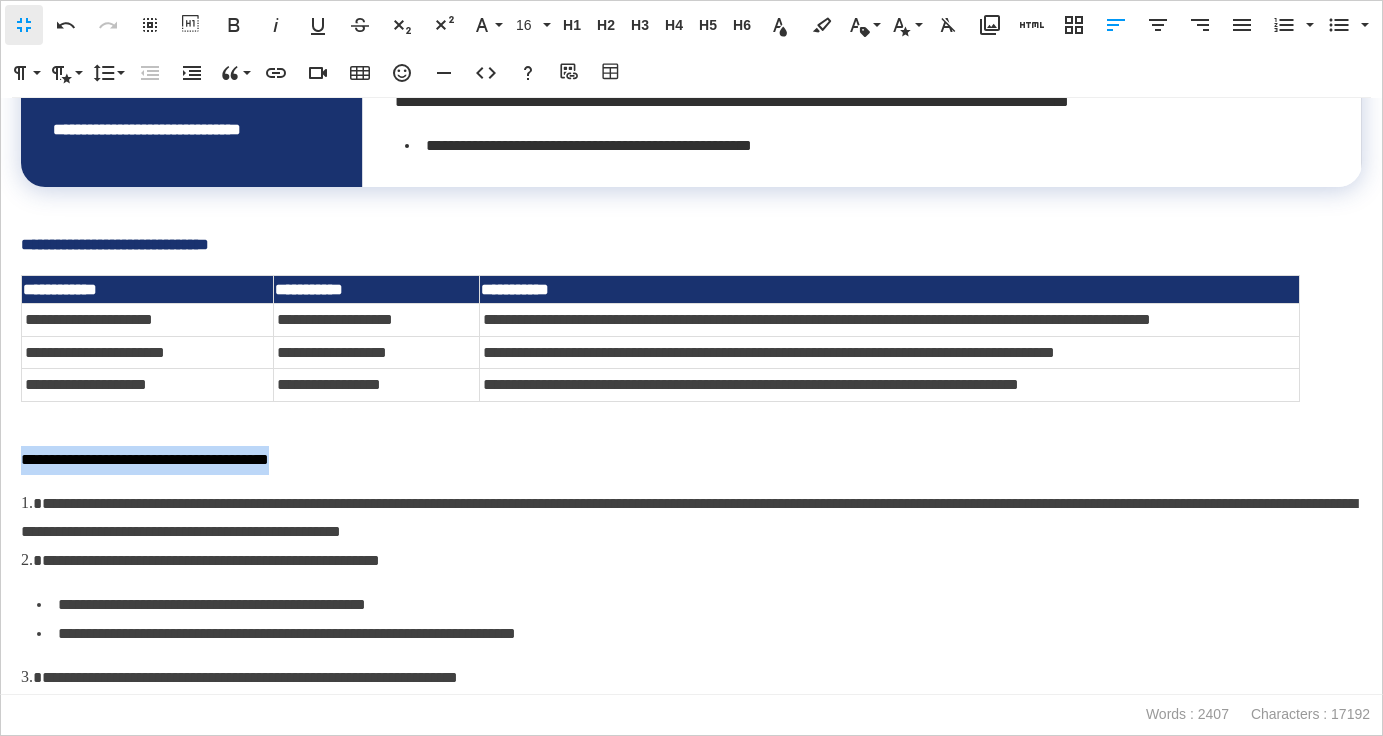 drag, startPoint x: 397, startPoint y: 457, endPoint x: 15, endPoint y: 458, distance: 382.0013 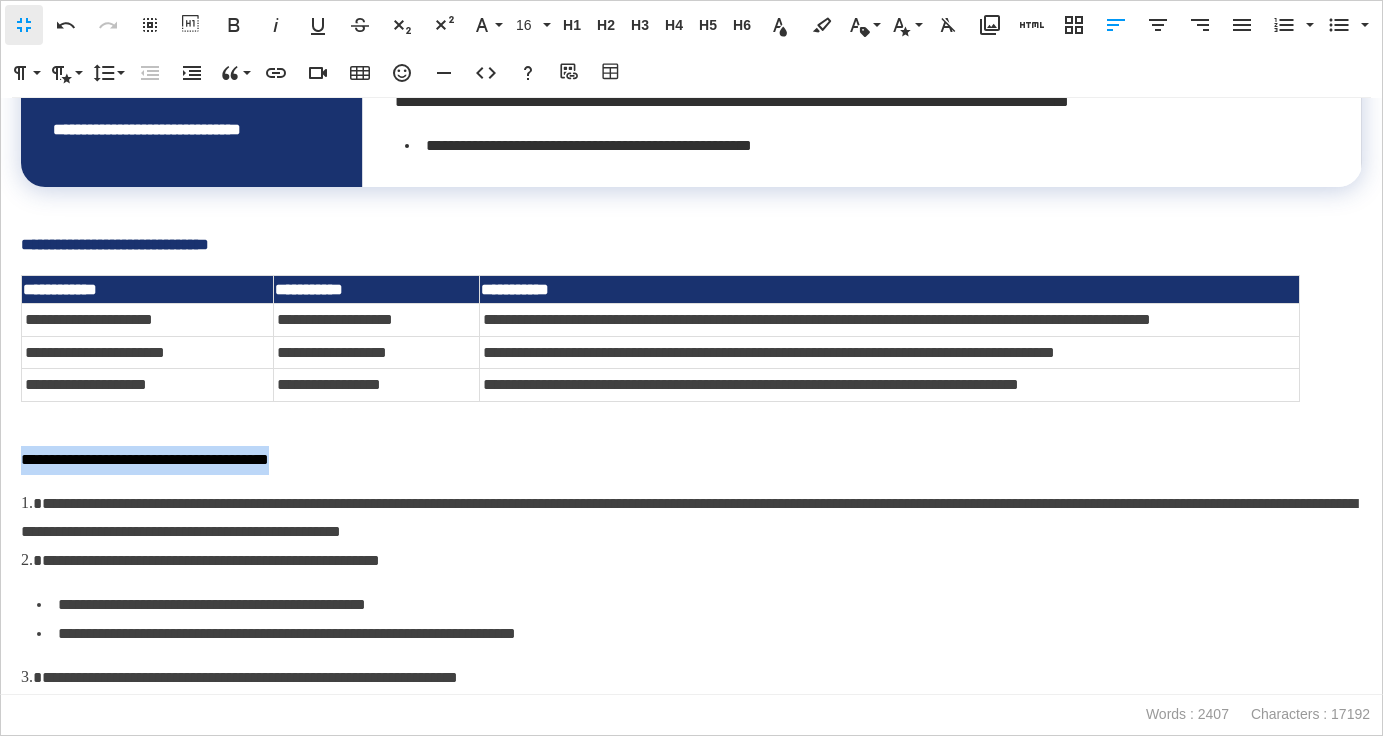 click on "**********" at bounding box center [691, 396] 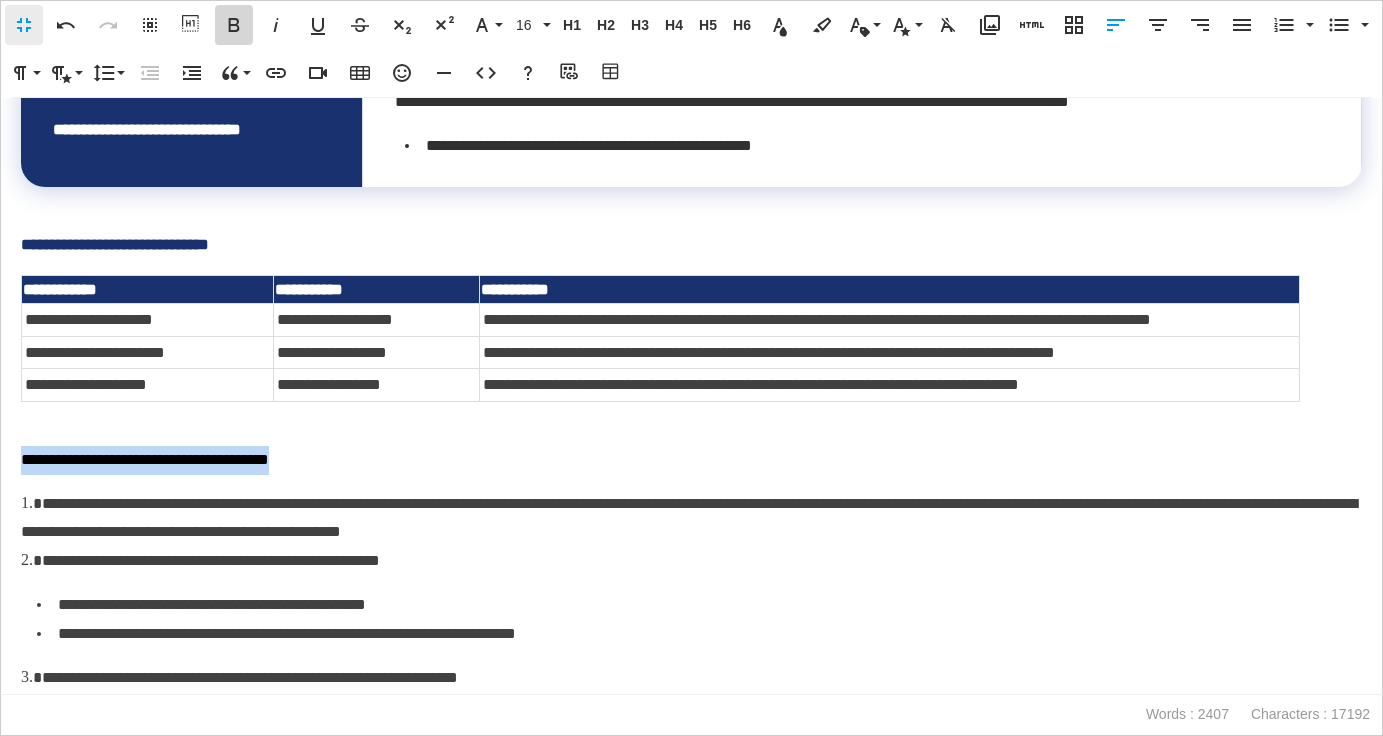 click 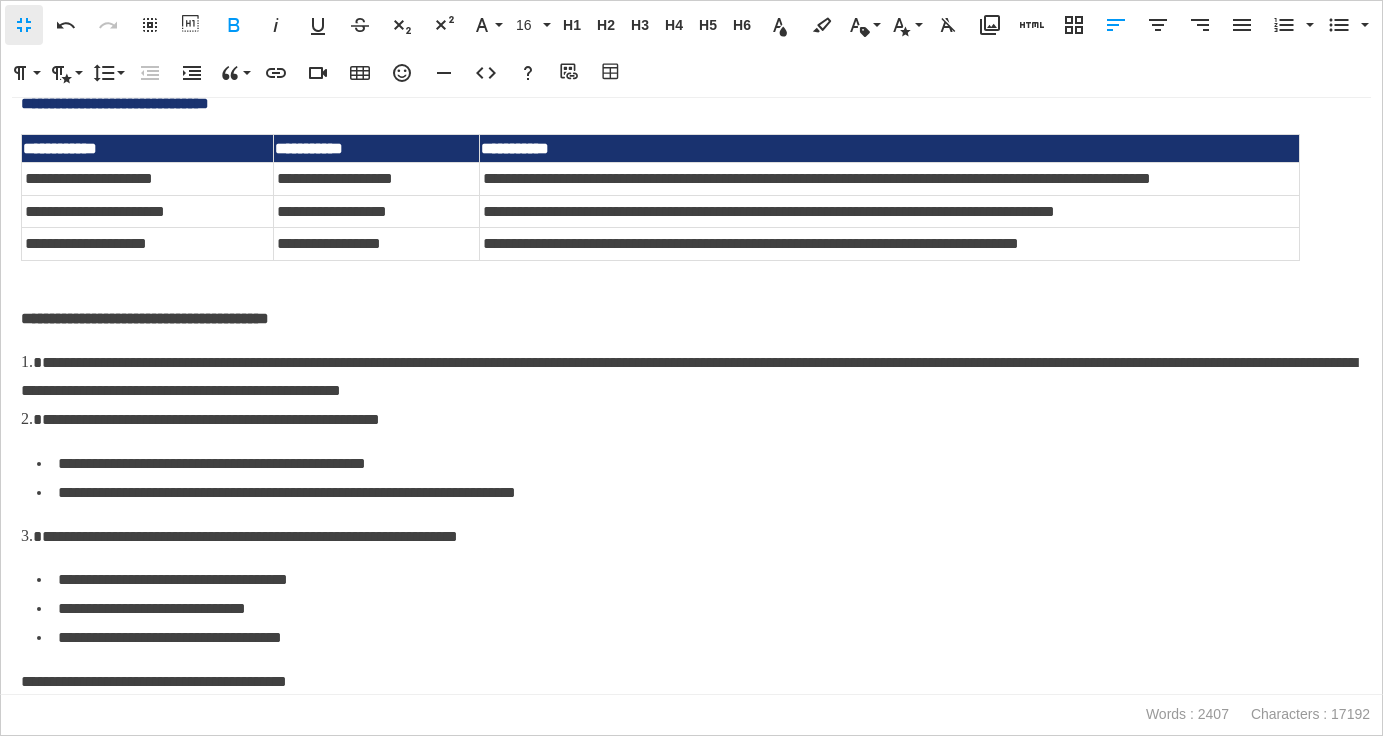 click on "**********" at bounding box center (689, 377) 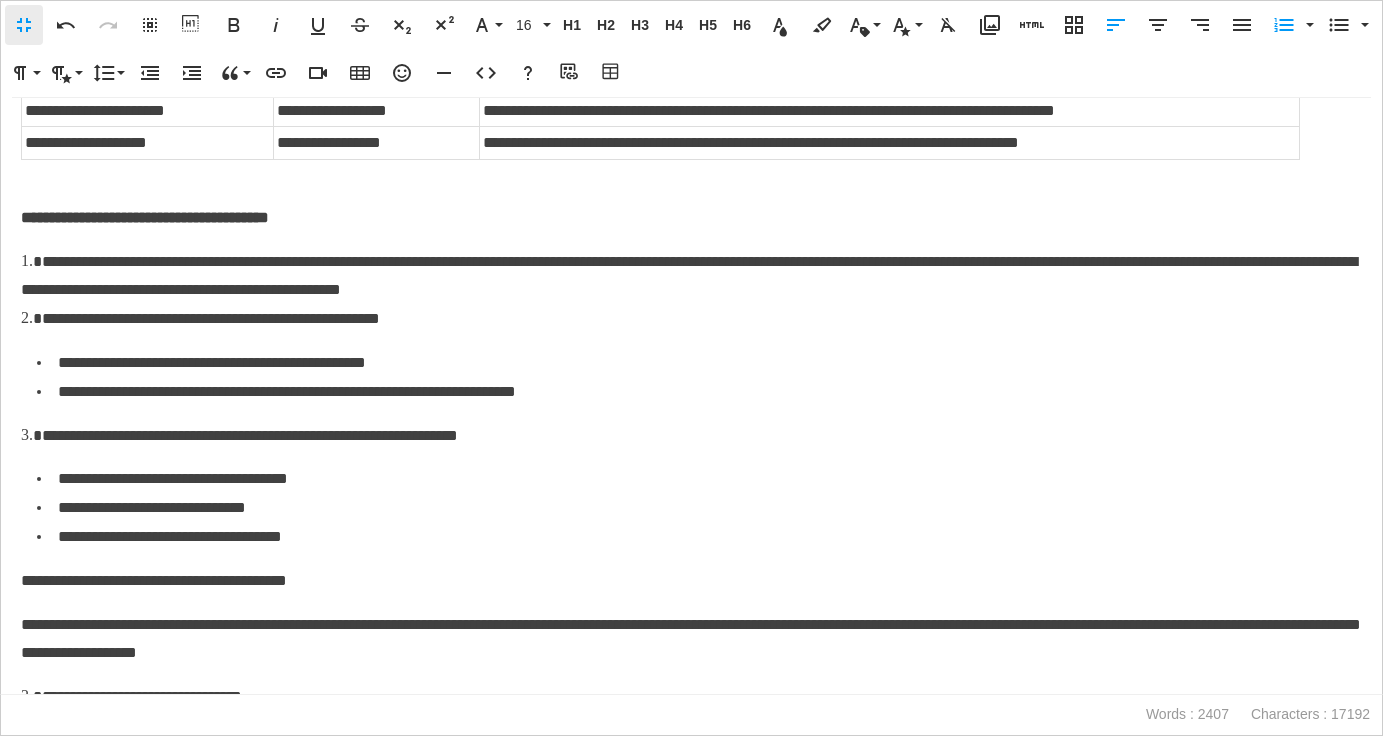 scroll, scrollTop: 8828, scrollLeft: 0, axis: vertical 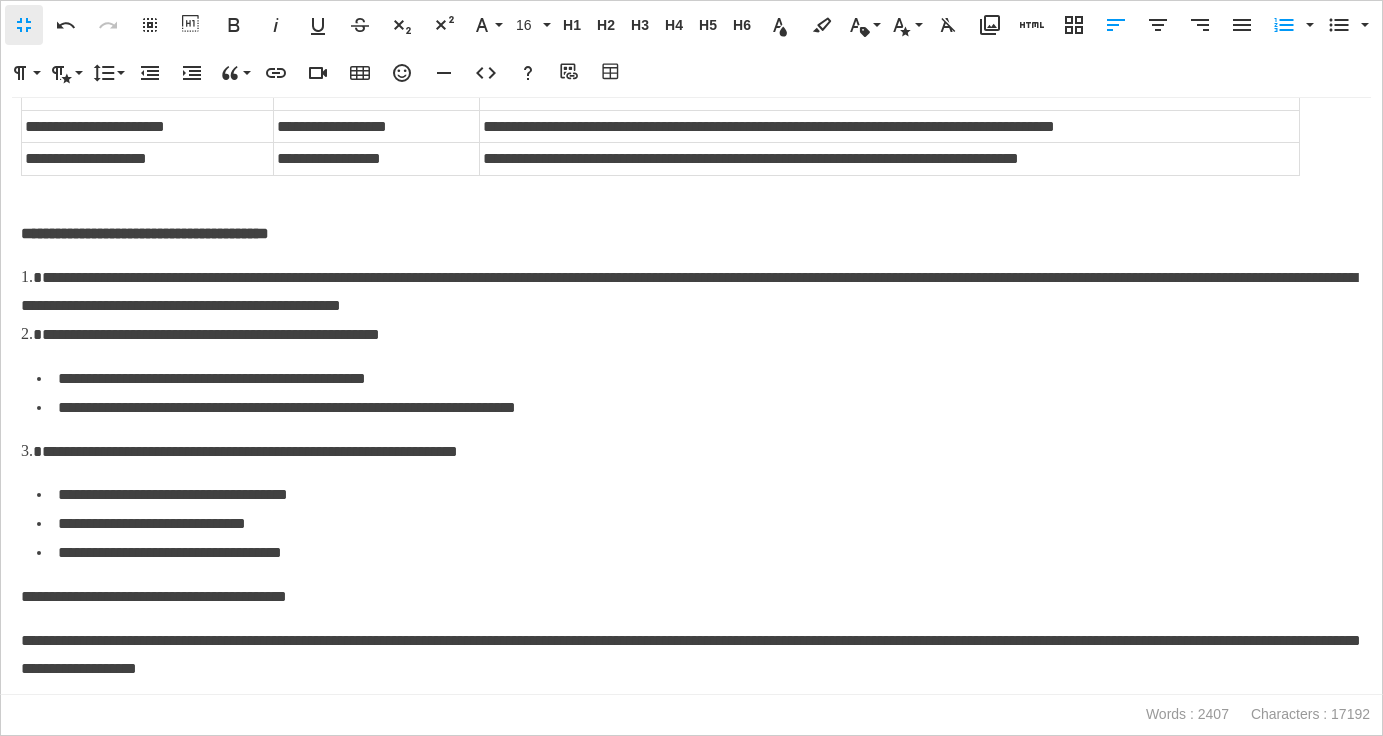 click on "**********" at bounding box center (691, 234) 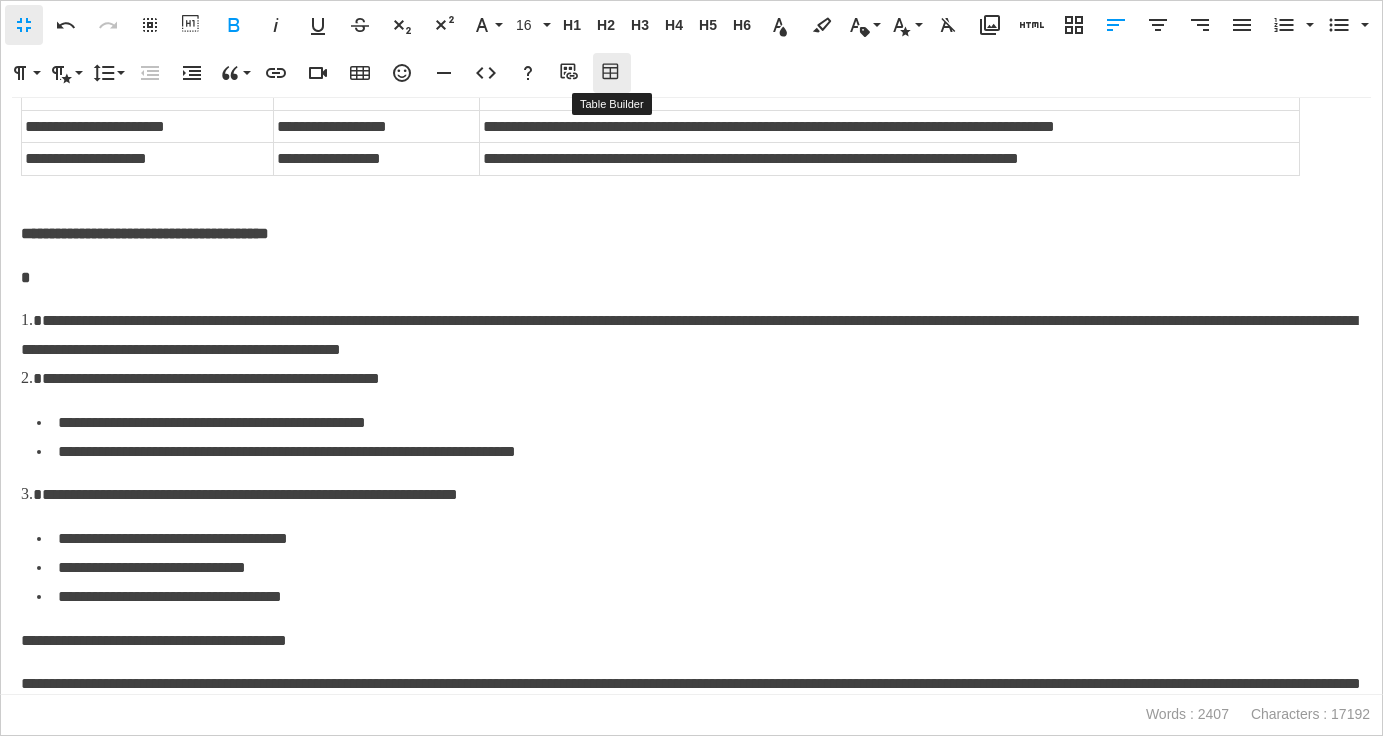 click 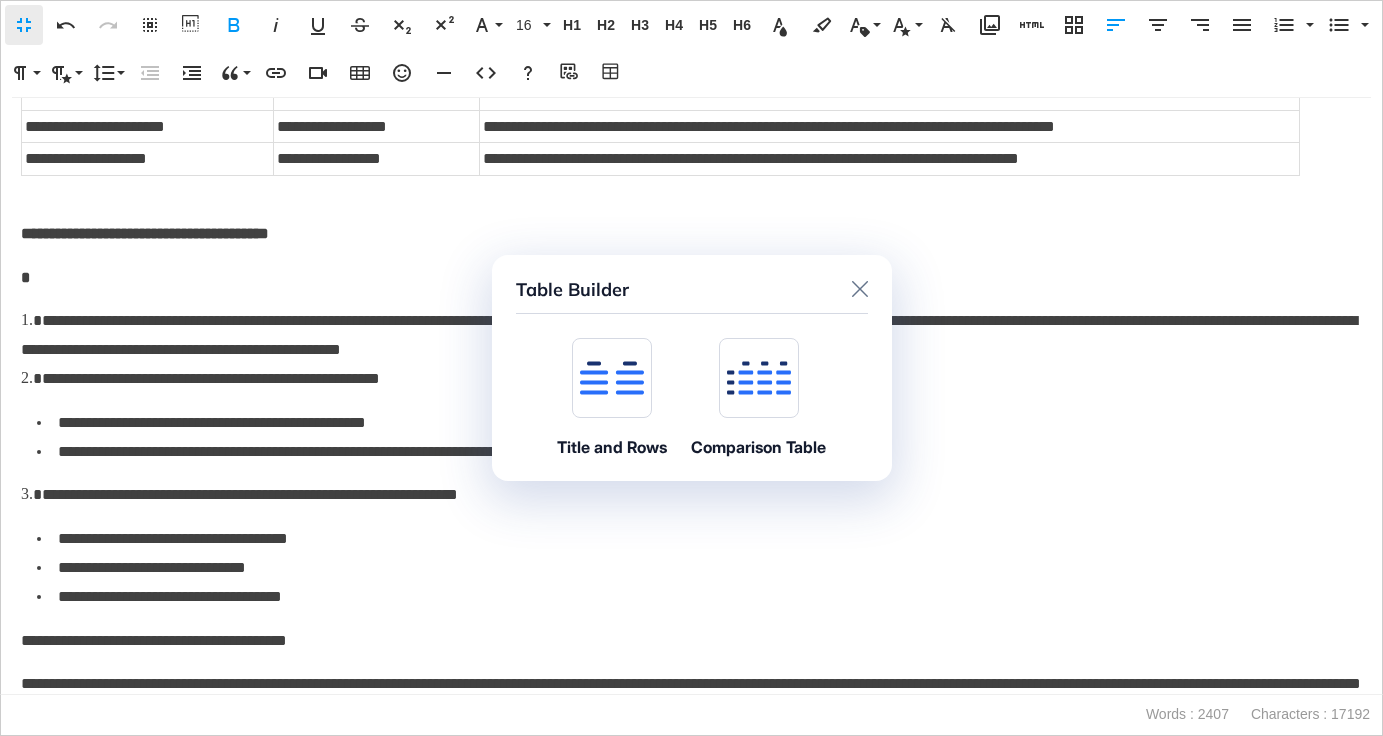 click 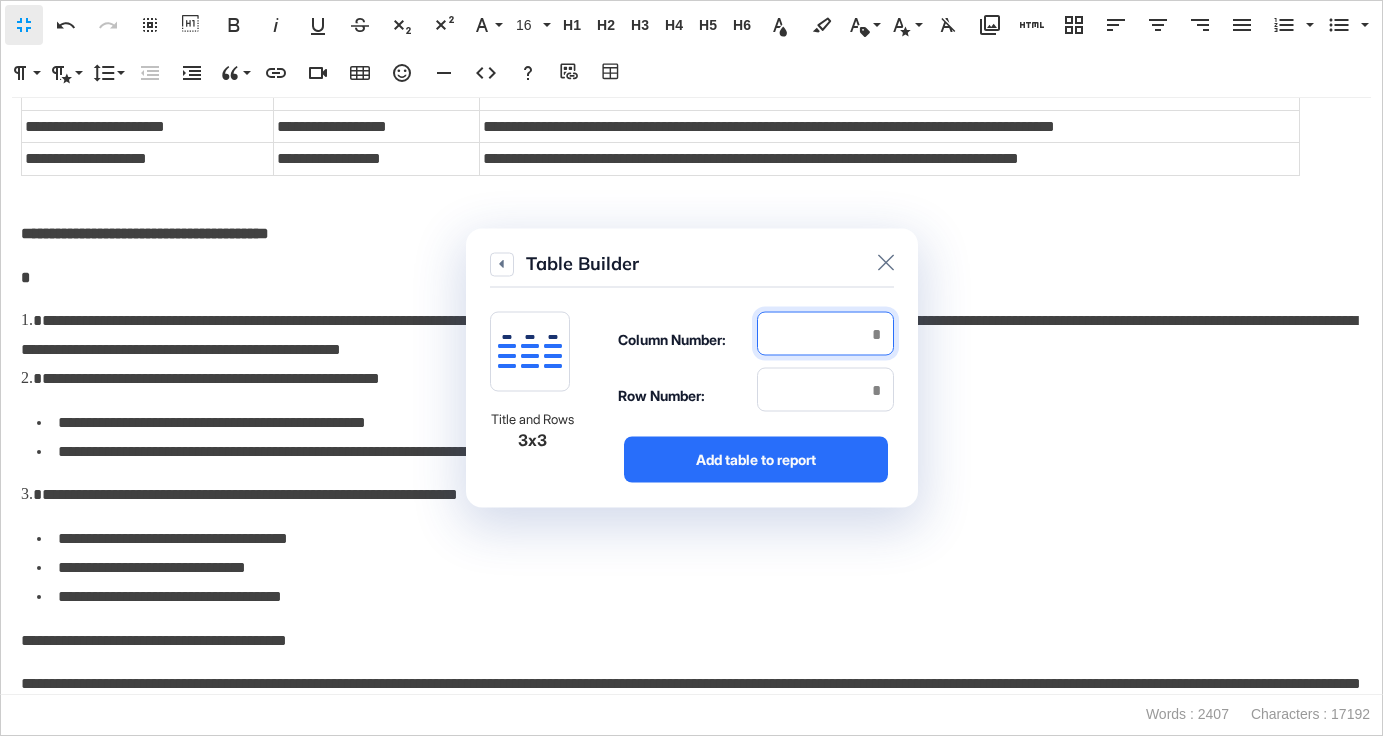 click at bounding box center (825, 334) 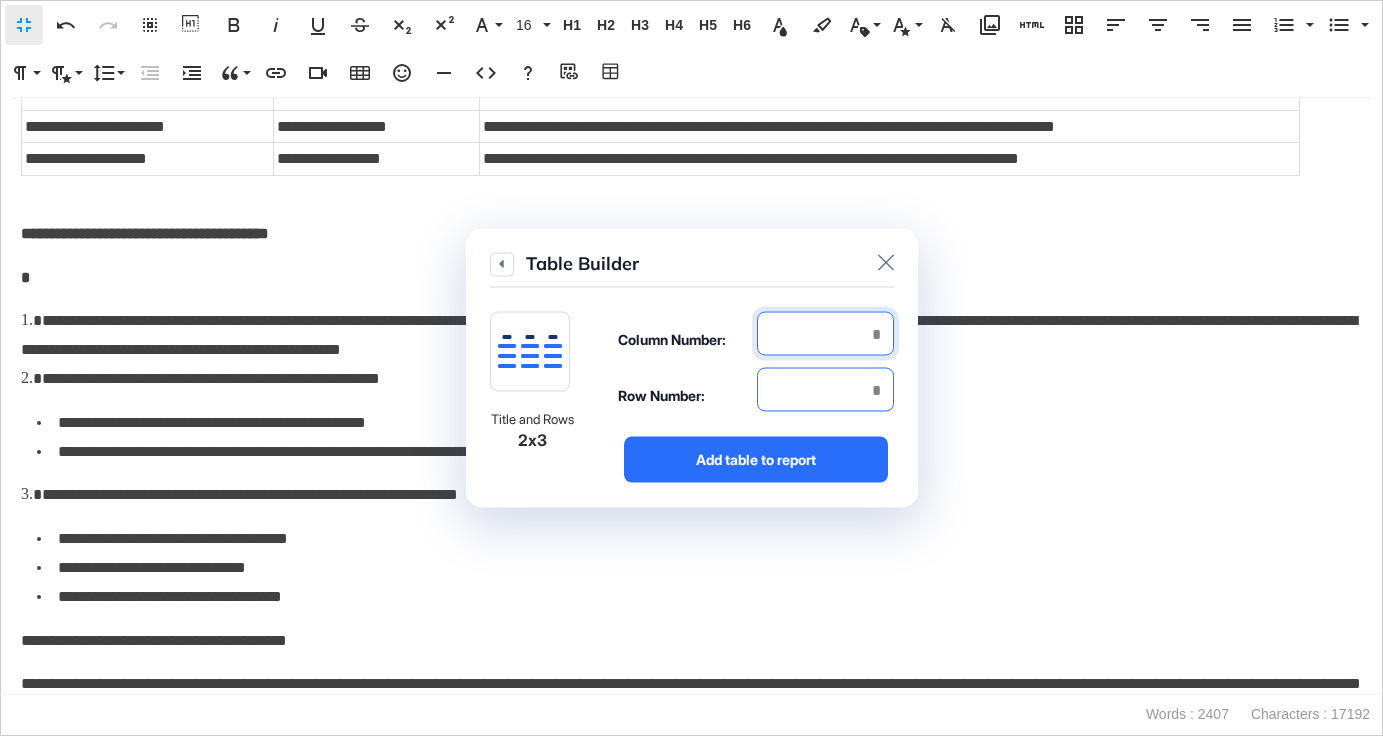 type on "*" 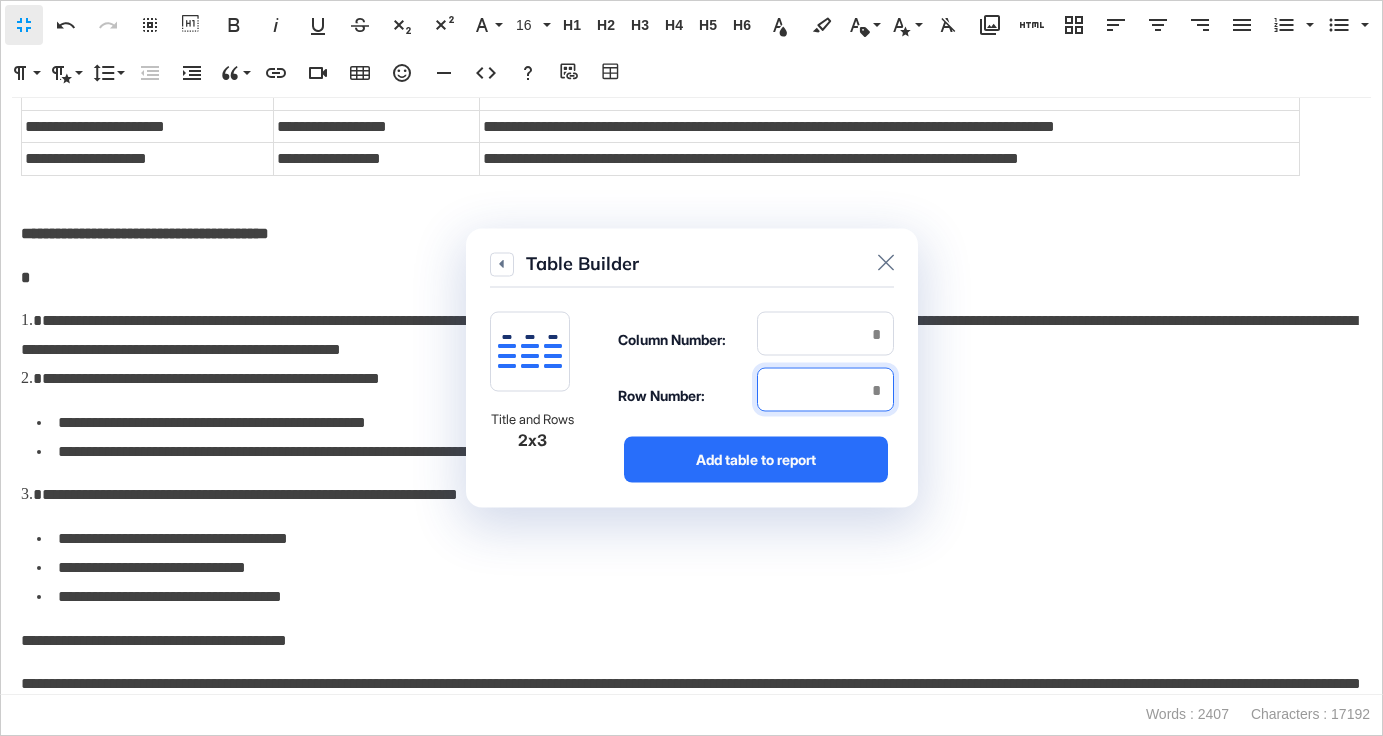 click at bounding box center [825, 390] 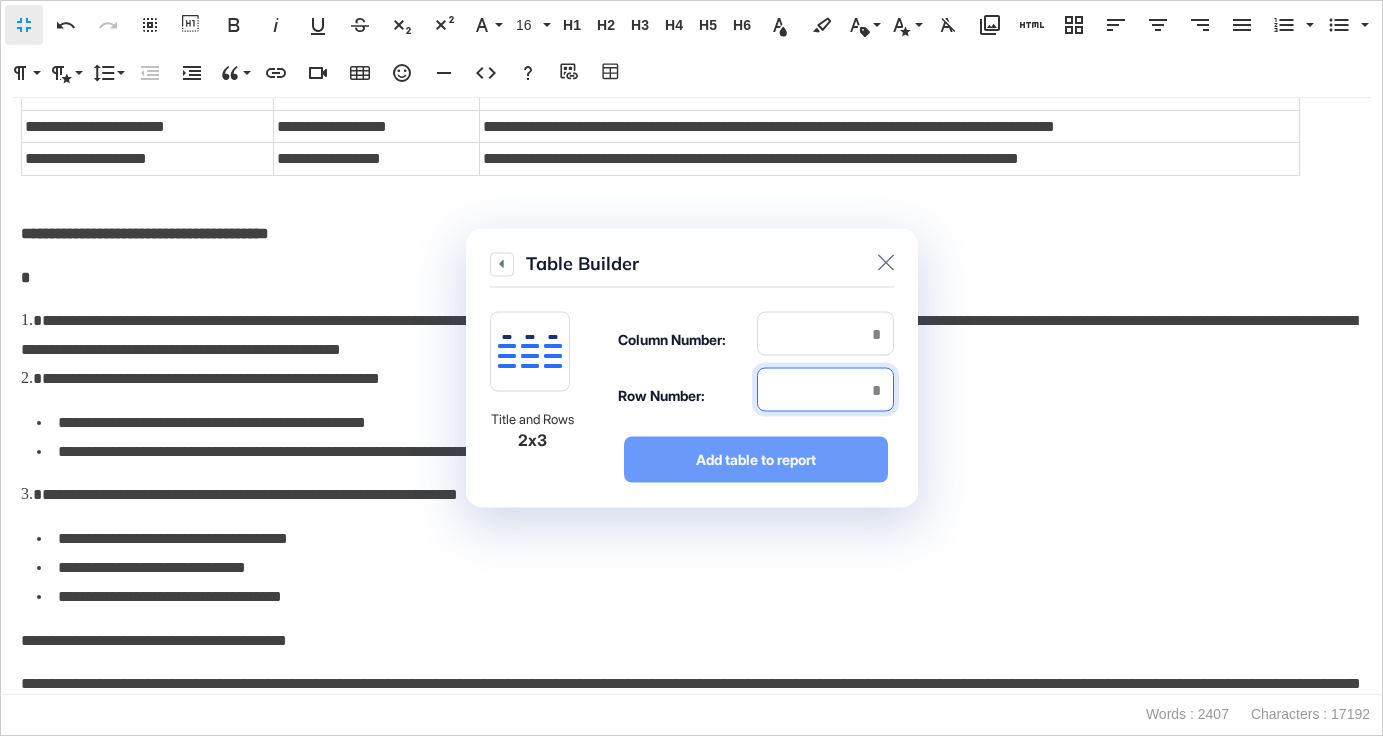 type on "*" 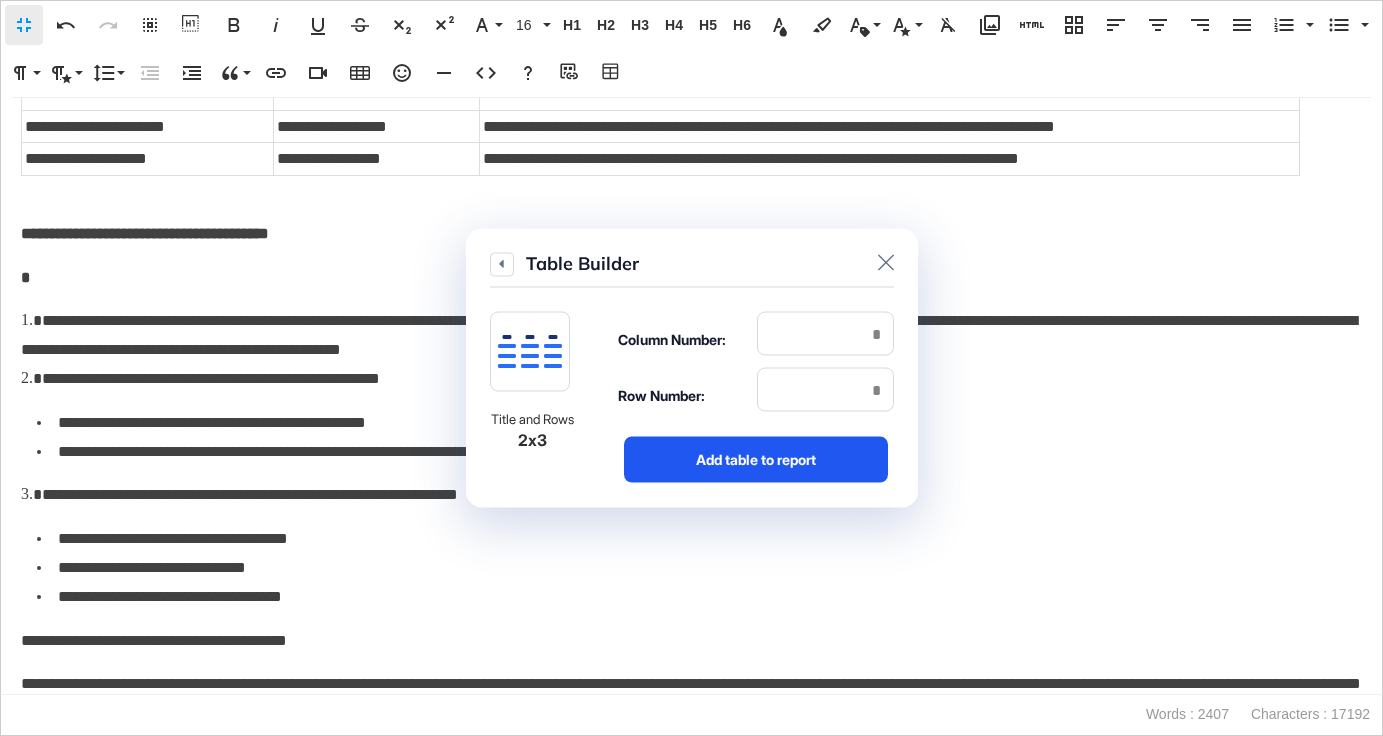 click on "Add table to report" at bounding box center [756, 460] 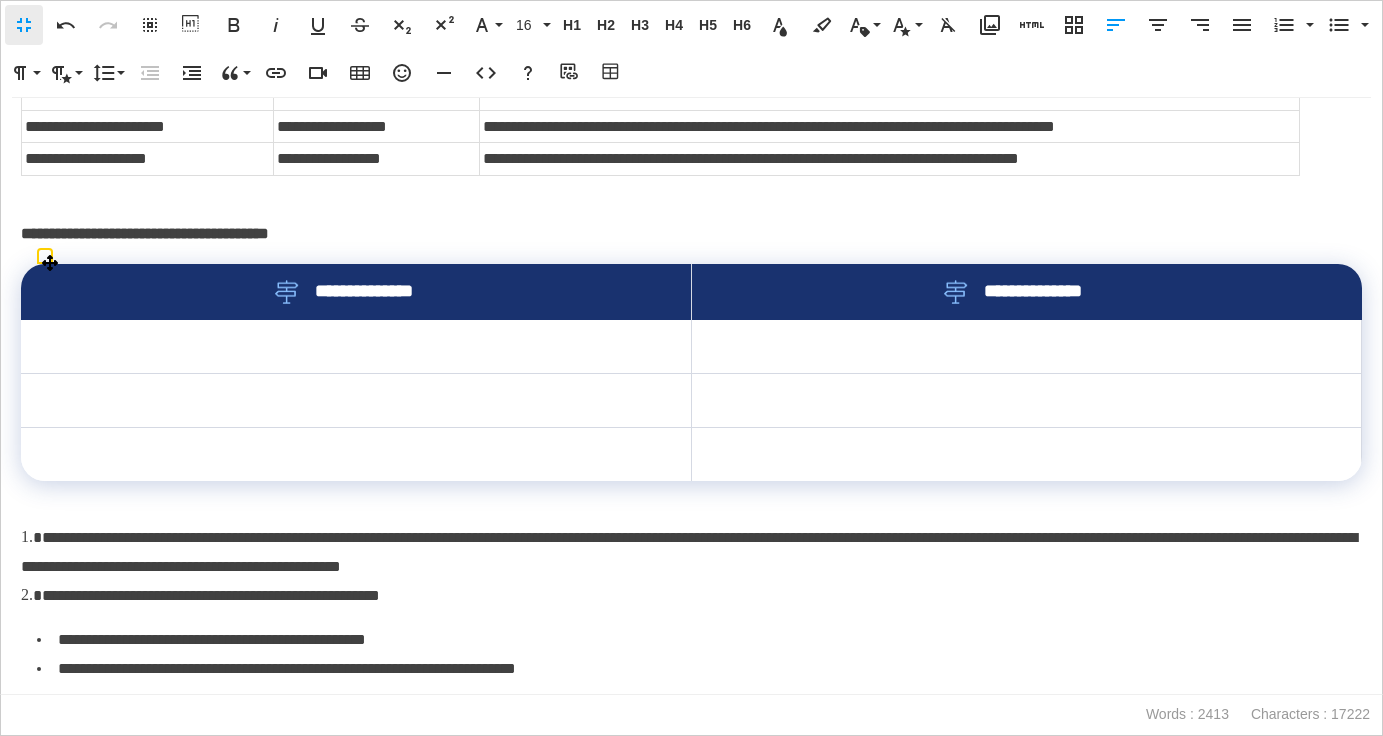 drag, startPoint x: 675, startPoint y: 286, endPoint x: 820, endPoint y: 286, distance: 145 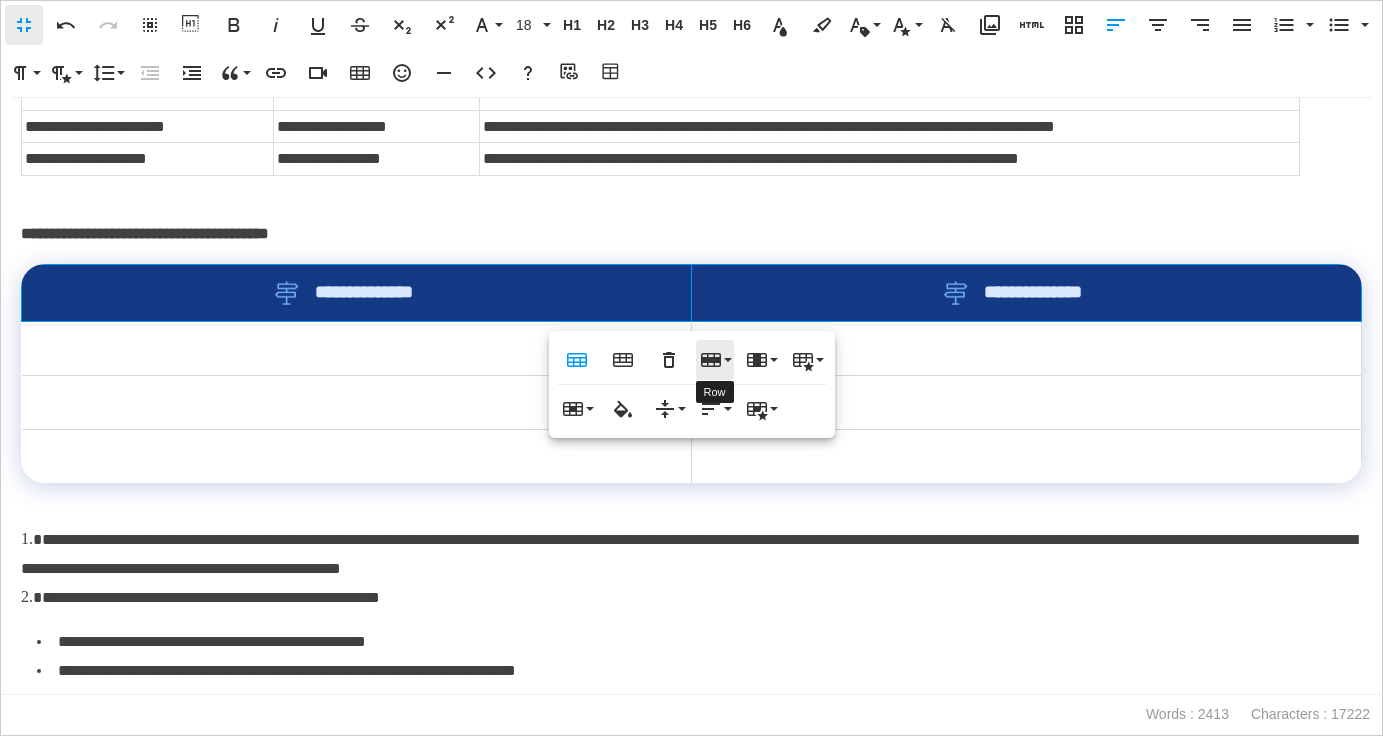 click 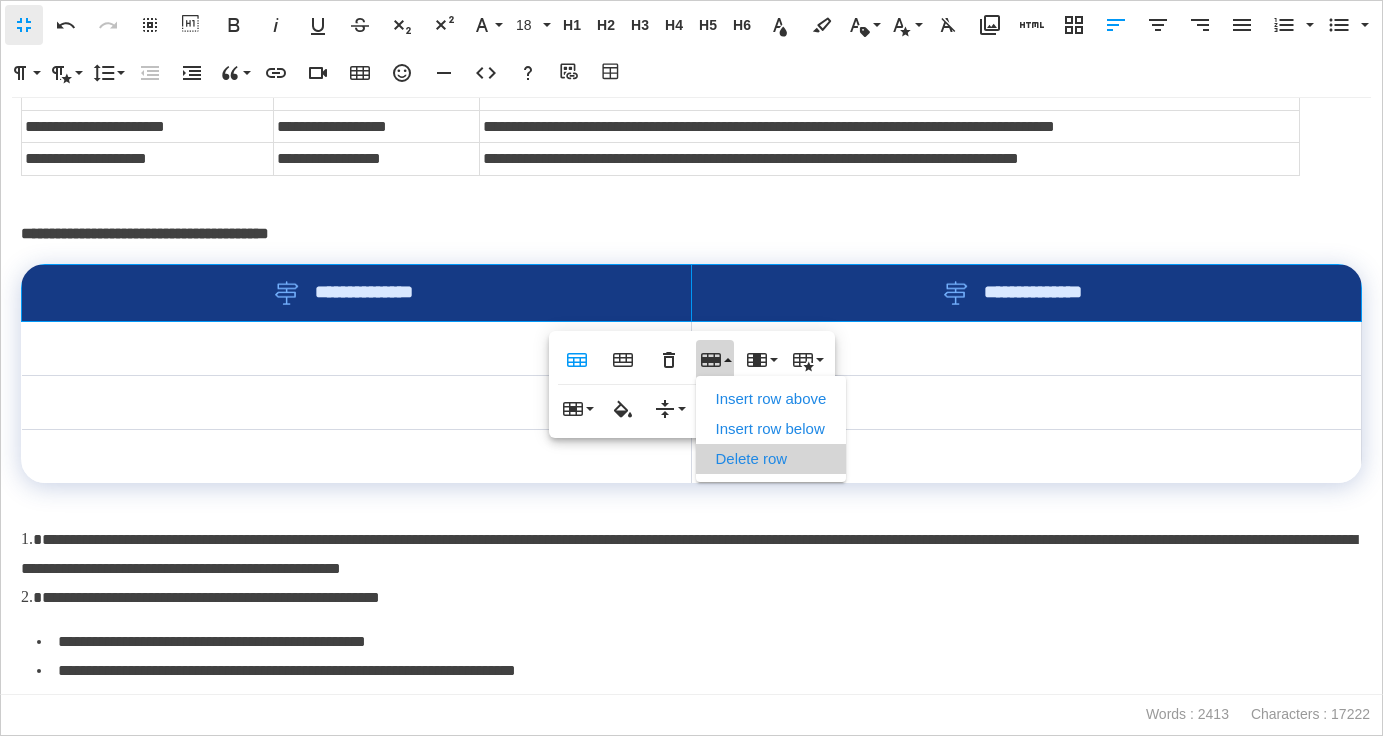 click on "Delete row" at bounding box center (771, 459) 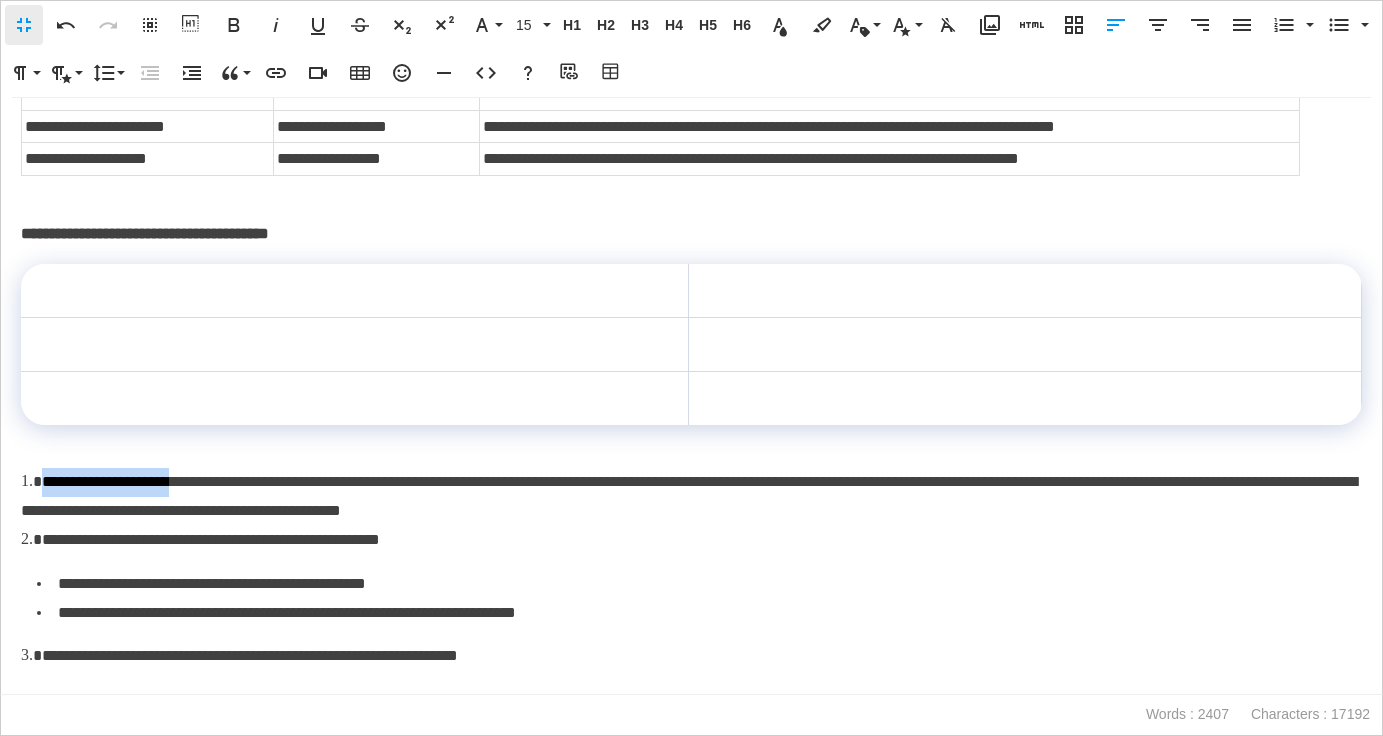 drag, startPoint x: 215, startPoint y: 483, endPoint x: 42, endPoint y: 485, distance: 173.01157 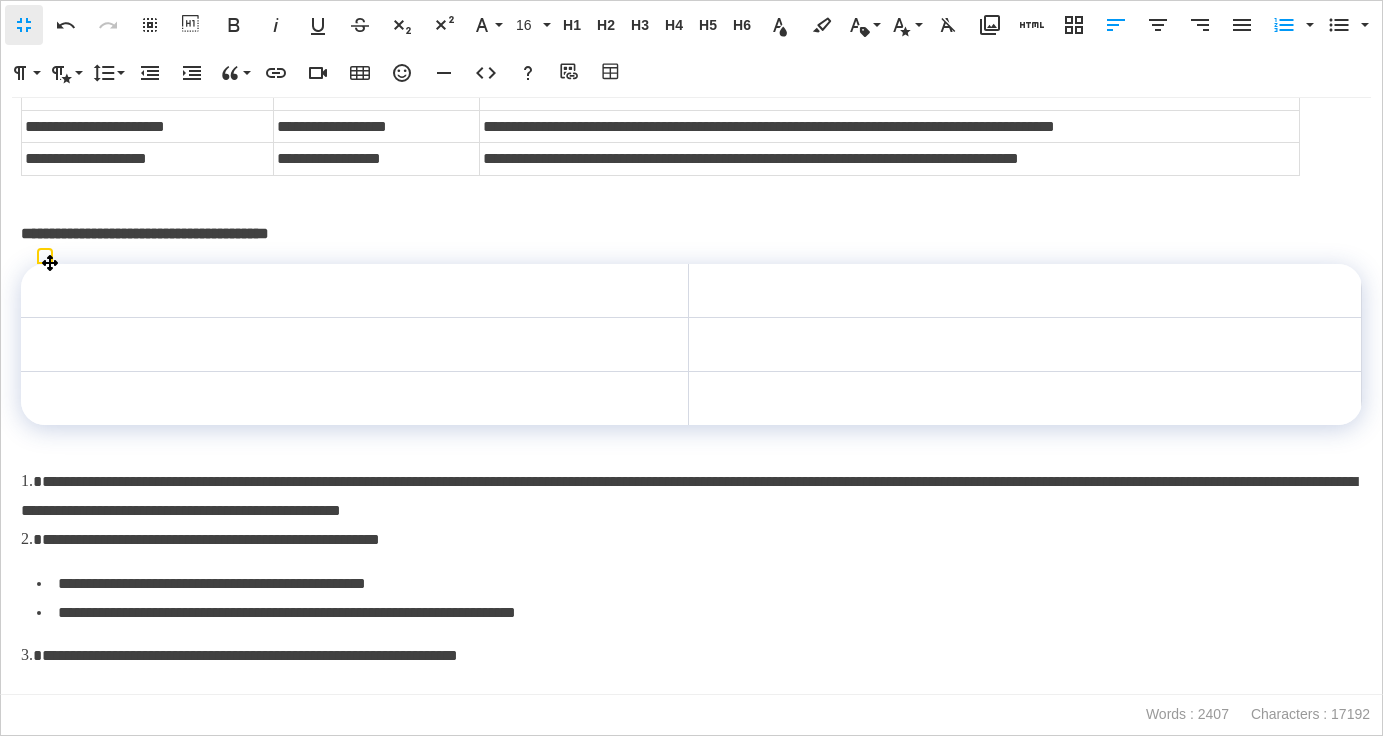 click at bounding box center (355, 291) 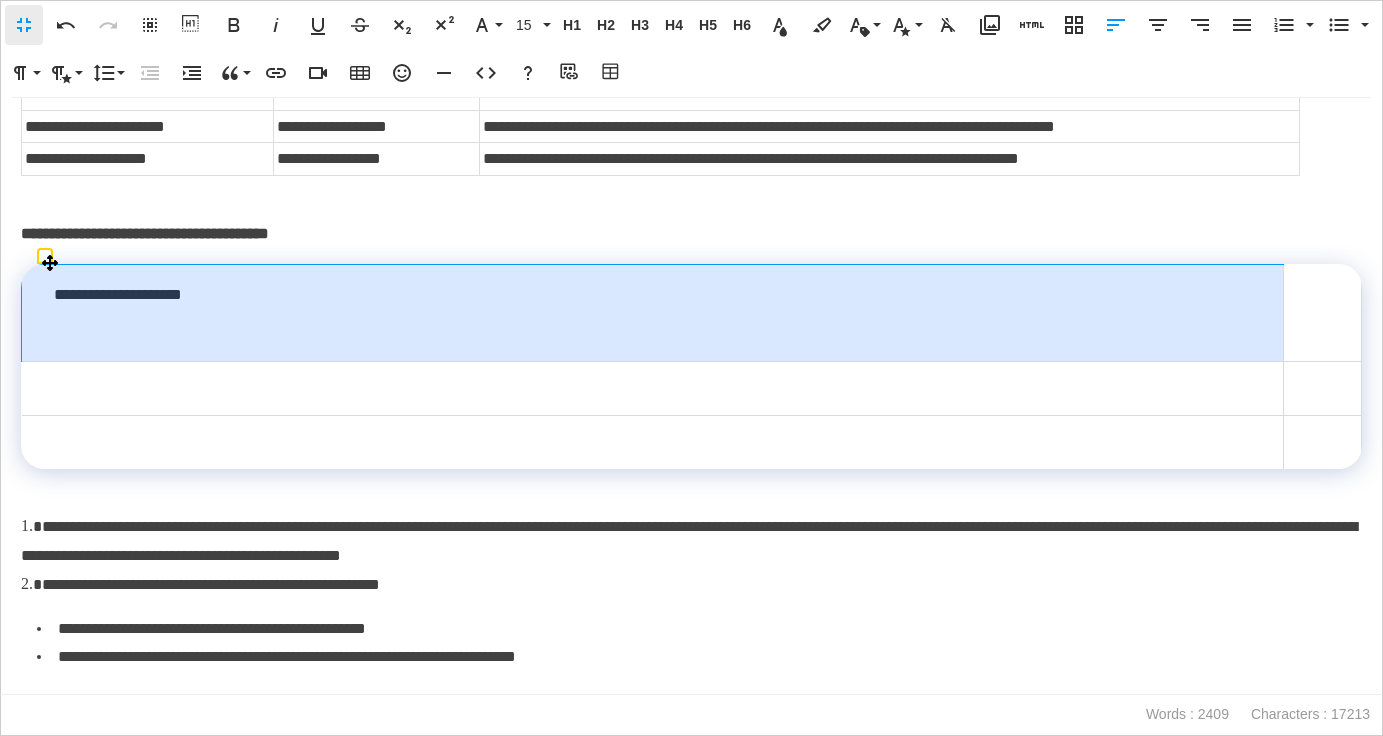 click on "**********" at bounding box center [653, 313] 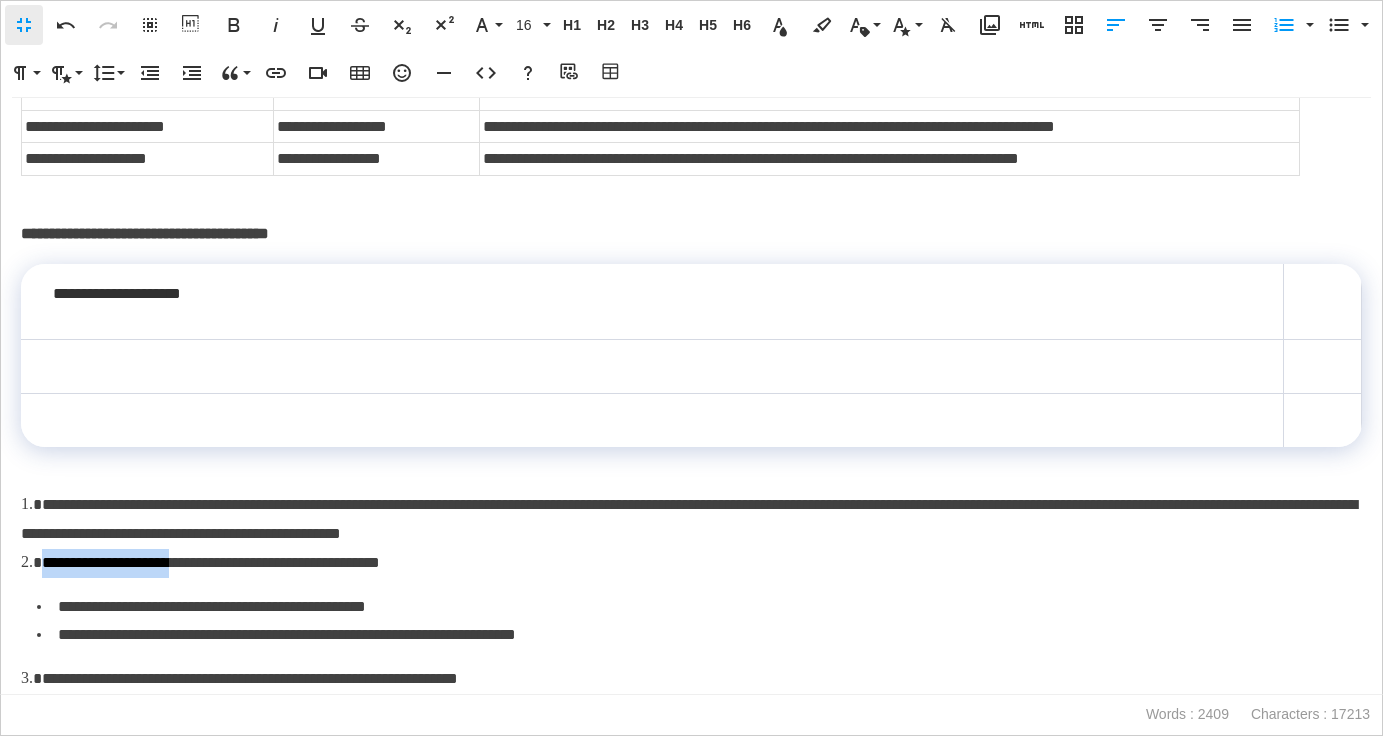drag, startPoint x: 39, startPoint y: 565, endPoint x: 203, endPoint y: 566, distance: 164.00305 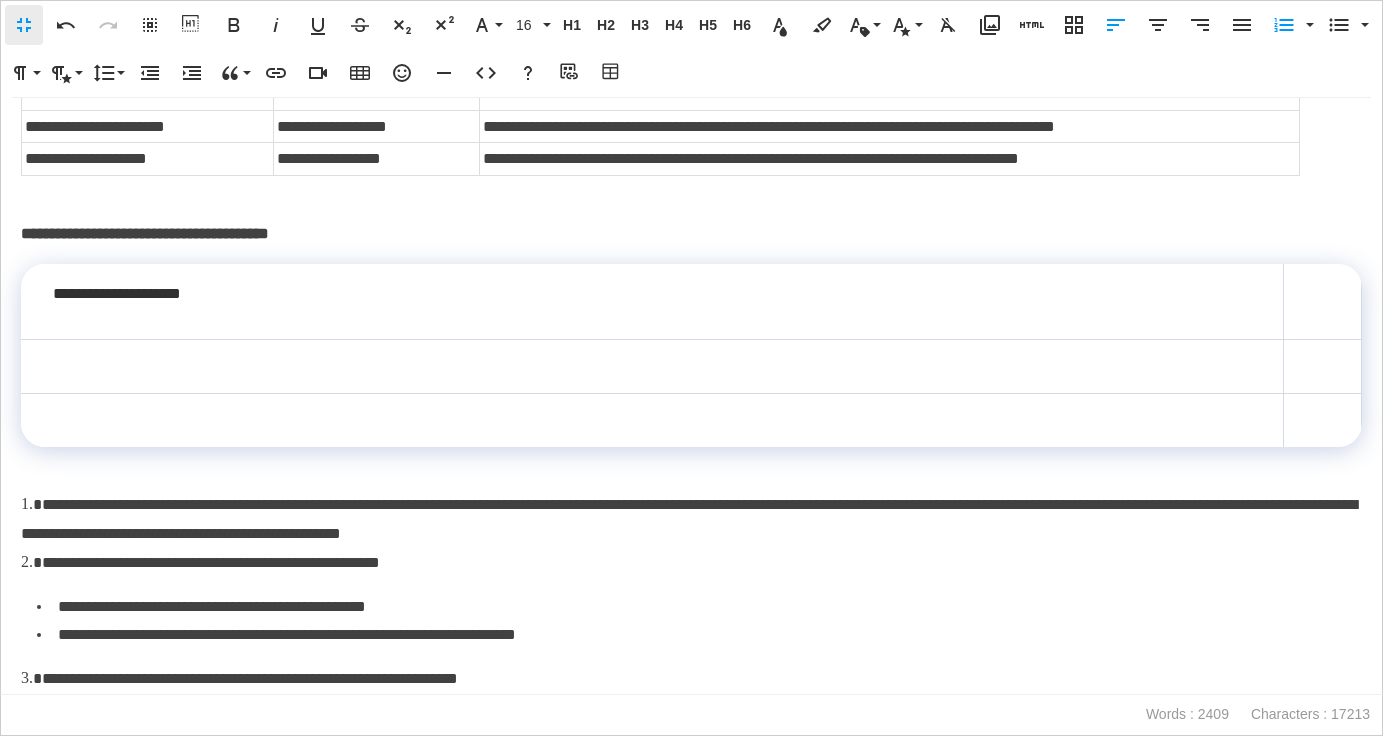 click at bounding box center [652, 367] 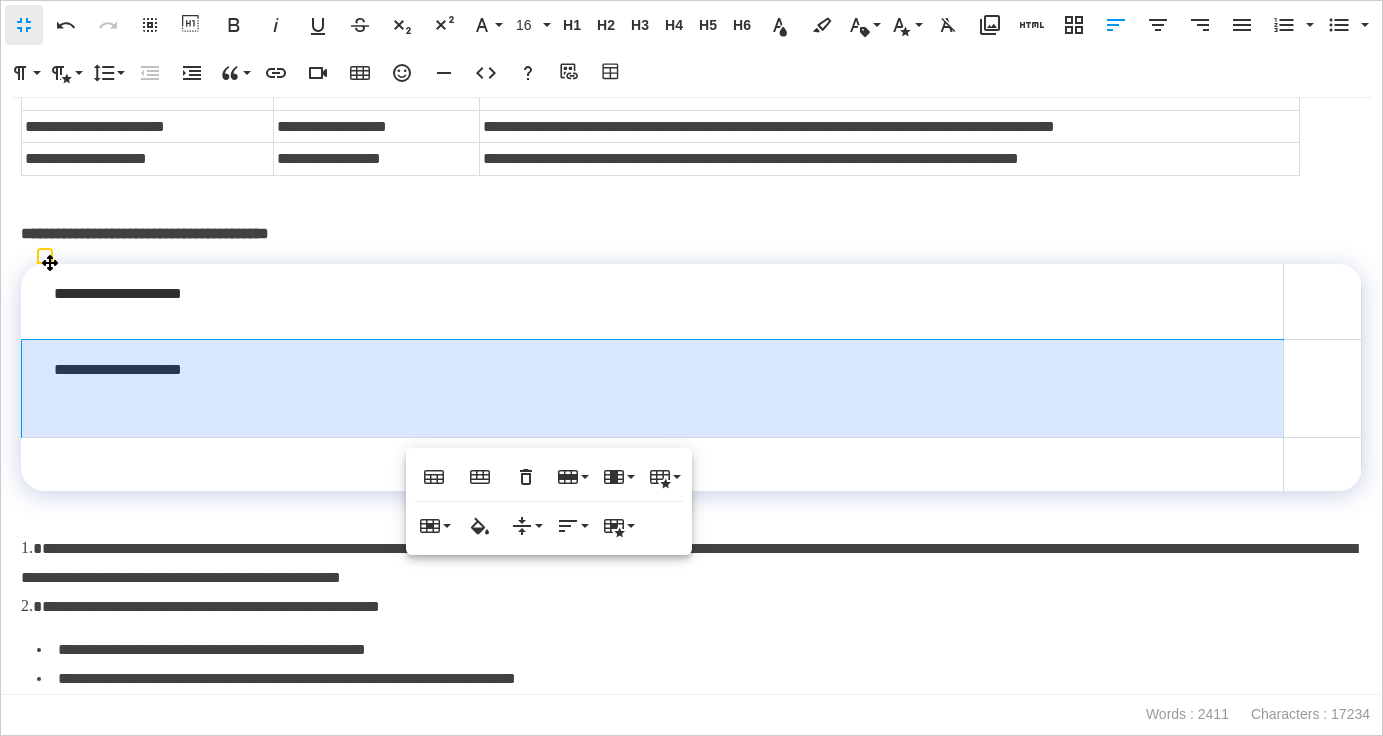 click on "**********" at bounding box center (653, 389) 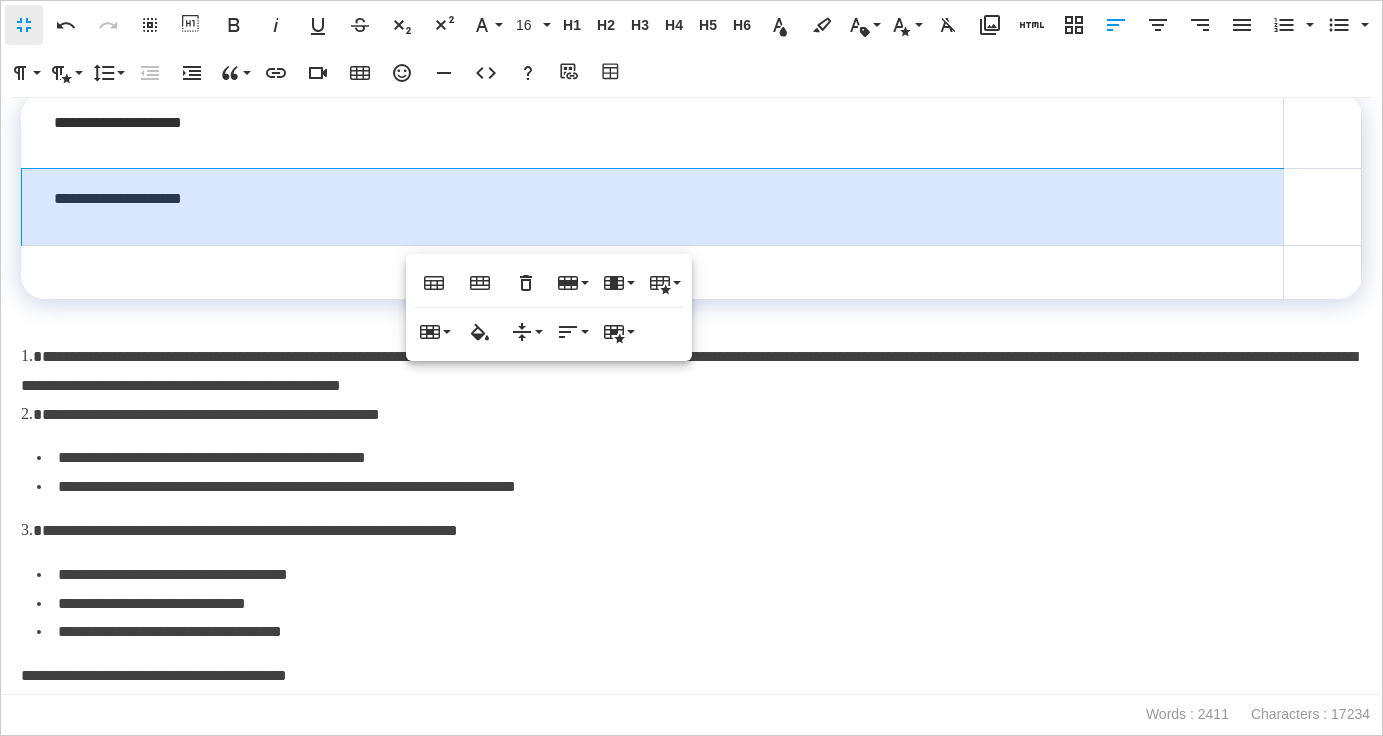 scroll, scrollTop: 9001, scrollLeft: 0, axis: vertical 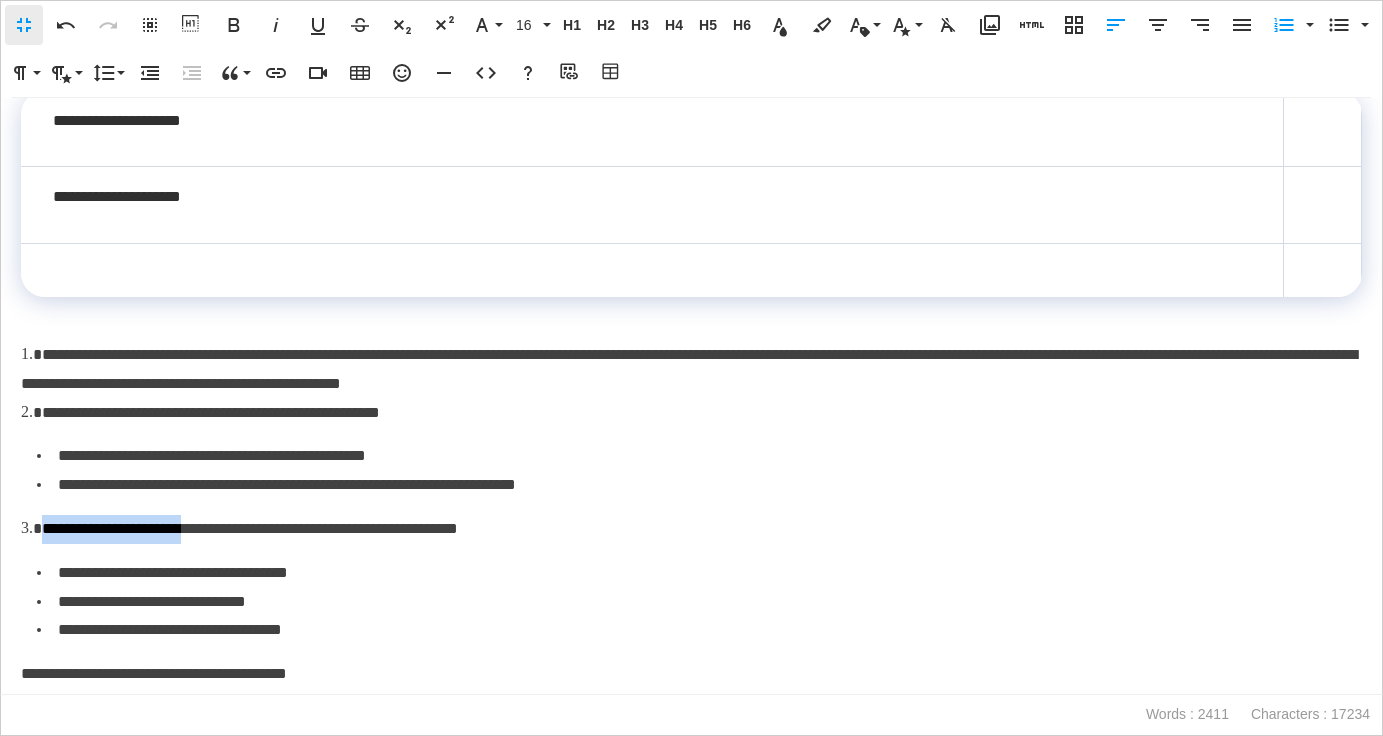 drag, startPoint x: 40, startPoint y: 531, endPoint x: 225, endPoint y: 533, distance: 185.0108 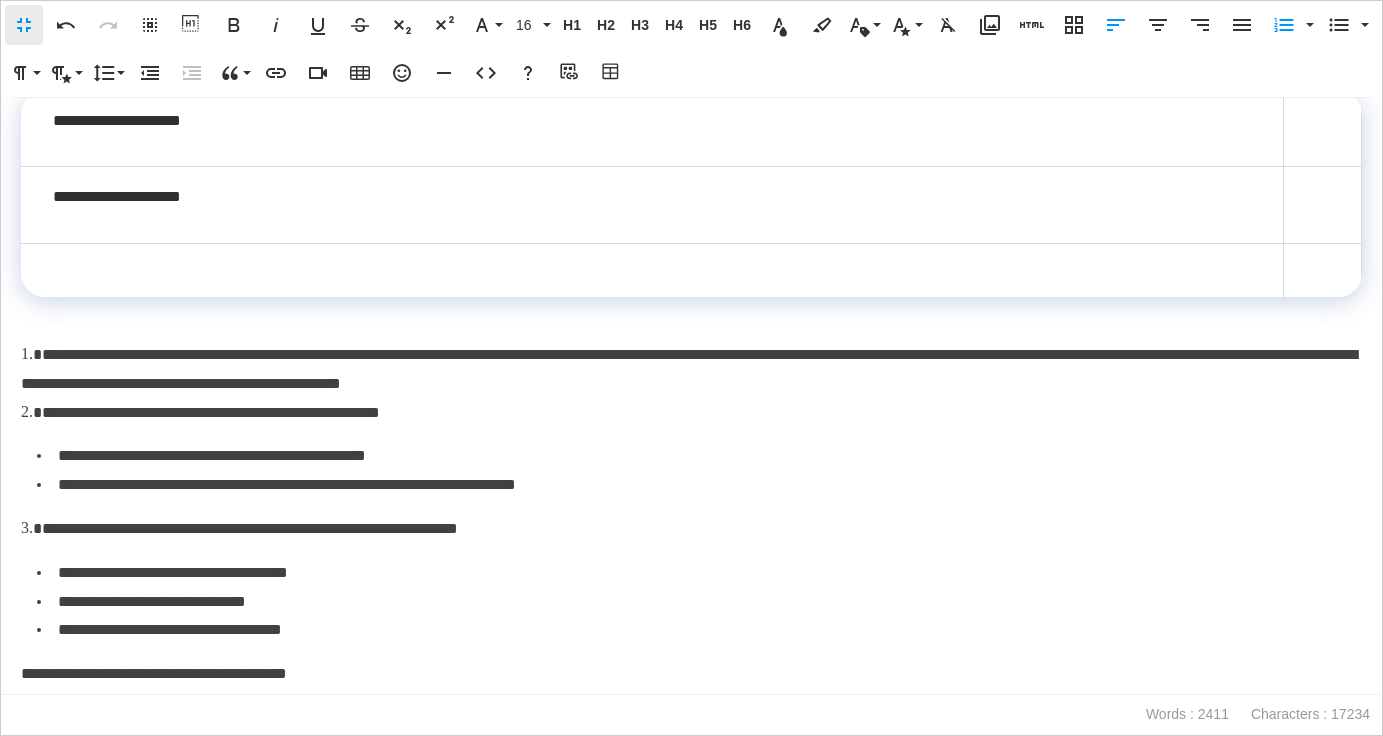 click at bounding box center (652, 271) 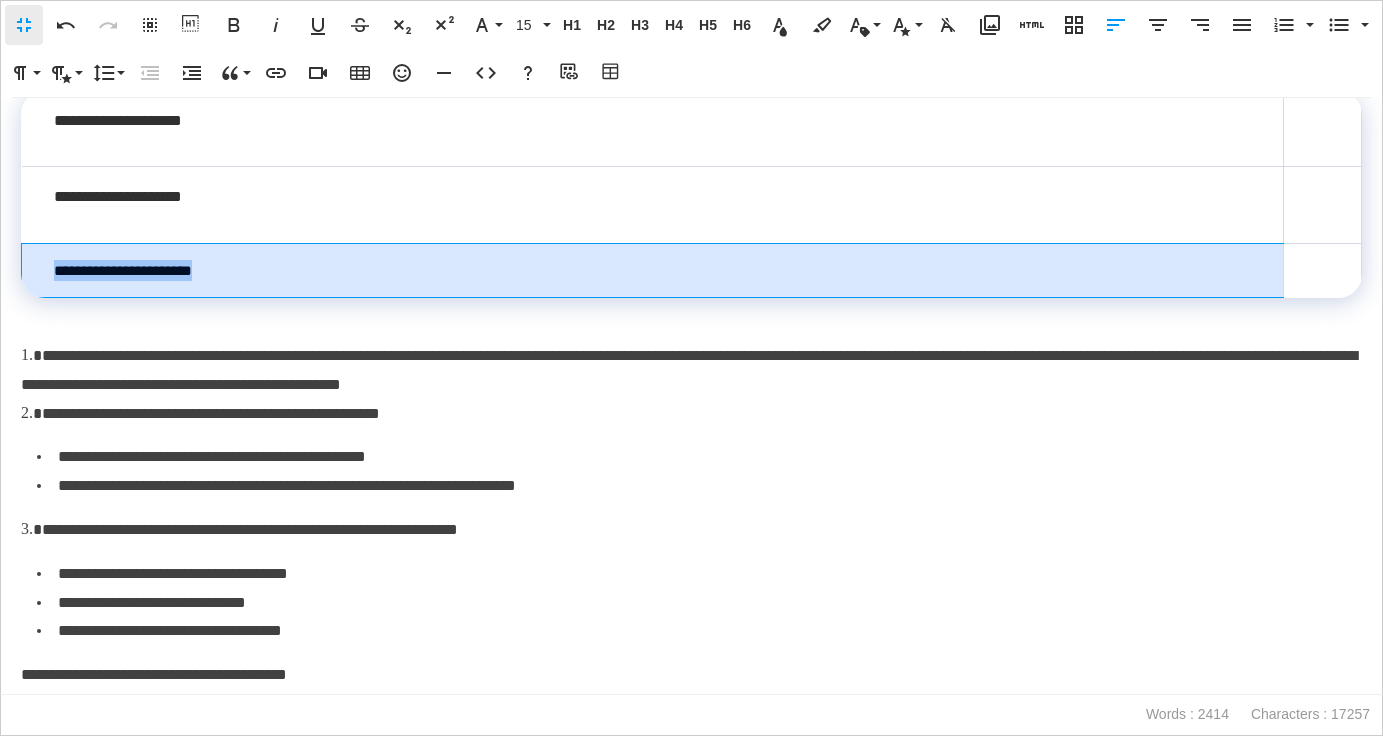 drag, startPoint x: 280, startPoint y: 275, endPoint x: 47, endPoint y: 280, distance: 233.05363 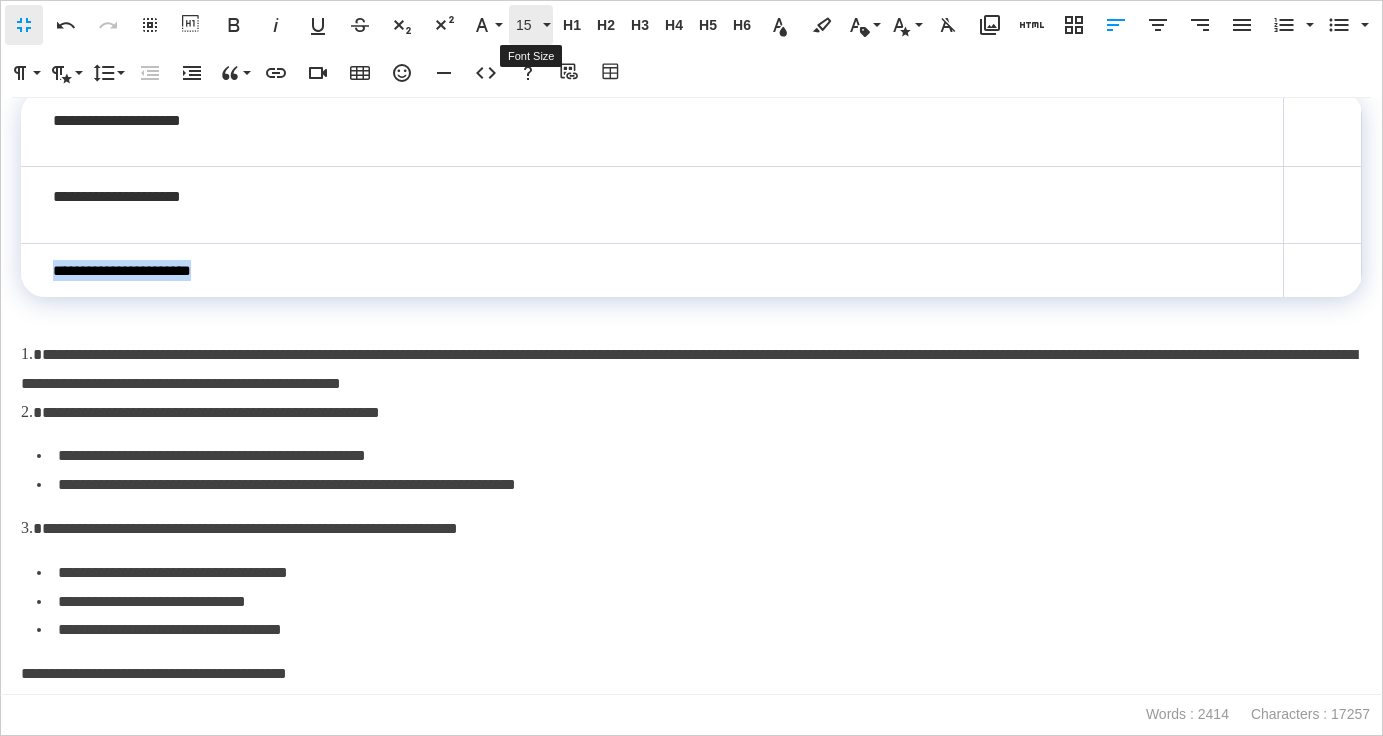 click on "15" at bounding box center (527, 25) 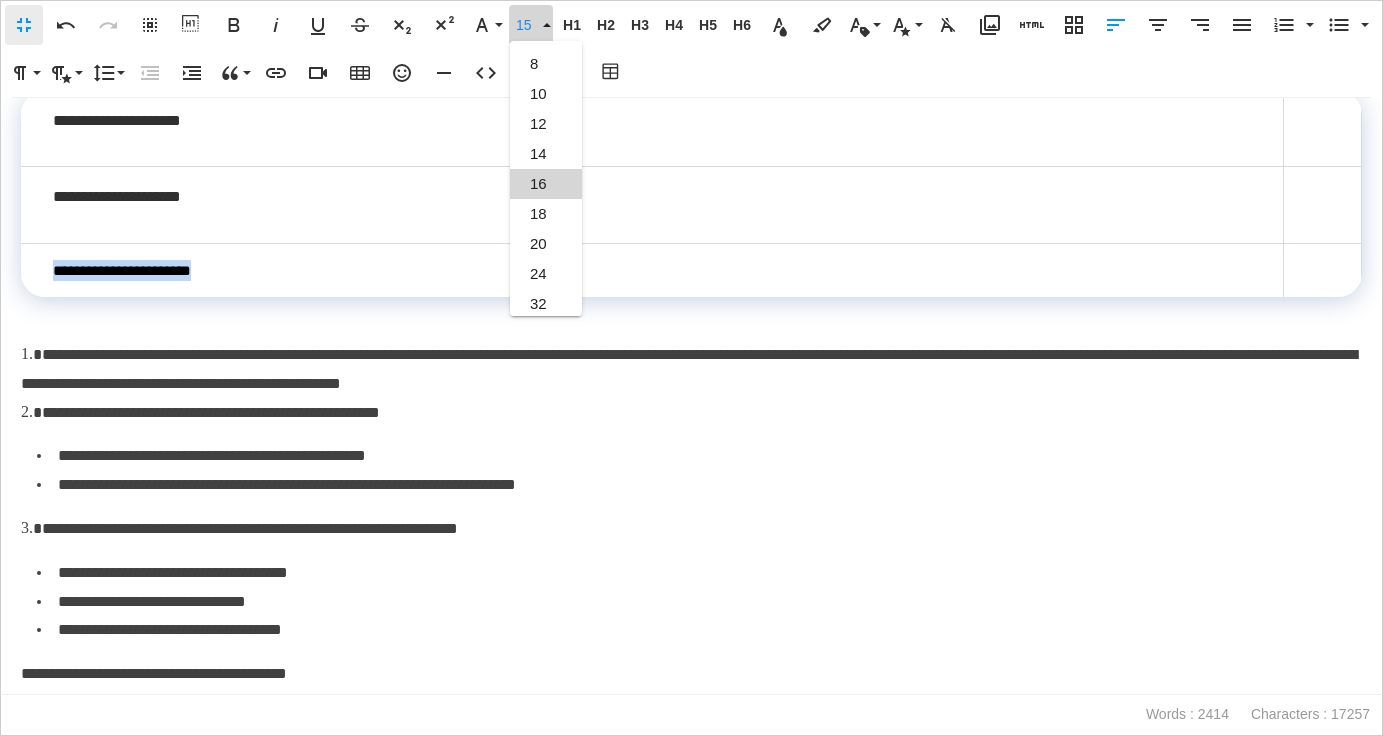 click on "16" at bounding box center [546, 184] 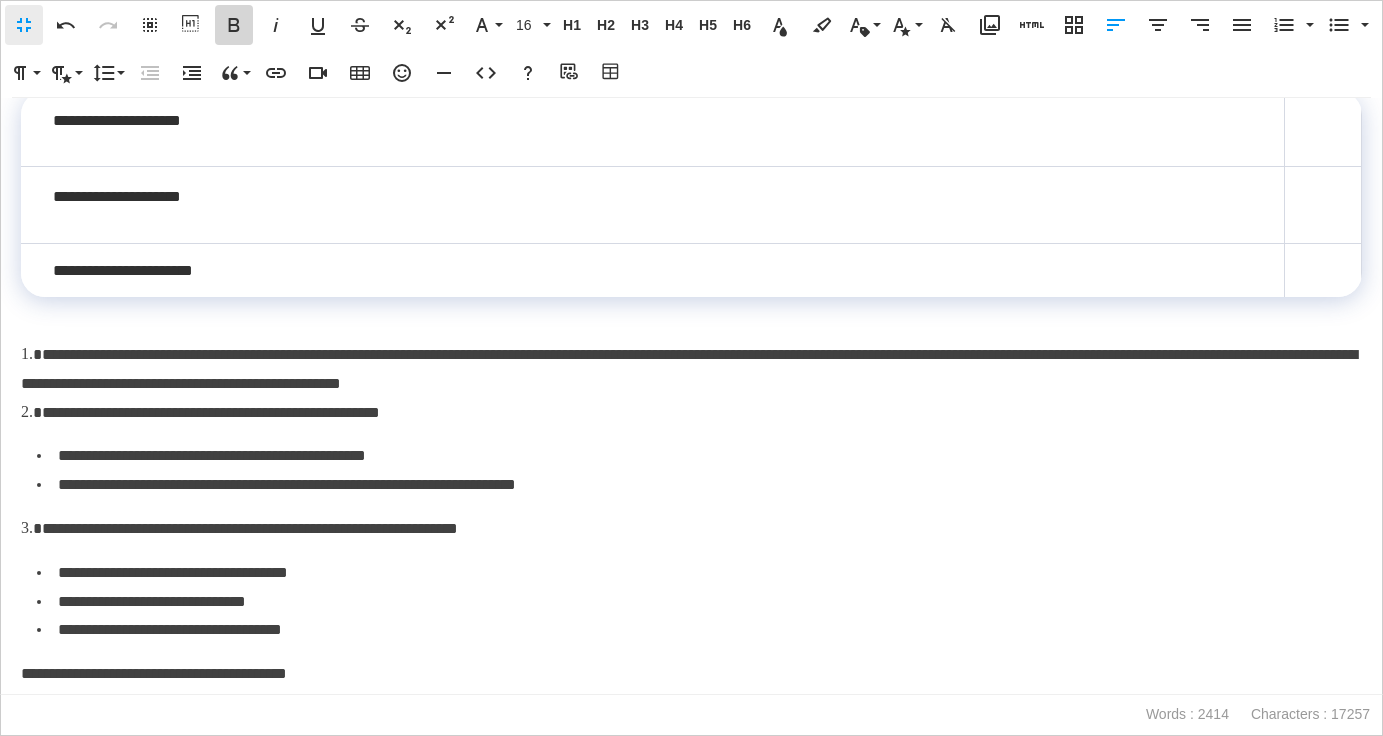 click 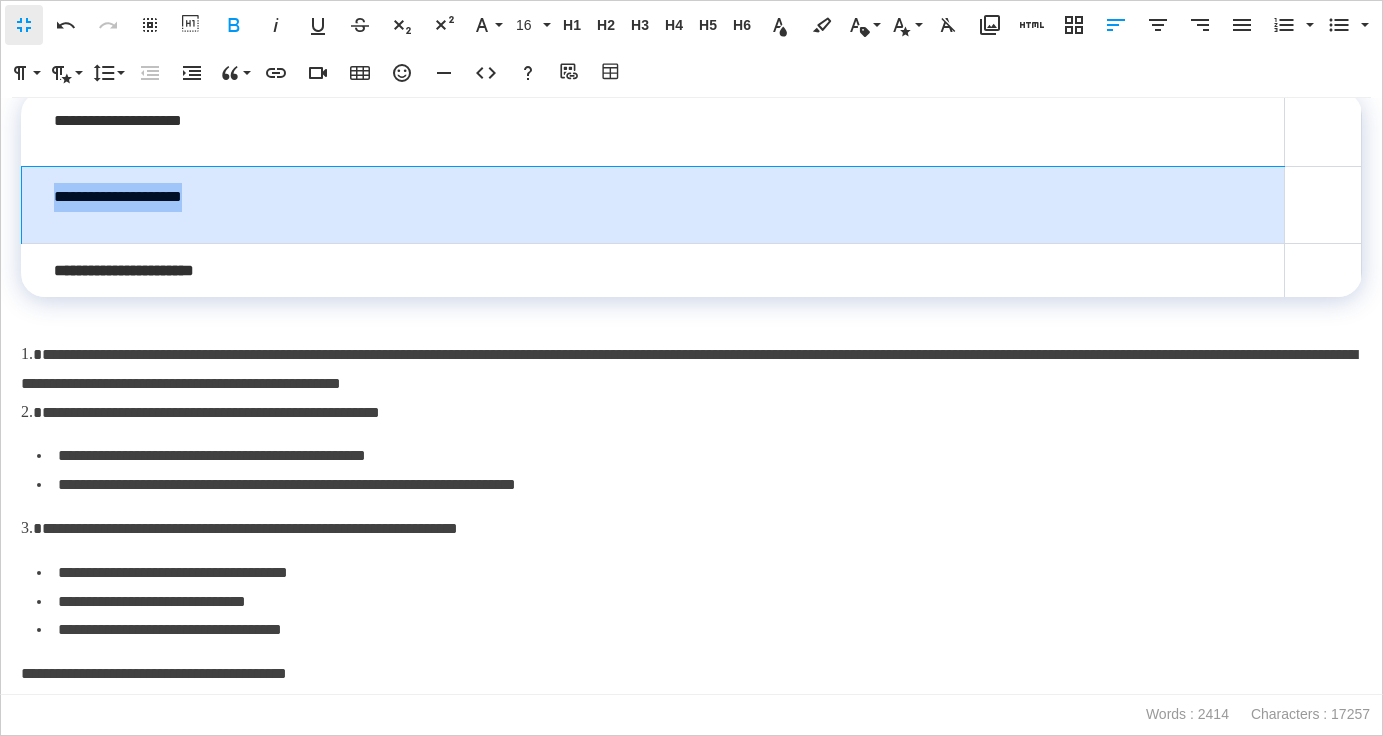drag, startPoint x: 233, startPoint y: 205, endPoint x: 29, endPoint y: 204, distance: 204.00246 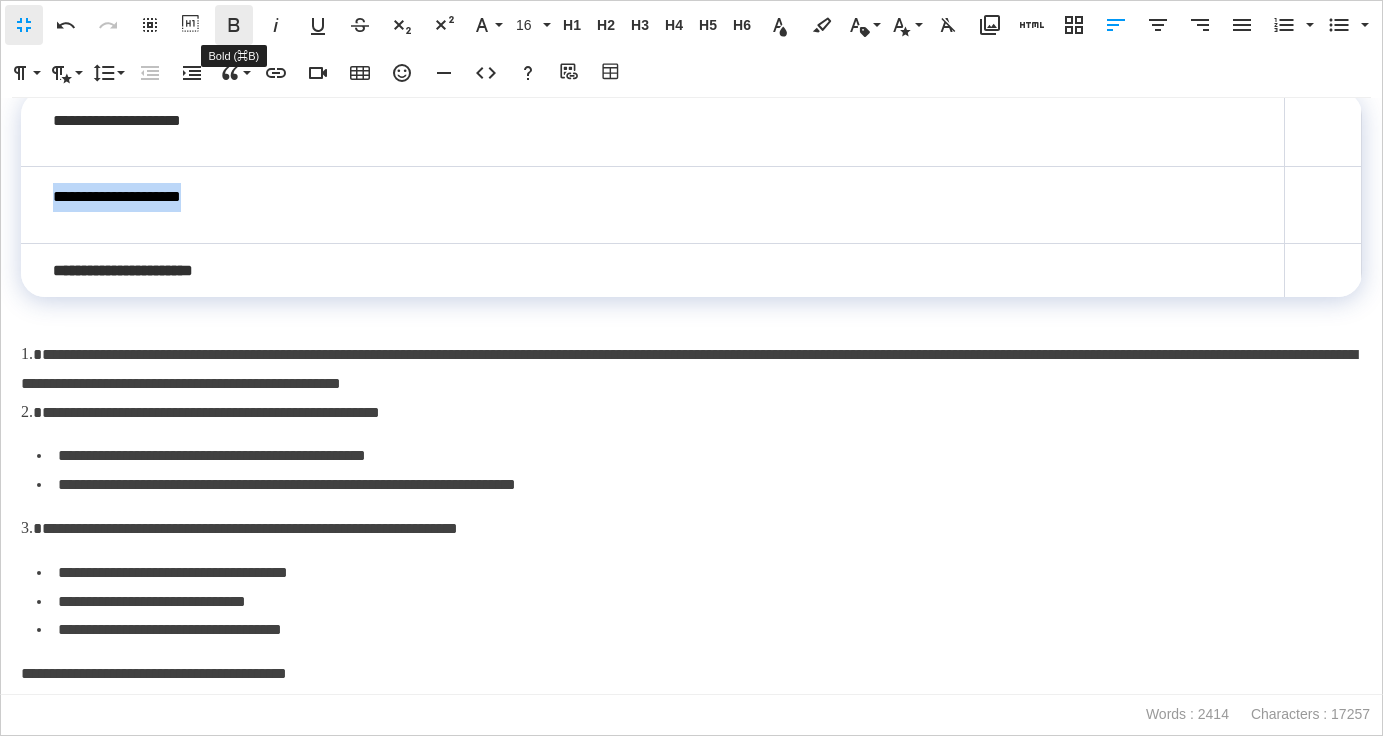 click 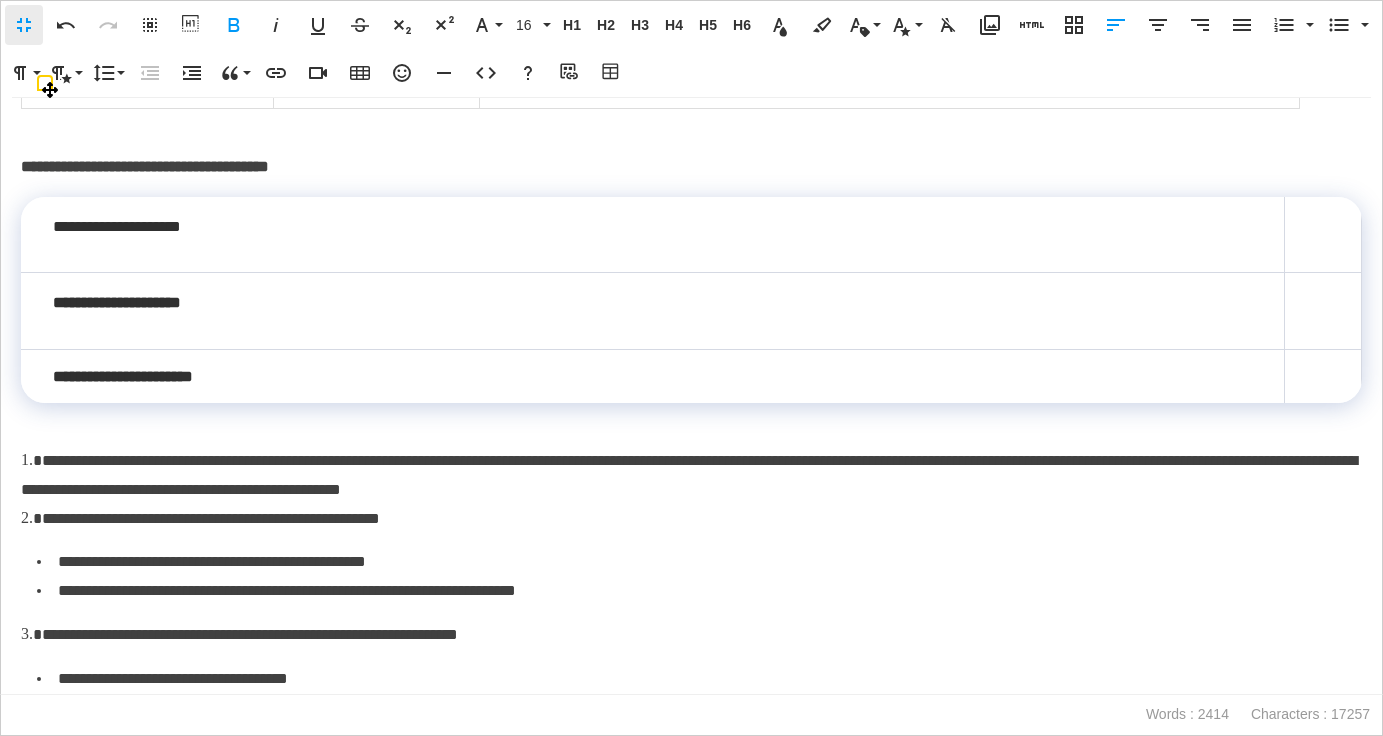 scroll, scrollTop: 8872, scrollLeft: 0, axis: vertical 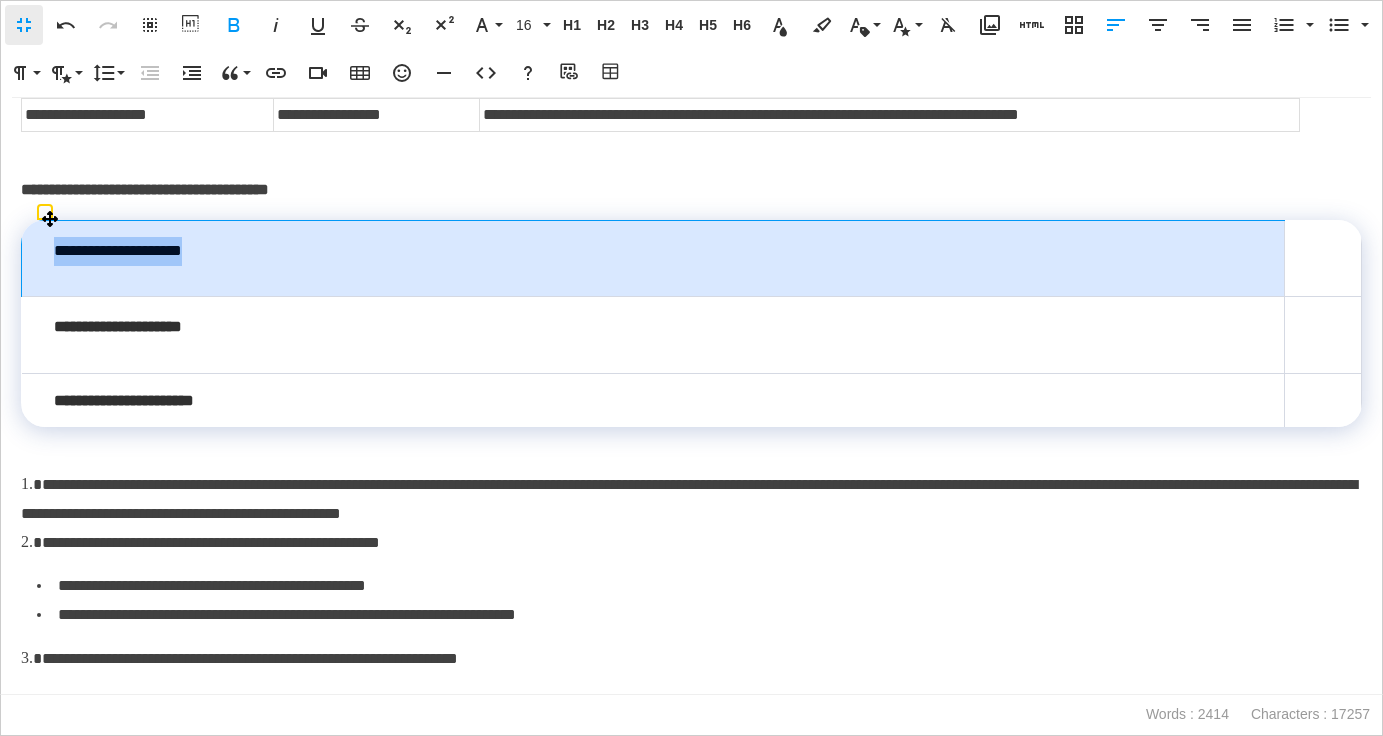 drag, startPoint x: 241, startPoint y: 249, endPoint x: 43, endPoint y: 249, distance: 198 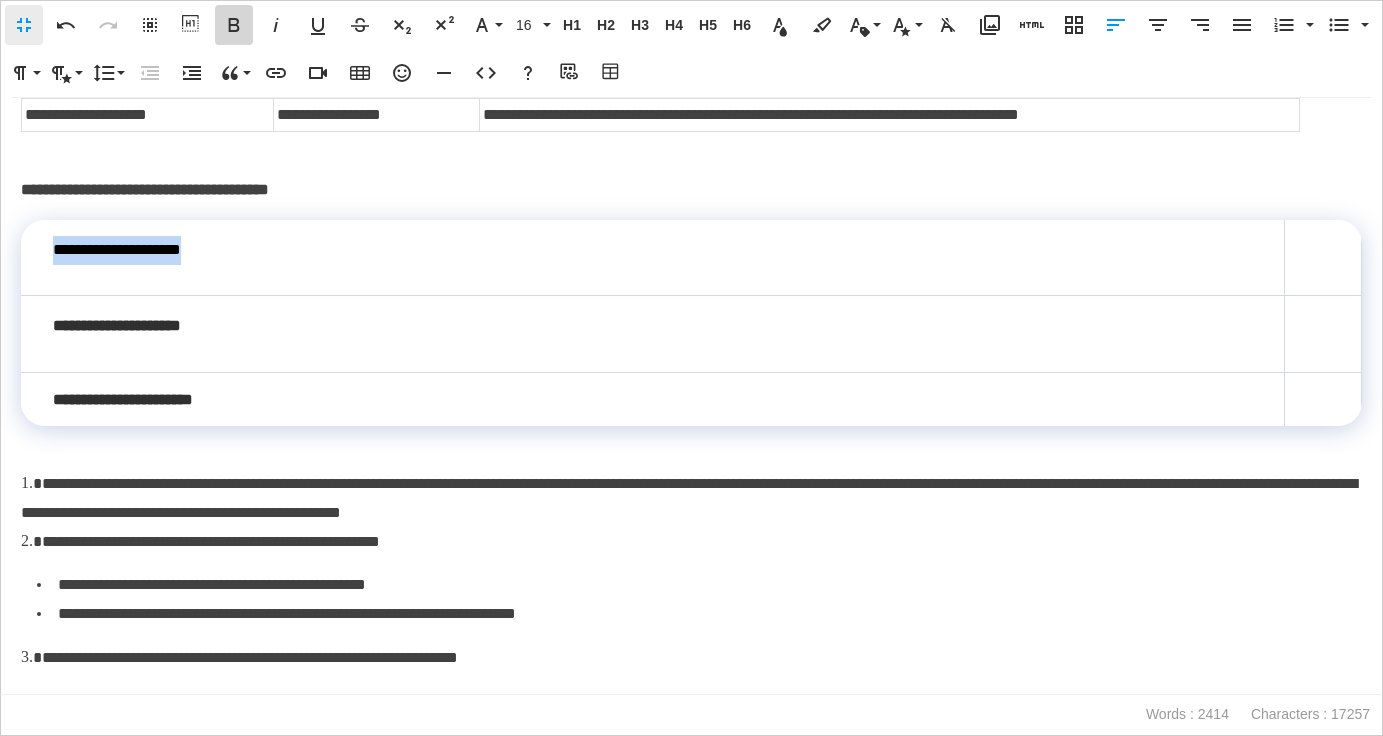 click 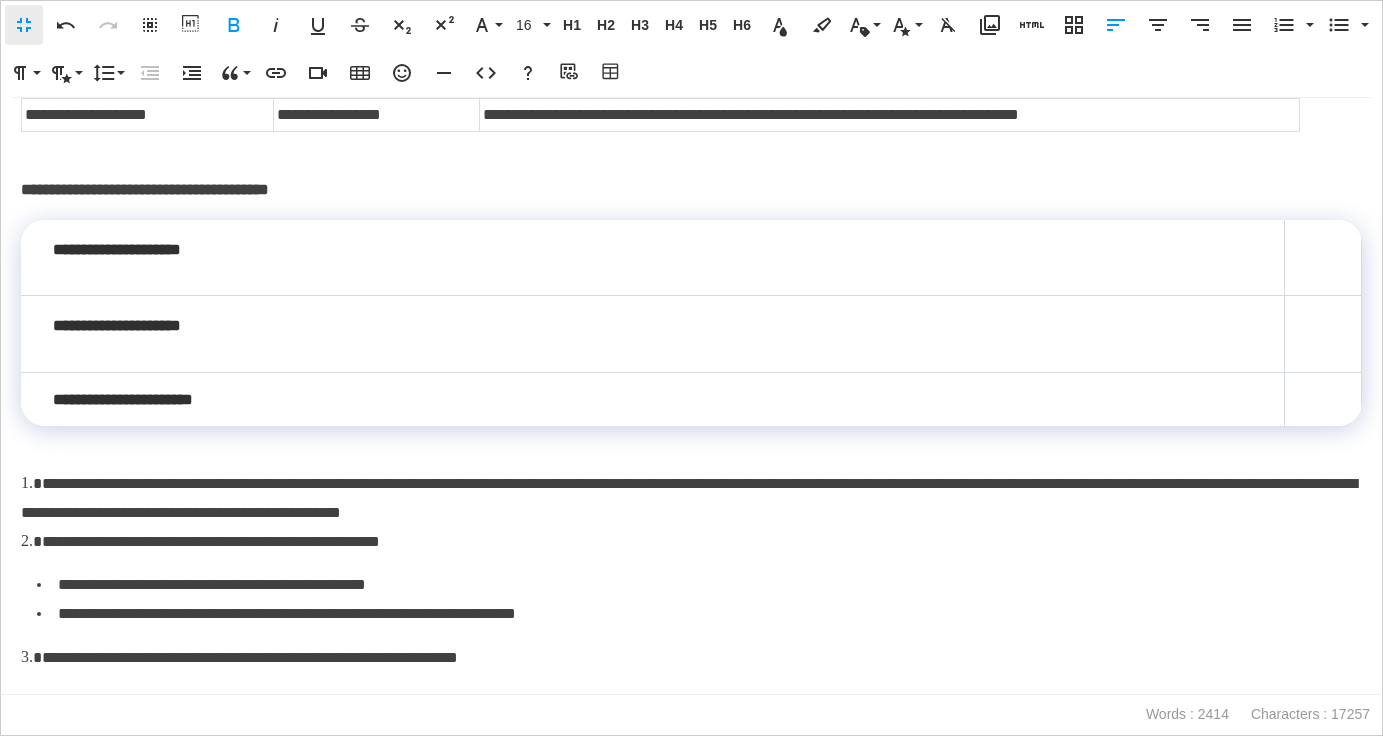click on "**********" at bounding box center [691, 190] 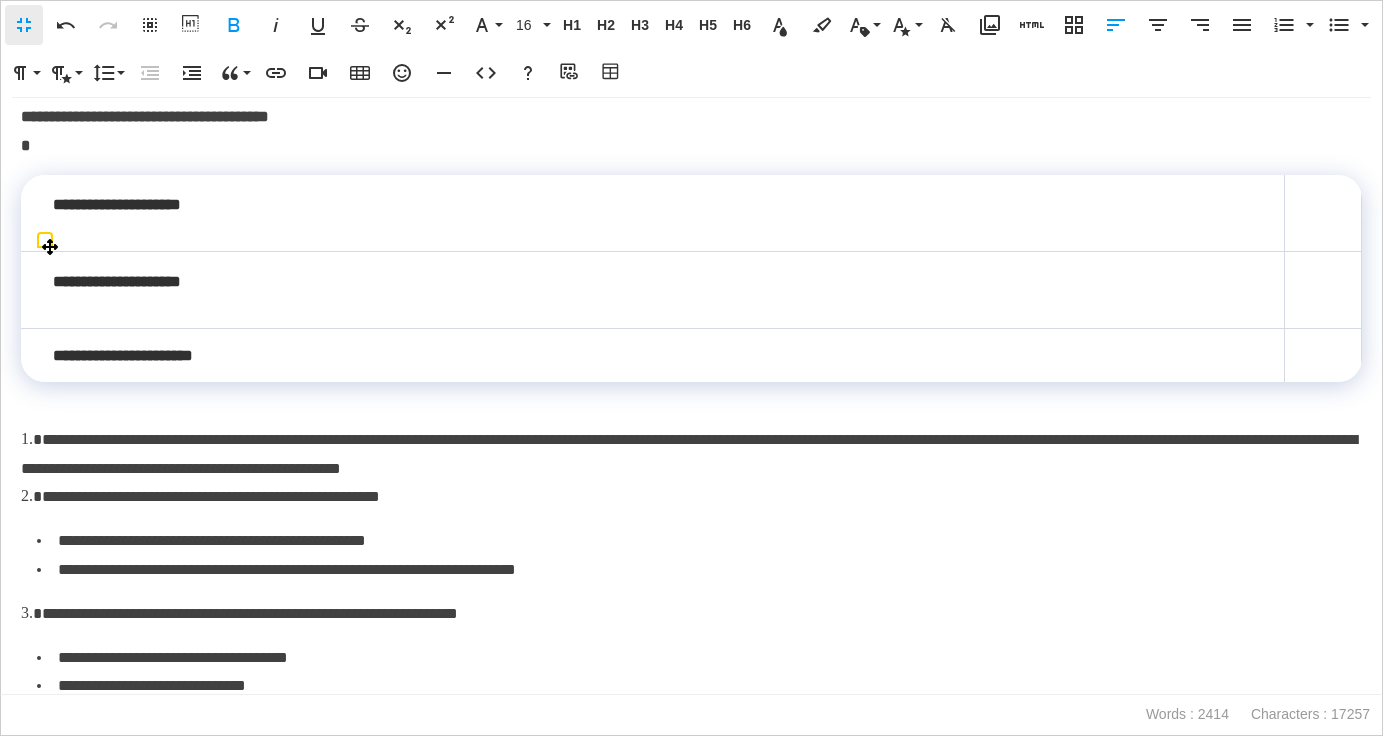 scroll, scrollTop: 8985, scrollLeft: 0, axis: vertical 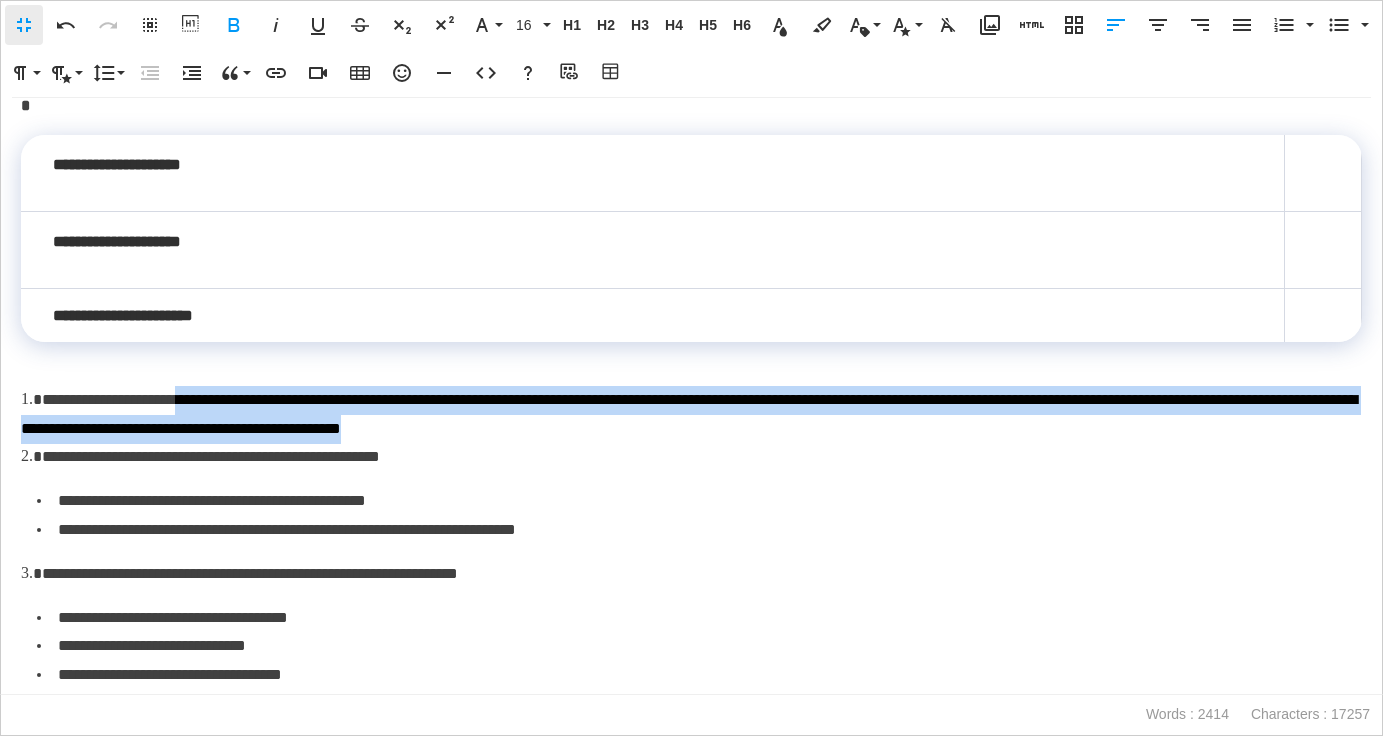 drag, startPoint x: 221, startPoint y: 400, endPoint x: 841, endPoint y: 427, distance: 620.58765 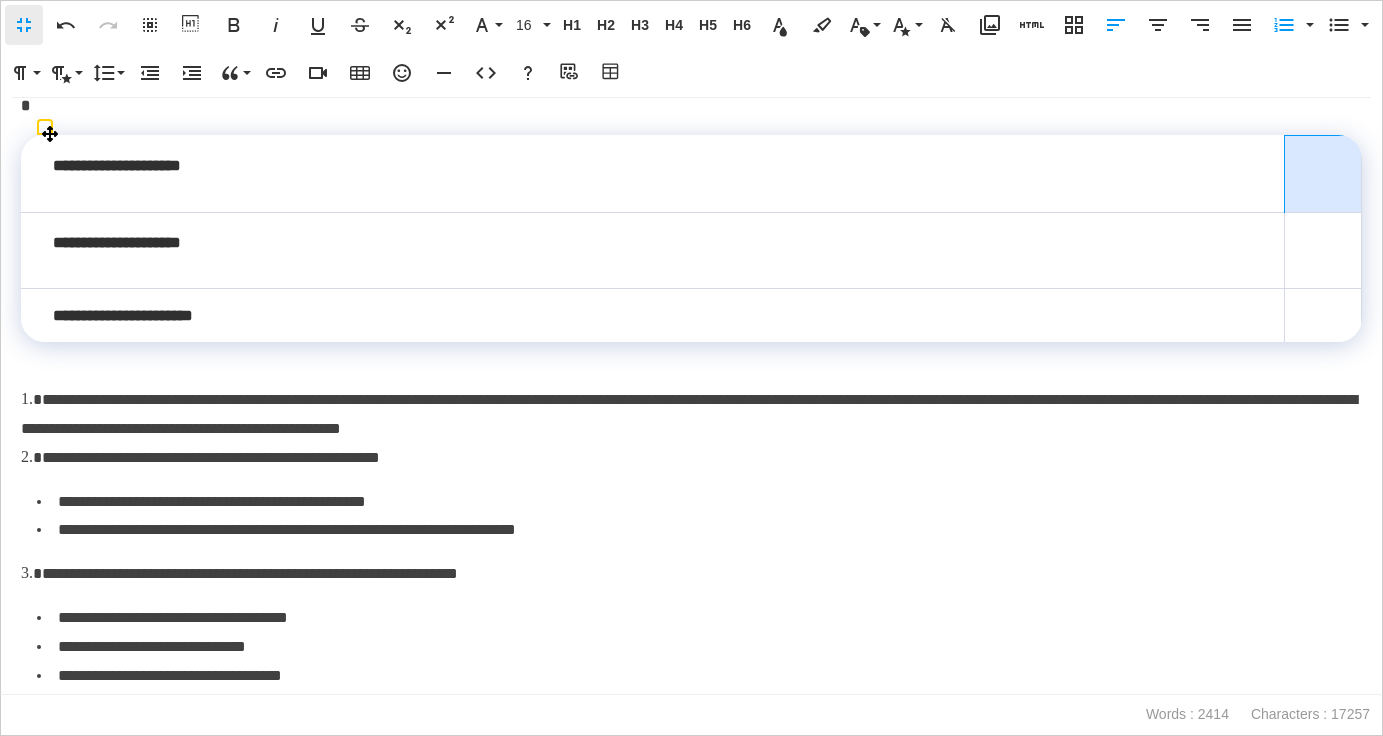 click at bounding box center (1323, 174) 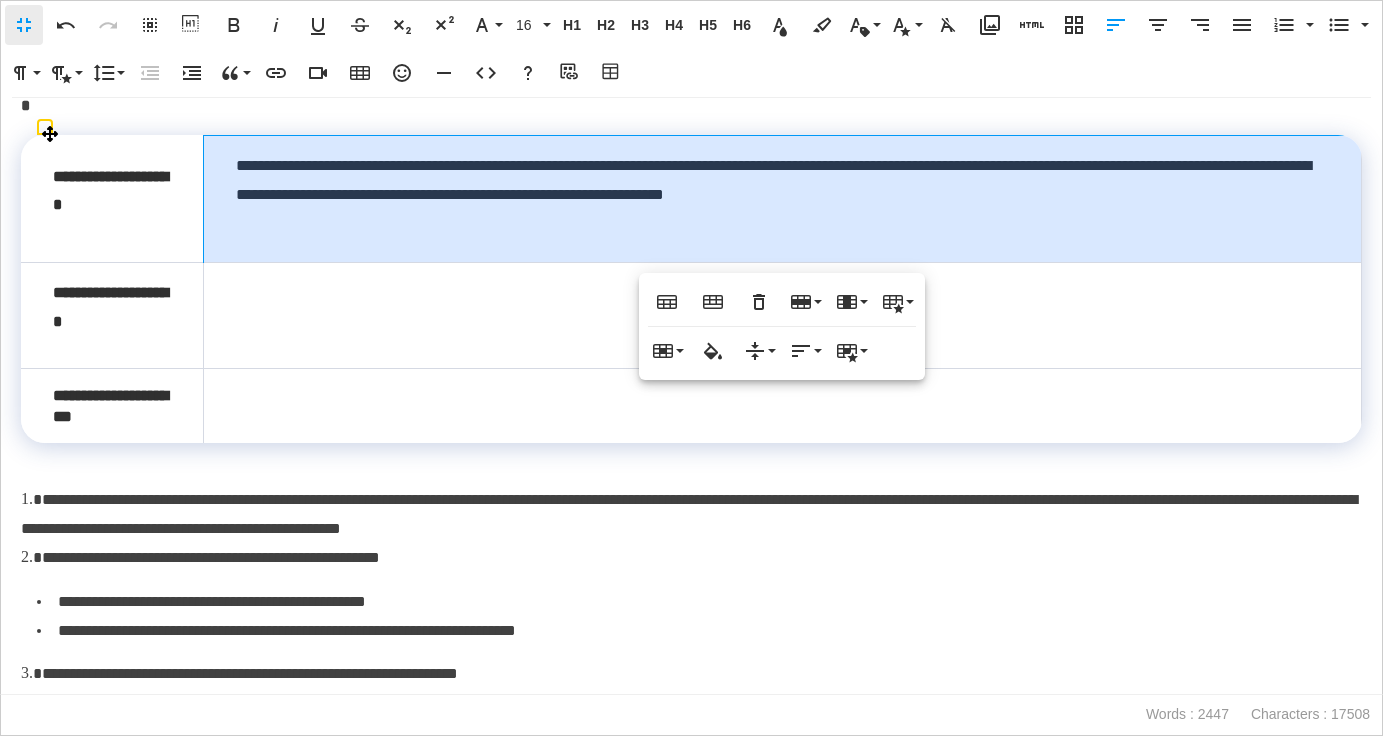click on "**********" at bounding box center [782, 199] 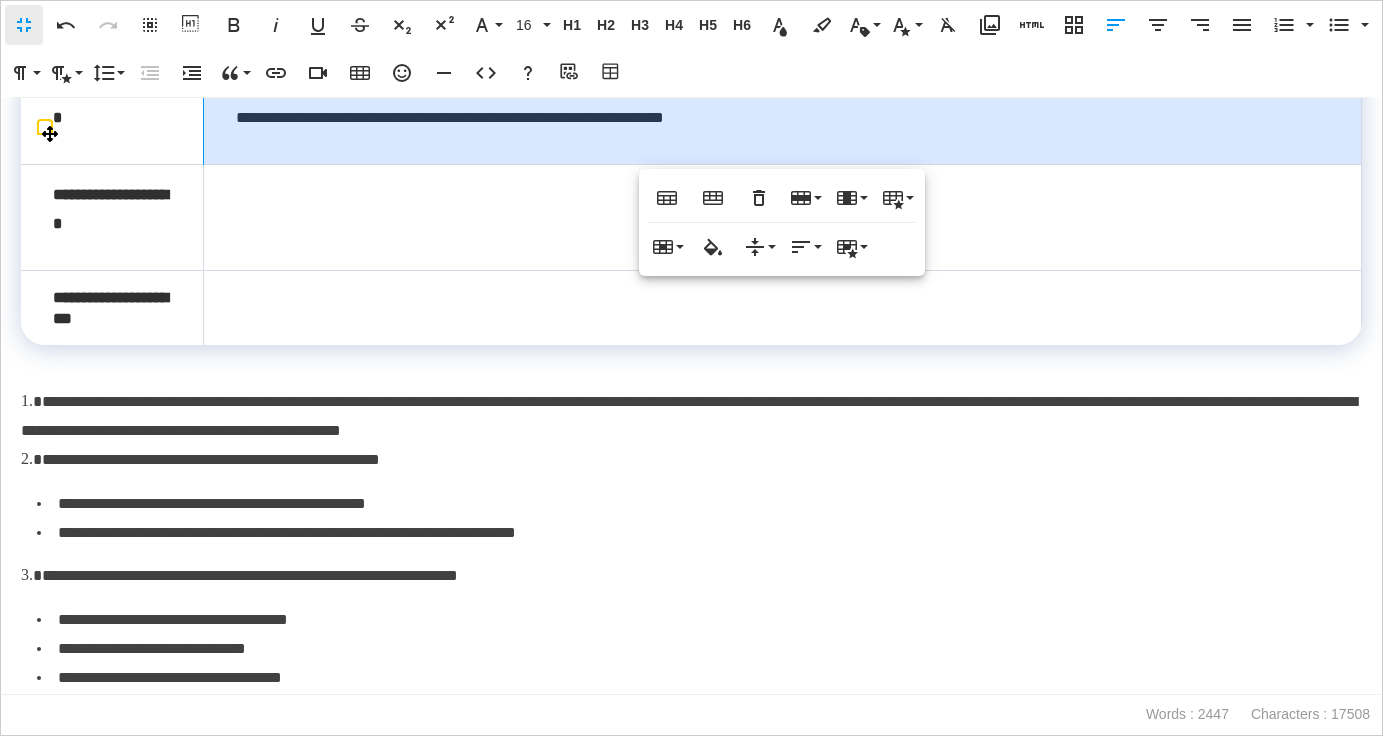 scroll, scrollTop: 9083, scrollLeft: 0, axis: vertical 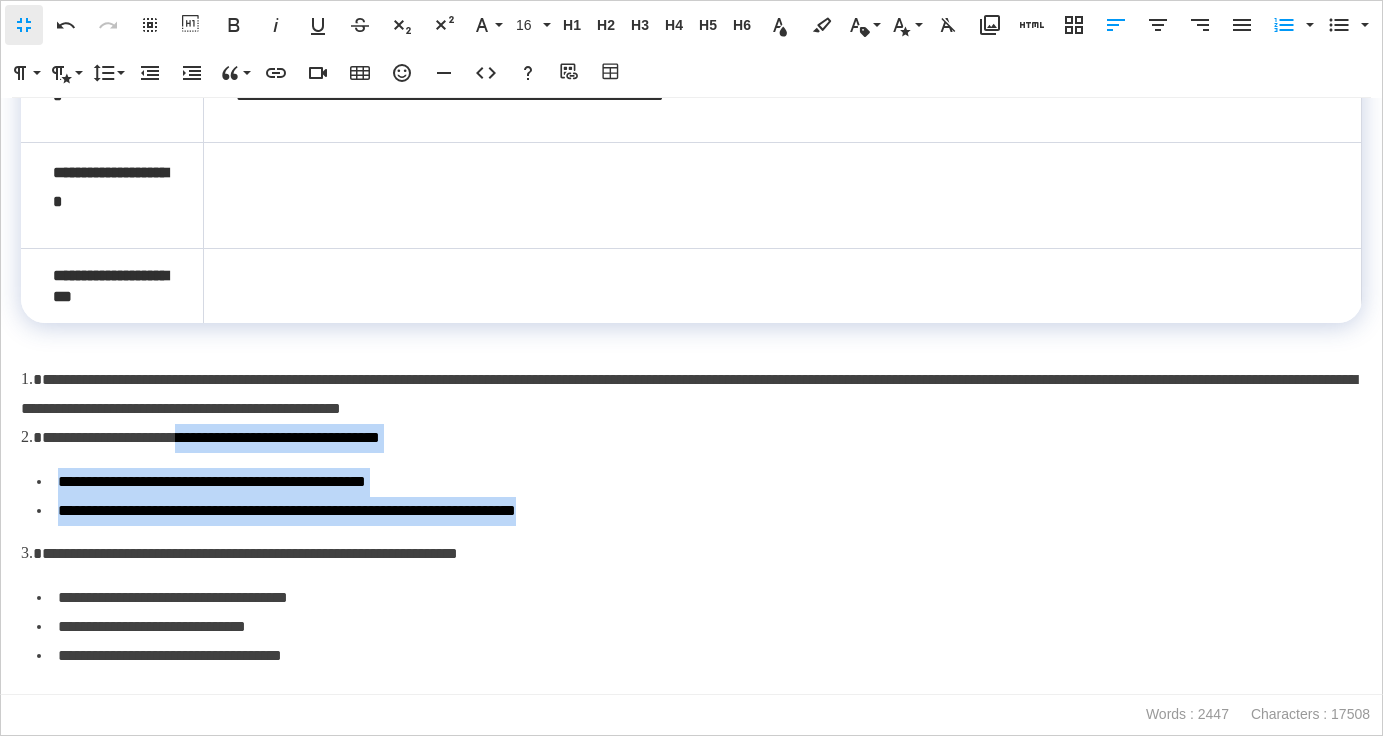 drag, startPoint x: 213, startPoint y: 459, endPoint x: 652, endPoint y: 531, distance: 444.86514 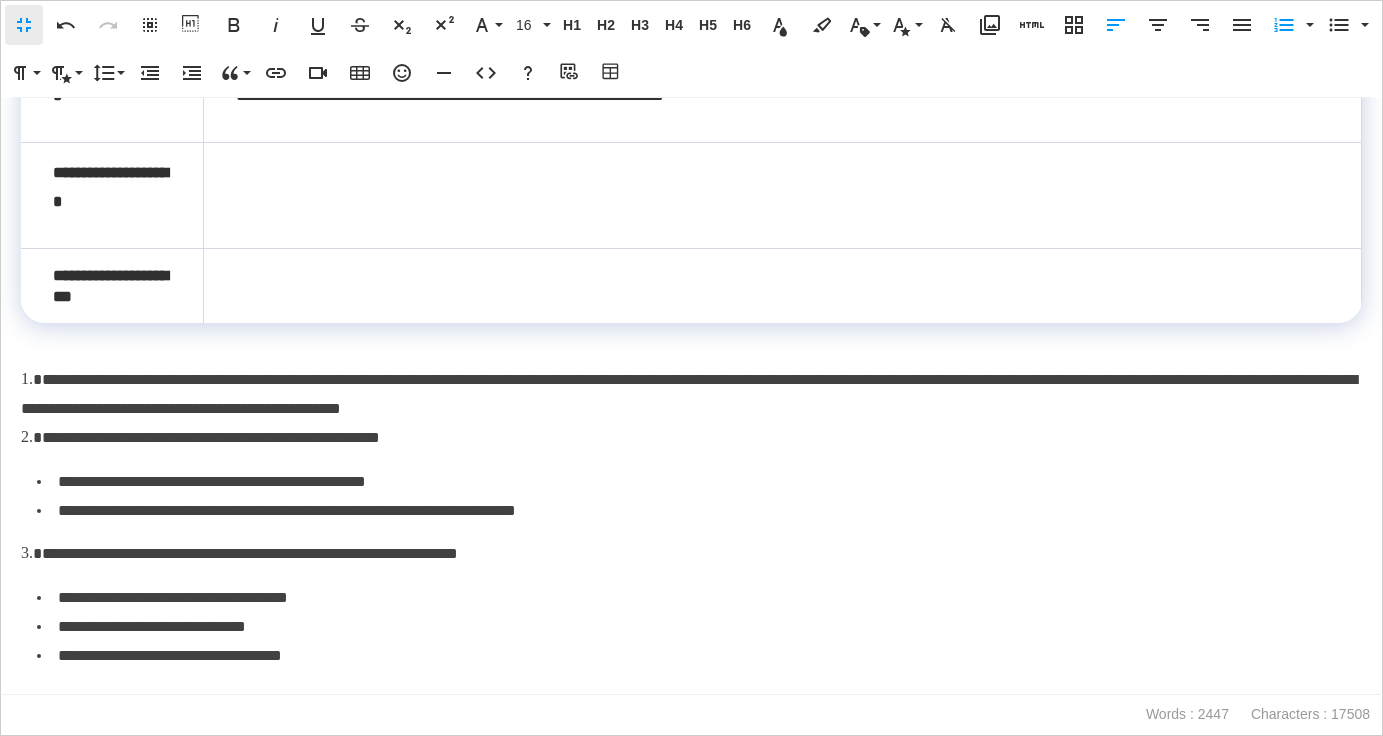 click at bounding box center (782, 195) 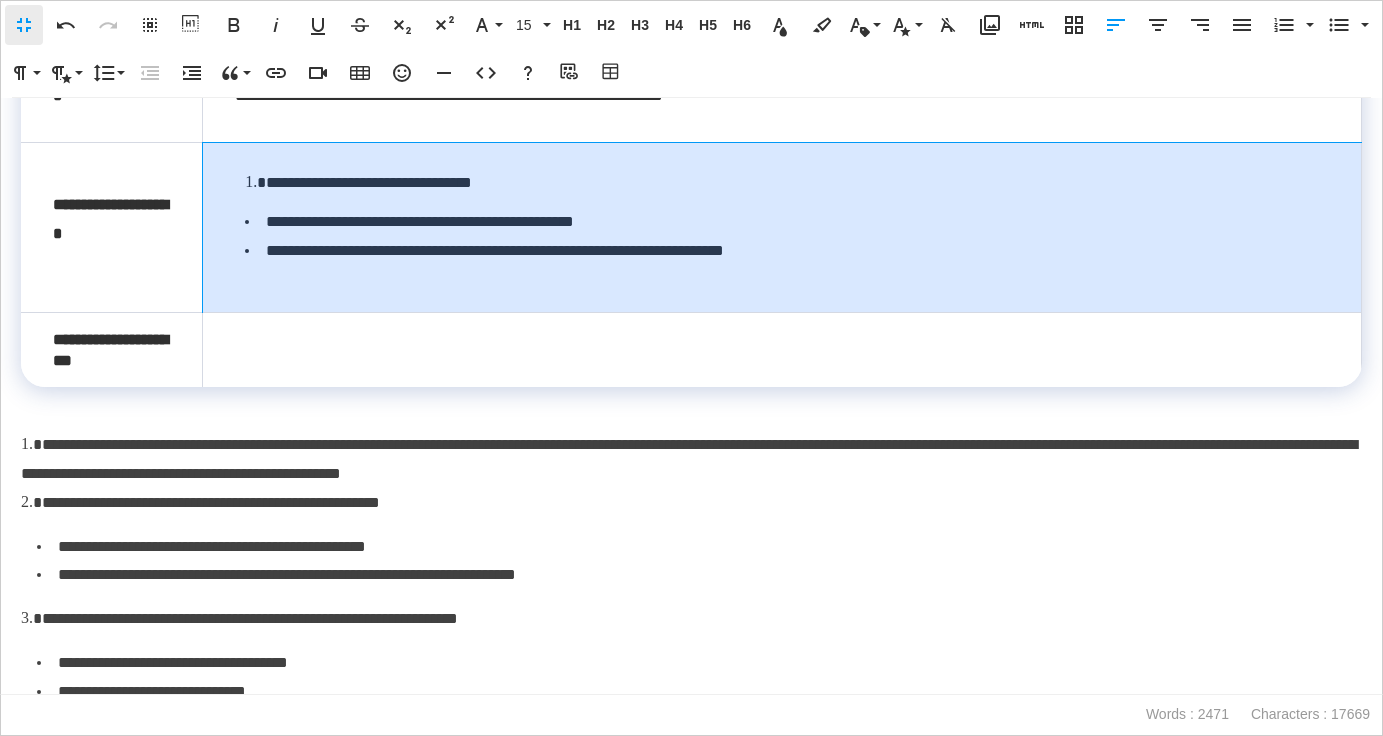 click on "**********" at bounding box center (782, 227) 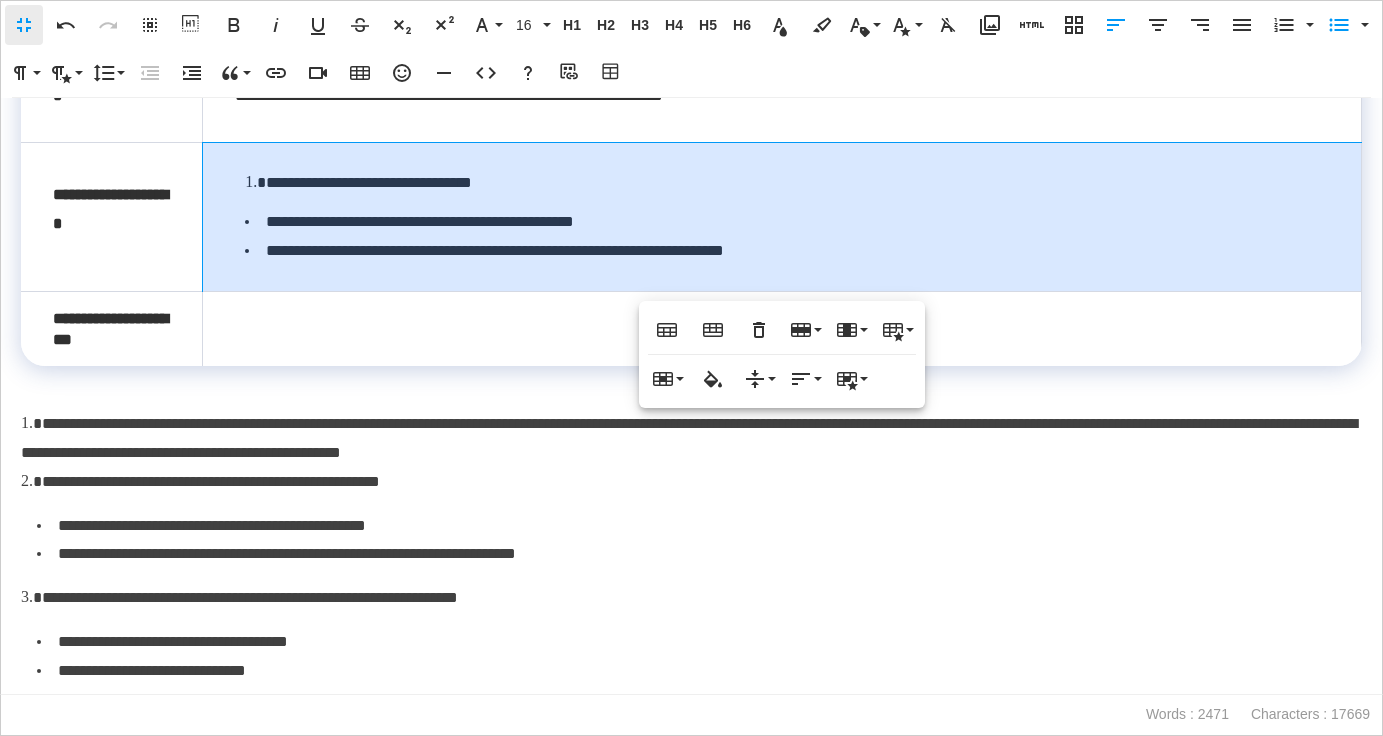 click on "**********" at bounding box center [787, 183] 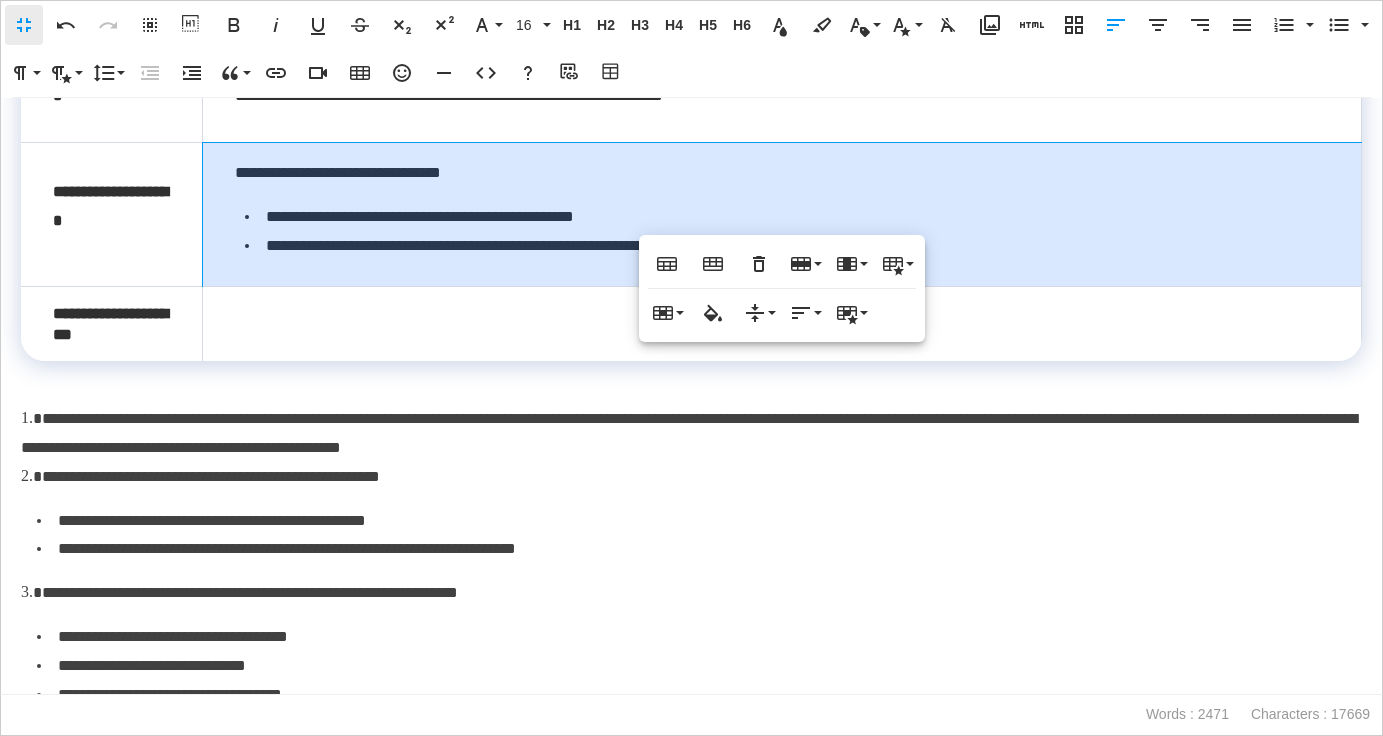 scroll, scrollTop: 9219, scrollLeft: 0, axis: vertical 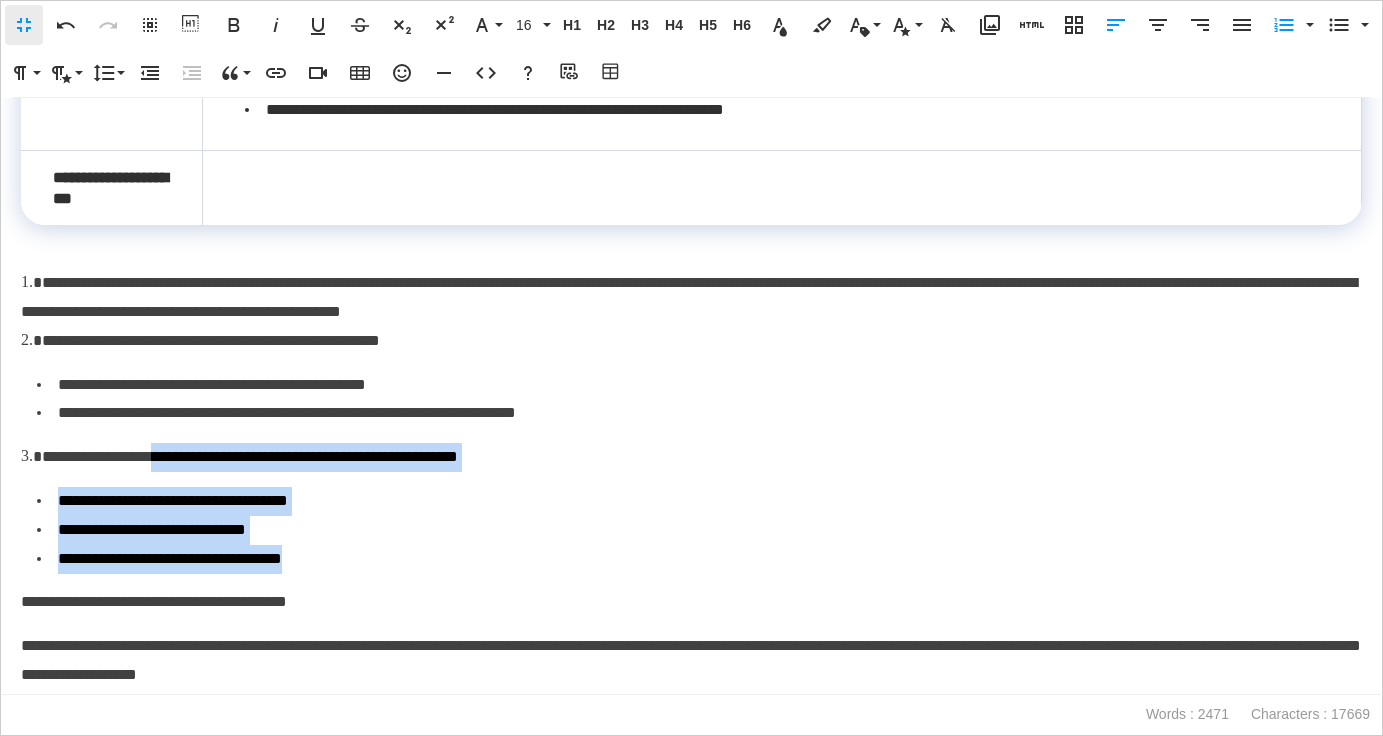 drag, startPoint x: 180, startPoint y: 474, endPoint x: 406, endPoint y: 577, distance: 248.36465 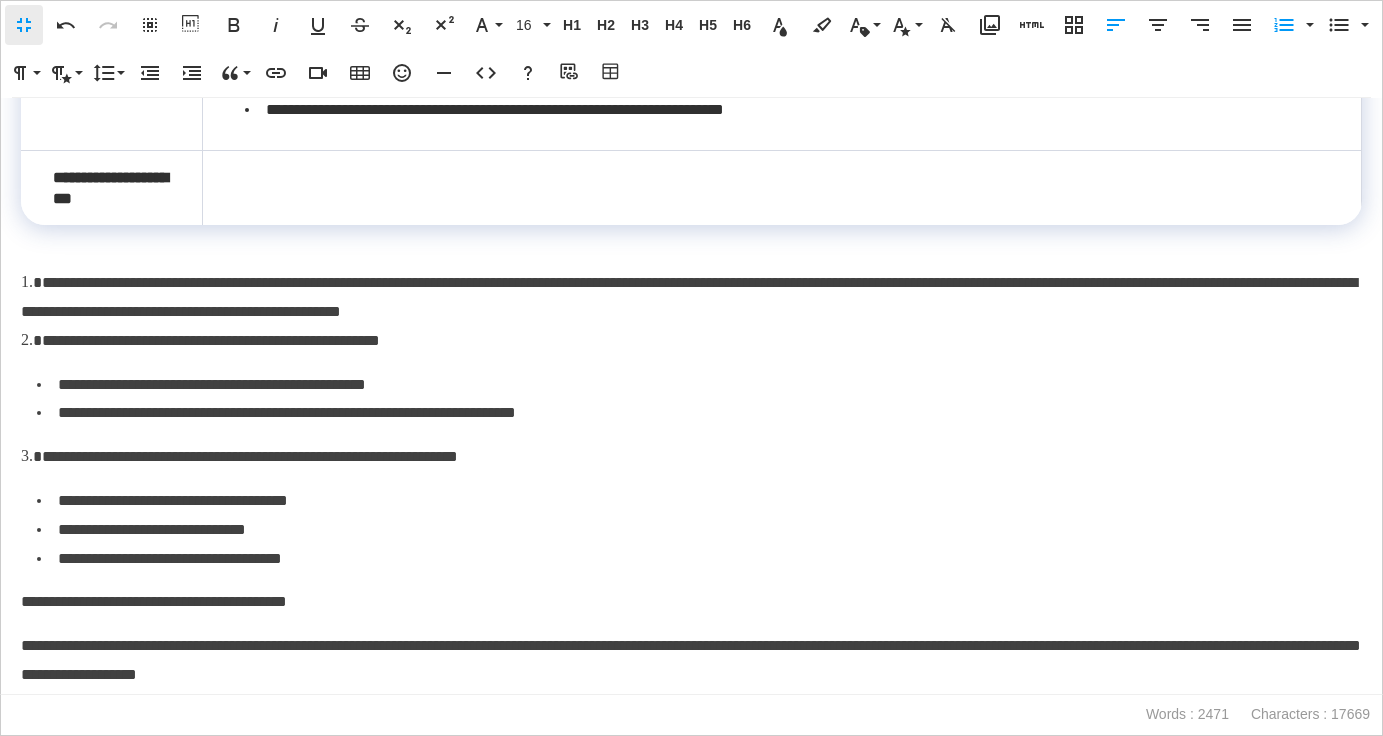 click at bounding box center [782, 188] 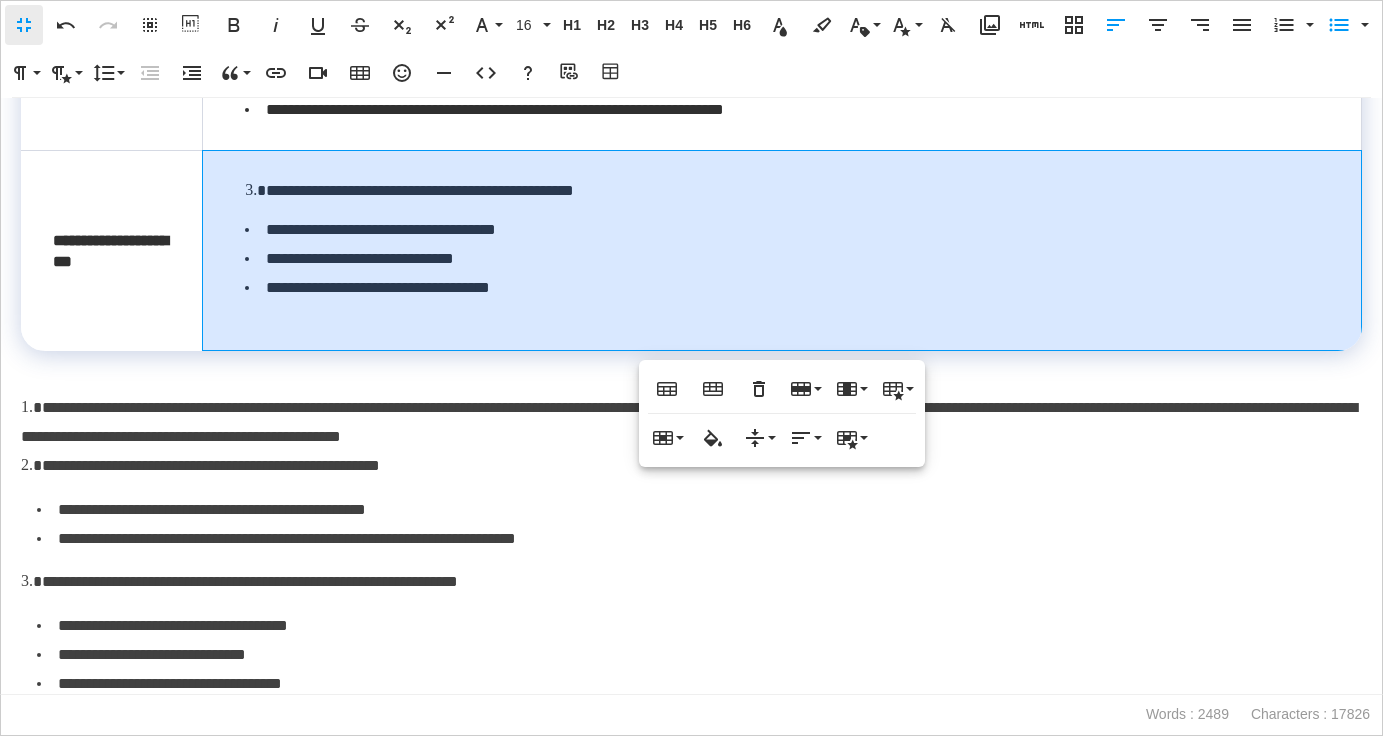 click on "**********" at bounding box center [782, 250] 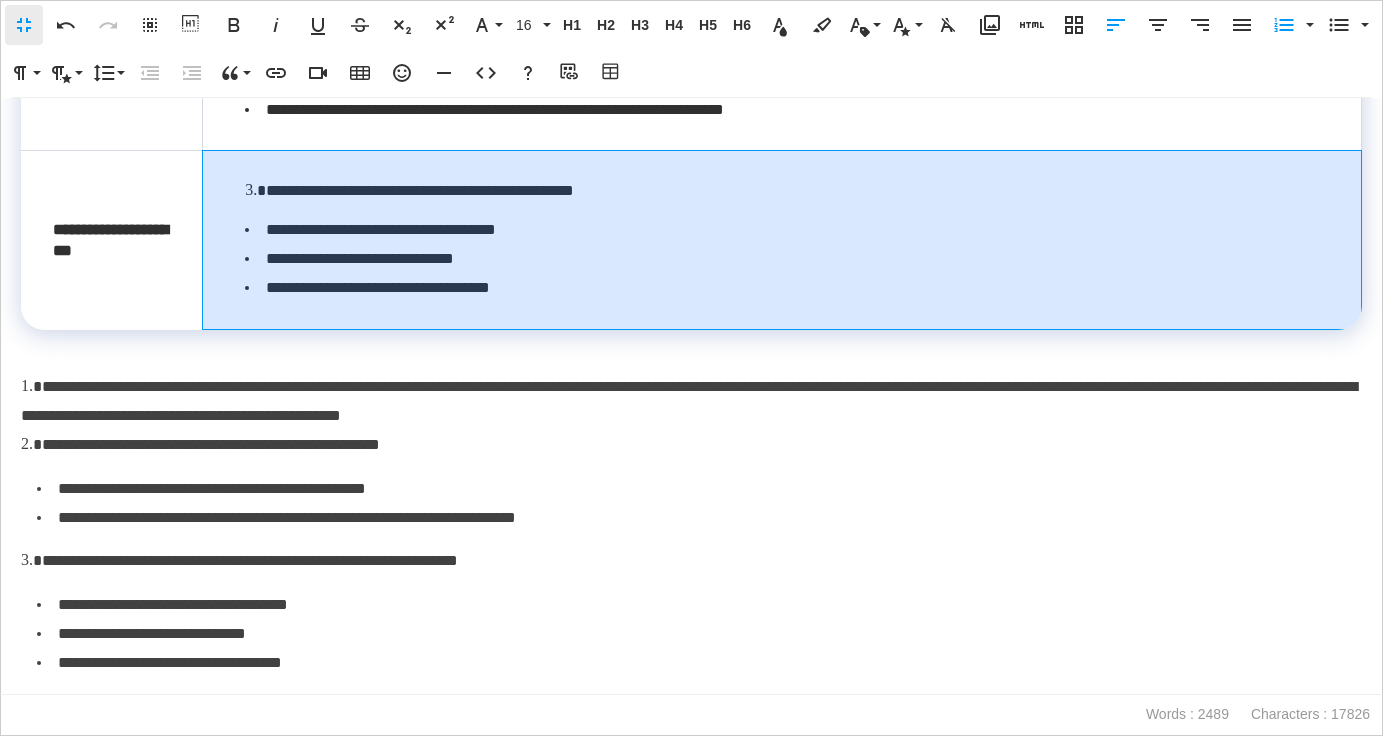 click on "**********" at bounding box center (787, 191) 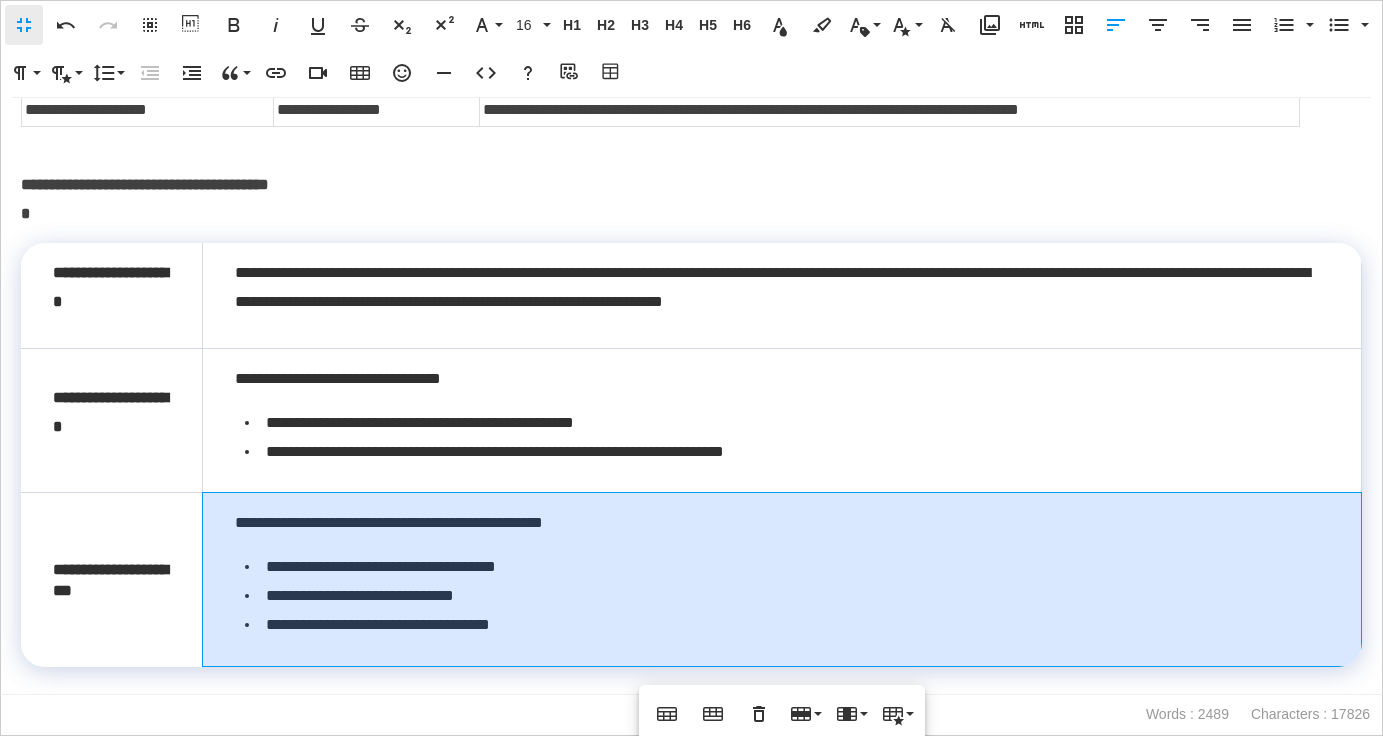 scroll, scrollTop: 8868, scrollLeft: 0, axis: vertical 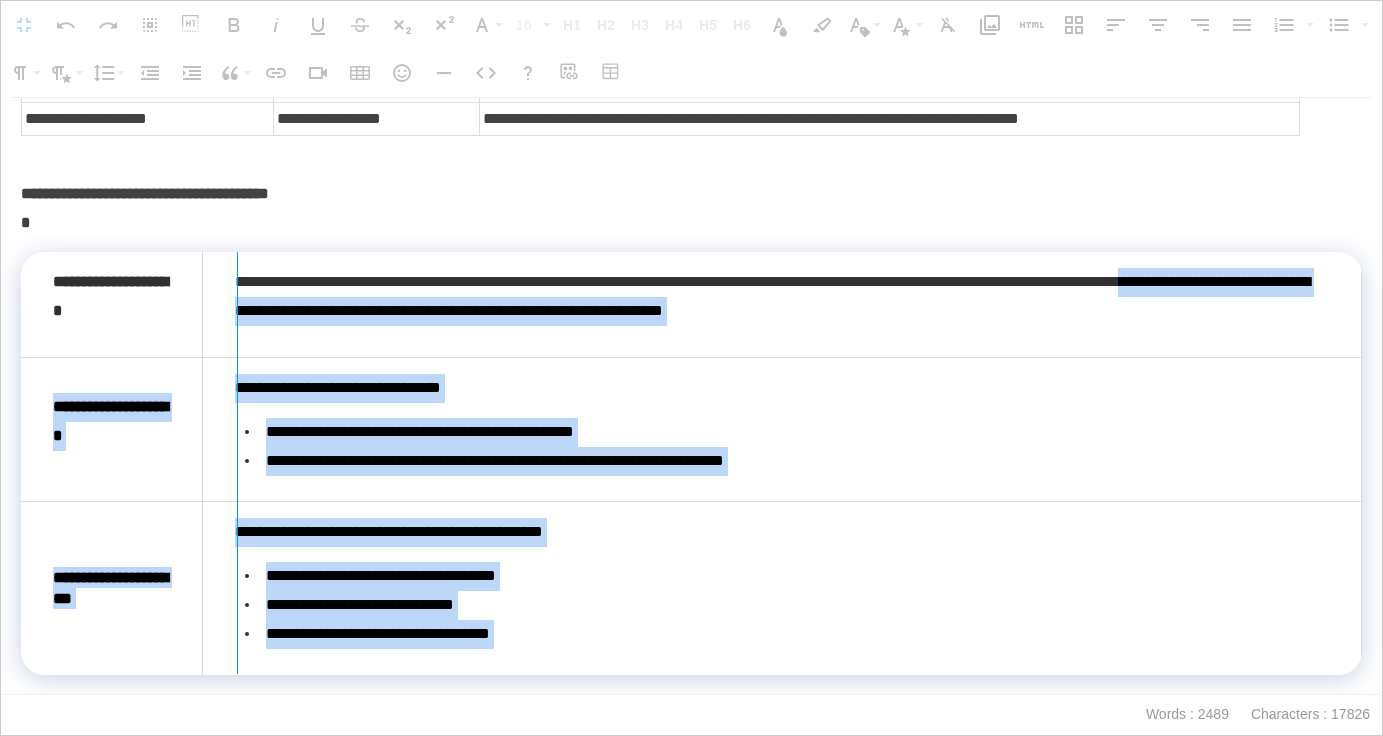 drag, startPoint x: 202, startPoint y: 311, endPoint x: 262, endPoint y: 311, distance: 60 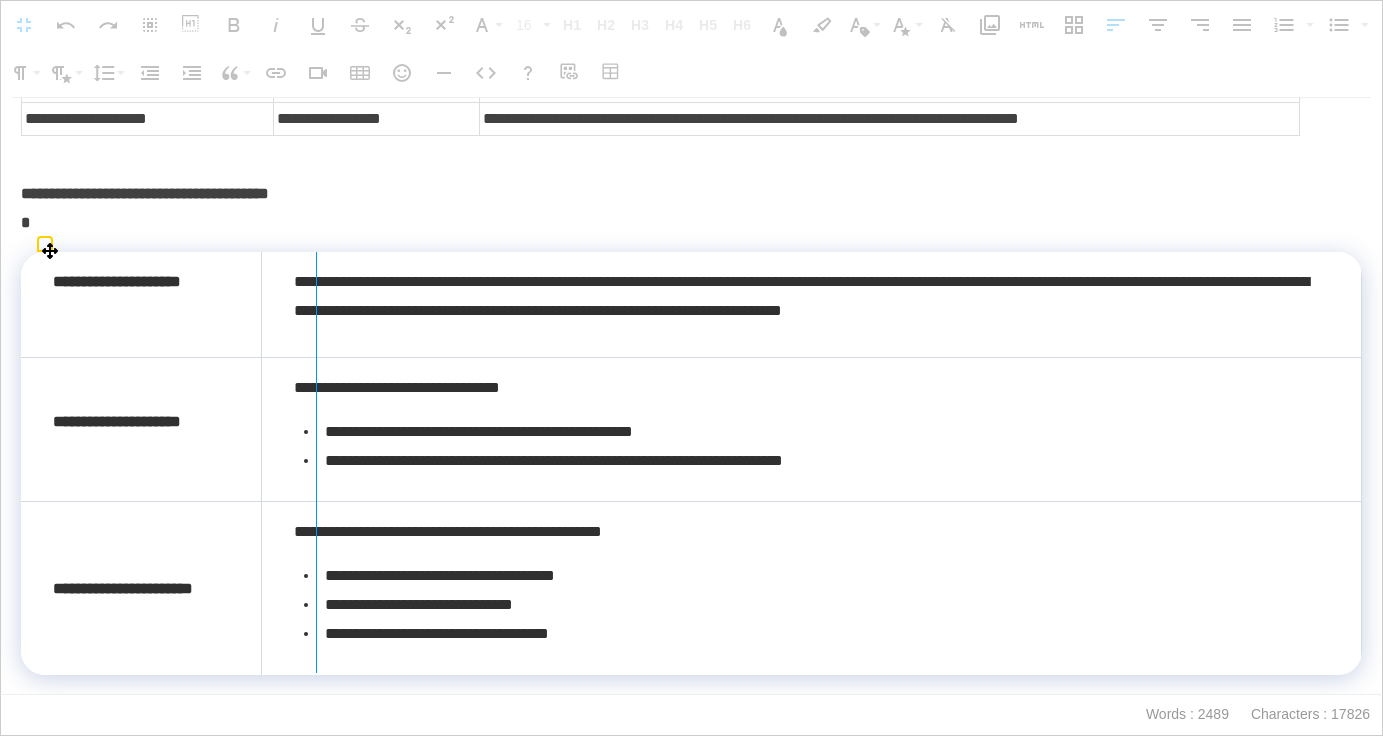 drag, startPoint x: 262, startPoint y: 311, endPoint x: 315, endPoint y: 311, distance: 53 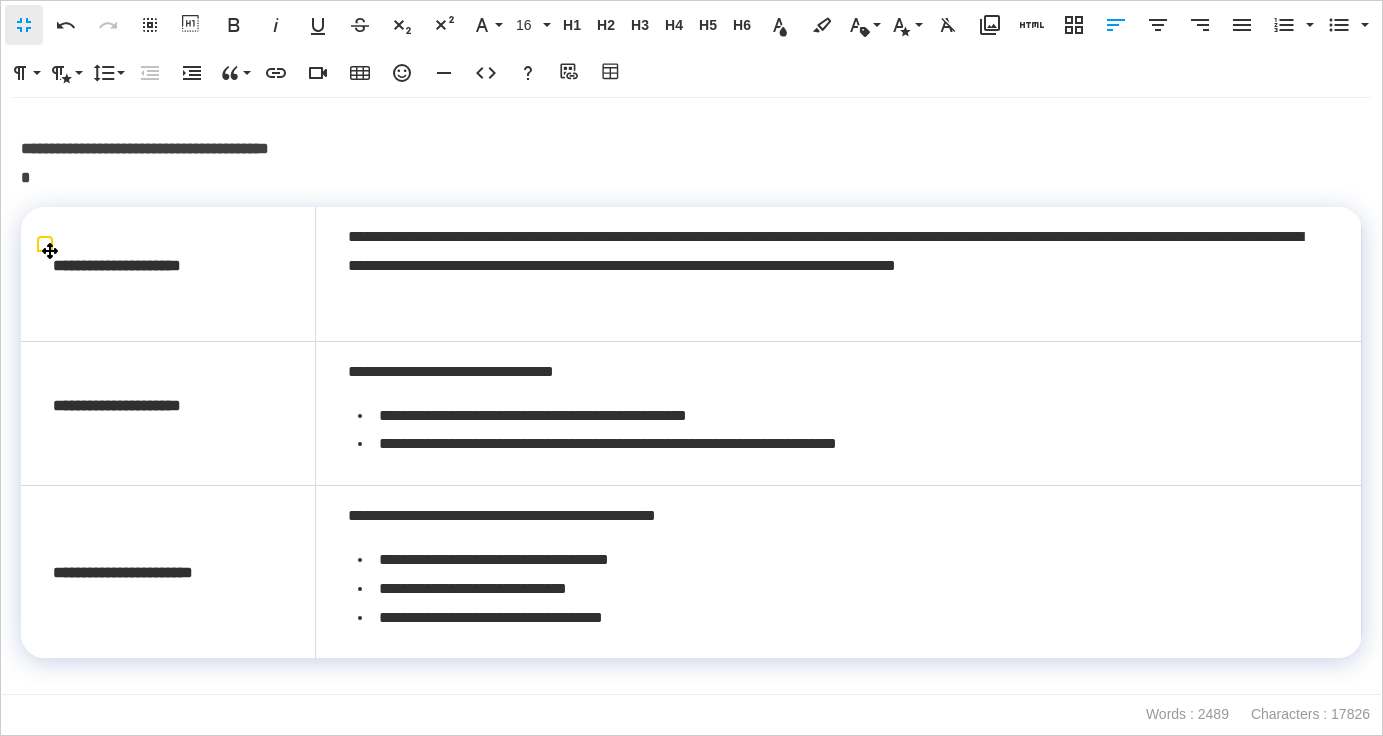 scroll, scrollTop: 8988, scrollLeft: 0, axis: vertical 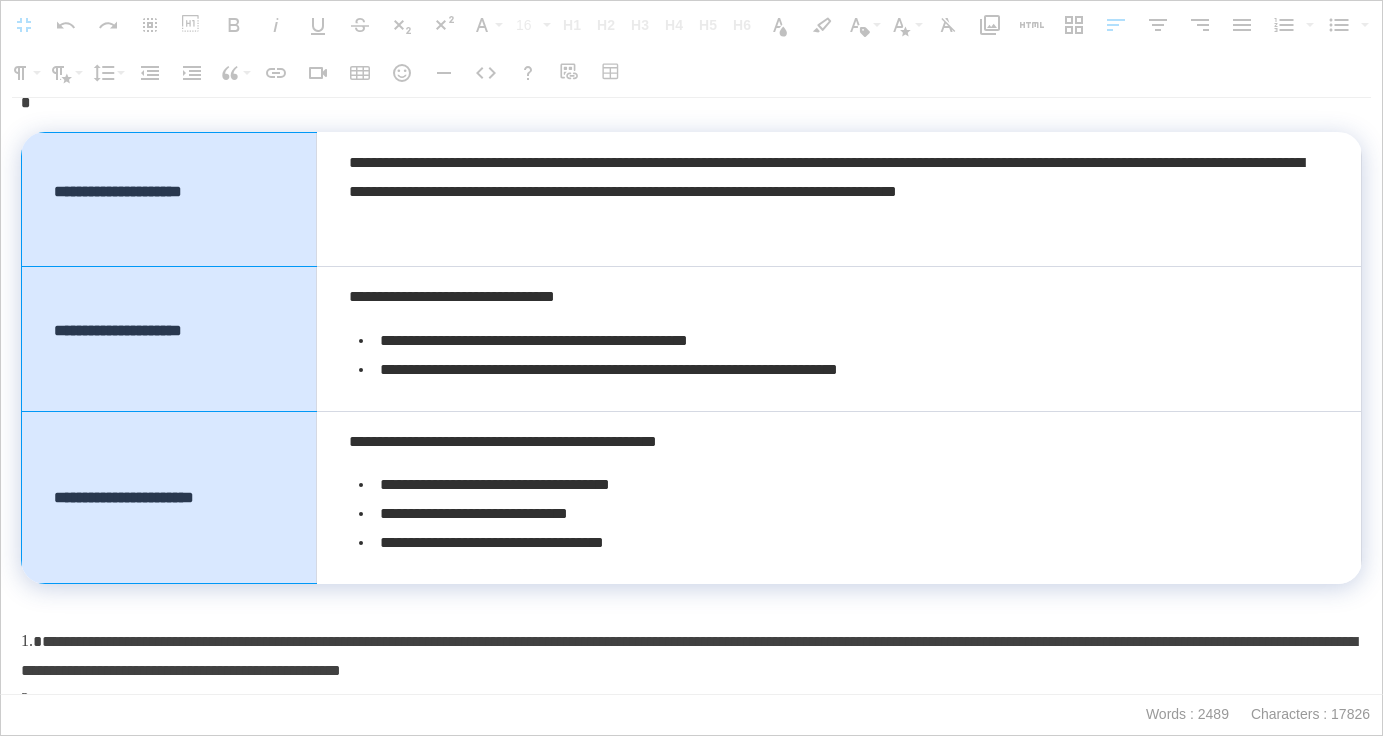 drag, startPoint x: 274, startPoint y: 233, endPoint x: 269, endPoint y: 535, distance: 302.04138 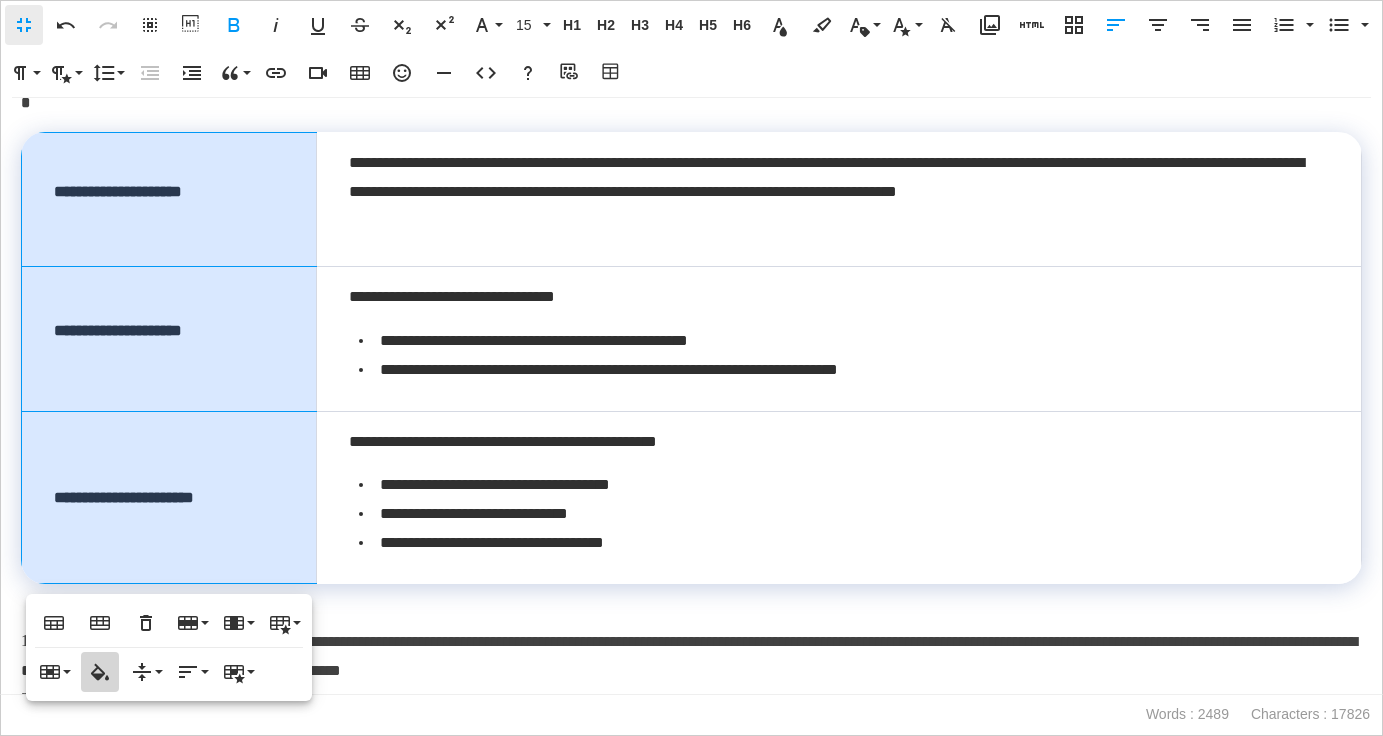 type on "*******" 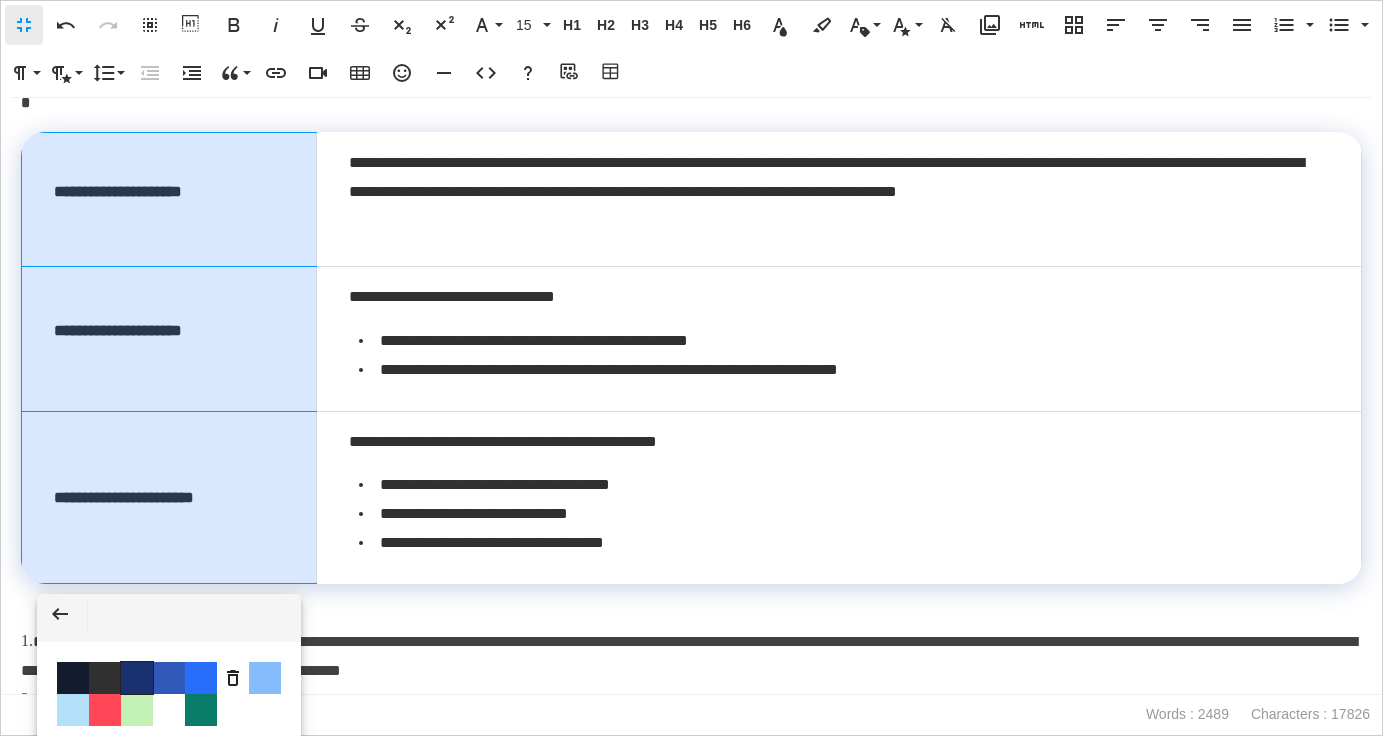click on "Color #19326F" at bounding box center (137, 678) 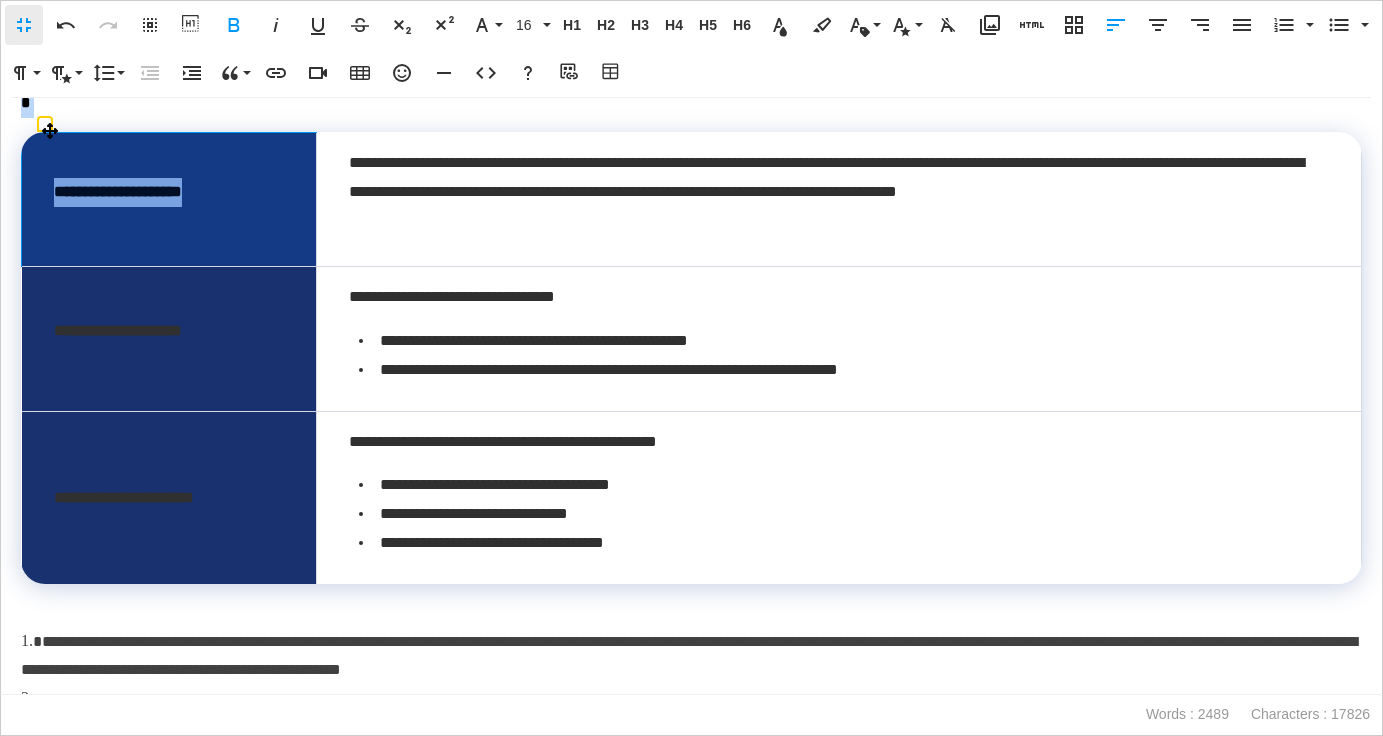 drag, startPoint x: 263, startPoint y: 197, endPoint x: 19, endPoint y: 201, distance: 244.03279 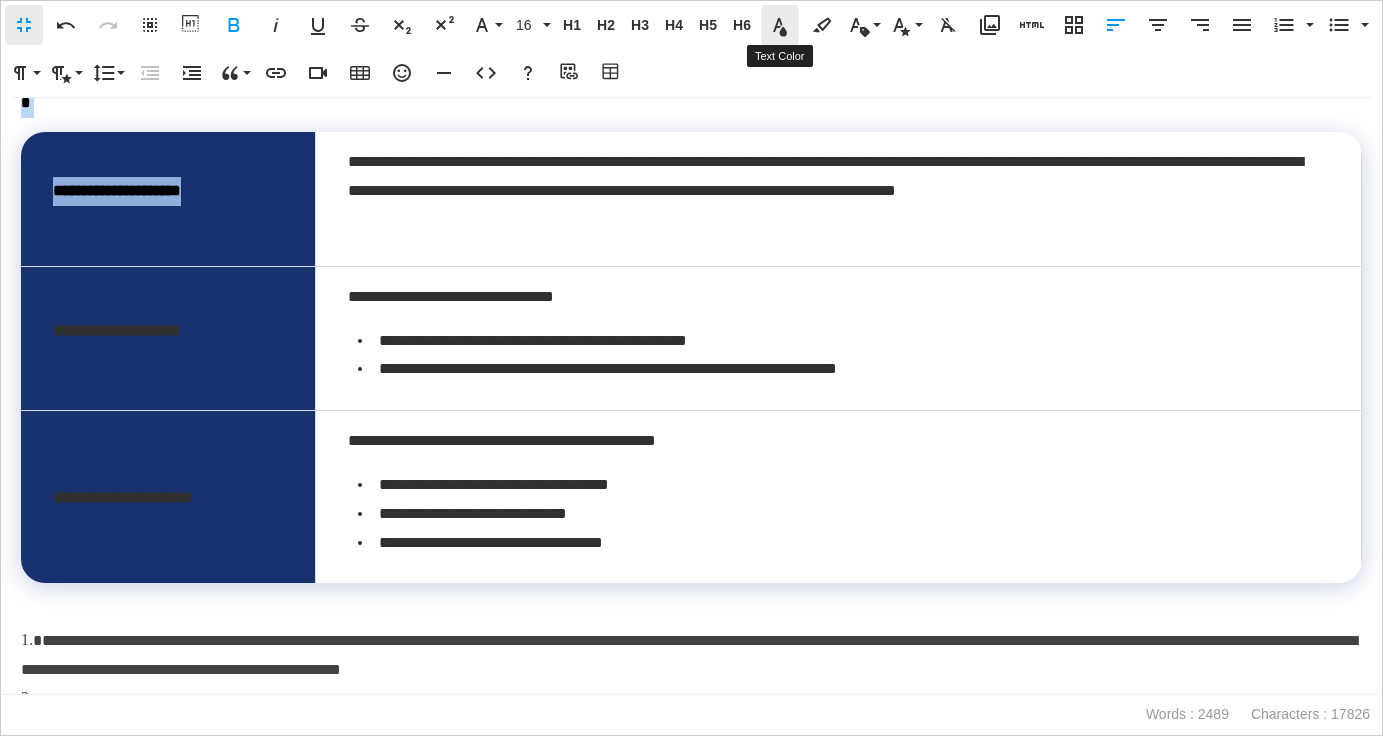 click 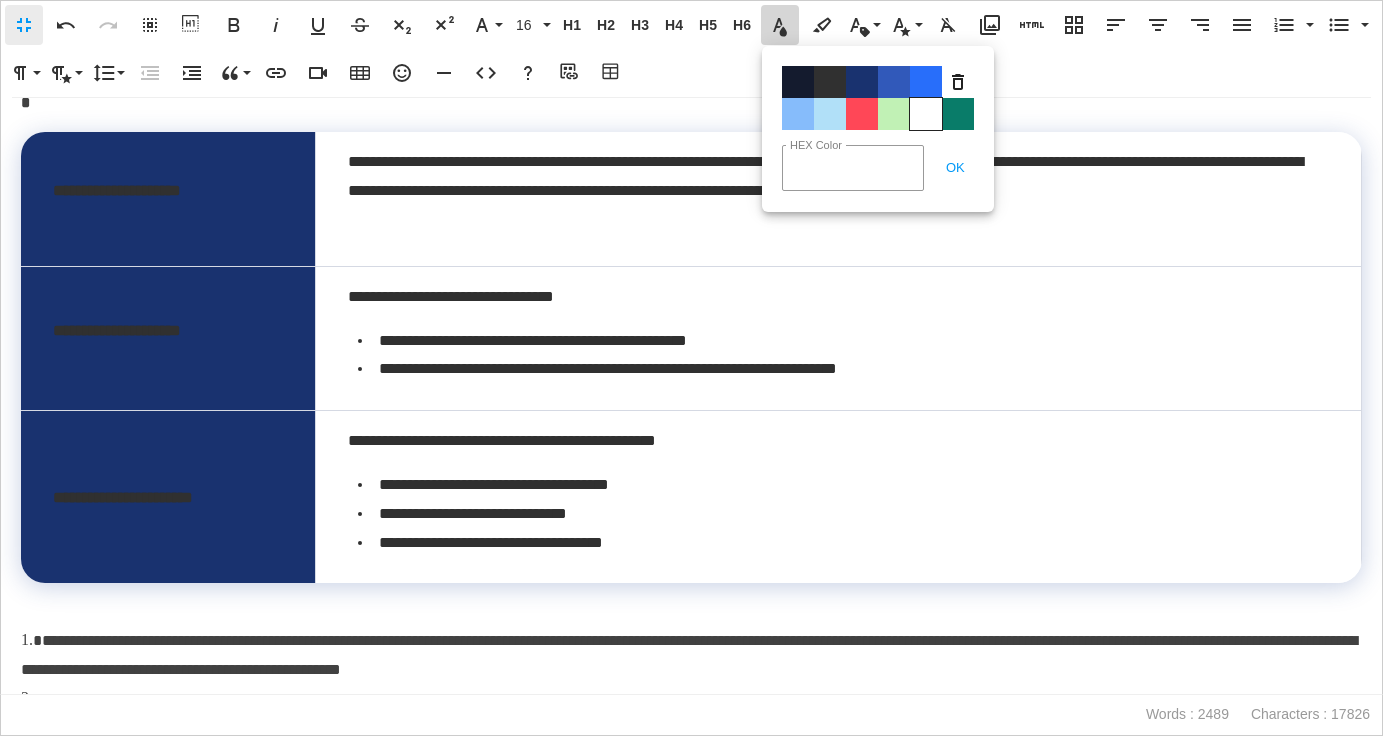 click on "Color#FFFFFF" at bounding box center [926, 114] 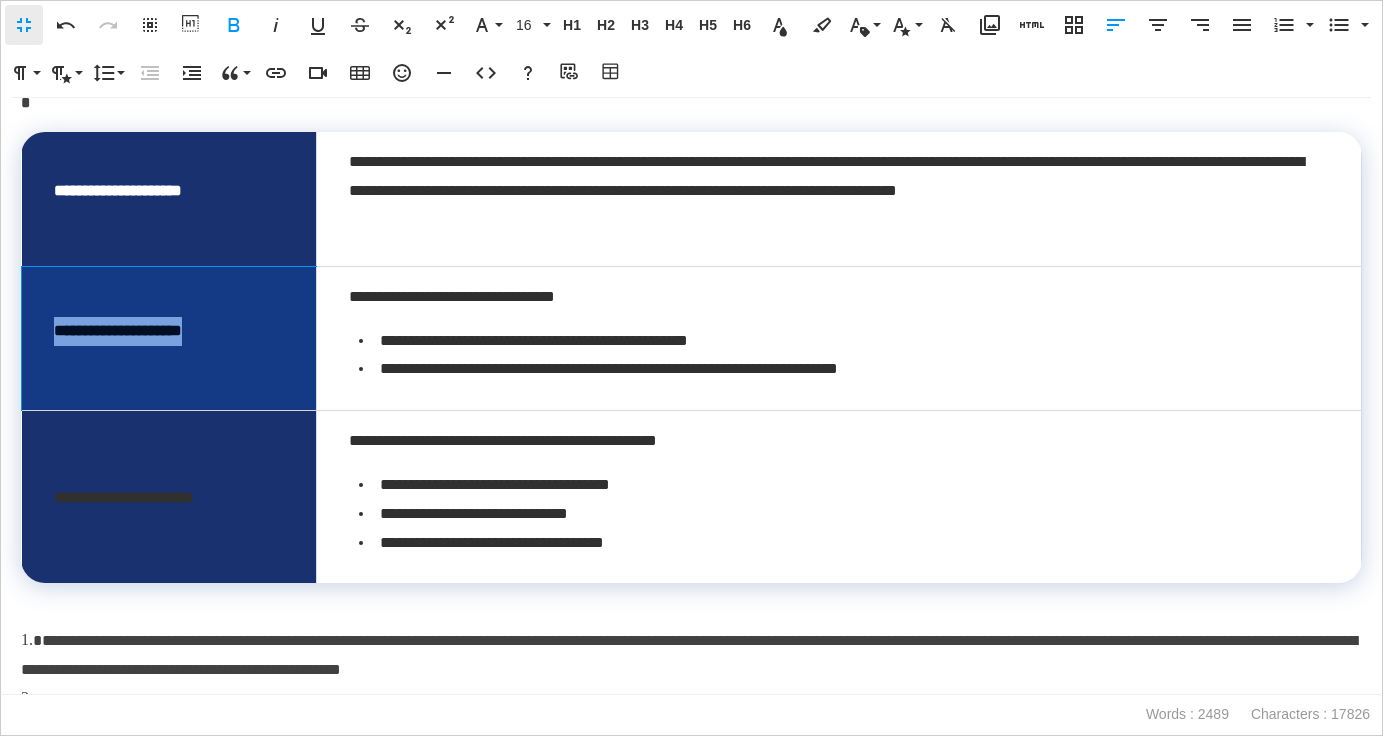 drag, startPoint x: 240, startPoint y: 334, endPoint x: 45, endPoint y: 335, distance: 195.00256 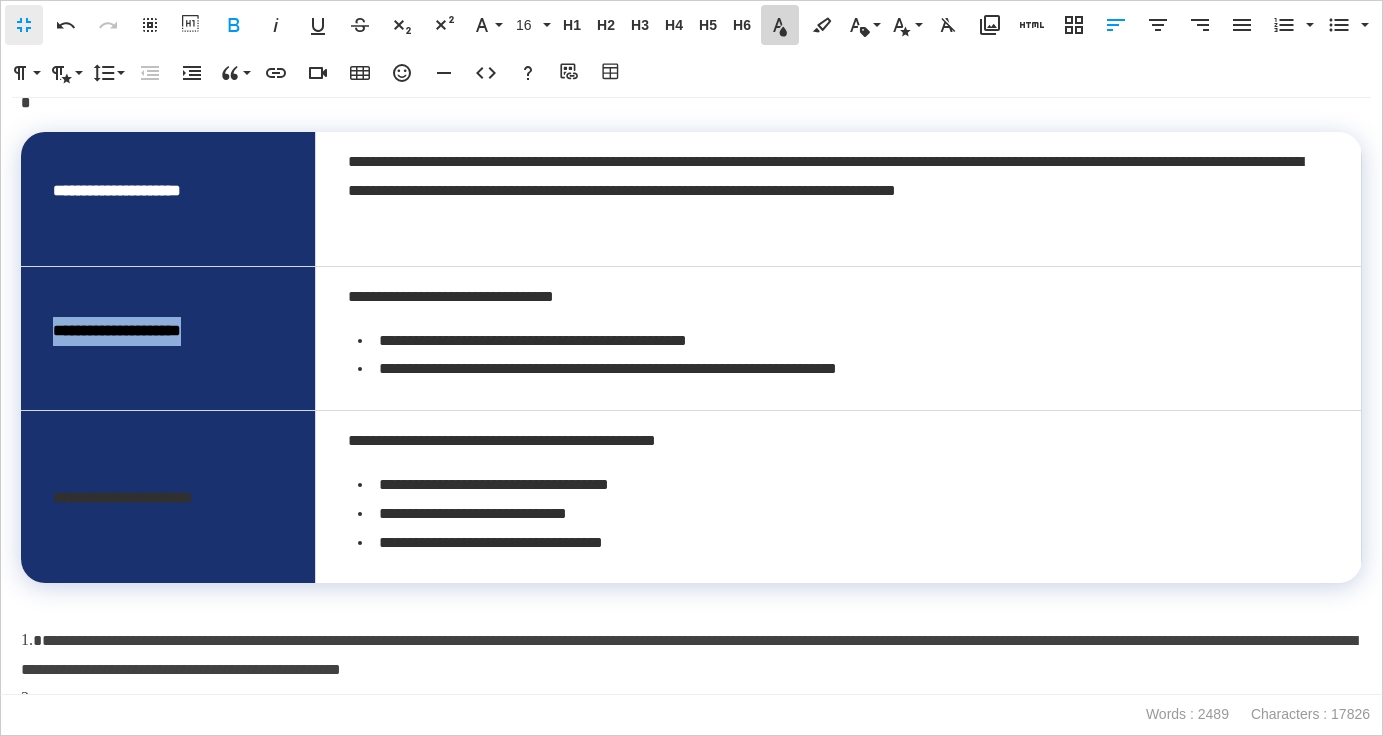 click 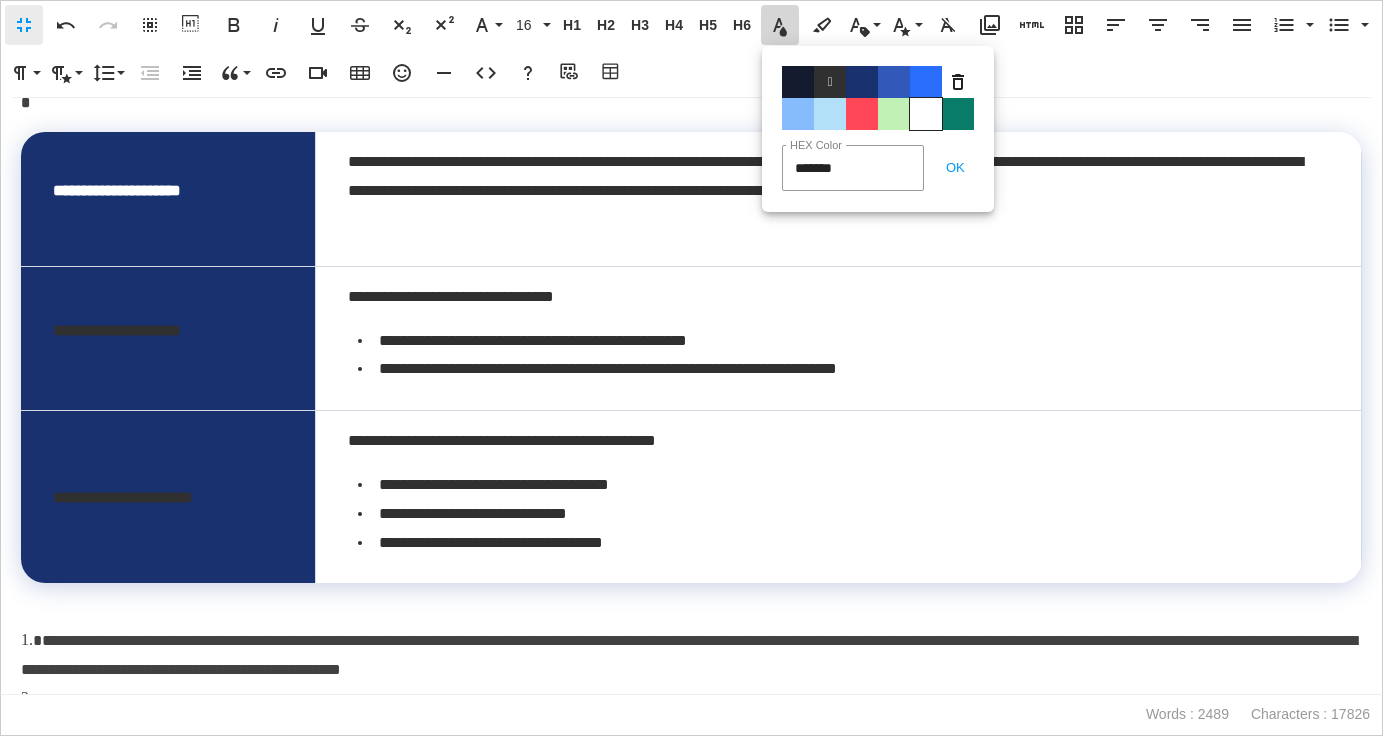 click on "Color#FFFFFF" at bounding box center (926, 114) 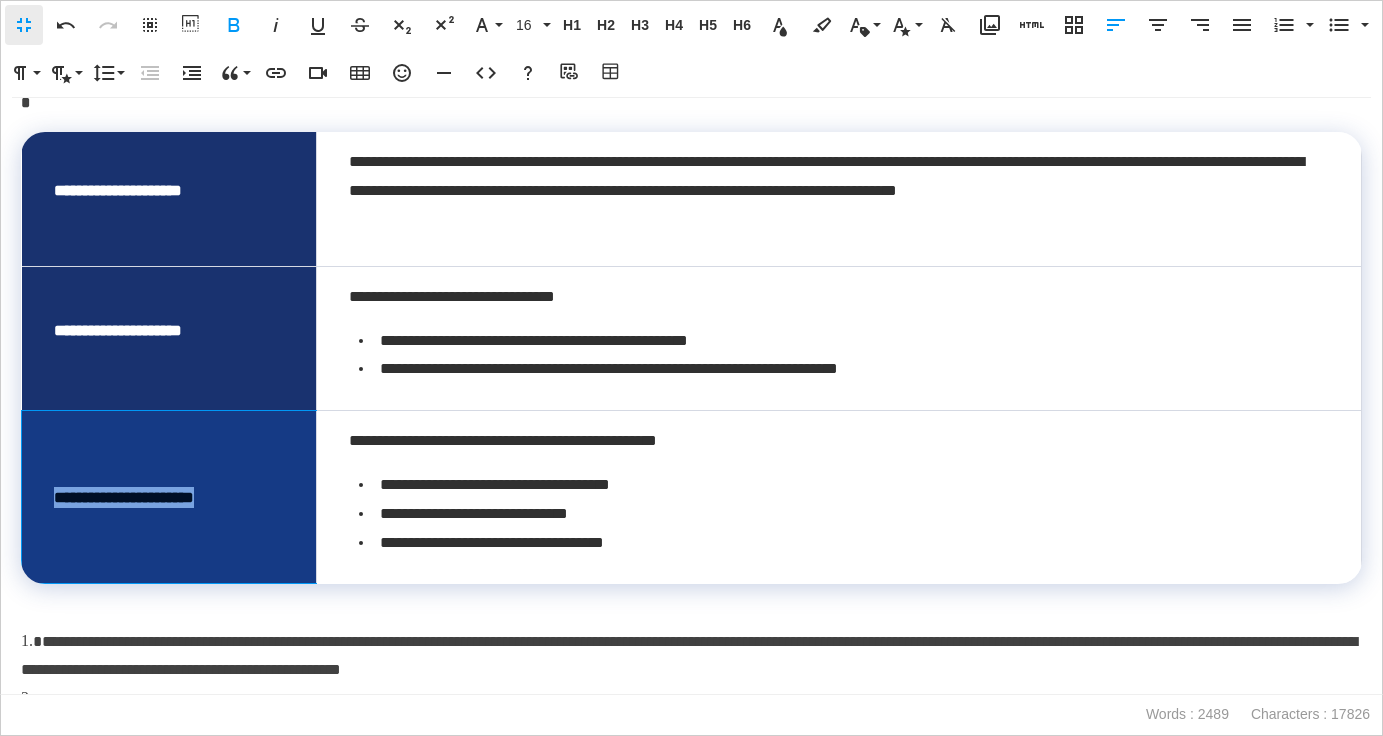 drag, startPoint x: 248, startPoint y: 503, endPoint x: 51, endPoint y: 504, distance: 197.00253 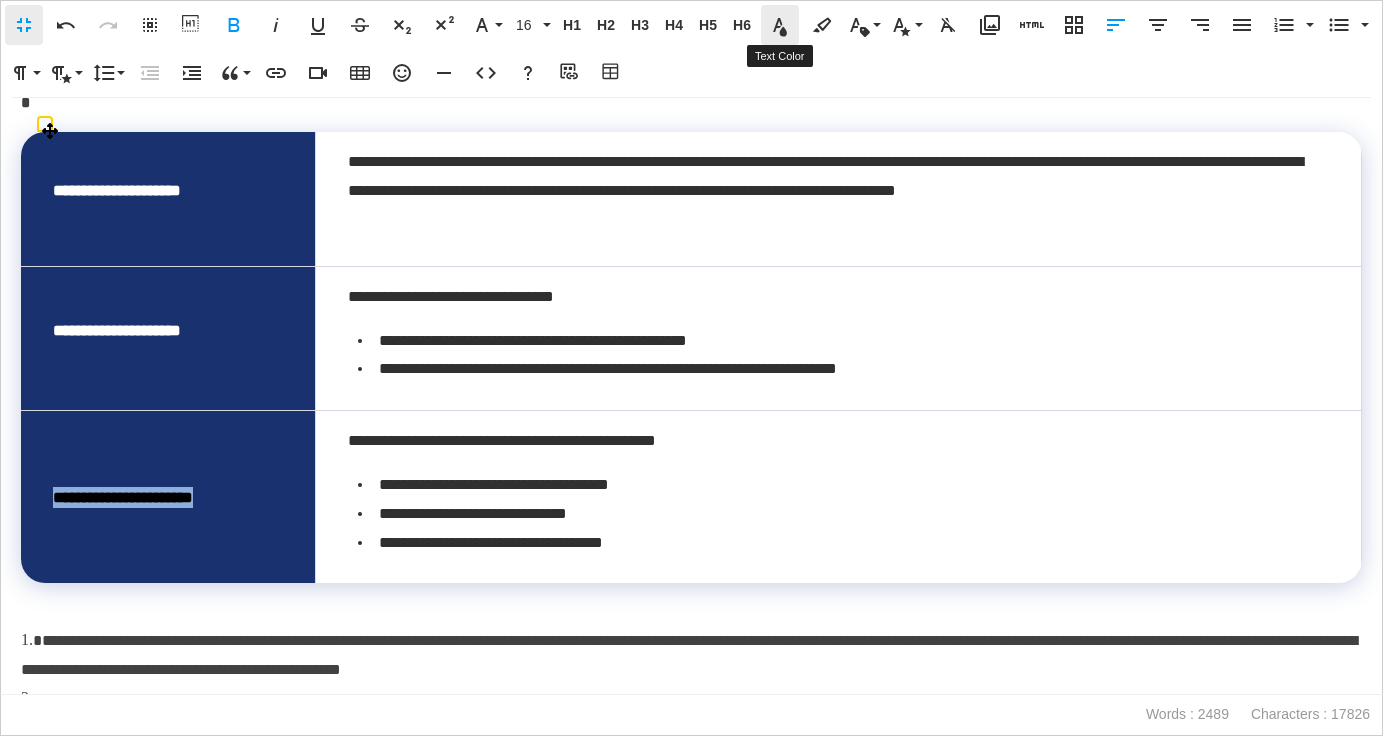 click 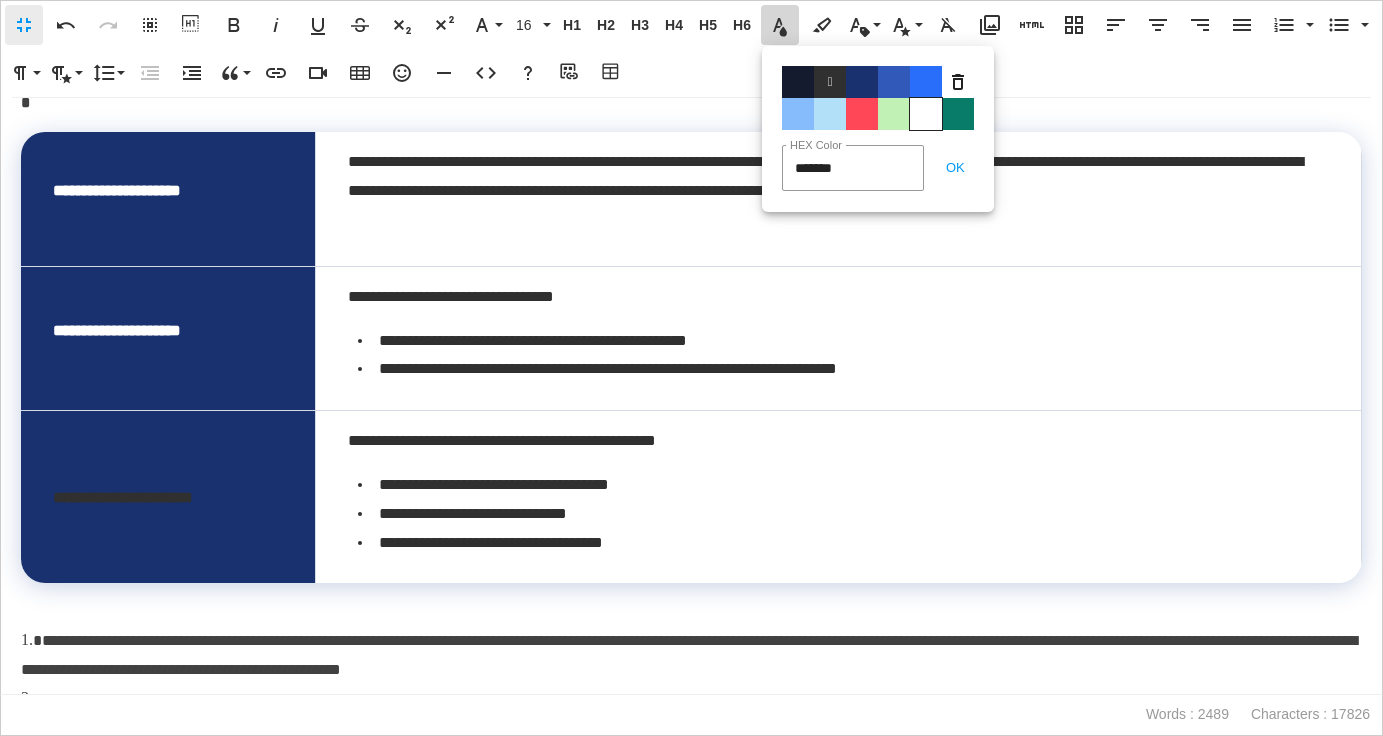 click on "Color#FFFFFF" at bounding box center (926, 114) 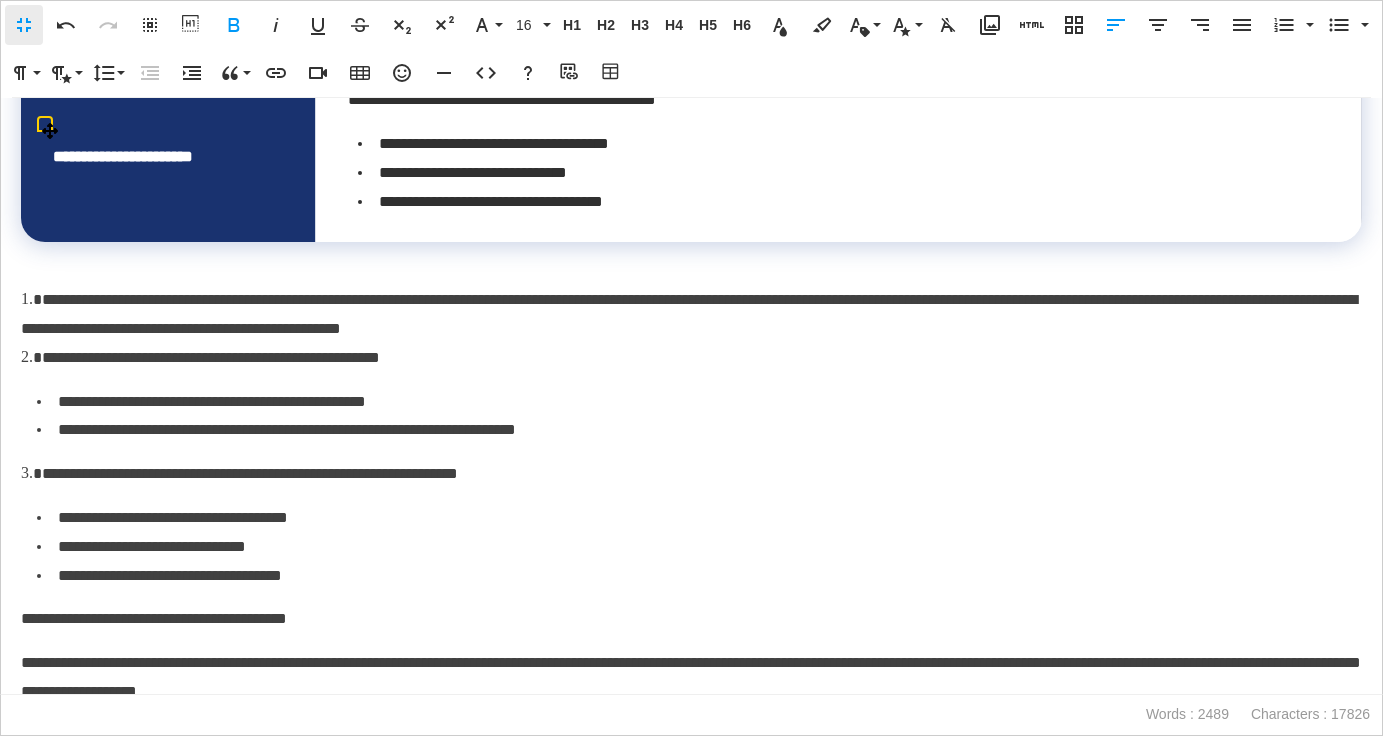 scroll, scrollTop: 9339, scrollLeft: 0, axis: vertical 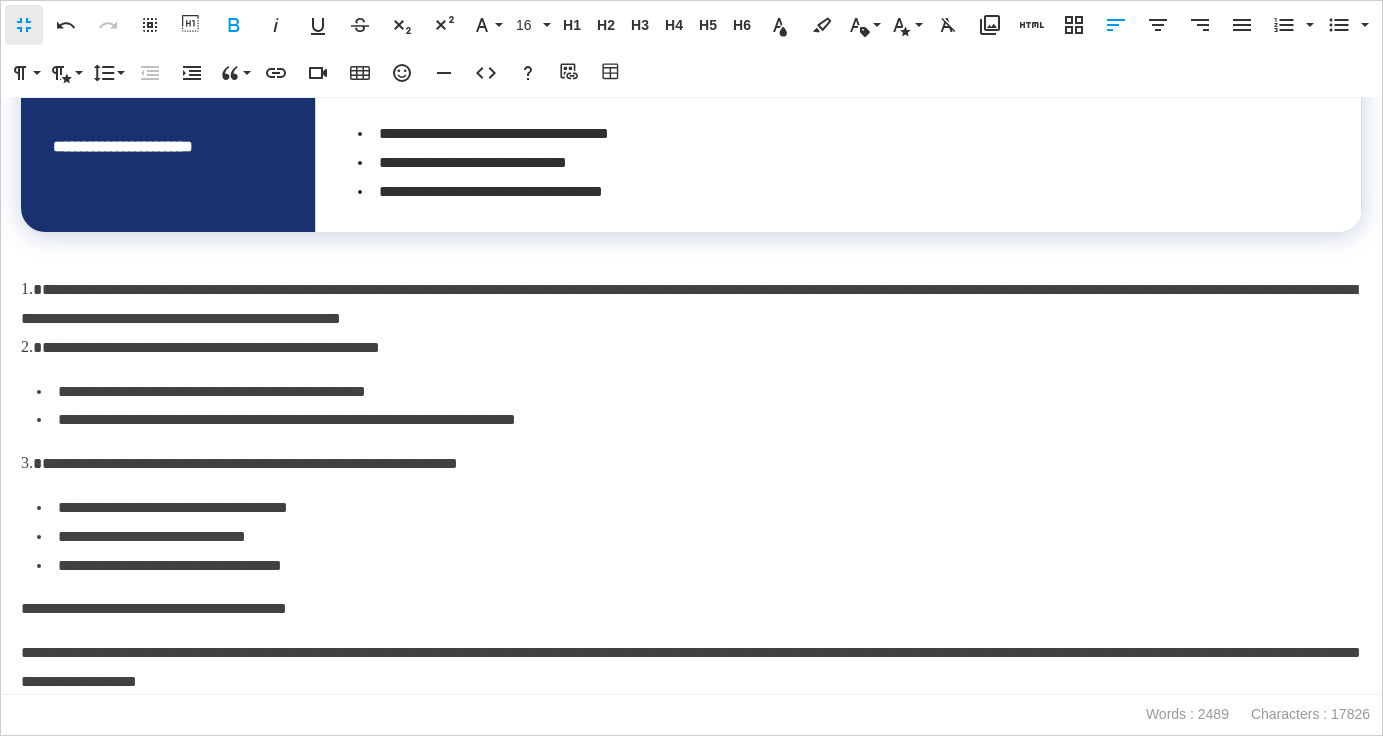 click on "**********" at bounding box center (699, 566) 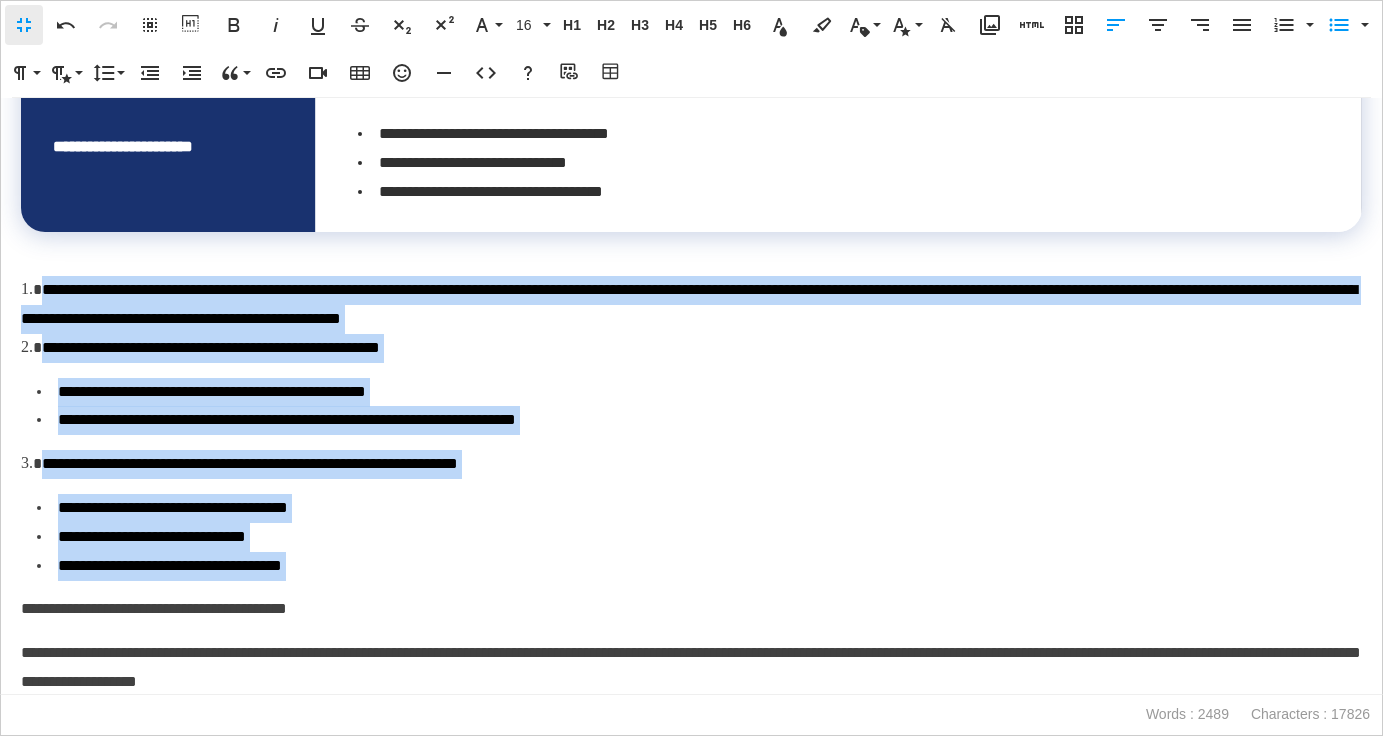 drag, startPoint x: 417, startPoint y: 563, endPoint x: 0, endPoint y: 288, distance: 499.51376 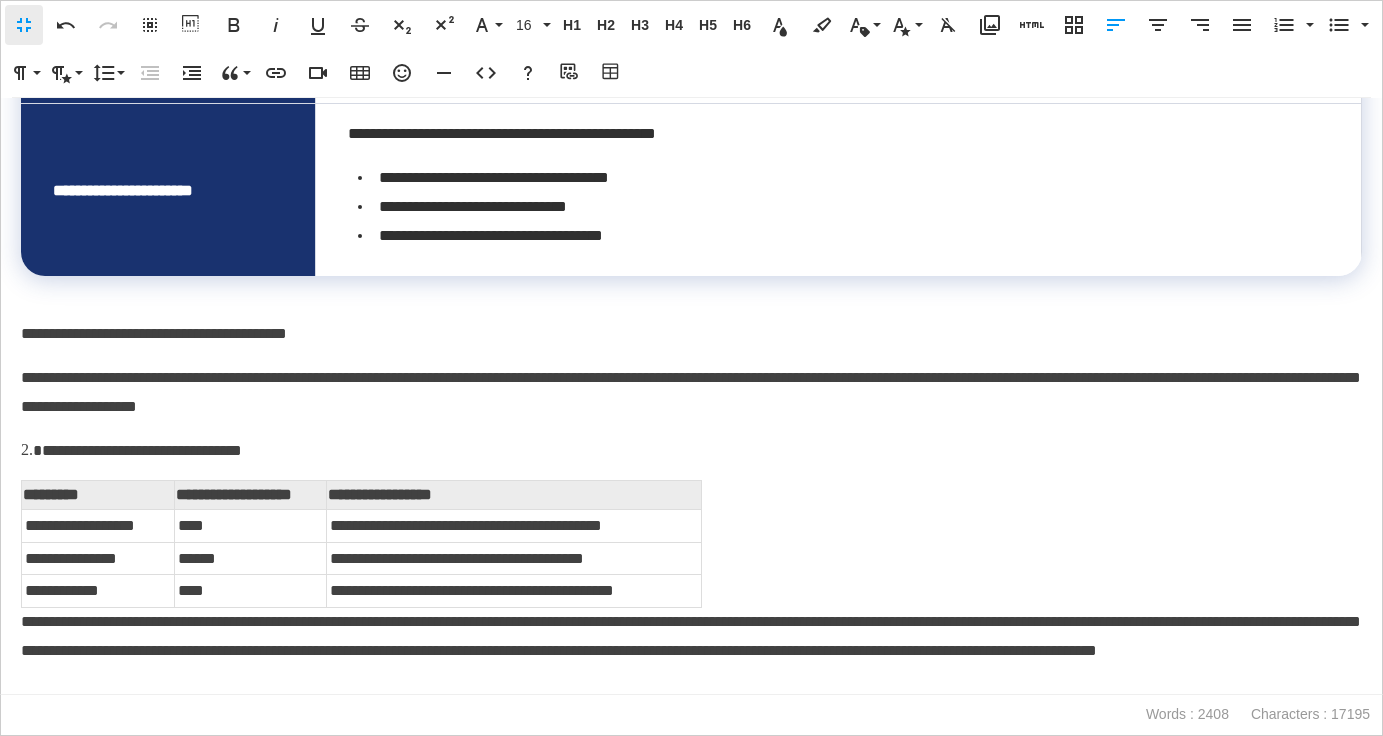 scroll, scrollTop: 9295, scrollLeft: 0, axis: vertical 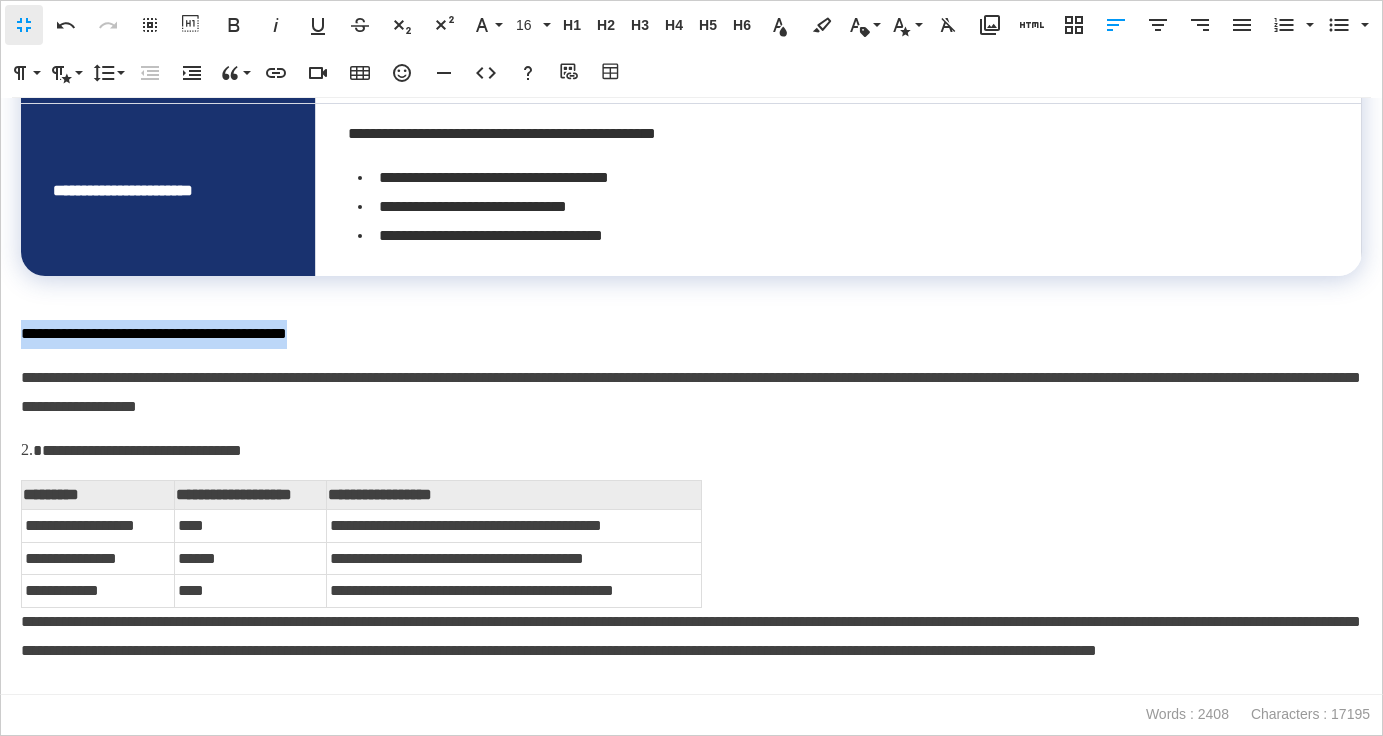 drag, startPoint x: 401, startPoint y: 332, endPoint x: 0, endPoint y: 333, distance: 401.00125 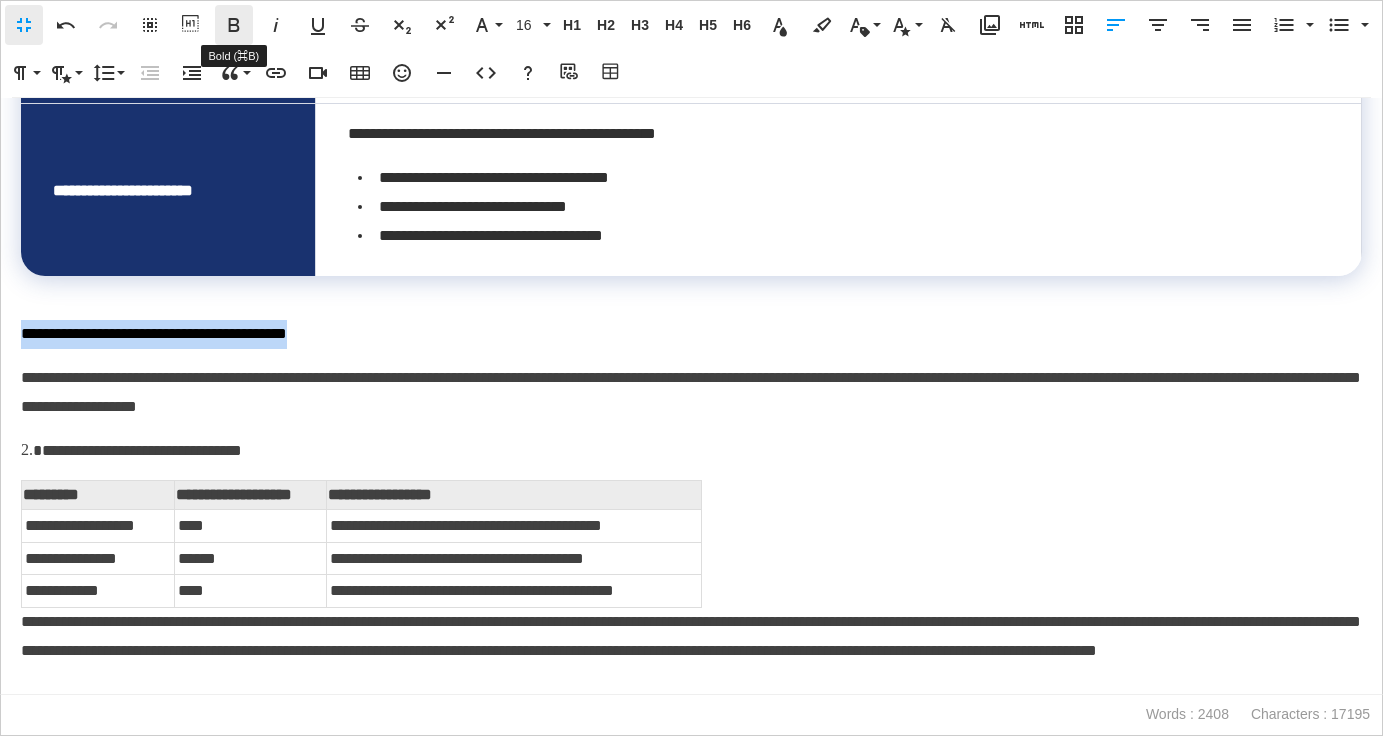 click 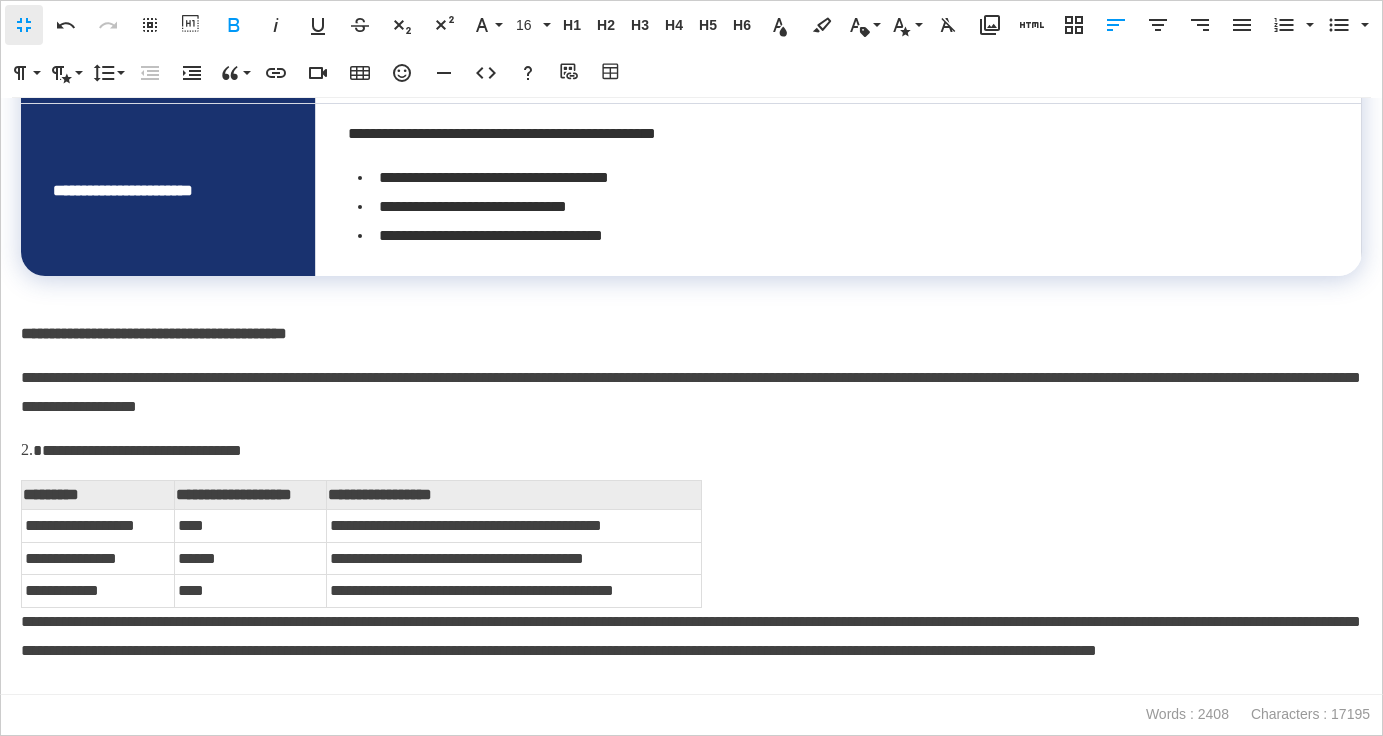 click on "**********" at bounding box center (691, 451) 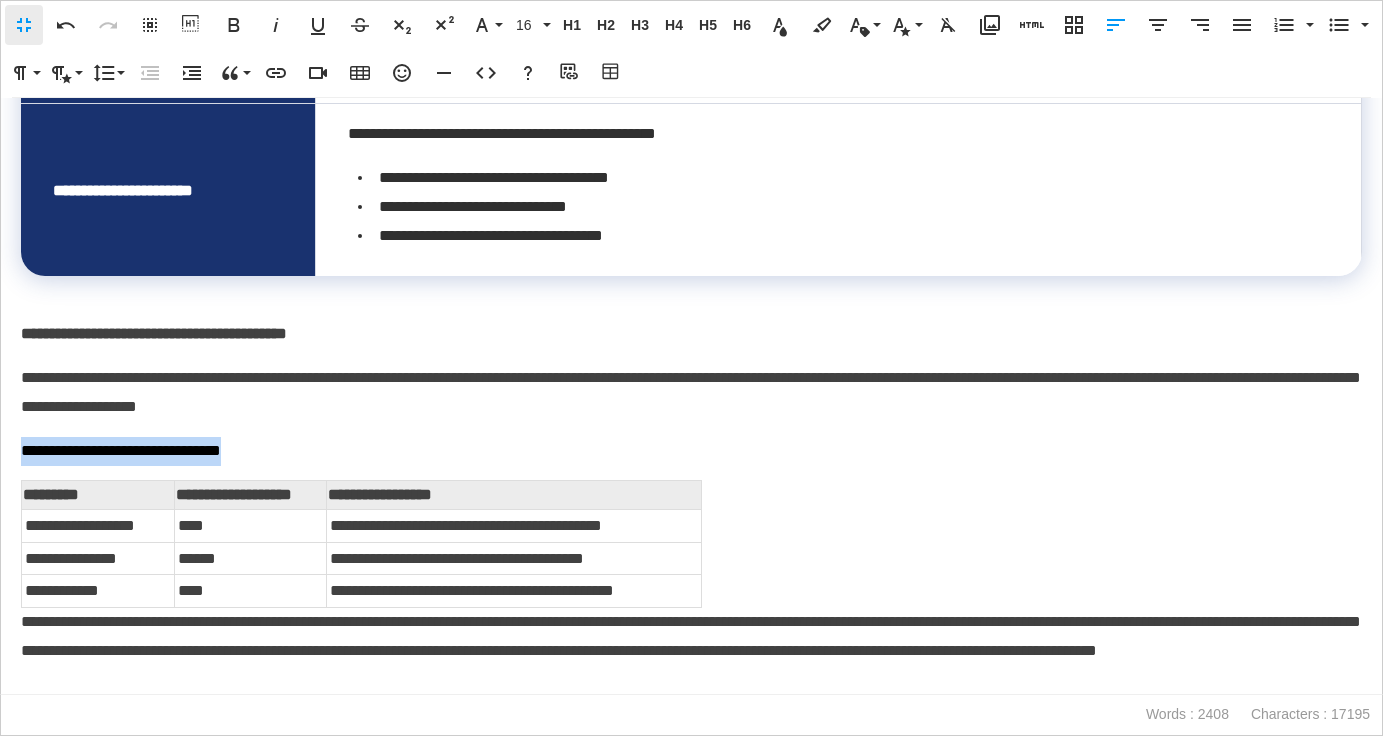 drag, startPoint x: 351, startPoint y: 445, endPoint x: 1, endPoint y: 444, distance: 350.00143 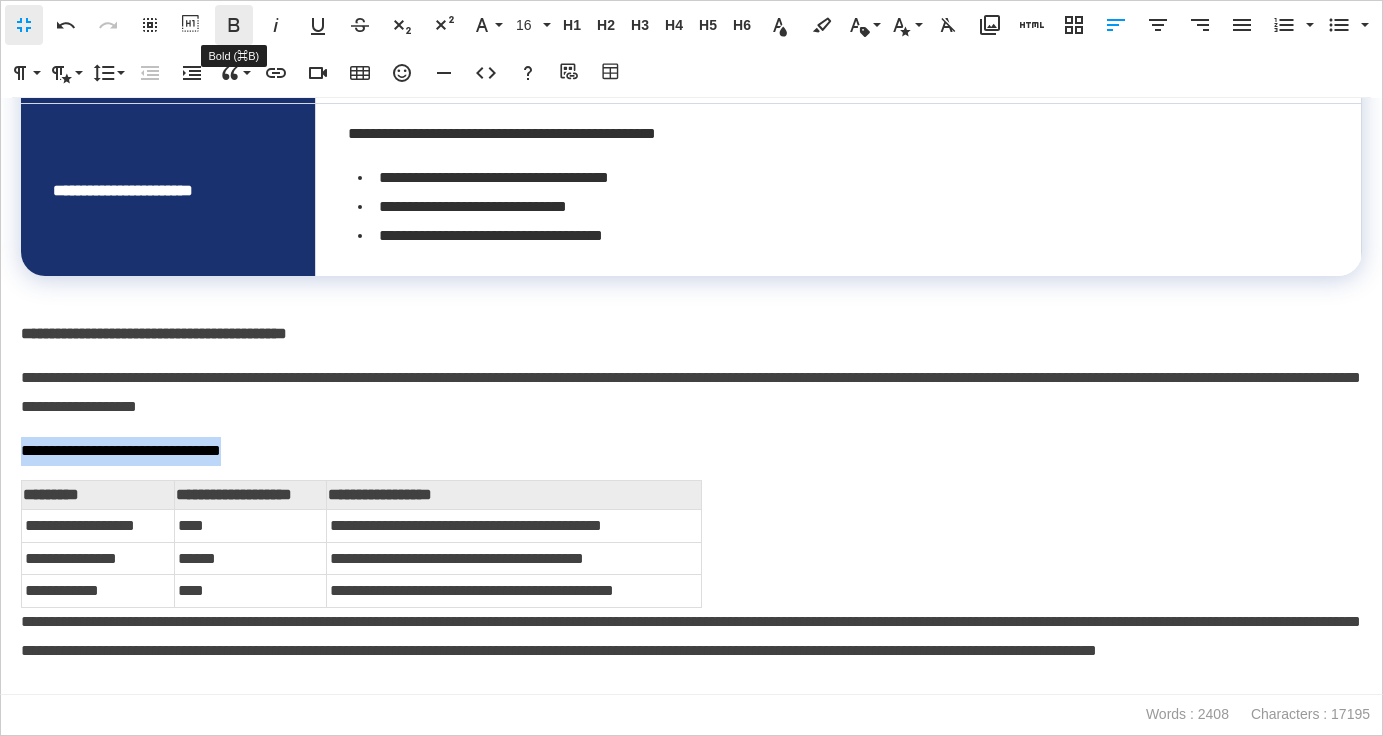 click on "Bold" at bounding box center [234, 25] 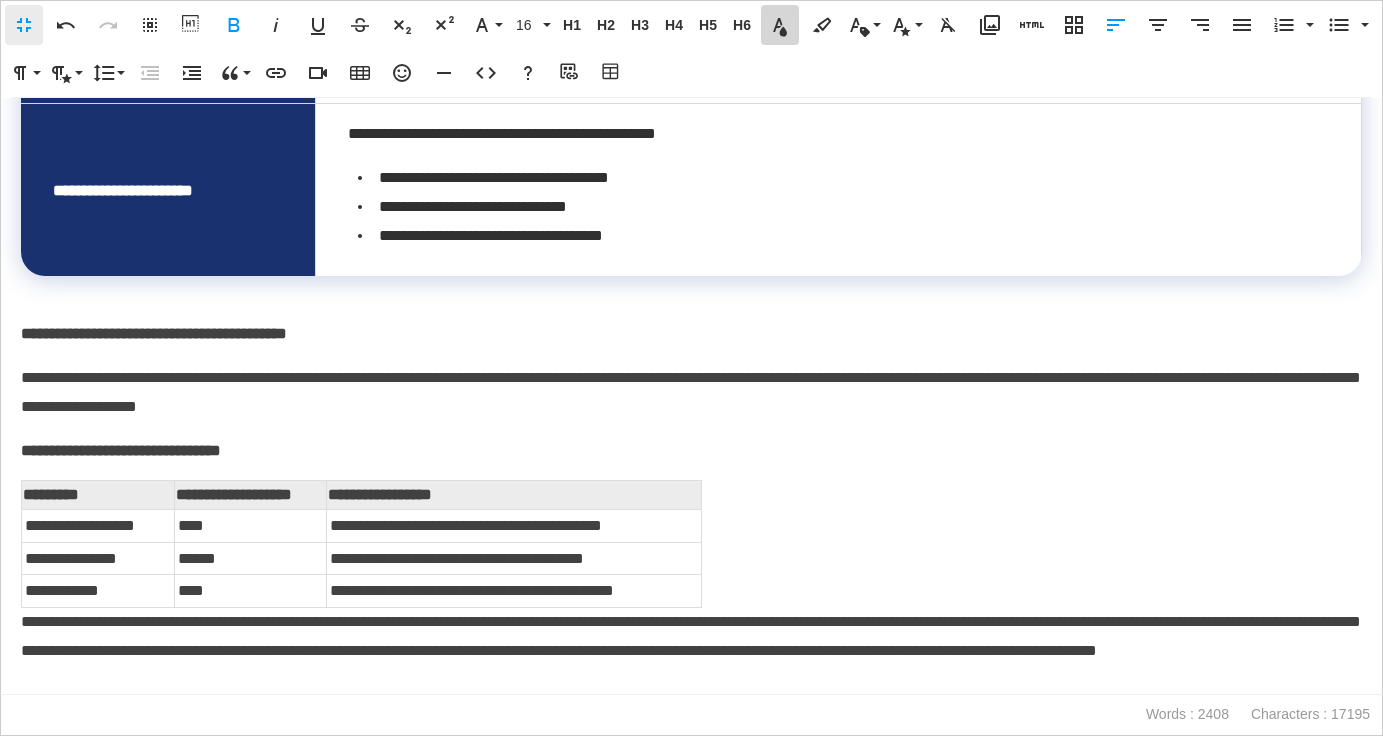 click 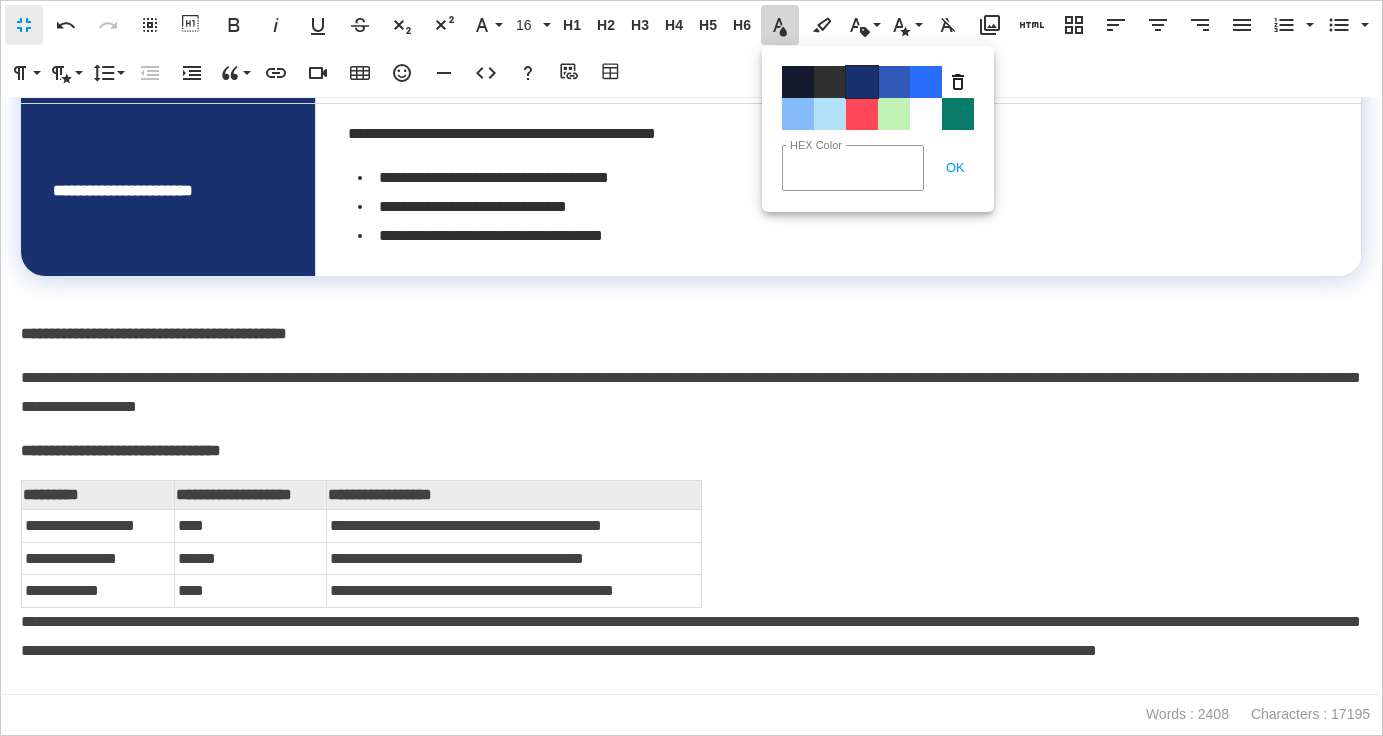 click on "Color#19326F" at bounding box center (862, 82) 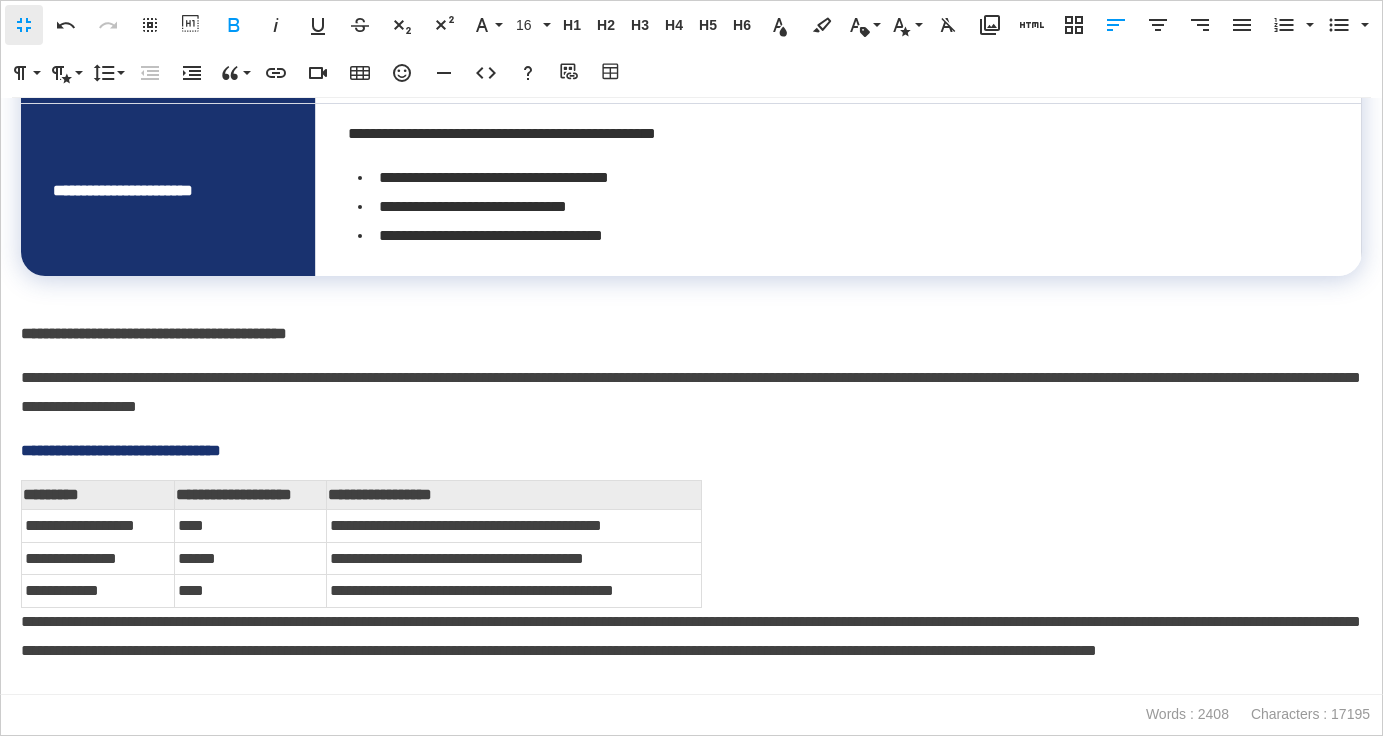 click on "**********" at bounding box center (691, 393) 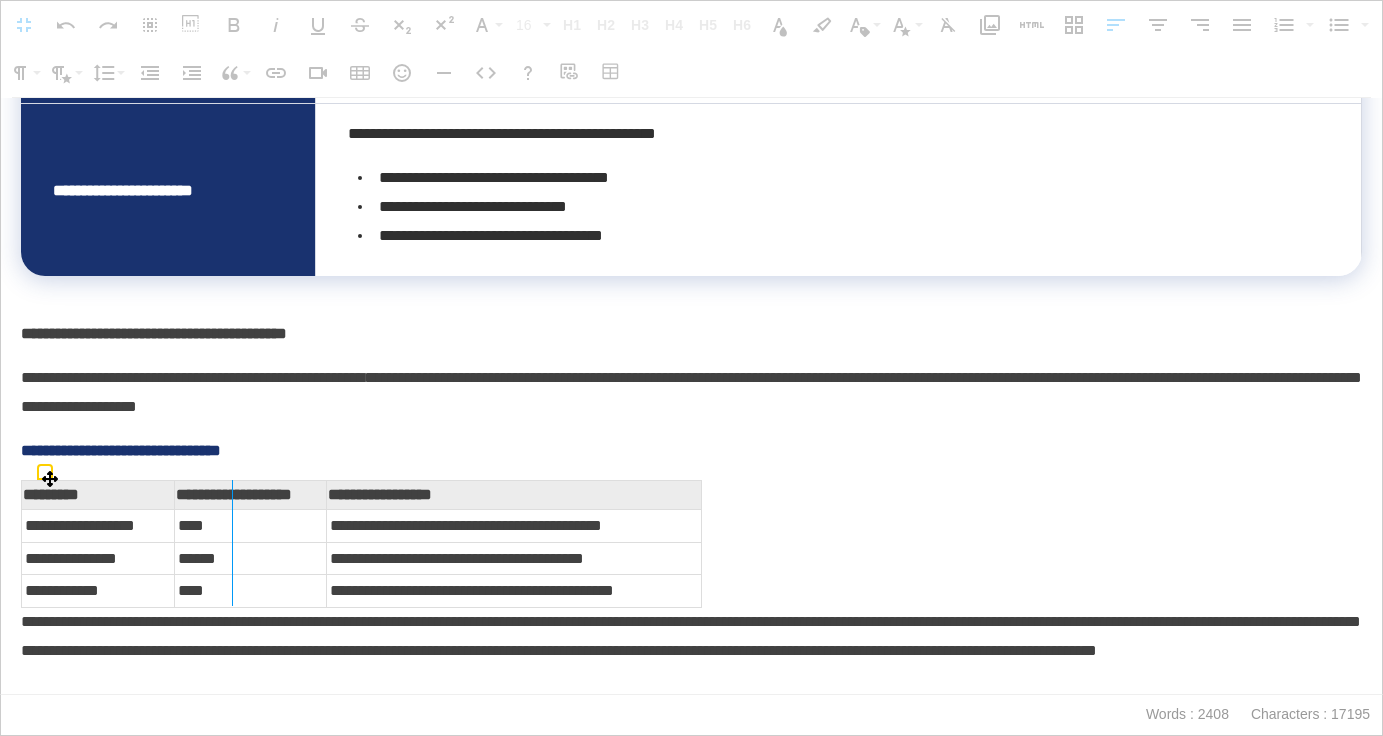 drag, startPoint x: 174, startPoint y: 490, endPoint x: 239, endPoint y: 493, distance: 65.06919 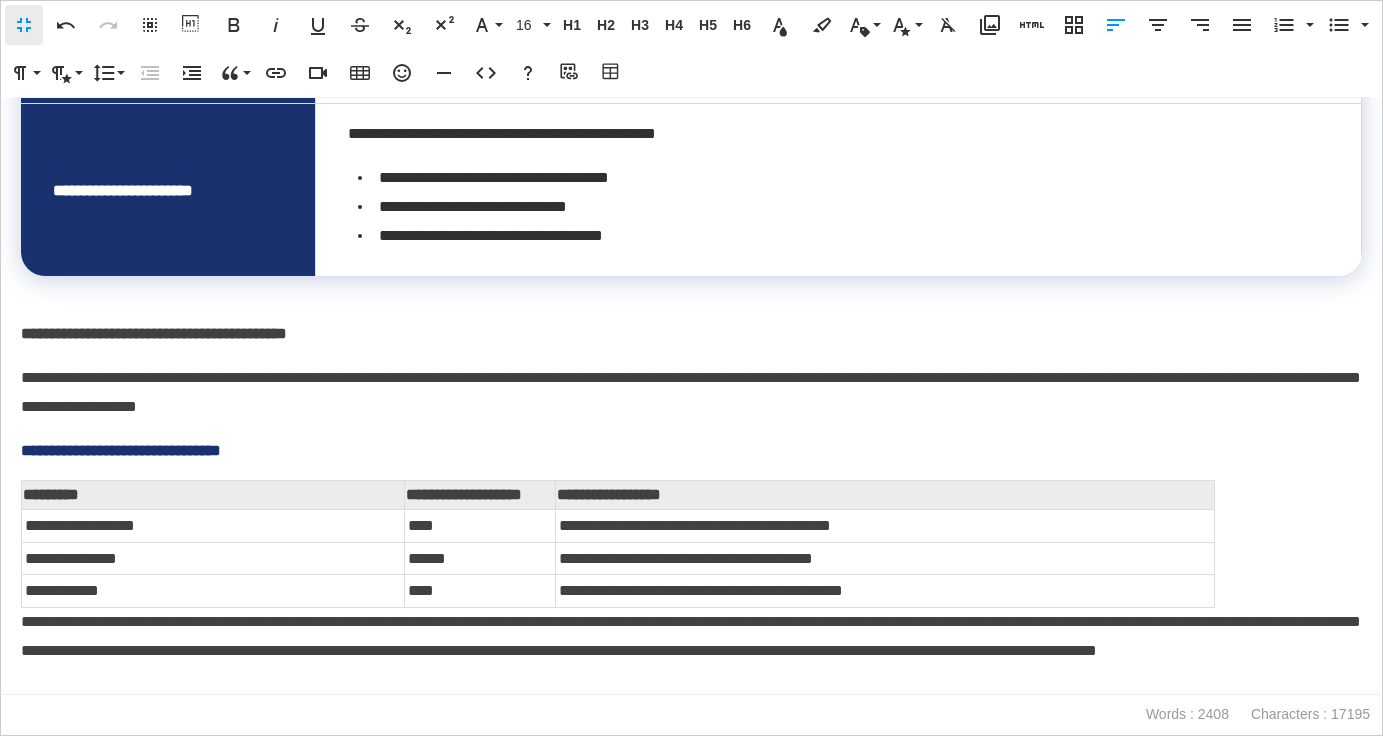 click on "**********" at bounding box center (691, 651) 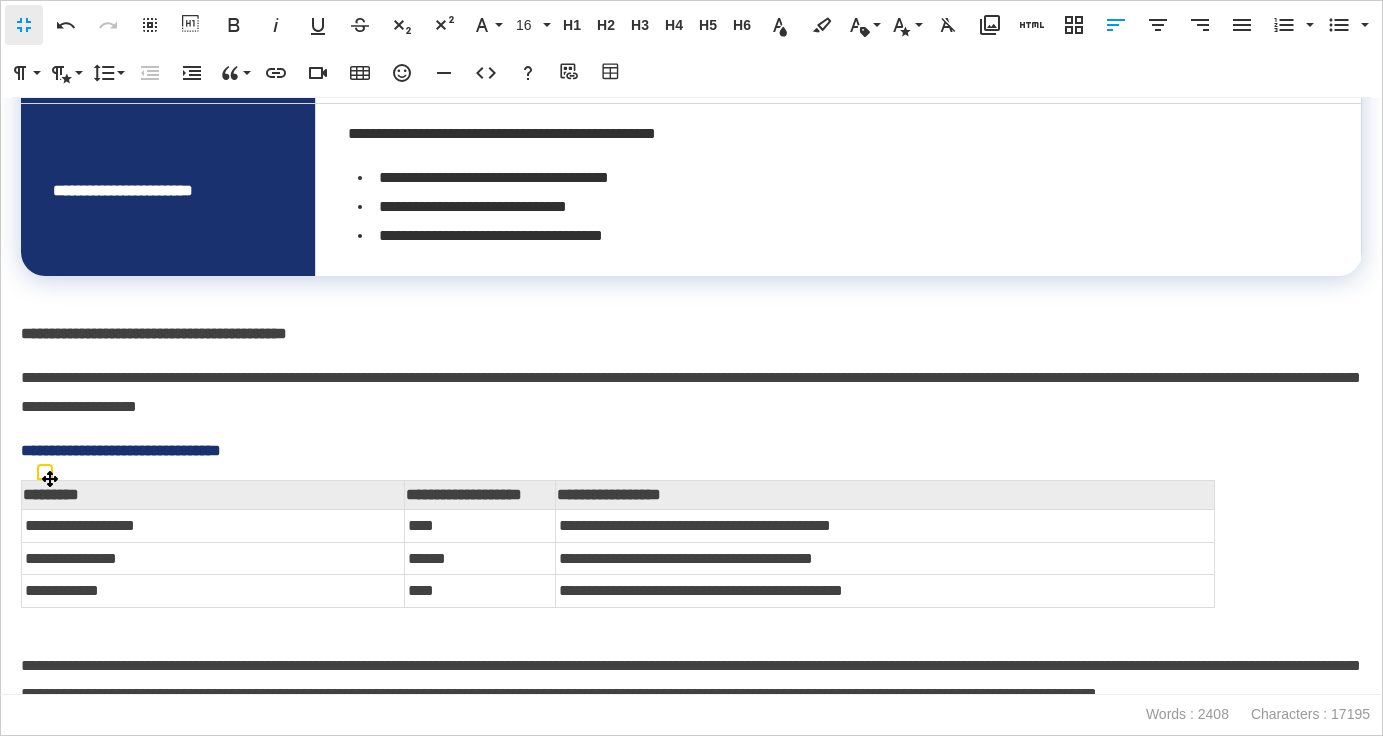 scroll, scrollTop: 9339, scrollLeft: 0, axis: vertical 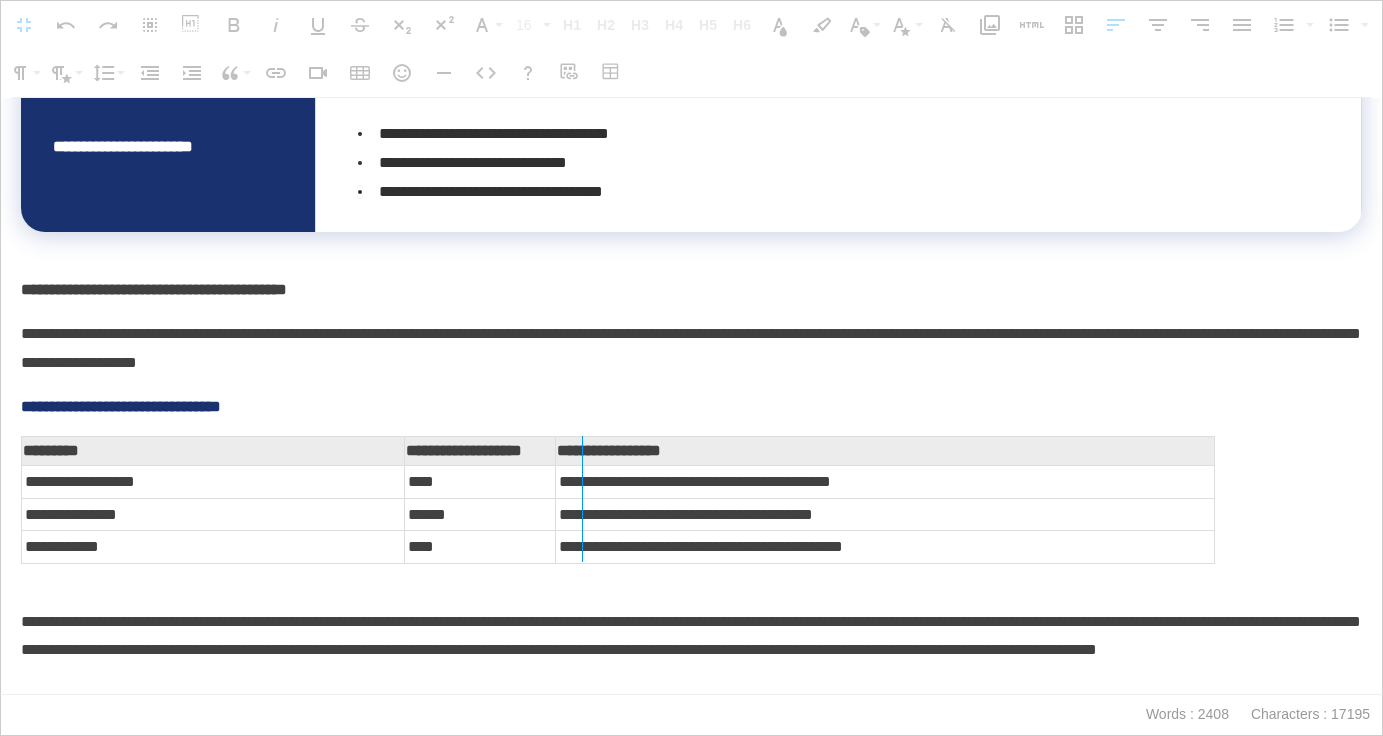 drag, startPoint x: 557, startPoint y: 454, endPoint x: 588, endPoint y: 454, distance: 31 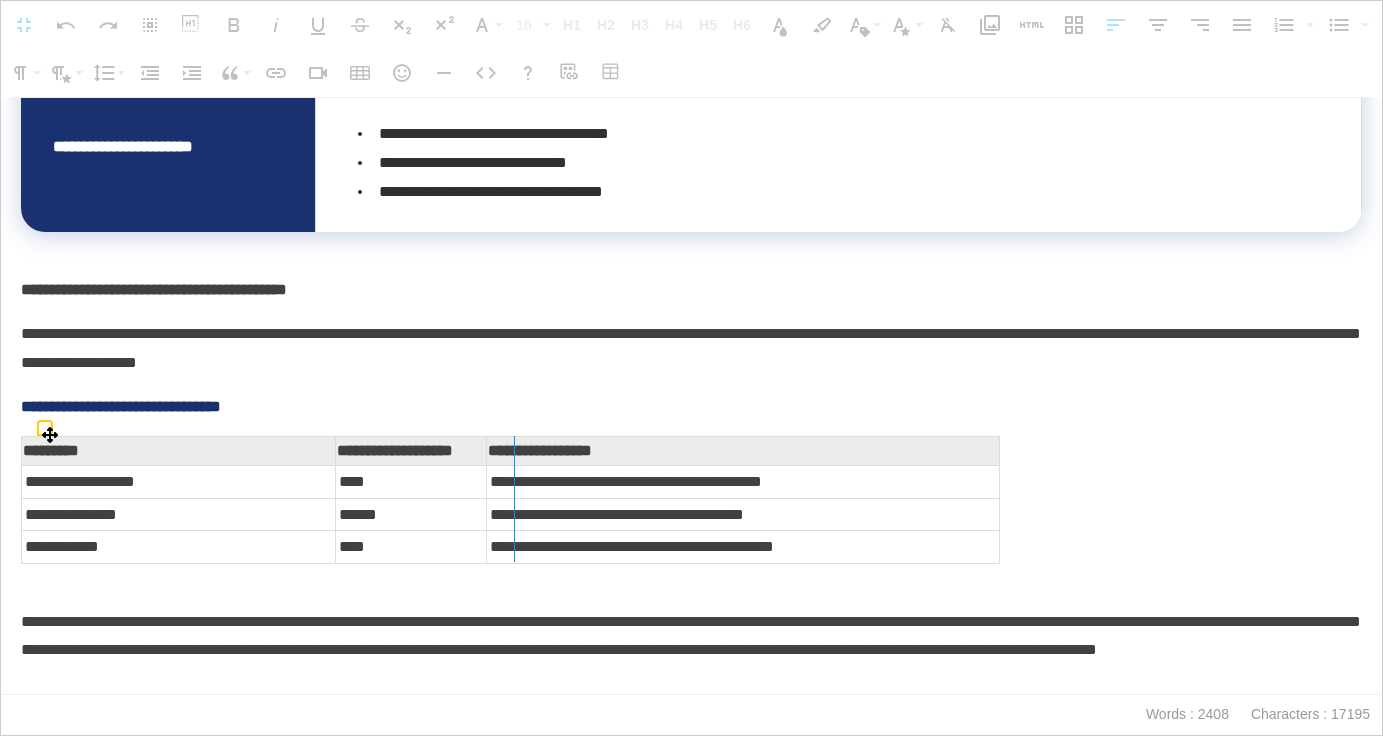click at bounding box center [514, 499] 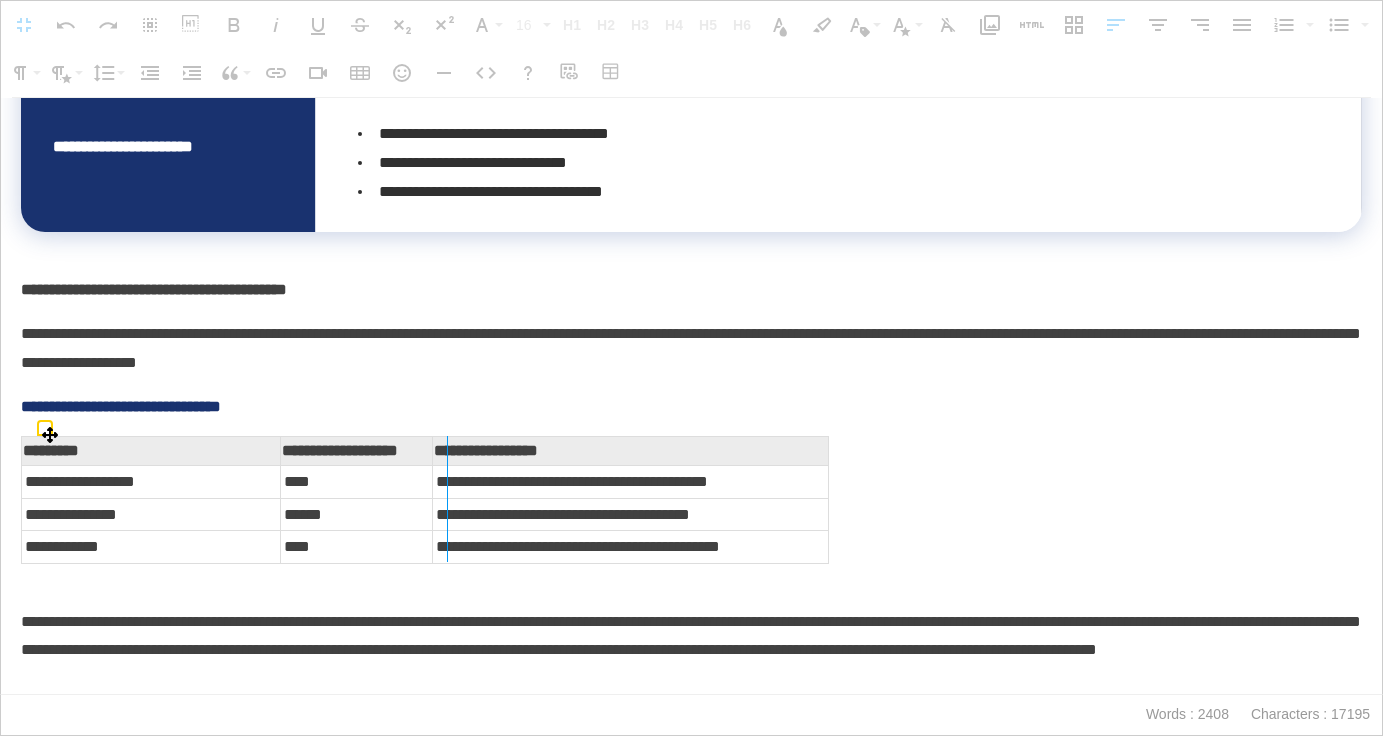 drag, startPoint x: 431, startPoint y: 445, endPoint x: 454, endPoint y: 446, distance: 23.021729 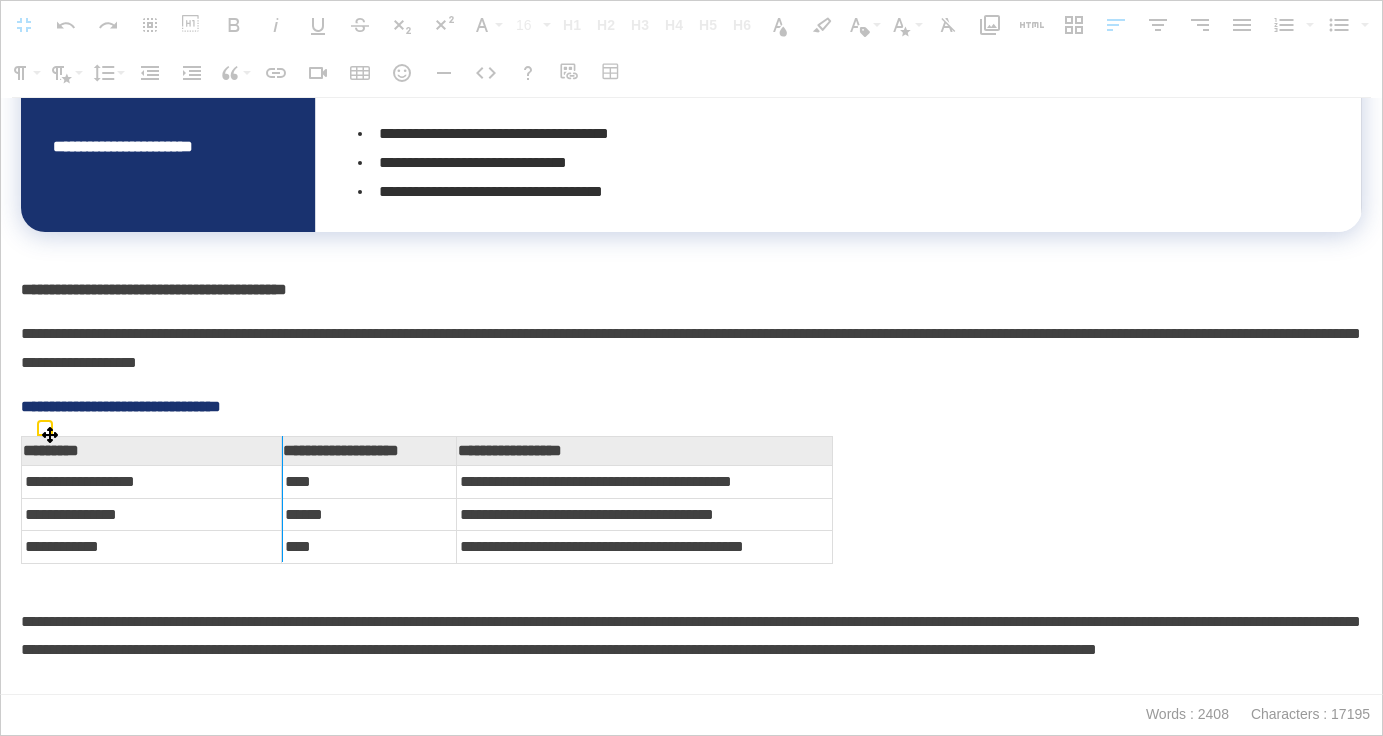 drag, startPoint x: 281, startPoint y: 447, endPoint x: 308, endPoint y: 447, distance: 27 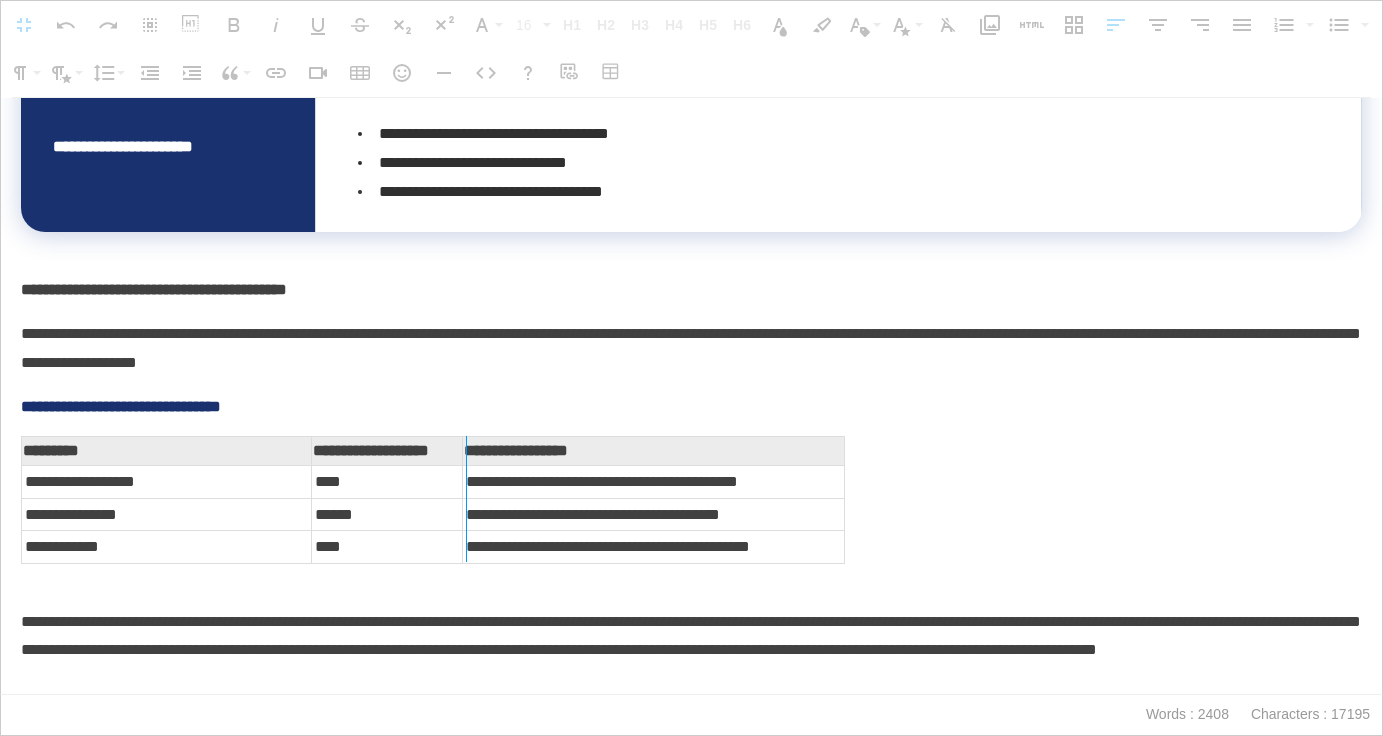 drag, startPoint x: 462, startPoint y: 448, endPoint x: 486, endPoint y: 449, distance: 24.020824 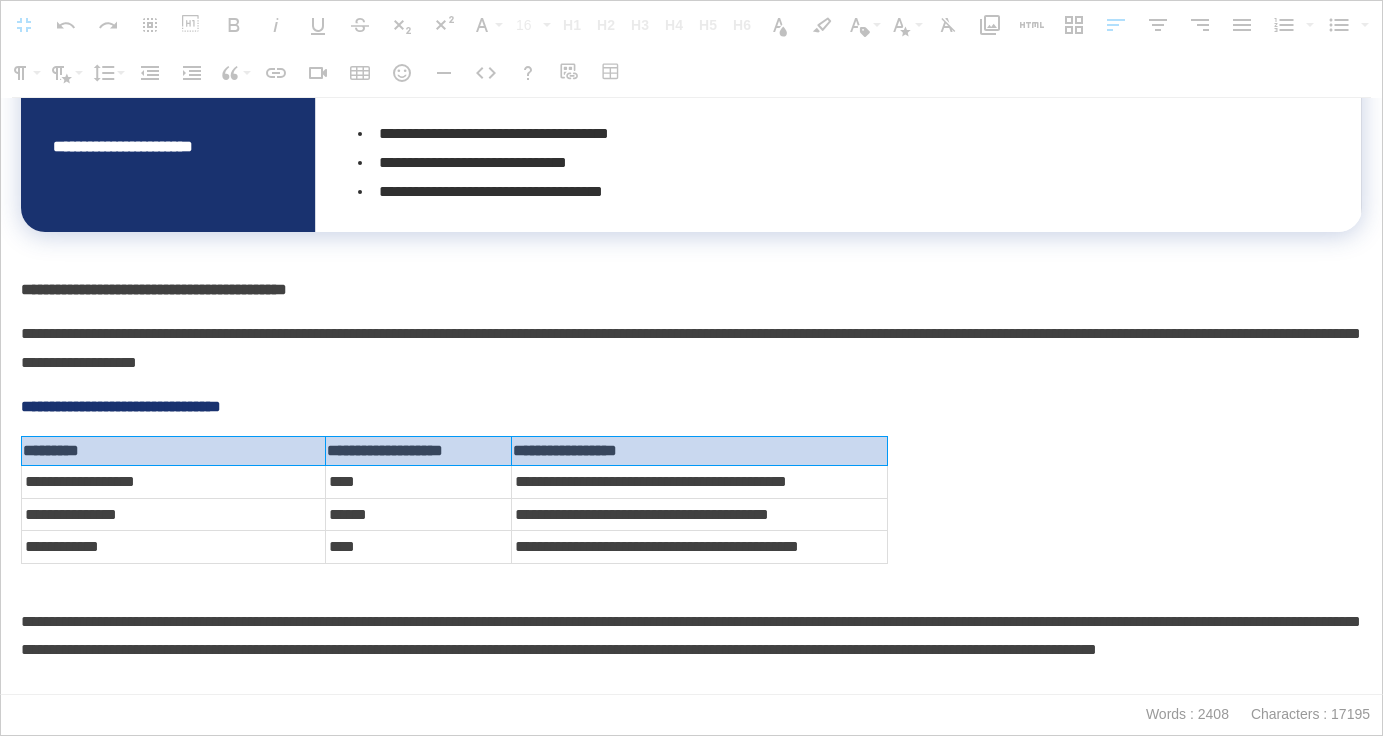 drag, startPoint x: 694, startPoint y: 448, endPoint x: 204, endPoint y: 446, distance: 490.0041 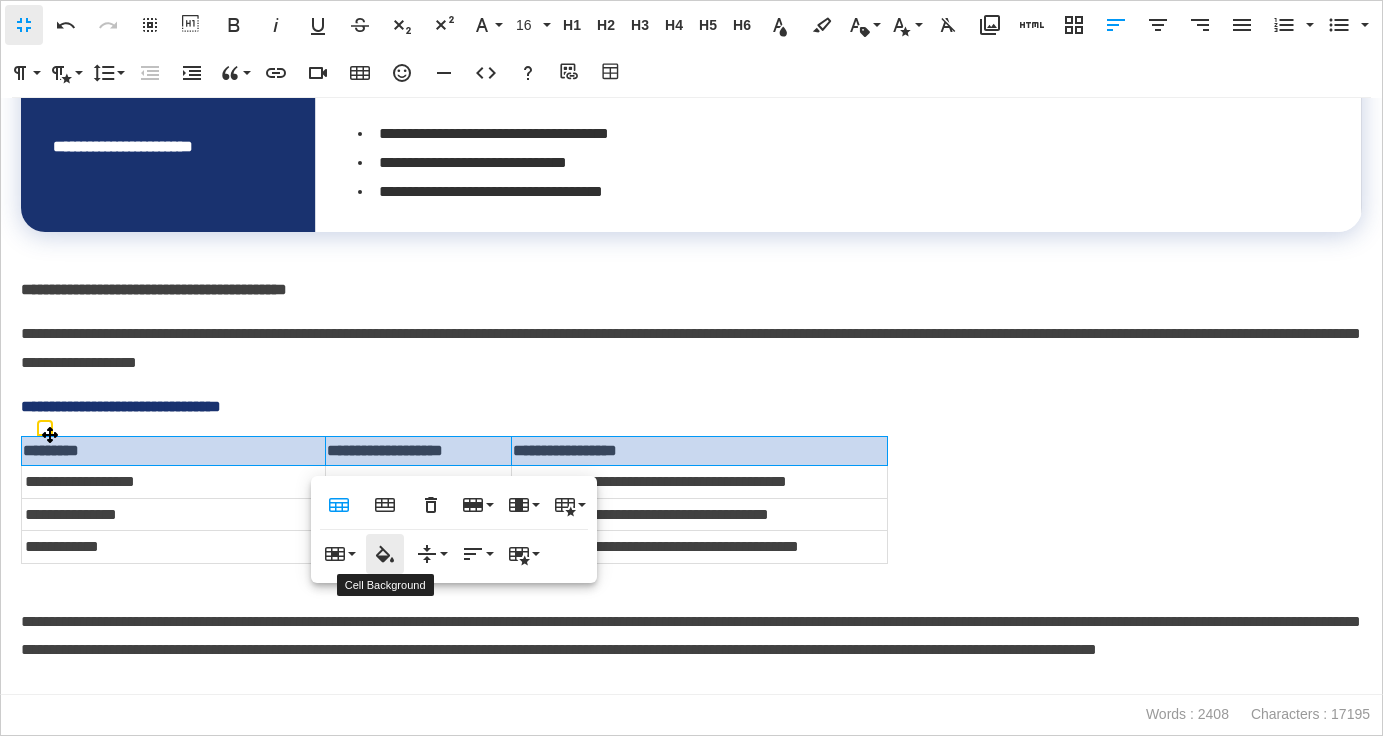 type on "*******" 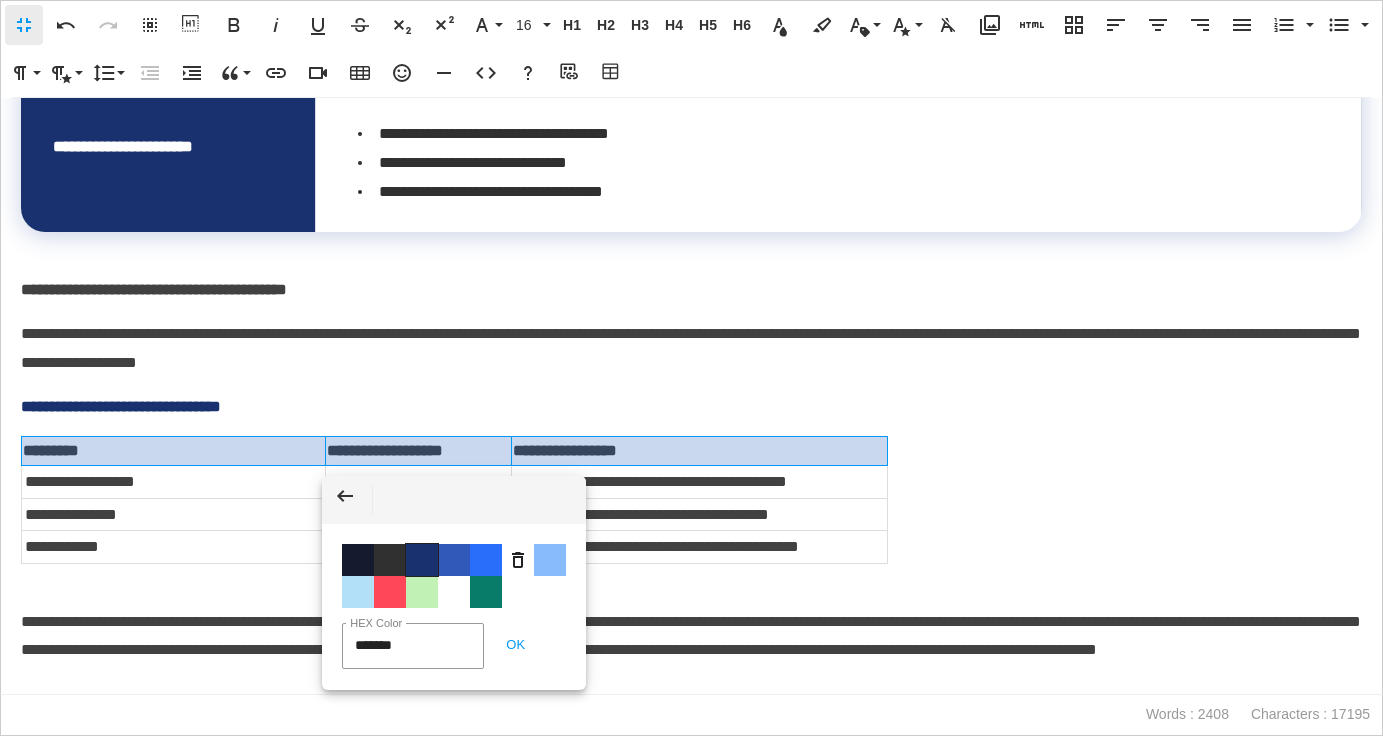 click on "Color #19326F" at bounding box center (422, 560) 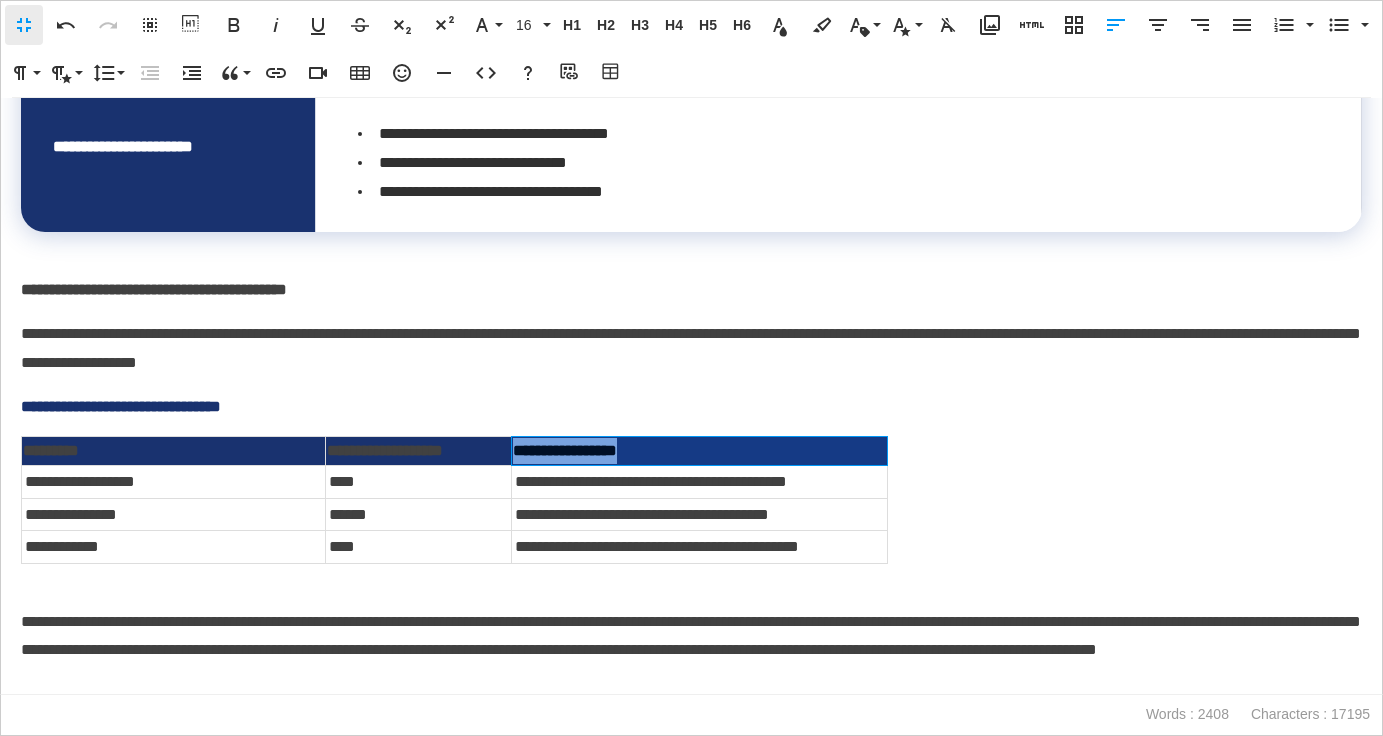 drag, startPoint x: 692, startPoint y: 452, endPoint x: 516, endPoint y: 454, distance: 176.01137 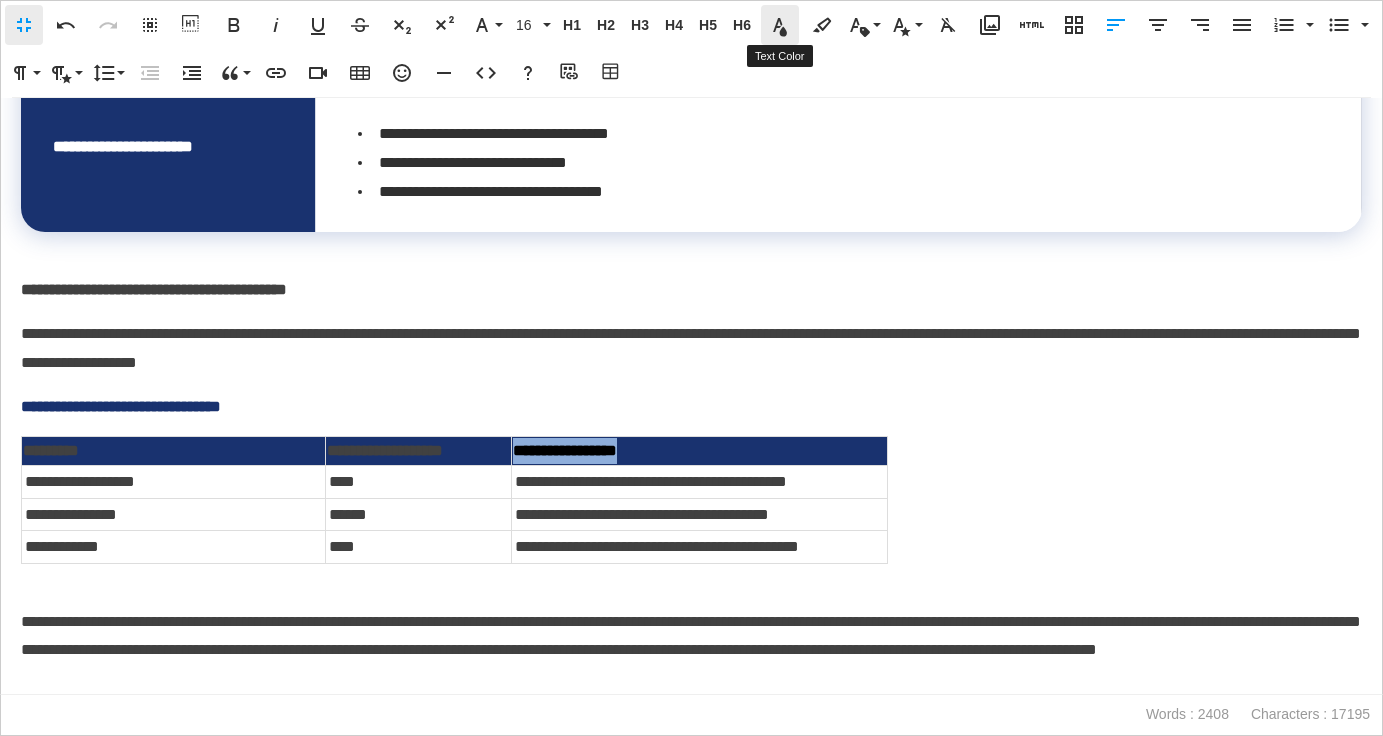 click 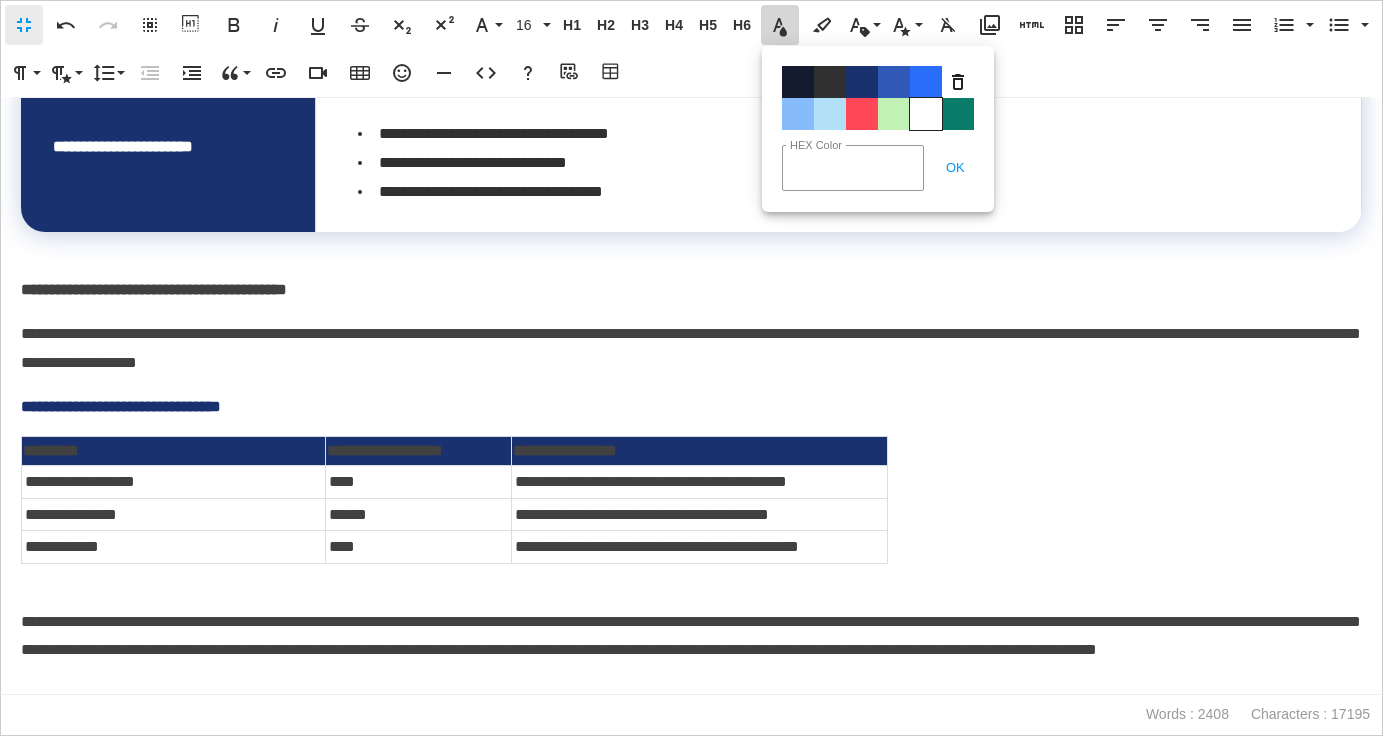 click on "Color#FFFFFF" at bounding box center [926, 114] 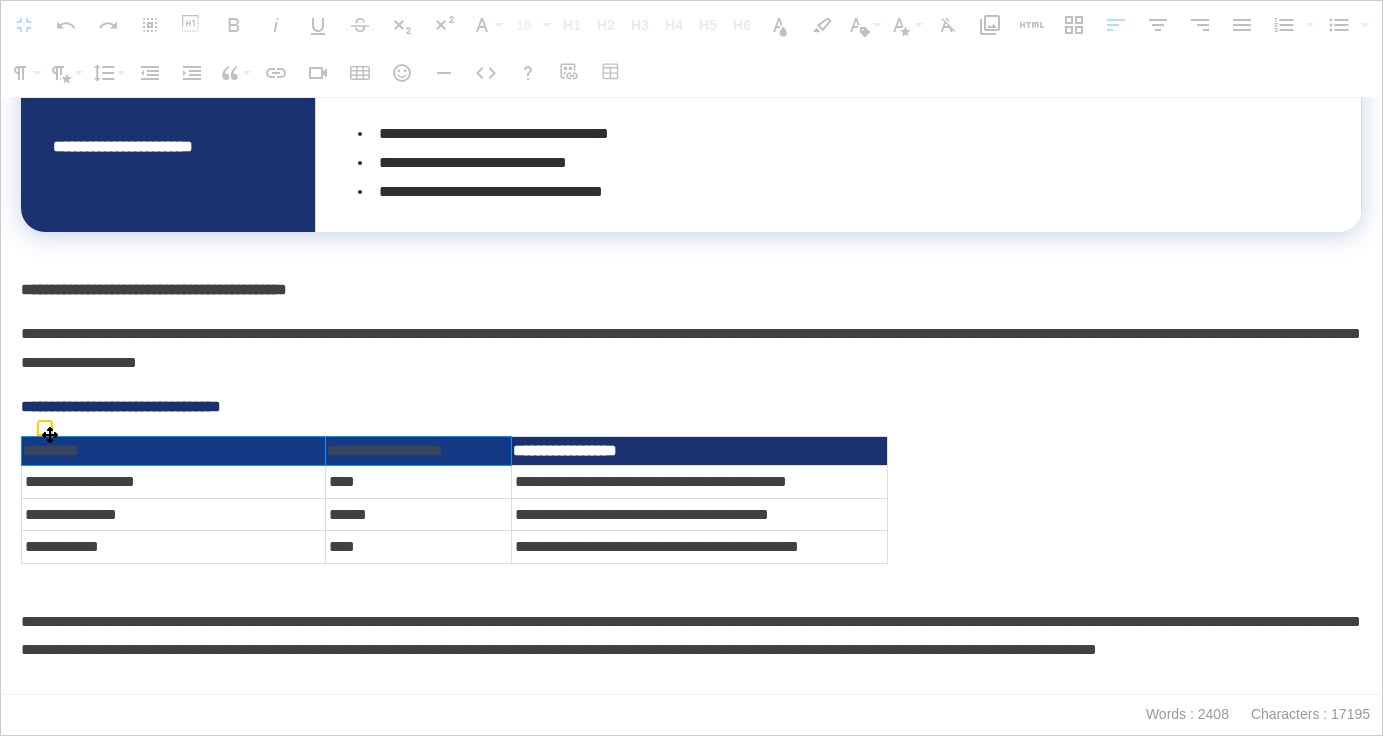 drag, startPoint x: 481, startPoint y: 451, endPoint x: 318, endPoint y: 450, distance: 163.00307 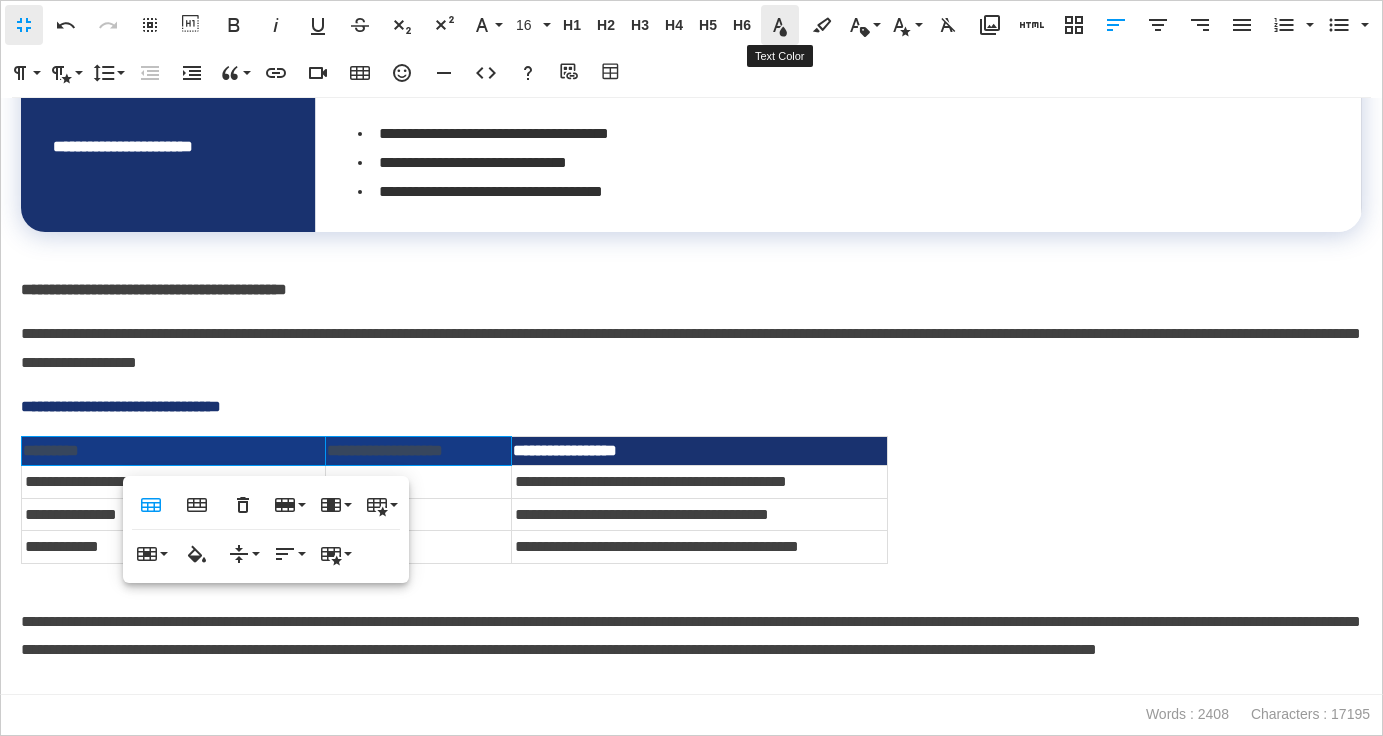 click 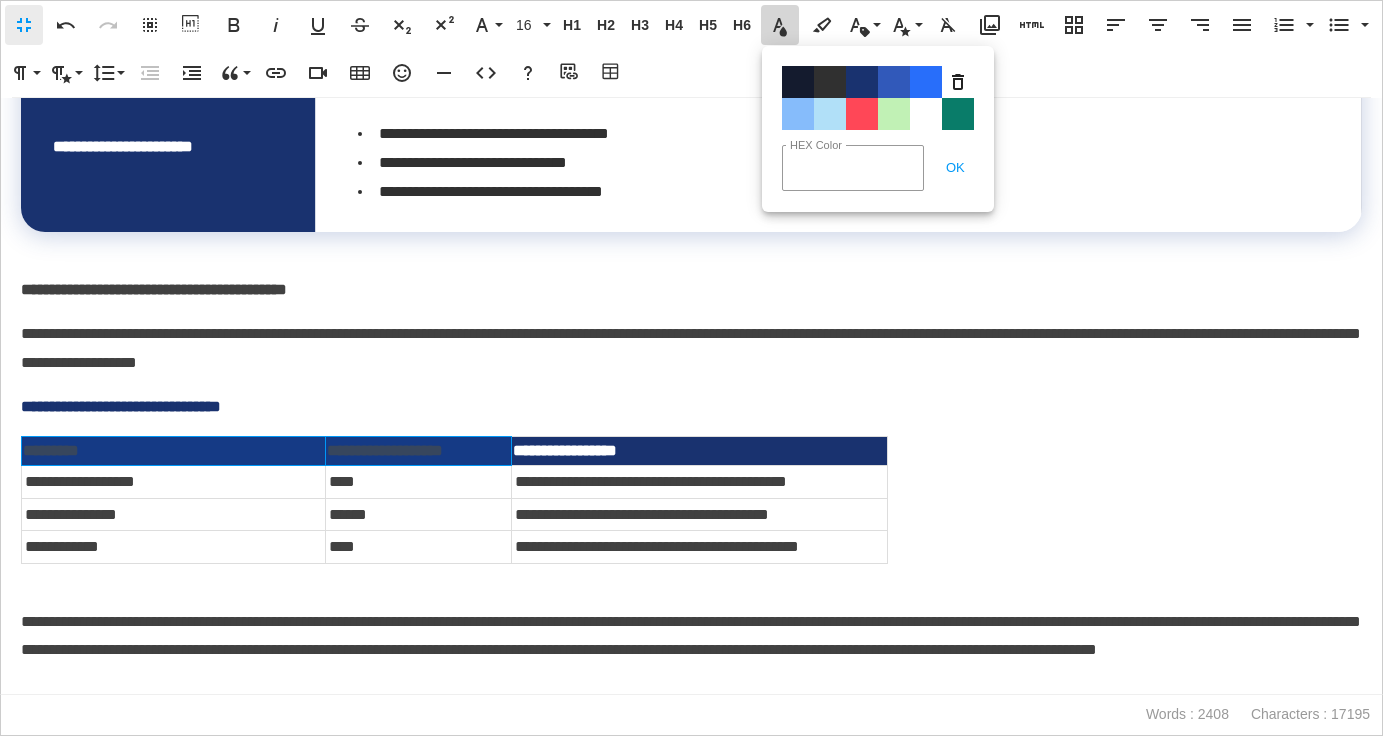 click on "Color#FFFFFF" at bounding box center (926, 114) 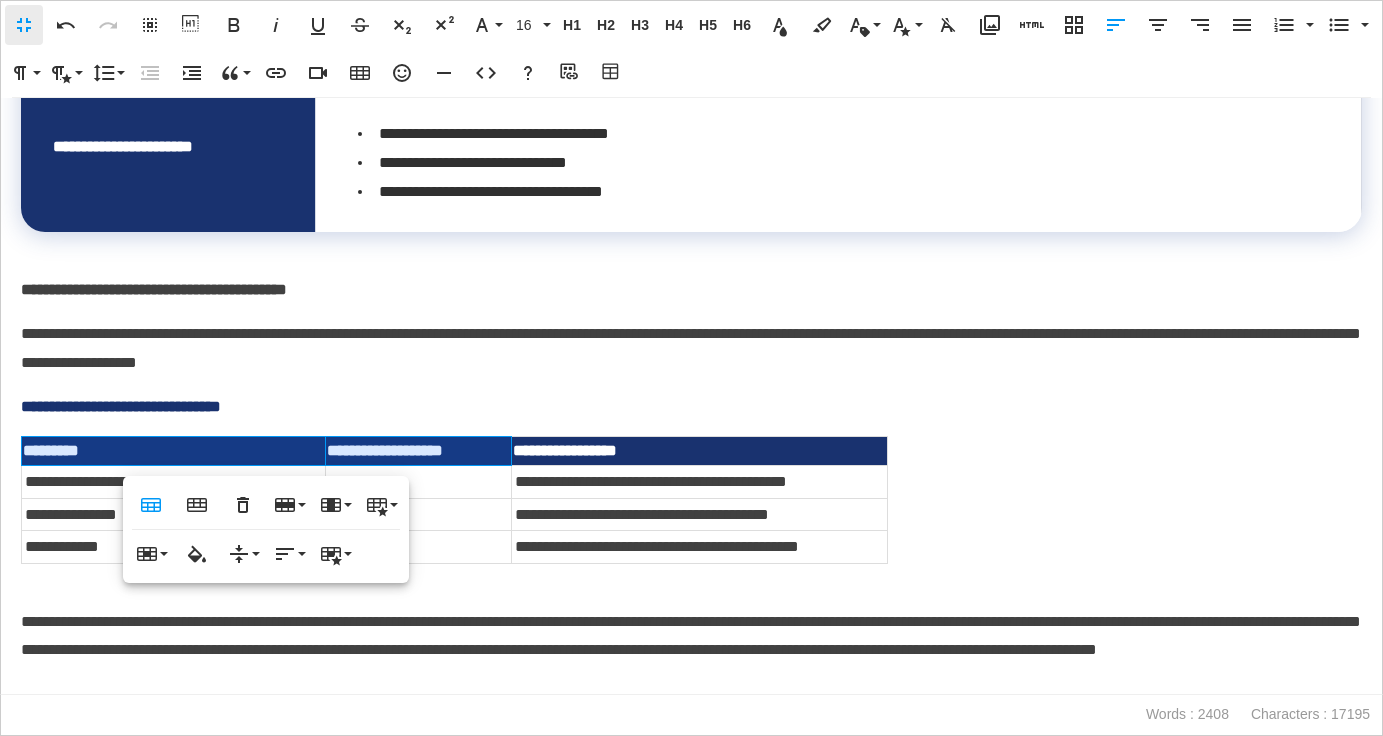 click on "*********" at bounding box center (174, 451) 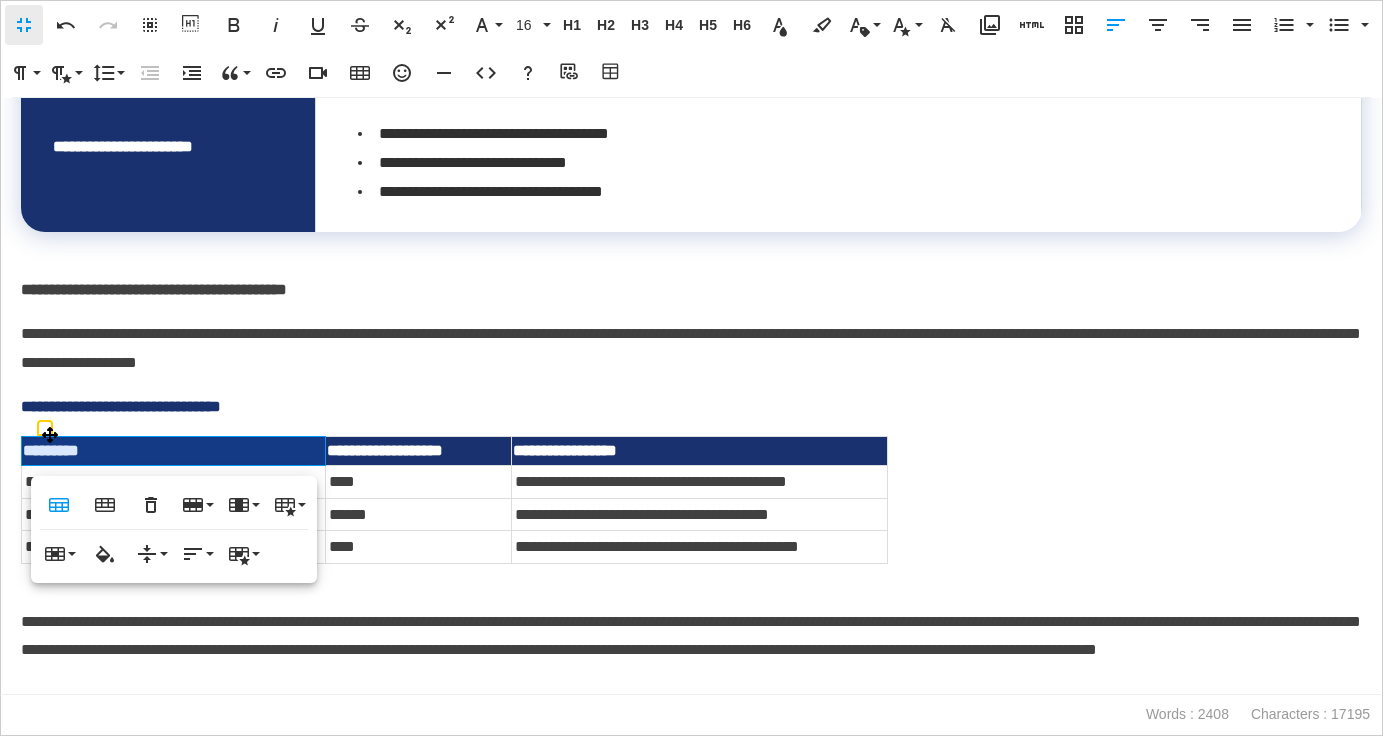 click on "**********" at bounding box center (691, 407) 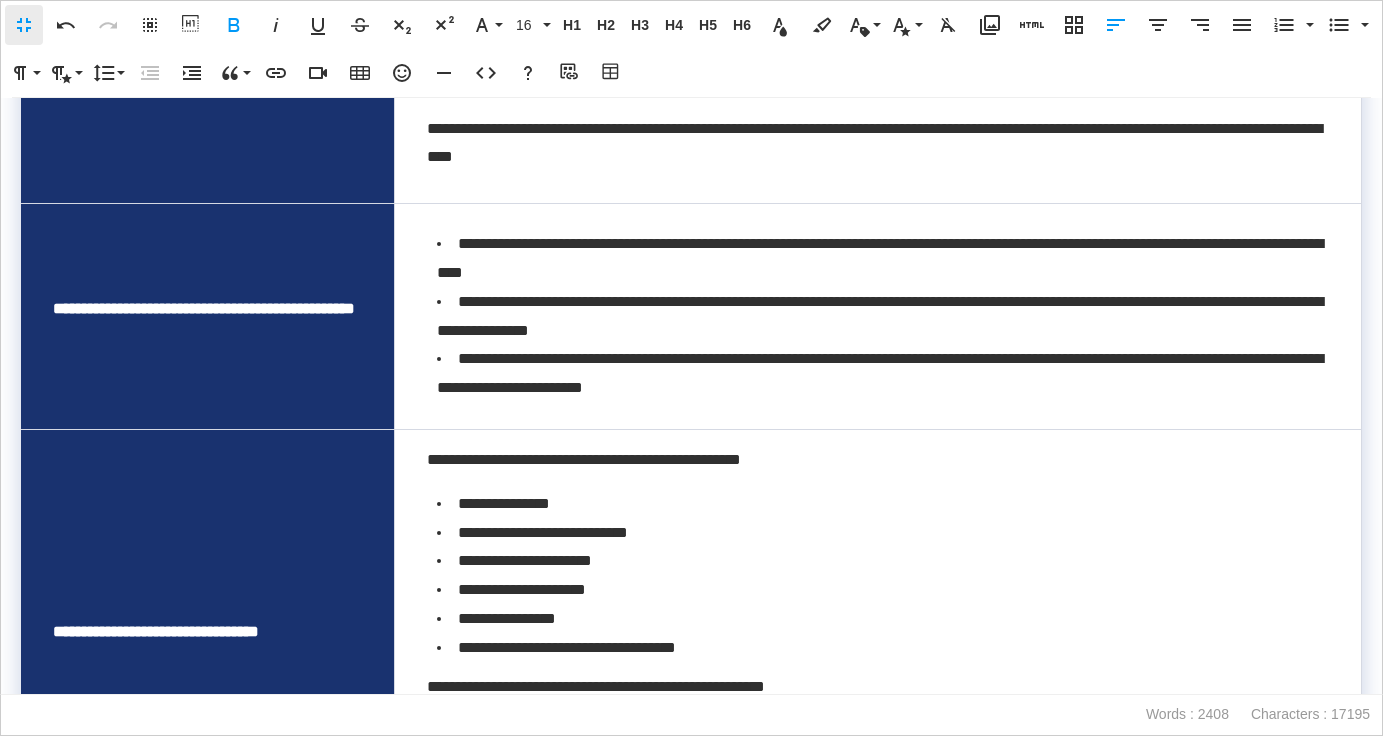 scroll, scrollTop: 0, scrollLeft: 0, axis: both 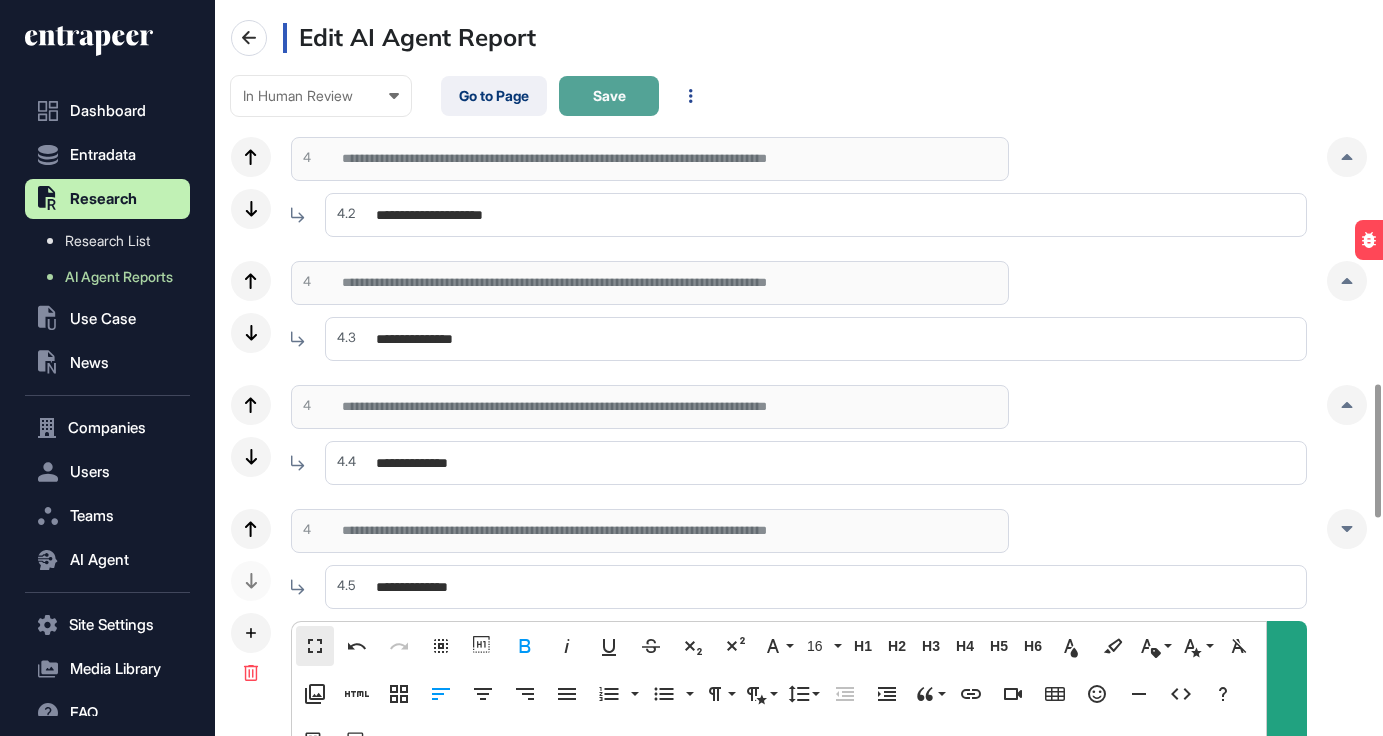 click on "Save" at bounding box center (609, 96) 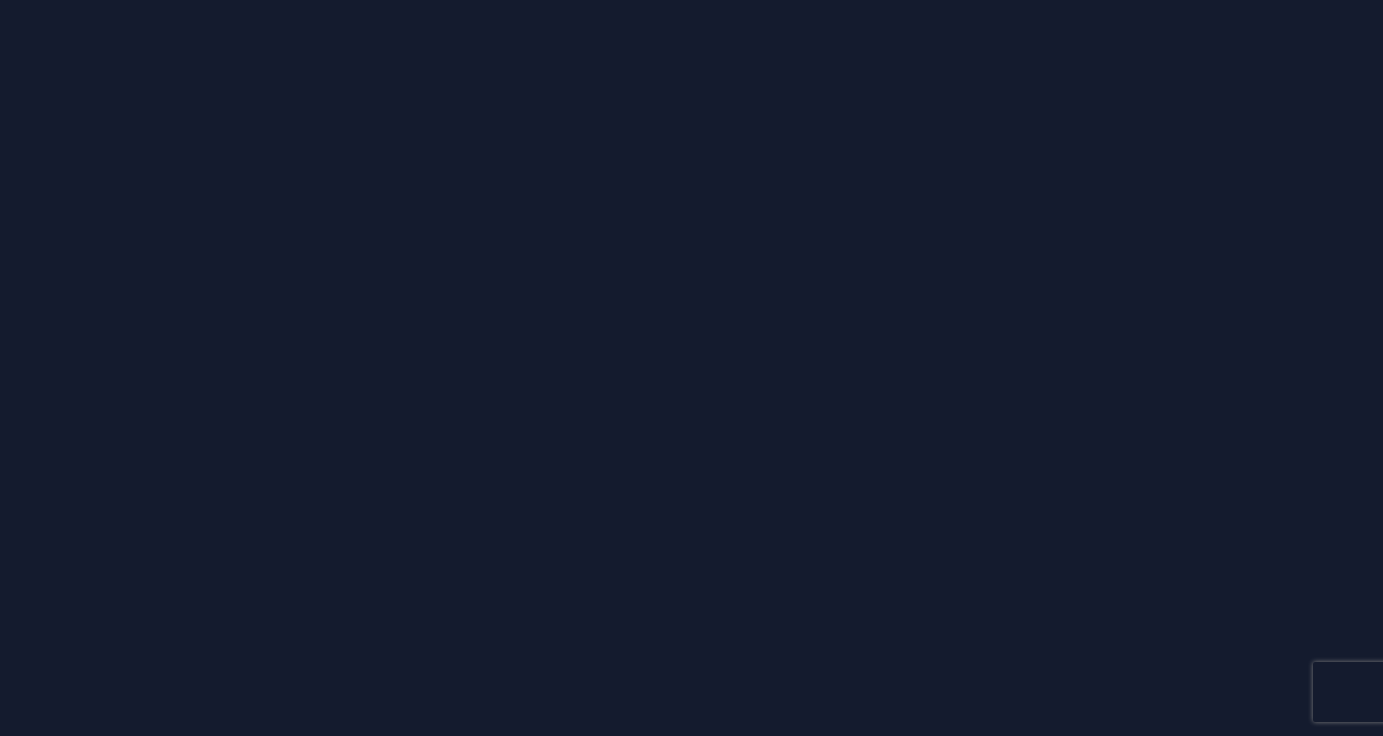 scroll, scrollTop: 0, scrollLeft: 0, axis: both 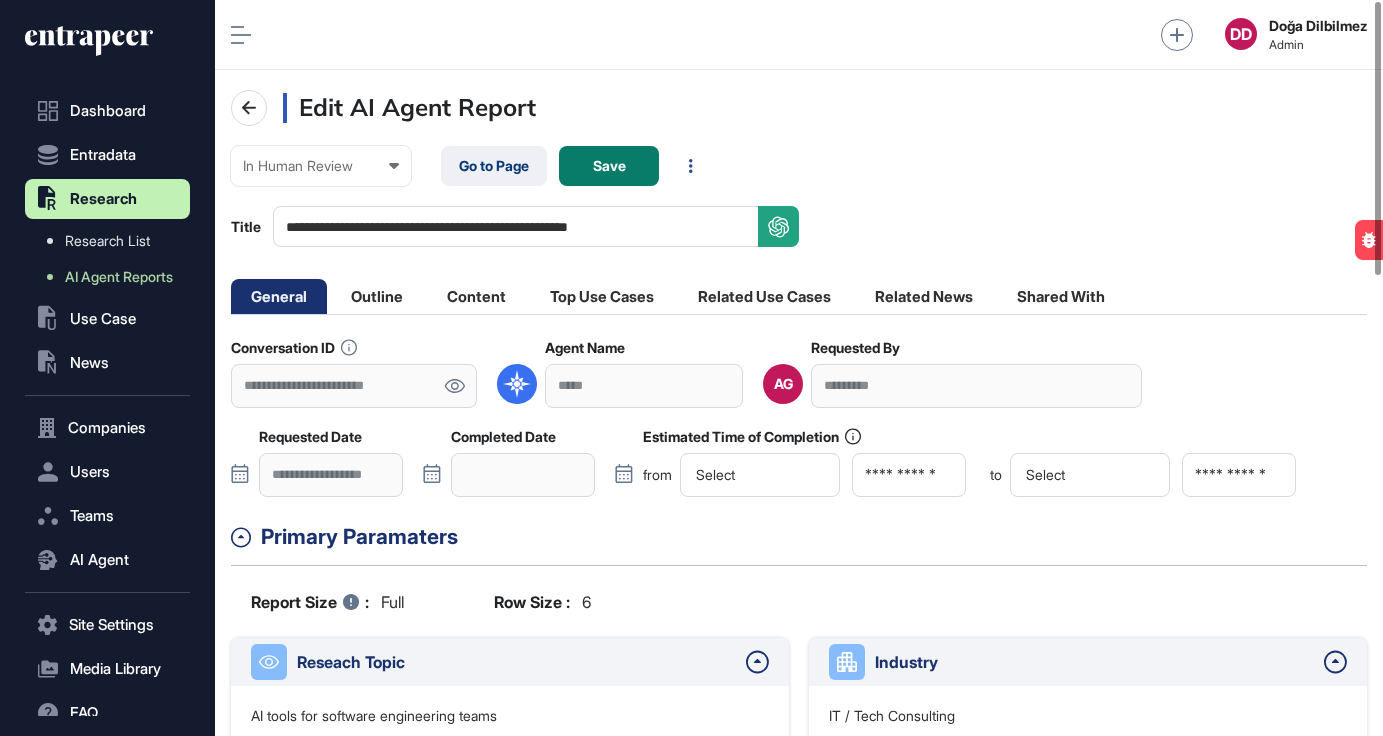 click on "**********" at bounding box center [799, 1010] 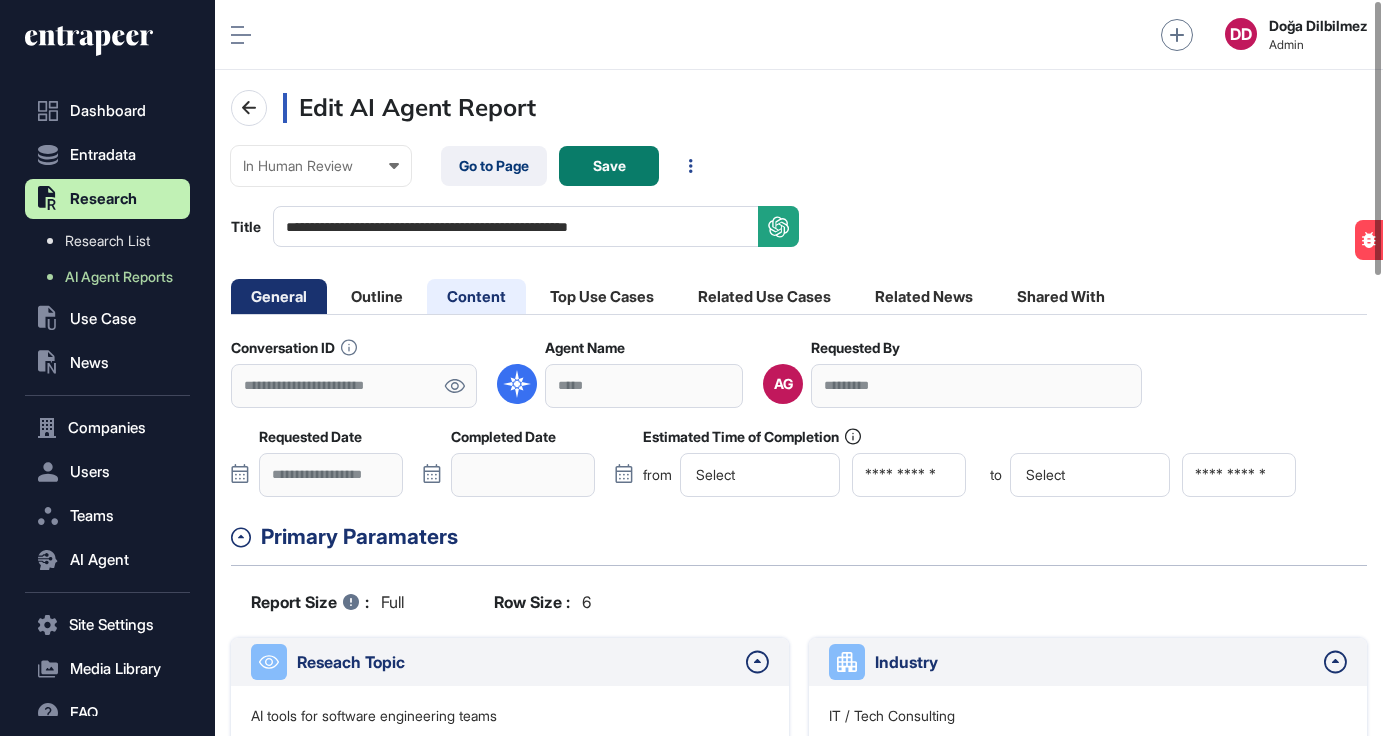 click on "Content" 